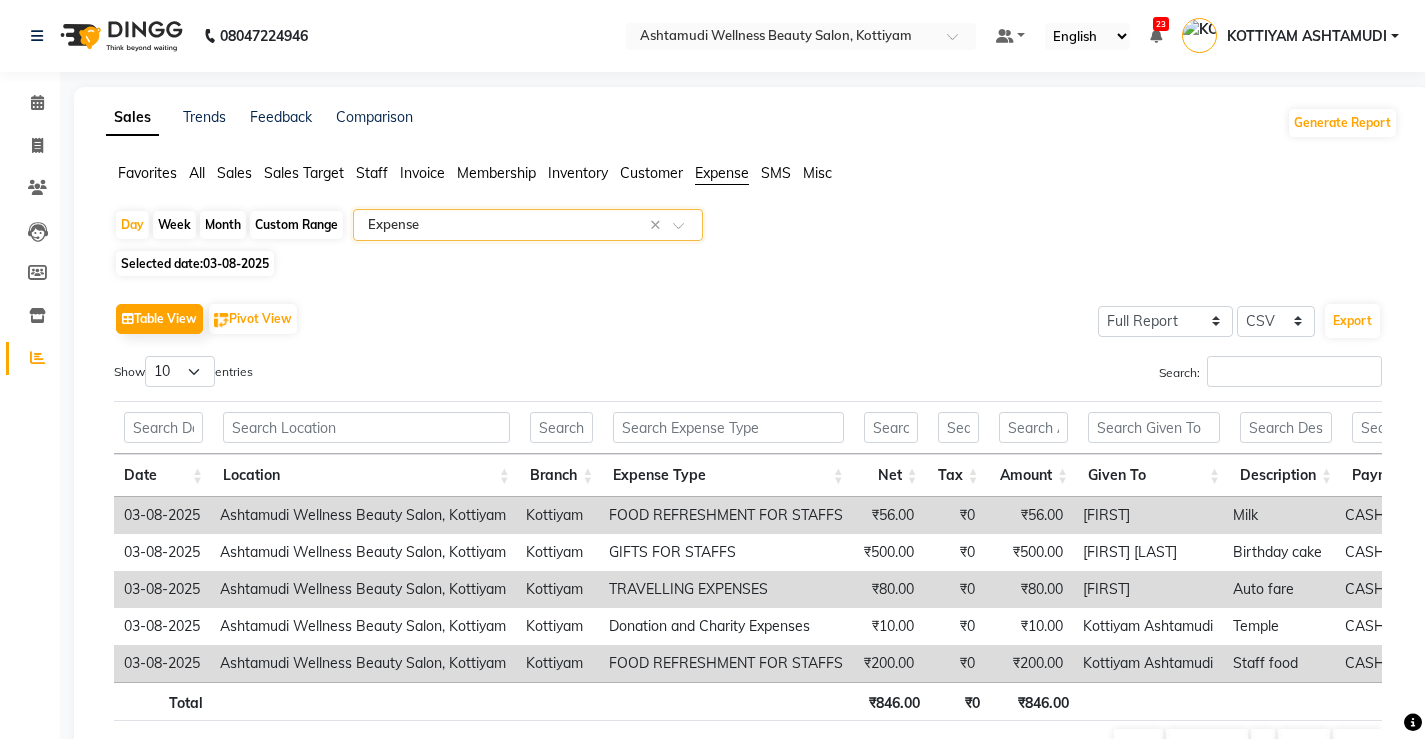 select on "full_report" 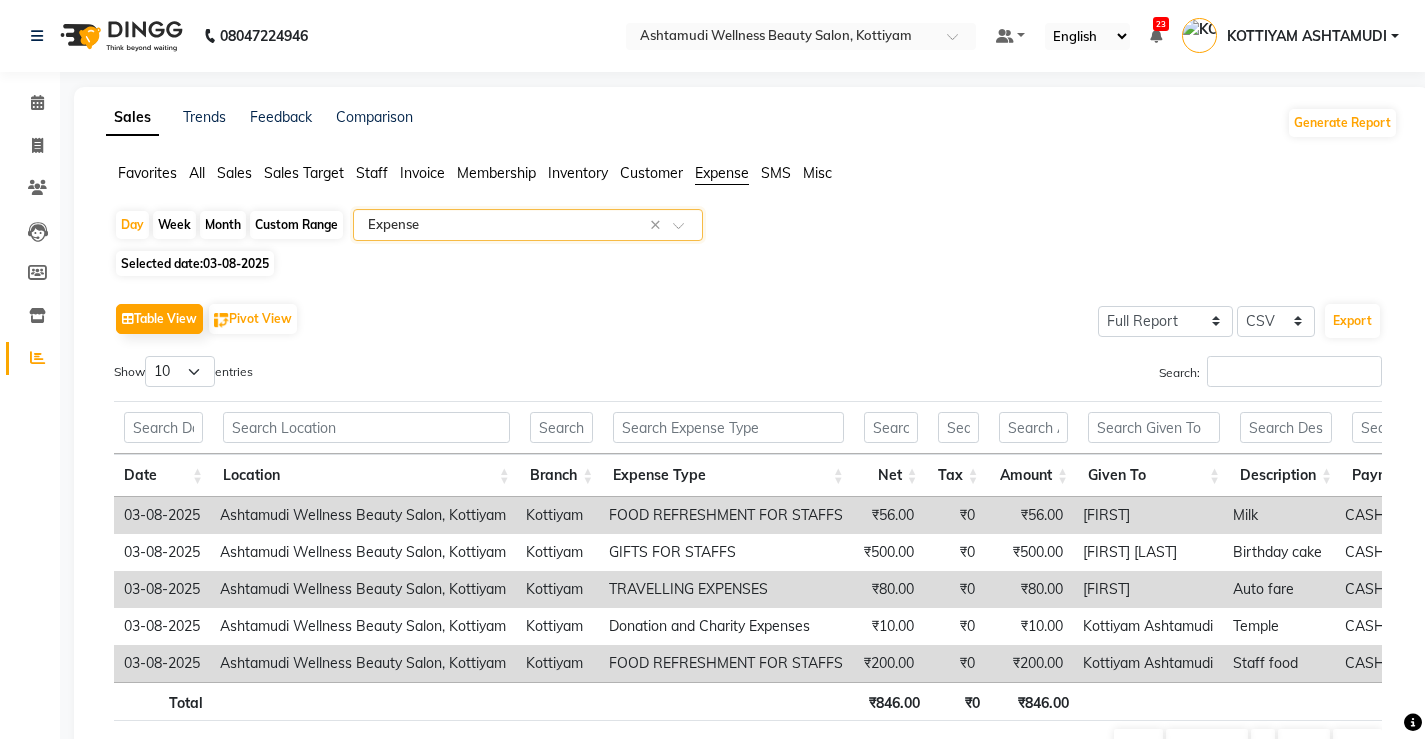 scroll, scrollTop: 124, scrollLeft: 0, axis: vertical 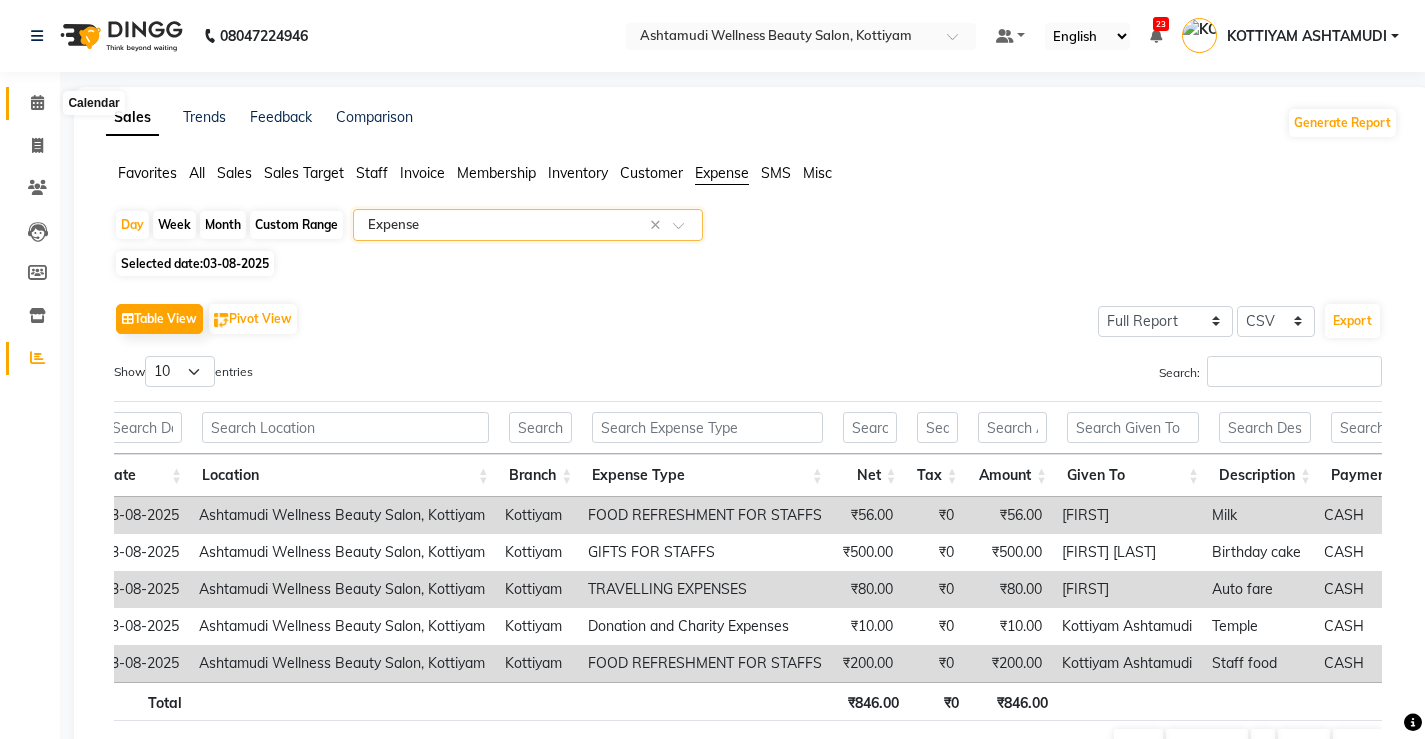 click 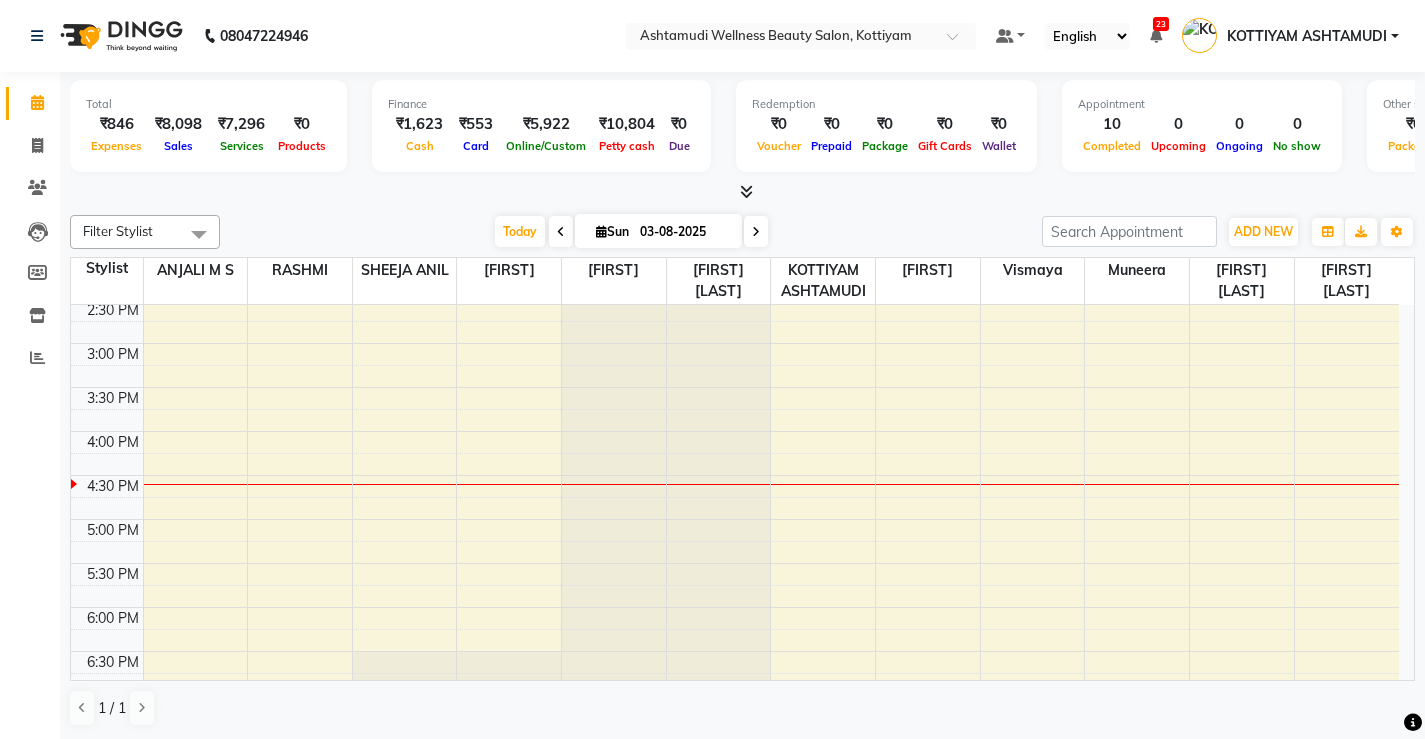 scroll, scrollTop: 568, scrollLeft: 0, axis: vertical 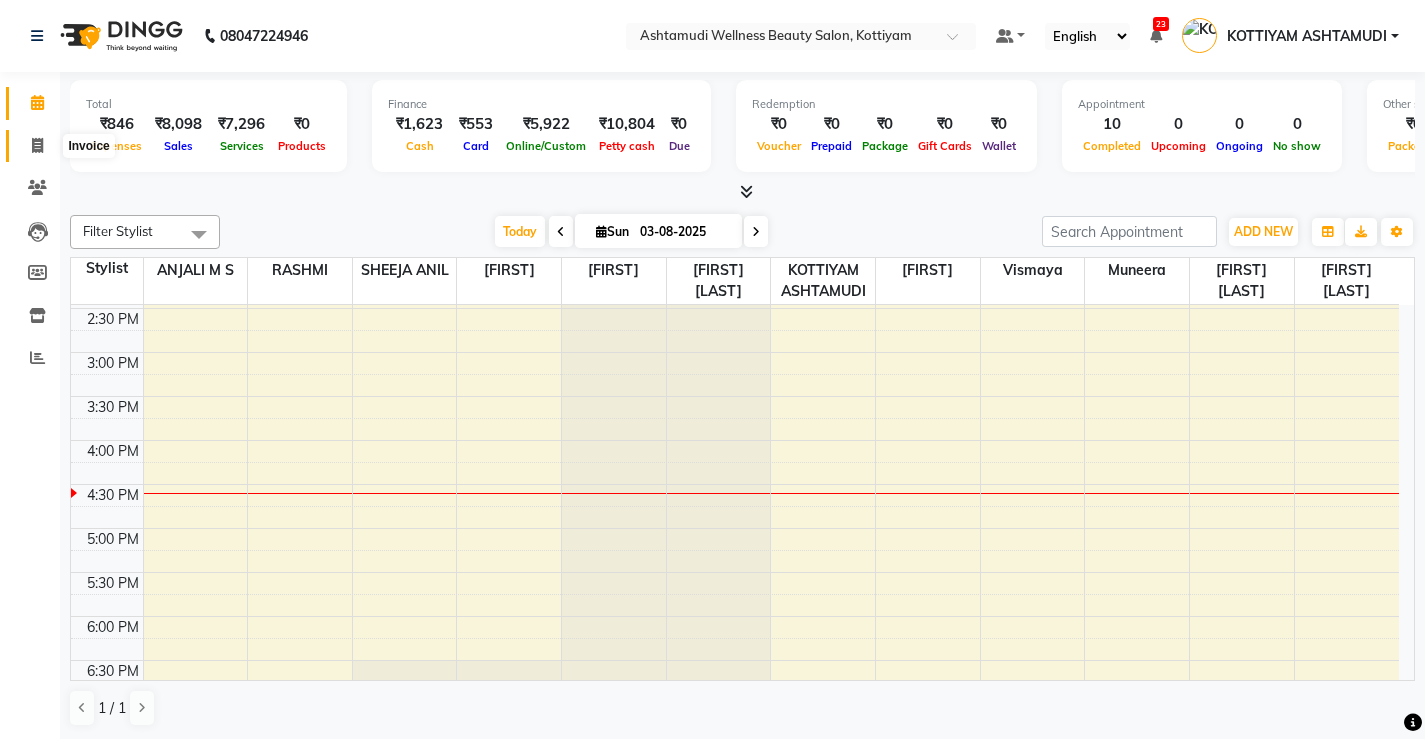 click 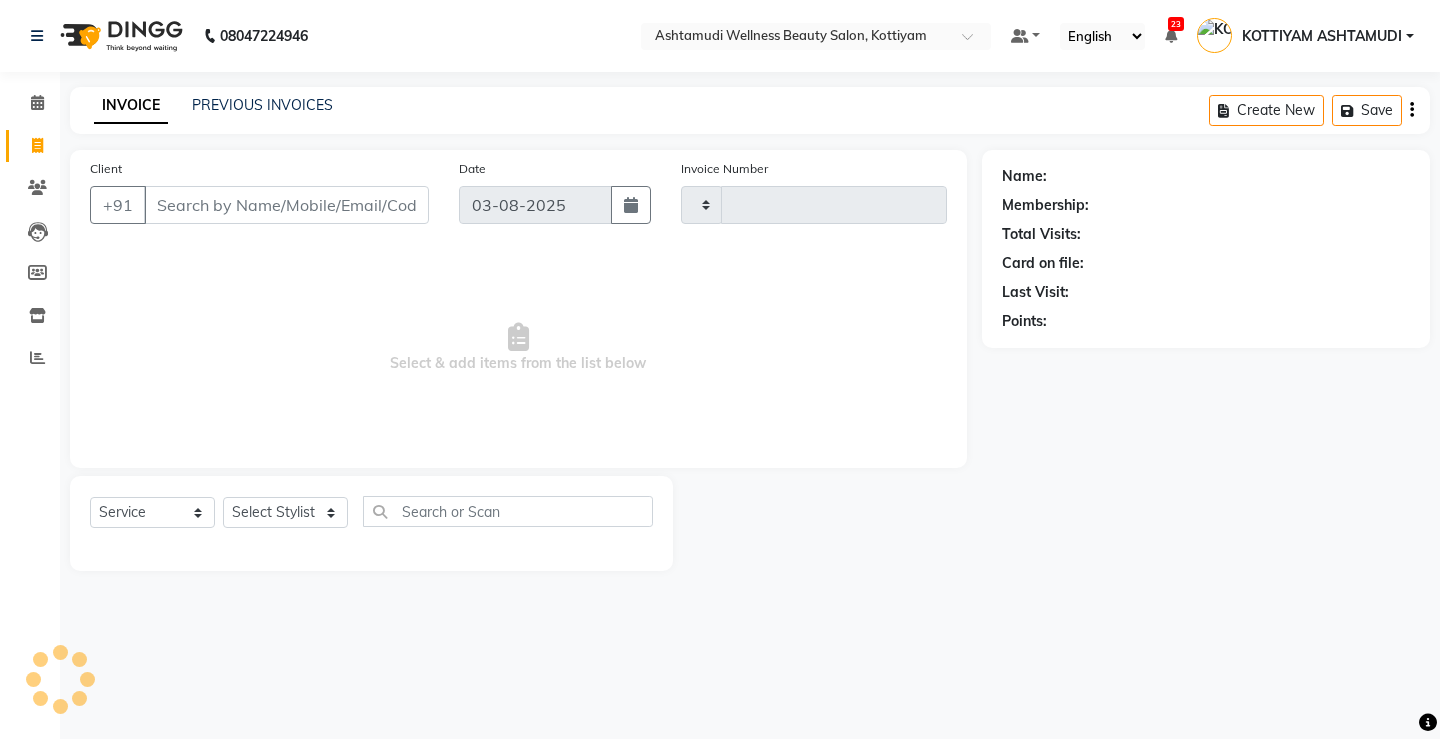 type on "2514" 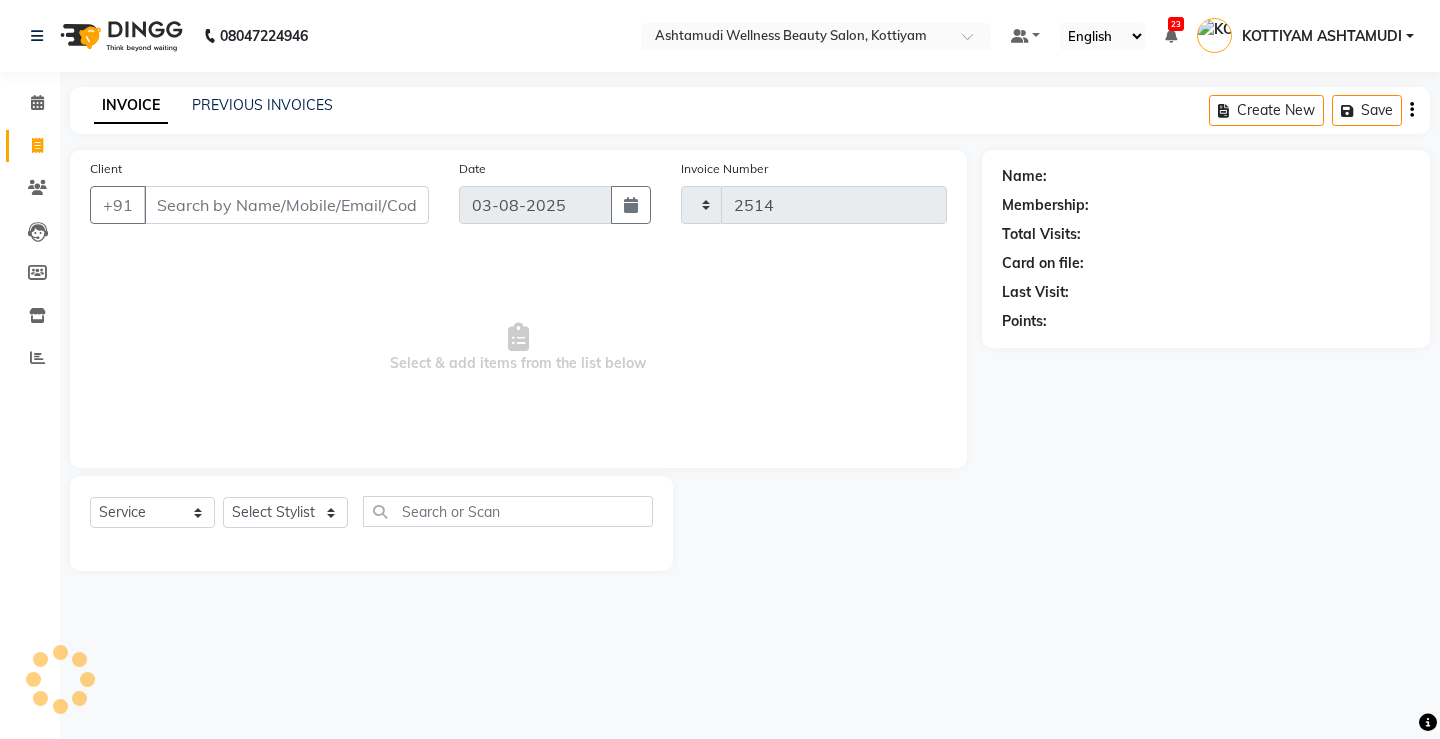 select on "4674" 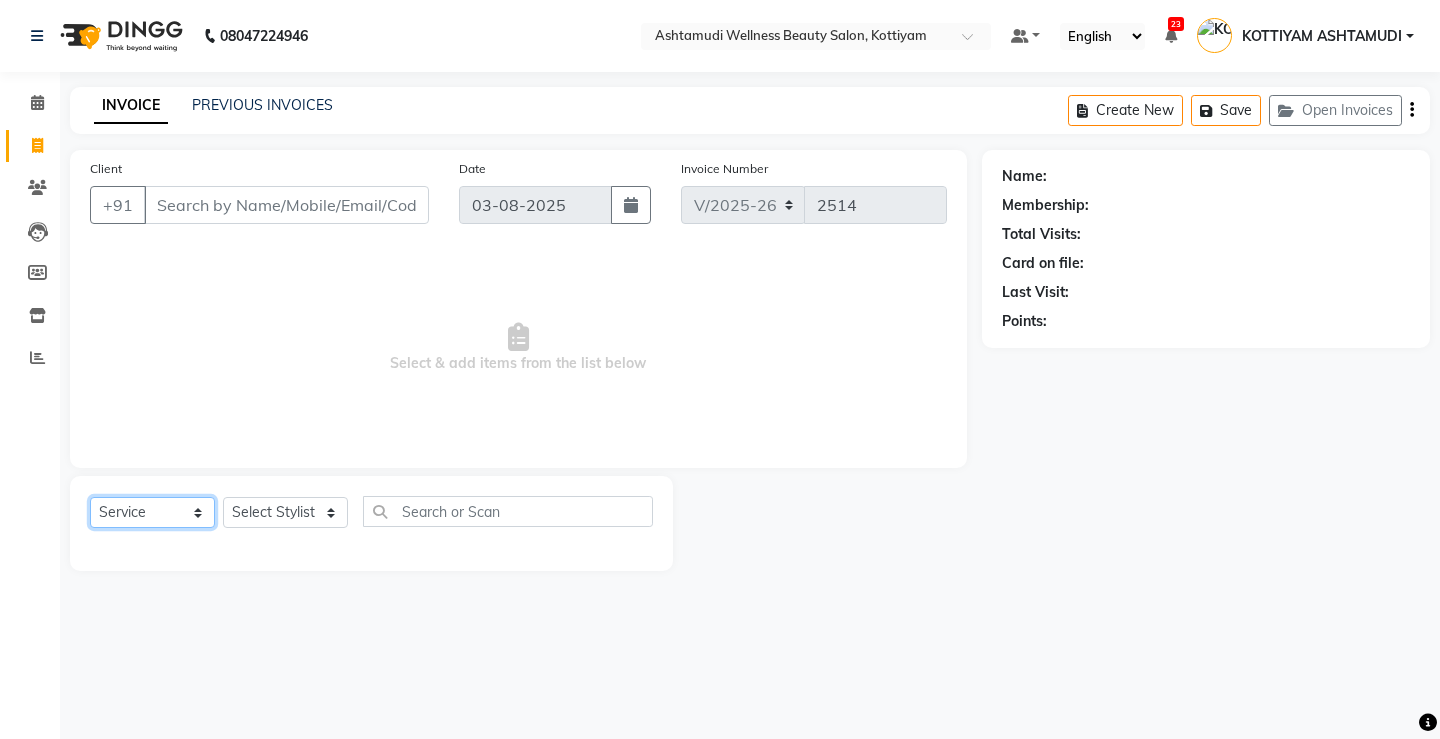 click on "Select  Service  Product  Membership  Package Voucher Prepaid Gift Card" 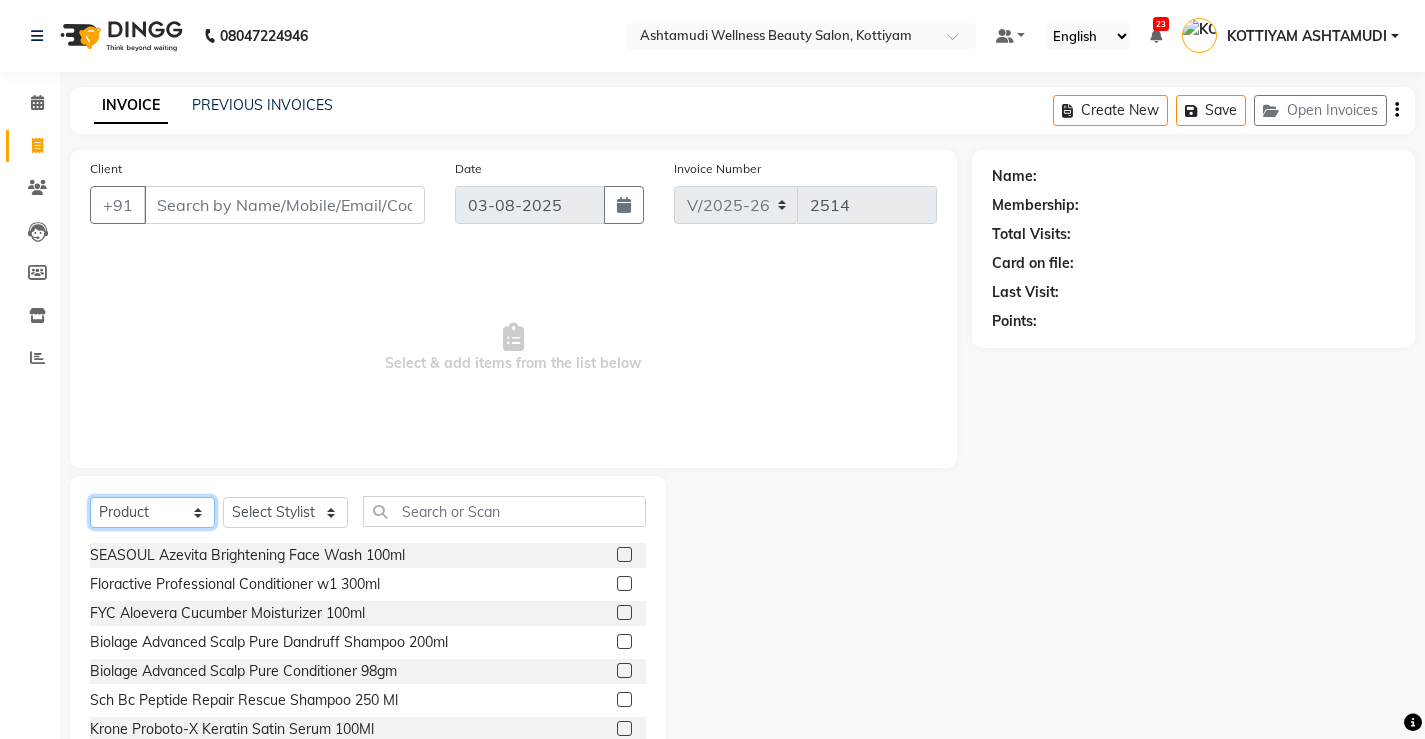 select on "service" 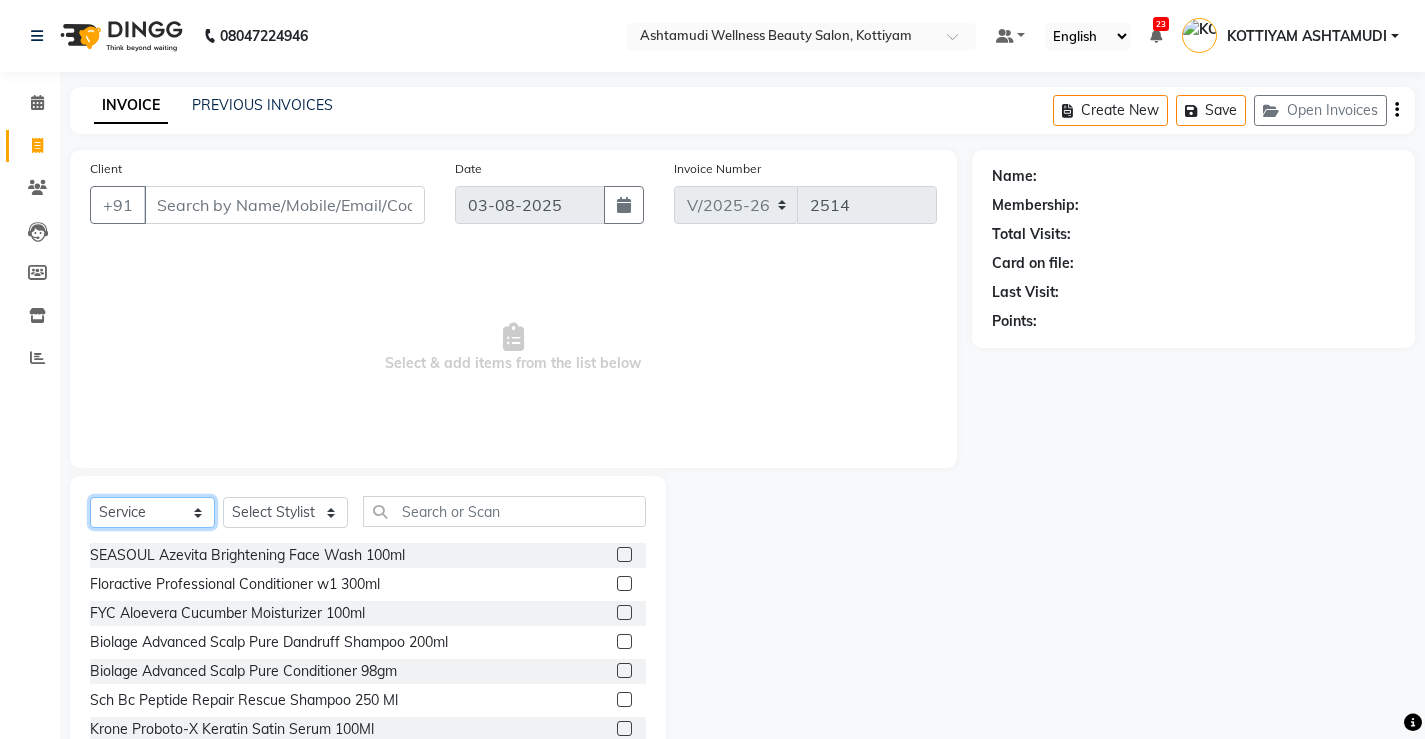 click on "Select  Service  Product  Membership  Package Voucher Prepaid Gift Card" 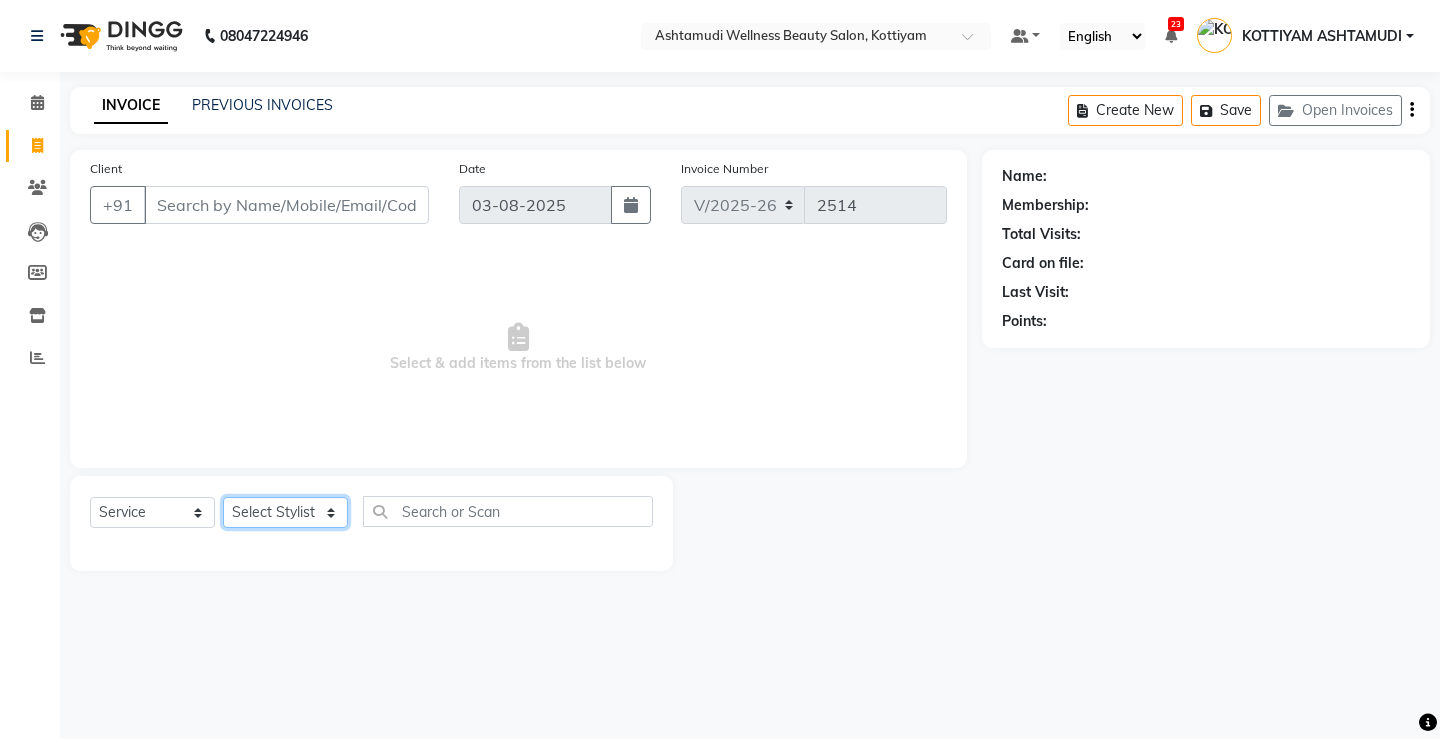 click on "Select Stylist ANJALI M S ASWATHY KOTTIYAM ASHTAMUDI KUMARI Muneera RASHMI SHEEJA ANIL SHYNI  SINDHYA  Sona Sunil Sreepriya STEFFY STEPHAN Varsha S Vismaya" 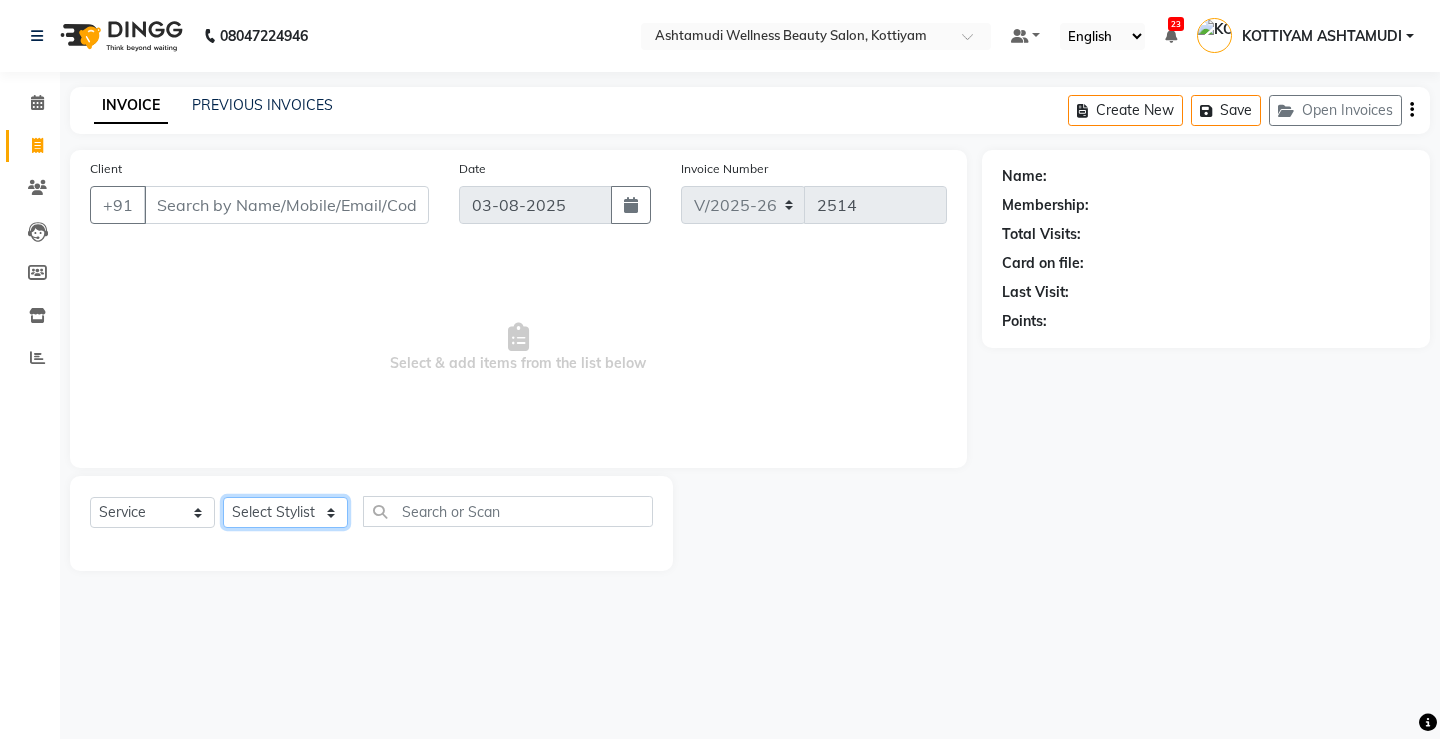 select on "27466" 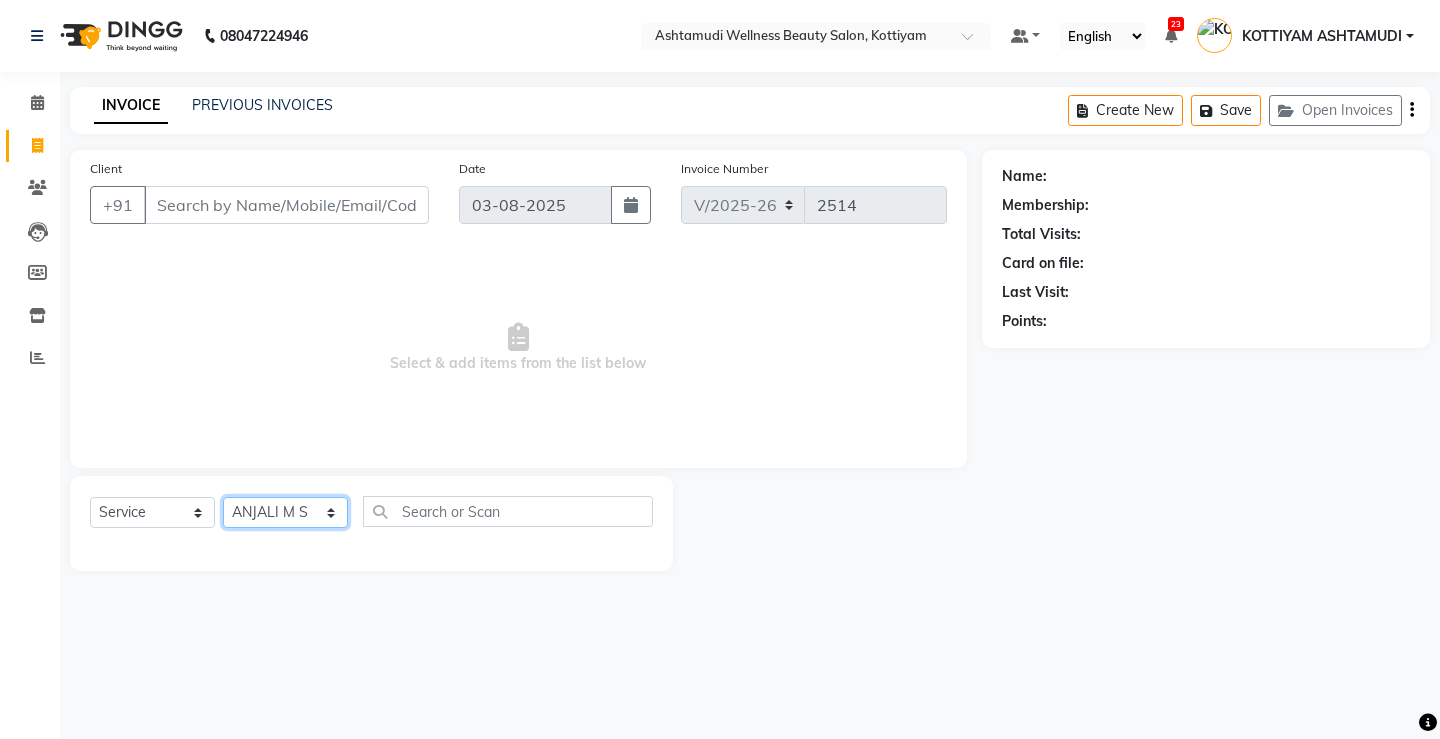 click on "Select Stylist ANJALI M S ASWATHY KOTTIYAM ASHTAMUDI KUMARI Muneera RASHMI SHEEJA ANIL SHYNI  SINDHYA  Sona Sunil Sreepriya STEFFY STEPHAN Varsha S Vismaya" 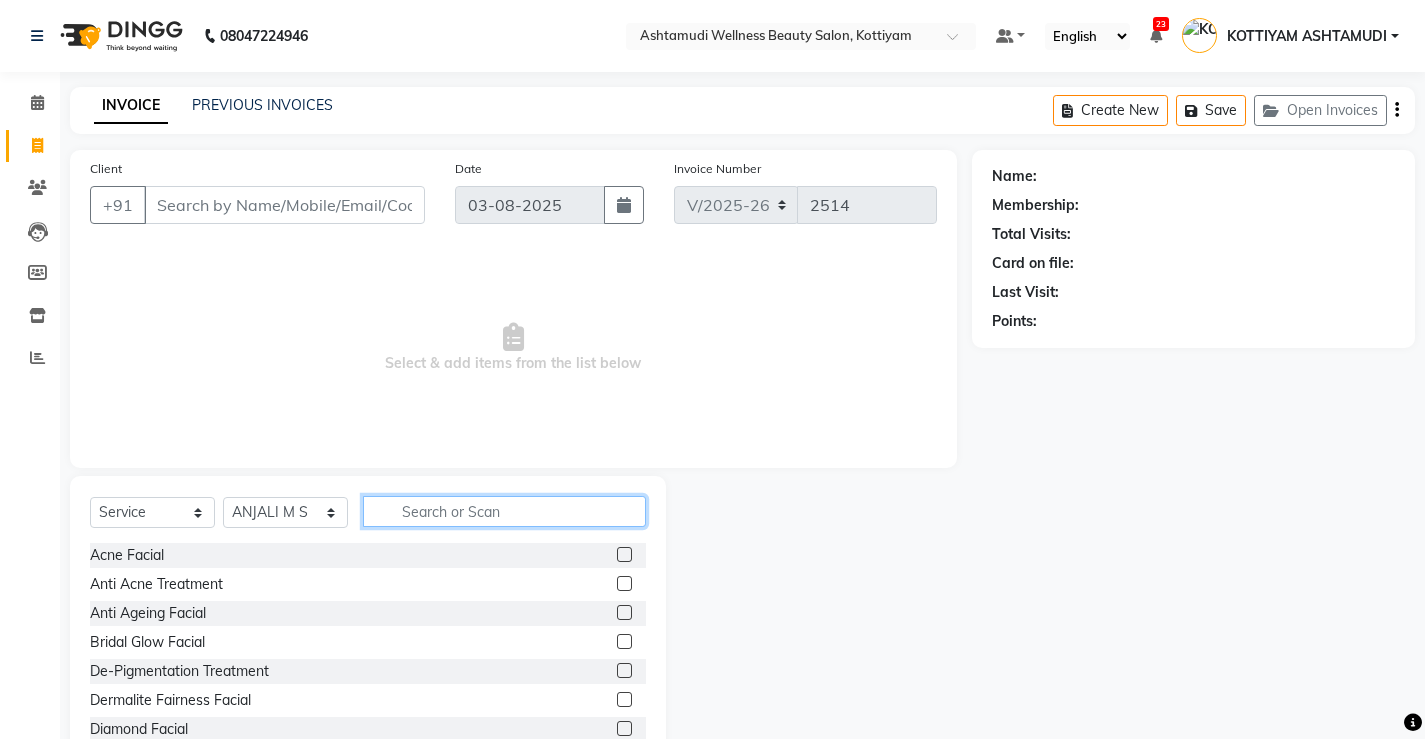 click 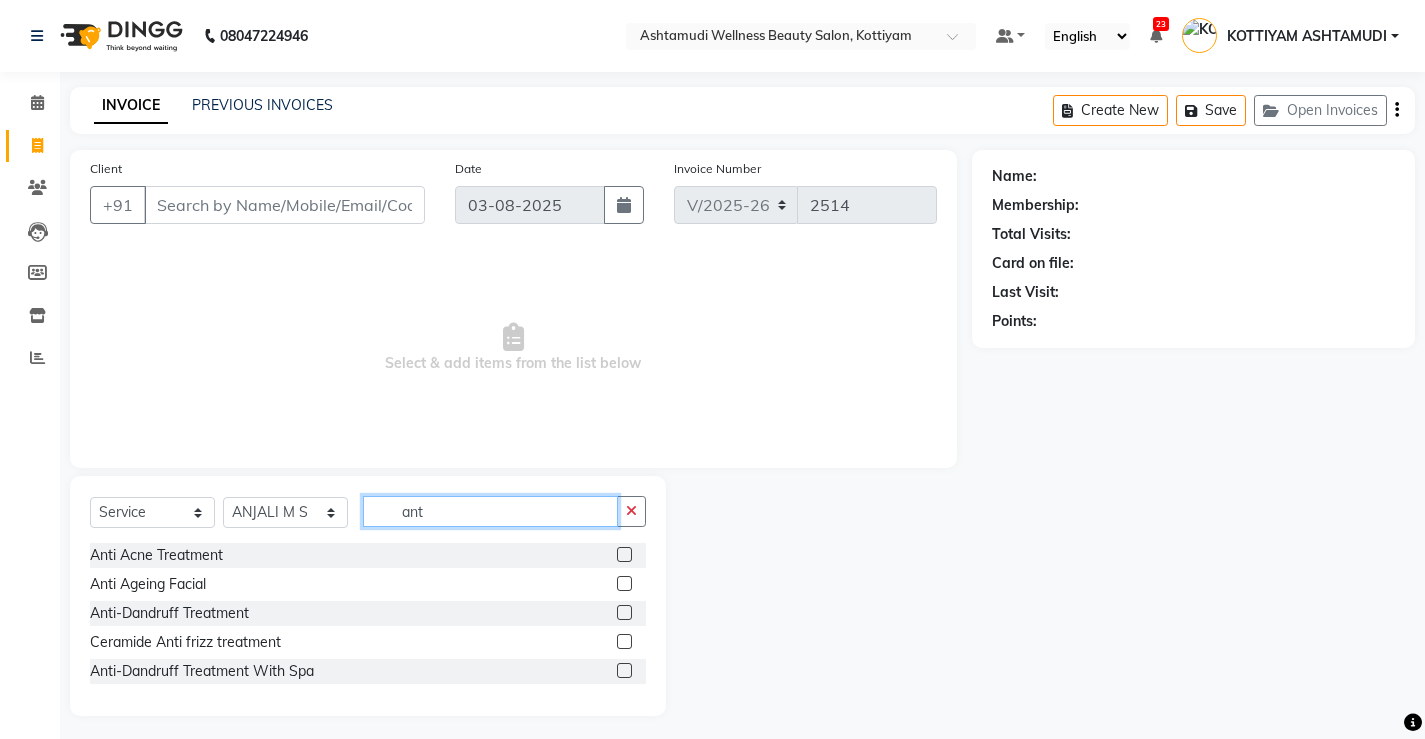 type on "ant" 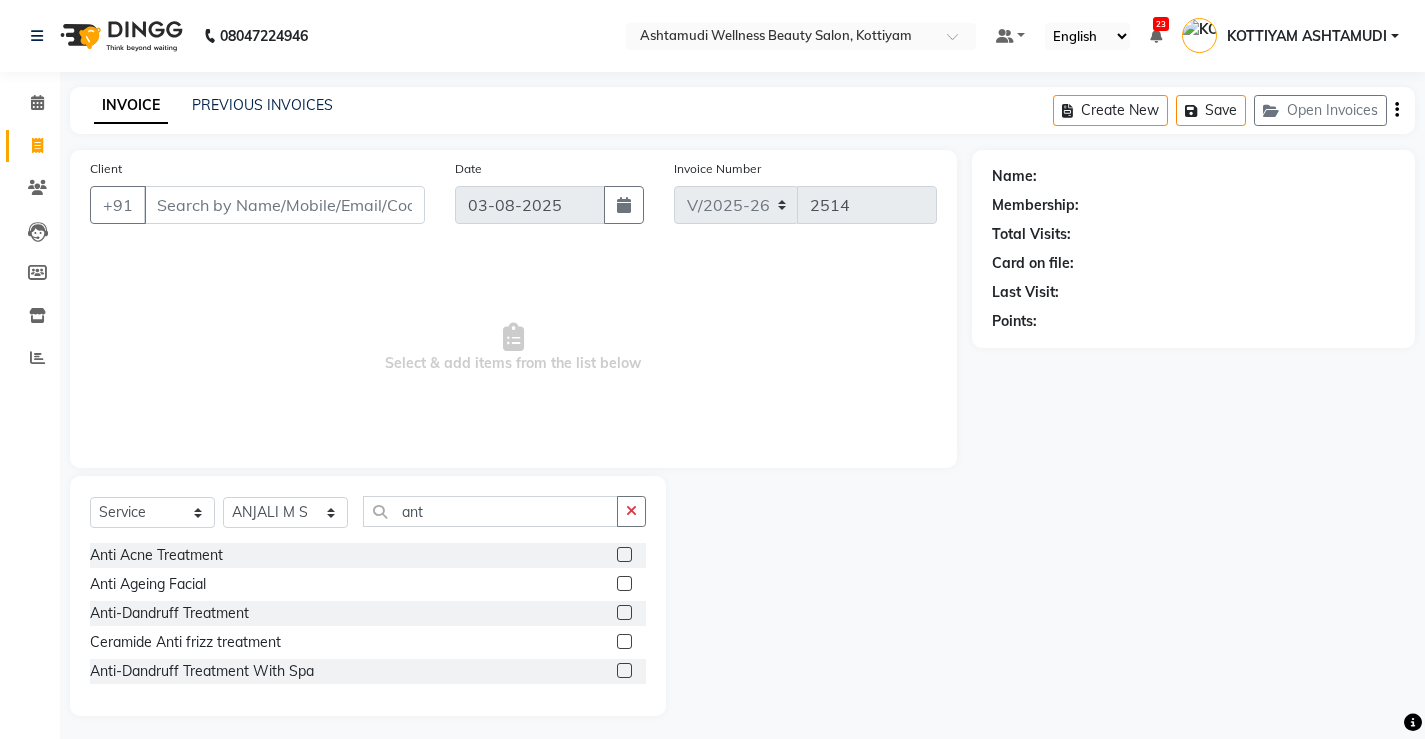 click 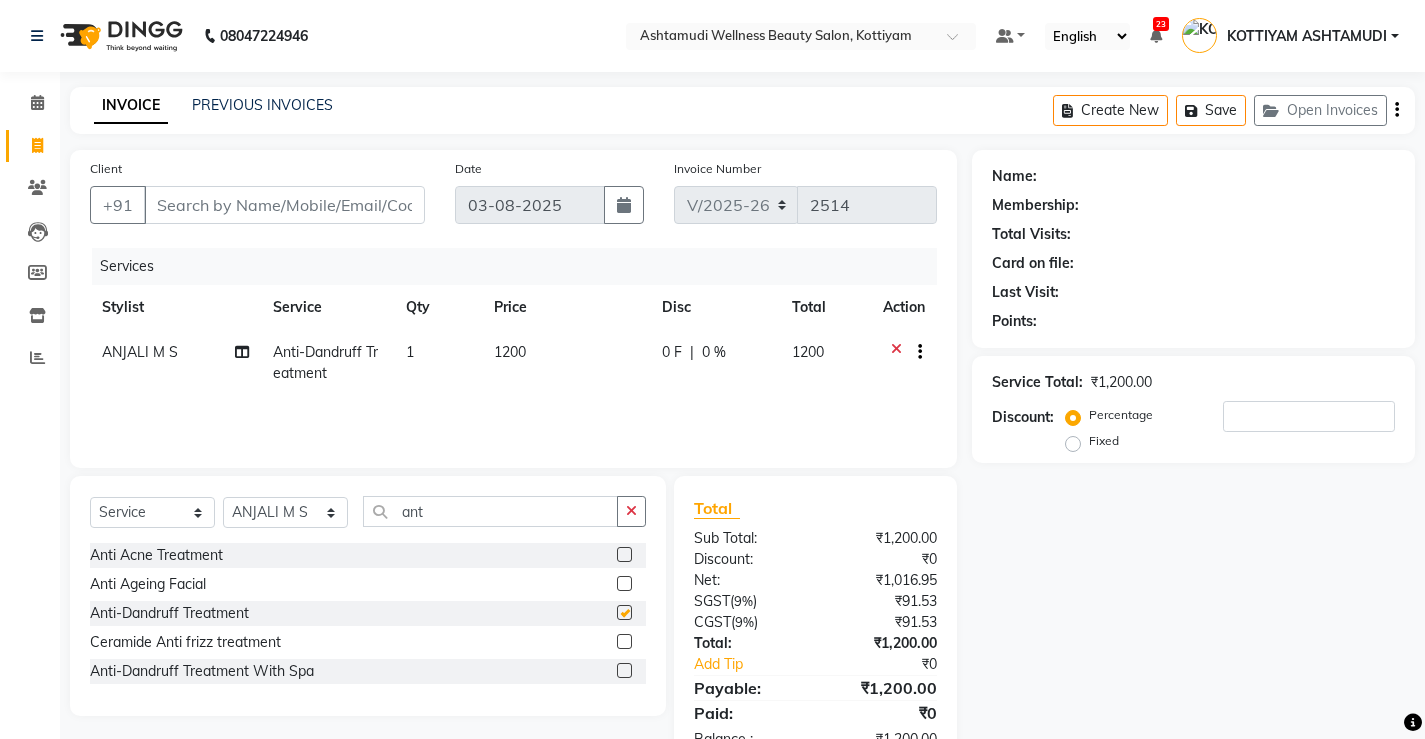 checkbox on "false" 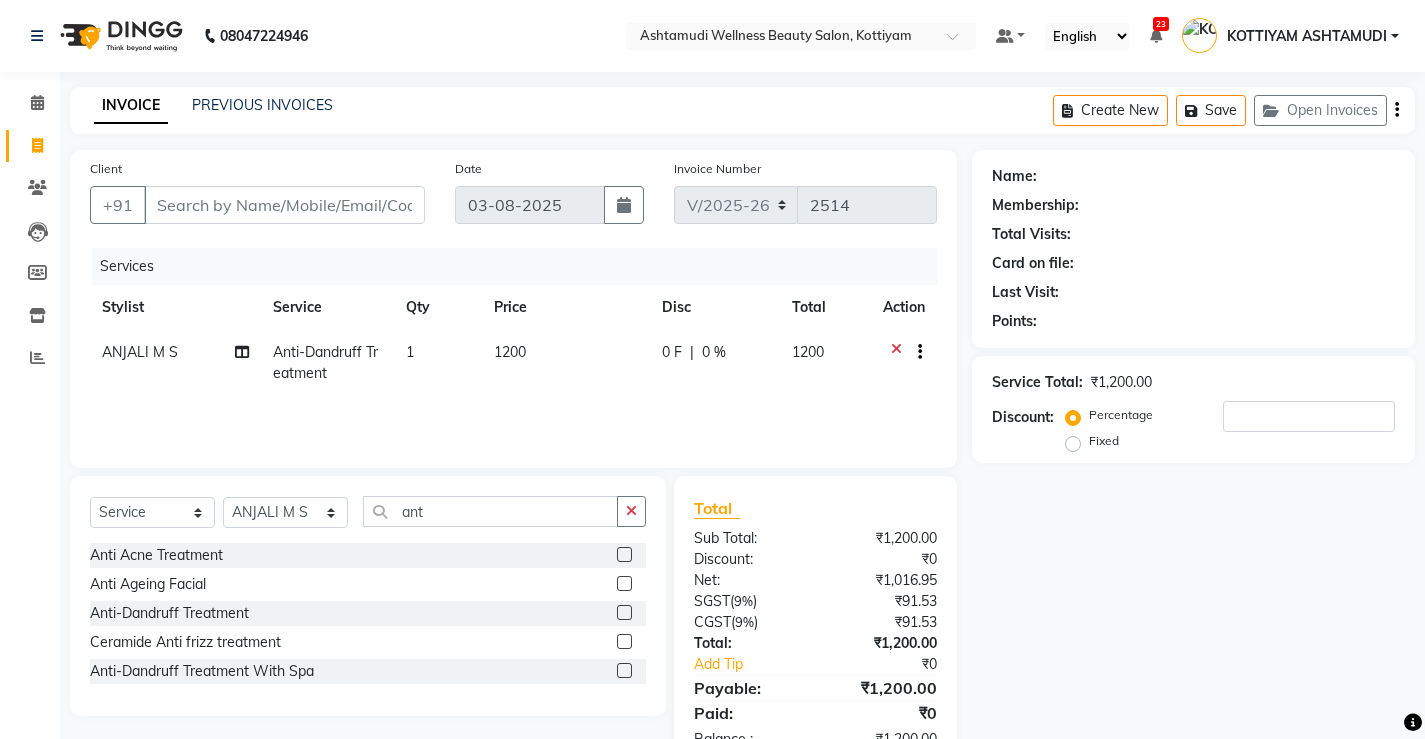 click 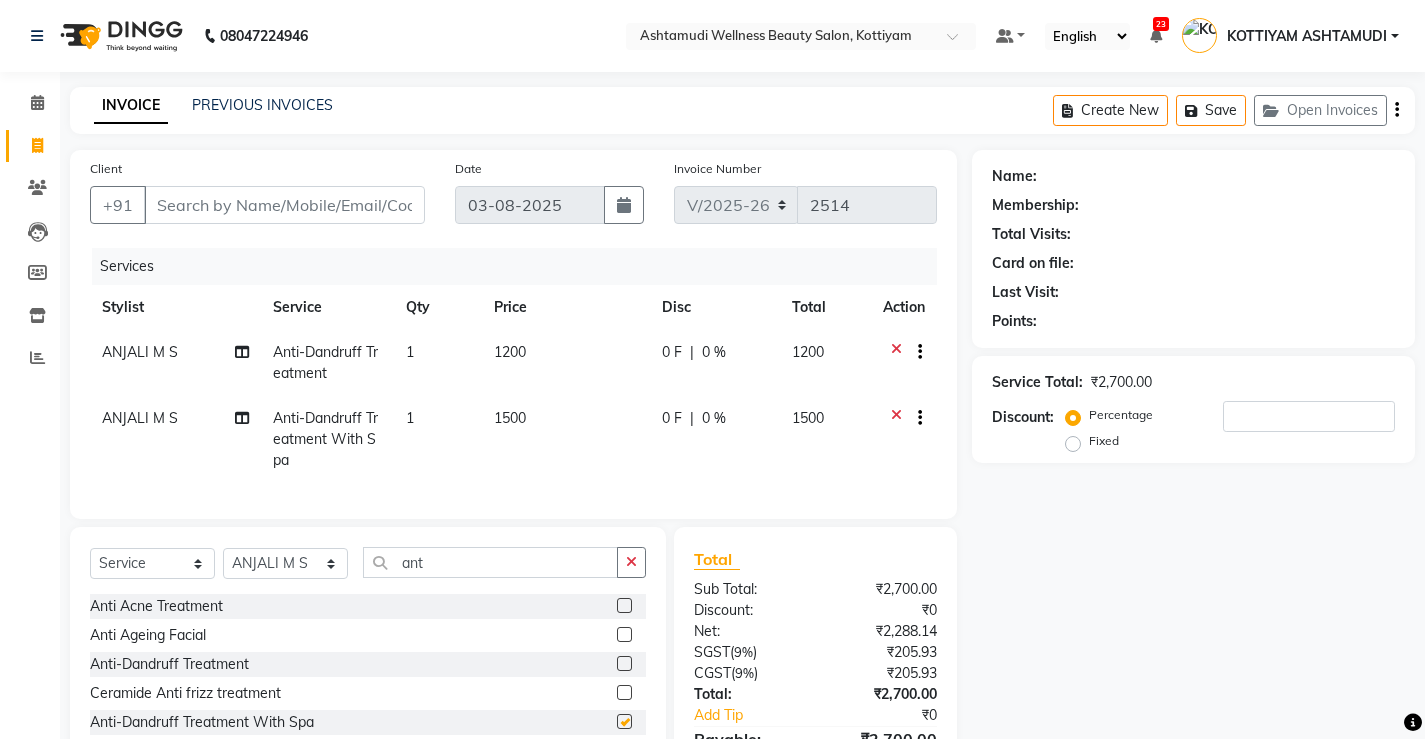 checkbox on "false" 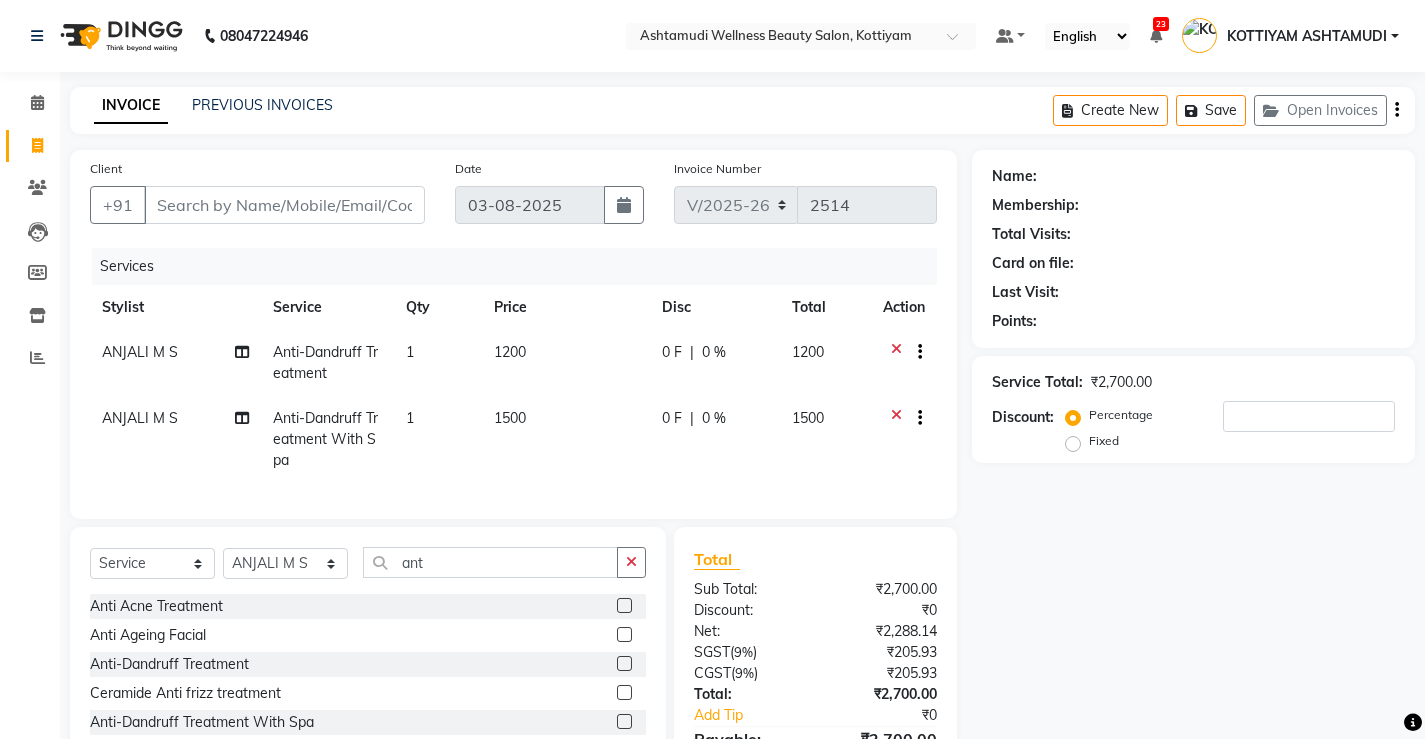 click 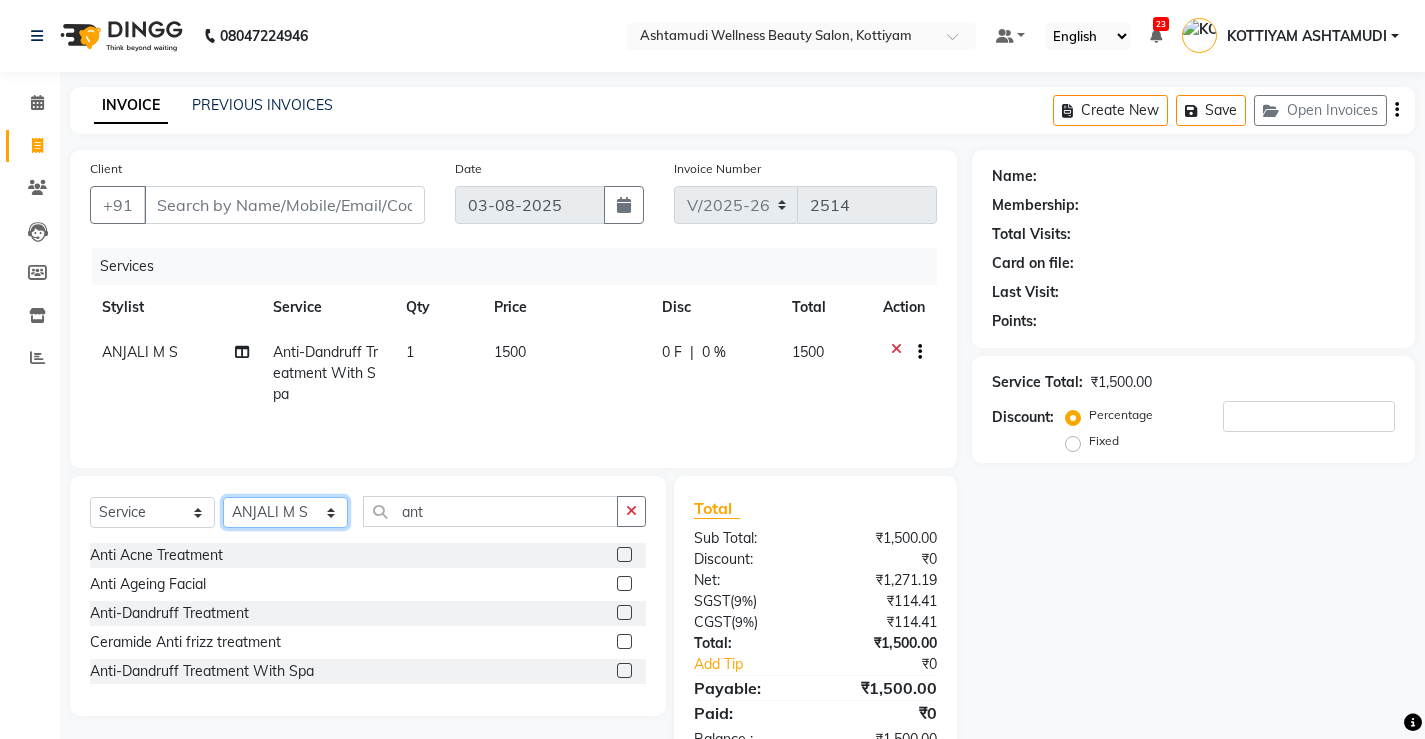 click on "Select Stylist ANJALI M S ASWATHY KOTTIYAM ASHTAMUDI KUMARI Muneera RASHMI SHEEJA ANIL SHYNI  SINDHYA  Sona Sunil Sreepriya STEFFY STEPHAN Varsha S Vismaya" 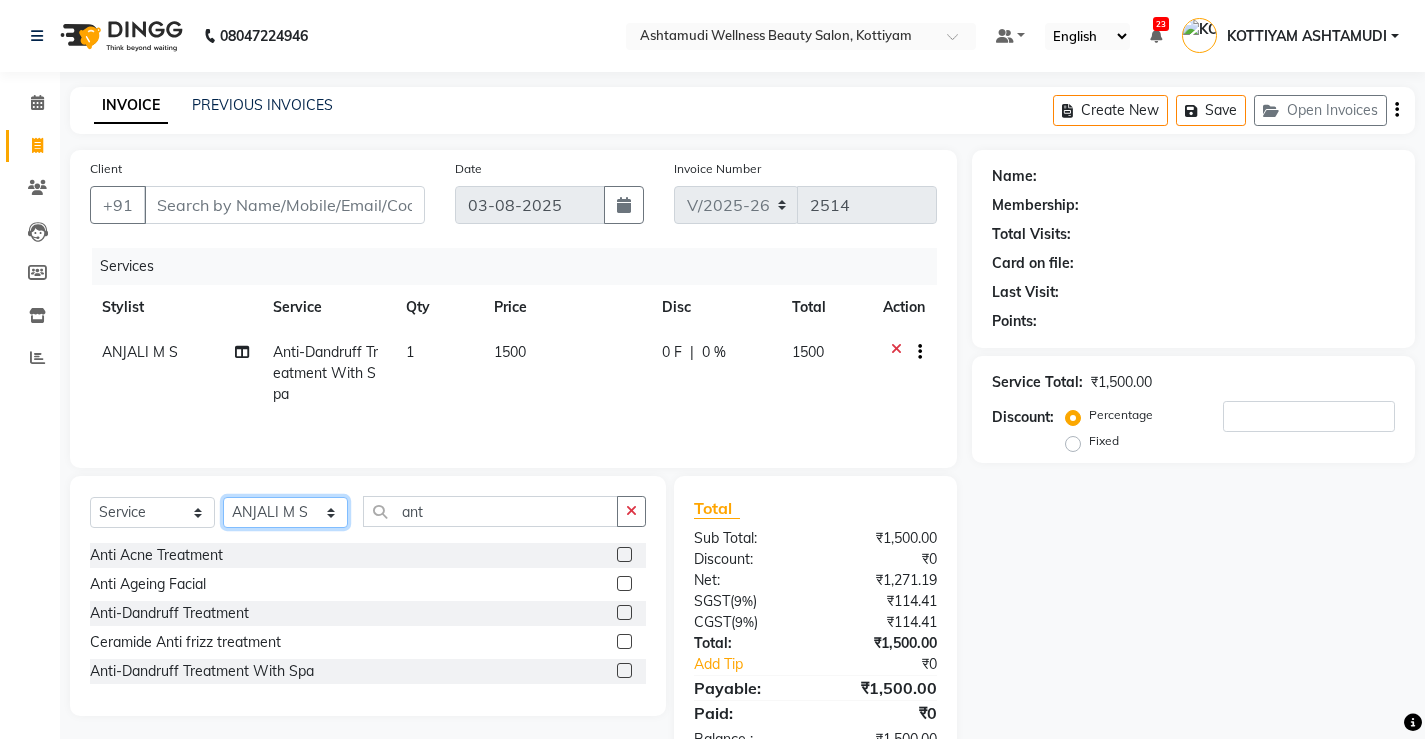select on "27472" 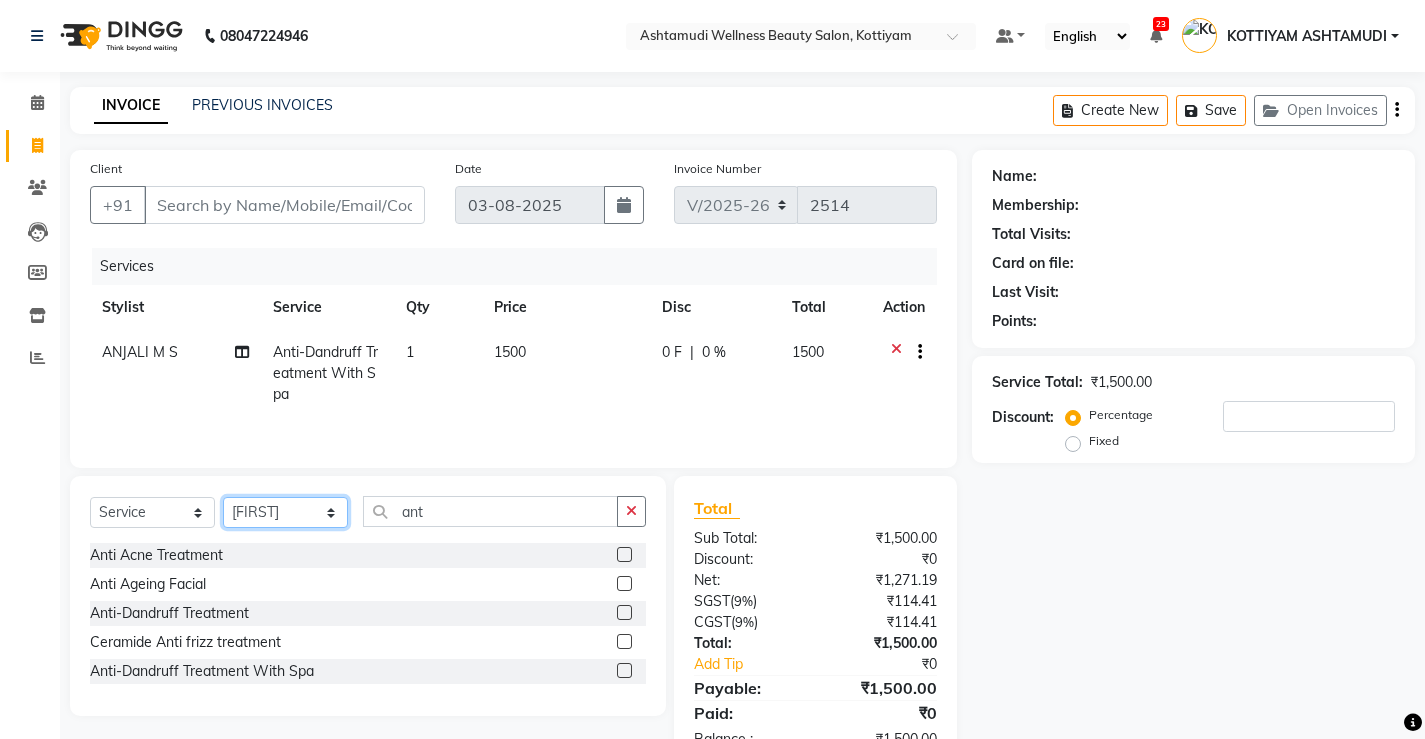 click on "Select Stylist ANJALI M S ASWATHY KOTTIYAM ASHTAMUDI KUMARI Muneera RASHMI SHEEJA ANIL SHYNI  SINDHYA  Sona Sunil Sreepriya STEFFY STEPHAN Varsha S Vismaya" 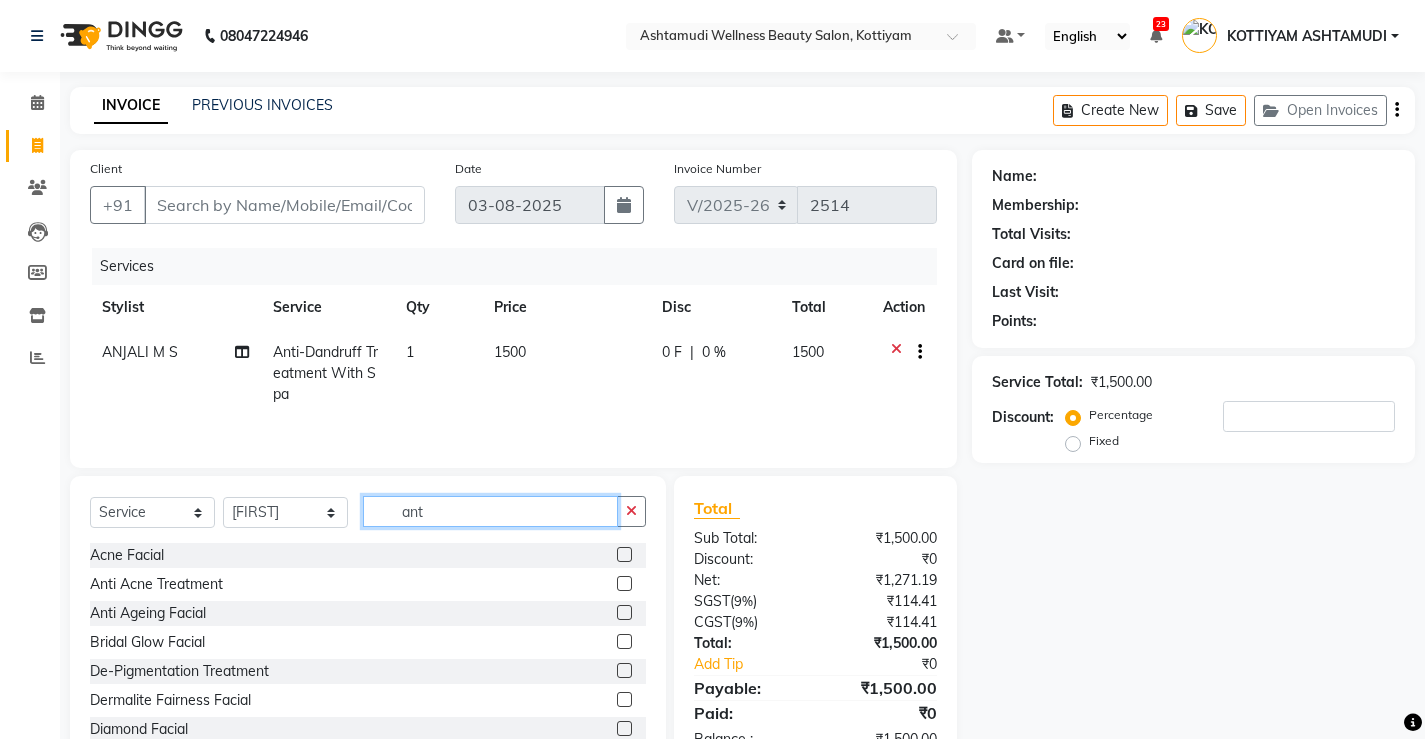 click on "ant" 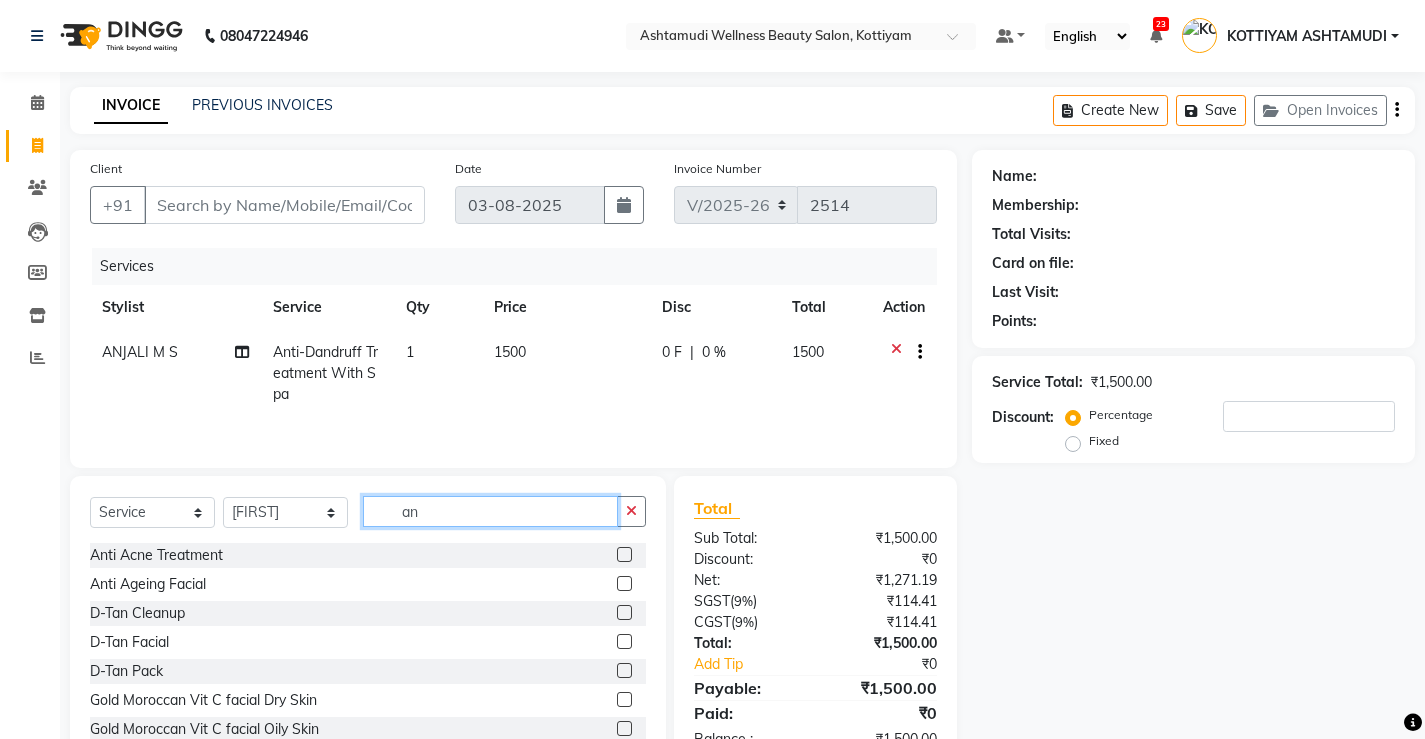 type on "a" 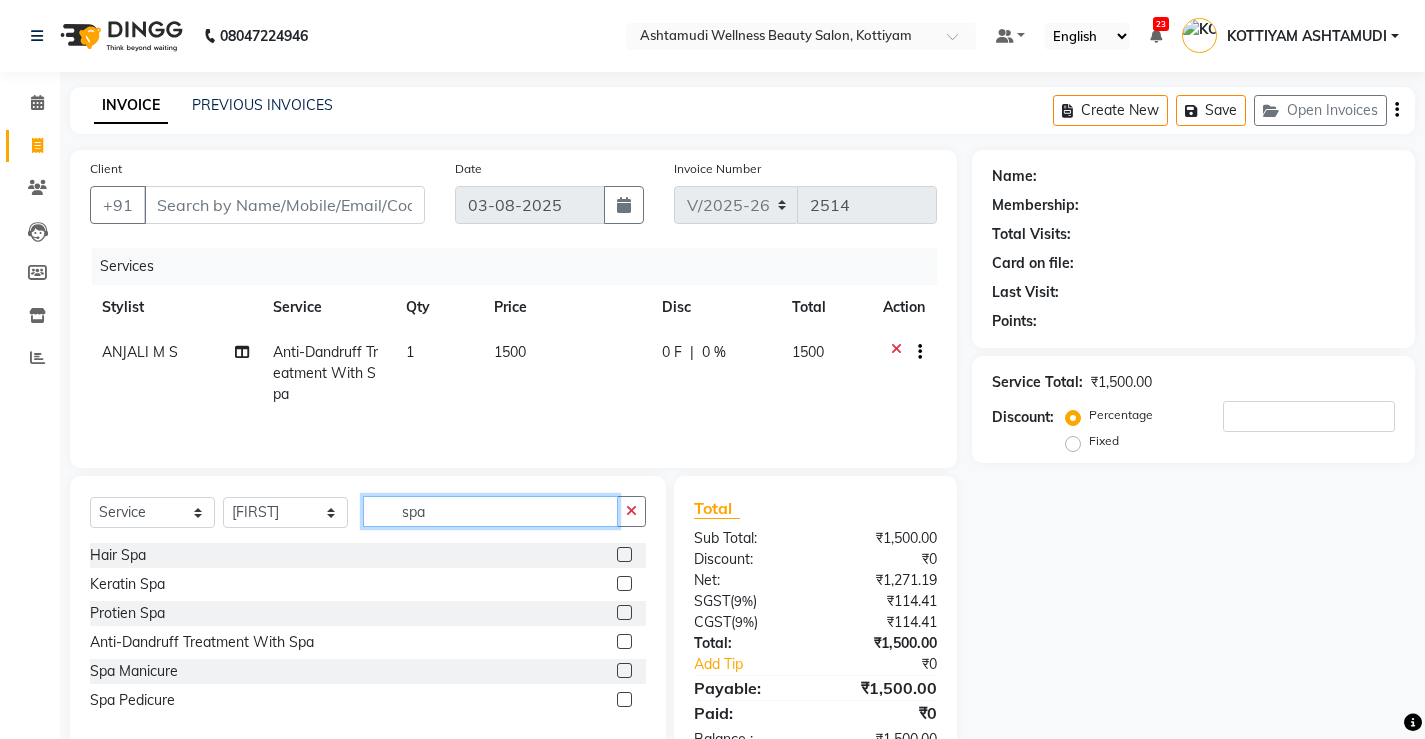 type on "spa" 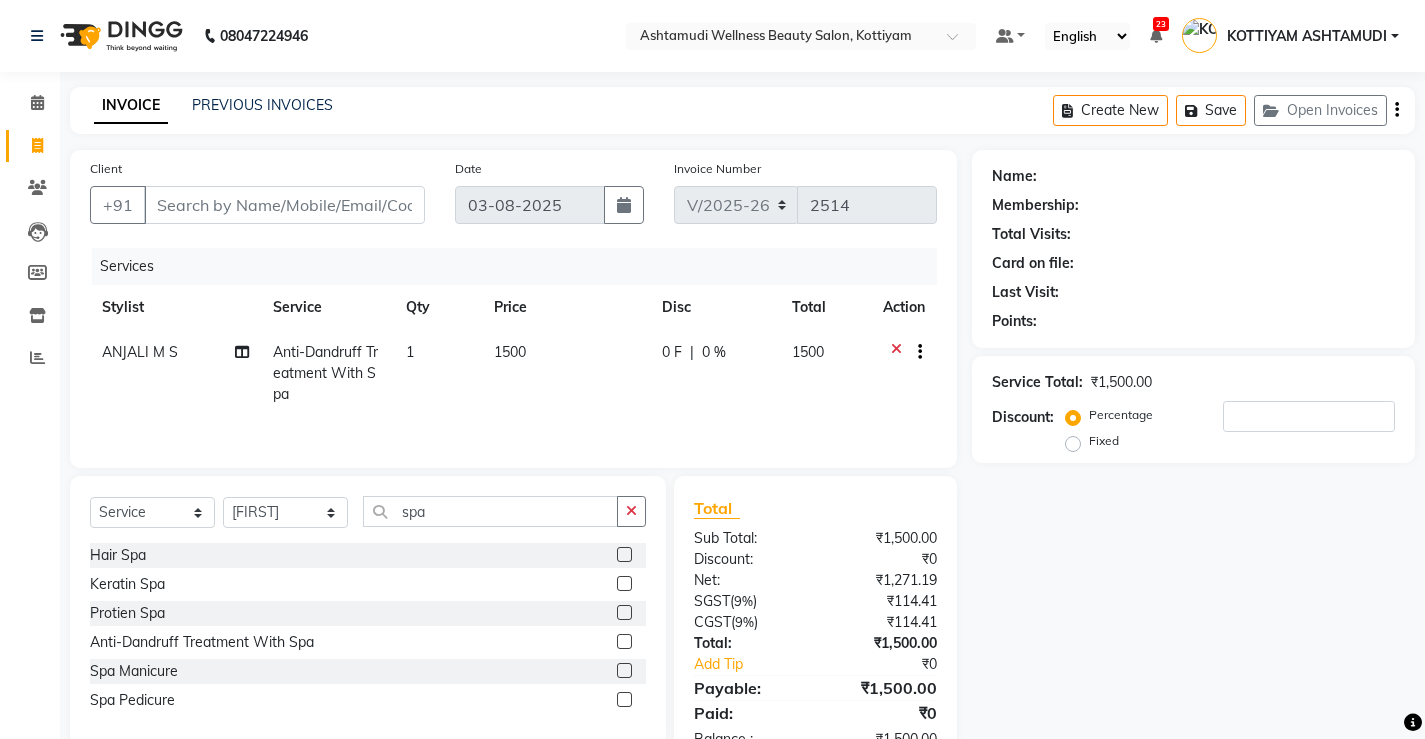 click 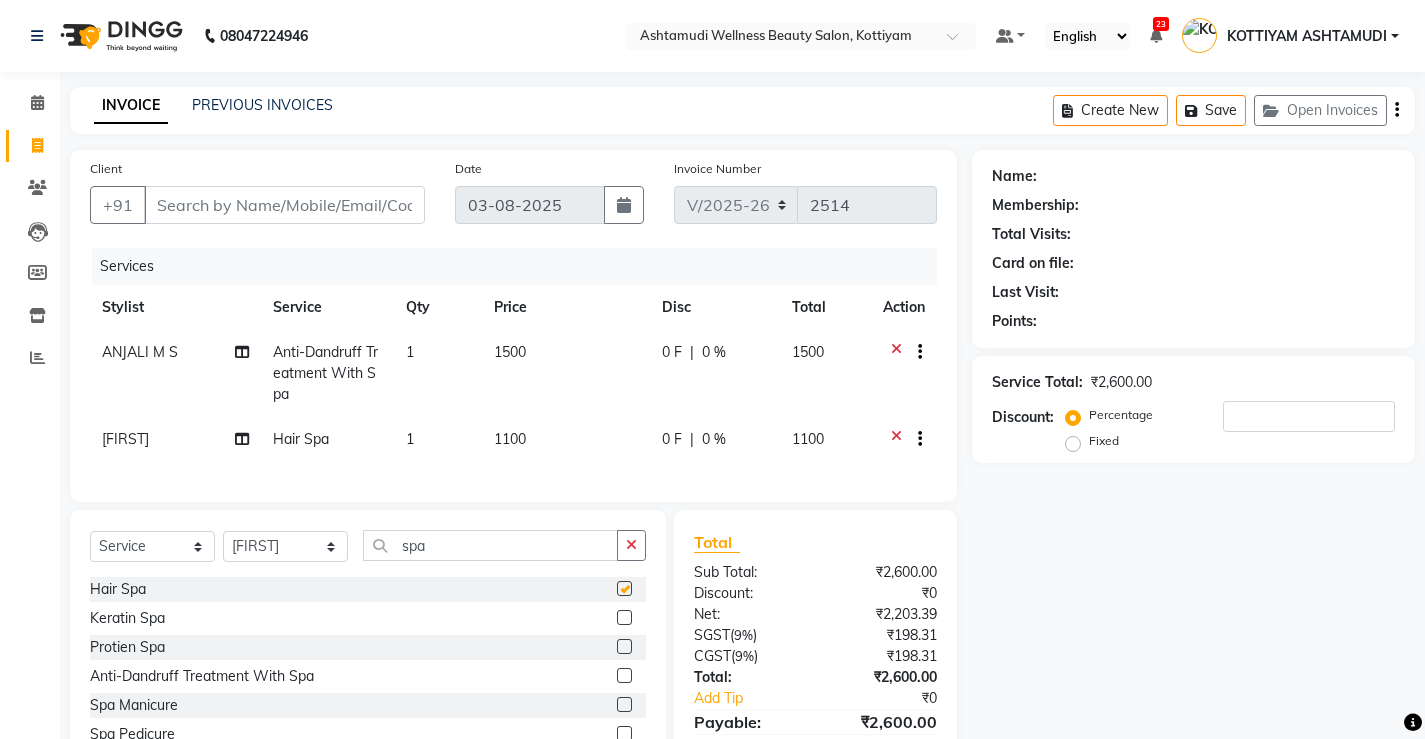 checkbox on "false" 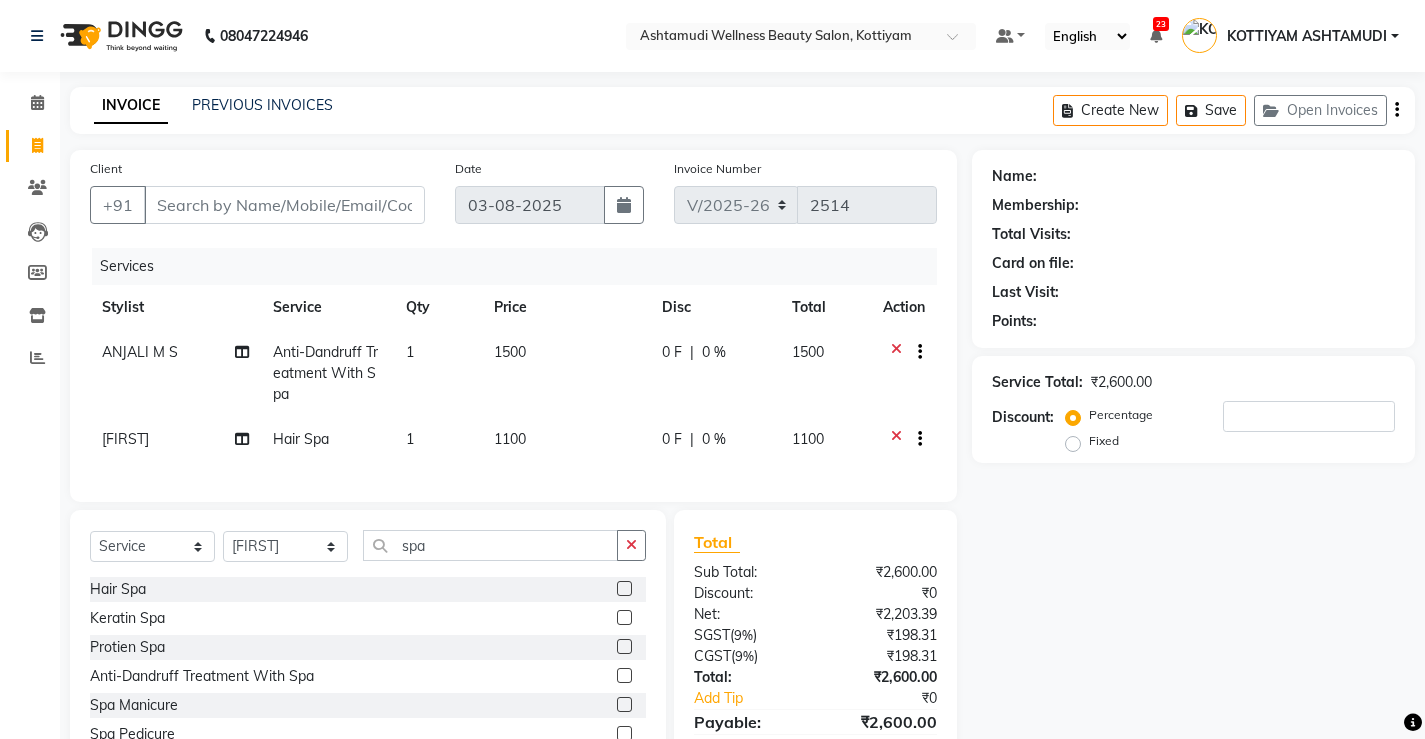 click 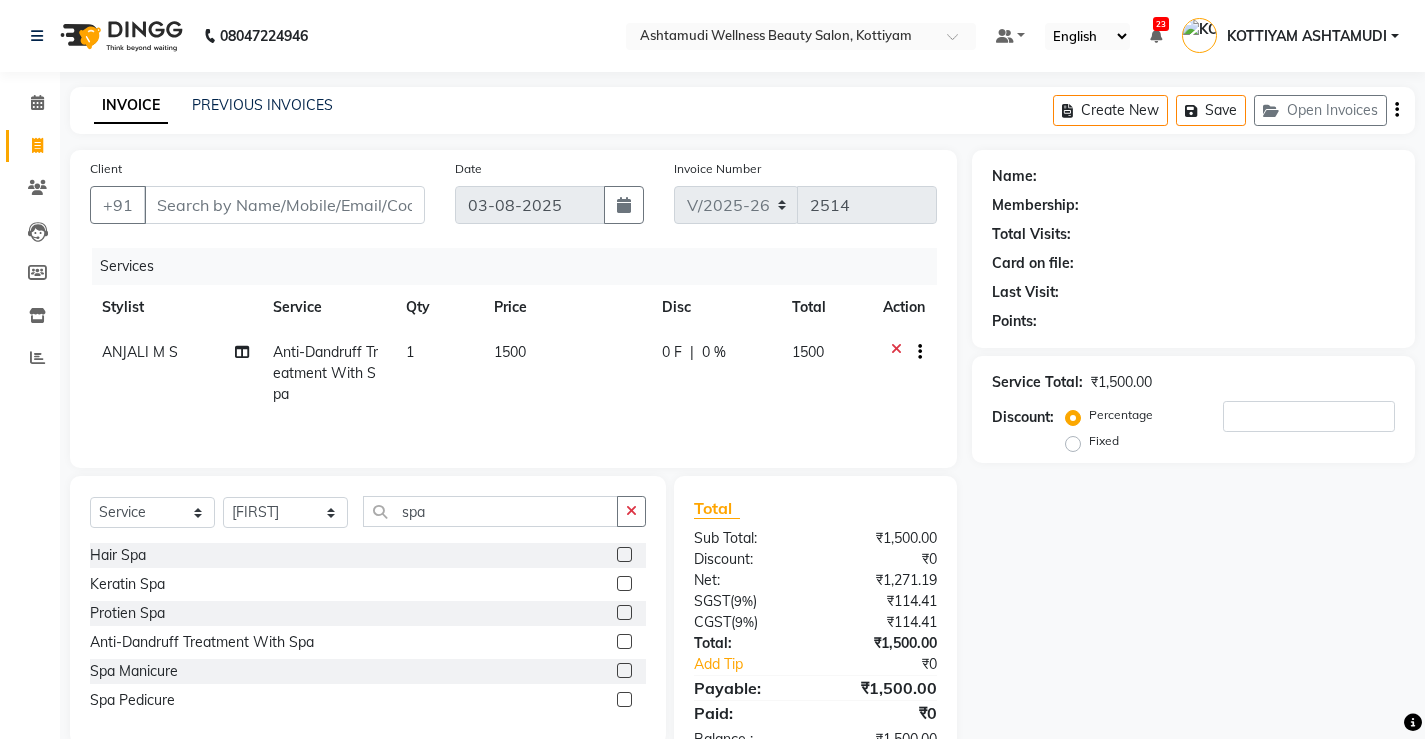 click 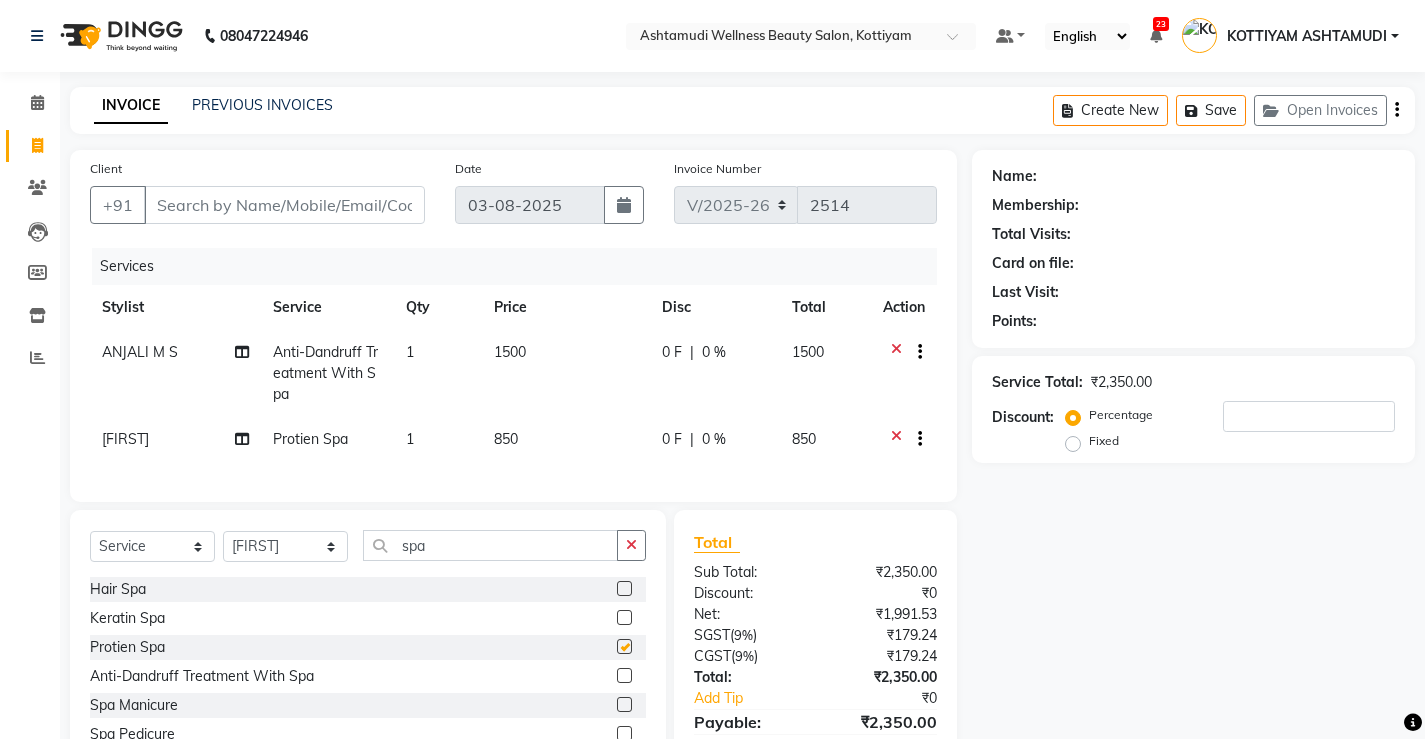 checkbox on "false" 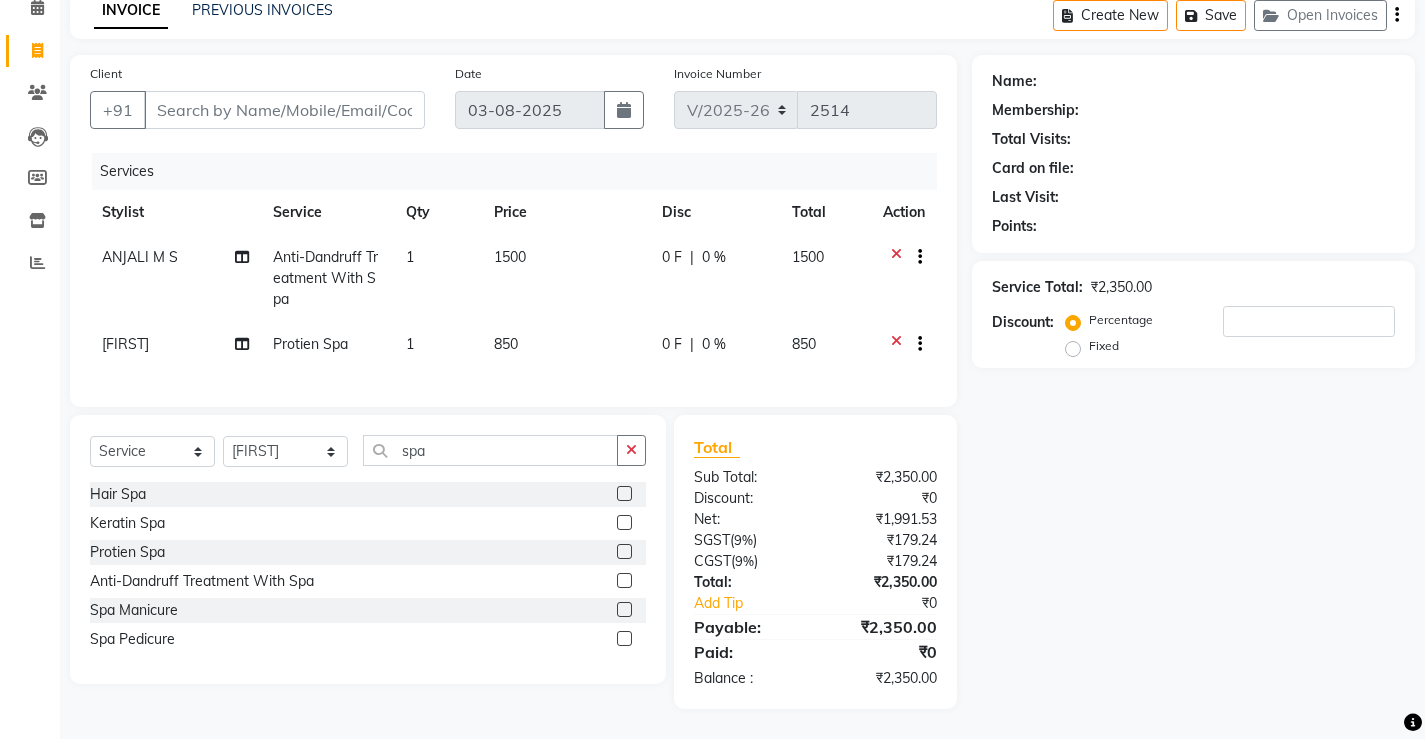 scroll, scrollTop: 0, scrollLeft: 0, axis: both 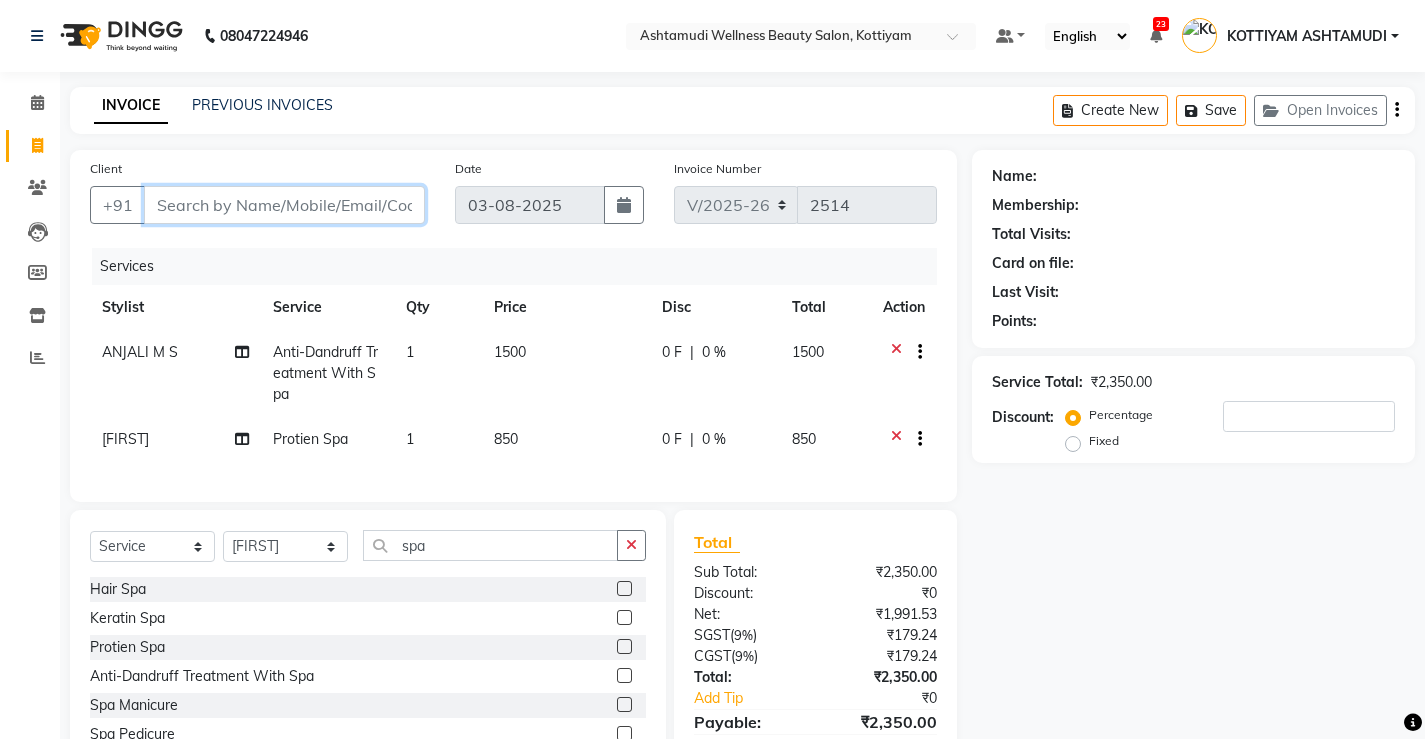 click on "Client" at bounding box center [284, 205] 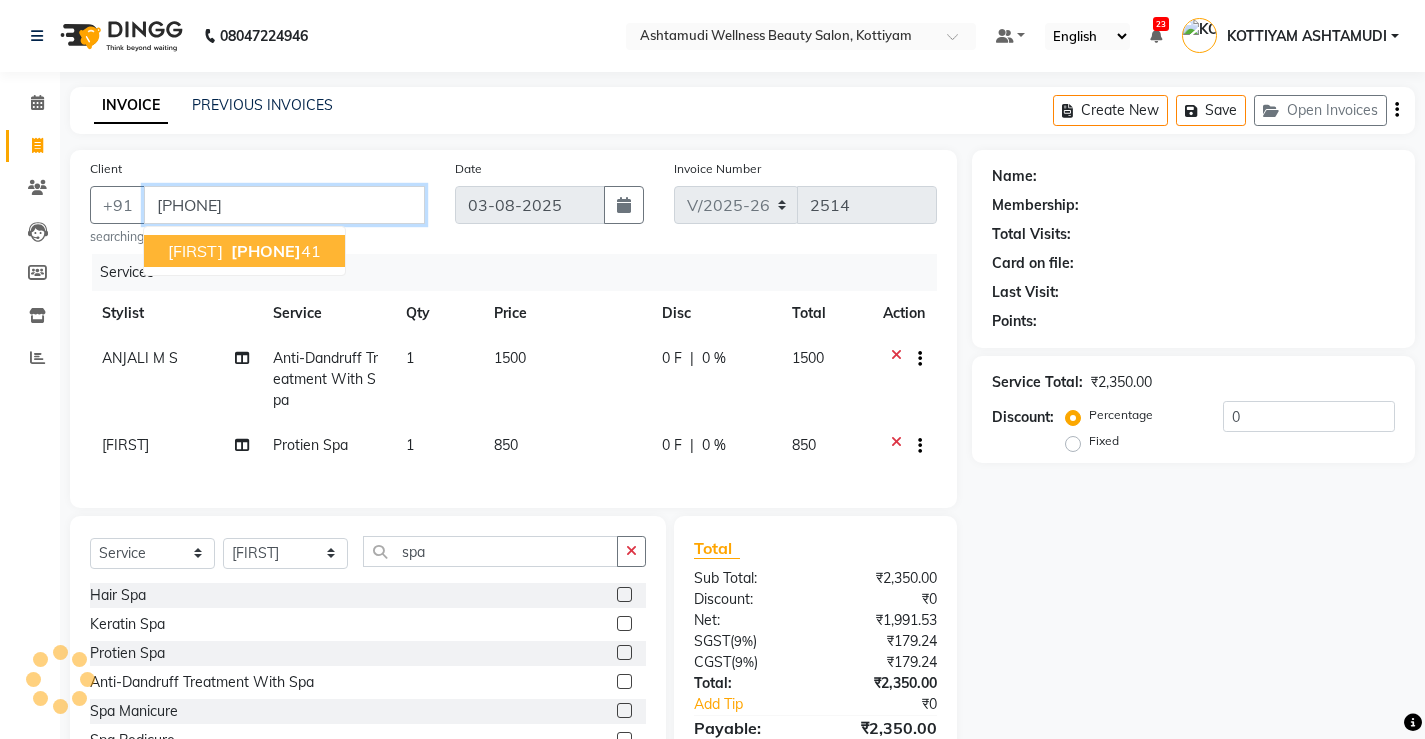 type on "9947405441" 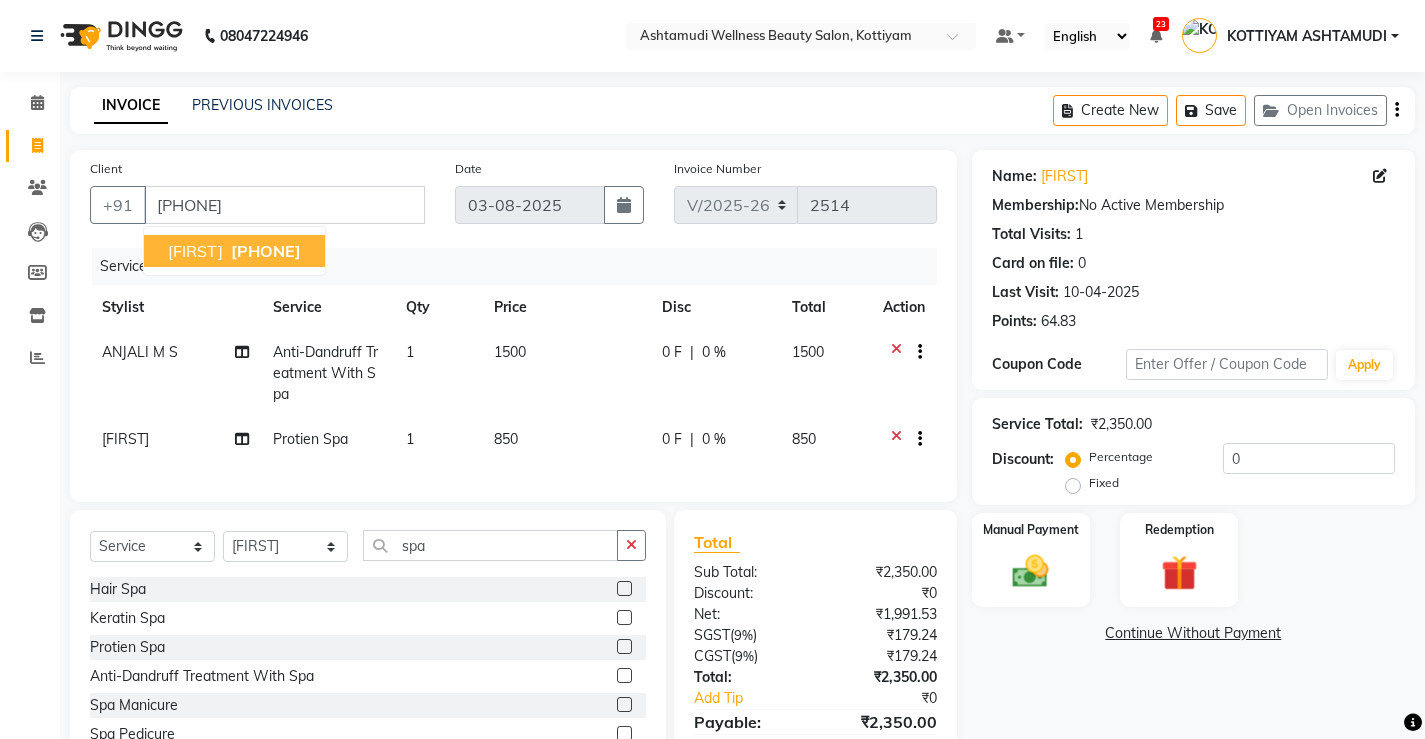 click on "9947405441" at bounding box center (266, 251) 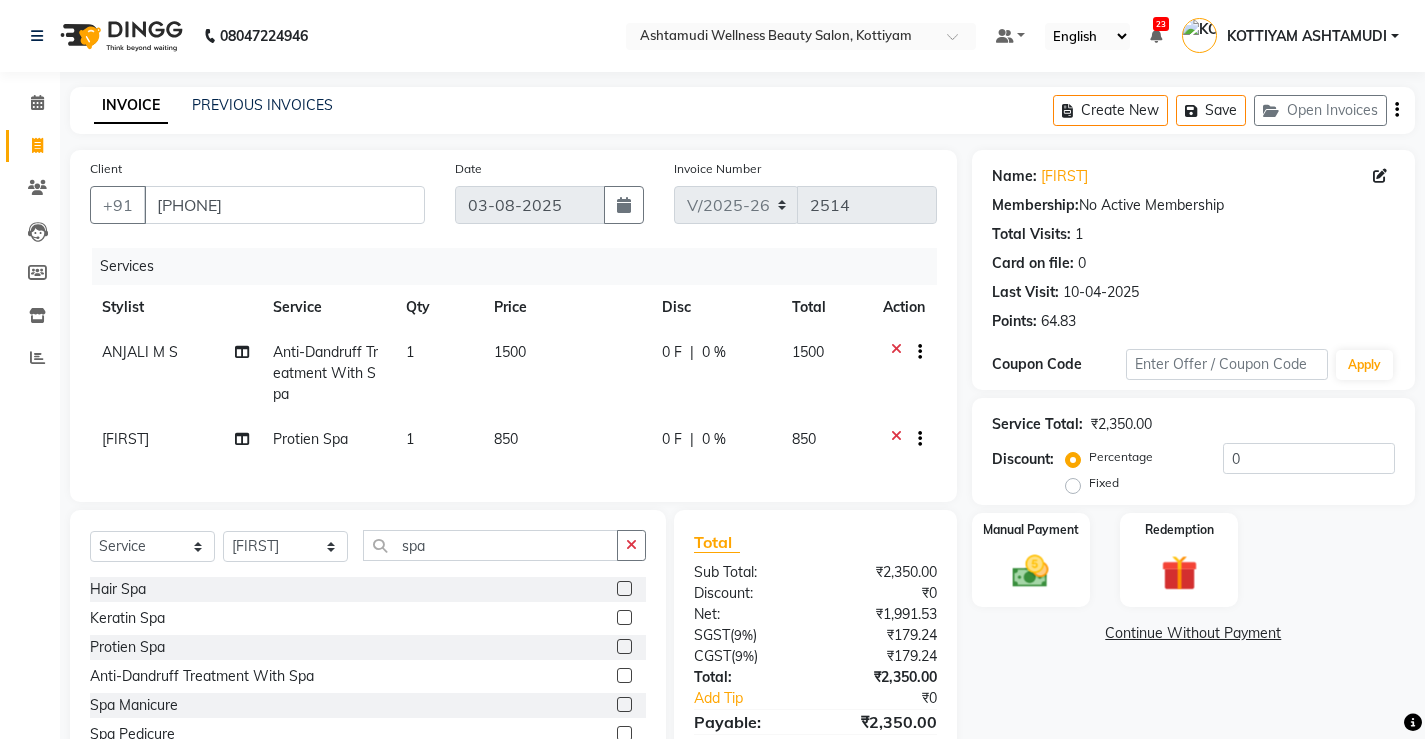 scroll, scrollTop: 110, scrollLeft: 0, axis: vertical 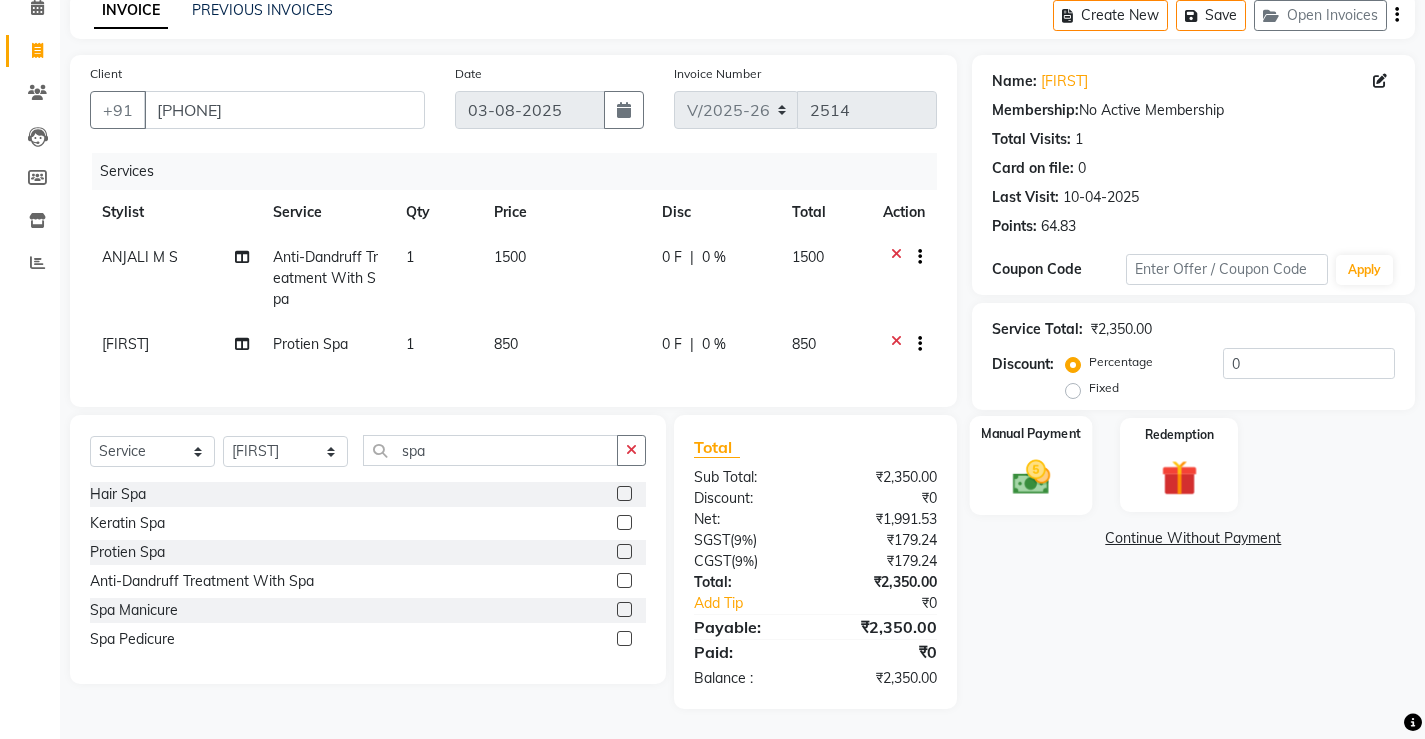 click 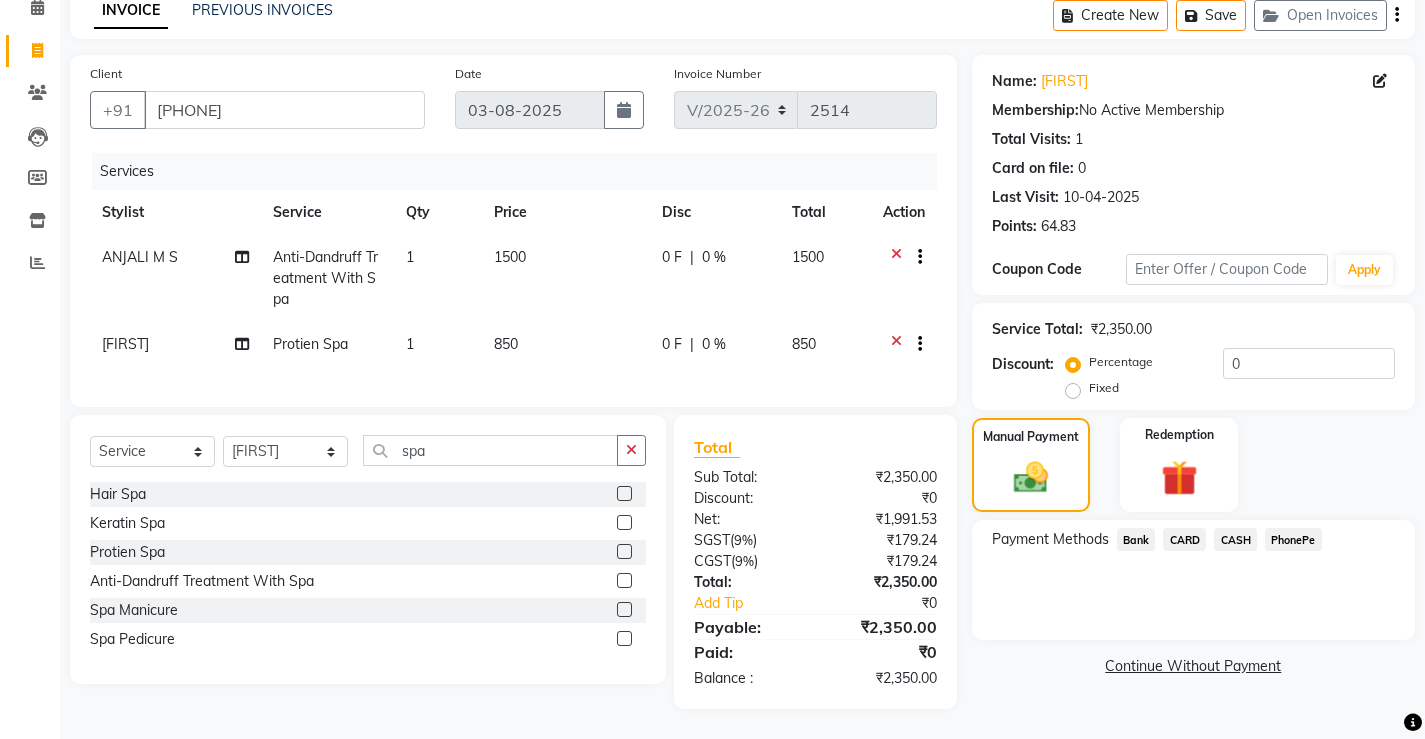 click on "CARD" 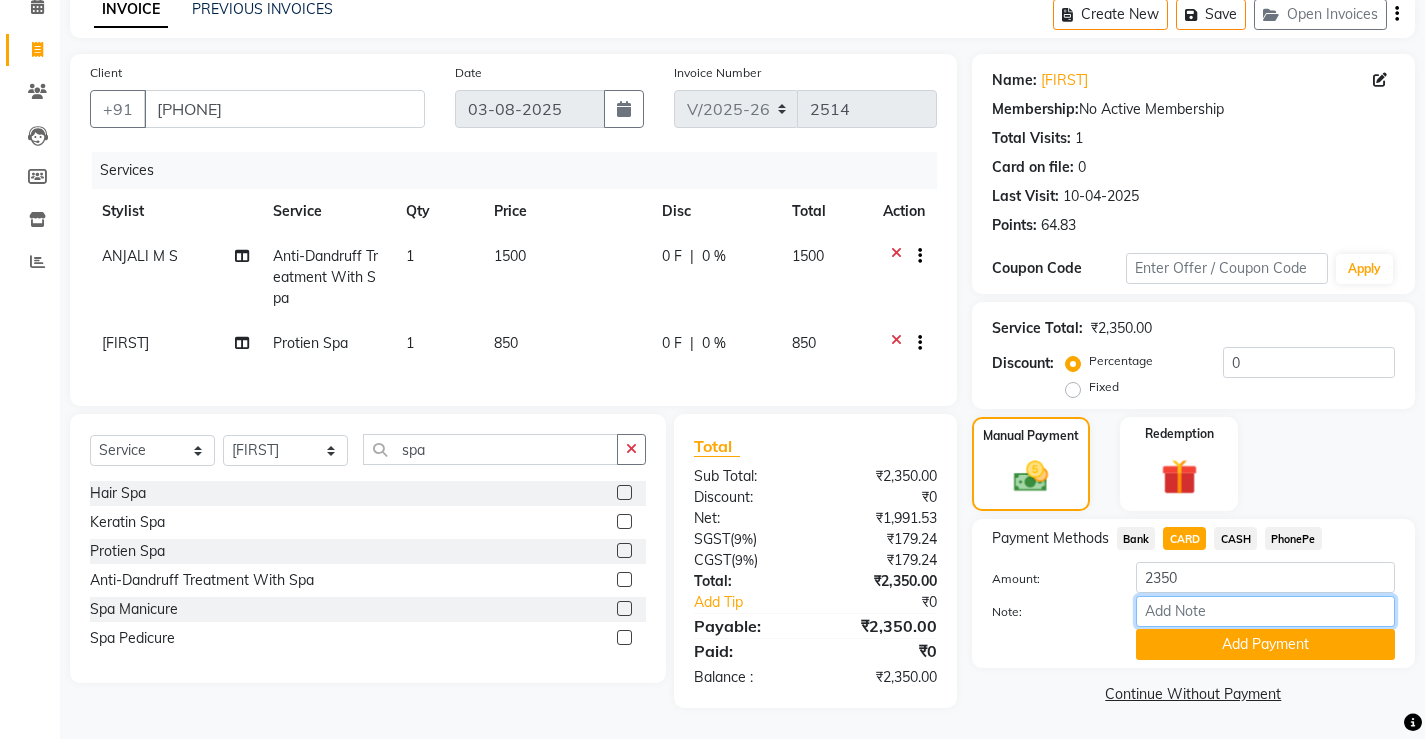 click on "Note:" at bounding box center [1265, 611] 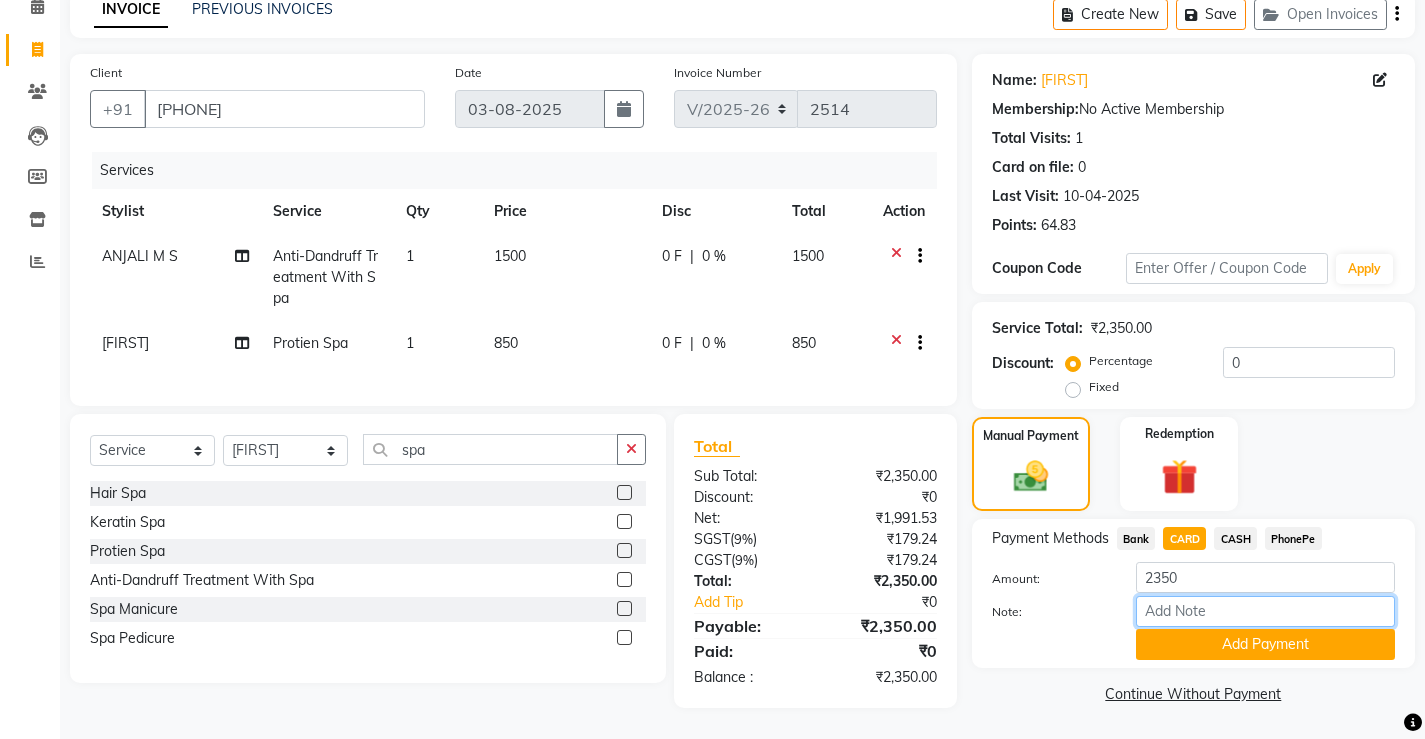 type on "Sona" 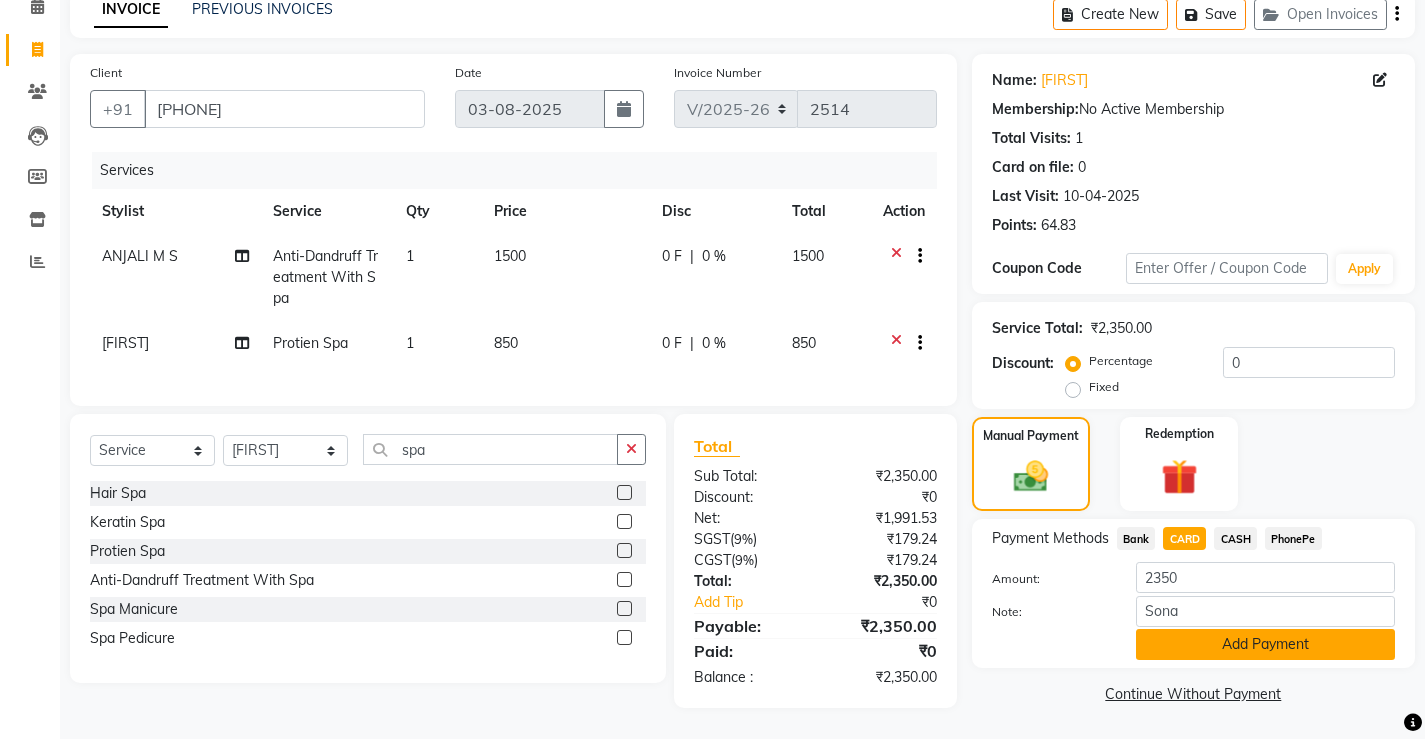 click on "Add Payment" 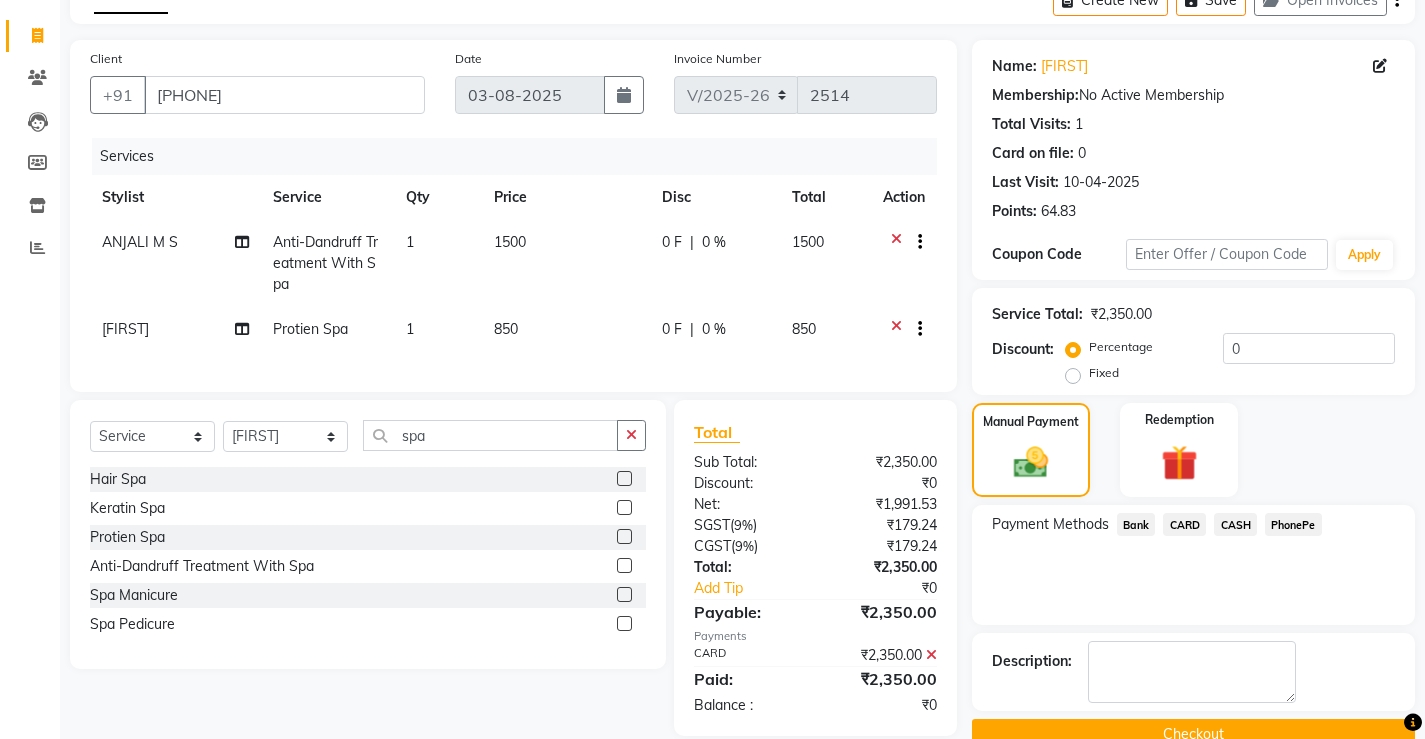 scroll, scrollTop: 152, scrollLeft: 0, axis: vertical 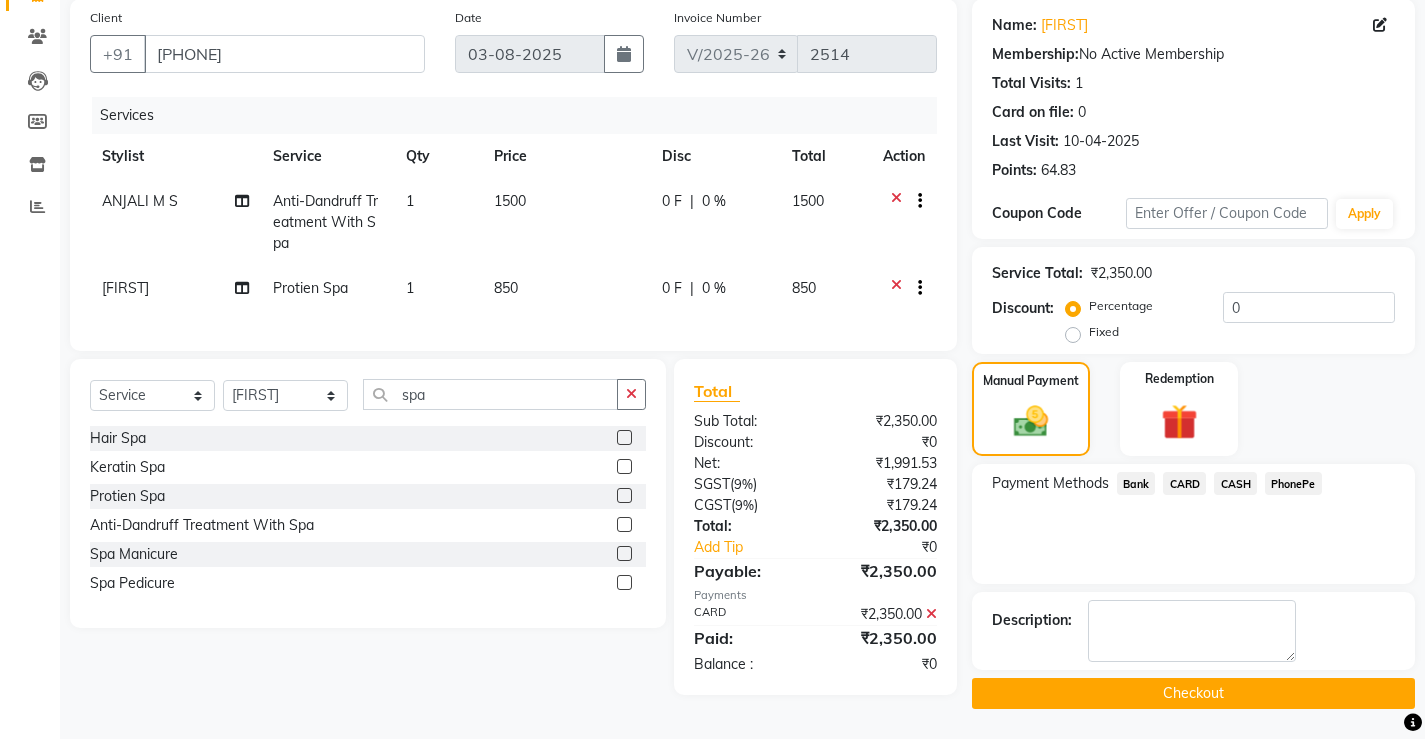 click on "Checkout" 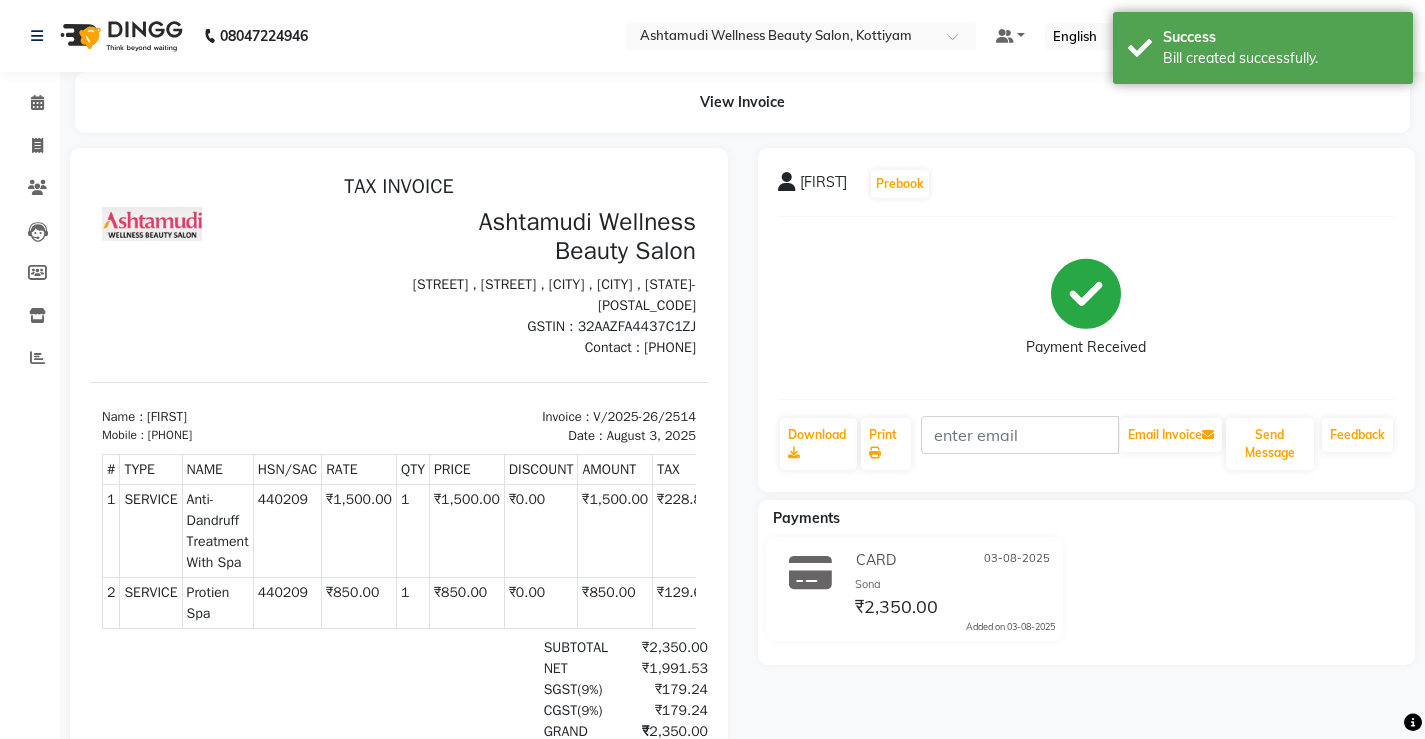 scroll, scrollTop: 0, scrollLeft: 0, axis: both 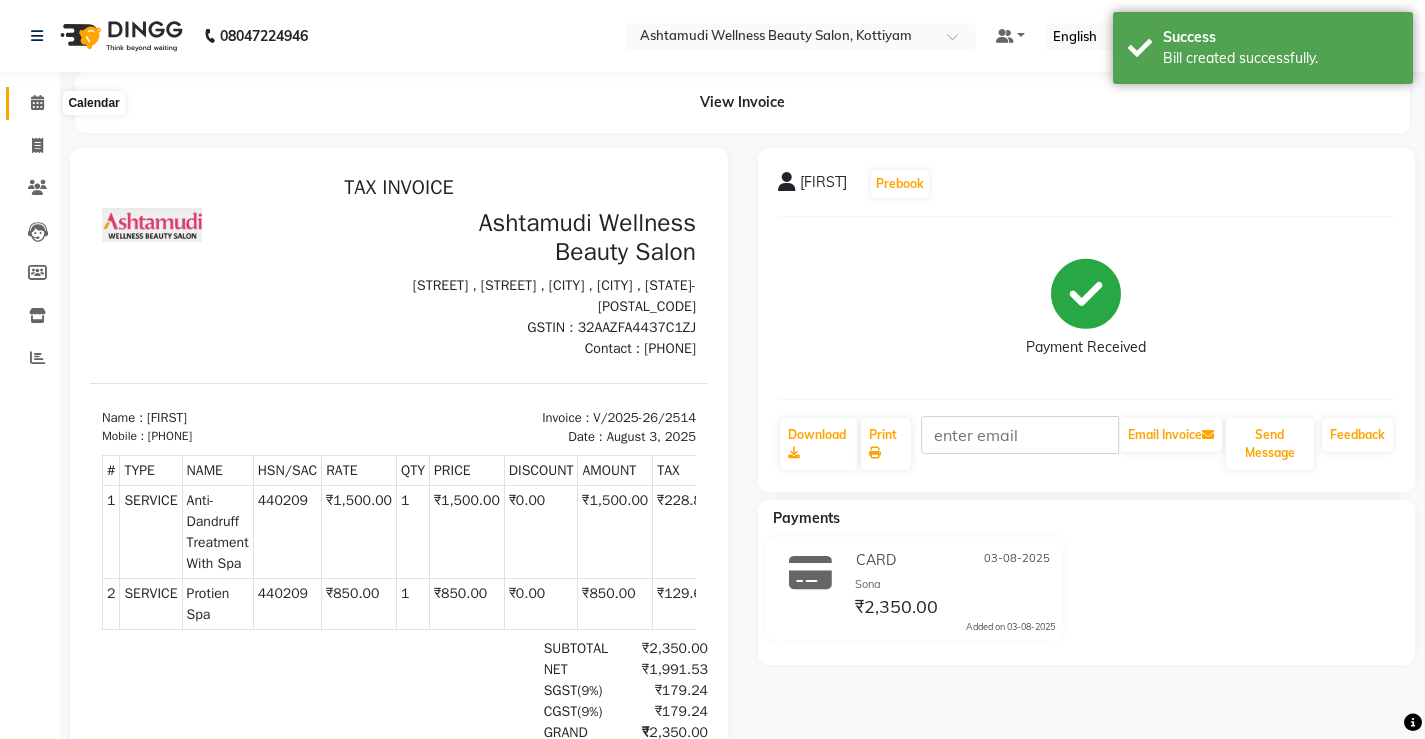 click 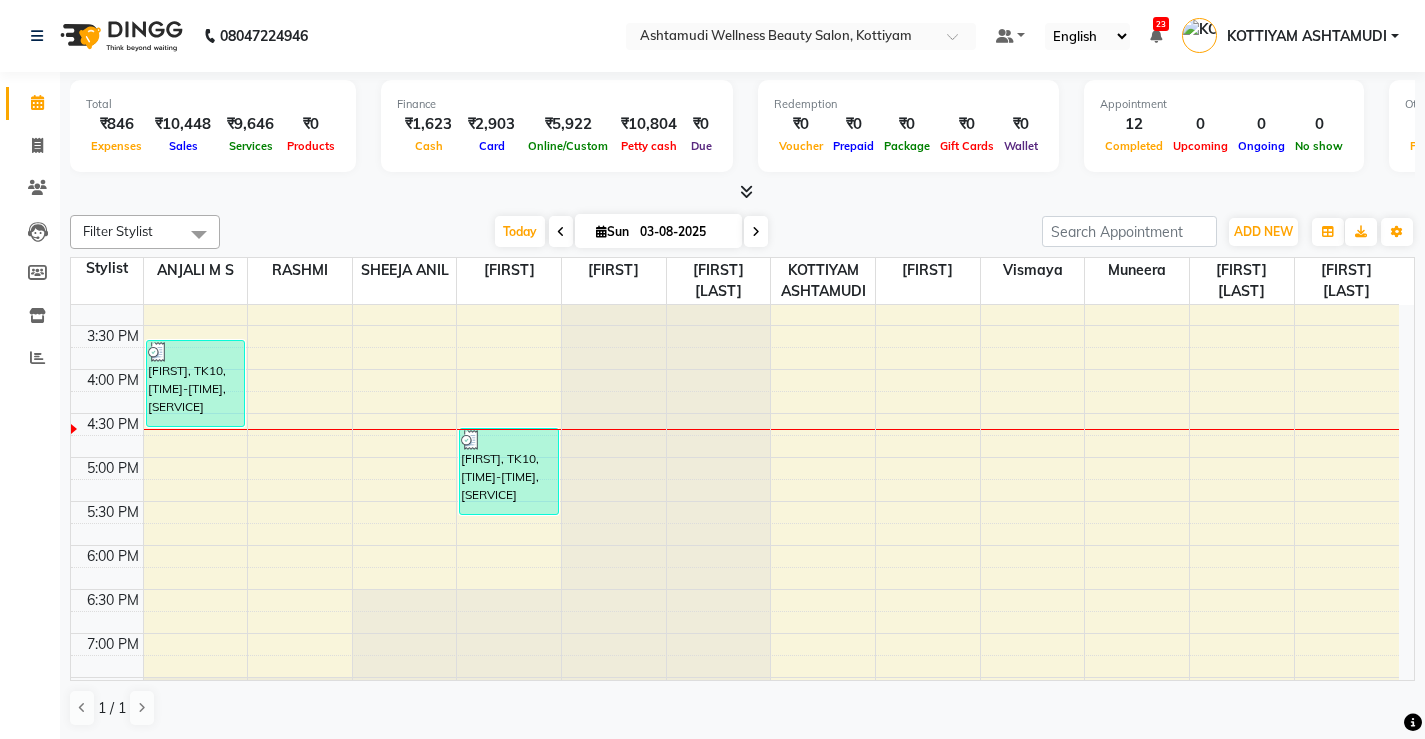scroll, scrollTop: 605, scrollLeft: 0, axis: vertical 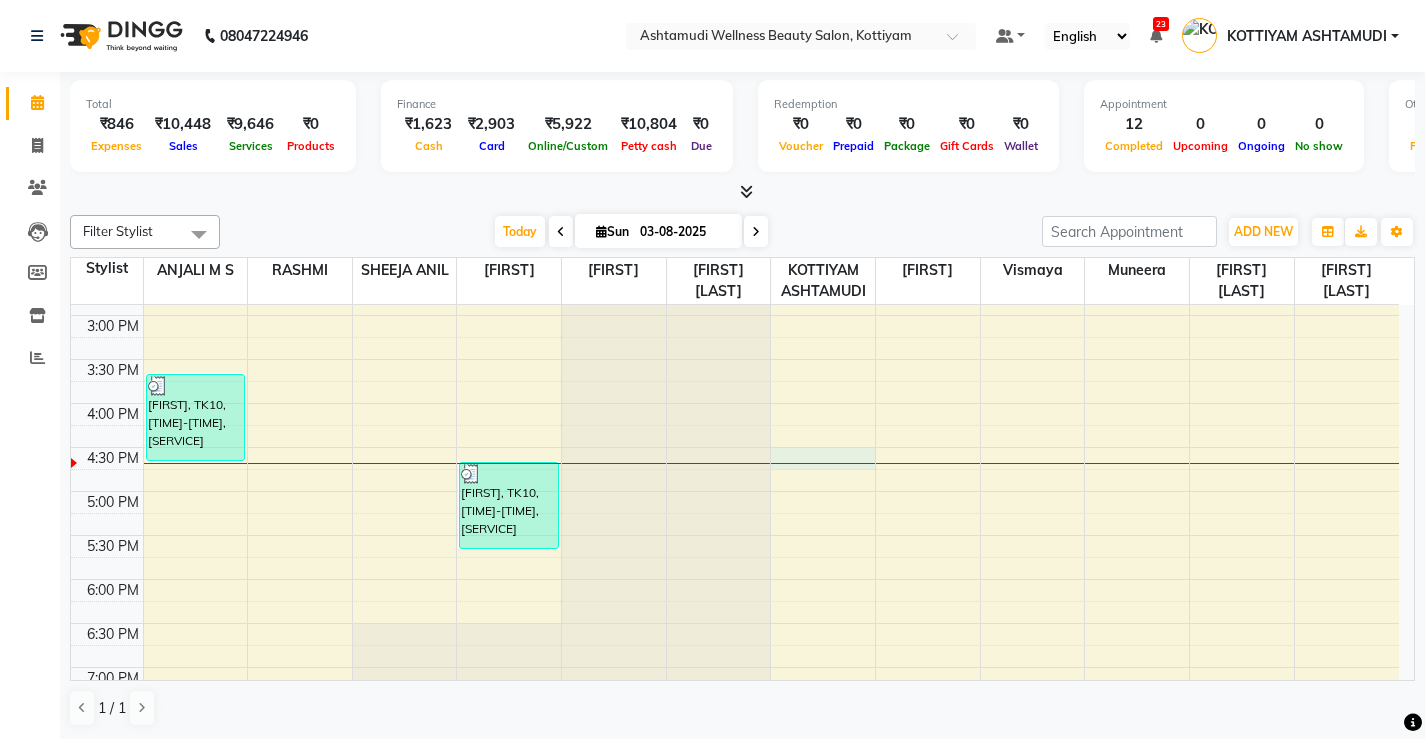 click at bounding box center [823, 463] 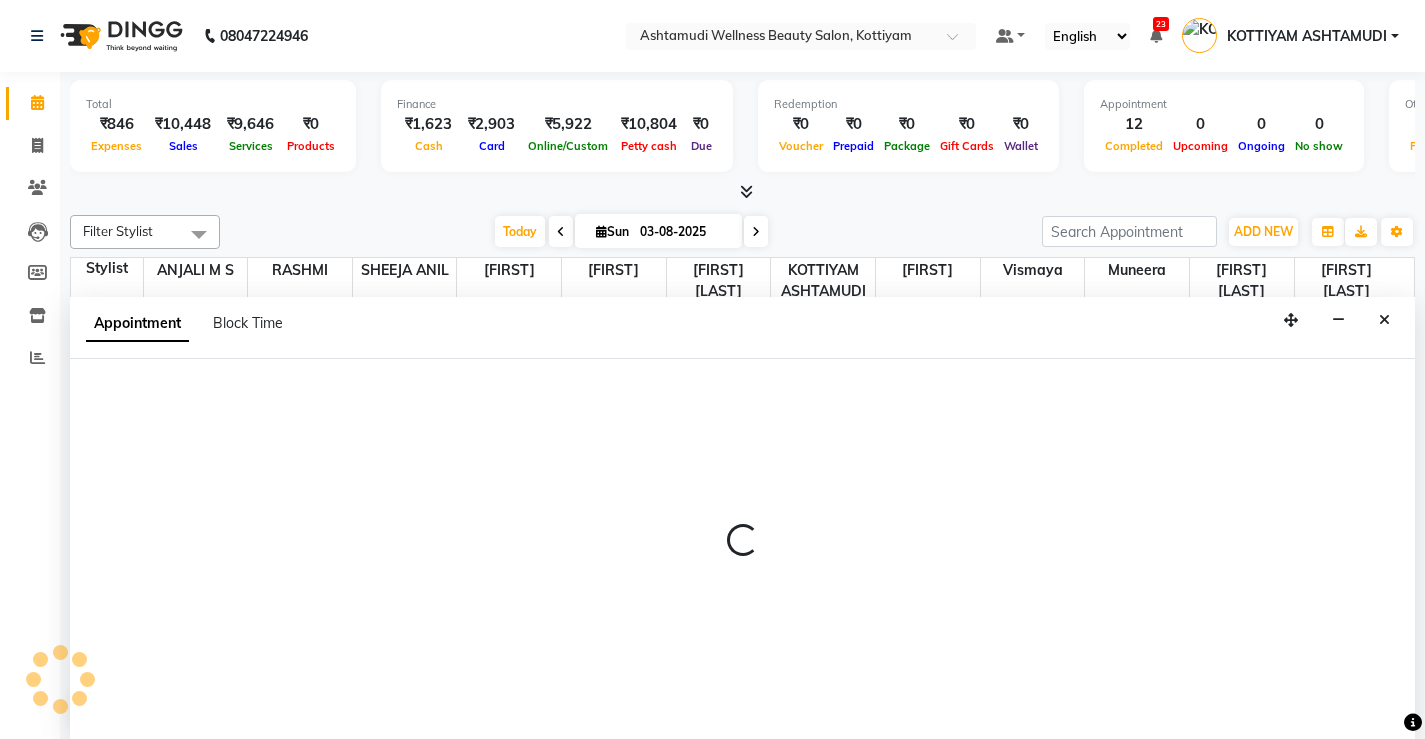 scroll, scrollTop: 1, scrollLeft: 0, axis: vertical 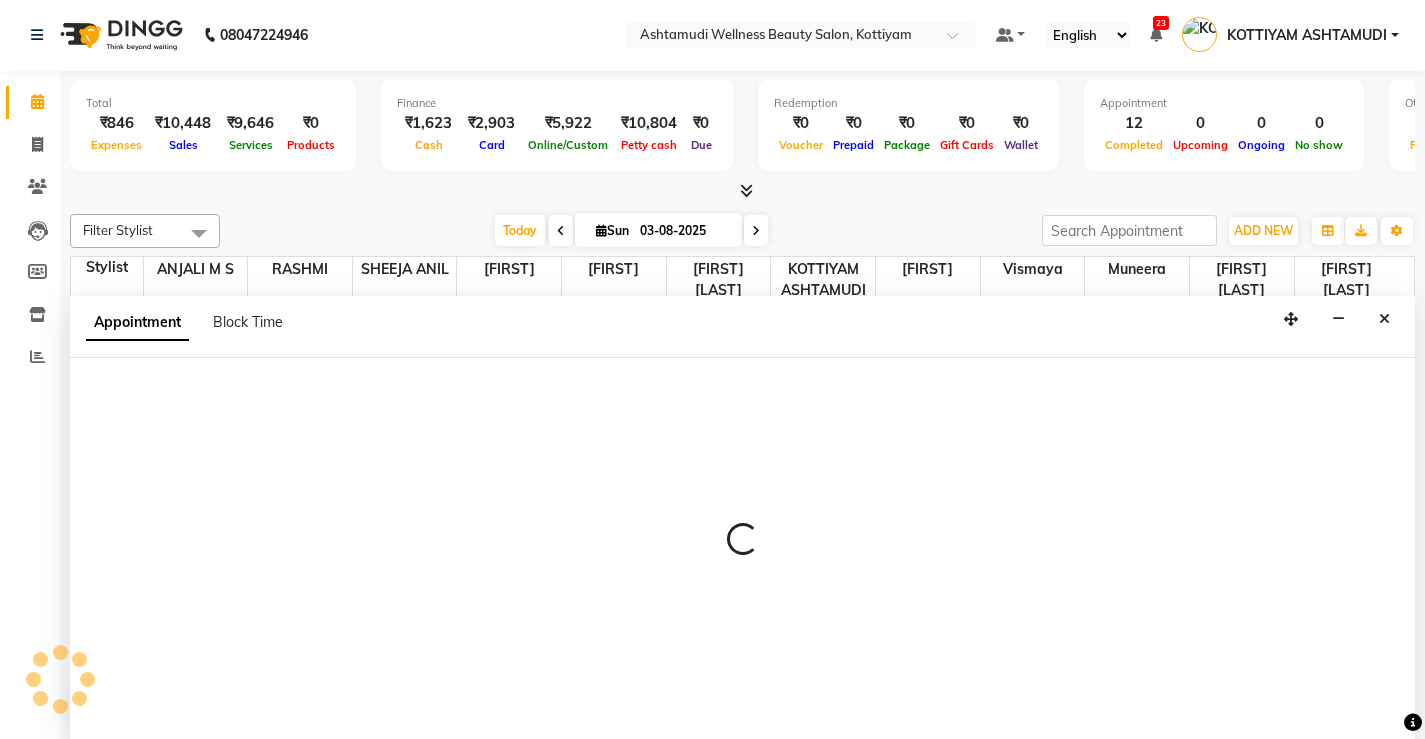 select on "27529" 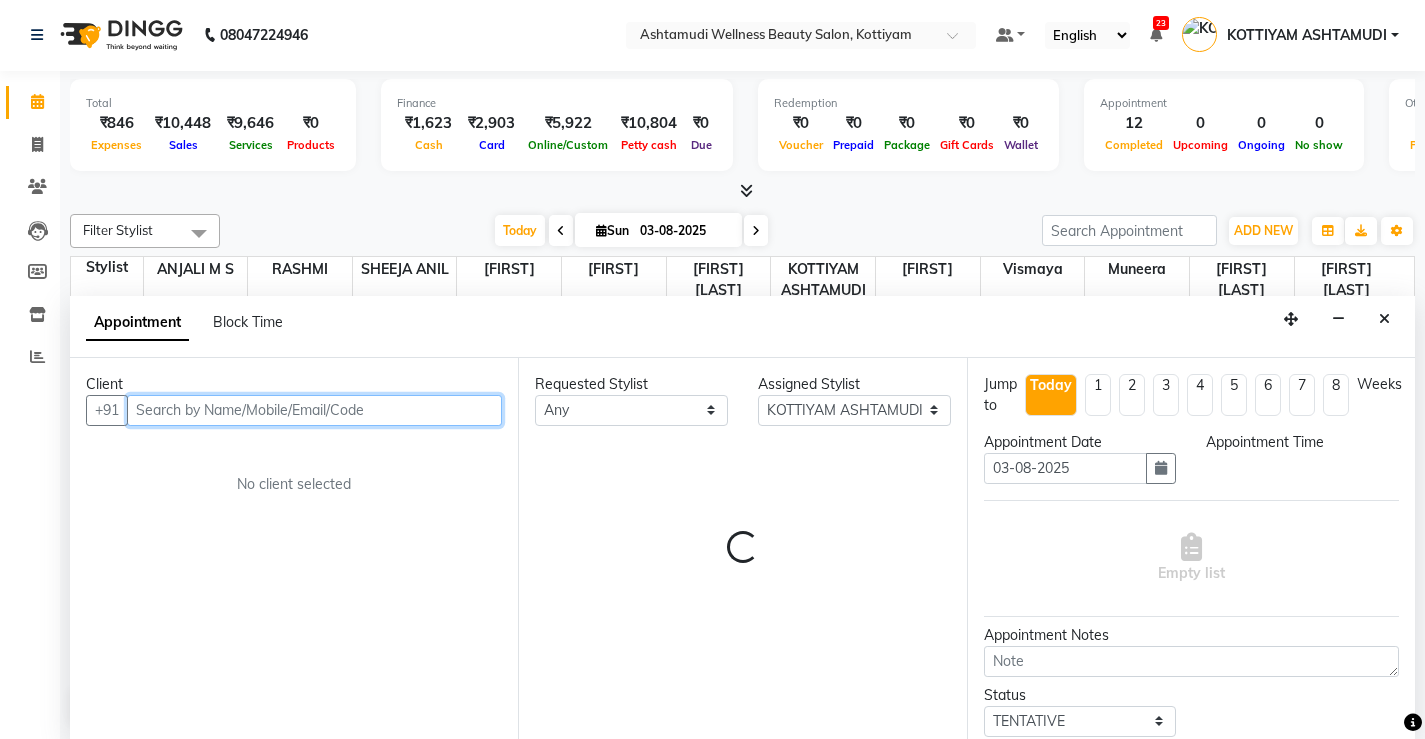 select on "990" 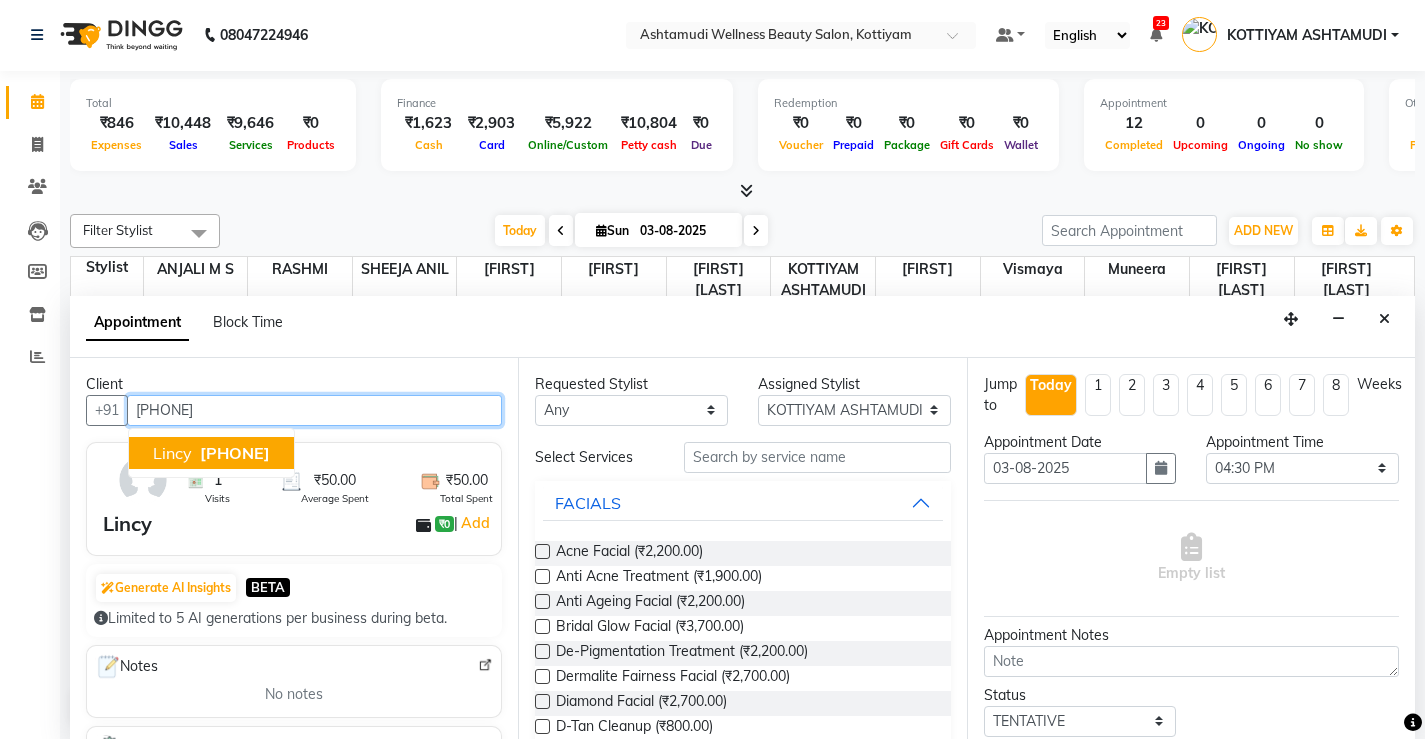 click on "9746445123" at bounding box center [235, 453] 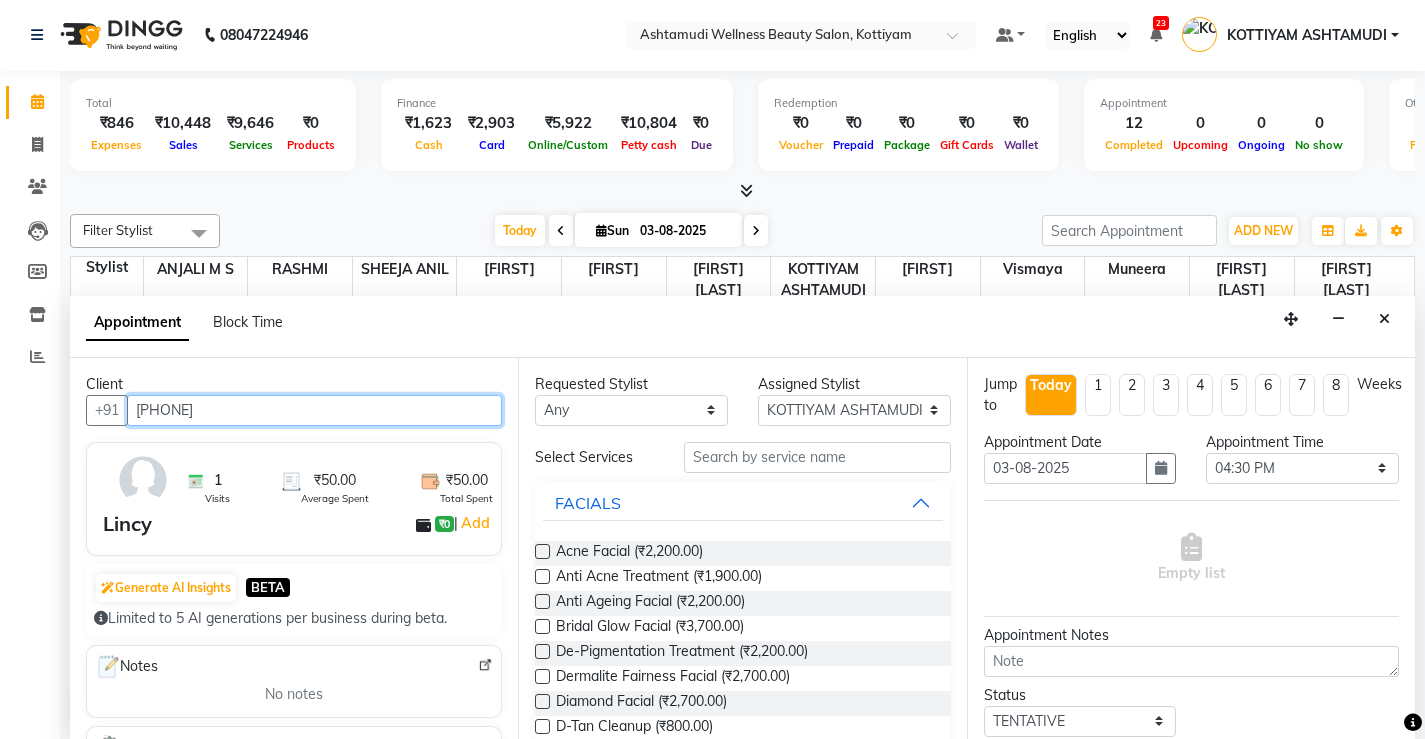 type on "9746445123" 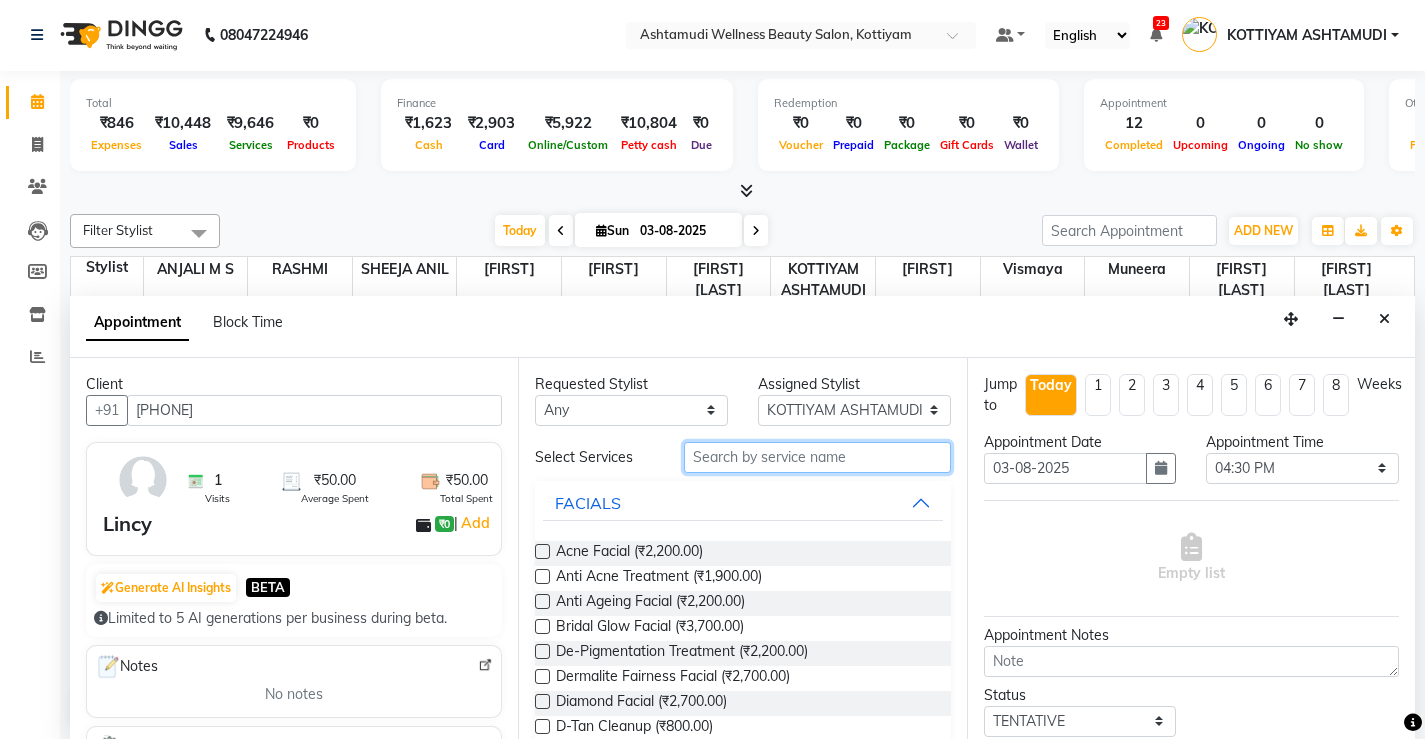 click at bounding box center [817, 457] 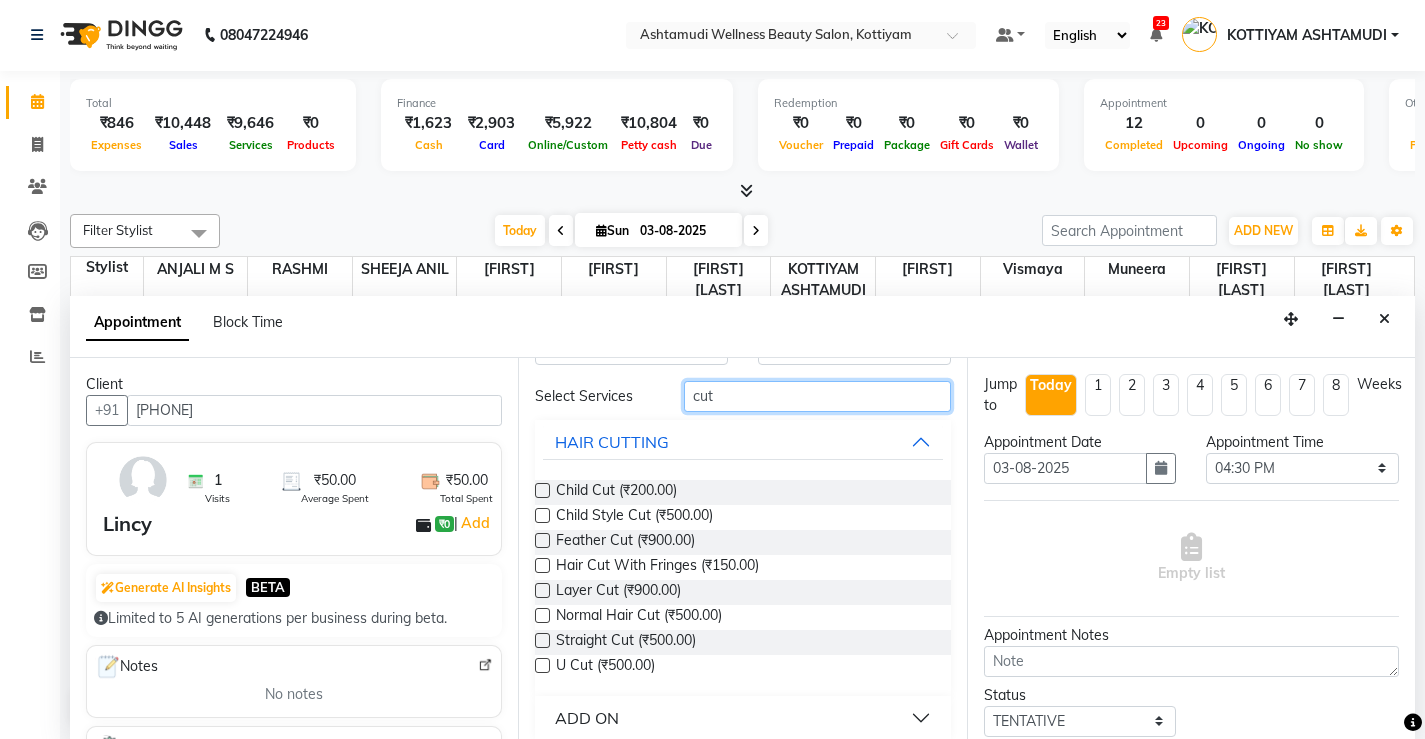 scroll, scrollTop: 78, scrollLeft: 0, axis: vertical 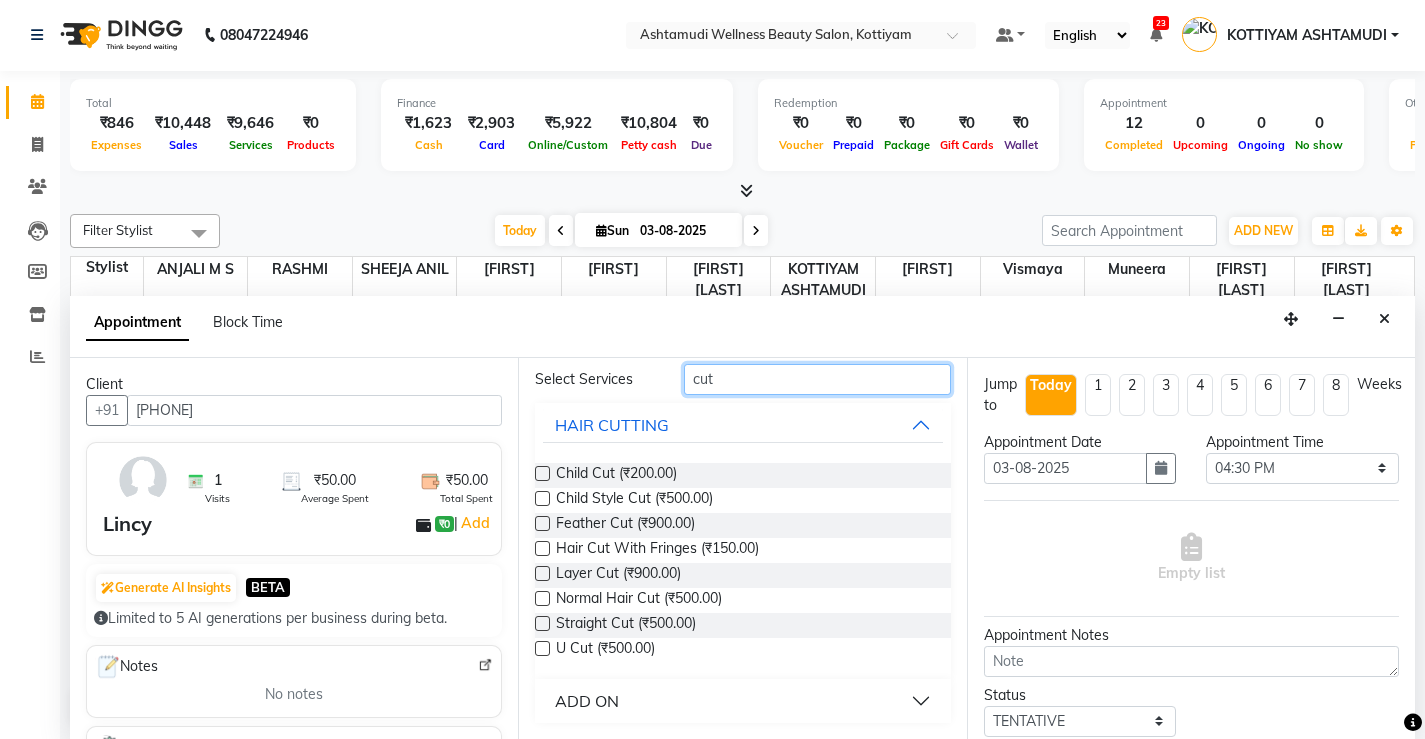 type on "cut" 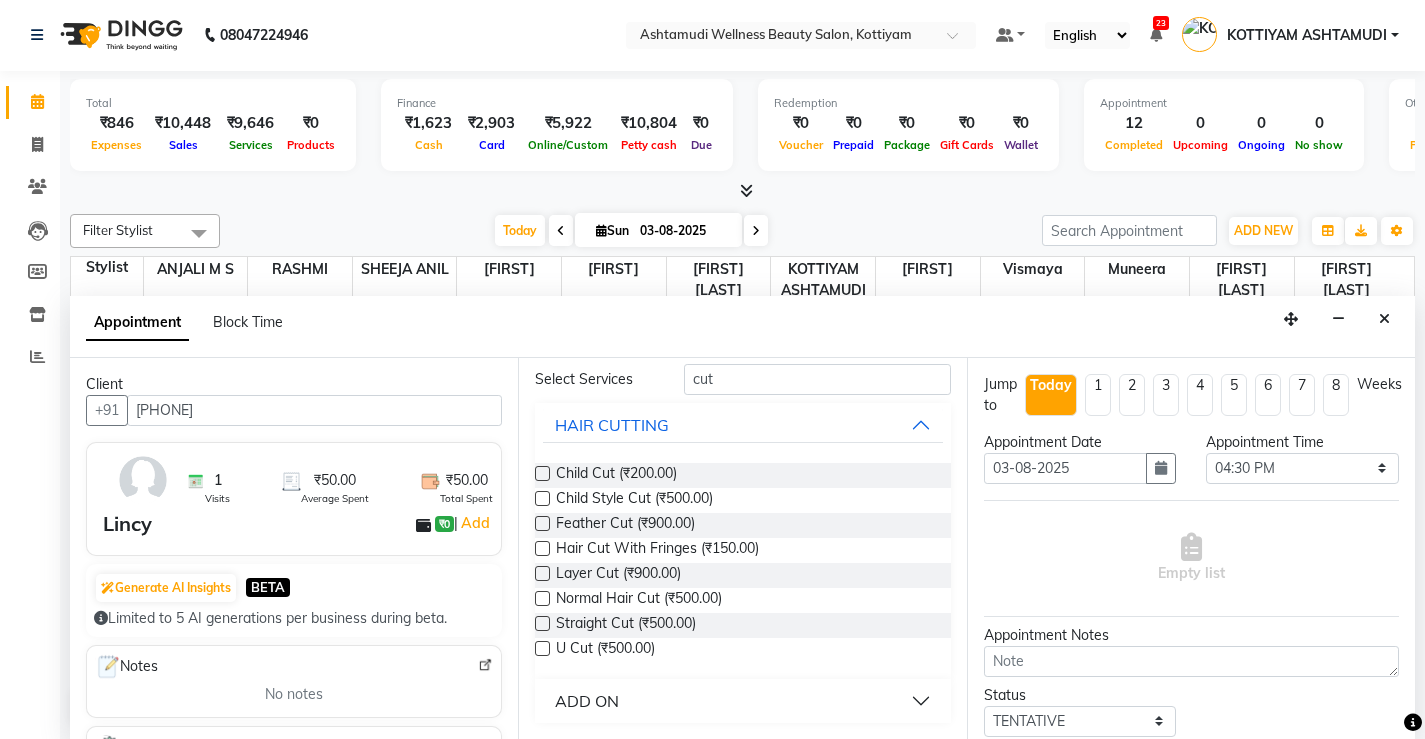 click at bounding box center (542, 598) 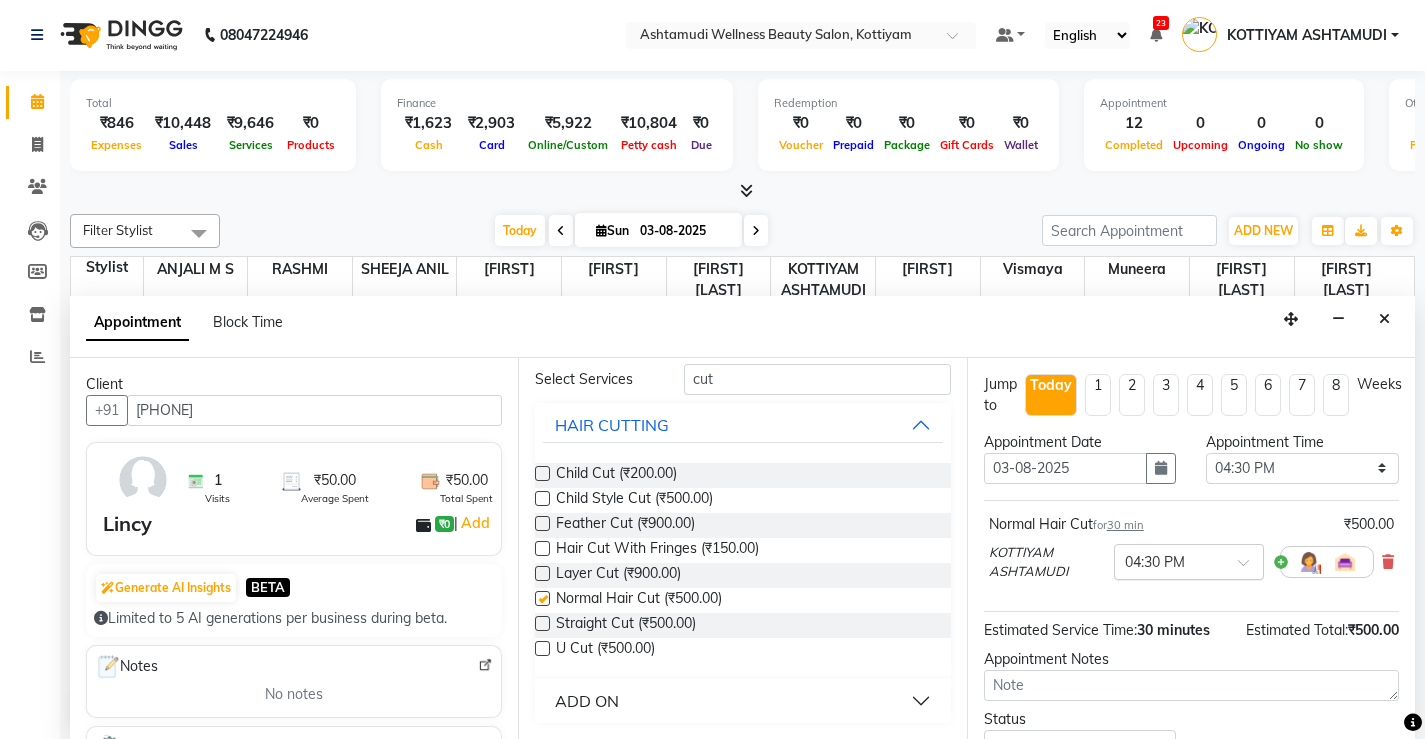 checkbox on "false" 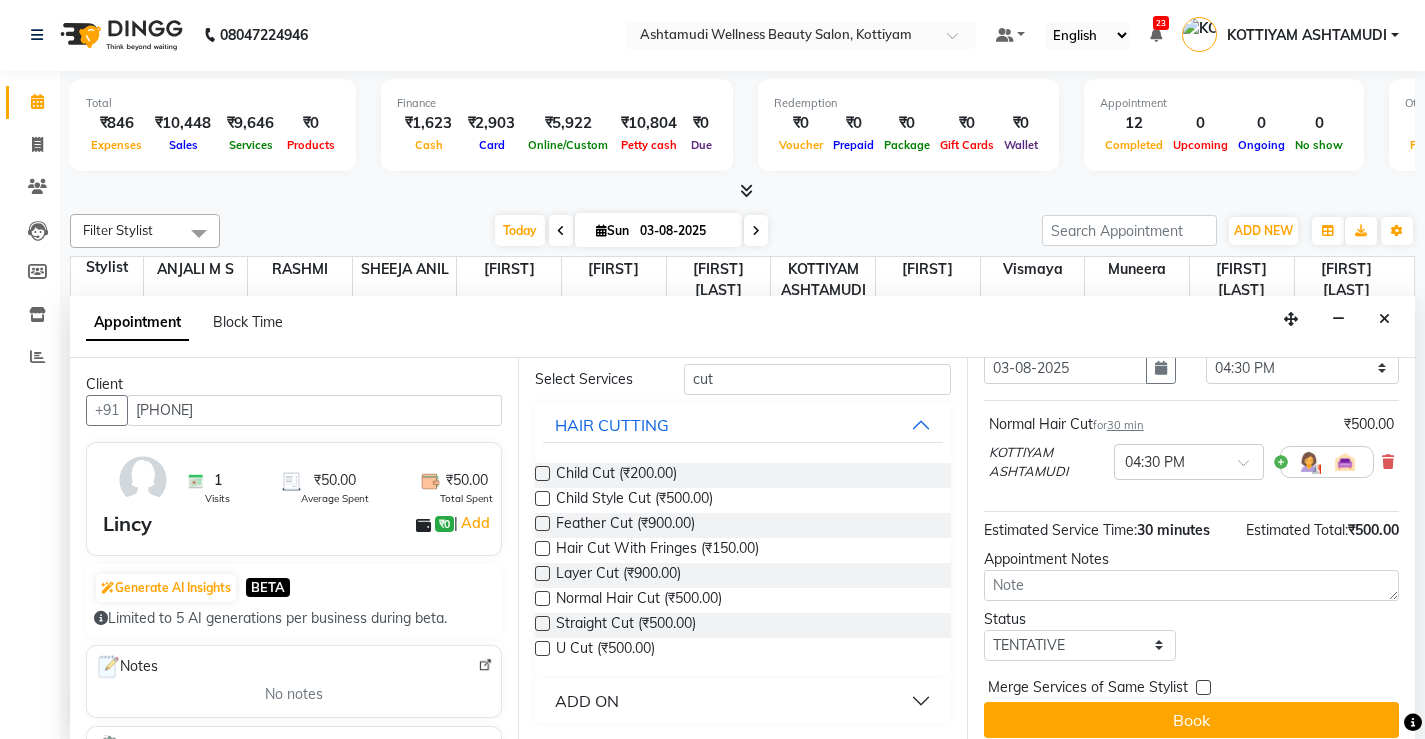 scroll, scrollTop: 115, scrollLeft: 0, axis: vertical 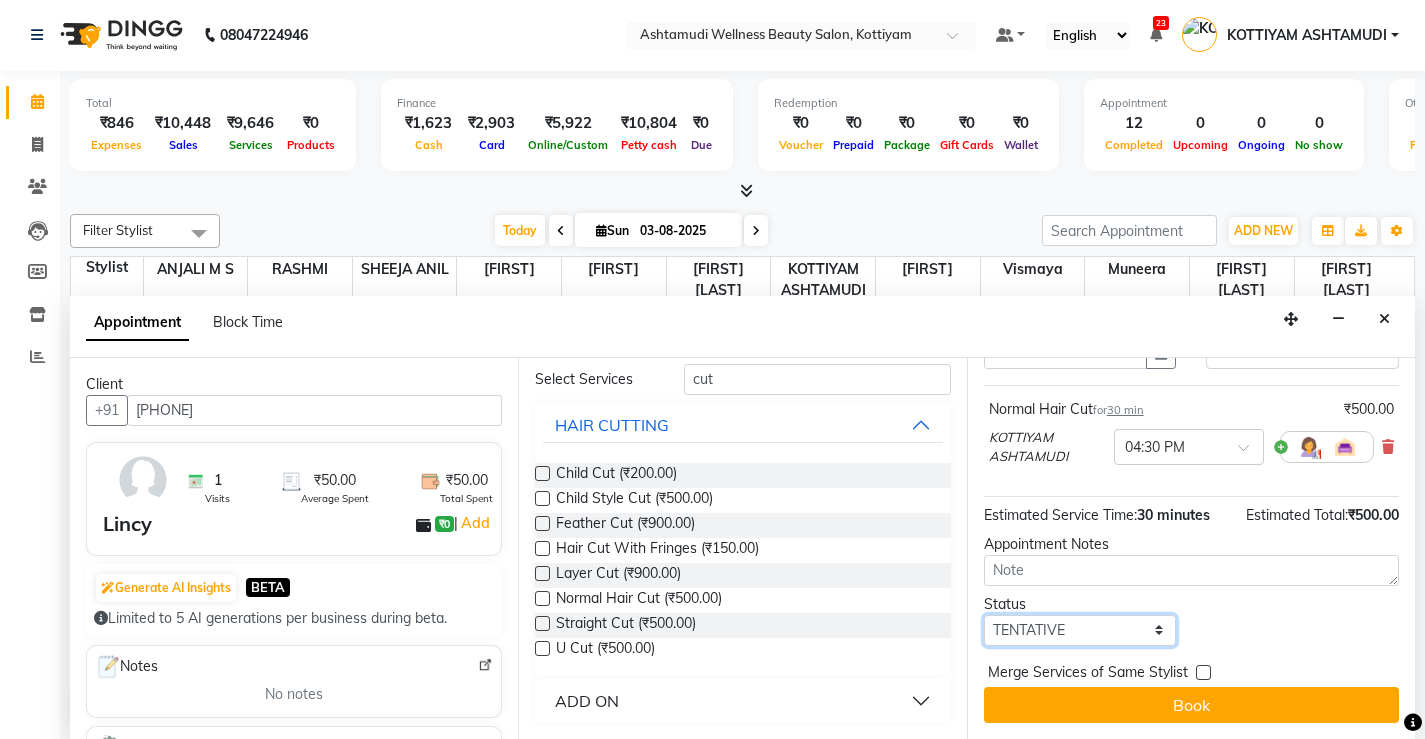 click on "Select TENTATIVE CONFIRM CHECK-IN UPCOMING" at bounding box center [1080, 630] 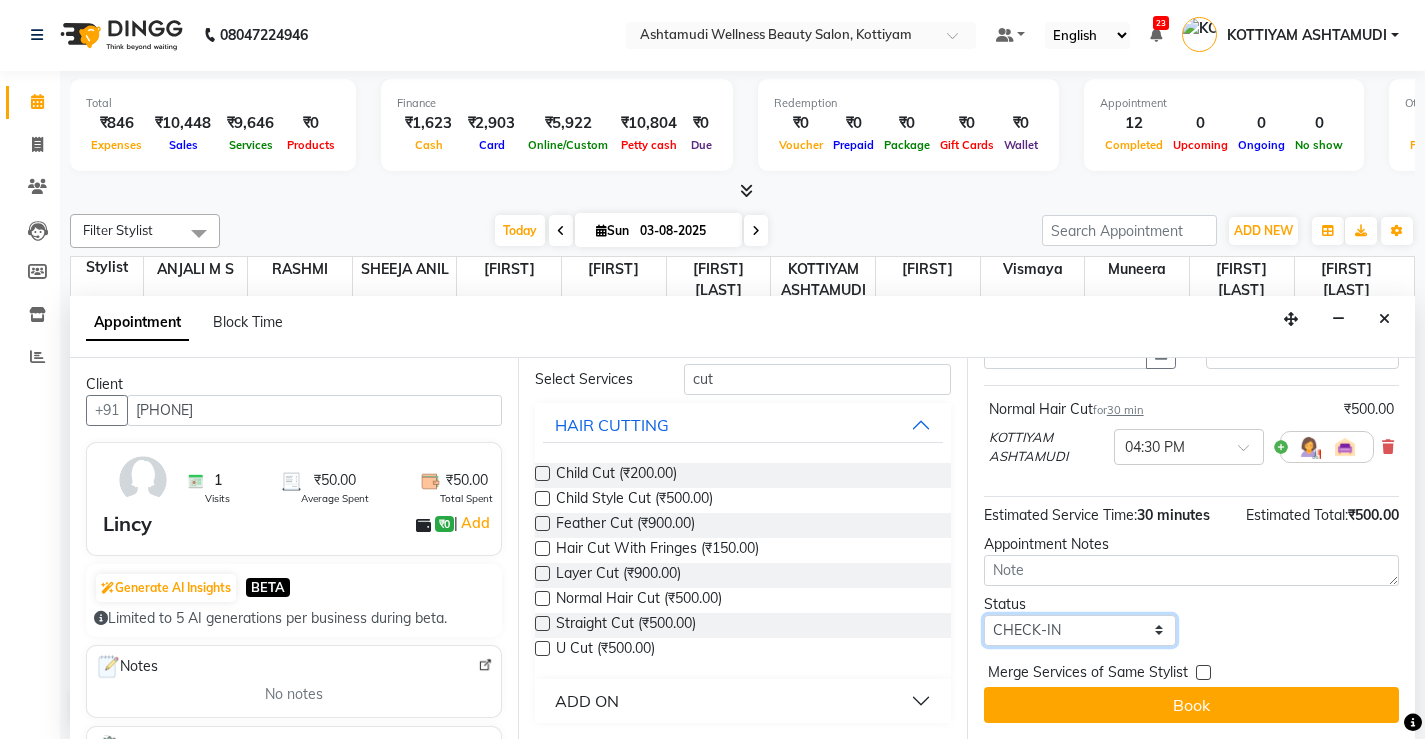 click on "Select TENTATIVE CONFIRM CHECK-IN UPCOMING" at bounding box center [1080, 630] 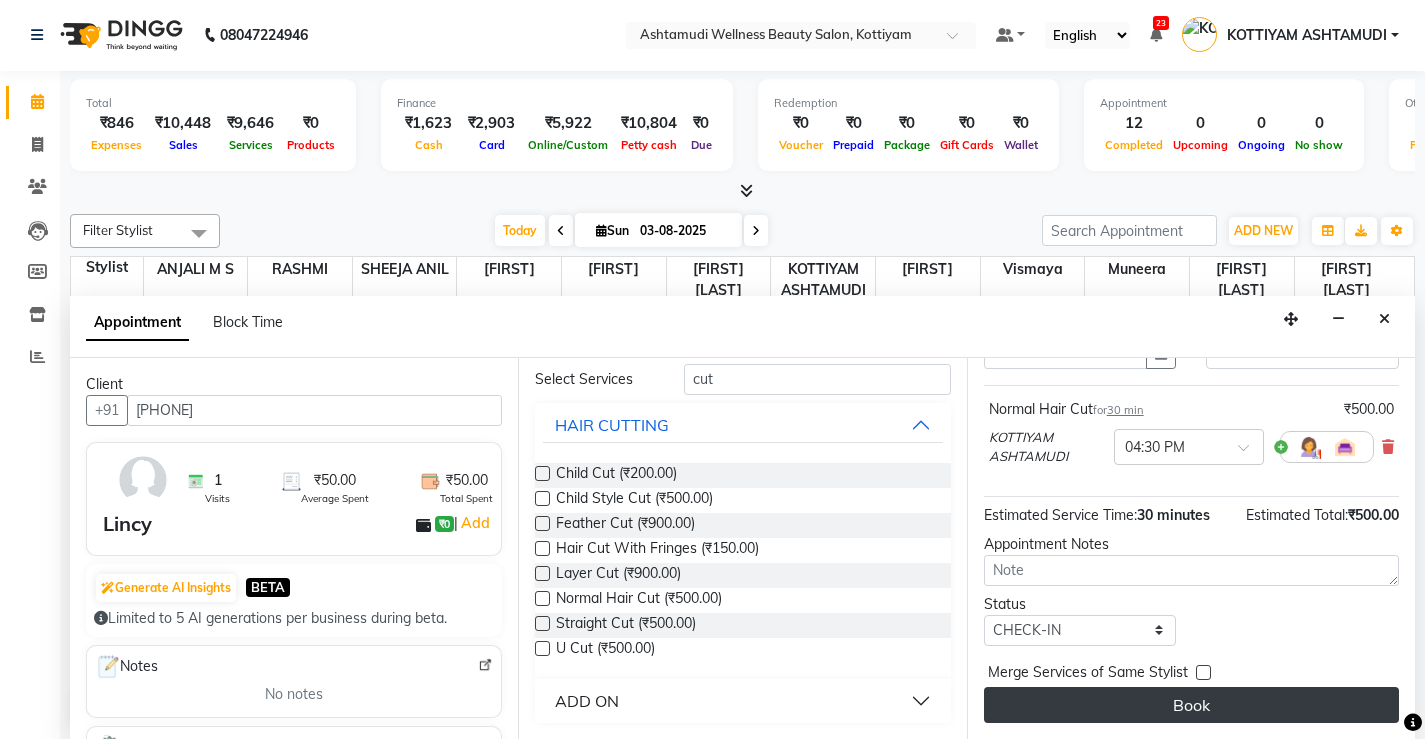 click on "Book" at bounding box center (1191, 705) 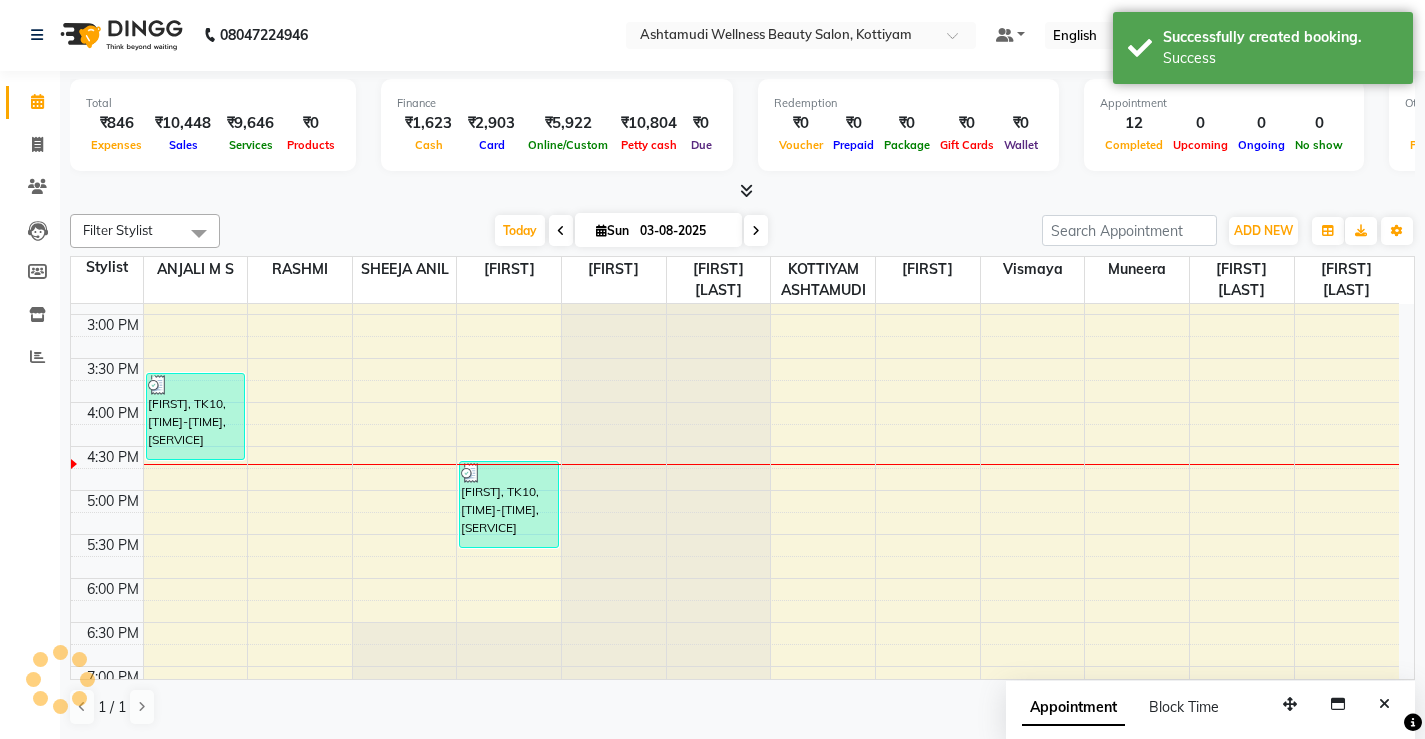 scroll, scrollTop: 0, scrollLeft: 0, axis: both 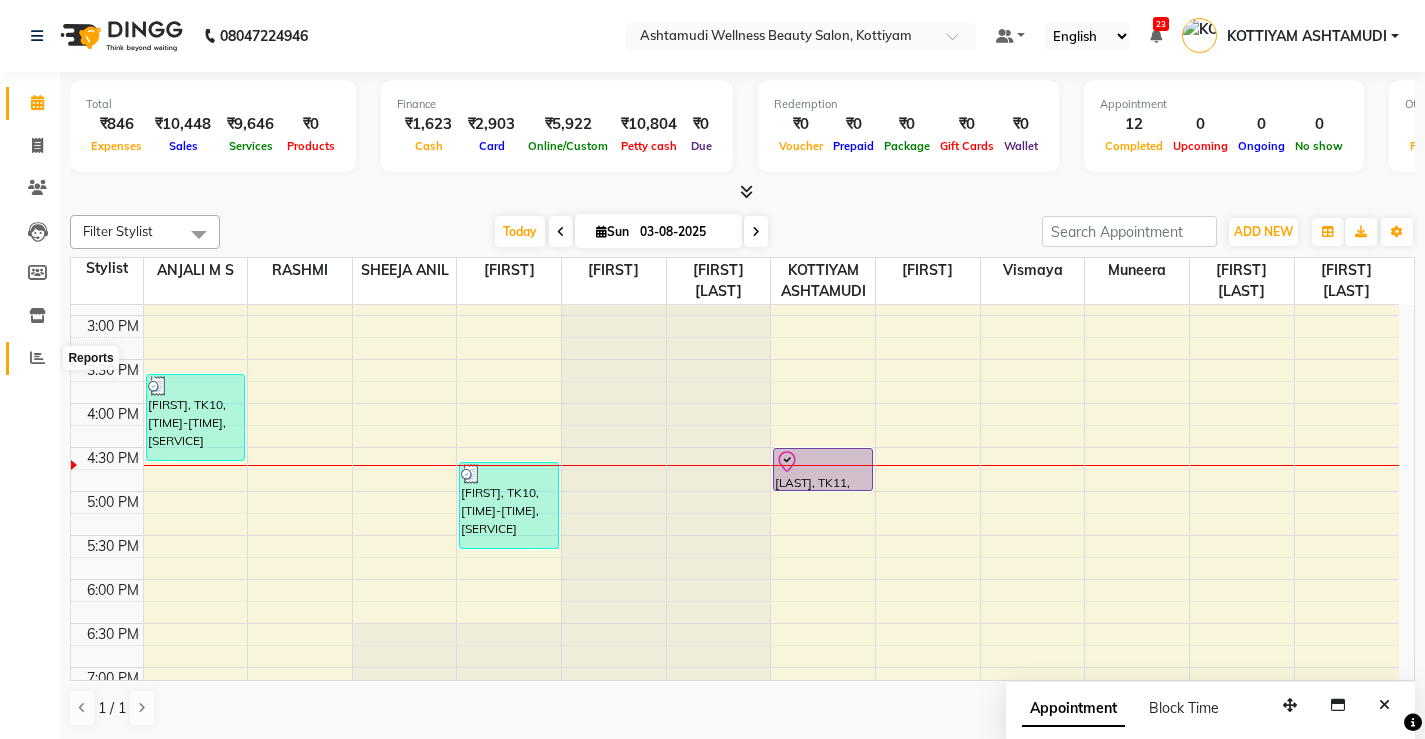 click 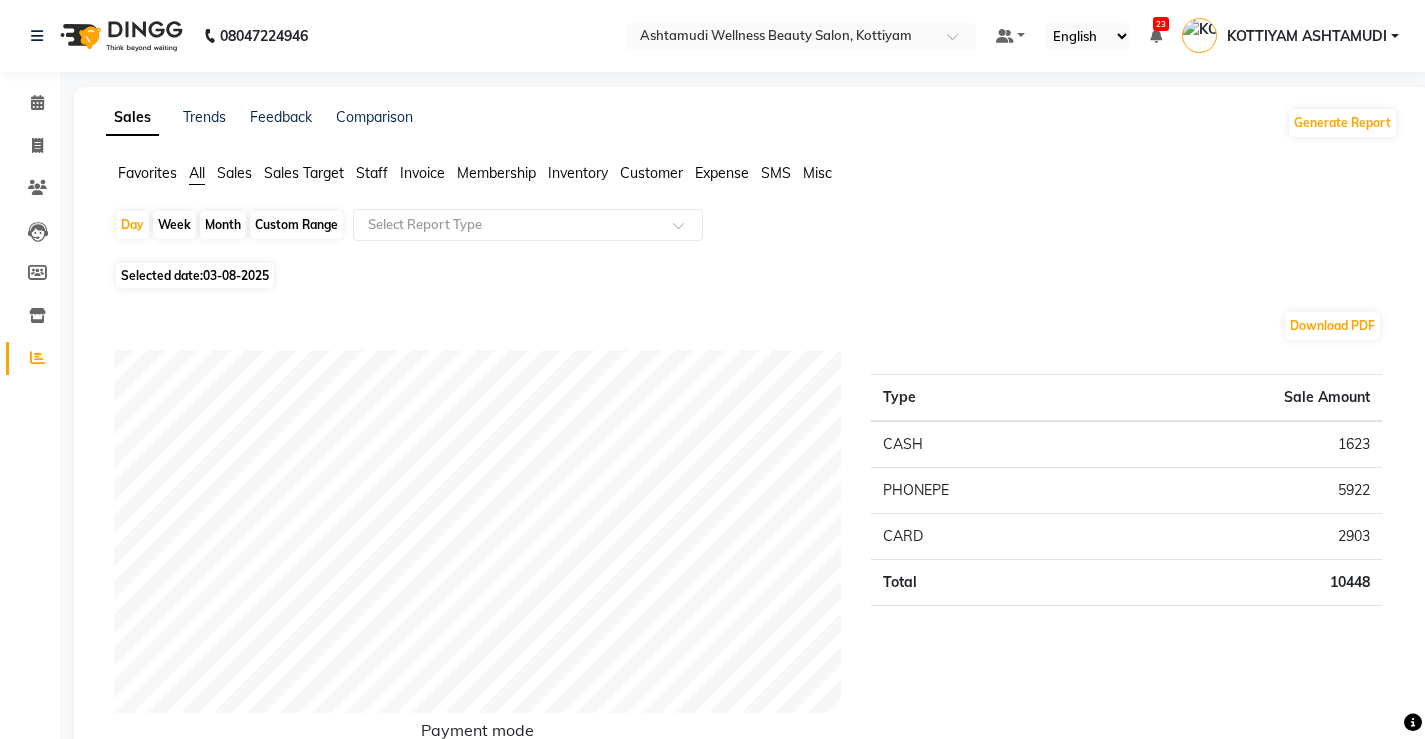 click on "Expense" 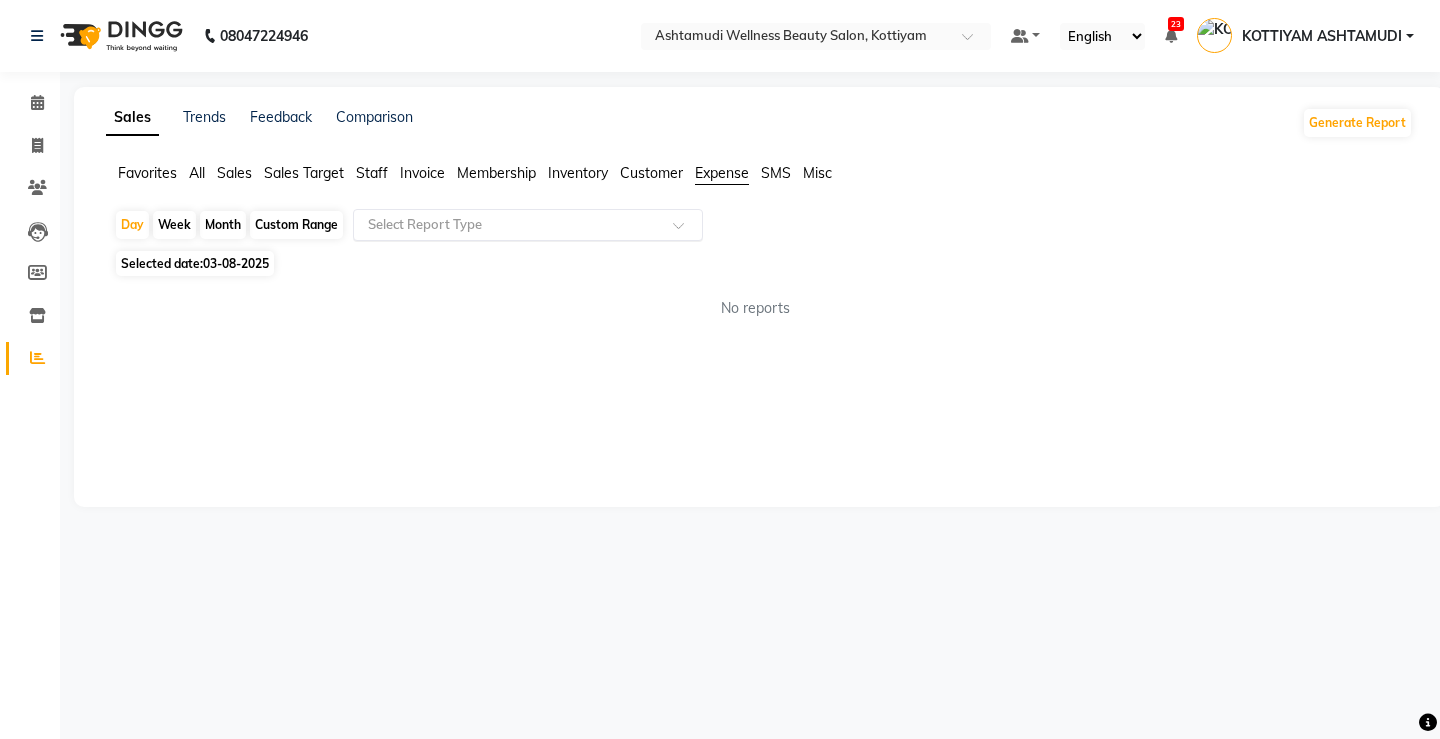 click 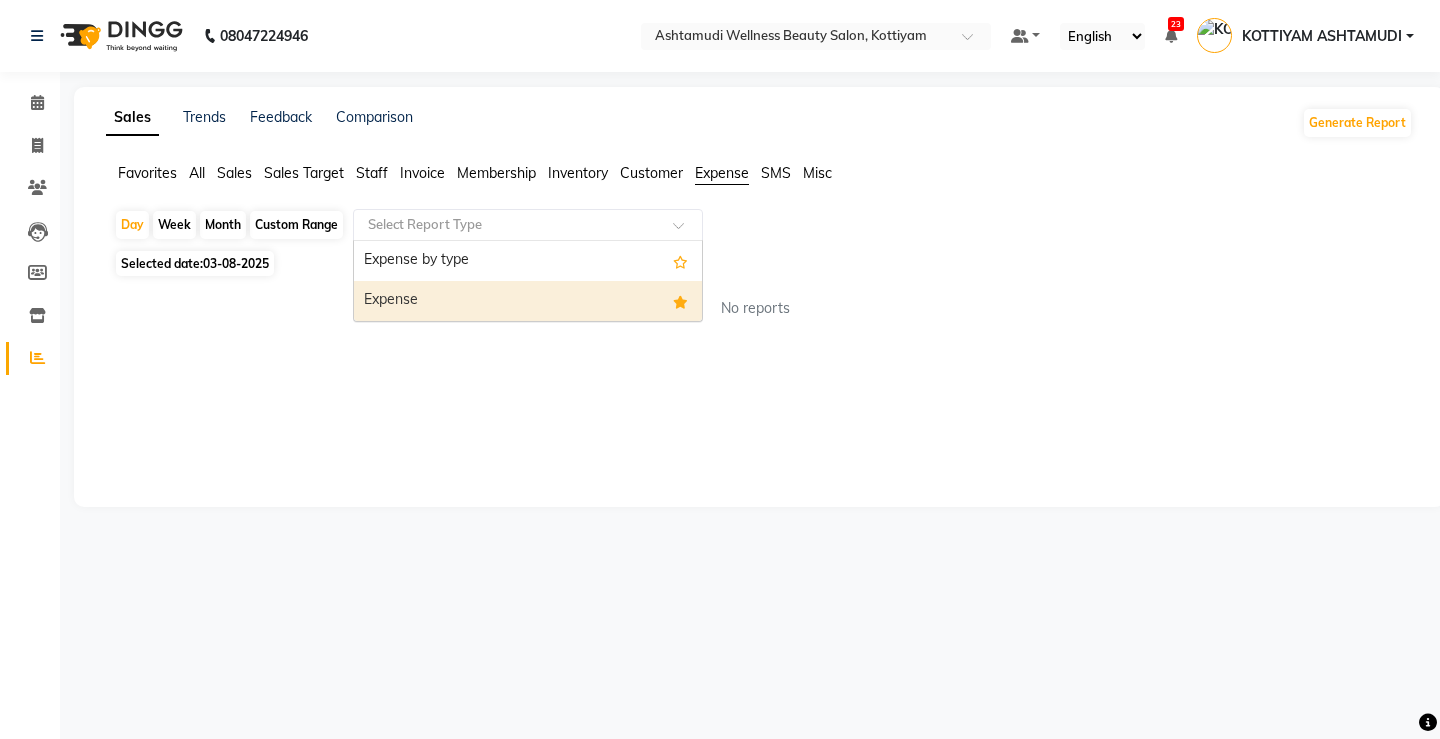 click on "Expense" at bounding box center [528, 301] 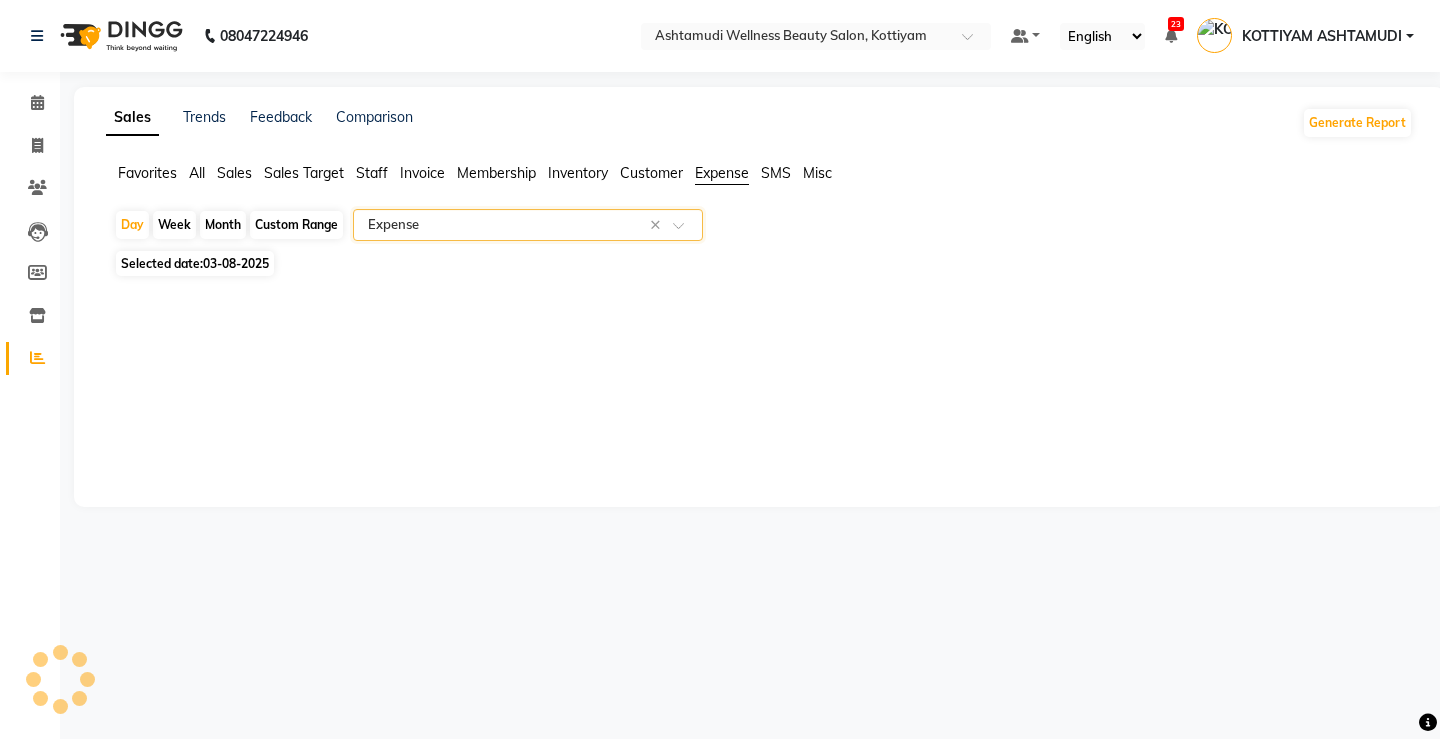 select on "full_report" 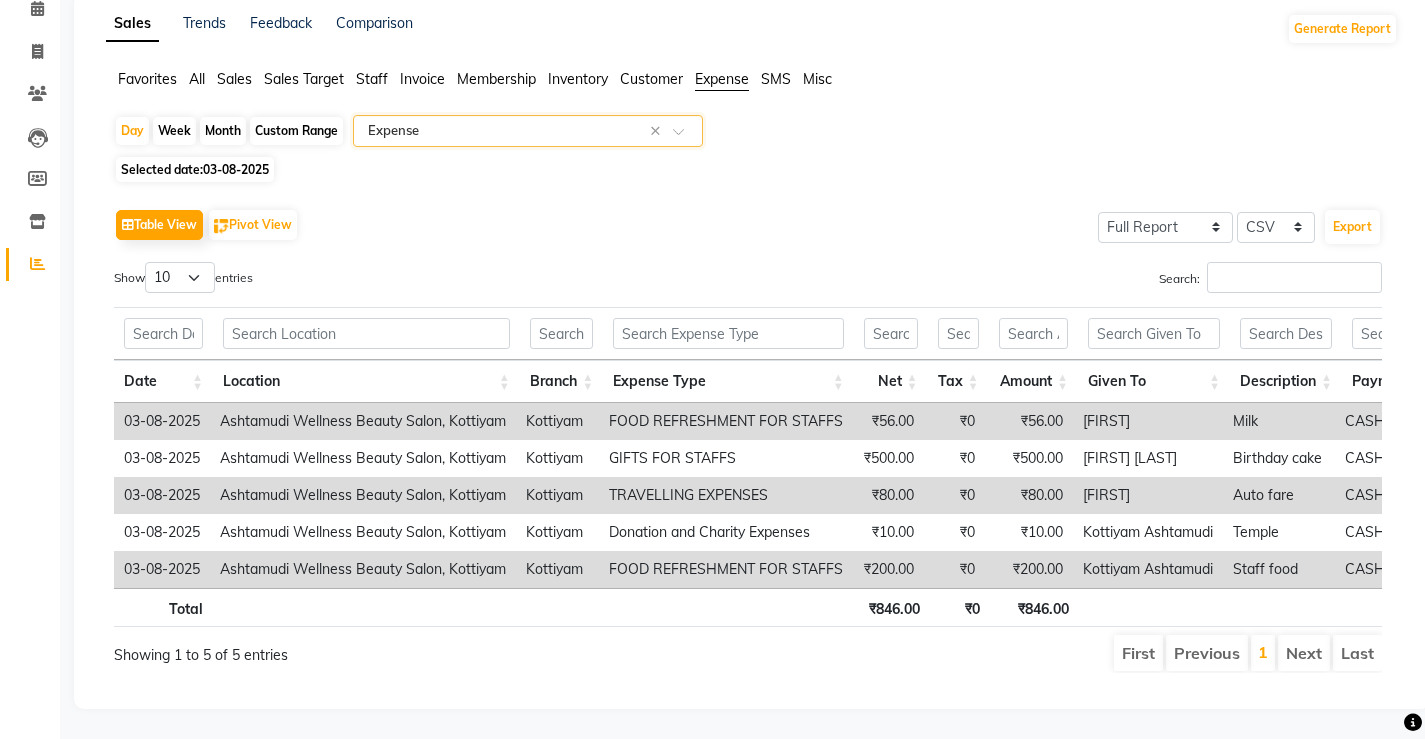 scroll, scrollTop: 0, scrollLeft: 0, axis: both 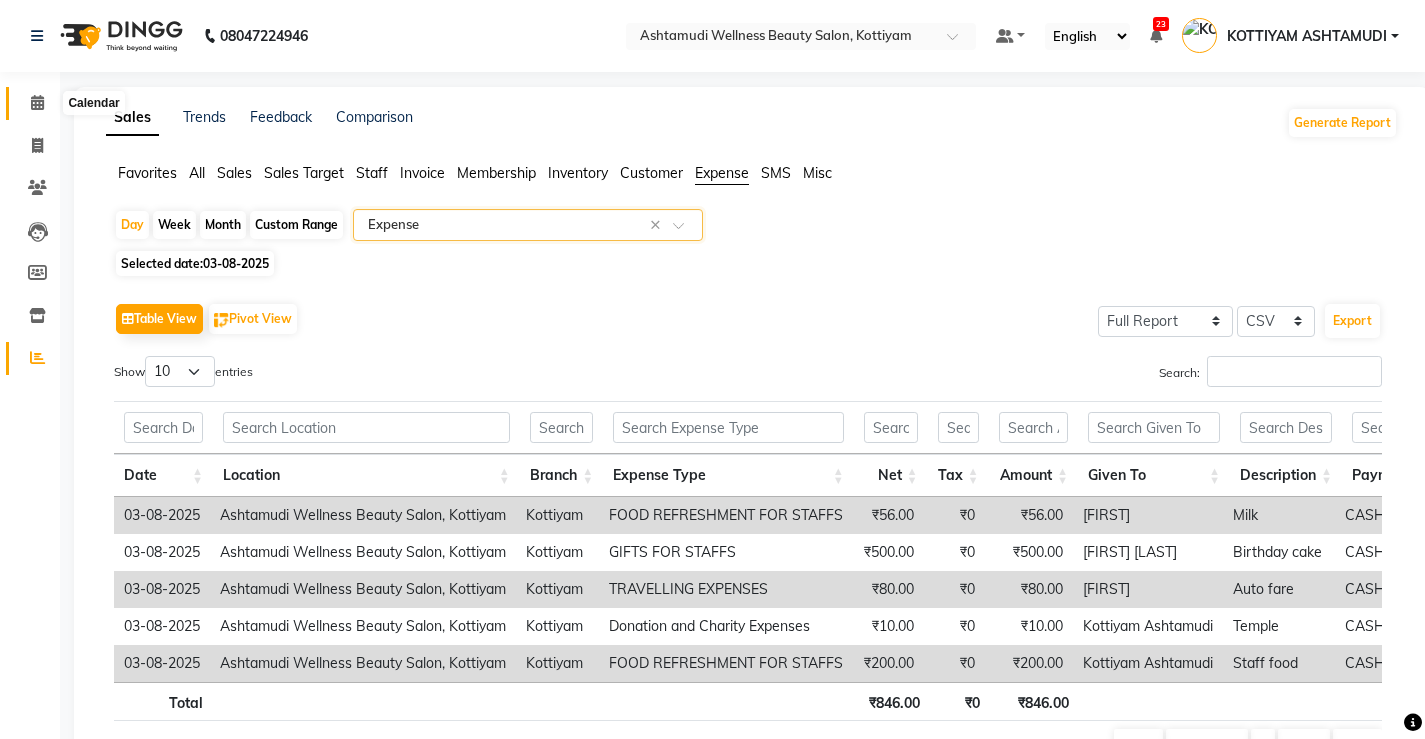 click 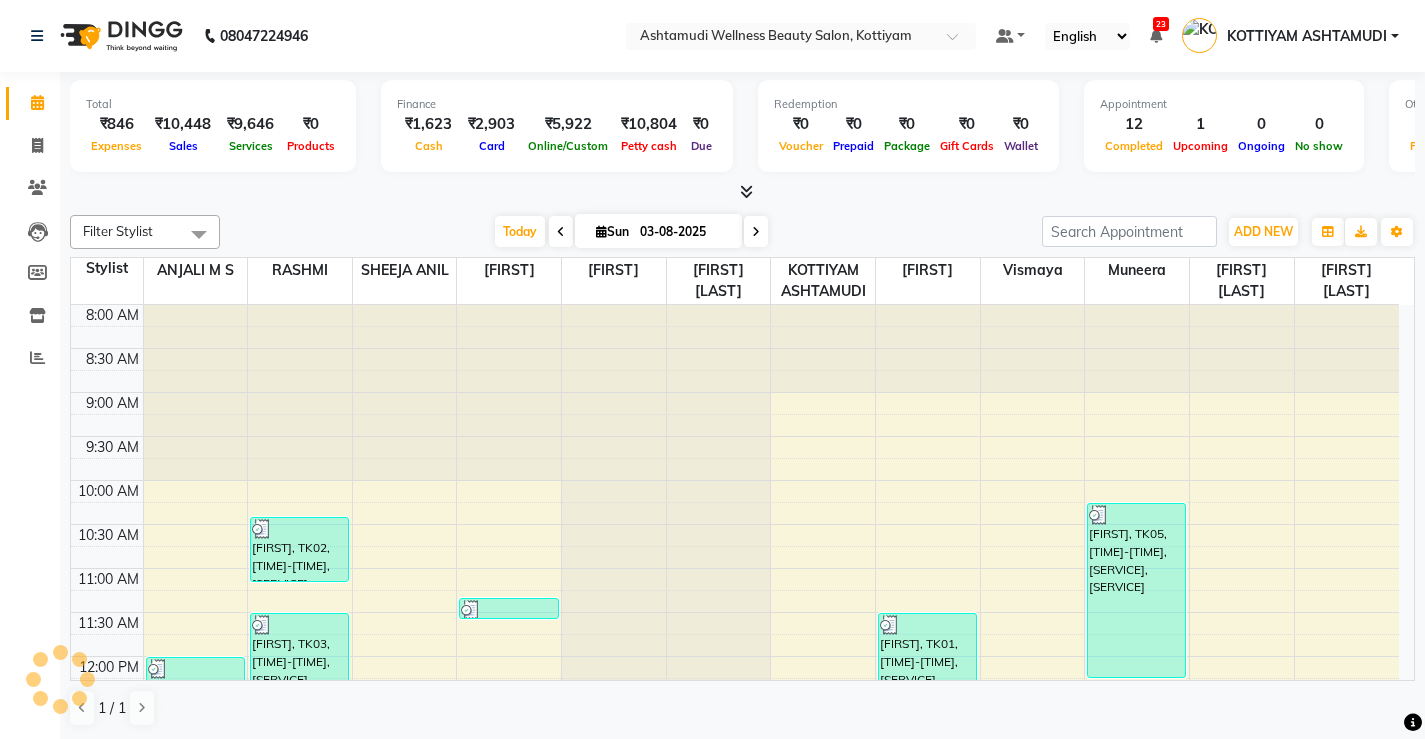 scroll, scrollTop: 705, scrollLeft: 0, axis: vertical 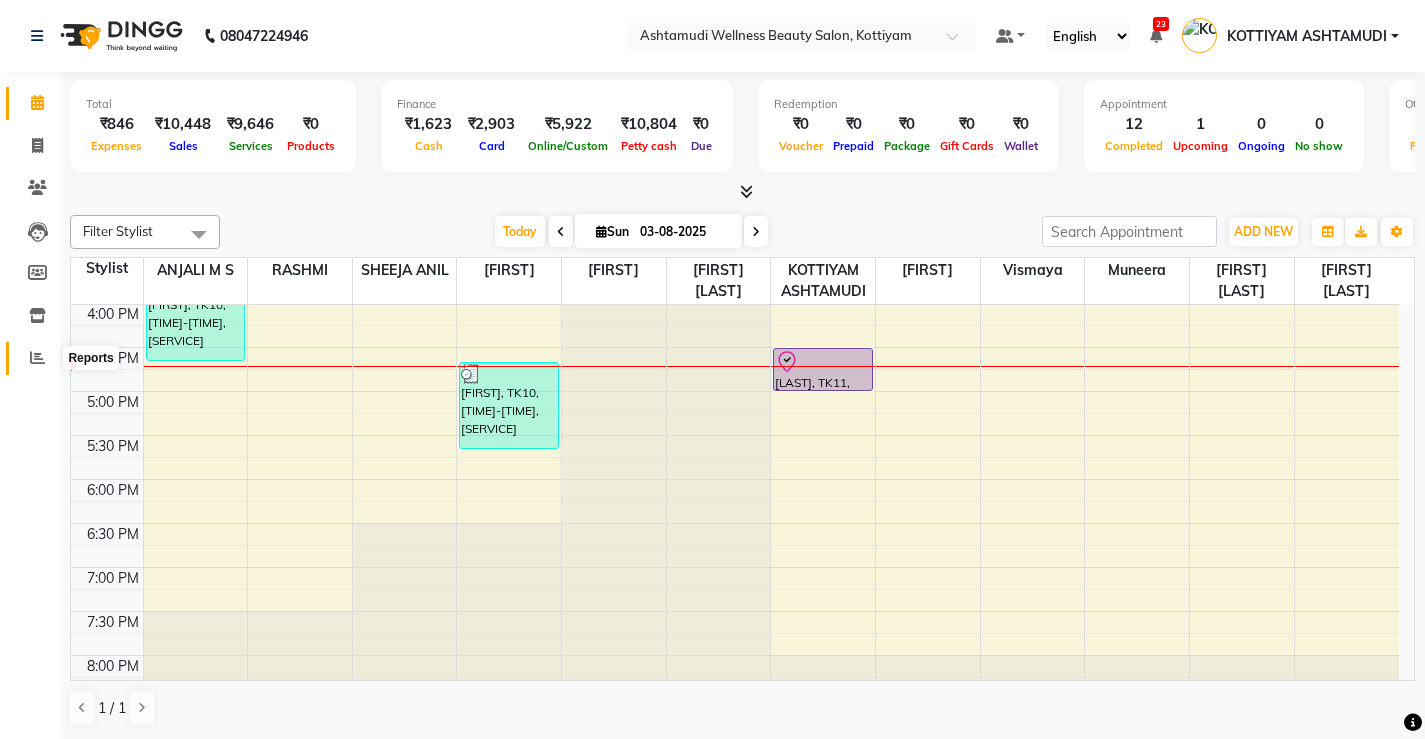 click 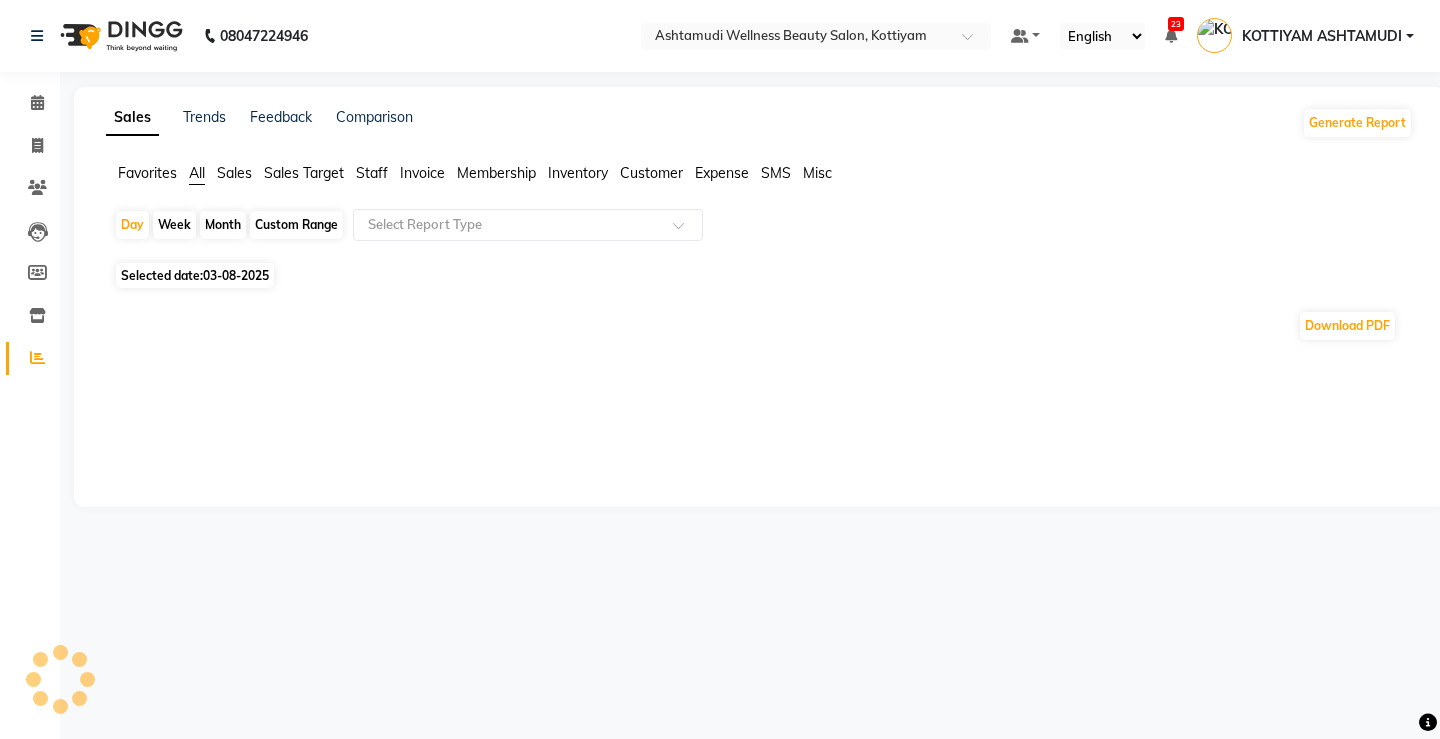 click on "Expense" 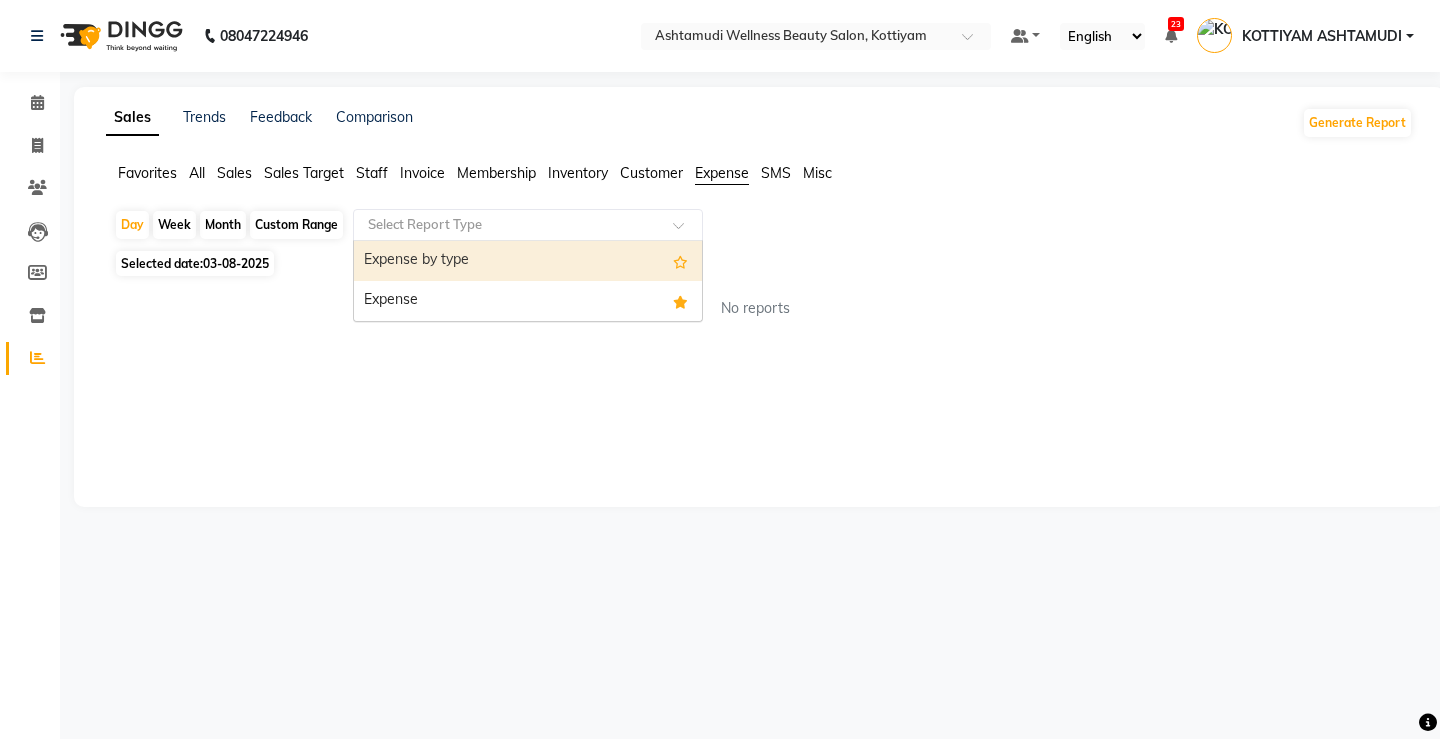 click 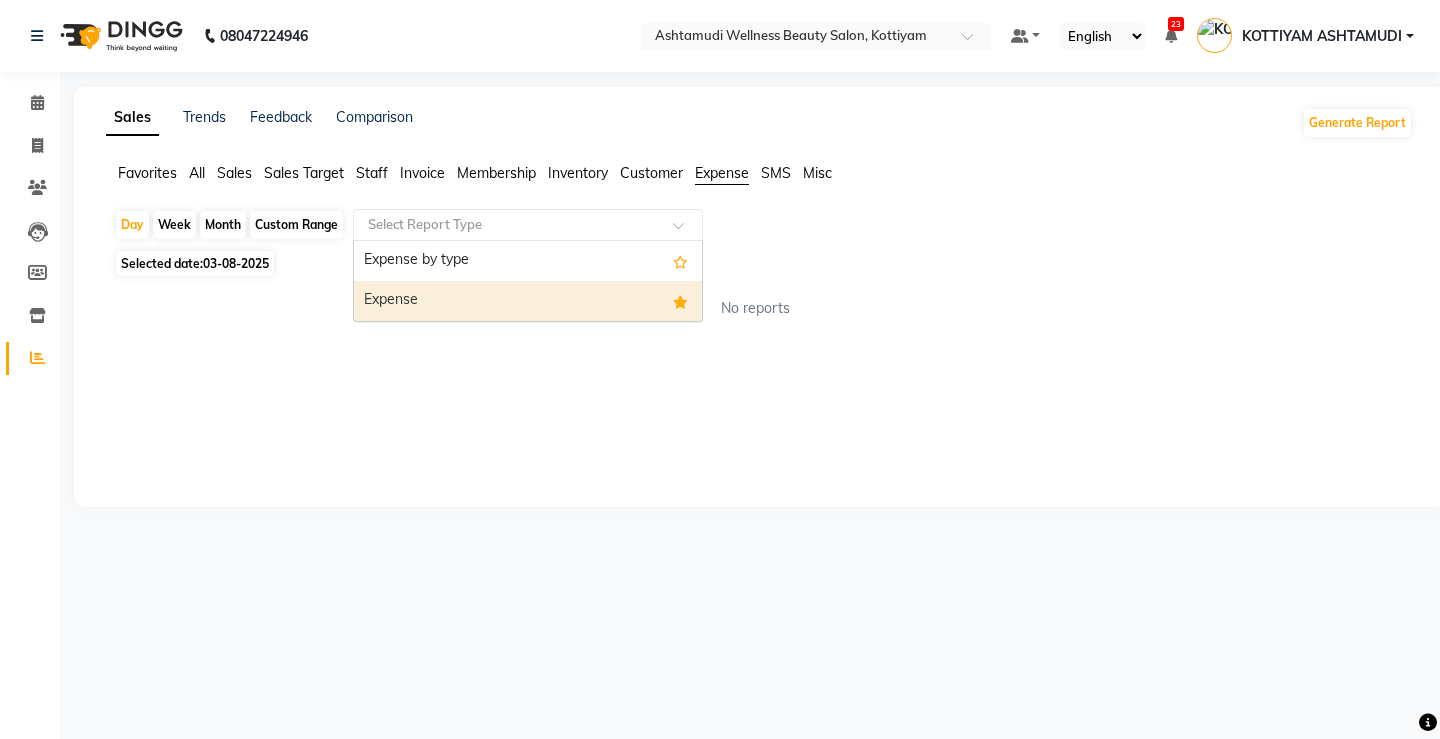 click on "Expense" at bounding box center (528, 301) 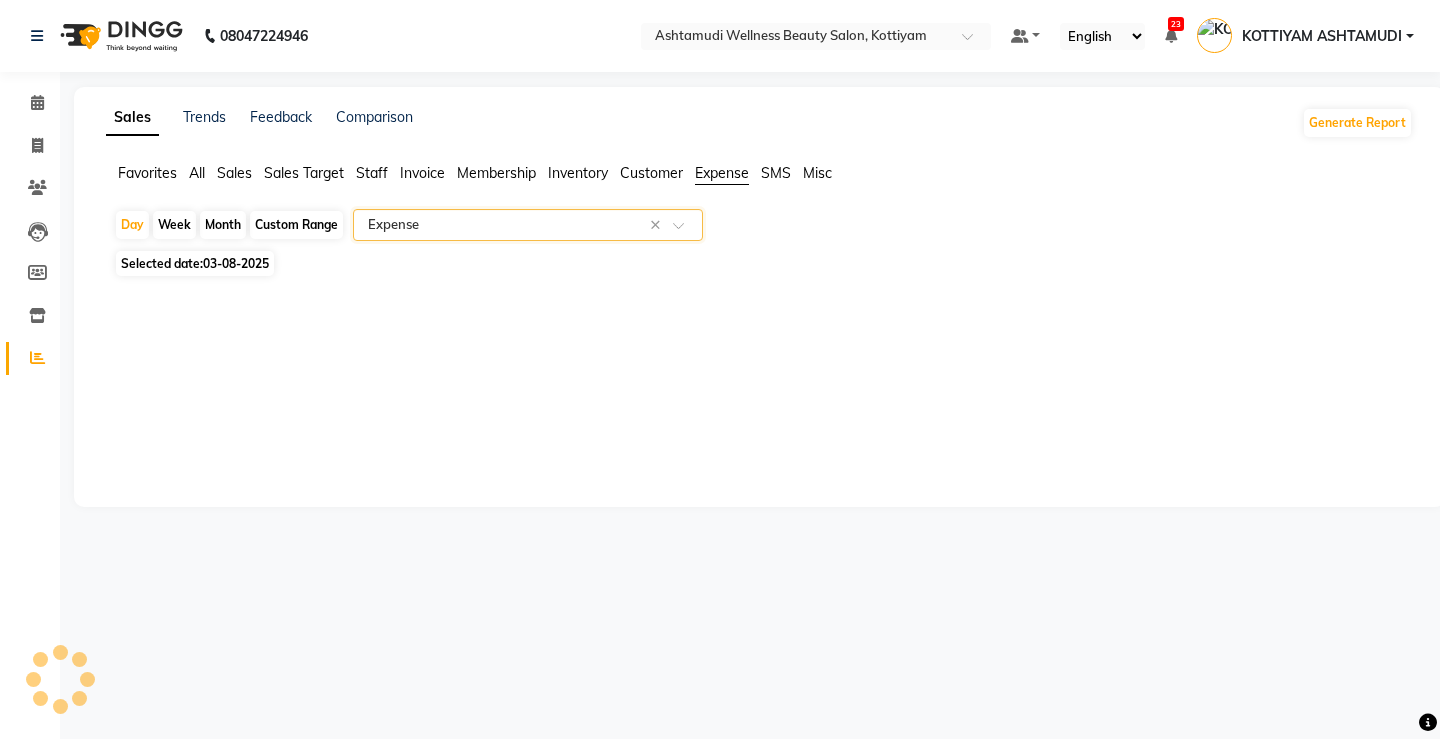 select on "full_report" 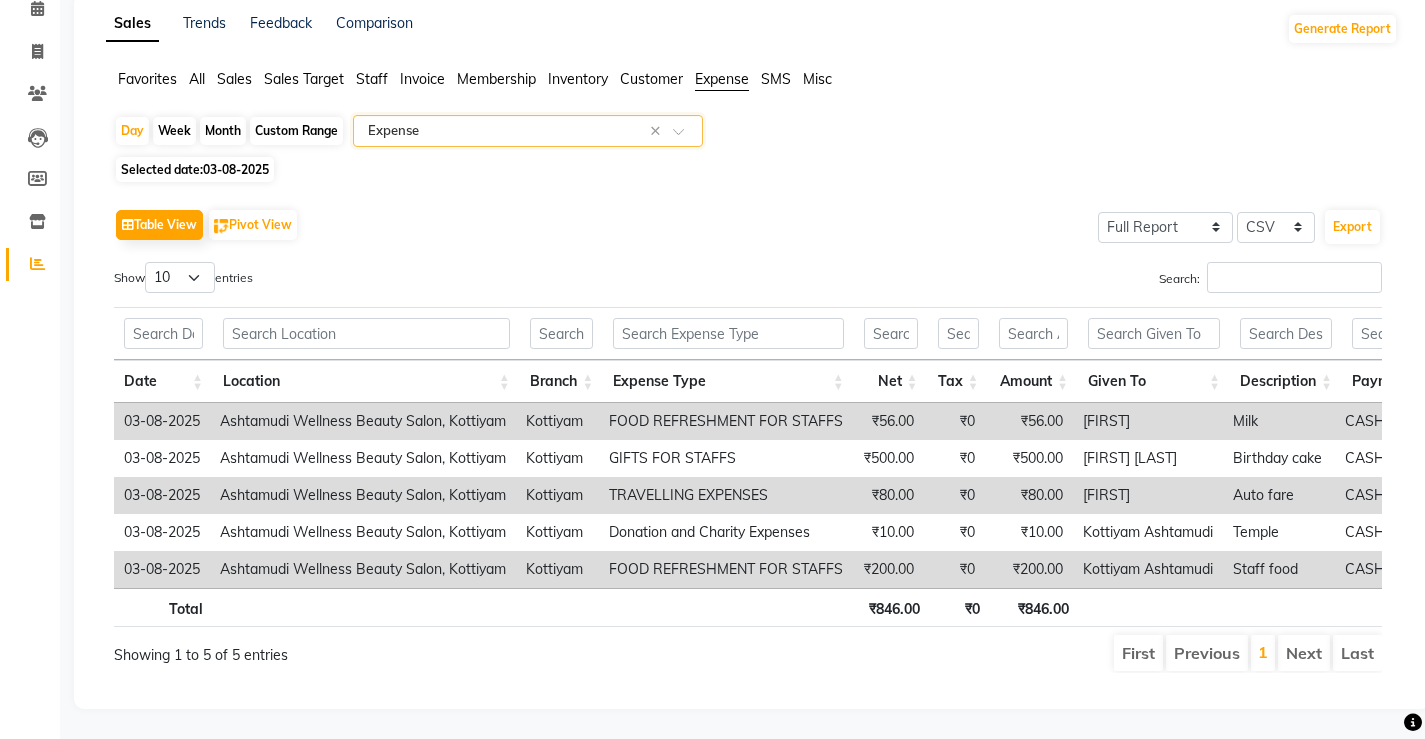 scroll, scrollTop: 0, scrollLeft: 0, axis: both 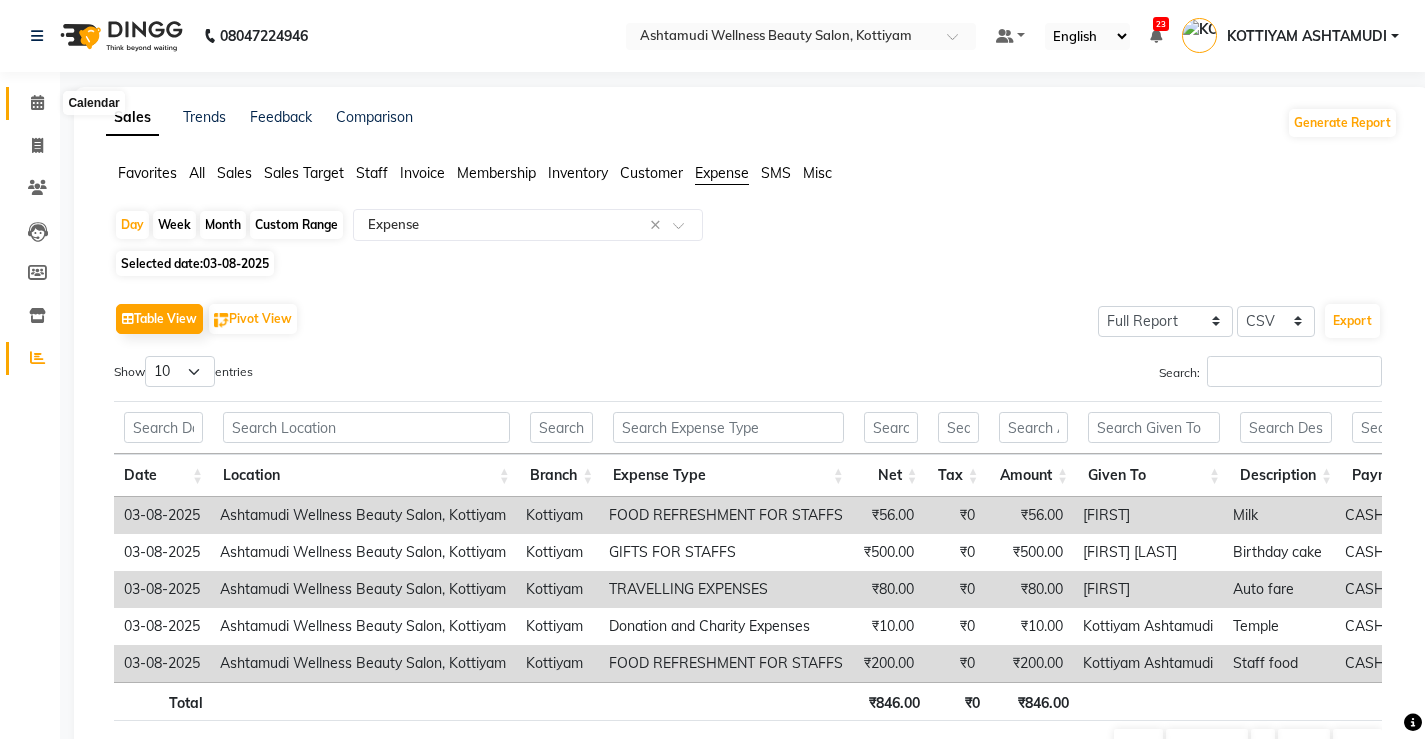 click 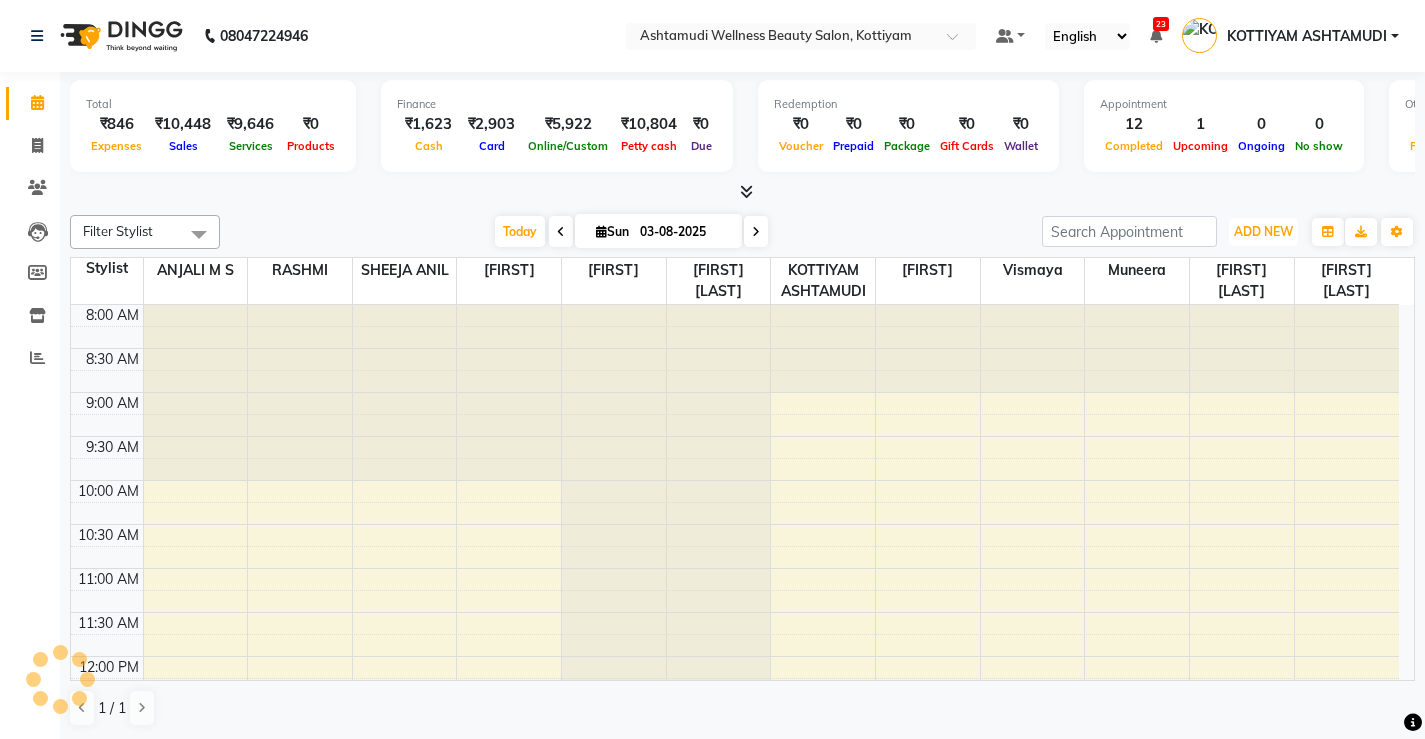 click on "ADD NEW Toggle Dropdown" at bounding box center [1263, 232] 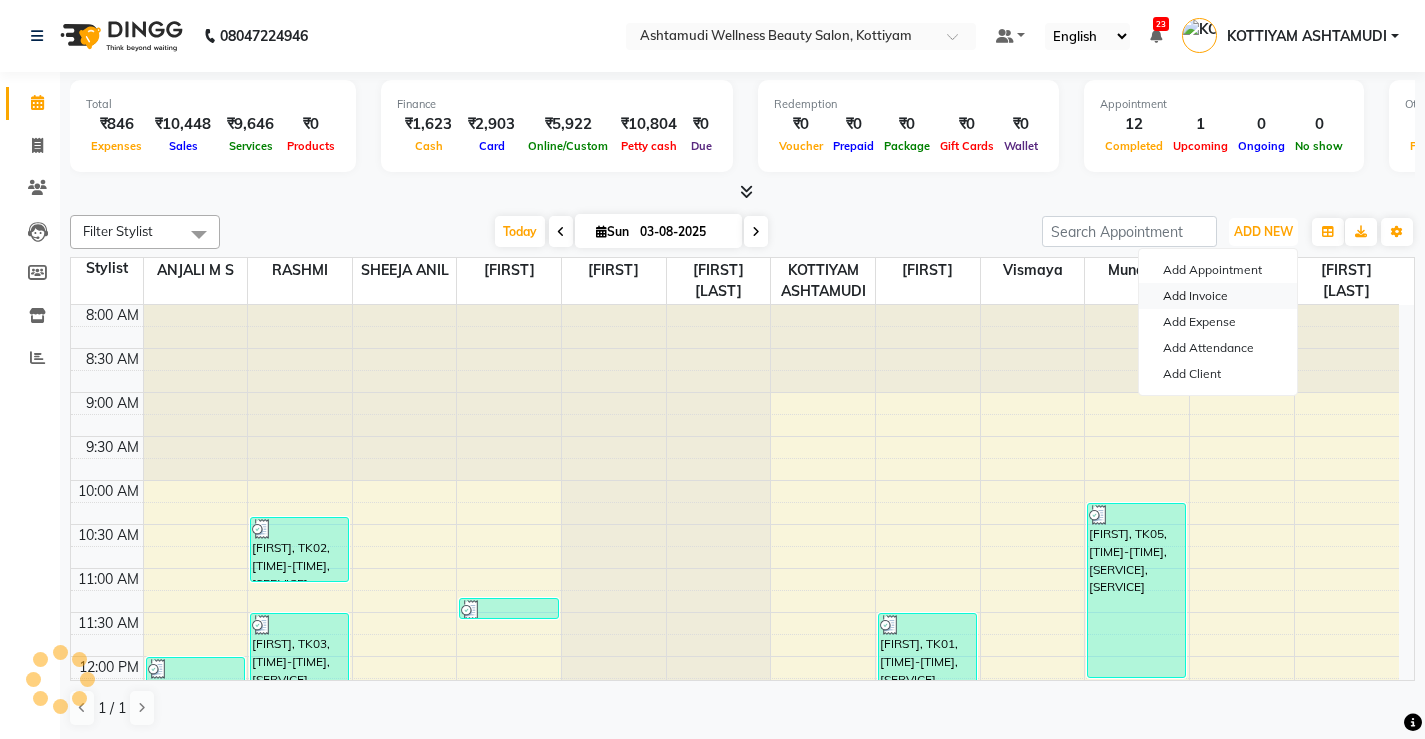 scroll, scrollTop: 705, scrollLeft: 0, axis: vertical 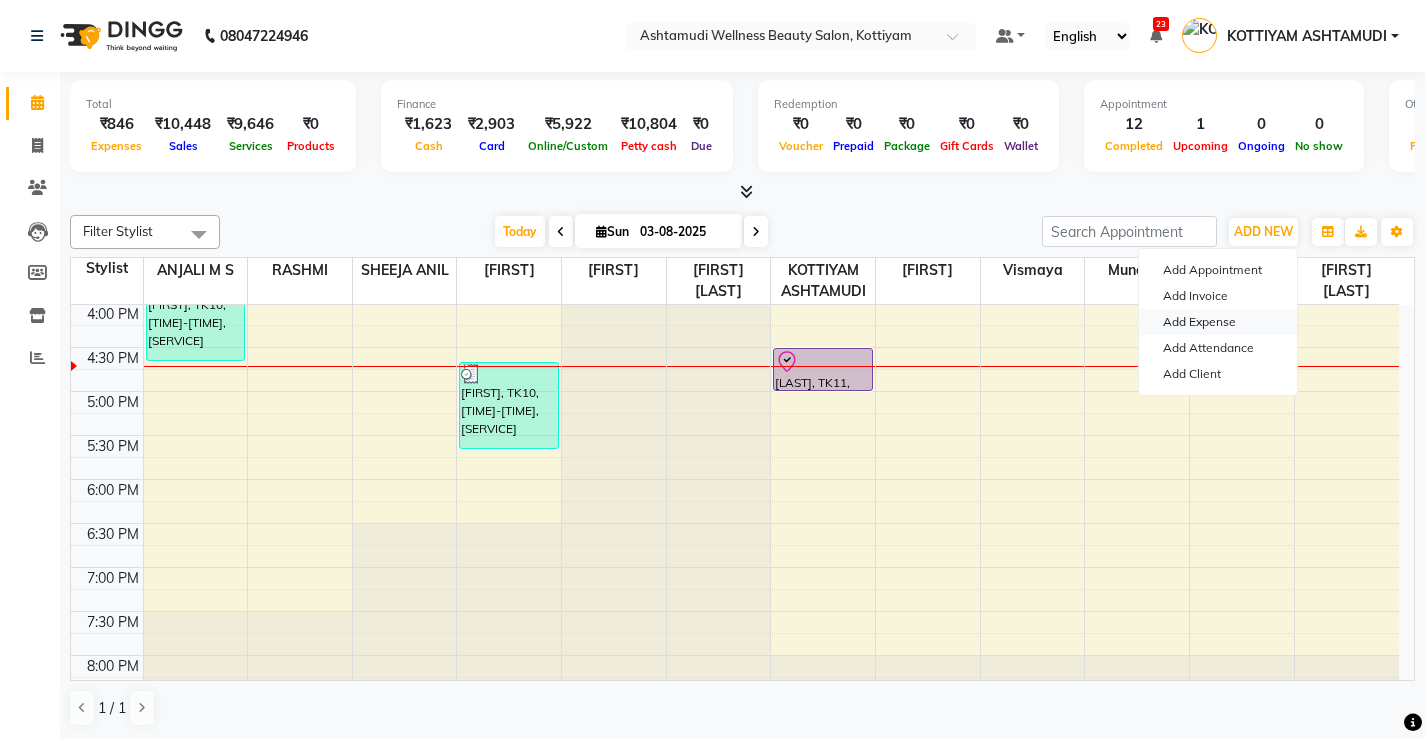 click on "Add Expense" at bounding box center [1218, 322] 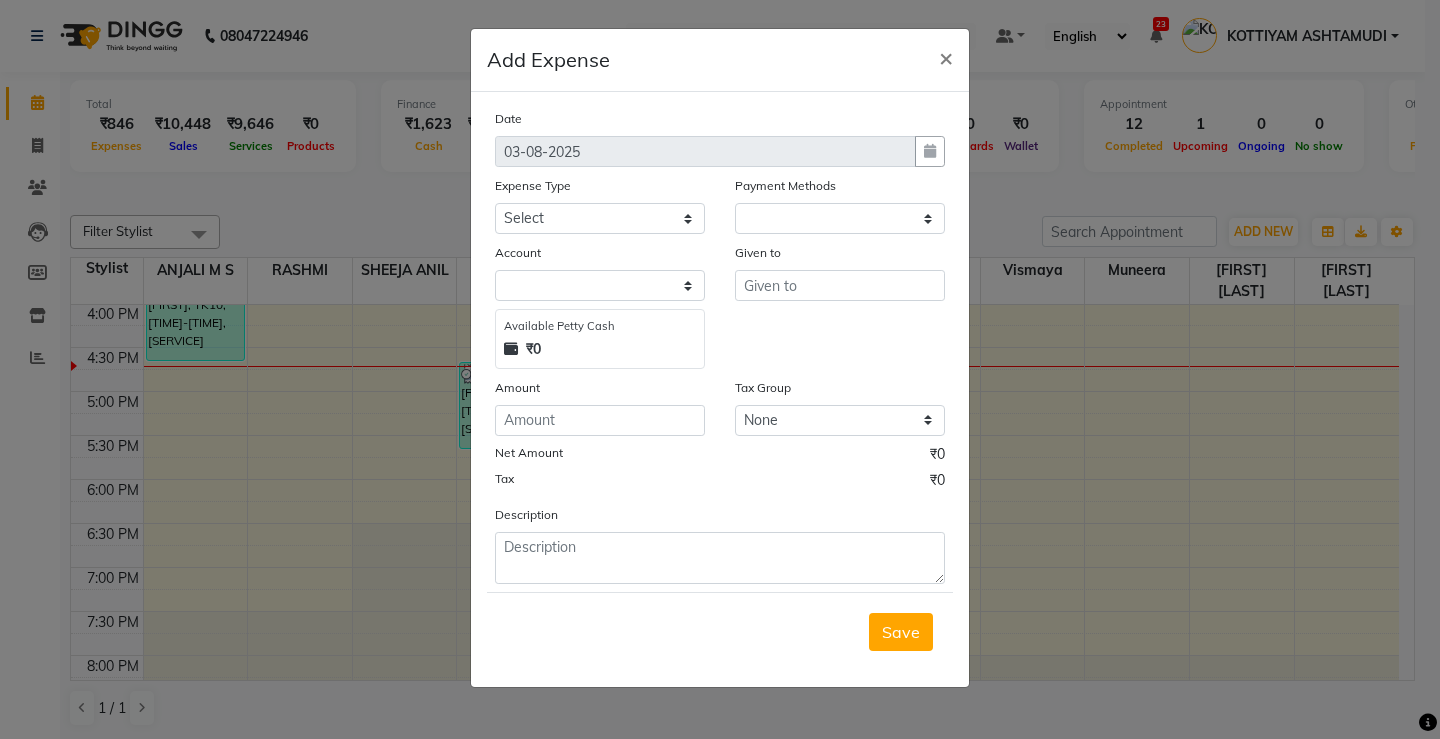 select on "1" 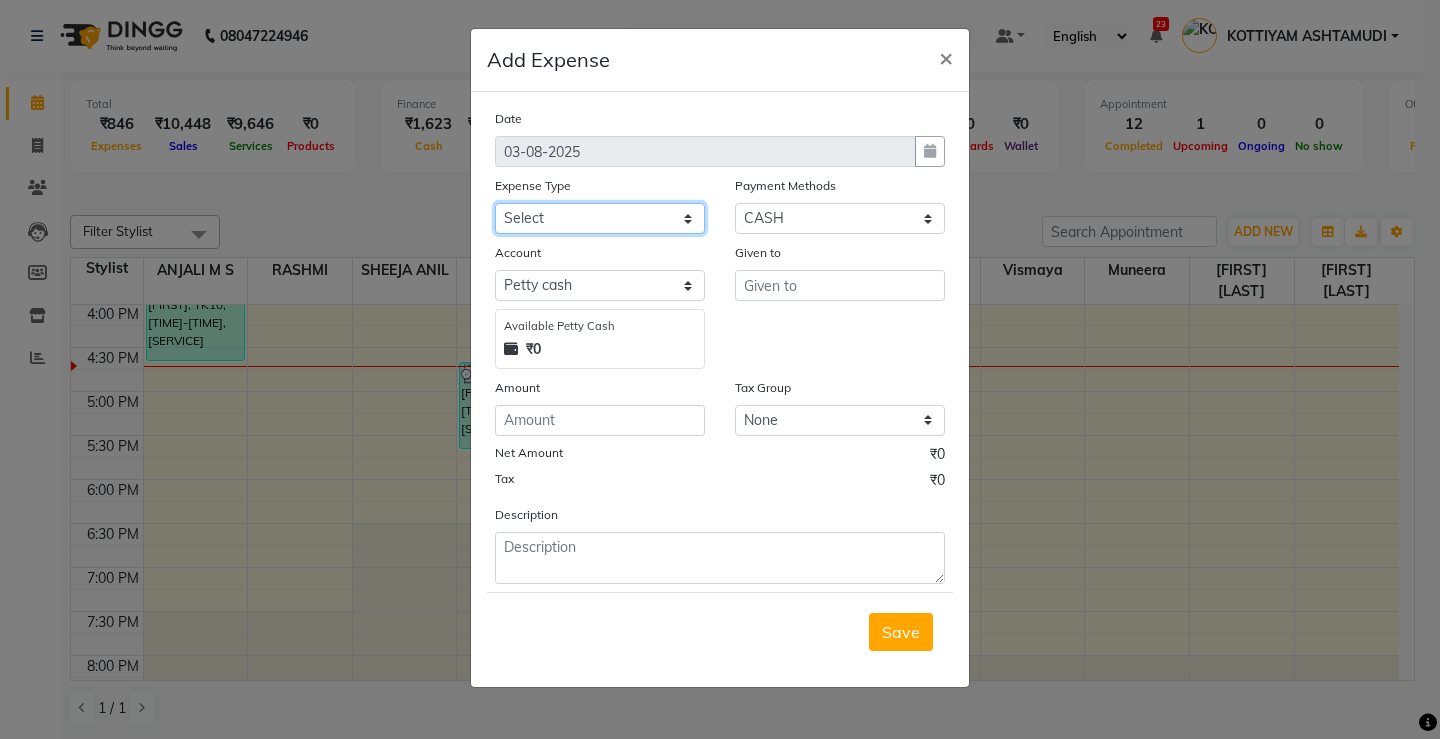 click on "Select ACCOMODATION EXPENSES ADVERTISEMENT SALES PROMOTIONAL EXPENSES Bonus BRIDAL ACCESSORIES REFUND BRIDAL COMMISSION BRIDAL FOOD BRIDAL INCENTIVES BRIDAL ORNAMENTS REFUND BRIDAL TA CASH DEPOSIT RAK BANK COMPUTER ACCESSORIES MOBILE PHONE Donation and Charity Expenses ELECTRICITY CHARGES ELECTRONICS FITTINGS Event Expense FISH FOOD EXPENSES FOOD REFRESHMENT FOR CLIENTS FOOD REFRESHMENT FOR STAFFS Freight And Forwarding Charges FUEL FOR GENERATOR FURNITURE AND EQUIPMENTS Gifts for Clients GIFTS FOR STAFFS GOKULAM CHITS HOSTEL RENT LAUNDRY EXPENSES LICENSE OTHER FEES LOADING UNLOADING CHARGES Medical Expenses MEHNDI PAYMENTS MISCELLANEOUS EXPENSES NEWSPAPER PERIODICALS Ornaments Maintenance Expense OVERTIME ALLOWANCES Payment For Pest Control Perfomance based incentives POSTAGE COURIER CHARGES Printing PRINTING STATIONERY EXPENSES PROFESSIONAL TAX REPAIRS MAINTENANCE ROUND OFF Salary SALARY ADVANCE Sales Incentives Membership Card SALES INCENTIVES PRODUCT SALES INCENTIVES SERVICES SALON ESSENTIALS SALON RENT" 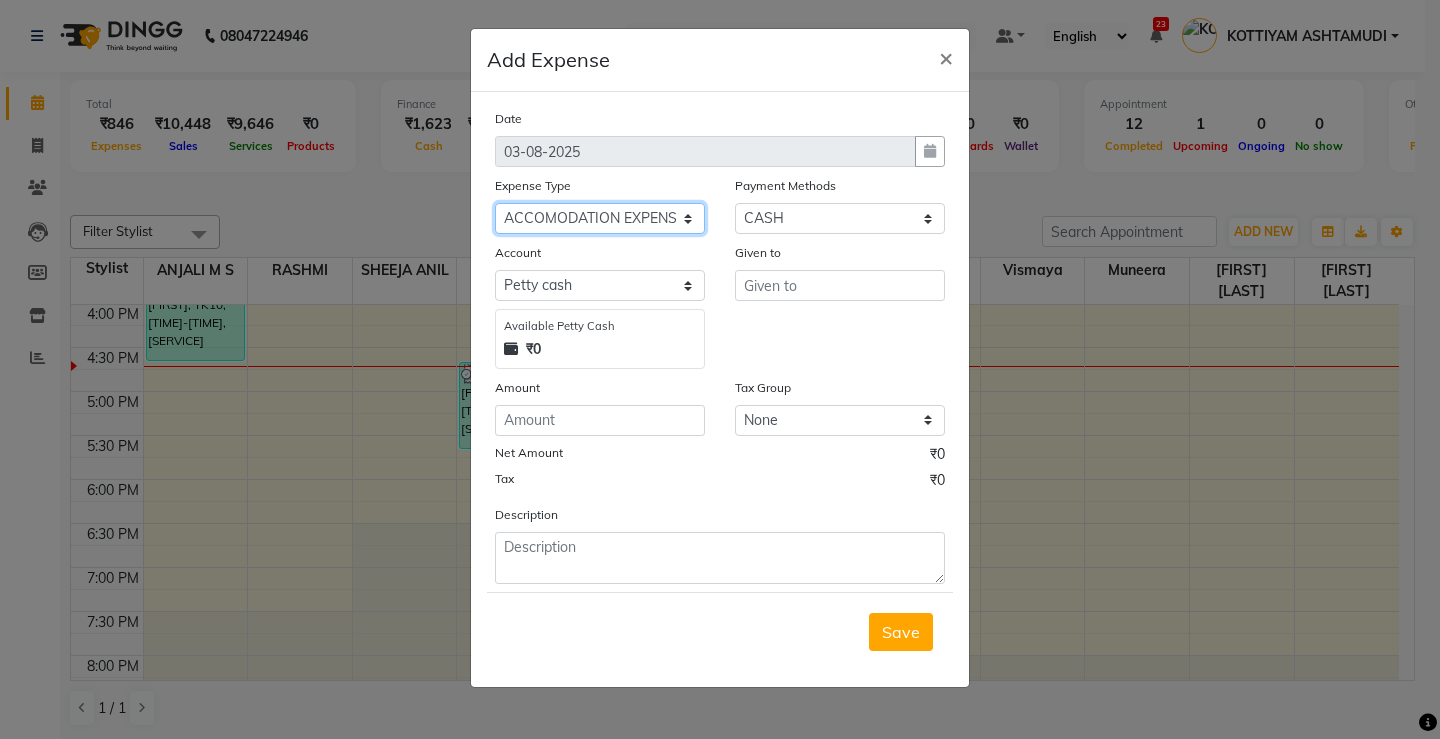 click on "Select ACCOMODATION EXPENSES ADVERTISEMENT SALES PROMOTIONAL EXPENSES Bonus BRIDAL ACCESSORIES REFUND BRIDAL COMMISSION BRIDAL FOOD BRIDAL INCENTIVES BRIDAL ORNAMENTS REFUND BRIDAL TA CASH DEPOSIT RAK BANK COMPUTER ACCESSORIES MOBILE PHONE Donation and Charity Expenses ELECTRICITY CHARGES ELECTRONICS FITTINGS Event Expense FISH FOOD EXPENSES FOOD REFRESHMENT FOR CLIENTS FOOD REFRESHMENT FOR STAFFS Freight And Forwarding Charges FUEL FOR GENERATOR FURNITURE AND EQUIPMENTS Gifts for Clients GIFTS FOR STAFFS GOKULAM CHITS HOSTEL RENT LAUNDRY EXPENSES LICENSE OTHER FEES LOADING UNLOADING CHARGES Medical Expenses MEHNDI PAYMENTS MISCELLANEOUS EXPENSES NEWSPAPER PERIODICALS Ornaments Maintenance Expense OVERTIME ALLOWANCES Payment For Pest Control Perfomance based incentives POSTAGE COURIER CHARGES Printing PRINTING STATIONERY EXPENSES PROFESSIONAL TAX REPAIRS MAINTENANCE ROUND OFF Salary SALARY ADVANCE Sales Incentives Membership Card SALES INCENTIVES PRODUCT SALES INCENTIVES SERVICES SALON ESSENTIALS SALON RENT" 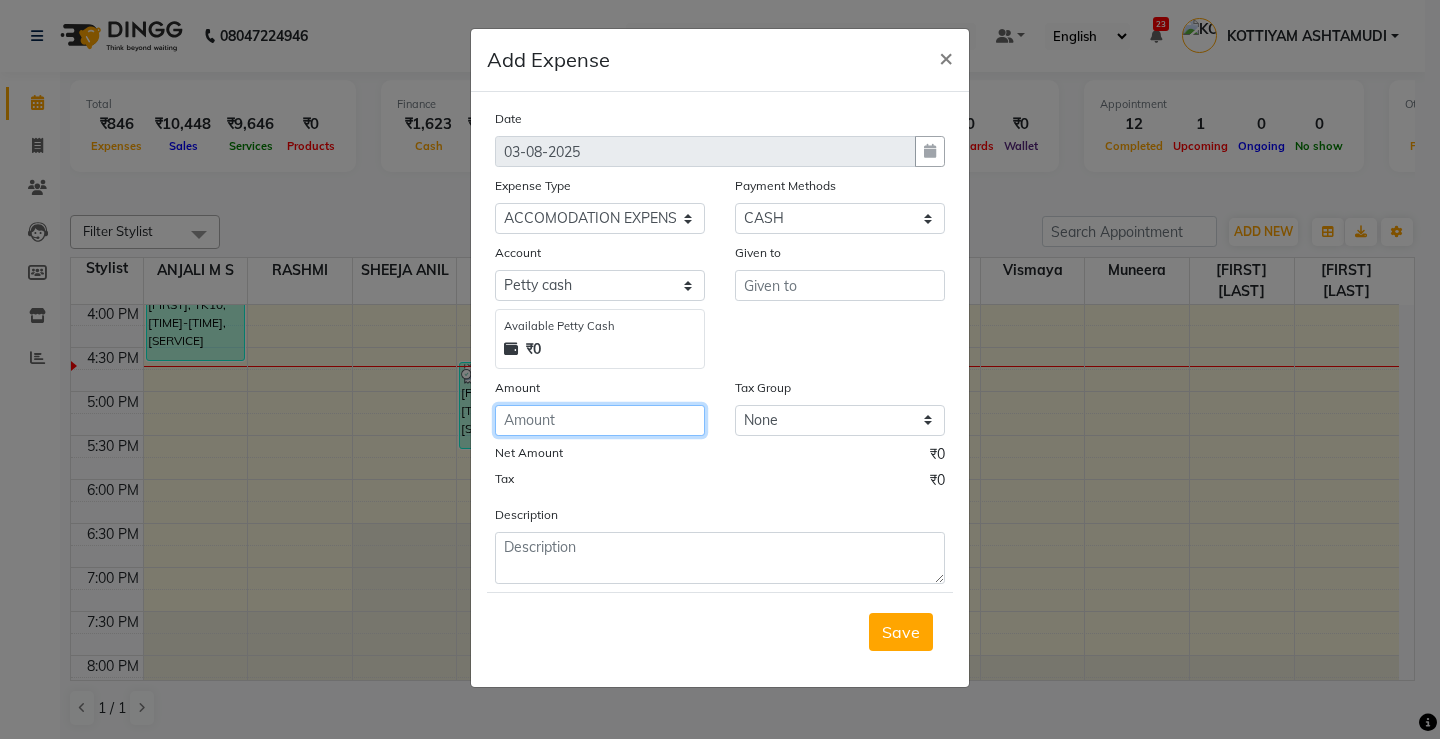 click 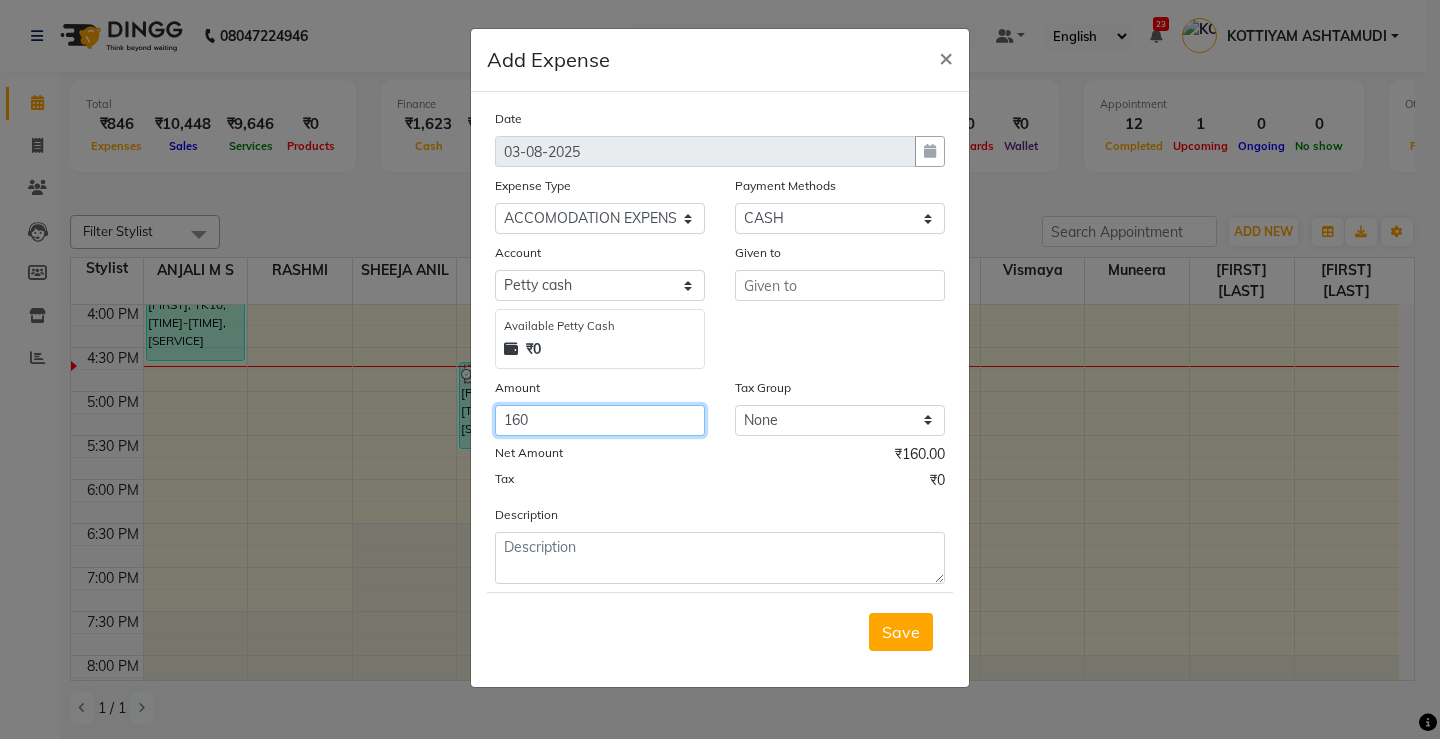 type on "160" 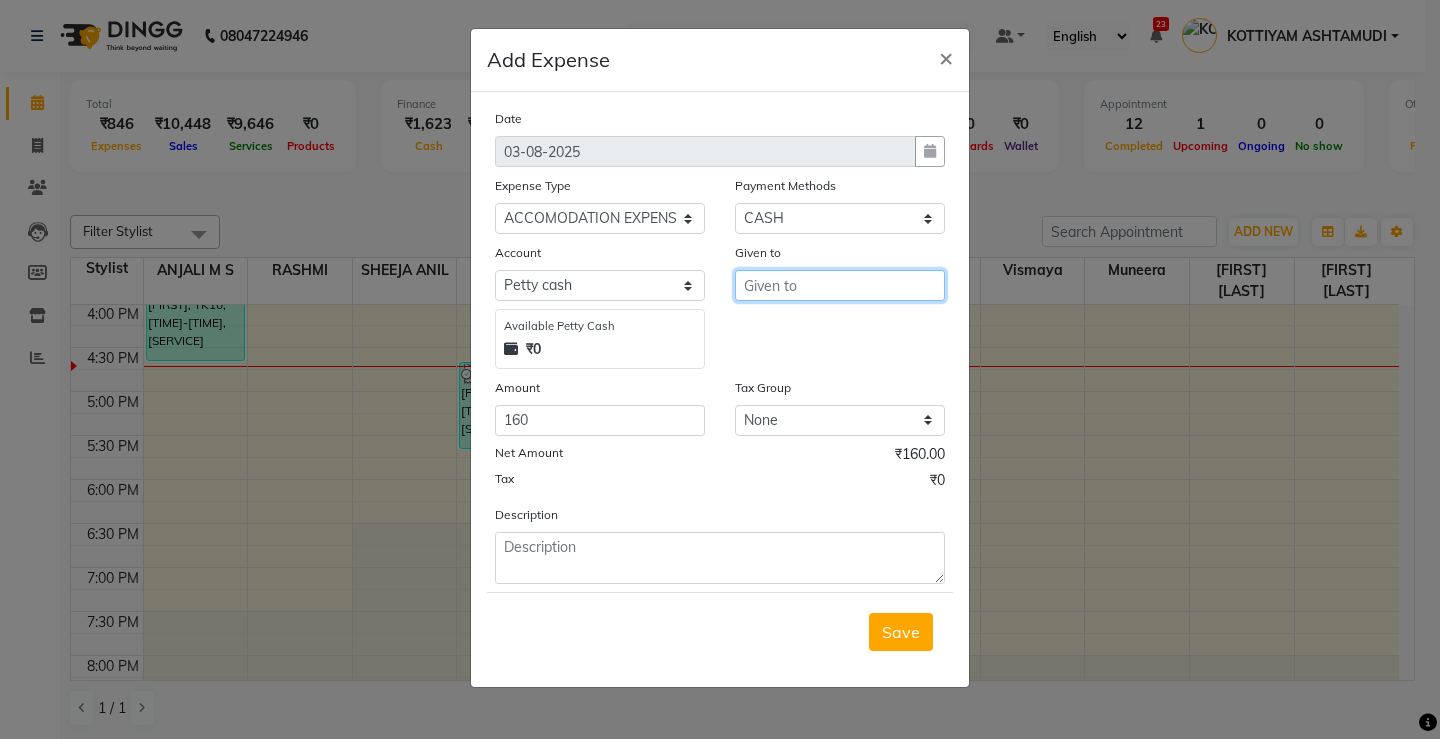 click at bounding box center [840, 285] 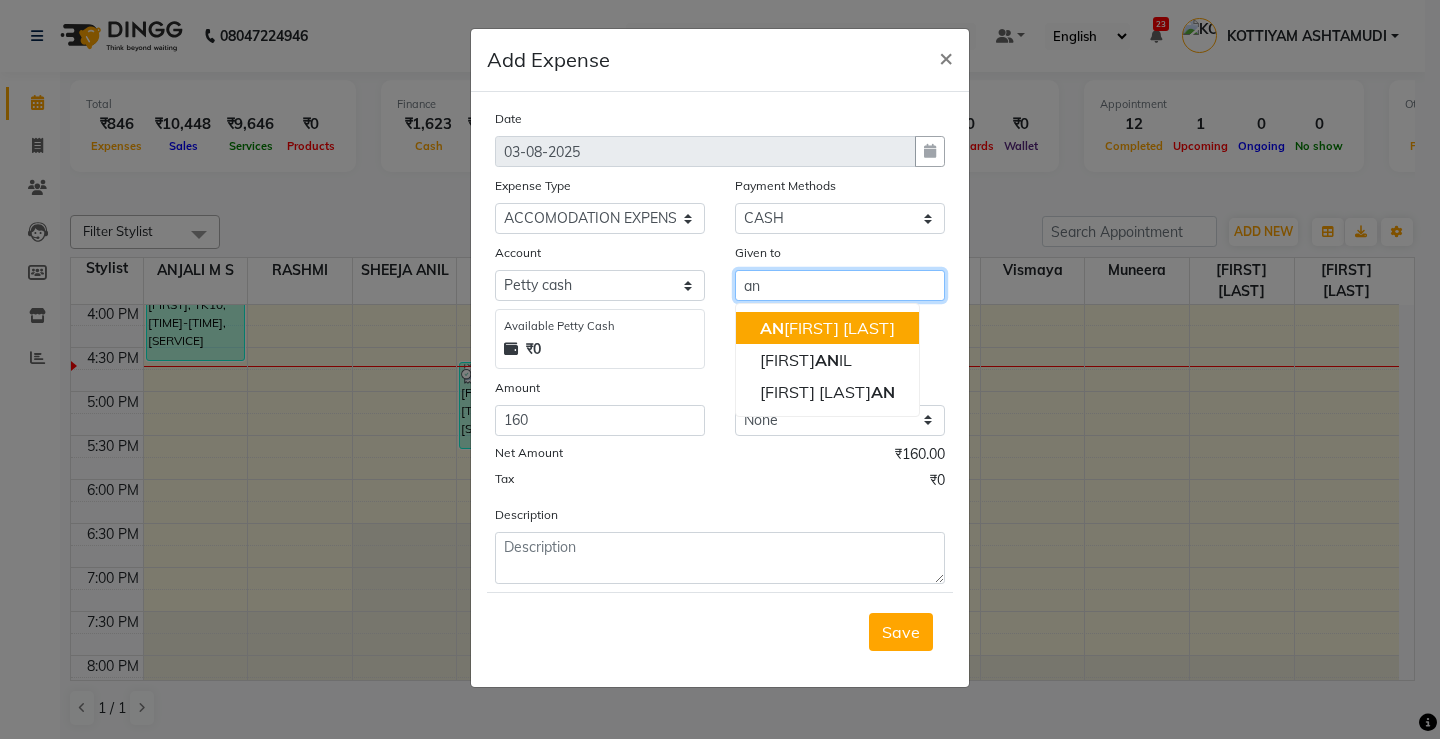 click on "AN JALI M S" at bounding box center (827, 328) 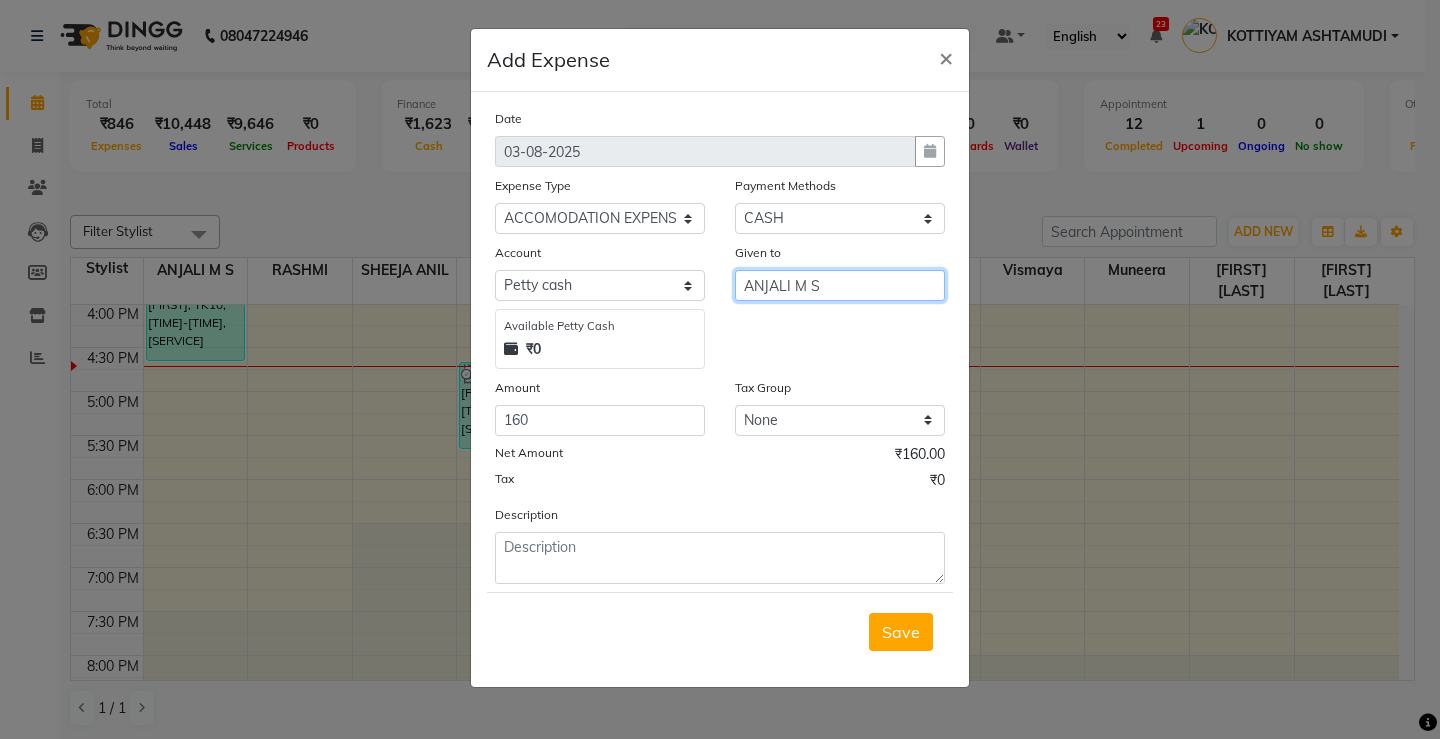 type on "ANJALI M S" 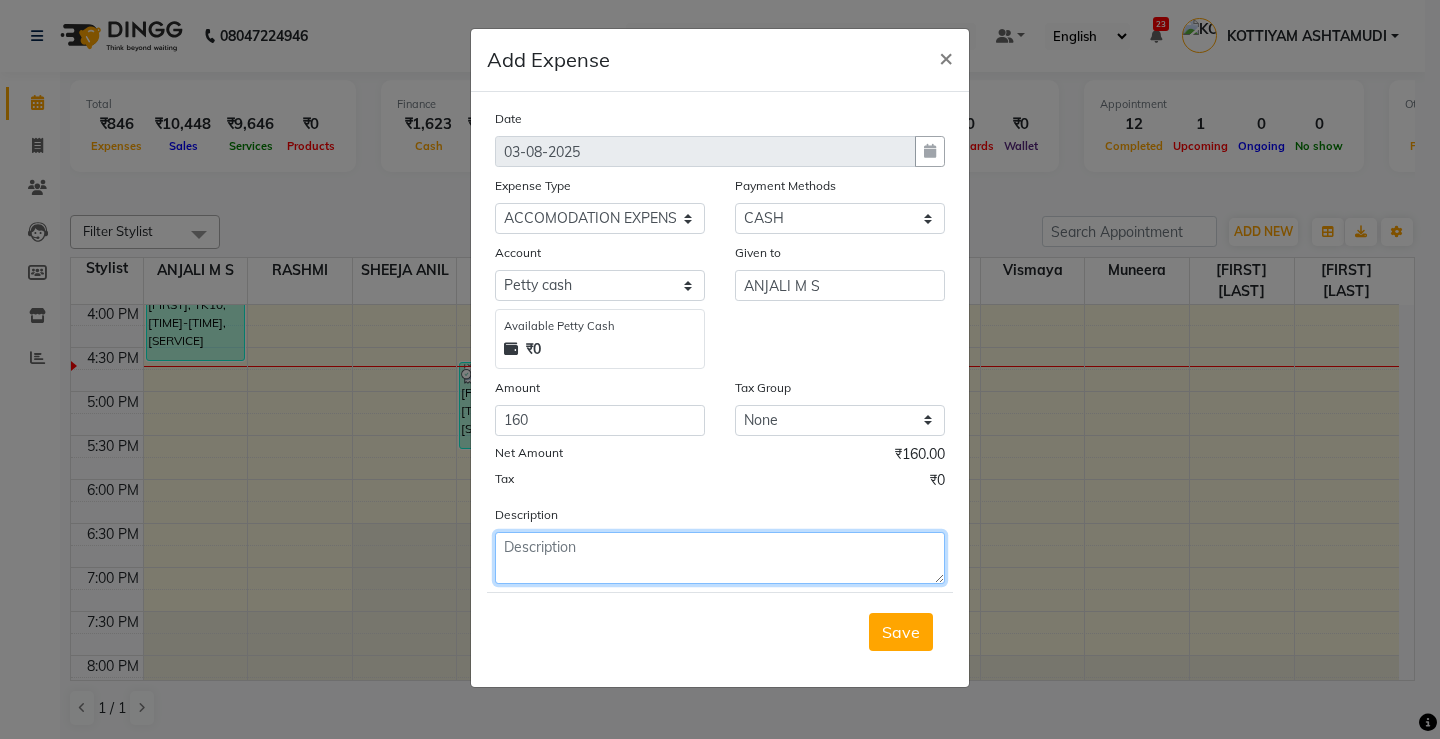 click 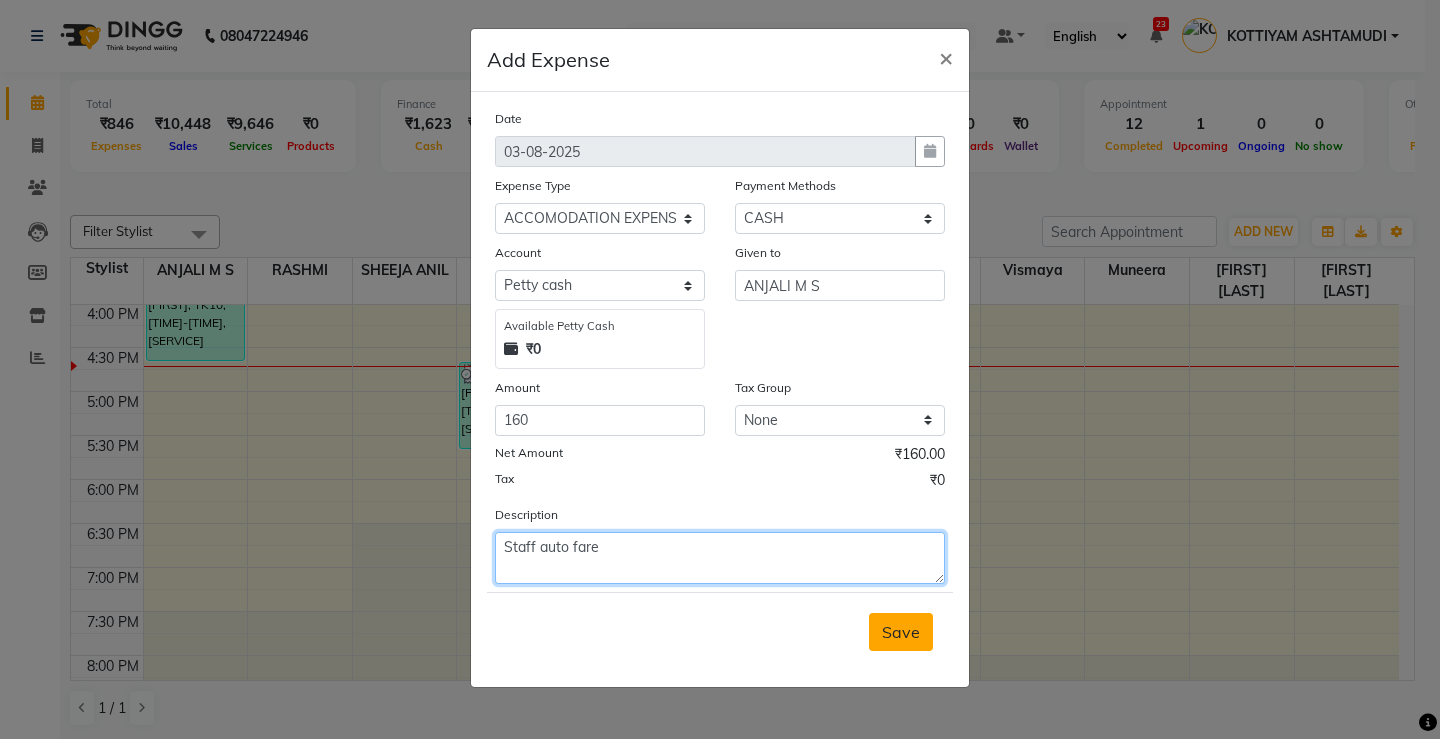 type on "Staff auto fare" 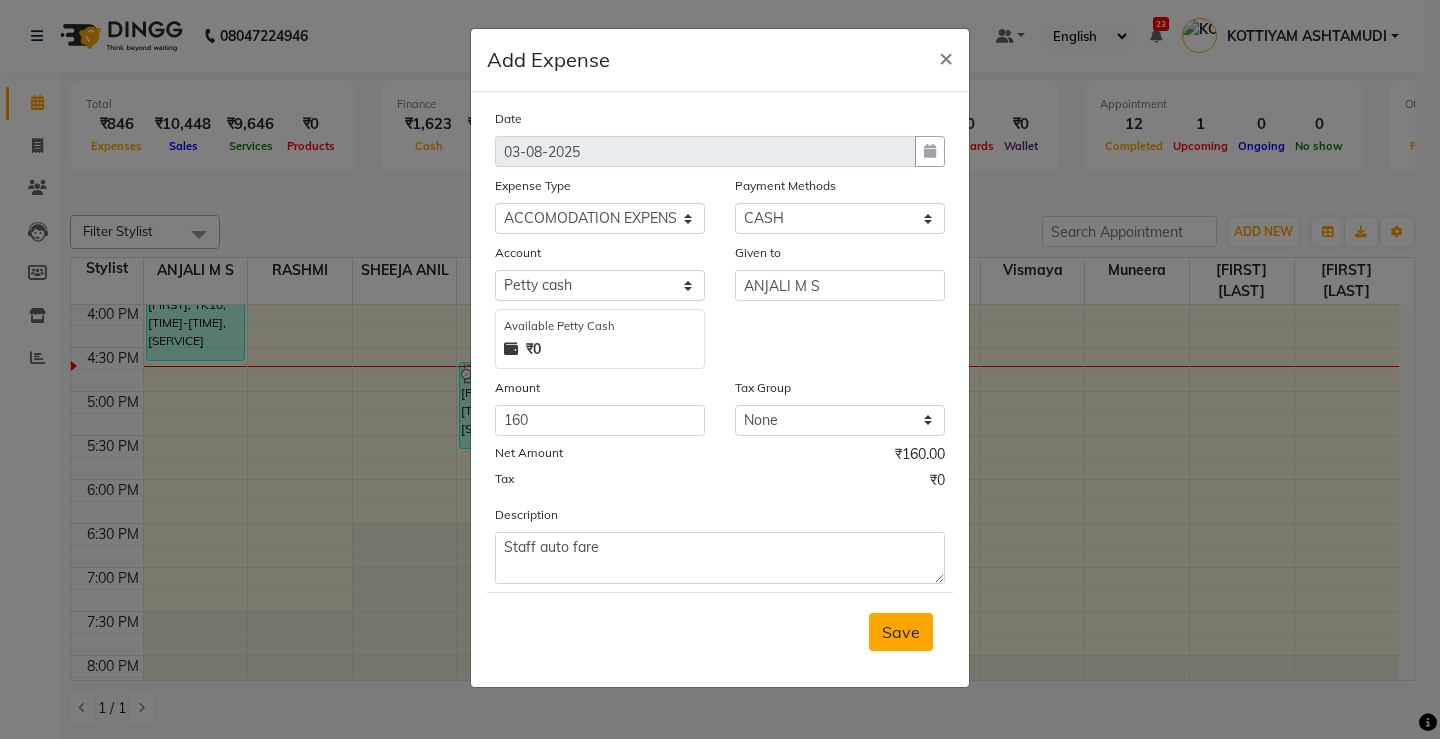 click on "Save" at bounding box center (901, 632) 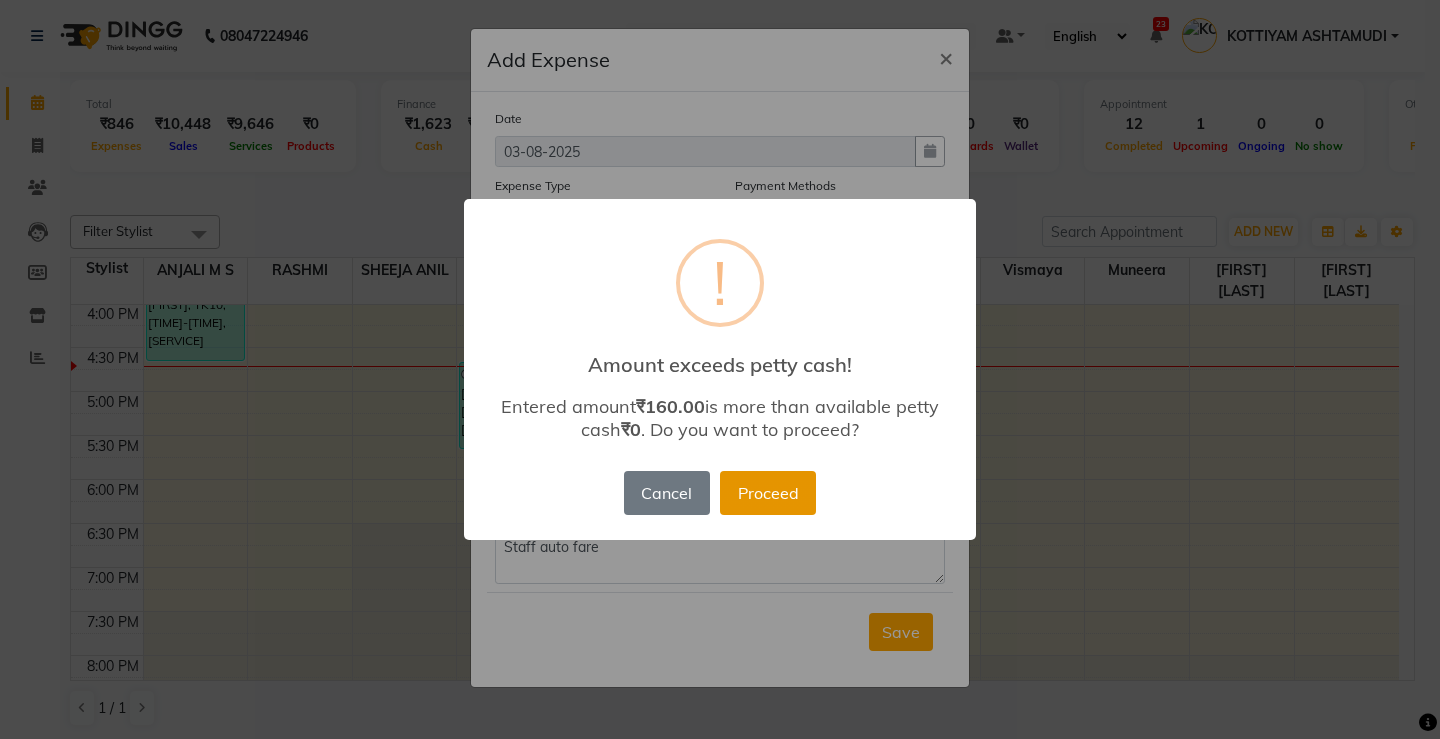click on "Proceed" at bounding box center (768, 493) 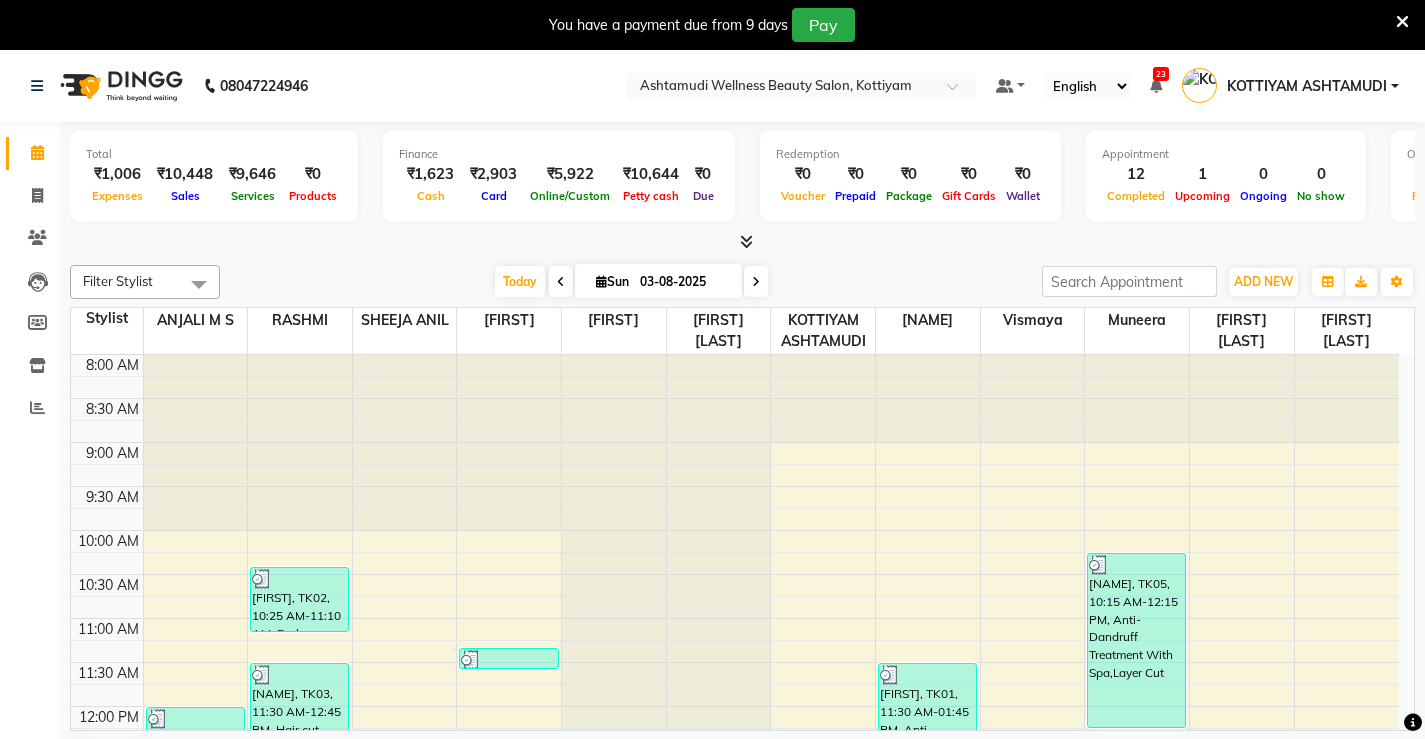click at bounding box center (1402, 22) 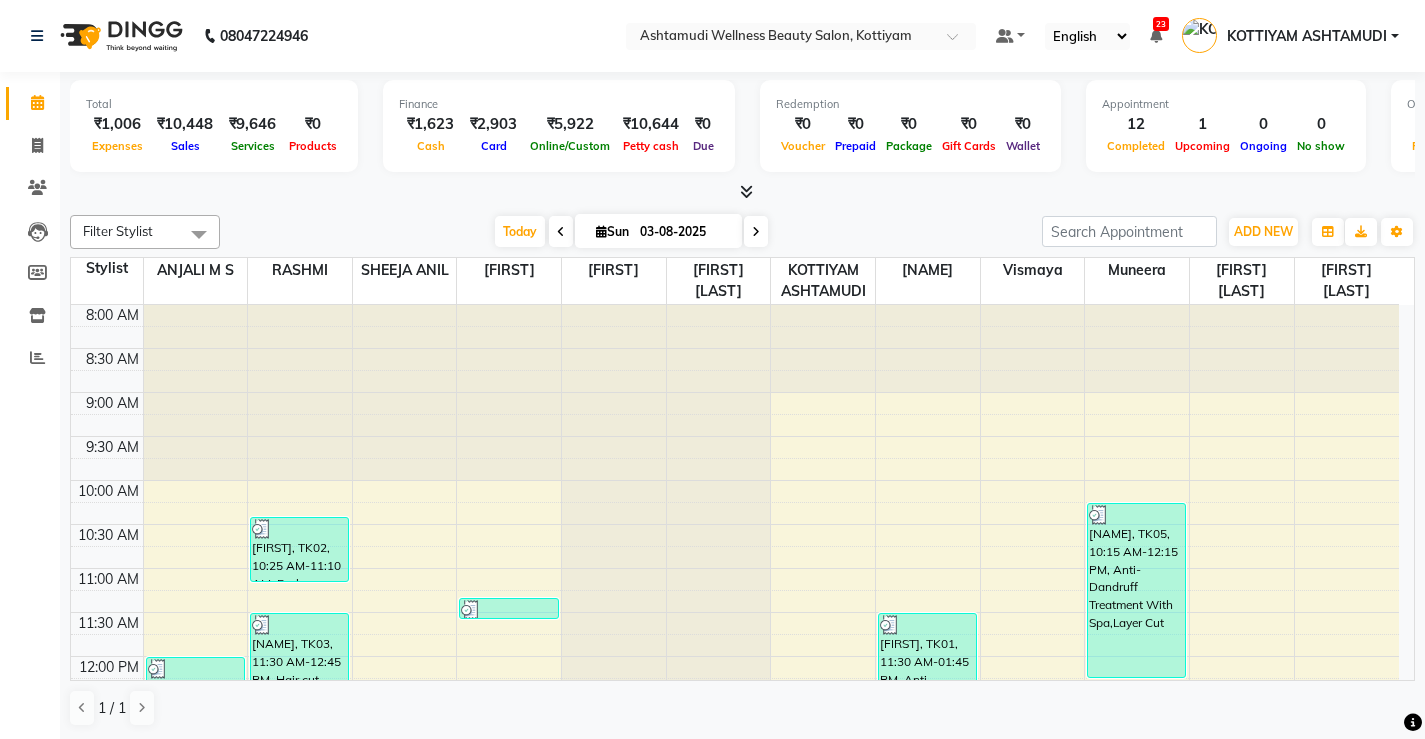 scroll, scrollTop: 705, scrollLeft: 0, axis: vertical 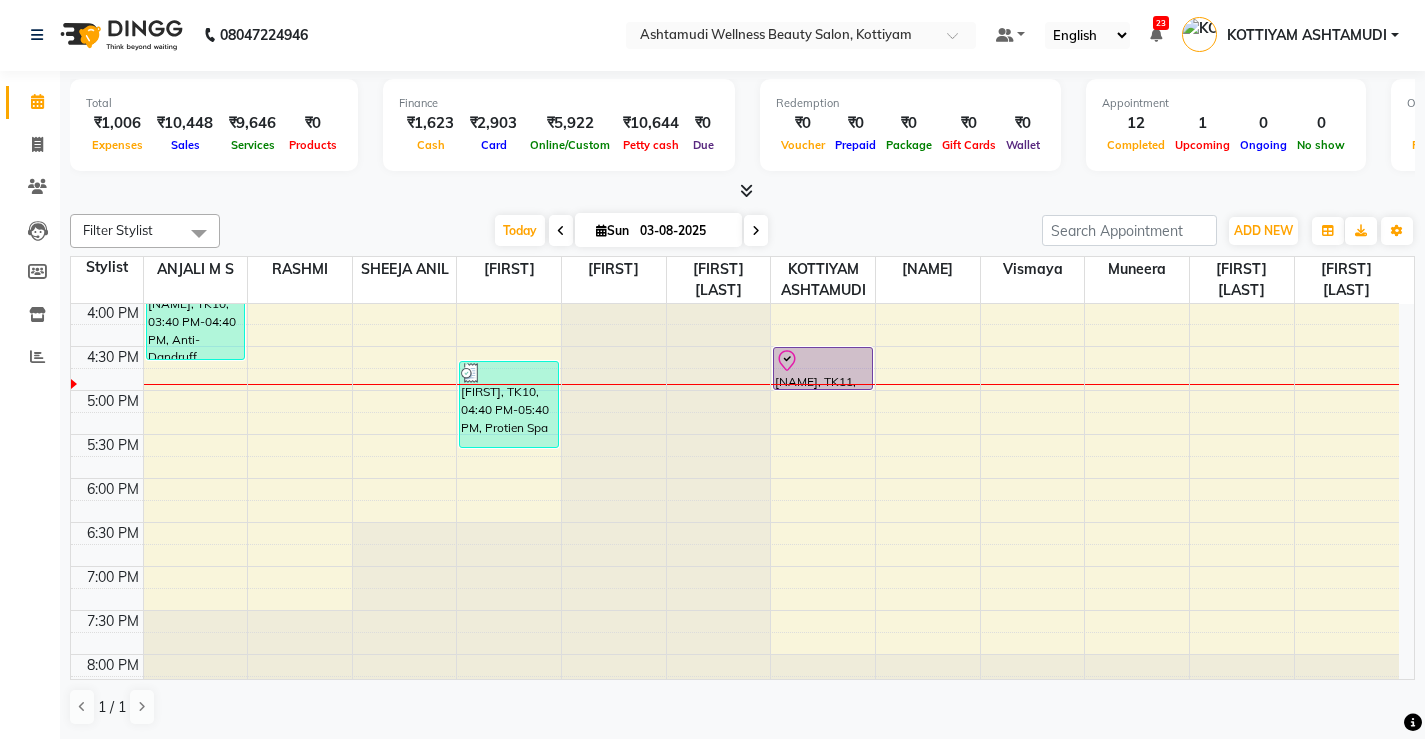 click on "08047224946 Select Location × Ashtamudi Wellness Beauty Salon, Kottiyam Default Panel My Panel English ENGLISH Español العربية मराठी हिंदी ગુજરાતી தமிழ் 中文 23 Notifications nothing to show KOTTIYAM ASHTAMUDI Manage Profile Change Password Sign out  Version:3.15.11" 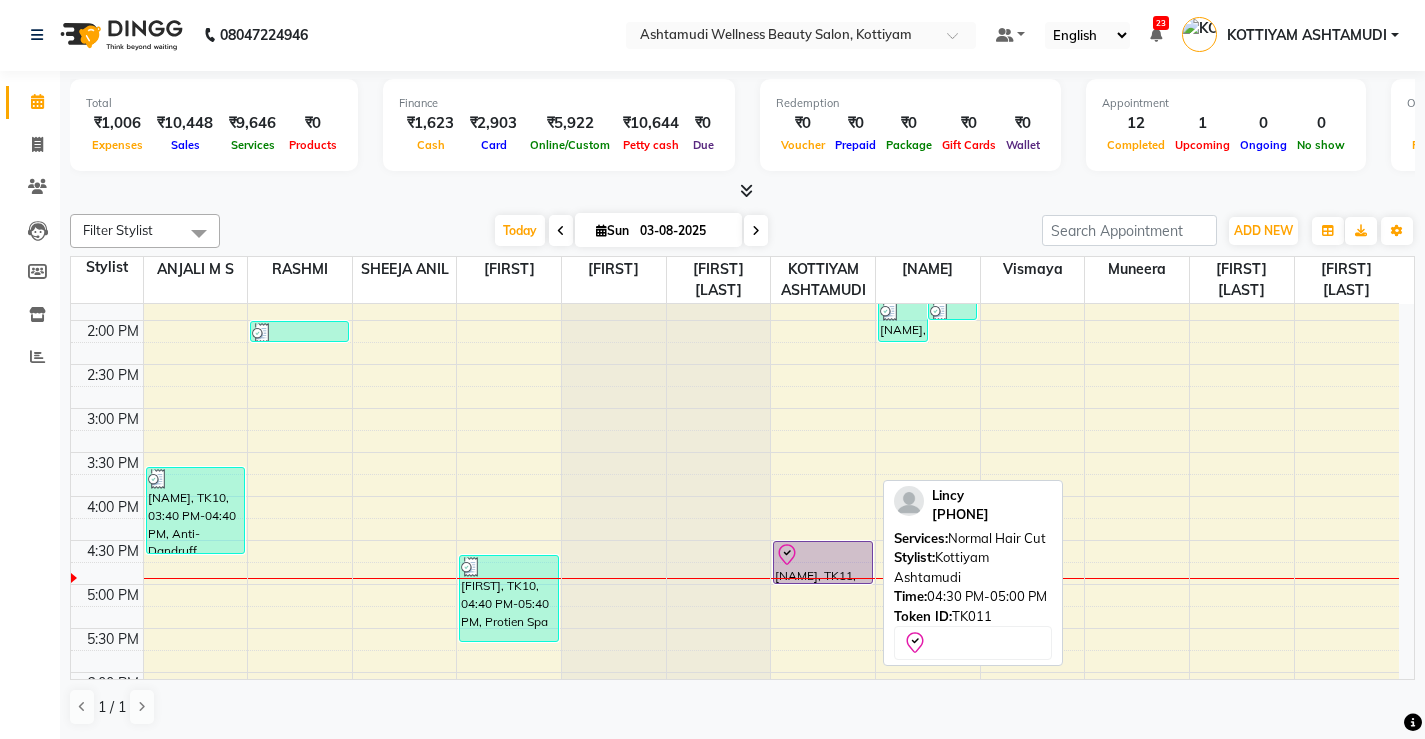 scroll, scrollTop: 405, scrollLeft: 0, axis: vertical 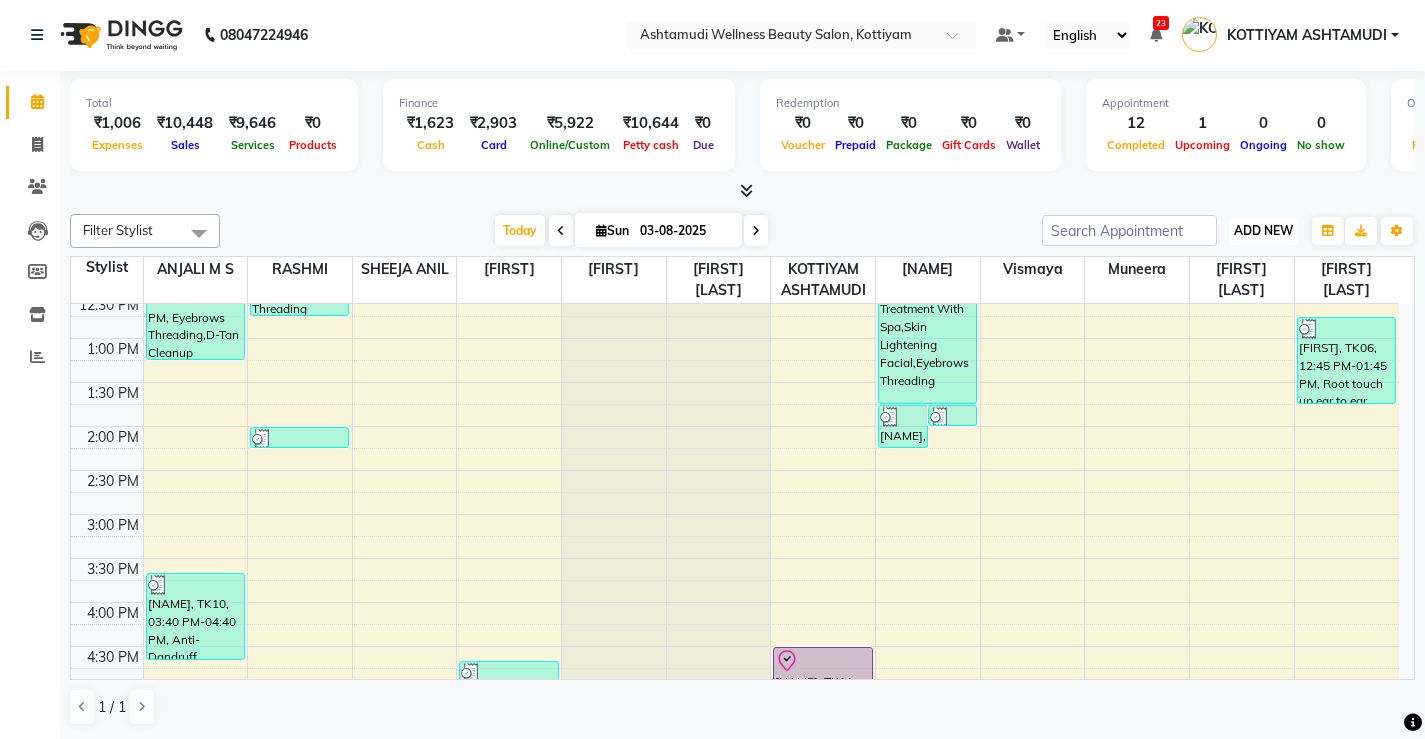 click on "ADD NEW" at bounding box center [1263, 230] 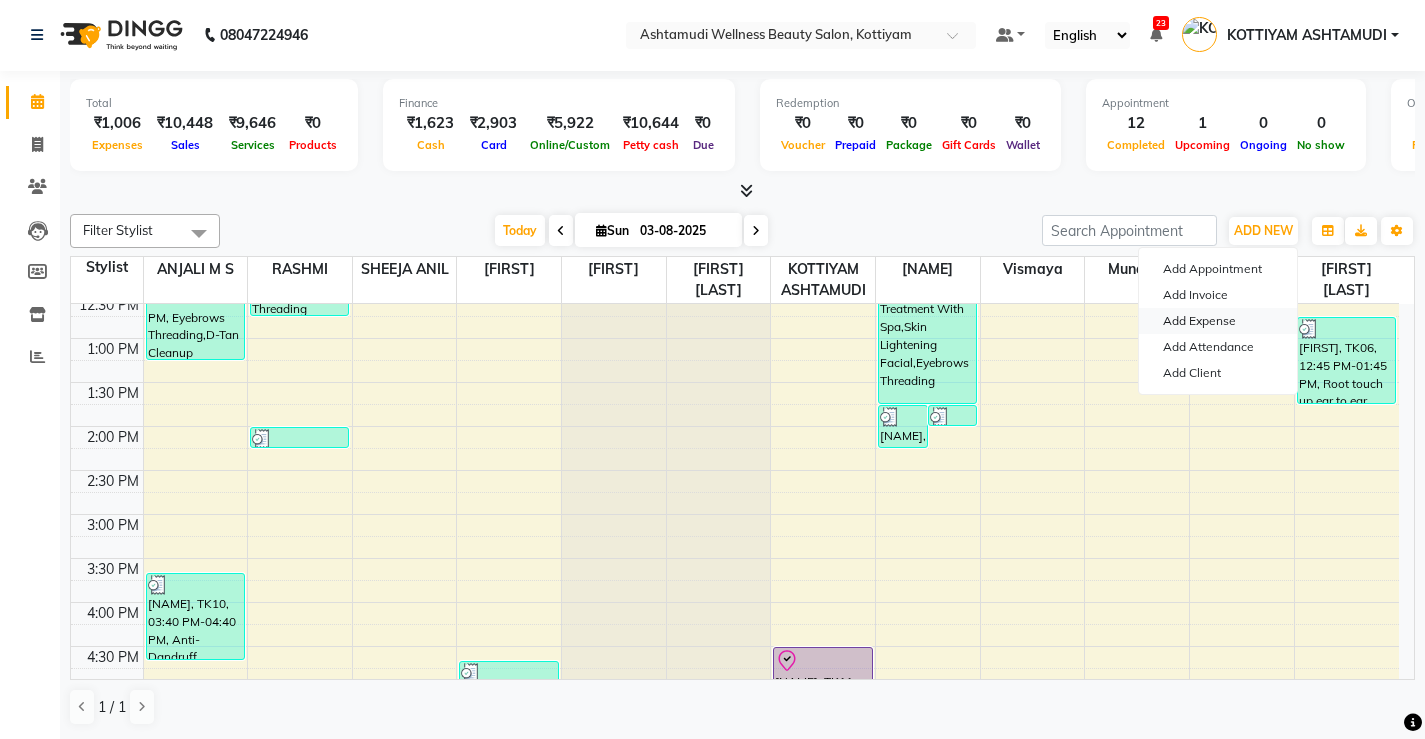 click on "Add Expense" at bounding box center [1218, 321] 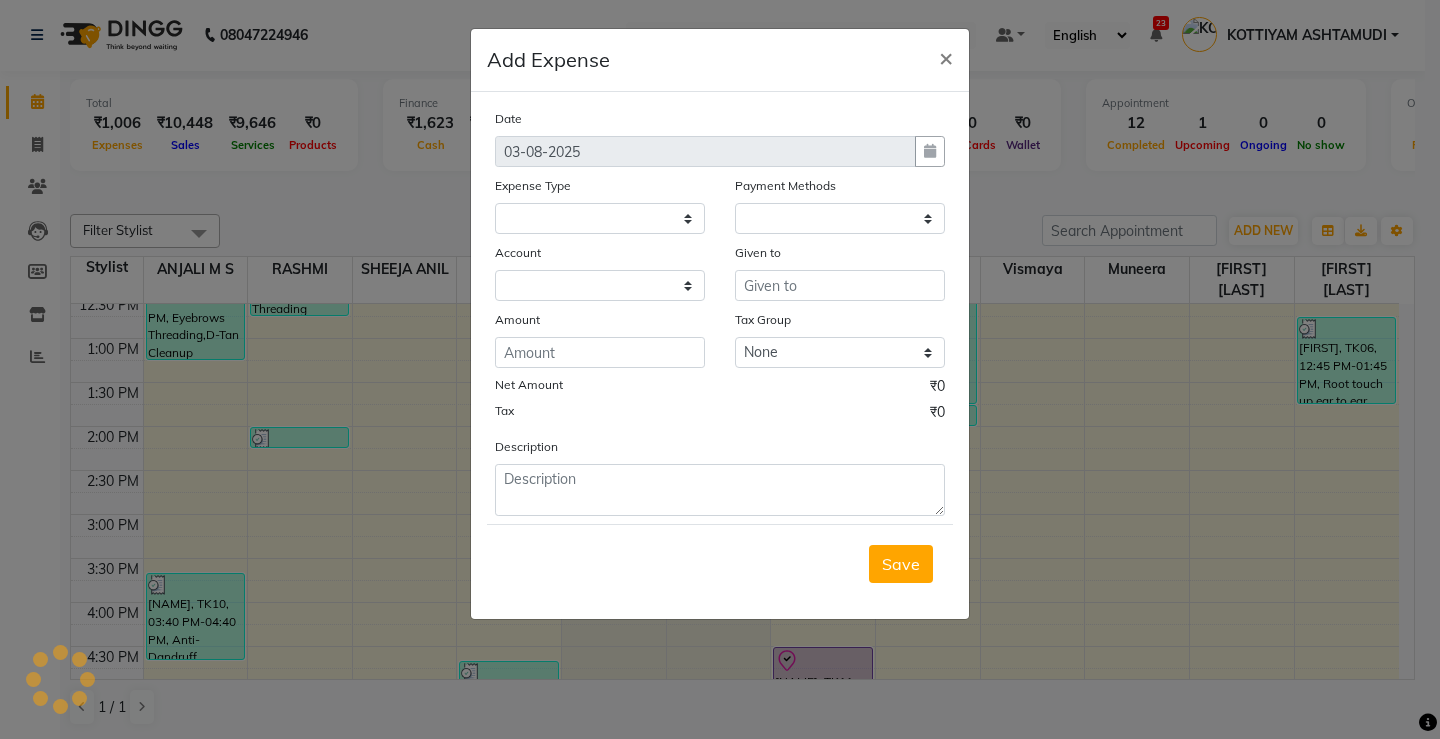 select 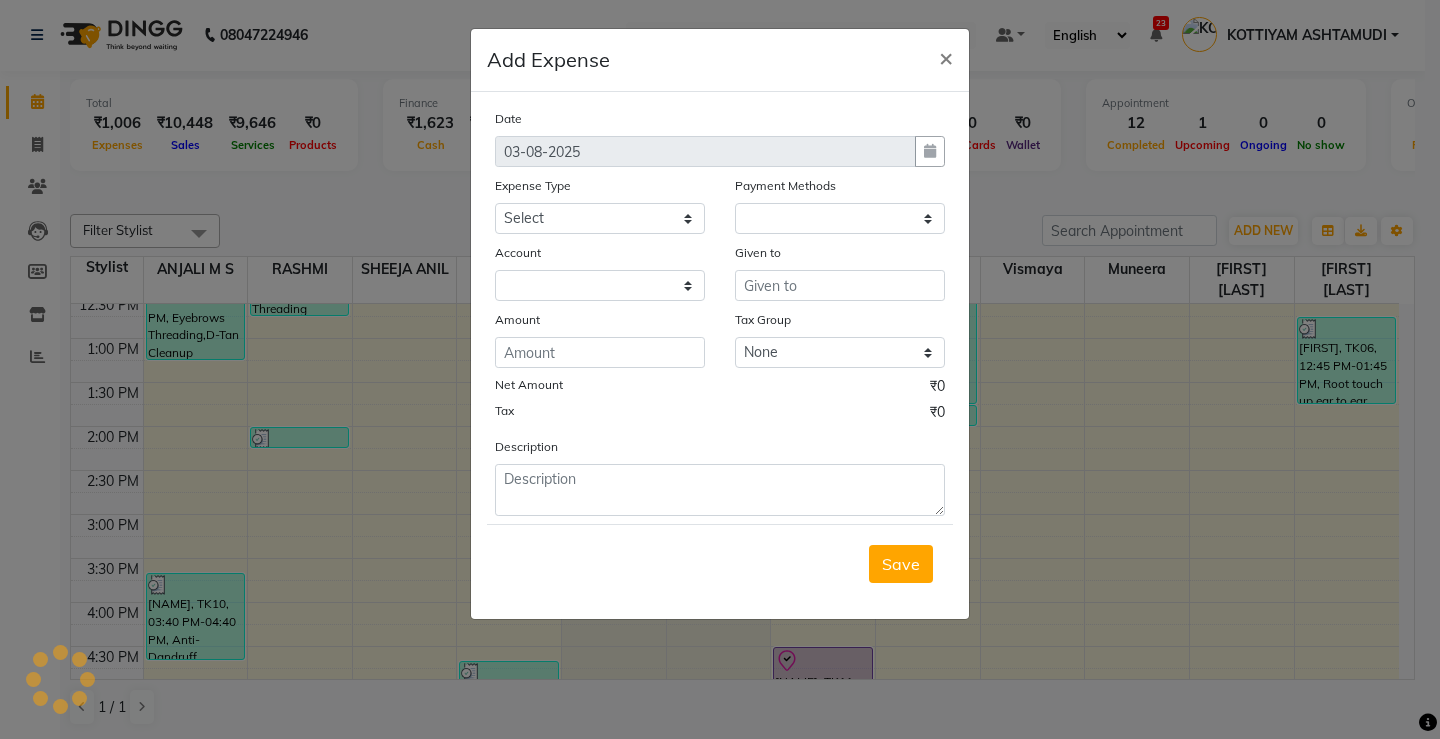 select on "1" 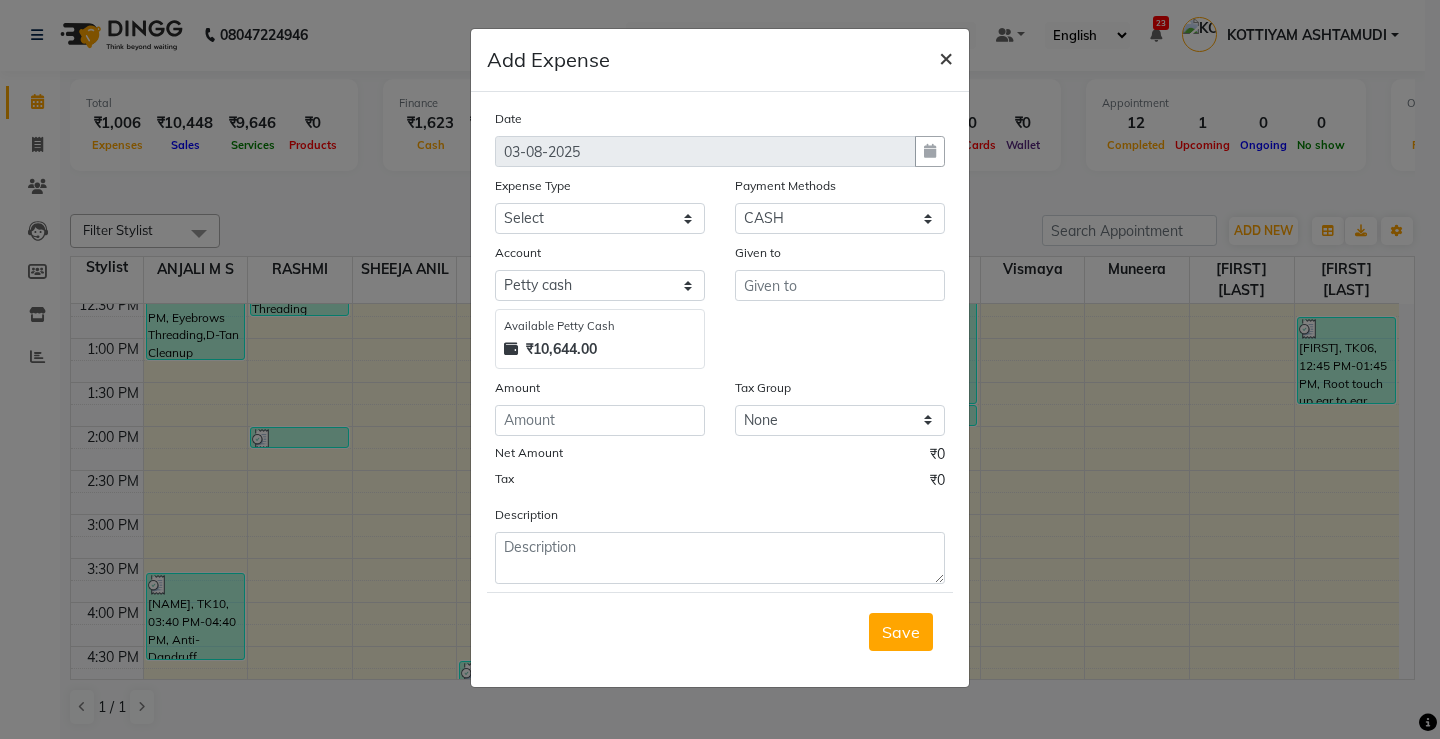 click on "×" 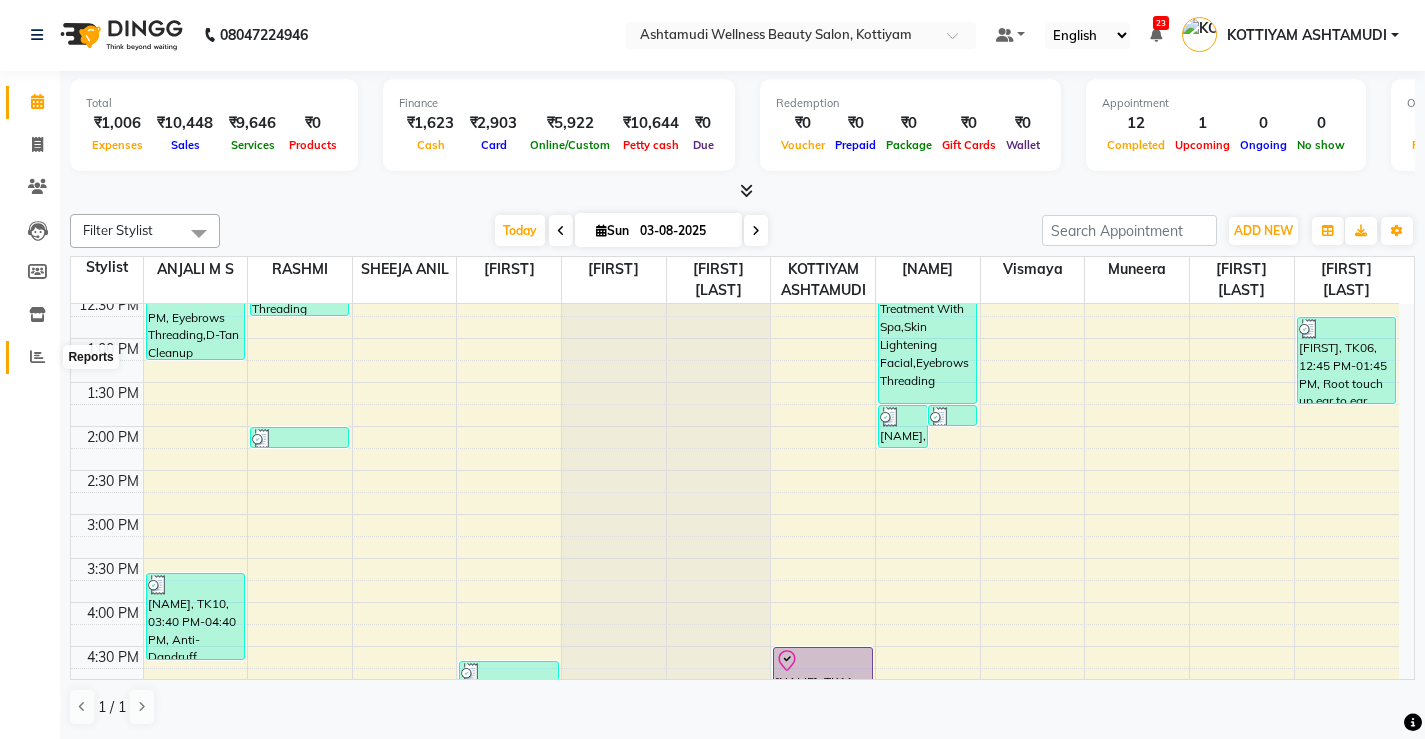 click 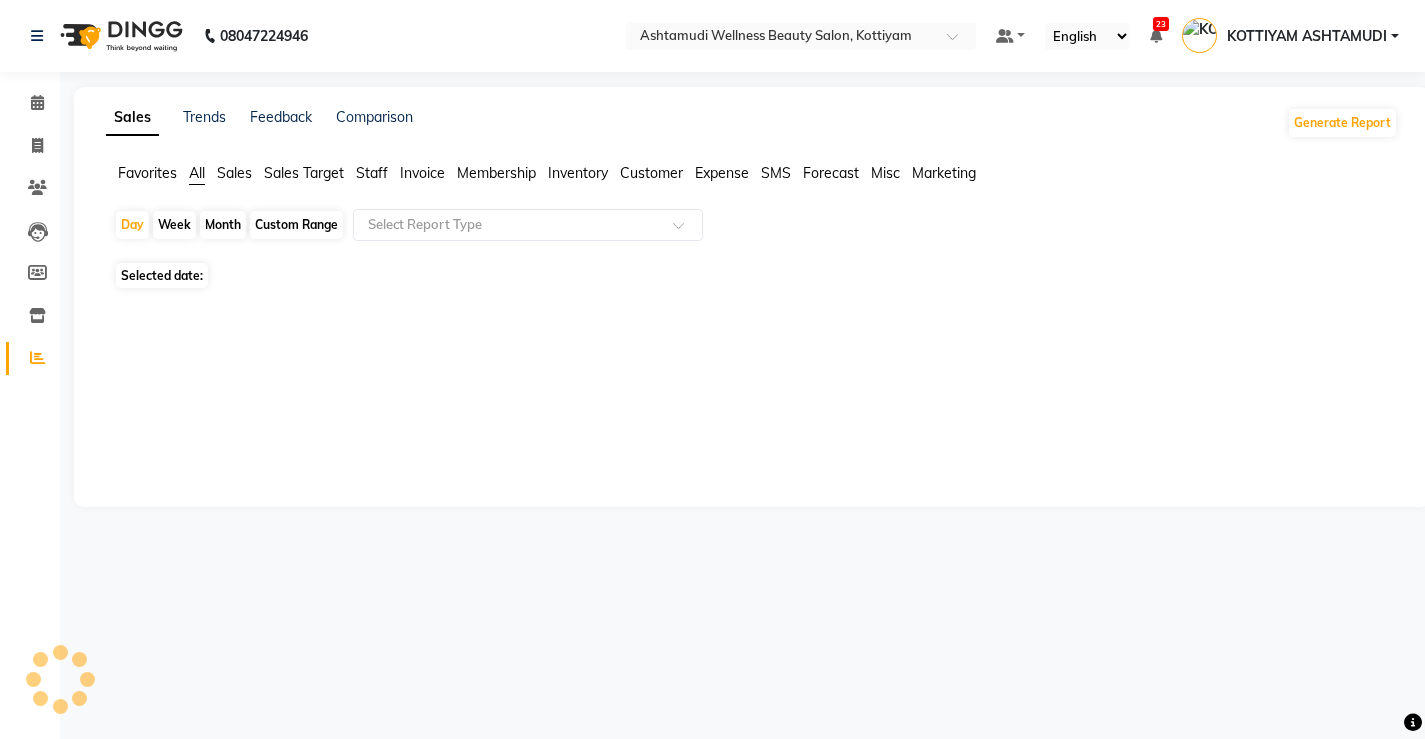 scroll, scrollTop: 0, scrollLeft: 0, axis: both 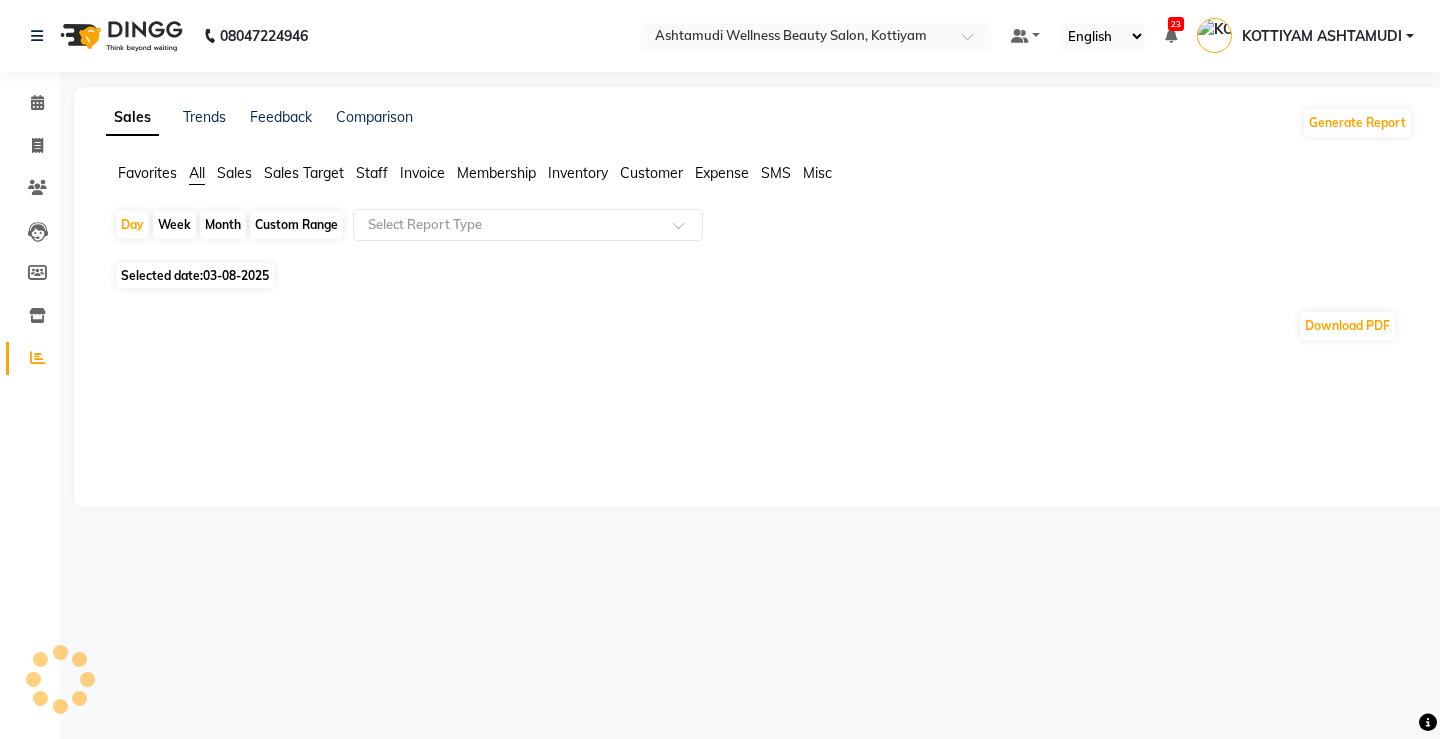 click on "Expense" 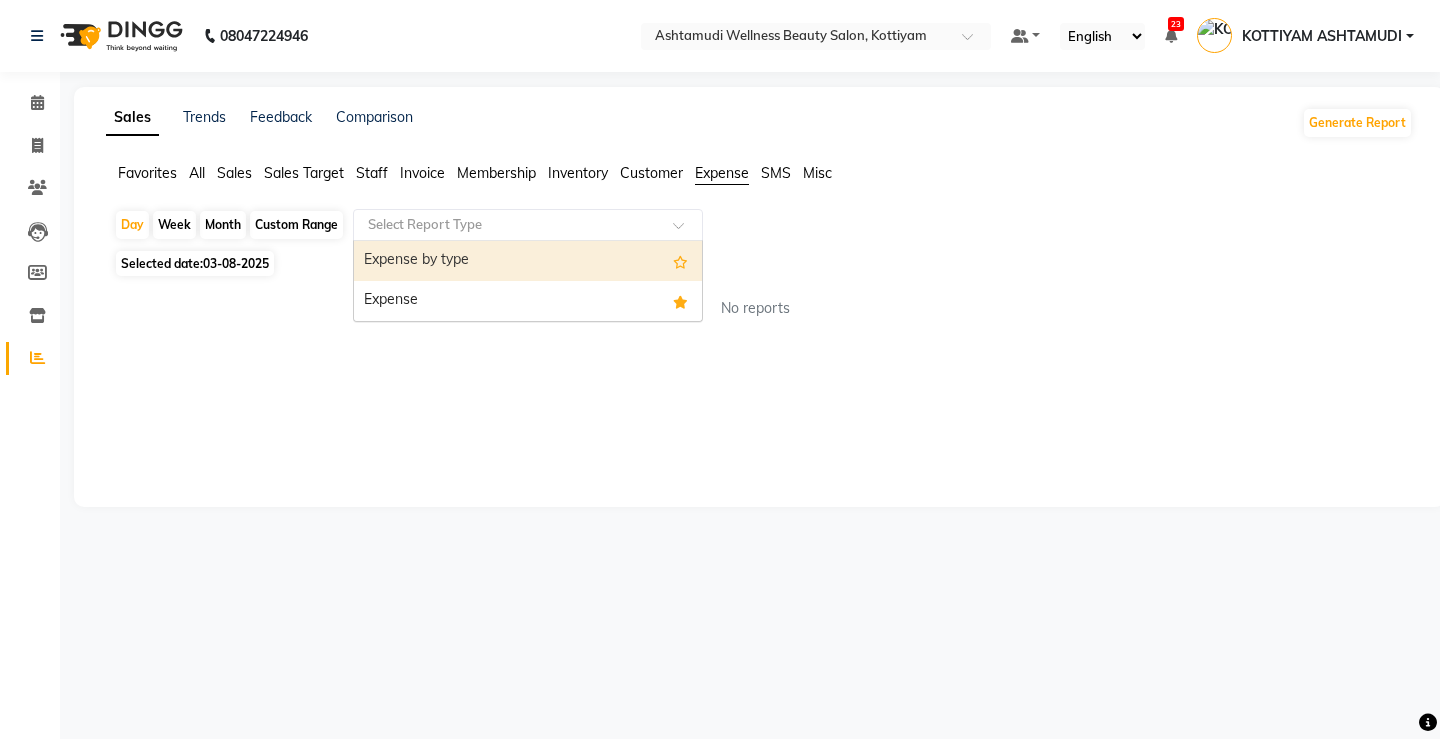 click 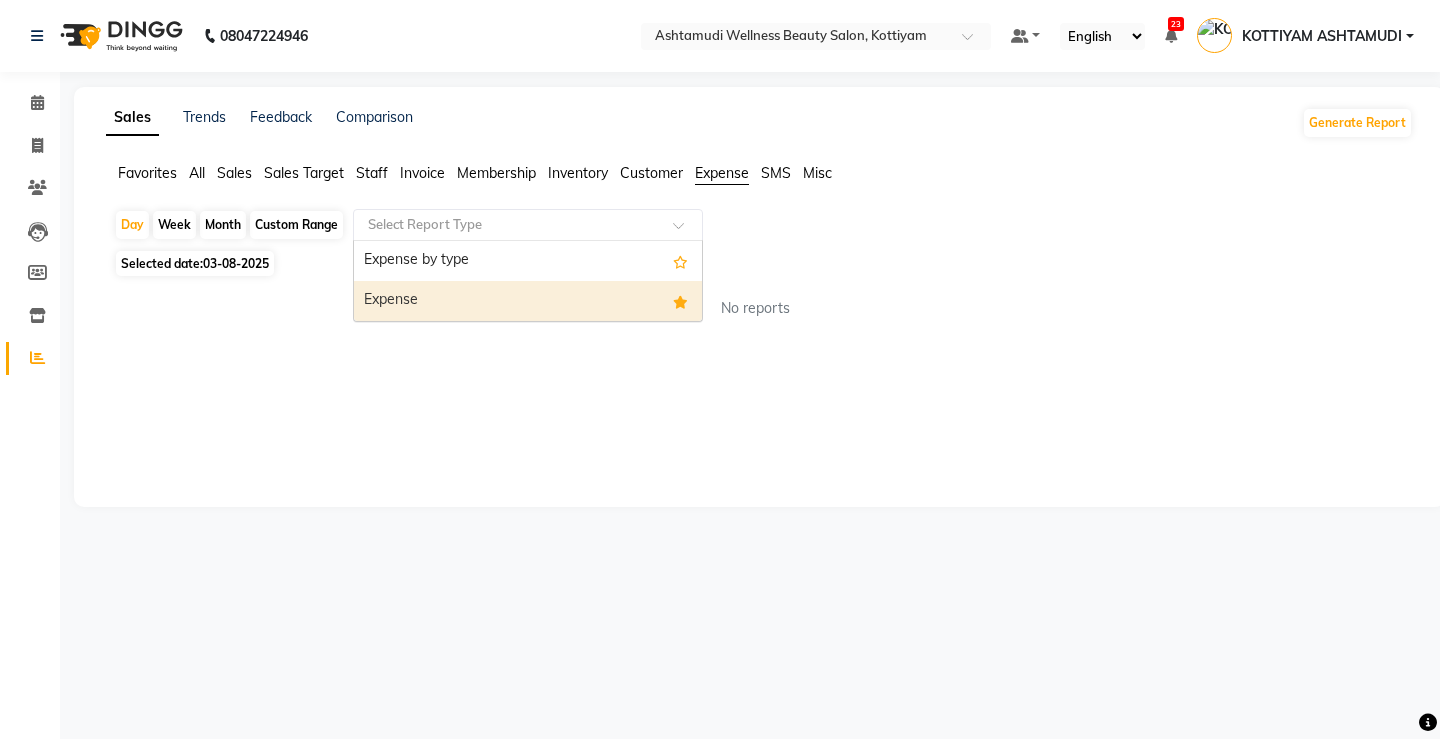 click on "Expense" at bounding box center (528, 301) 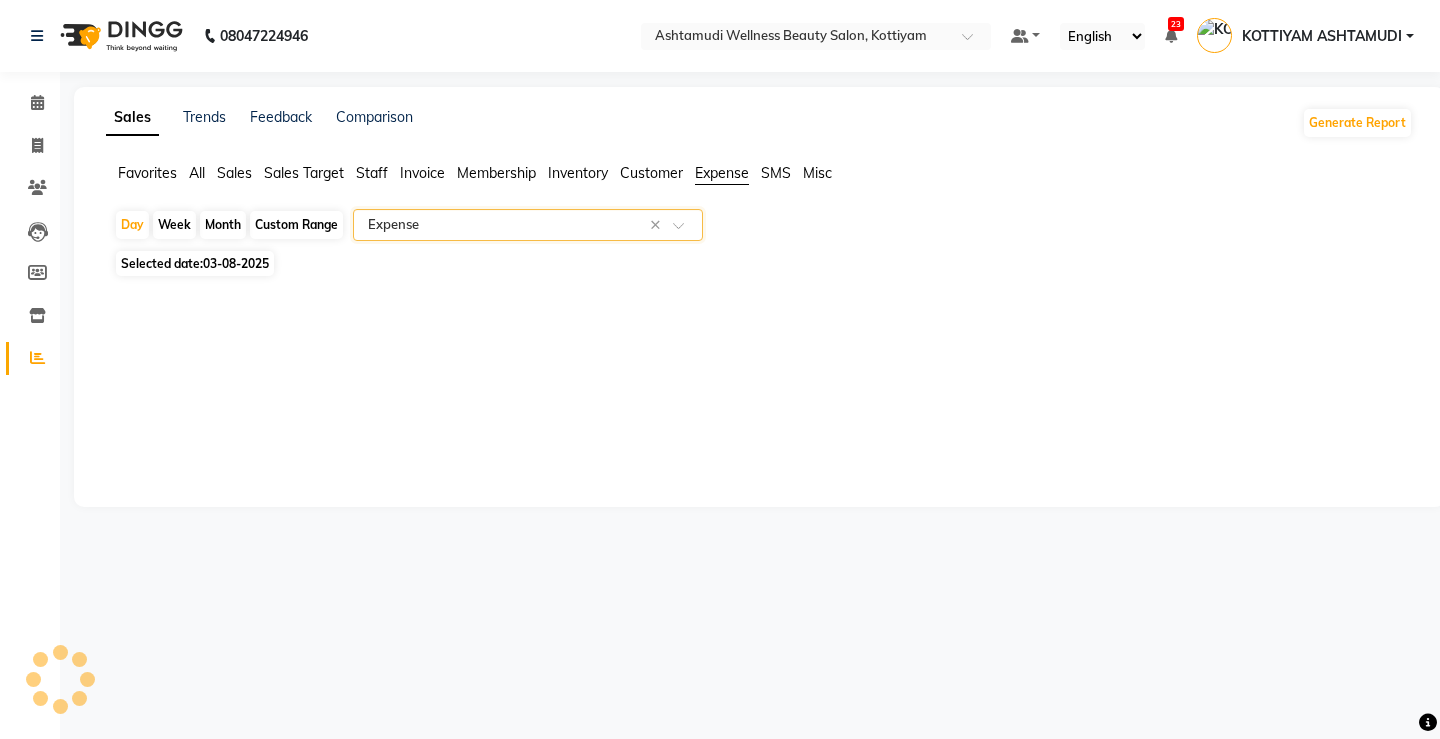 select on "full_report" 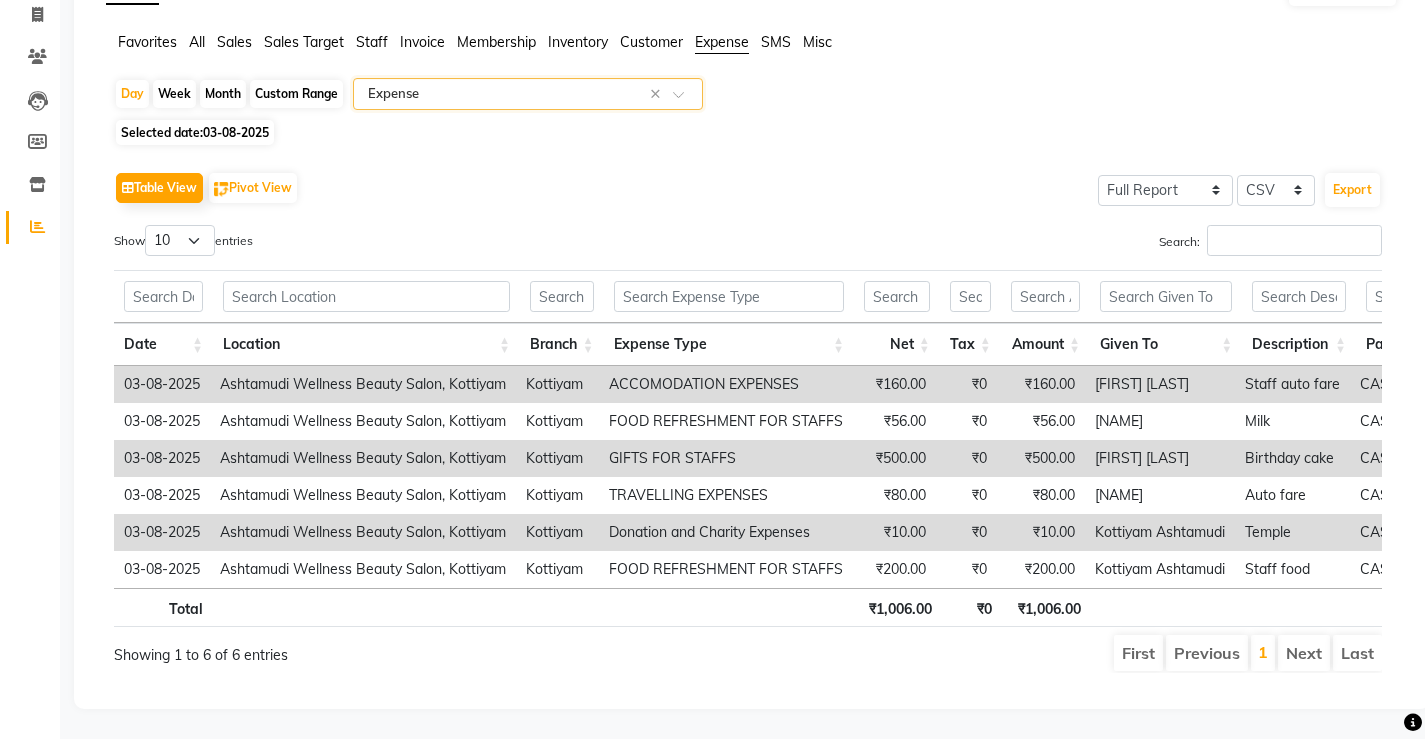 scroll, scrollTop: 0, scrollLeft: 0, axis: both 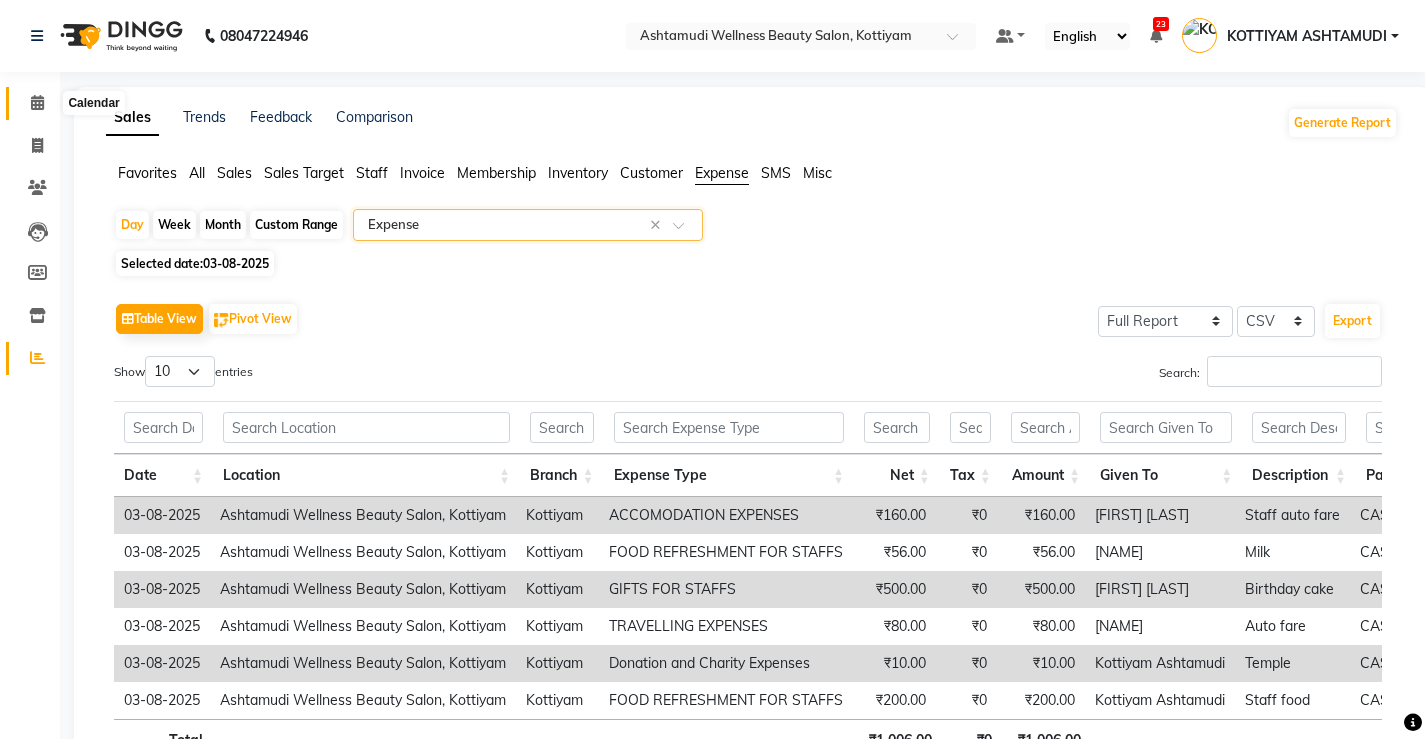 click 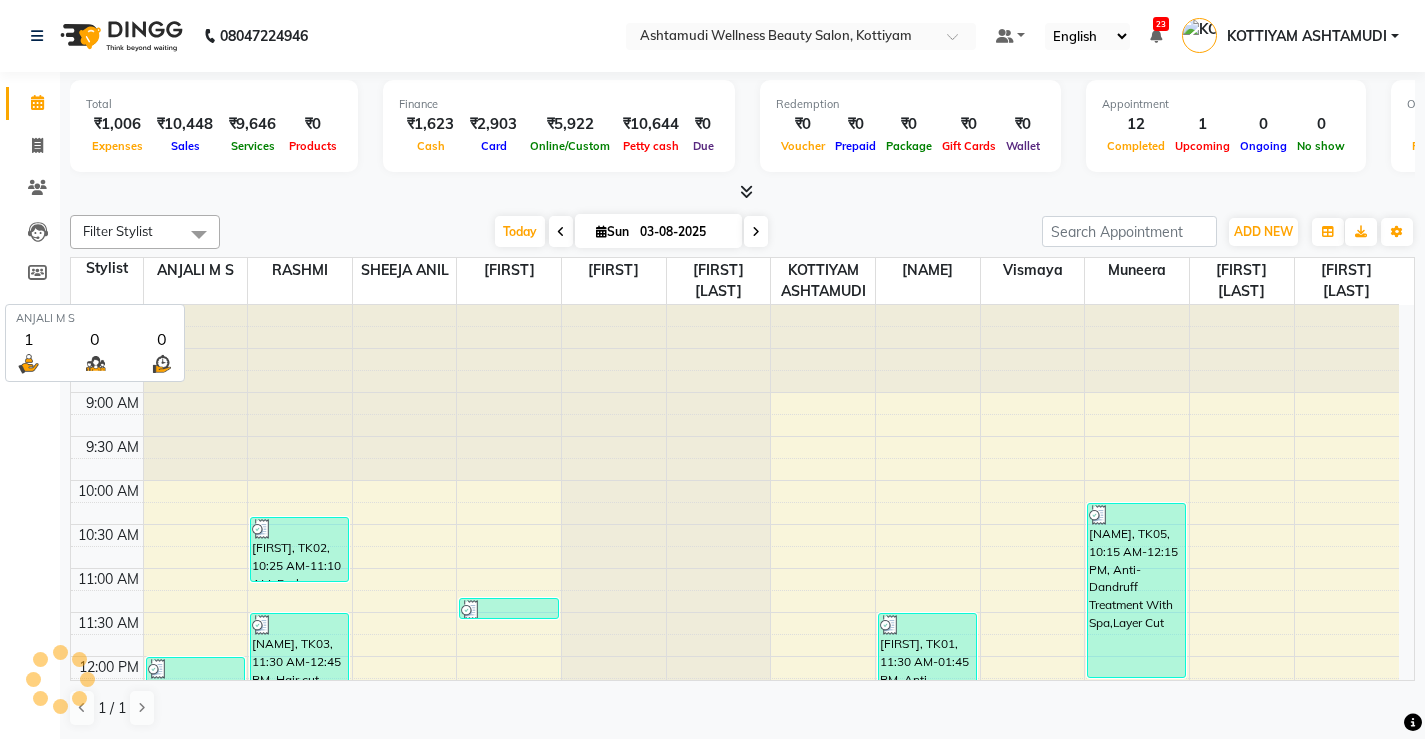 scroll, scrollTop: 0, scrollLeft: 0, axis: both 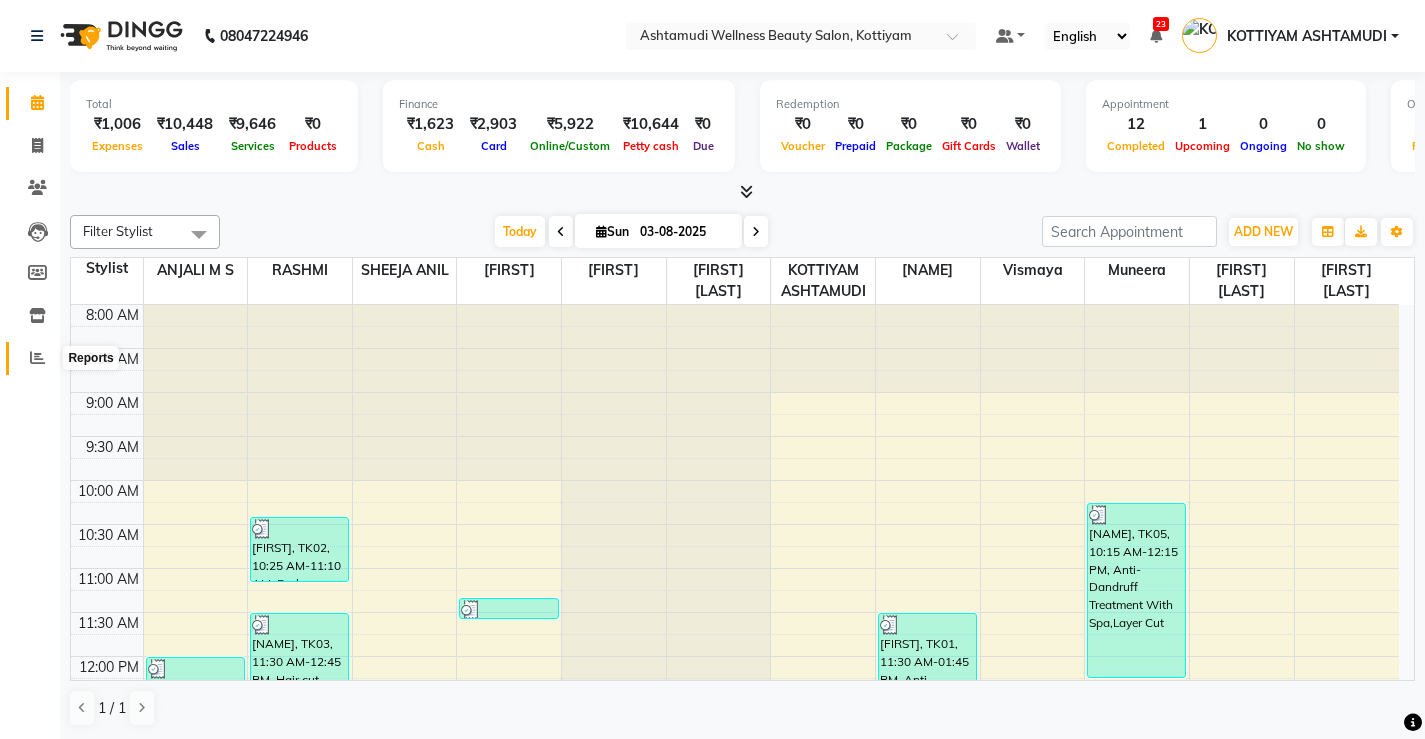 click 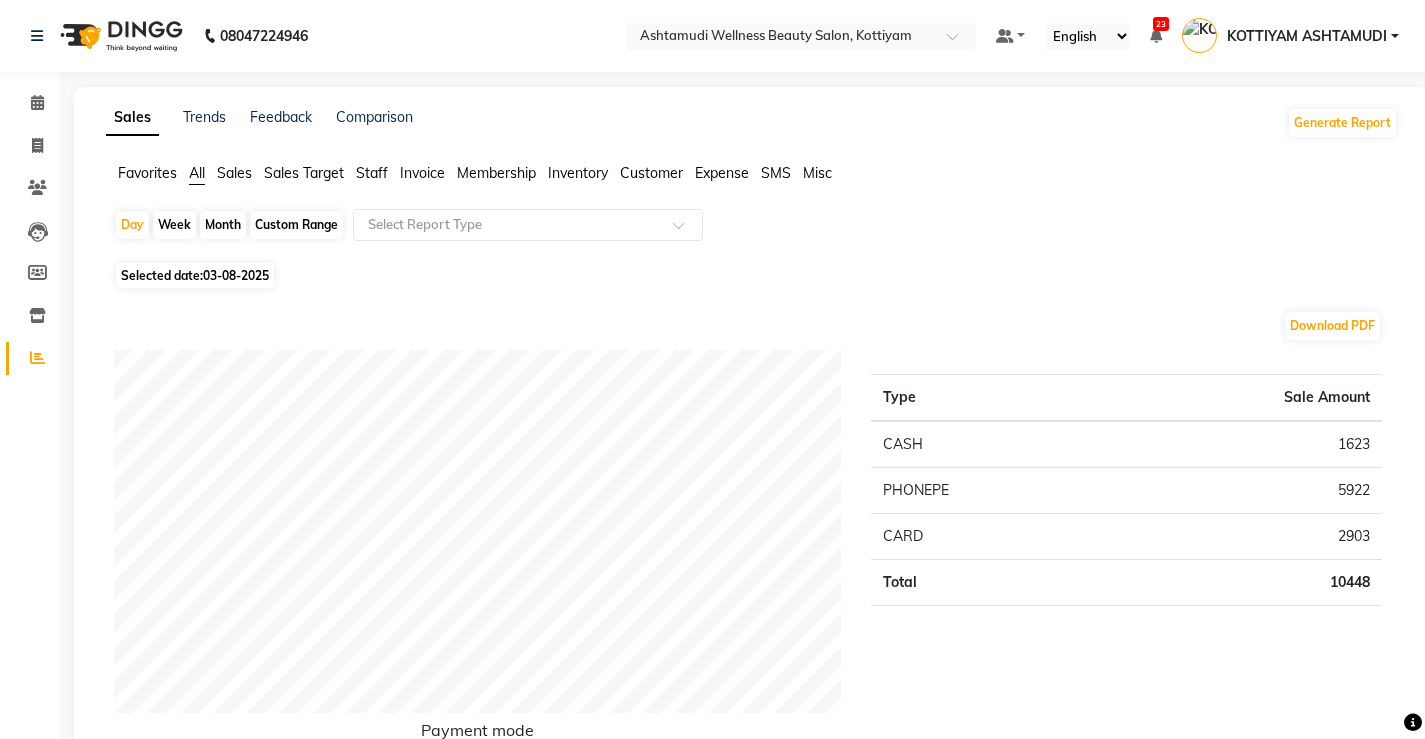 click on "Expense" 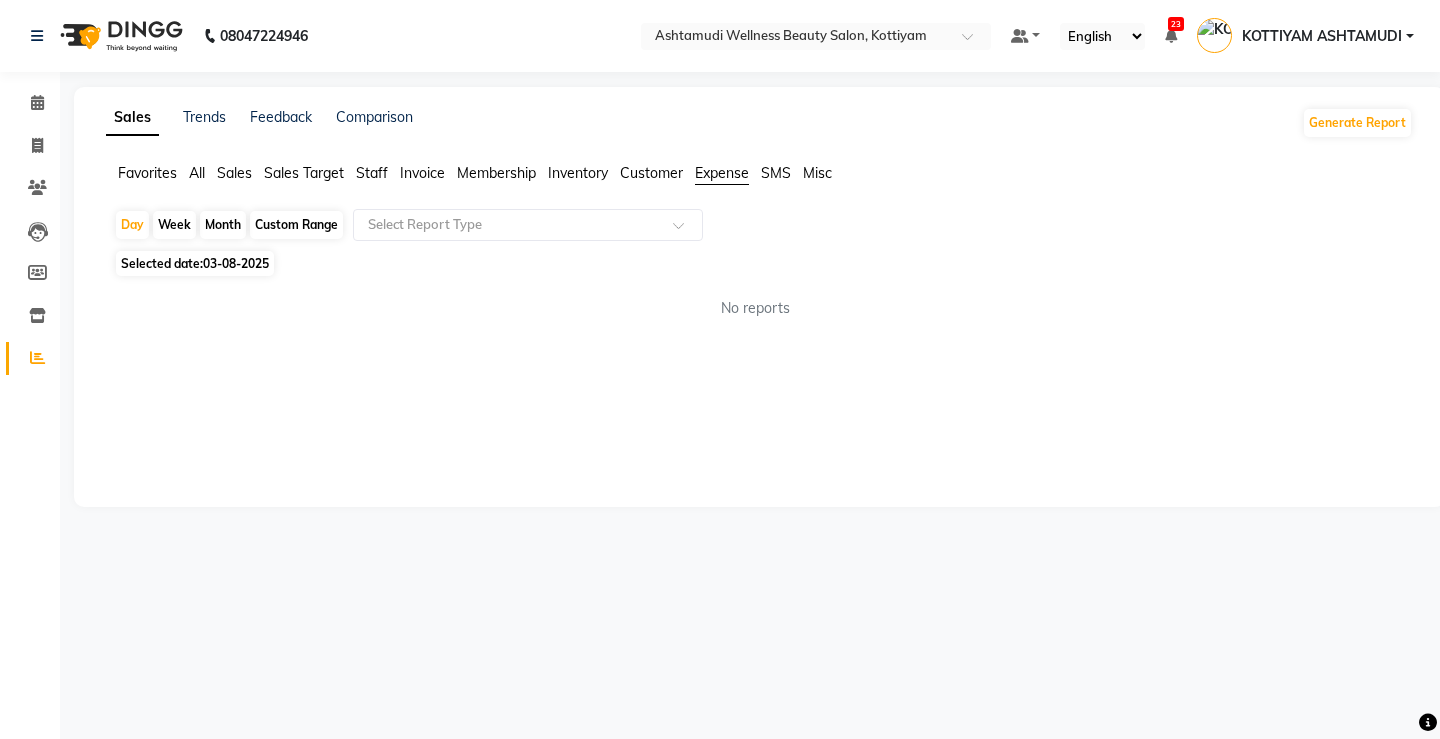 click on "03-08-2025" 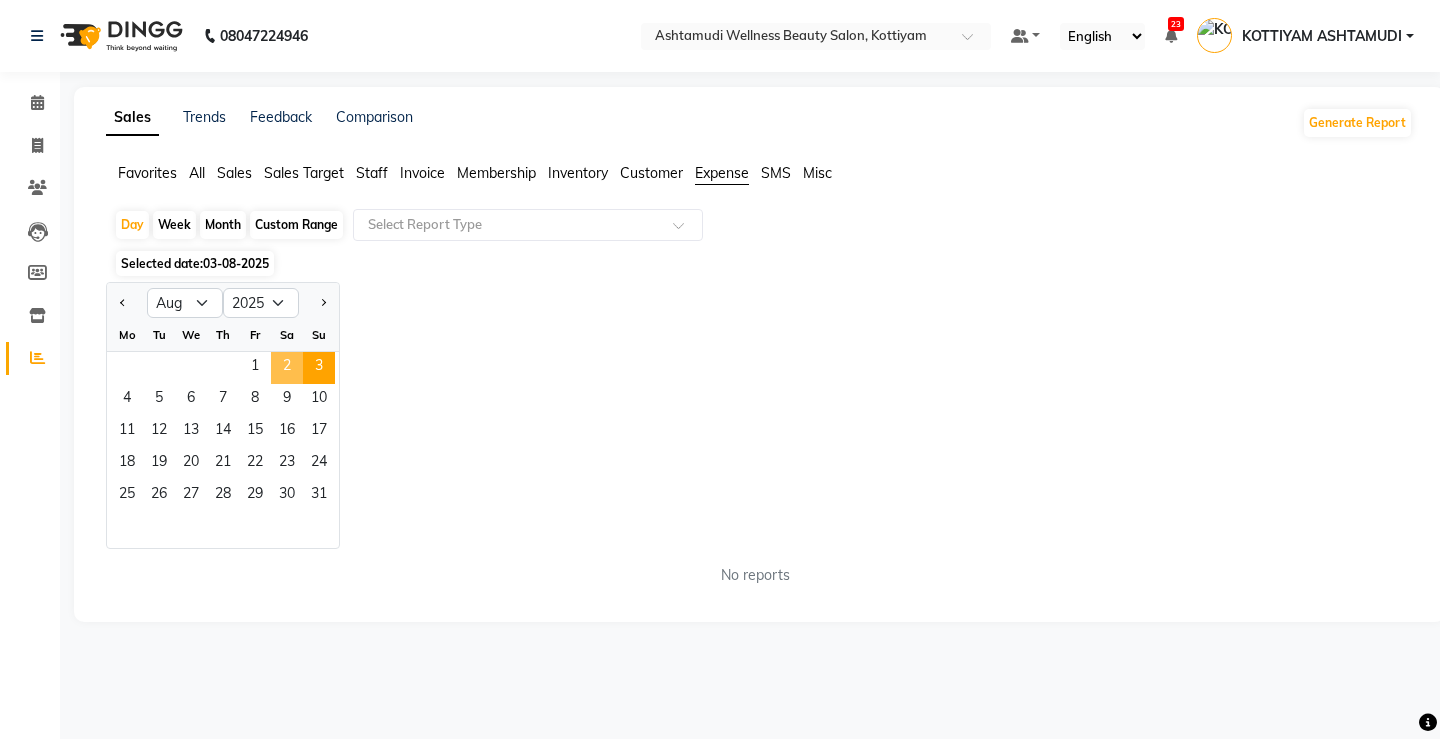 click on "2" 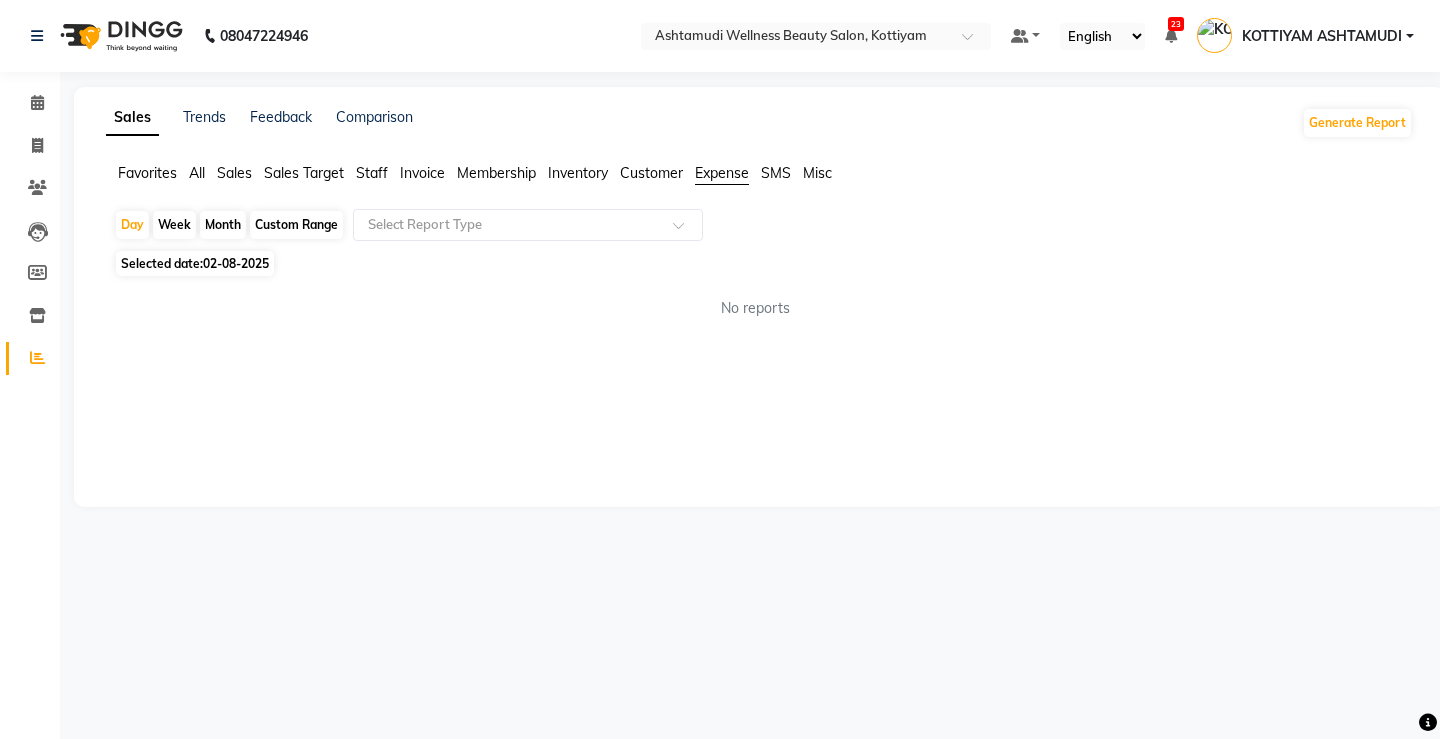 click on "All" 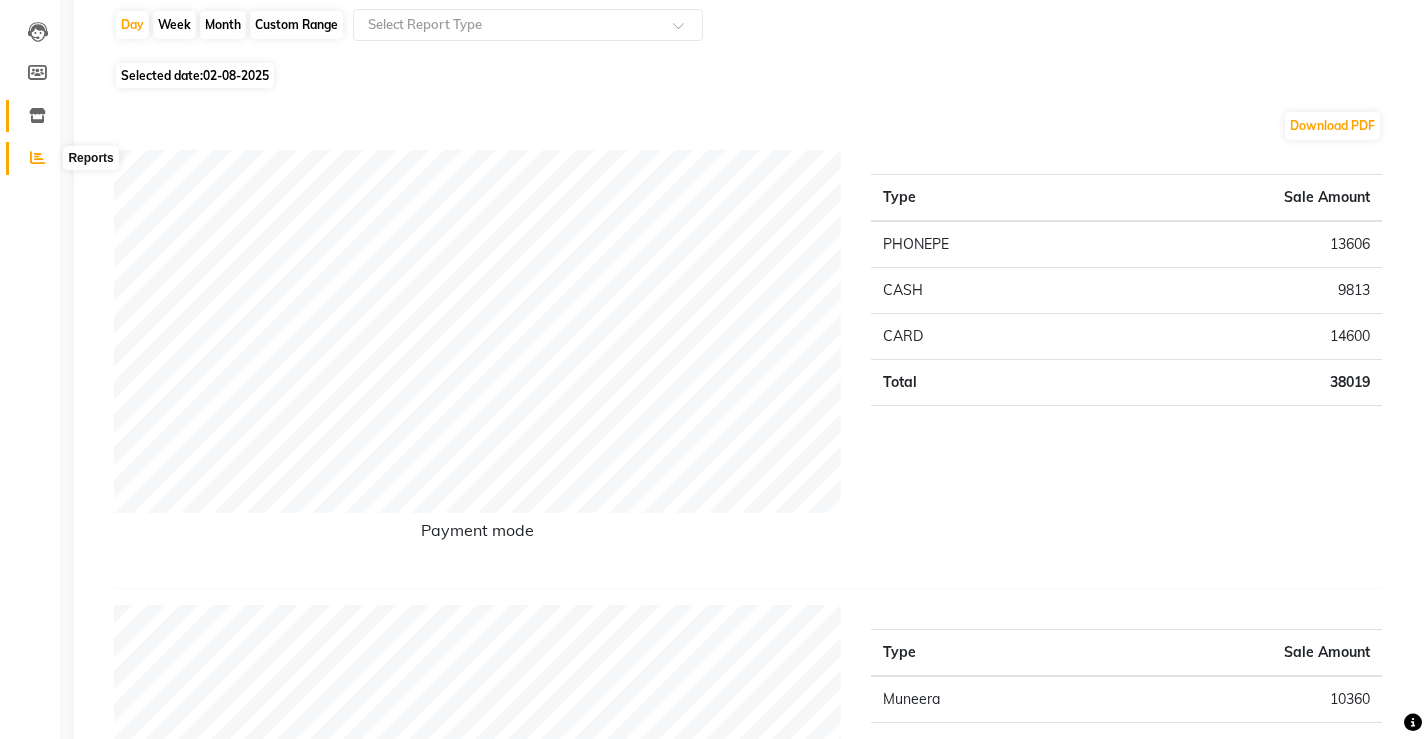 scroll, scrollTop: 0, scrollLeft: 0, axis: both 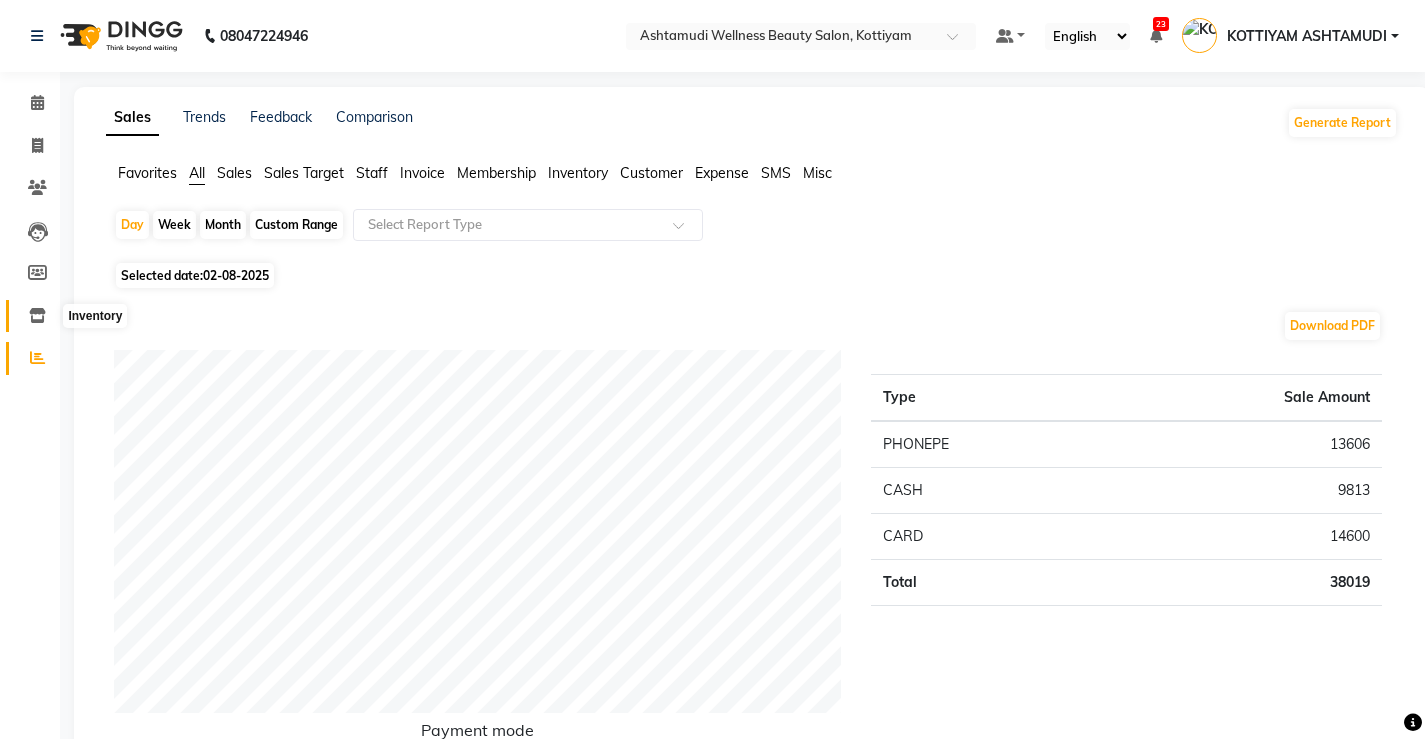 click 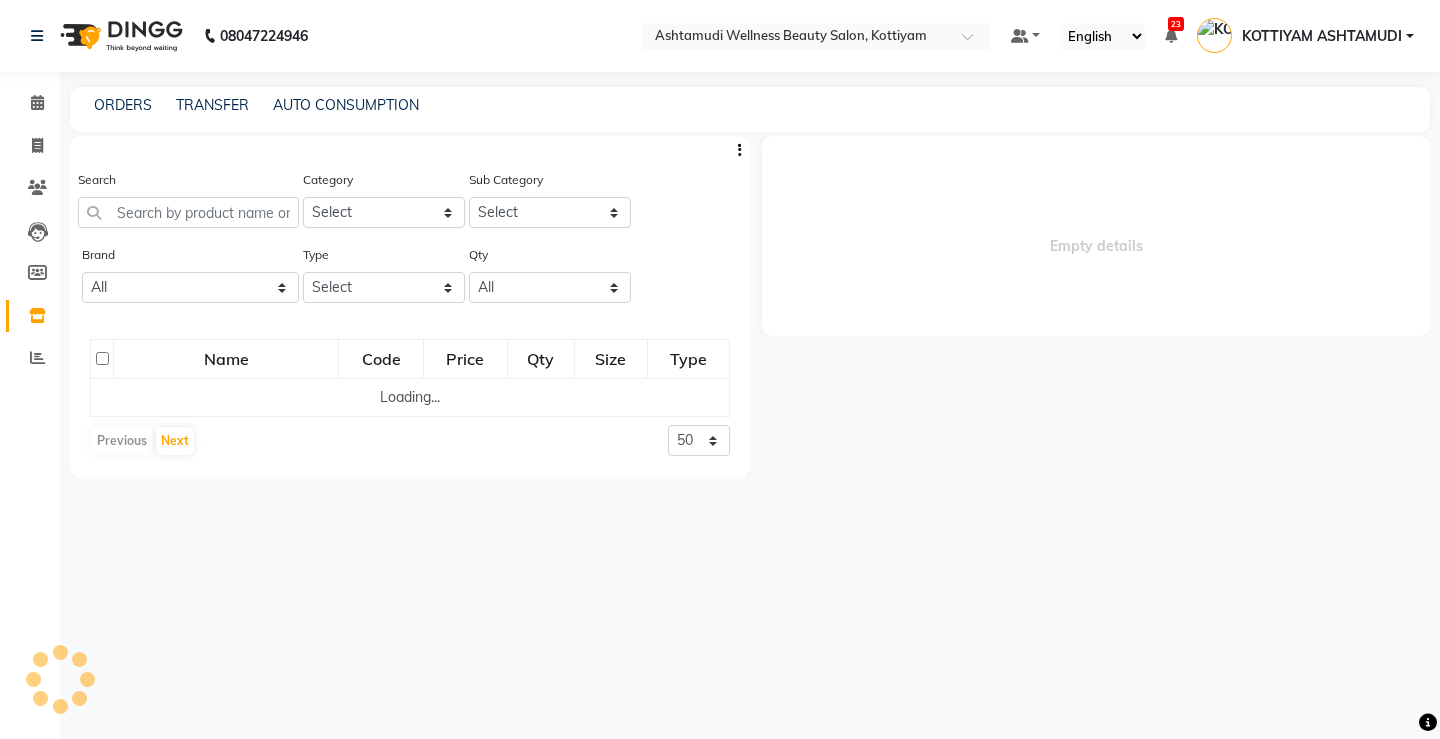 select 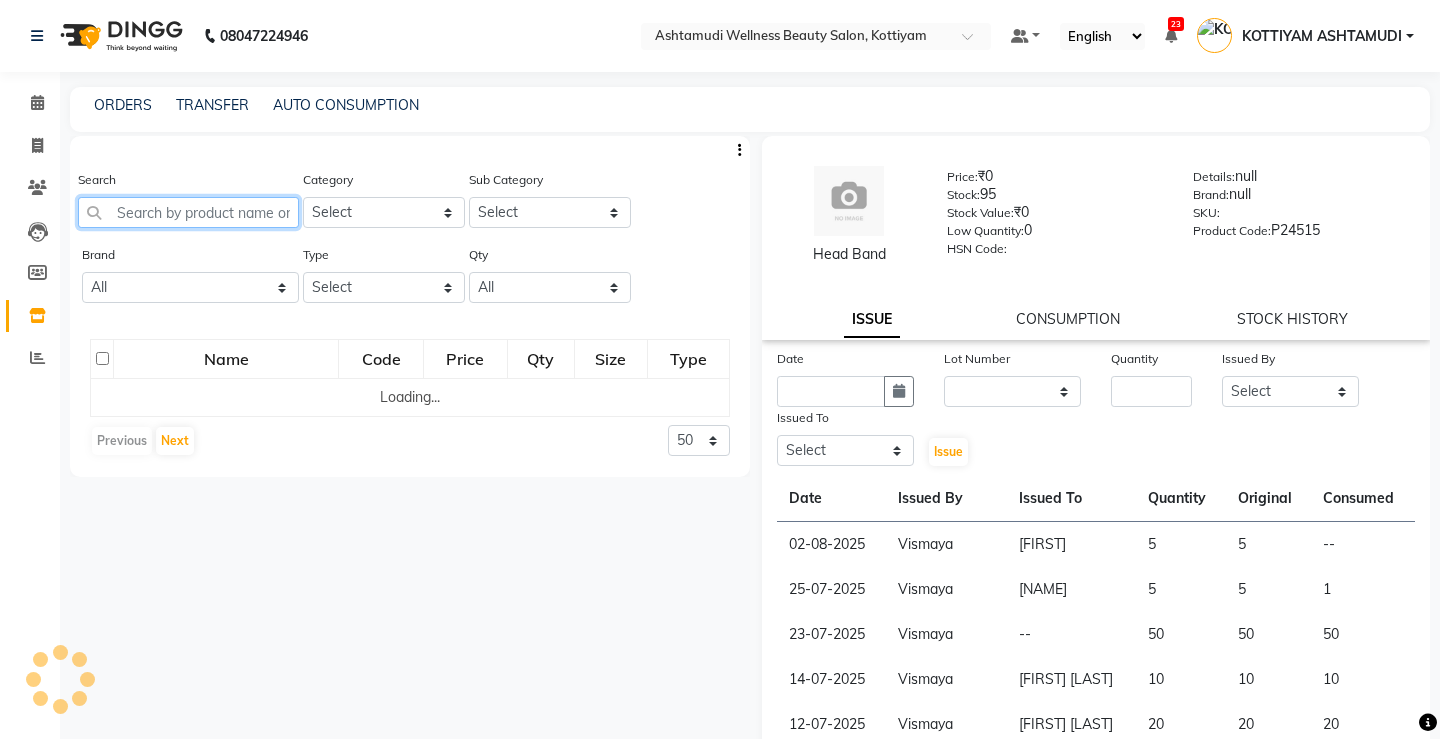 click 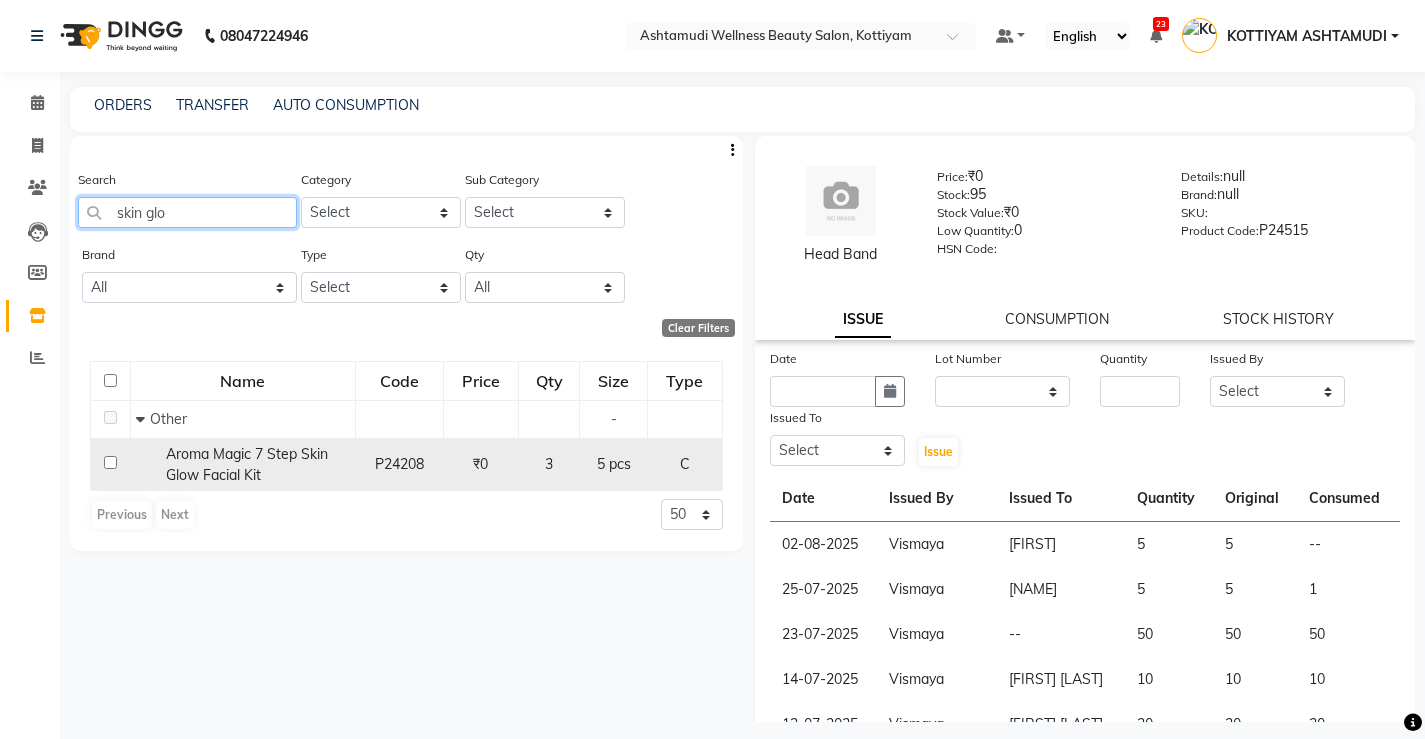 type on "skin glo" 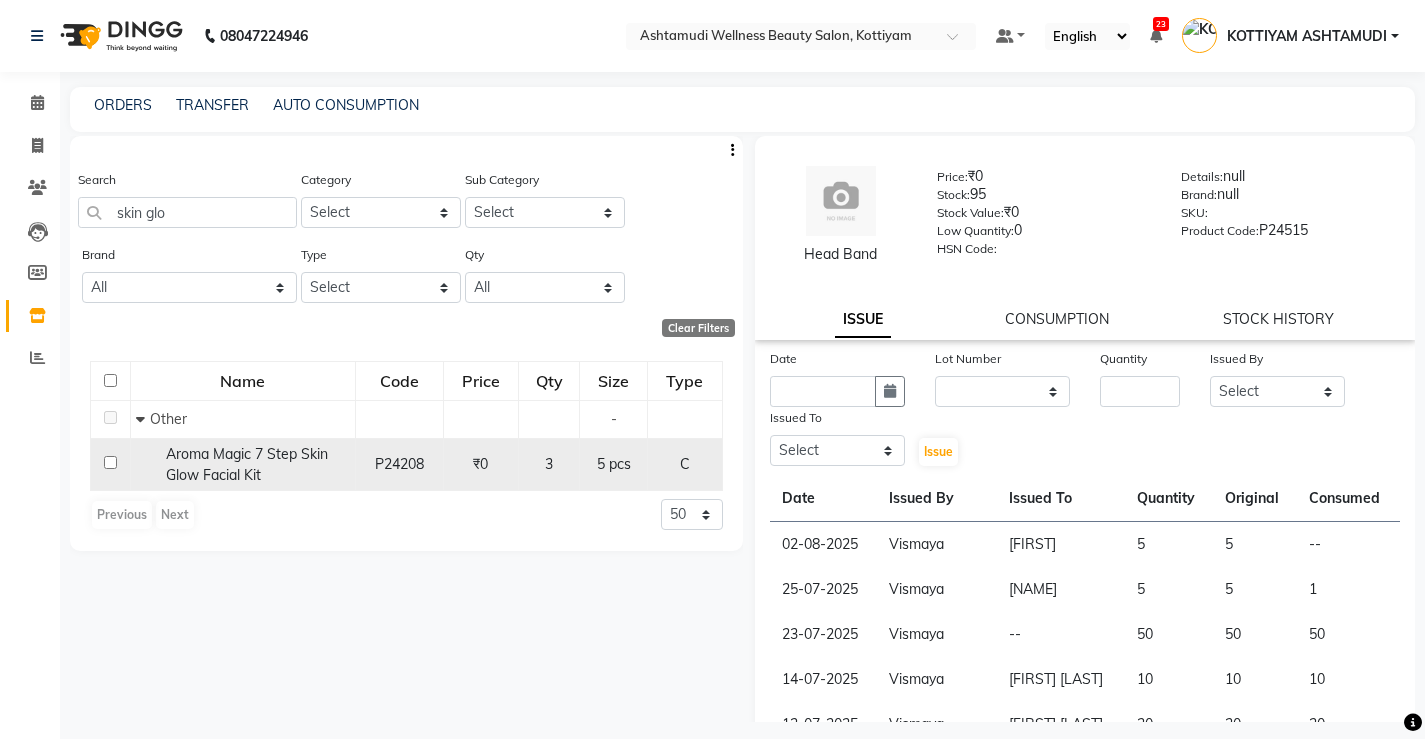 click 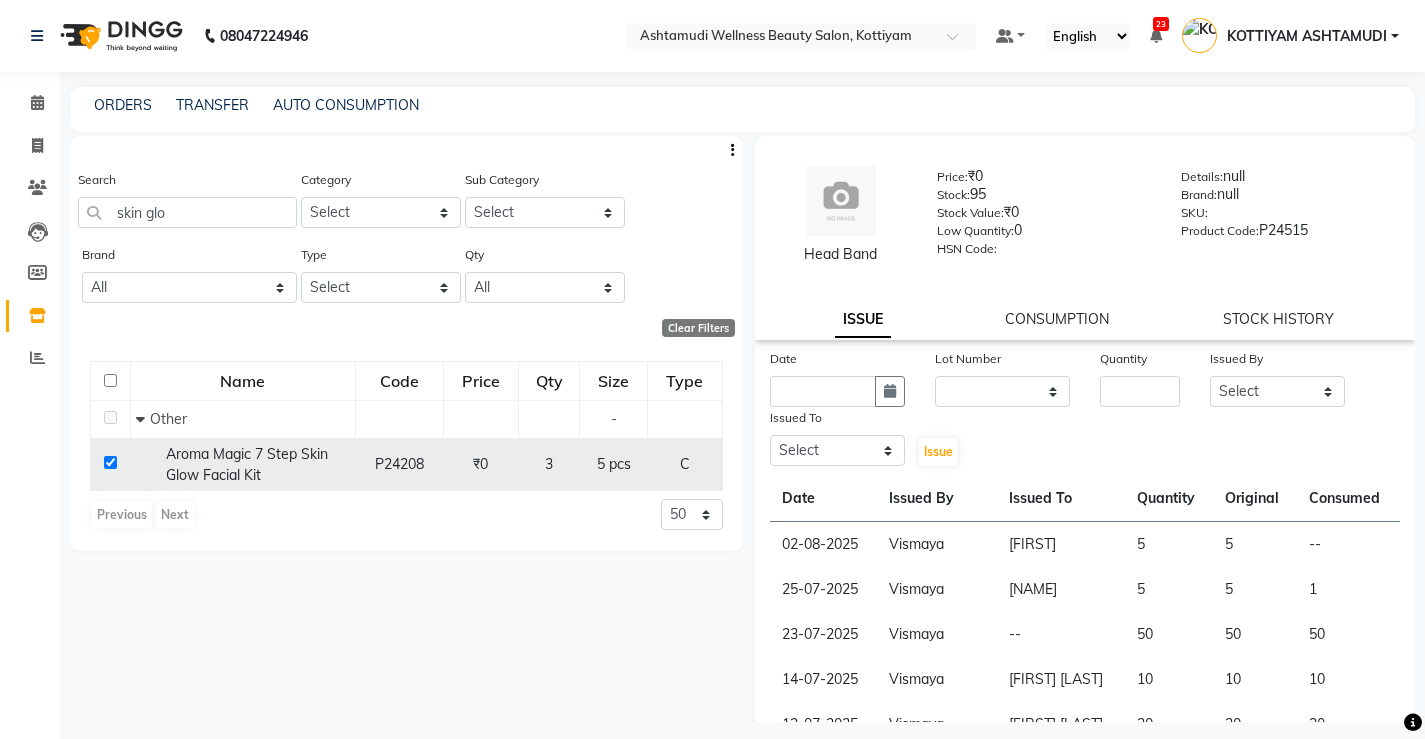 checkbox on "true" 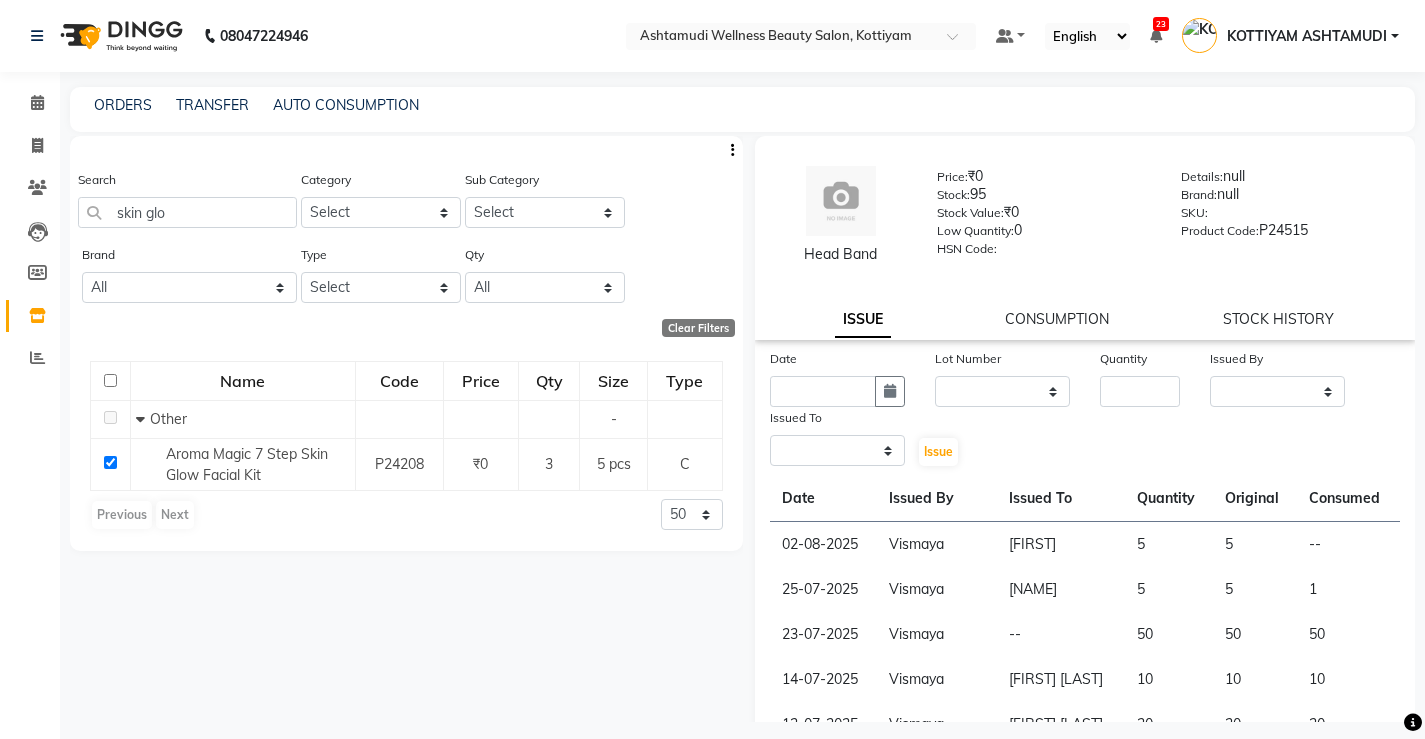 select 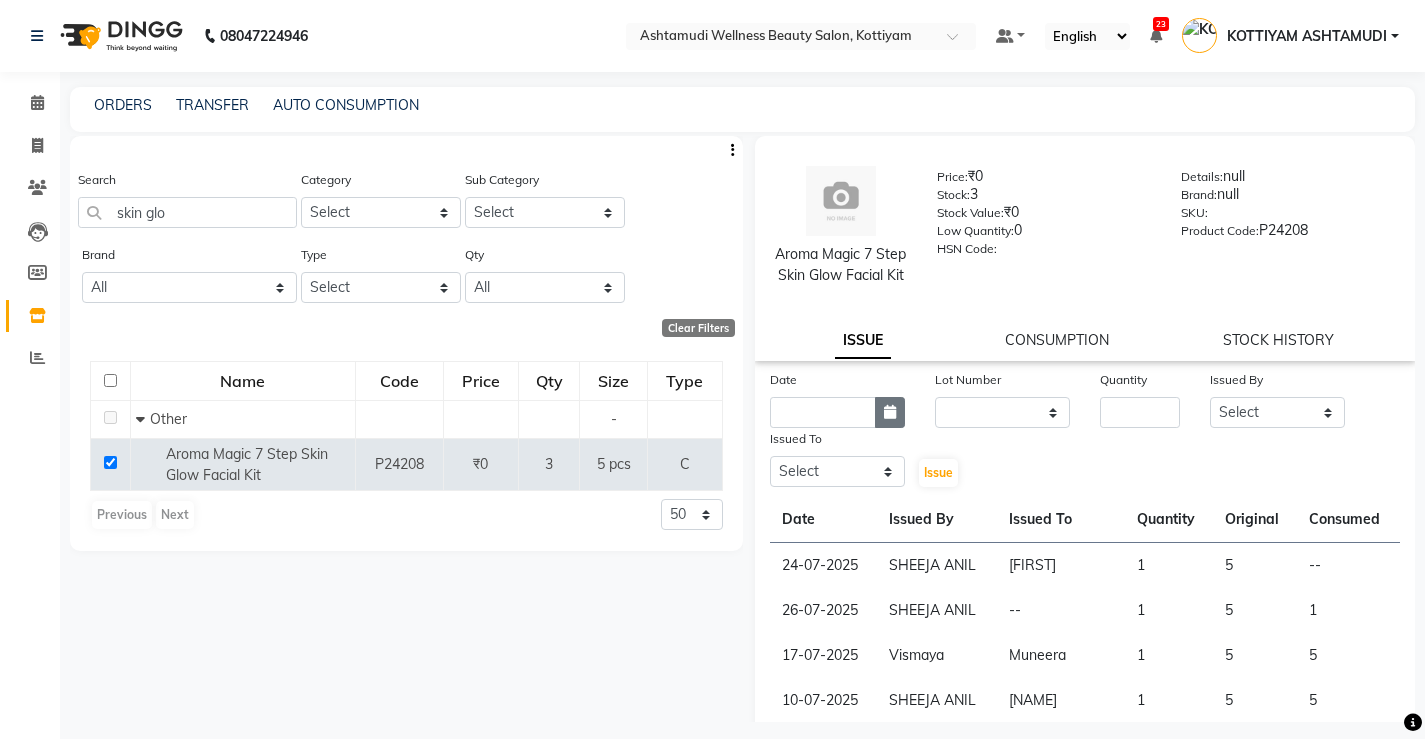 click 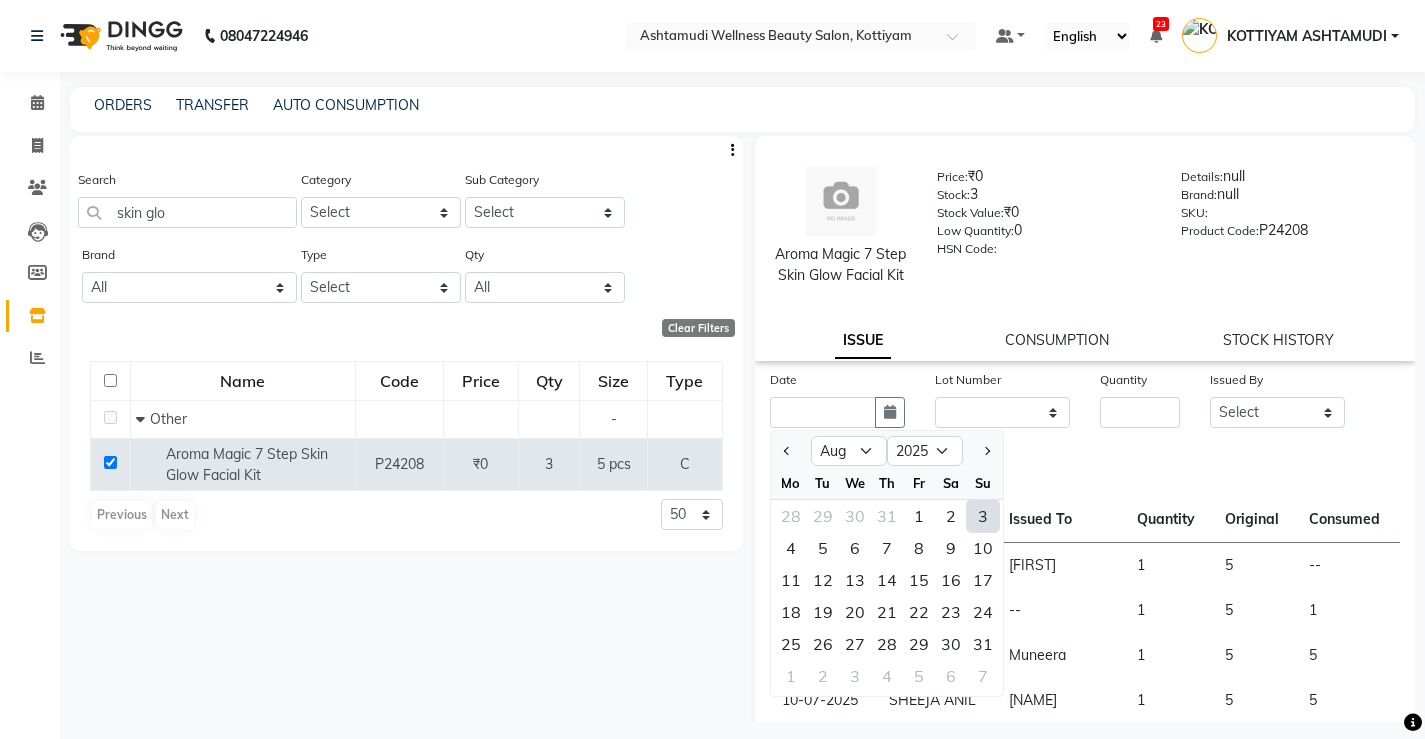 click on "3" 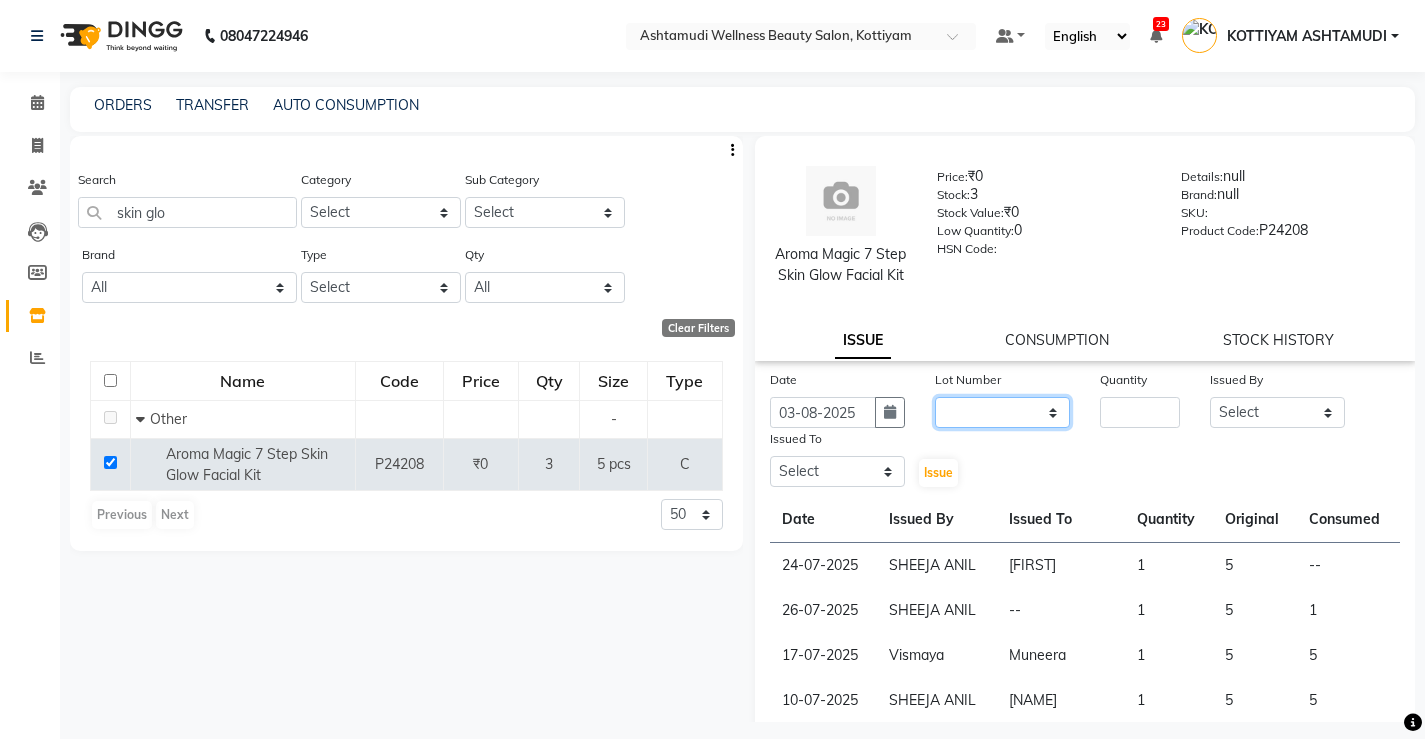 click on "None" 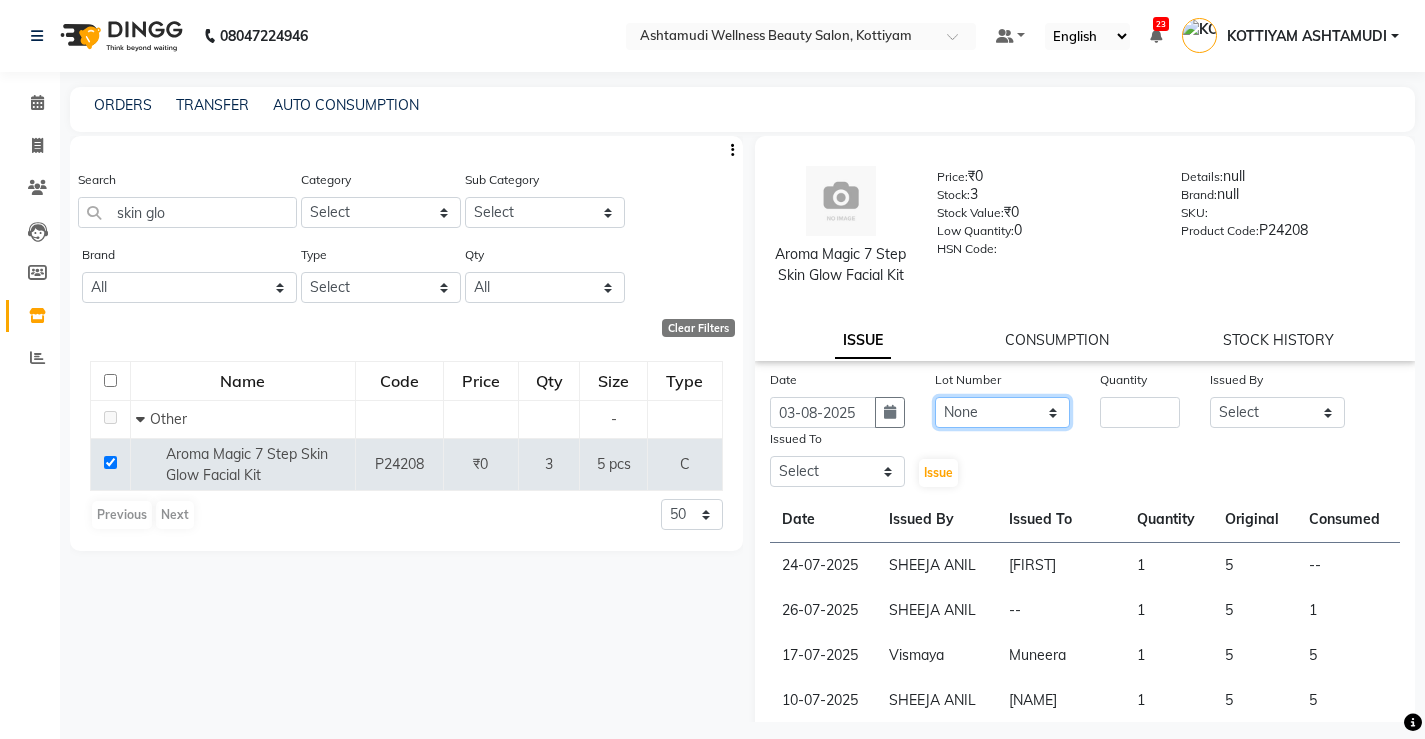 click on "None" 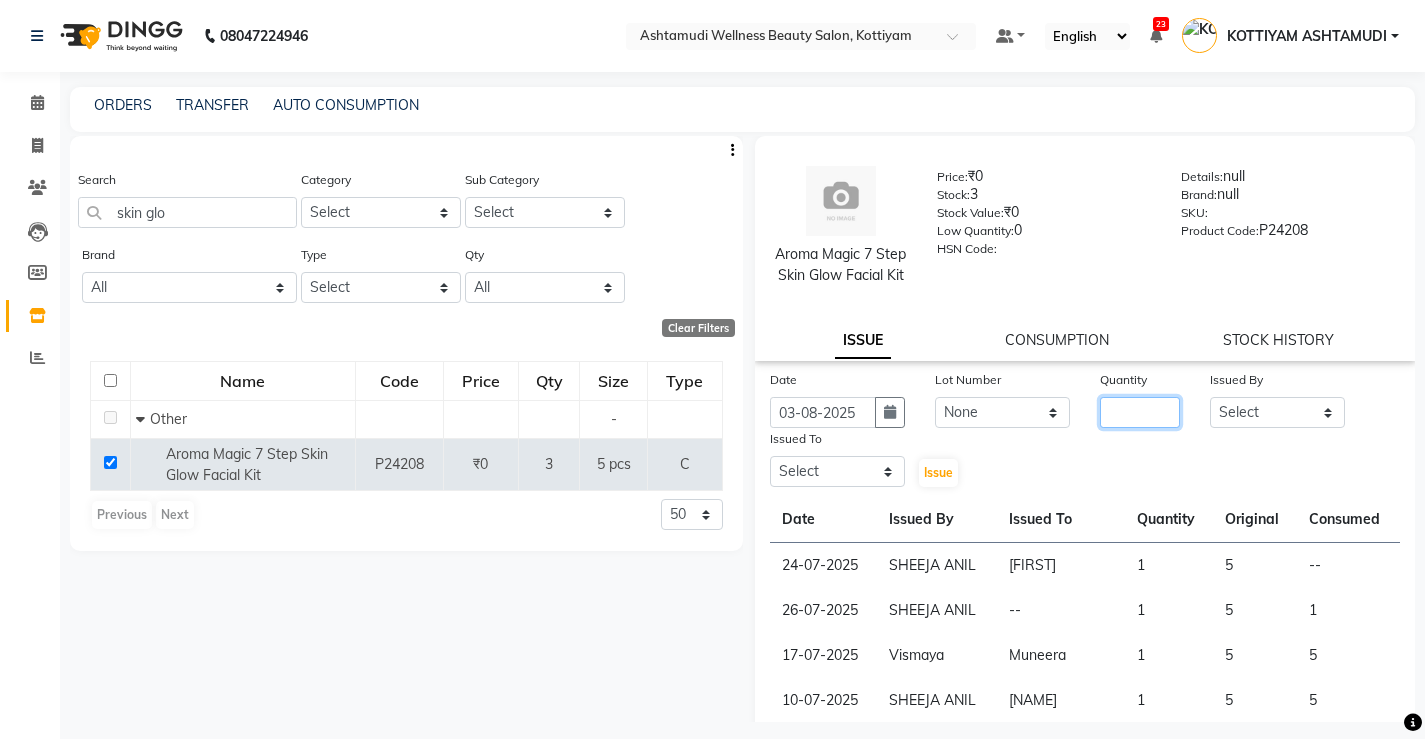 click 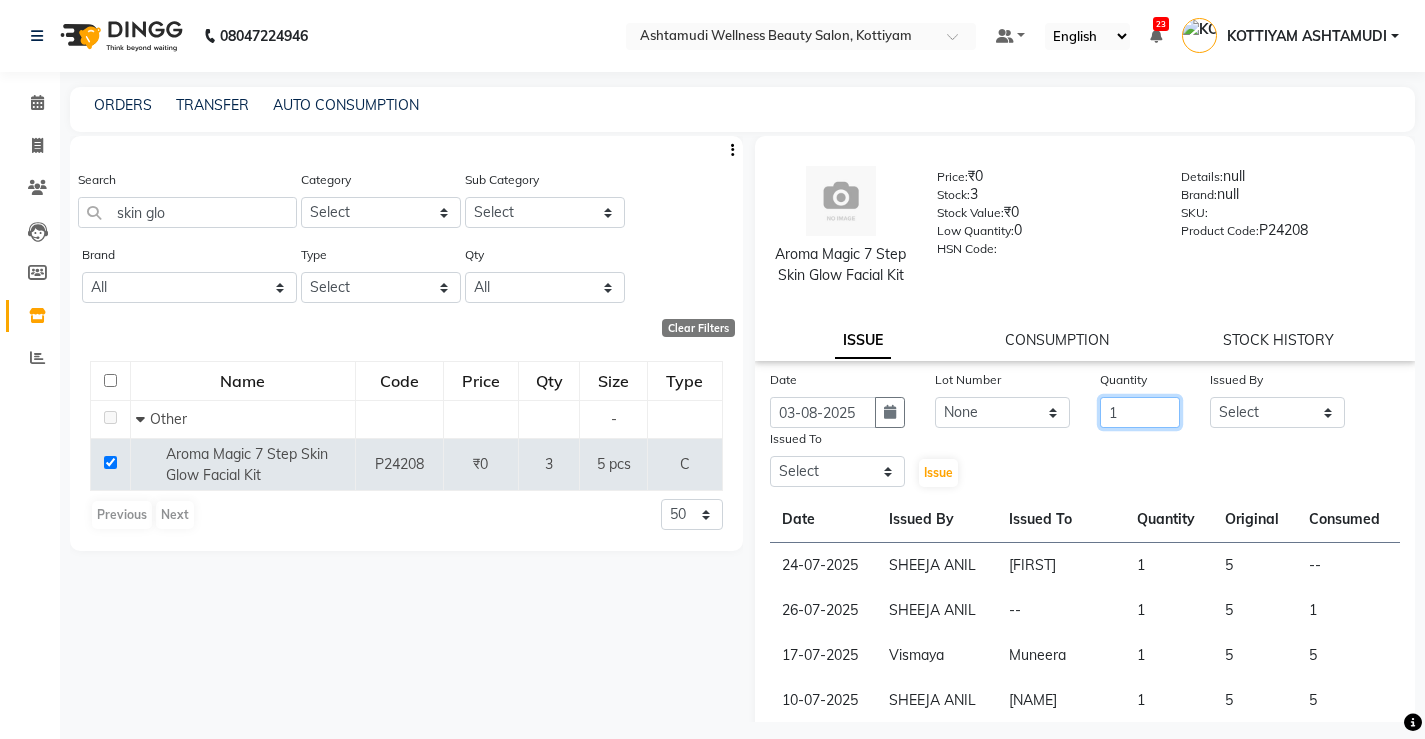 type on "1" 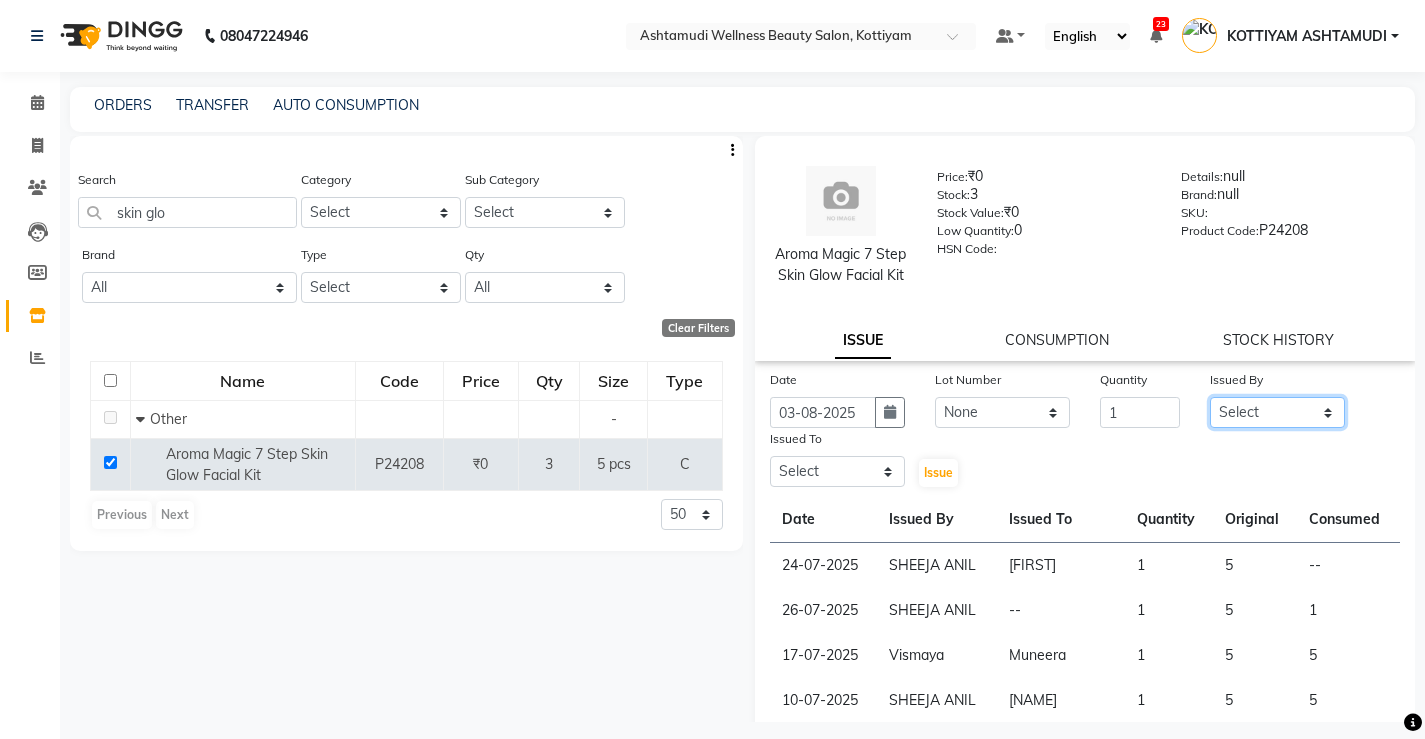 click on "Select ANJALI M S ASWATHY KOTTIYAM ASHTAMUDI KUMARI Muneera RASHMI SHEEJA ANIL SHYNI  SINDHYA  Sona Sunil Sreepriya STEFFY STEPHAN Varsha S Vismaya" 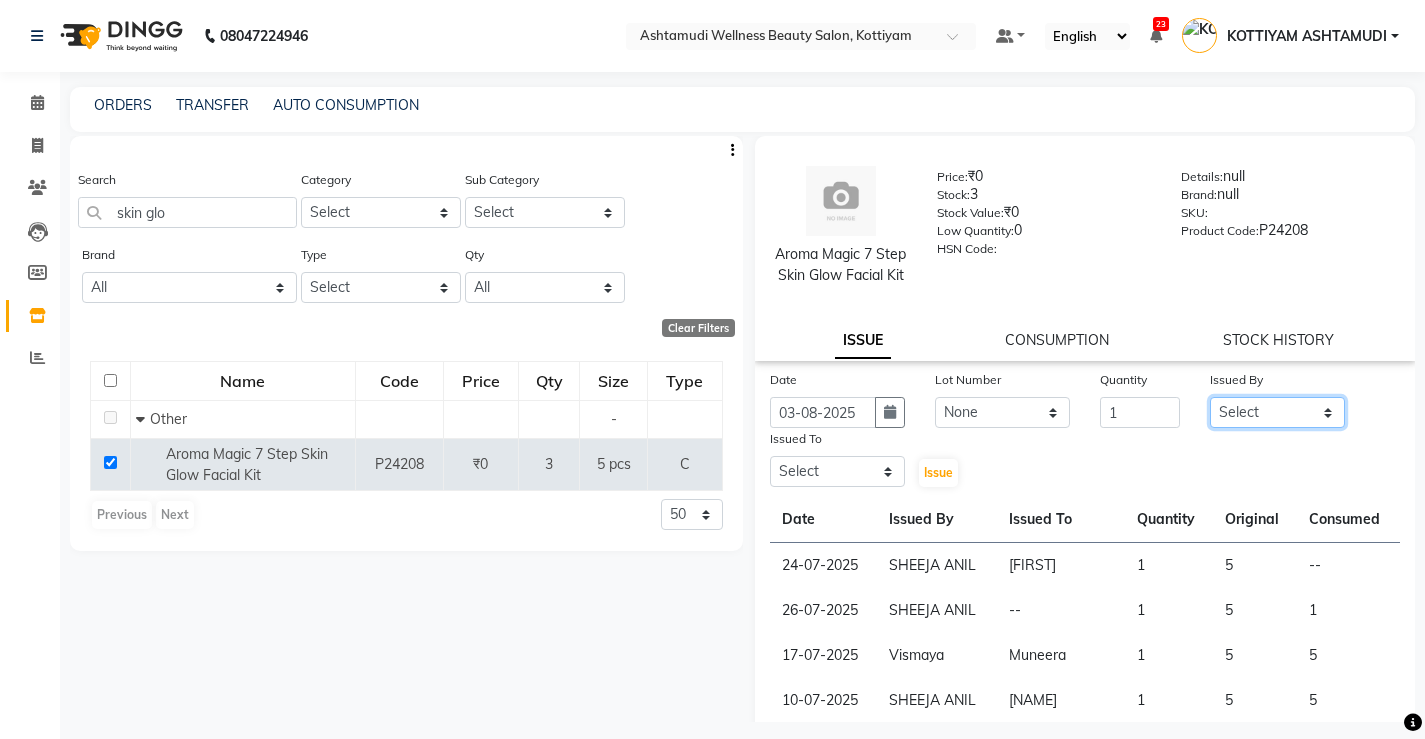 select on "65322" 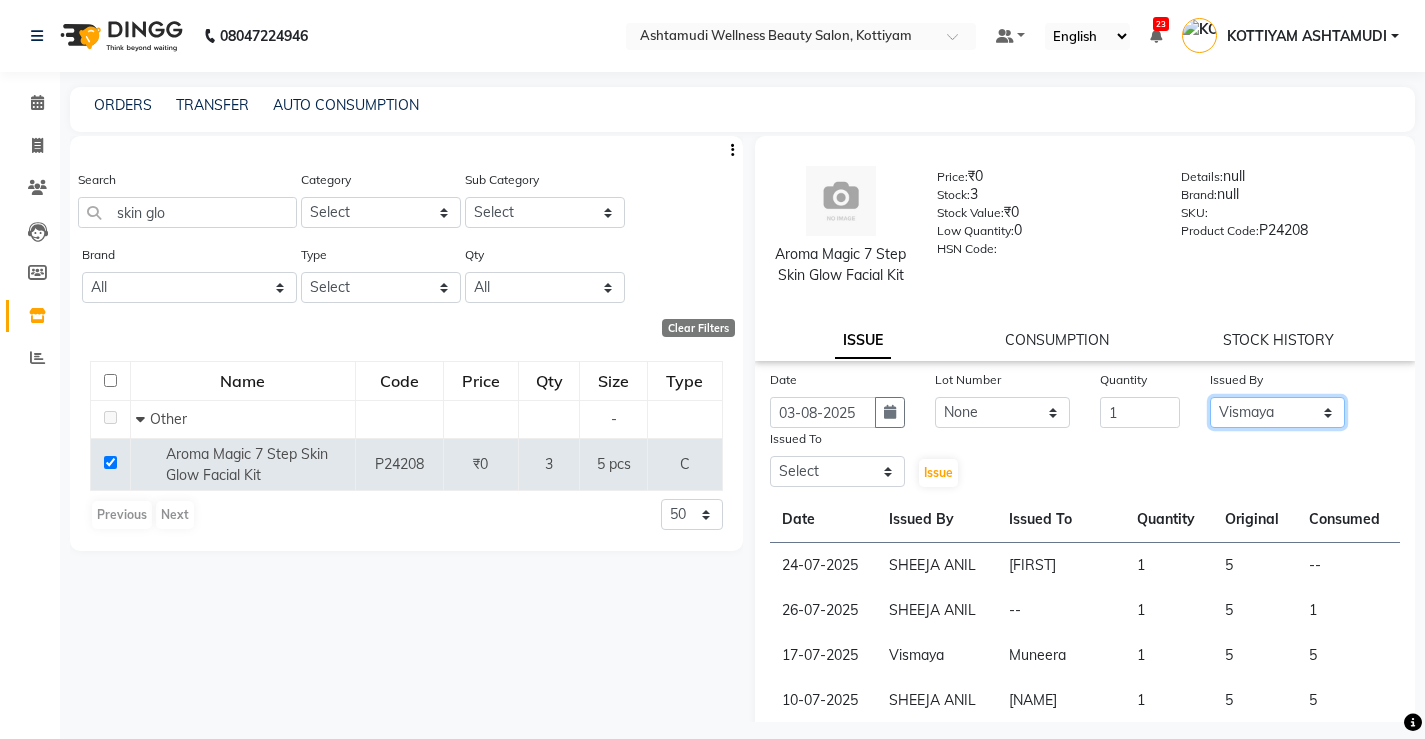 click on "Select ANJALI M S ASWATHY KOTTIYAM ASHTAMUDI KUMARI Muneera RASHMI SHEEJA ANIL SHYNI  SINDHYA  Sona Sunil Sreepriya STEFFY STEPHAN Varsha S Vismaya" 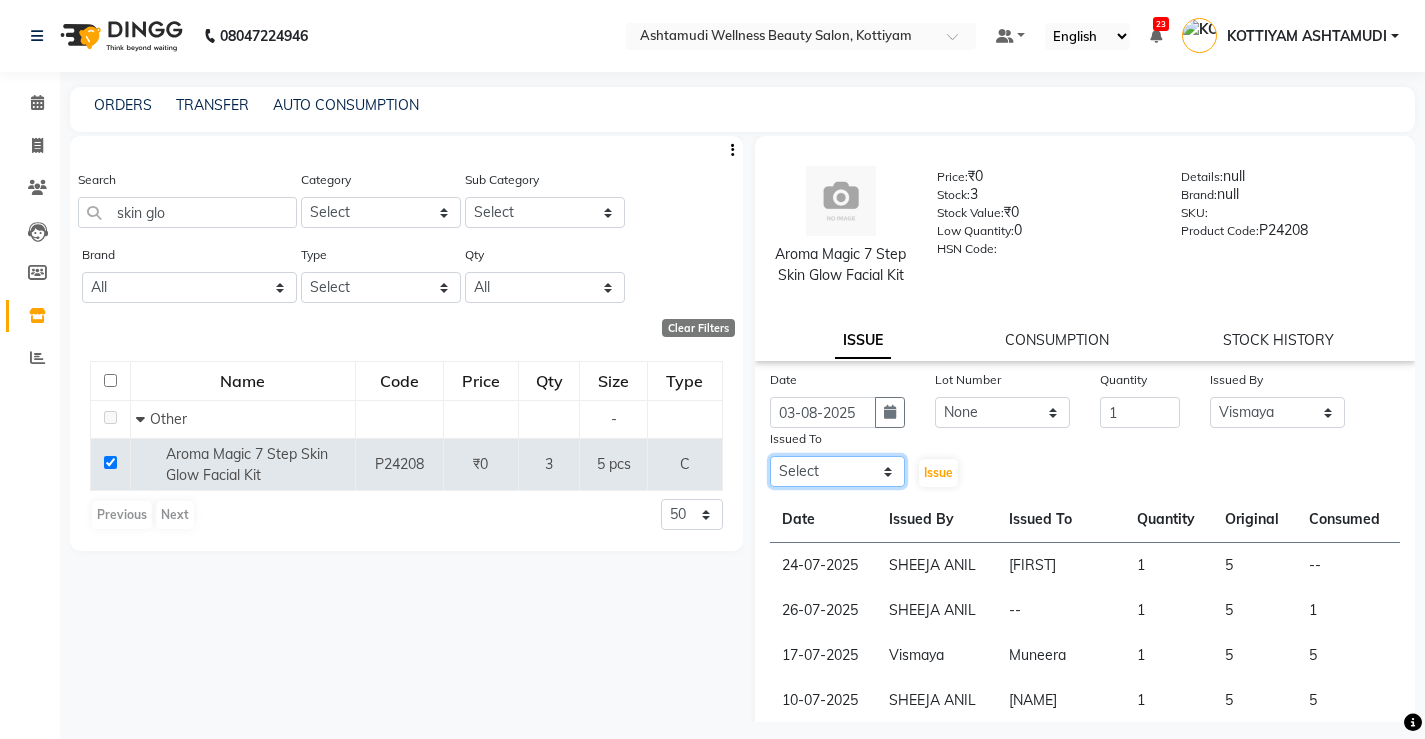 click on "Select ANJALI M S ASWATHY KOTTIYAM ASHTAMUDI KUMARI Muneera RASHMI SHEEJA ANIL SHYNI  SINDHYA  Sona Sunil Sreepriya STEFFY STEPHAN Varsha S Vismaya" 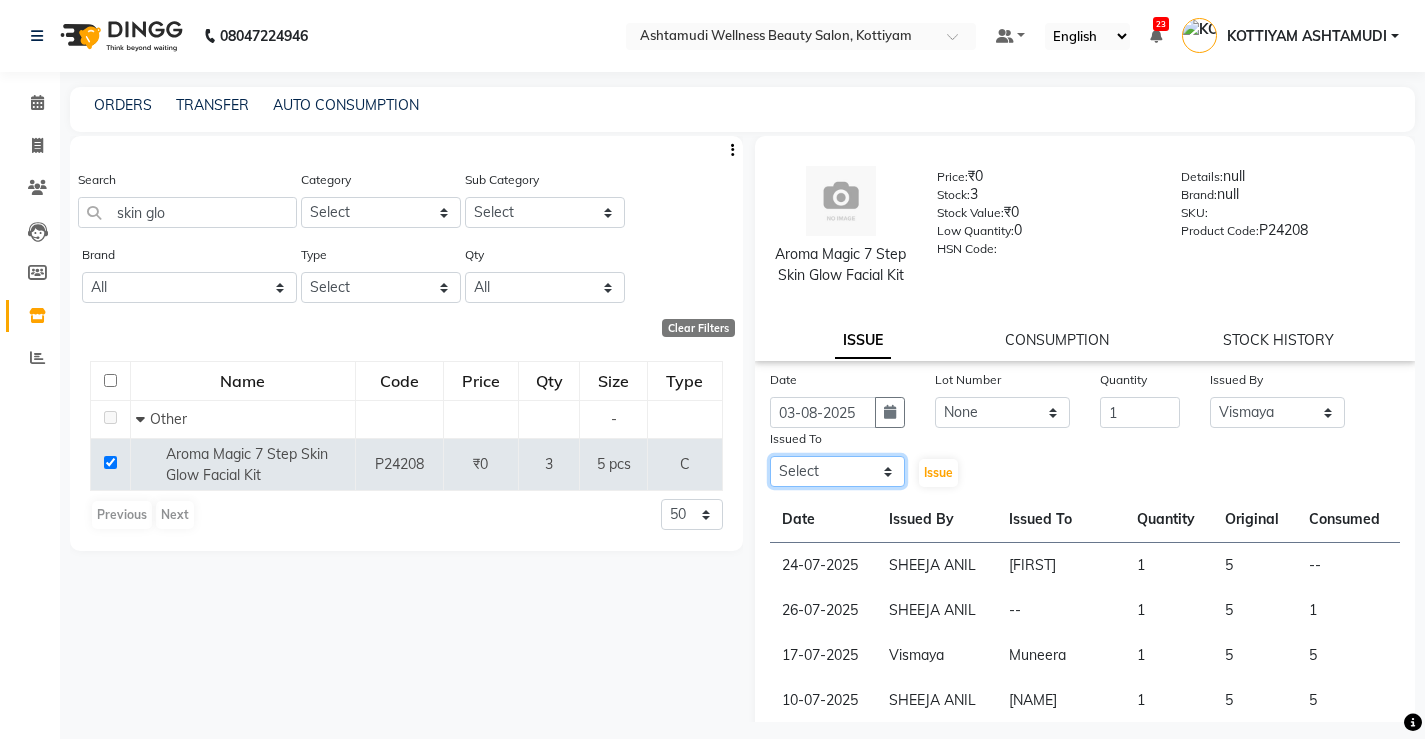 select on "27472" 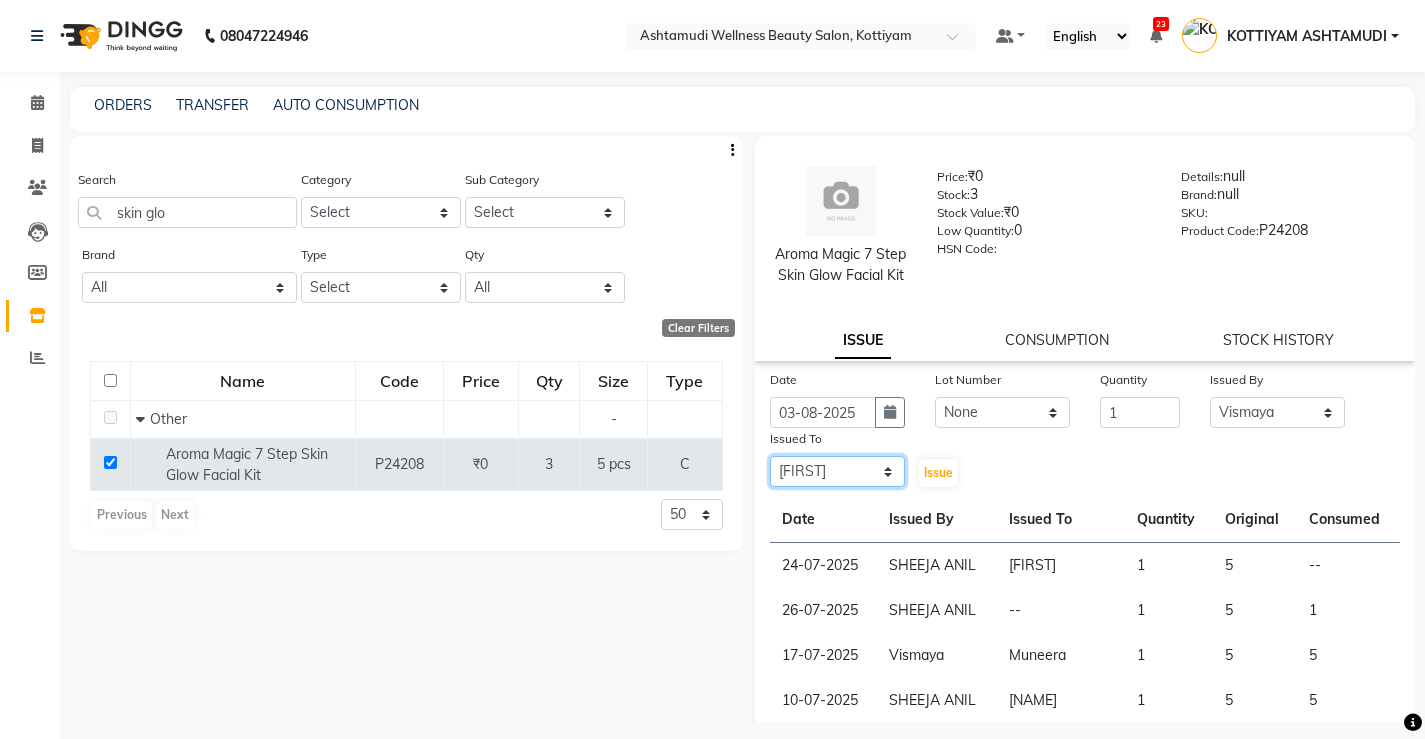 click on "Select ANJALI M S ASWATHY KOTTIYAM ASHTAMUDI KUMARI Muneera RASHMI SHEEJA ANIL SHYNI  SINDHYA  Sona Sunil Sreepriya STEFFY STEPHAN Varsha S Vismaya" 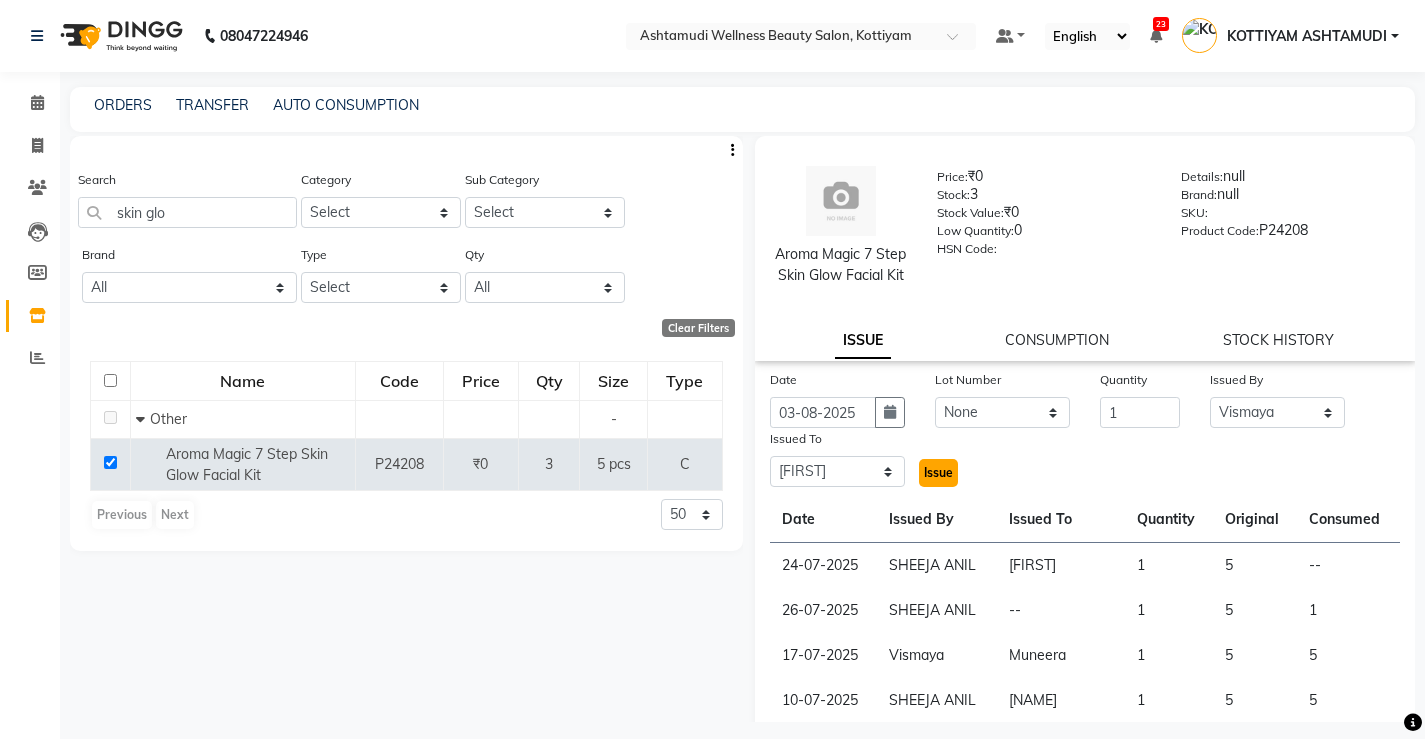 click on "Issue" 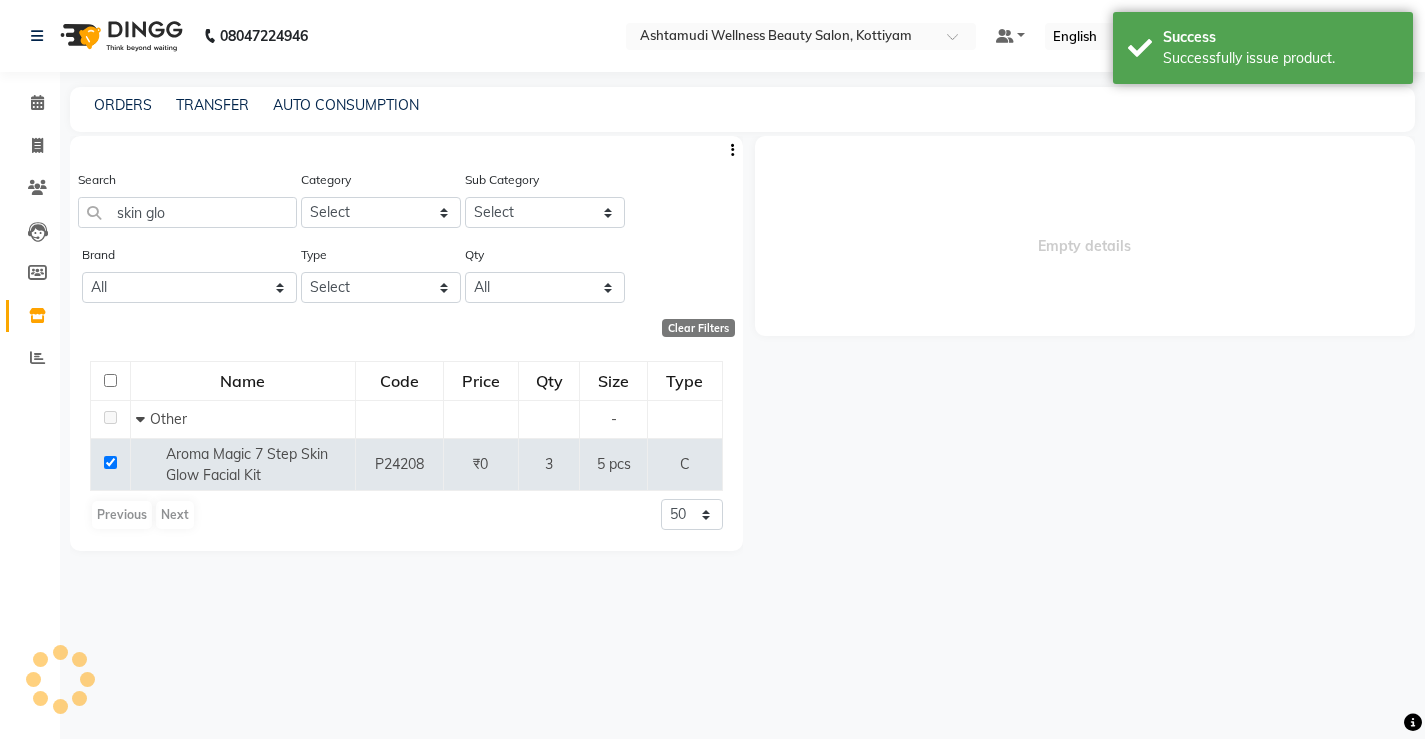 select 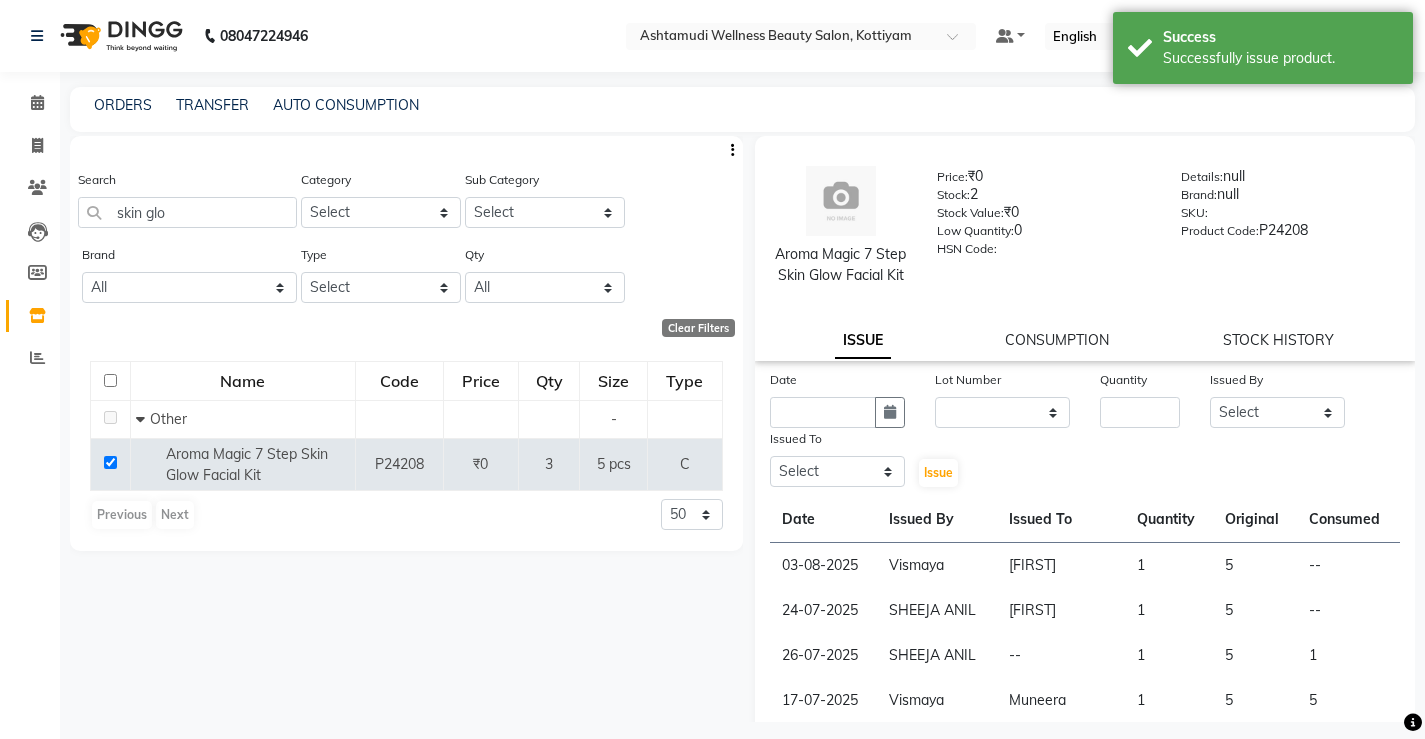 click on "Aroma Magic 7 Step Skin Glow Facial Kit  Price:   ₹0  Stock:   2  Stock Value:   ₹0  Low Quantity:  0  HSN Code:    Details:   null  Brand:   null  SKU:     Product Code:   P24208  ISSUE CONSUMPTION STOCK HISTORY" 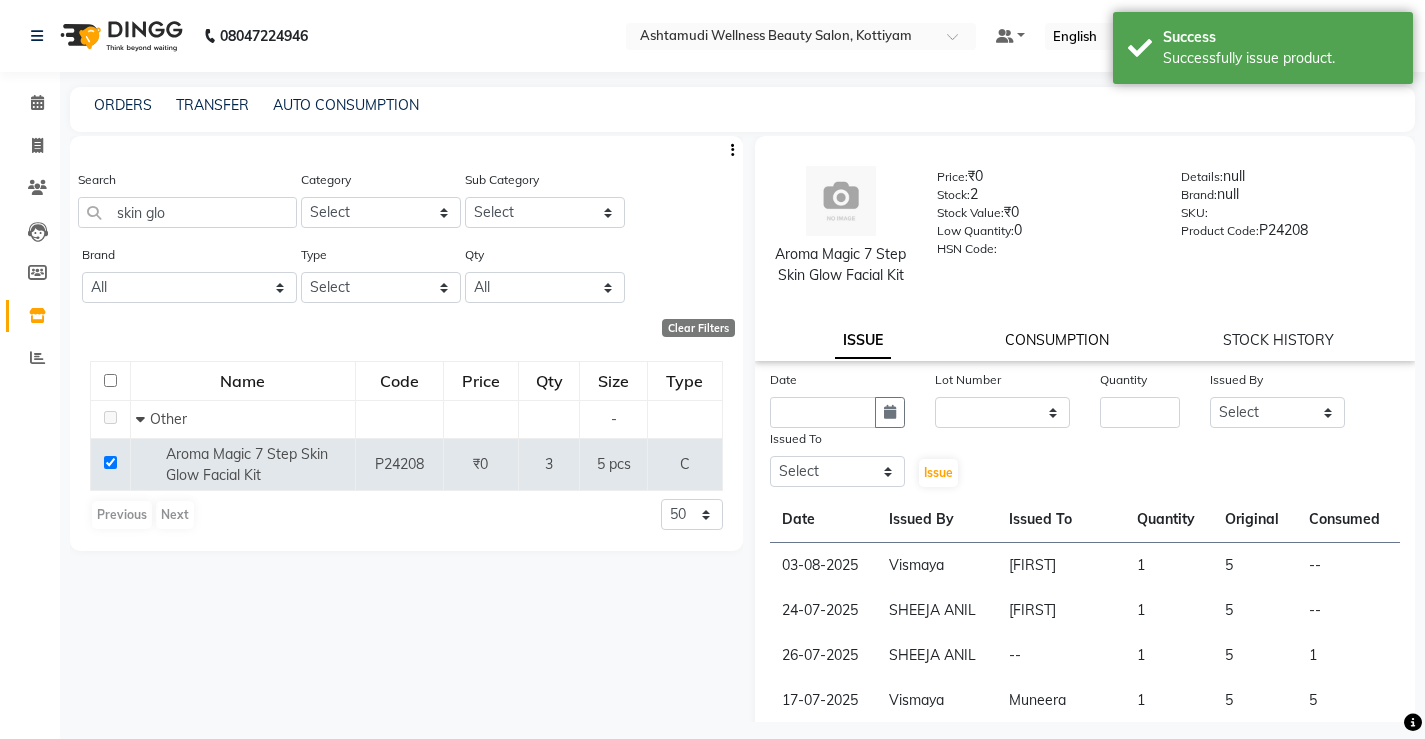click on "CONSUMPTION" 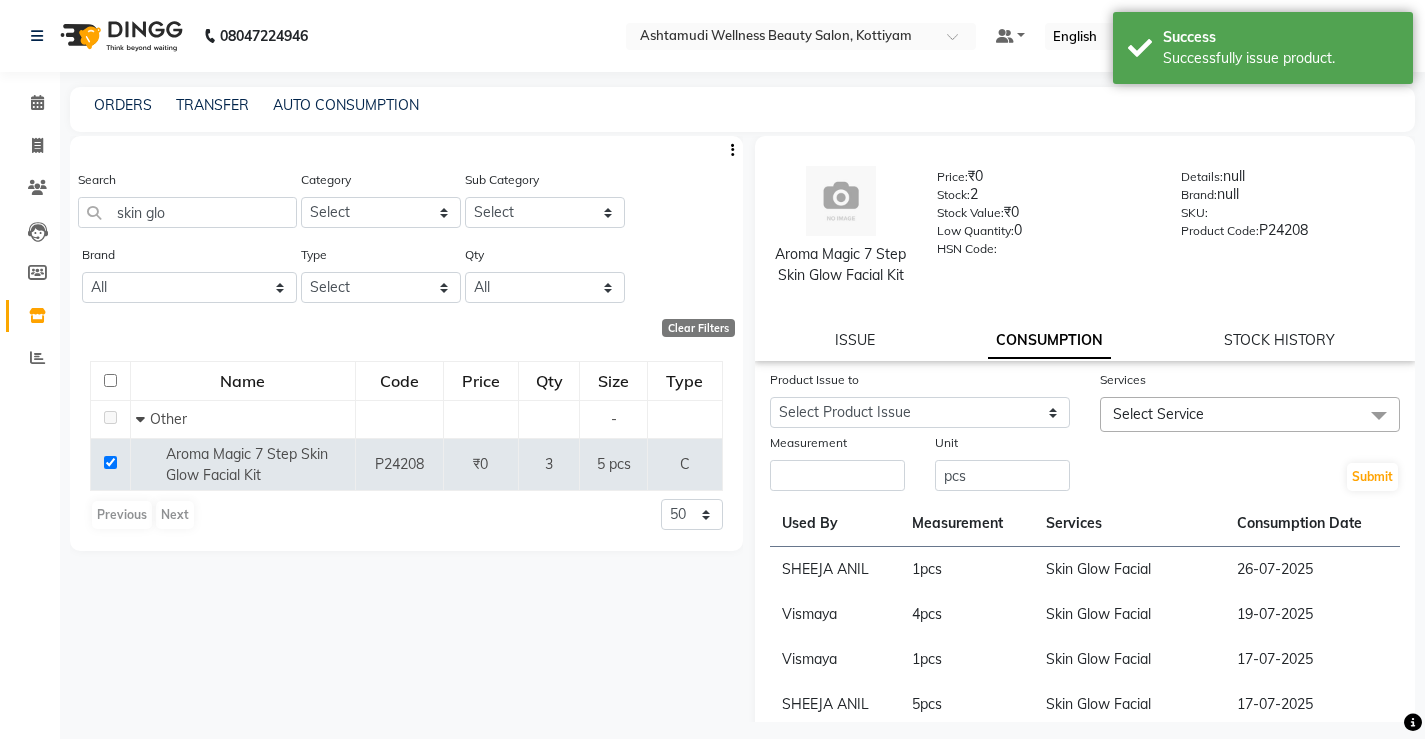 click on "Unit" 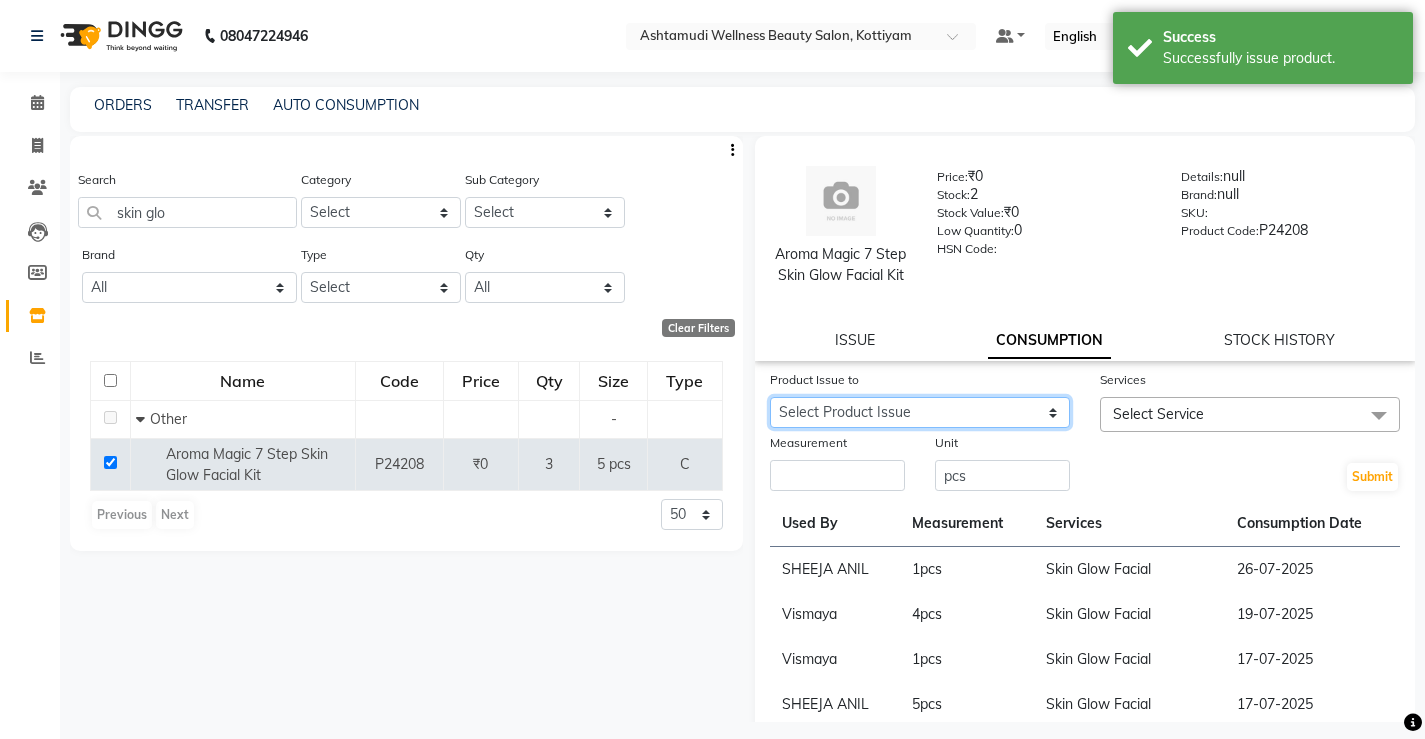 click on "Select Product Issue 2025-08-03, Issued to: SHYNI , Balance: 5 2025-07-24, Issued to: SHYNI , Balance: 5 2025-07-26, Issued to: , Balance: 4" 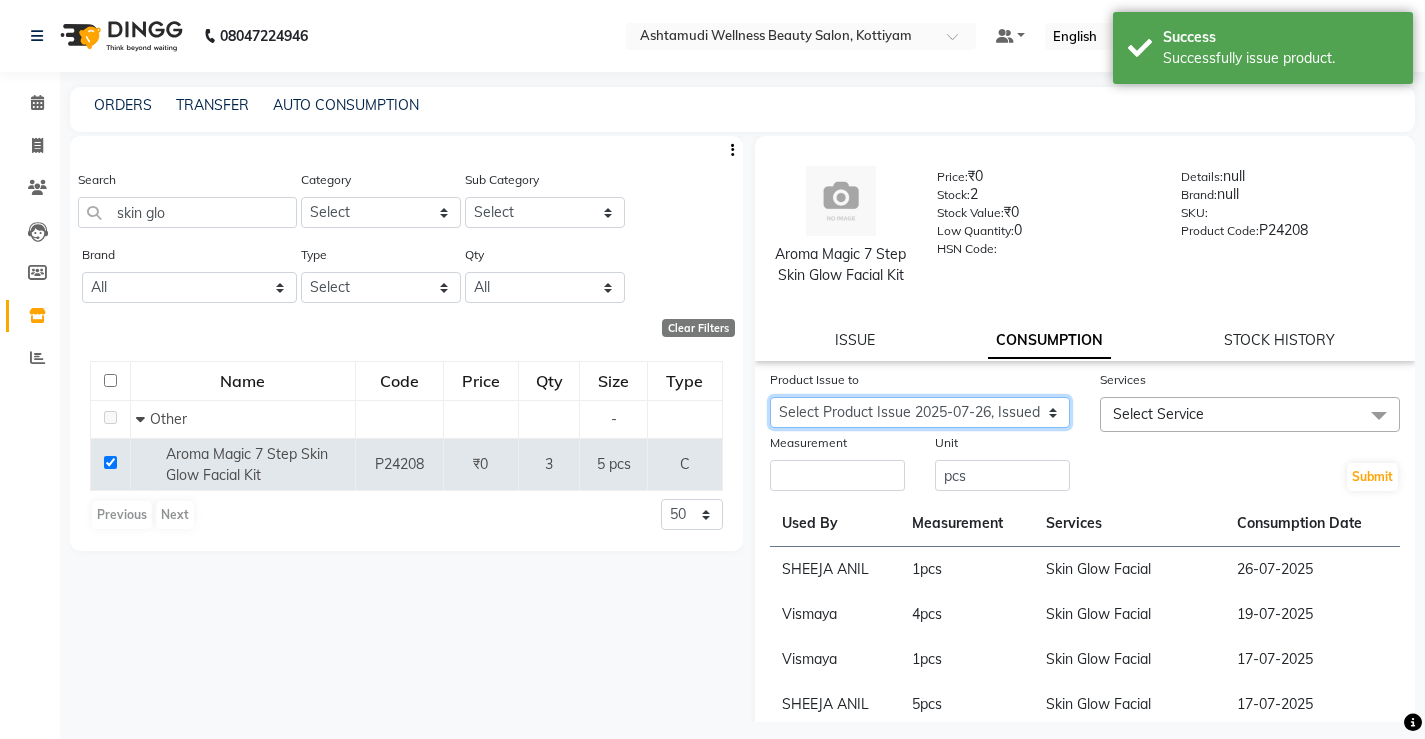 click on "Select Product Issue 2025-08-03, Issued to: SHYNI , Balance: 5 2025-07-24, Issued to: SHYNI , Balance: 5 2025-07-26, Issued to: , Balance: 4" 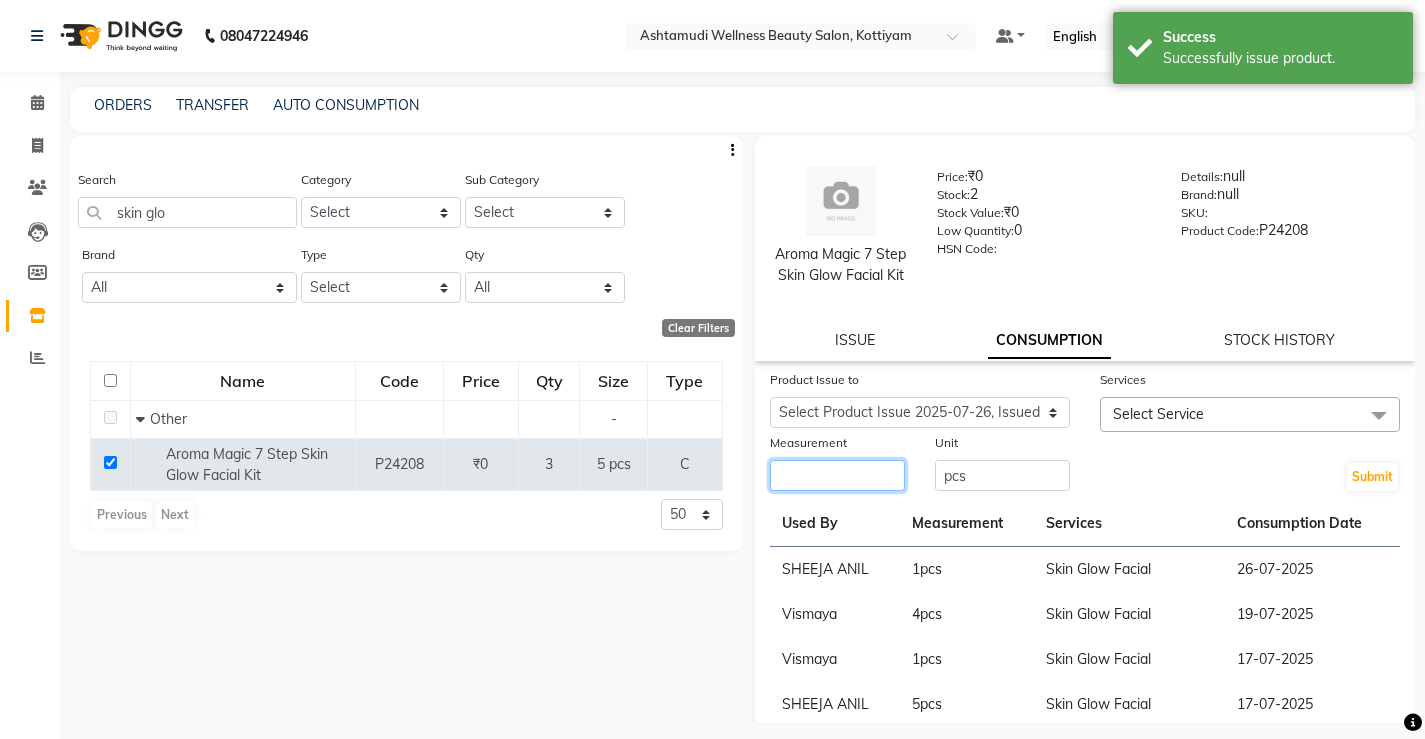 click 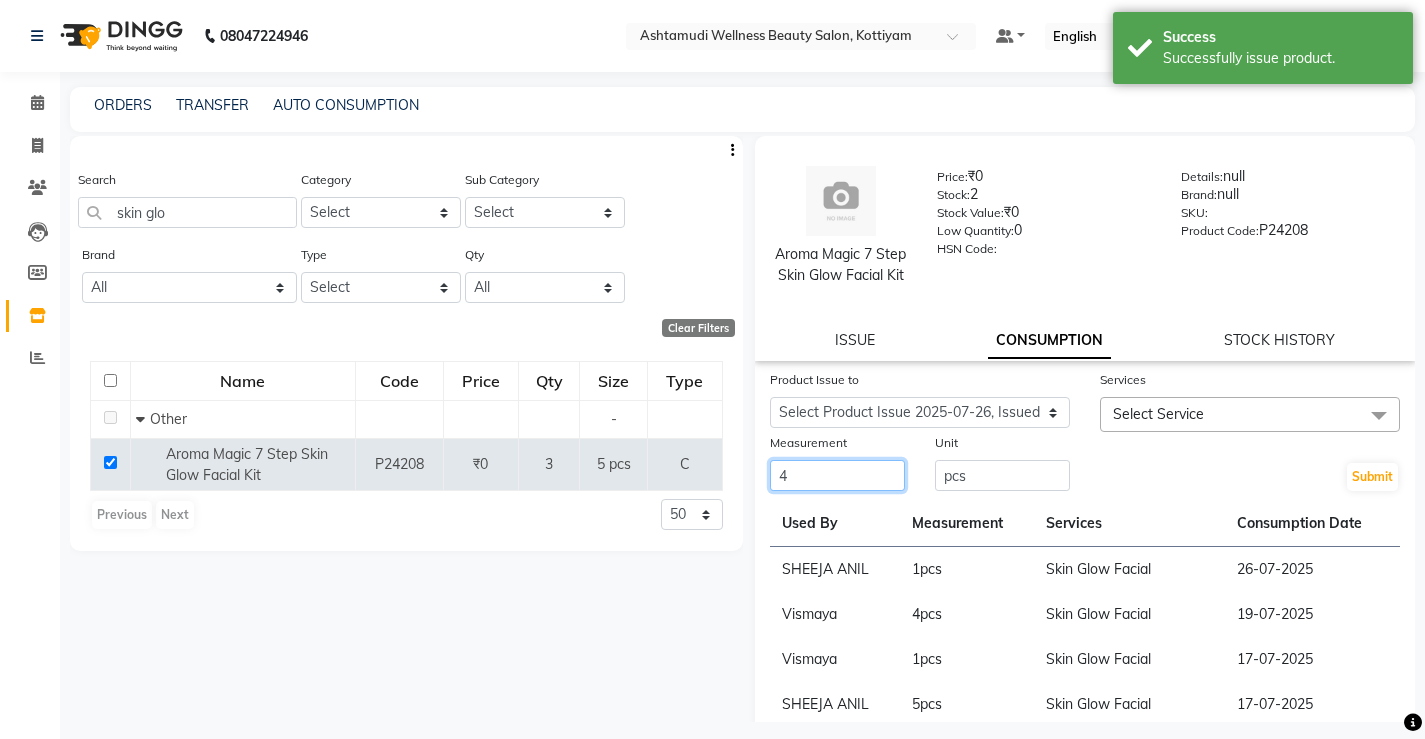 type on "4" 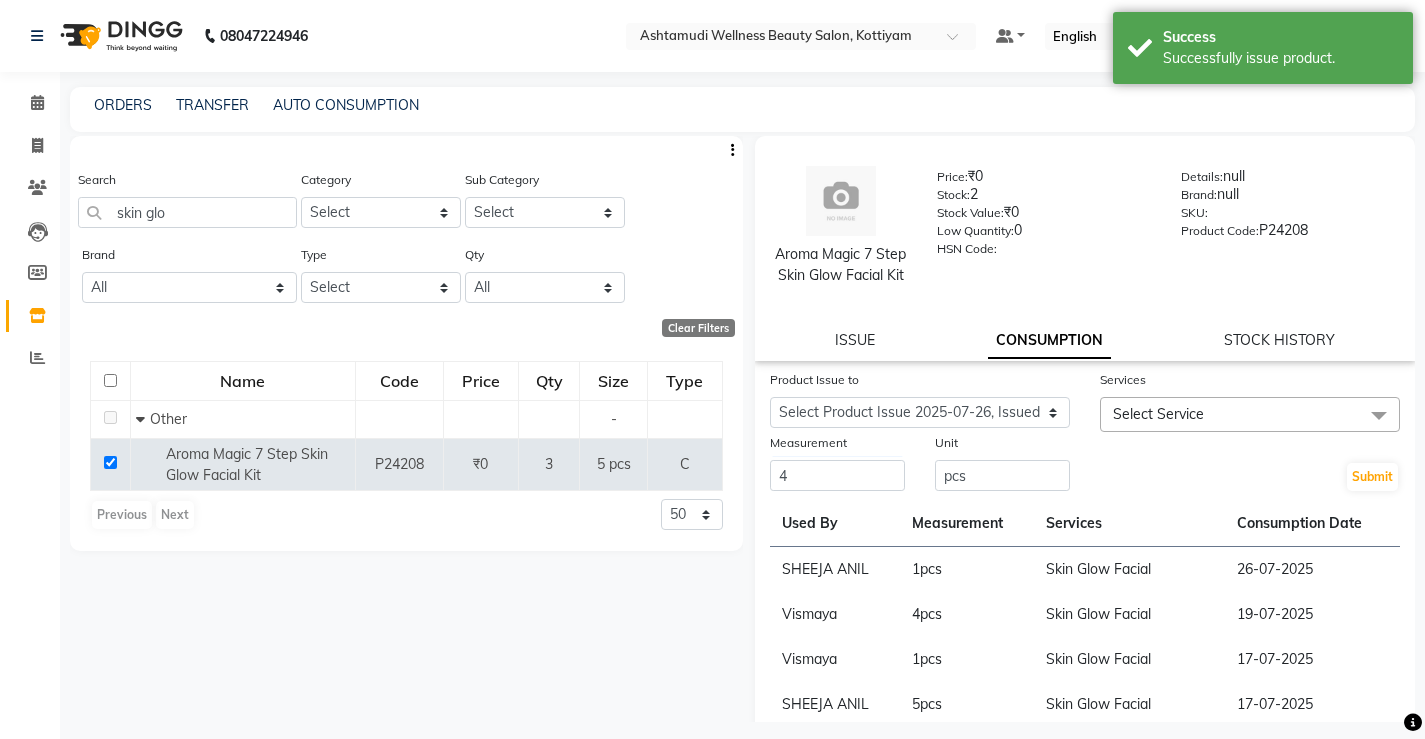 click on "Select Service" 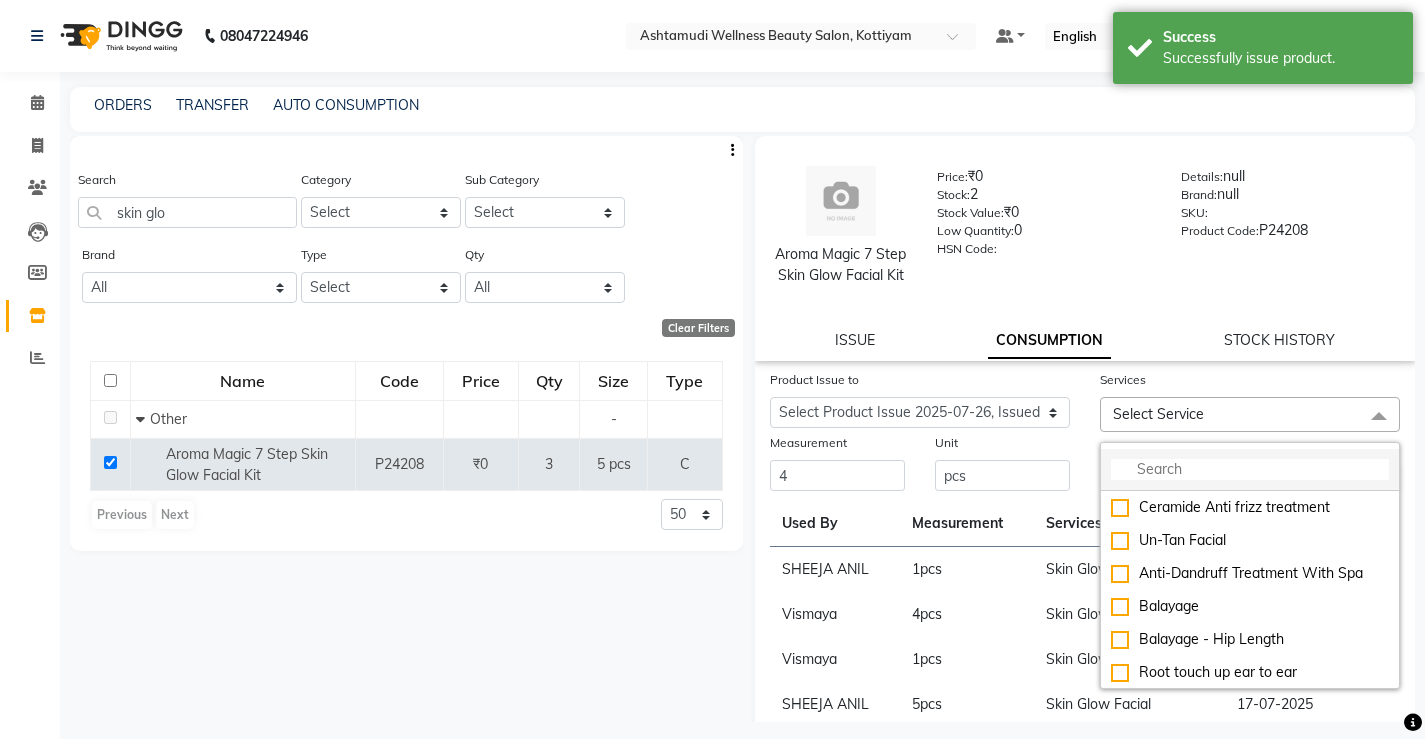 click 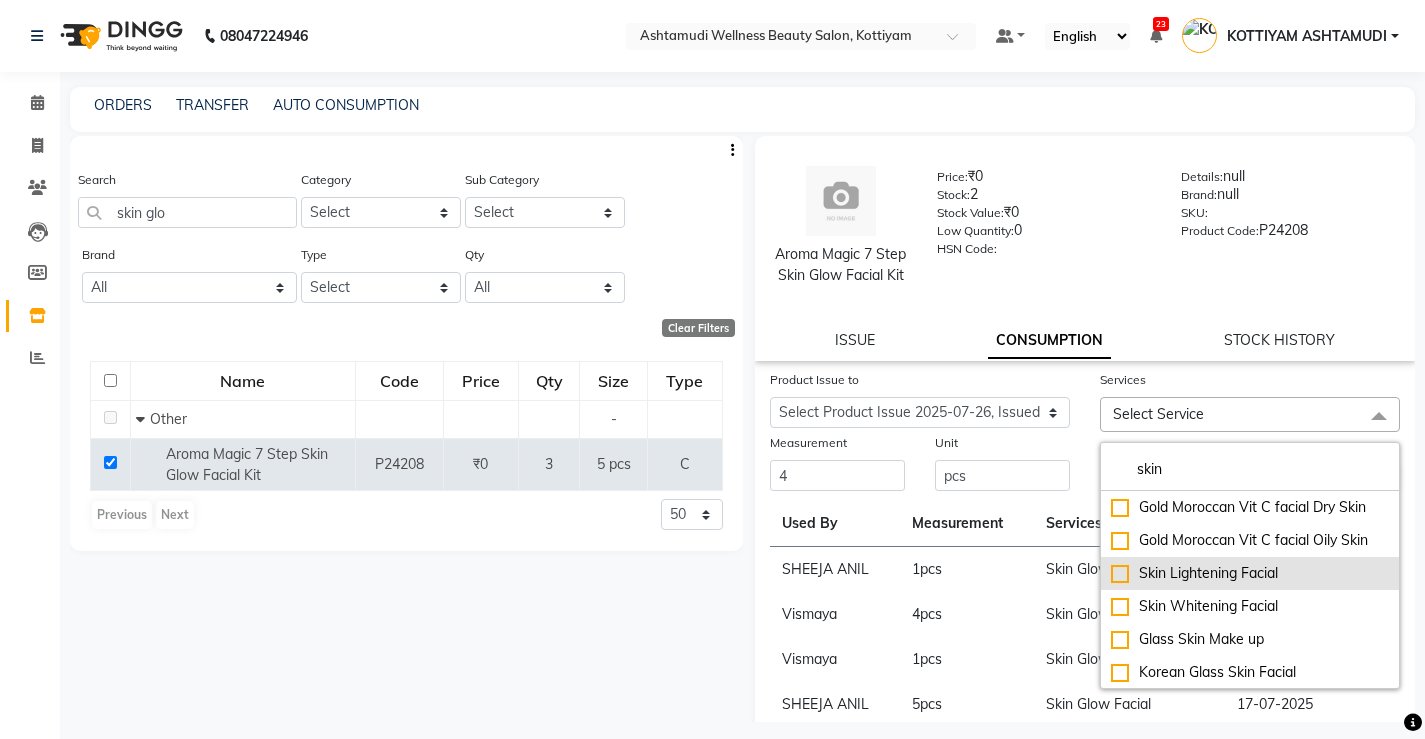 scroll, scrollTop: 76, scrollLeft: 0, axis: vertical 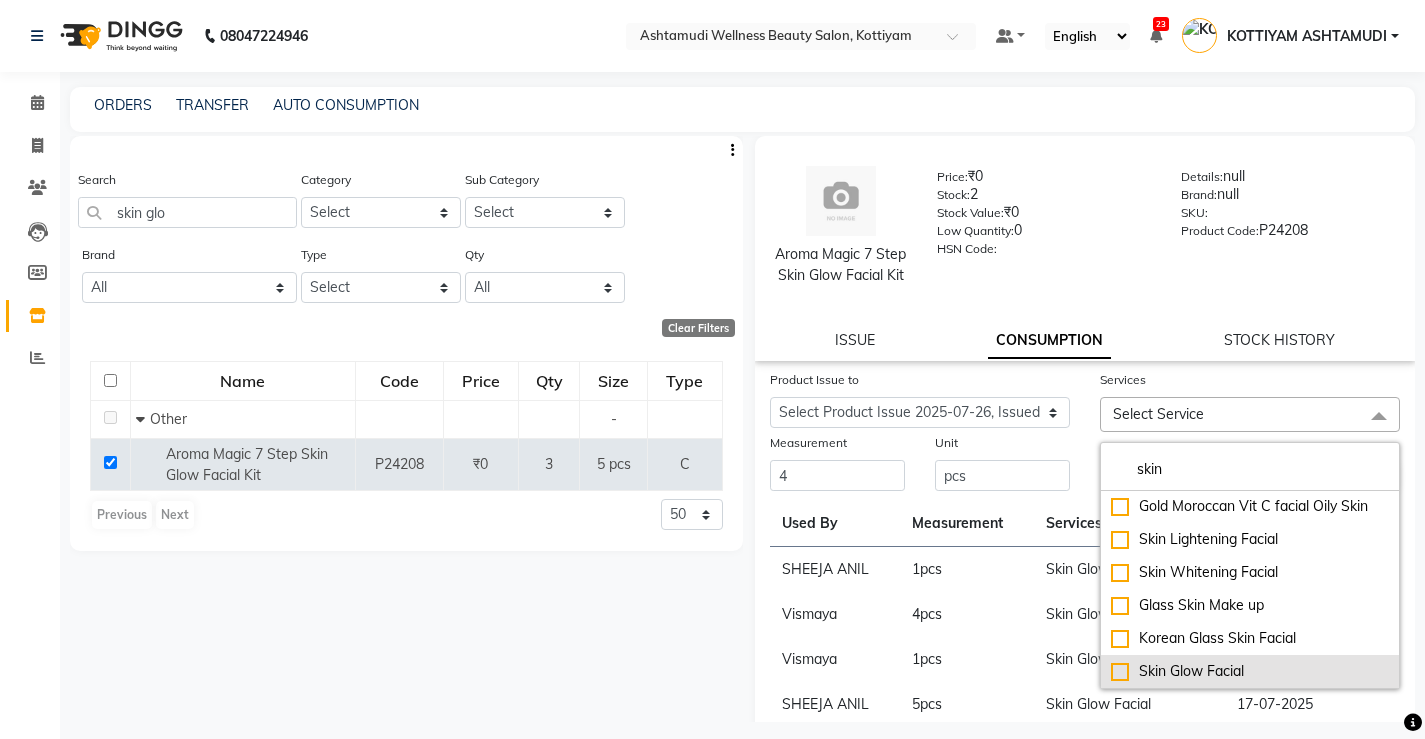 type on "skin" 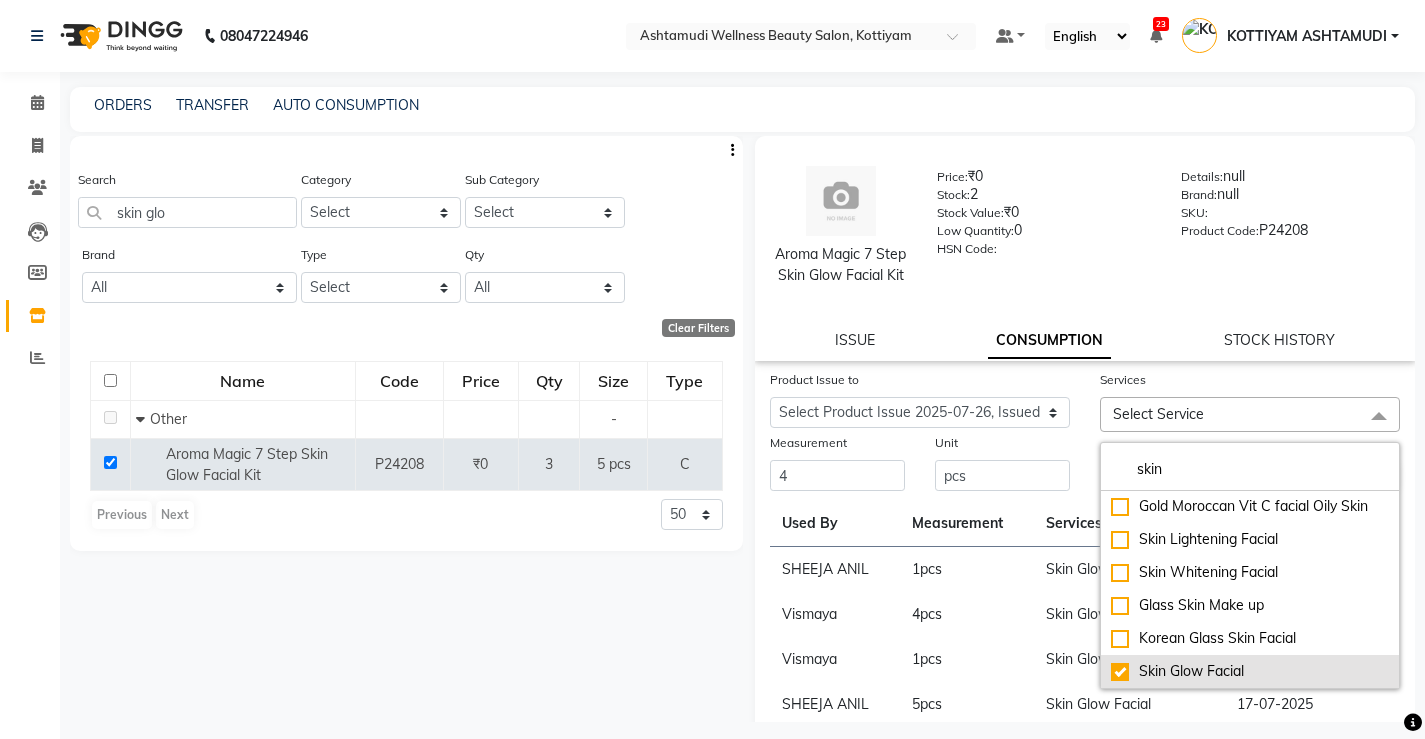 checkbox on "true" 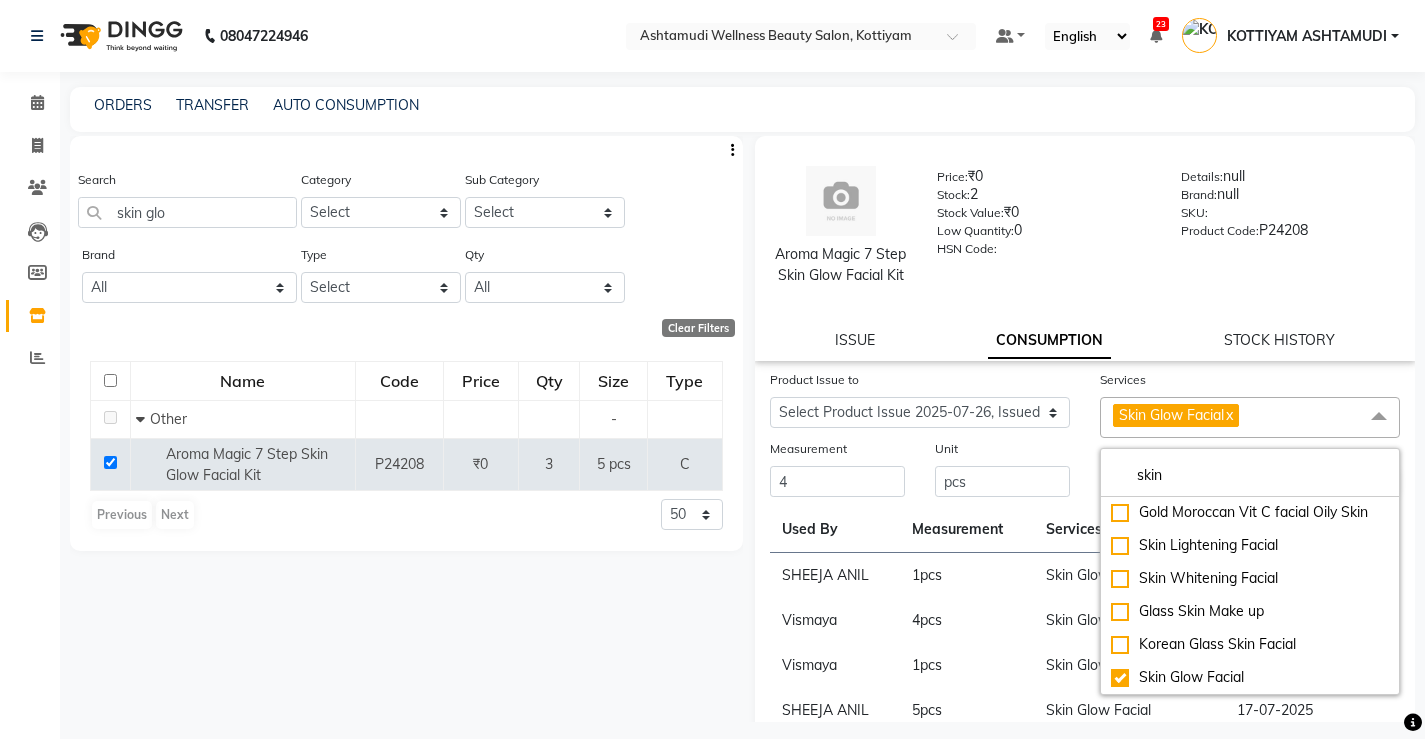 click on "4  pcs" 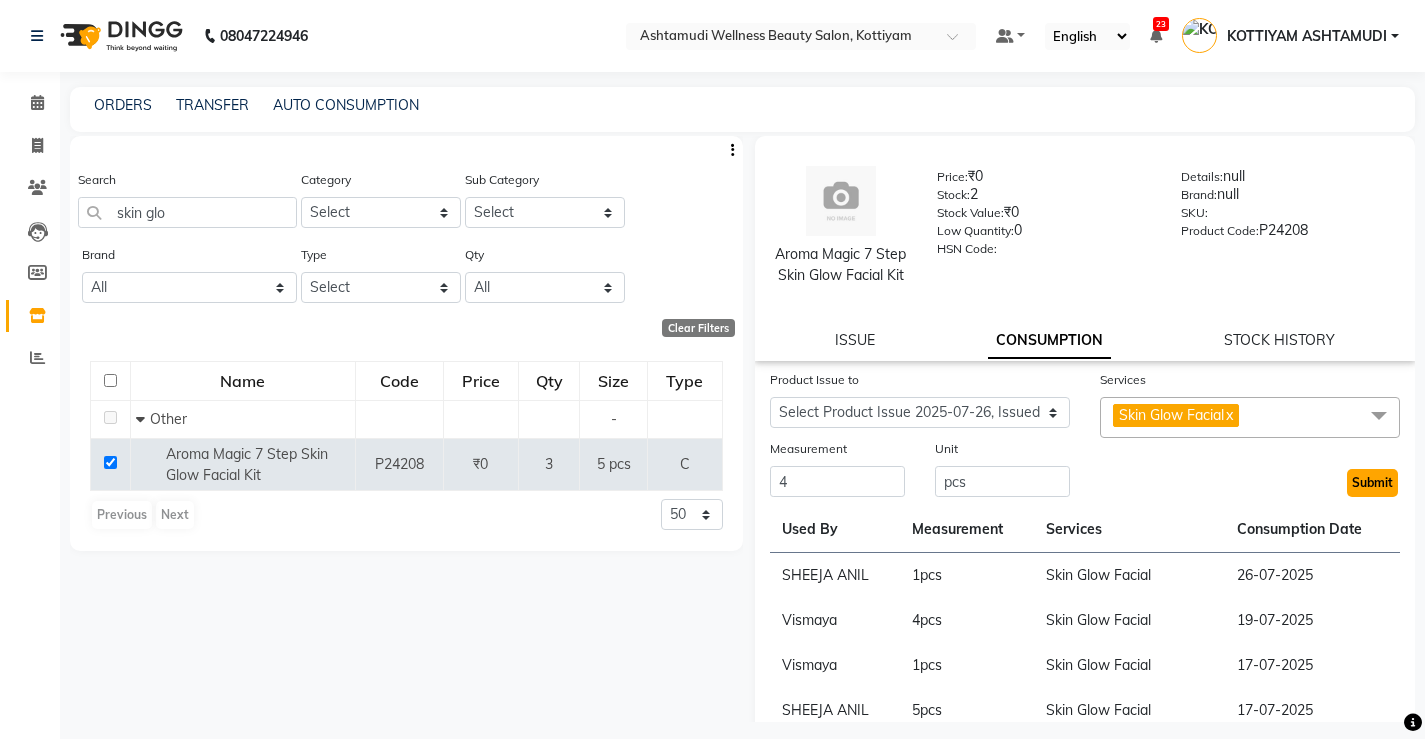 click on "Submit" 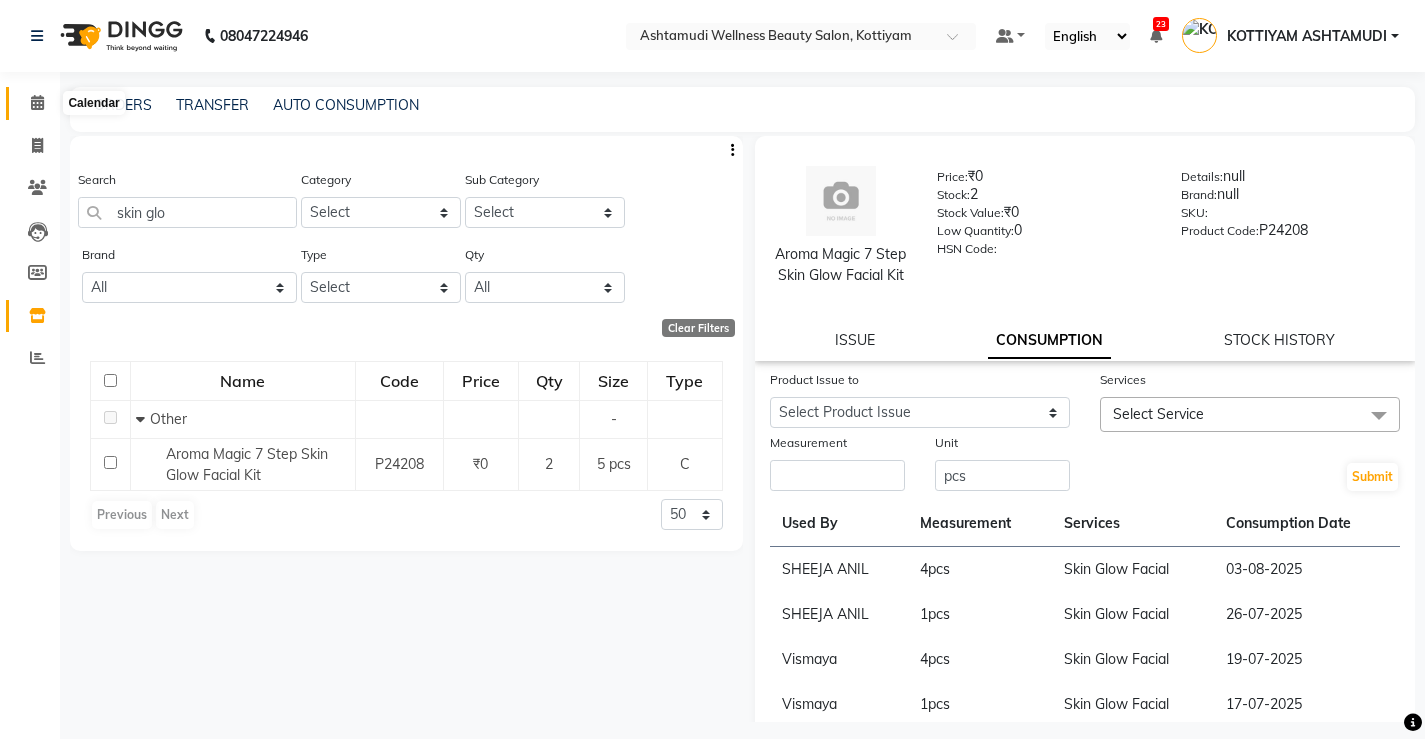 click 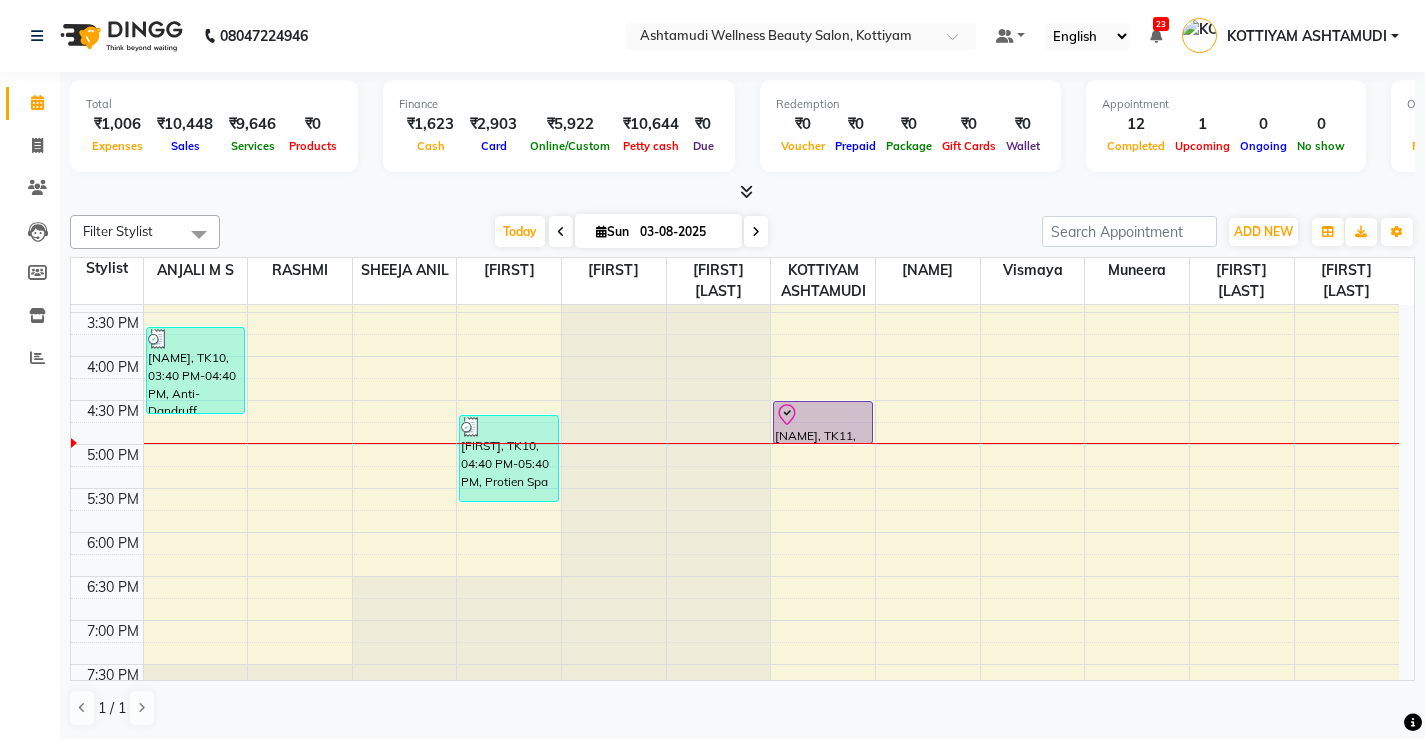 scroll, scrollTop: 700, scrollLeft: 0, axis: vertical 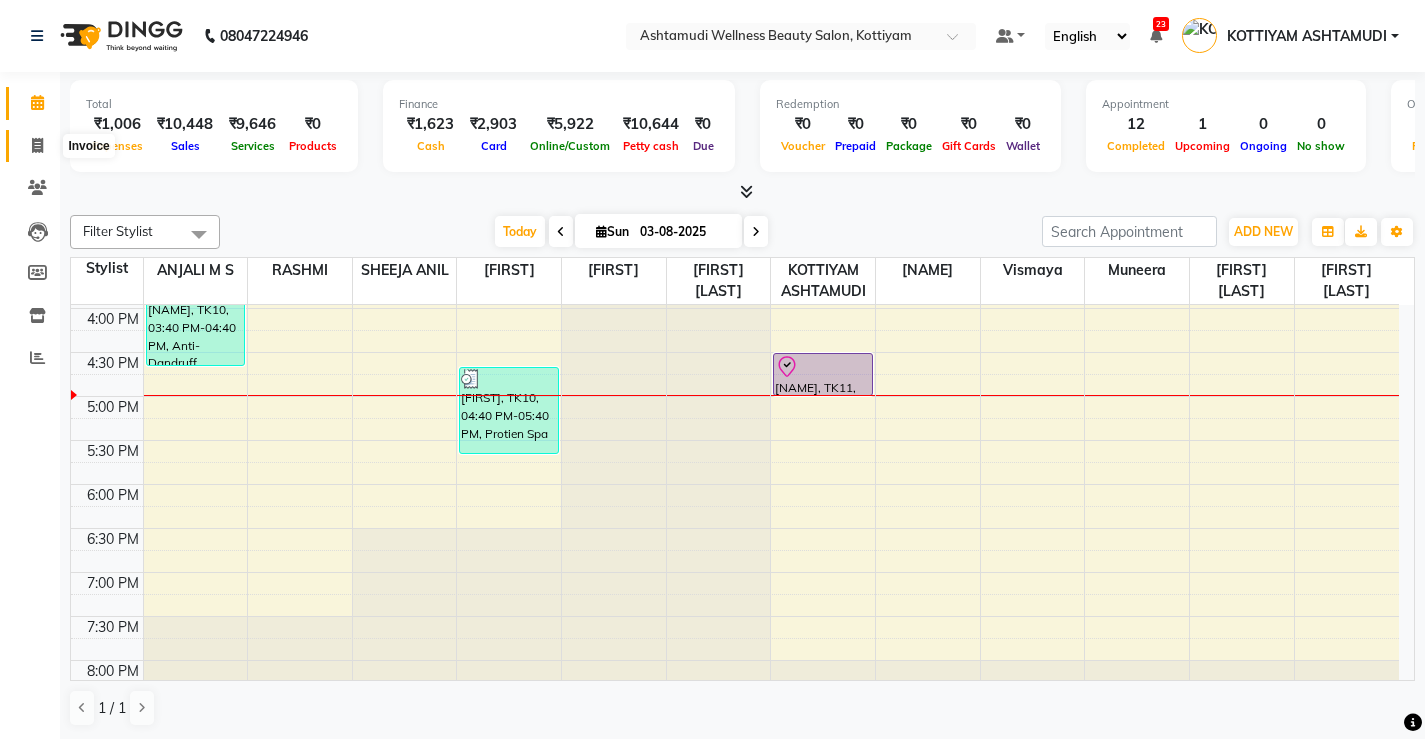 click 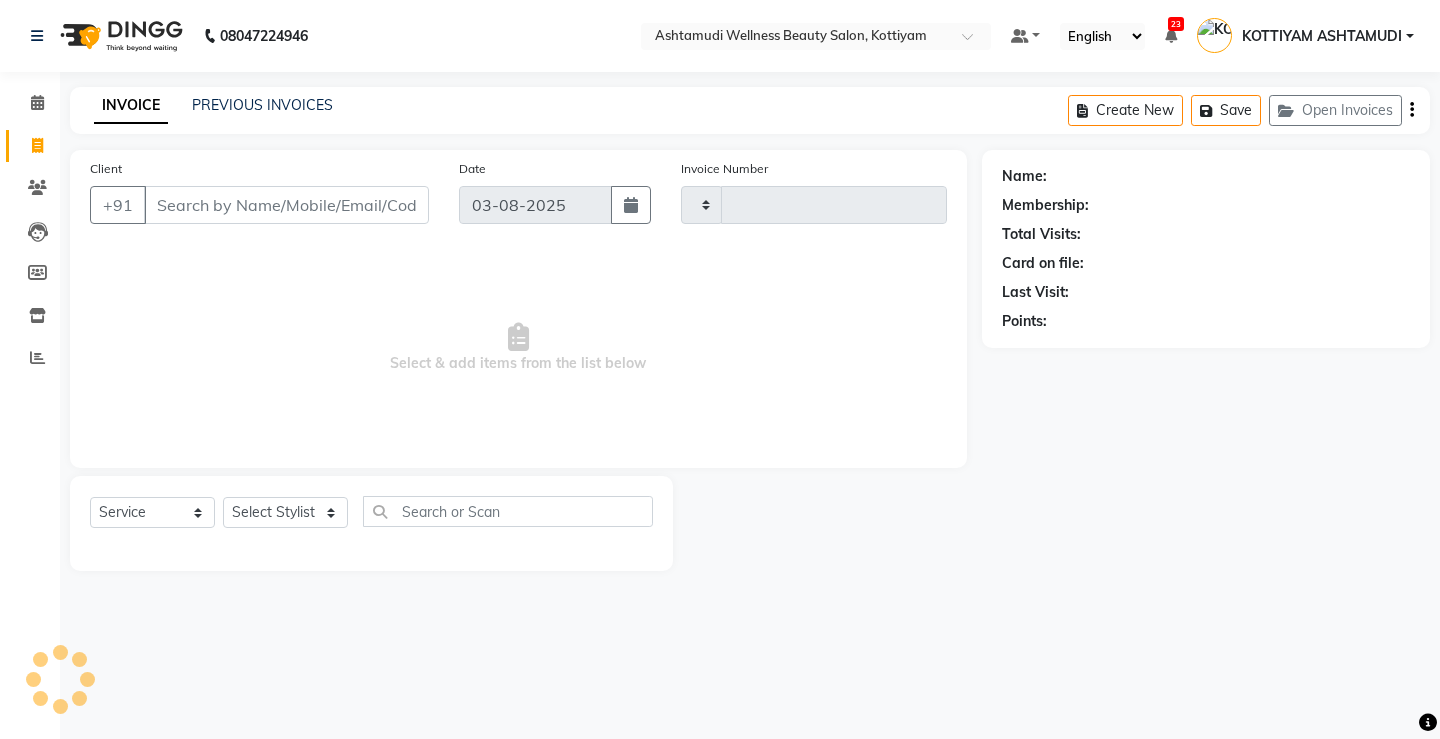 type on "2515" 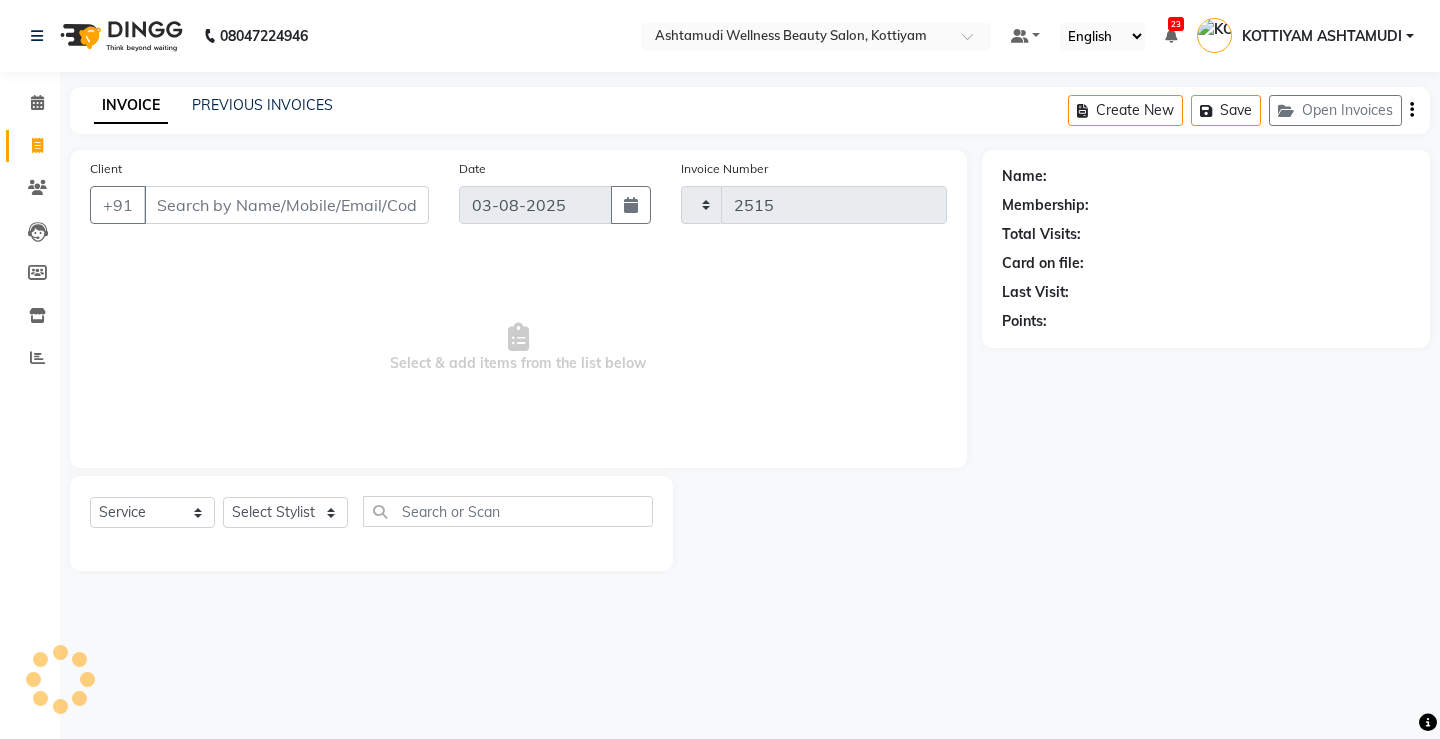 select on "4674" 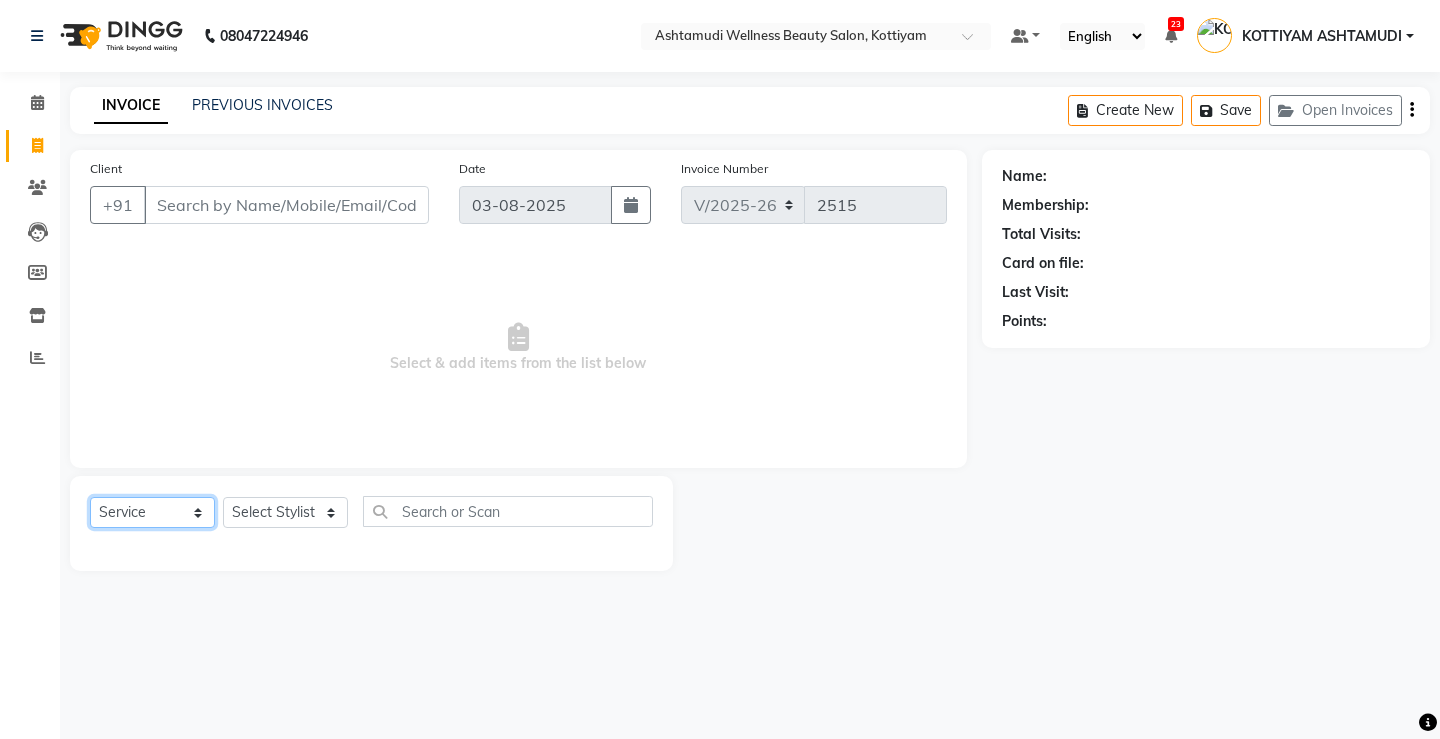 click on "Select  Service  Product  Membership  Package Voucher Prepaid Gift Card" 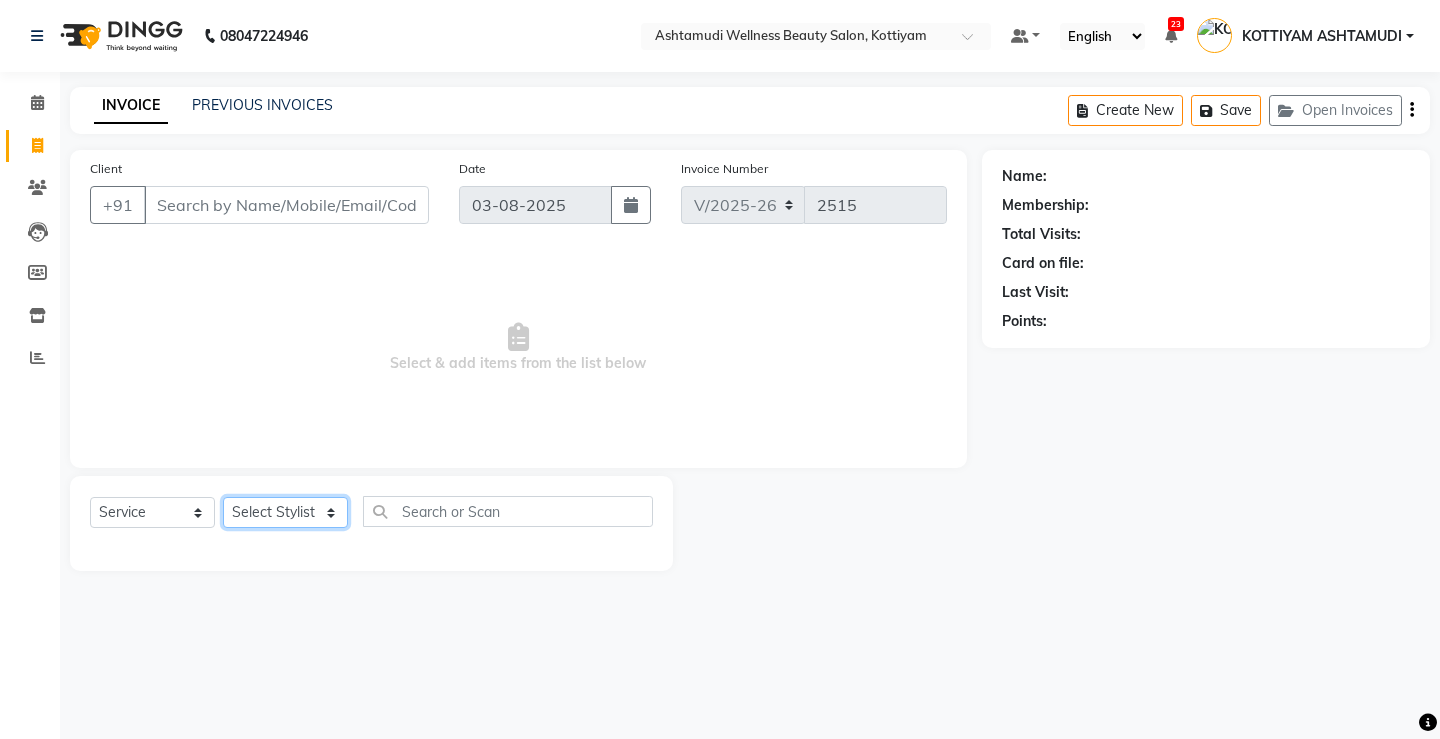 click on "Select Stylist" 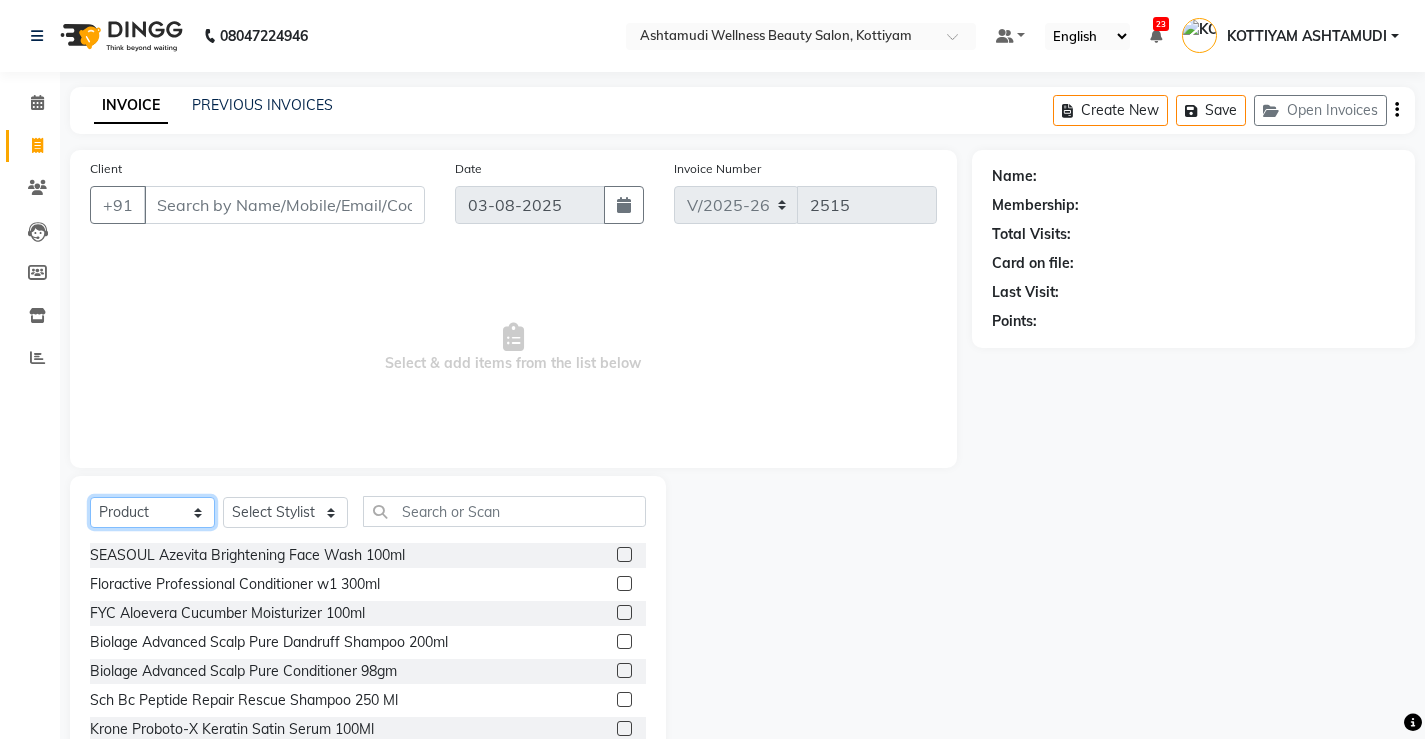 click on "Select  Service  Product  Membership  Package Voucher Prepaid Gift Card" 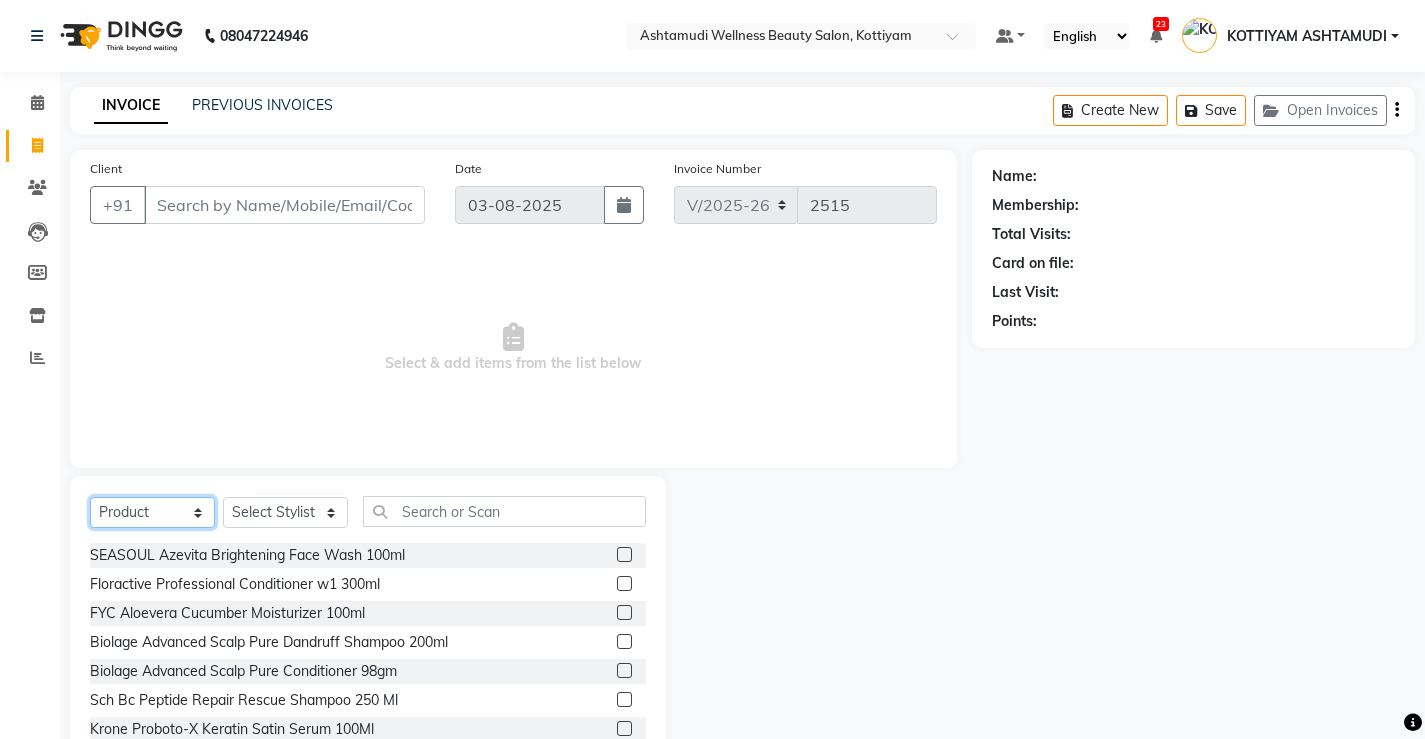 select on "service" 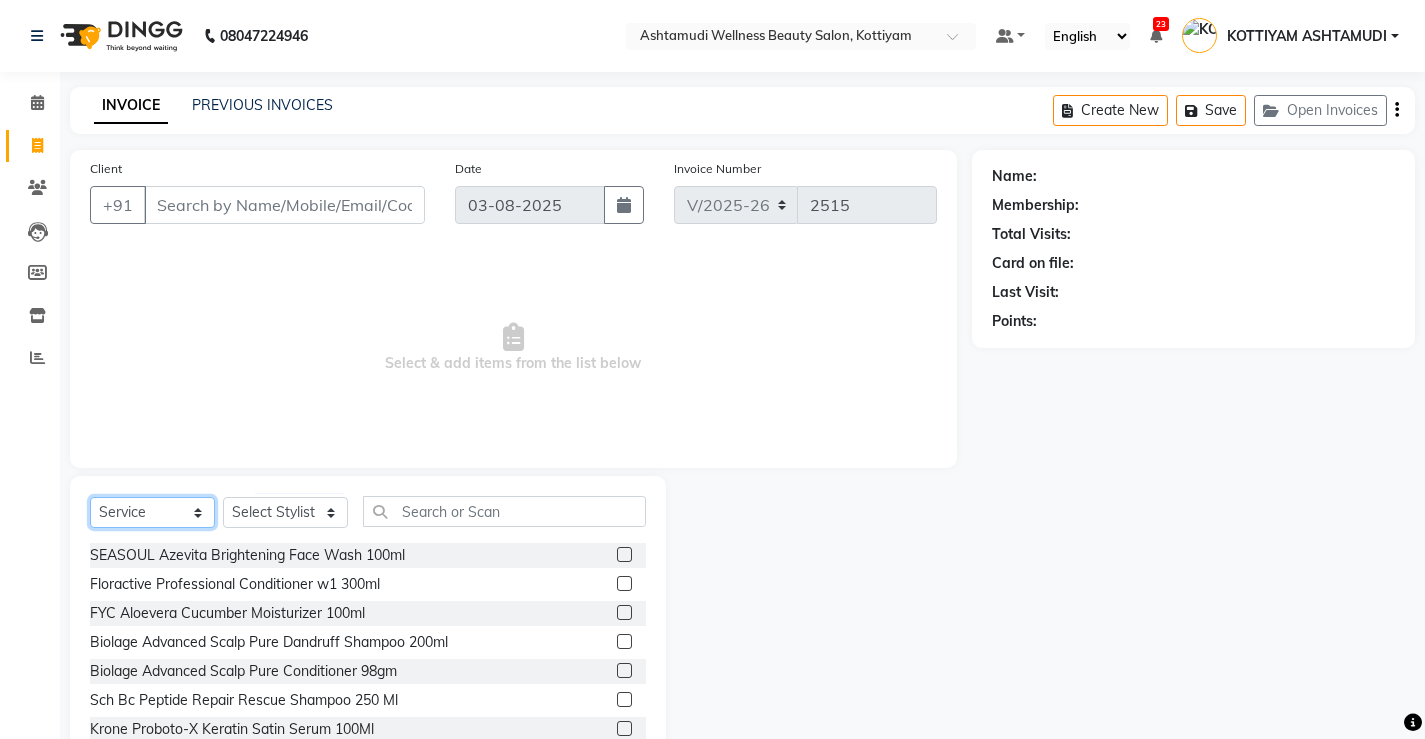 click on "Select  Service  Product  Membership  Package Voucher Prepaid Gift Card" 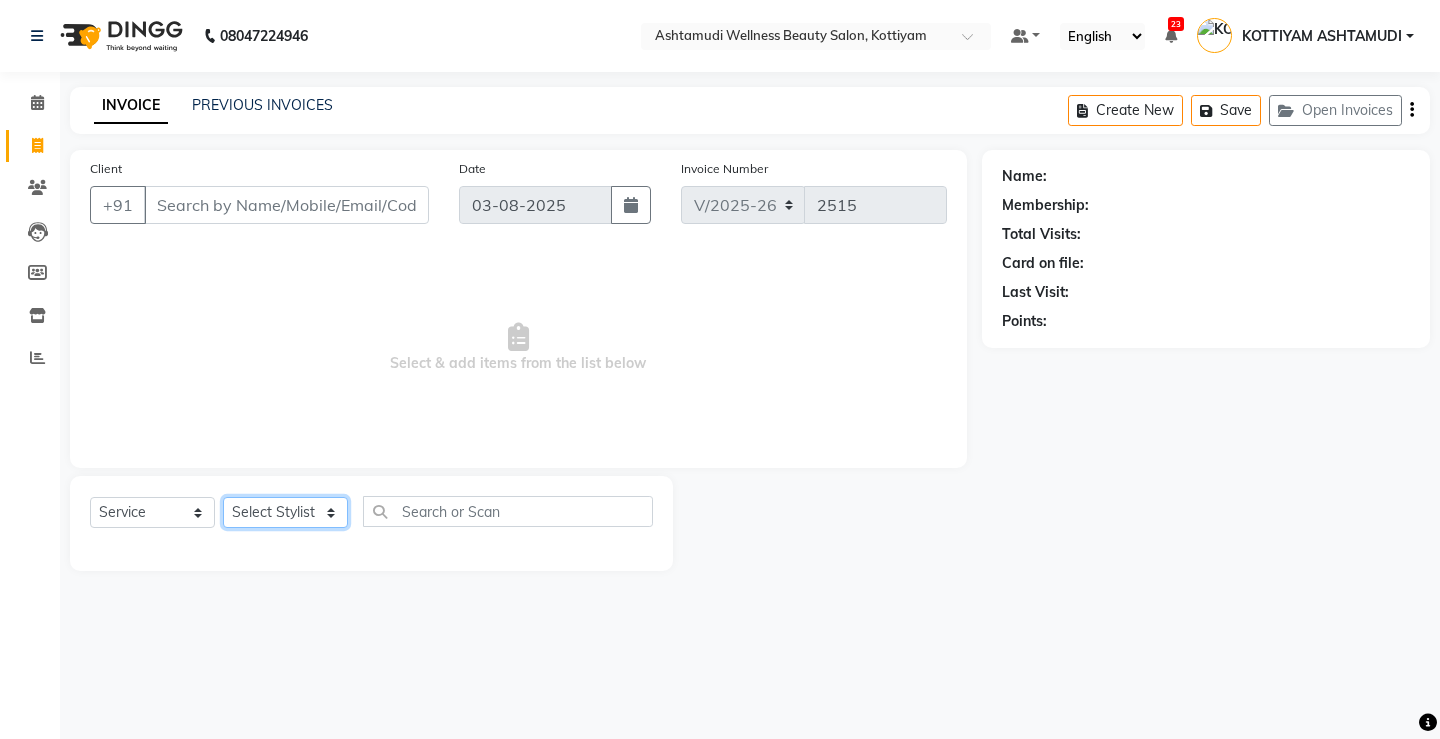 click on "Select Stylist ANJALI M S ASWATHY KOTTIYAM ASHTAMUDI KUMARI Muneera RASHMI SHEEJA ANIL SHYNI  SINDHYA  Sona Sunil Sreepriya STEFFY STEPHAN Varsha S Vismaya" 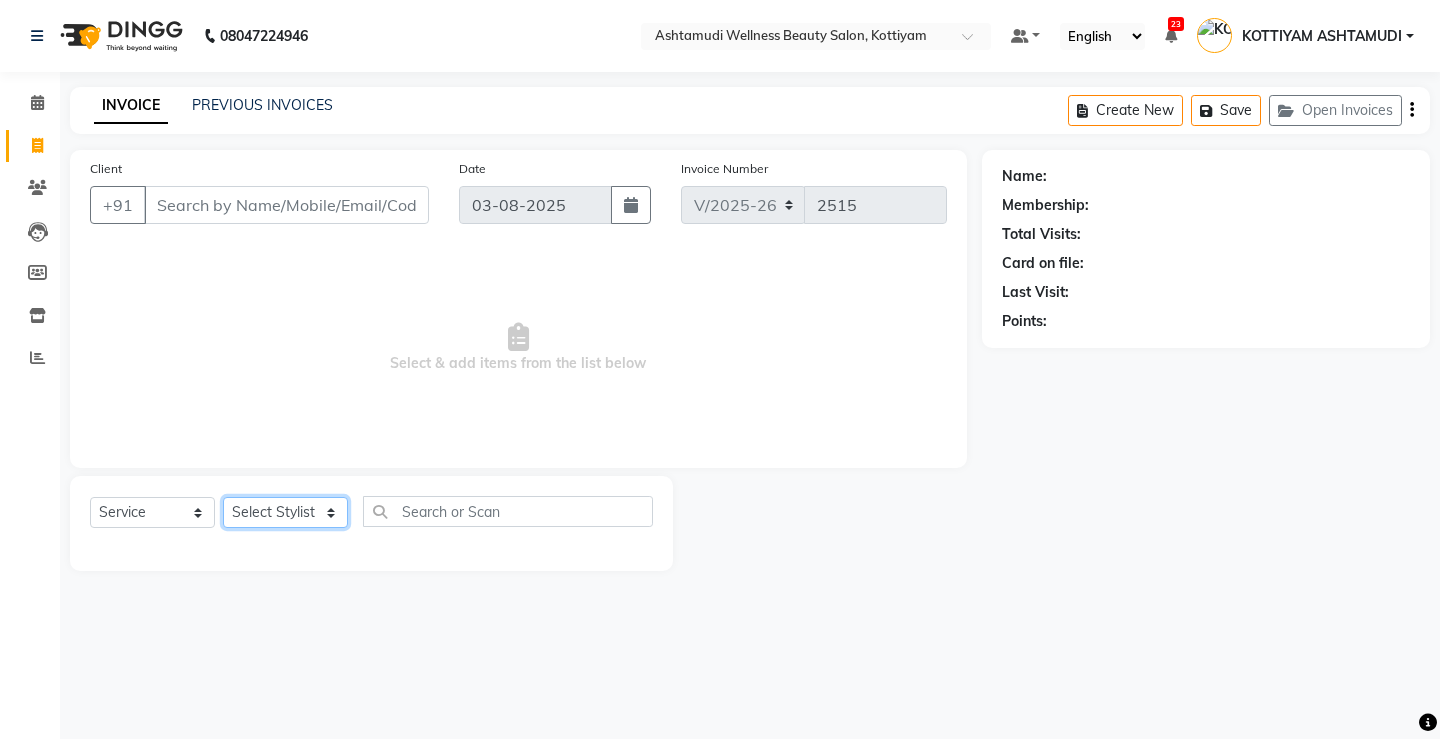 select on "71741" 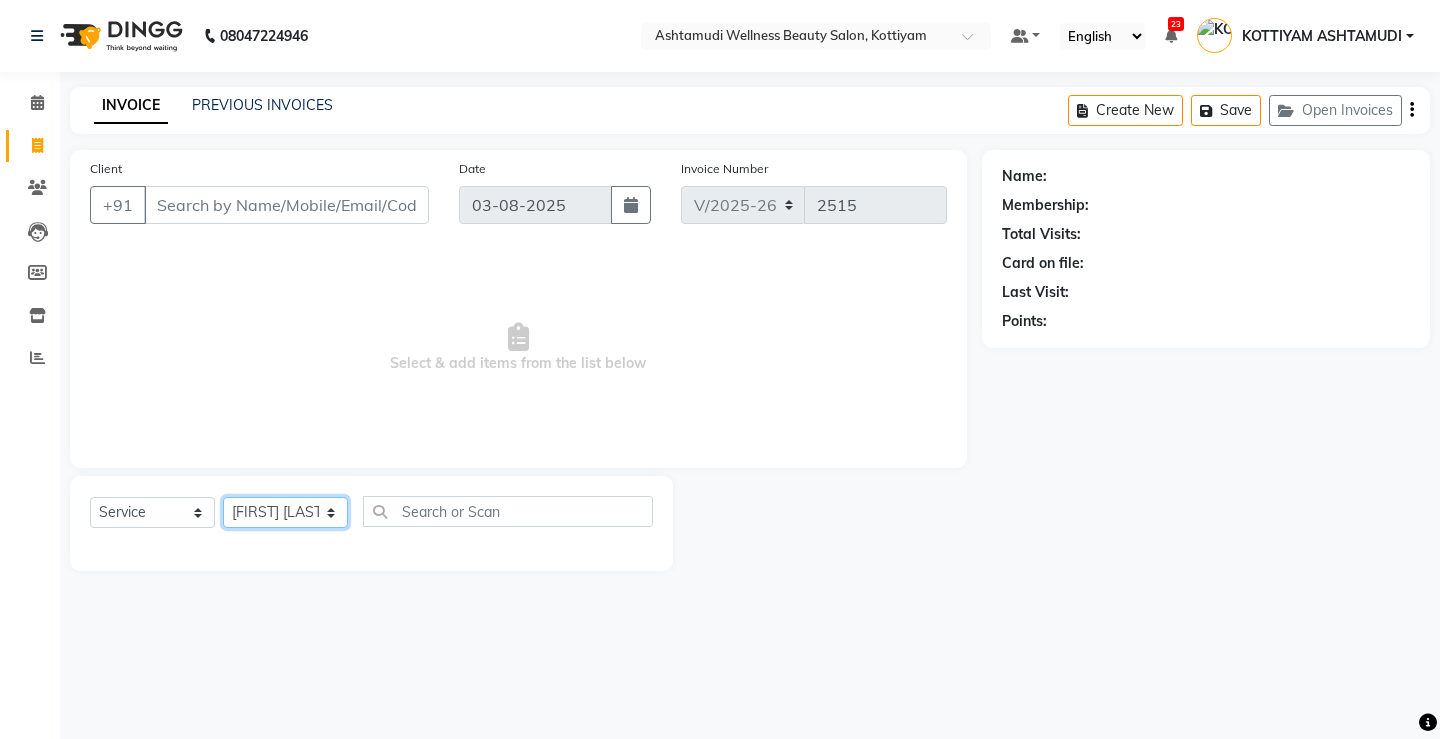 click on "Select Stylist ANJALI M S ASWATHY KOTTIYAM ASHTAMUDI KUMARI Muneera RASHMI SHEEJA ANIL SHYNI  SINDHYA  Sona Sunil Sreepriya STEFFY STEPHAN Varsha S Vismaya" 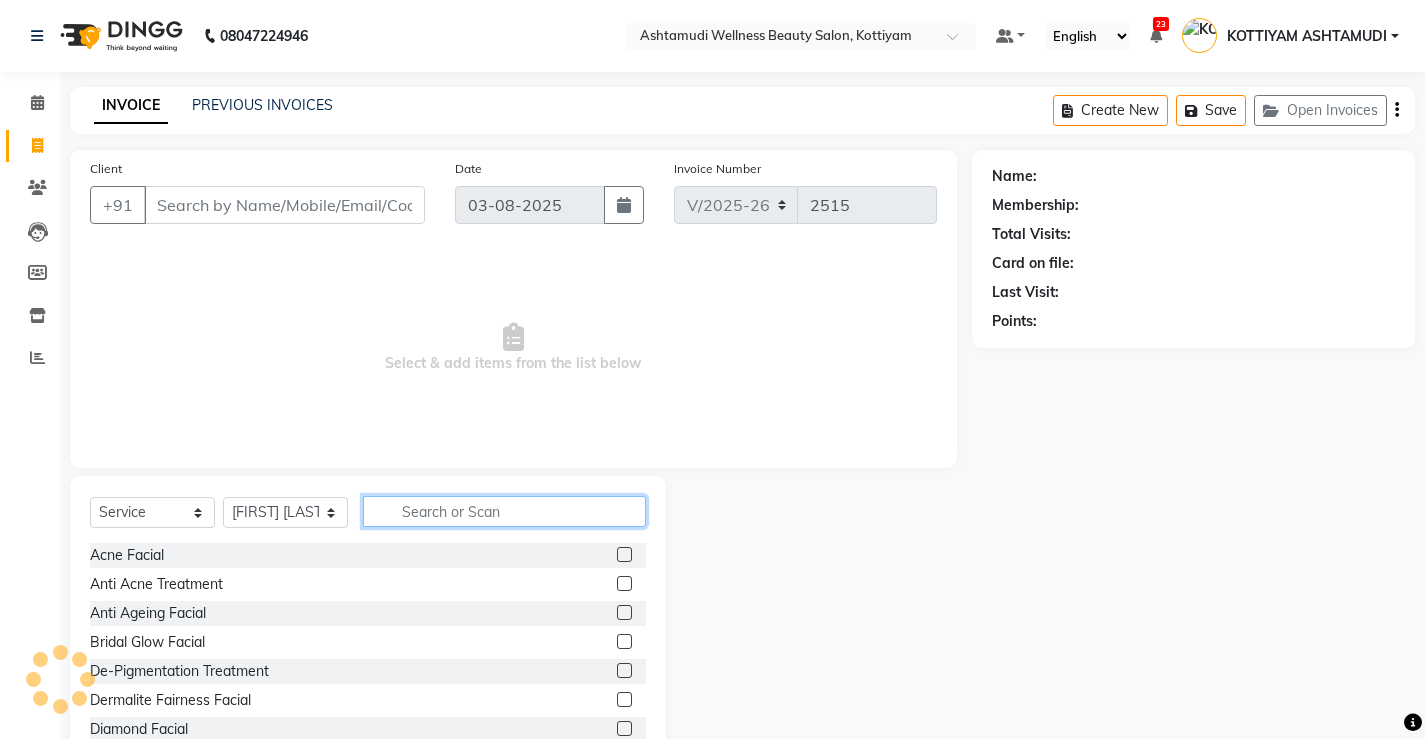 click 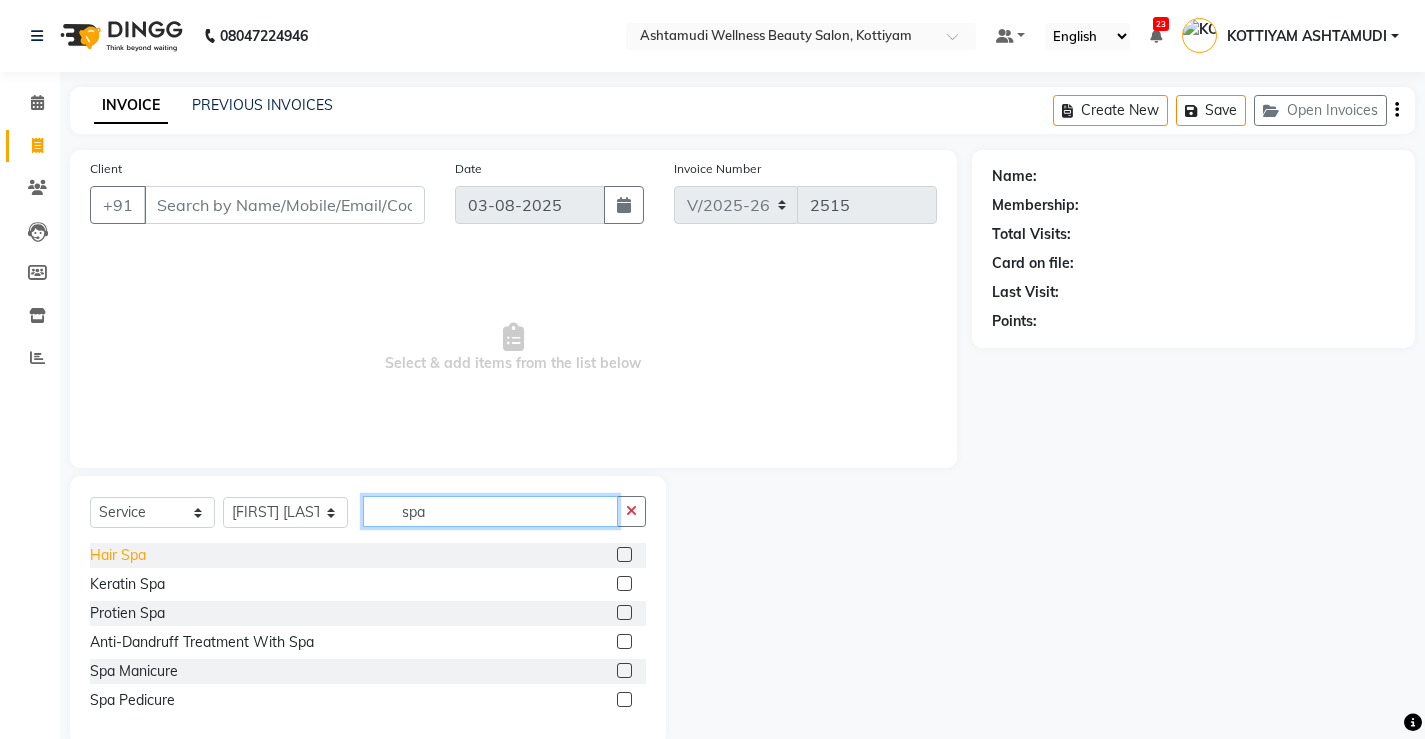 type on "spa" 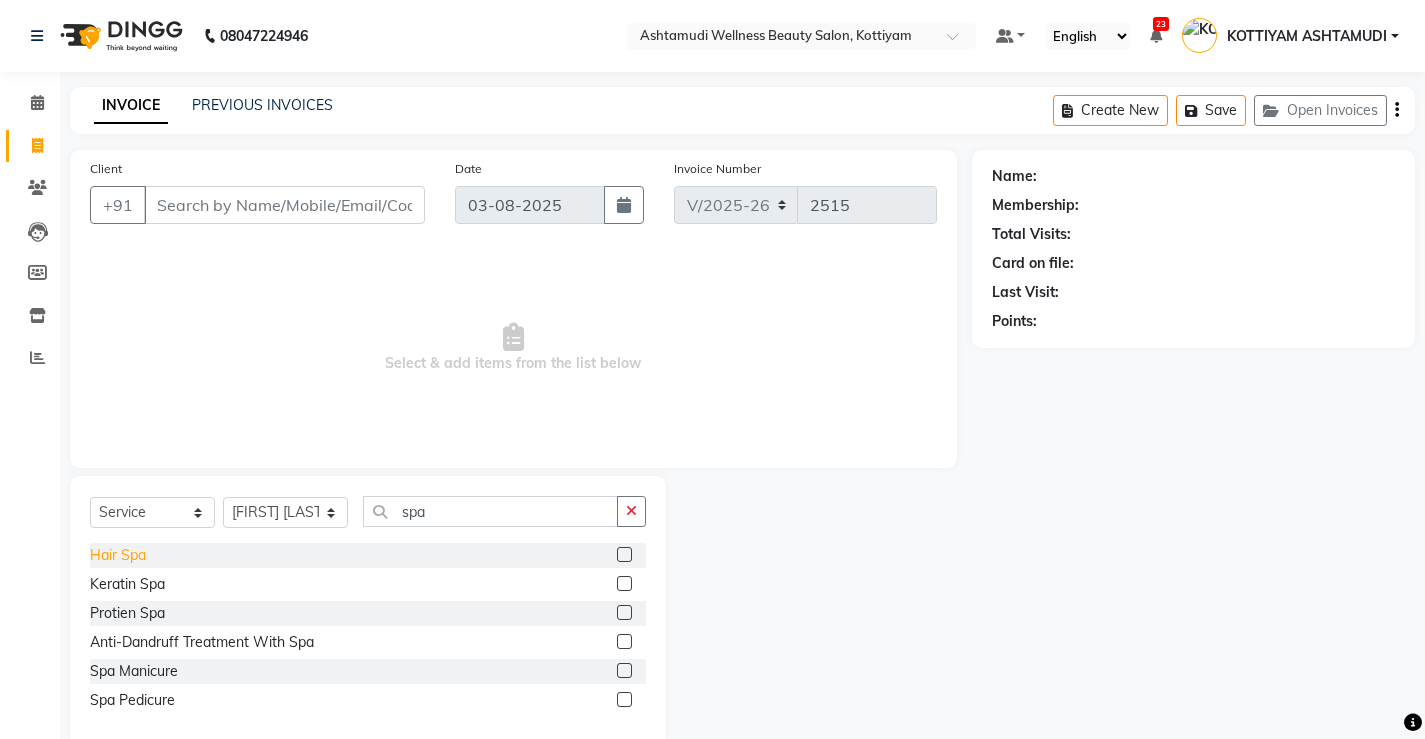 click on "Hair Spa" 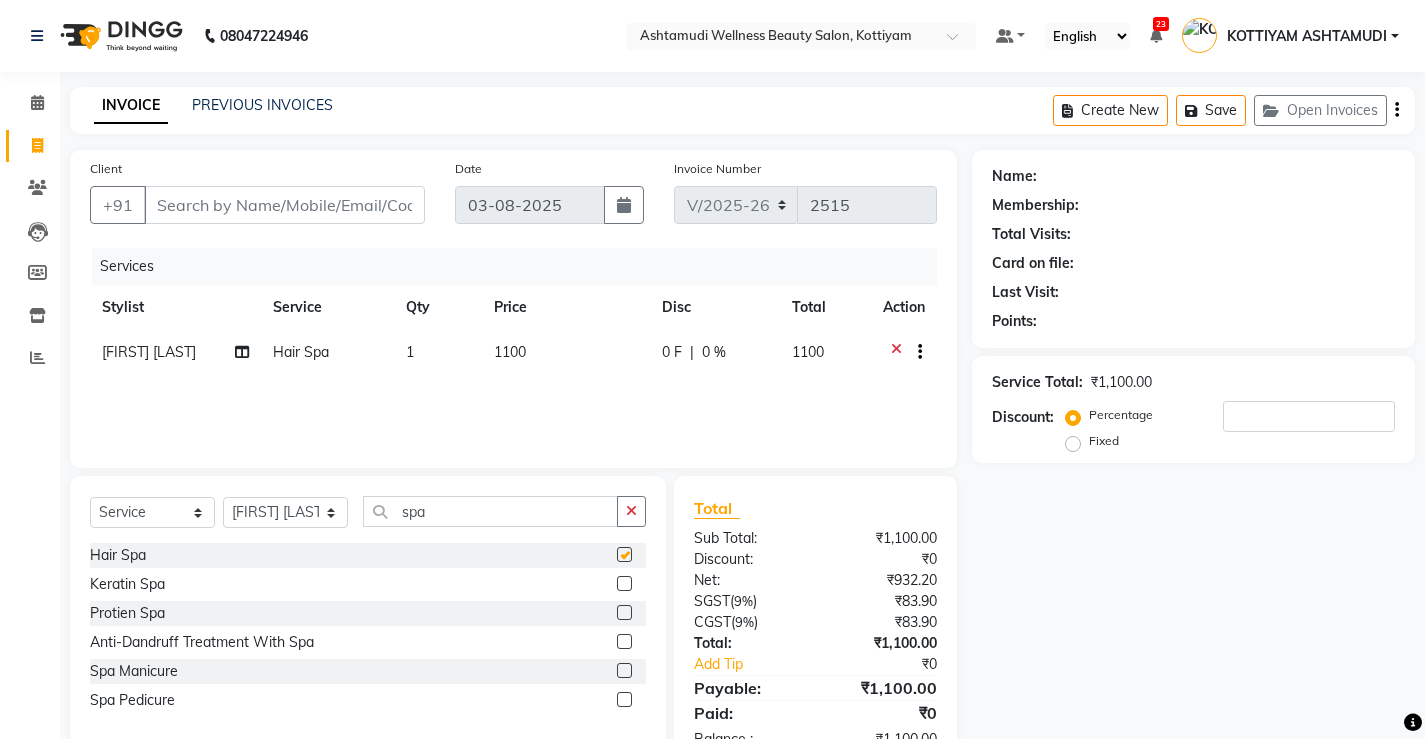 checkbox on "false" 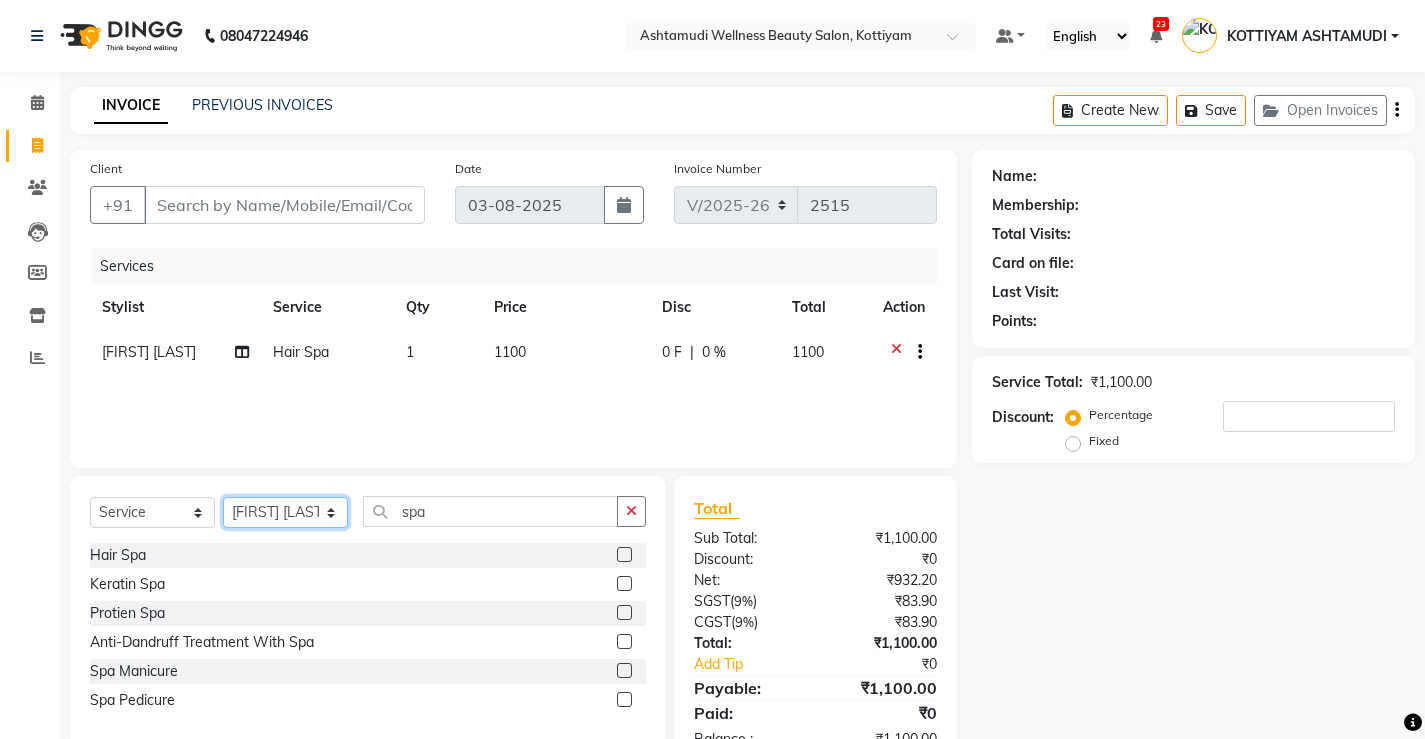 click on "Select Stylist ANJALI M S ASWATHY KOTTIYAM ASHTAMUDI KUMARI Muneera RASHMI SHEEJA ANIL SHYNI  SINDHYA  Sona Sunil Sreepriya STEFFY STEPHAN Varsha S Vismaya" 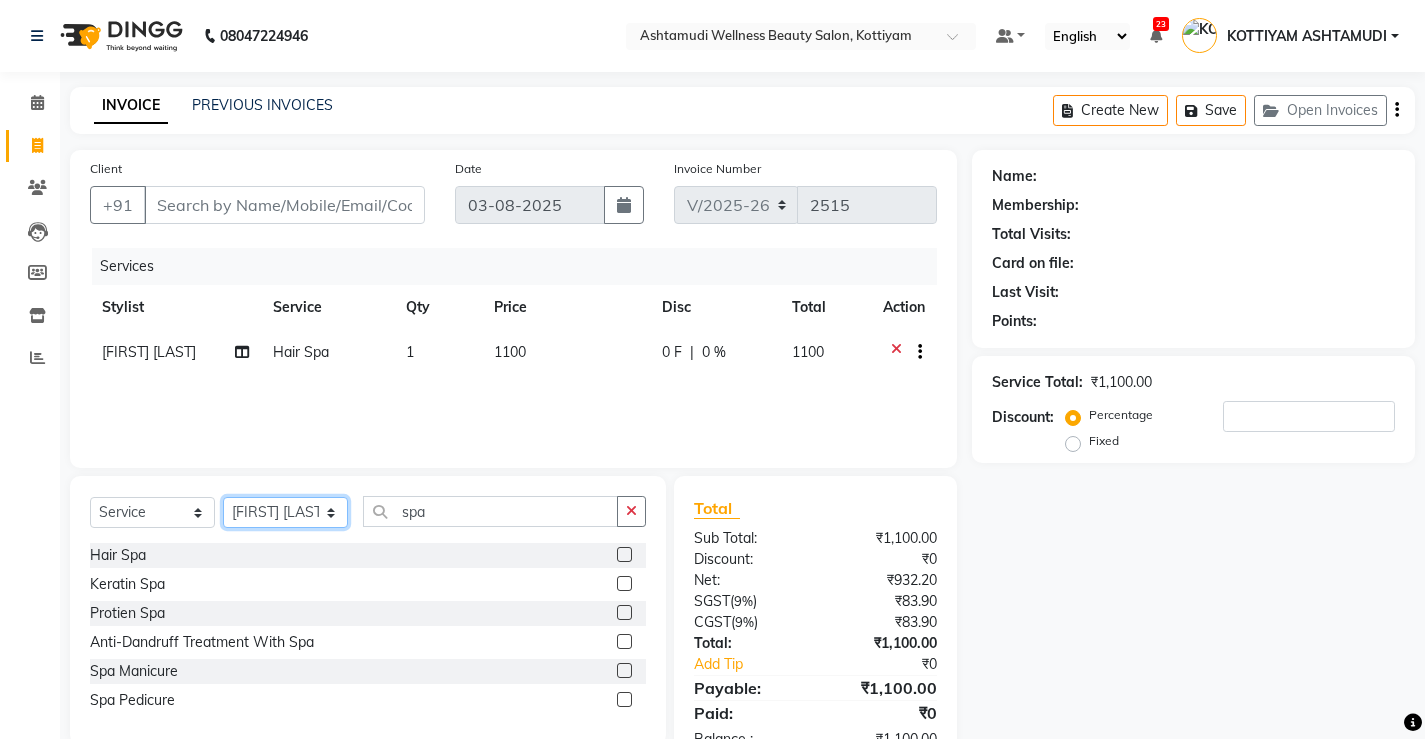 select on "27471" 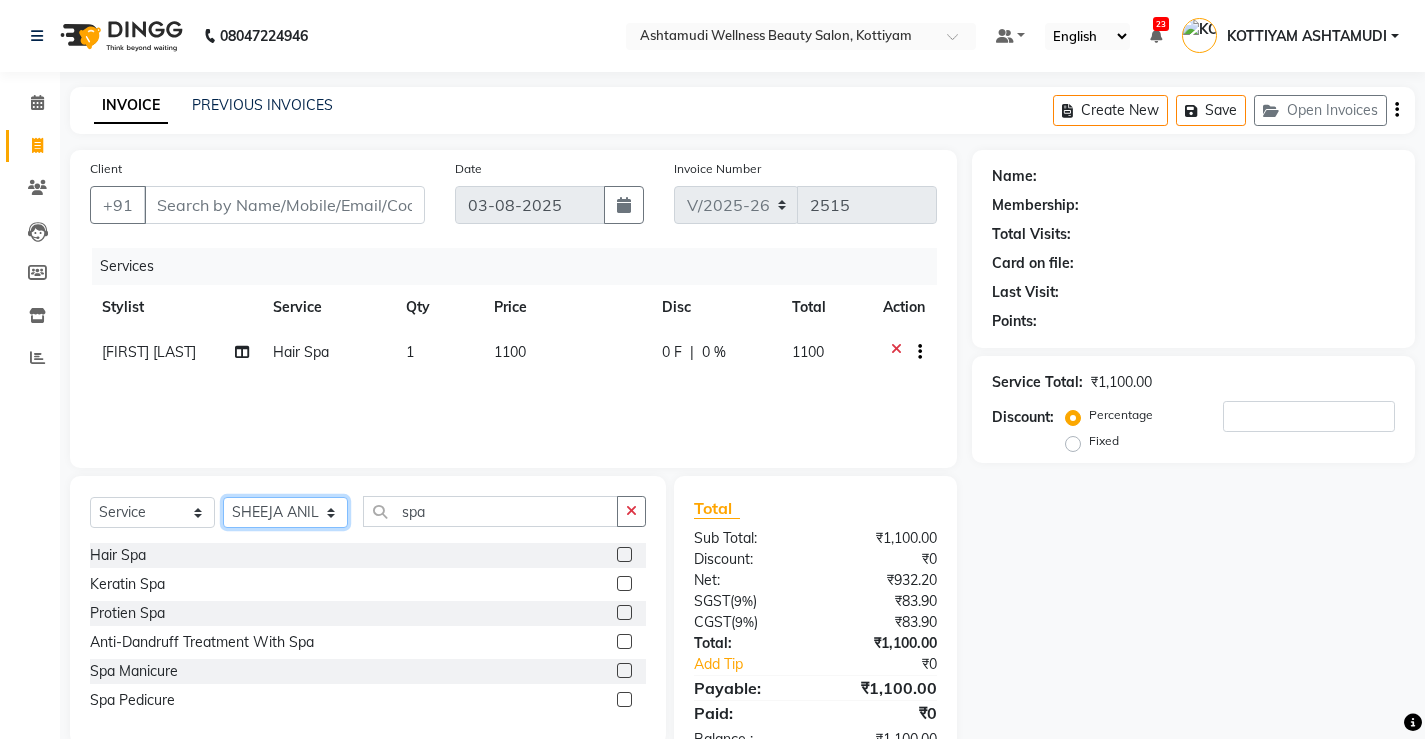 click on "Select Stylist ANJALI M S ASWATHY KOTTIYAM ASHTAMUDI KUMARI Muneera RASHMI SHEEJA ANIL SHYNI  SINDHYA  Sona Sunil Sreepriya STEFFY STEPHAN Varsha S Vismaya" 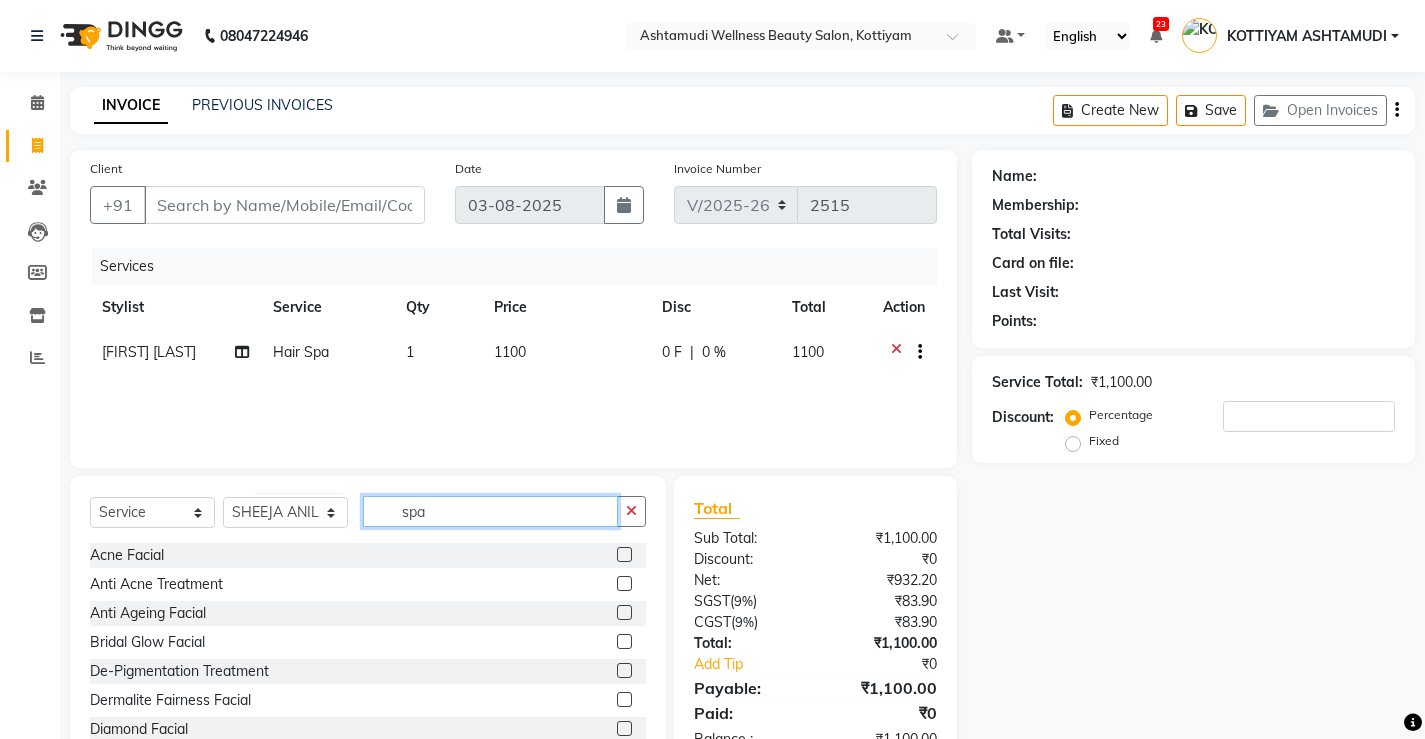 click on "spa" 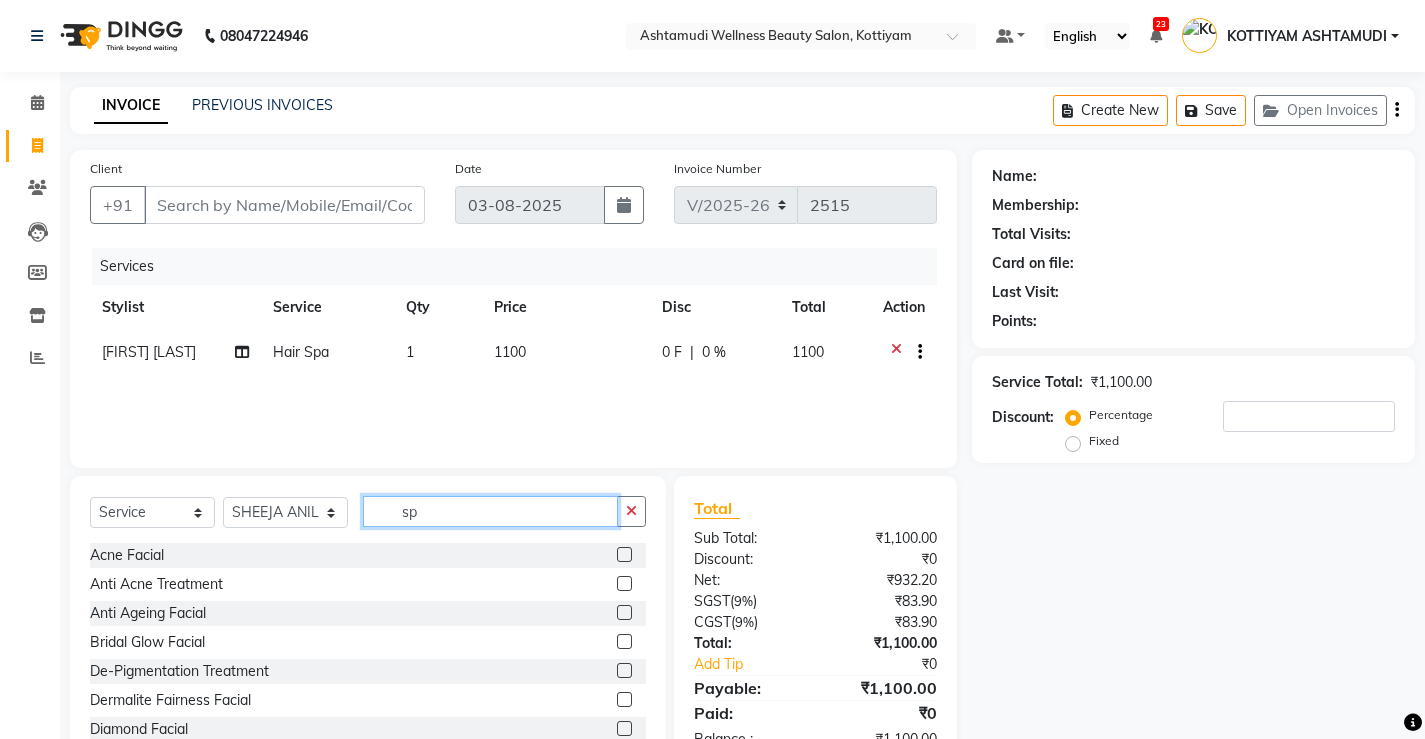 type on "s" 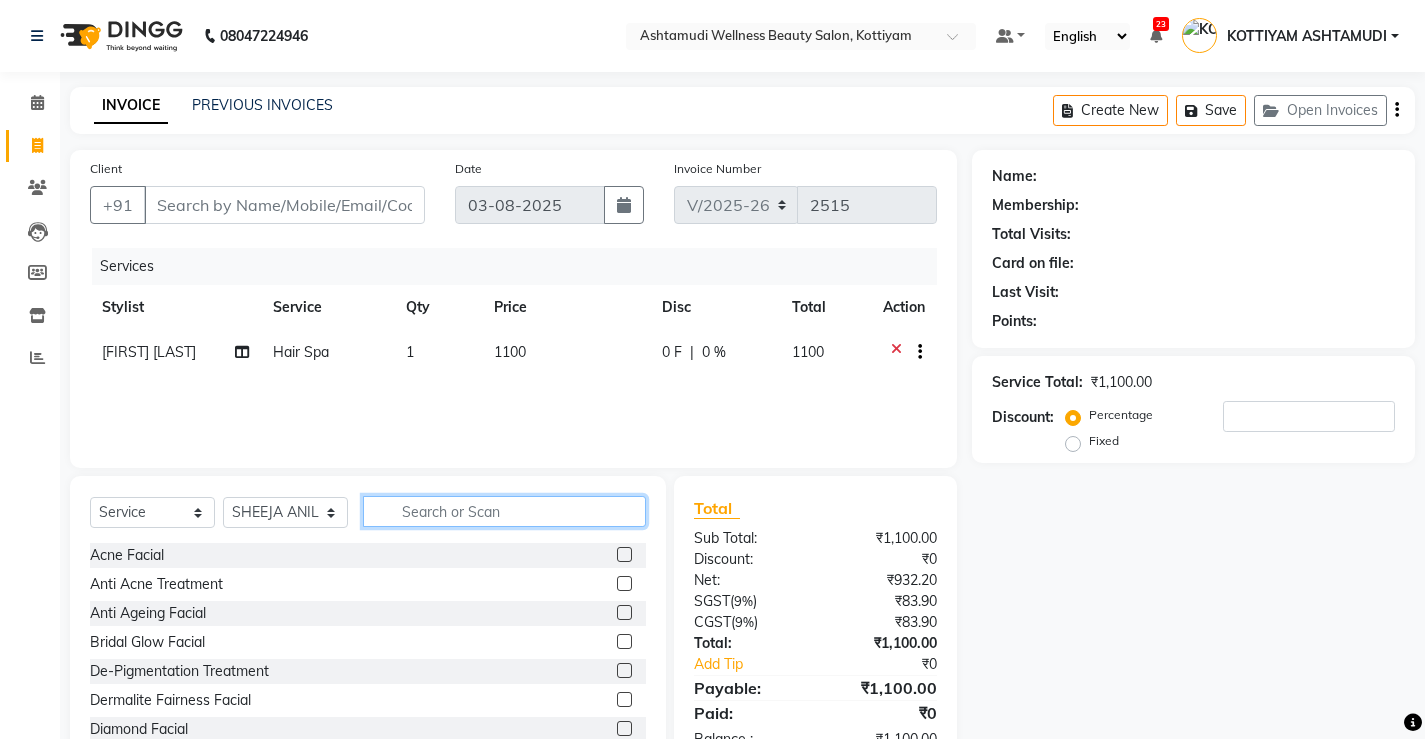type 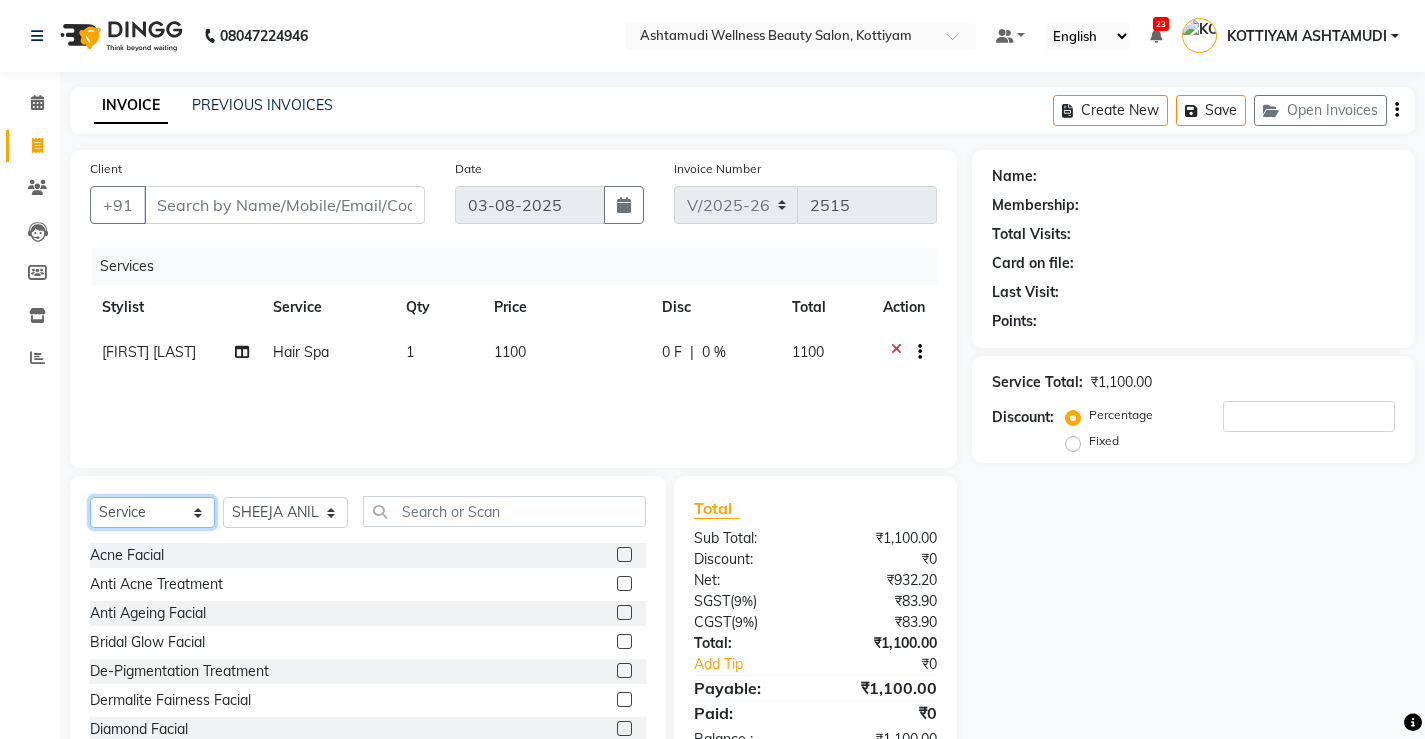 click on "Select  Service  Product  Membership  Package Voucher Prepaid Gift Card" 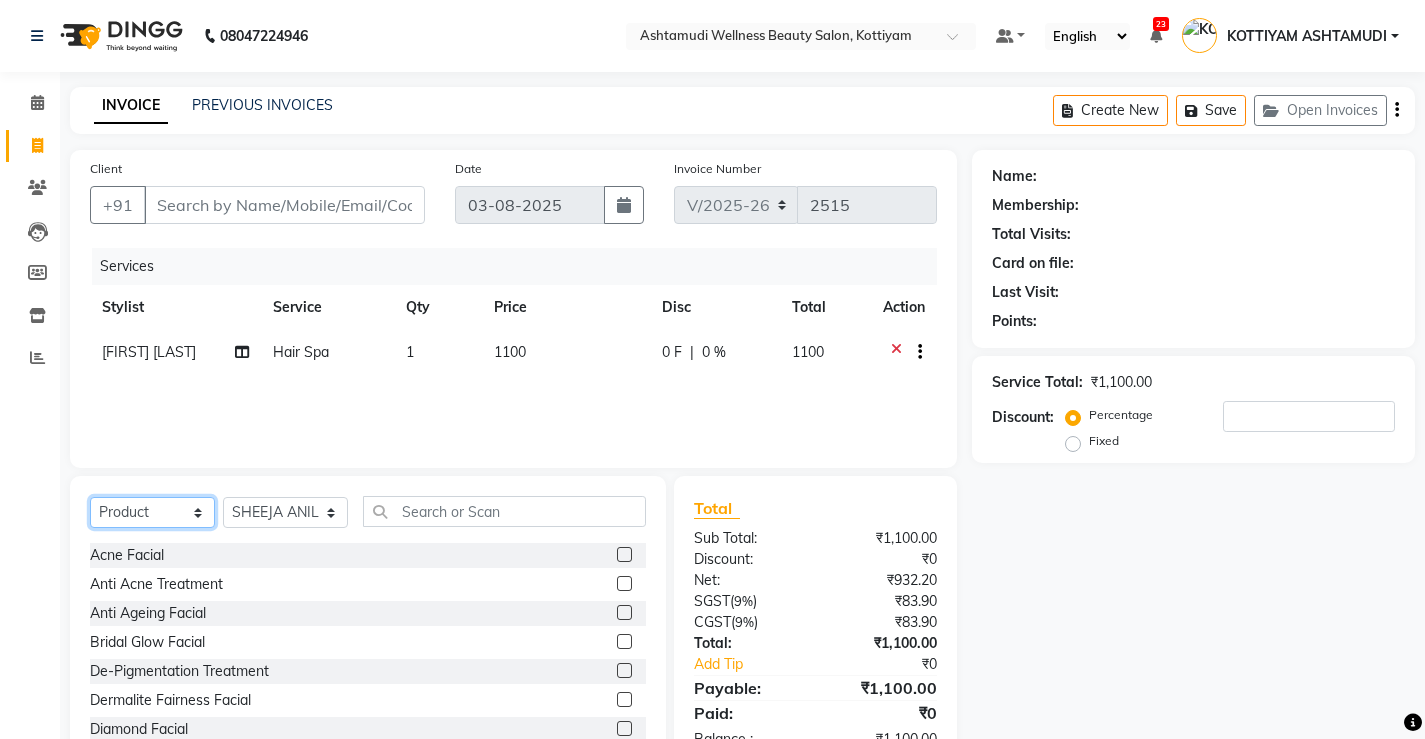 click on "Select  Service  Product  Membership  Package Voucher Prepaid Gift Card" 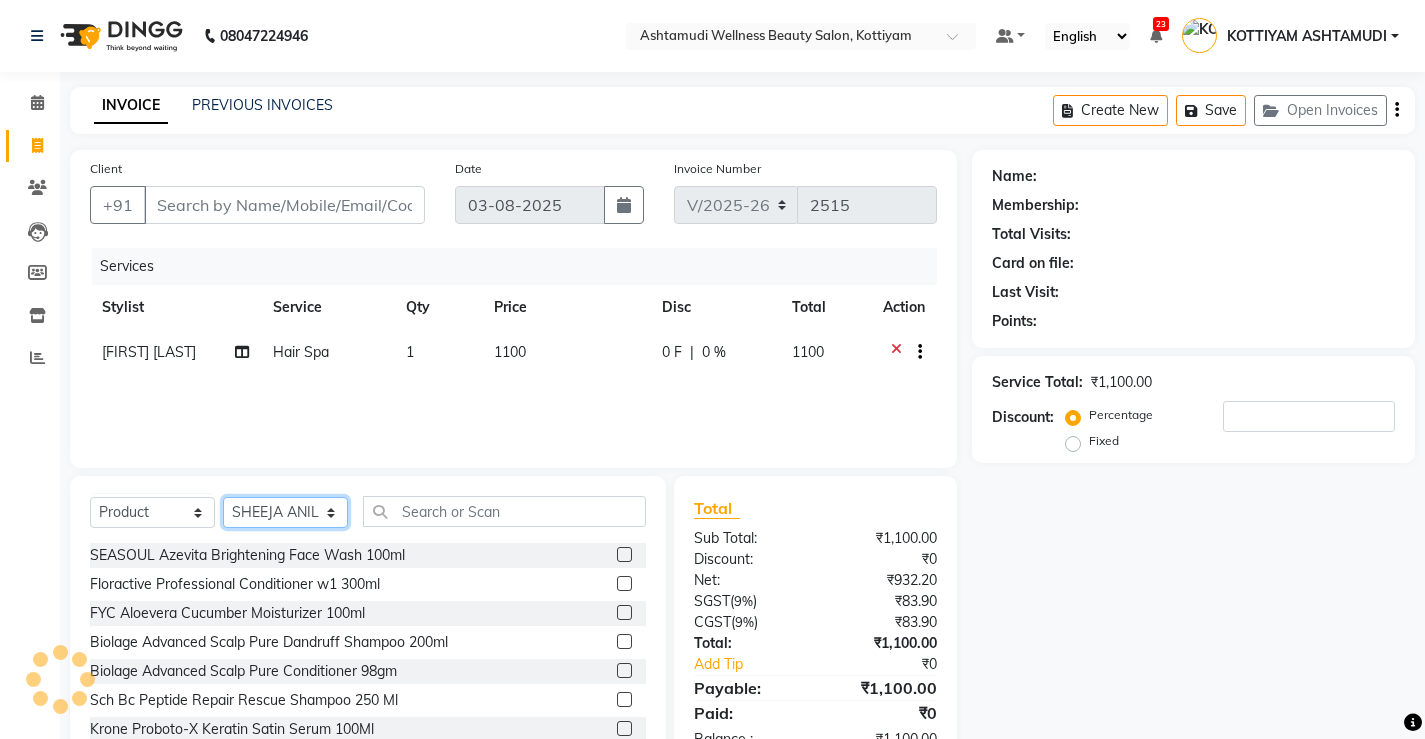 click on "Select Stylist ANJALI M S ASWATHY KOTTIYAM ASHTAMUDI KUMARI Muneera RASHMI SHEEJA ANIL SHYNI  SINDHYA  Sona Sunil Sreepriya STEFFY STEPHAN Varsha S Vismaya" 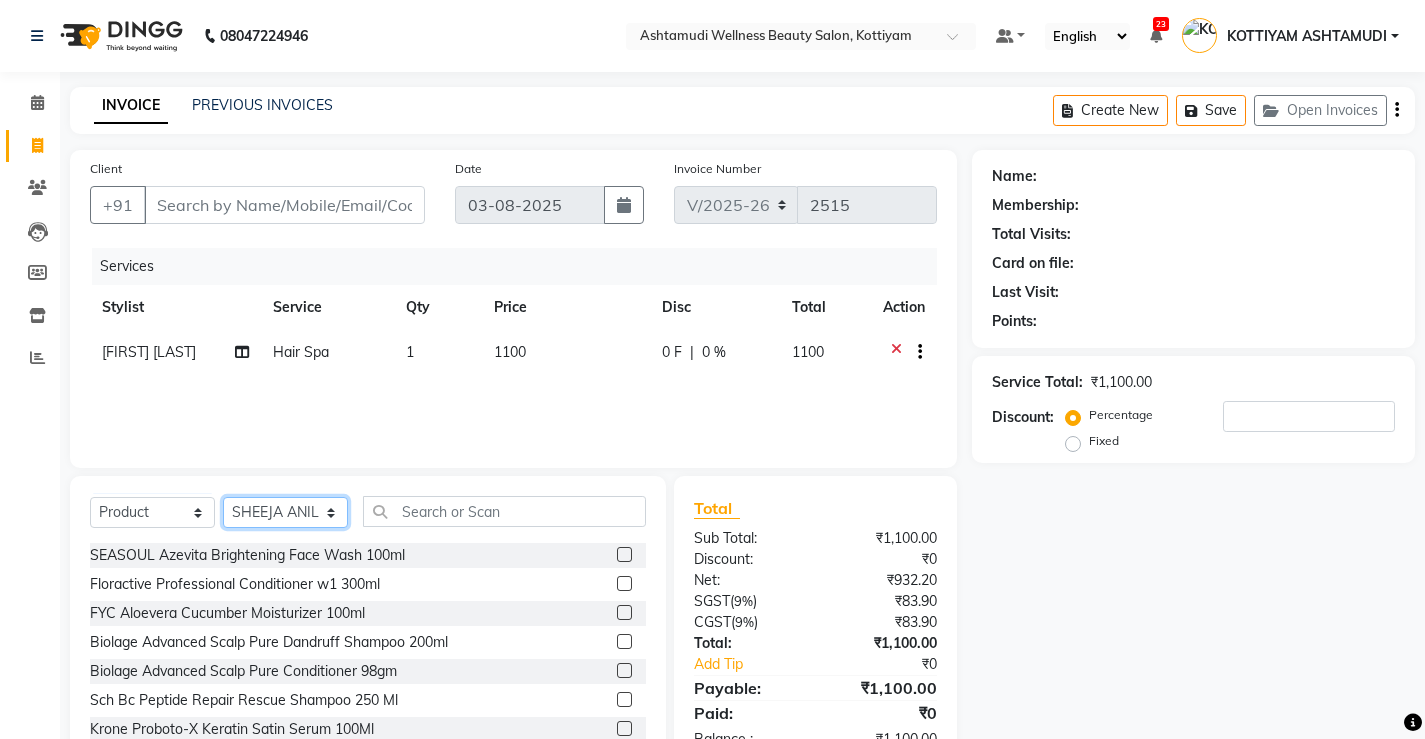 select on "65322" 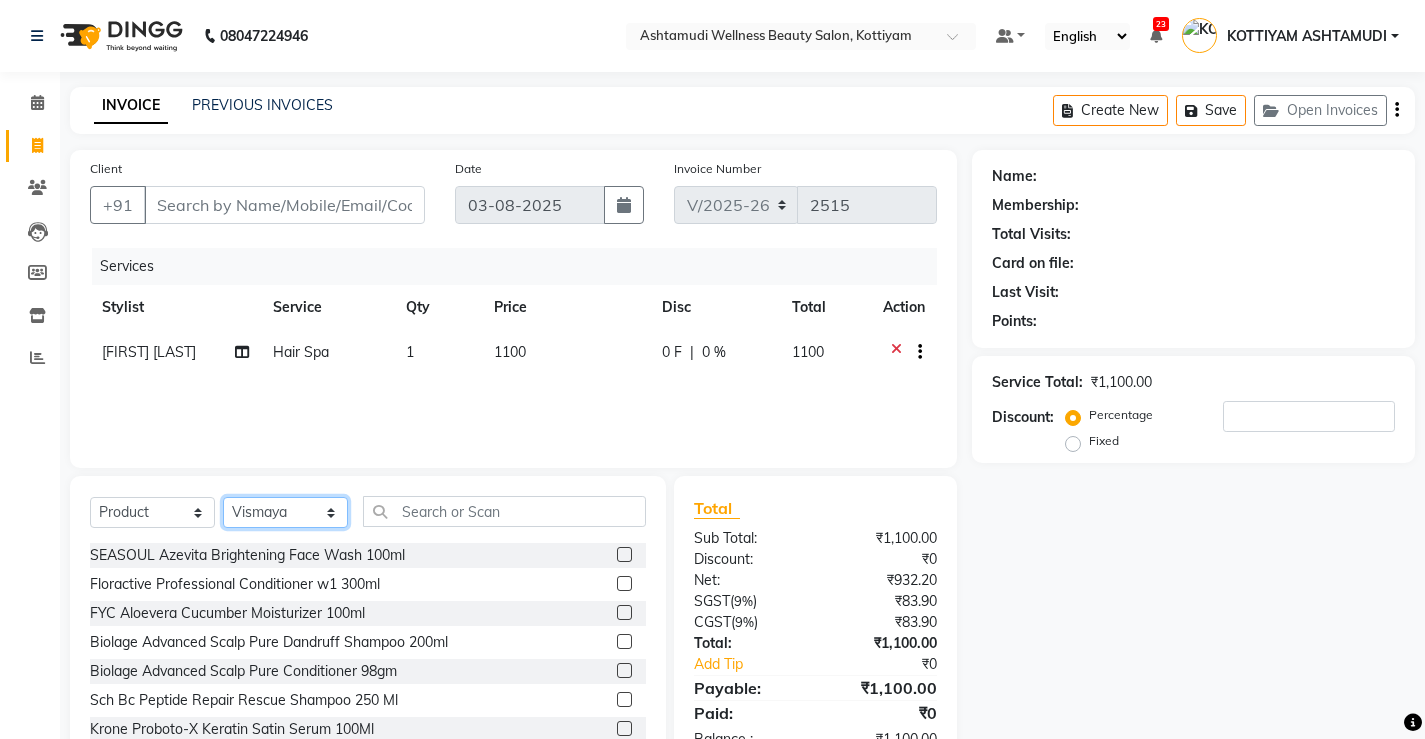 click on "Select Stylist ANJALI M S ASWATHY KOTTIYAM ASHTAMUDI KUMARI Muneera RASHMI SHEEJA ANIL SHYNI  SINDHYA  Sona Sunil Sreepriya STEFFY STEPHAN Varsha S Vismaya" 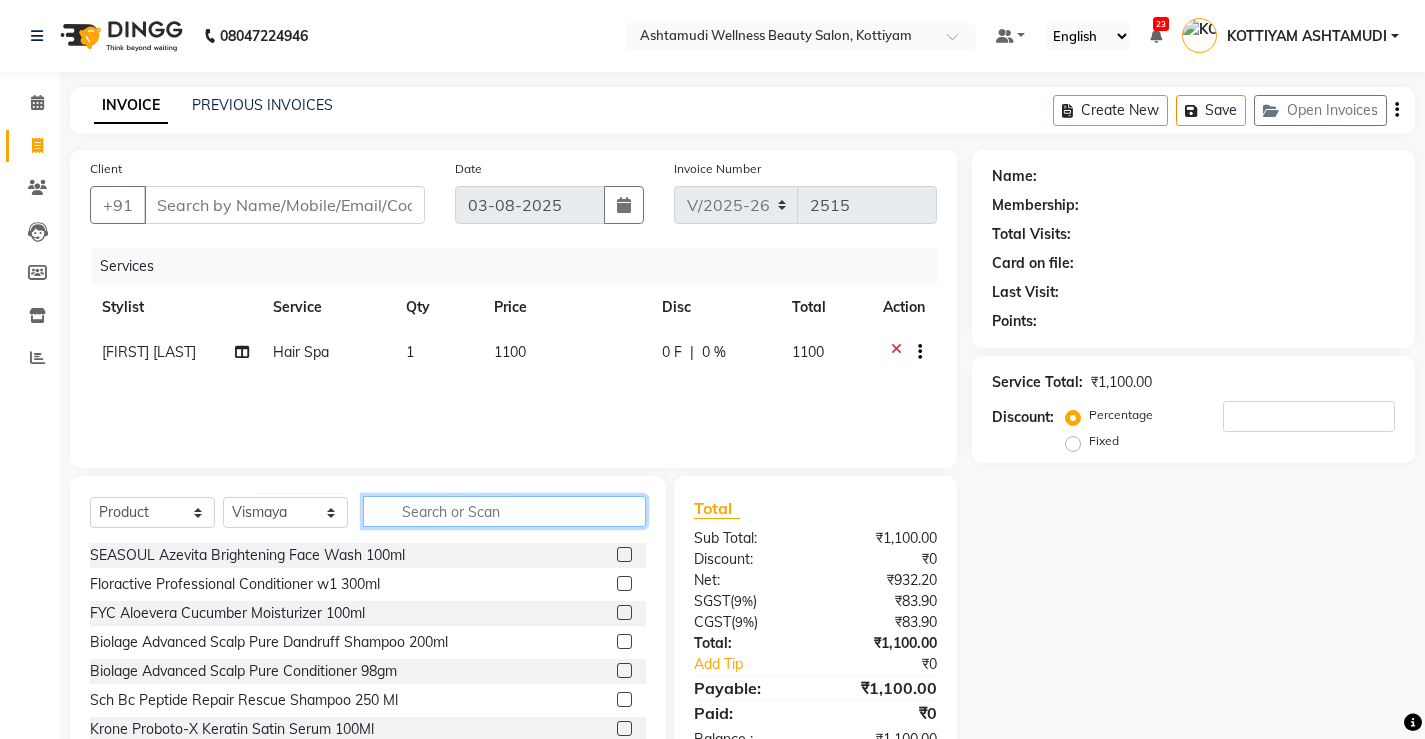click 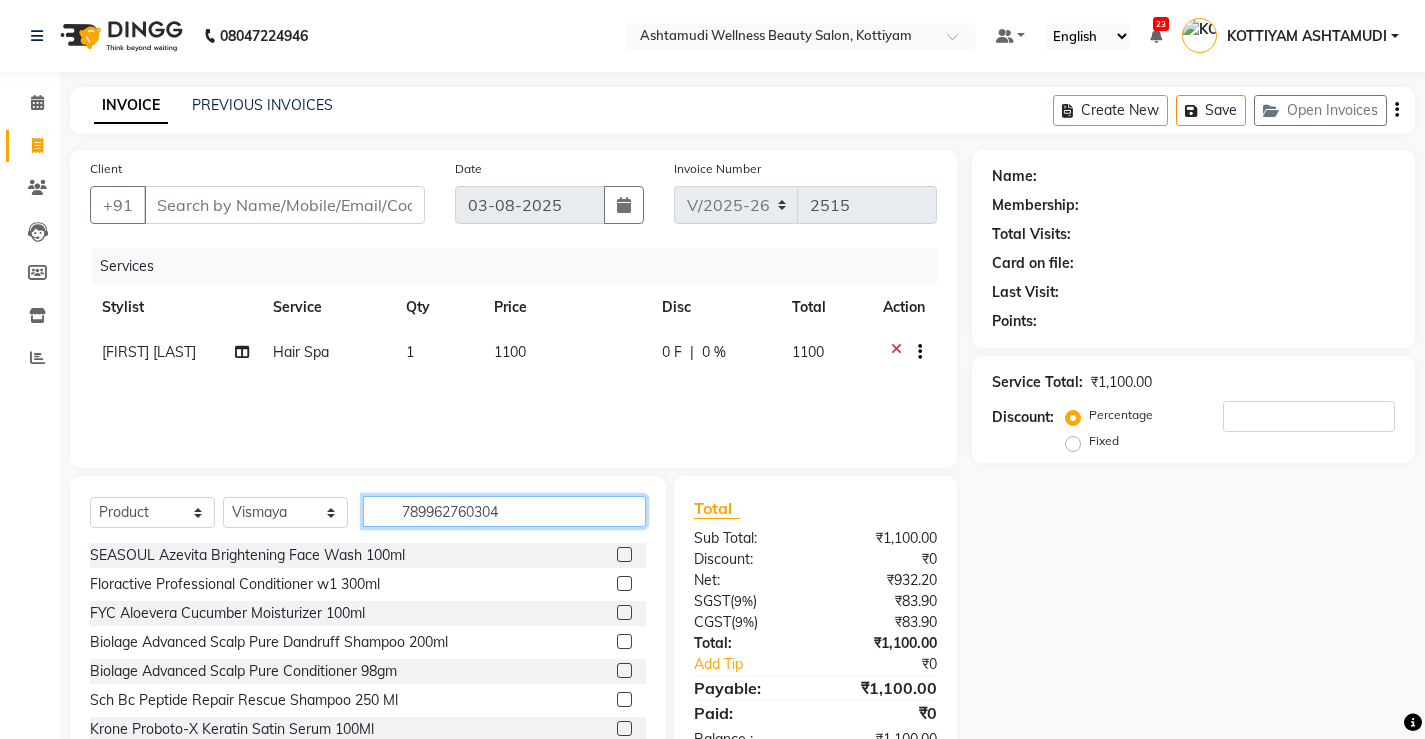 type on "7899627603045" 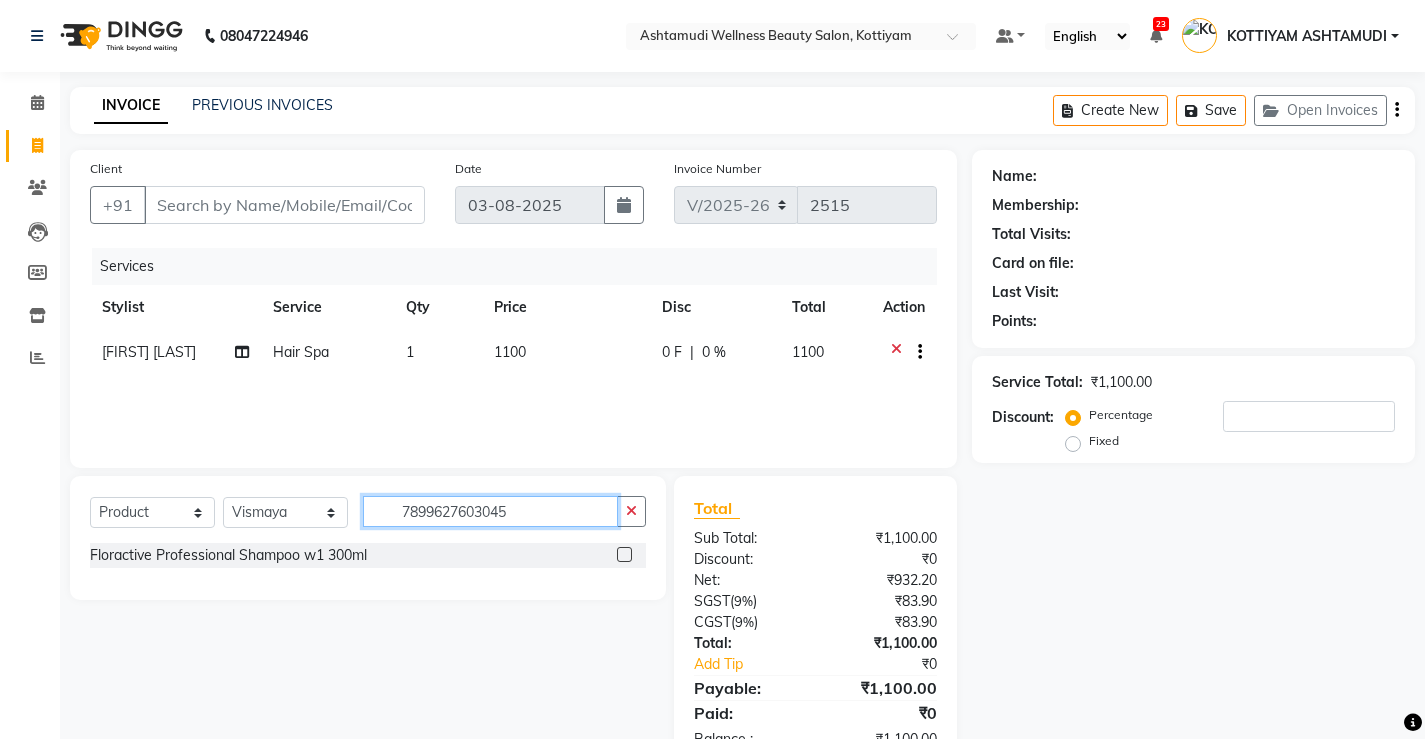 type 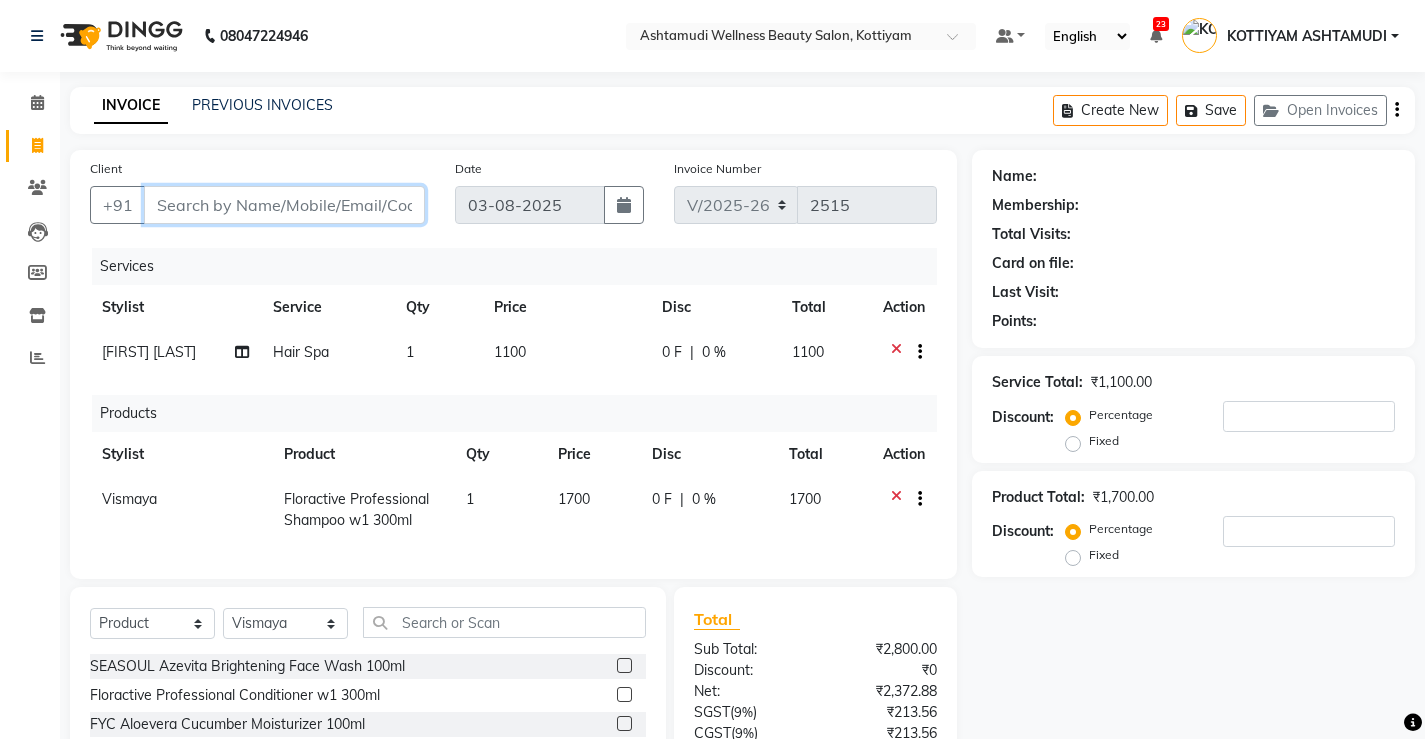 click on "Client" at bounding box center (284, 205) 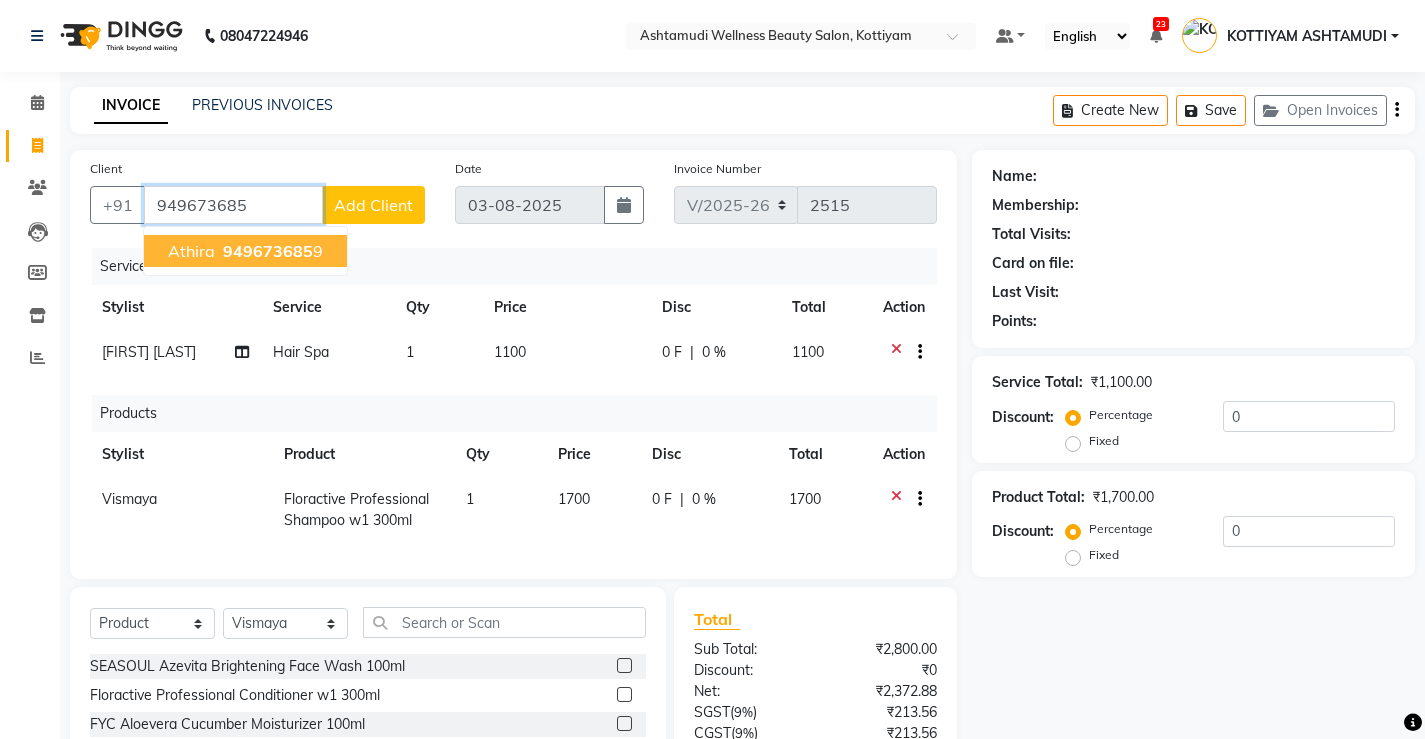 click on "949673685" at bounding box center (268, 251) 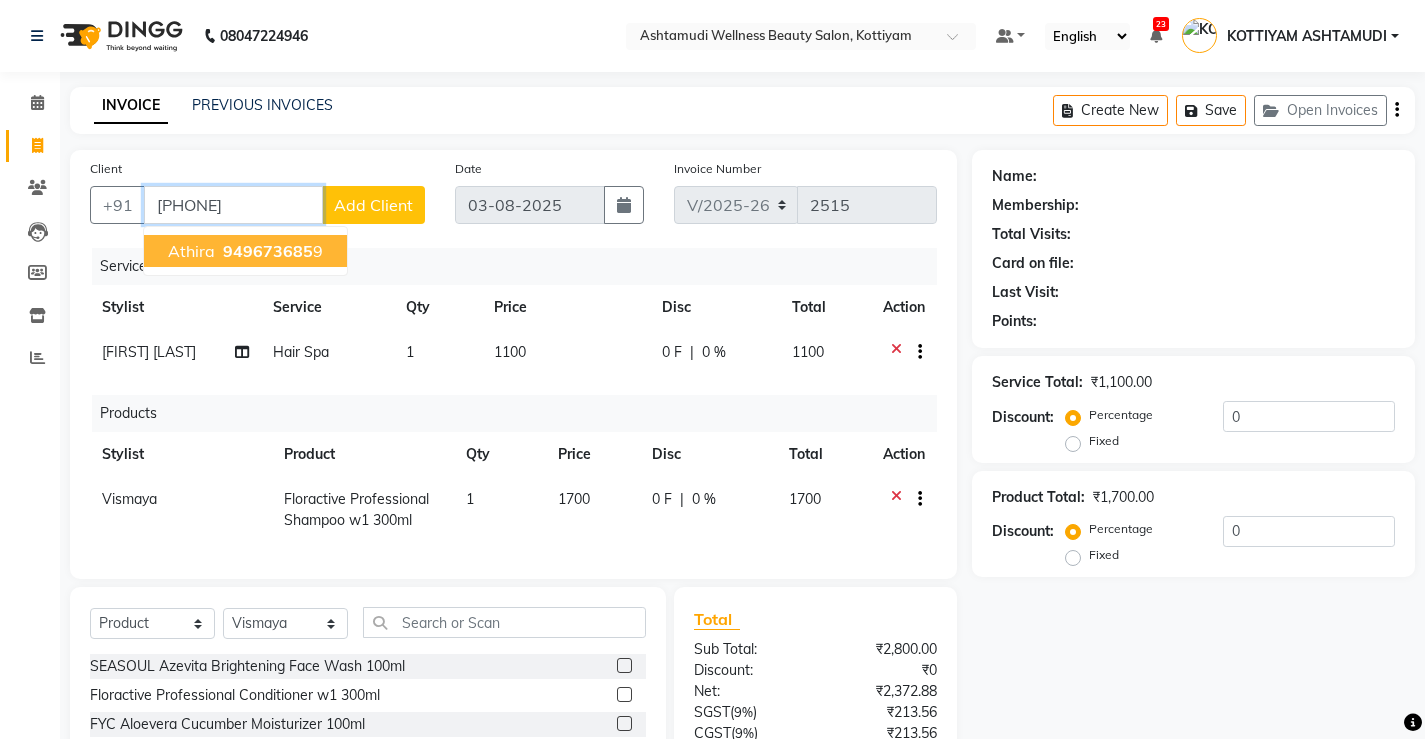 type on "9496736859" 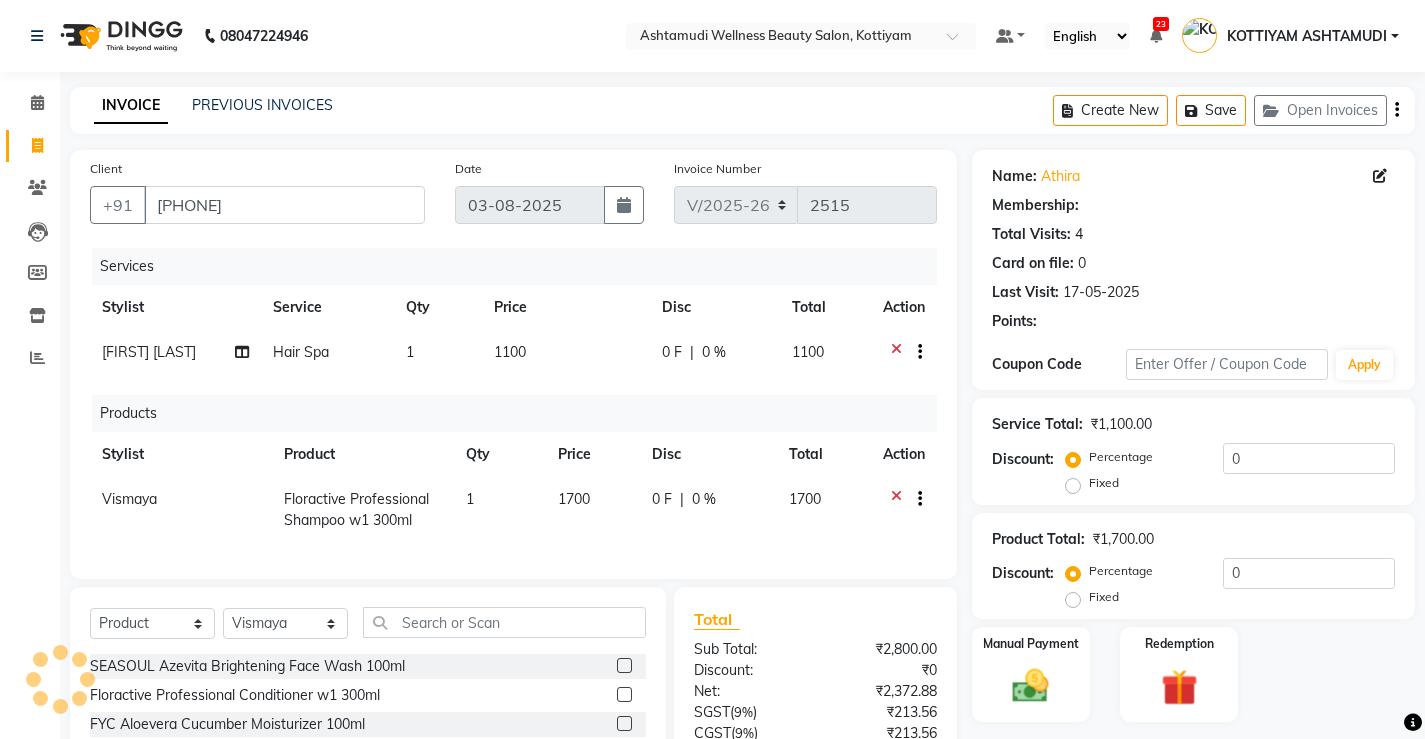 select on "1: Object" 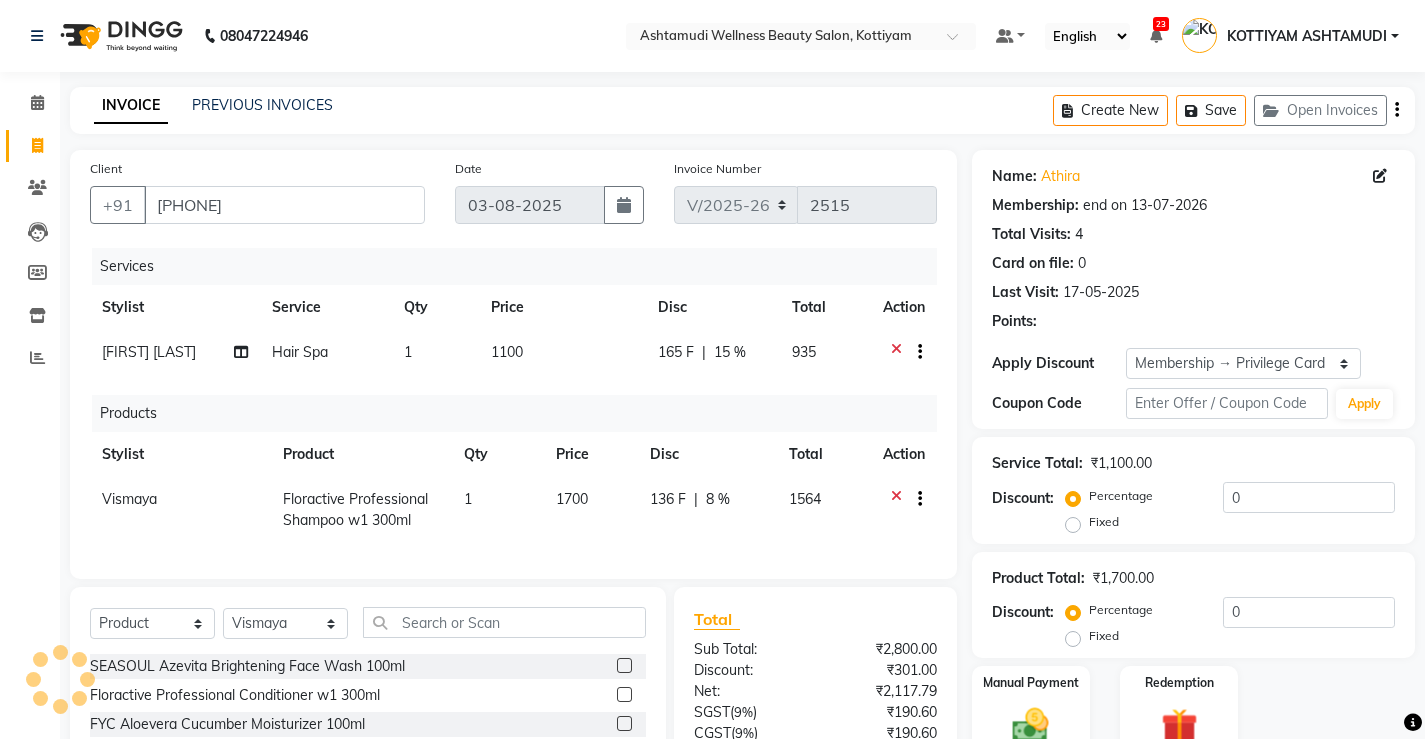 type on "15" 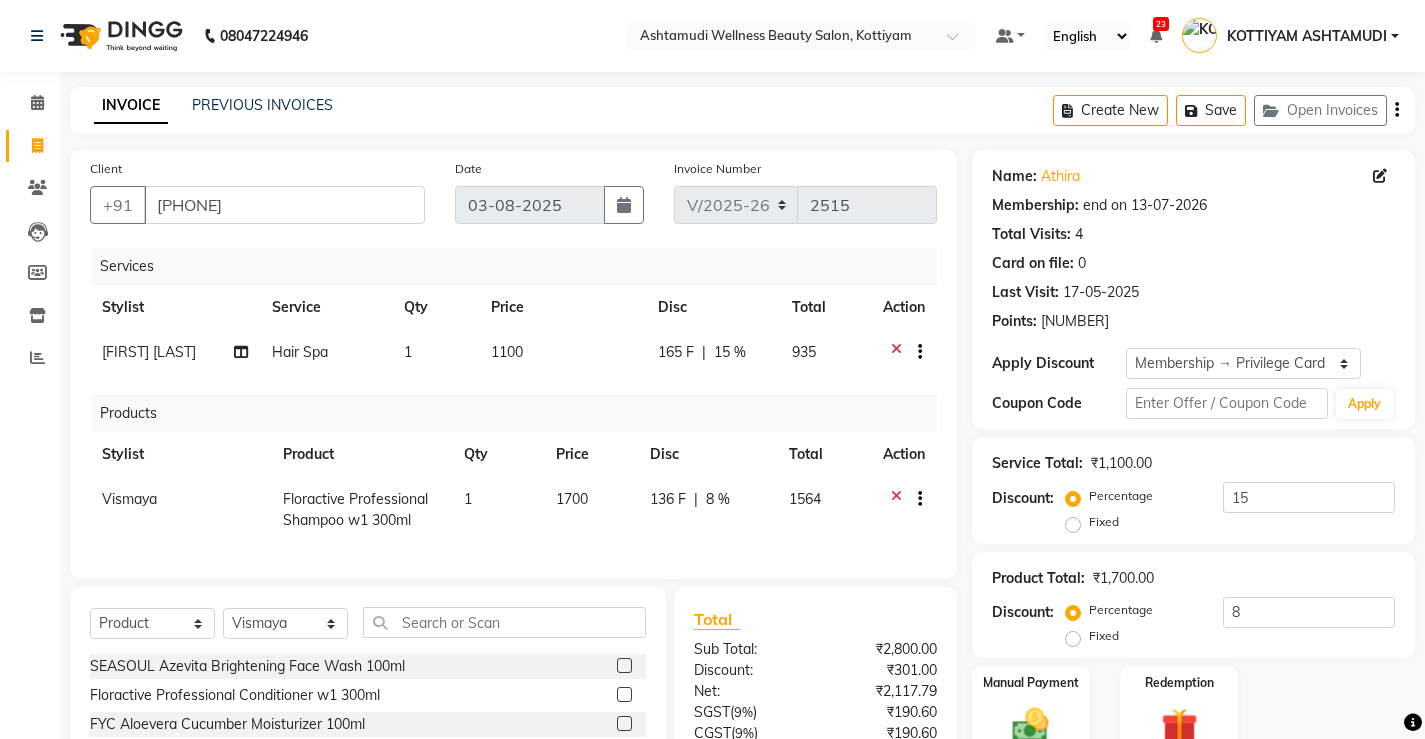 scroll, scrollTop: 188, scrollLeft: 0, axis: vertical 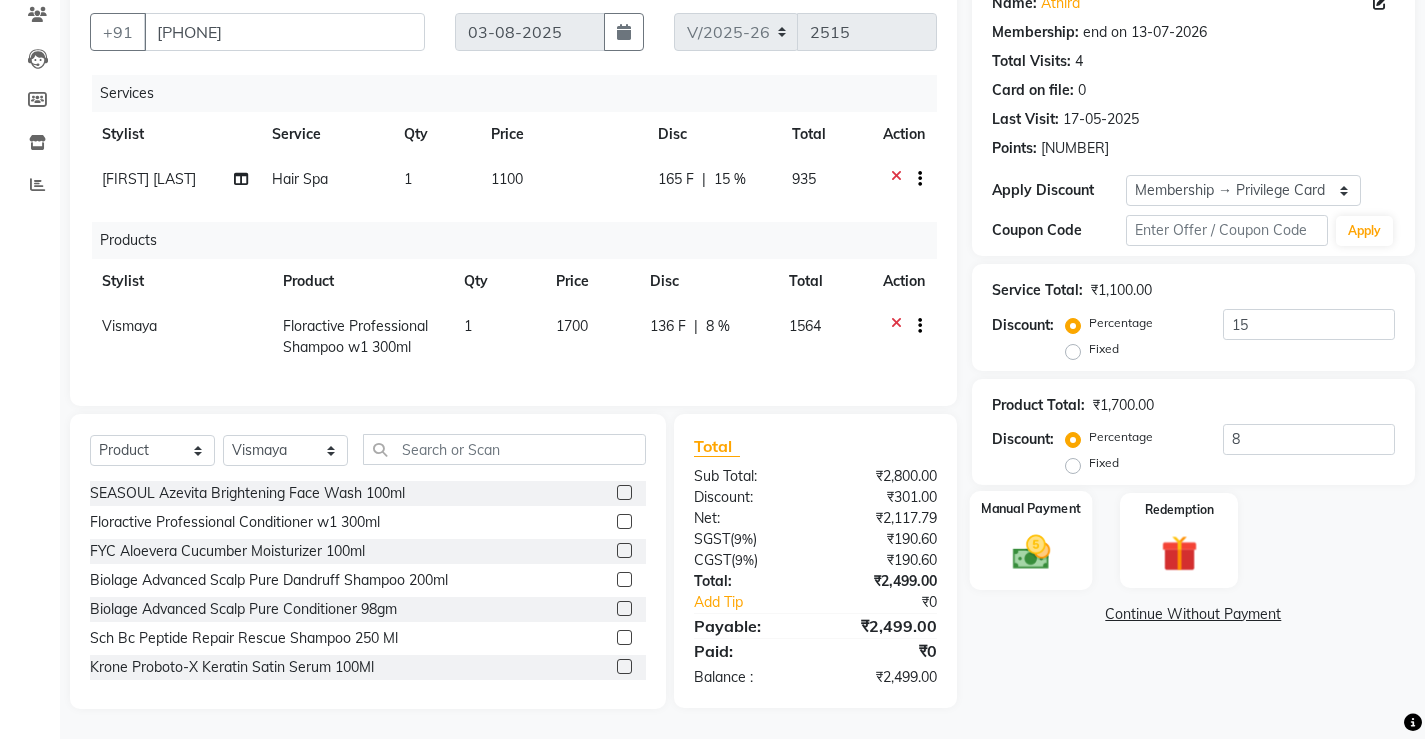 click 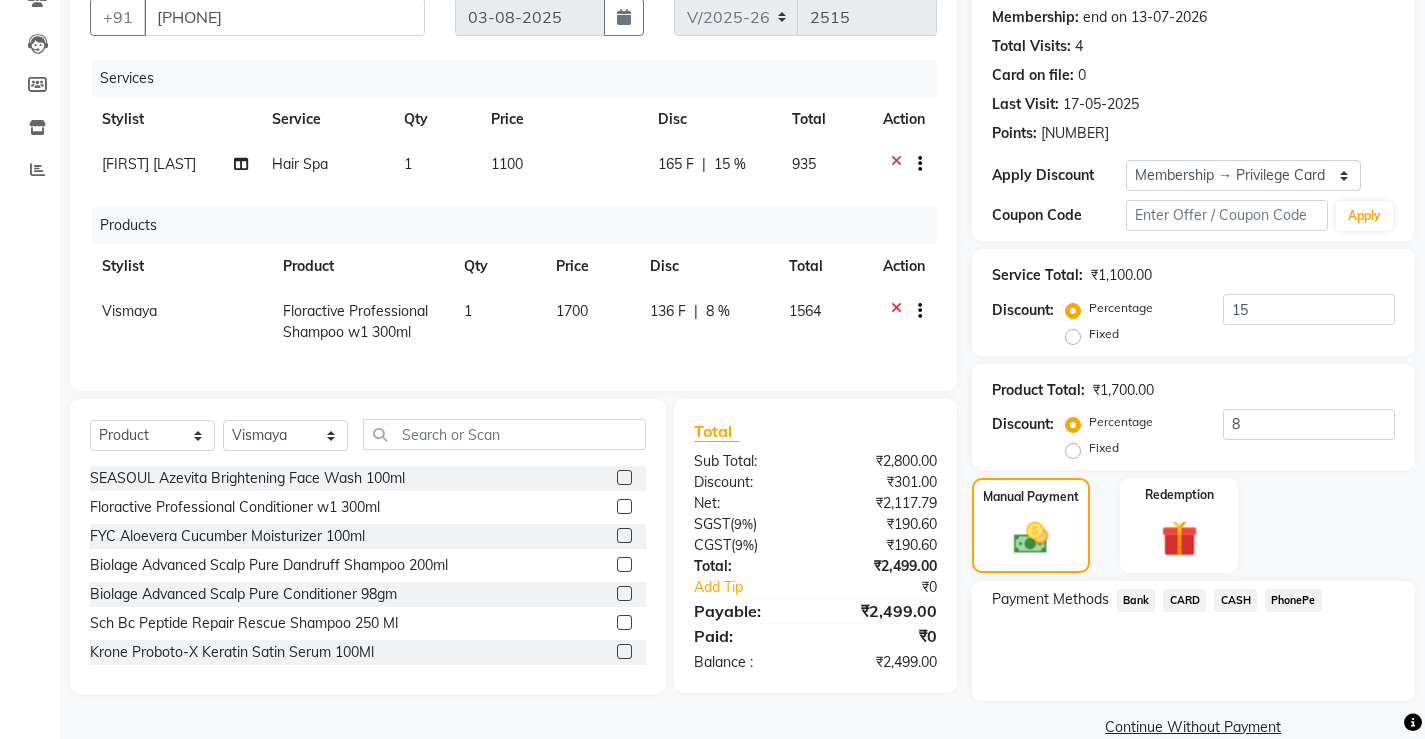 scroll, scrollTop: 221, scrollLeft: 0, axis: vertical 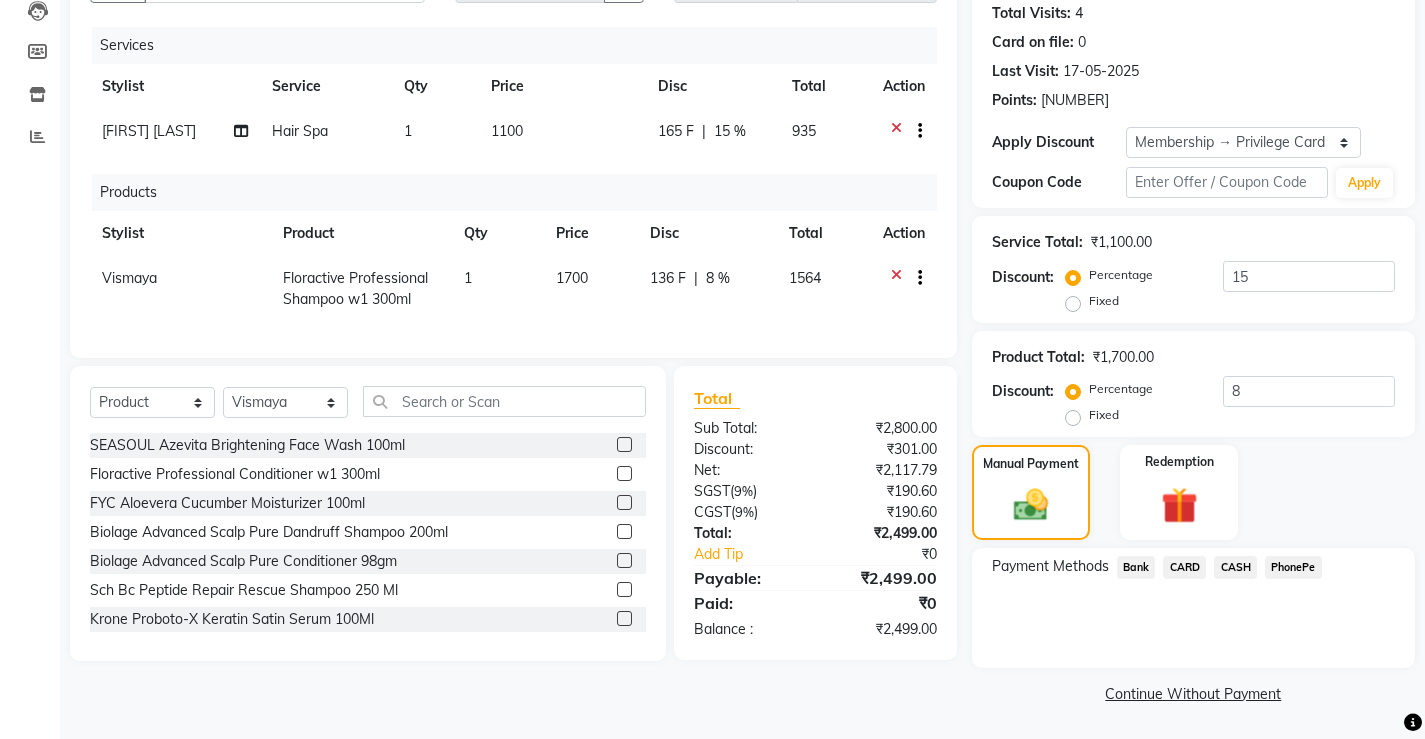 click on "CARD" 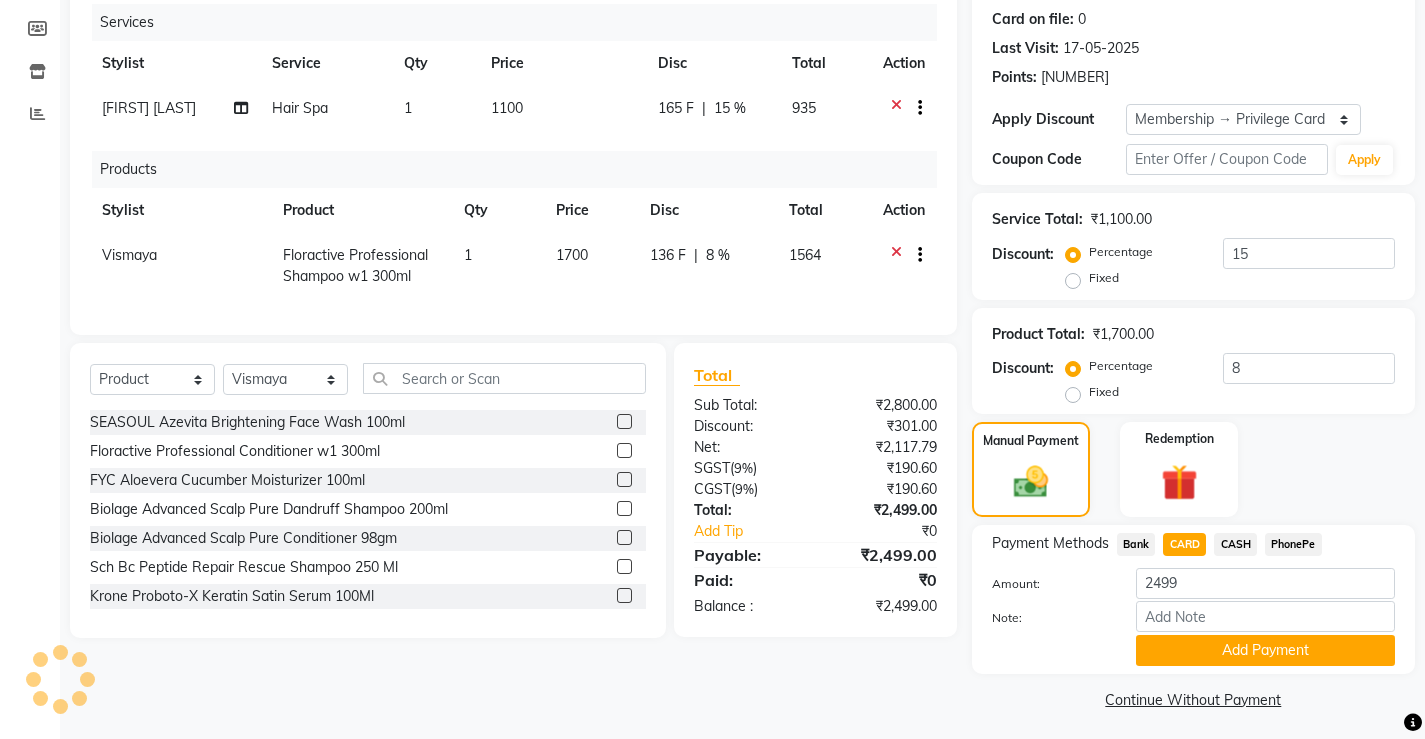 scroll, scrollTop: 250, scrollLeft: 0, axis: vertical 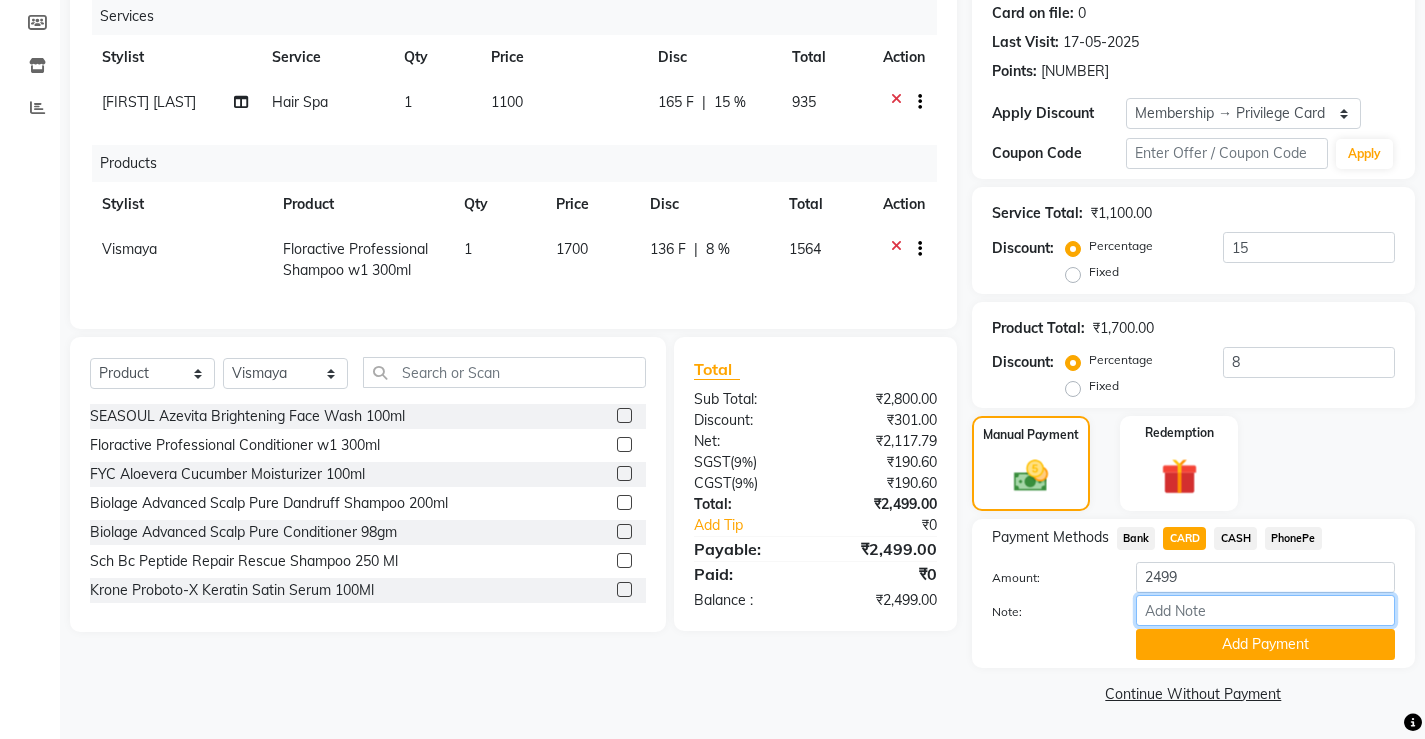 click on "Note:" at bounding box center [1265, 610] 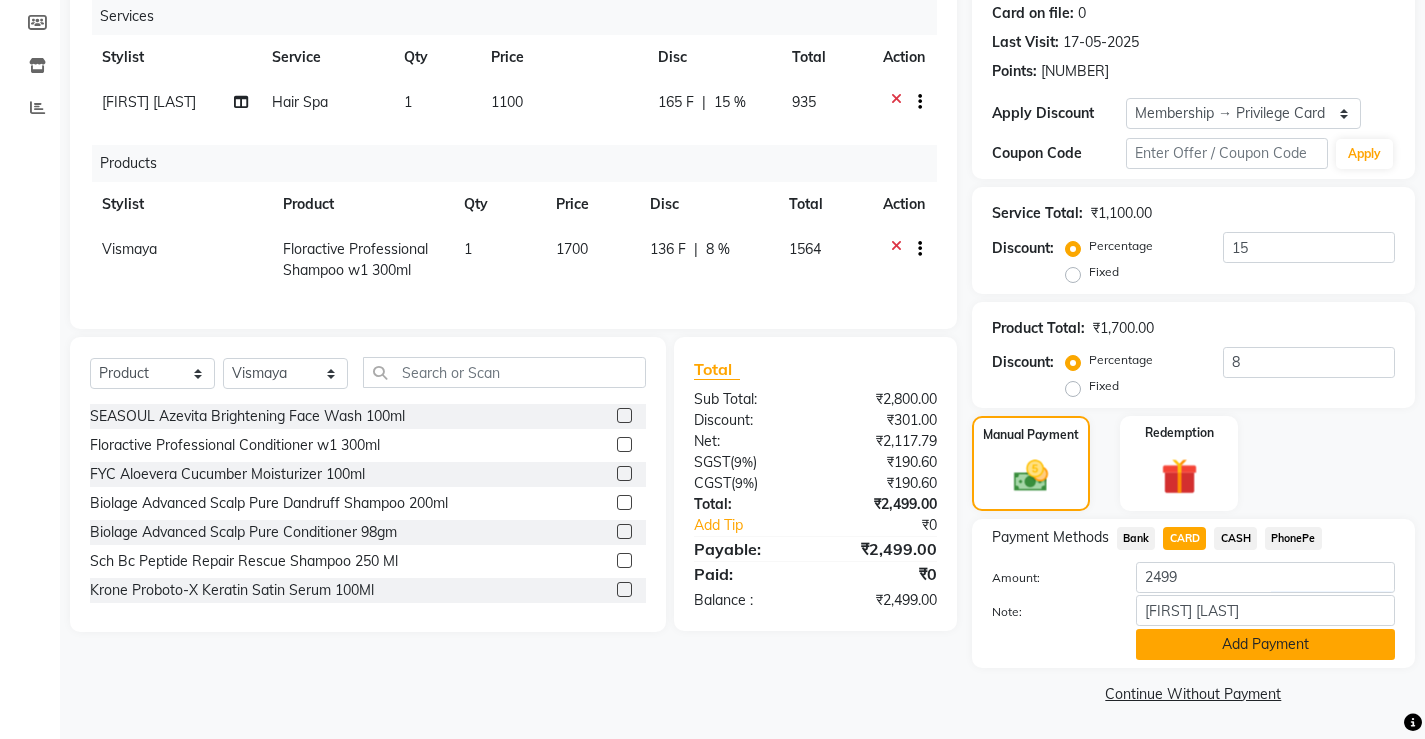 click on "Add Payment" 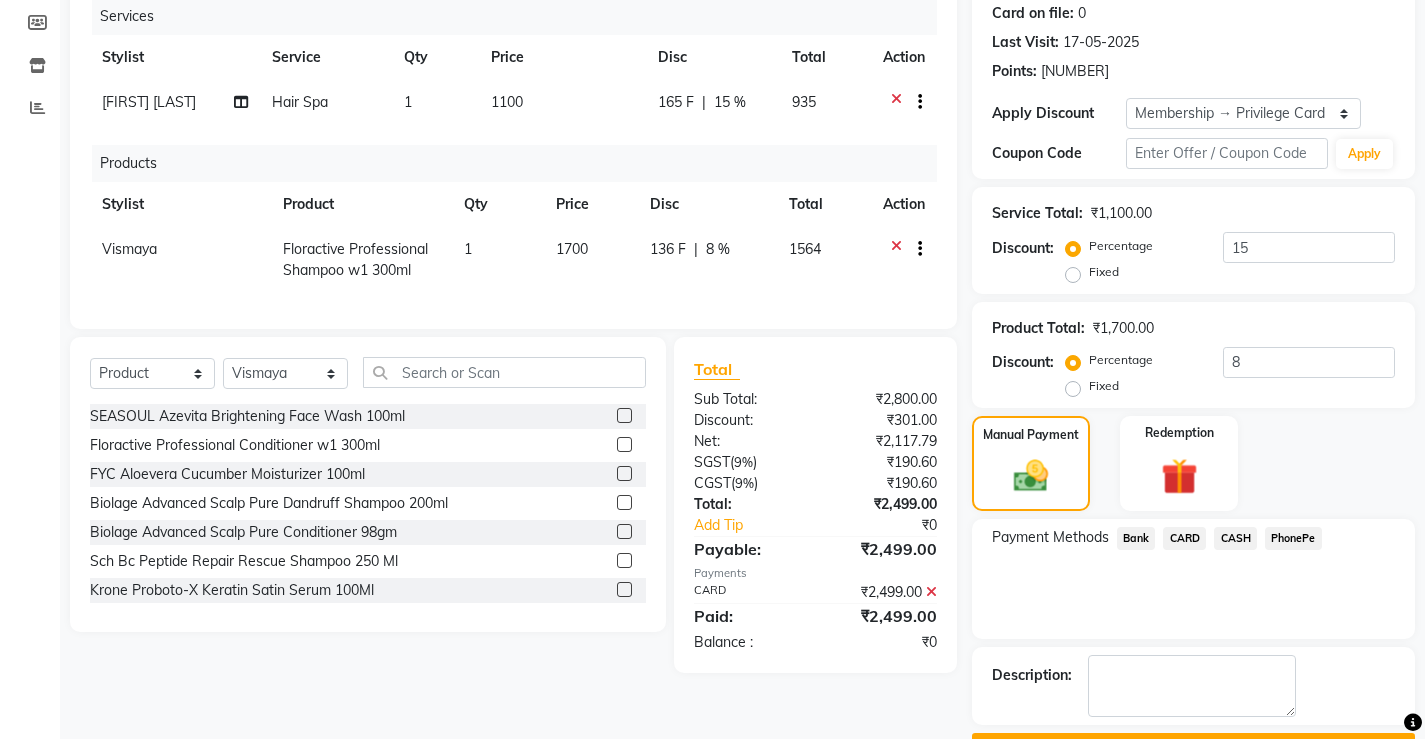 scroll, scrollTop: 305, scrollLeft: 0, axis: vertical 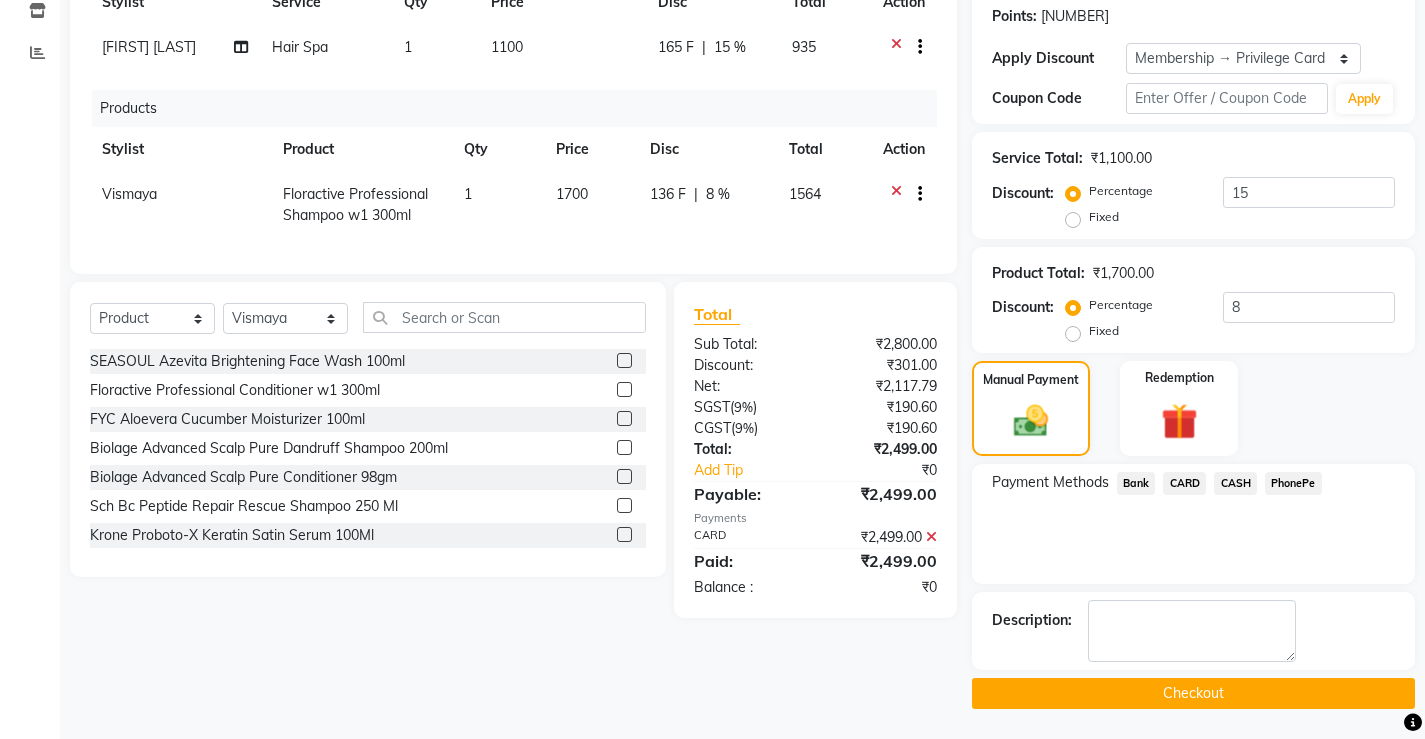 click on "Checkout" 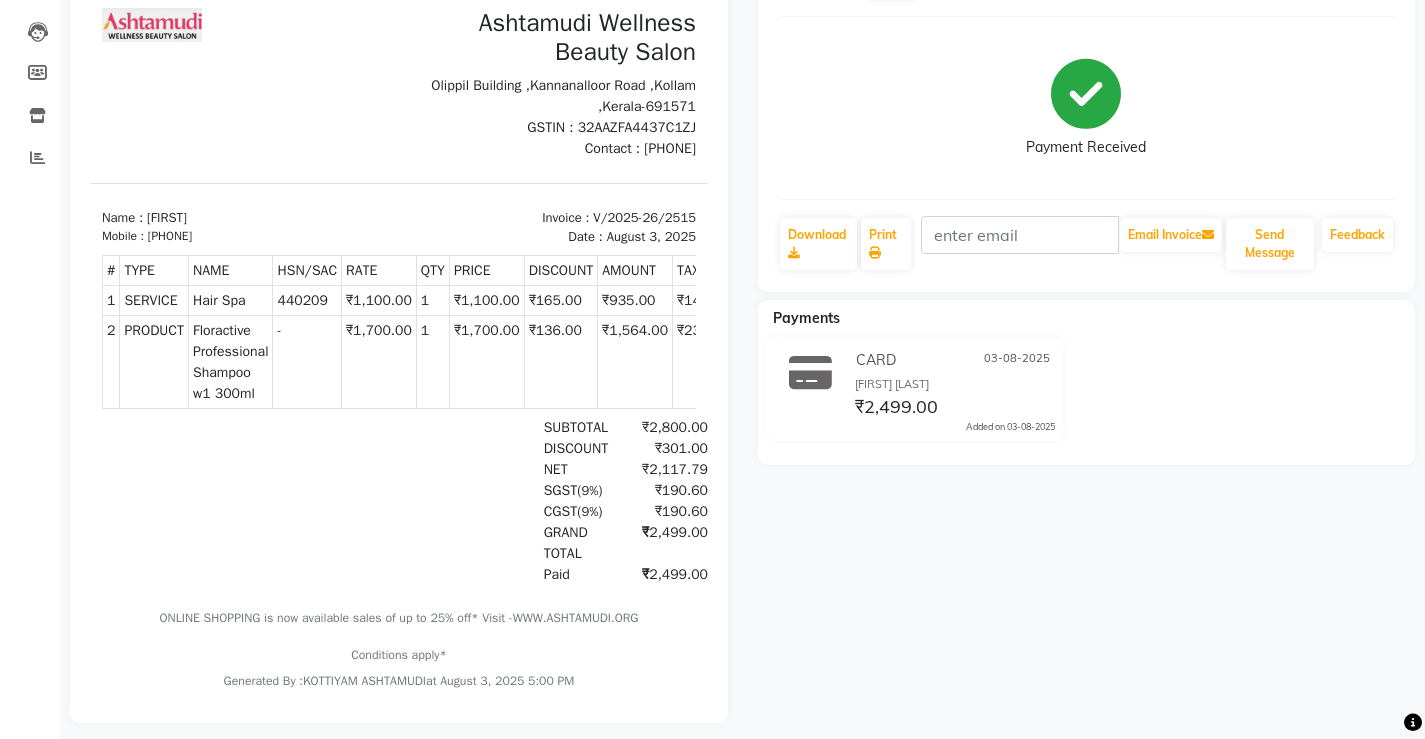 scroll, scrollTop: 0, scrollLeft: 0, axis: both 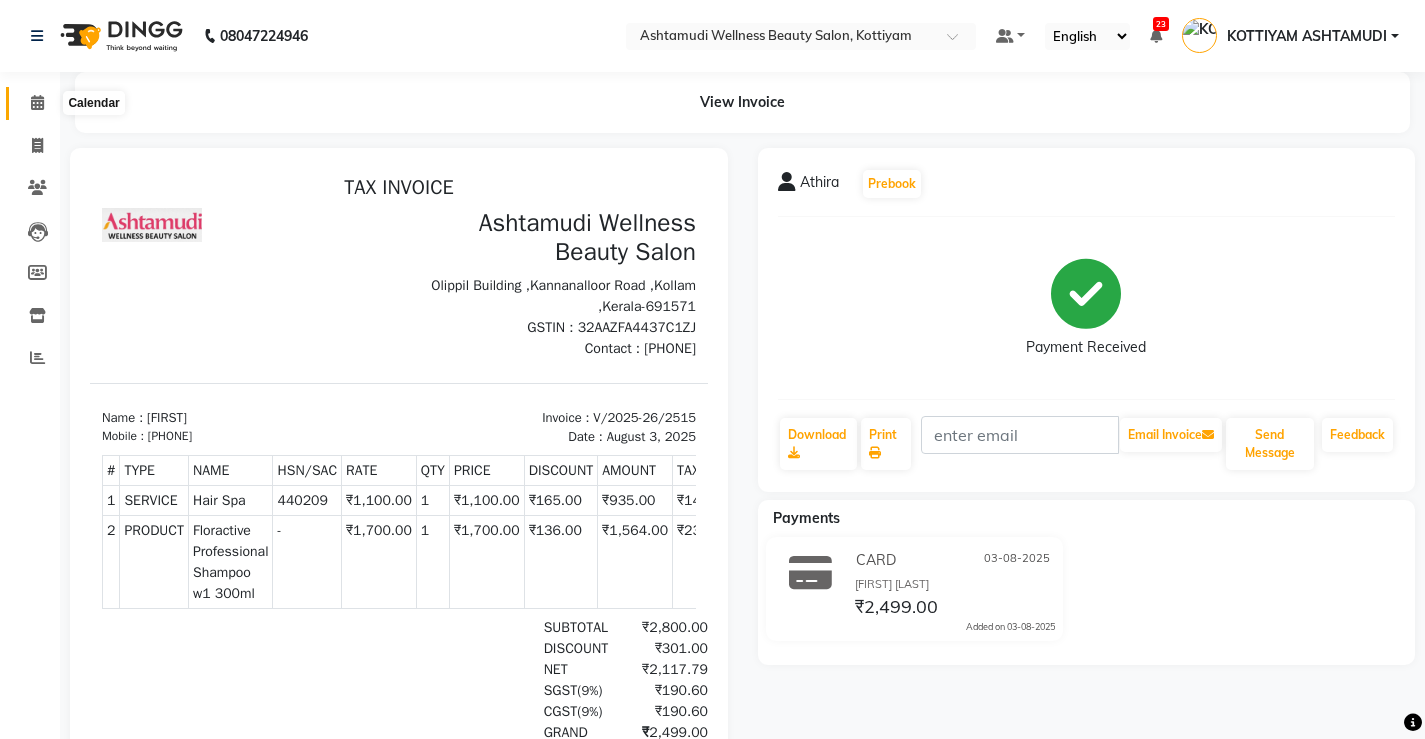 click 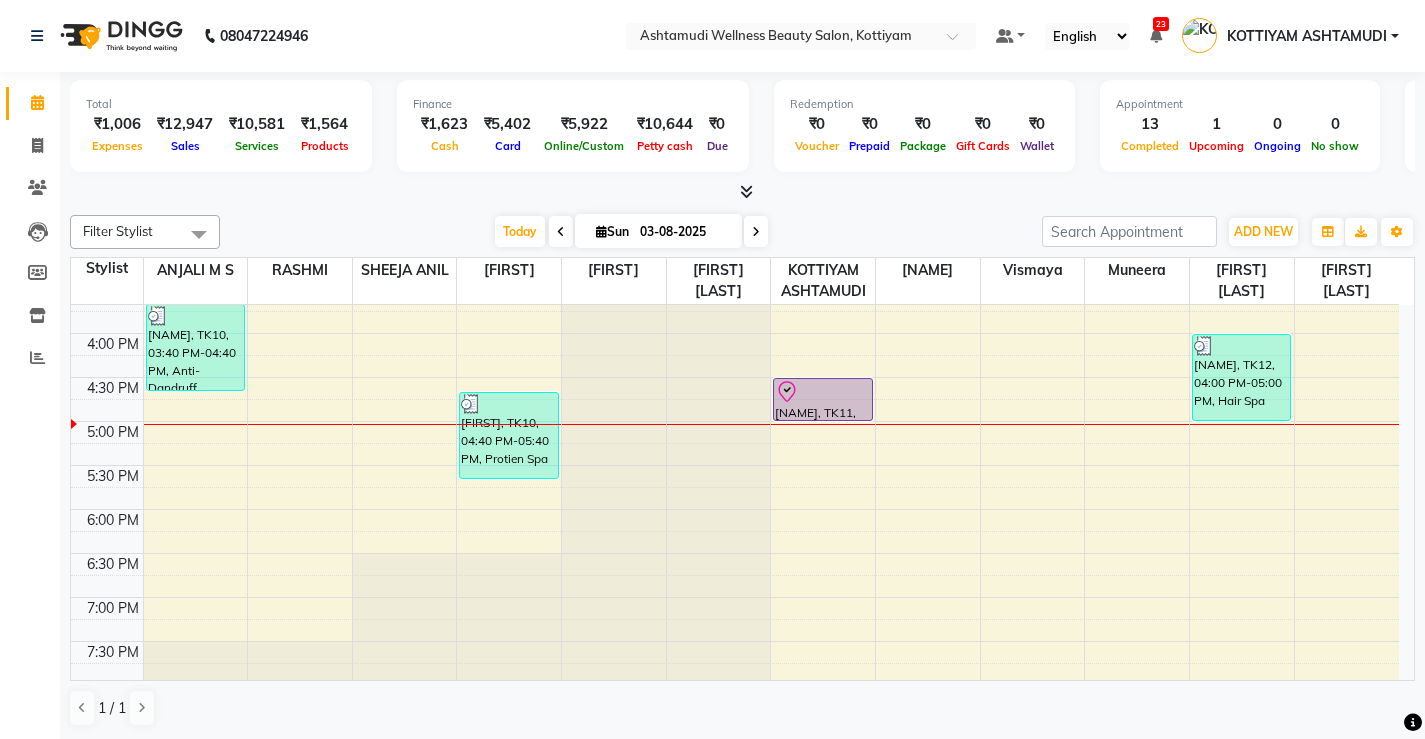 scroll, scrollTop: 630, scrollLeft: 0, axis: vertical 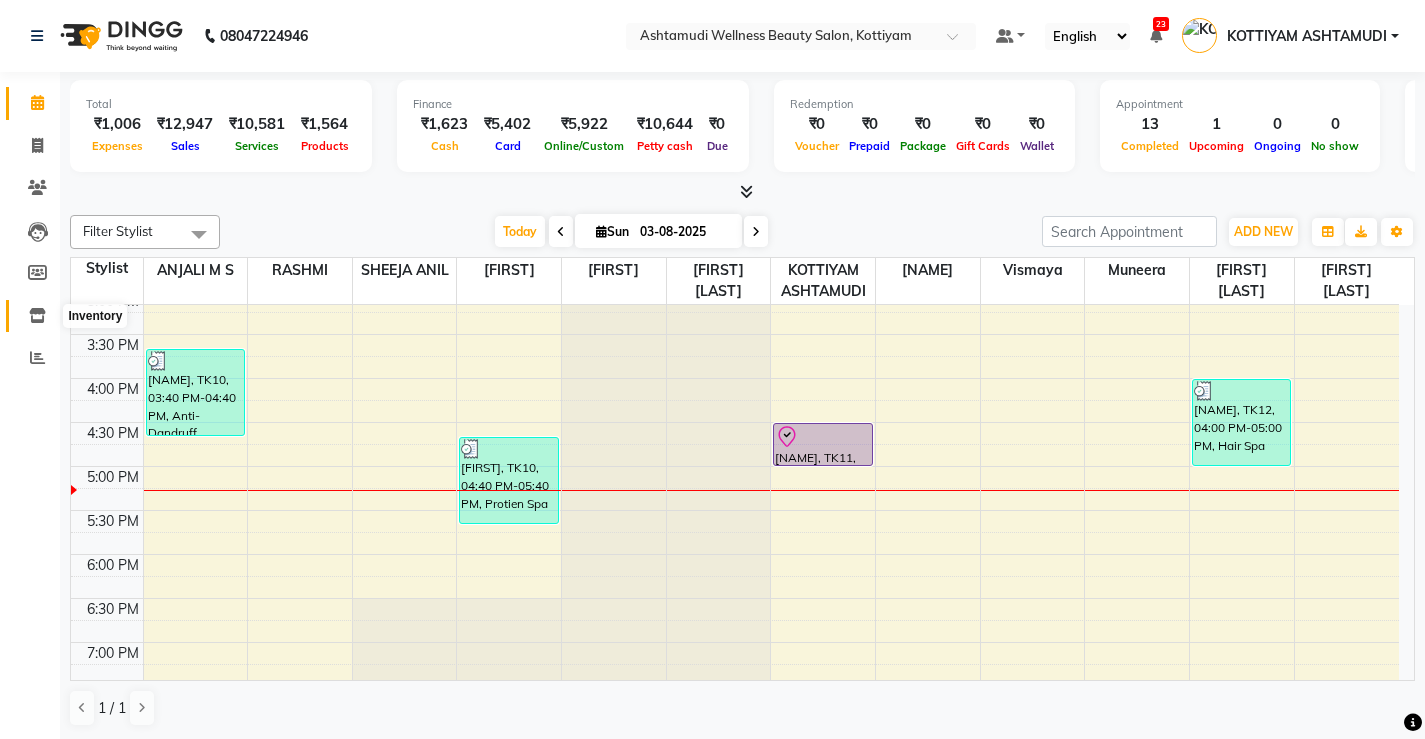 click 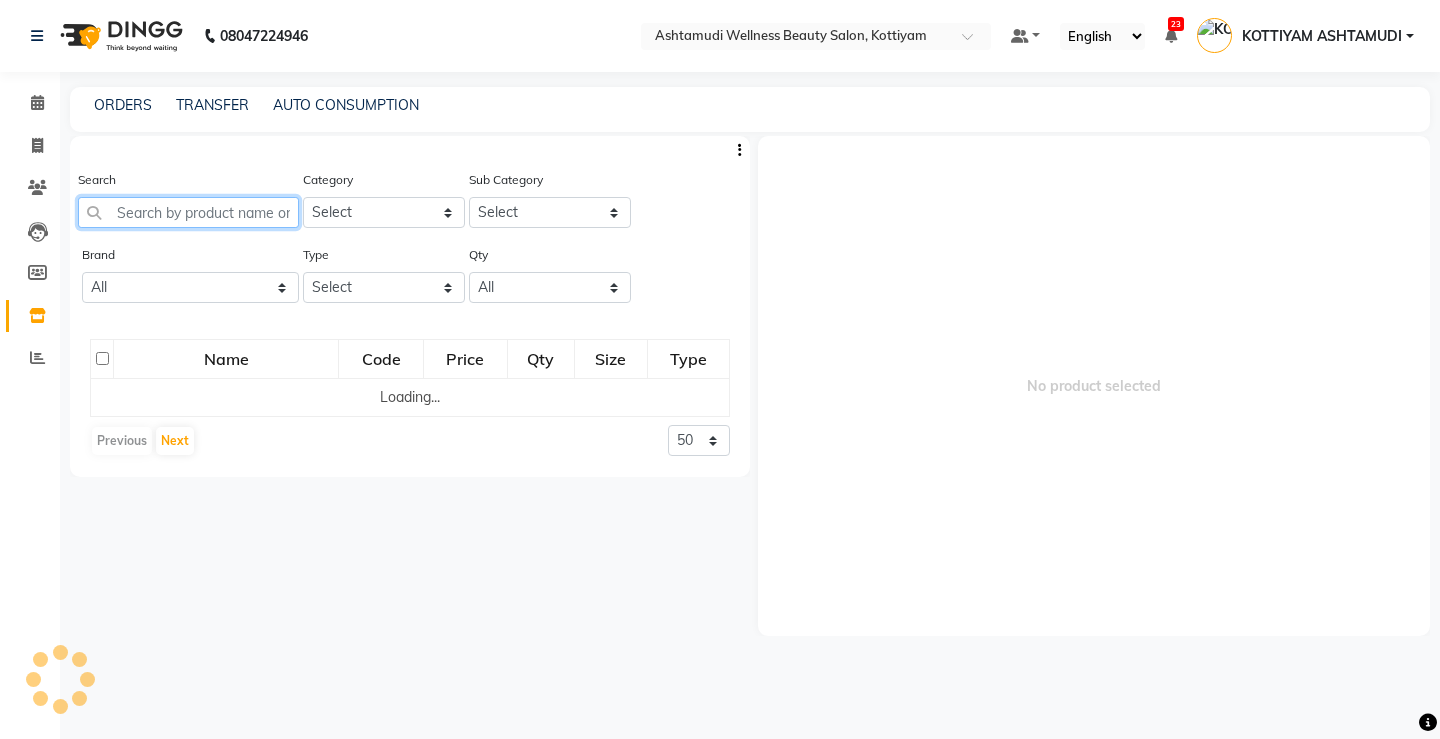 click 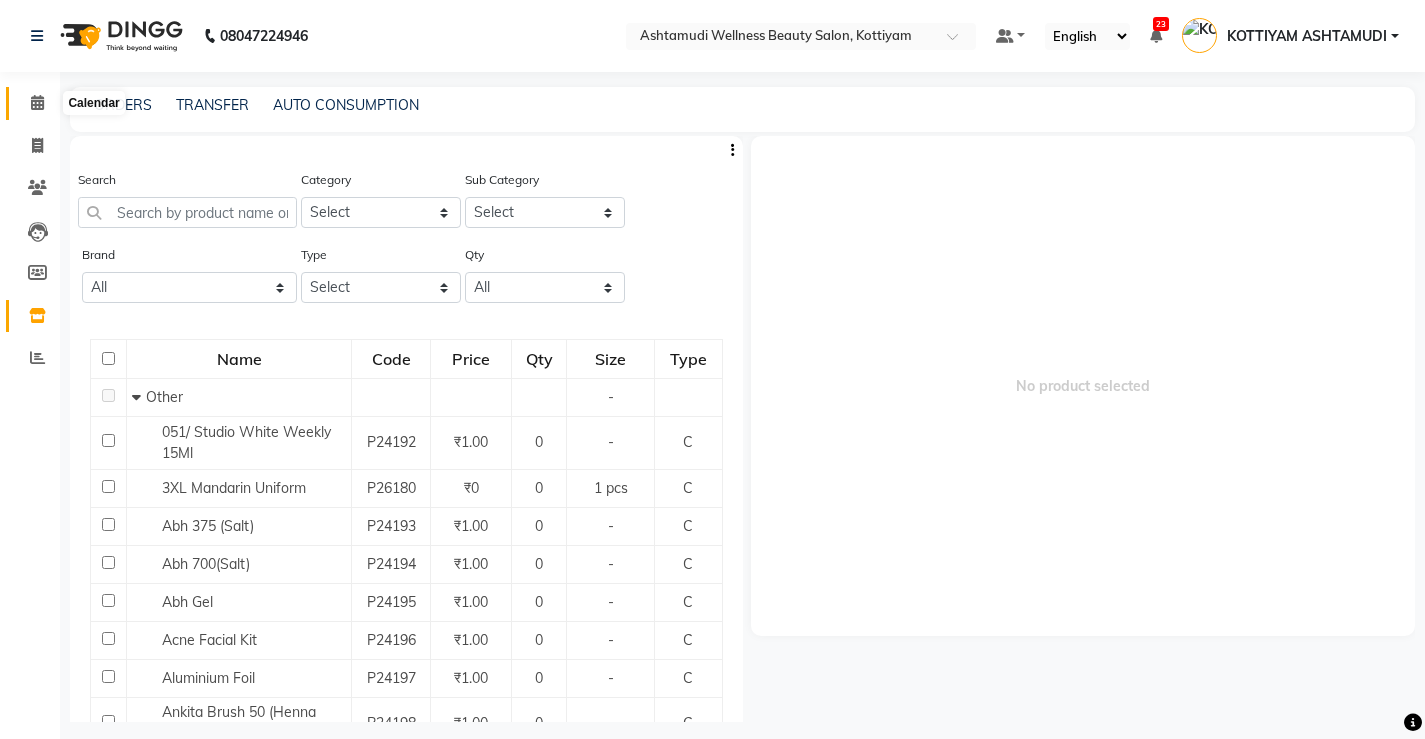 click 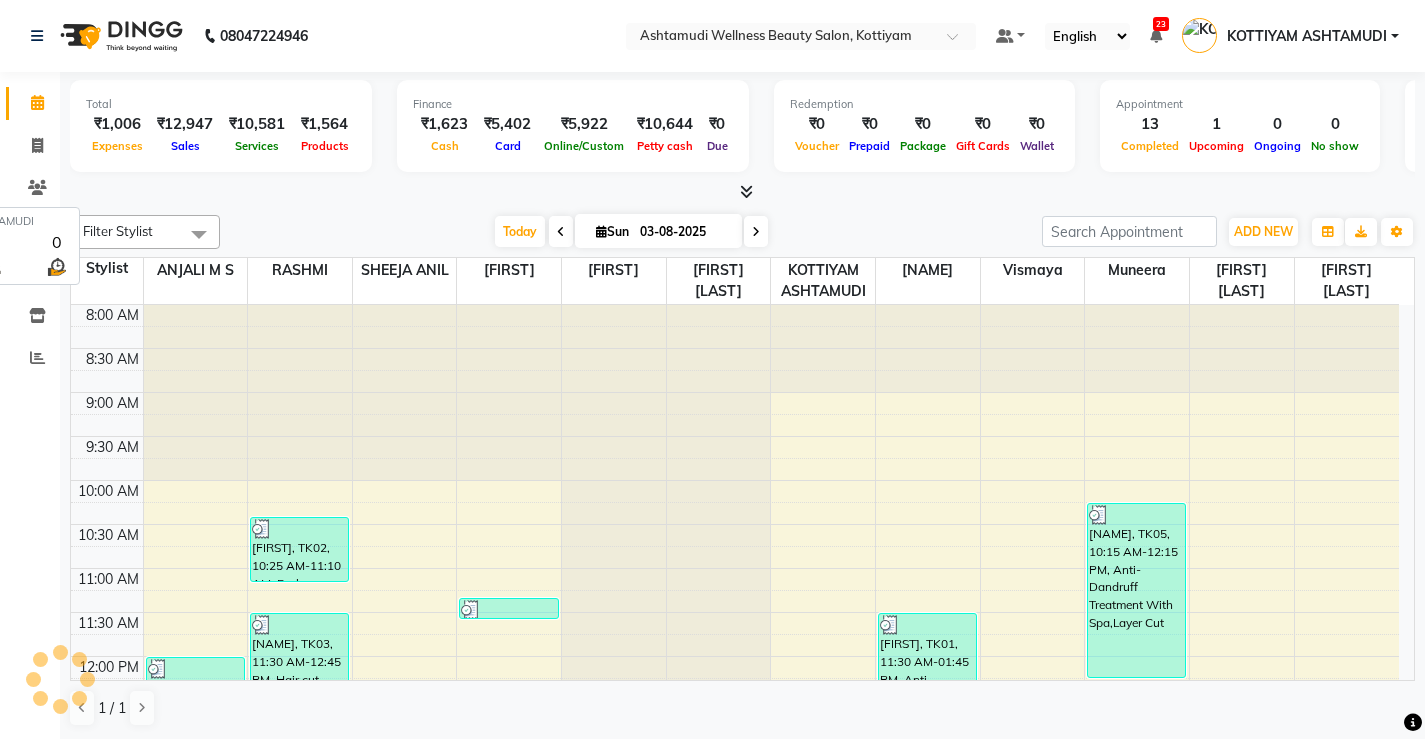 scroll, scrollTop: 730, scrollLeft: 0, axis: vertical 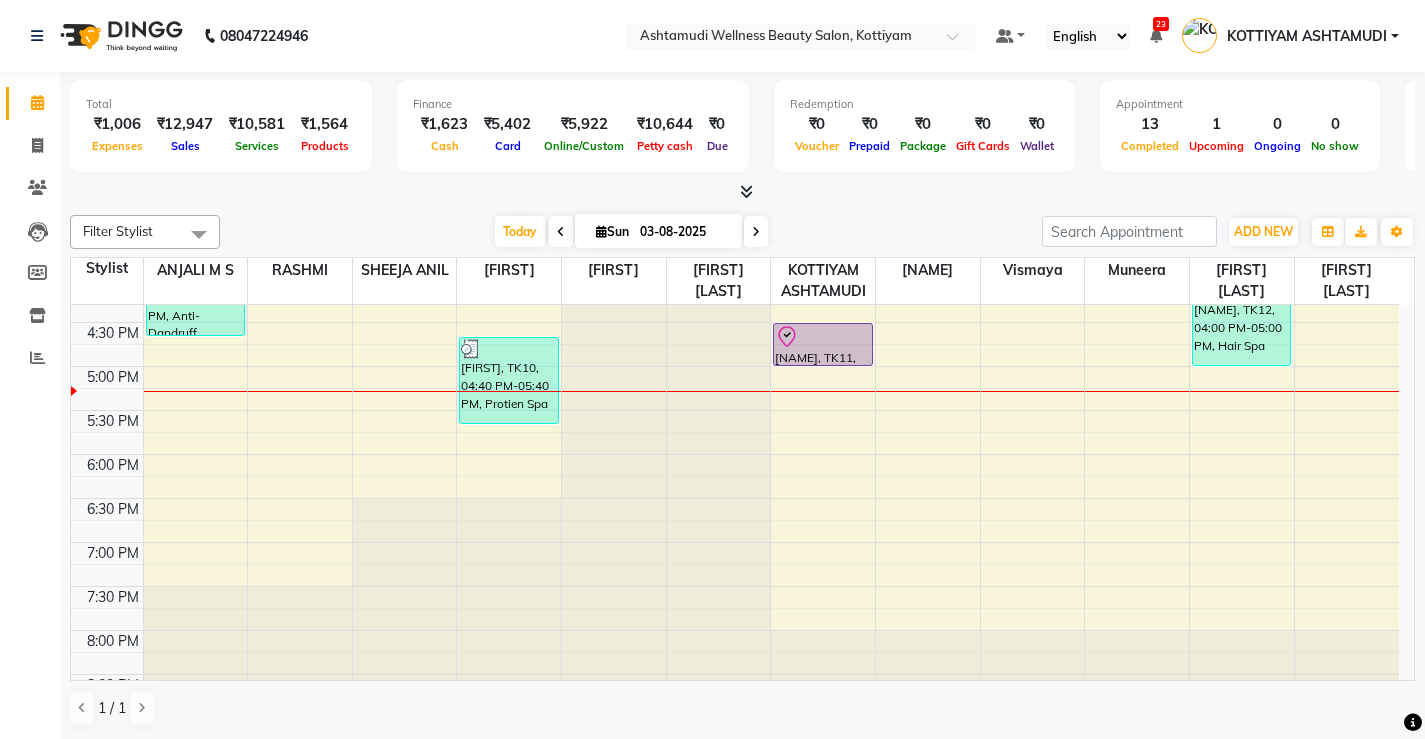 click on "8:00 AM 8:30 AM 9:00 AM 9:30 AM 10:00 AM 10:30 AM 11:00 AM 11:30 AM 12:00 PM 12:30 PM 1:00 PM 1:30 PM 2:00 PM 2:30 PM 3:00 PM 3:30 PM 4:00 PM 4:30 PM 5:00 PM 5:30 PM 6:00 PM 6:30 PM 7:00 PM 7:30 PM 8:00 PM 8:30 PM     Sheela, TK07, 12:00 PM-01:15 PM, Eyebrows Threading,D-Tan Cleanup     Jesitha, TK10, 03:40 PM-04:40 PM, Anti-Dandruff Treatment With Spa     Anjana, TK02, 10:25 AM-11:10 AM, Eyebrows Threading,Upper Lip Threading     Nasriya, TK03, 11:30 AM-12:45 PM, Hair cut ,Eyebrows Threading     Noufiya, TK08, 02:00 PM-02:15 PM, Eyebrows Threading     reshma, TK04, 11:20 AM-11:35 AM, Eyebrows Threading     Jesitha, TK10, 04:40 PM-05:40 PM, Protien Spa
Lincy, TK11, 04:30 PM-05:00 PM, Normal Hair Cut     Sheha, TK09, 01:45 PM-02:15 PM, Full Face Threading     Reshmi, TK06, 01:45 PM-02:00 PM, Eyebrows Threading     Varsha, TK01, 11:30 AM-01:45 PM, Anti-Dandruff Treatment With Spa,Skin Lightening Facial,Eyebrows Threading     Vishu, TK05, 10:15 AM-12:15 PM, Anti-Dandruff Treatment With Spa,Layer Cut" at bounding box center (735, 146) 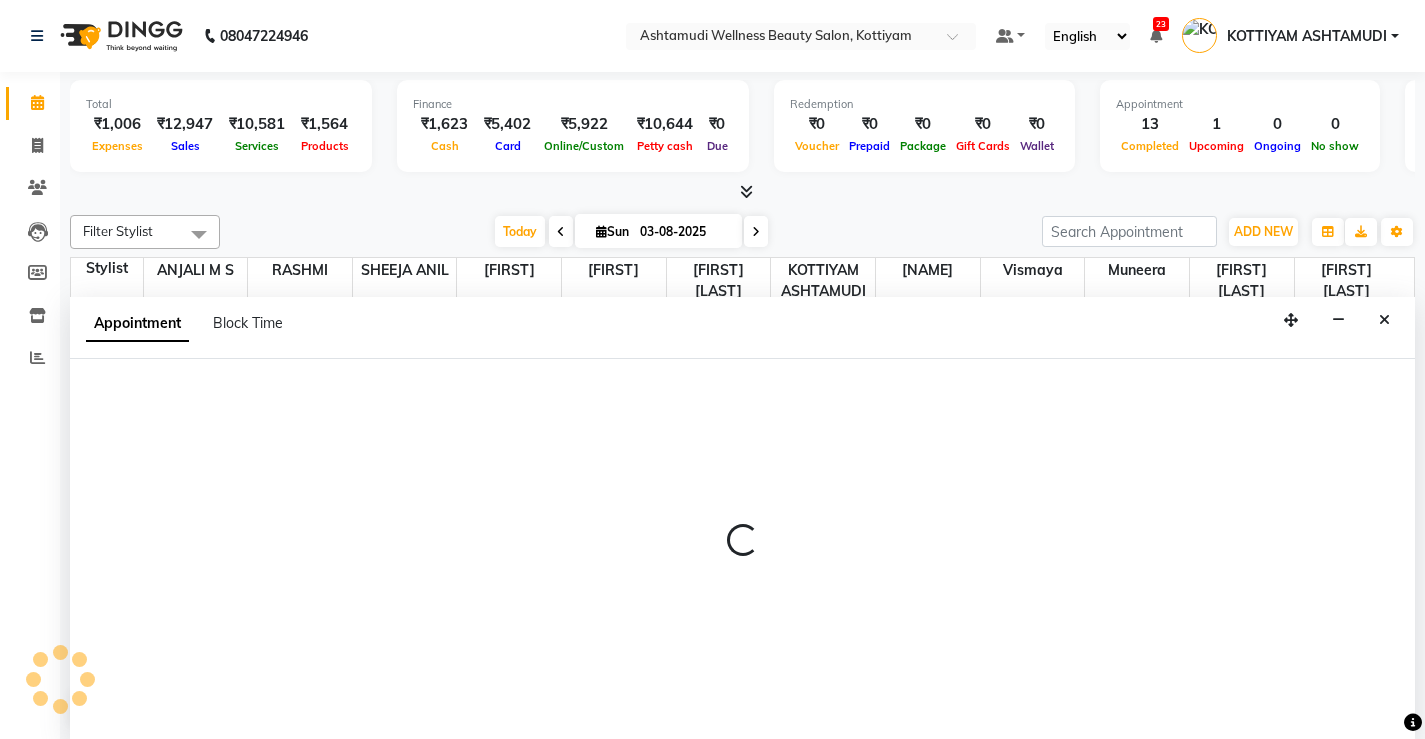 scroll, scrollTop: 1, scrollLeft: 0, axis: vertical 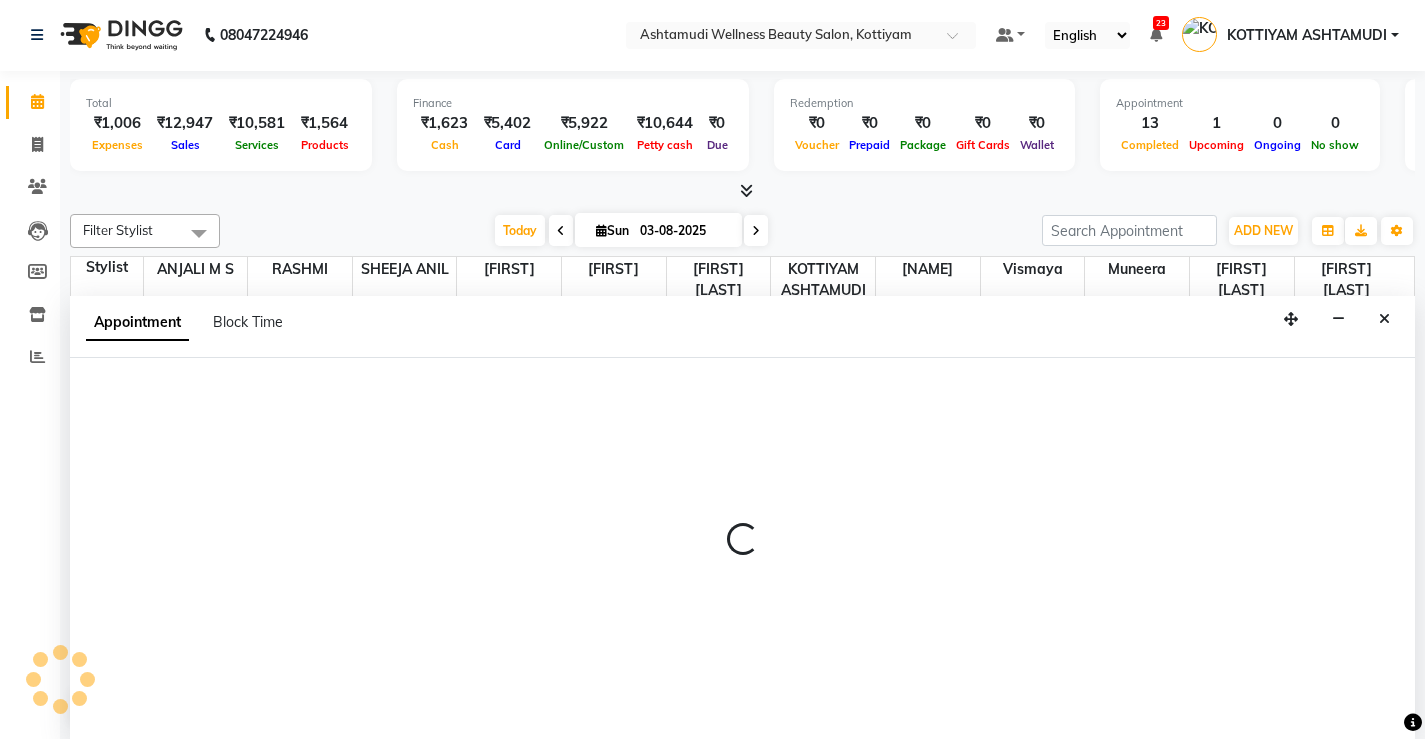 select on "27469" 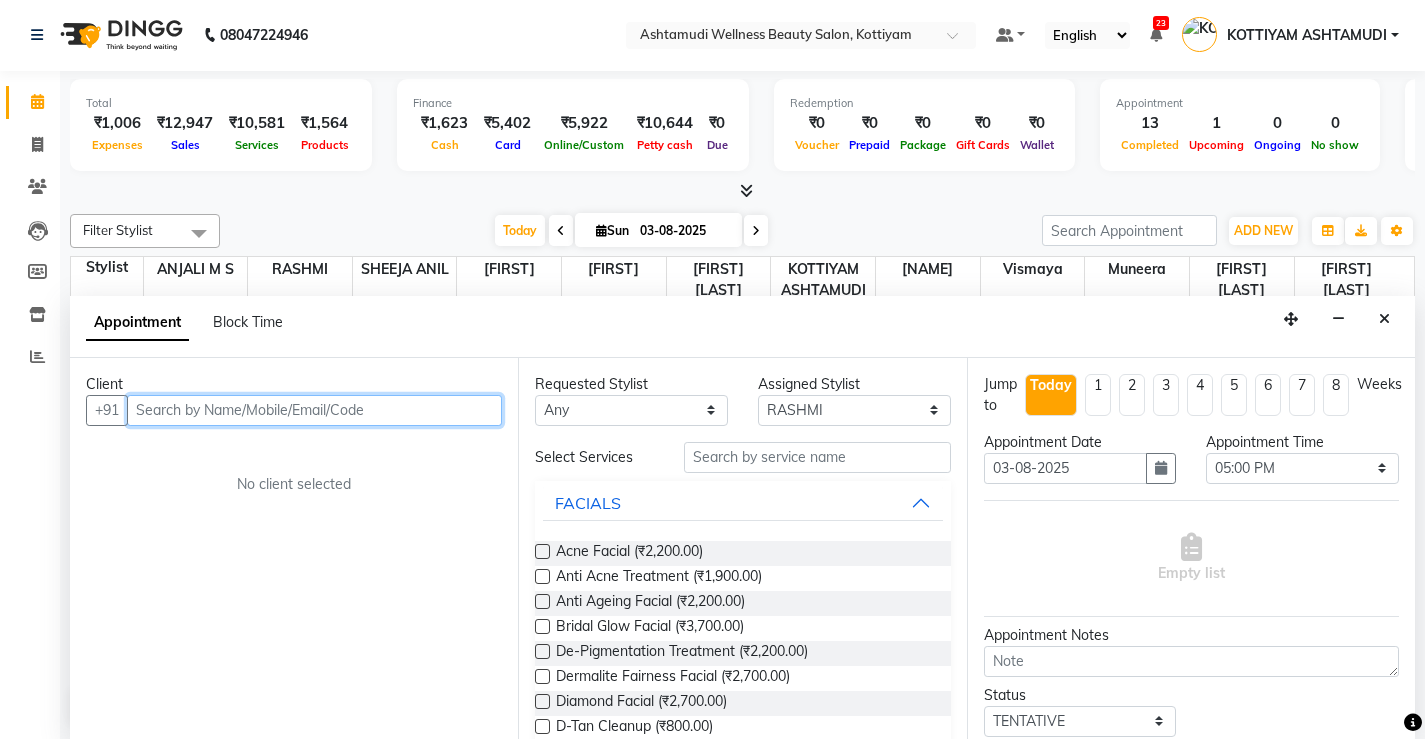 drag, startPoint x: 145, startPoint y: 412, endPoint x: 153, endPoint y: 419, distance: 10.630146 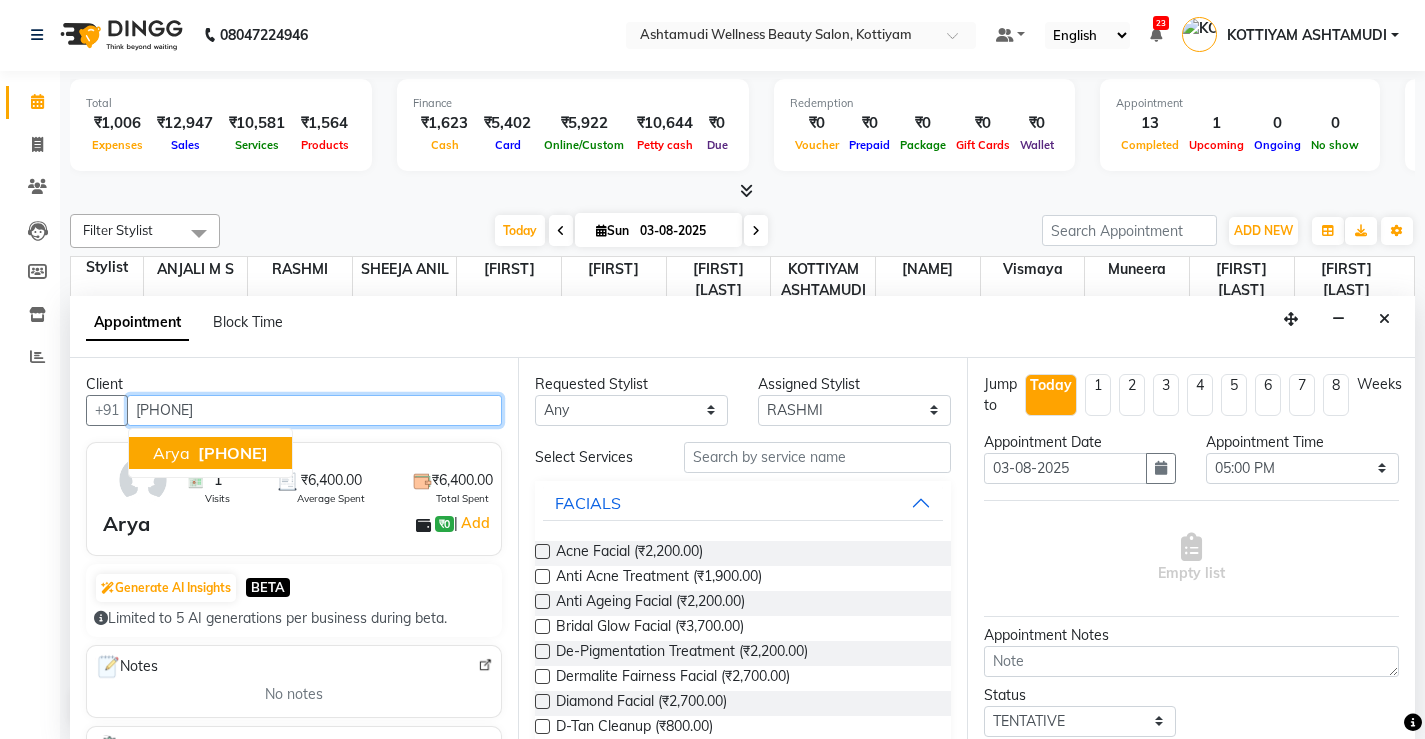 click on "7356561578" at bounding box center [233, 453] 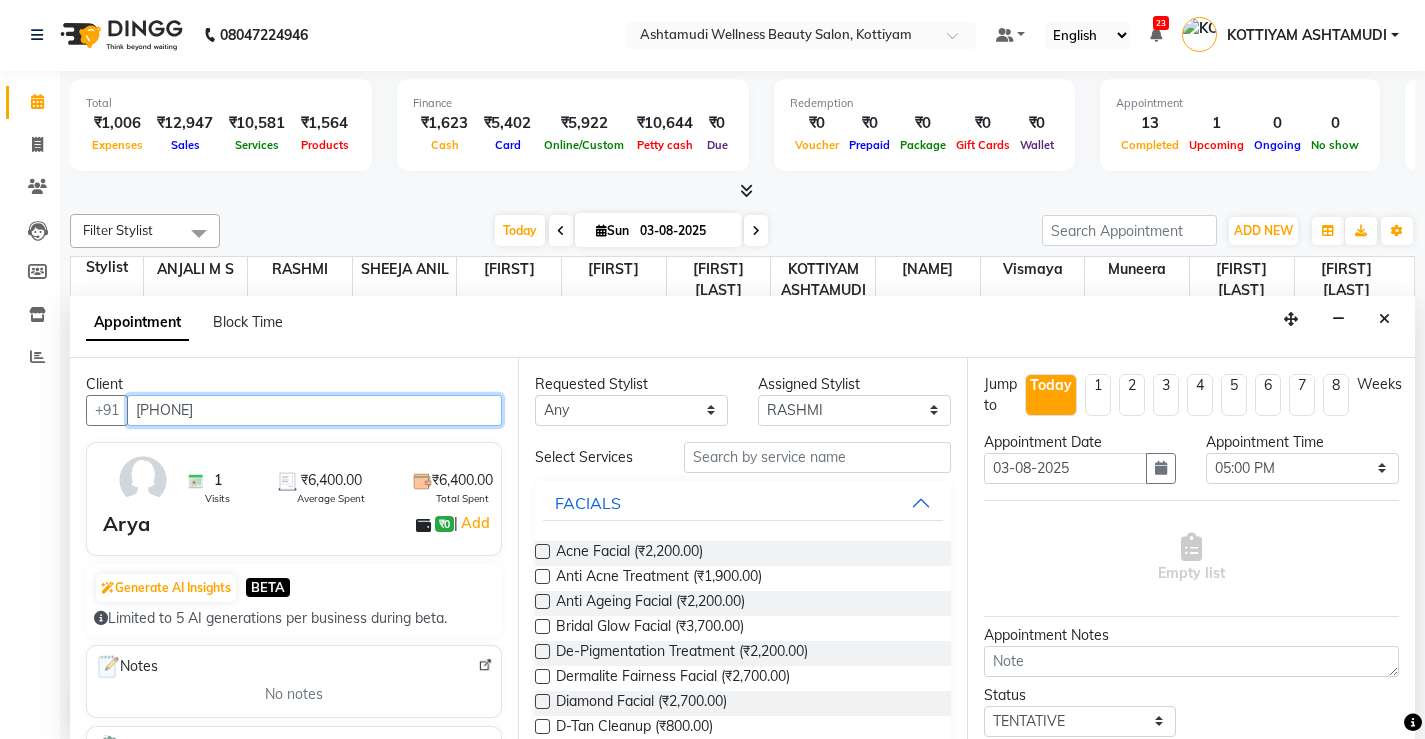 type on "7356561578" 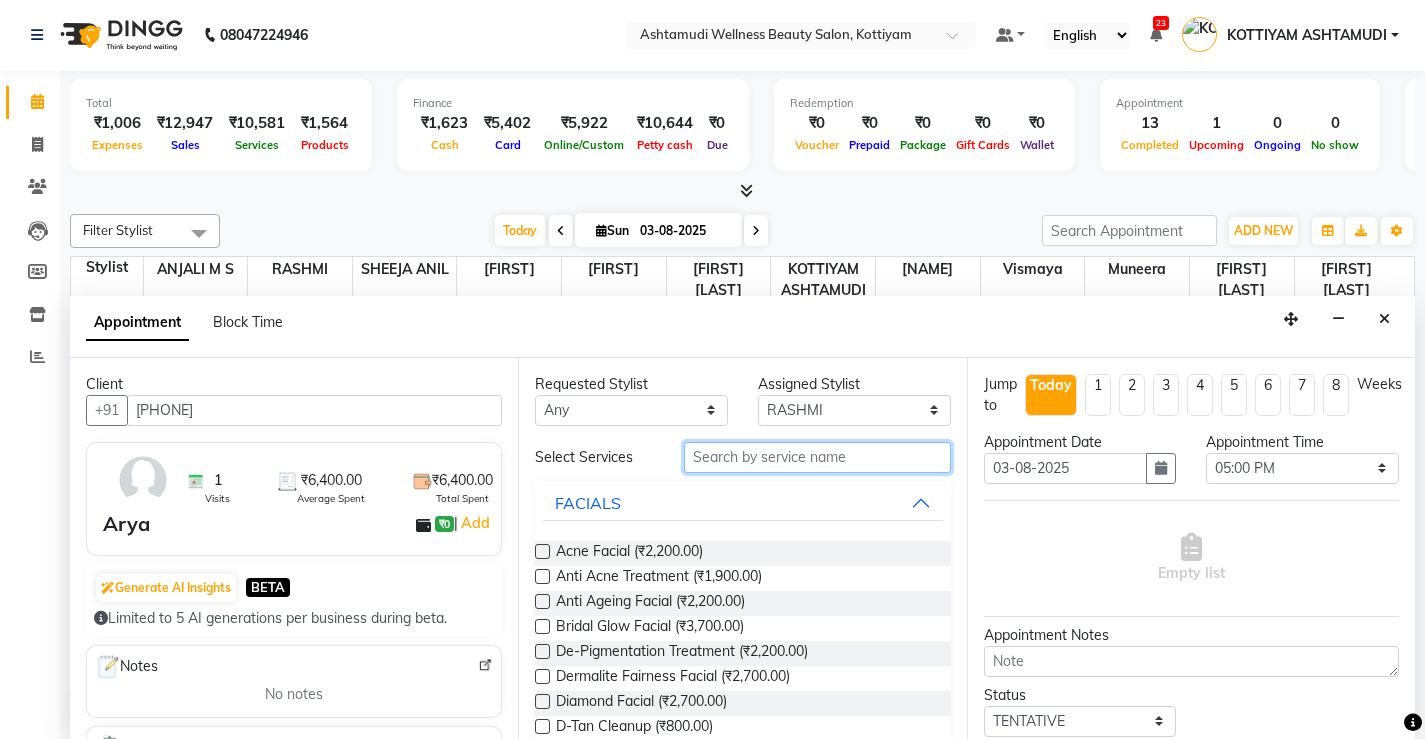 click at bounding box center (817, 457) 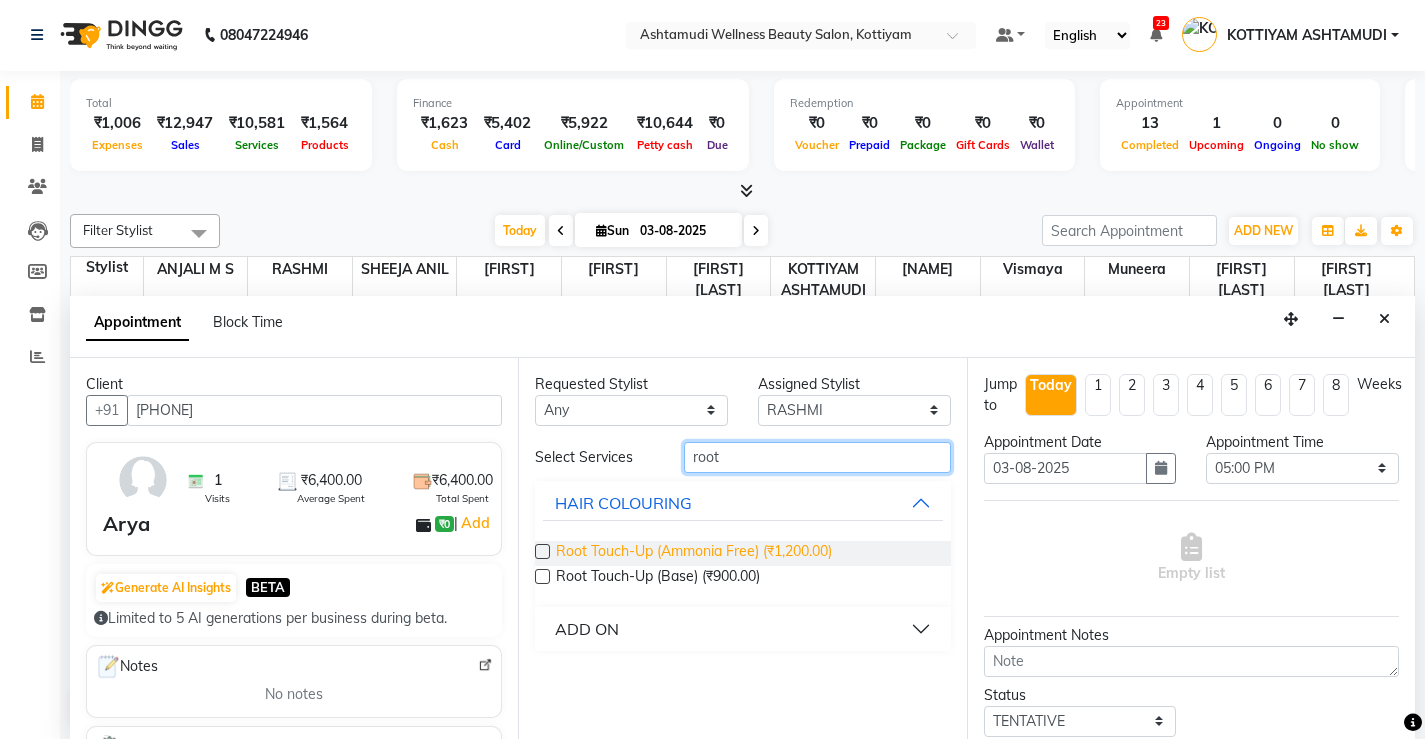 type on "root" 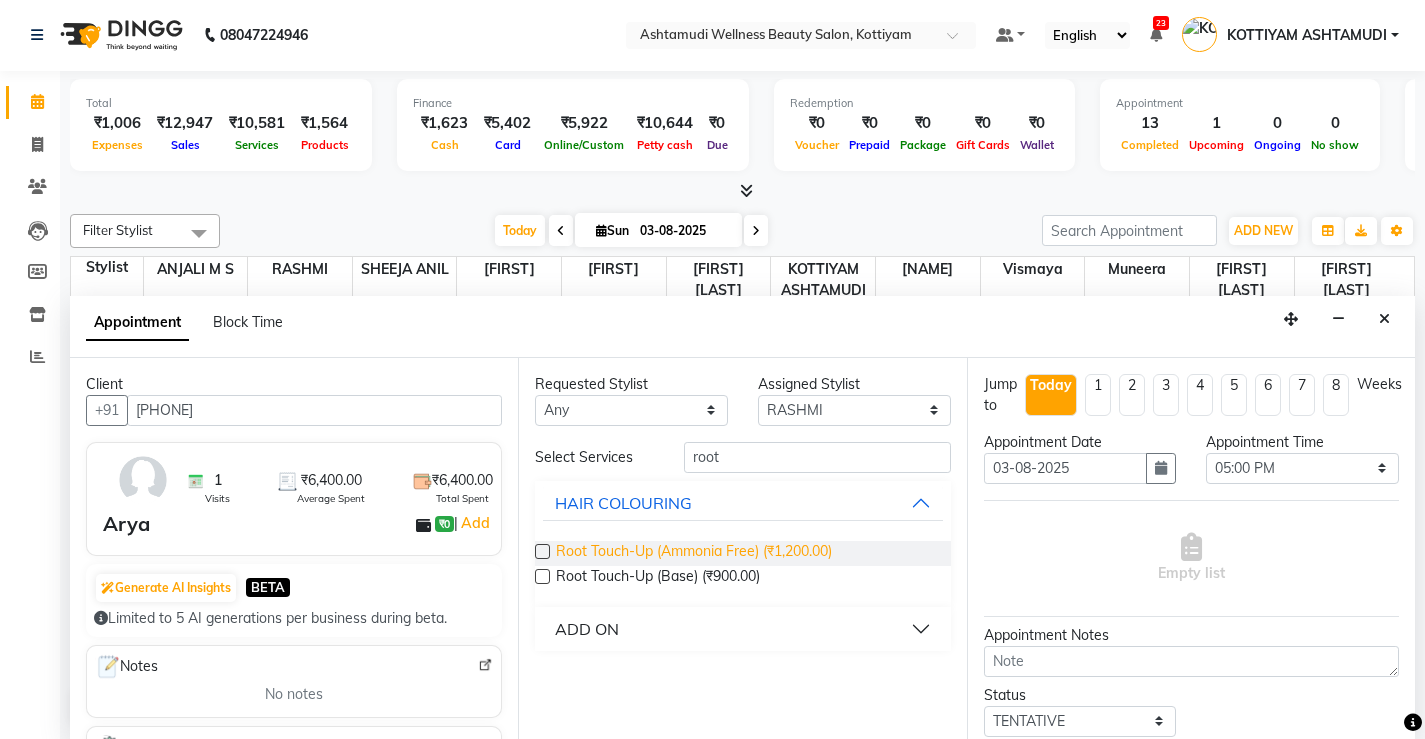 click on "Root Touch-Up (Ammonia Free) (₹1,200.00)" at bounding box center [694, 553] 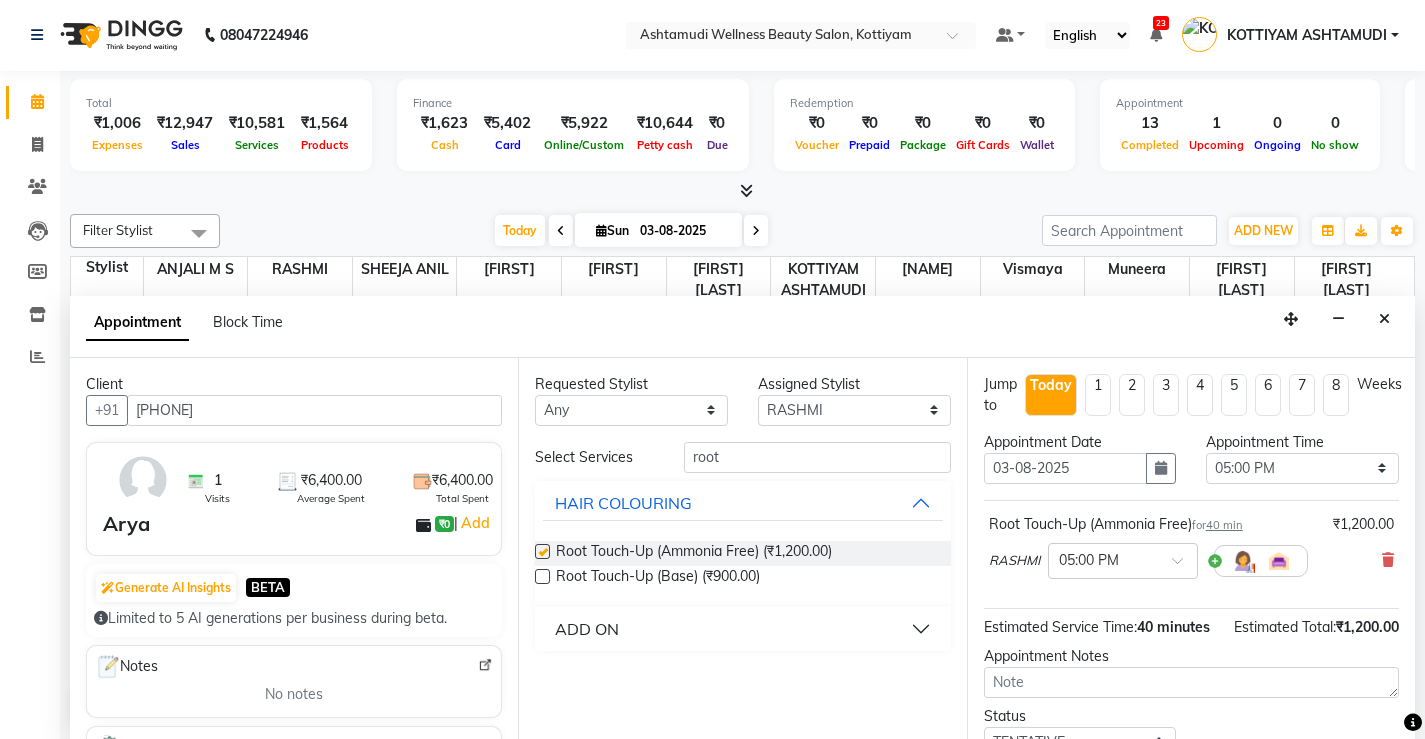 checkbox on "false" 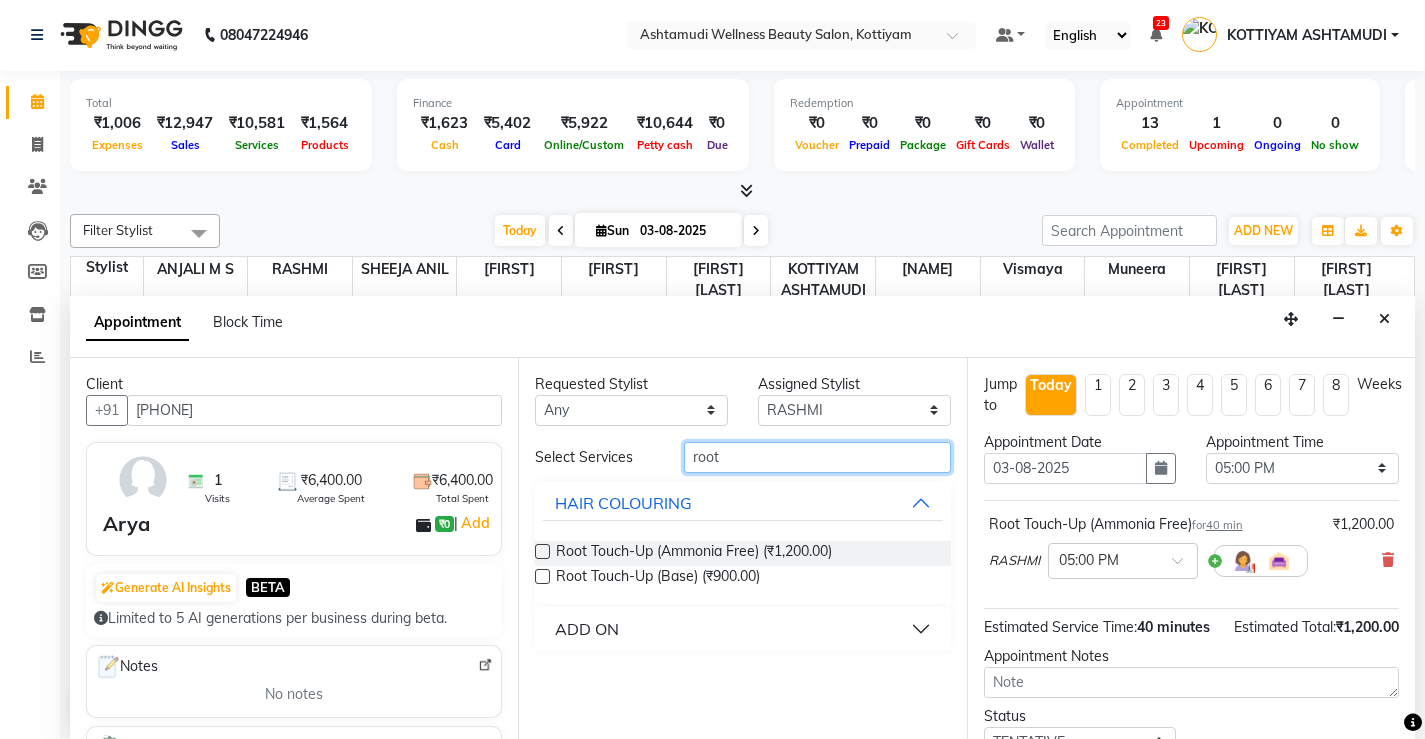 click on "root" at bounding box center [817, 457] 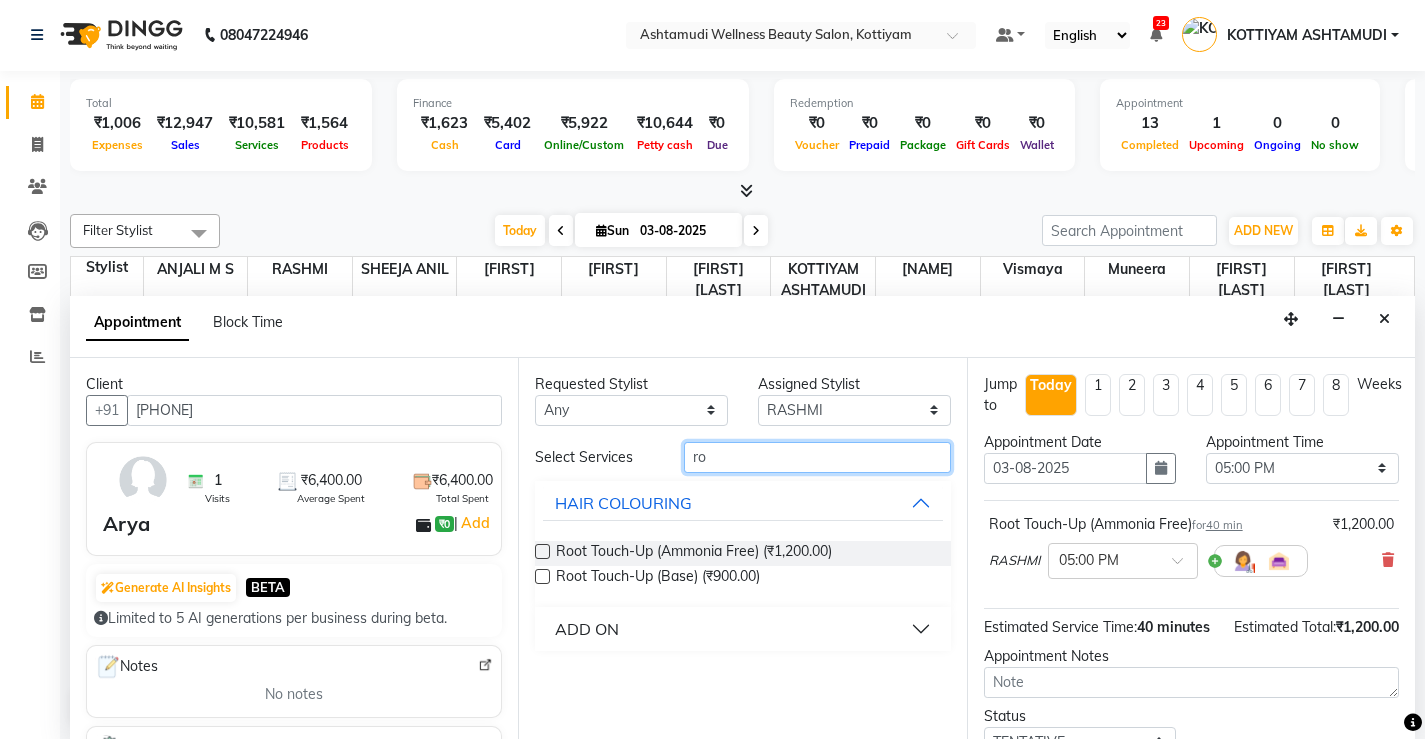 type on "r" 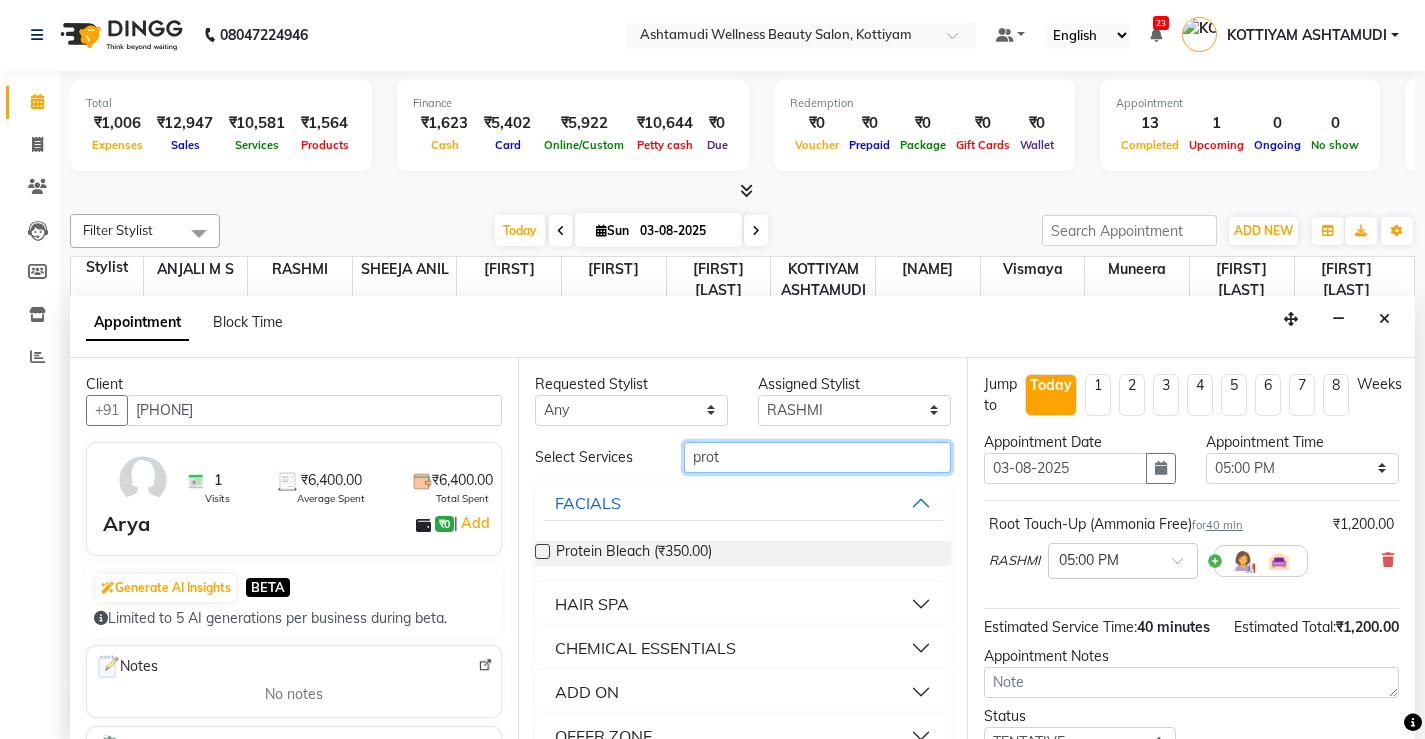 scroll, scrollTop: 35, scrollLeft: 0, axis: vertical 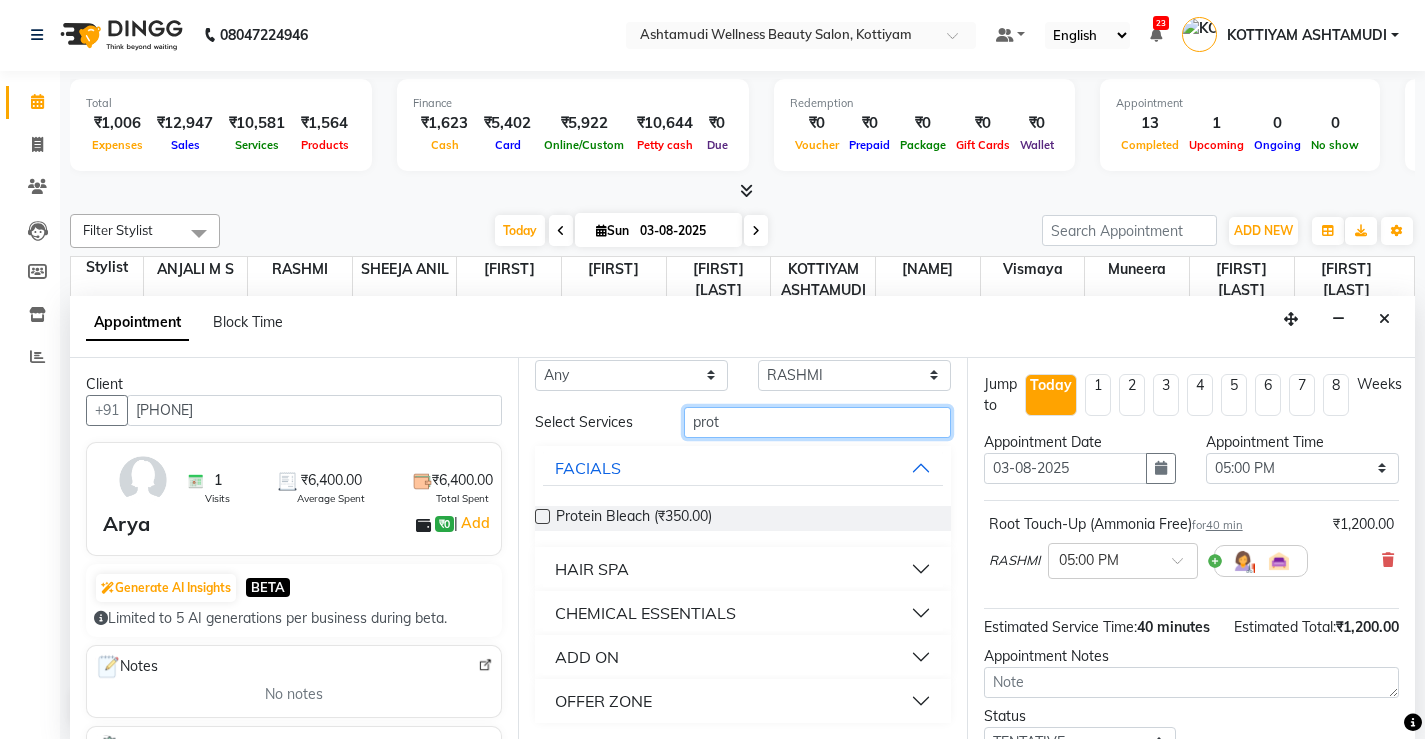 type on "prot" 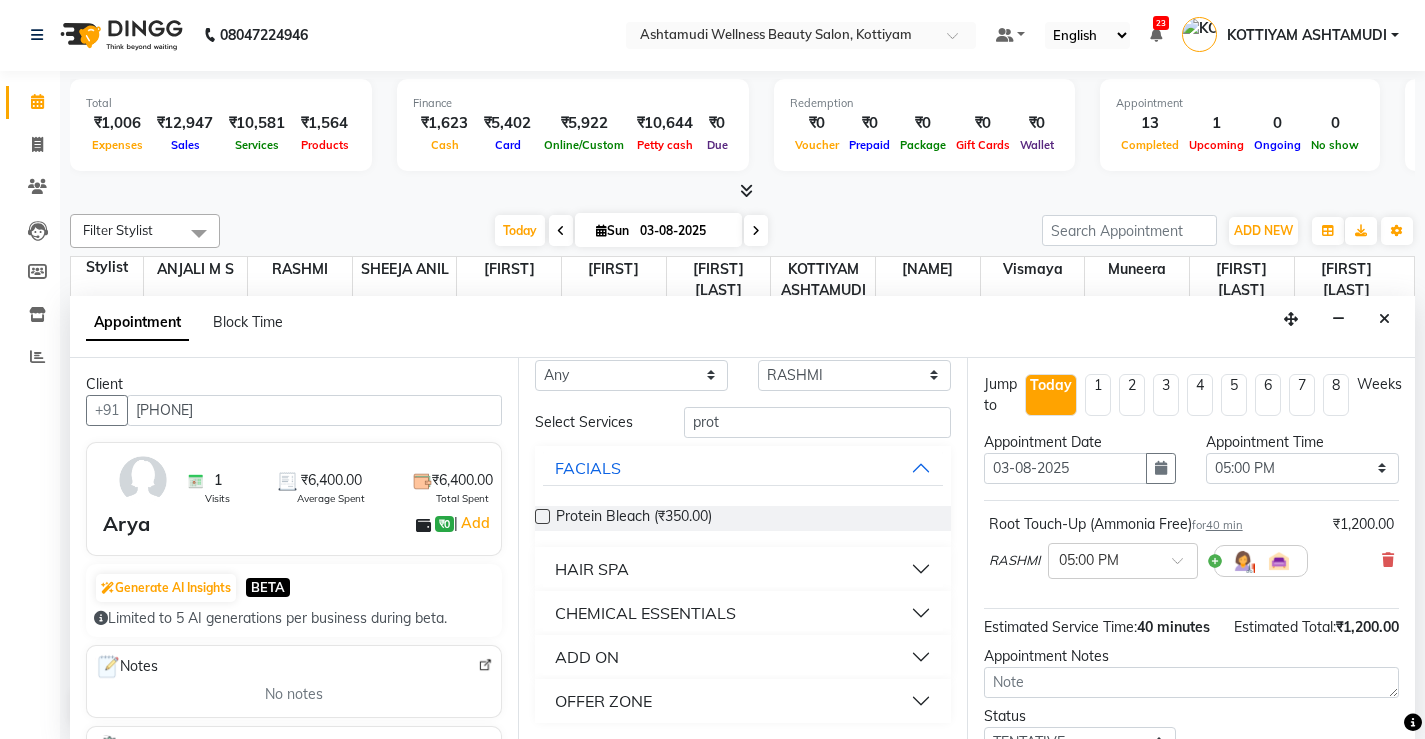 click on "ADD ON" at bounding box center (587, 657) 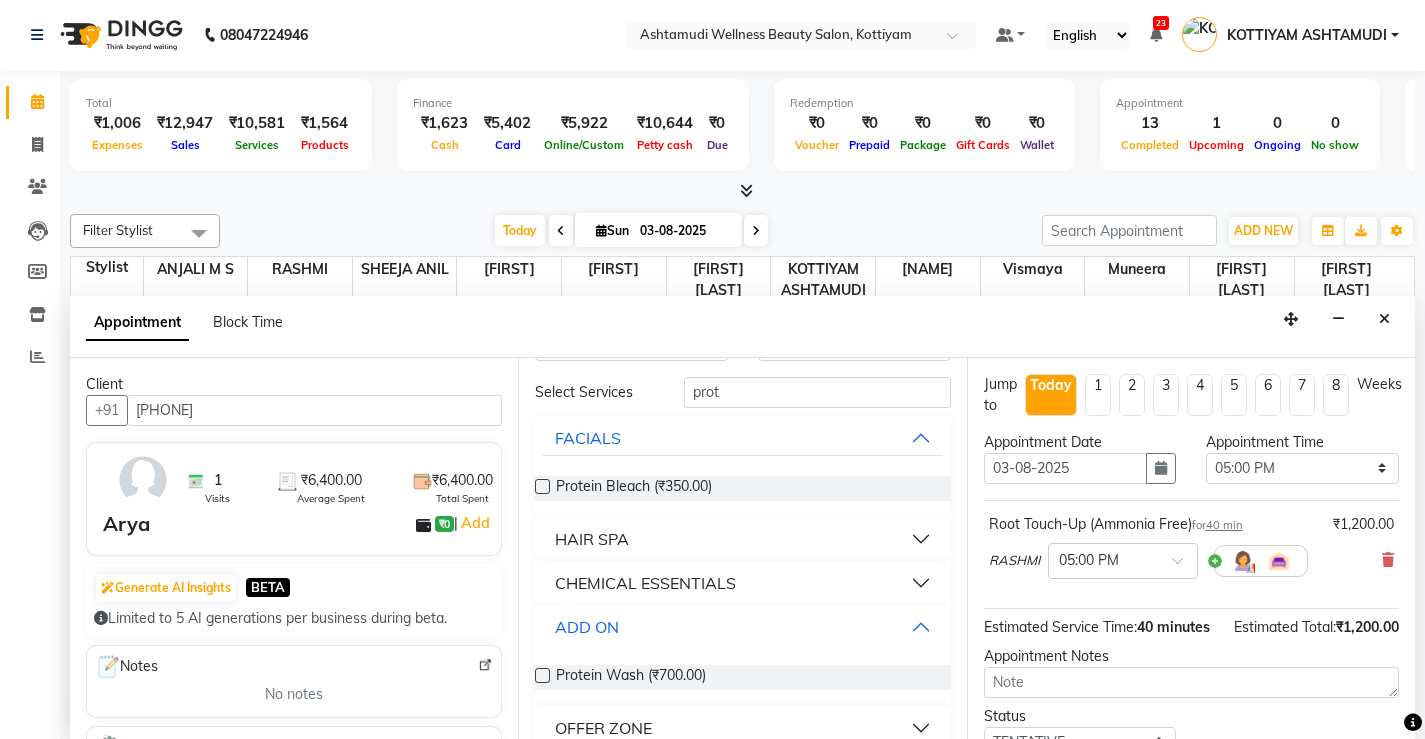 scroll, scrollTop: 92, scrollLeft: 0, axis: vertical 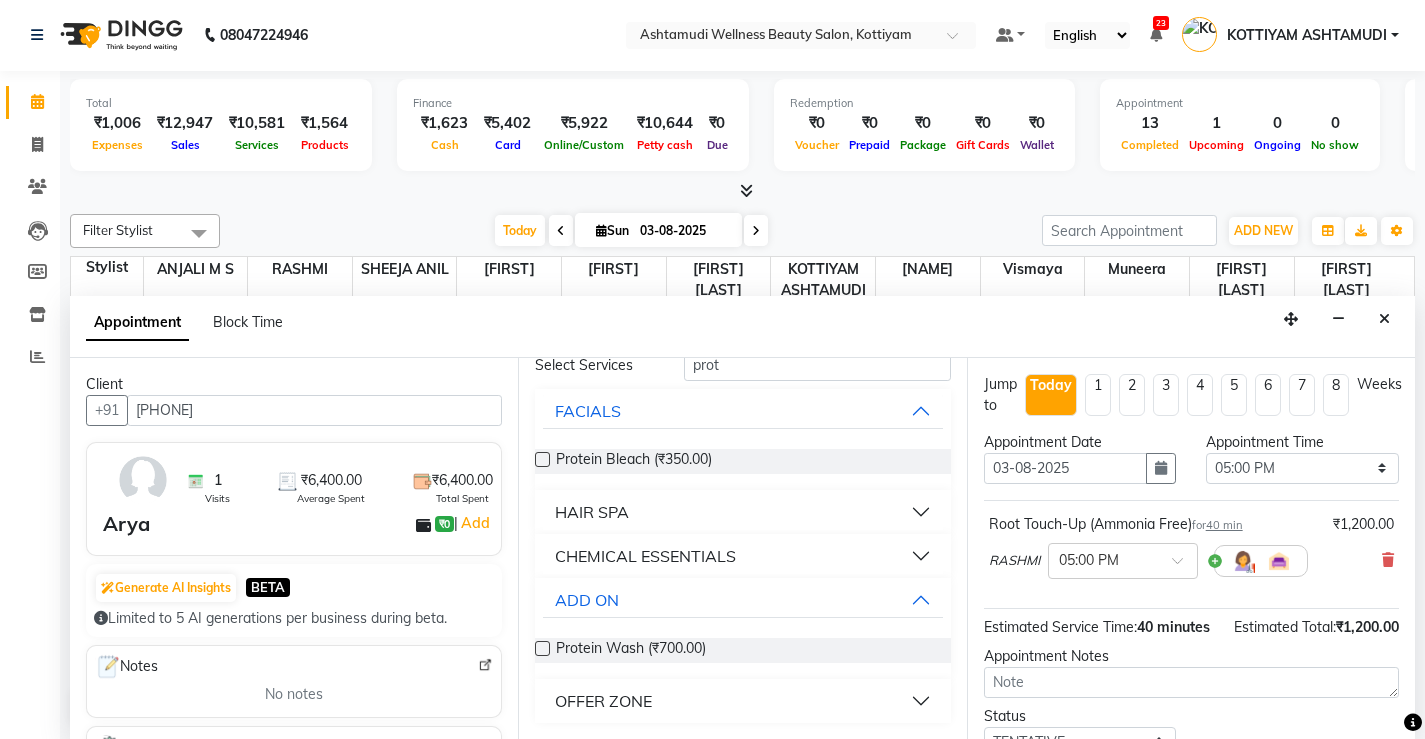 click at bounding box center (542, 648) 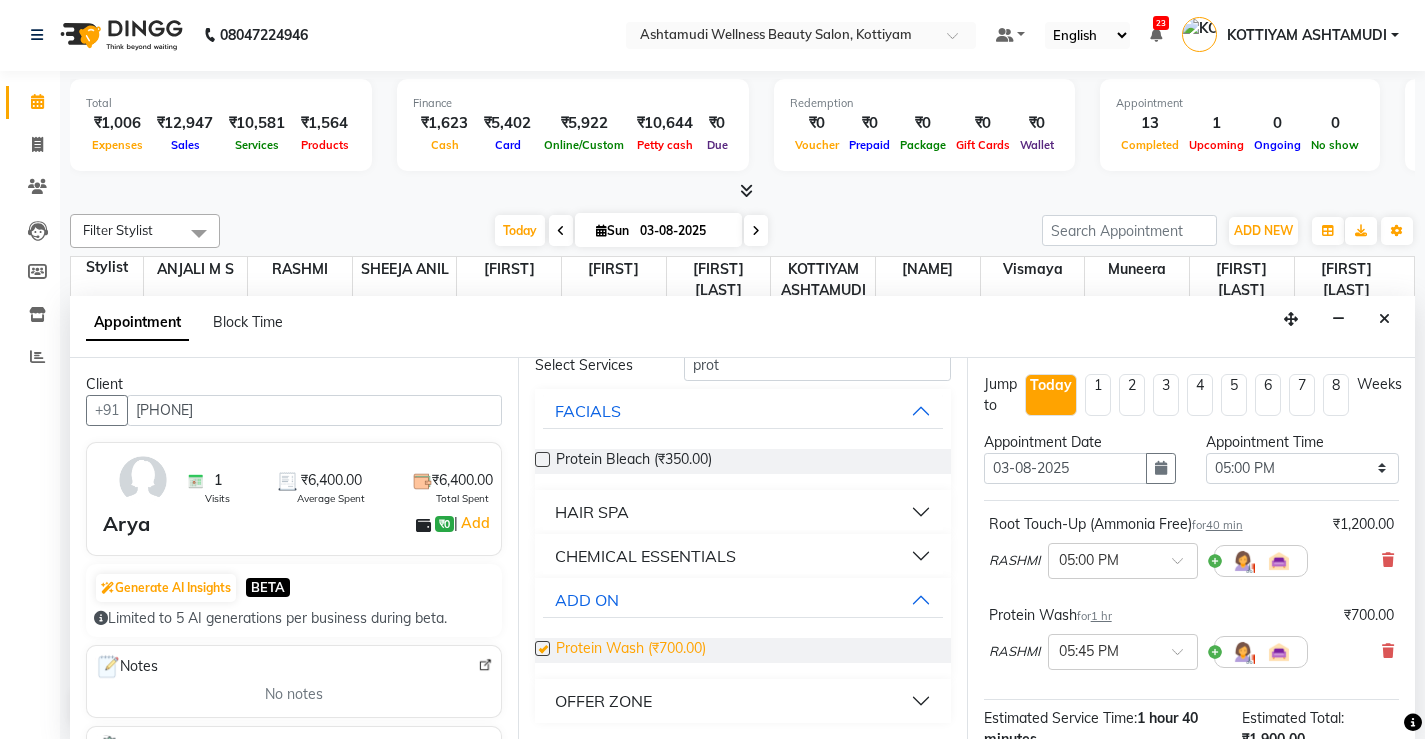 checkbox on "false" 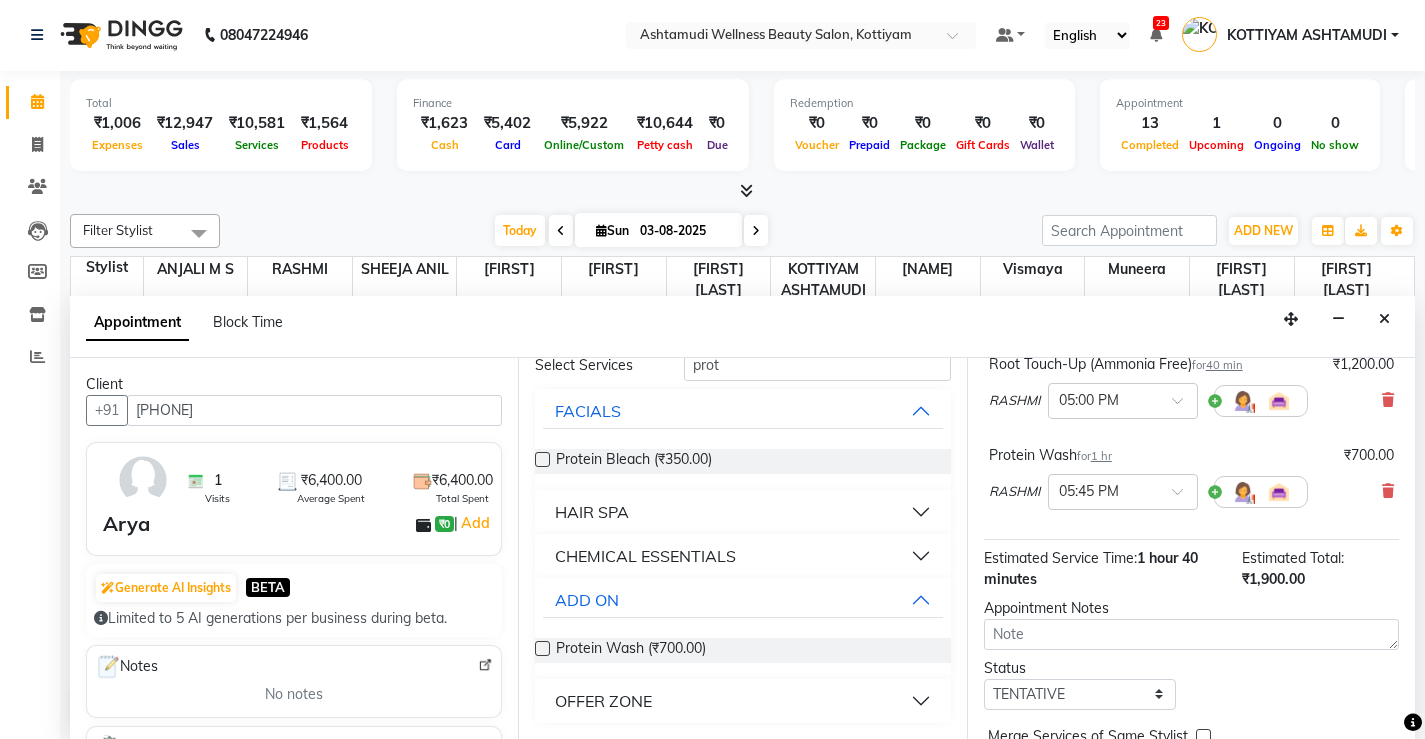 scroll, scrollTop: 224, scrollLeft: 0, axis: vertical 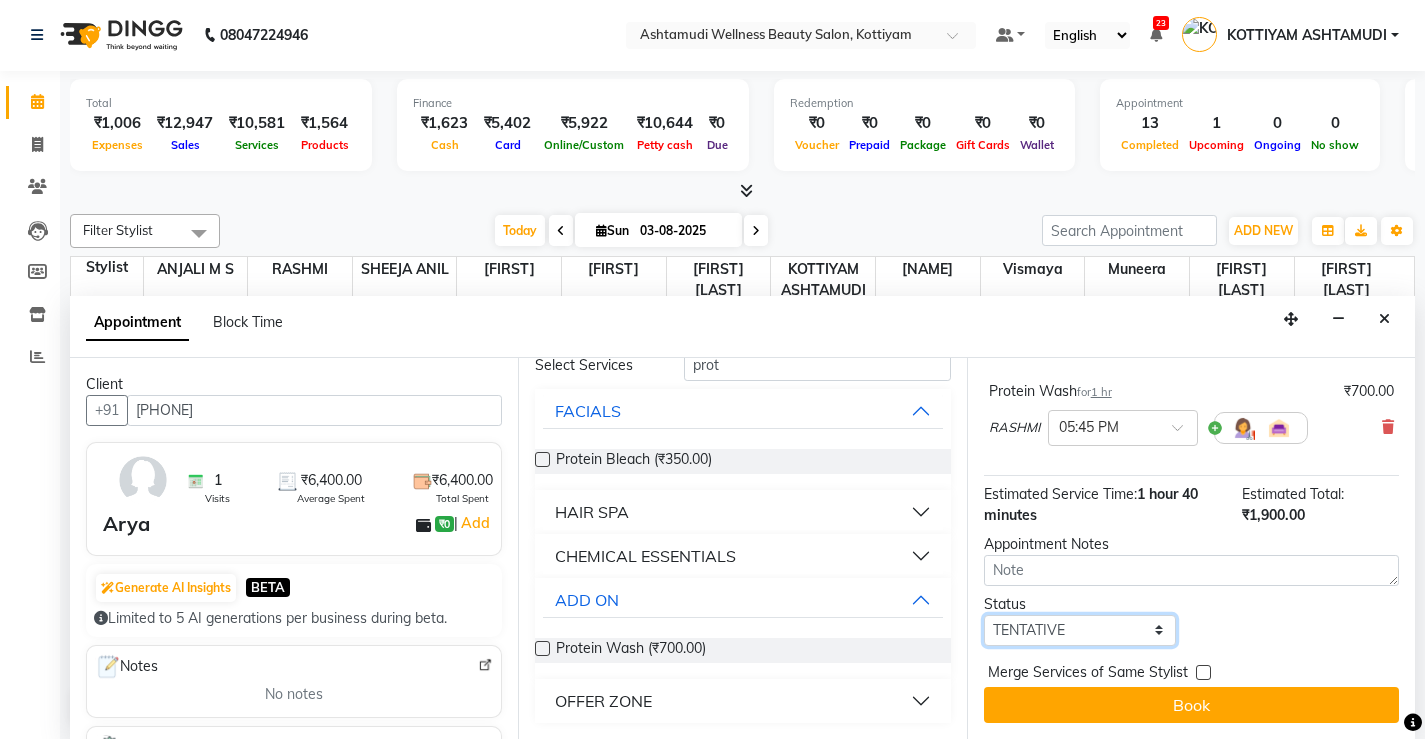 click on "Select TENTATIVE CONFIRM CHECK-IN UPCOMING" at bounding box center (1080, 630) 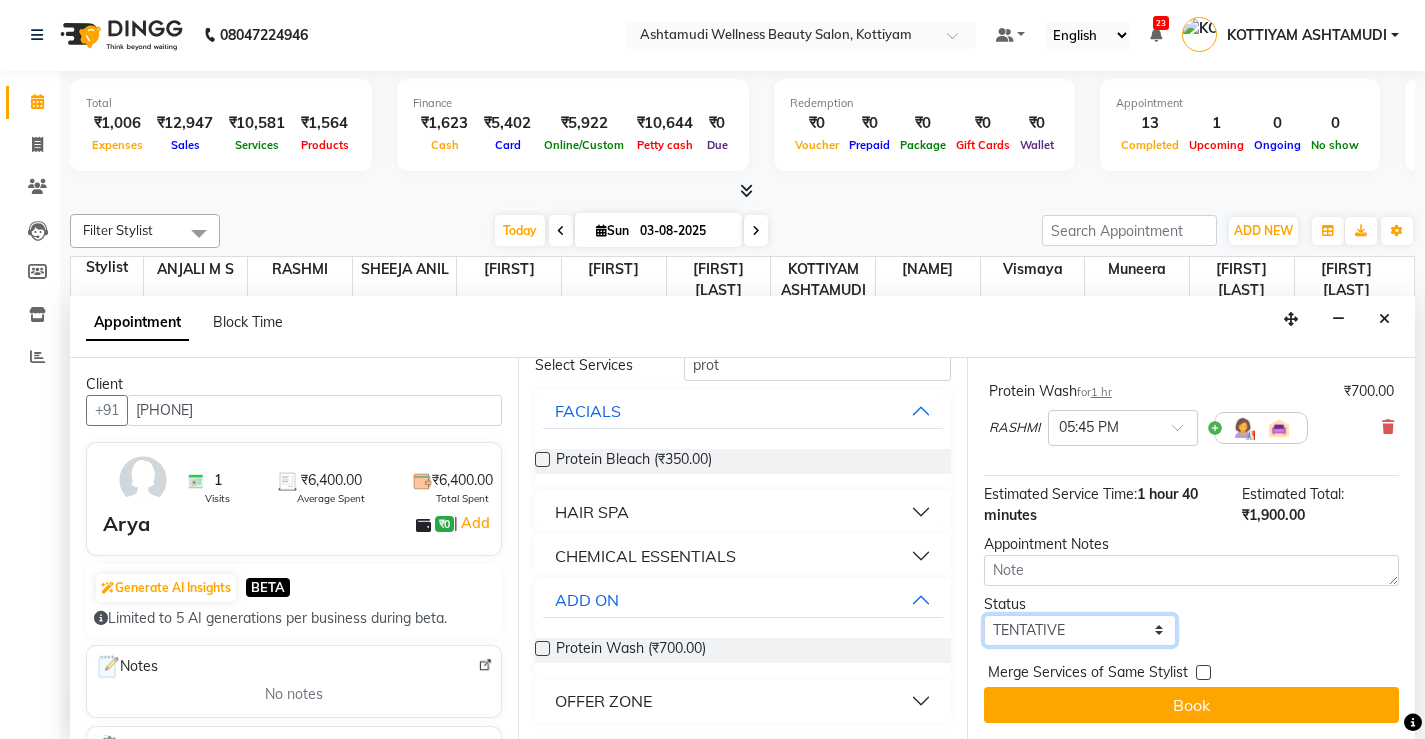 select on "check-in" 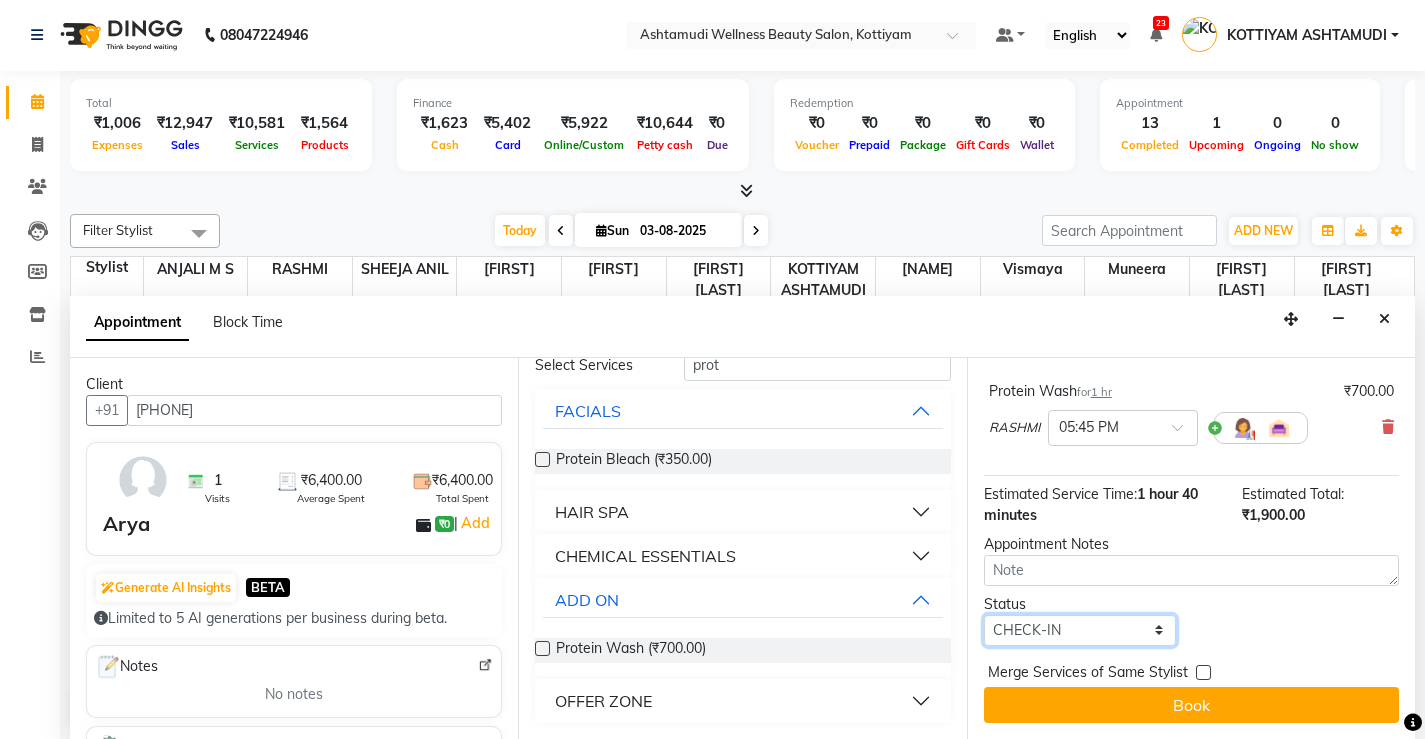 click on "Select TENTATIVE CONFIRM CHECK-IN UPCOMING" at bounding box center [1080, 630] 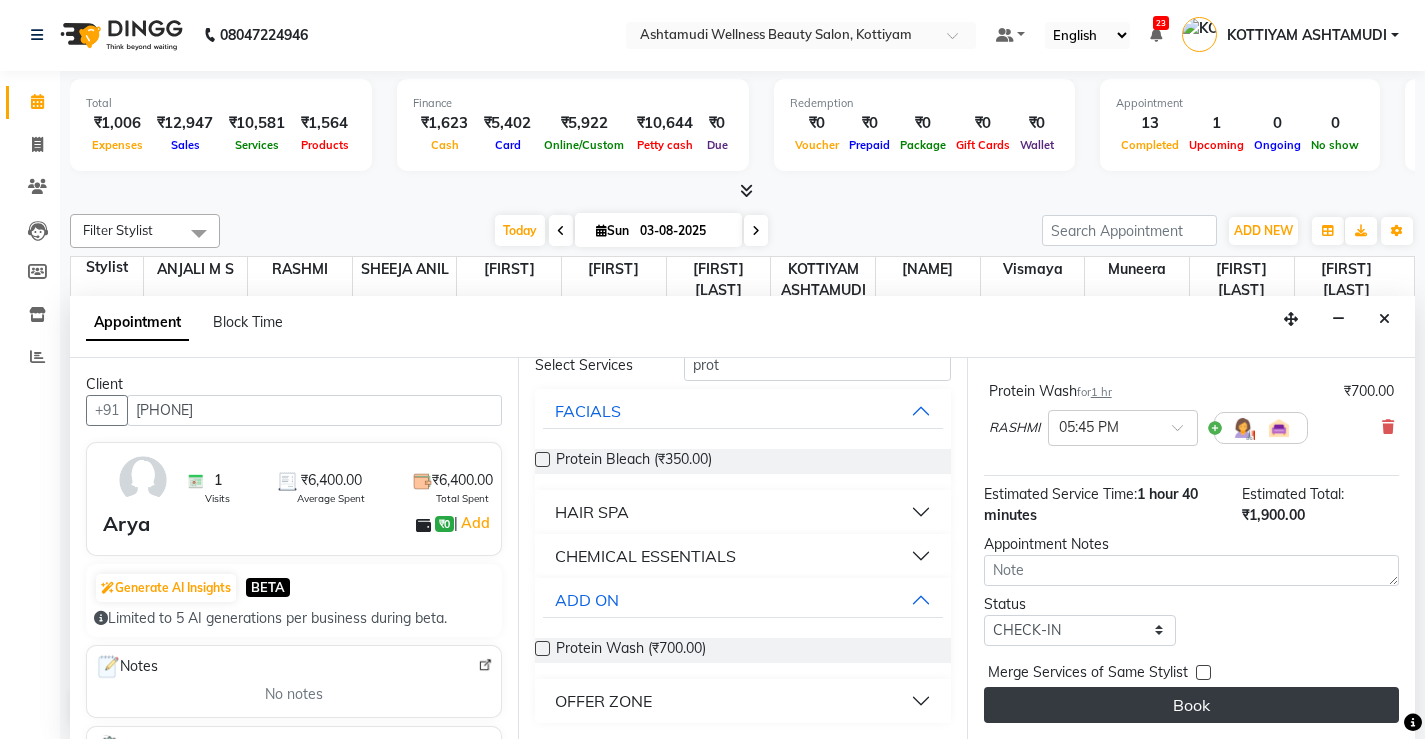 click on "Book" at bounding box center [1191, 705] 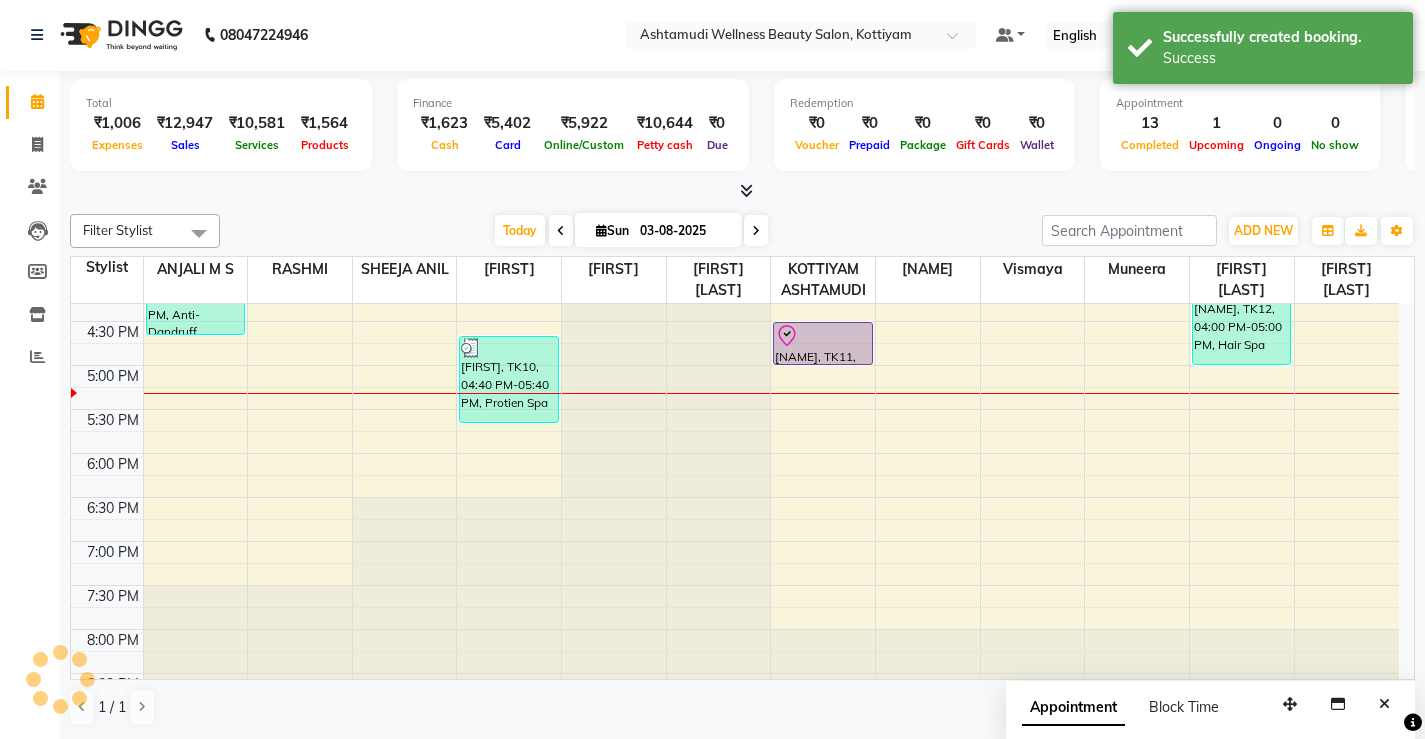 scroll, scrollTop: 0, scrollLeft: 0, axis: both 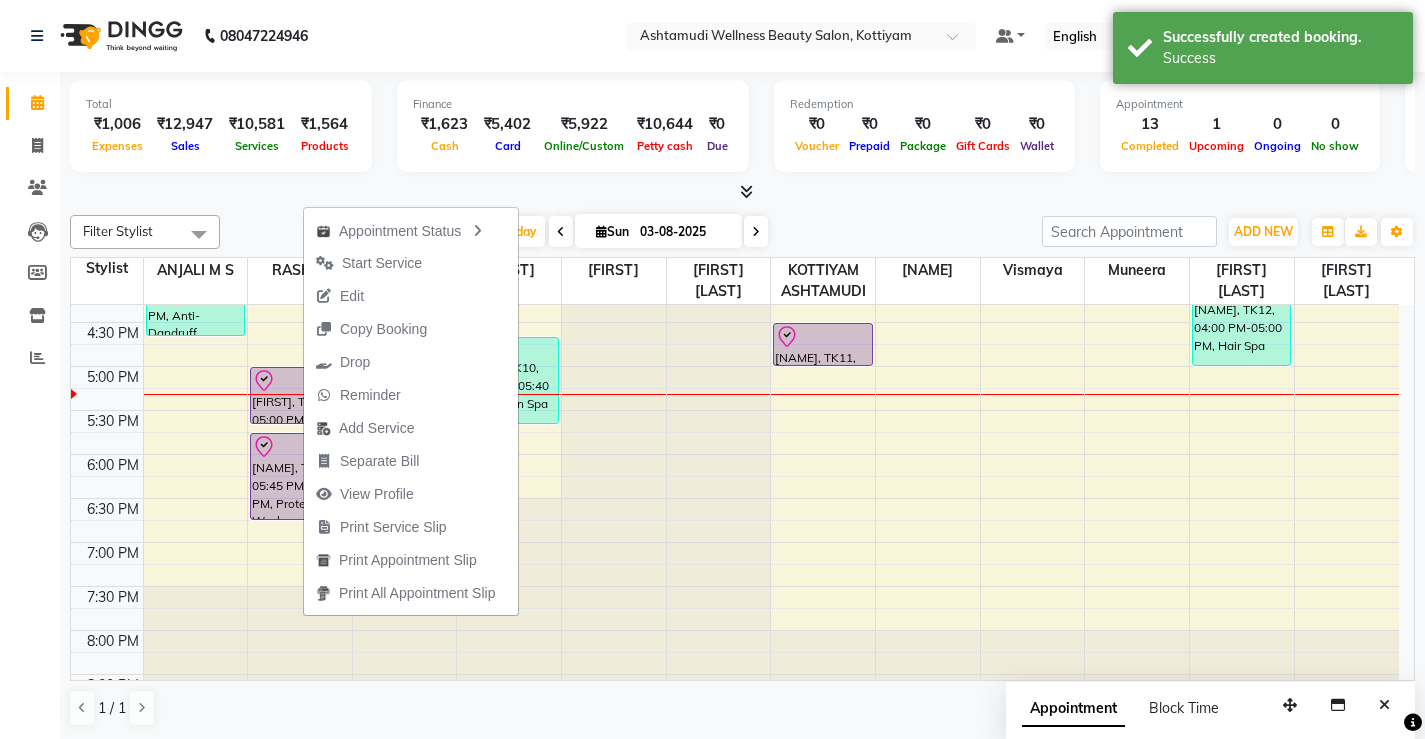click on "Total  ₹1,006  Expenses ₹12,947  Sales ₹10,581  Services ₹1,564  Products Finance  ₹1,623  Cash ₹5,402  Card ₹5,922  Online/Custom ₹10,644 Petty cash ₹0 Due  Redemption  ₹0 Voucher ₹0 Prepaid ₹0 Package ₹0  Gift Cards ₹0  Wallet  Appointment  13 Completed 1 Upcoming 0 Ongoing 0 No show  Other sales  ₹0  Packages ₹800  Memberships ₹0  Vouchers ₹0  Prepaids ₹0  Gift Cards" at bounding box center (742, 137) 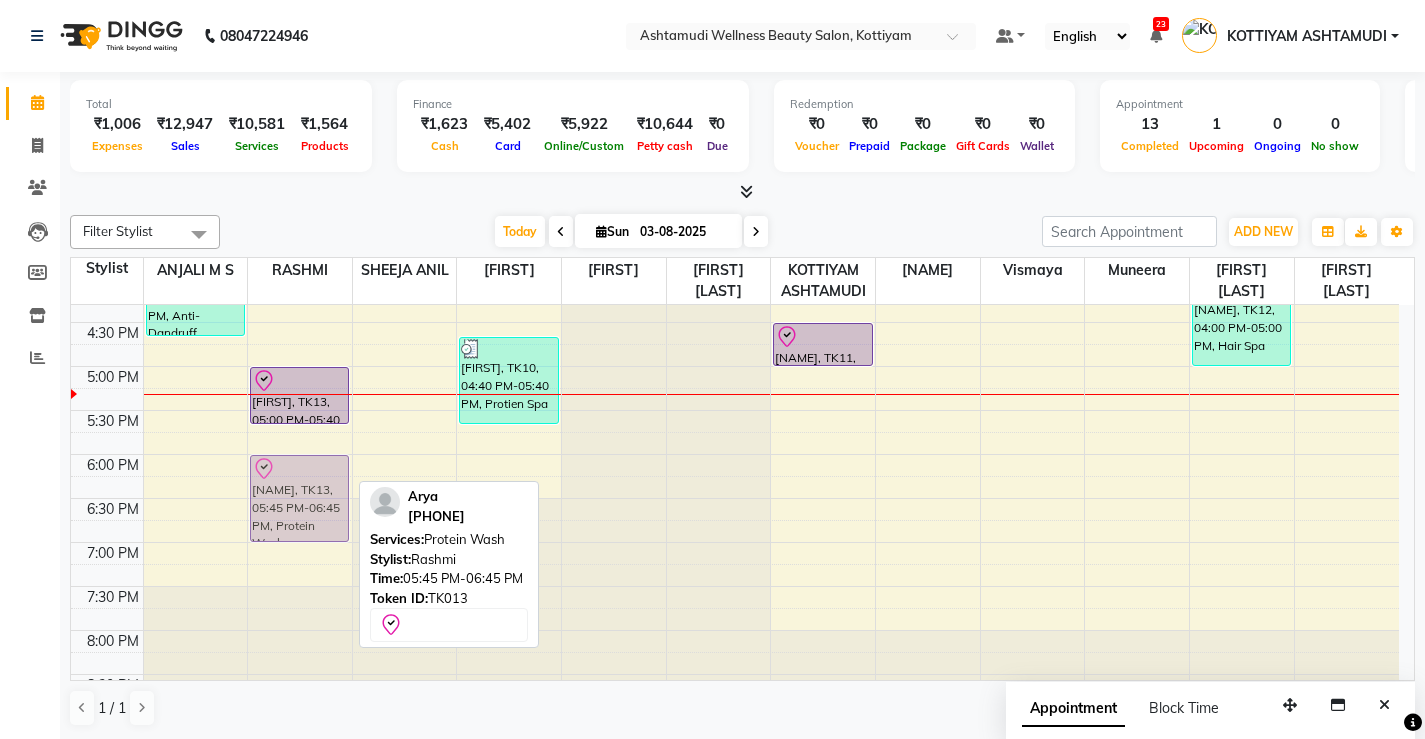 click on "Anjana, TK02, 10:25 AM-11:10 AM, Eyebrows Threading,Upper Lip Threading     Nasriya, TK03, 11:30 AM-12:45 PM, Hair cut ,Eyebrows Threading     Noufiya, TK08, 02:00 PM-02:15 PM, Eyebrows Threading
Arya, TK13, 05:00 PM-05:40 PM, Root Touch-Up (Ammonia Free)
Arya, TK13, 05:45 PM-06:45 PM, Protein Wash
Arya, TK13, 05:45 PM-06:45 PM, Protein Wash" at bounding box center (300, 146) 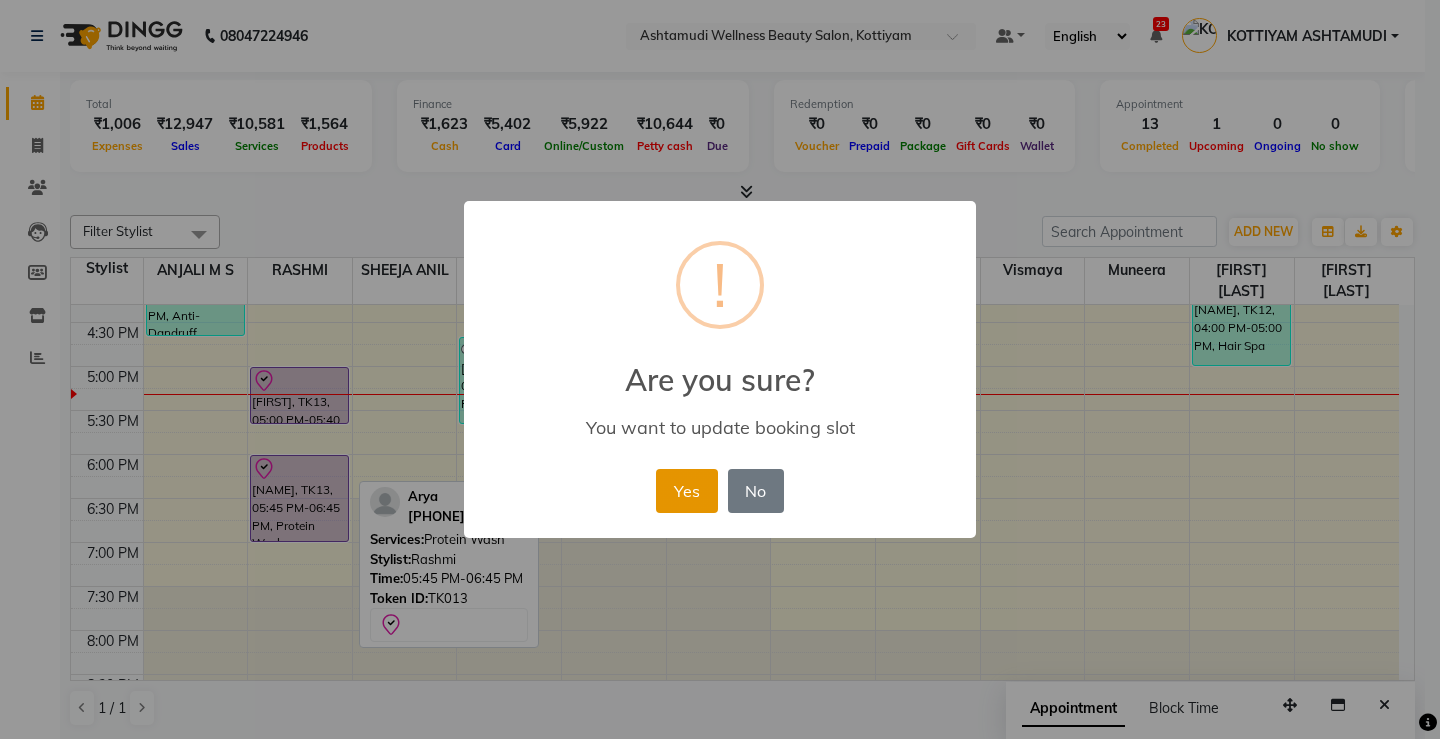 click on "Yes" at bounding box center [686, 491] 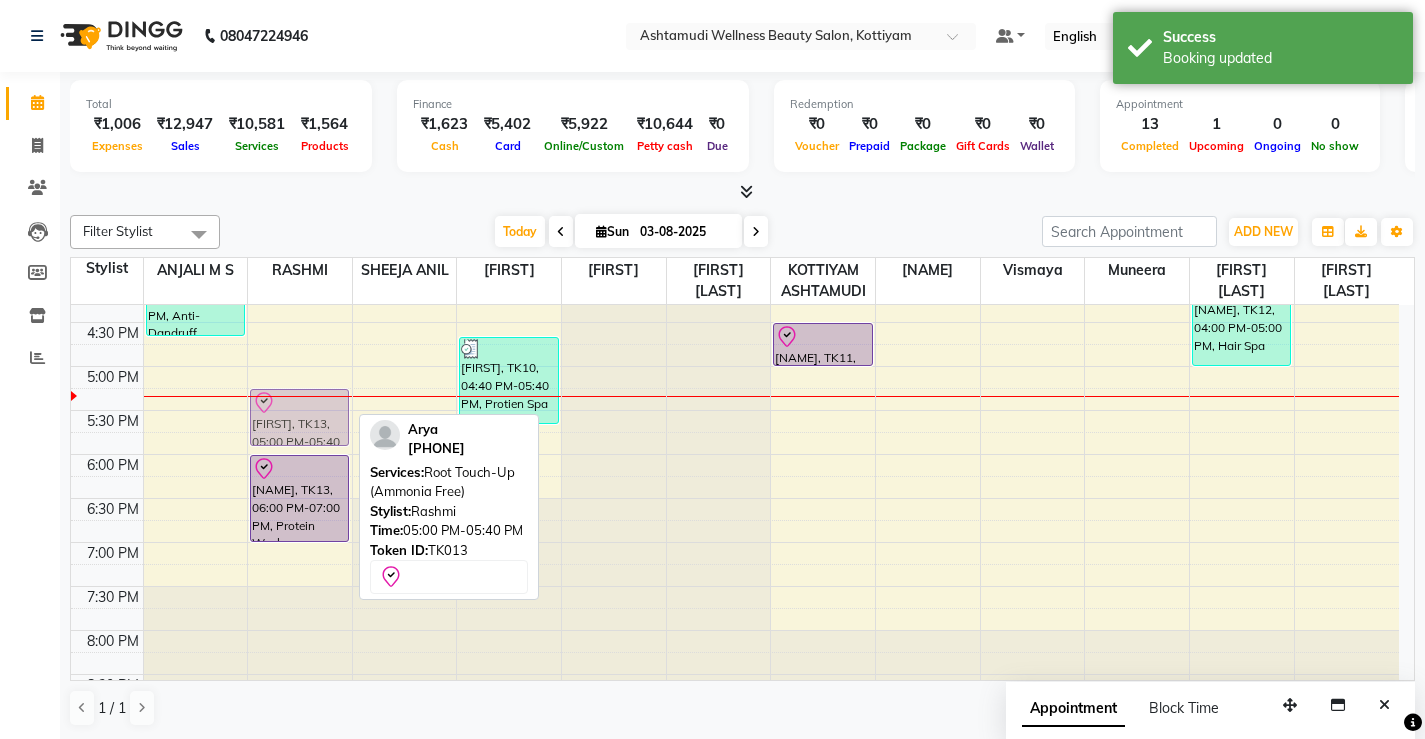 drag, startPoint x: 319, startPoint y: 415, endPoint x: 320, endPoint y: 434, distance: 19.026299 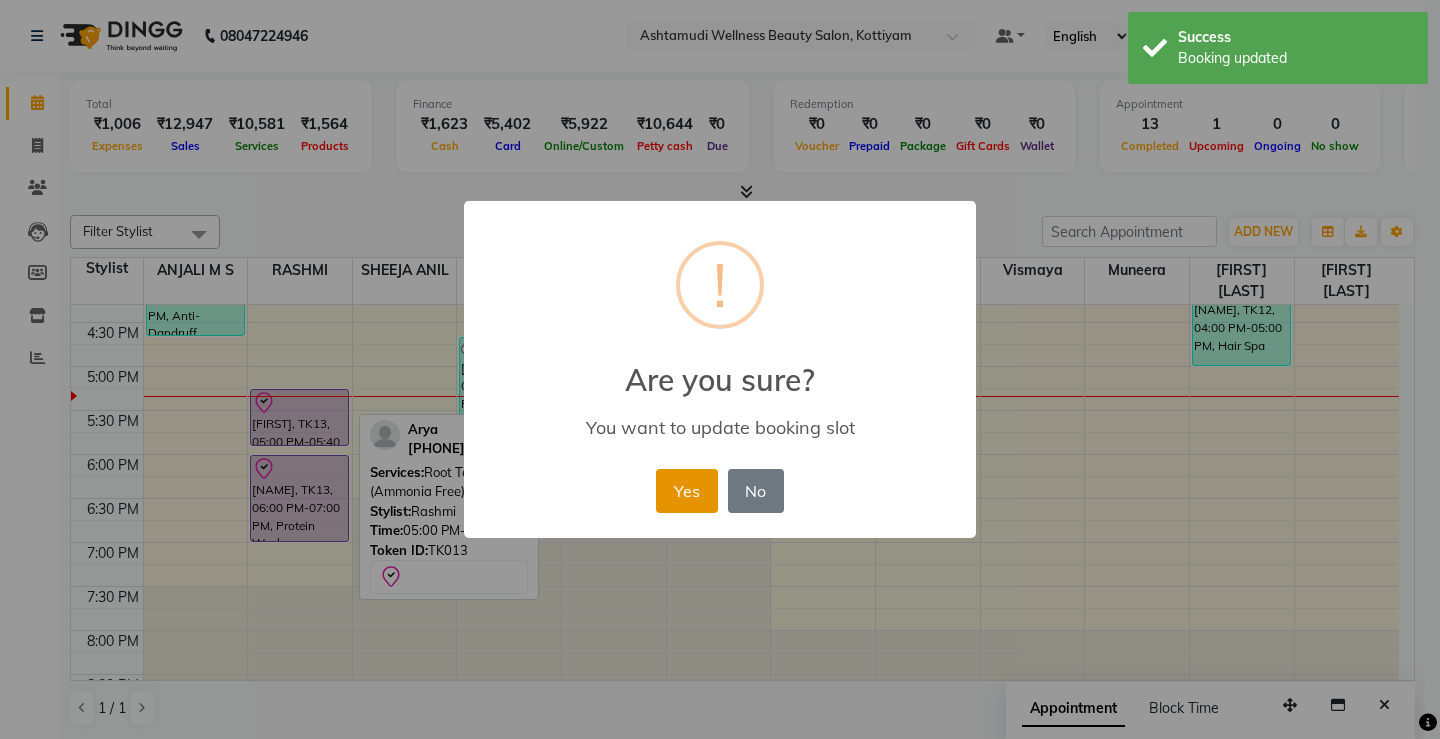 click on "Yes" at bounding box center (686, 491) 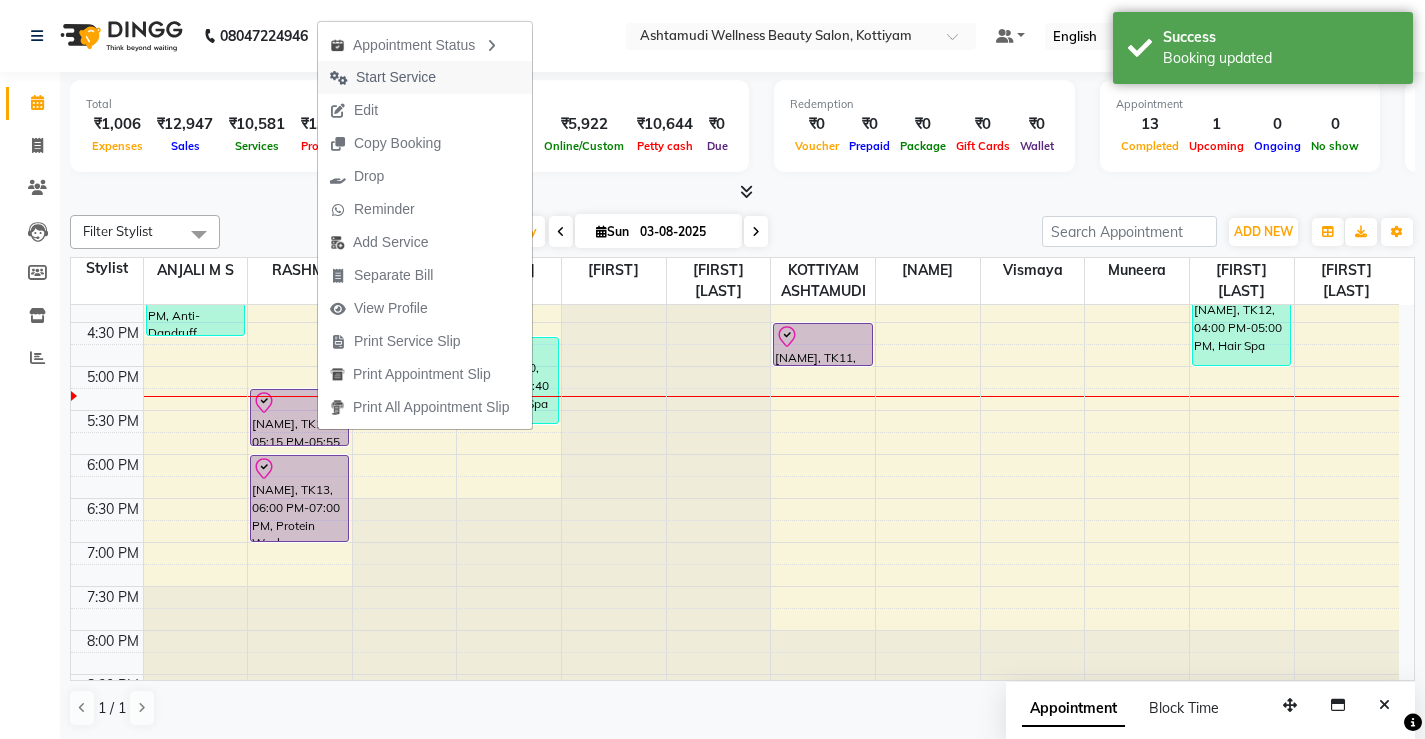 click on "Start Service" at bounding box center (396, 77) 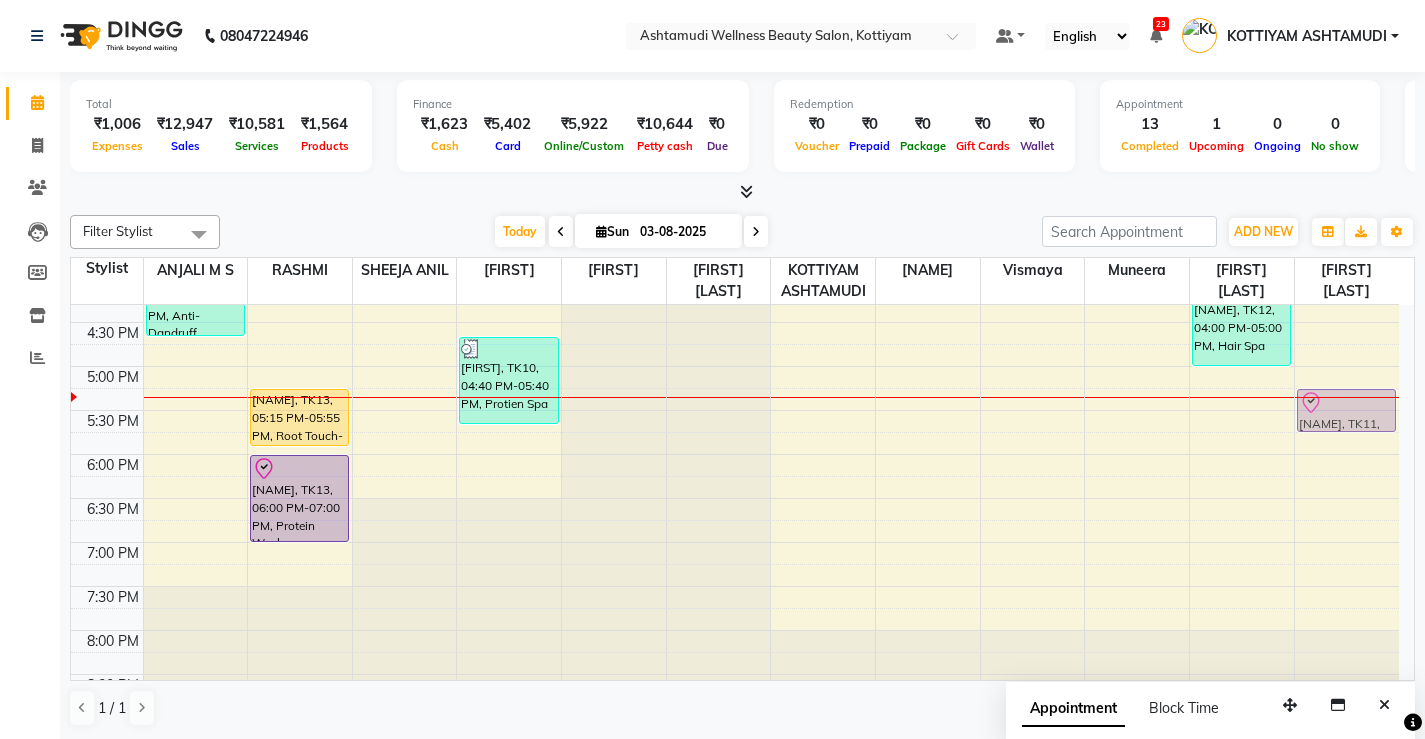 drag, startPoint x: 834, startPoint y: 351, endPoint x: 1341, endPoint y: 422, distance: 511.94727 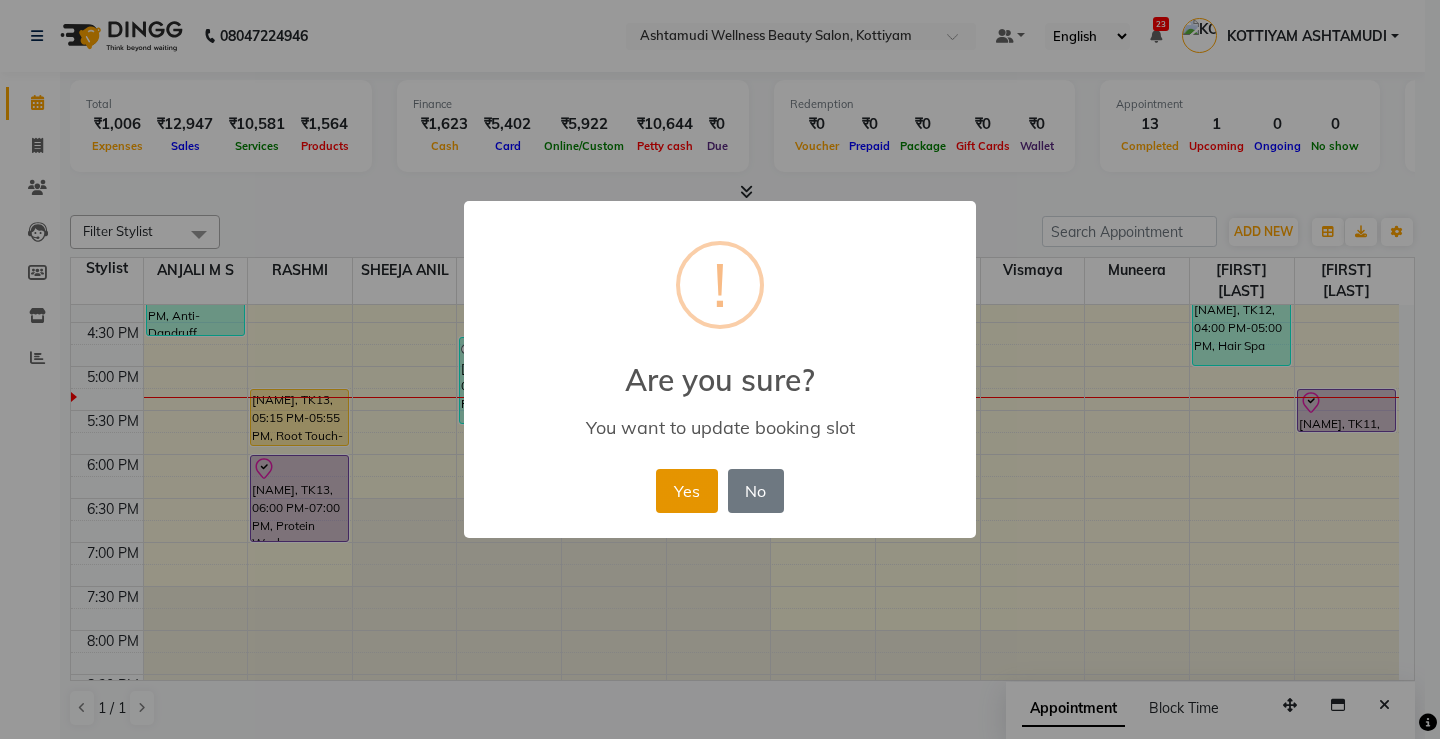 click on "Yes" at bounding box center (686, 491) 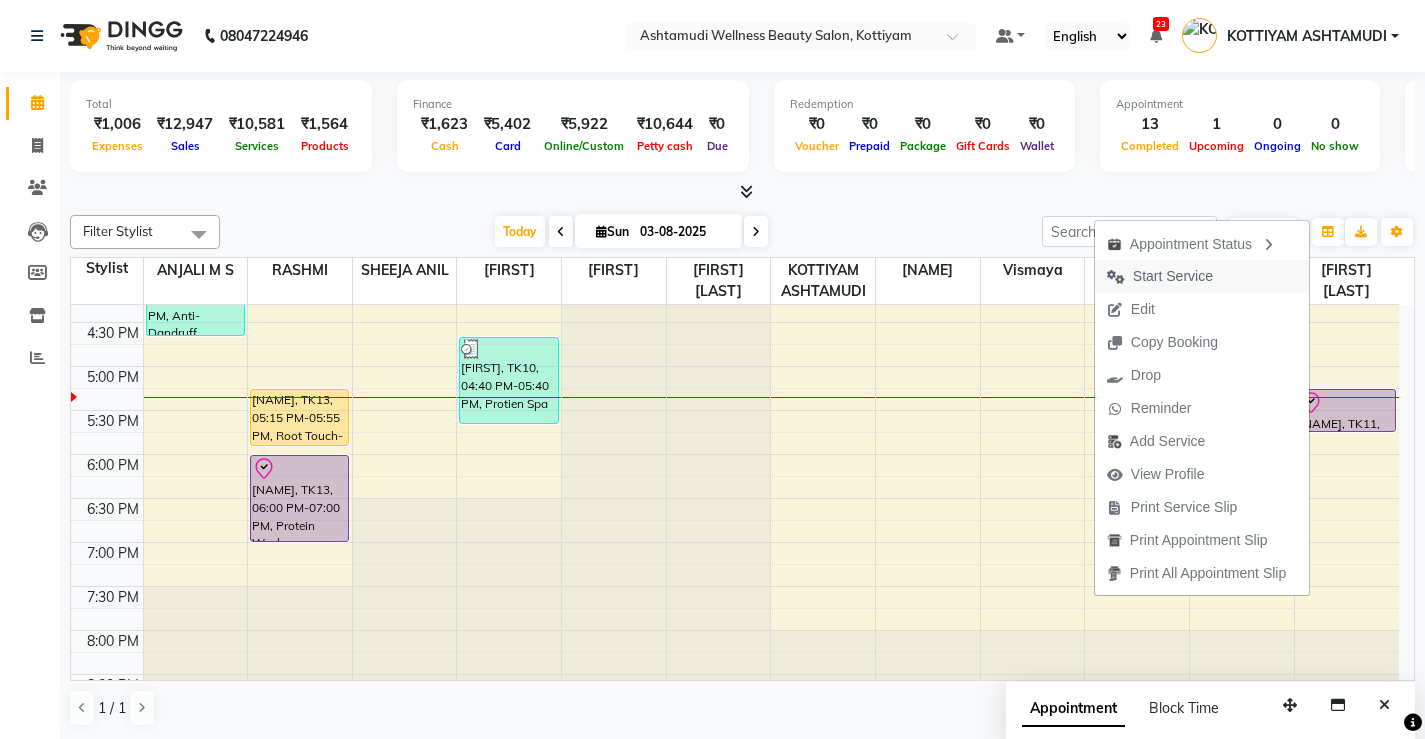 click on "Start Service" at bounding box center (1173, 276) 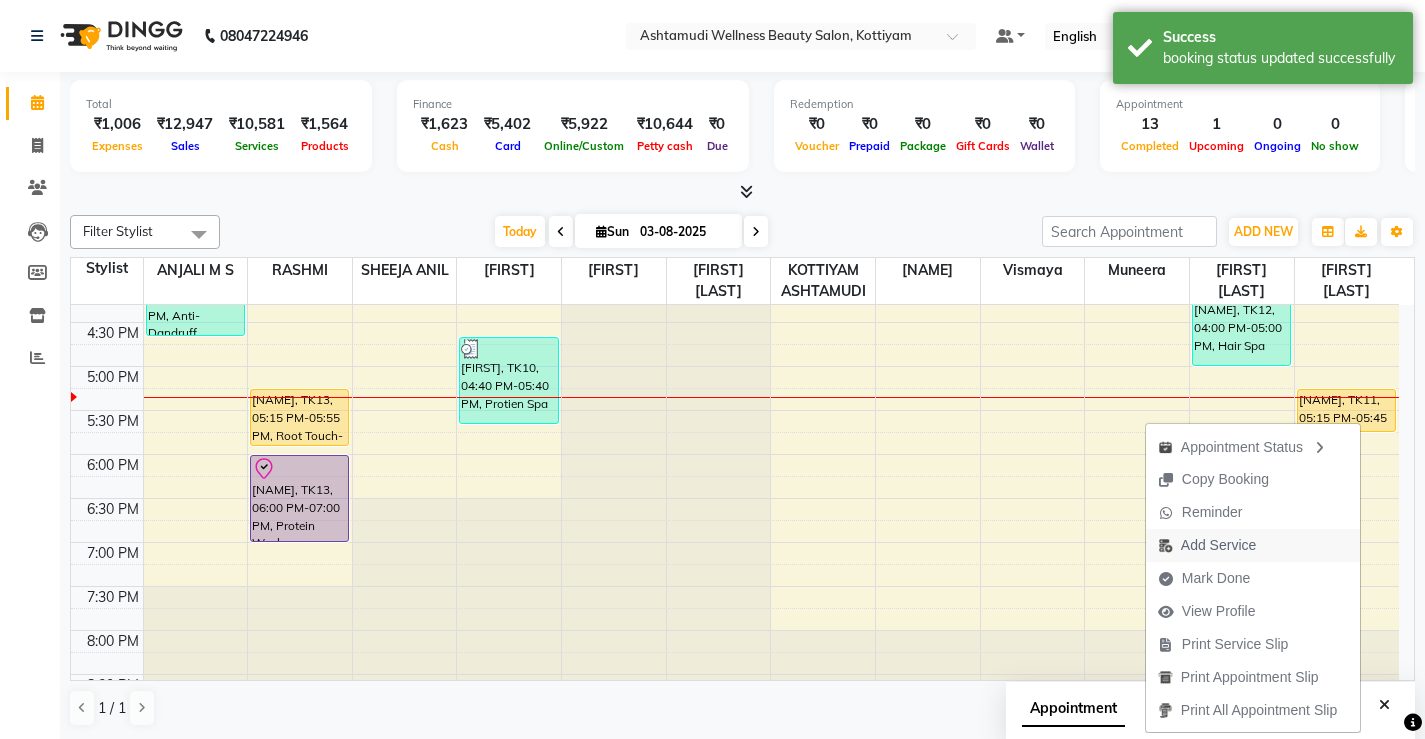 click on "Add Service" at bounding box center [1218, 545] 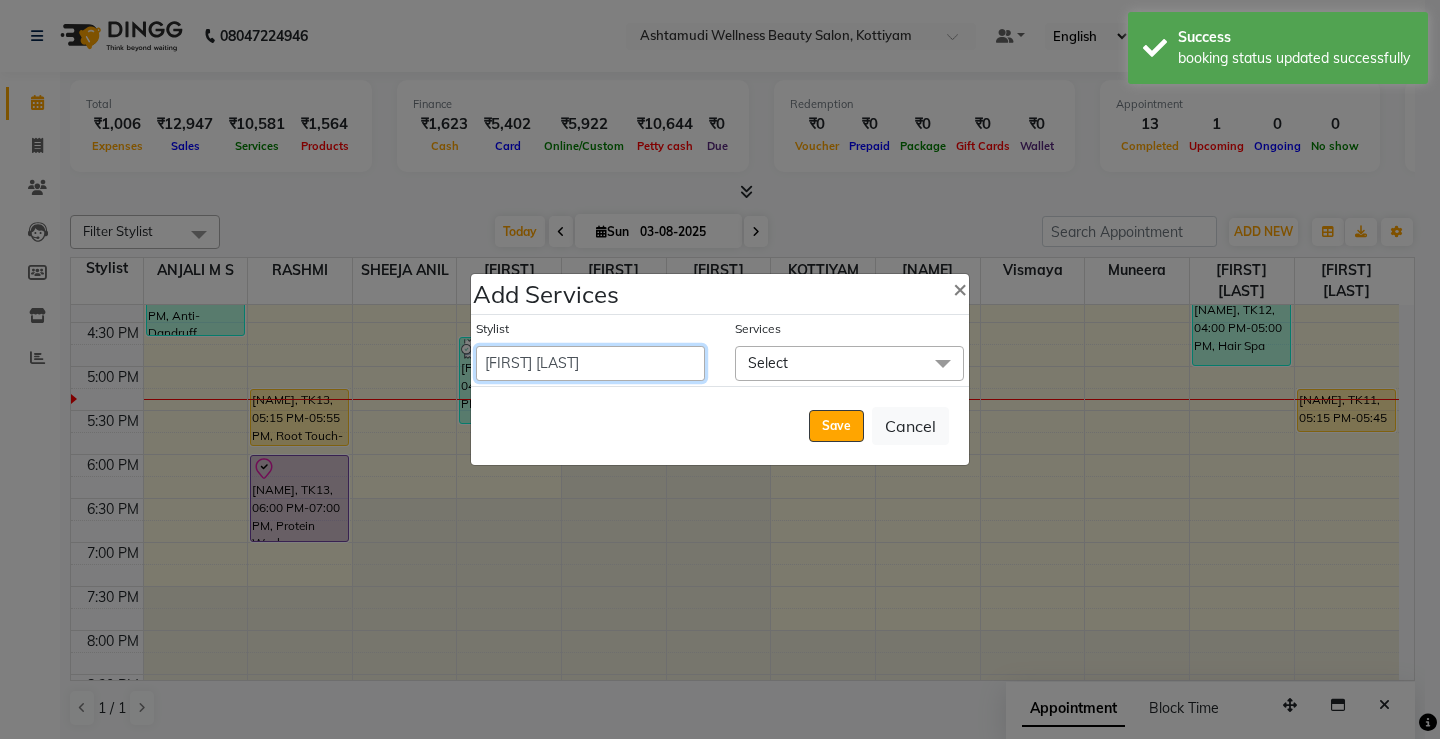 click on "ANJALI M S   ASWATHY   KOTTIYAM ASHTAMUDI   KUMARI   Muneera   RASHMI   SHEEJA ANIL   SHYNI    SINDHYA    Sona Sunil   Sreepriya   STEFFY STEPHAN   Varsha S   Vismaya" at bounding box center (590, 363) 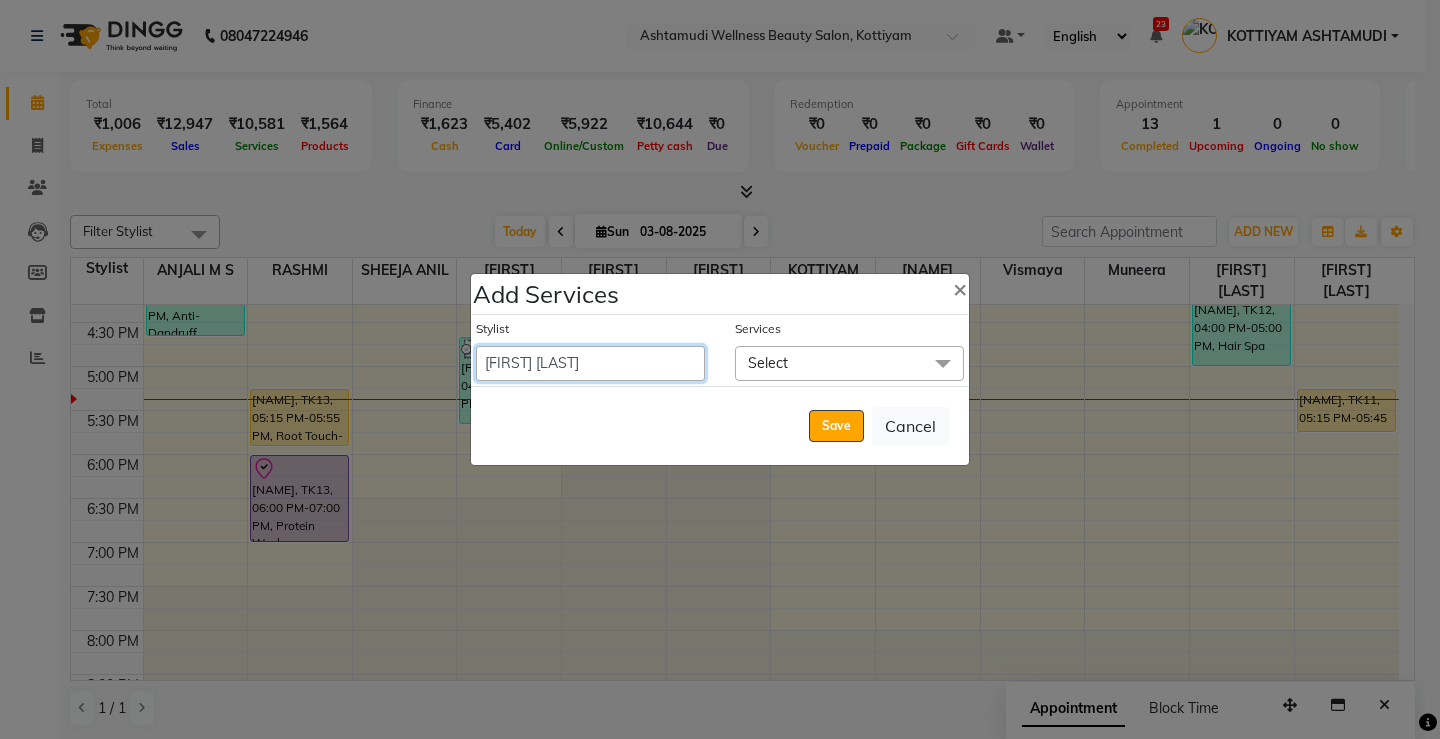 select on "50208" 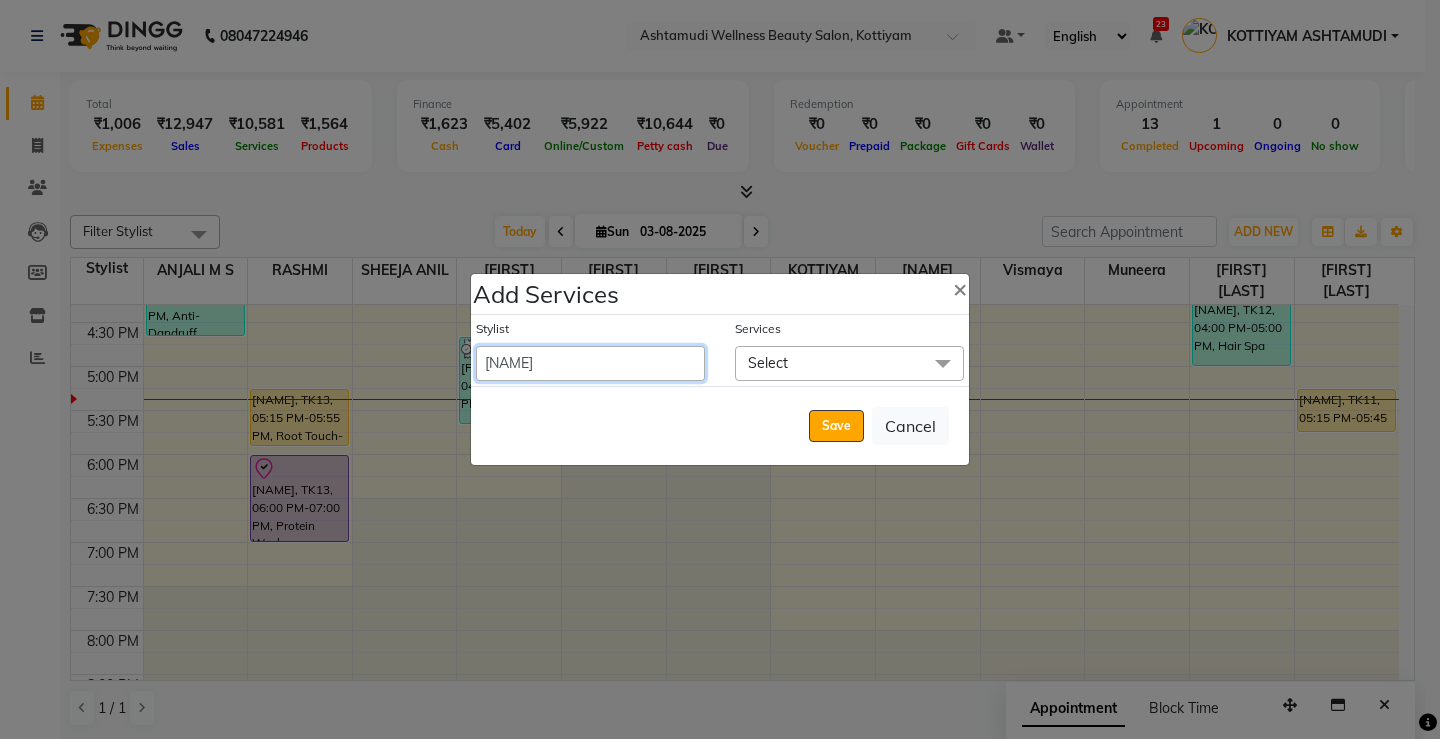 click on "ANJALI M S   ASWATHY   KOTTIYAM ASHTAMUDI   KUMARI   Muneera   RASHMI   SHEEJA ANIL   SHYNI    SINDHYA    Sona Sunil   Sreepriya   STEFFY STEPHAN   Varsha S   Vismaya" at bounding box center [590, 363] 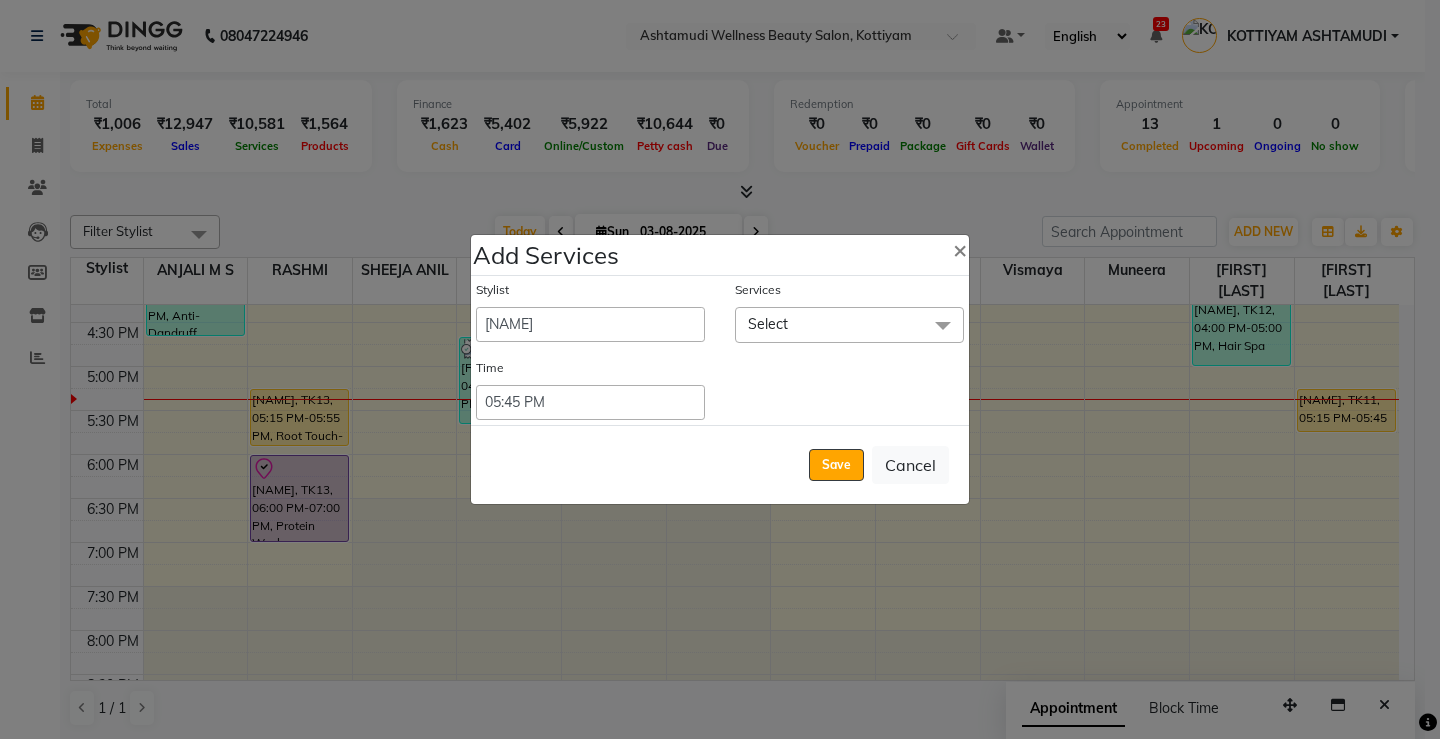 click on "Select" 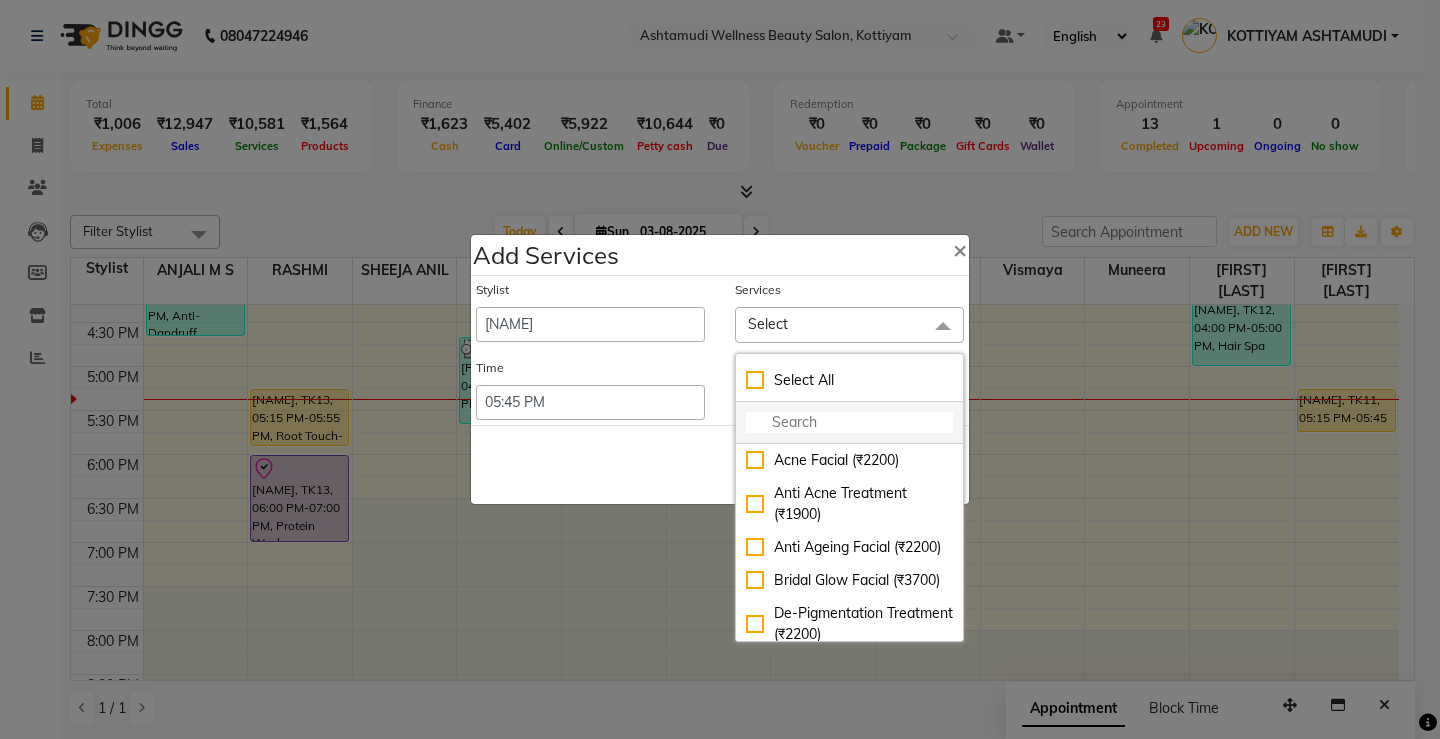 click 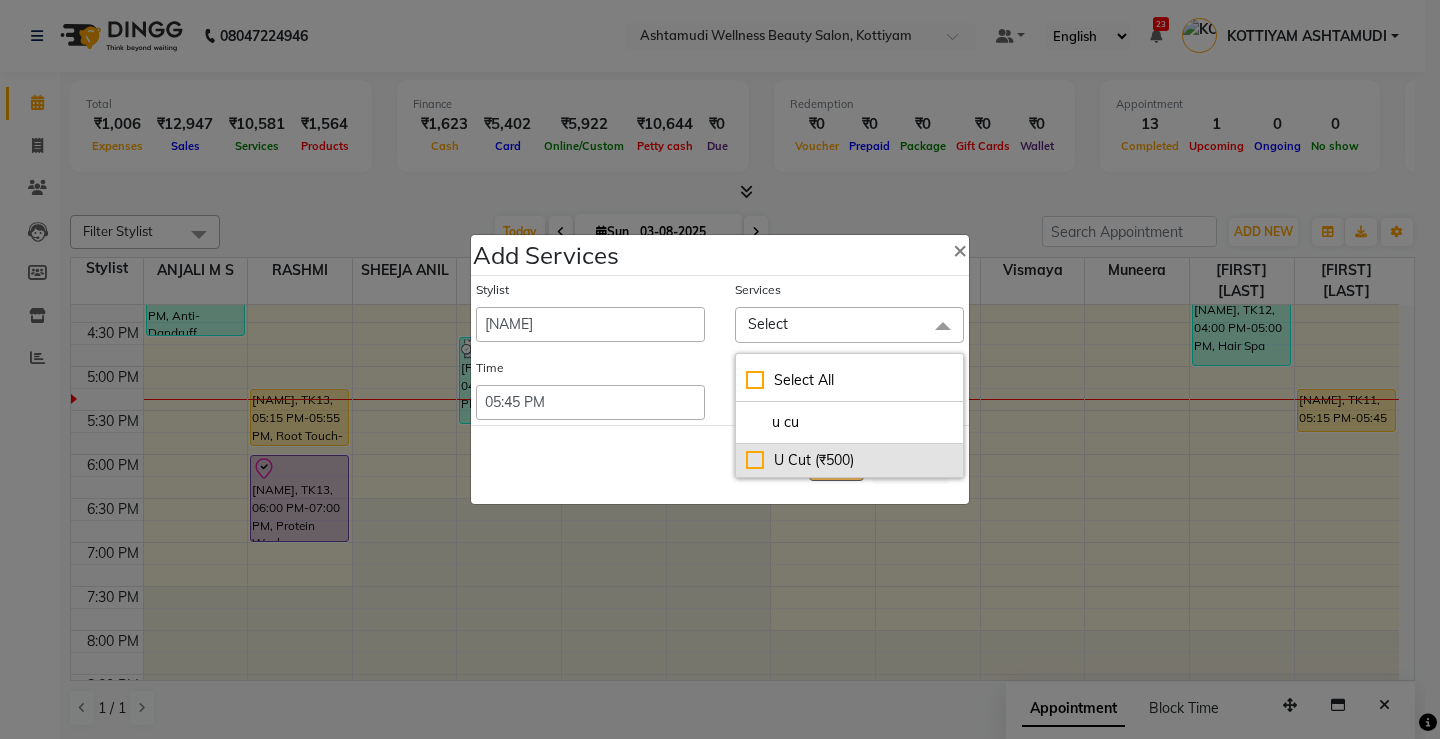 type on "u cu" 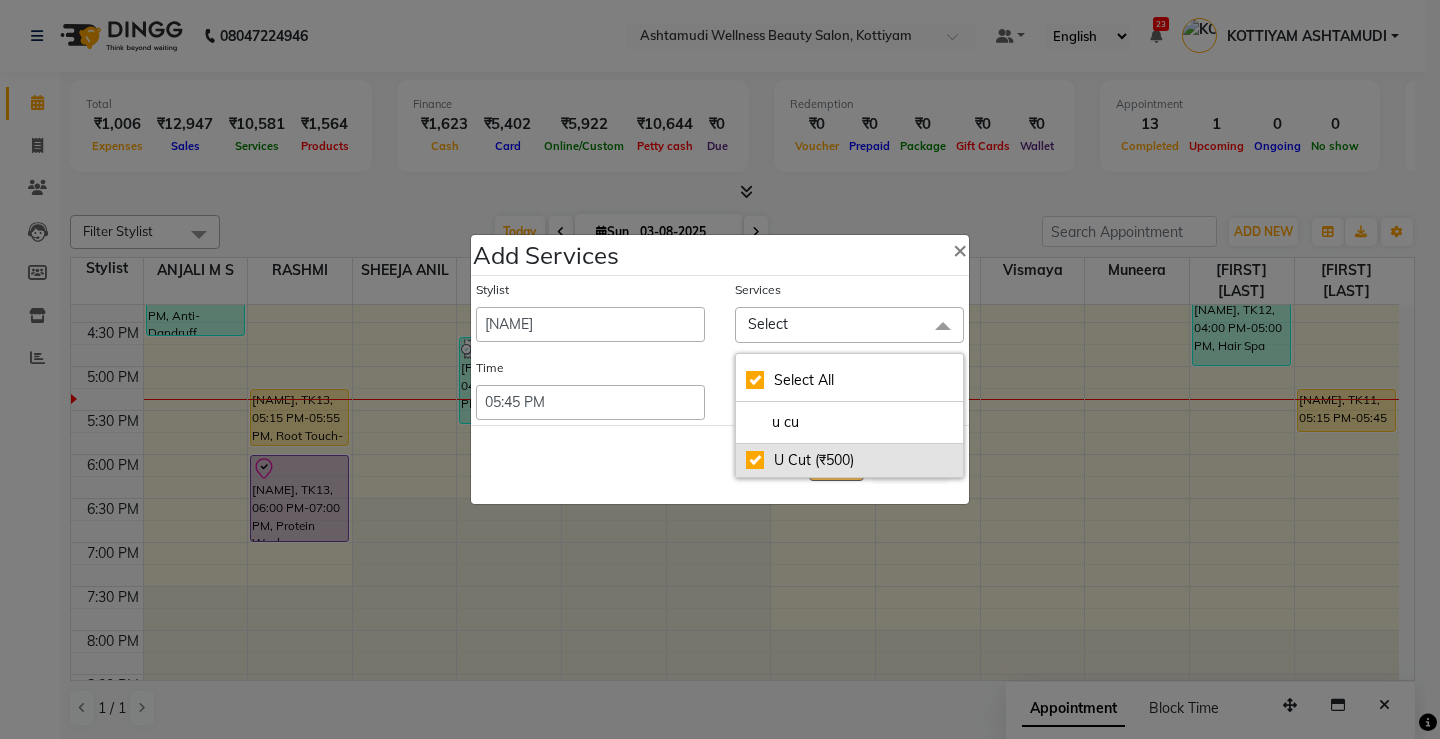 checkbox on "true" 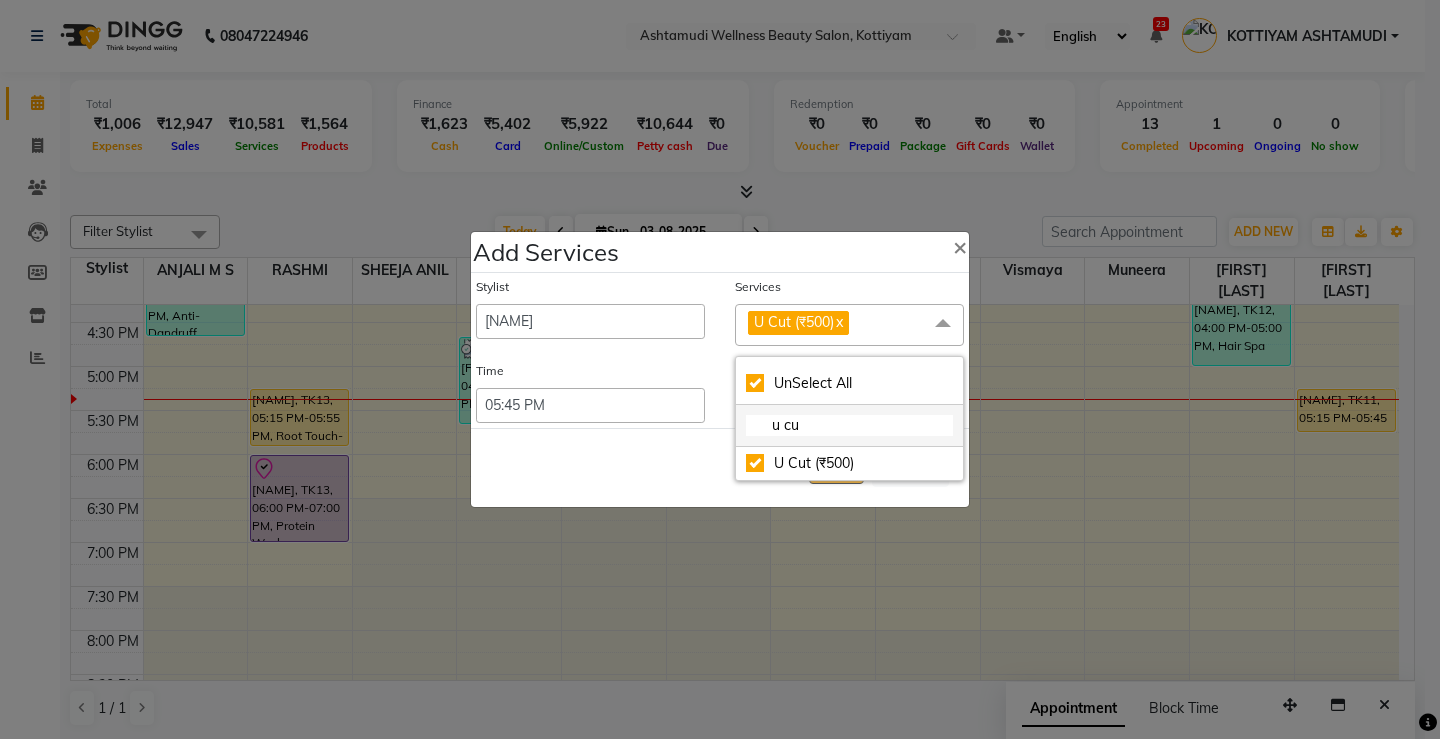 click on "u cu" 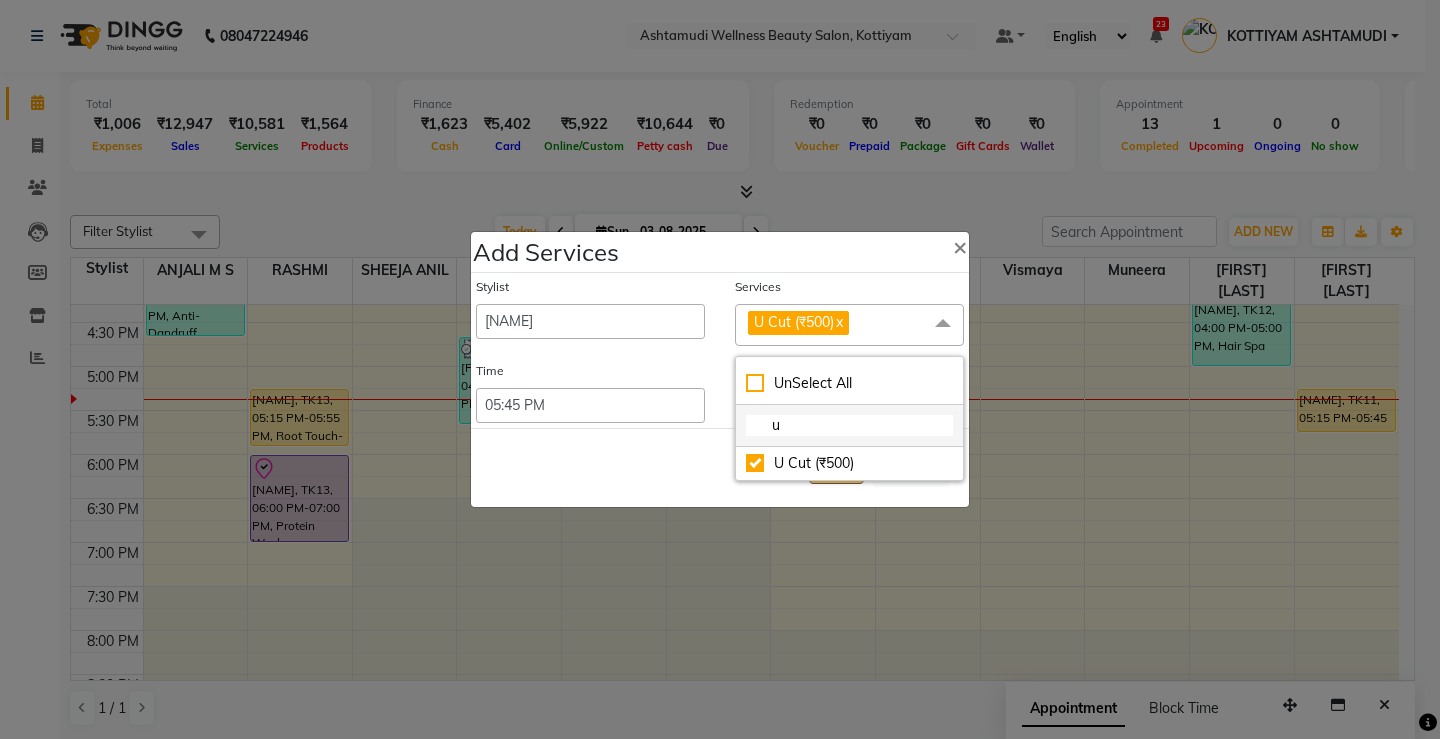 type on "u" 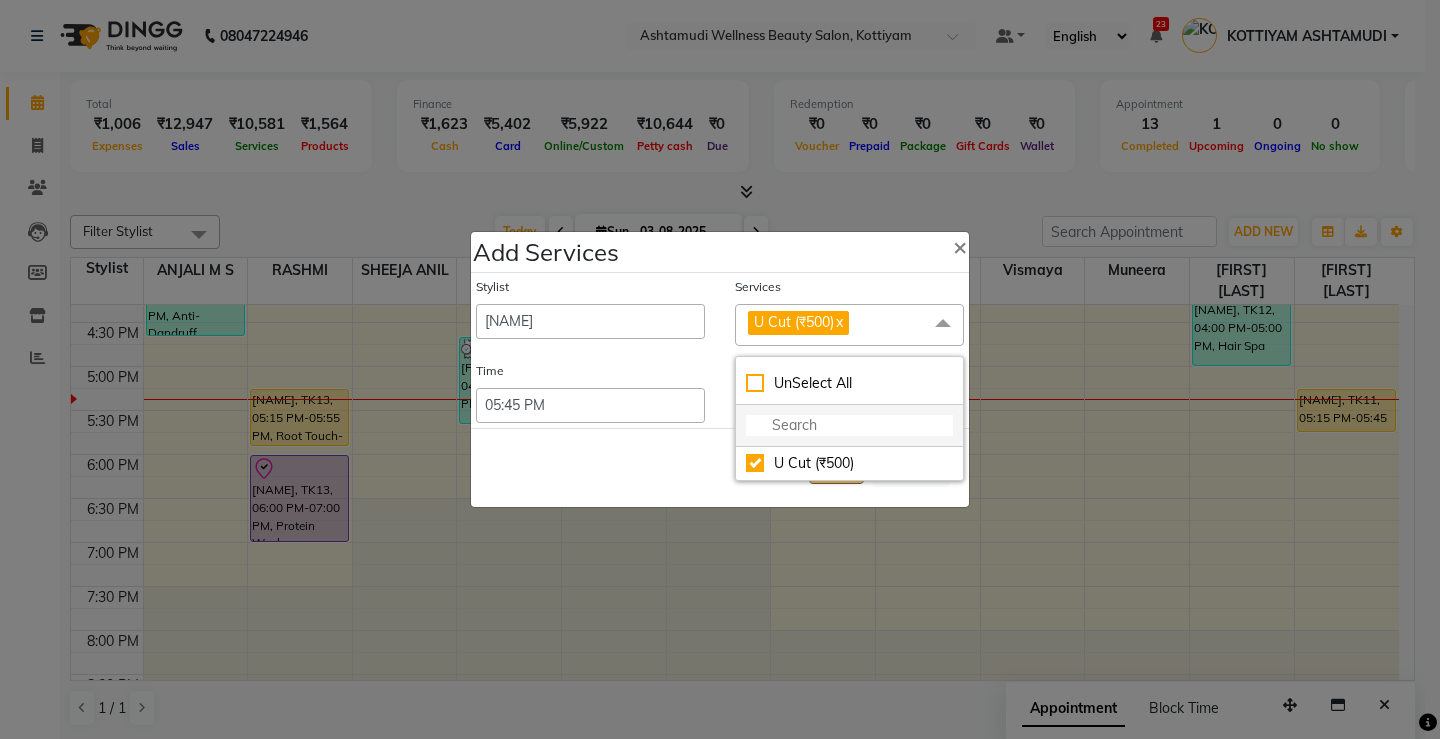 checkbox on "false" 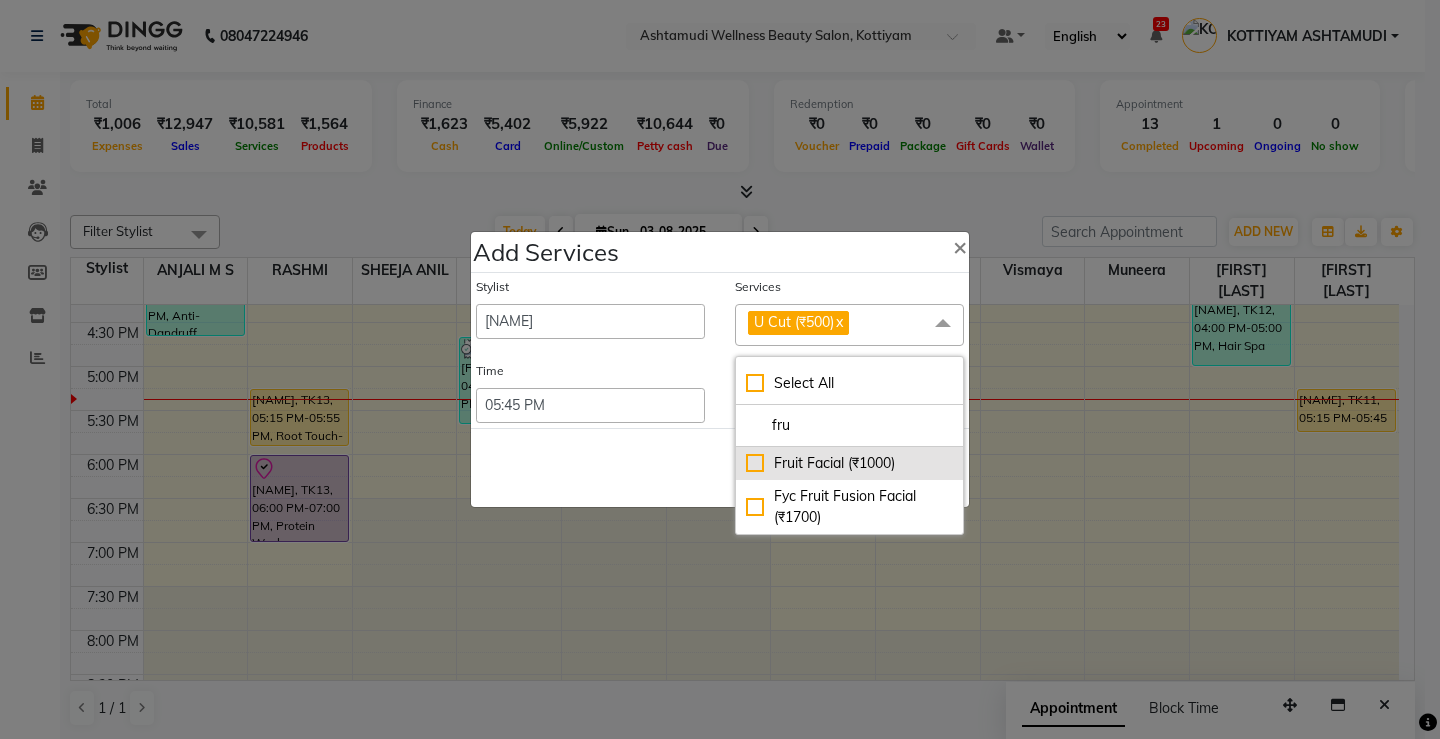 type on "fru" 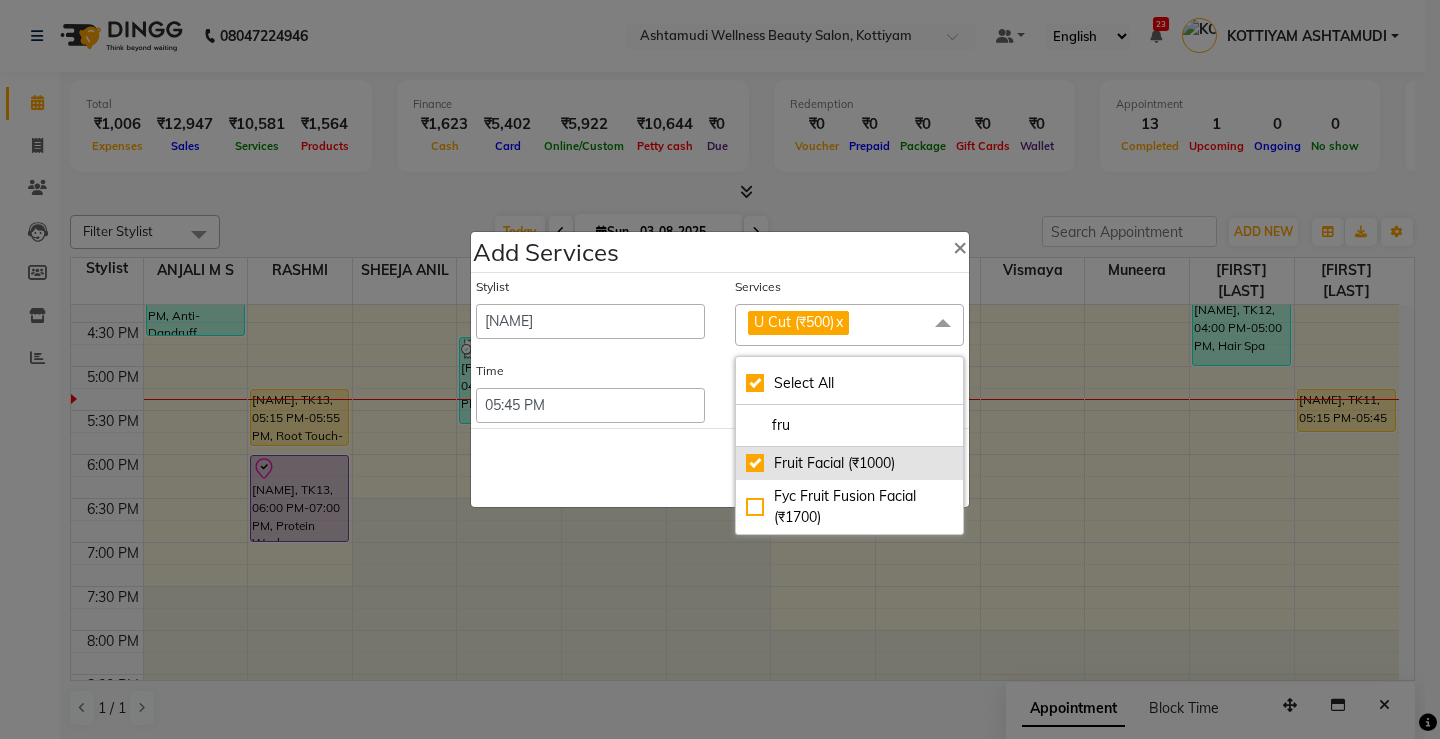checkbox on "true" 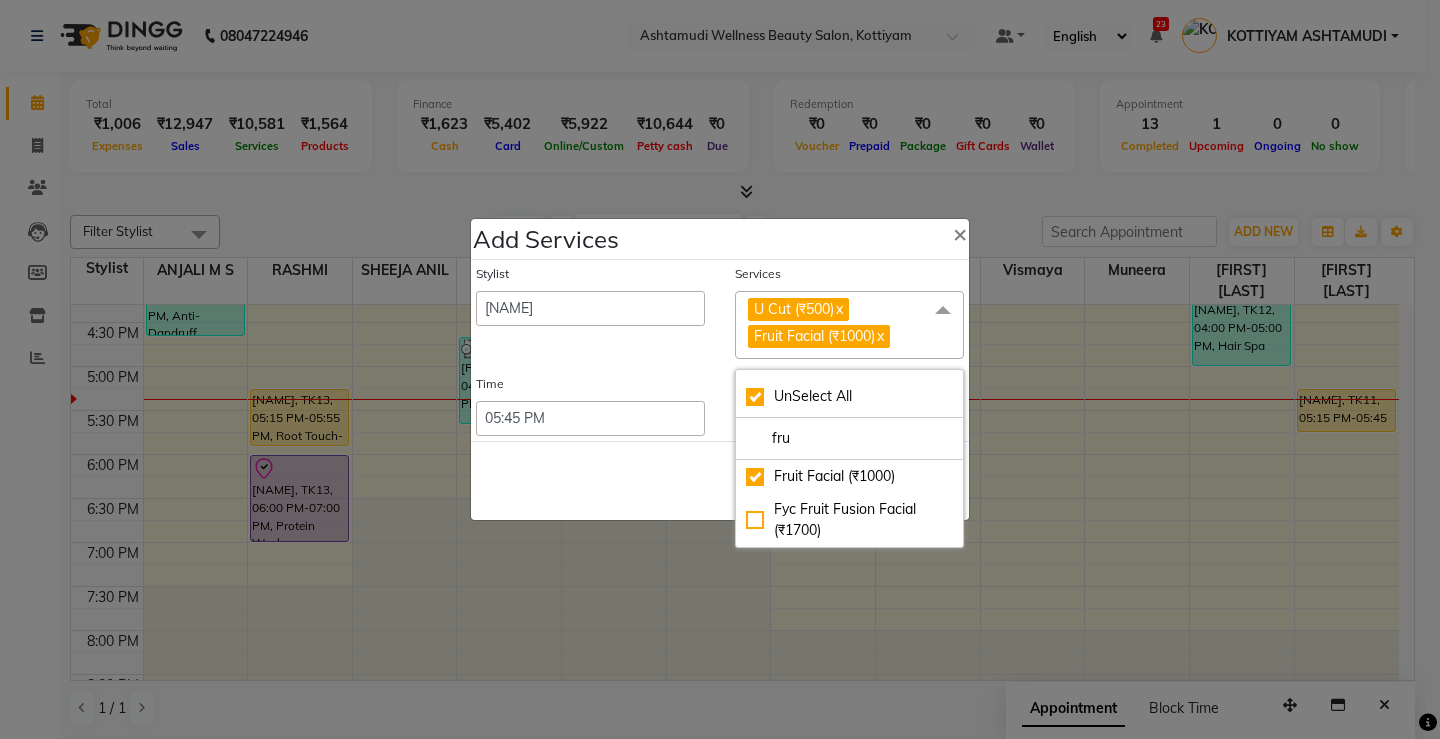click on "Save   Cancel" 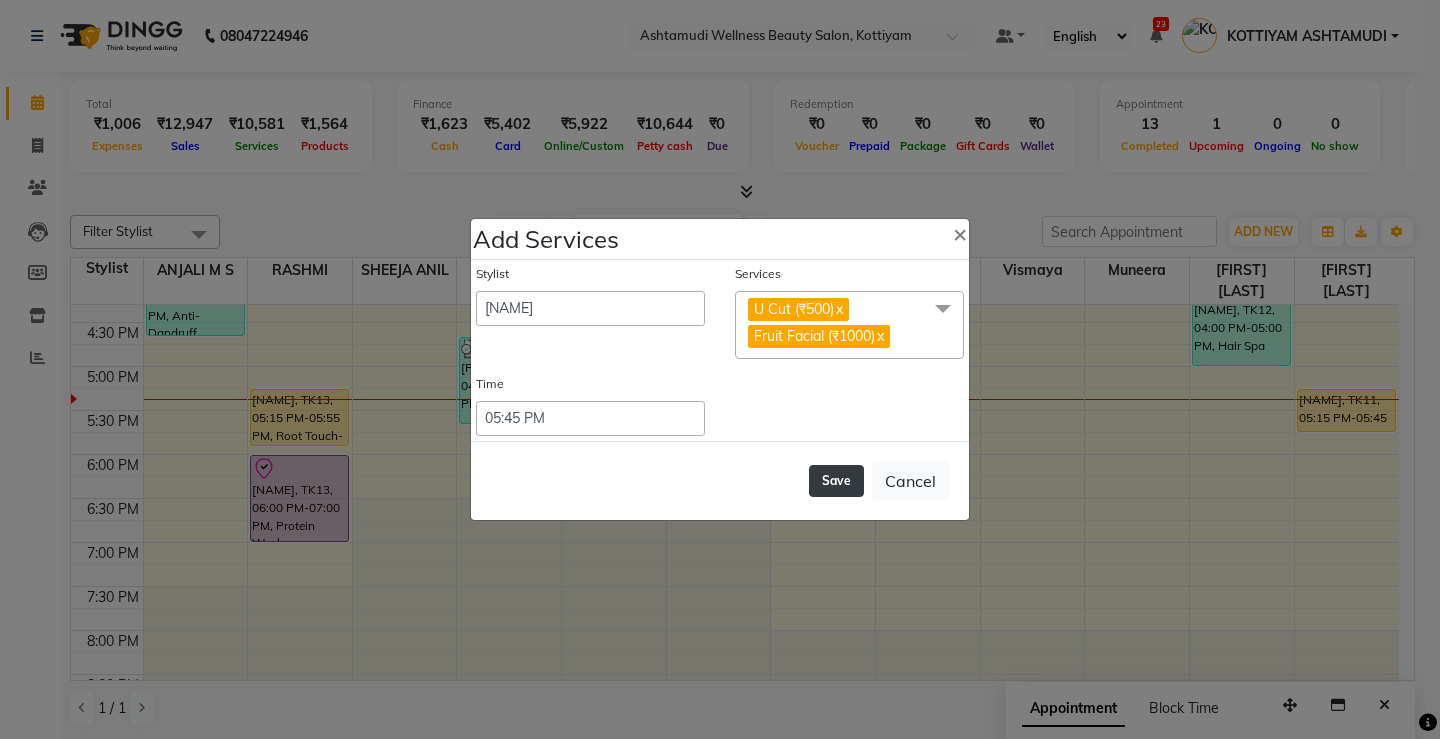 click on "Save" 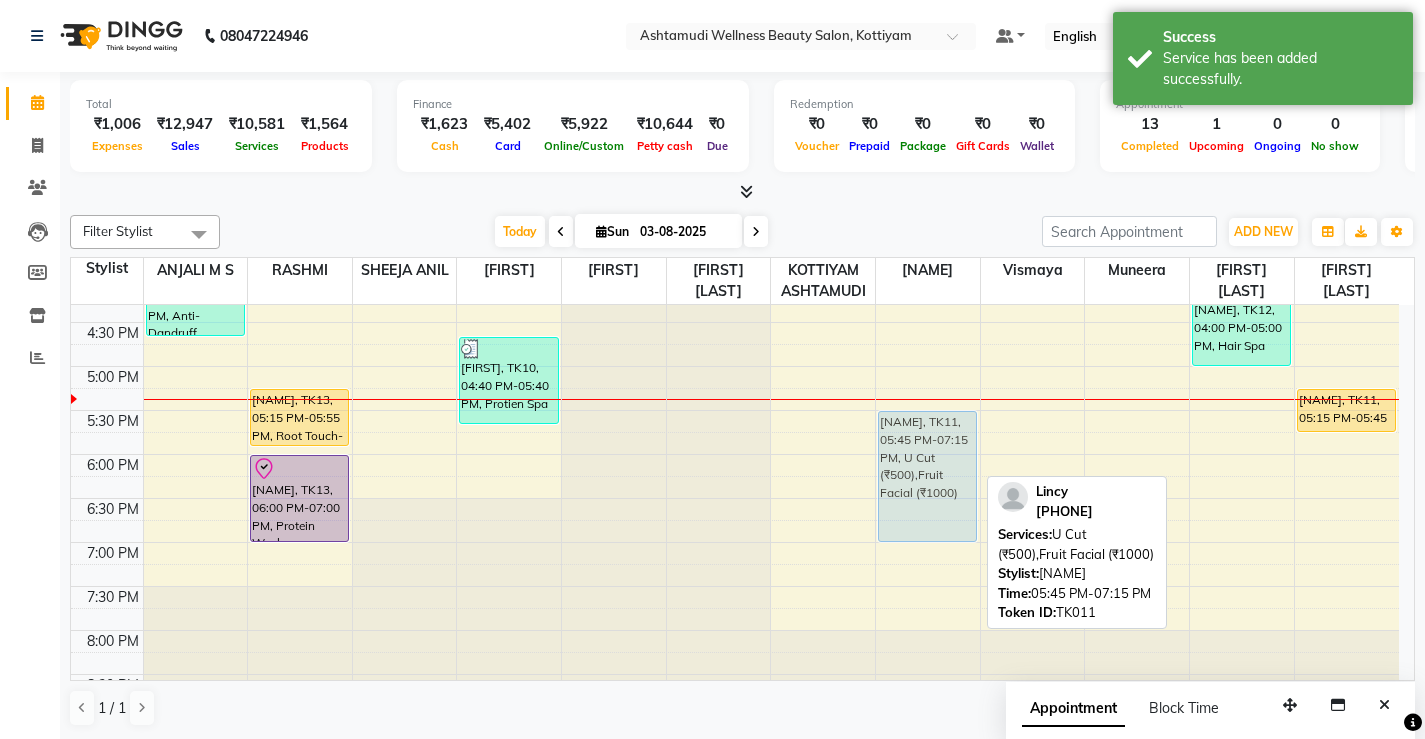 drag, startPoint x: 935, startPoint y: 485, endPoint x: 935, endPoint y: 465, distance: 20 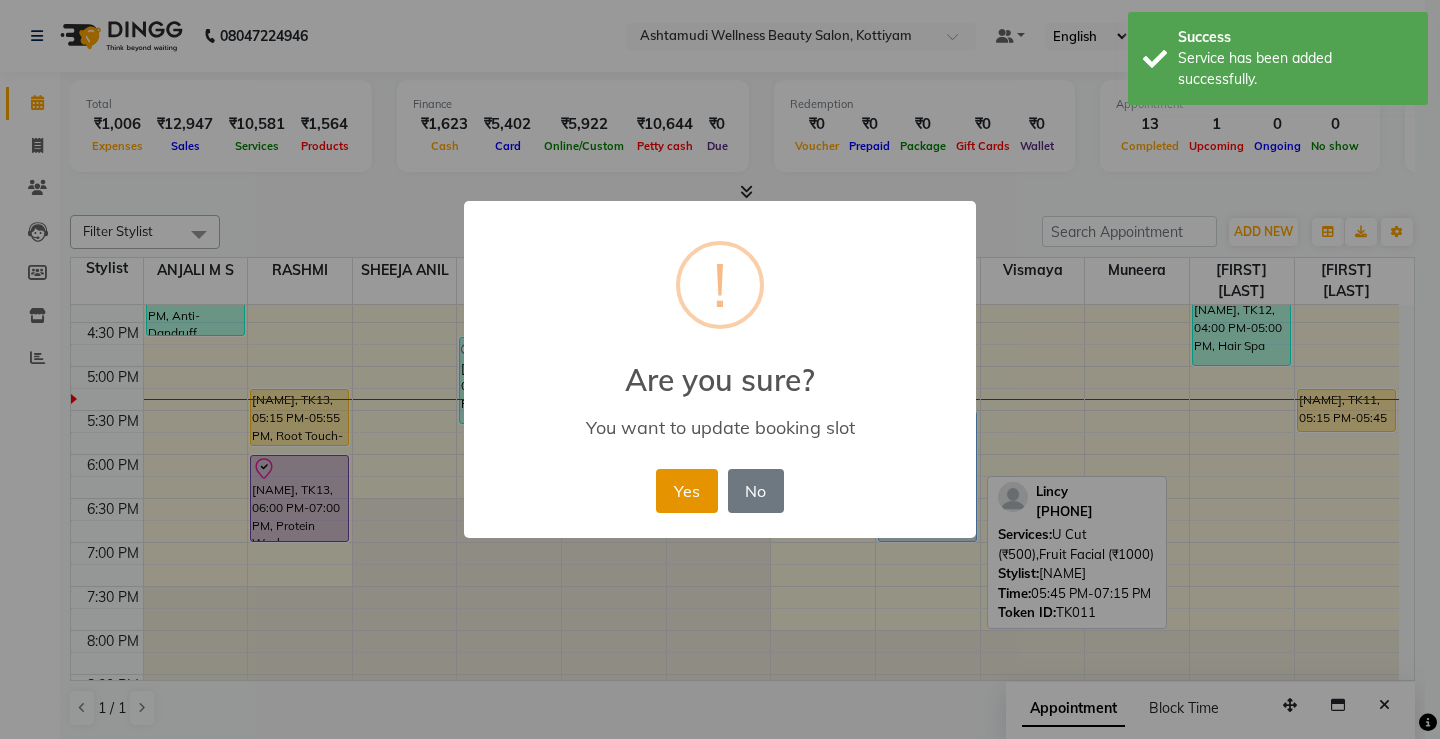 click on "Yes" at bounding box center [686, 491] 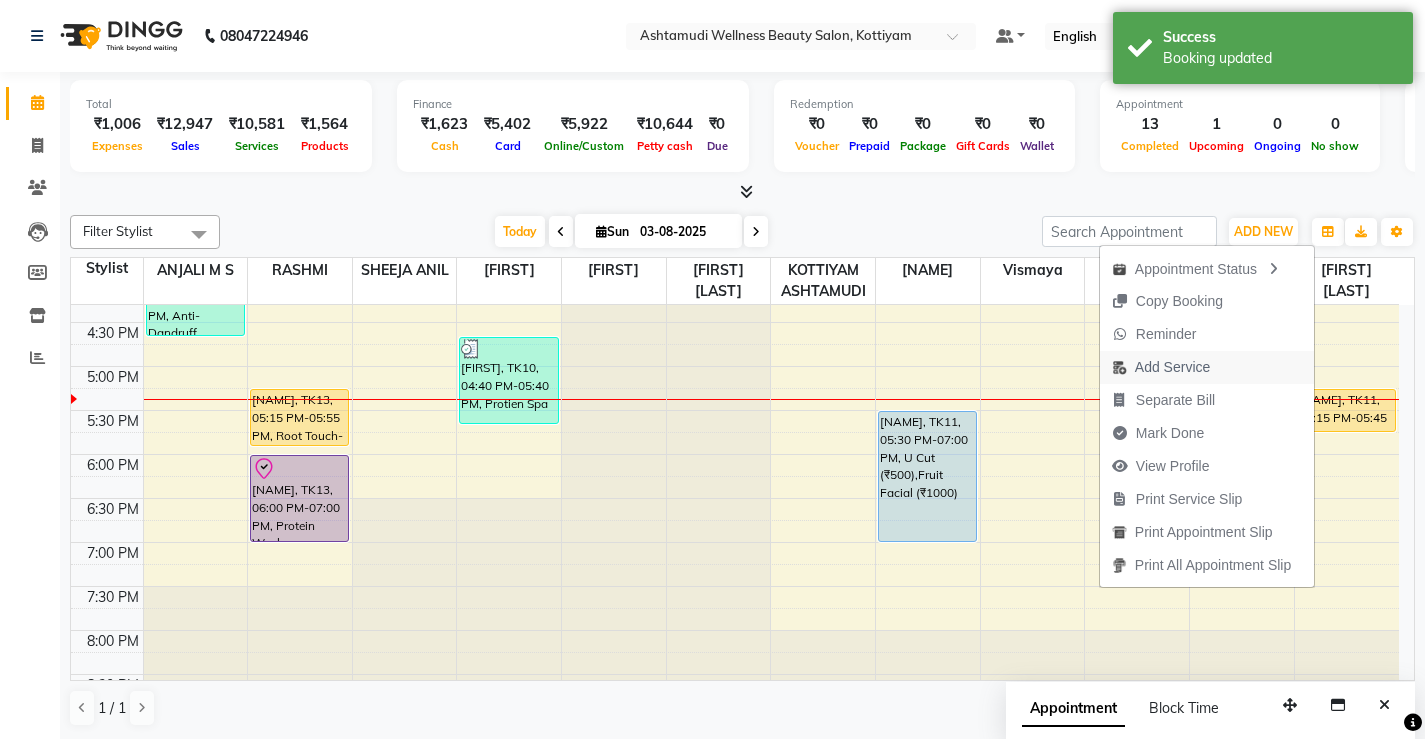 click on "Add Service" at bounding box center [1172, 367] 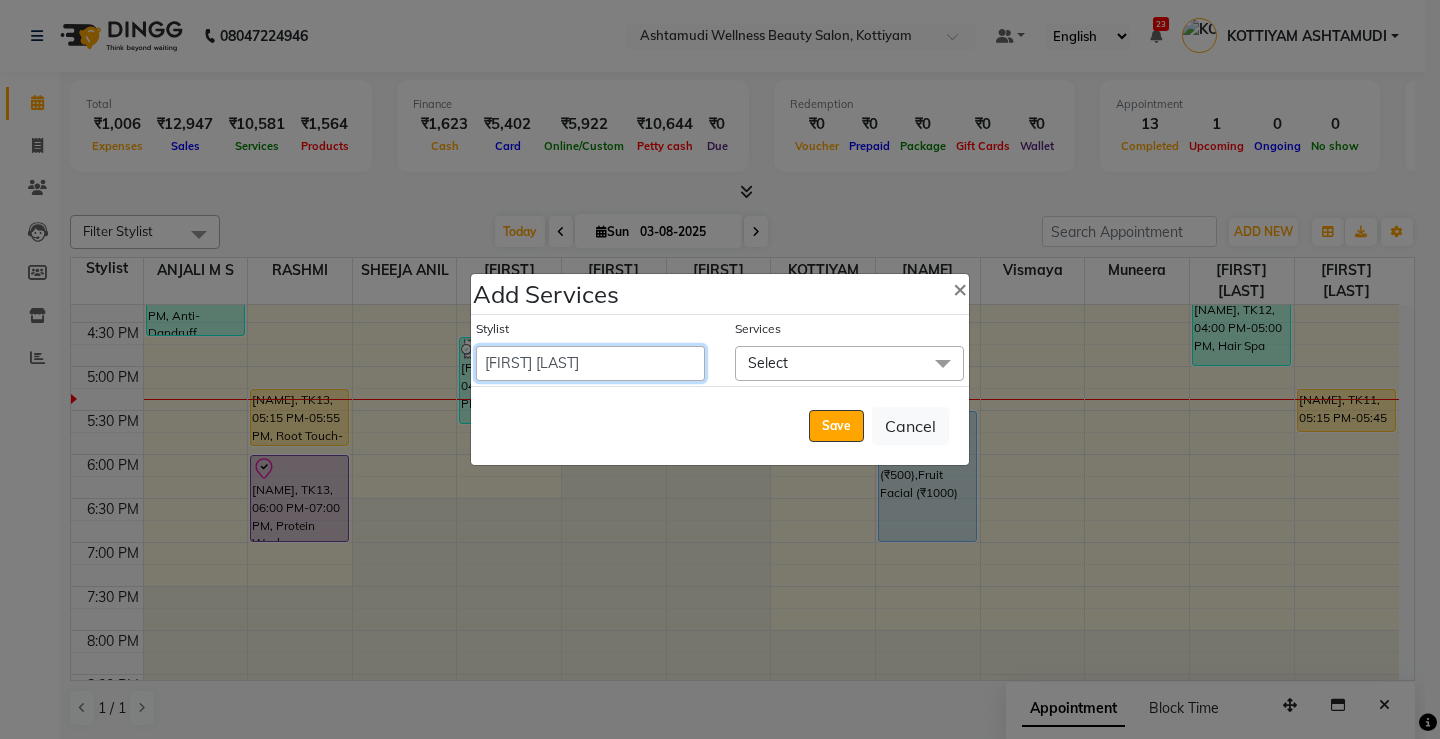 click on "ANJALI M S   ASWATHY   KOTTIYAM ASHTAMUDI   KUMARI   Muneera   RASHMI   SHEEJA ANIL   SHYNI    SINDHYA    Sona Sunil   Sreepriya   STEFFY STEPHAN   Varsha S   Vismaya" at bounding box center [590, 363] 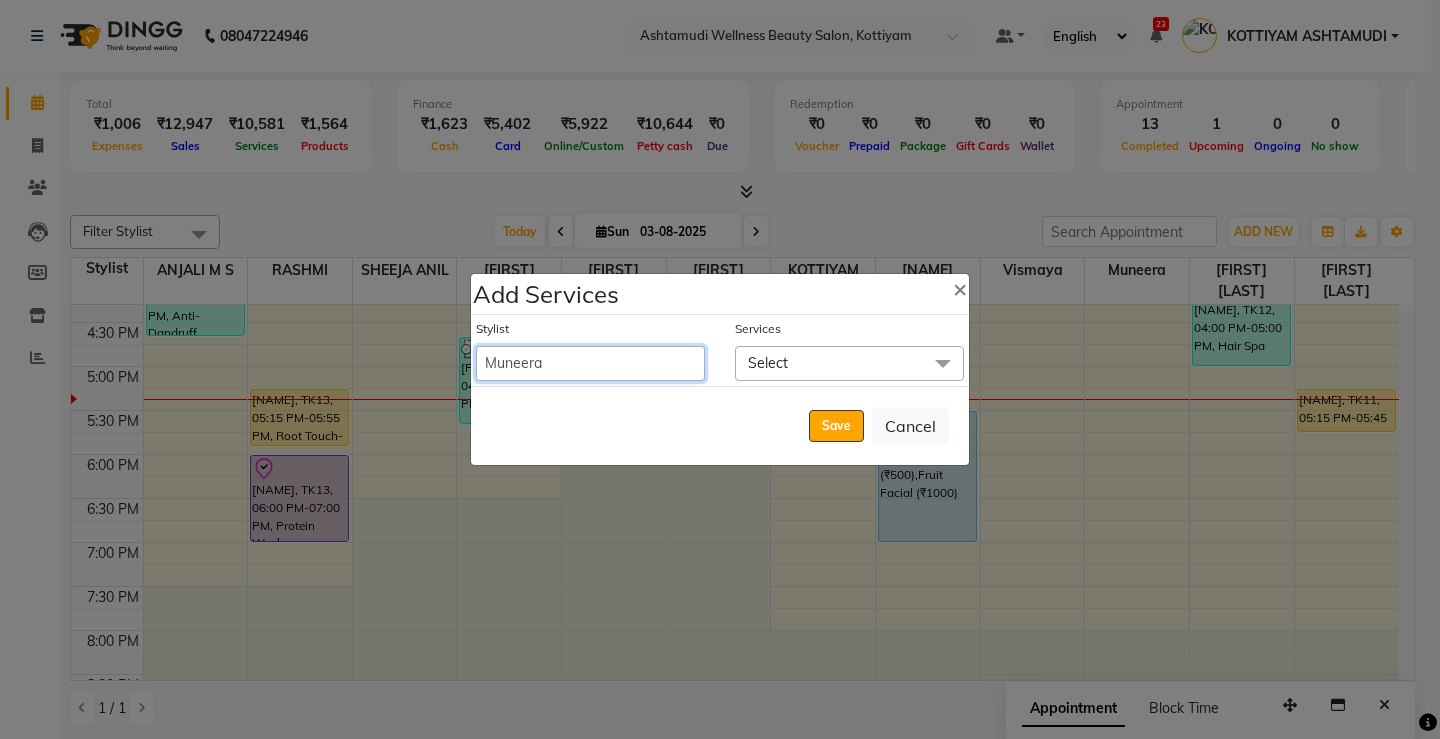 click on "ANJALI M S   ASWATHY   KOTTIYAM ASHTAMUDI   KUMARI   Muneera   RASHMI   SHEEJA ANIL   SHYNI    SINDHYA    Sona Sunil   Sreepriya   STEFFY STEPHAN   Varsha S   Vismaya" at bounding box center [590, 363] 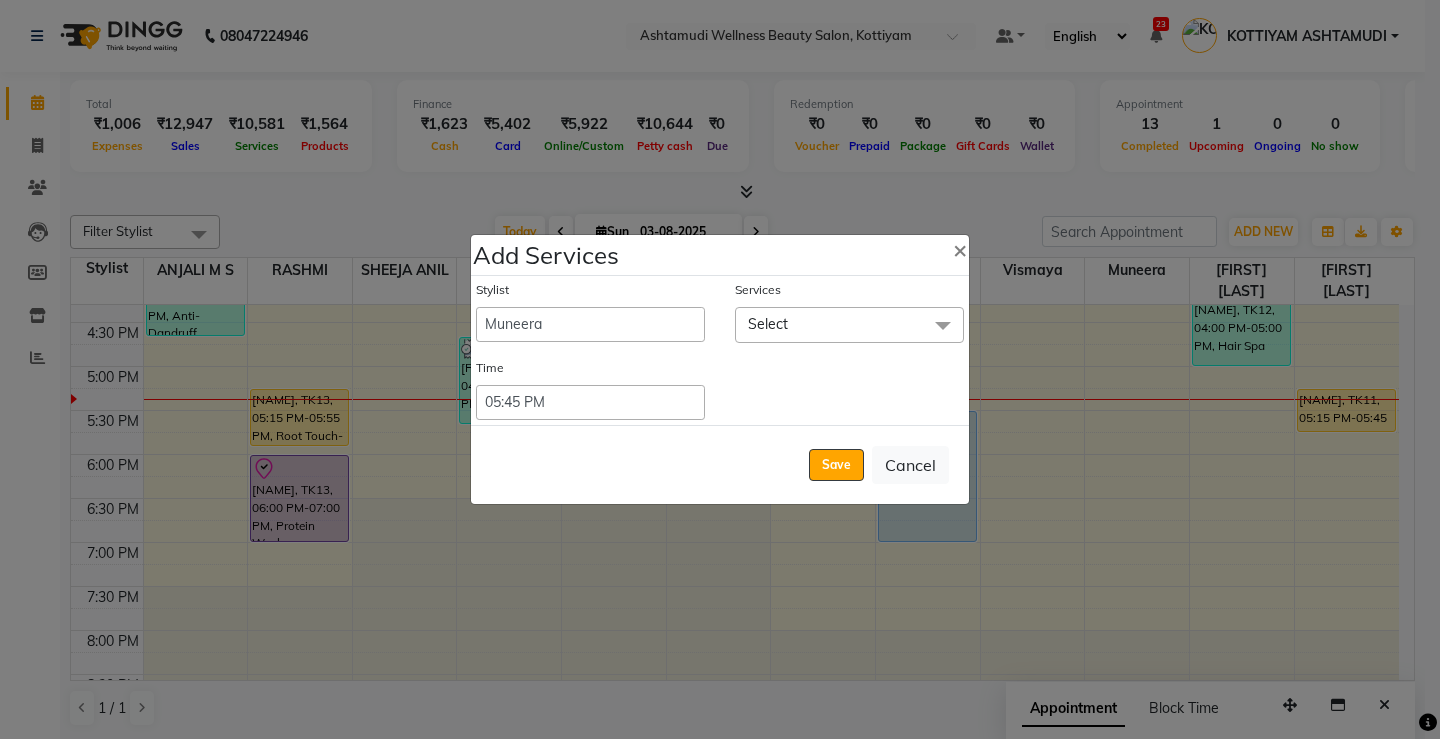 click on "Select" 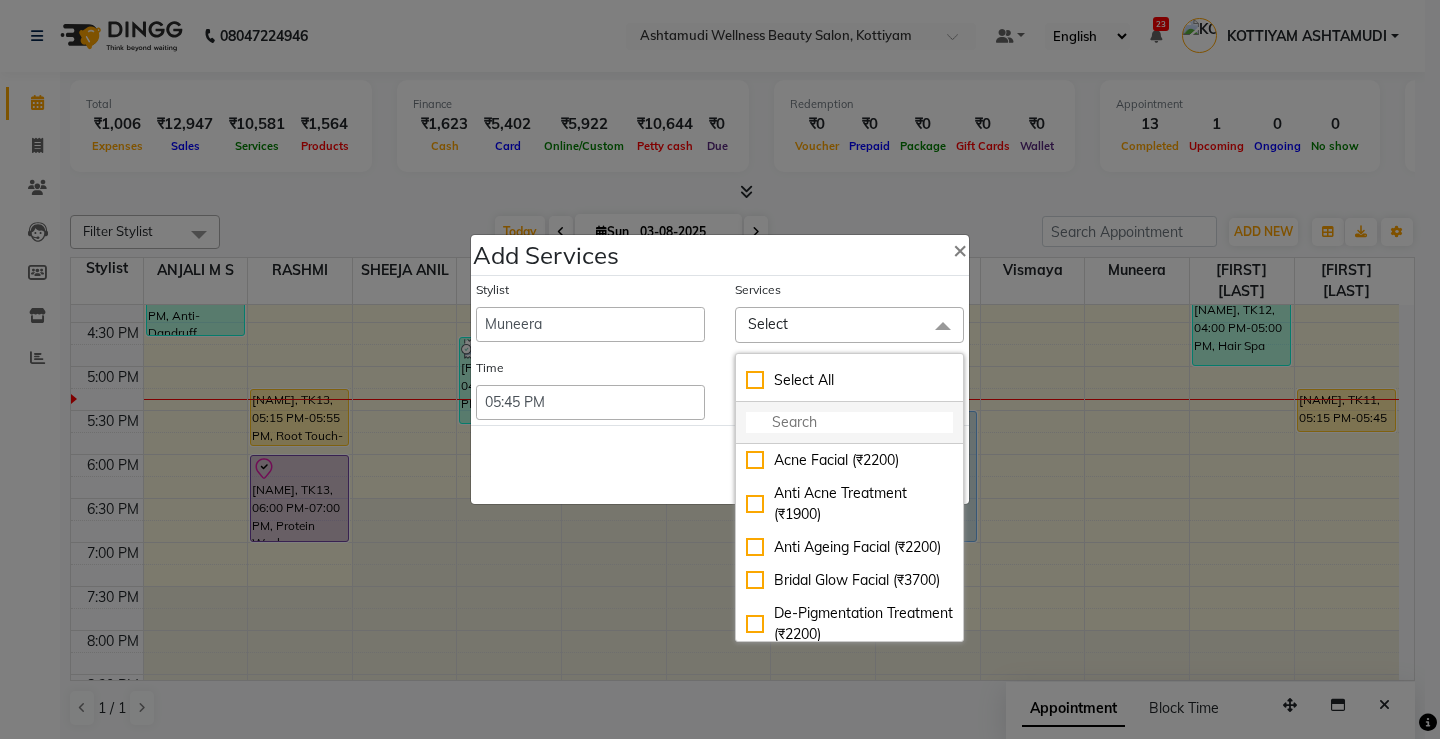 click 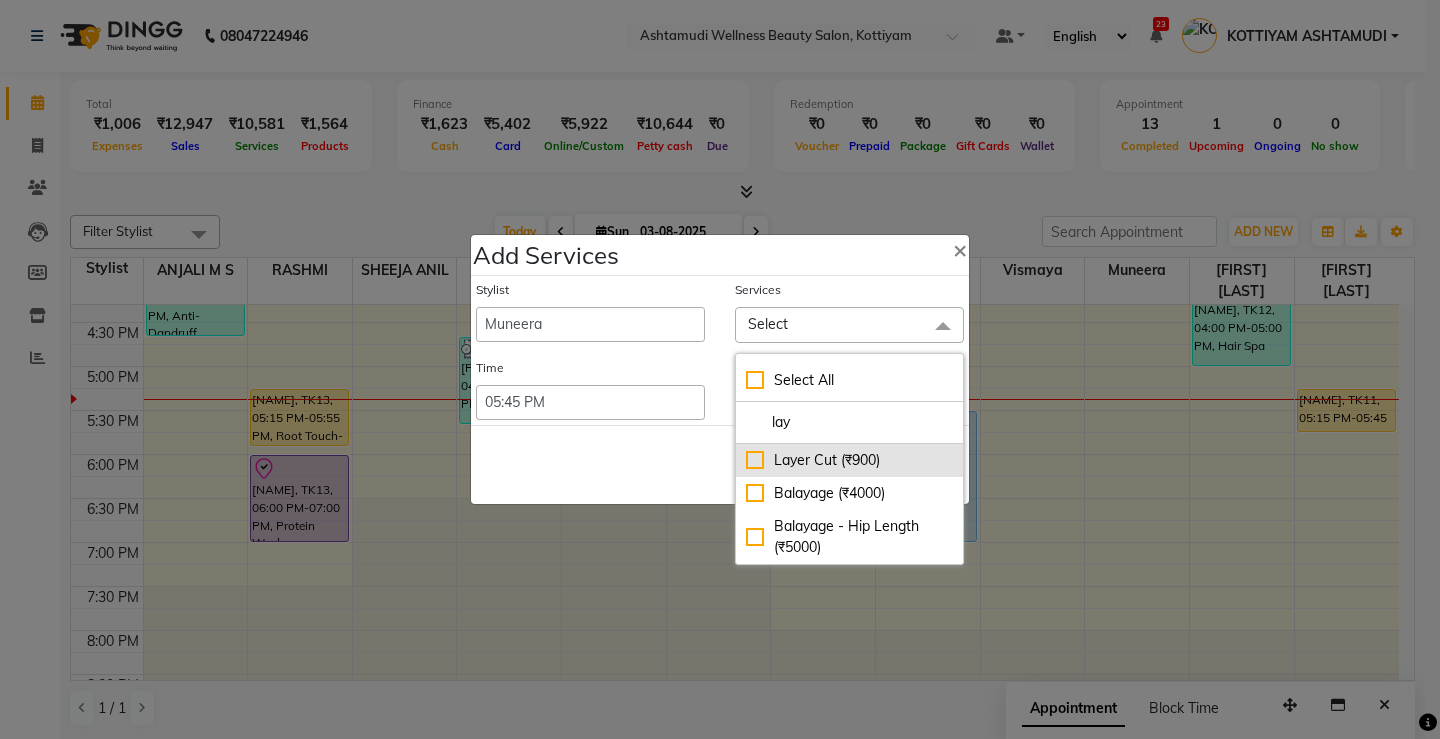 type on "lay" 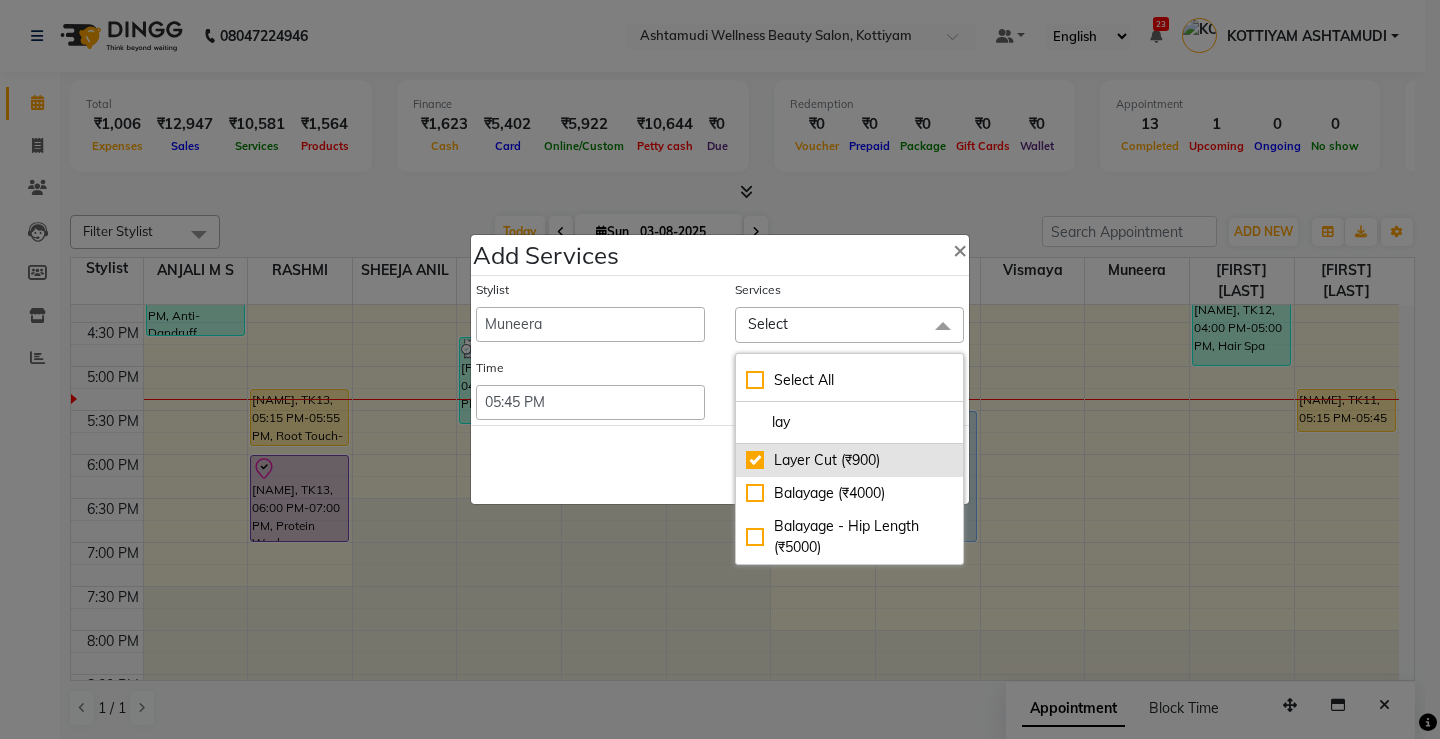 checkbox on "true" 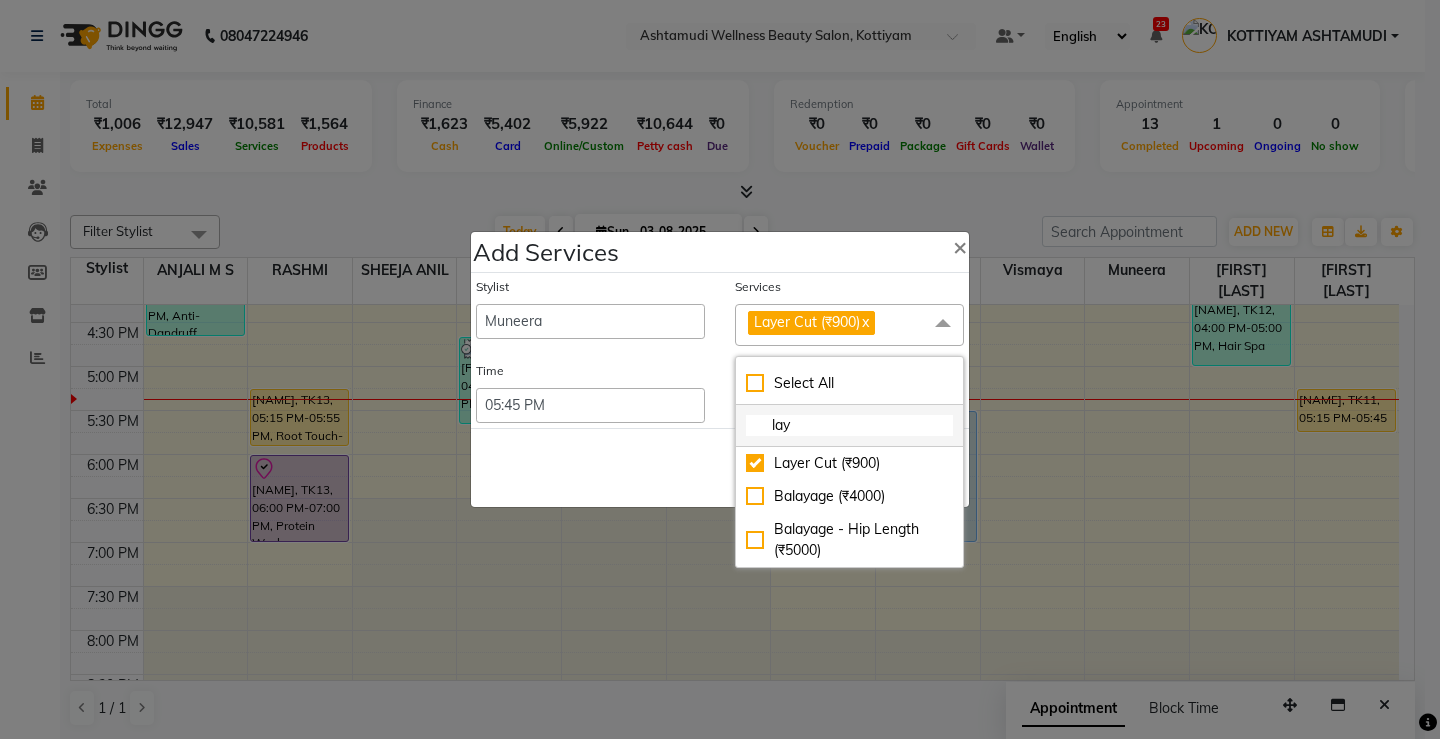 click on "lay" 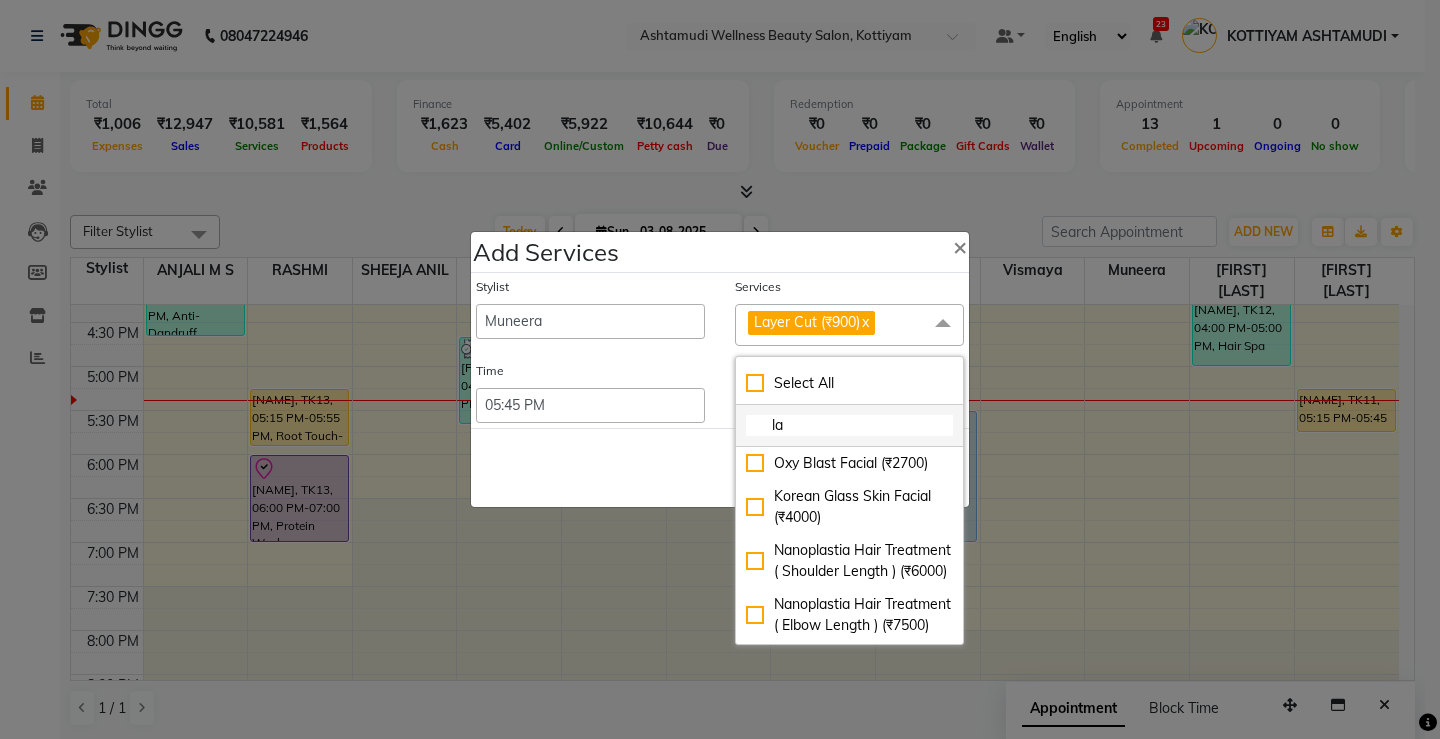 type on "l" 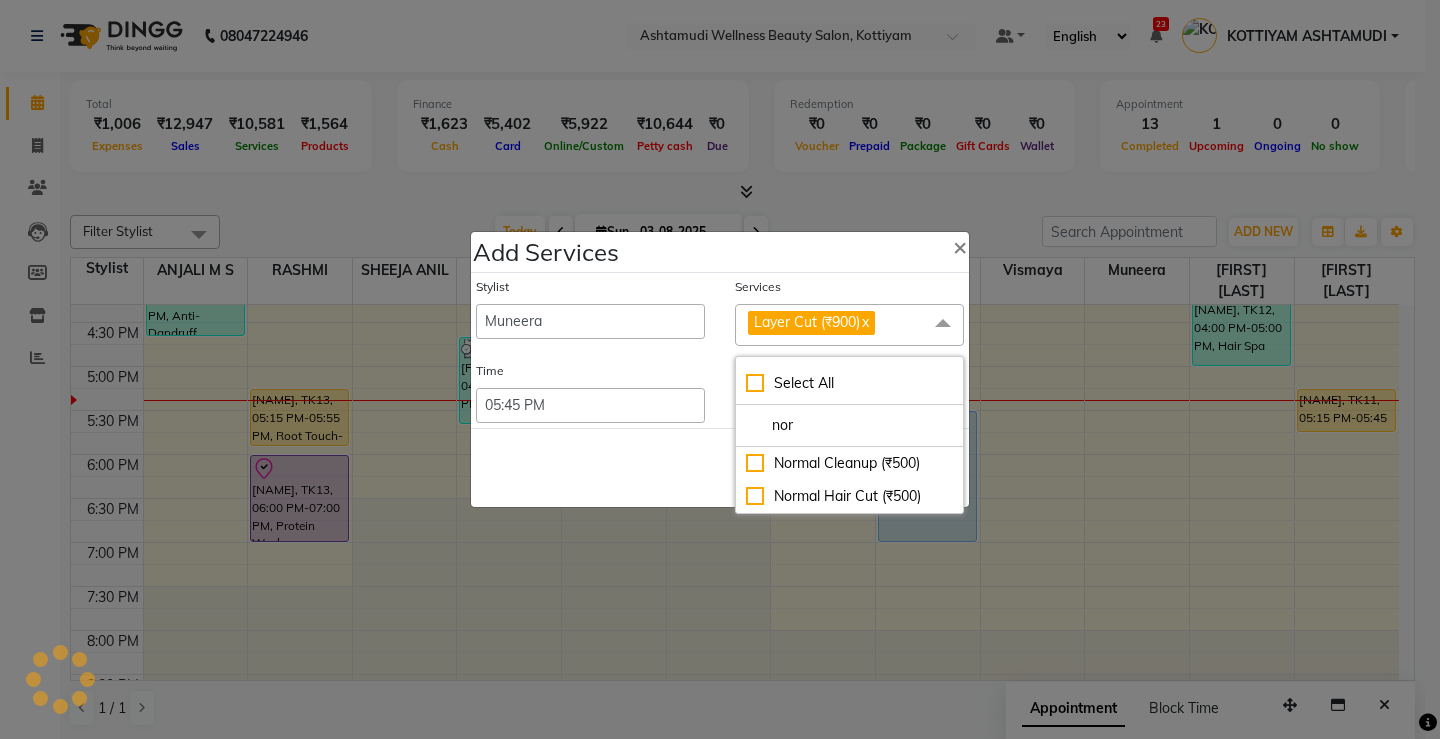 type on "nor" 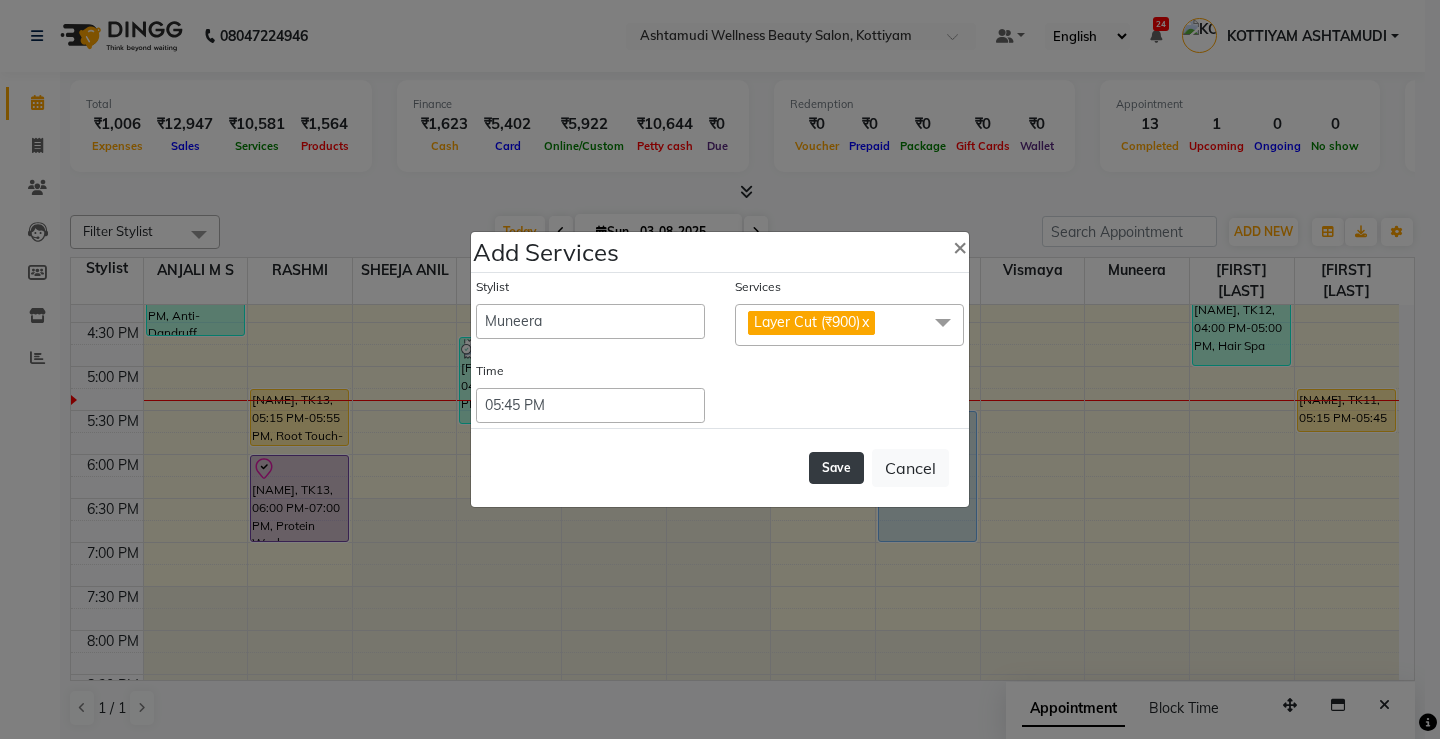 click on "Save" 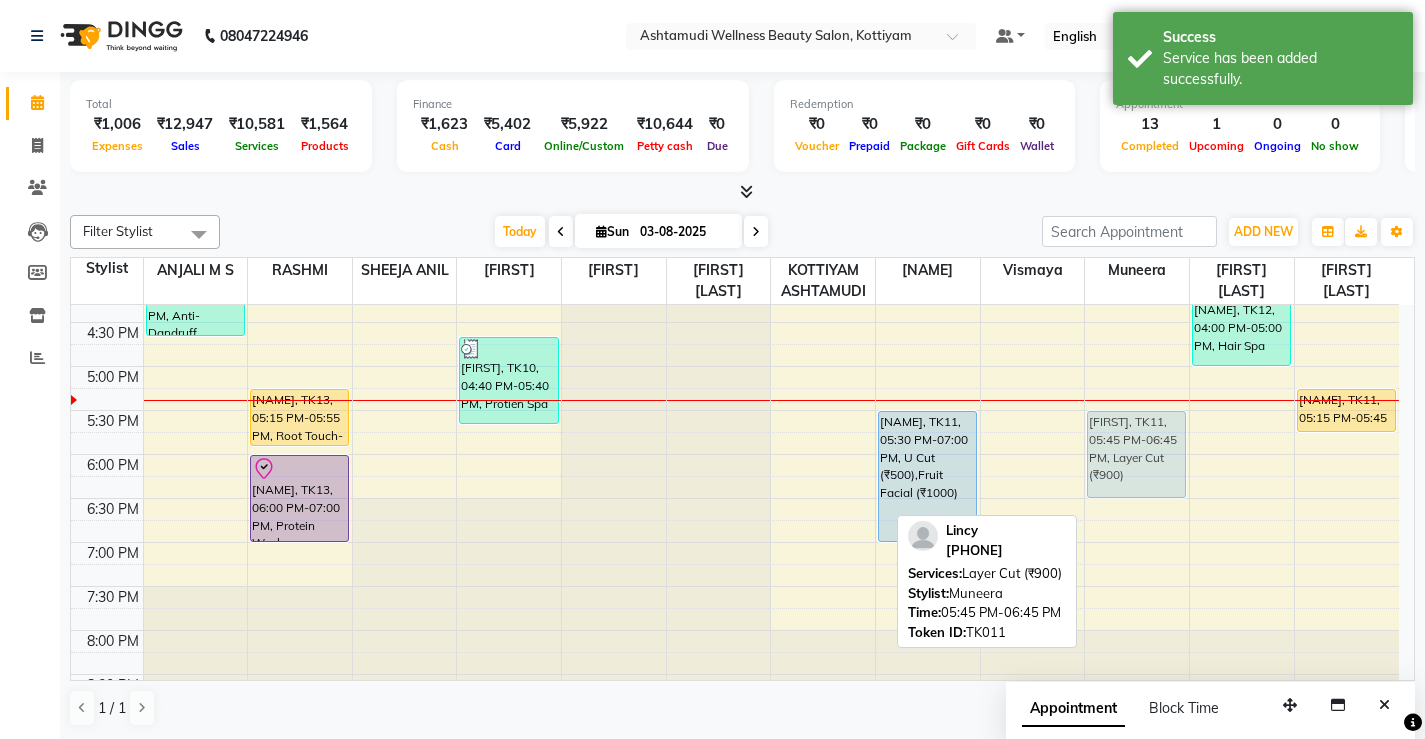 drag, startPoint x: 1136, startPoint y: 460, endPoint x: 1137, endPoint y: 439, distance: 21.023796 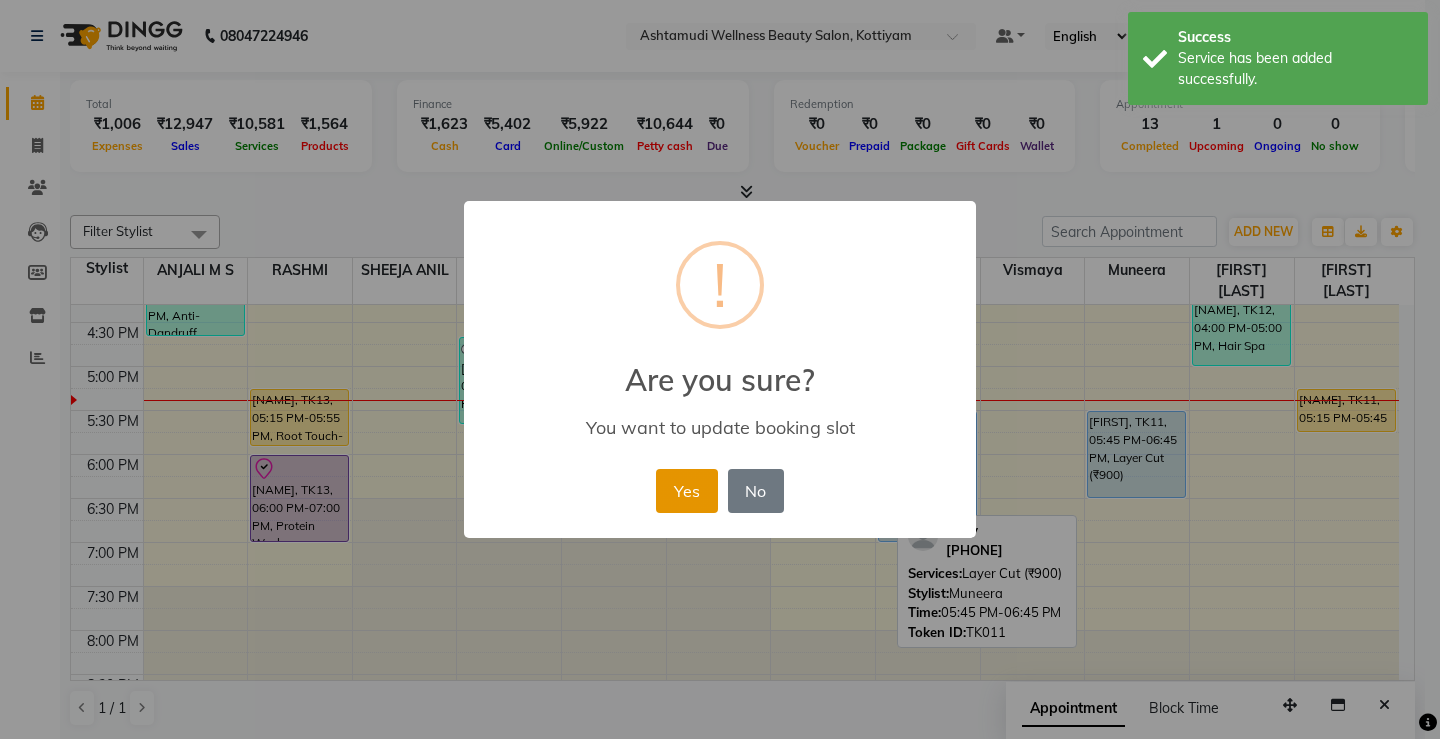 click on "Yes" at bounding box center [686, 491] 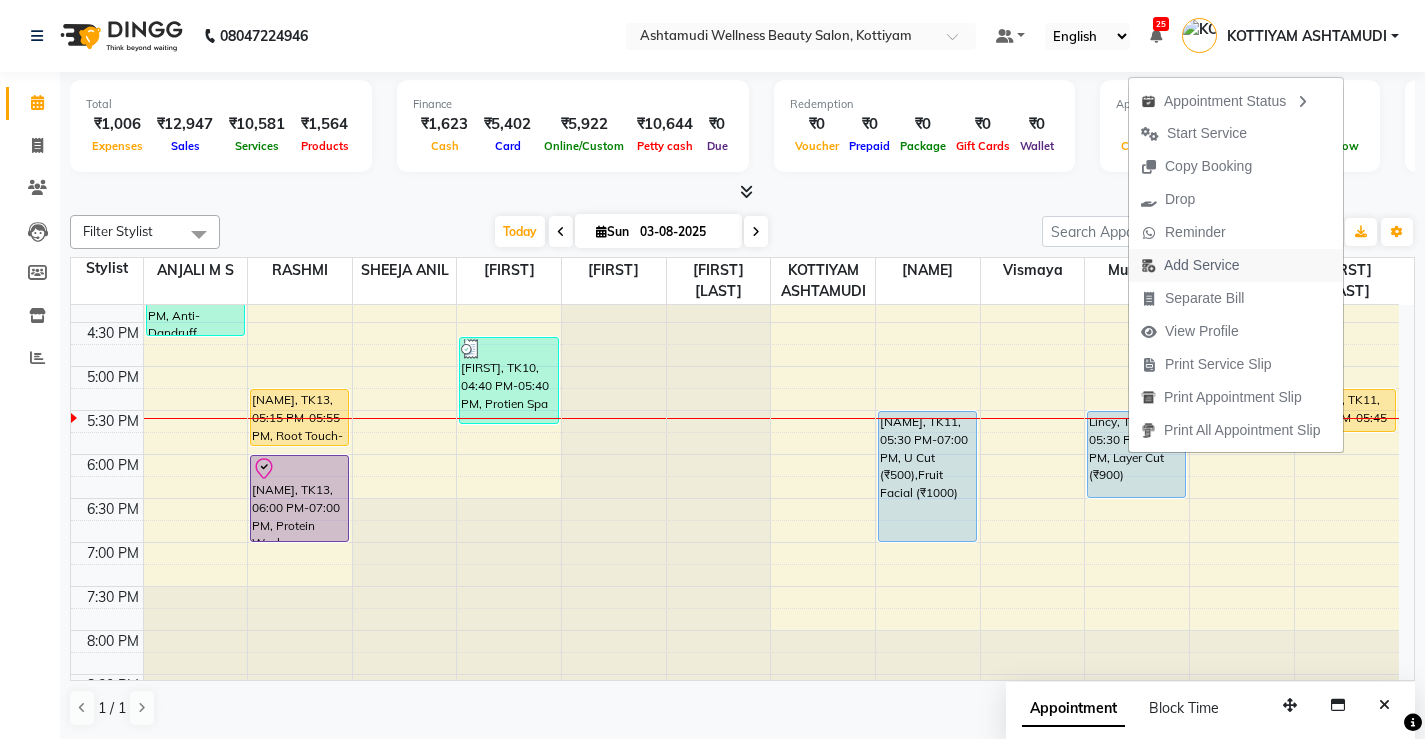 click on "Add Service" at bounding box center [1201, 265] 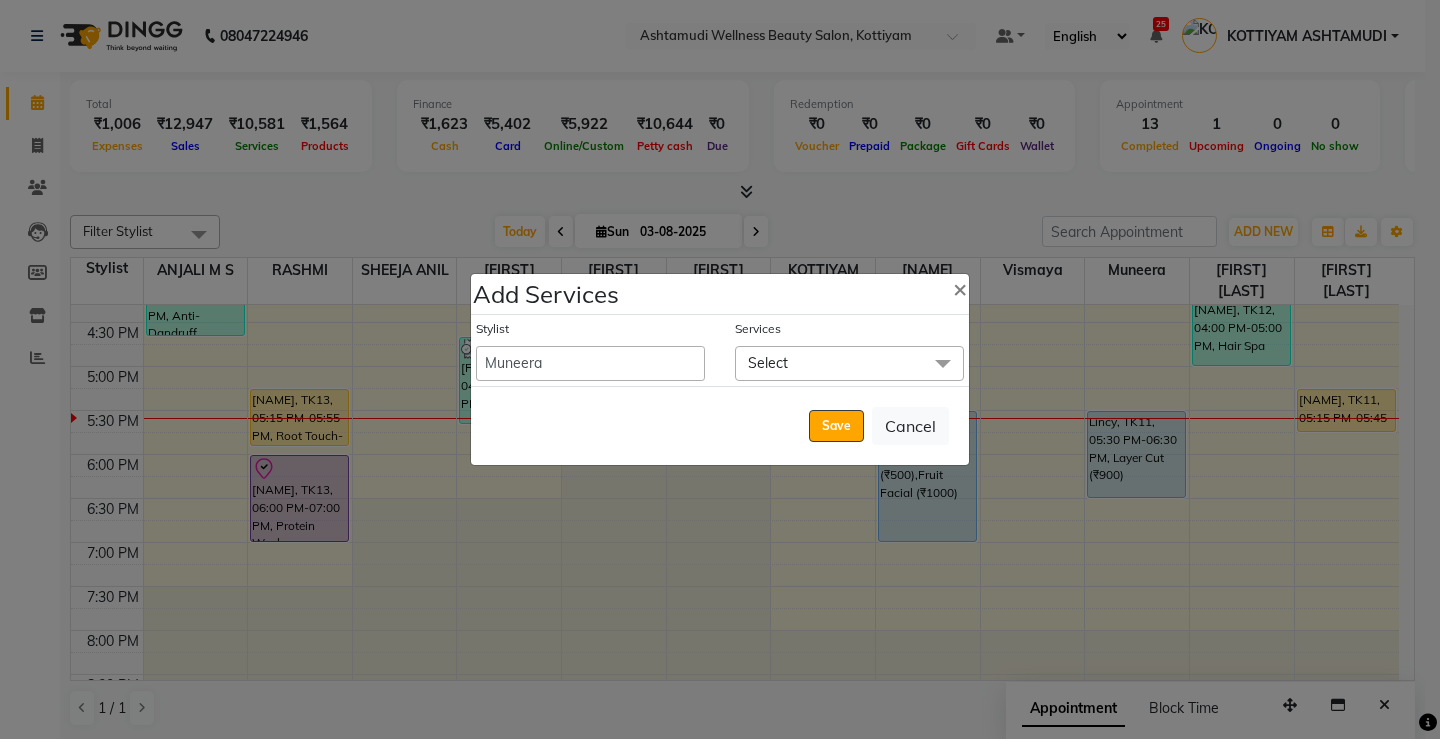click on "Select" 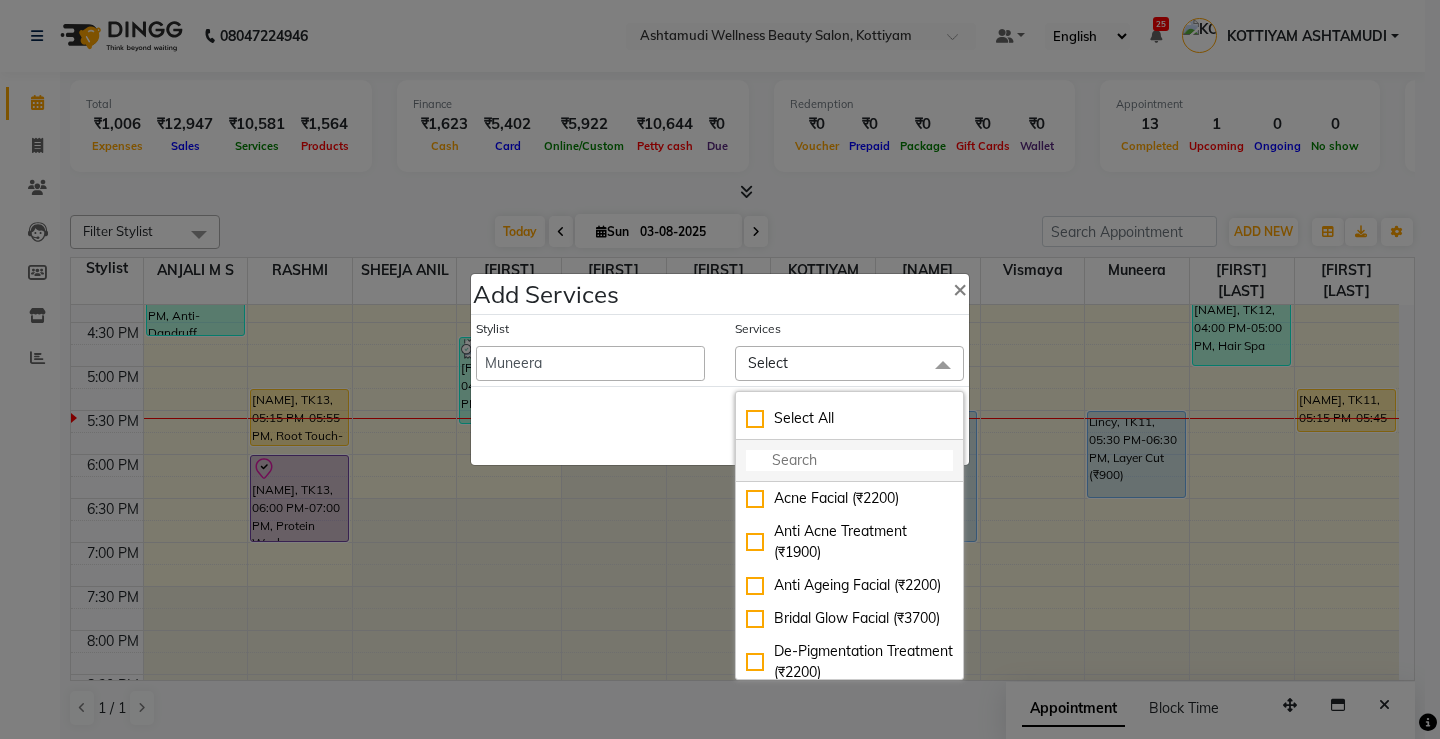 click 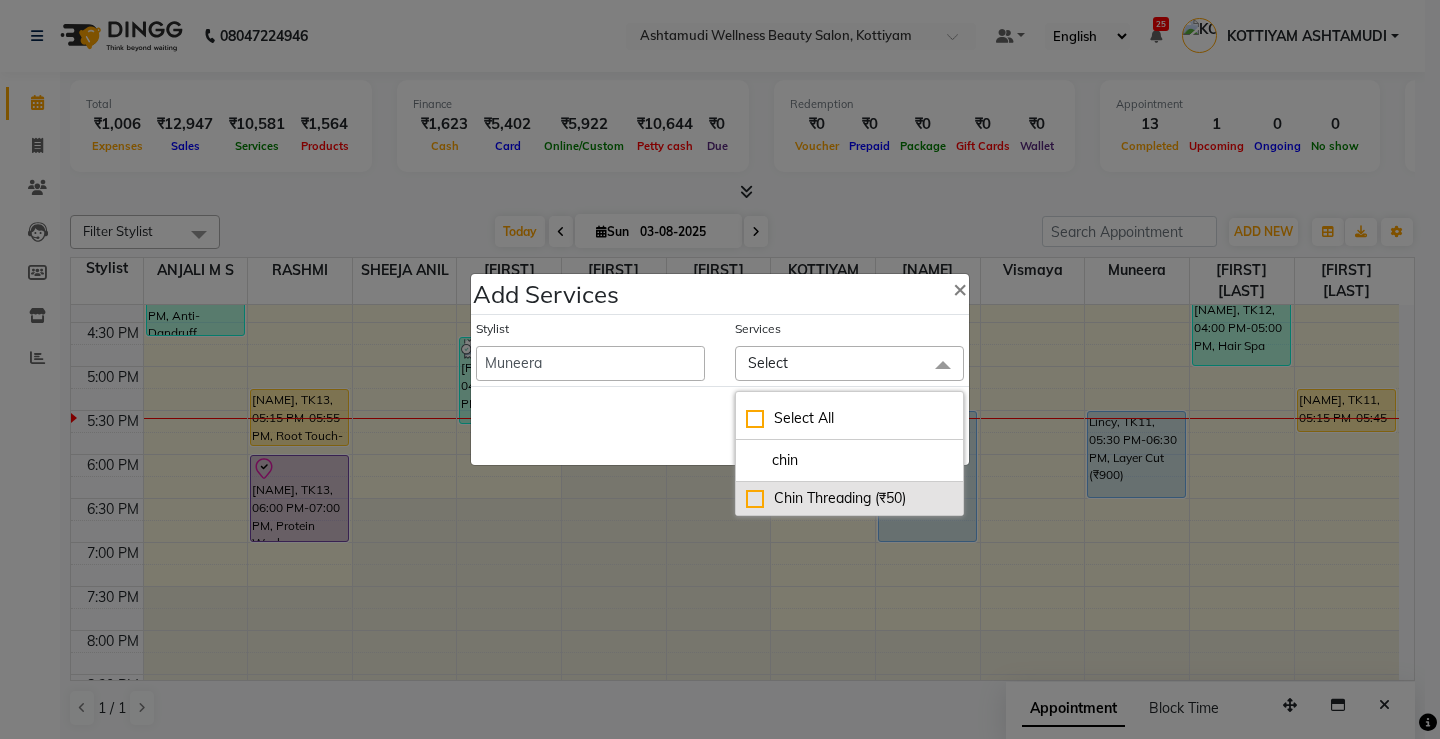 type on "chin" 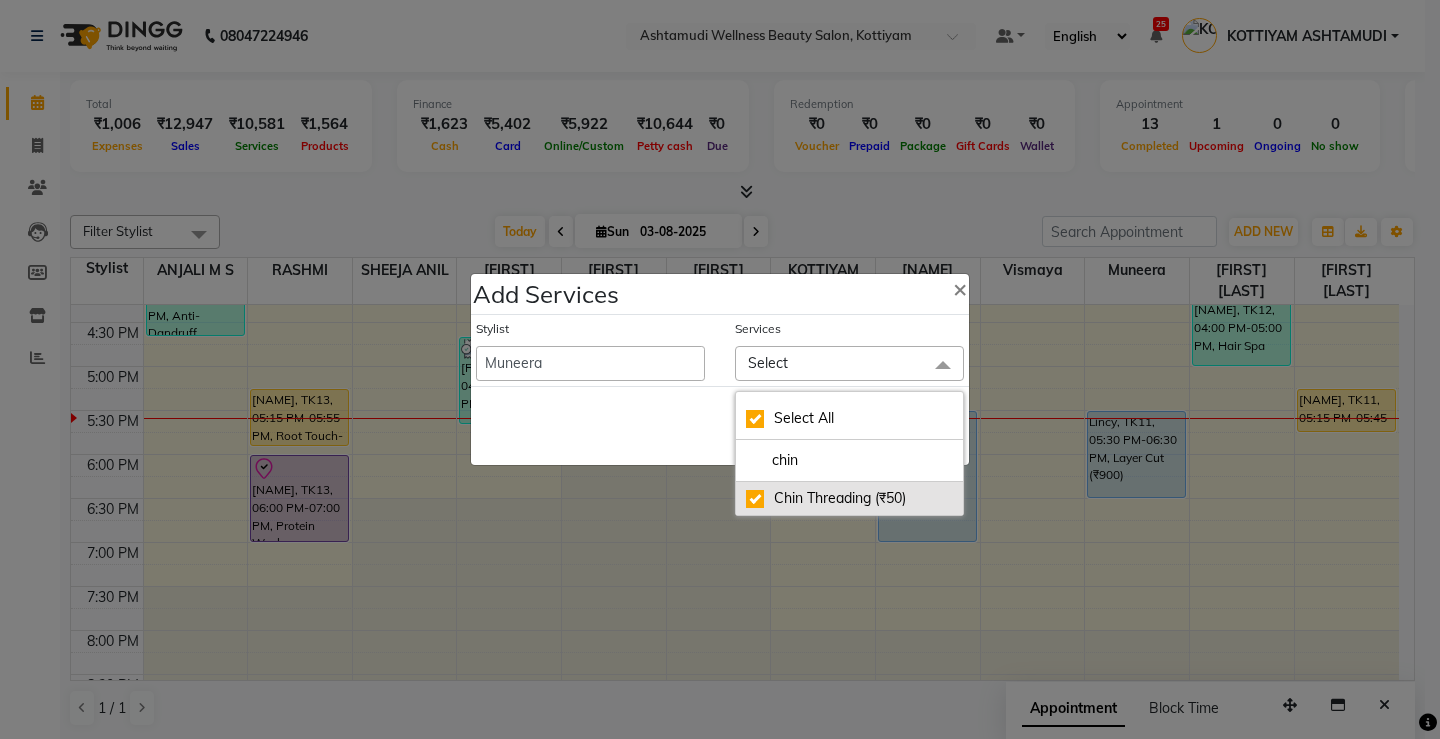 checkbox on "true" 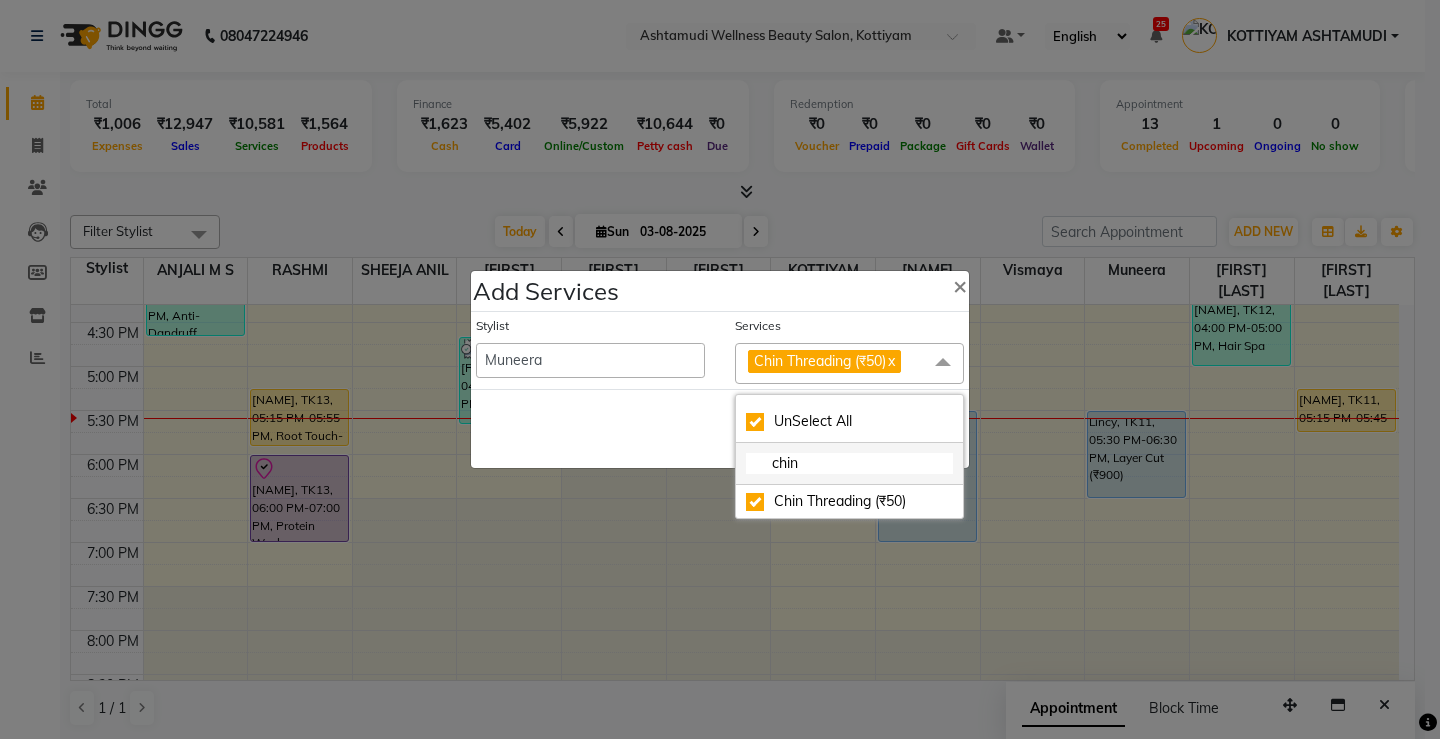 click on "chin" 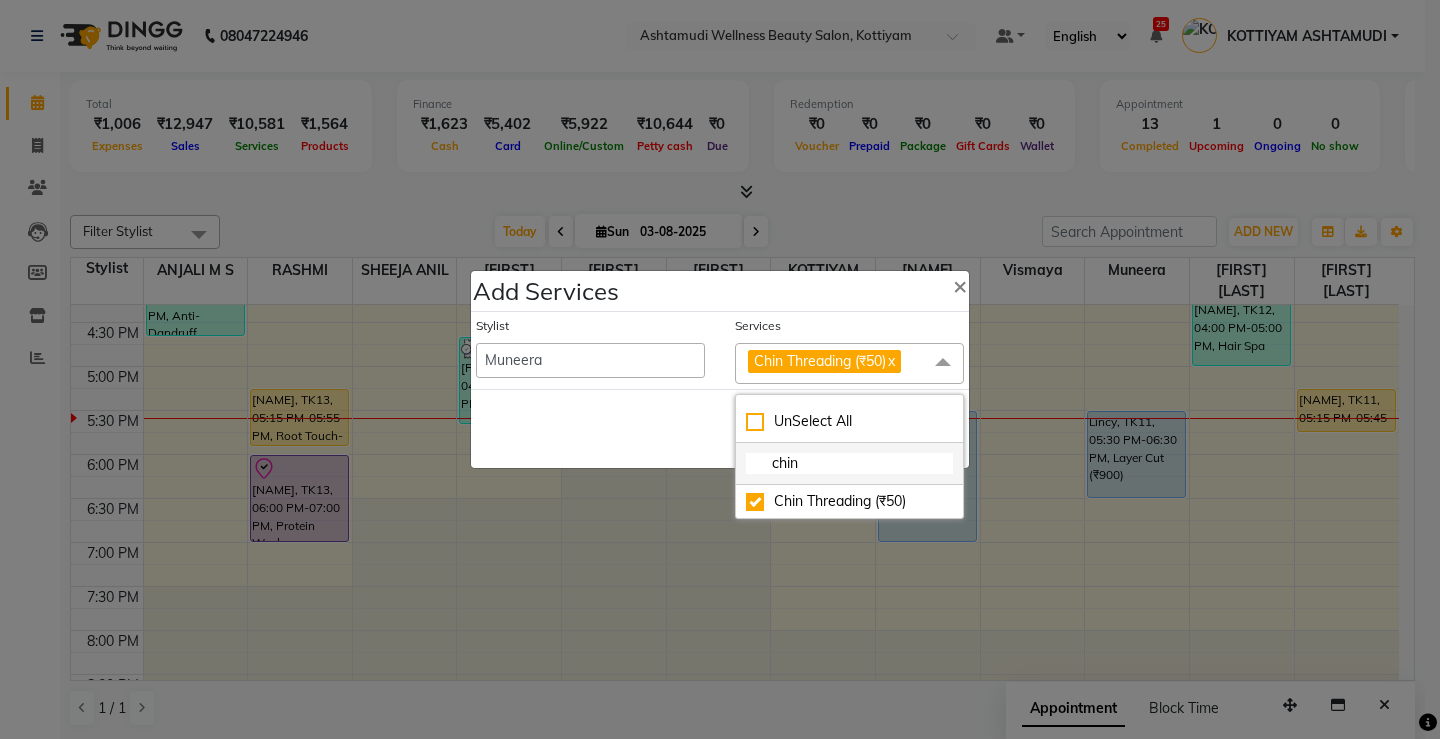 checkbox on "false" 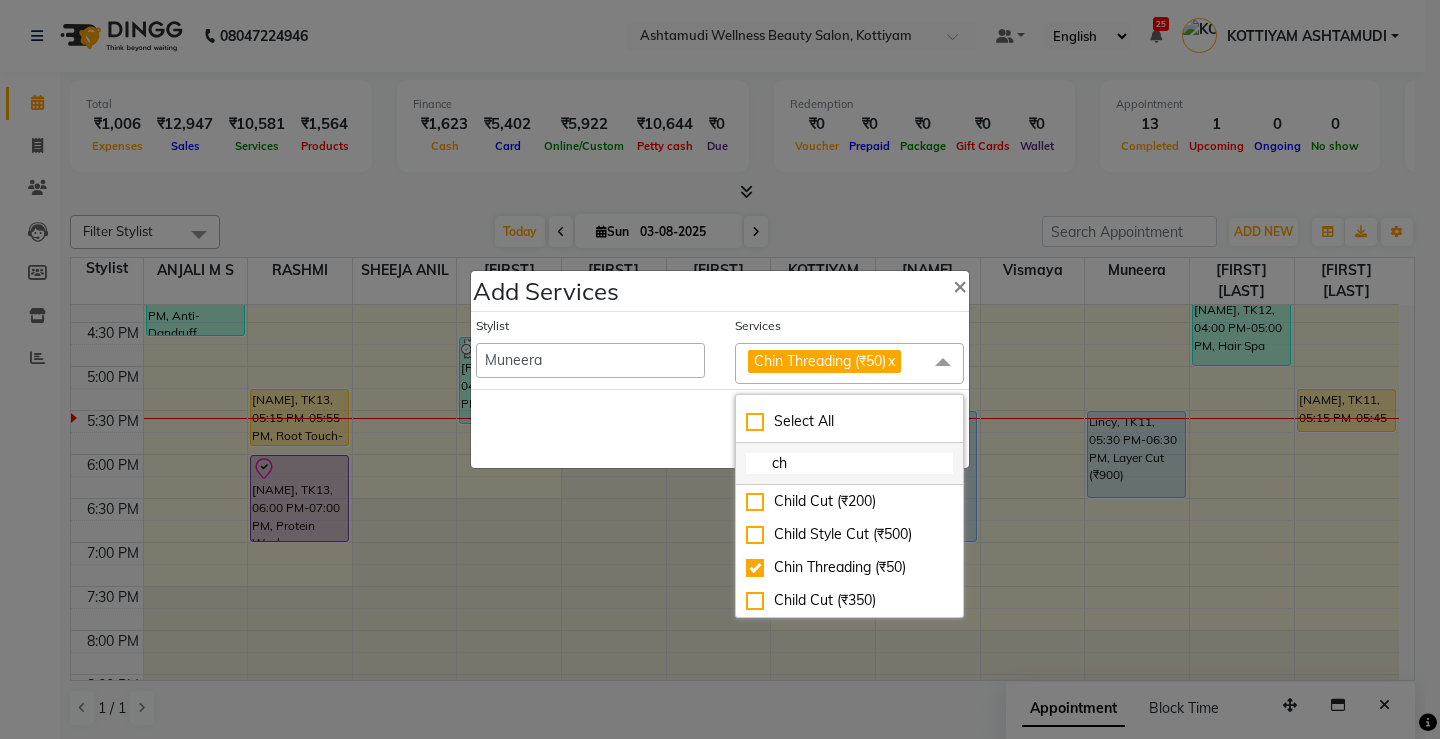 type on "c" 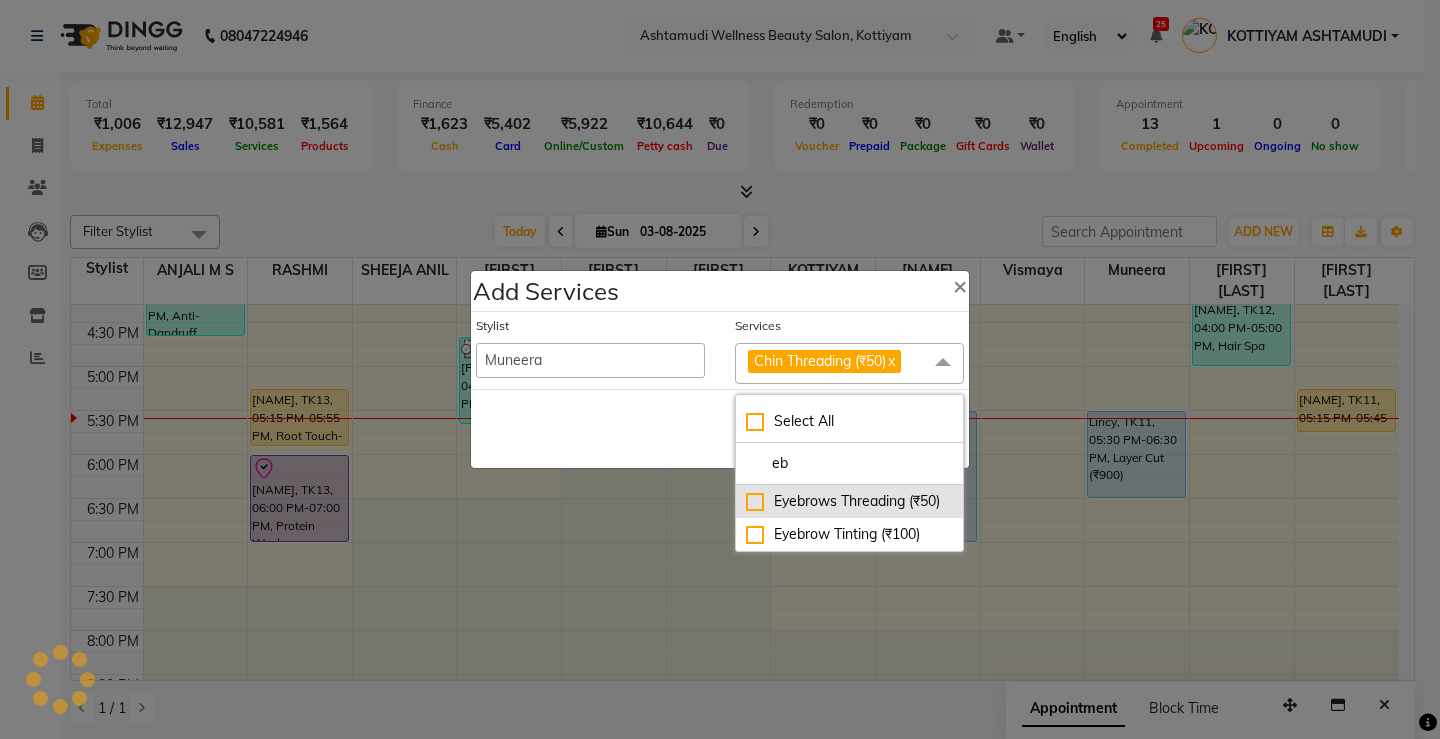 type on "eb" 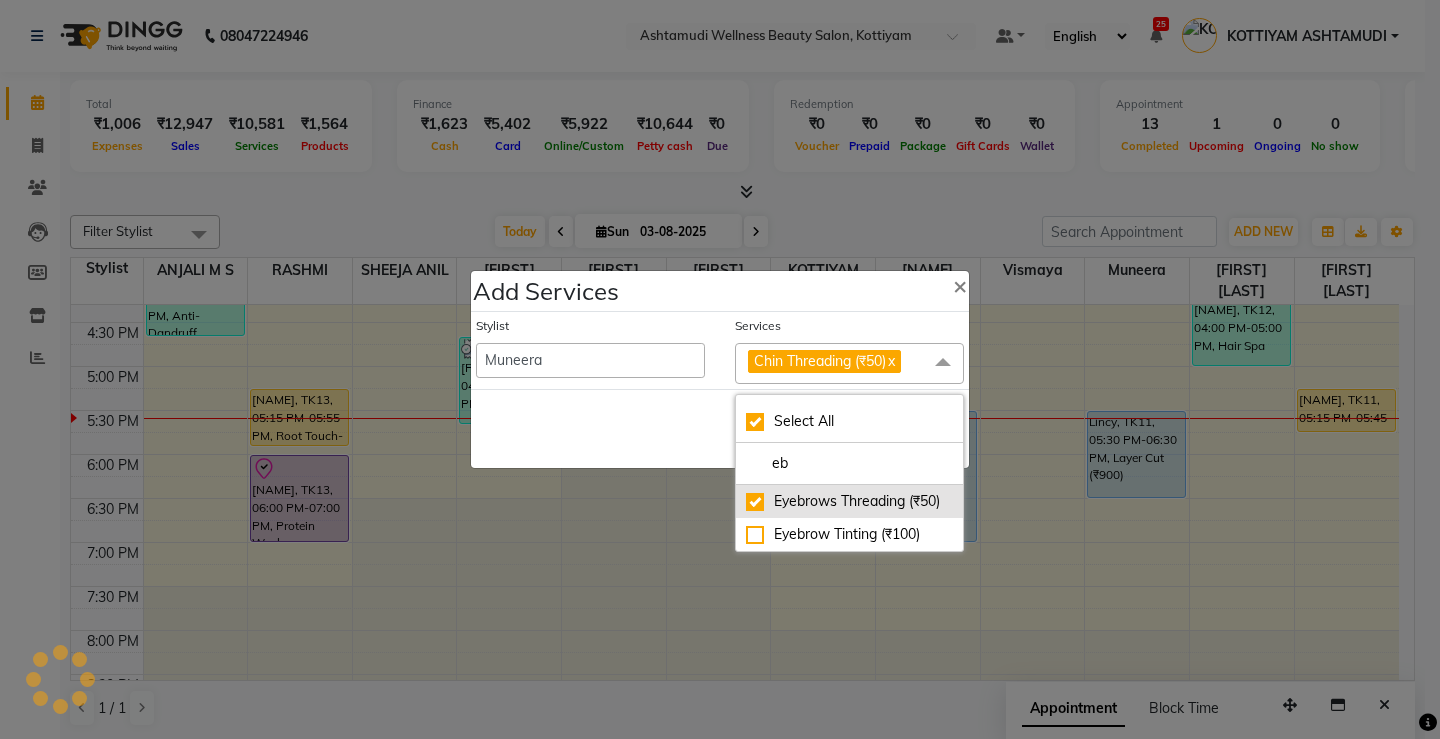 checkbox on "true" 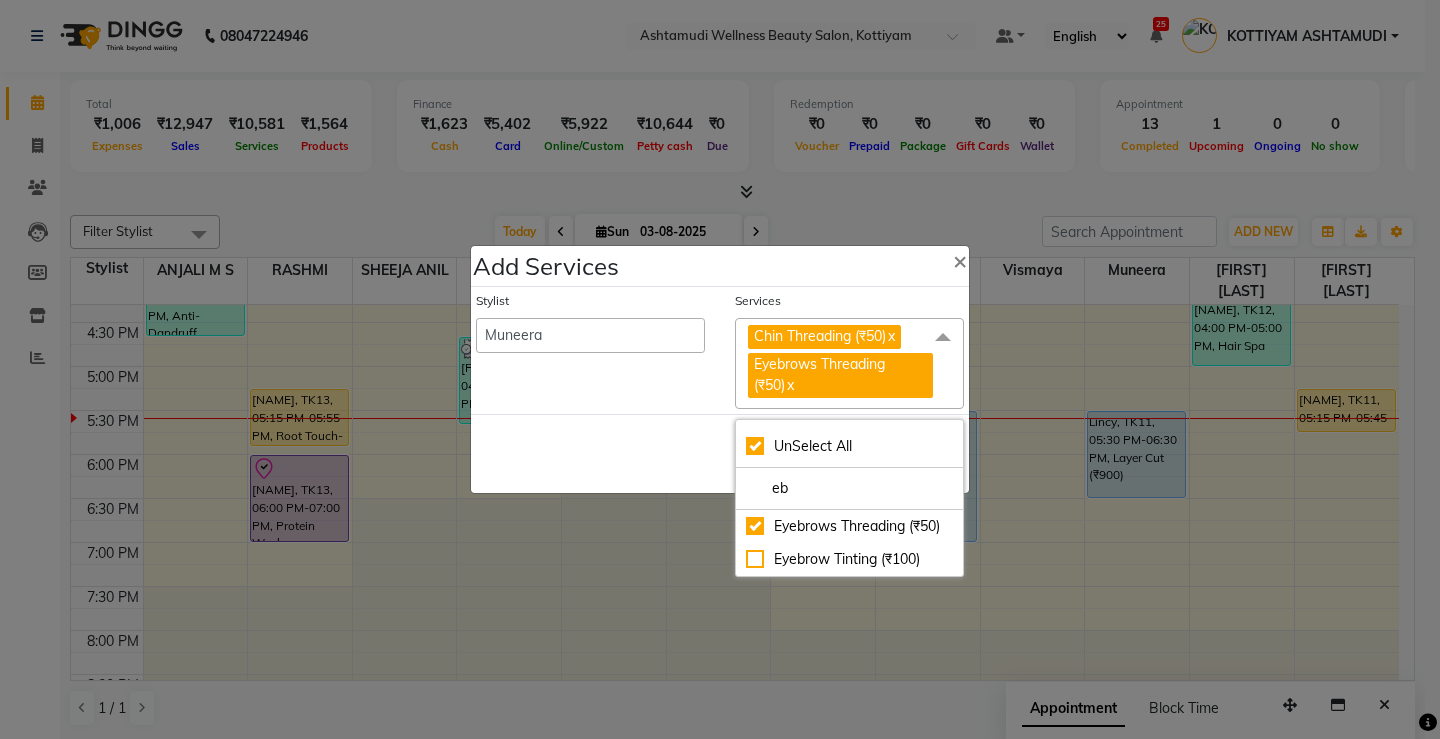 click on "Save   Cancel" 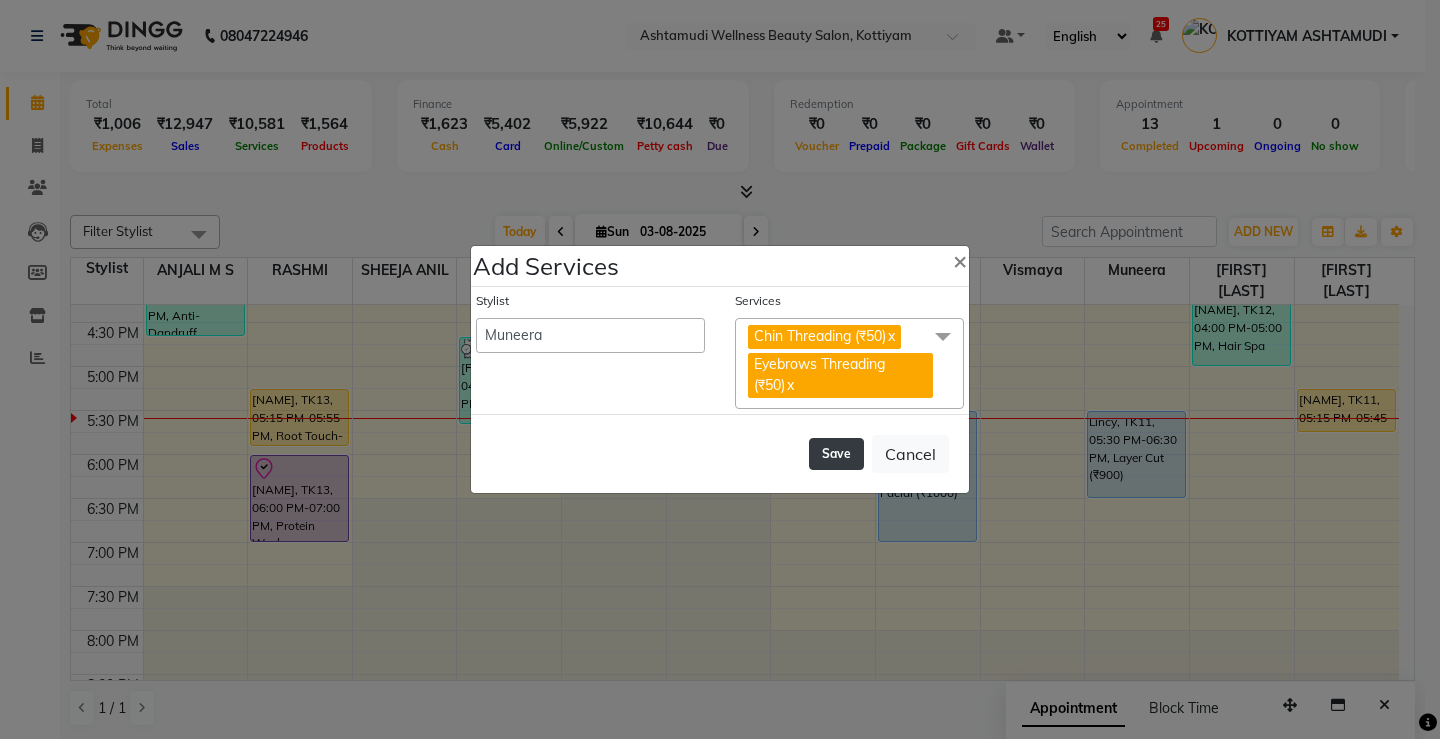 click on "Save" 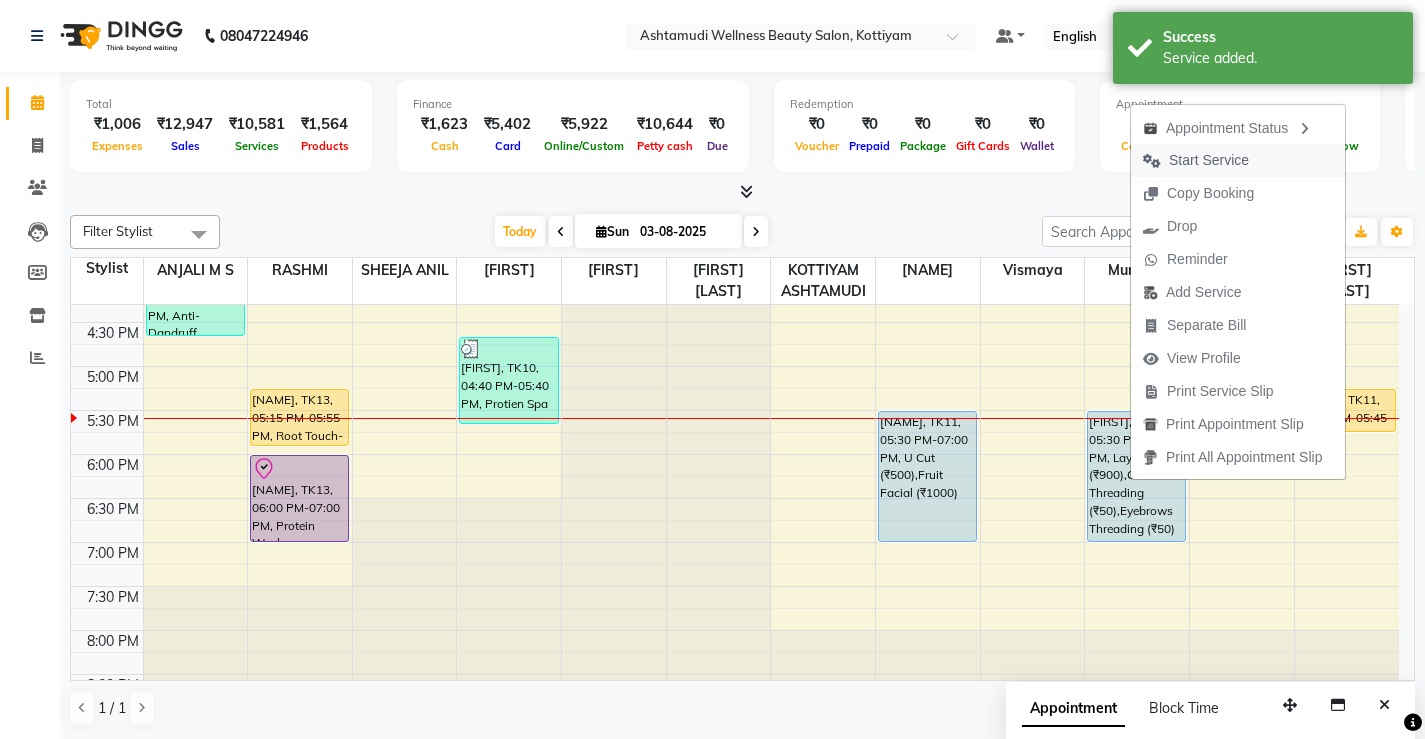 click on "Start Service" at bounding box center (1209, 160) 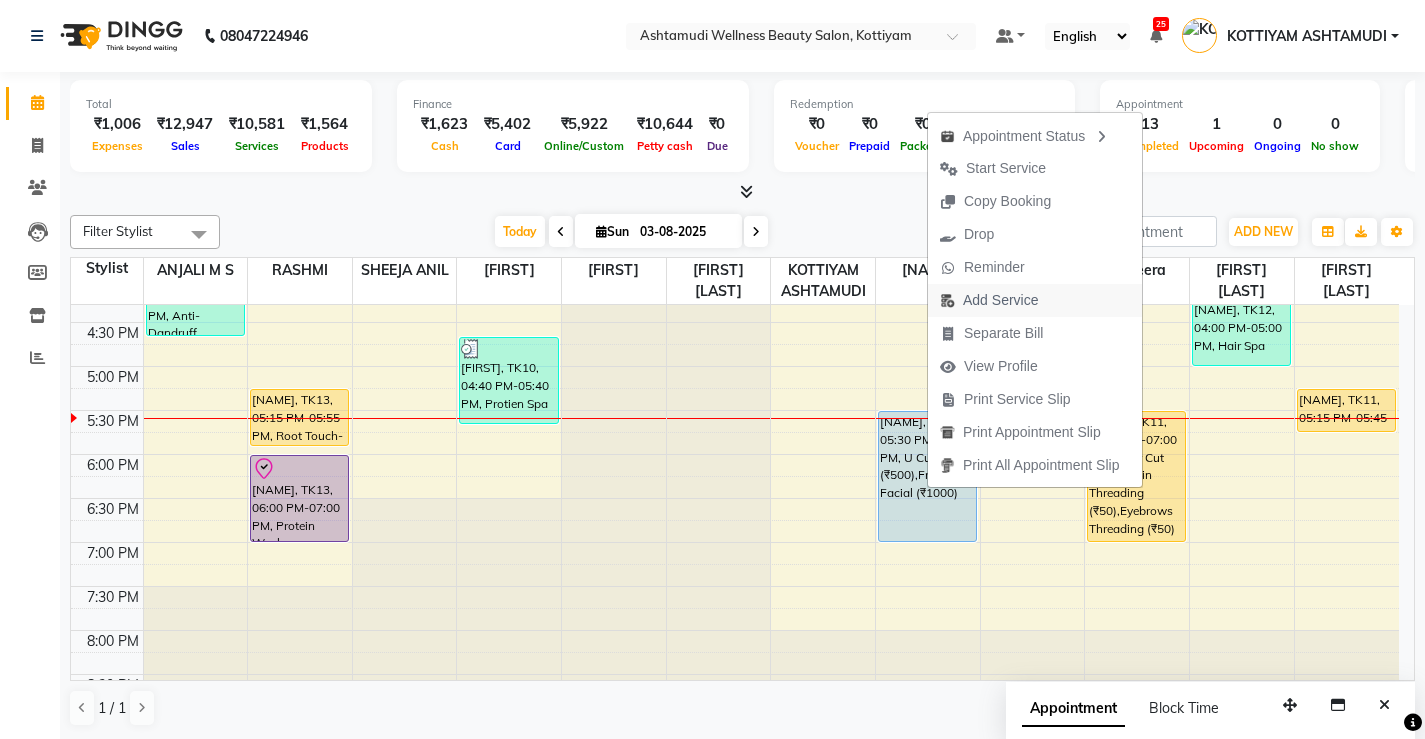 click on "Add Service" at bounding box center (1000, 300) 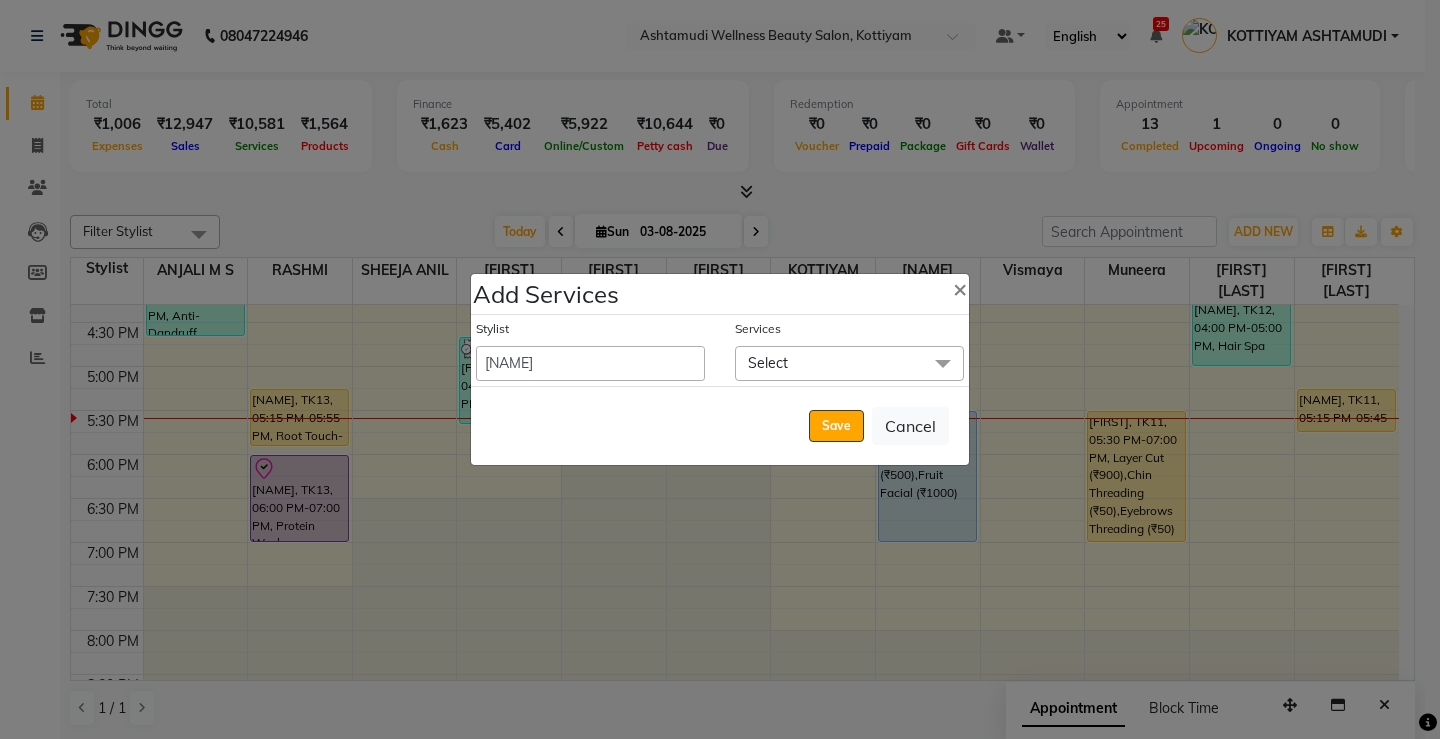 click on "Select" 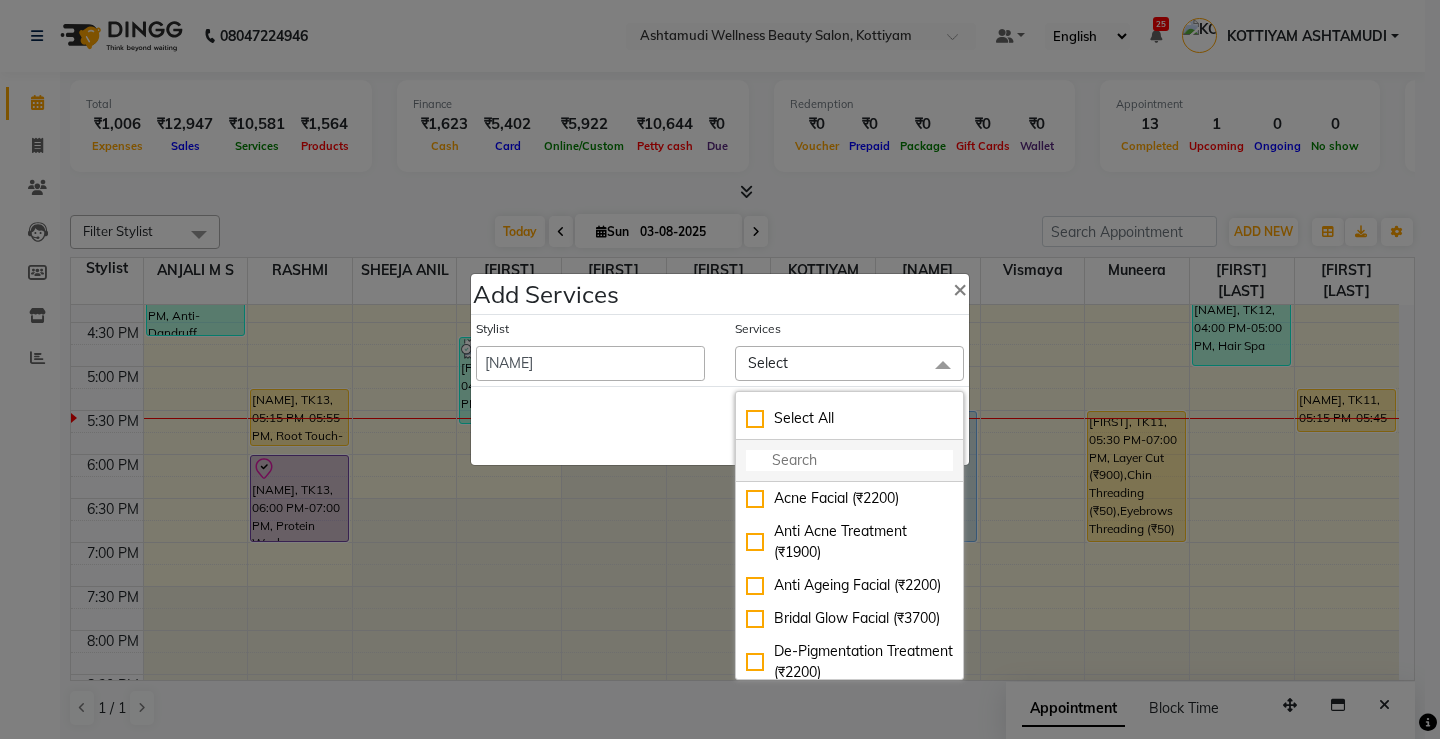 click 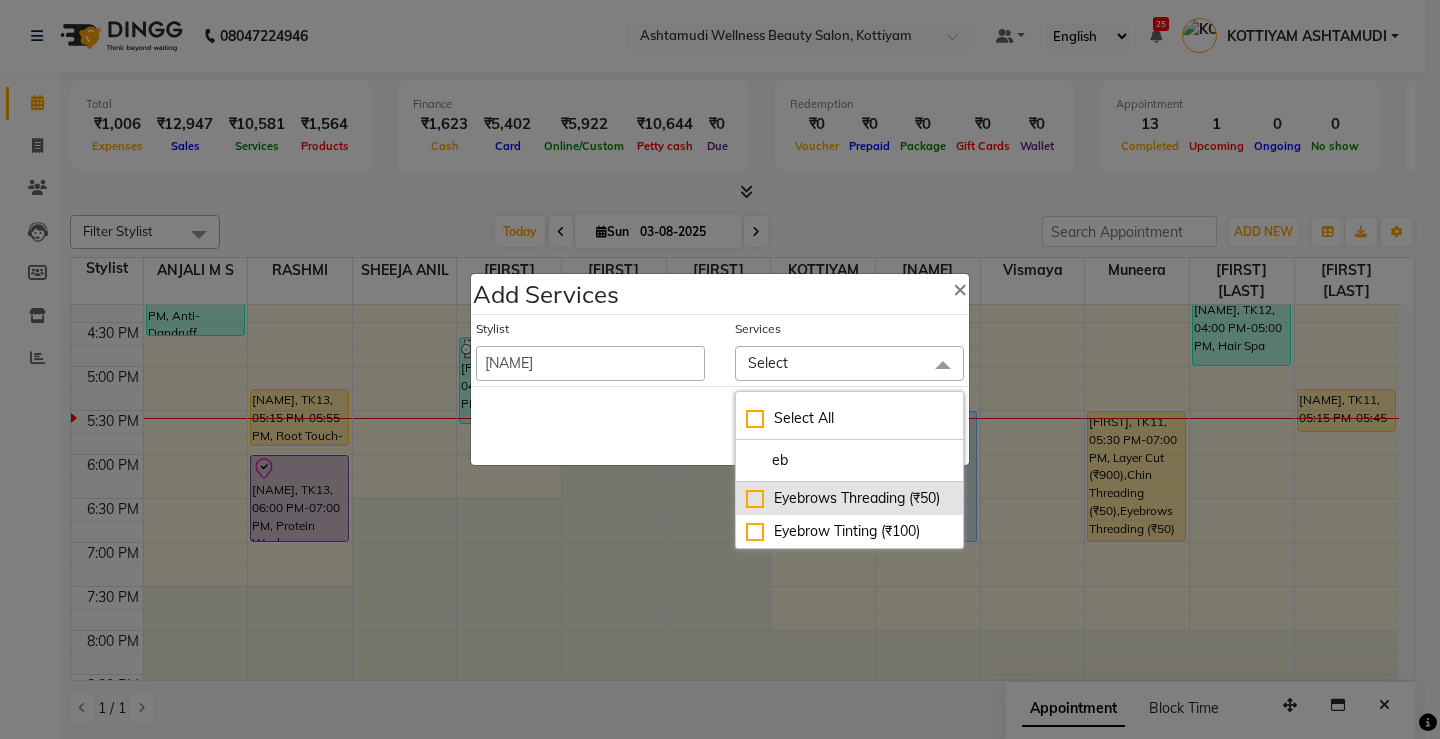 type on "eb" 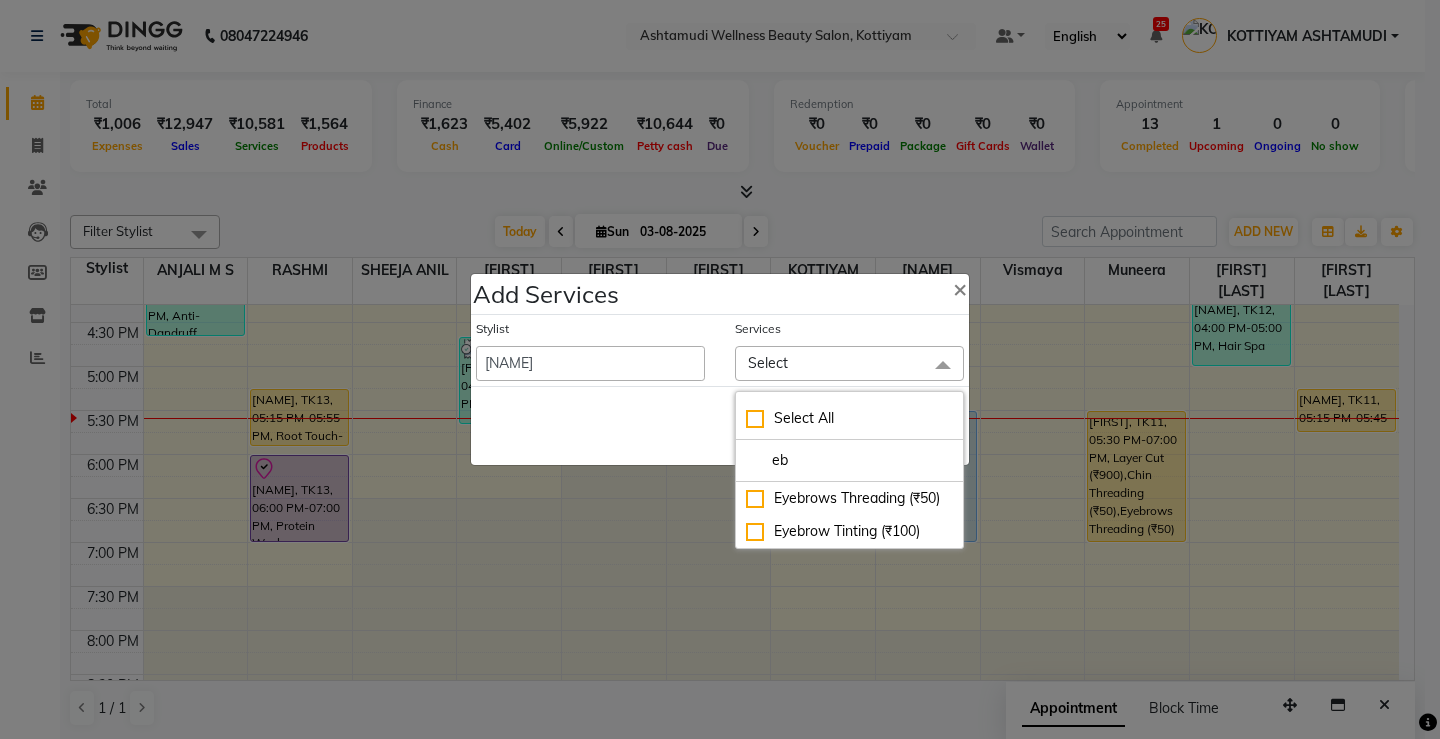 drag, startPoint x: 813, startPoint y: 495, endPoint x: 677, endPoint y: 483, distance: 136.52838 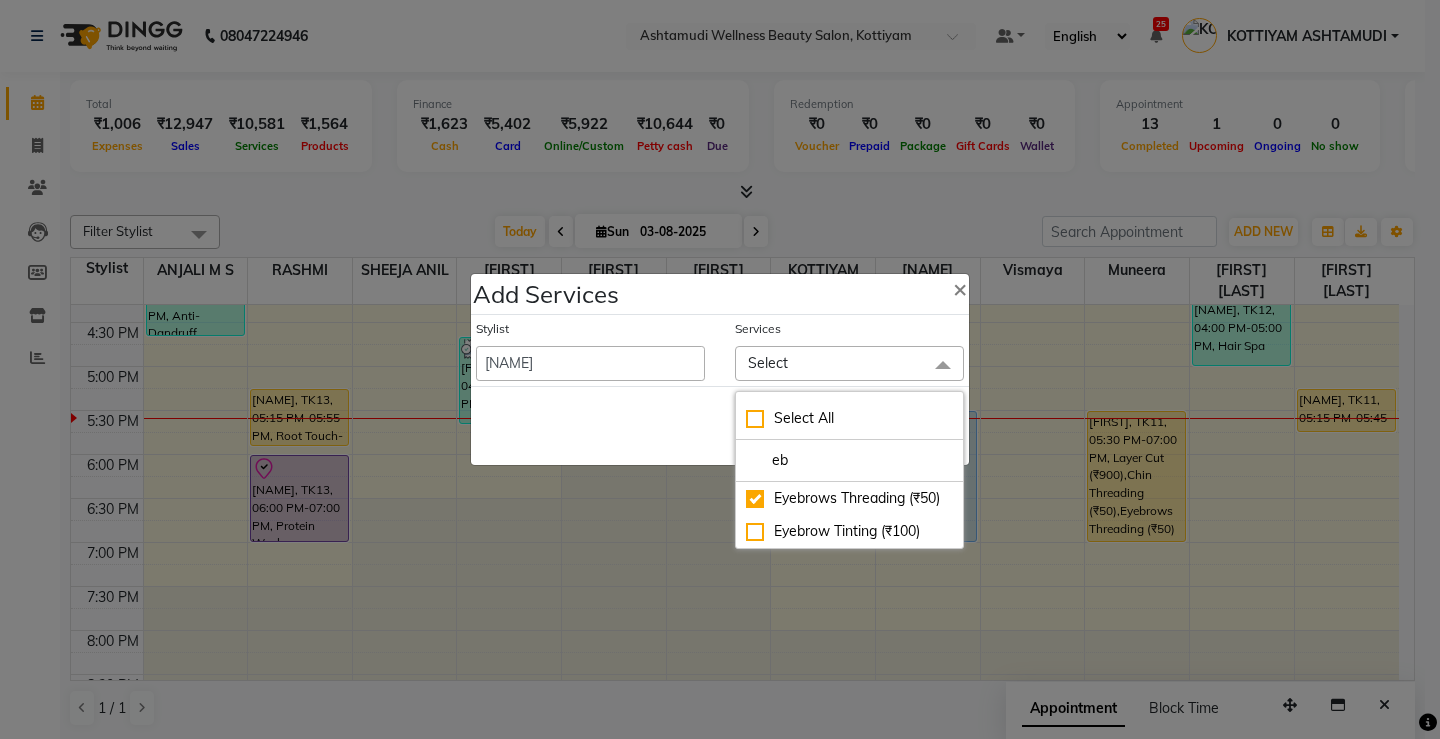 checkbox on "true" 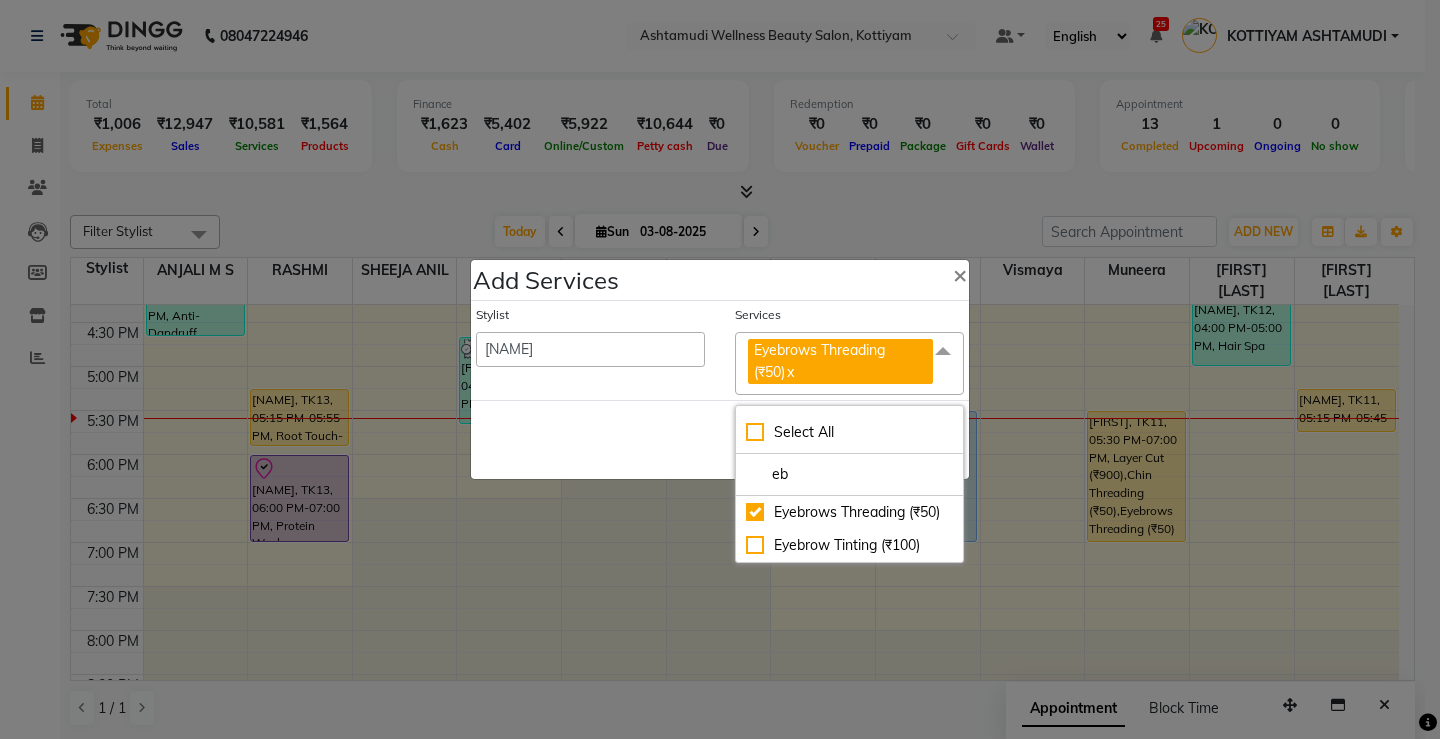 click on "Save   Cancel" 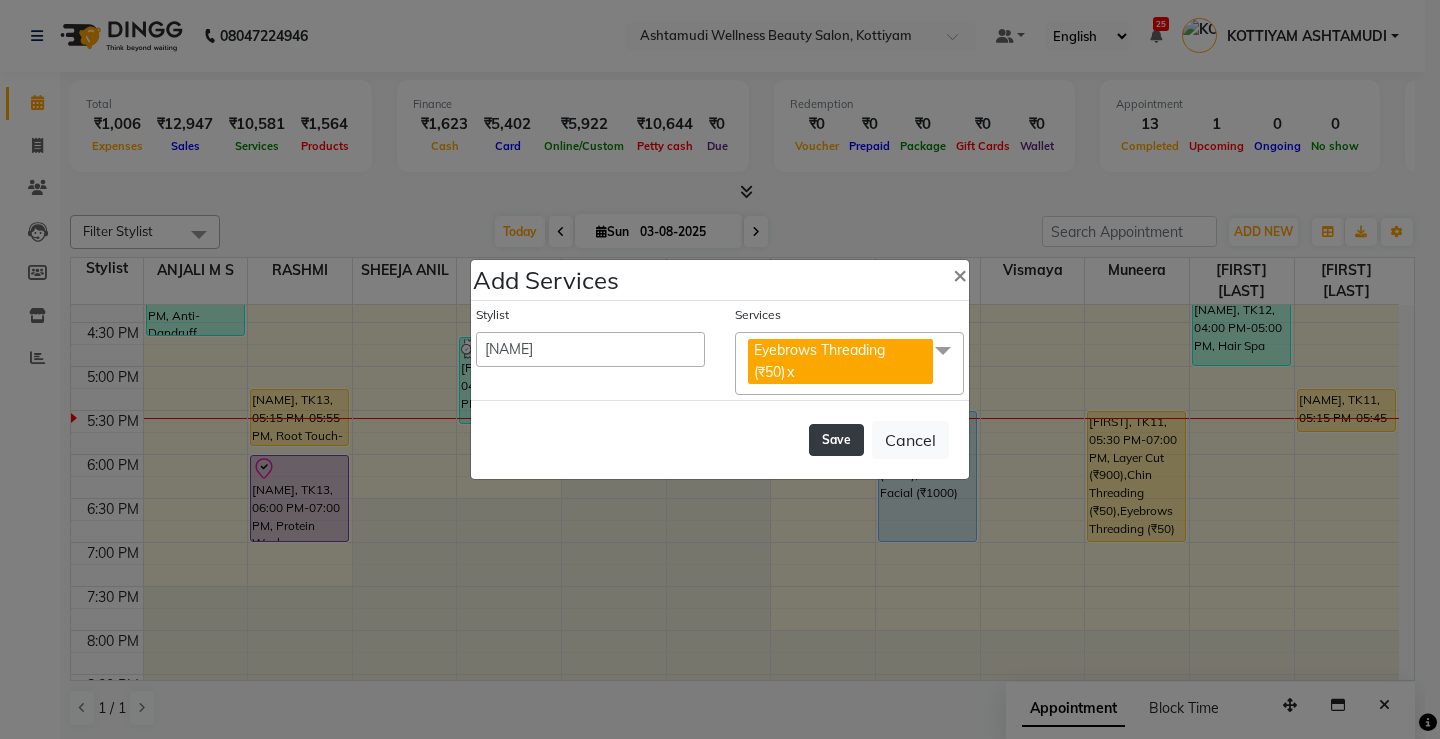 click on "Save" 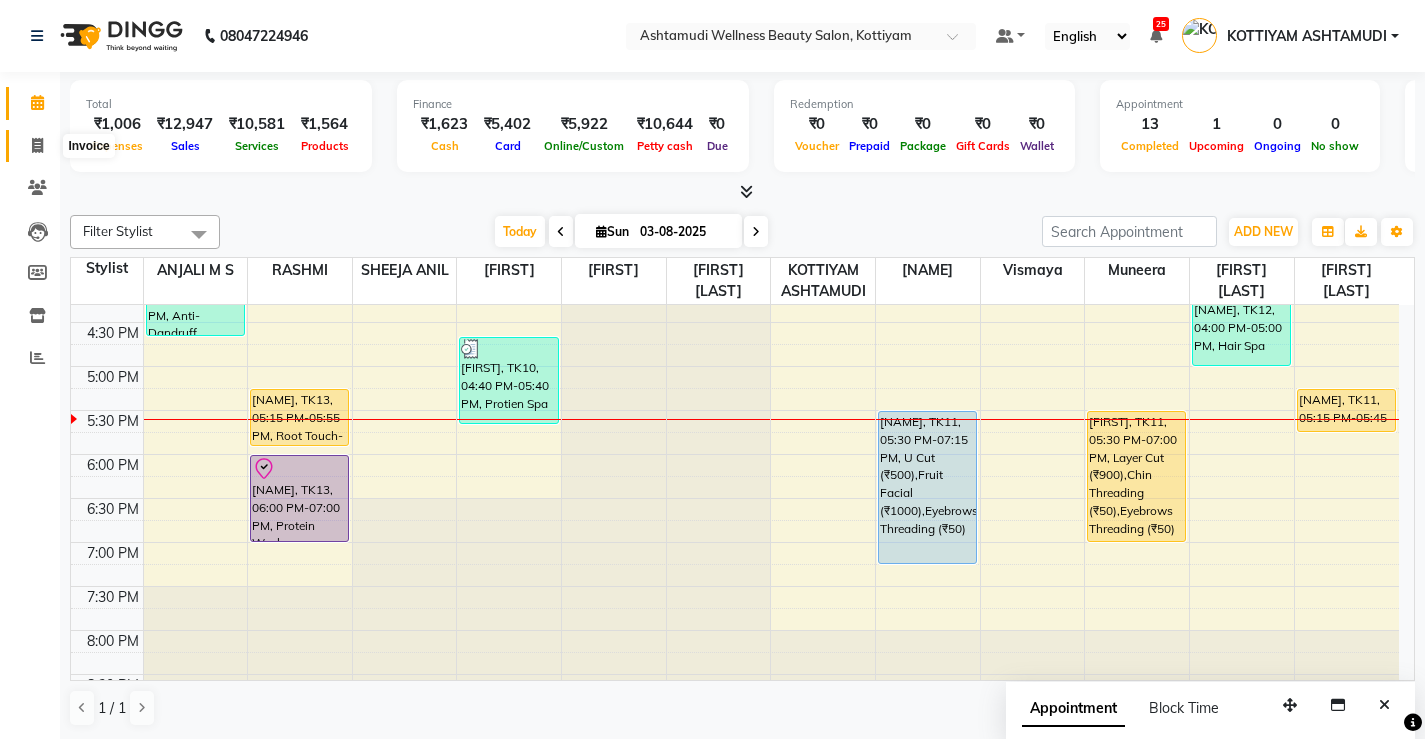 click 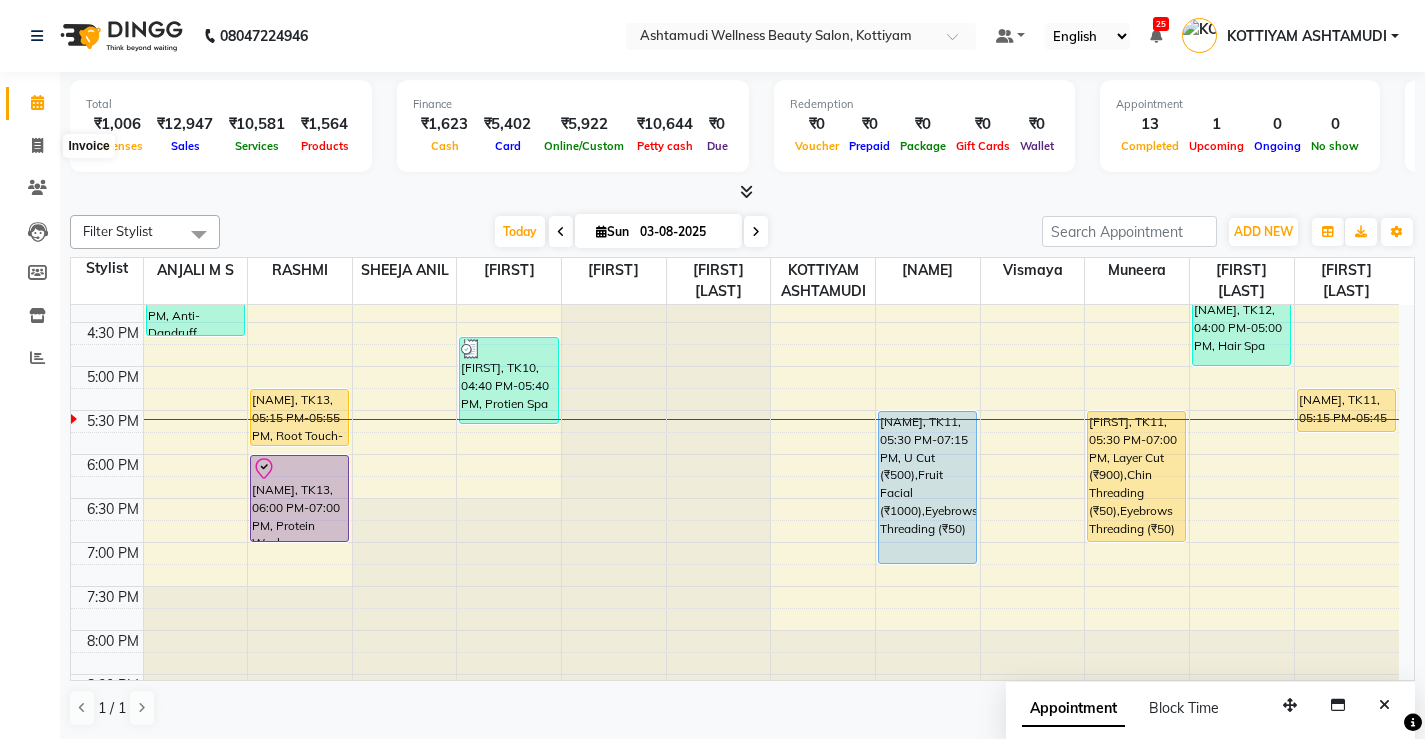 select on "service" 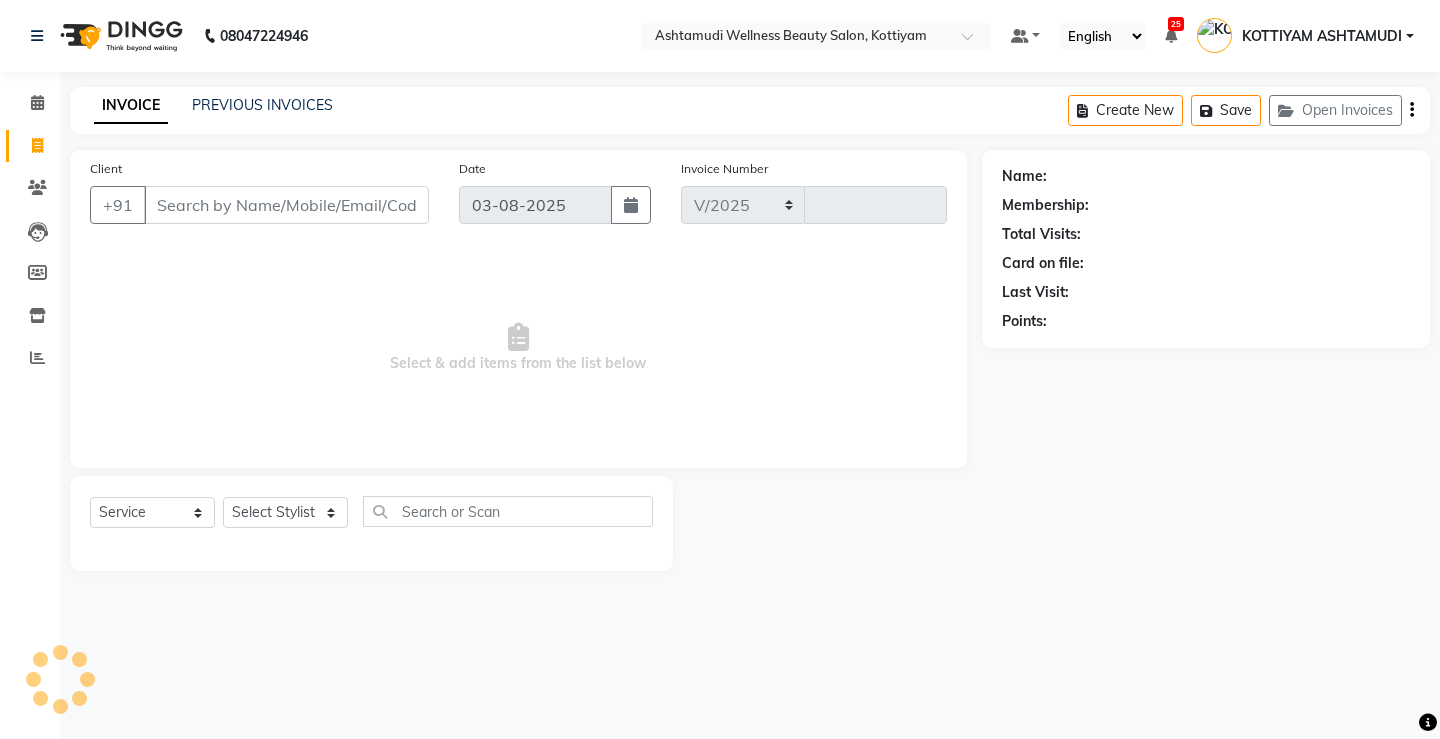 select on "4674" 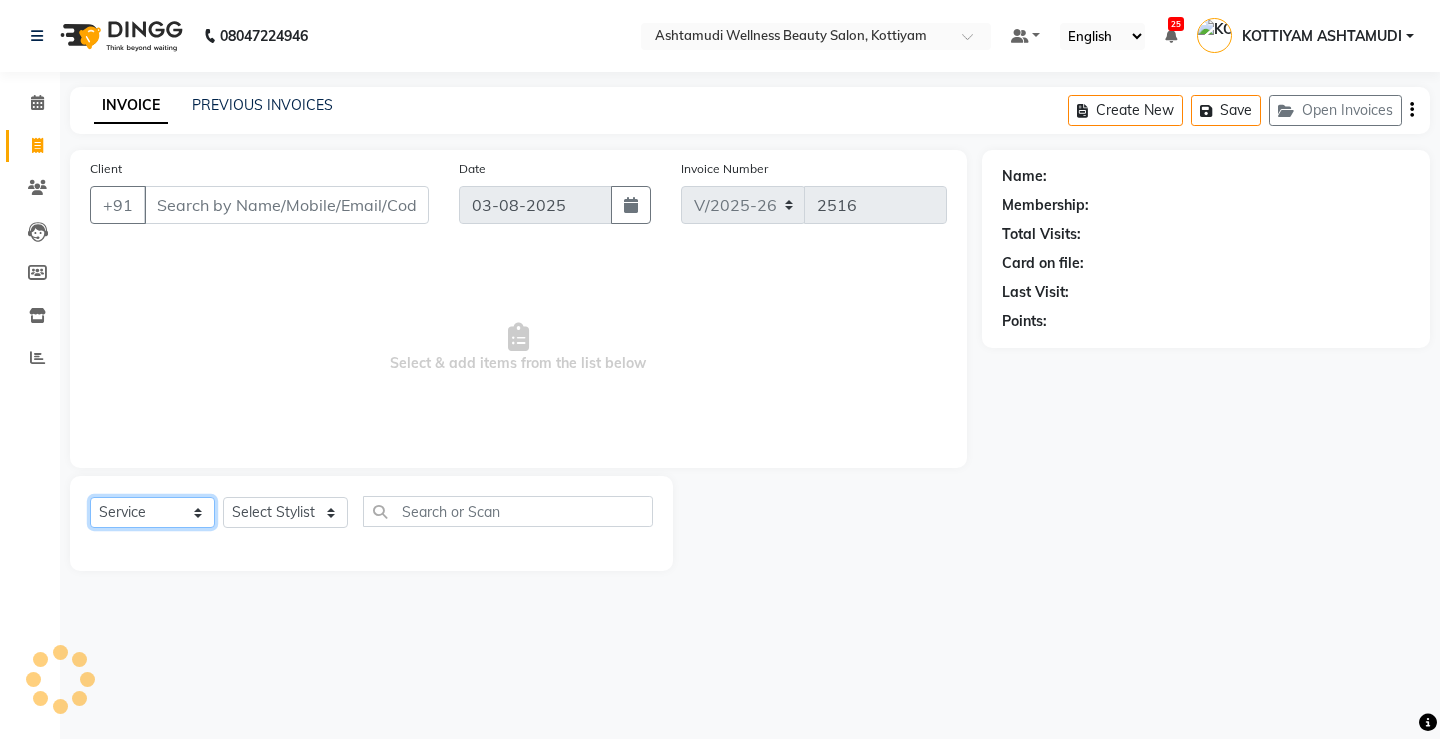 click on "Select  Service  Product  Membership  Package Voucher Prepaid Gift Card" 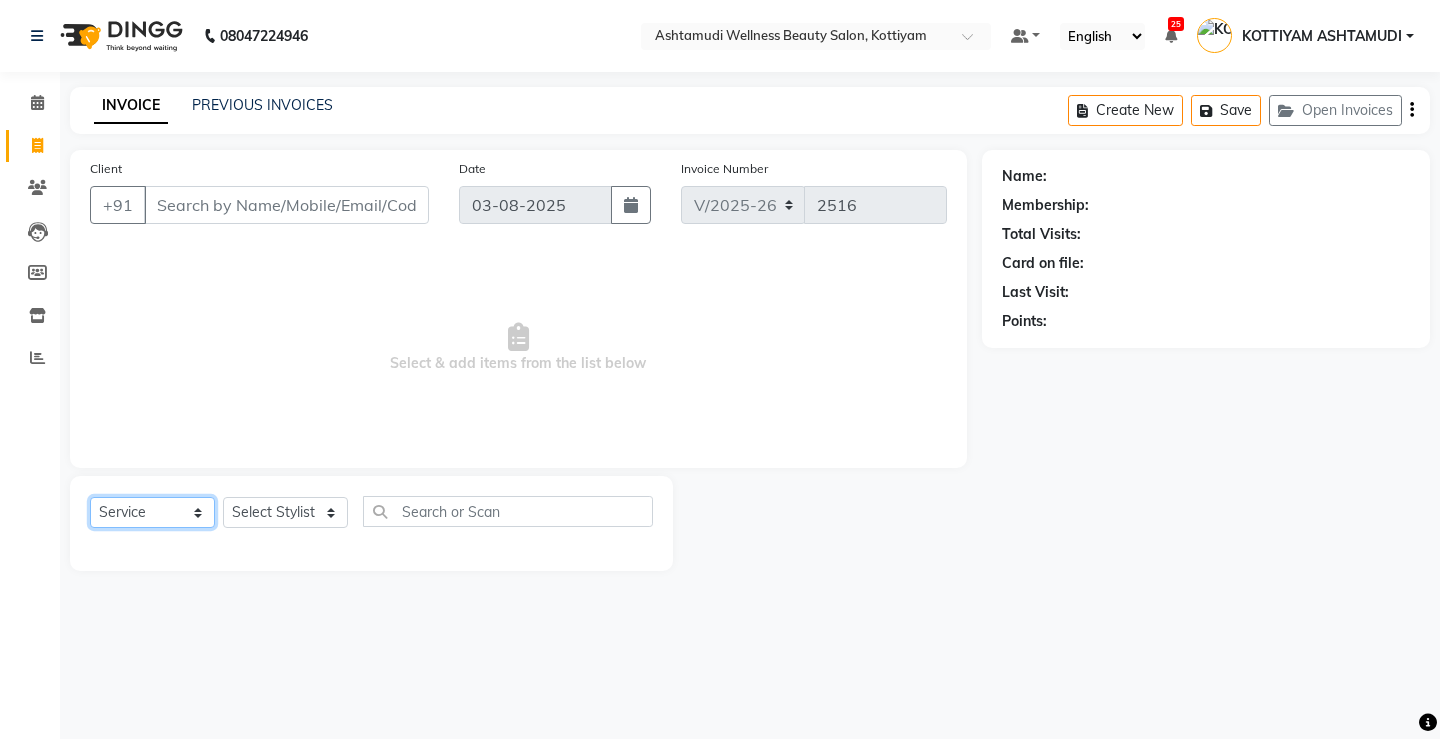 click on "Select  Service  Product  Membership  Package Voucher Prepaid Gift Card" 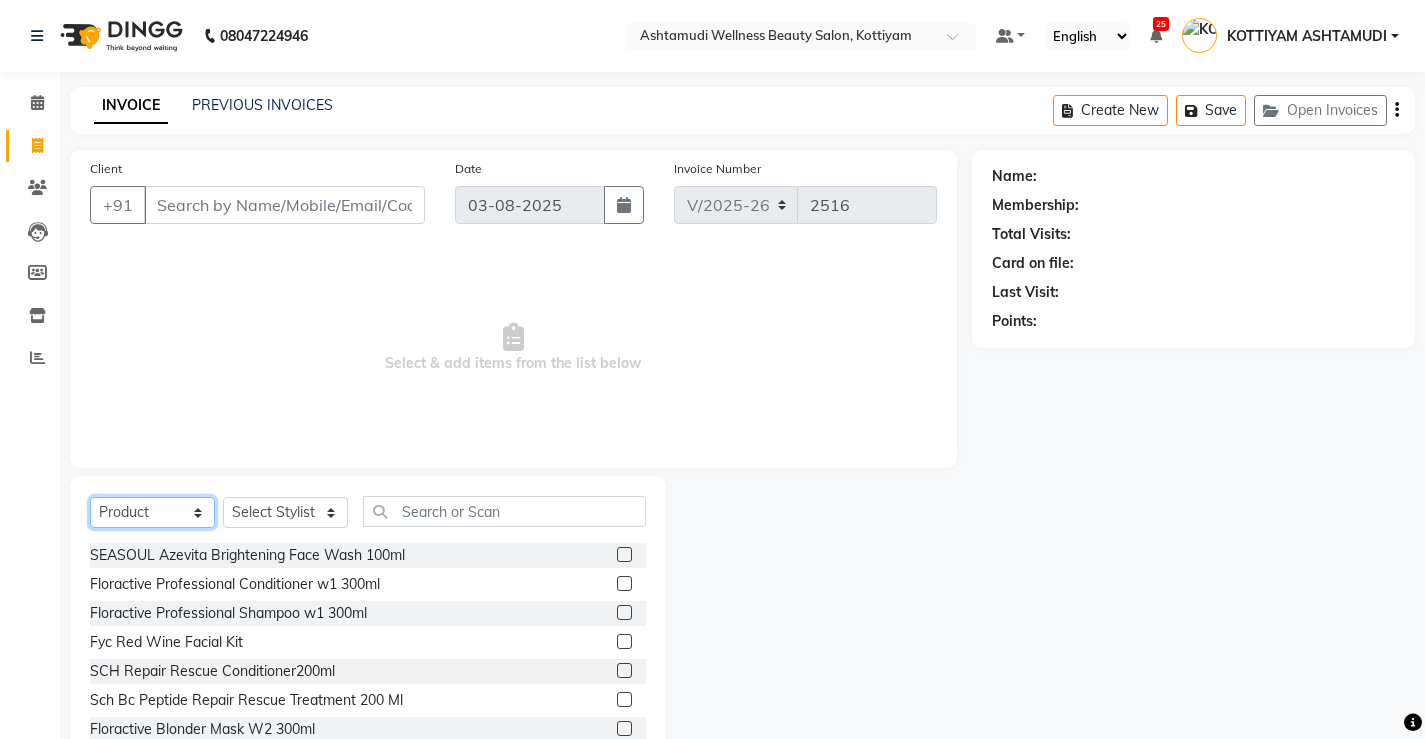 click on "Select  Service  Product  Membership  Package Voucher Prepaid Gift Card" 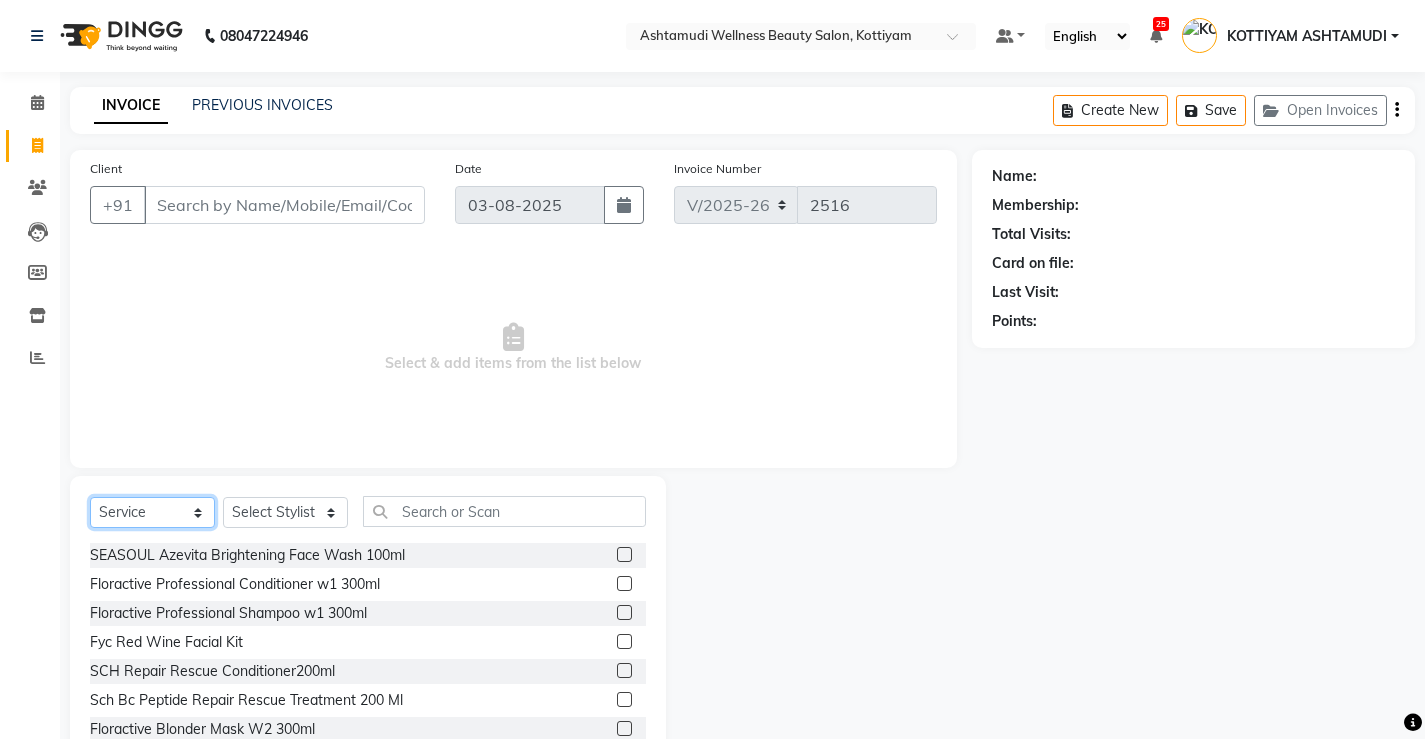 click on "Select  Service  Product  Membership  Package Voucher Prepaid Gift Card" 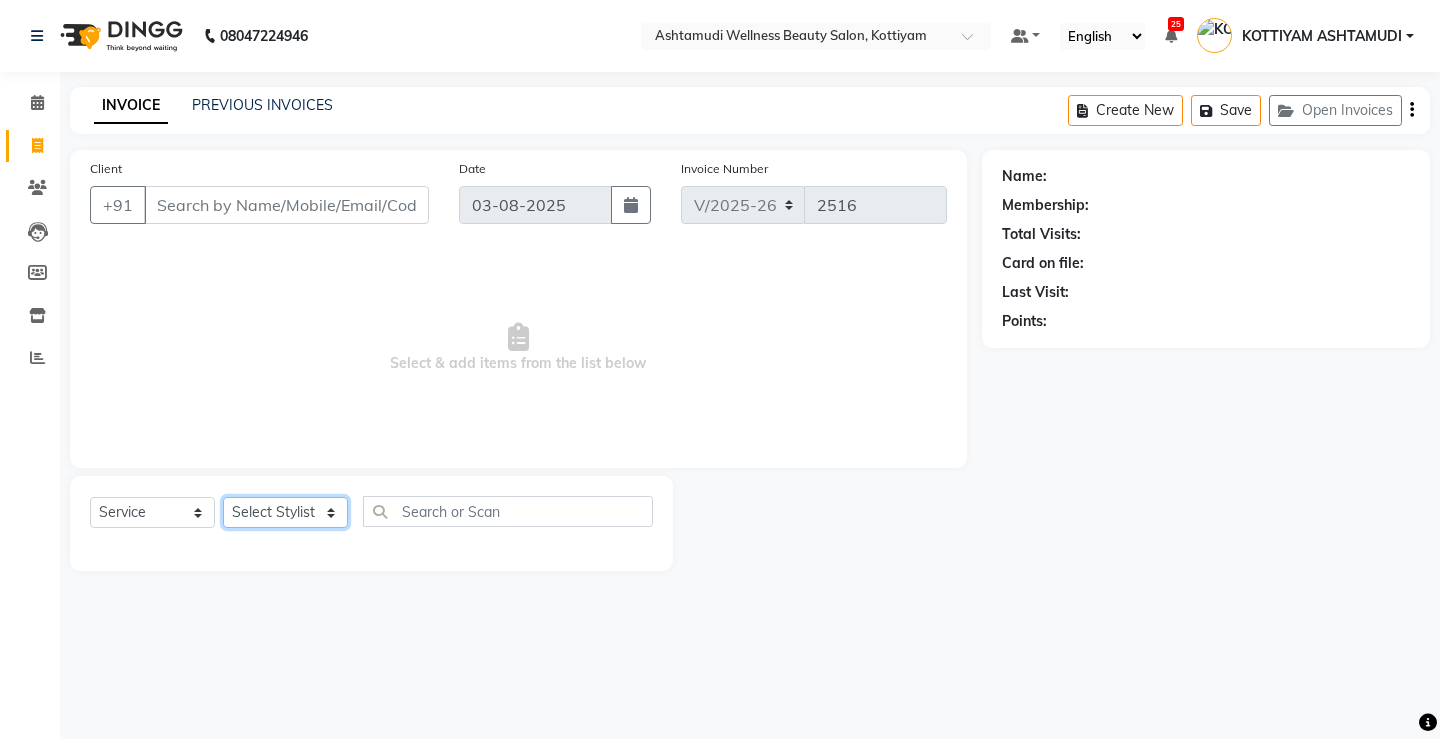 click on "Select Stylist ANJALI M S ASWATHY KOTTIYAM ASHTAMUDI KUMARI Muneera RASHMI SHEEJA ANIL SHYNI  SINDHYA  Sona Sunil Sreepriya STEFFY STEPHAN Varsha S Vismaya" 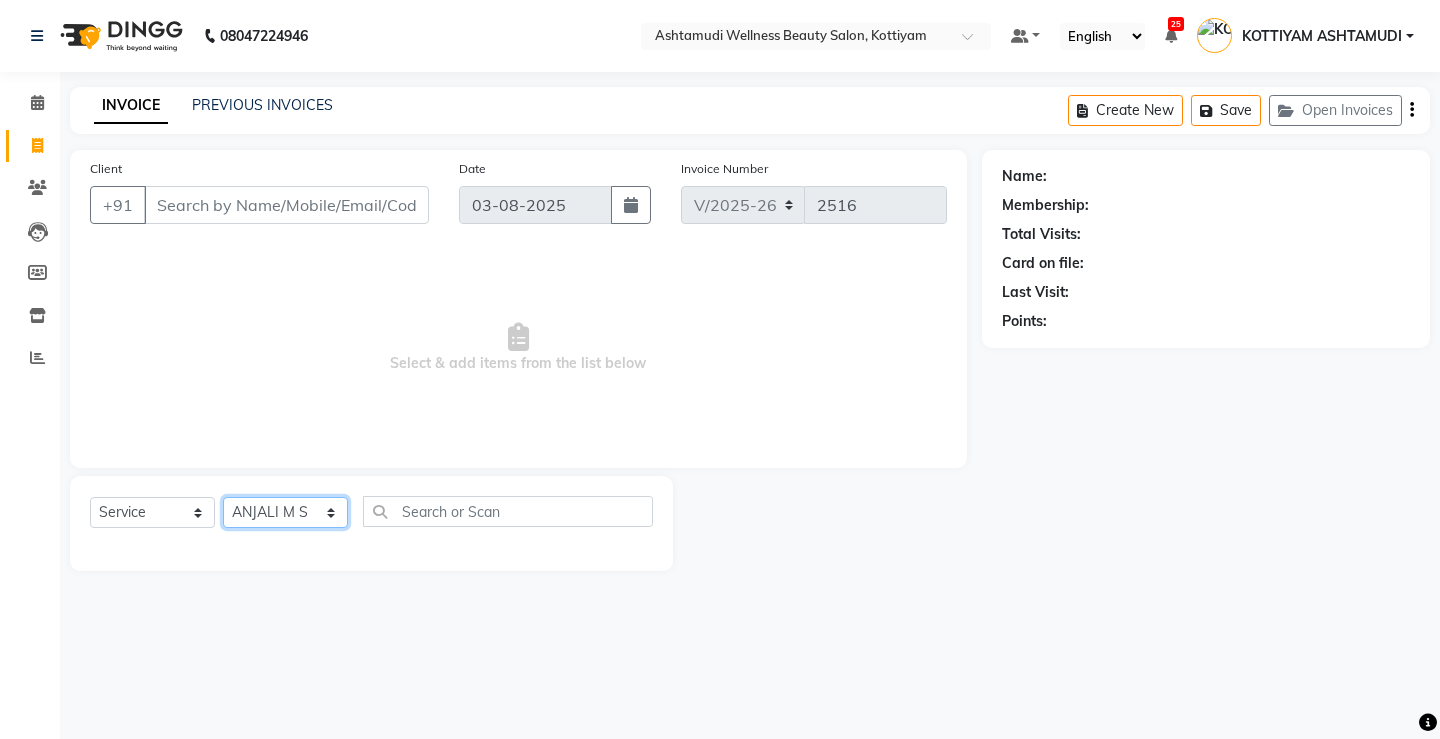 click on "Select Stylist ANJALI M S ASWATHY KOTTIYAM ASHTAMUDI KUMARI Muneera RASHMI SHEEJA ANIL SHYNI  SINDHYA  Sona Sunil Sreepriya STEFFY STEPHAN Varsha S Vismaya" 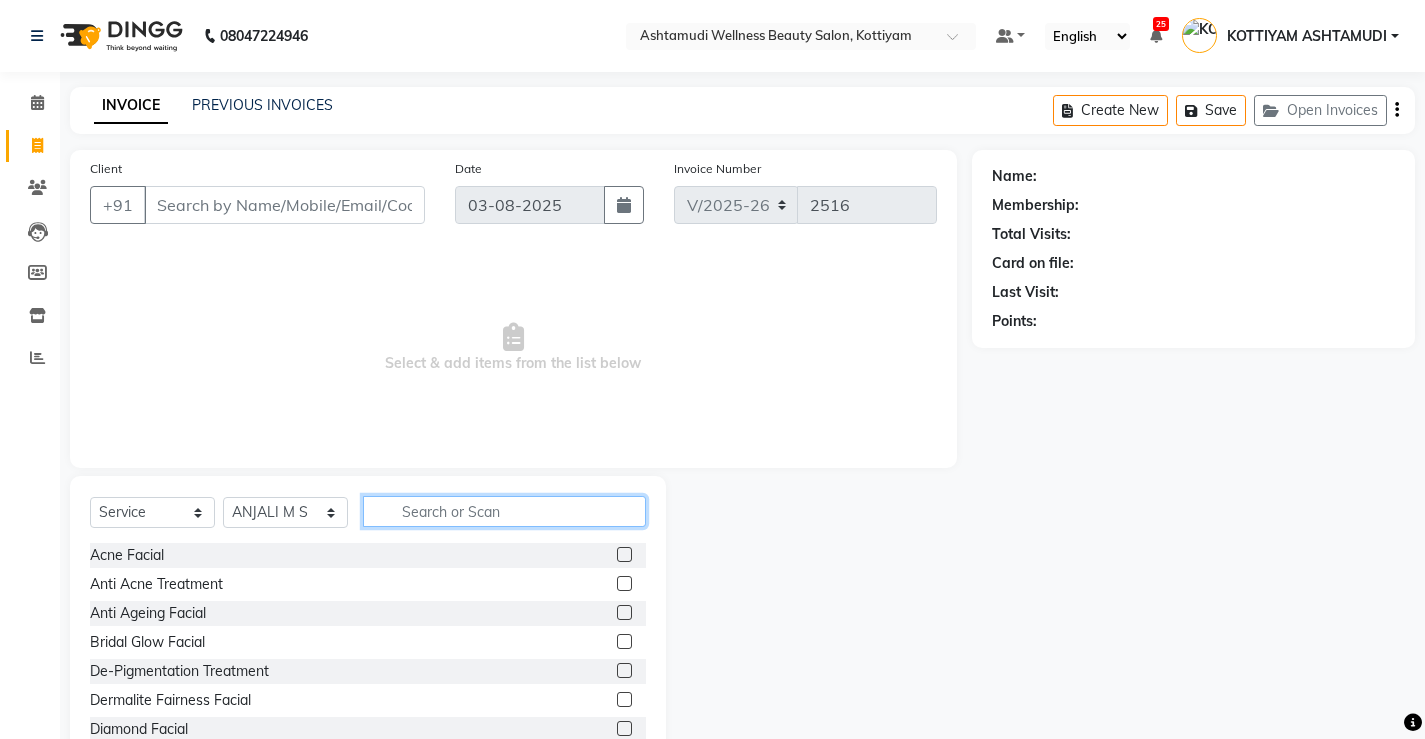 click 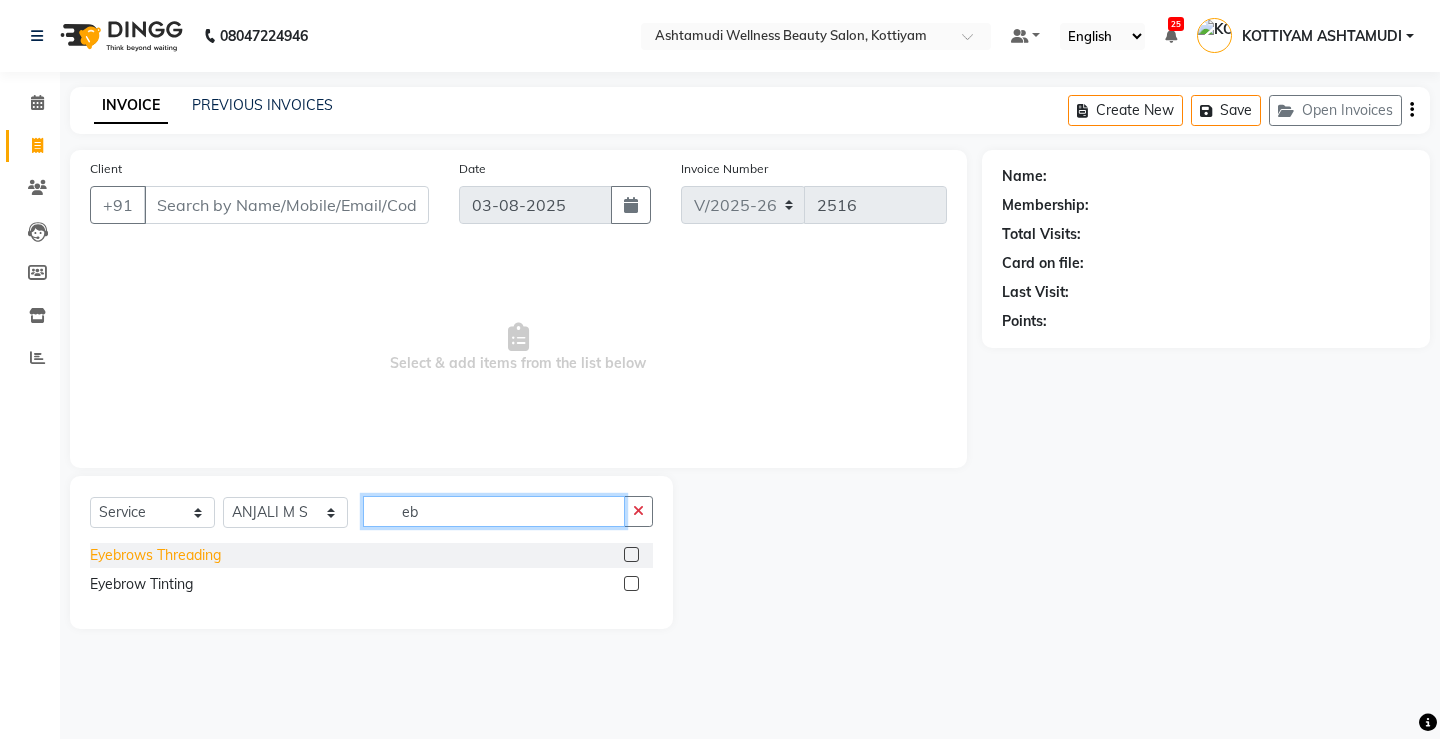type on "eb" 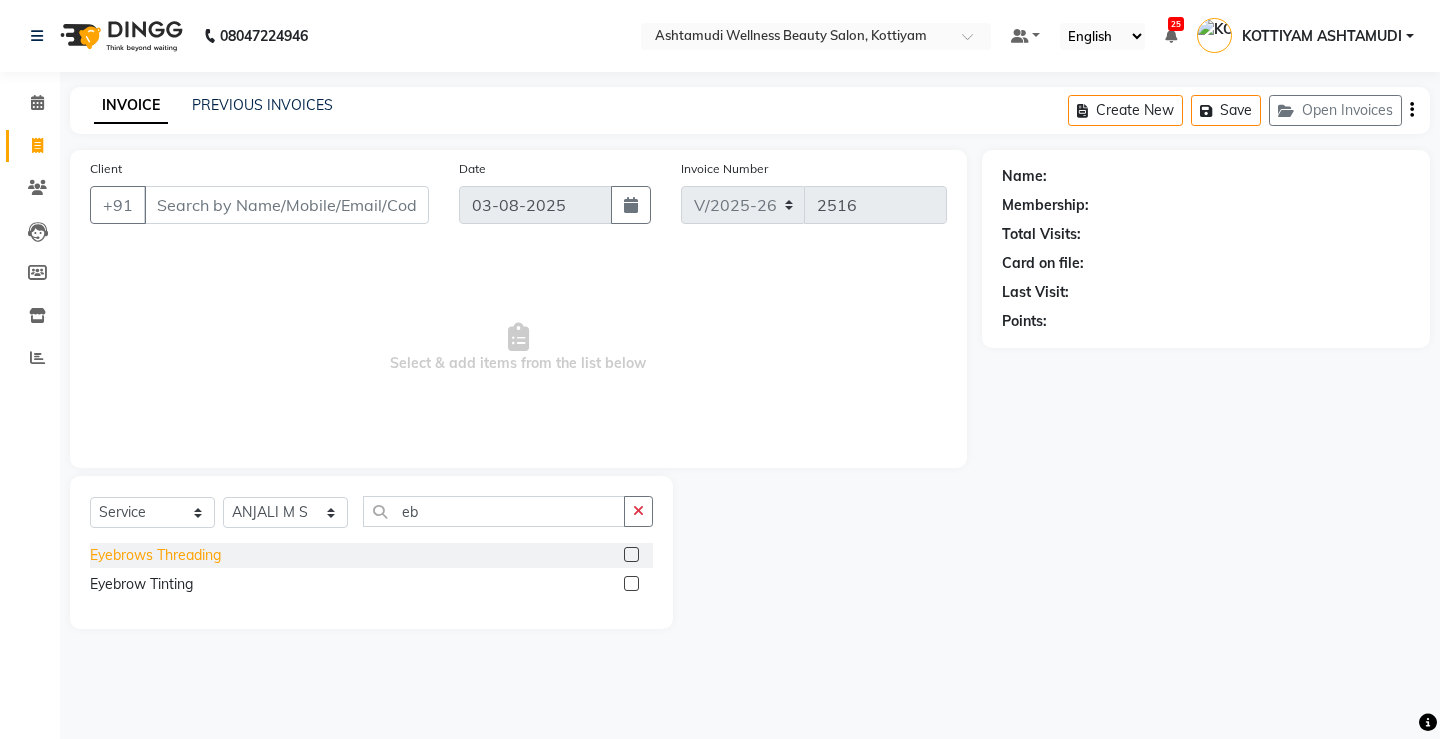 click on "Eyebrows Threading" 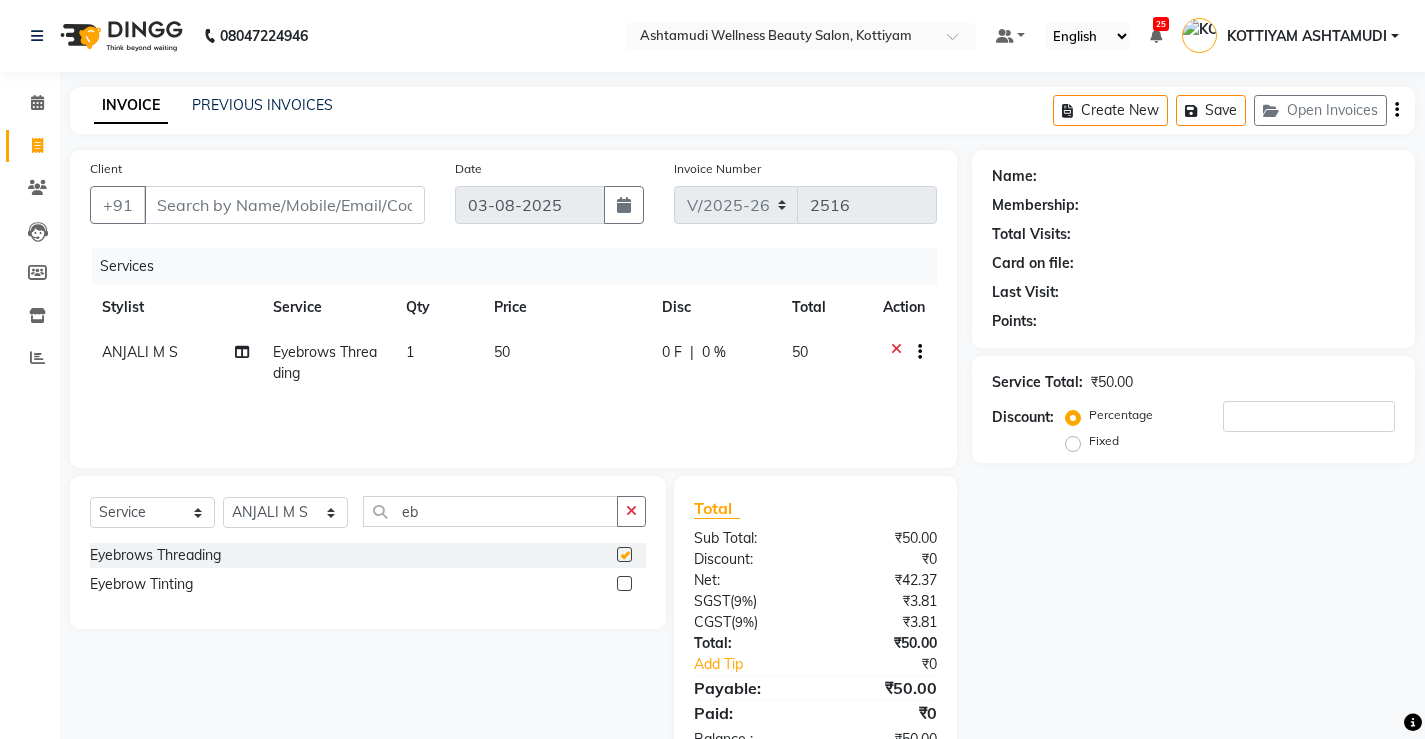 checkbox on "false" 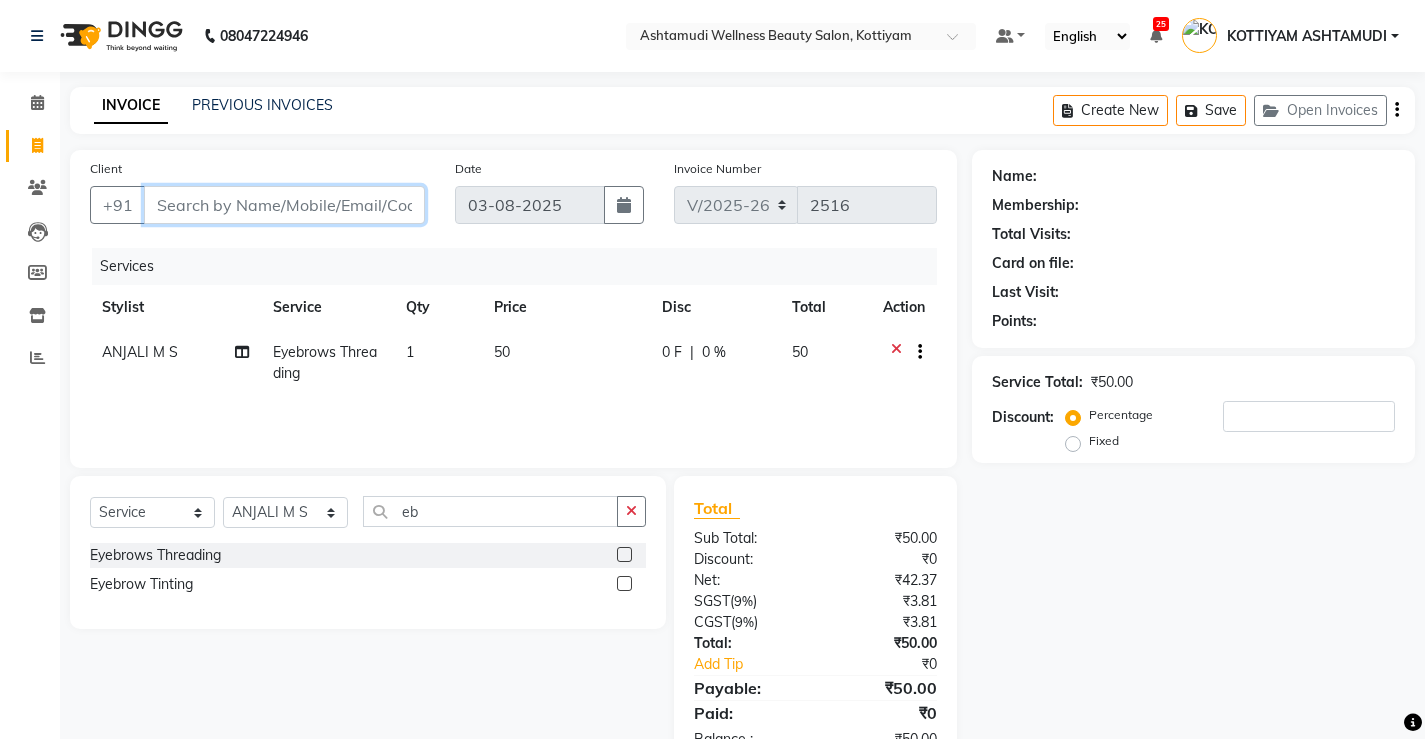 click on "Client" at bounding box center (284, 205) 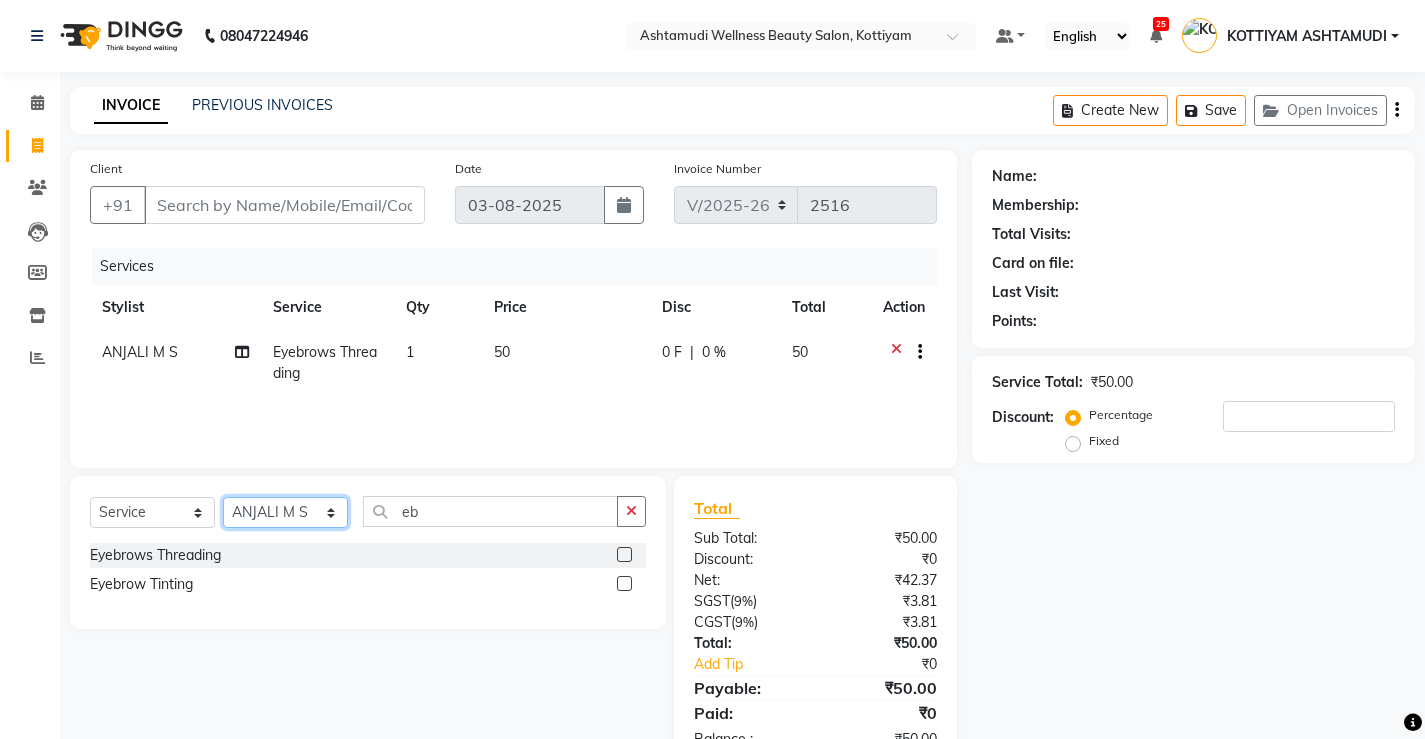 click on "Select Stylist ANJALI M S ASWATHY KOTTIYAM ASHTAMUDI KUMARI Muneera RASHMI SHEEJA ANIL SHYNI  SINDHYA  Sona Sunil Sreepriya STEFFY STEPHAN Varsha S Vismaya" 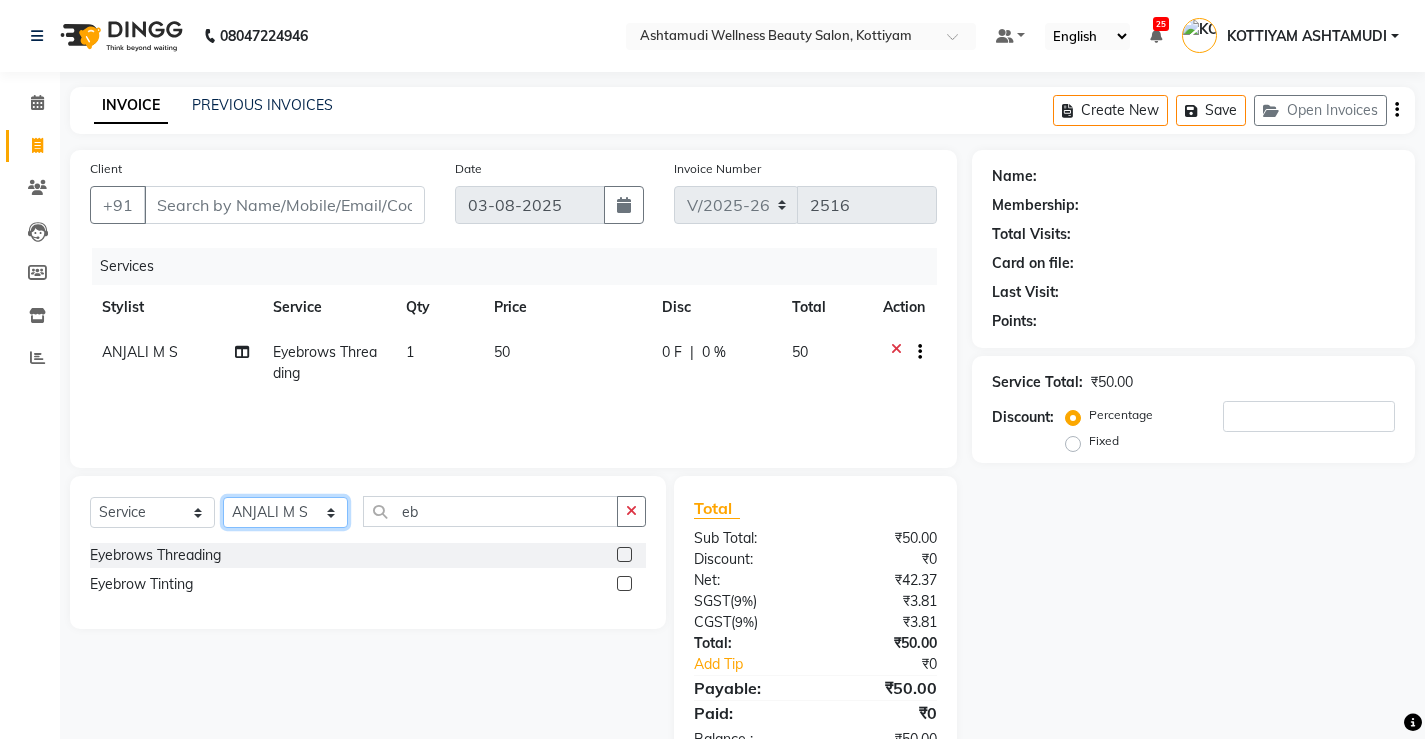 select on "27472" 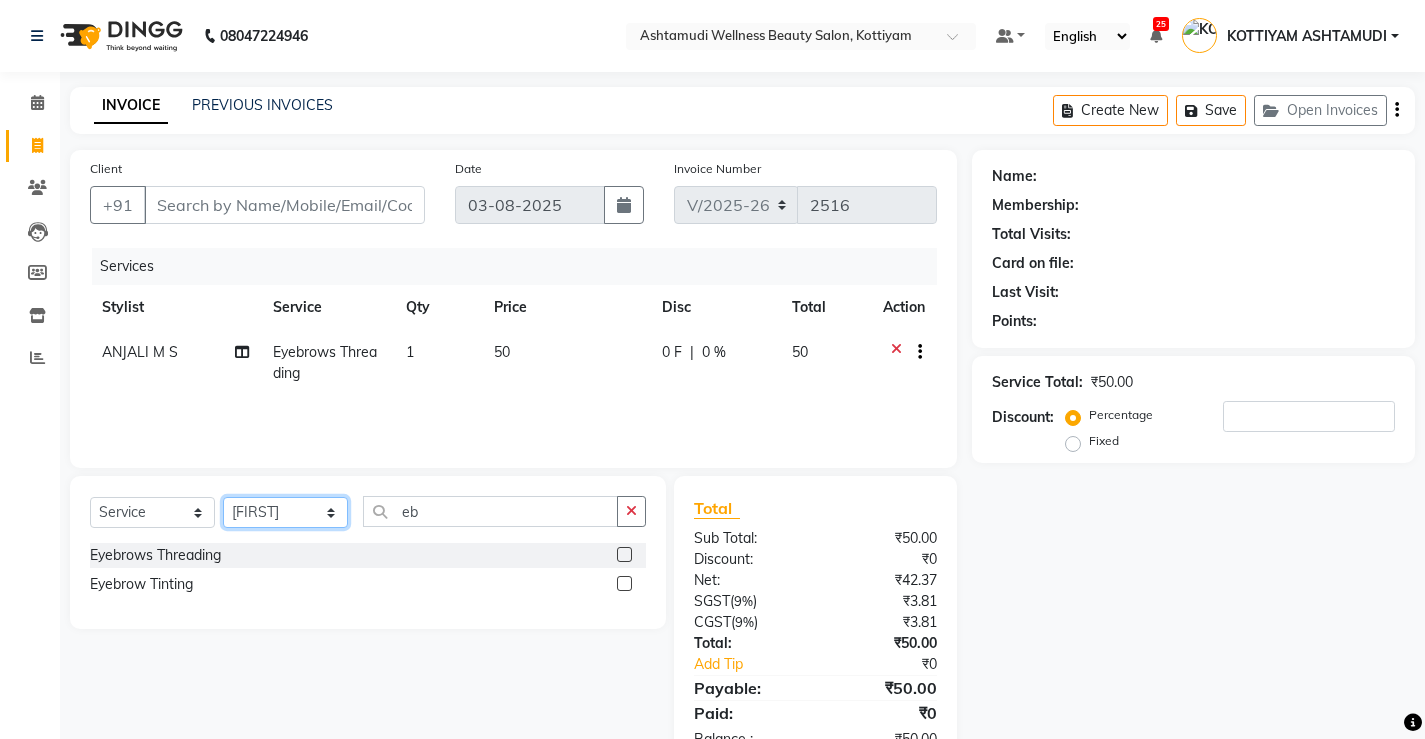 click on "Select Stylist ANJALI M S ASWATHY KOTTIYAM ASHTAMUDI KUMARI Muneera RASHMI SHEEJA ANIL SHYNI  SINDHYA  Sona Sunil Sreepriya STEFFY STEPHAN Varsha S Vismaya" 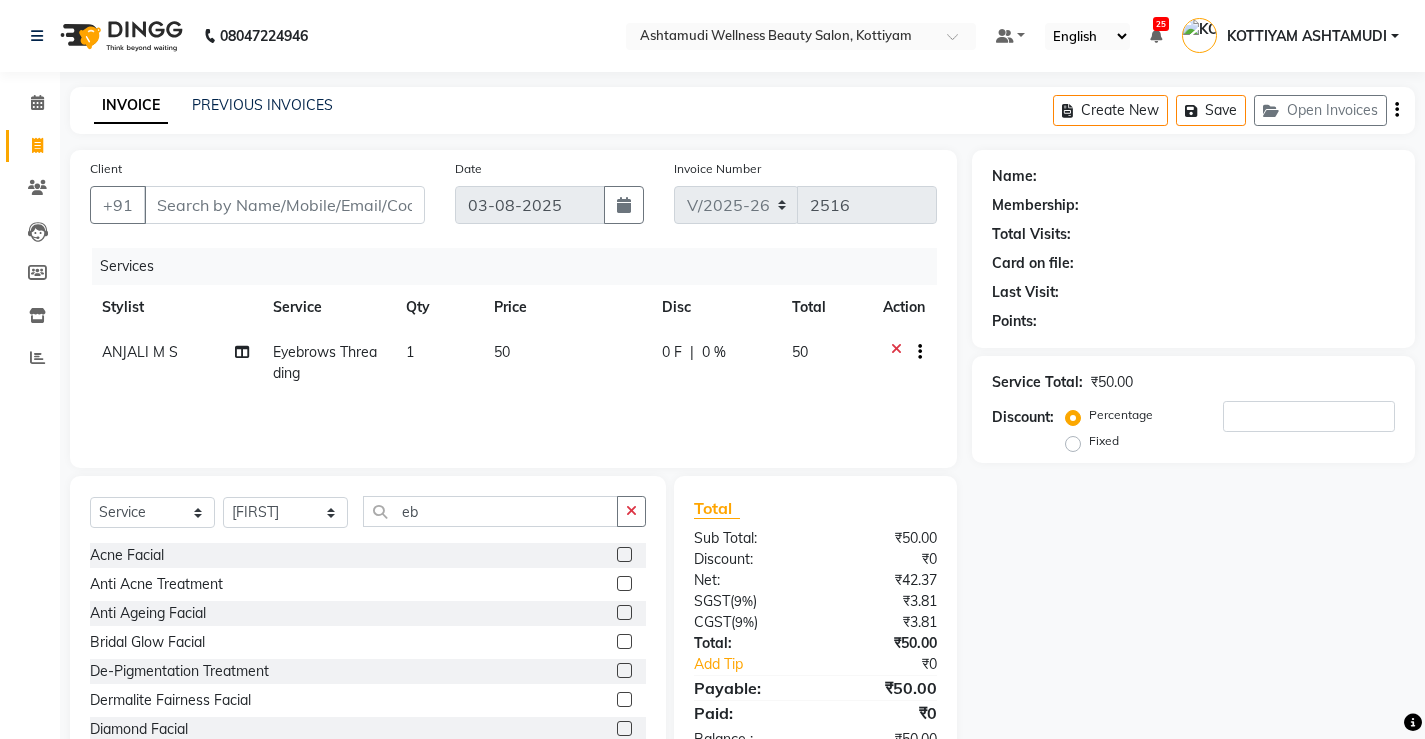 click on "Select  Service  Product  Membership  Package Voucher Prepaid Gift Card  Select Stylist ANJALI M S ASWATHY KOTTIYAM ASHTAMUDI KUMARI Muneera RASHMI SHEEJA ANIL SHYNI  SINDHYA  Sona Sunil Sreepriya STEFFY STEPHAN Varsha S Vismaya eb Acne Facial  Anti Acne Treatment  Anti Ageing Facial  Bridal Glow Facial  De-Pigmentation Treatment  Dermalite Fairness Facial  Diamond Facial  D-Tan Cleanup  D-Tan Facial  D-Tan Pack  Fruit Facial  Fyc Bamboo Charcoal Facial  Fyc Bio Marine Facial  Fyc Fruit Fusion Facial  Fyc Luster Gold Facial  Fyc Pure Vit-C Facial  Fyc Red Wine Facial  Glovite Facial  Gold Moroccan Vit C facial Dry Skin  Gold Moroccan Vit C facial Oily Skin  Golden Facial  Hydra Brightening Facial  Hydra Facial  Hydramoist Facial  Microdermabrasion Treatment  Normal Cleanup  O2C2 Facial  Oxy Blast Facial  Oxy Bleach  Pearl Facial  Protein Bleach  Red Carpet DNA facial  Sensi Glow Facial  Skin Glow Facial  Skin Lightening Facial  Skin Whitening Facial  Stemcell  Facial  Veg Peel Facial  Un-Tan Facial   Ironing" 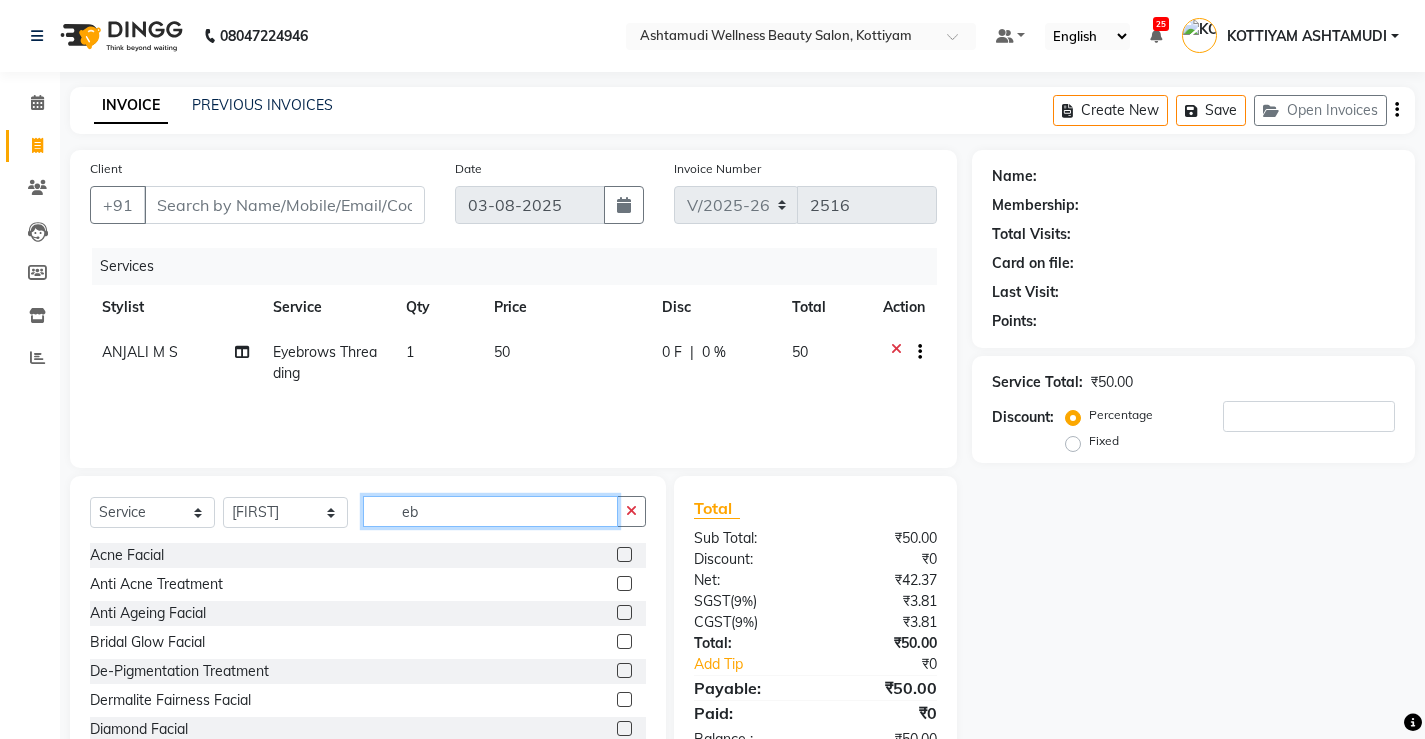 click on "eb" 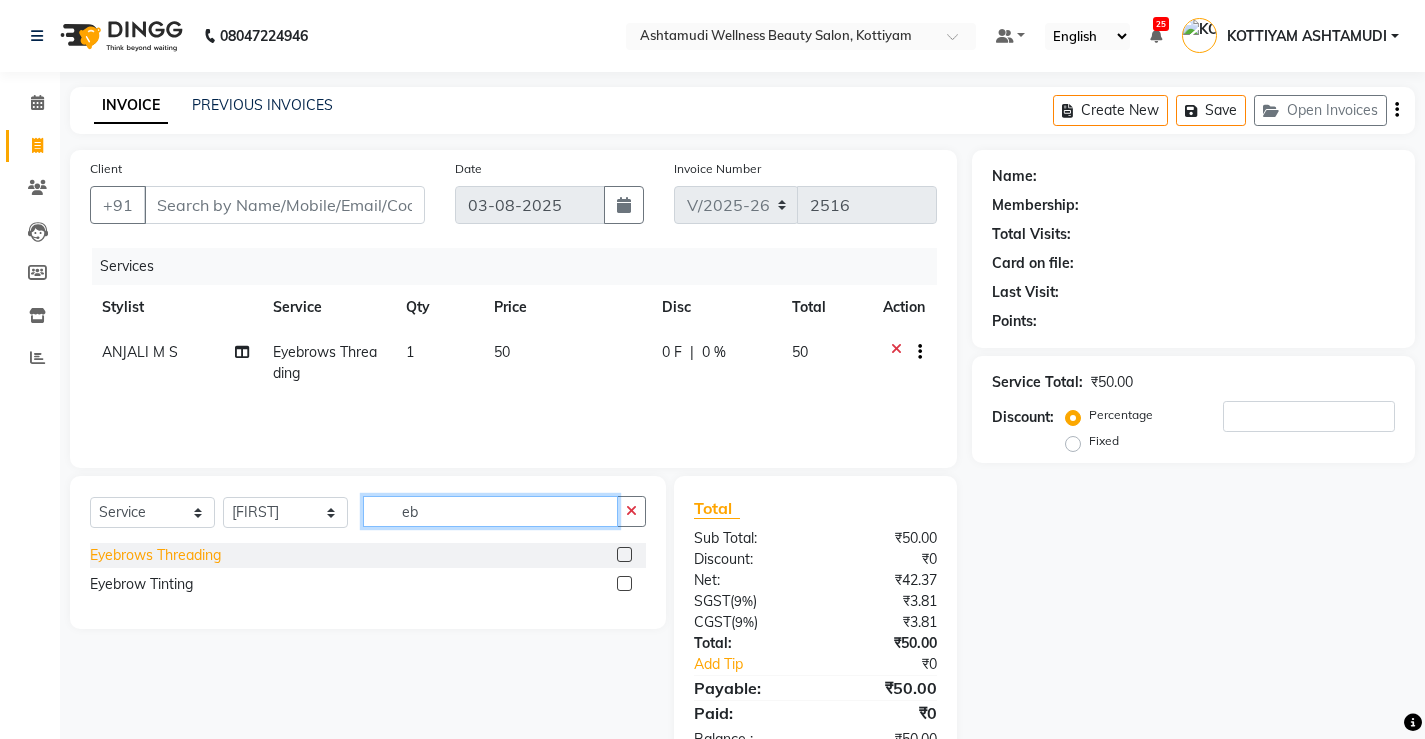 type on "eb" 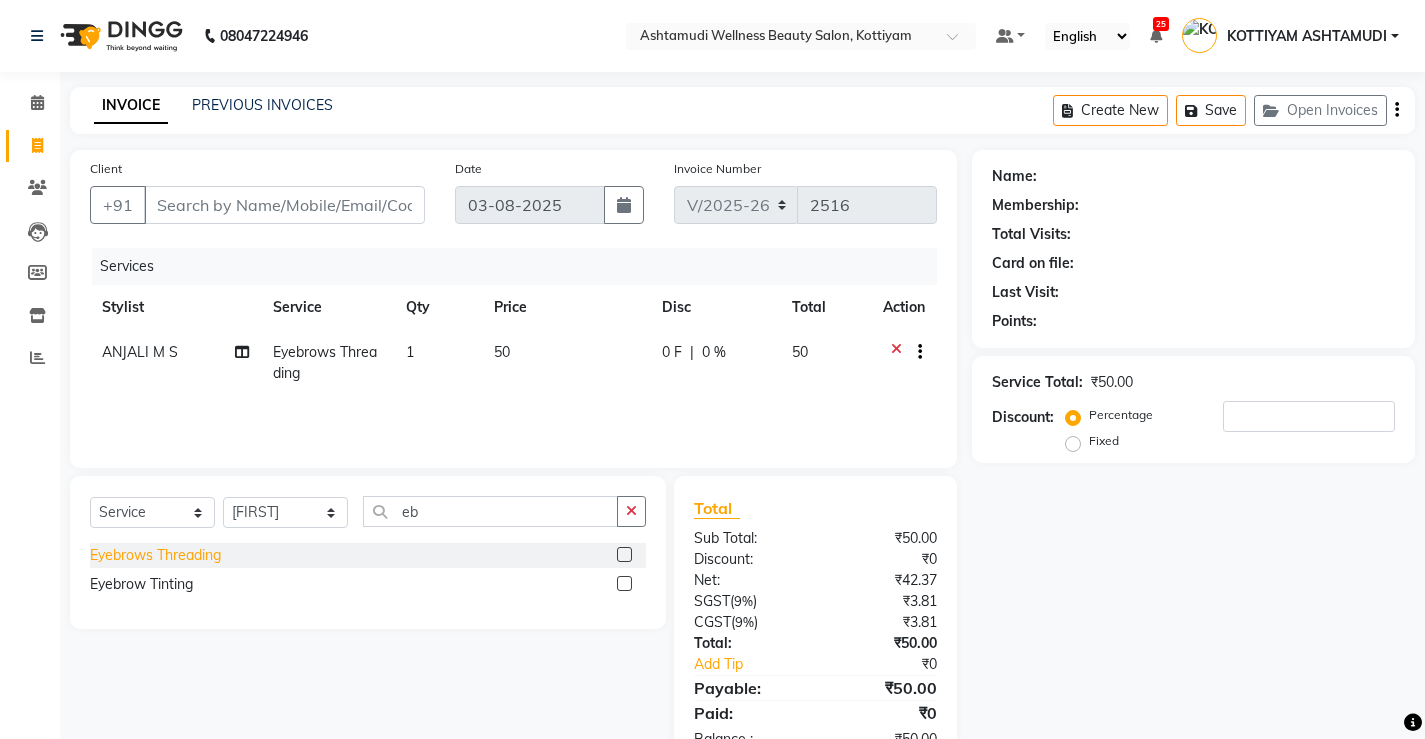click on "Eyebrows Threading" 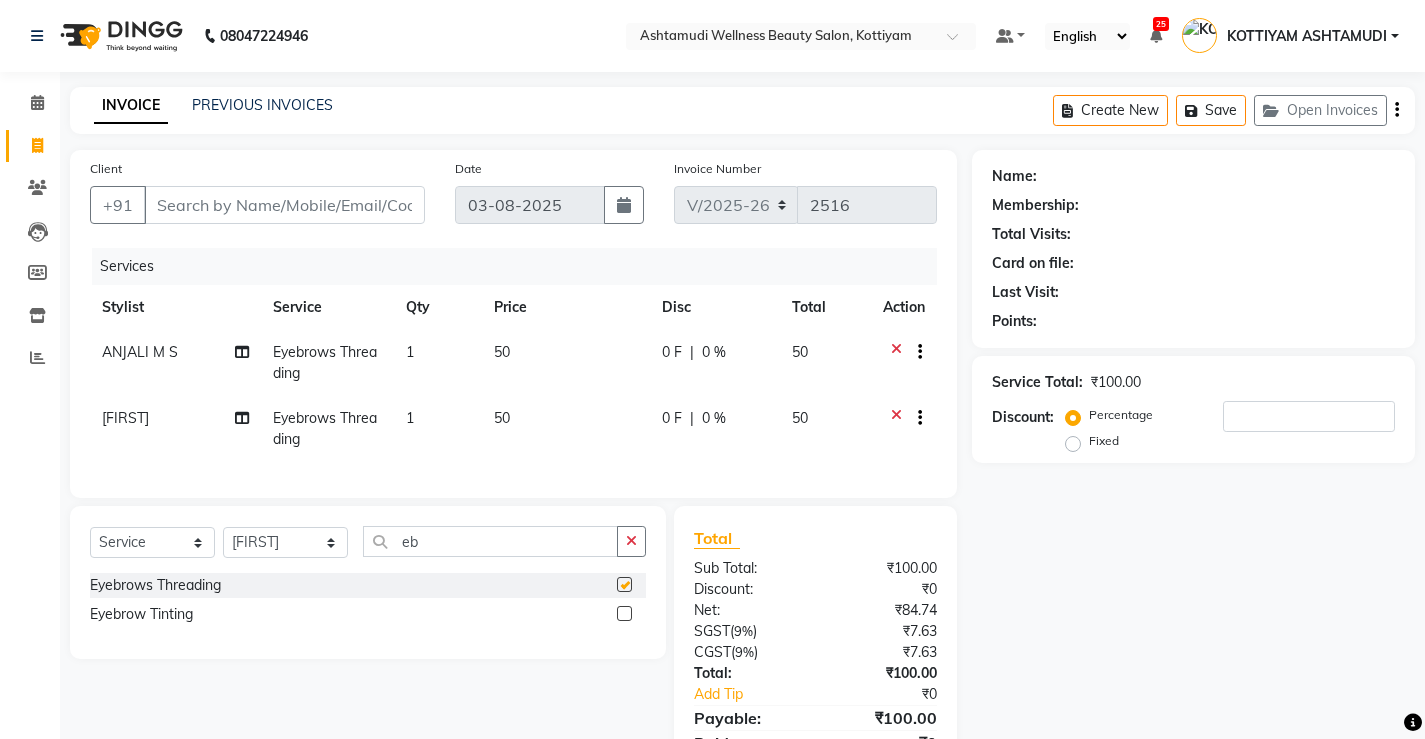 checkbox on "false" 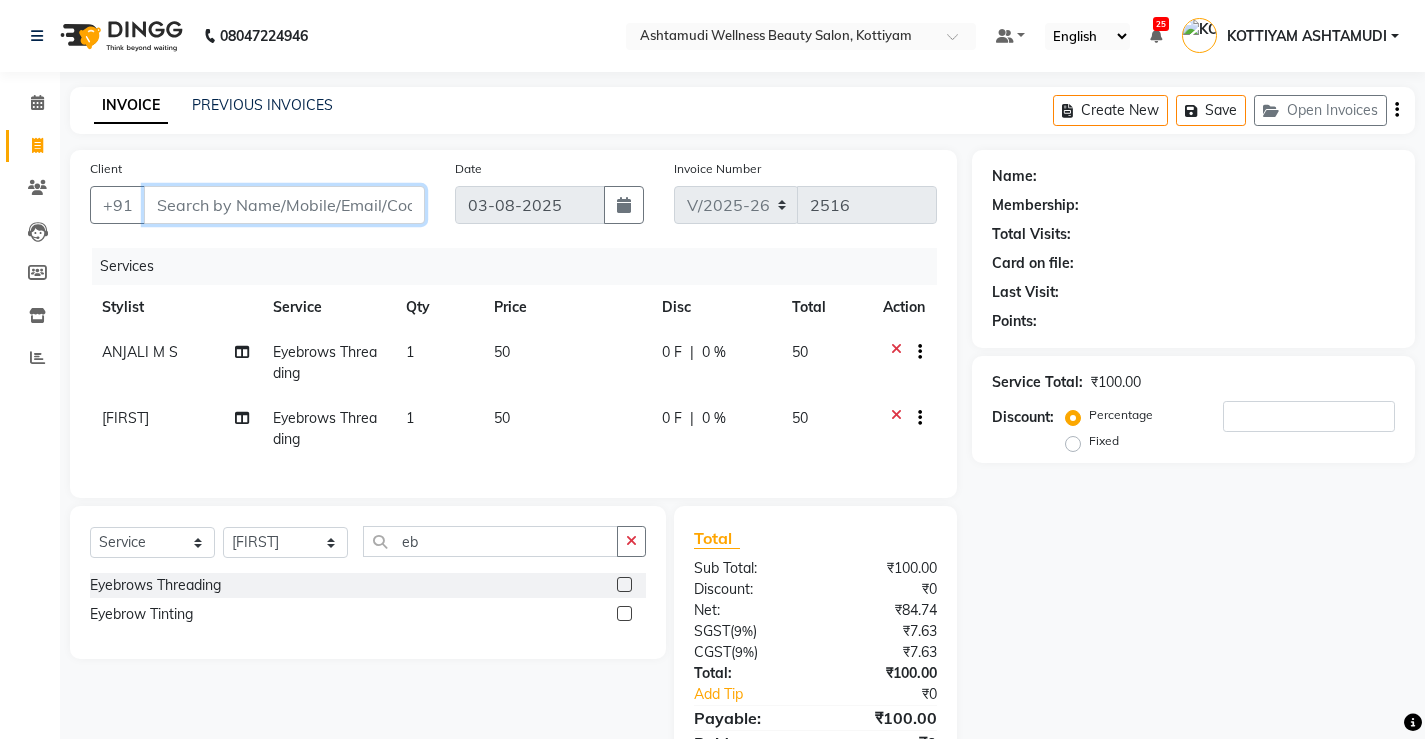 click on "Client" at bounding box center (284, 205) 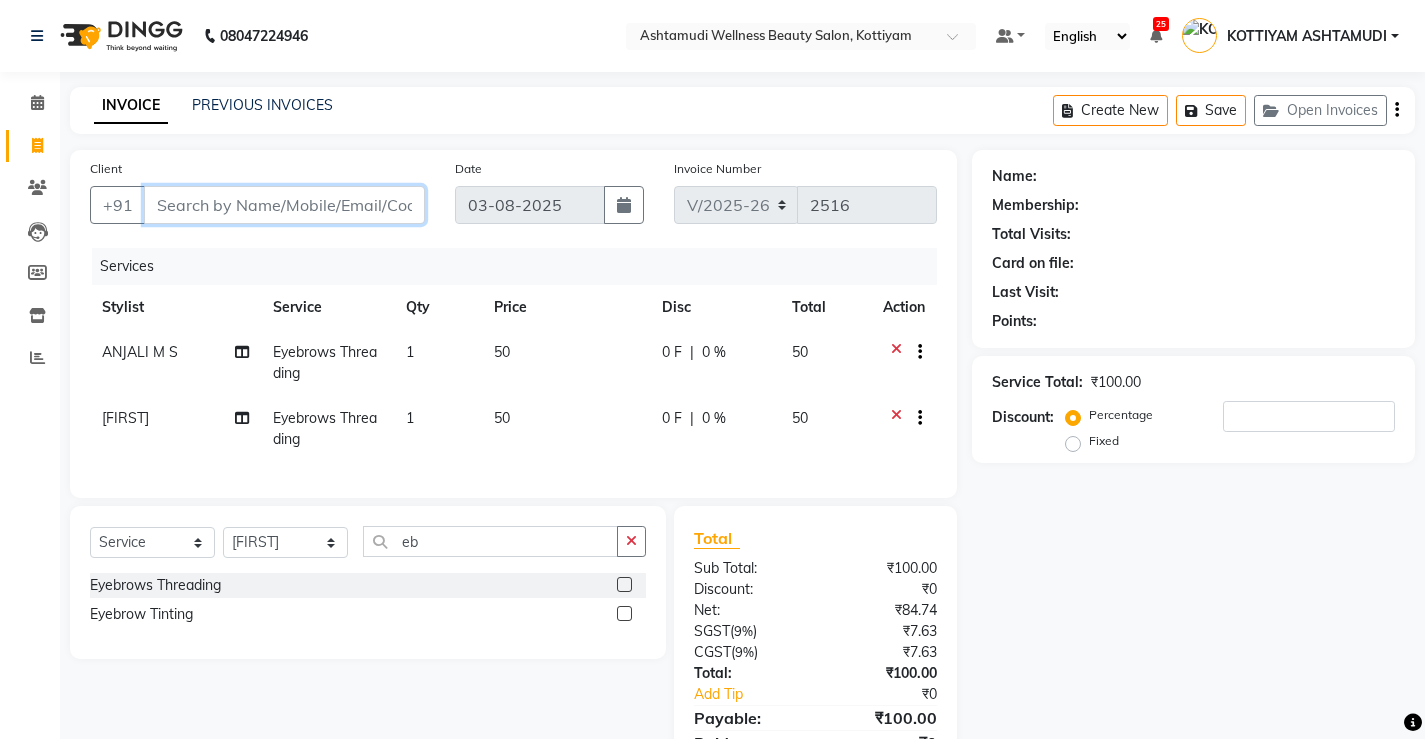 click on "Client" at bounding box center (284, 205) 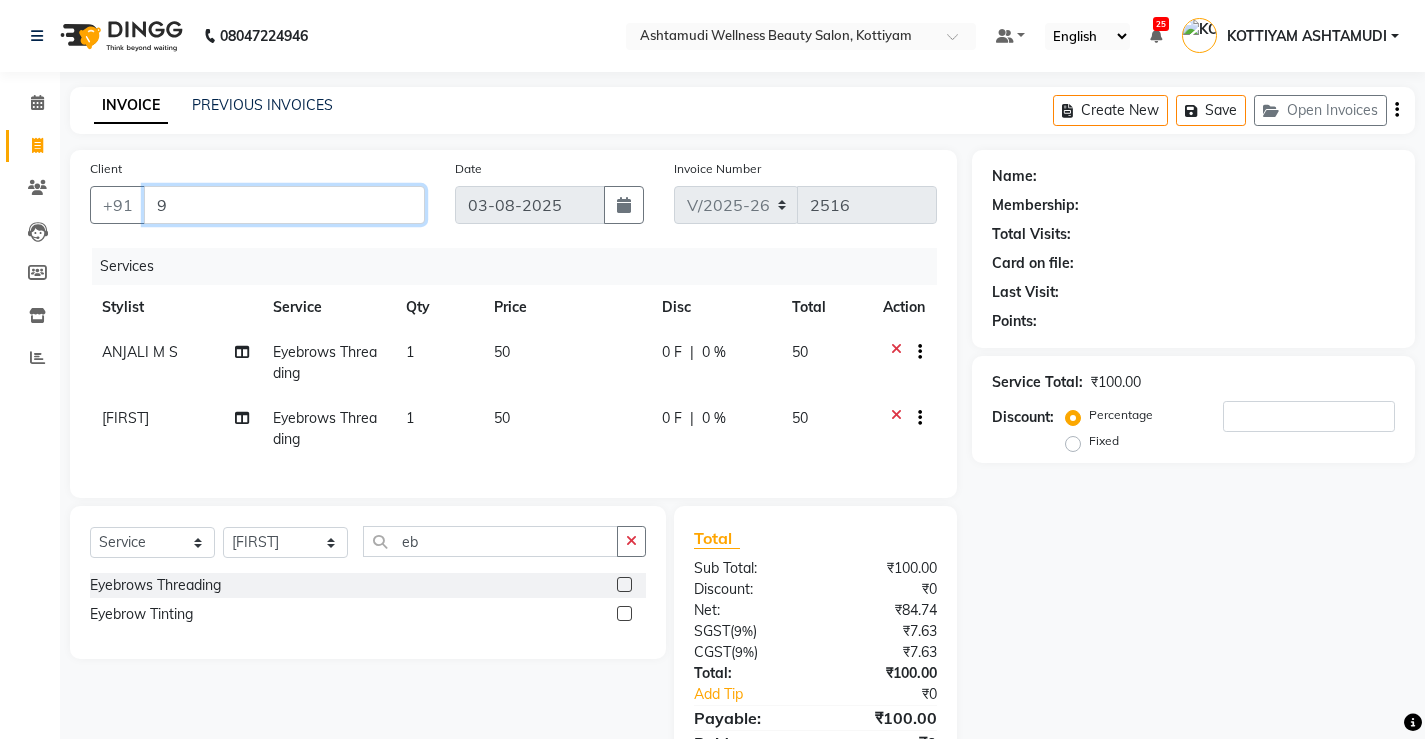 type on "0" 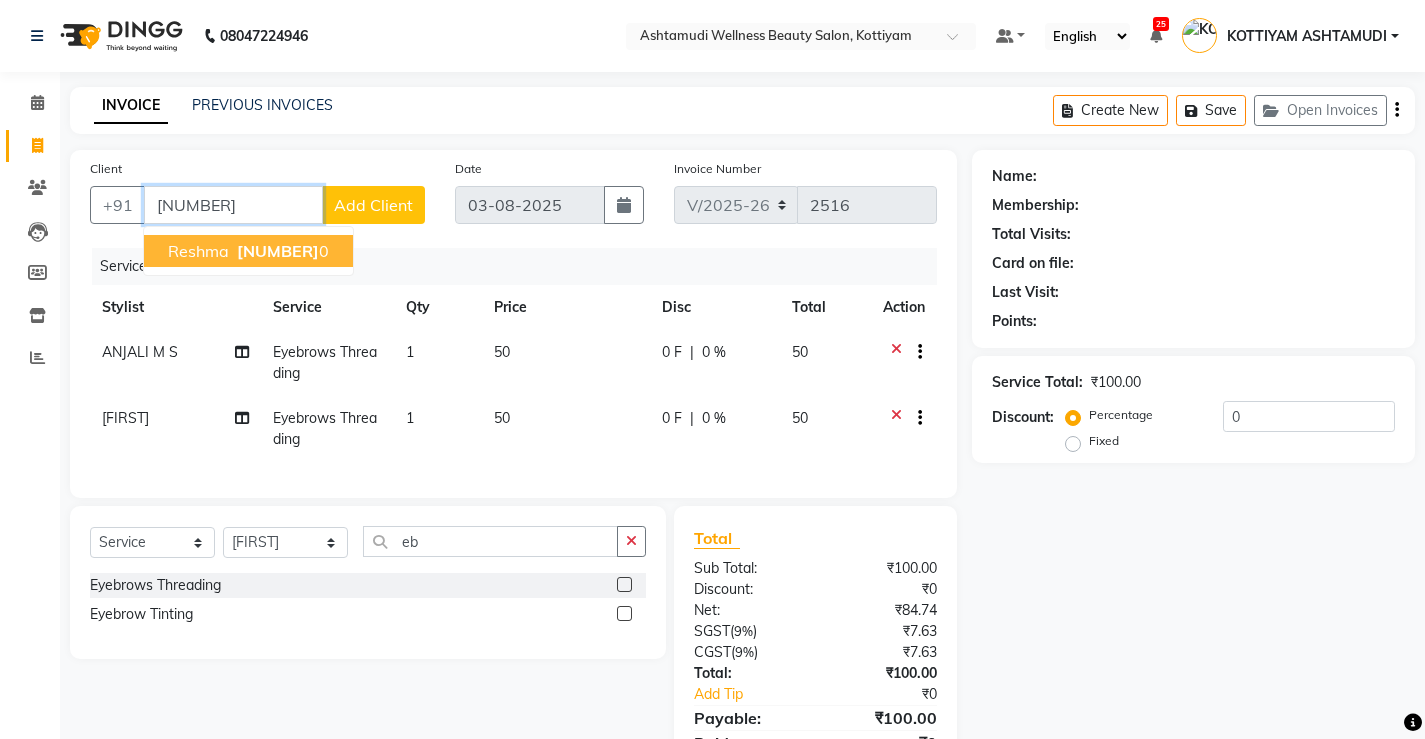 click on "989569196" at bounding box center [278, 251] 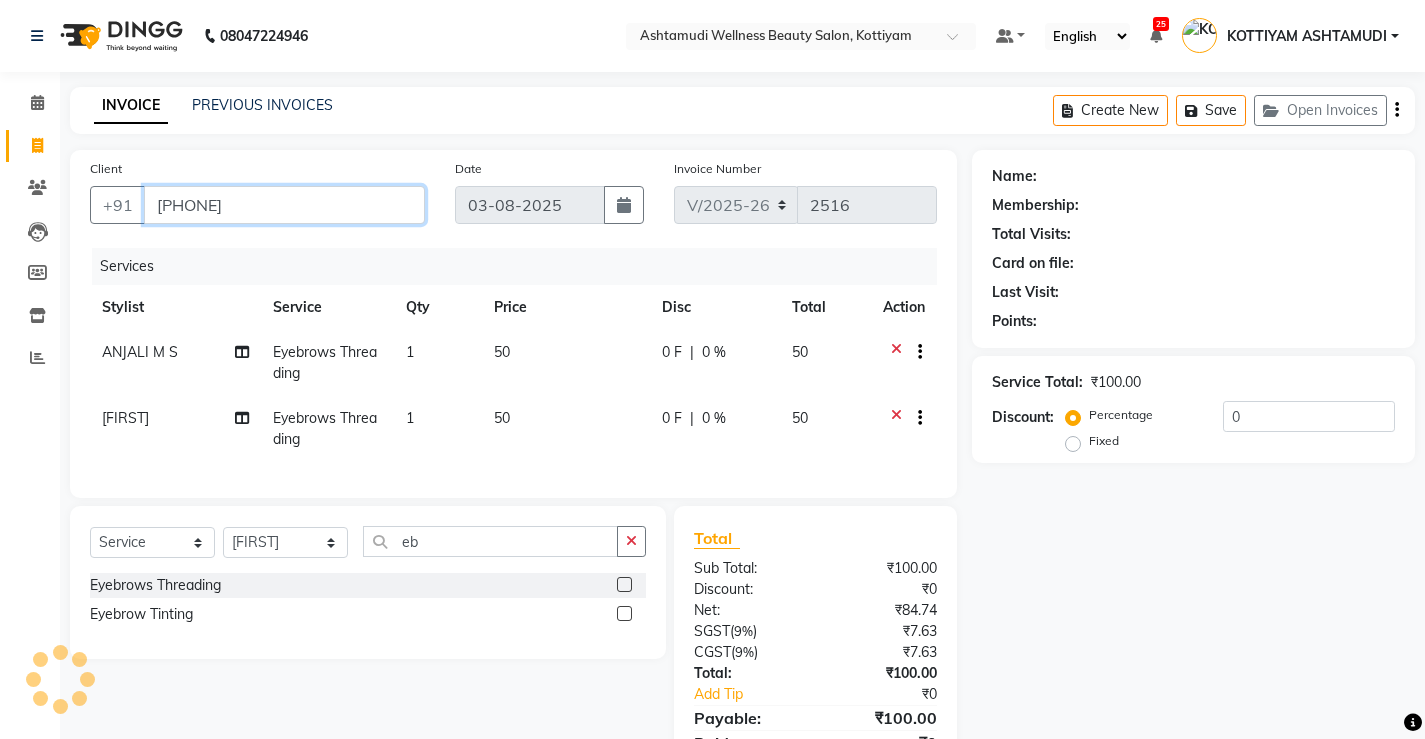 type on "9895691960" 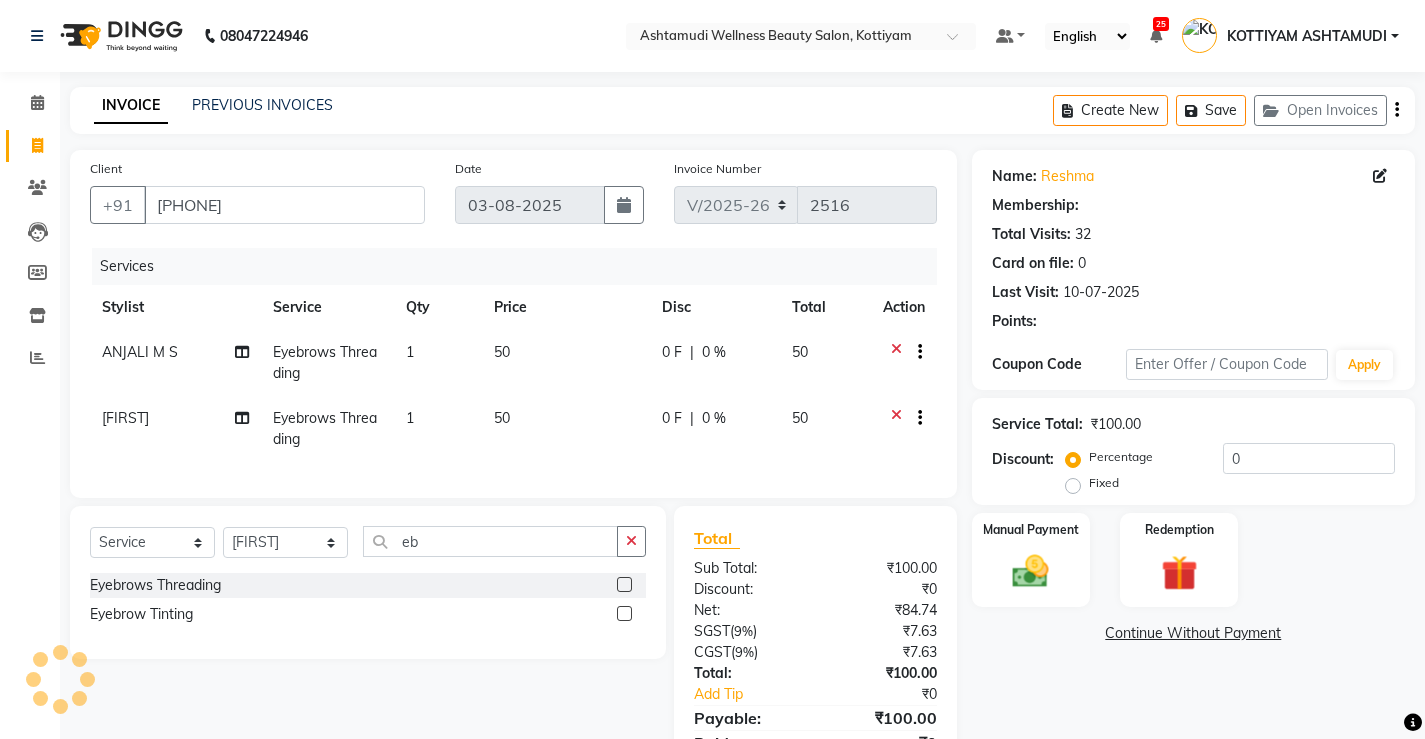 select on "1: Object" 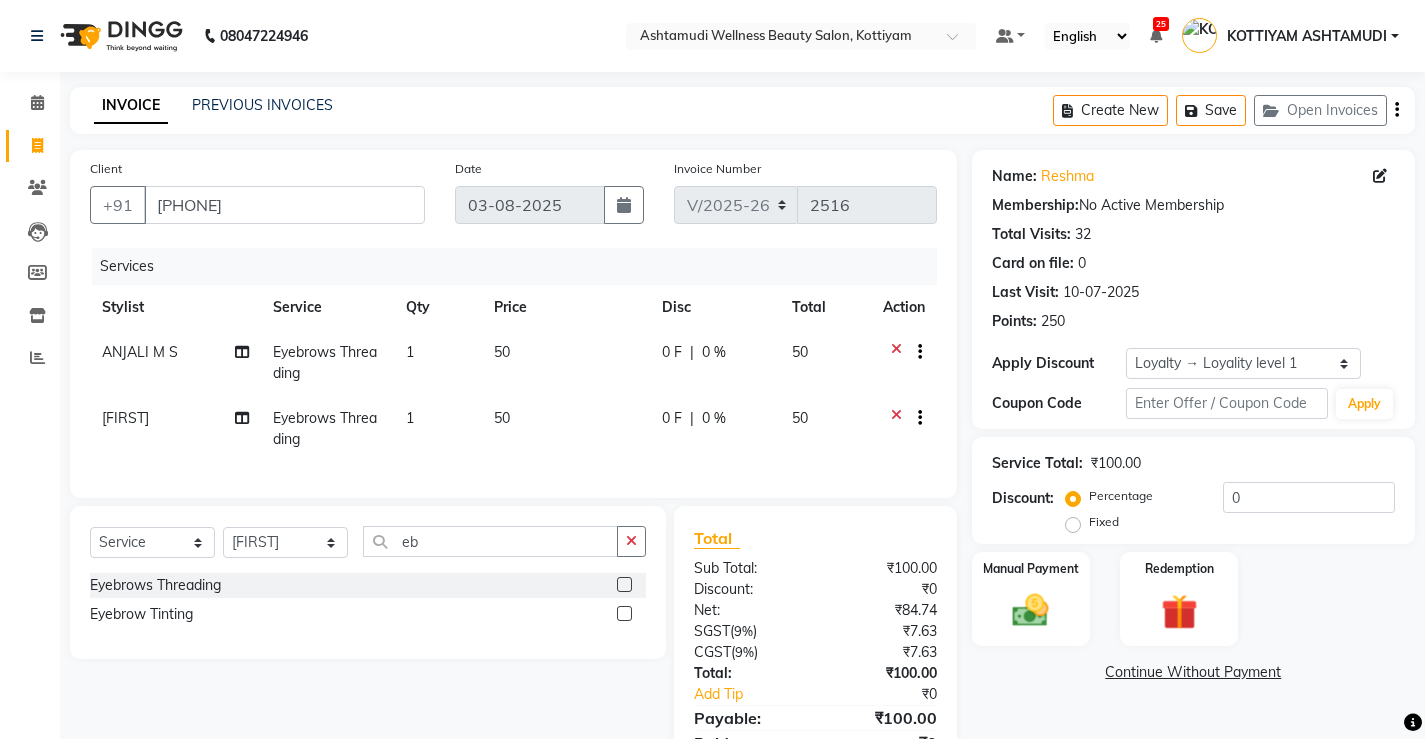 click on "Manual Payment" 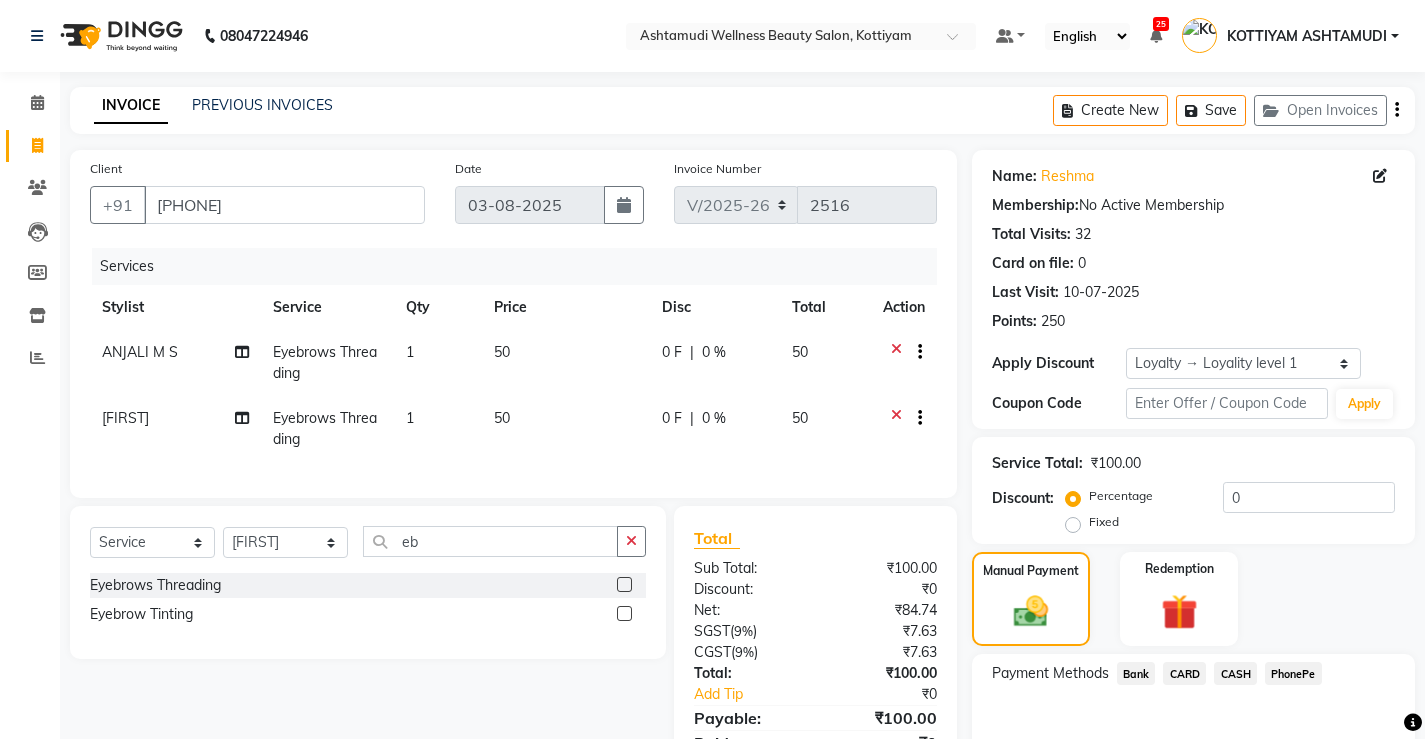 scroll, scrollTop: 106, scrollLeft: 0, axis: vertical 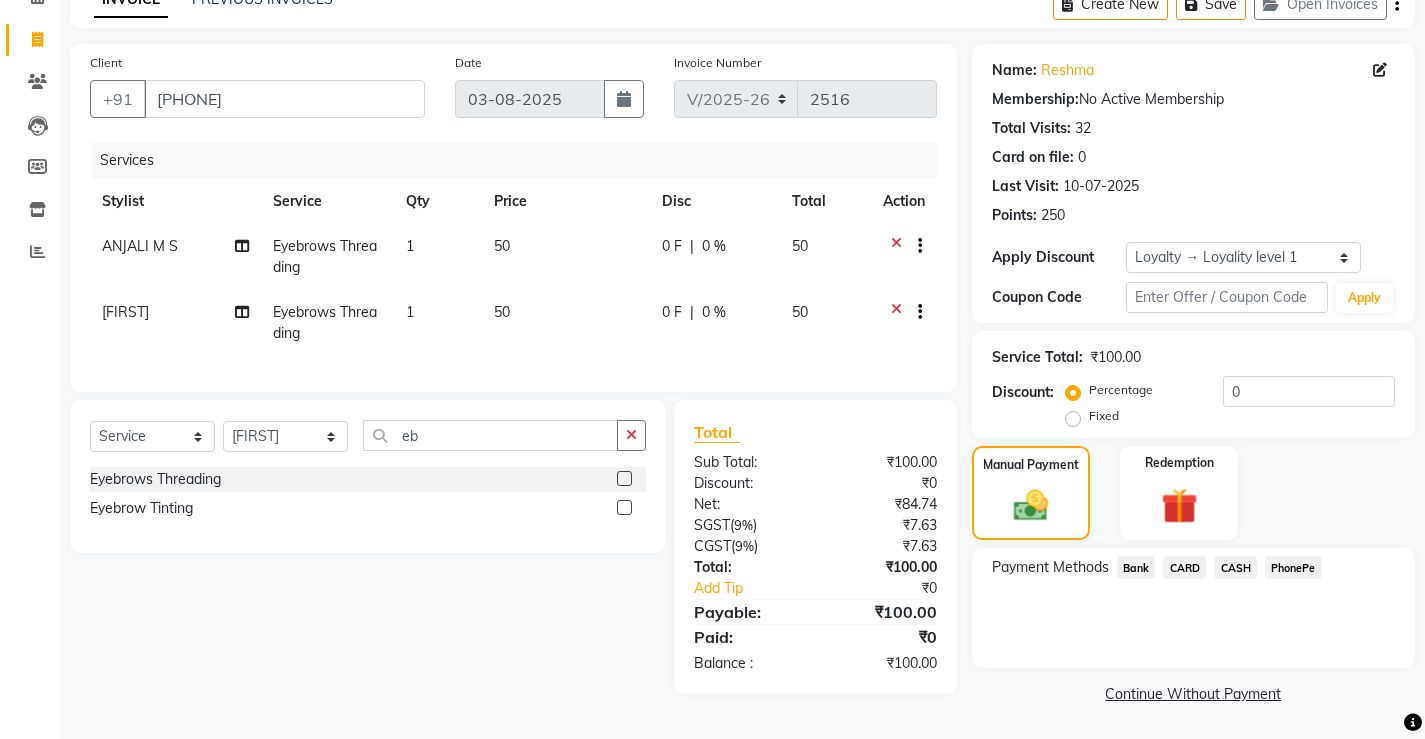 click on "PhonePe" 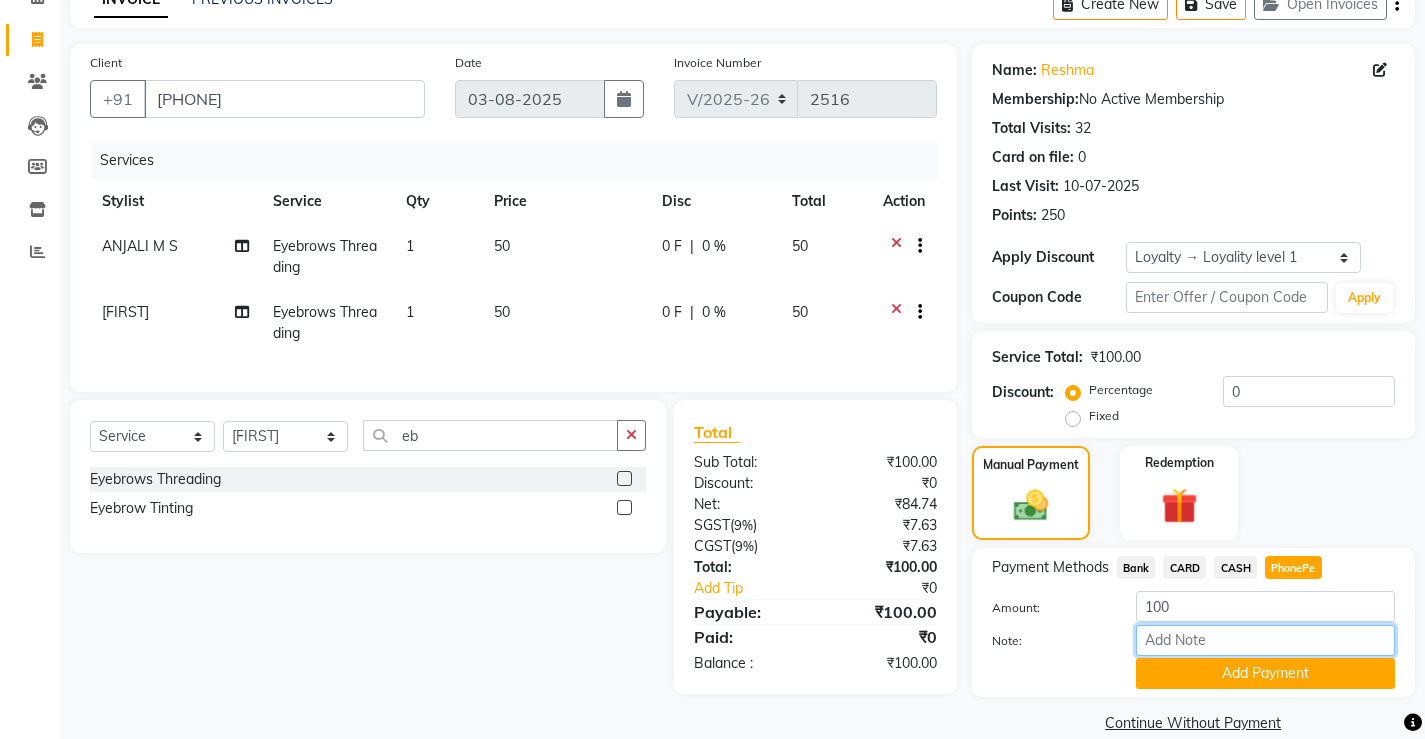 drag, startPoint x: 1237, startPoint y: 646, endPoint x: 1253, endPoint y: 635, distance: 19.416489 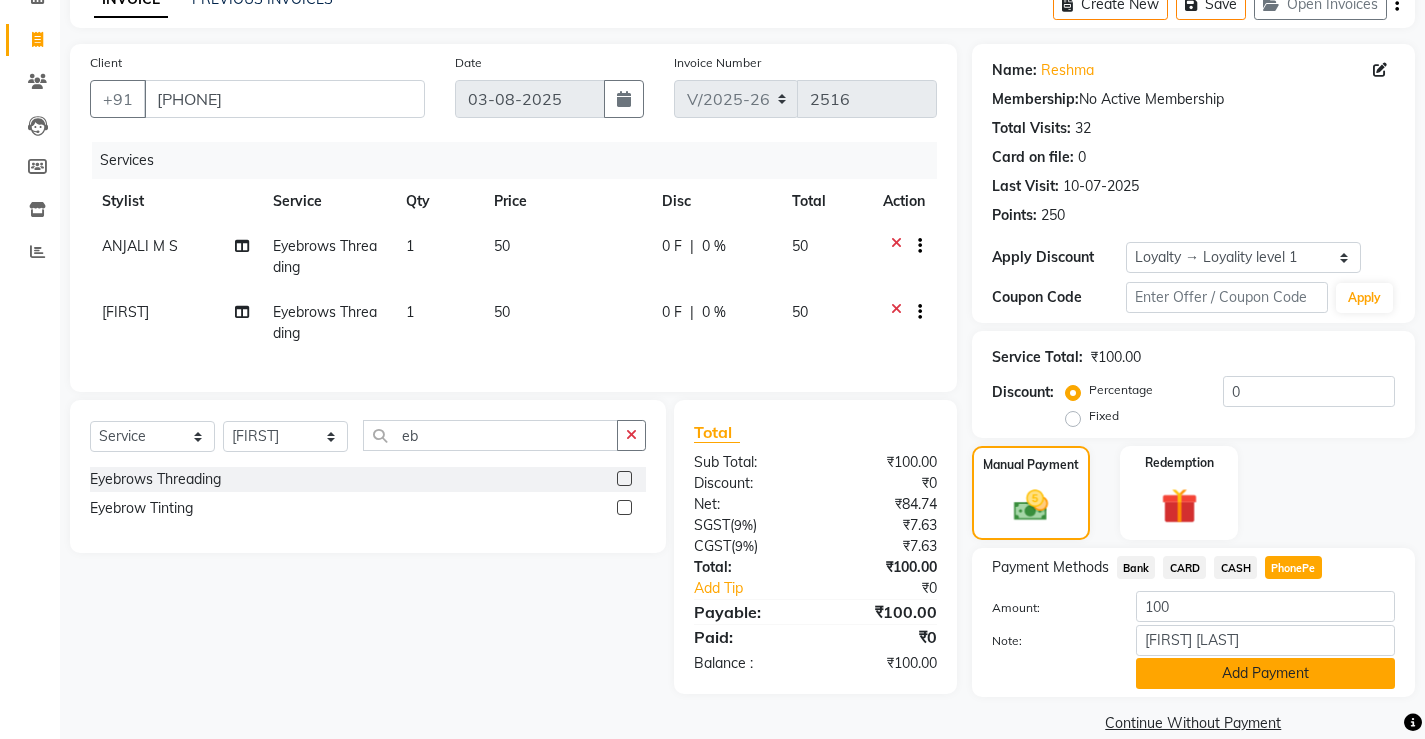 click on "Add Payment" 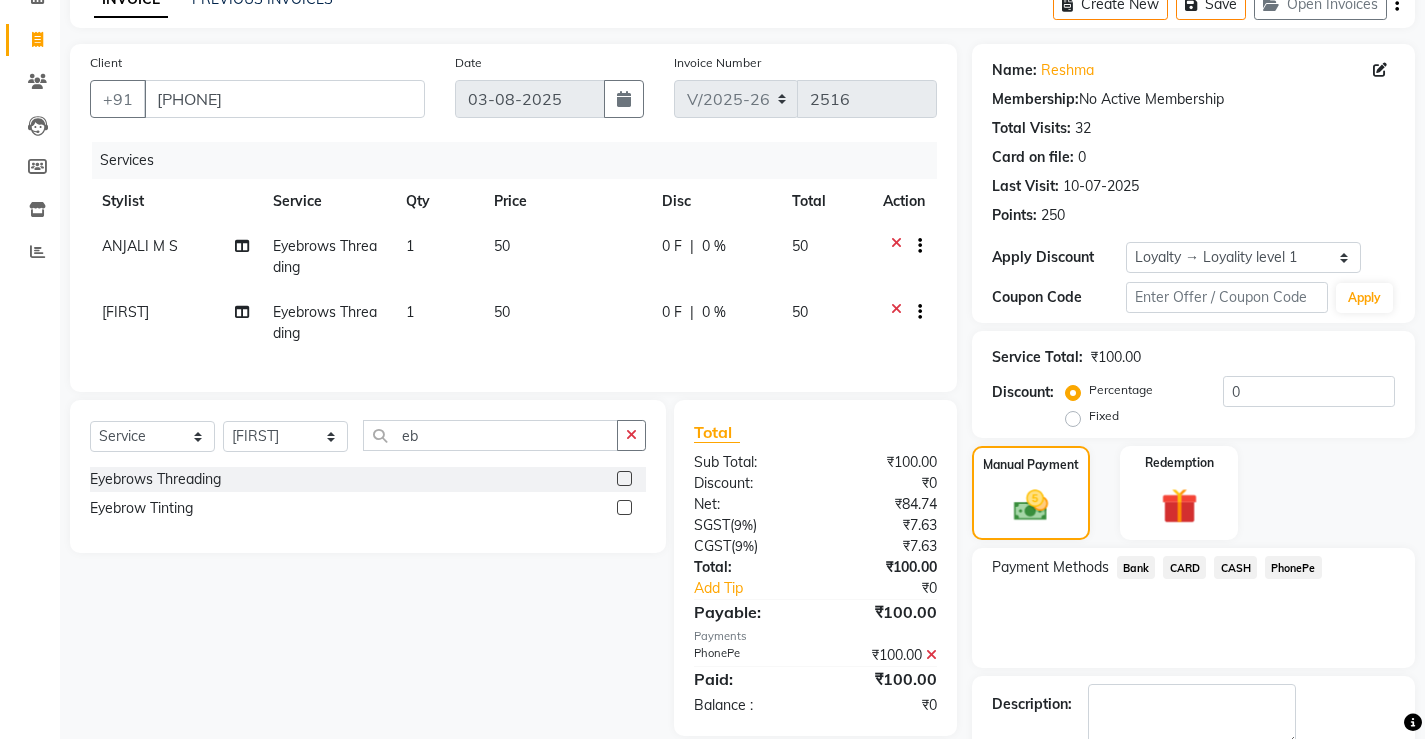 scroll, scrollTop: 247, scrollLeft: 0, axis: vertical 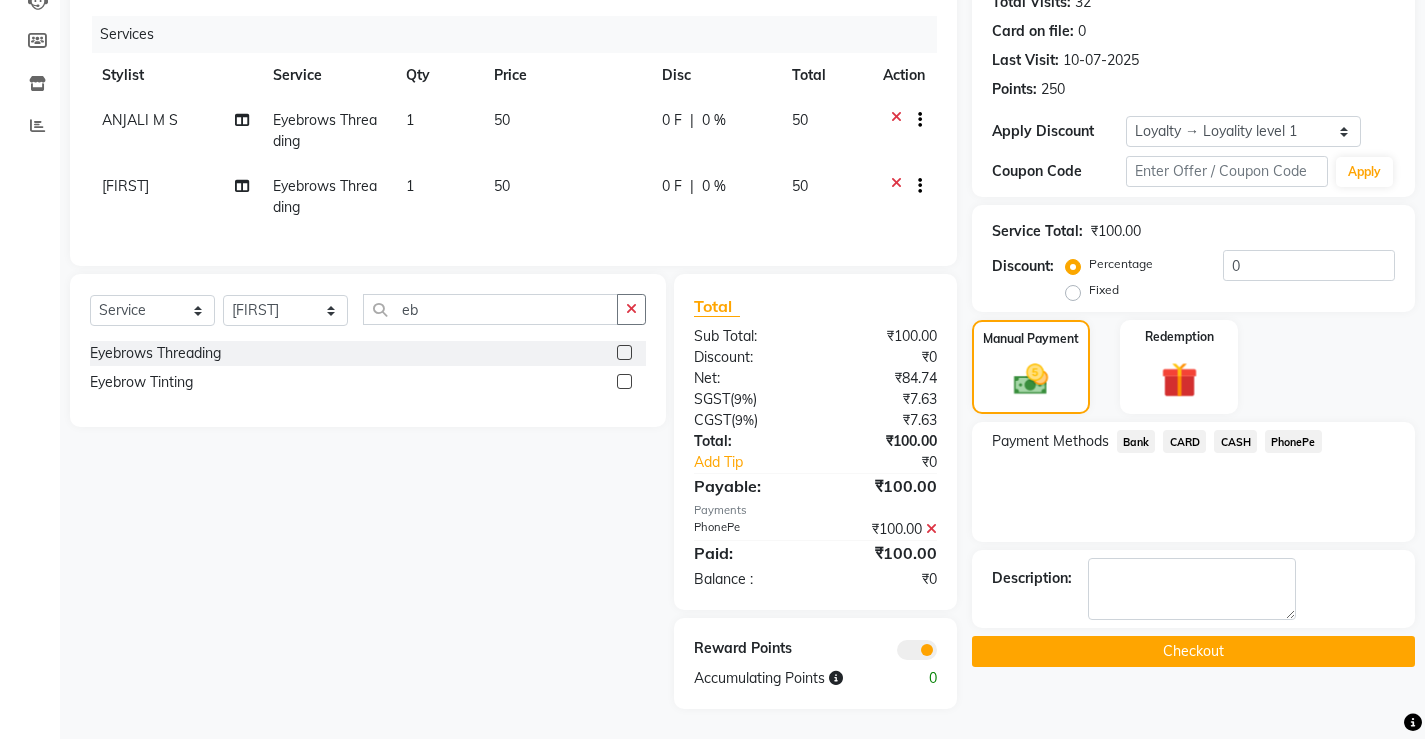 click on "Checkout" 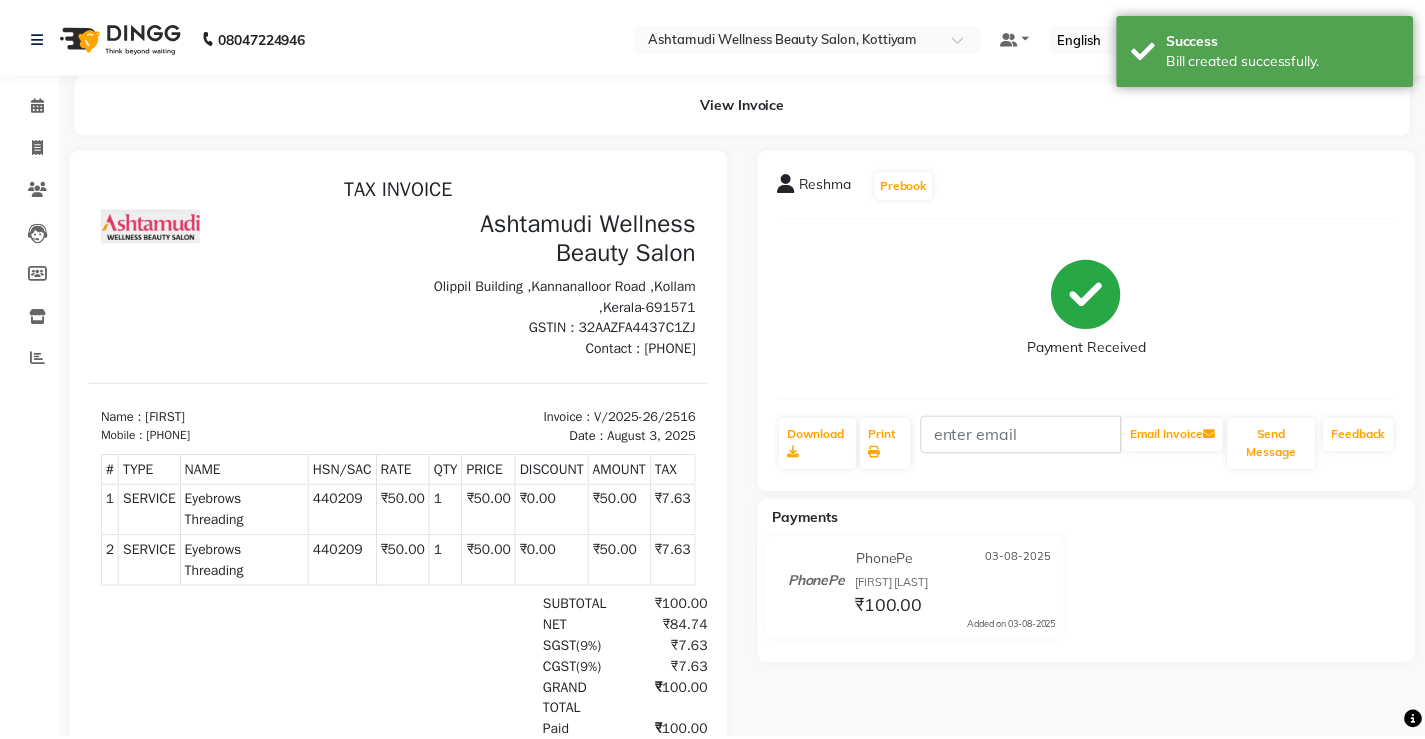 scroll, scrollTop: 0, scrollLeft: 0, axis: both 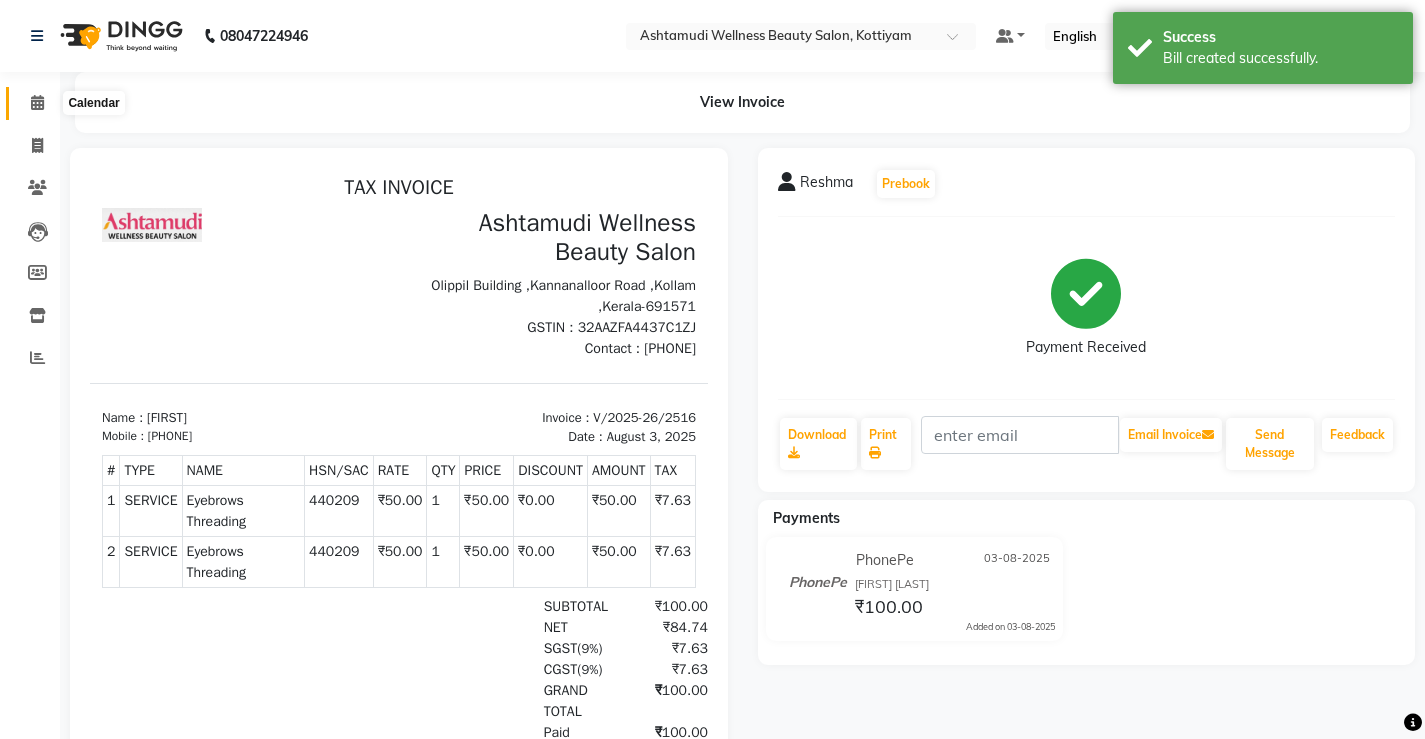 click 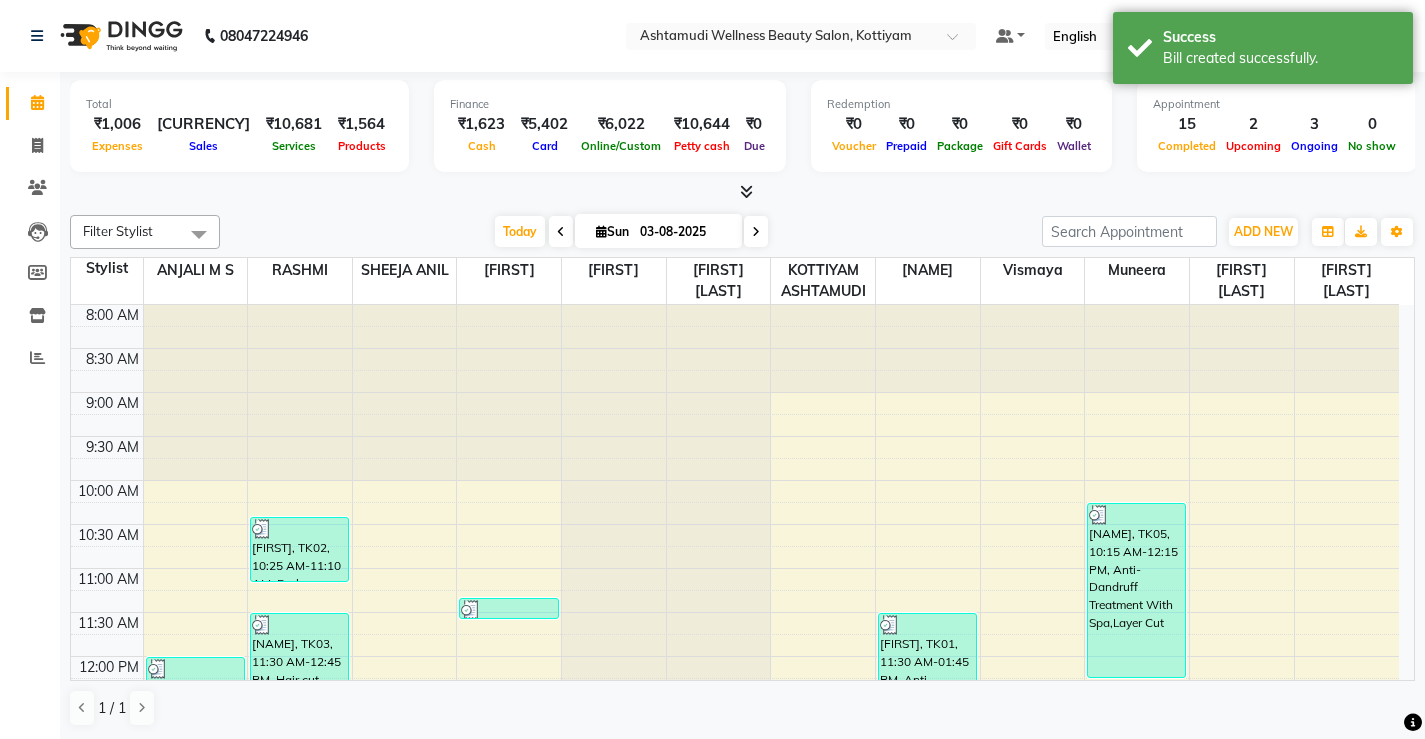scroll, scrollTop: 630, scrollLeft: 0, axis: vertical 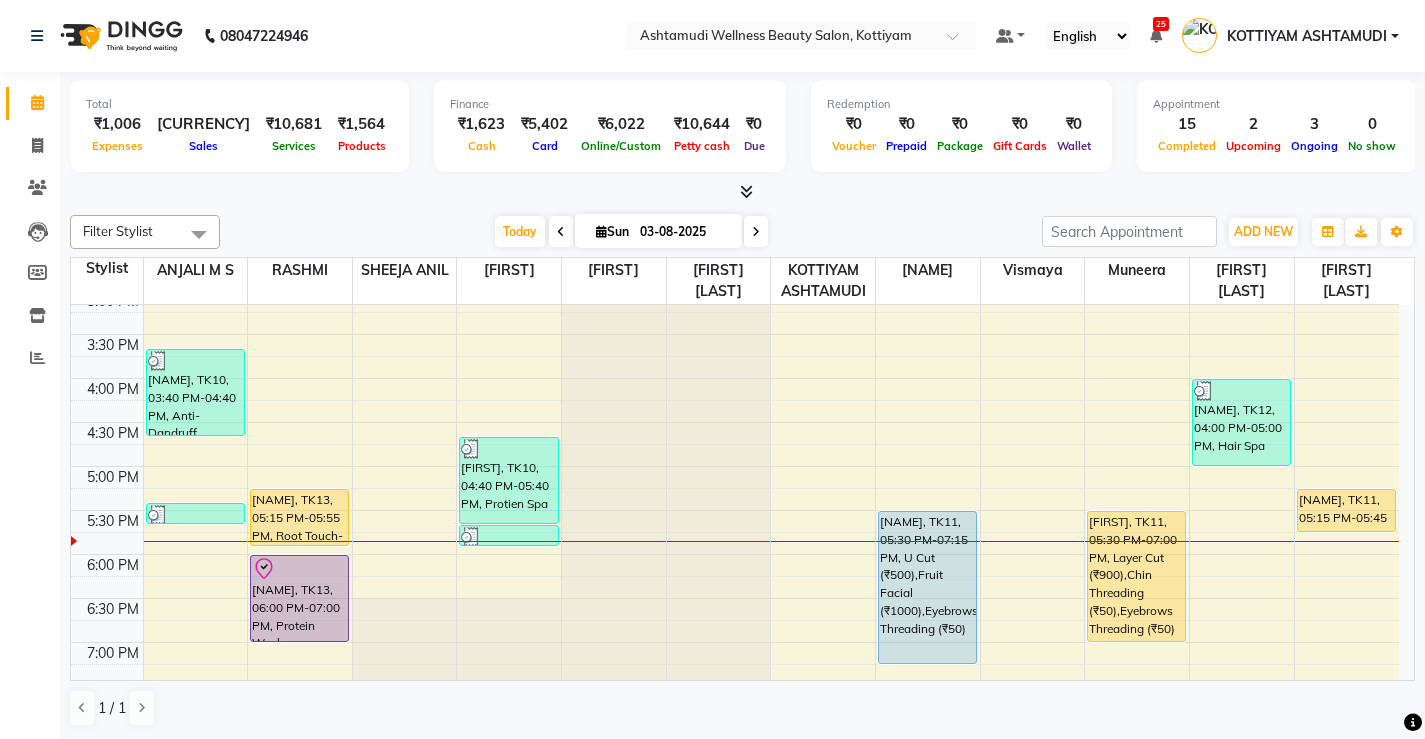 click at bounding box center (742, 192) 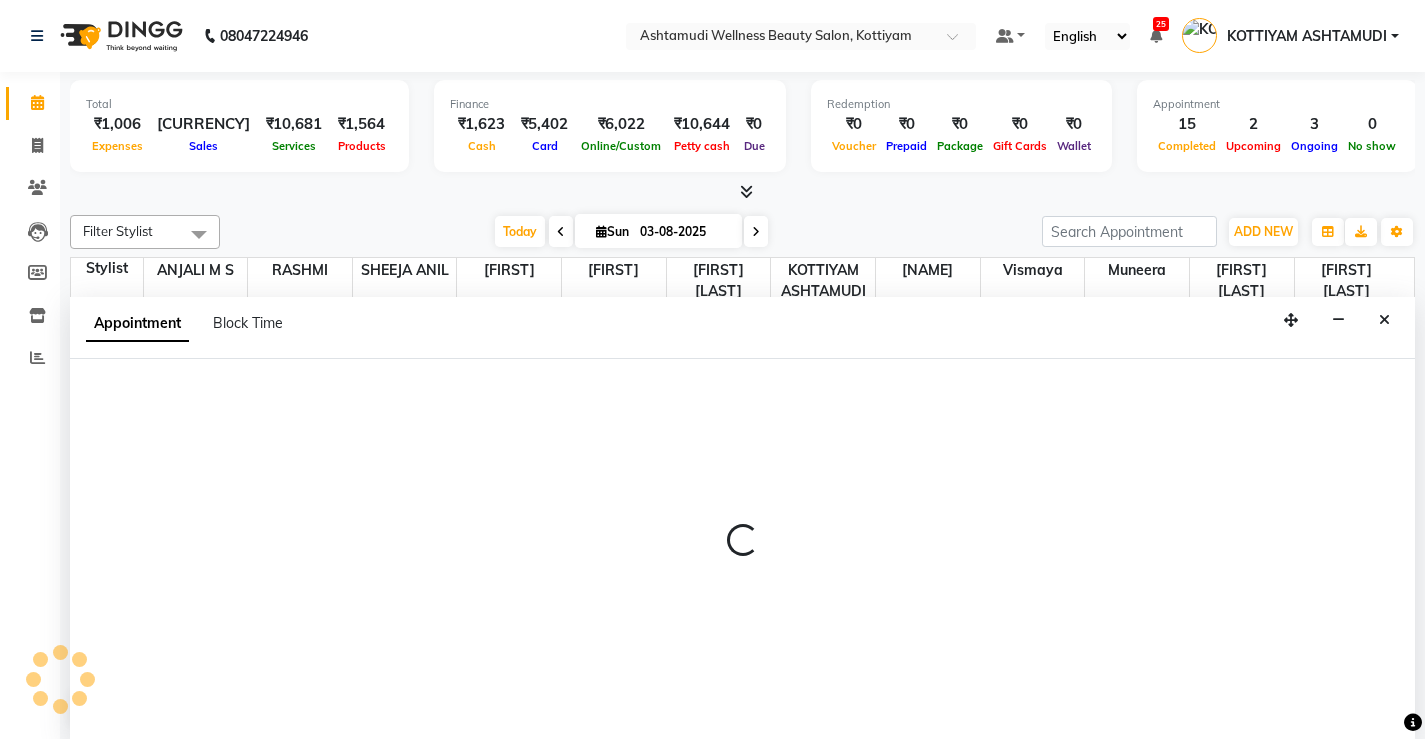 select on "27529" 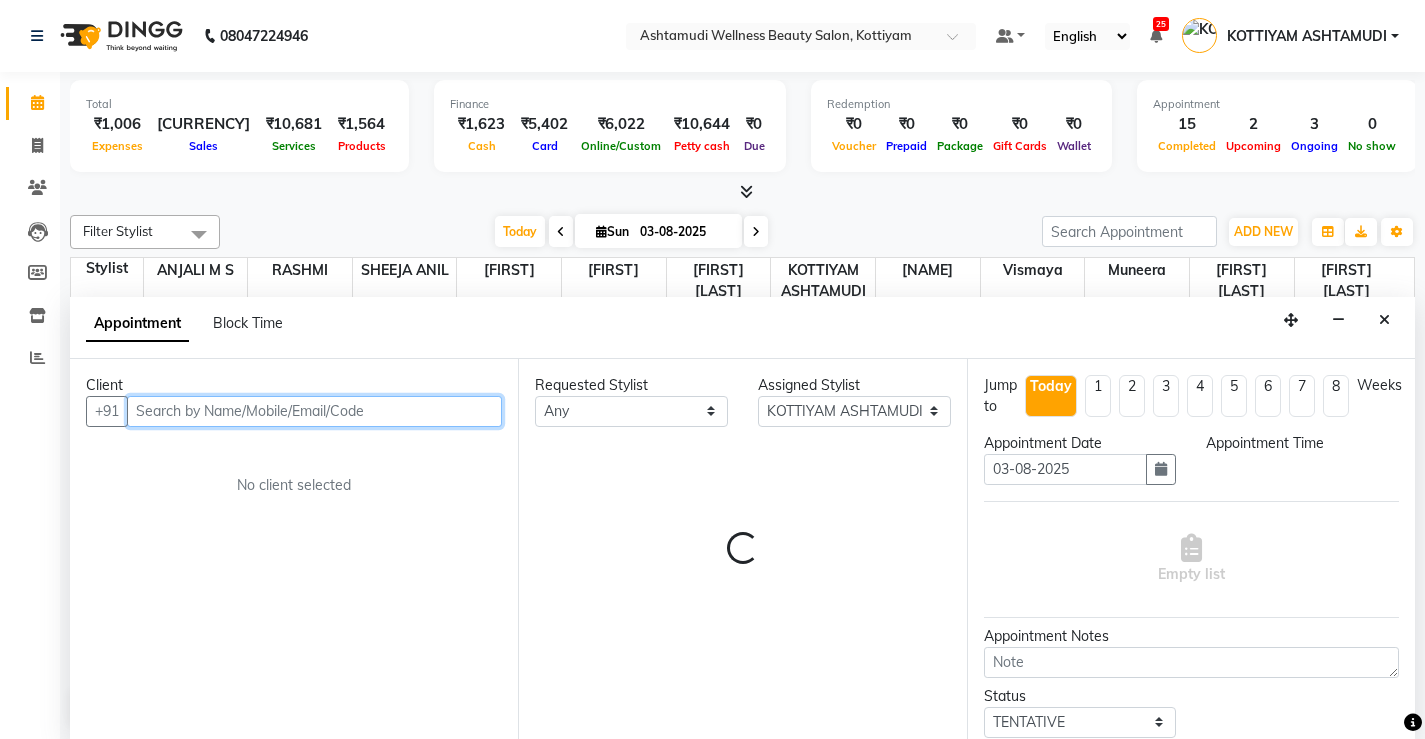 select on "1050" 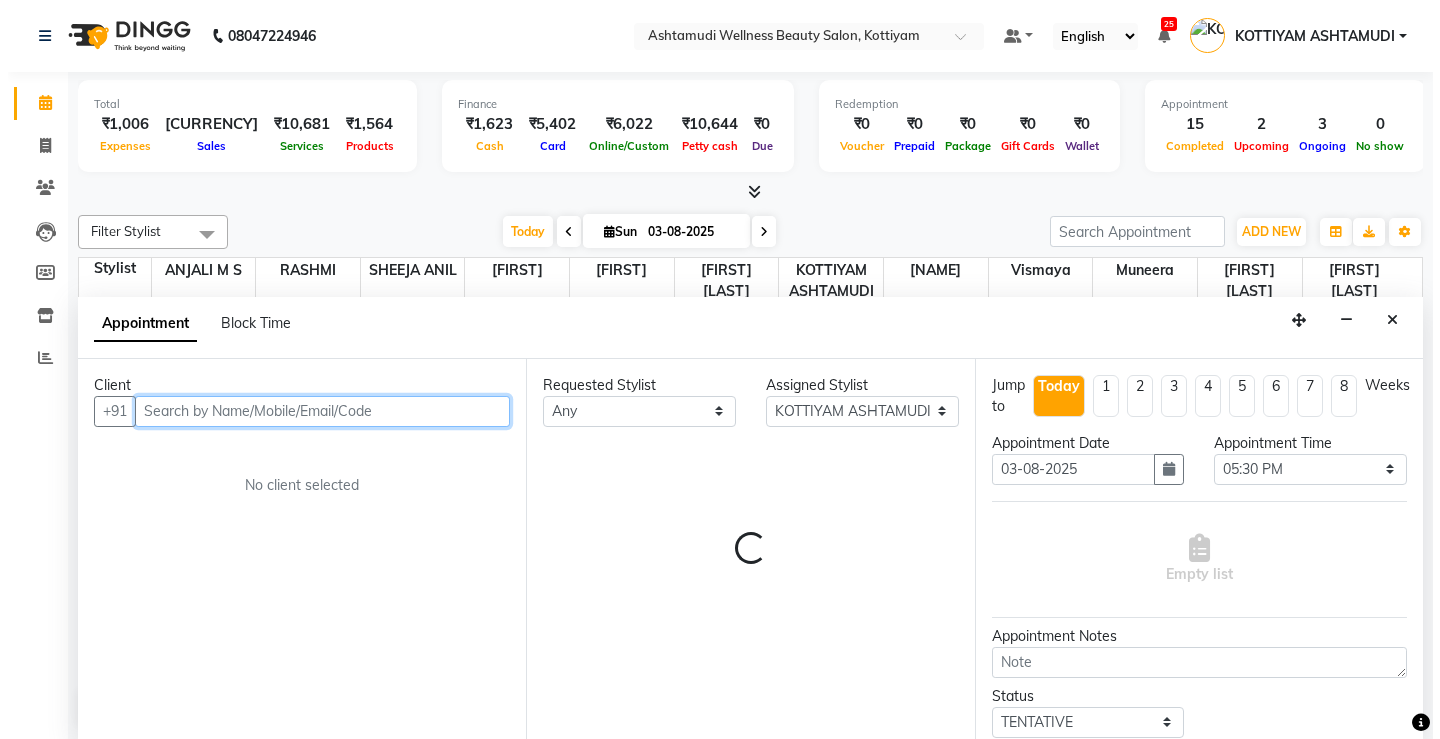 scroll, scrollTop: 1, scrollLeft: 0, axis: vertical 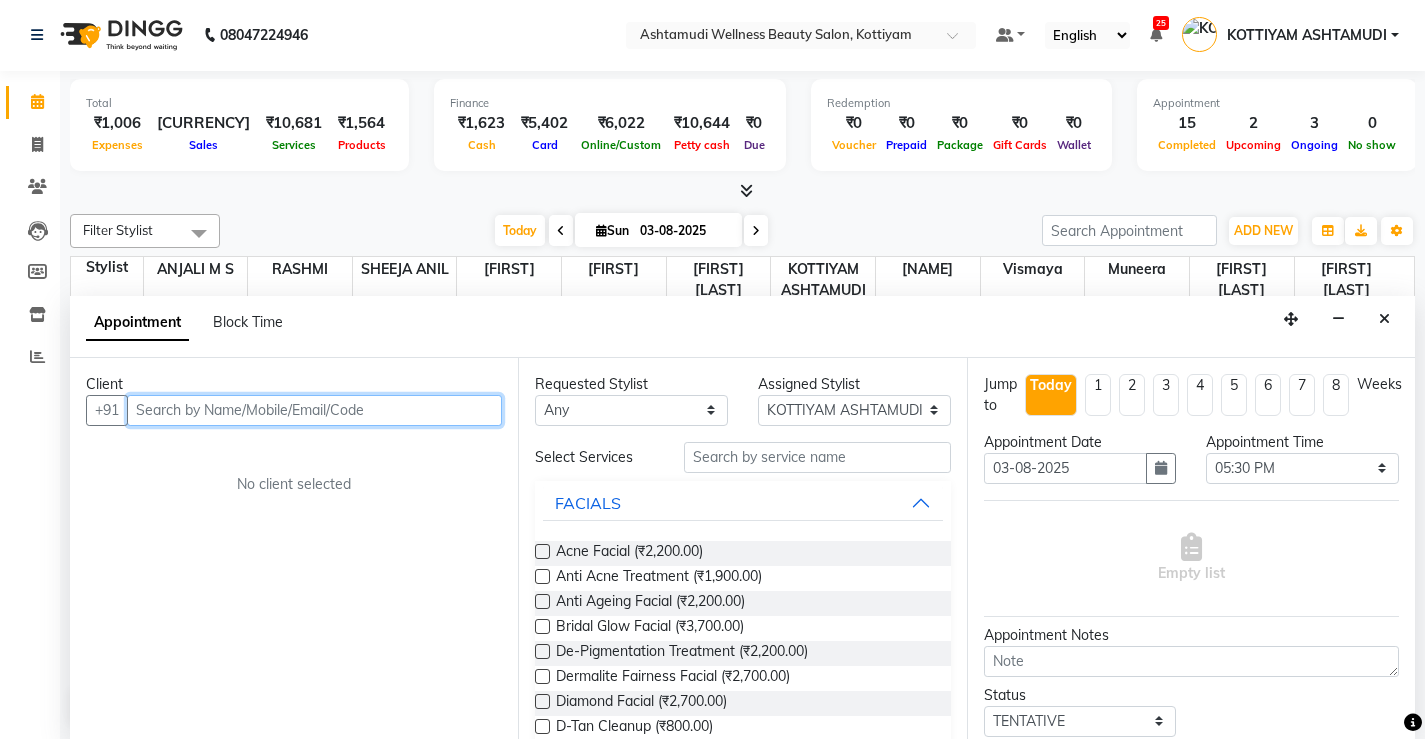 click at bounding box center (314, 410) 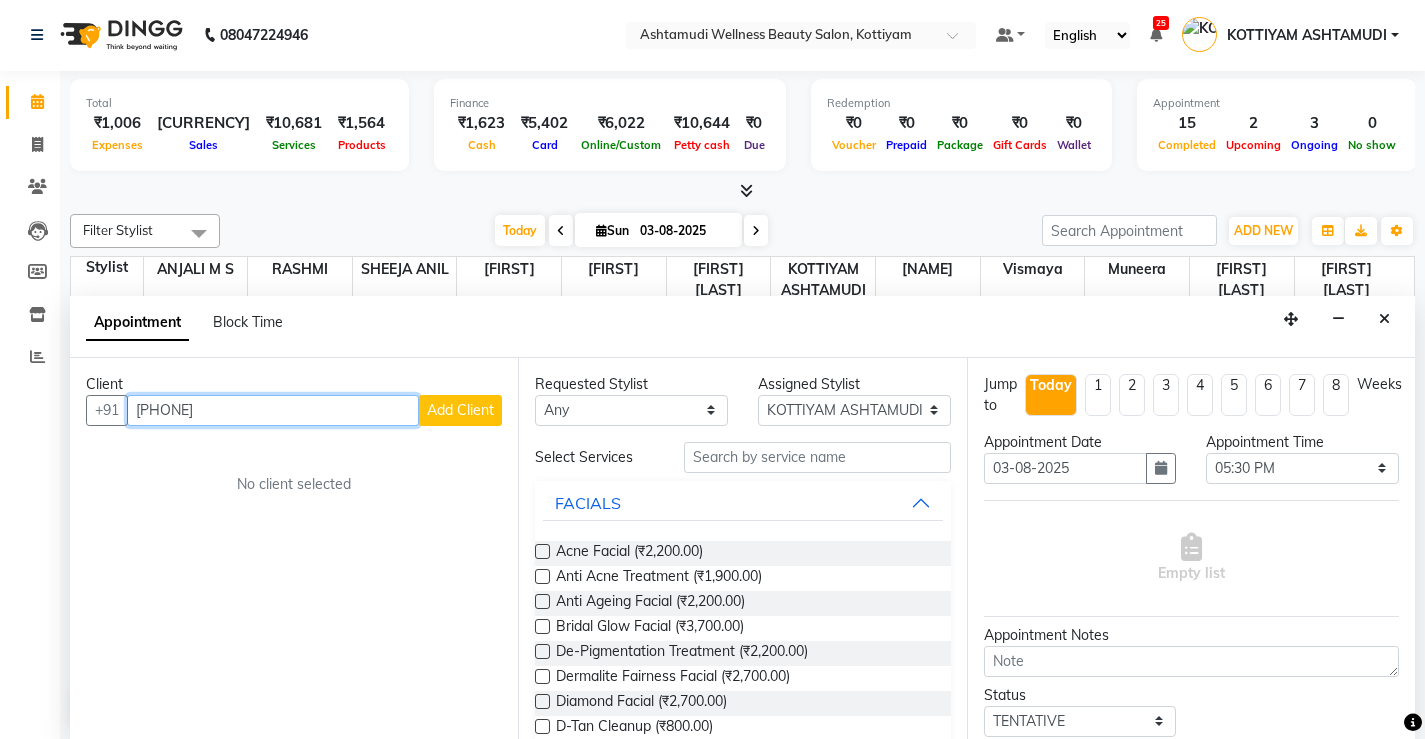 type on "9786496123" 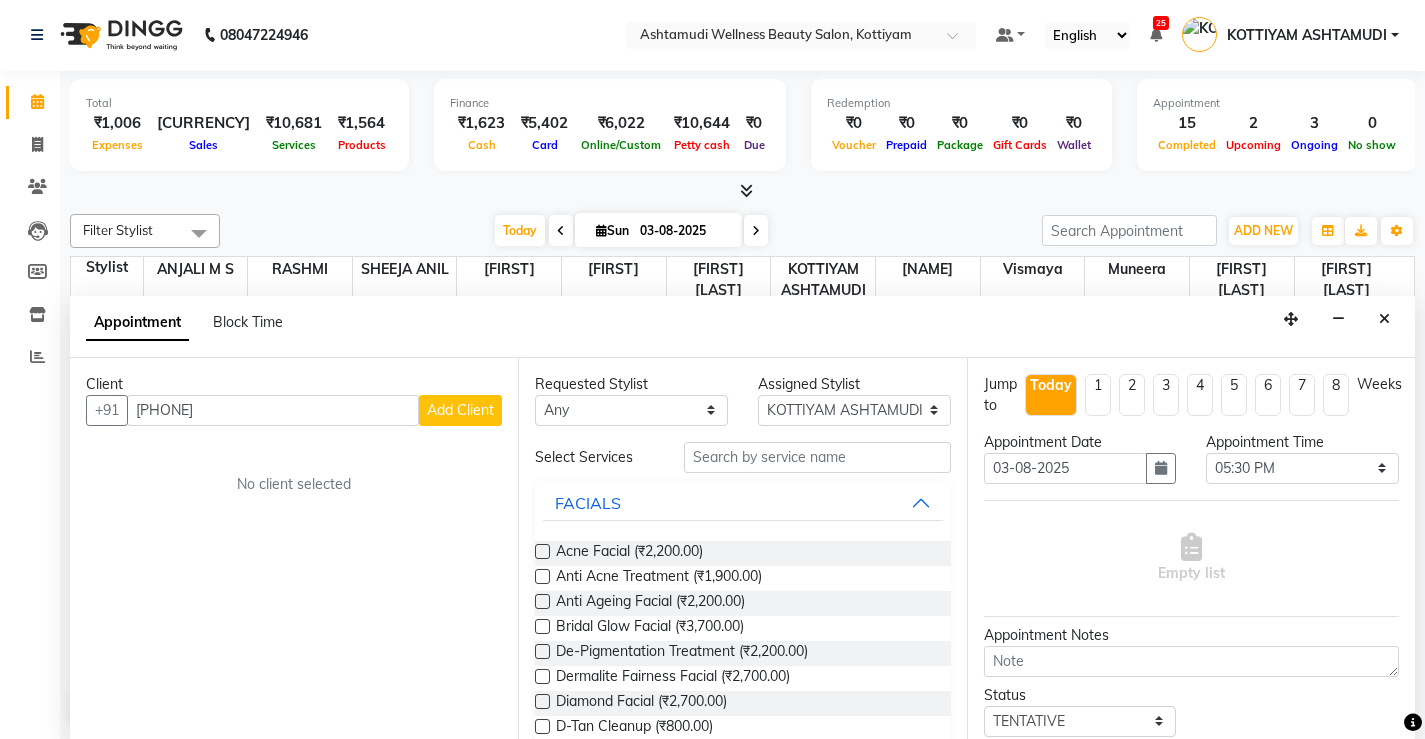 click on "Add Client" at bounding box center (460, 410) 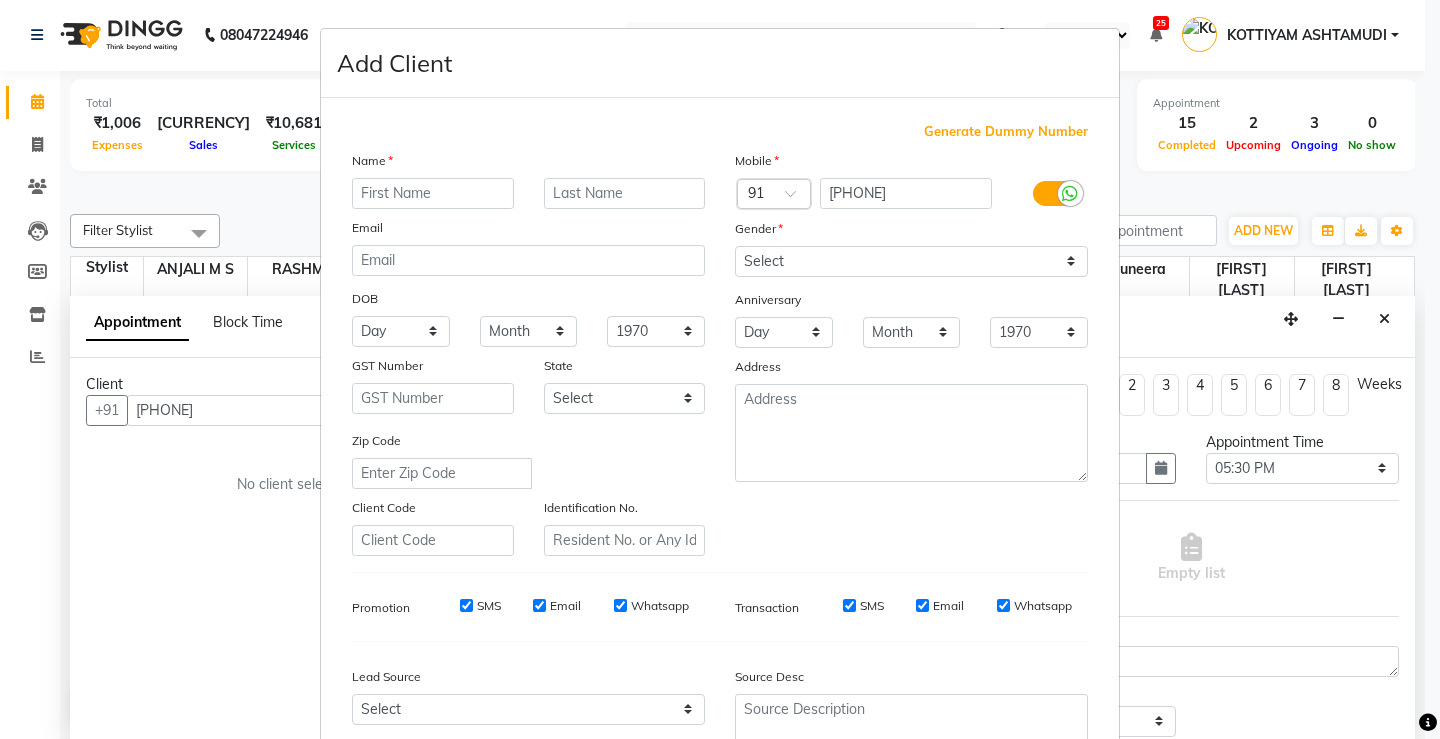 click at bounding box center (433, 193) 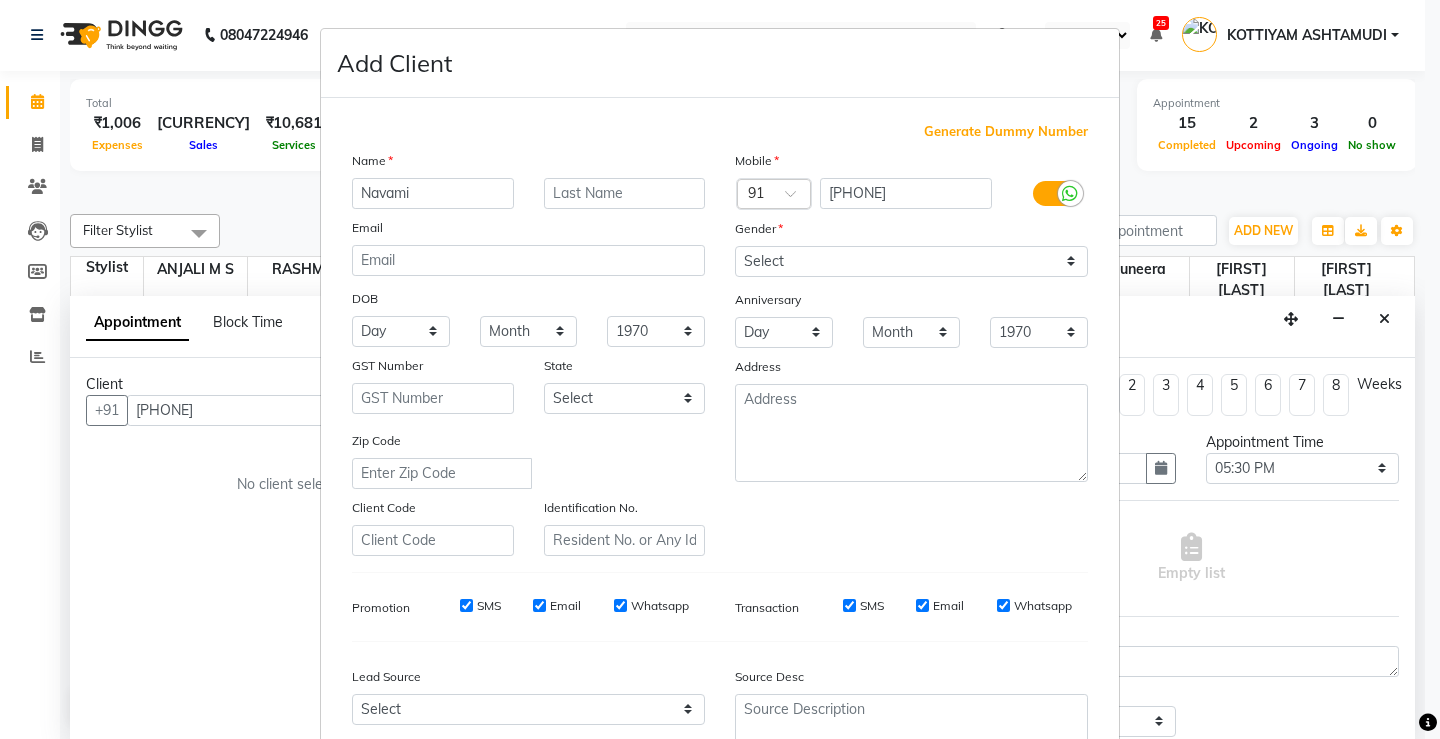 type on "Navami" 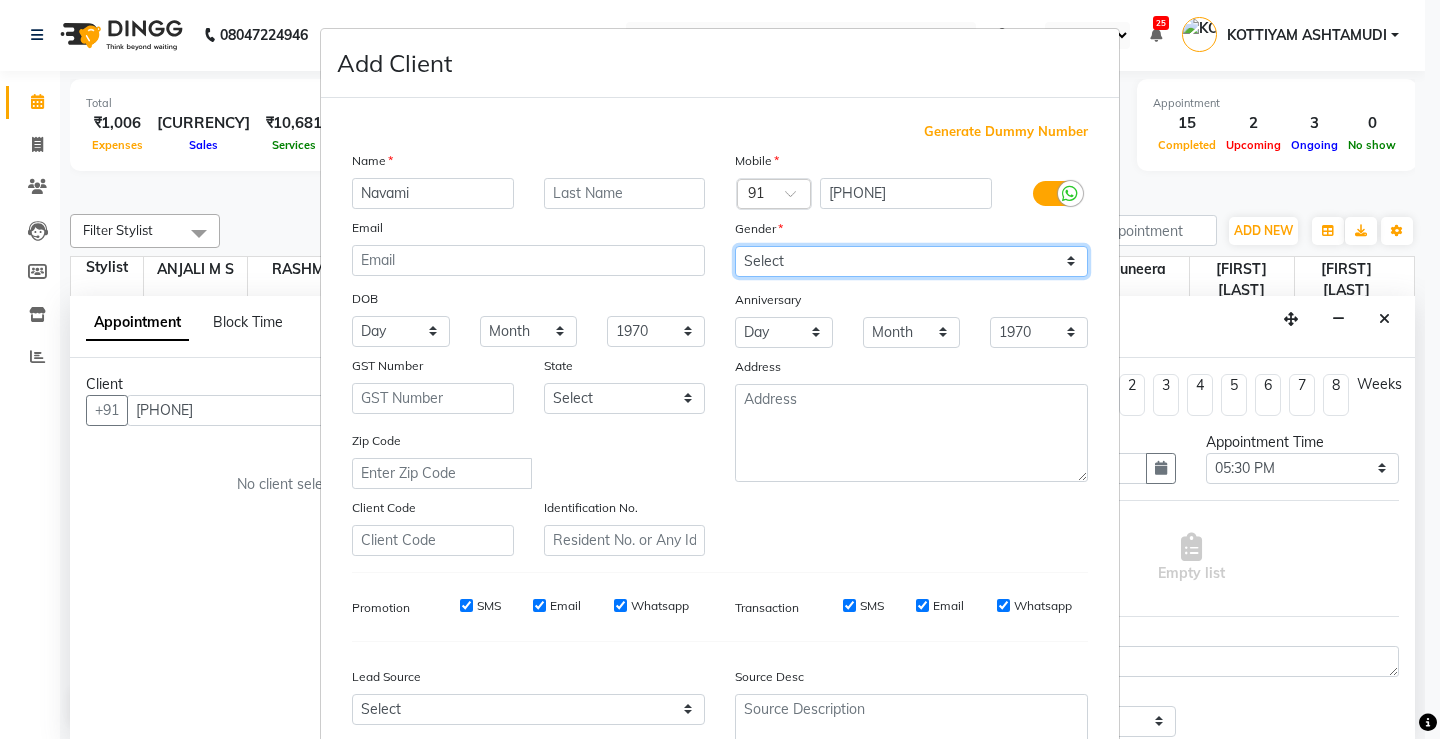 click on "Select Male Female Other Prefer Not To Say" at bounding box center [911, 261] 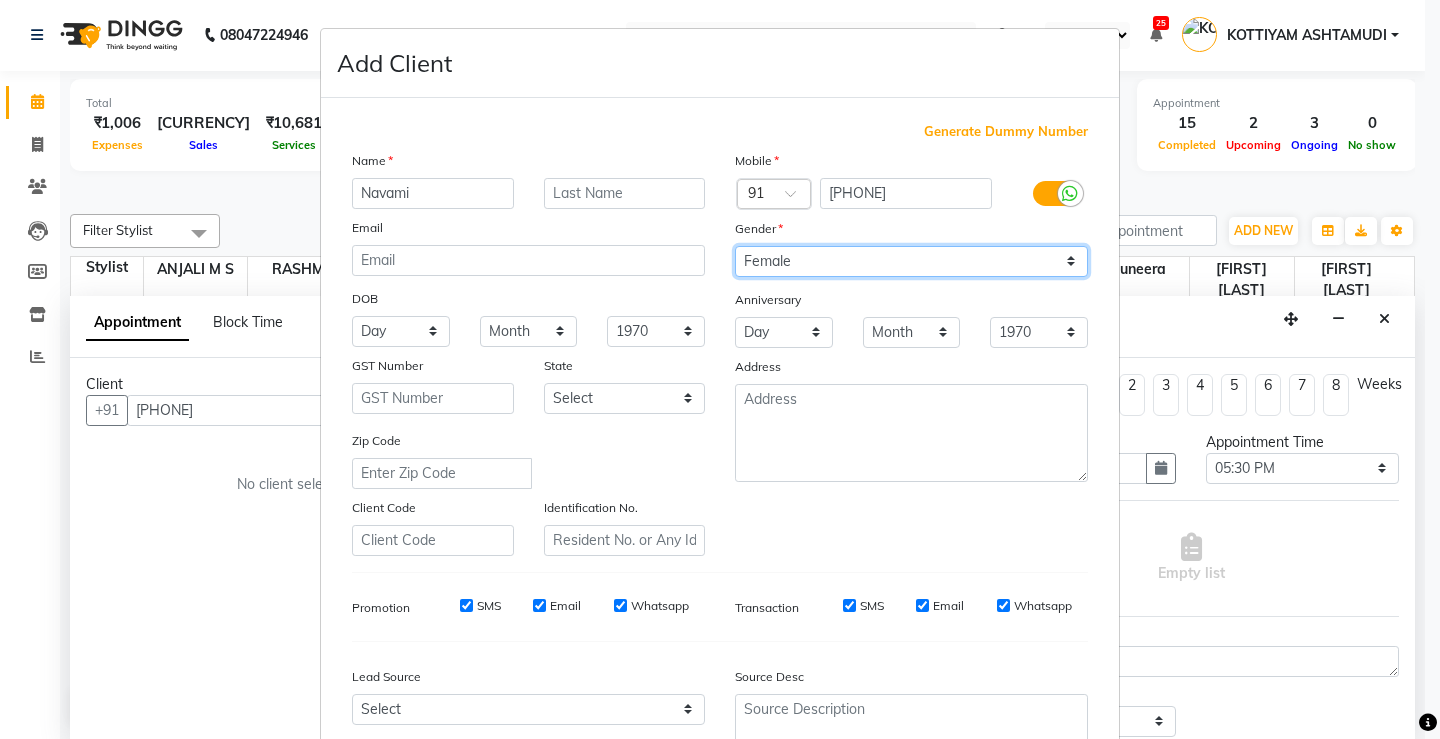 click on "Select Male Female Other Prefer Not To Say" at bounding box center [911, 261] 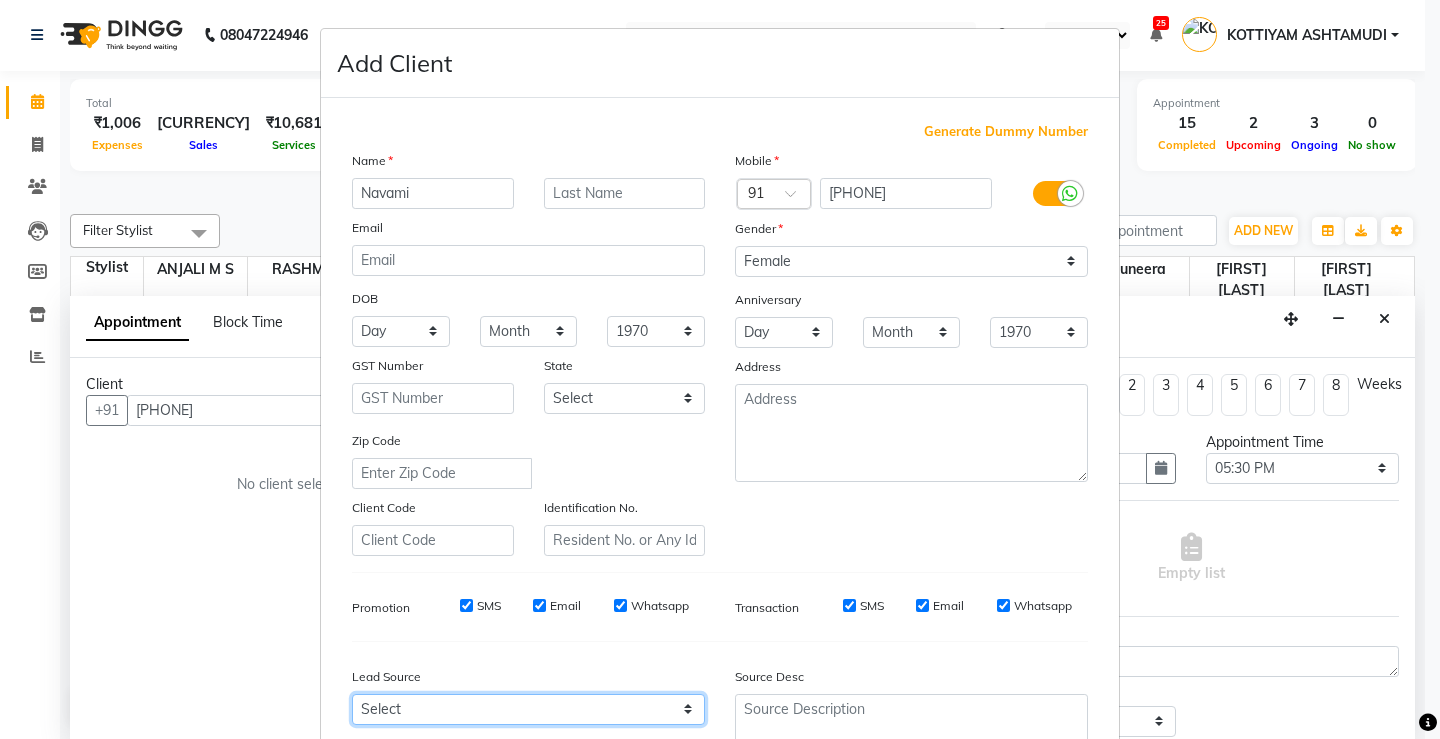 click on "Select Walk-in Referral Internet Friend Word of Mouth Advertisement Facebook JustDial Google Other Instagram  YouTube  WhatsApp" at bounding box center (528, 709) 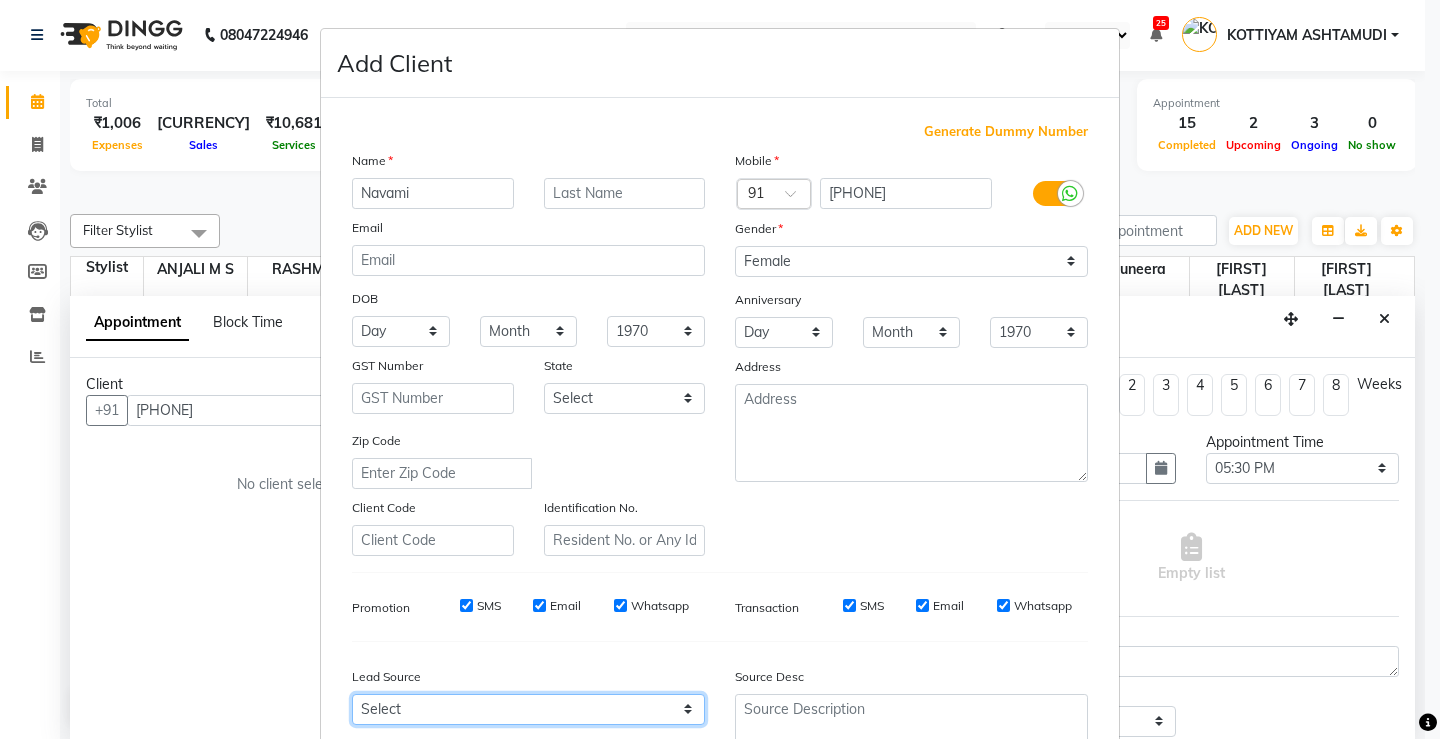select on "31568" 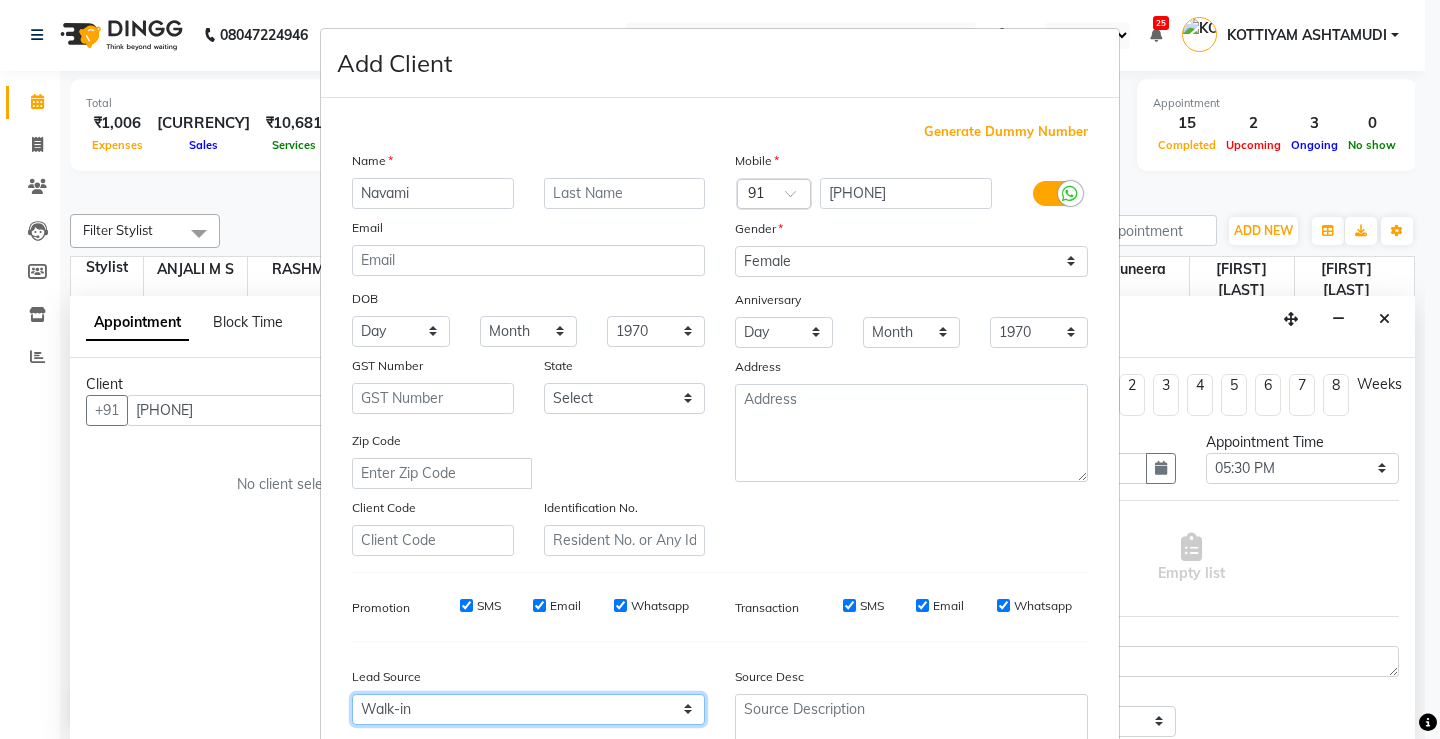 click on "Select Walk-in Referral Internet Friend Word of Mouth Advertisement Facebook JustDial Google Other Instagram  YouTube  WhatsApp" at bounding box center [528, 709] 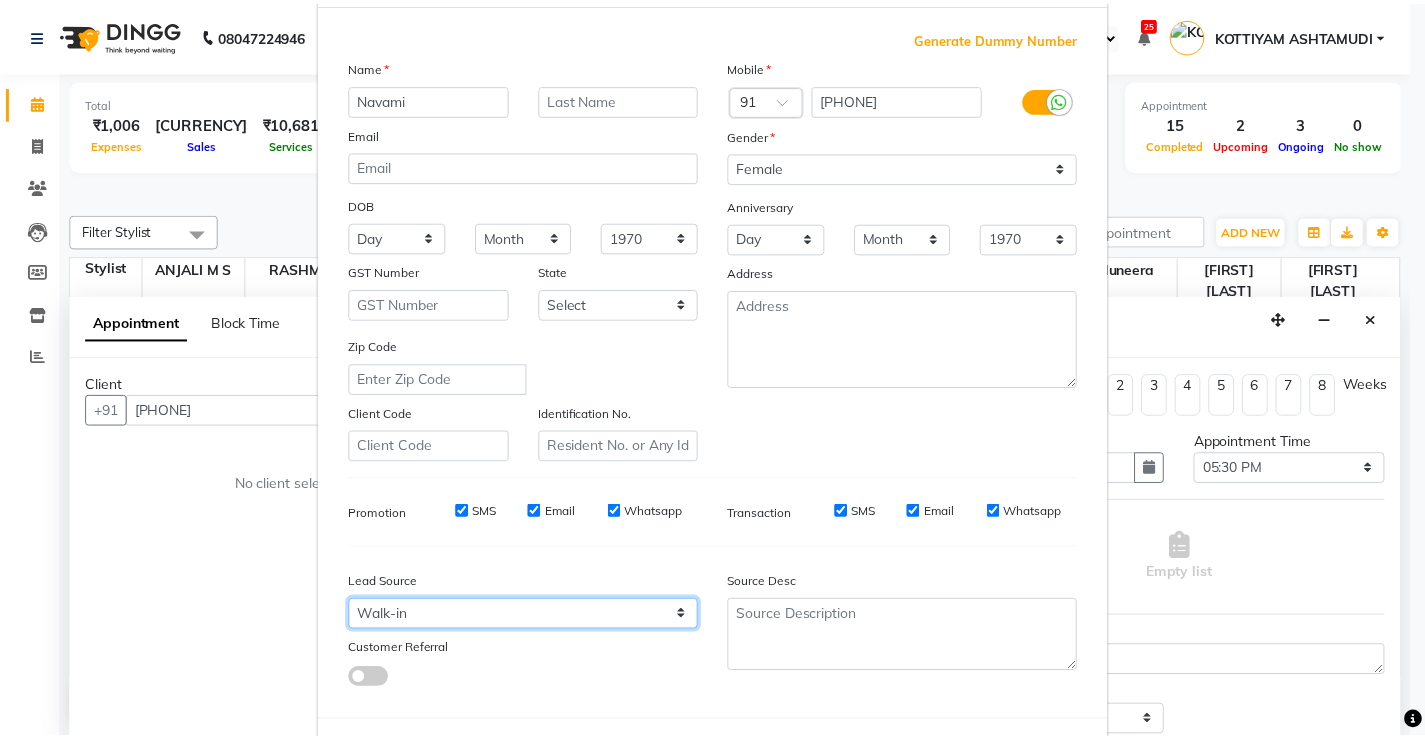 scroll, scrollTop: 184, scrollLeft: 0, axis: vertical 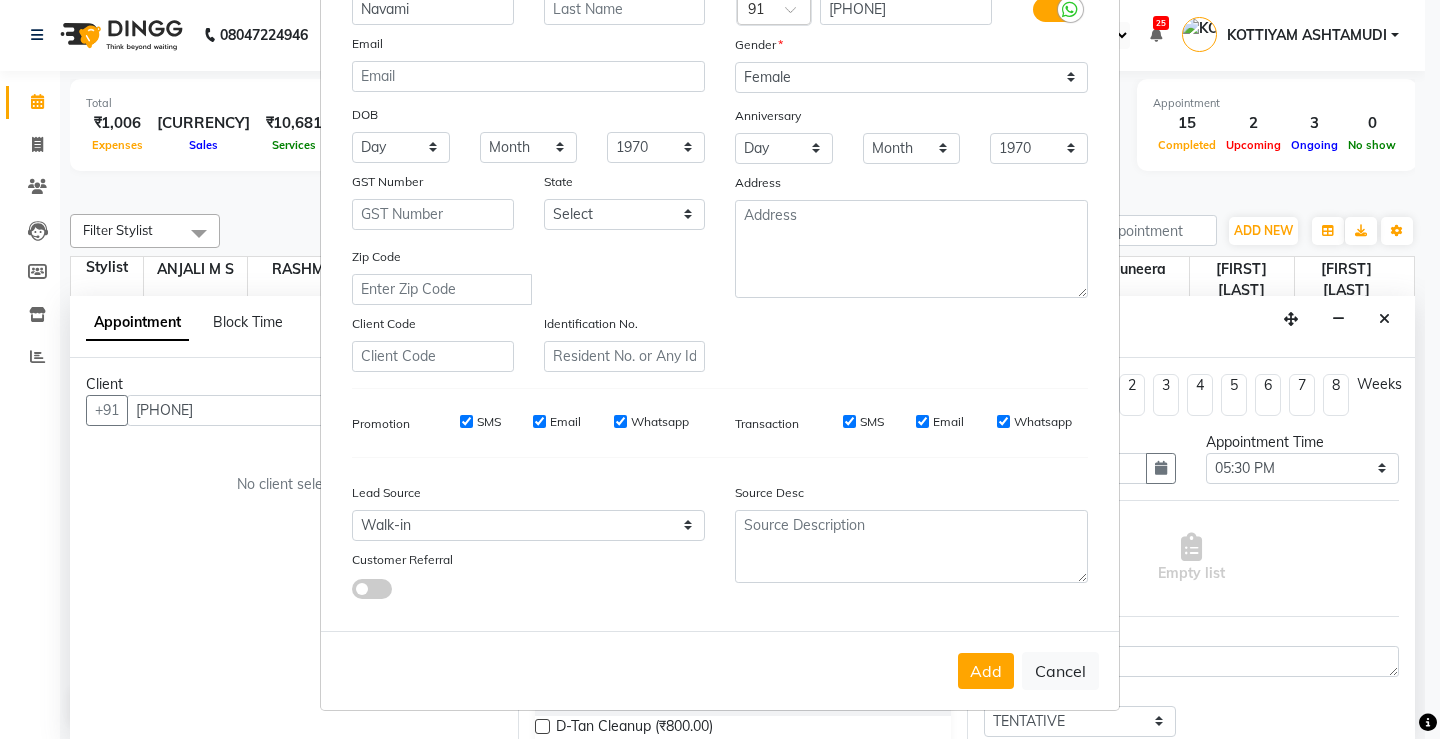 click on "Add   Cancel" at bounding box center [720, 670] 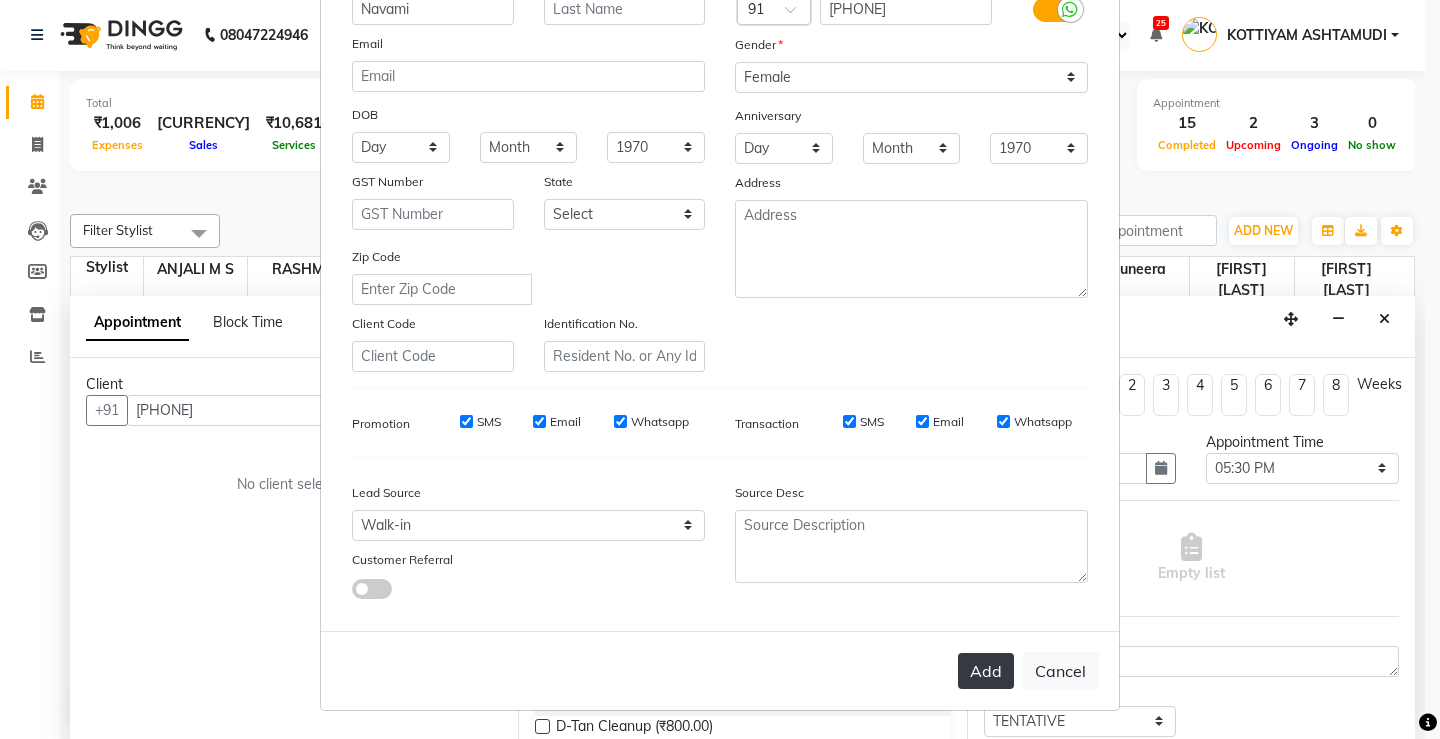 click on "Add" at bounding box center (986, 671) 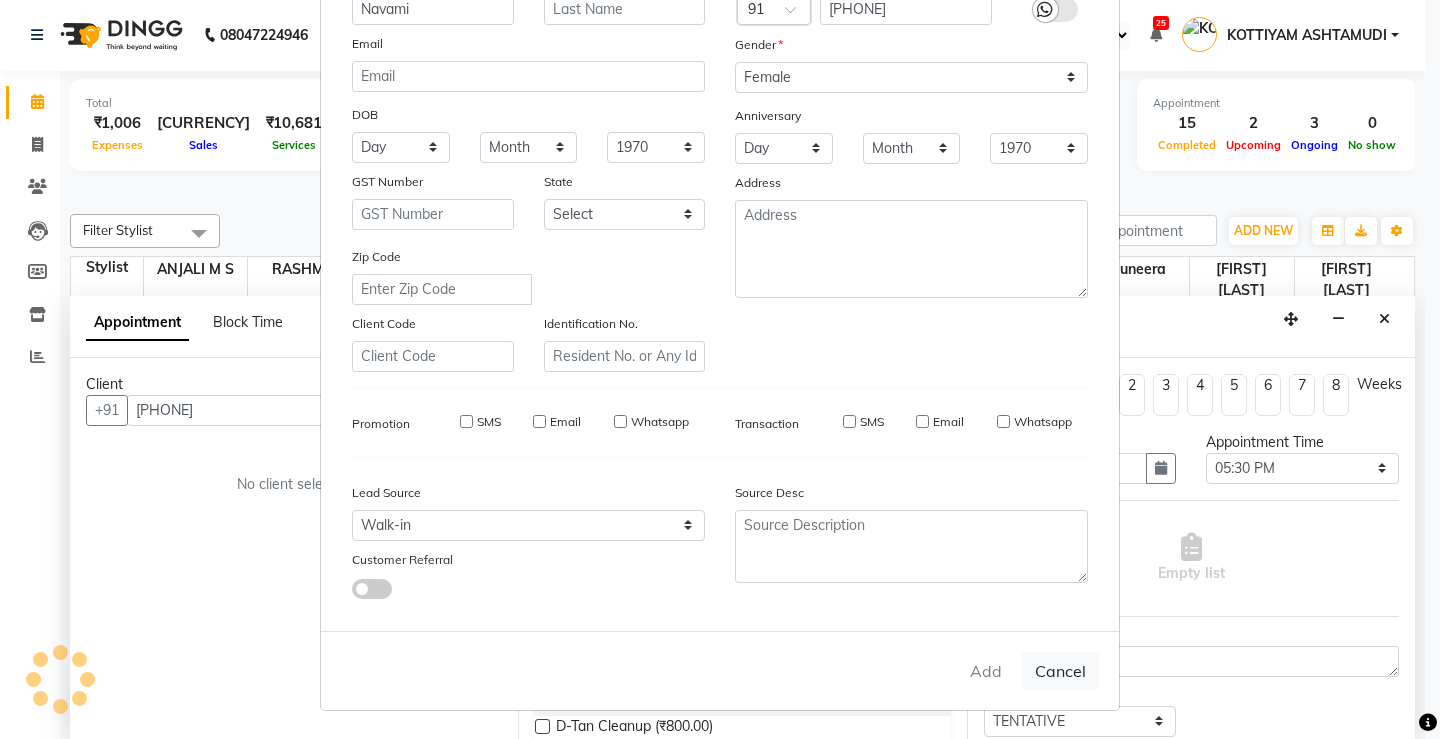 type 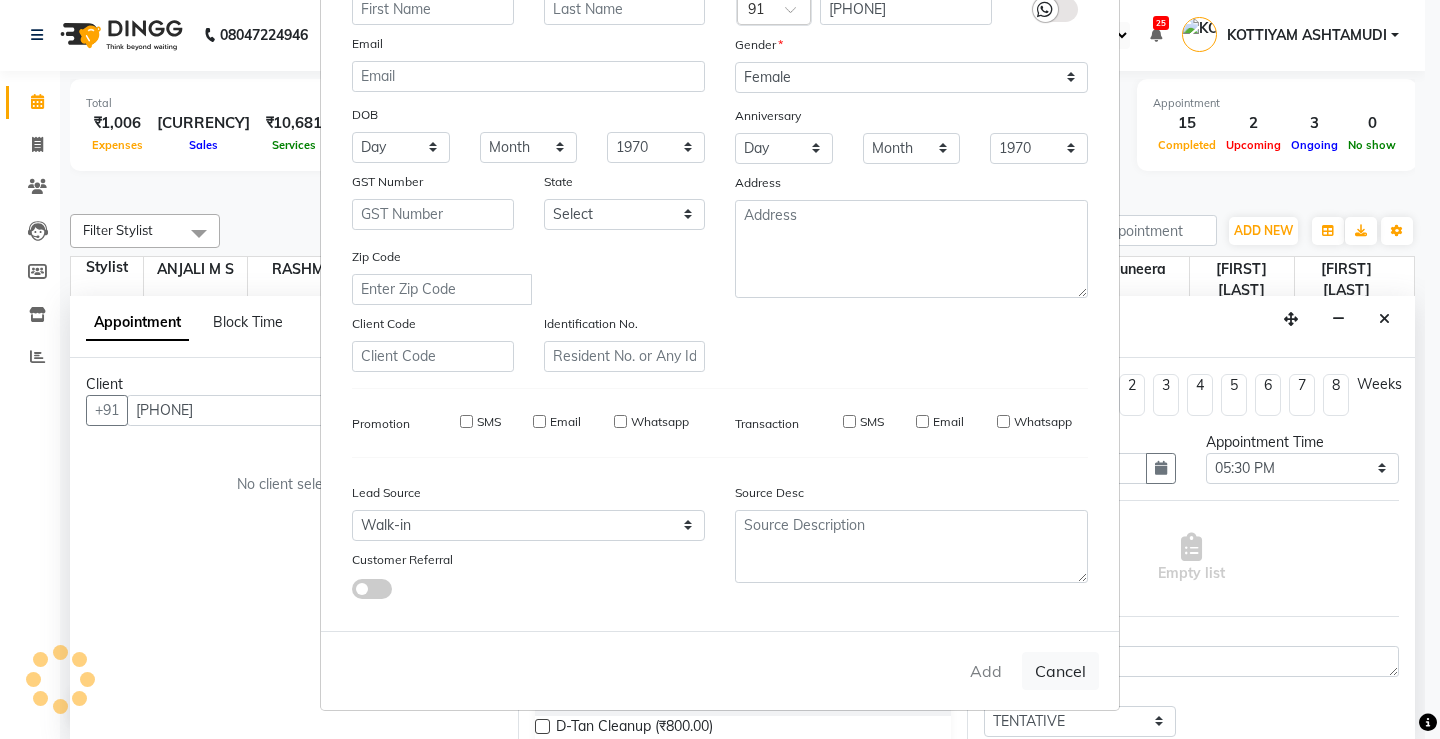 select 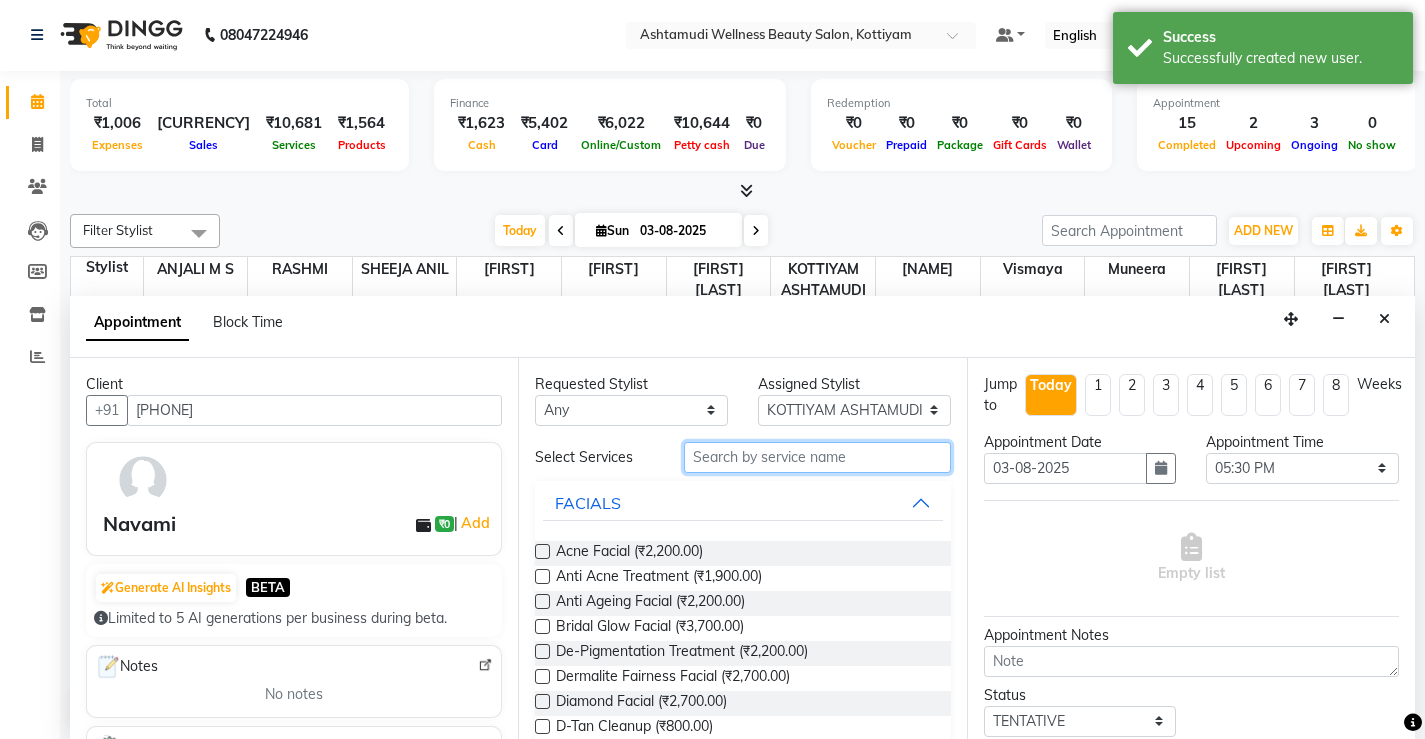 click at bounding box center (817, 457) 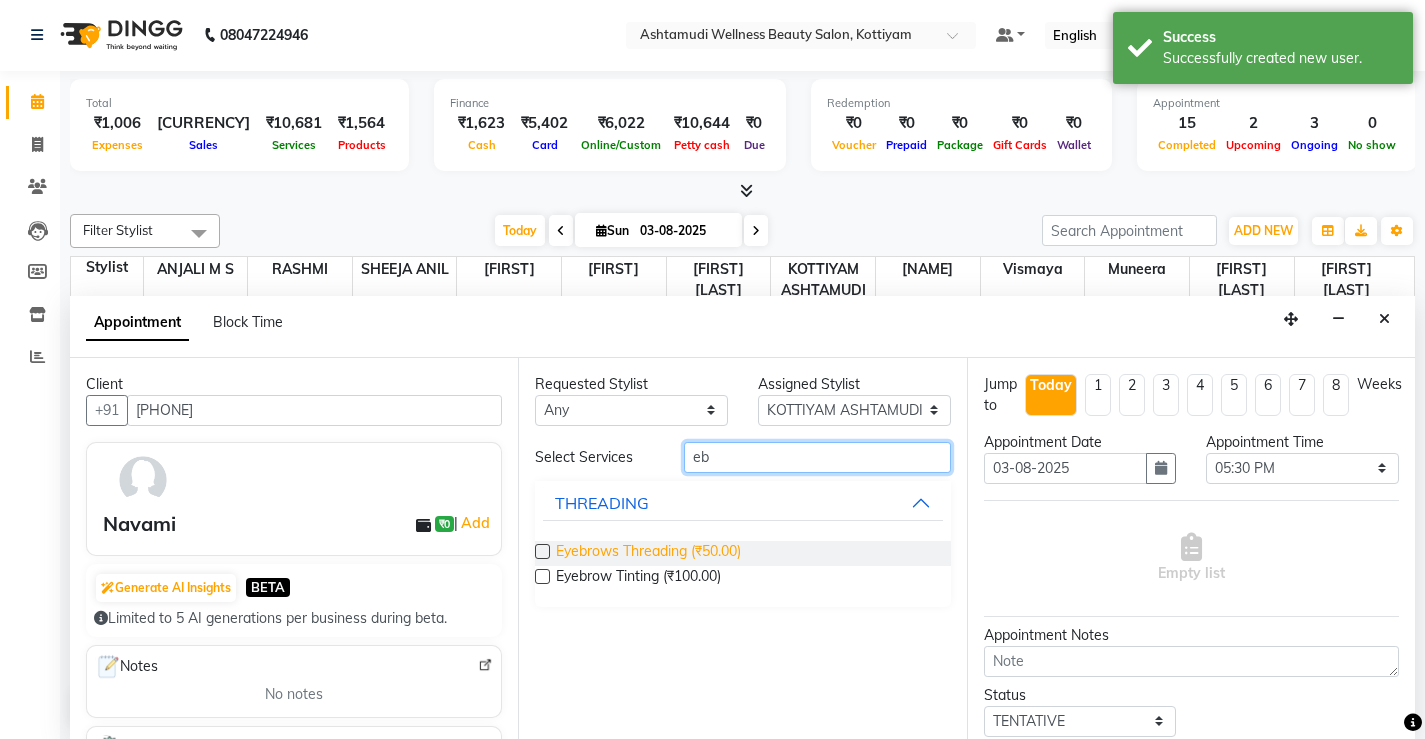 type on "eb" 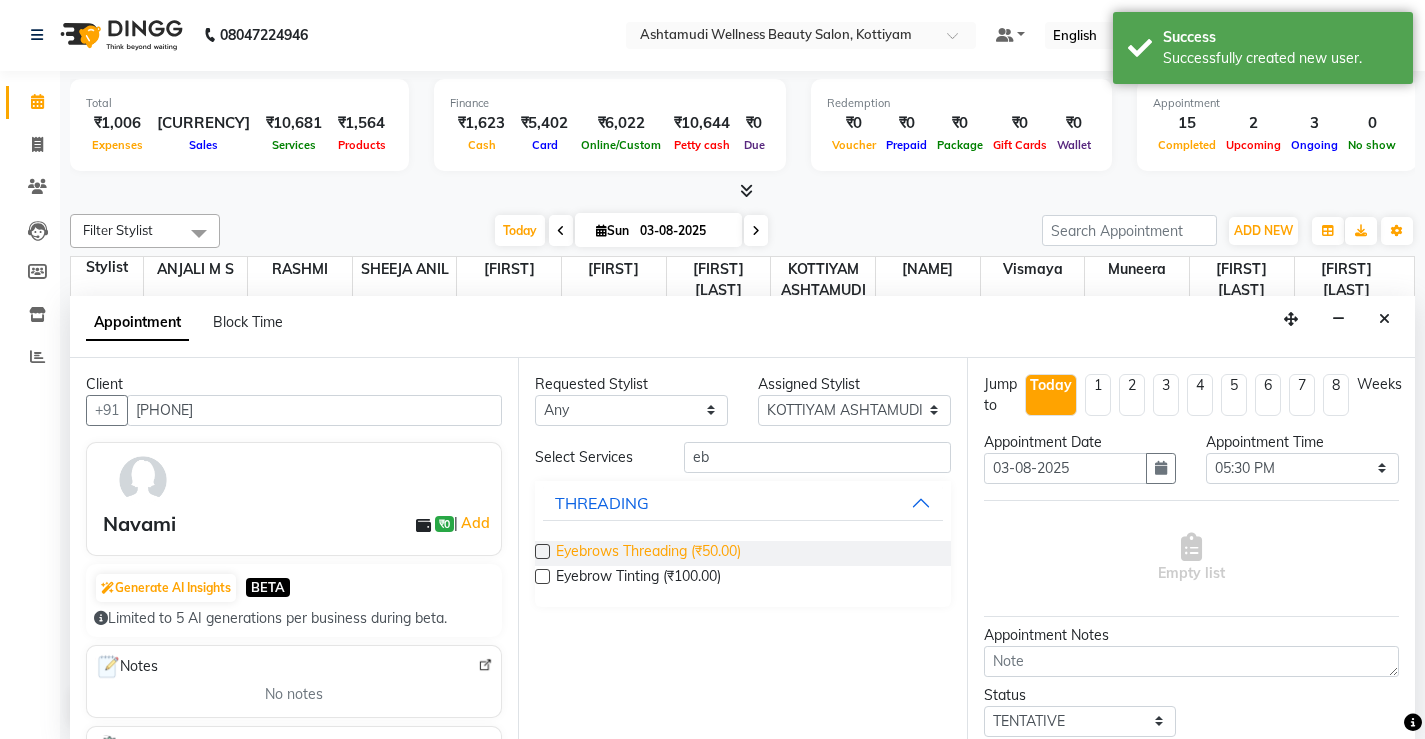 click on "Eyebrows Threading (₹50.00)" at bounding box center (648, 553) 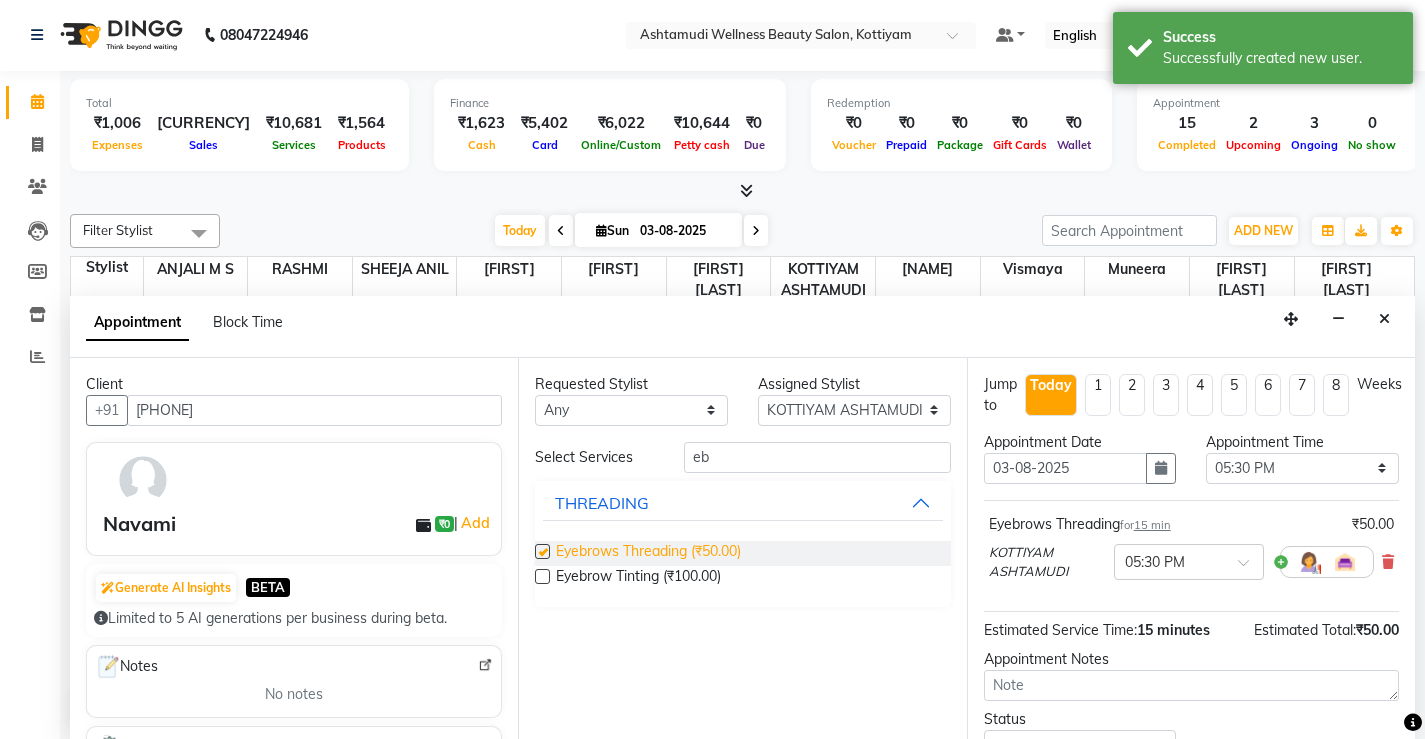 checkbox on "false" 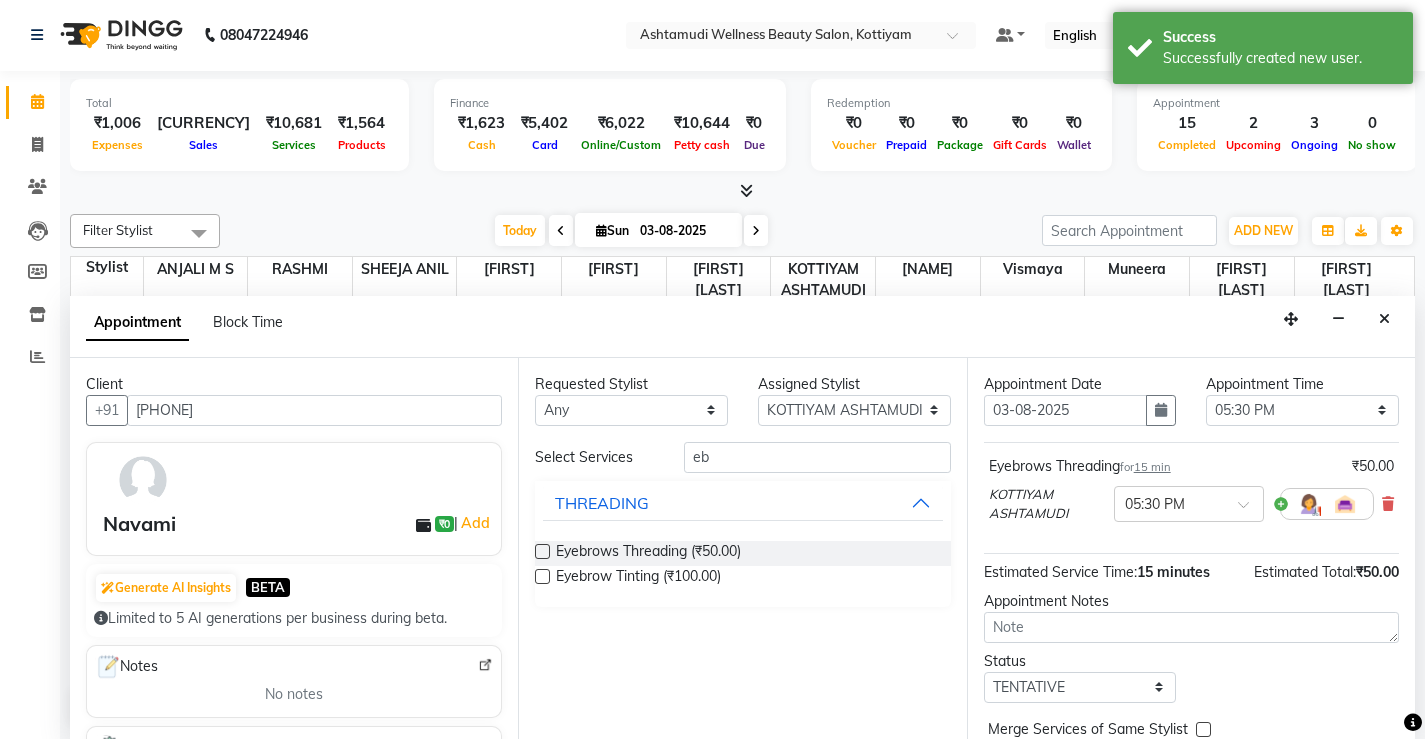 scroll, scrollTop: 115, scrollLeft: 0, axis: vertical 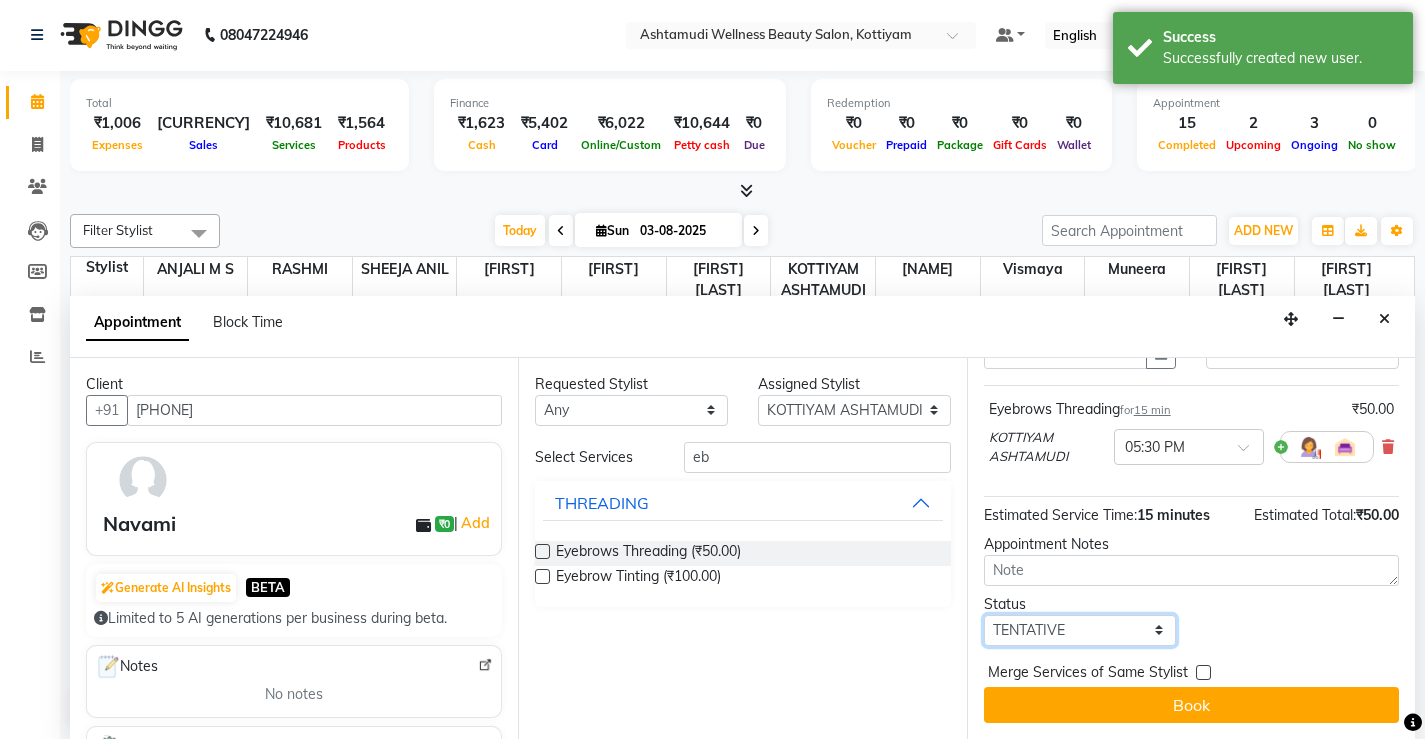click on "Select TENTATIVE CONFIRM CHECK-IN UPCOMING" at bounding box center (1080, 630) 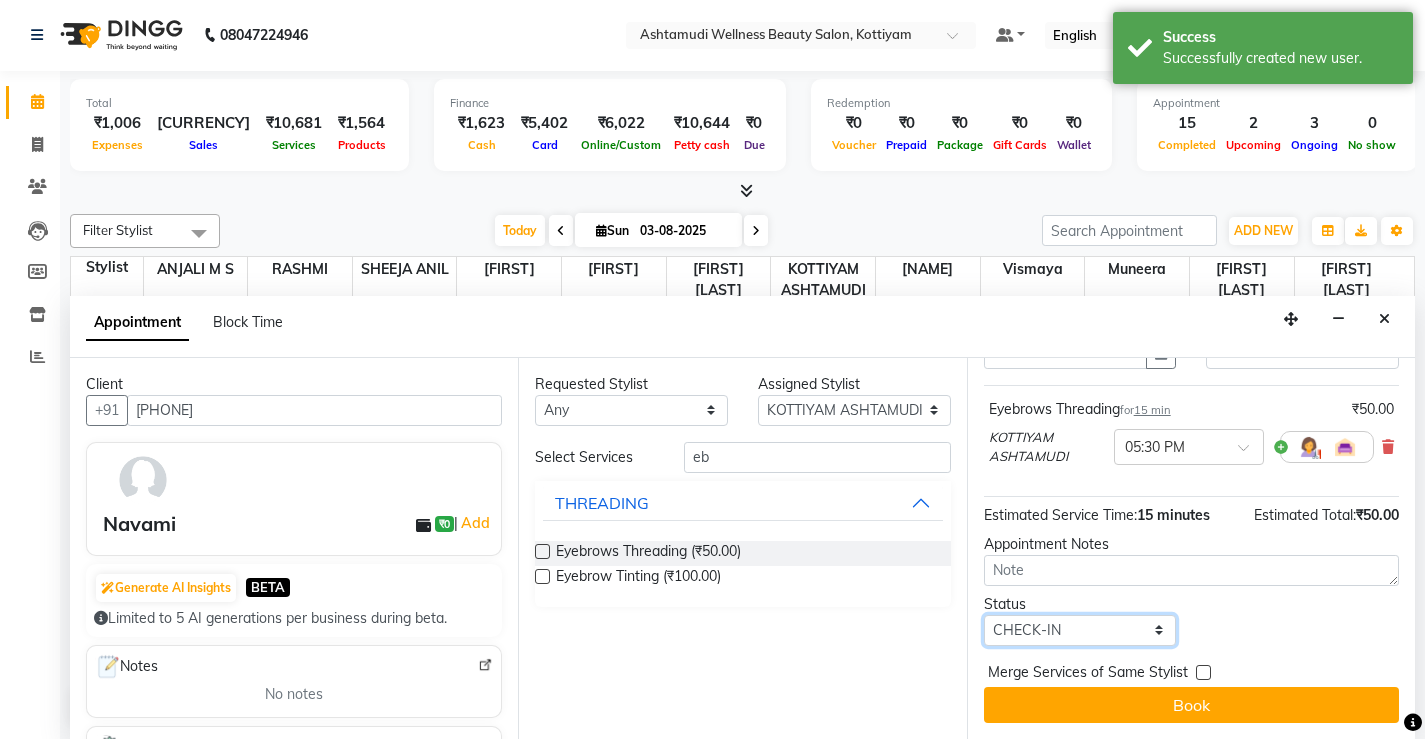 click on "Select TENTATIVE CONFIRM CHECK-IN UPCOMING" at bounding box center [1080, 630] 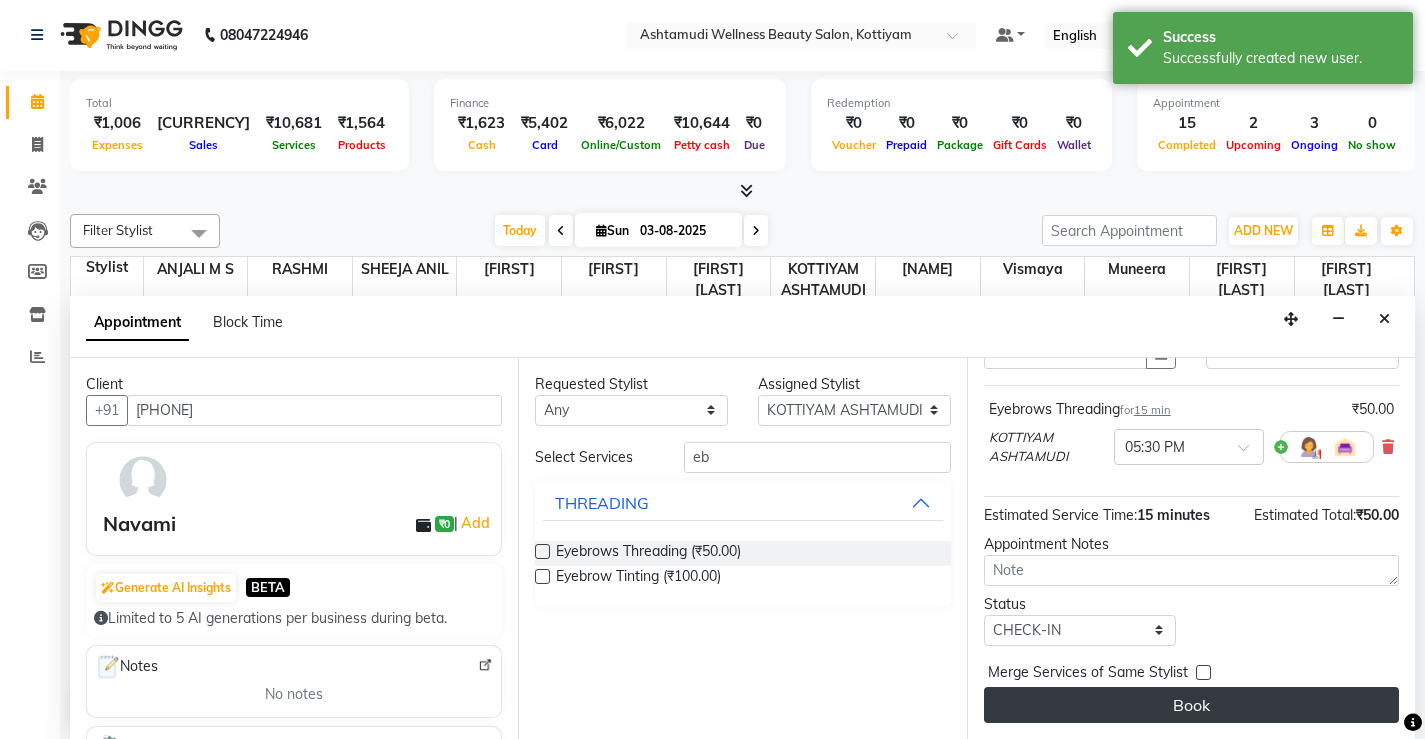 click on "Book" at bounding box center (1191, 705) 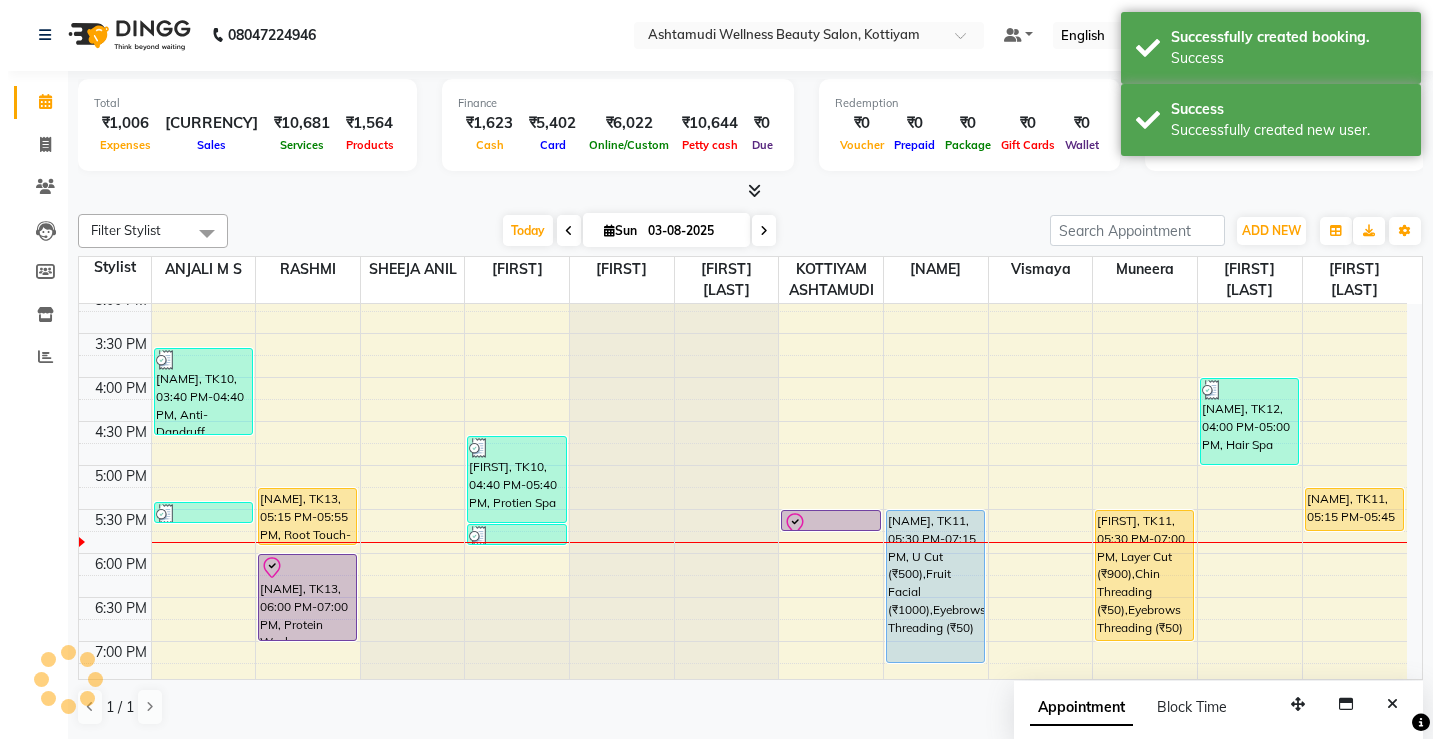 scroll, scrollTop: 0, scrollLeft: 0, axis: both 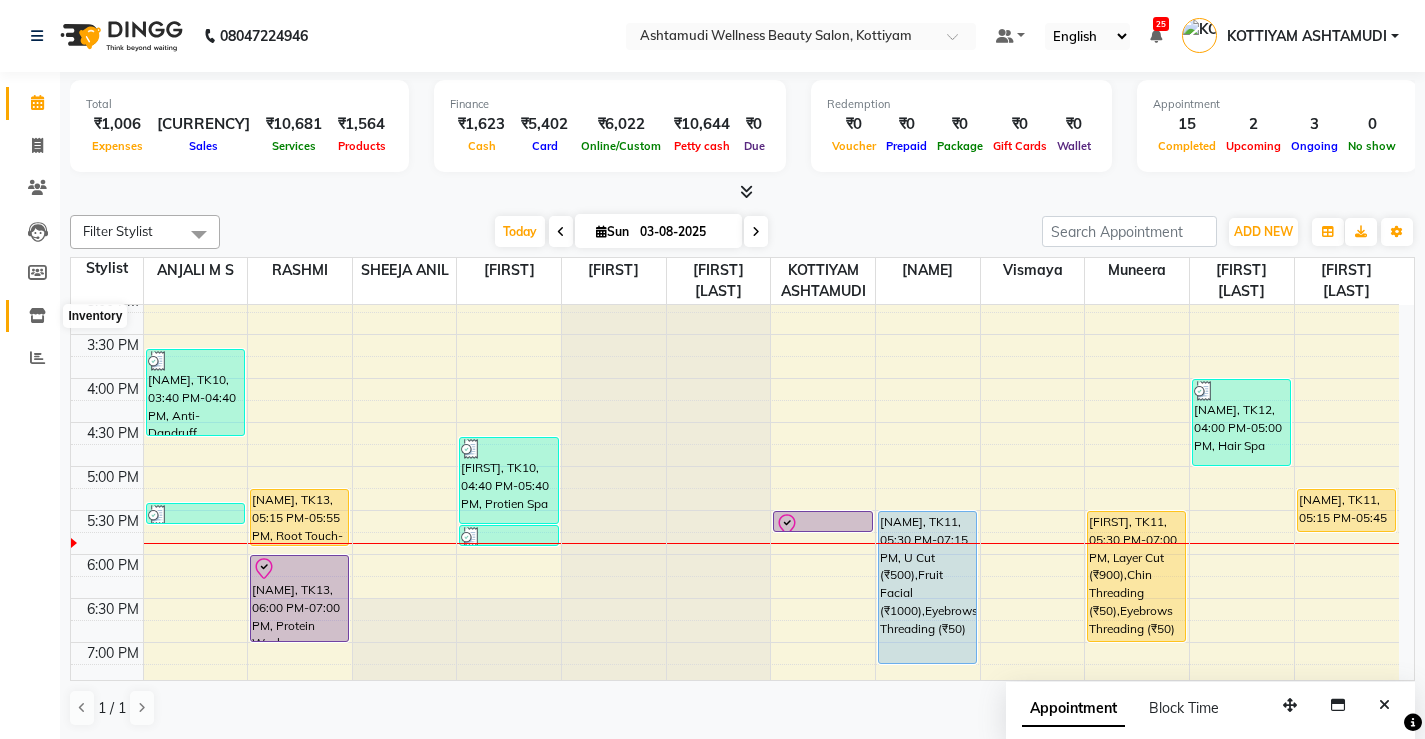 click 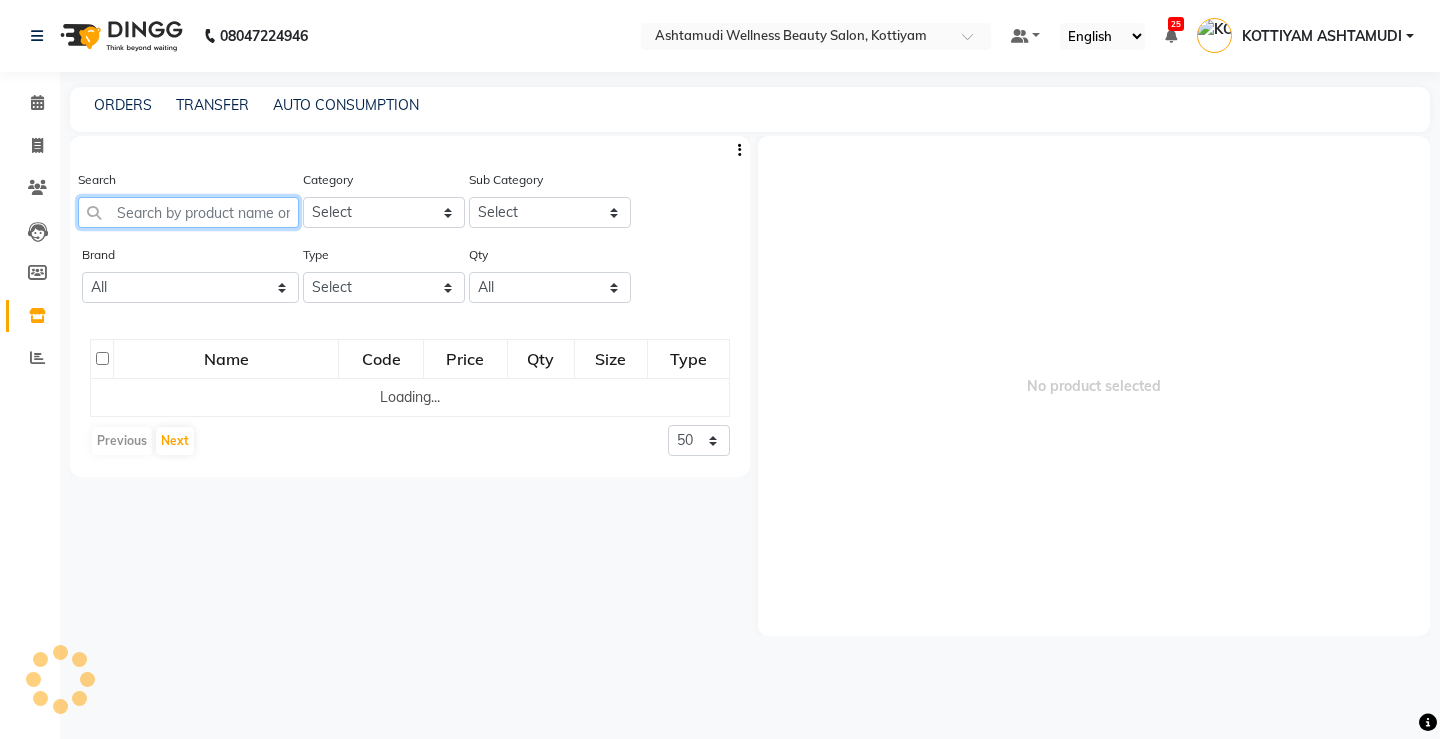 click 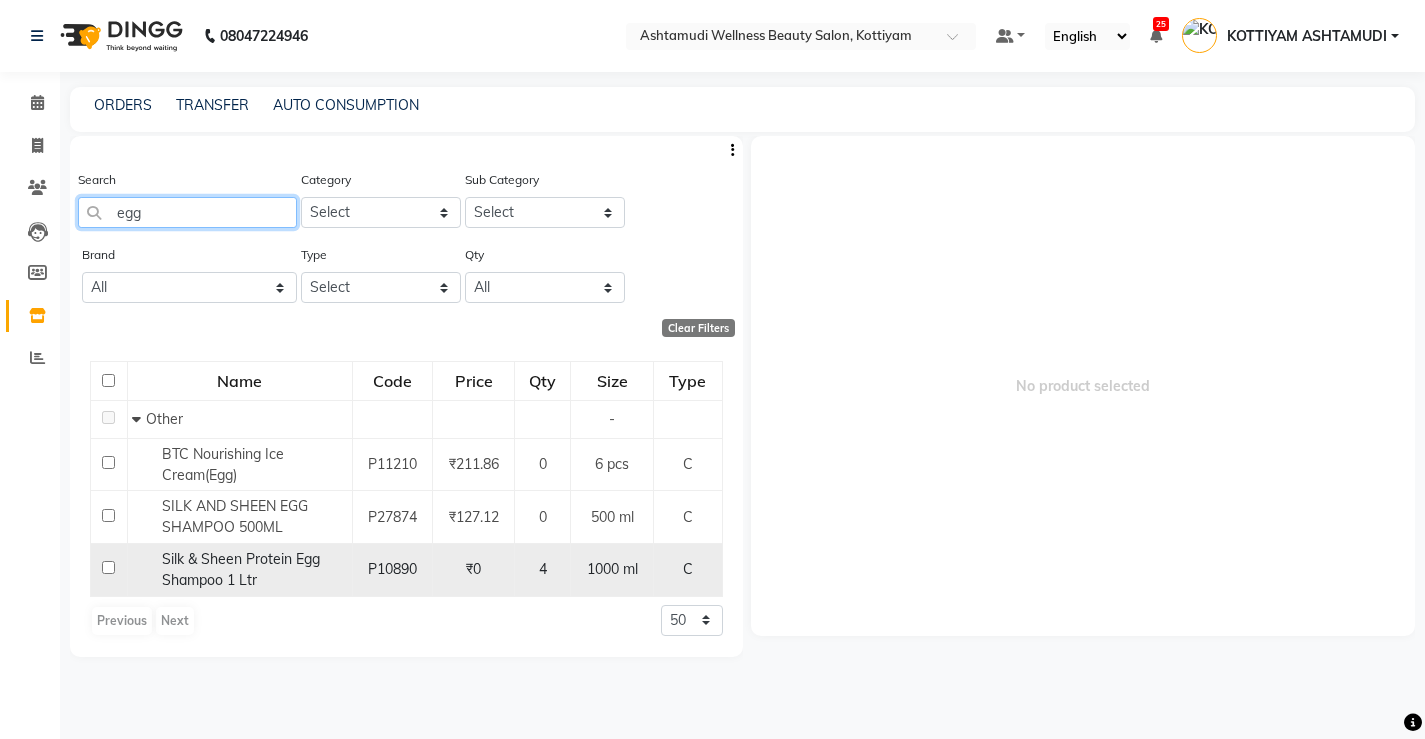 type on "egg" 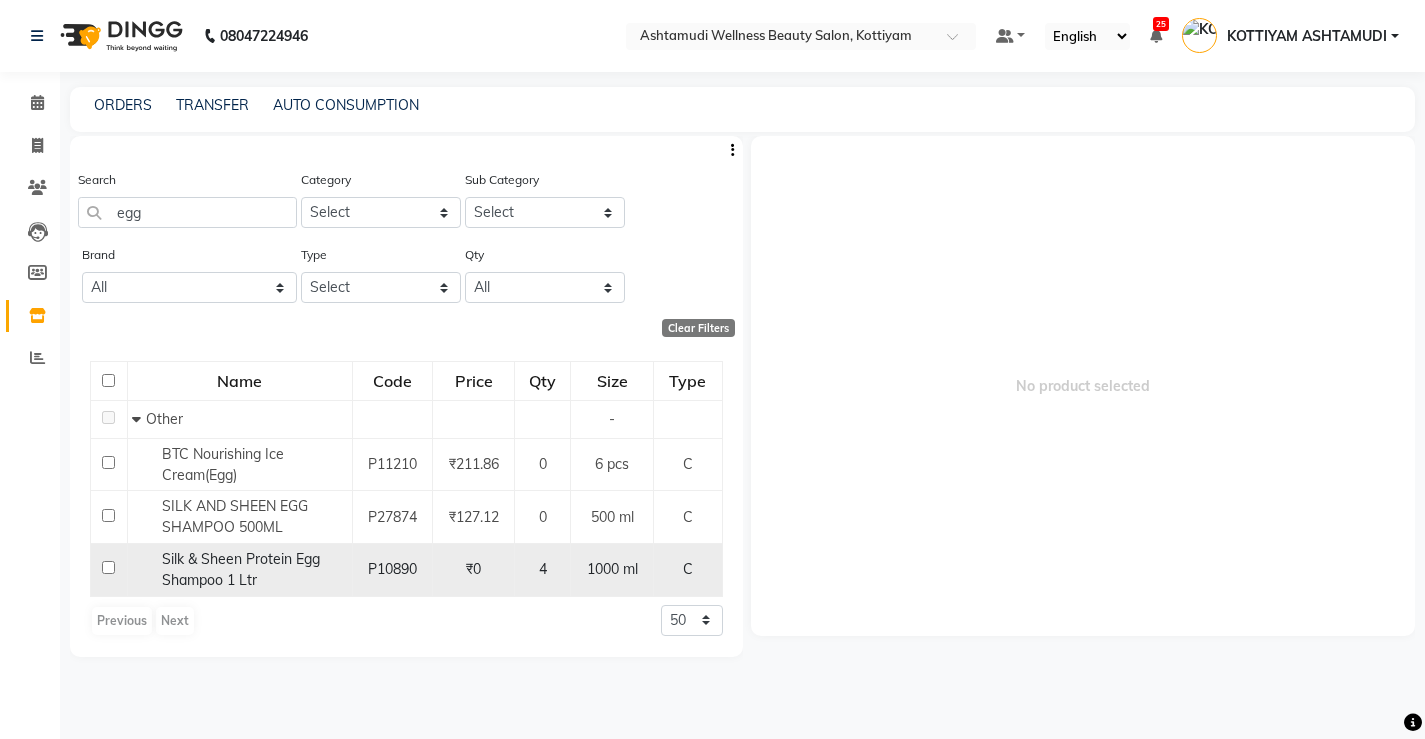 click on "Silk & Sheen Protein Egg Shampoo 1 Ltr" 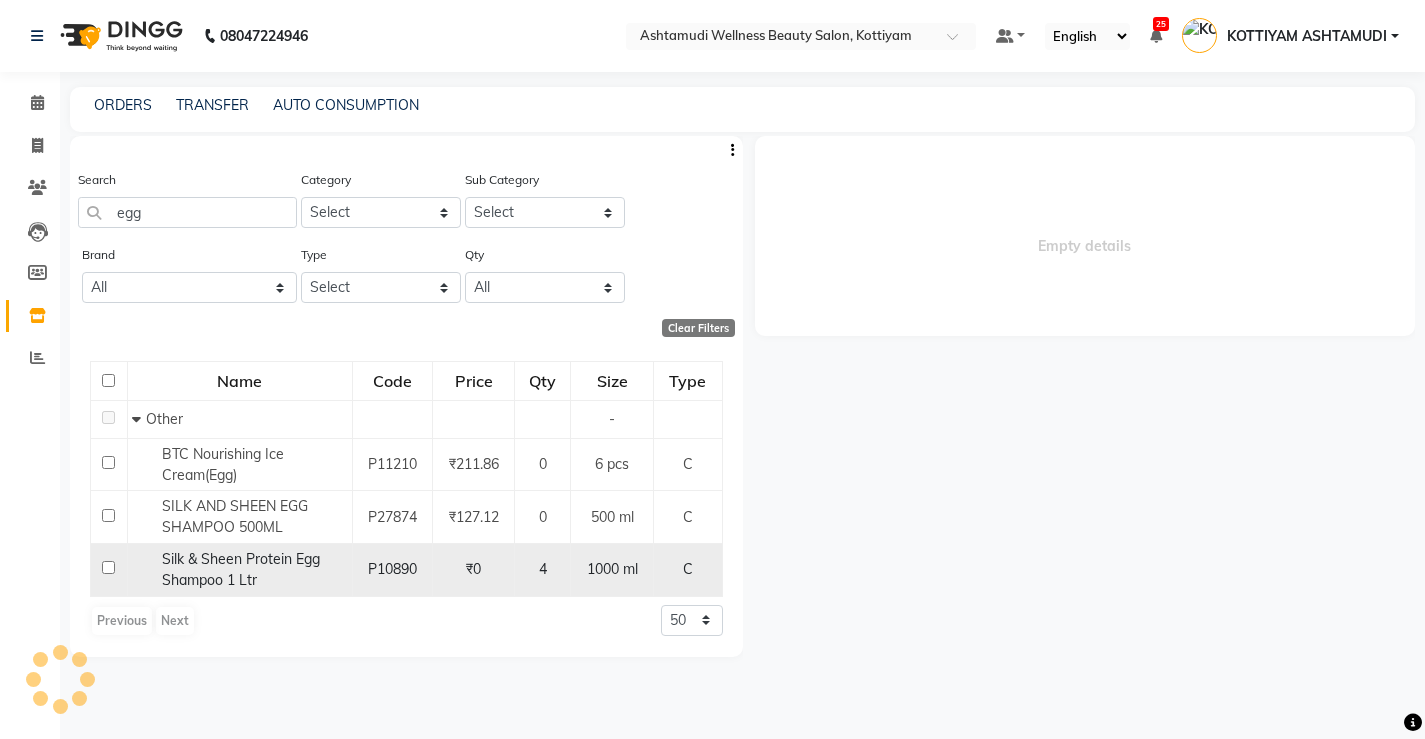 select 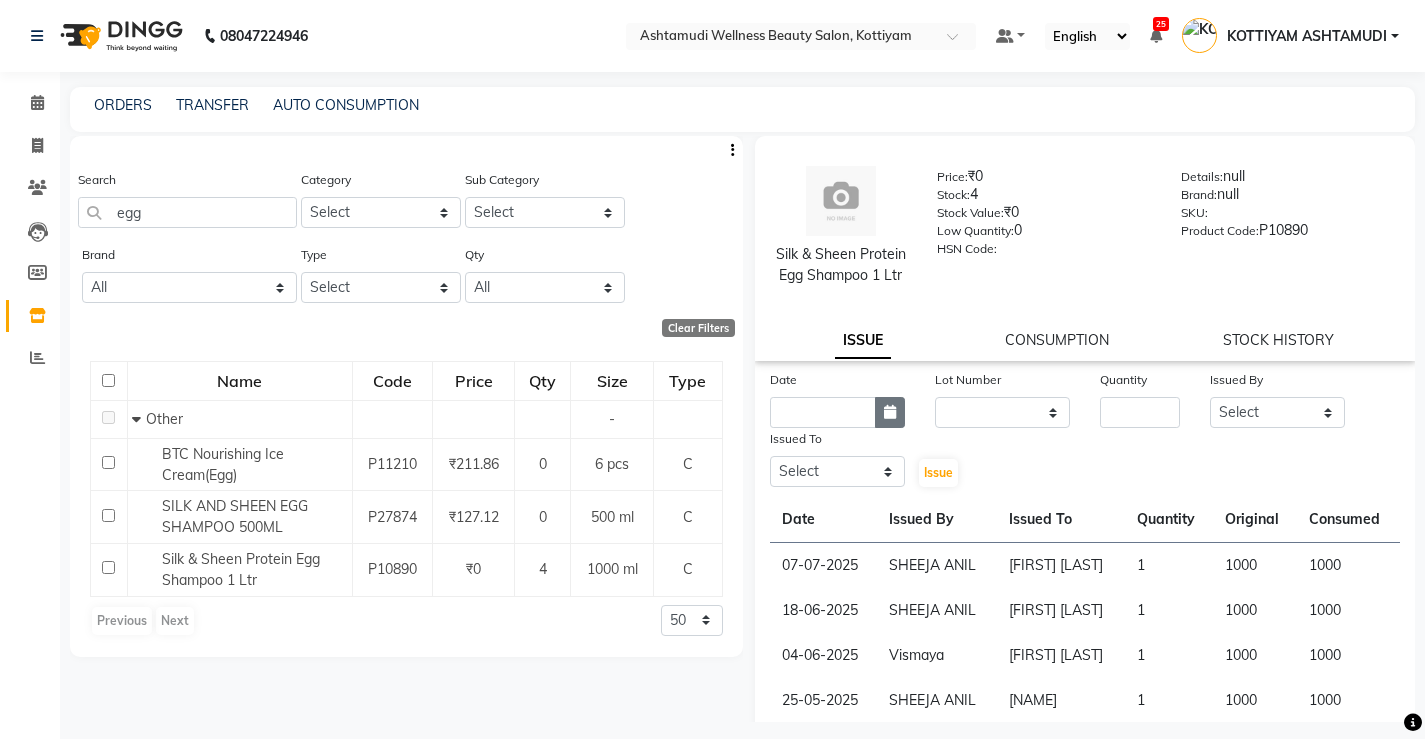 click 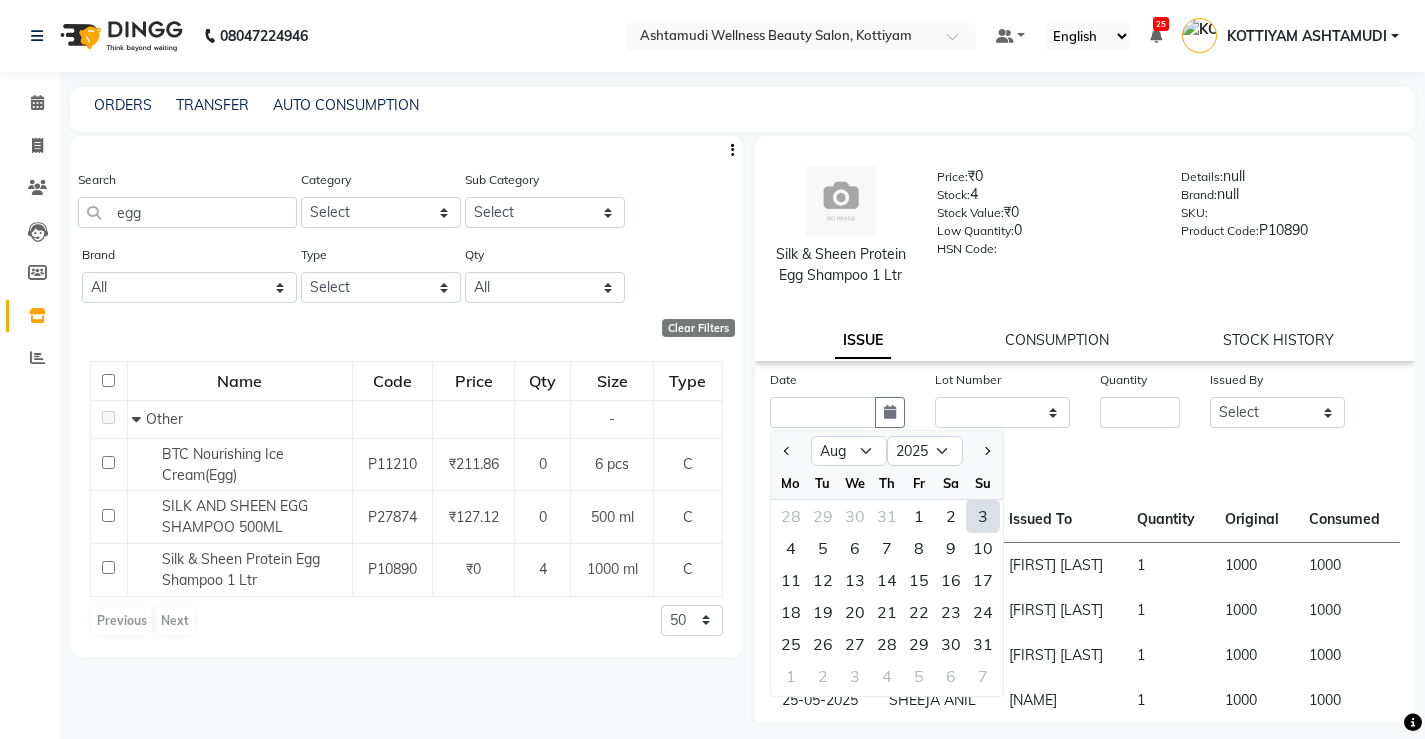 click on "3" 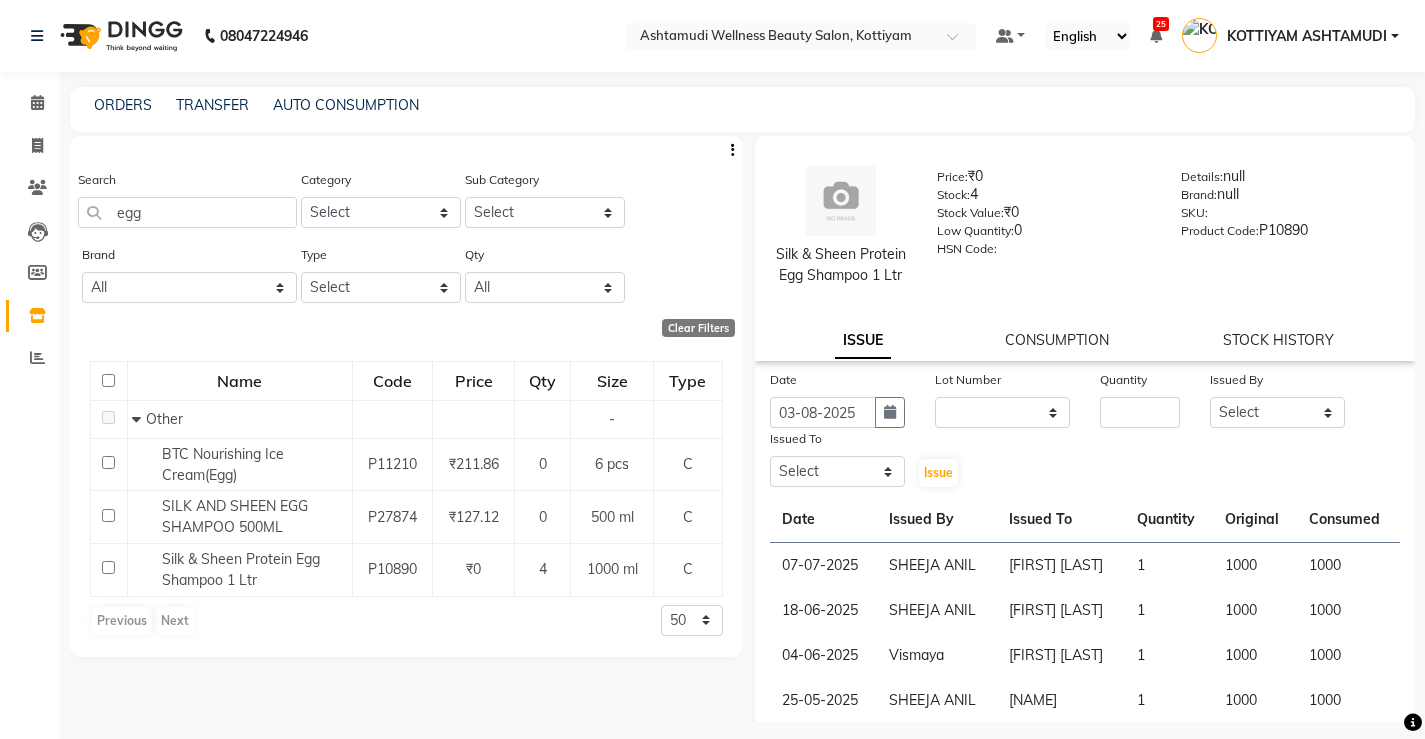 click on "Lot Number" 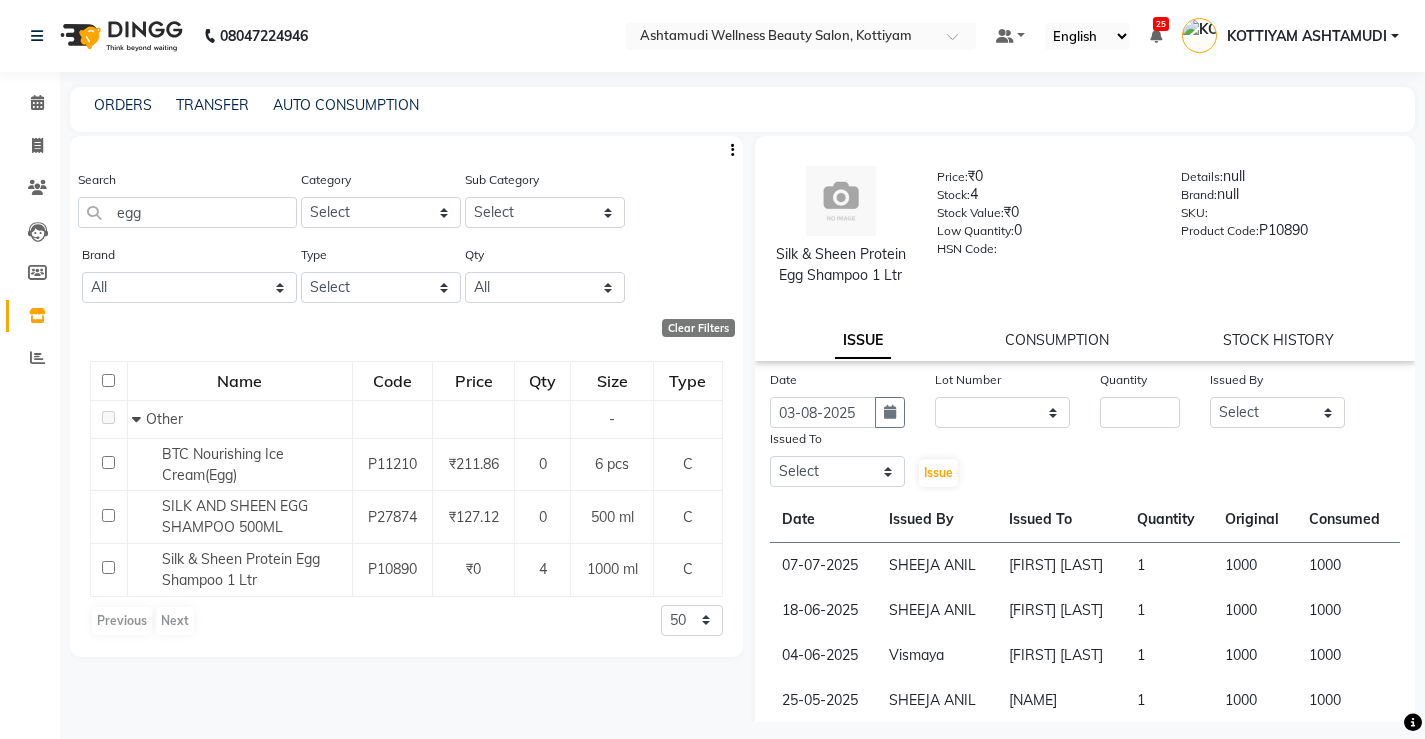 click on "Date 03-08-2025 Lot Number None Quantity Issued By Select ANJALI M S ASWATHY KOTTIYAM ASHTAMUDI KUMARI Muneera RASHMI SHEEJA ANIL SHYNI  SINDHYA  Sona Sunil Sreepriya STEFFY STEPHAN Varsha S Vismaya Issued To Select ANJALI M S ASWATHY KOTTIYAM ASHTAMUDI KUMARI Muneera RASHMI SHEEJA ANIL SHYNI  SINDHYA  Sona Sunil Sreepriya STEFFY STEPHAN Varsha S Vismaya  Issue" 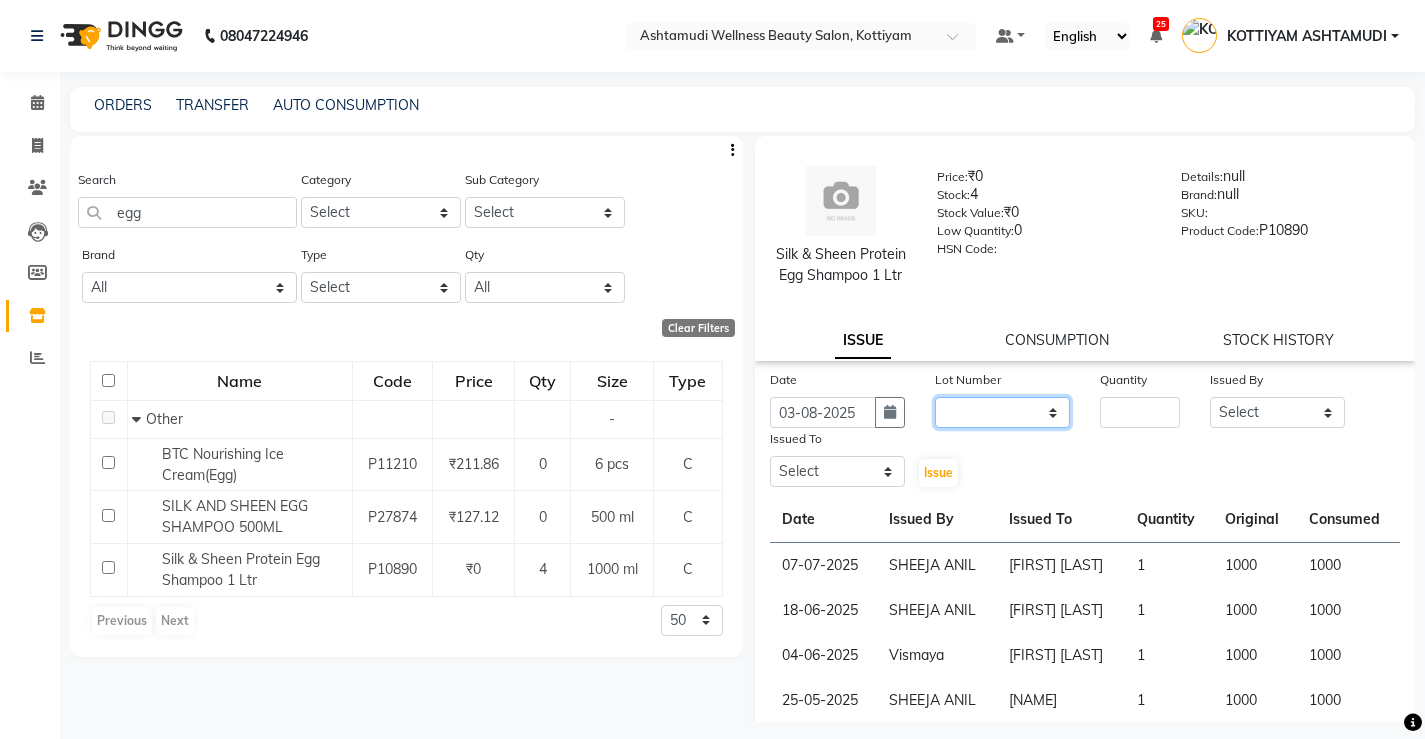 click on "None" 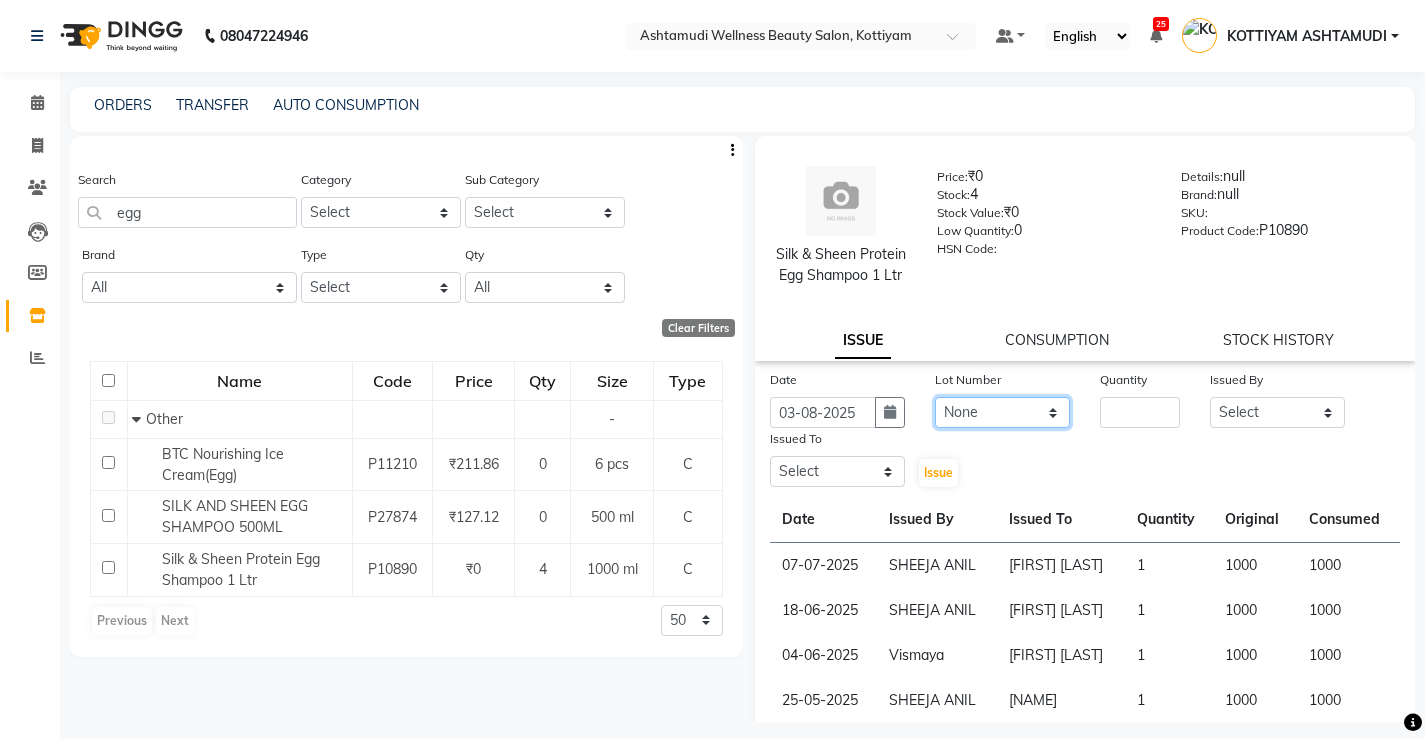 click on "None" 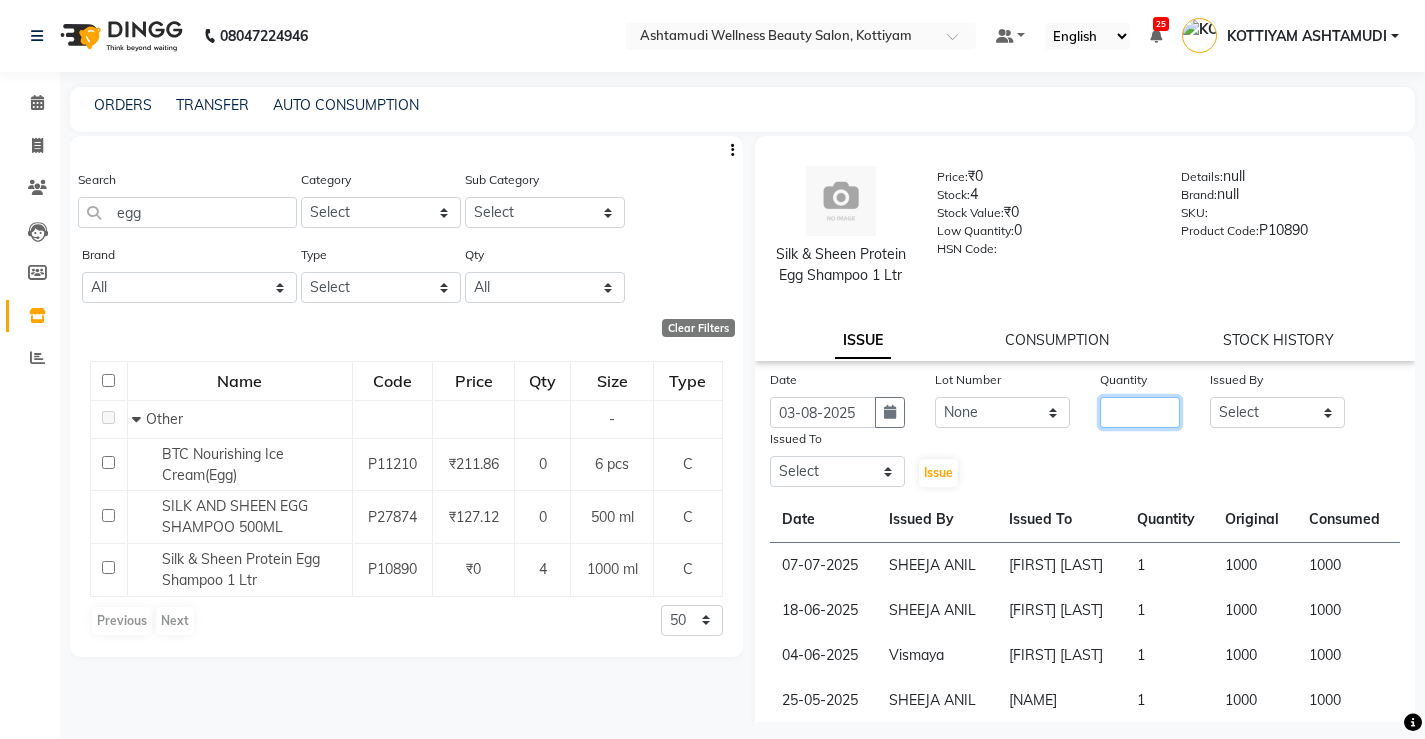 click 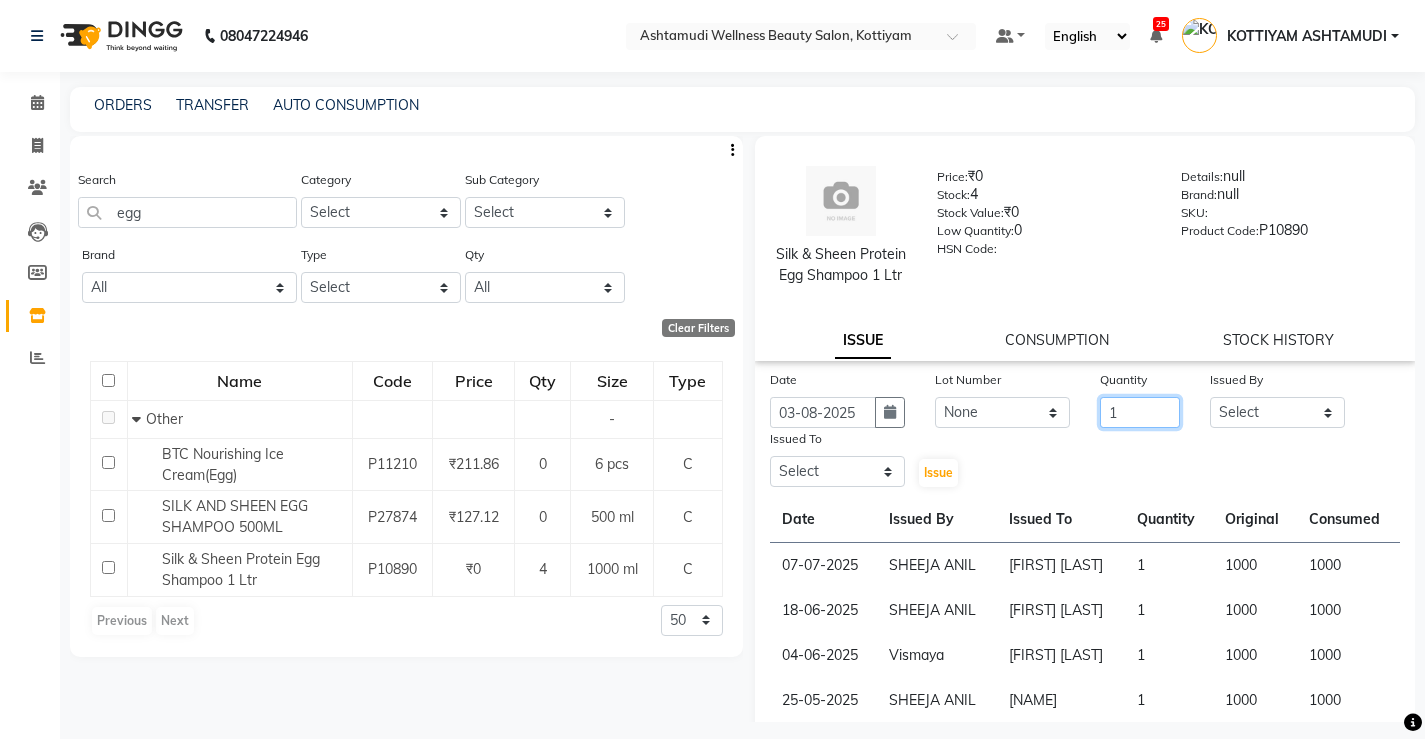 type on "1" 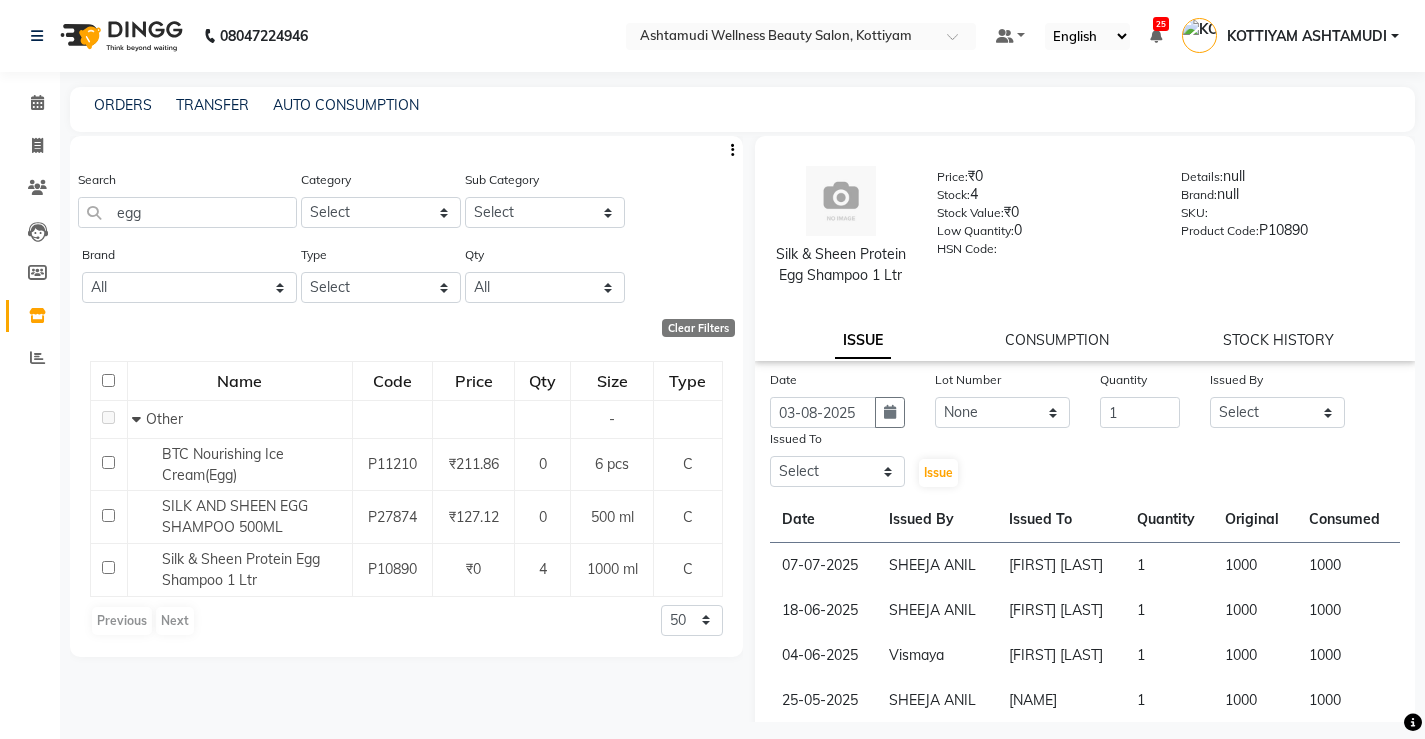 click on "Issued By" 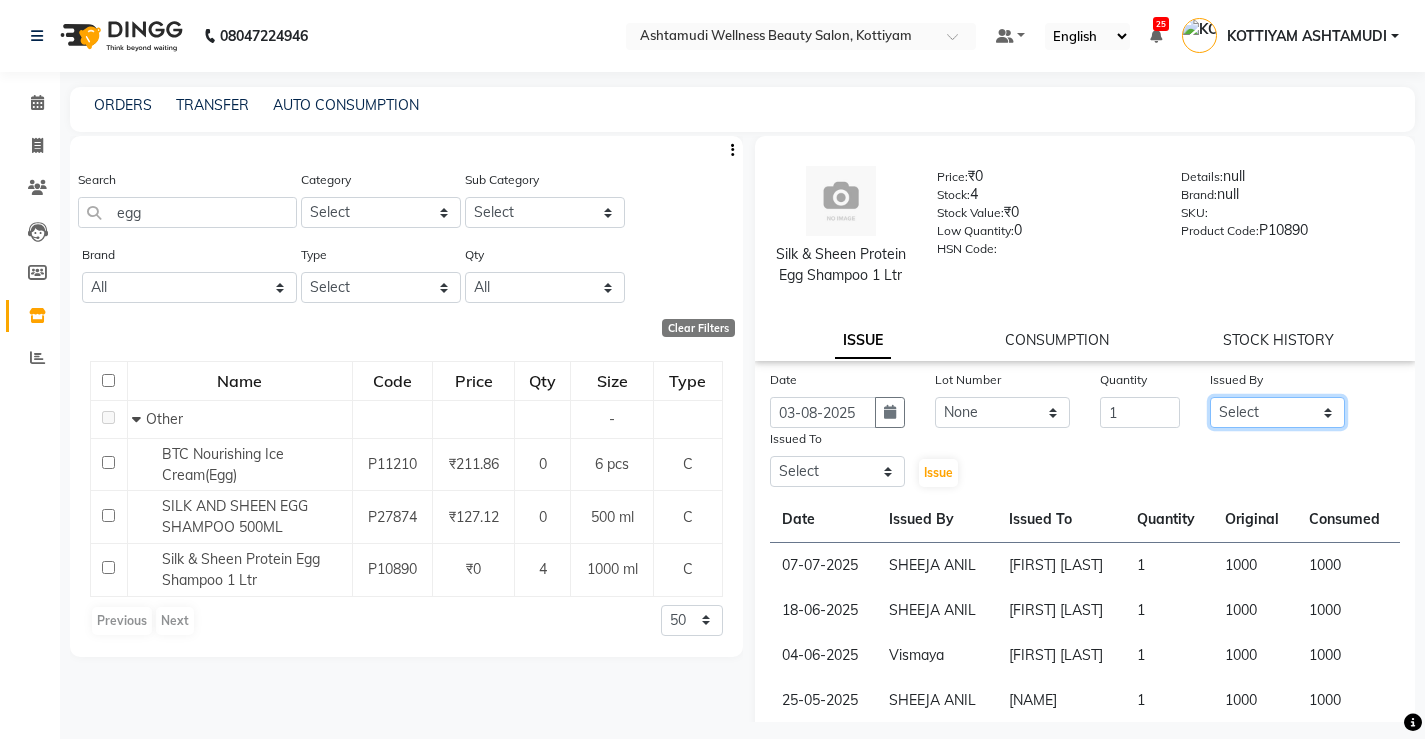 click on "Select ANJALI M S ASWATHY KOTTIYAM ASHTAMUDI KUMARI Muneera RASHMI SHEEJA ANIL SHYNI  SINDHYA  Sona Sunil Sreepriya STEFFY STEPHAN Varsha S Vismaya" 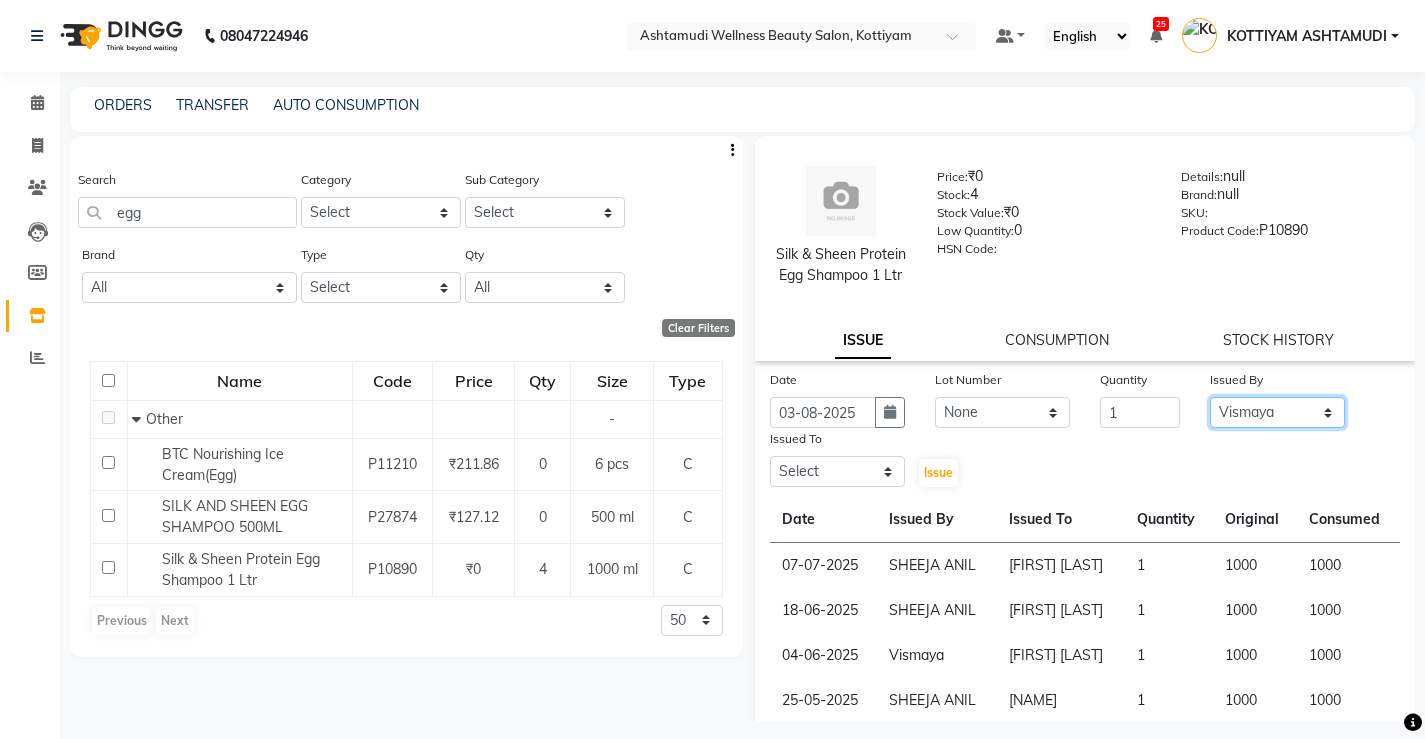 click on "Select ANJALI M S ASWATHY KOTTIYAM ASHTAMUDI KUMARI Muneera RASHMI SHEEJA ANIL SHYNI  SINDHYA  Sona Sunil Sreepriya STEFFY STEPHAN Varsha S Vismaya" 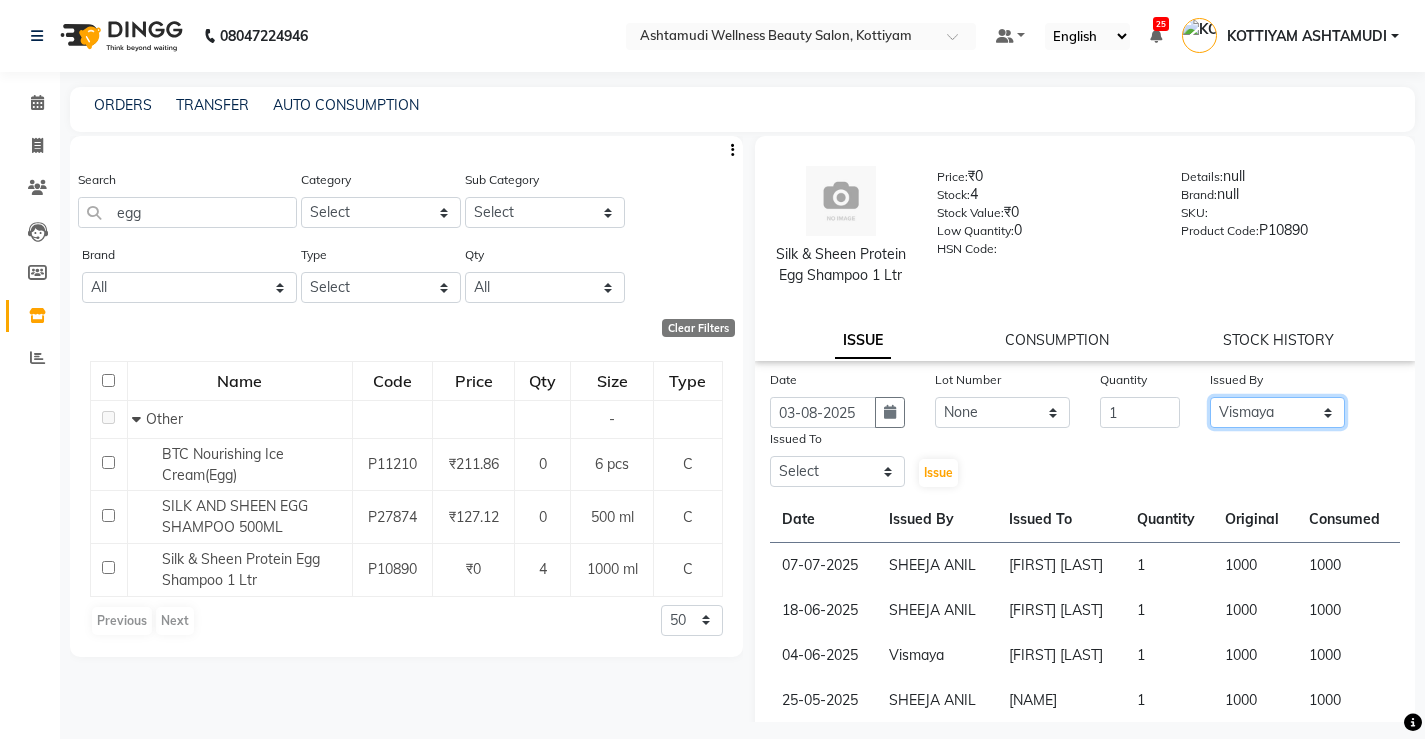 click on "Select ANJALI M S ASWATHY KOTTIYAM ASHTAMUDI KUMARI Muneera RASHMI SHEEJA ANIL SHYNI  SINDHYA  Sona Sunil Sreepriya STEFFY STEPHAN Varsha S Vismaya" 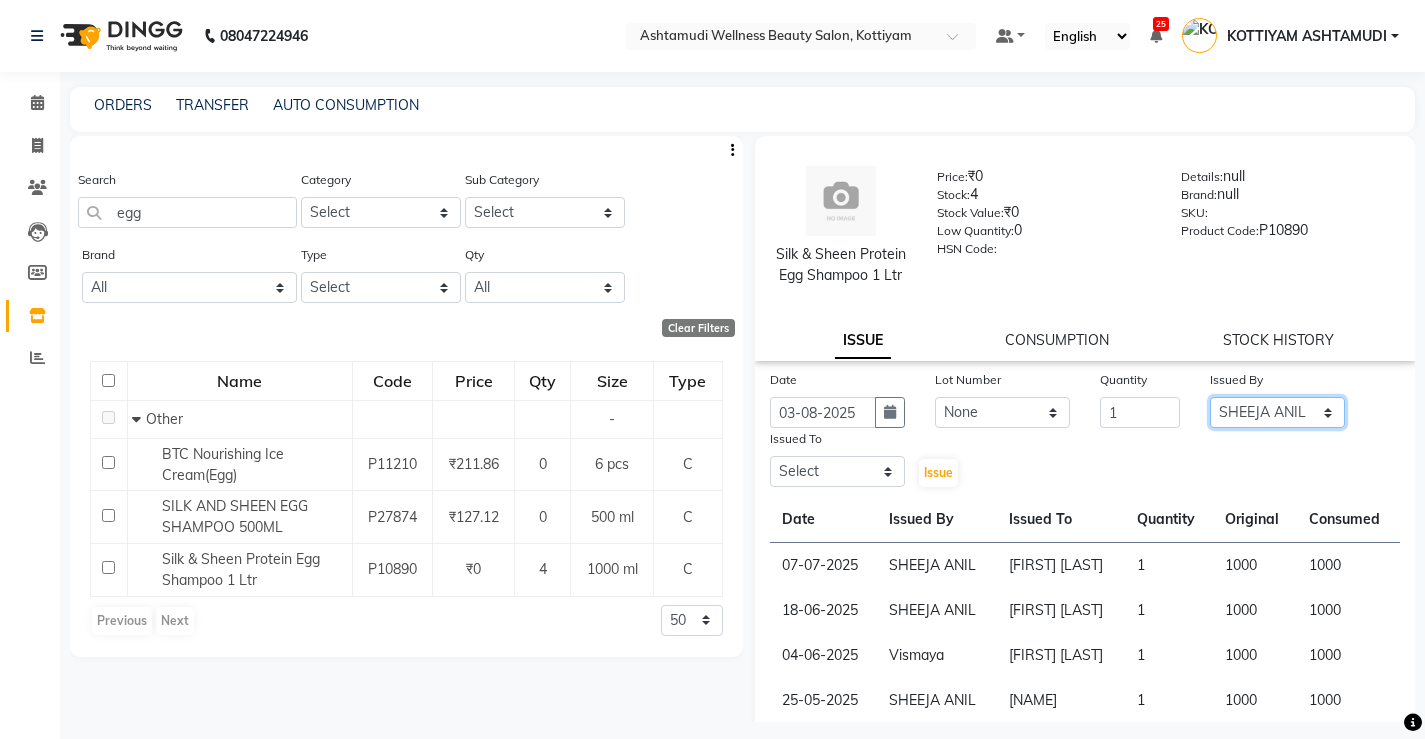 click on "Select ANJALI M S ASWATHY KOTTIYAM ASHTAMUDI KUMARI Muneera RASHMI SHEEJA ANIL SHYNI  SINDHYA  Sona Sunil Sreepriya STEFFY STEPHAN Varsha S Vismaya" 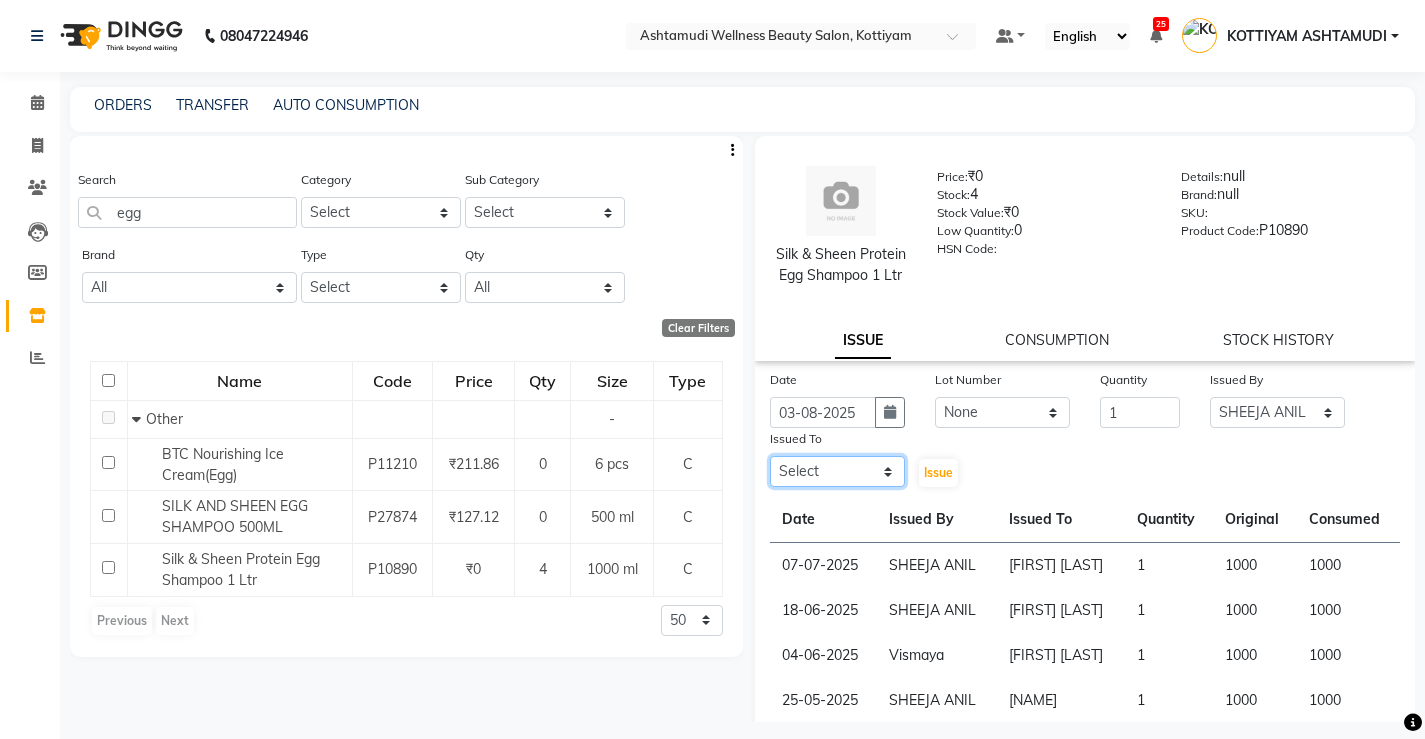 click on "Select ANJALI M S ASWATHY KOTTIYAM ASHTAMUDI KUMARI Muneera RASHMI SHEEJA ANIL SHYNI  SINDHYA  Sona Sunil Sreepriya STEFFY STEPHAN Varsha S Vismaya" 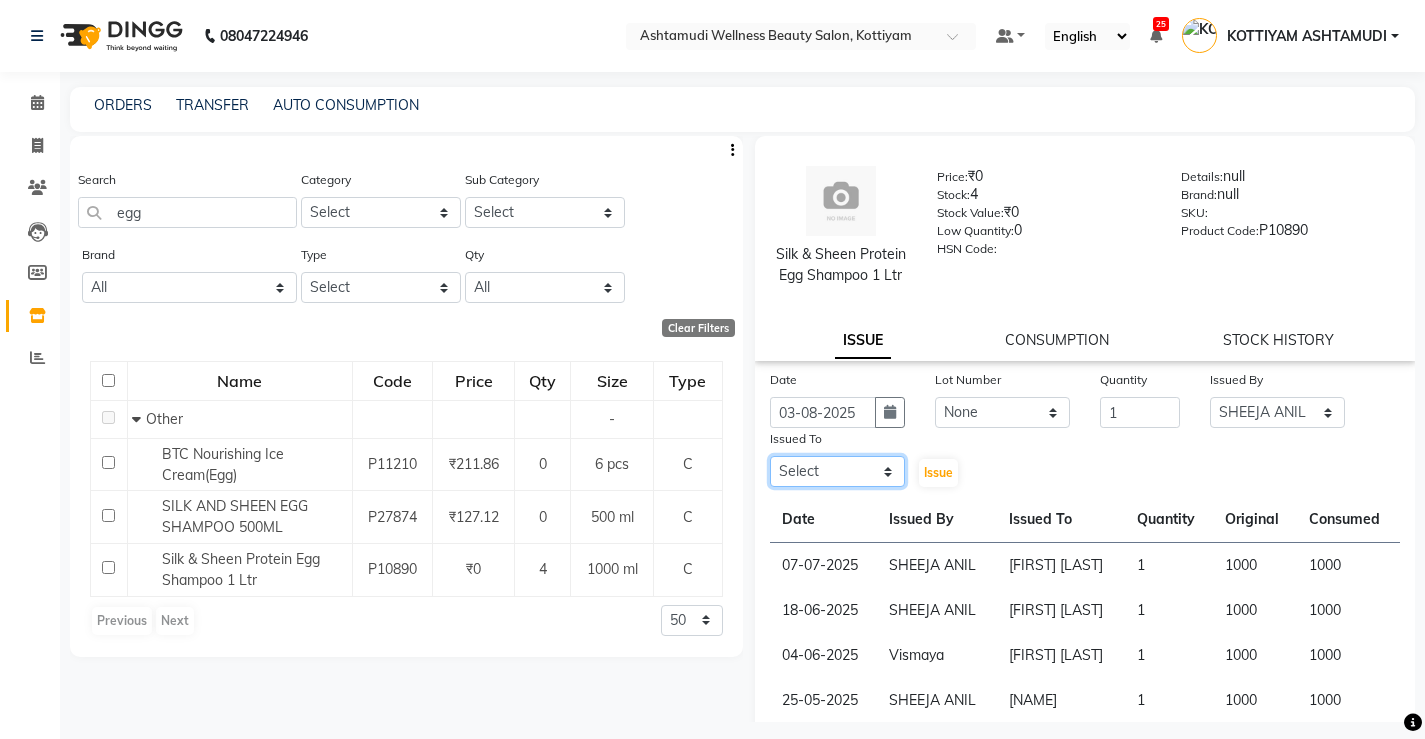 select on "50208" 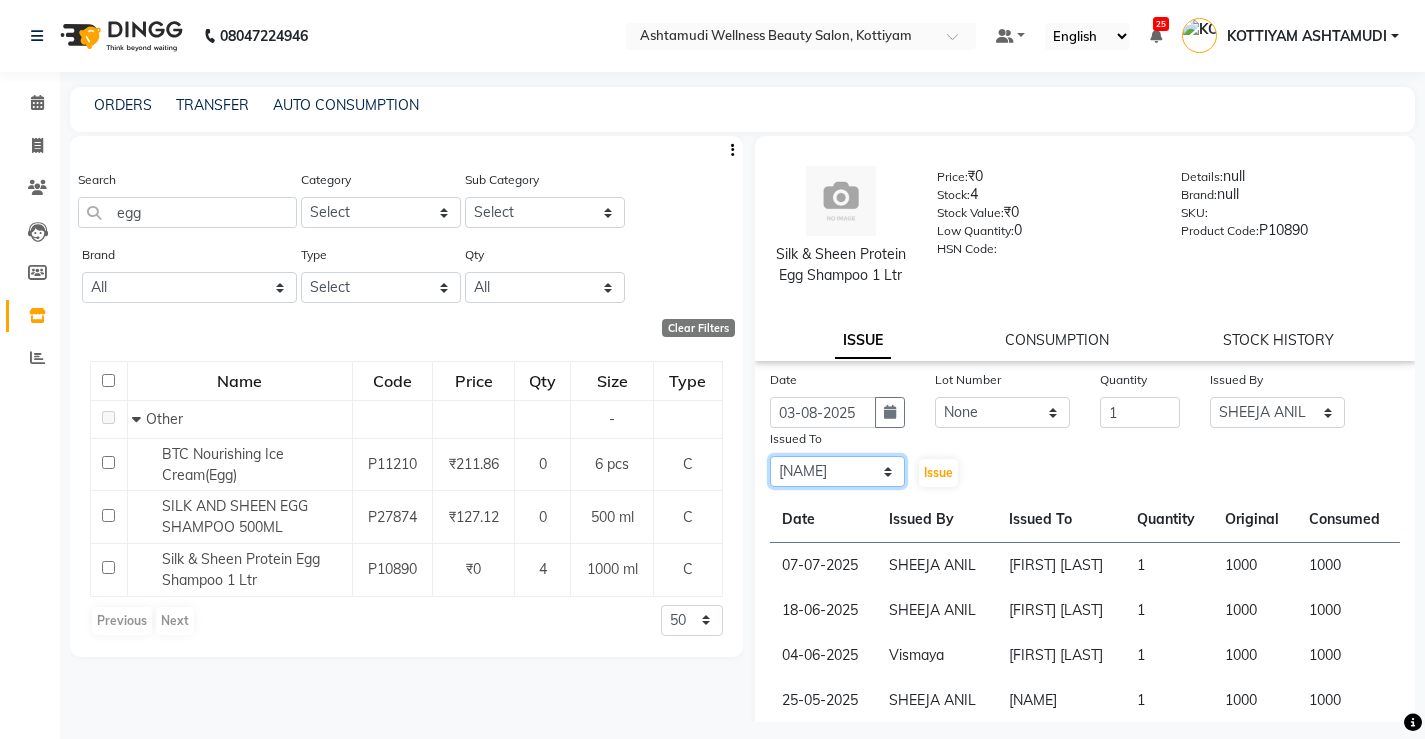 click on "Select ANJALI M S ASWATHY KOTTIYAM ASHTAMUDI KUMARI Muneera RASHMI SHEEJA ANIL SHYNI  SINDHYA  Sona Sunil Sreepriya STEFFY STEPHAN Varsha S Vismaya" 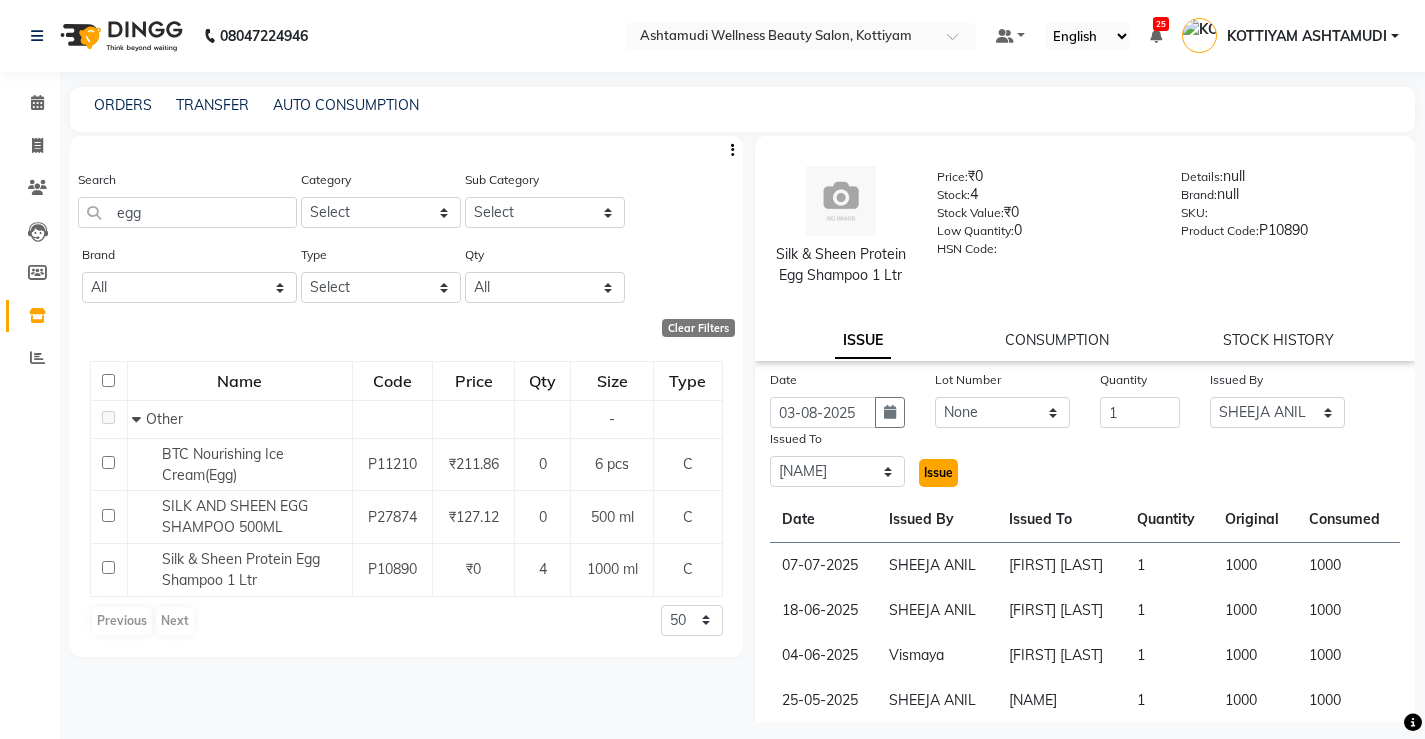 click on "Issue" 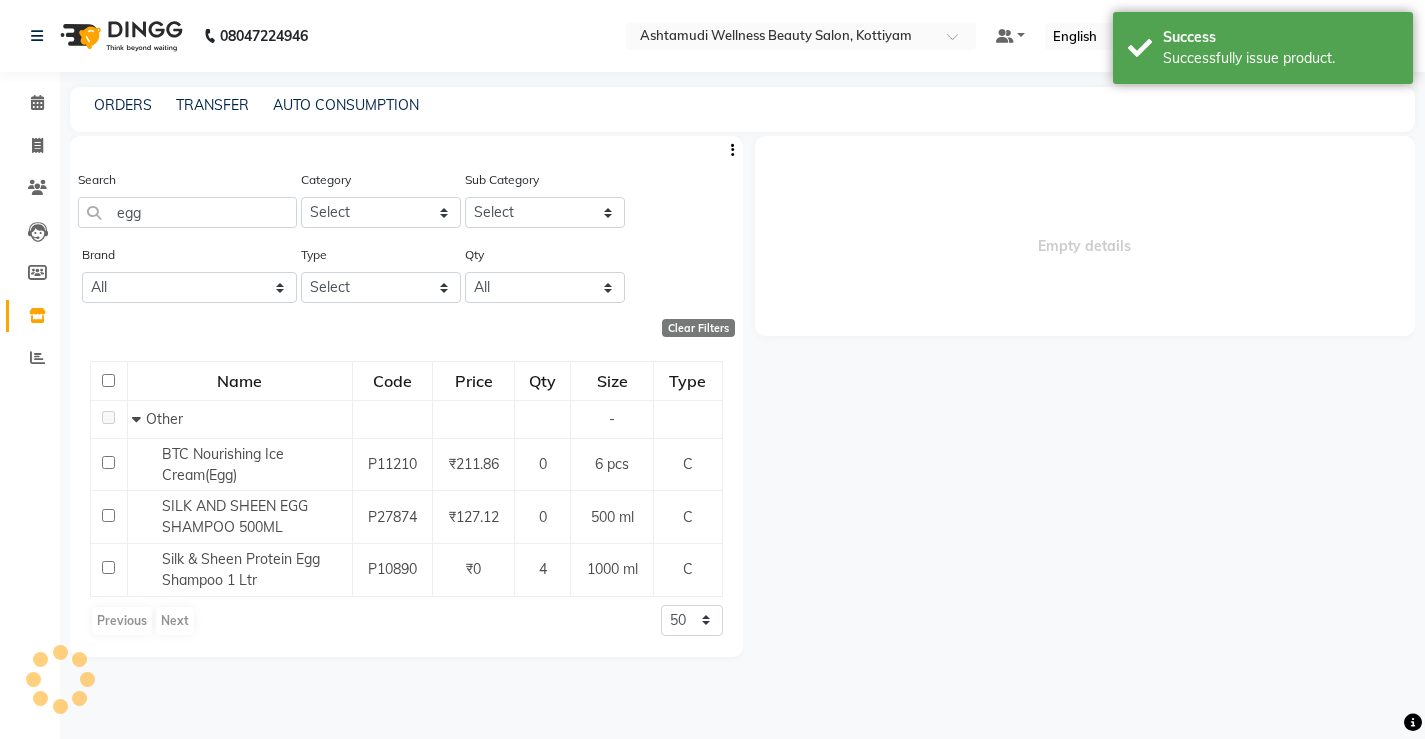 select 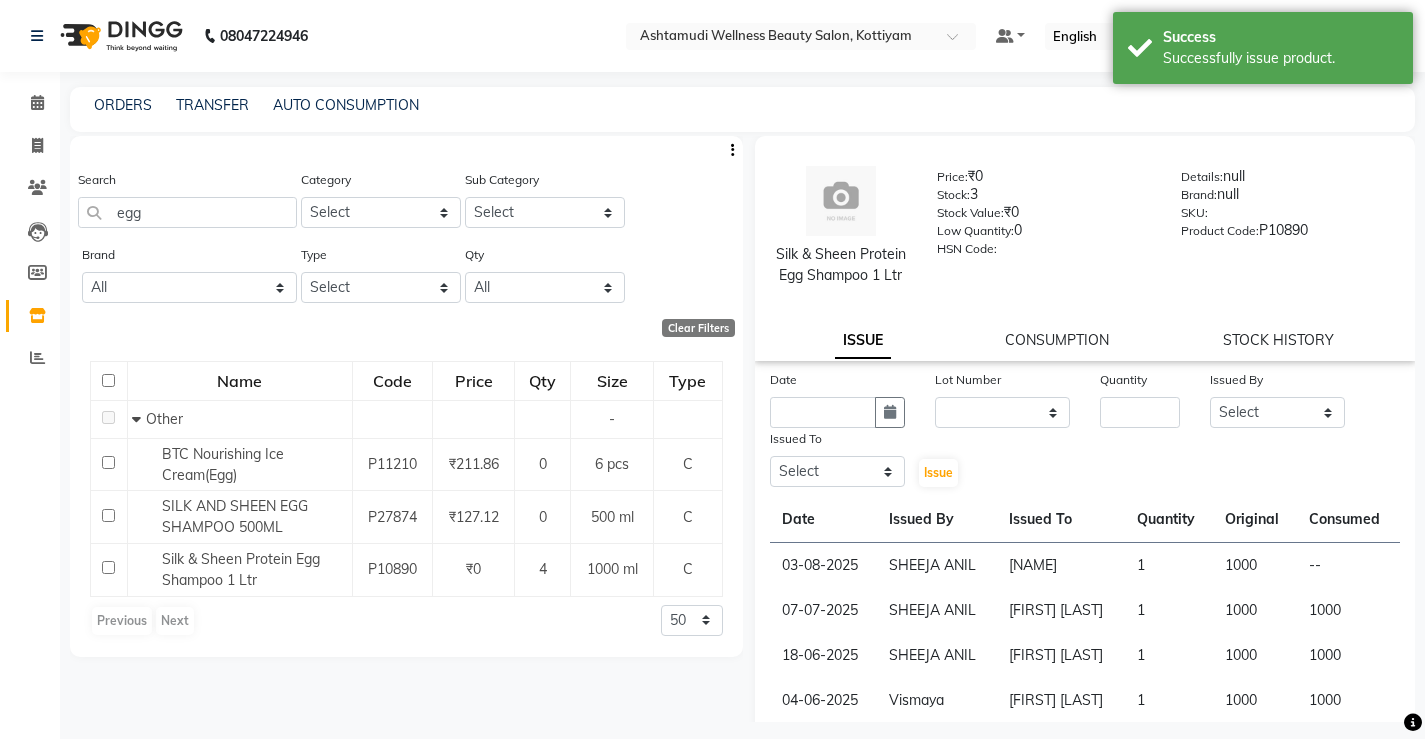 click on "Date Lot Number None Quantity Issued By Select ANJALI M S ASWATHY KOTTIYAM ASHTAMUDI KUMARI Muneera RASHMI SHEEJA ANIL SHYNI  SINDHYA  Sona Sunil Sreepriya STEFFY STEPHAN Varsha S Vismaya Issued To Select ANJALI M S ASWATHY KOTTIYAM ASHTAMUDI KUMARI Muneera RASHMI SHEEJA ANIL SHYNI  SINDHYA  Sona Sunil Sreepriya STEFFY STEPHAN Varsha S Vismaya  Issue" 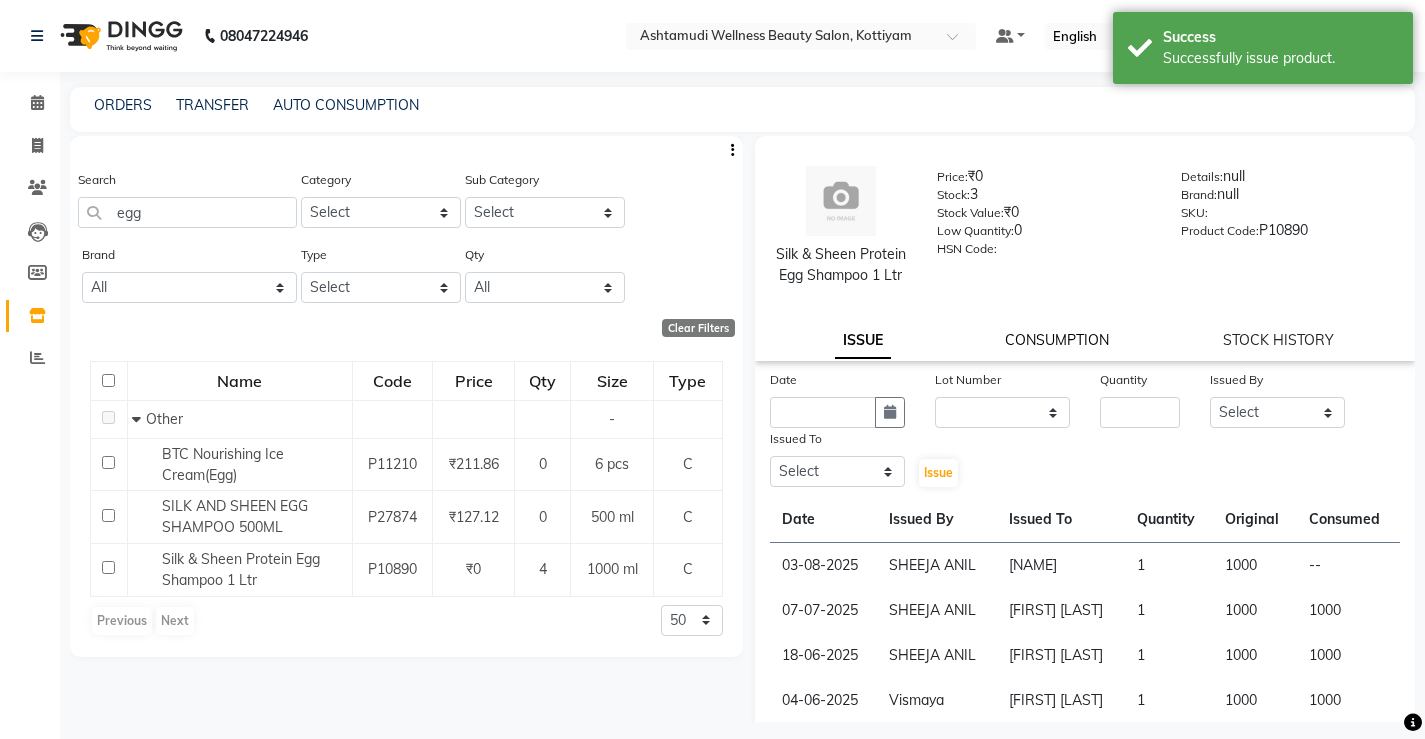 click on "CONSUMPTION" 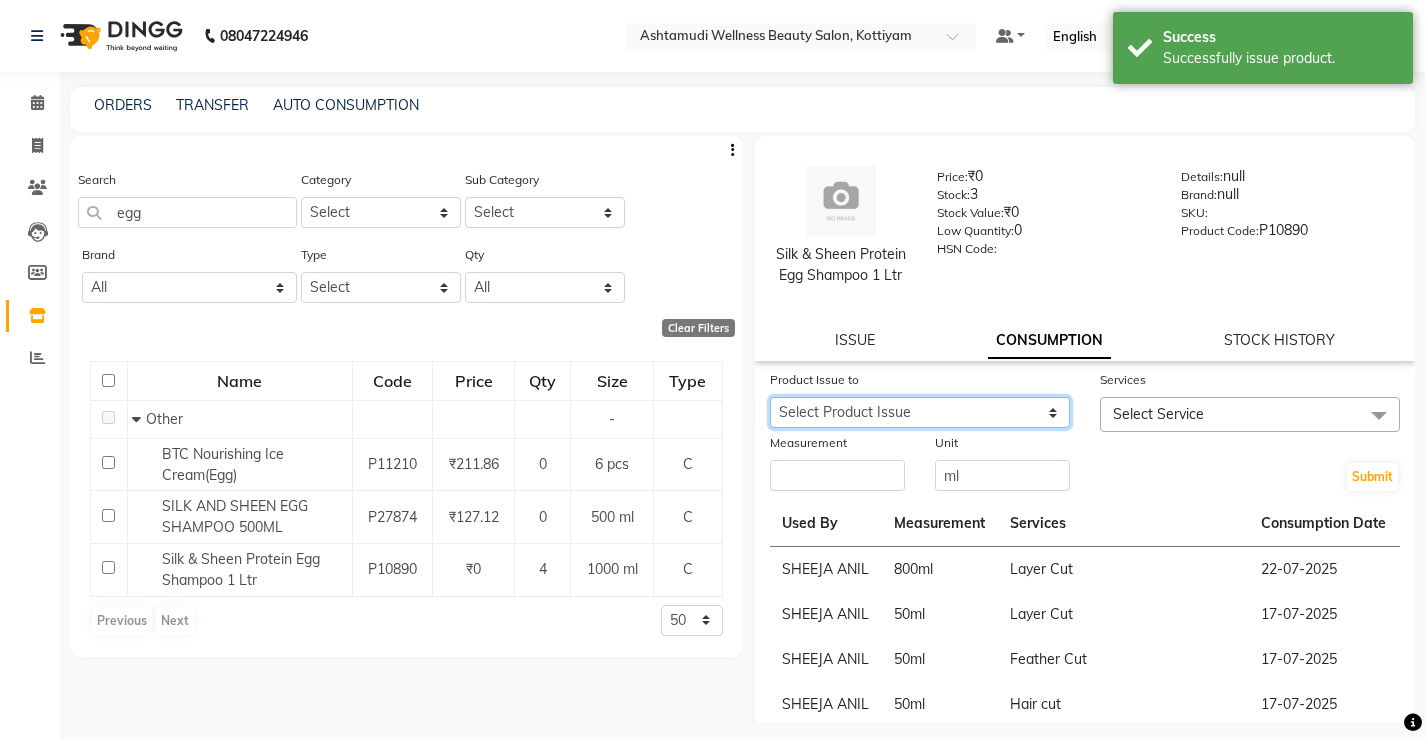 click on "Select Product Issue 2025-08-03, Issued to: Sreepriya, Balance: 1000" 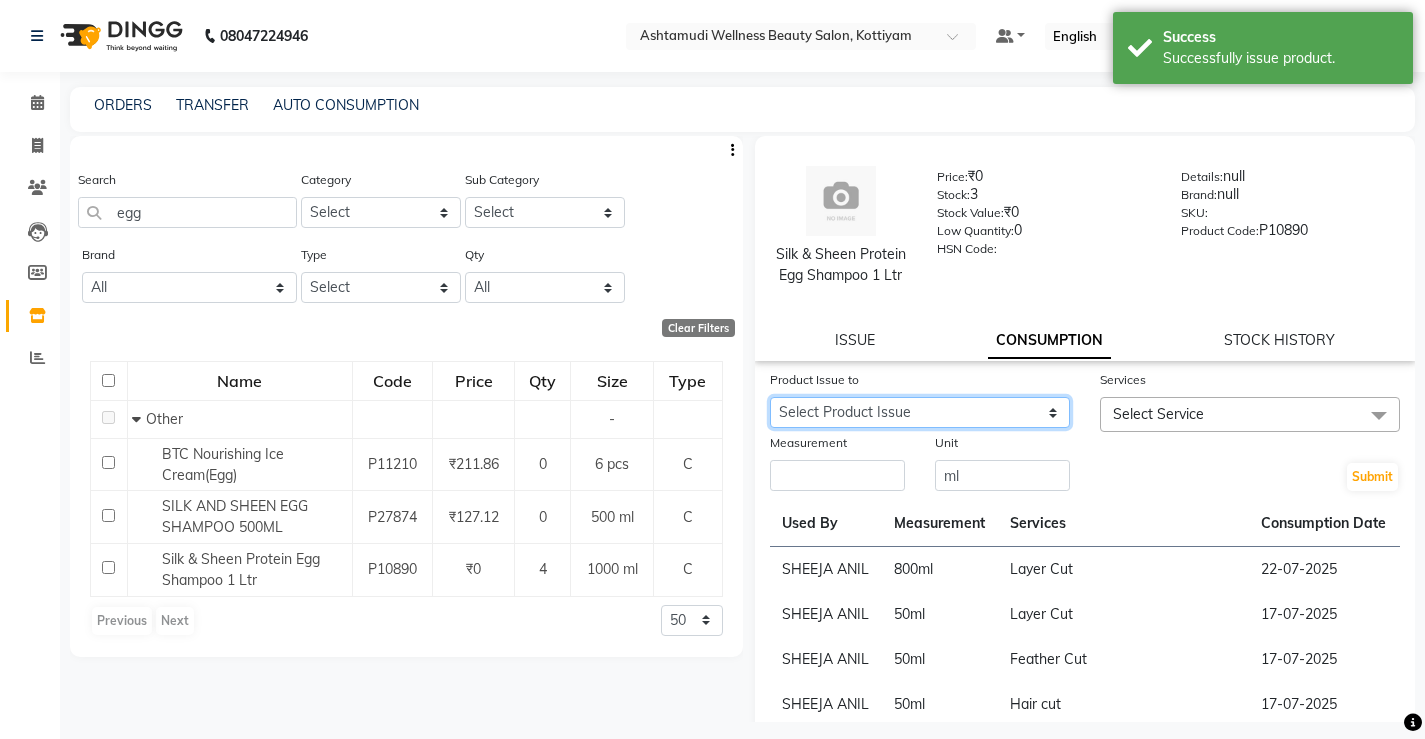 select on "1124454" 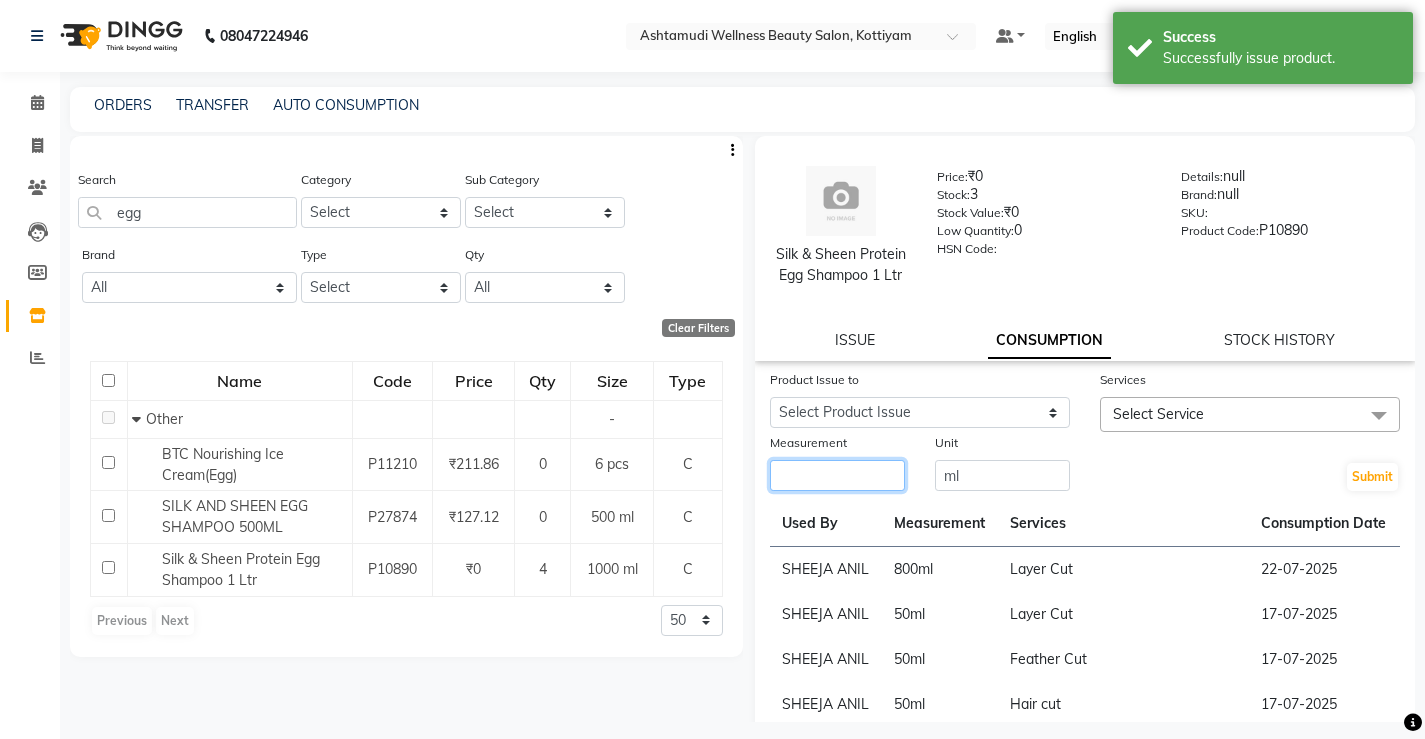 click 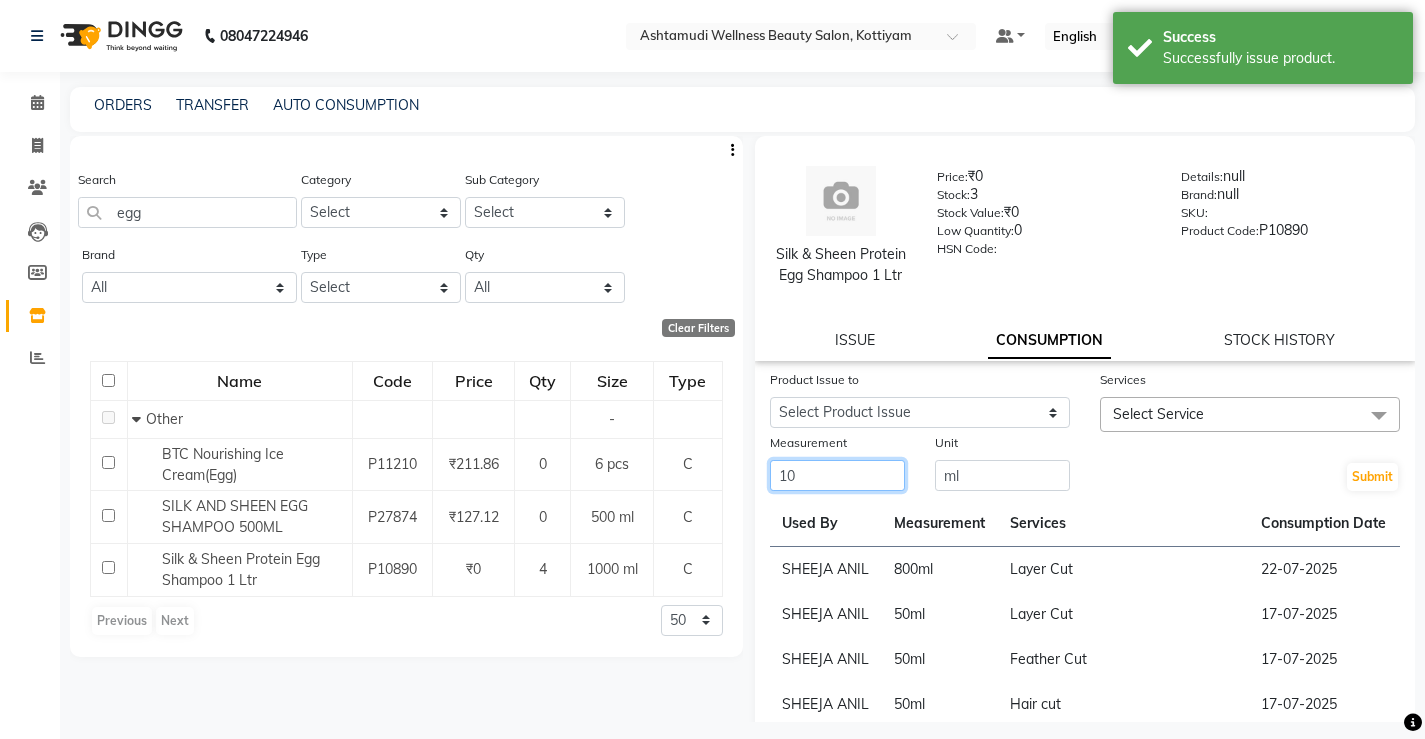 type on "10" 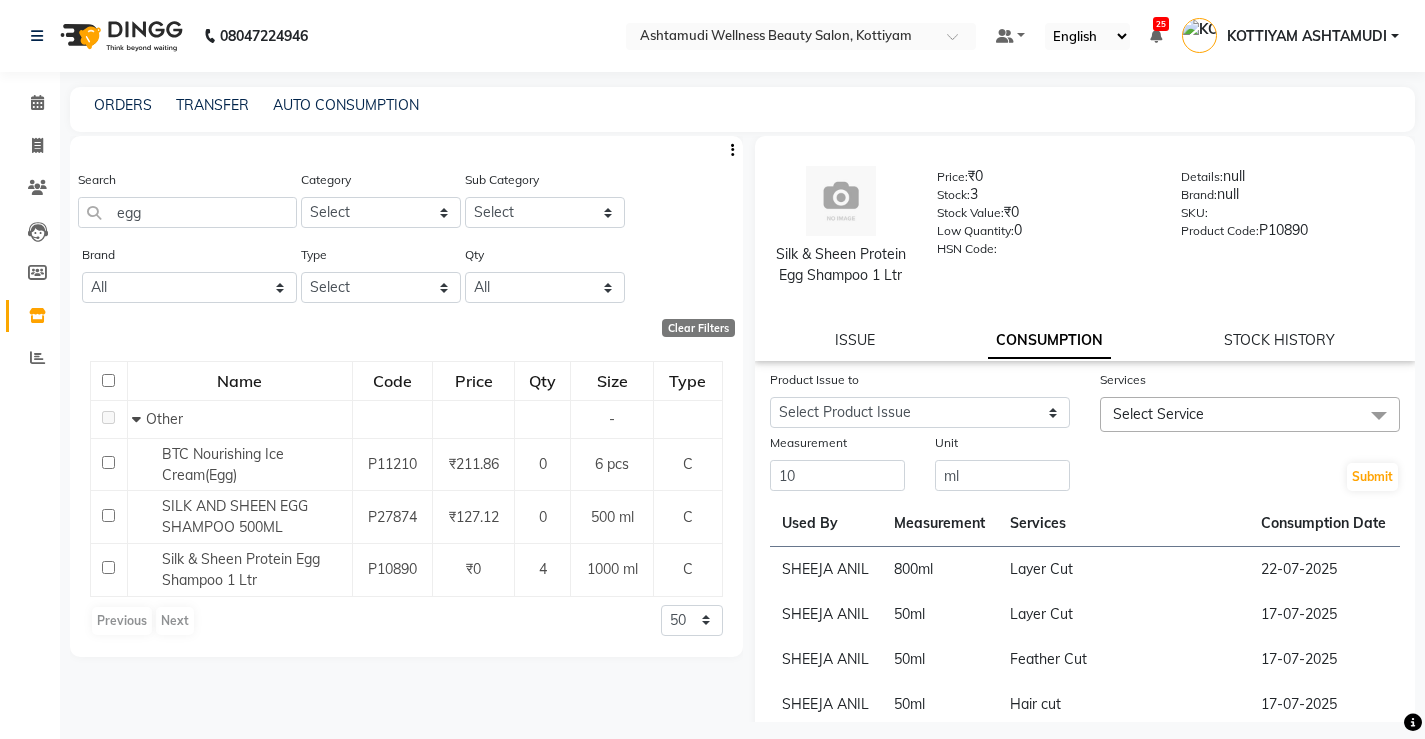 click on "Select Service" 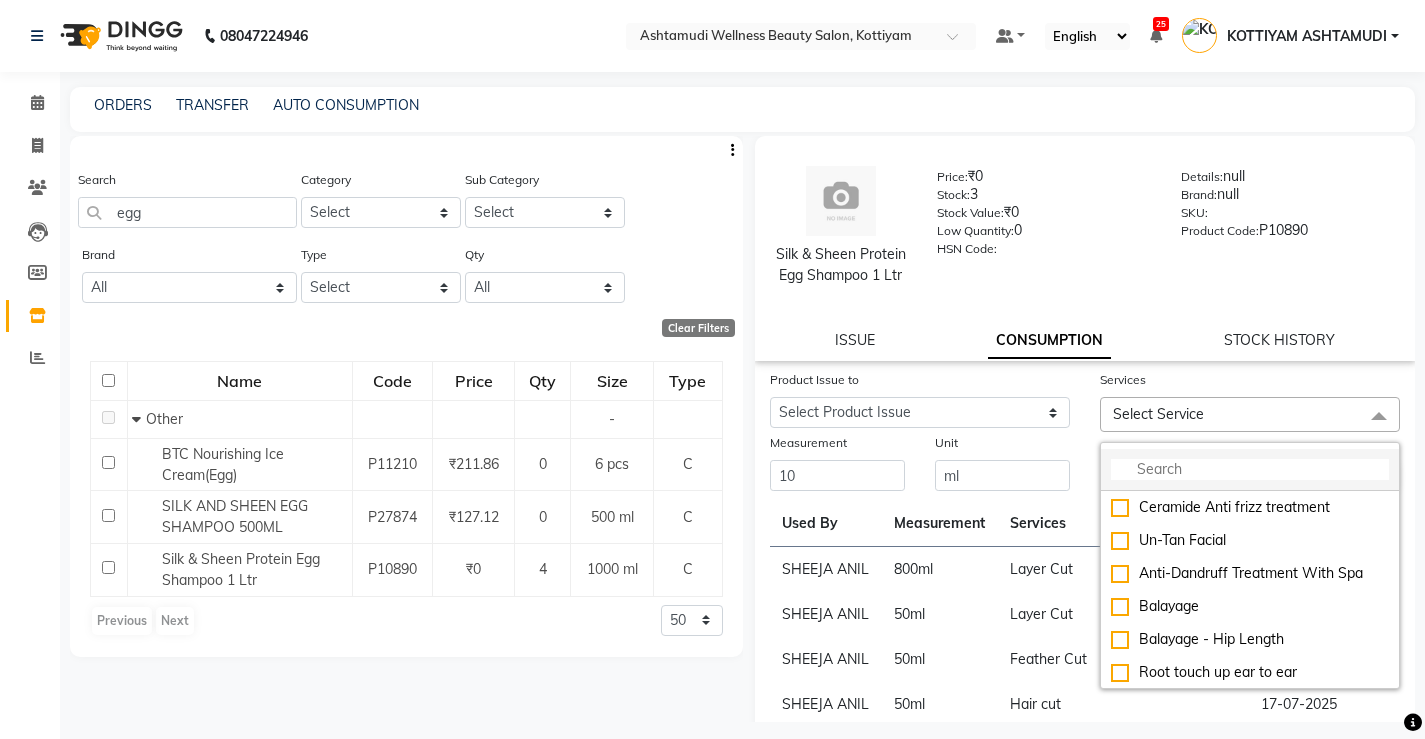click 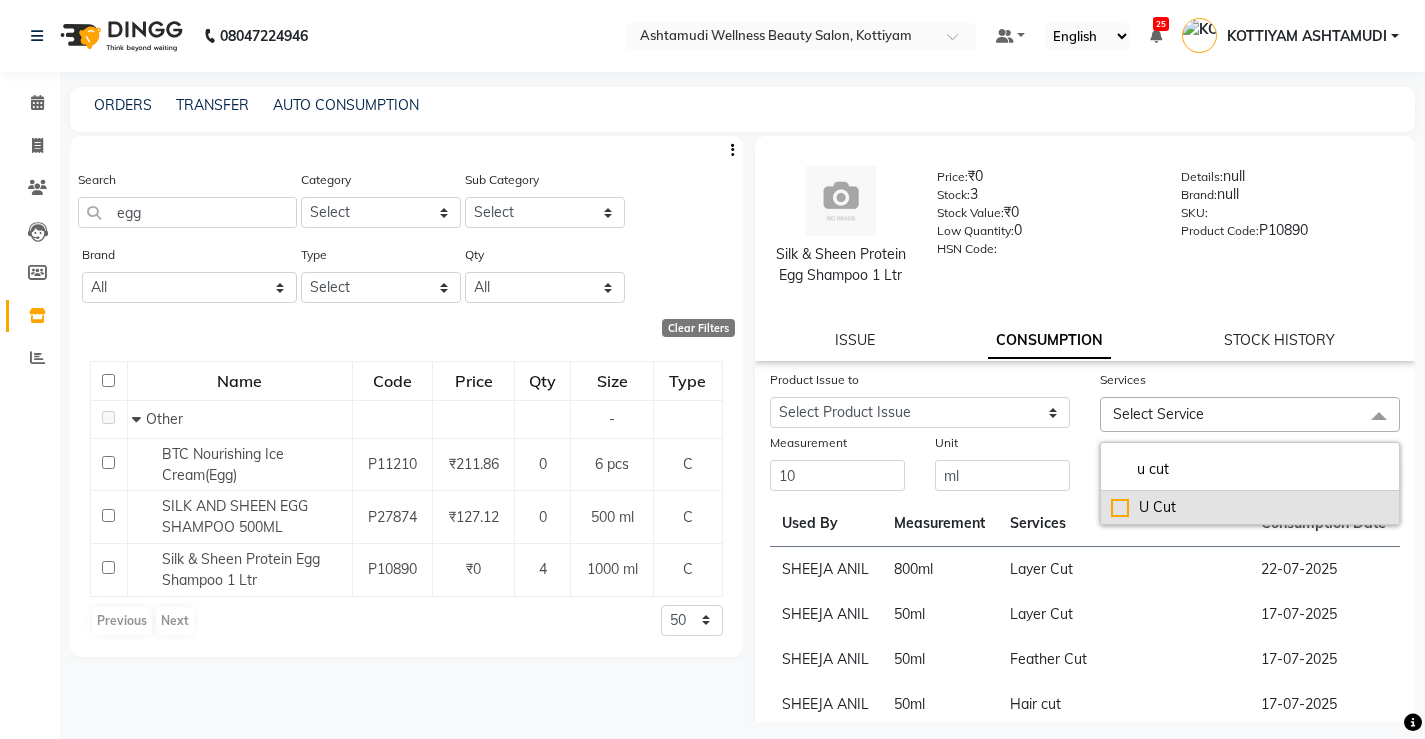 type on "u cut" 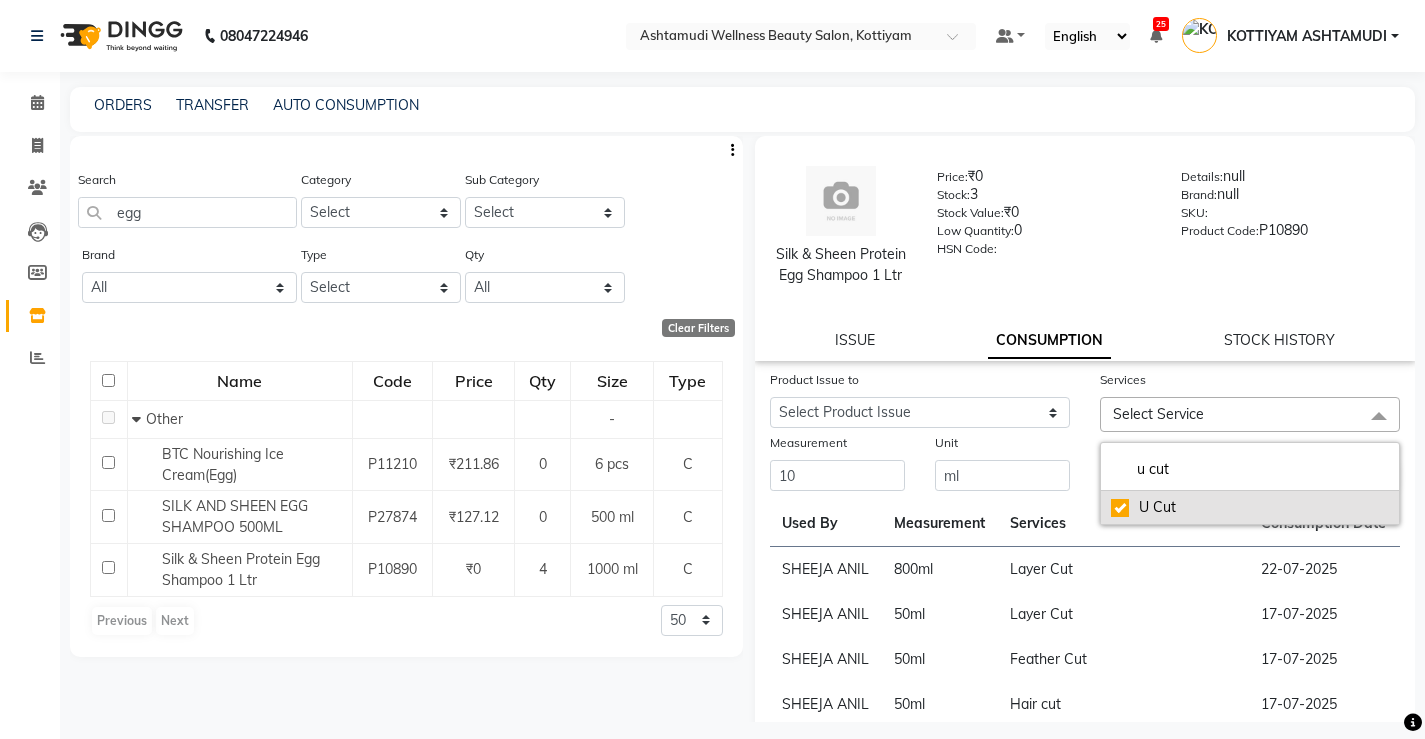 checkbox on "true" 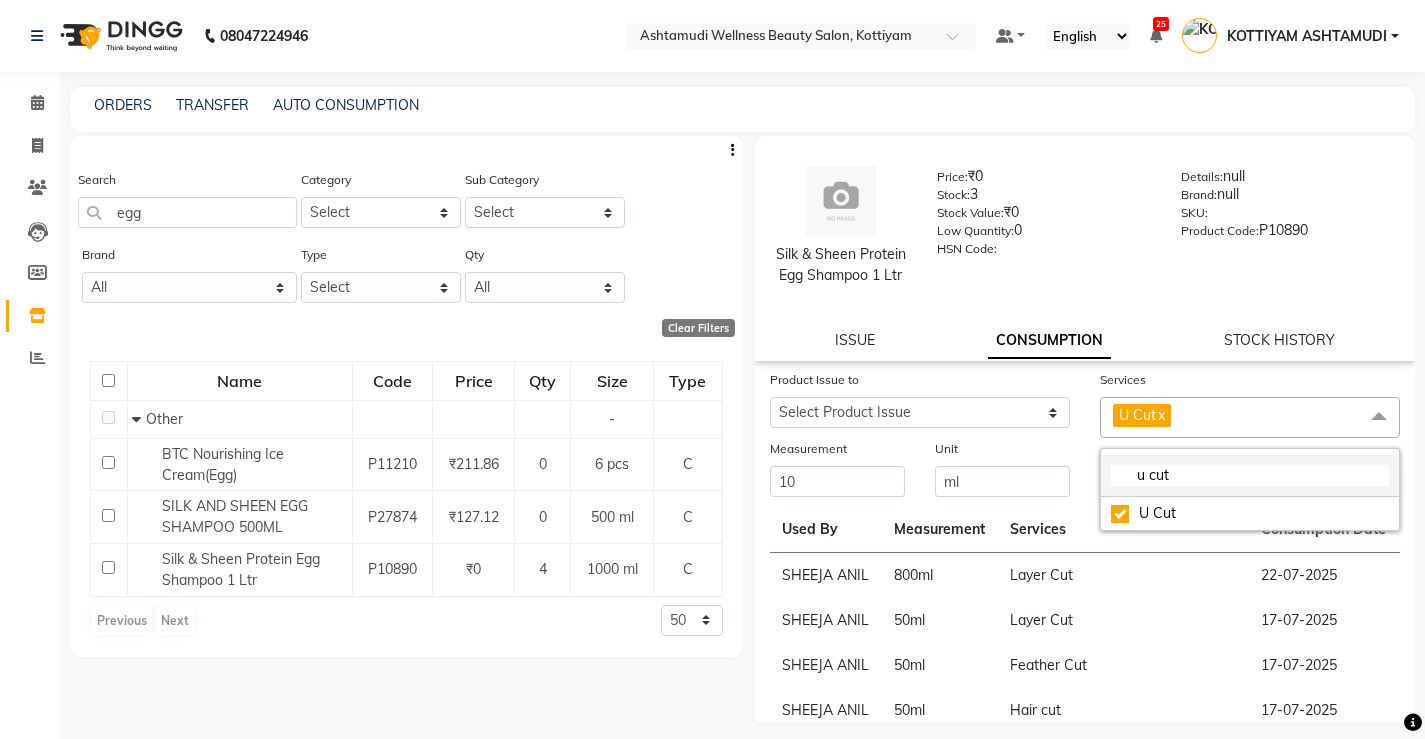 click on "u cut" 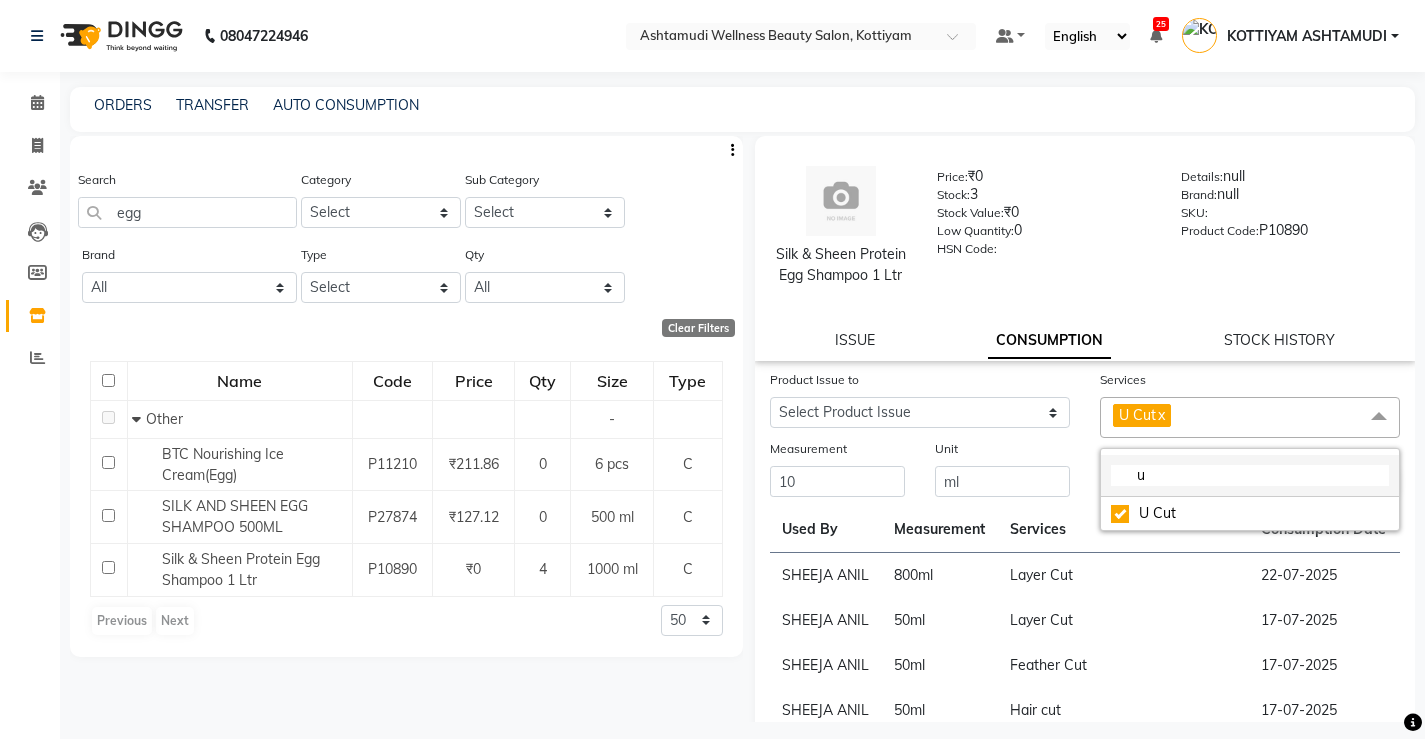 type on "u" 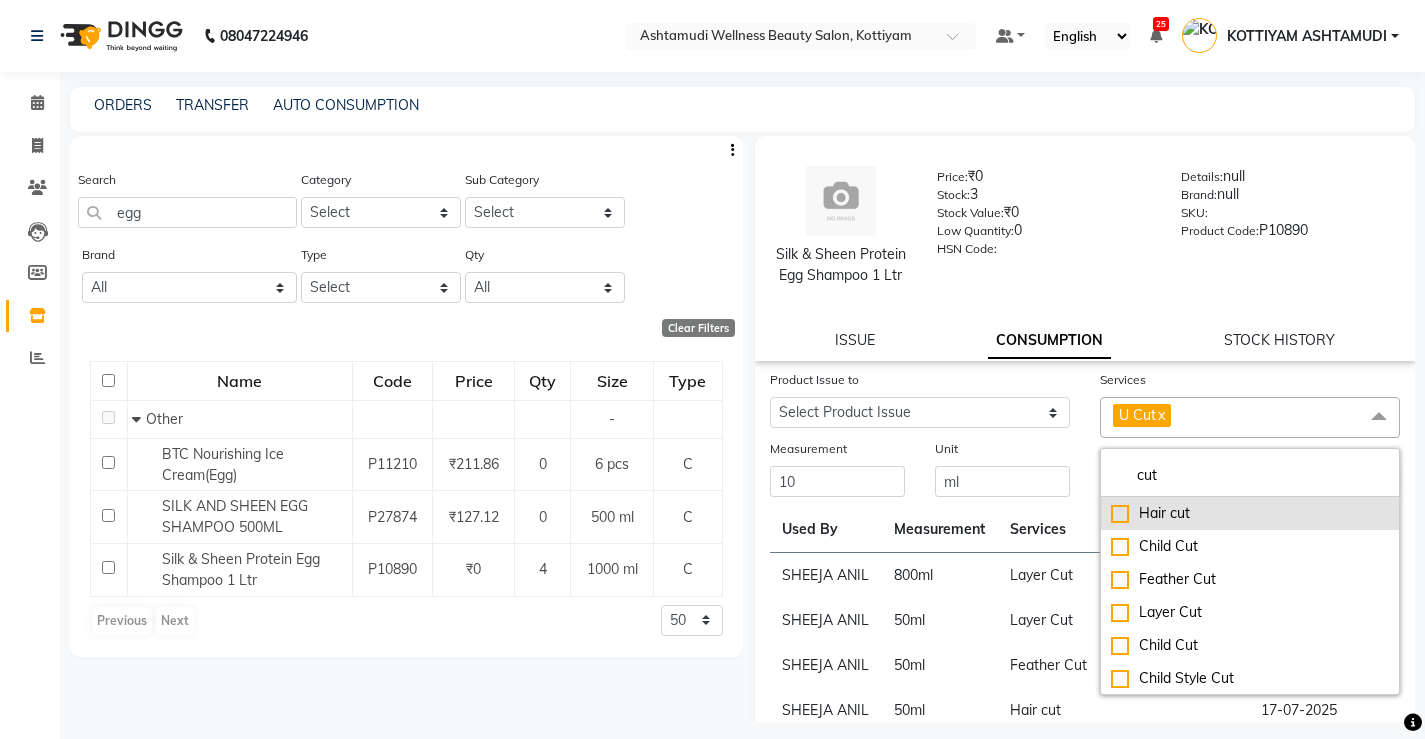 type on "cut" 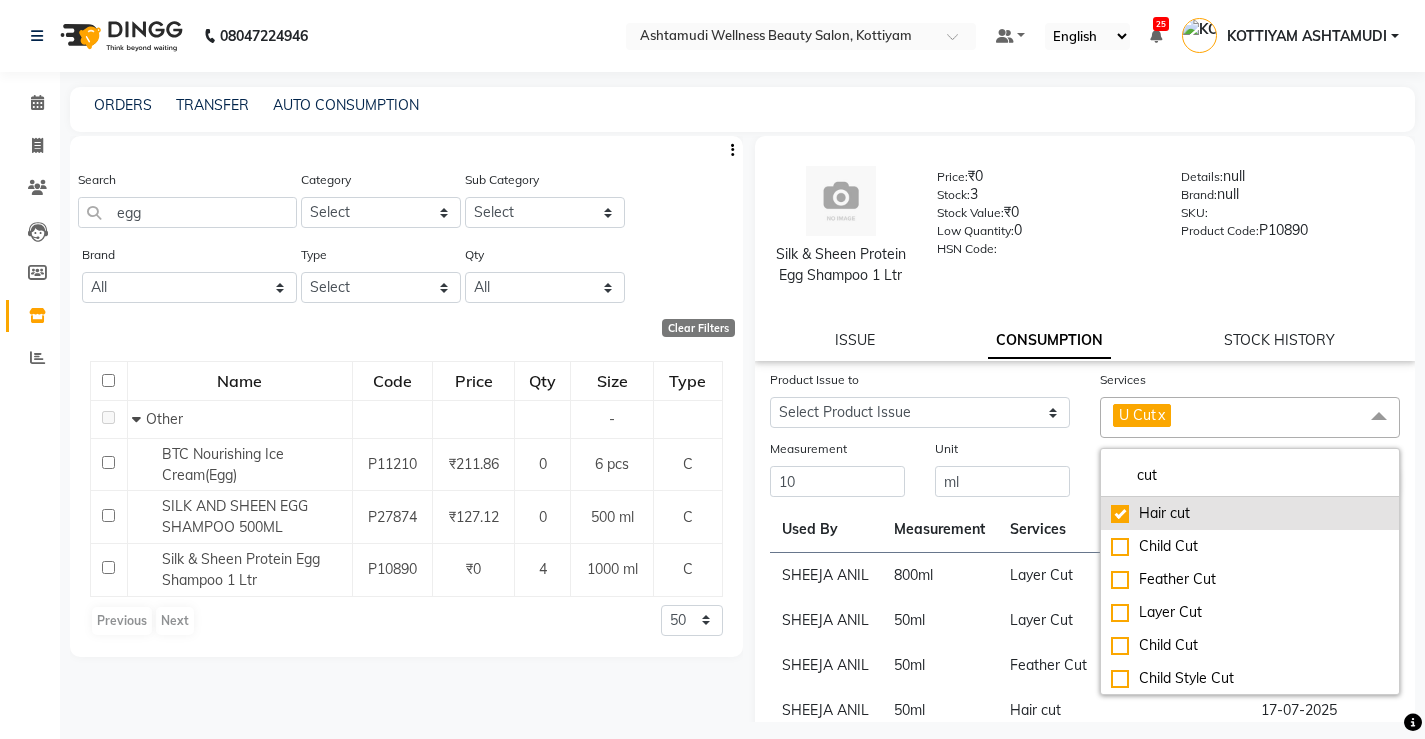 checkbox on "true" 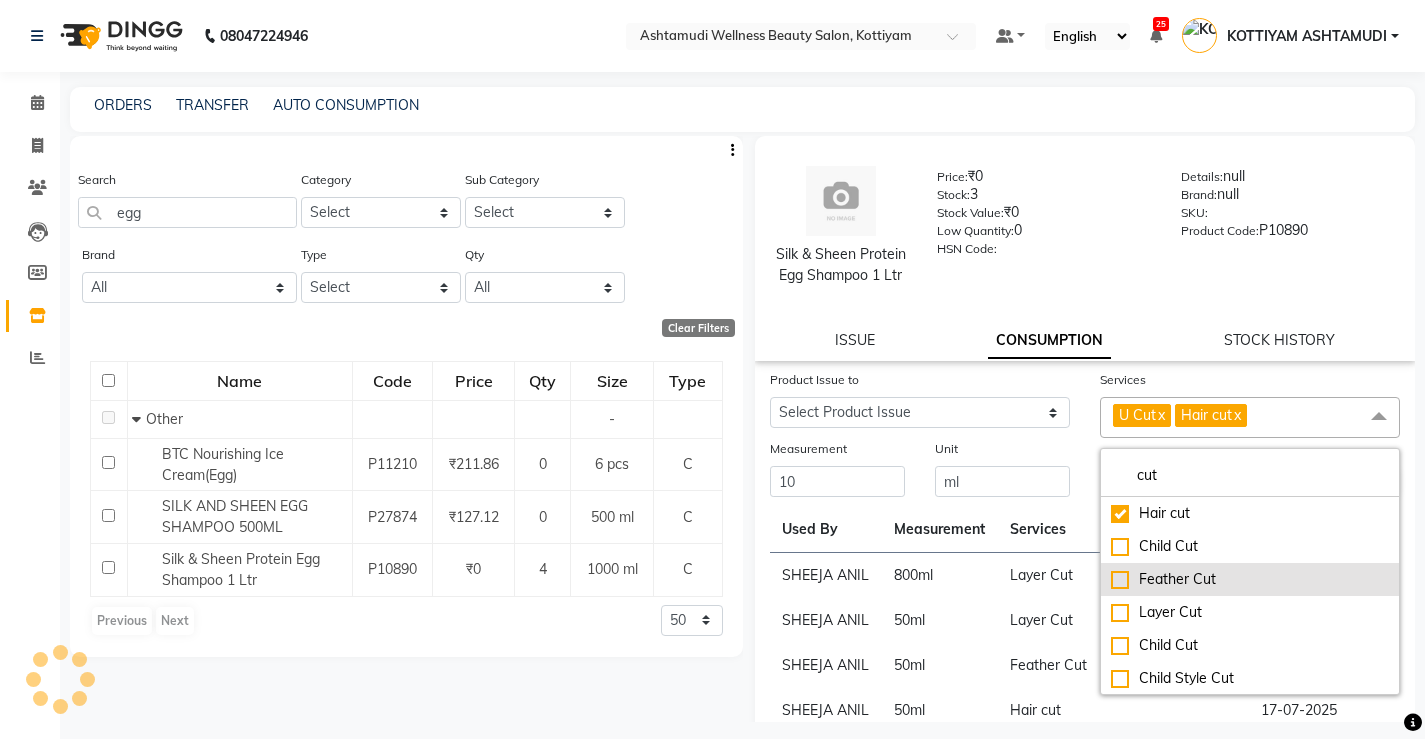 click on "Feather Cut" 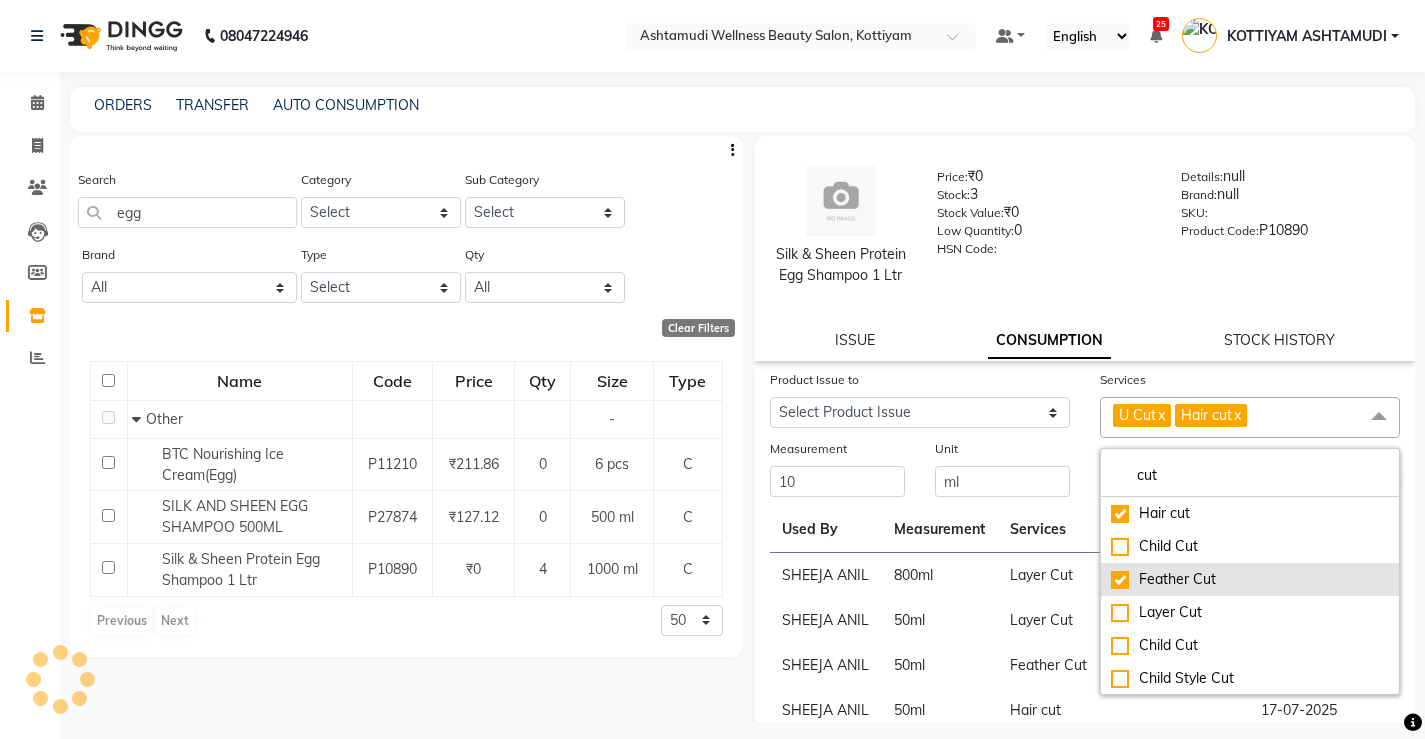 checkbox on "true" 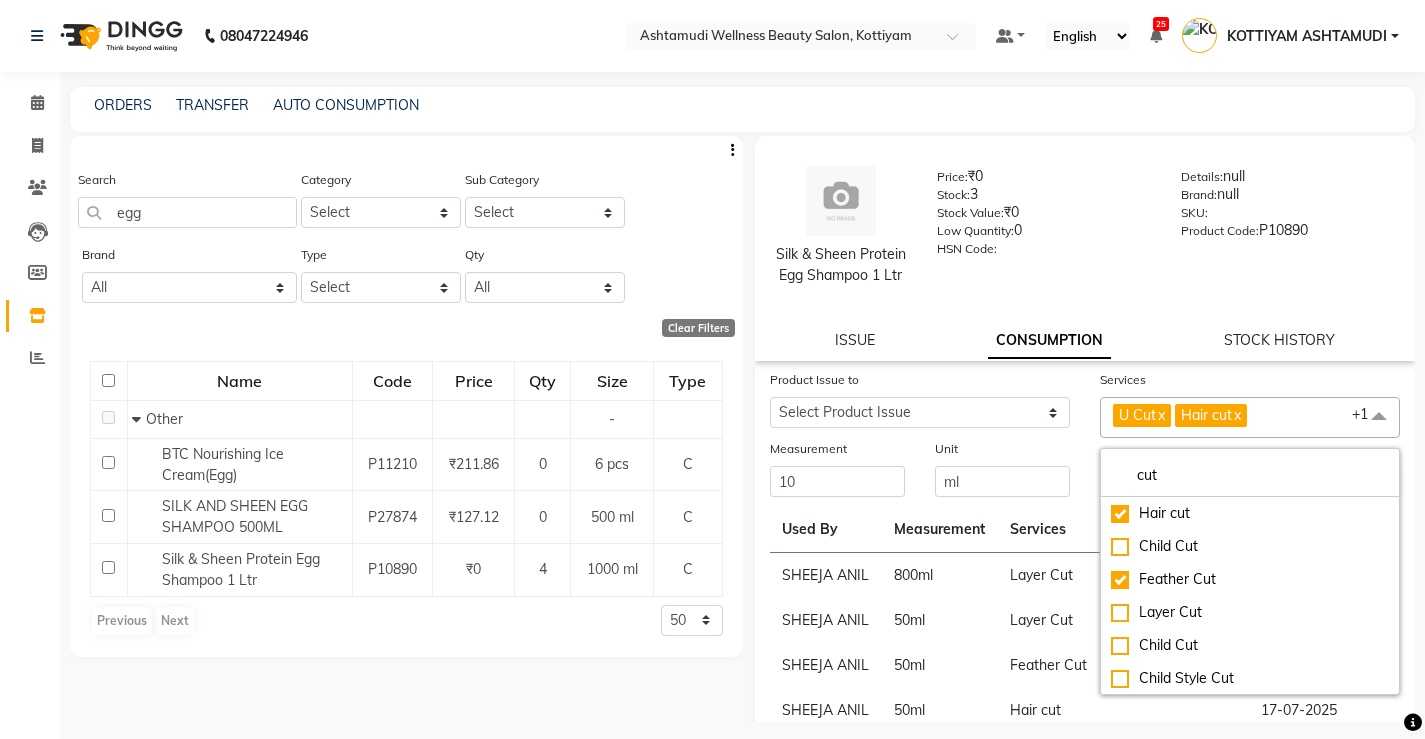 click on "Measurement" 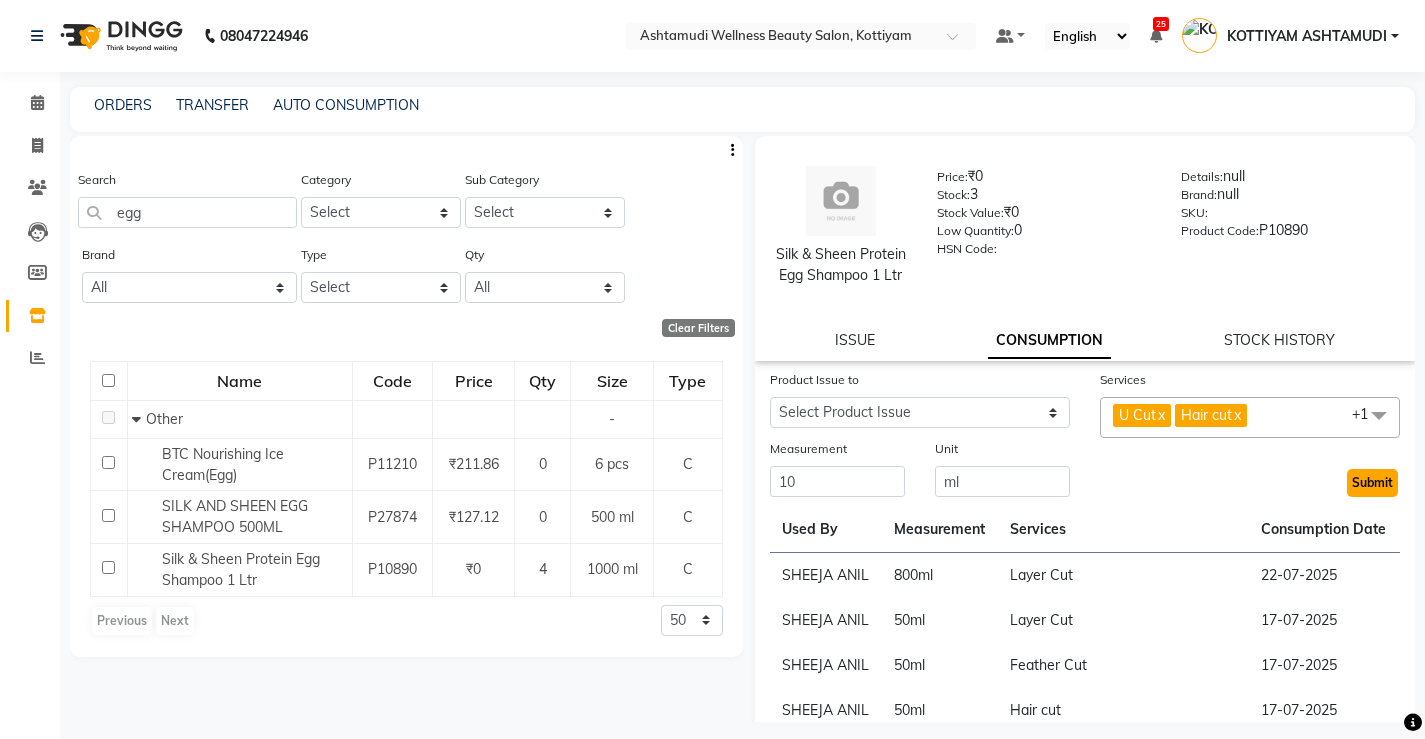 click on "Submit" 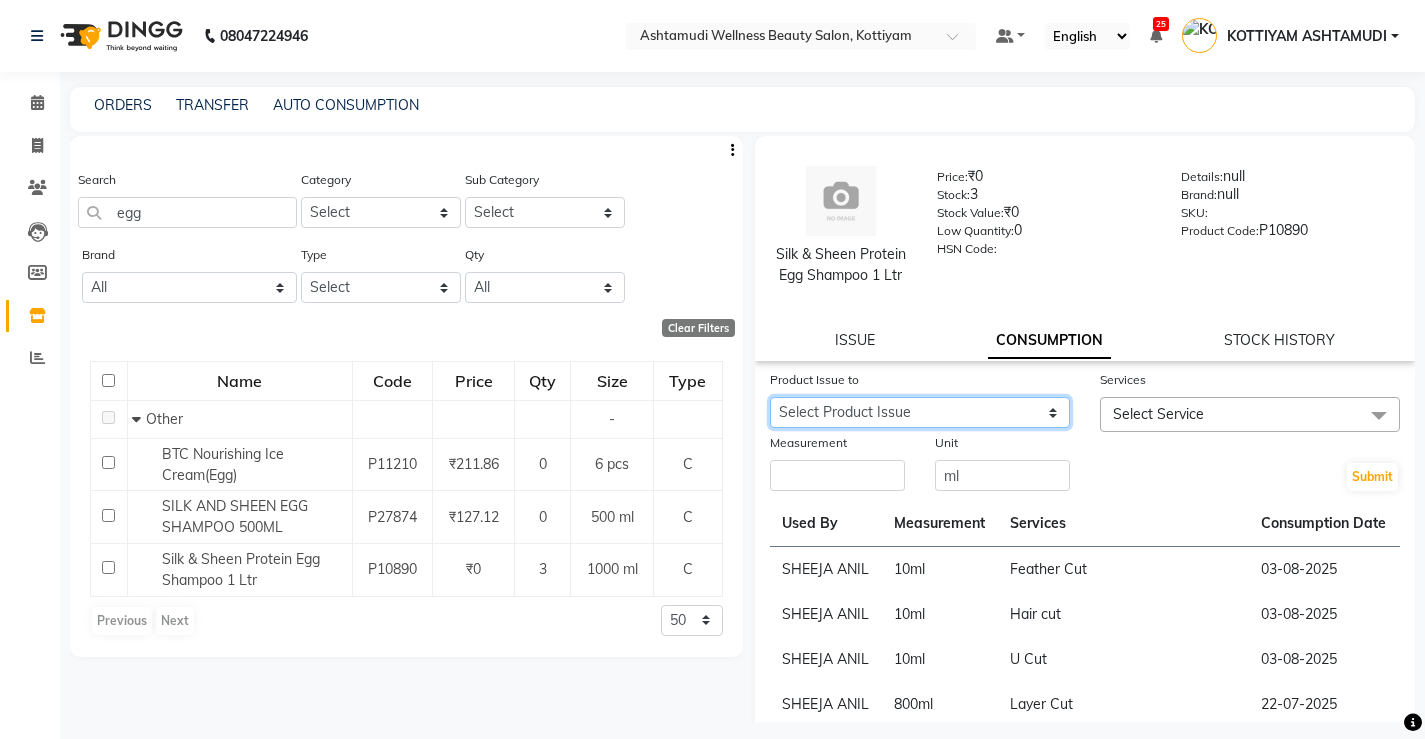 click on "Select Product Issue 2025-08-03, Issued to: Sreepriya, Balance: 970" 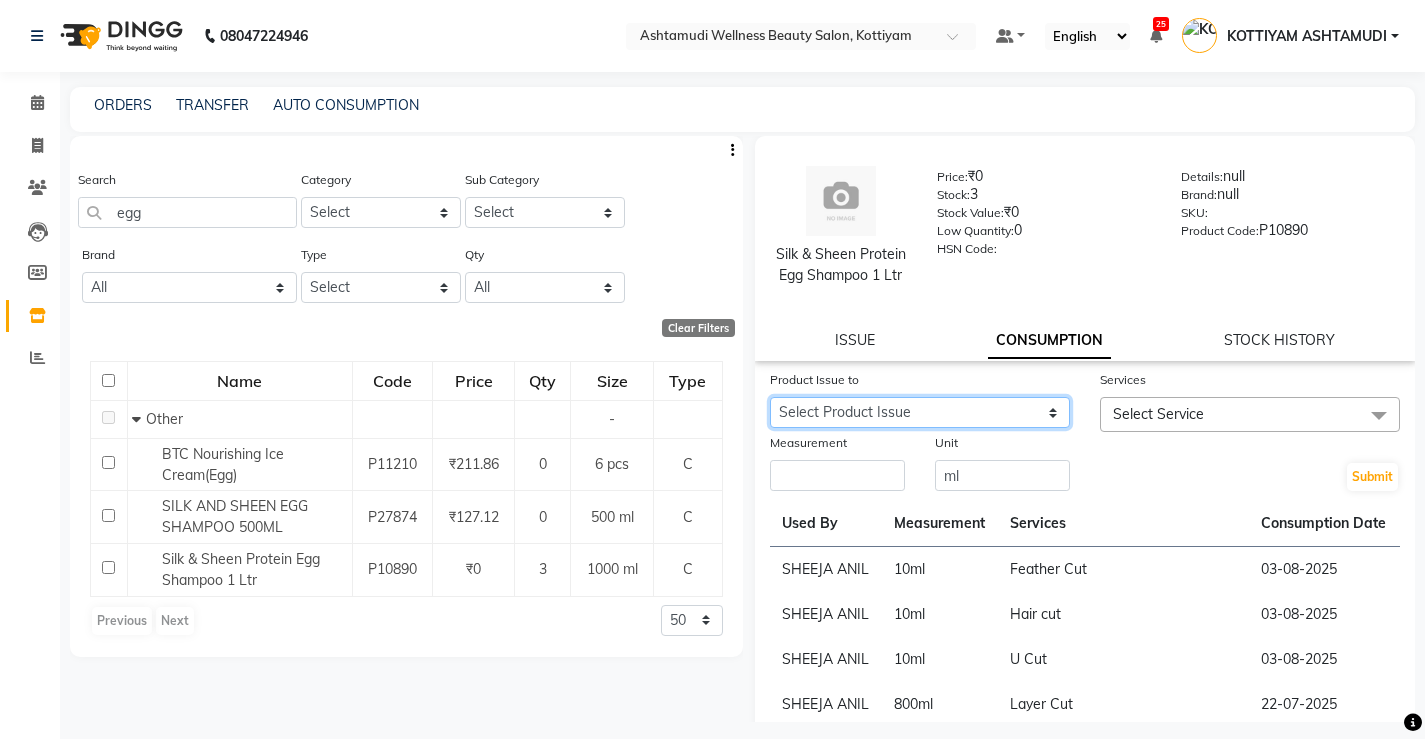 click on "Select Product Issue 2025-08-03, Issued to: Sreepriya, Balance: 970" 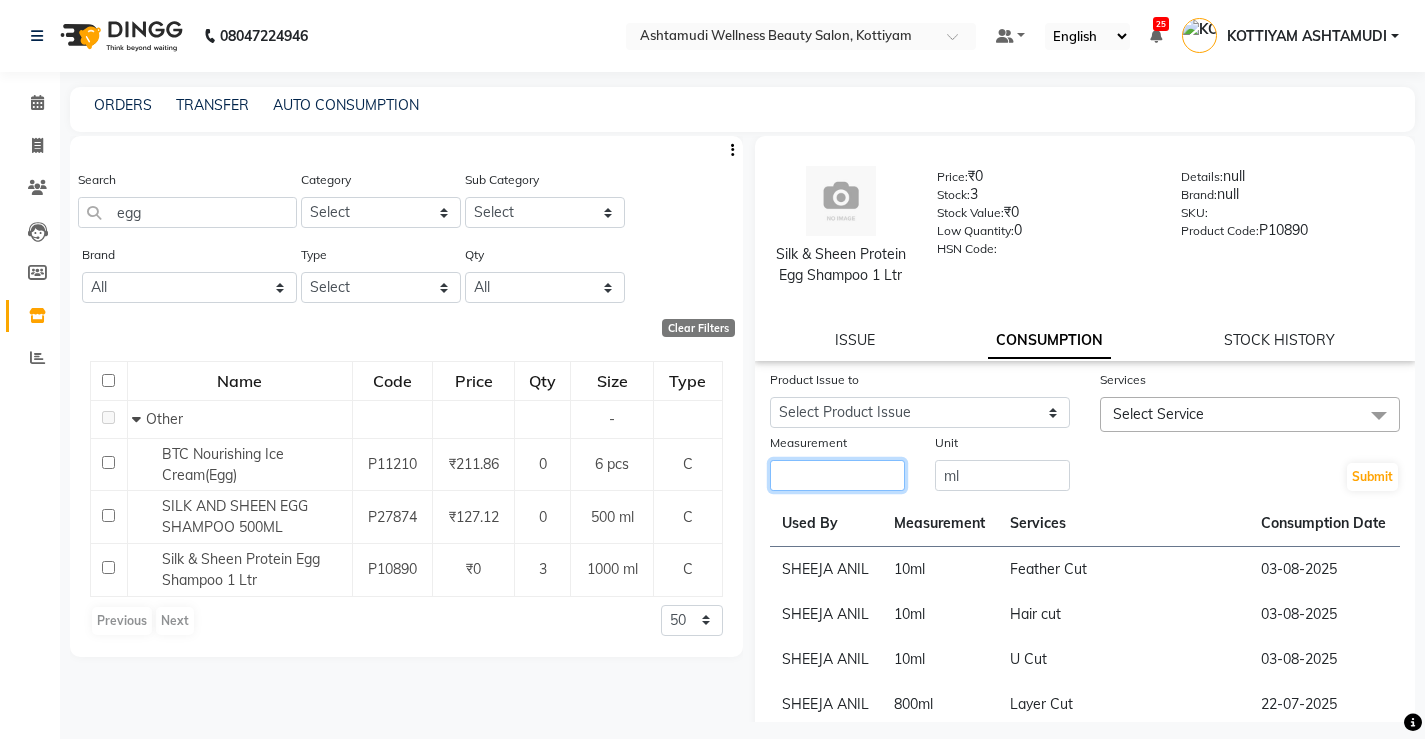 click 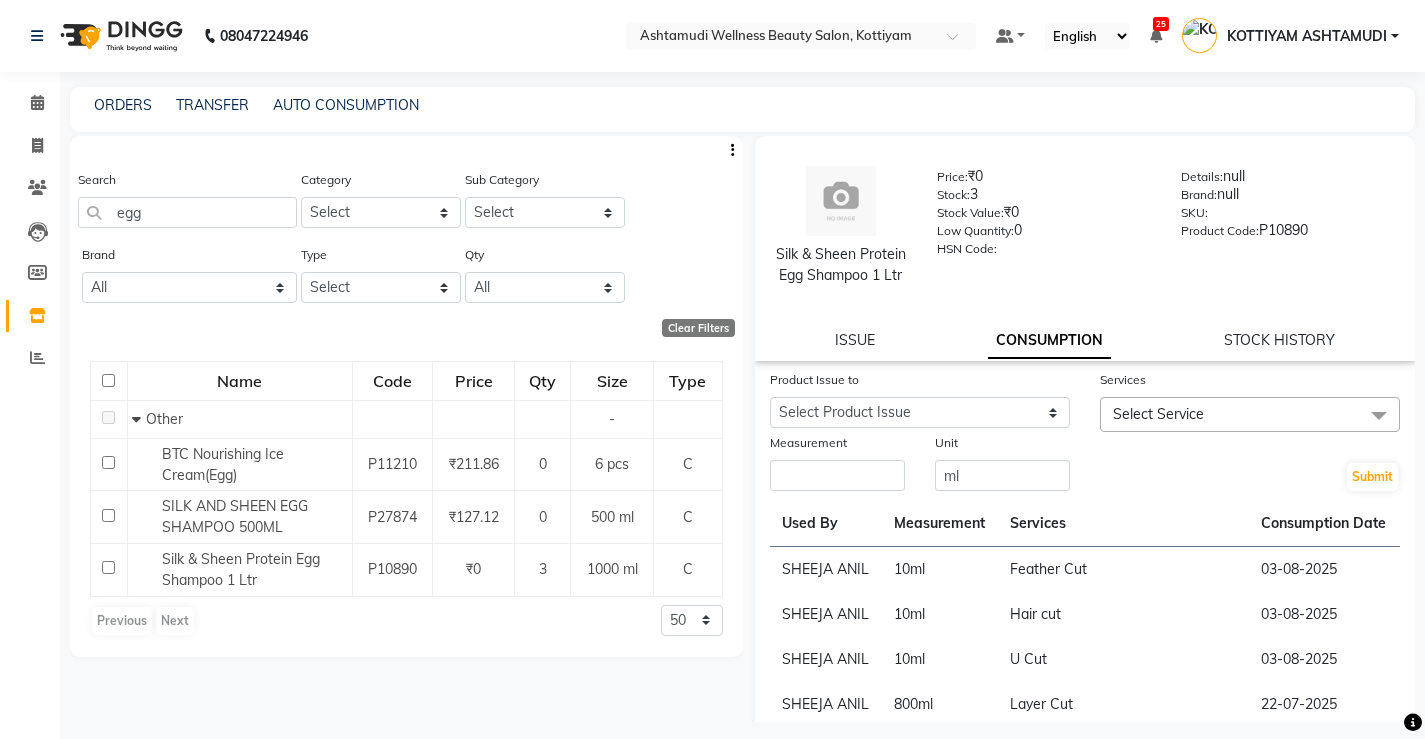 click on "Services" 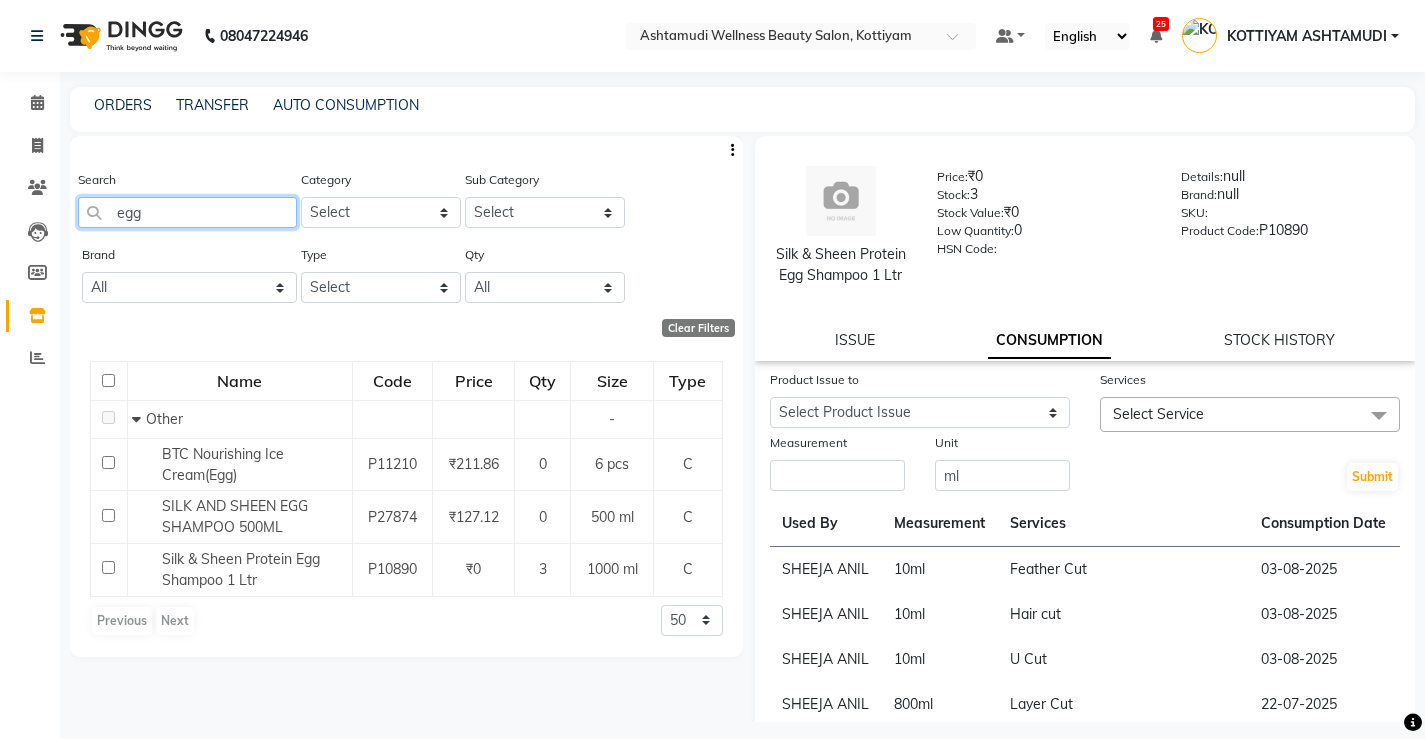 click on "egg" 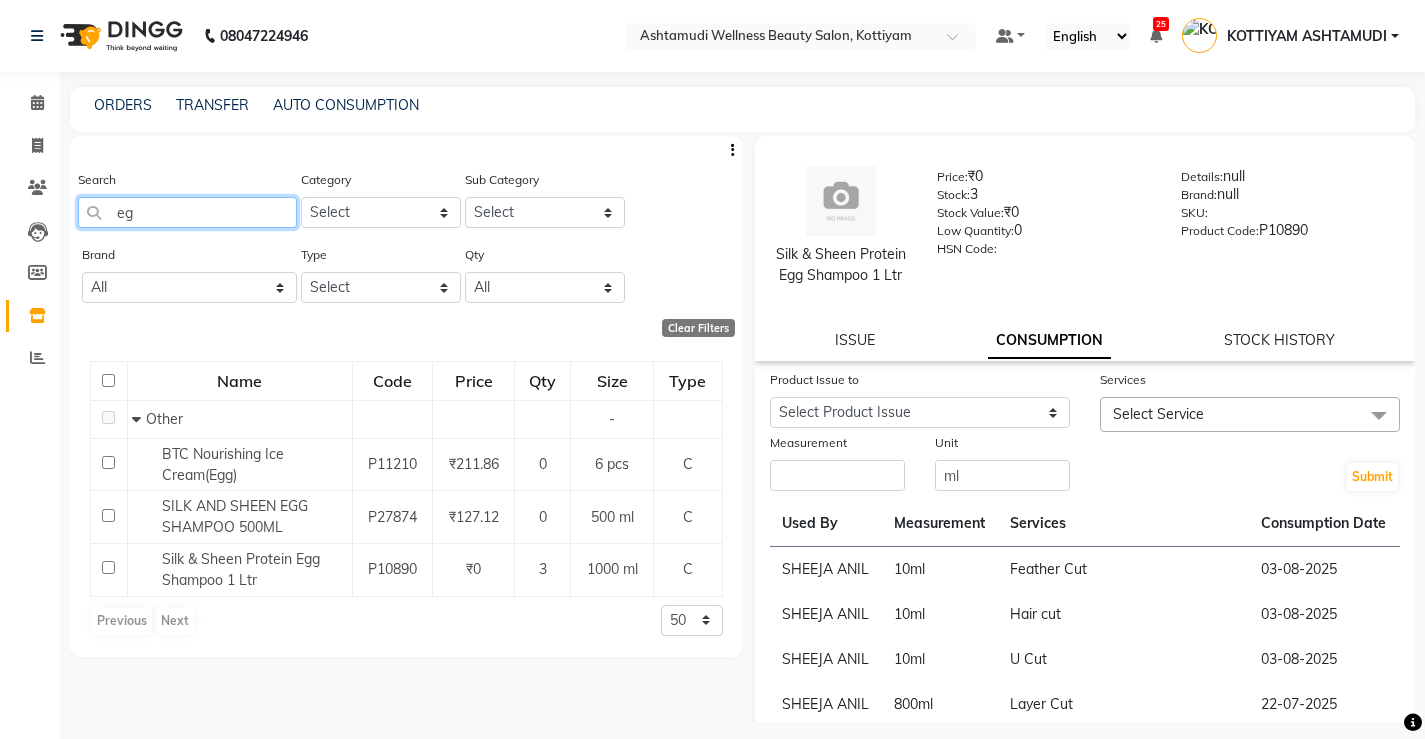 type on "e" 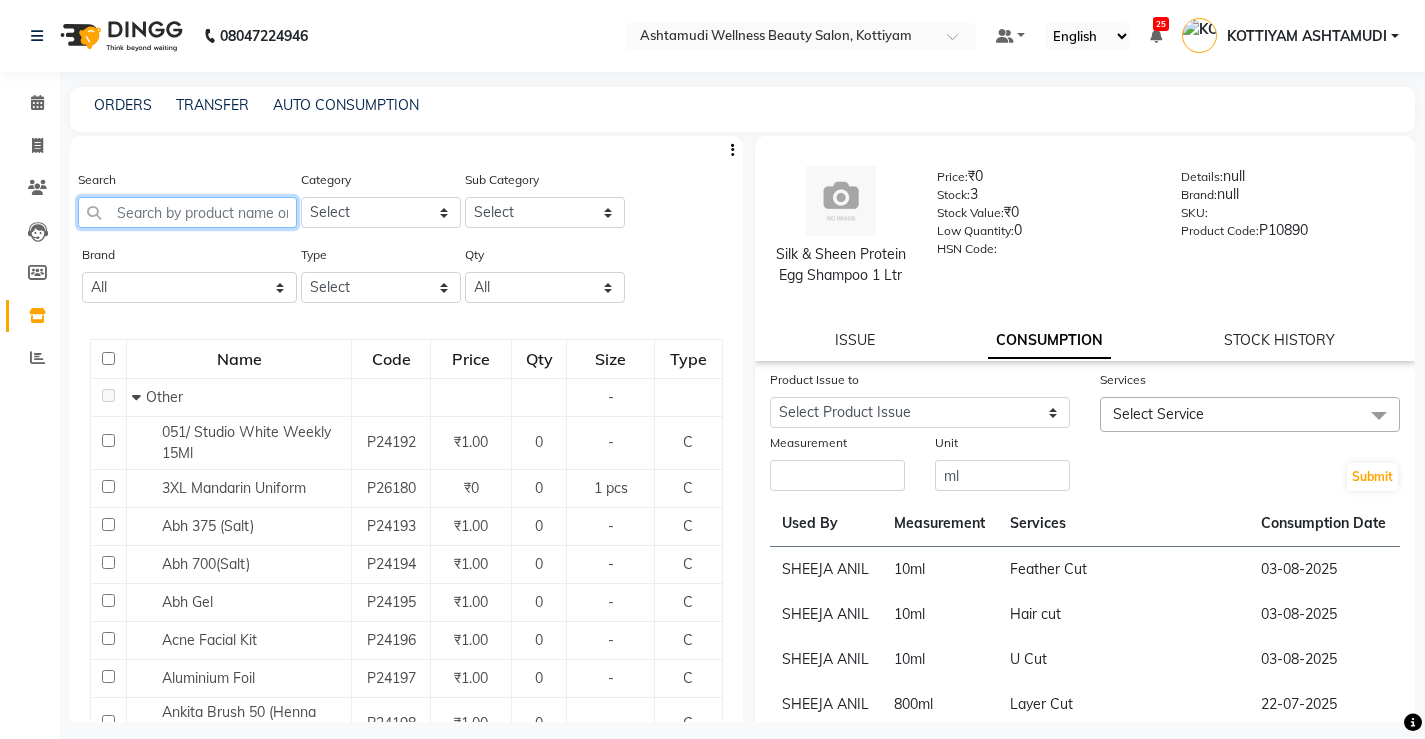 click 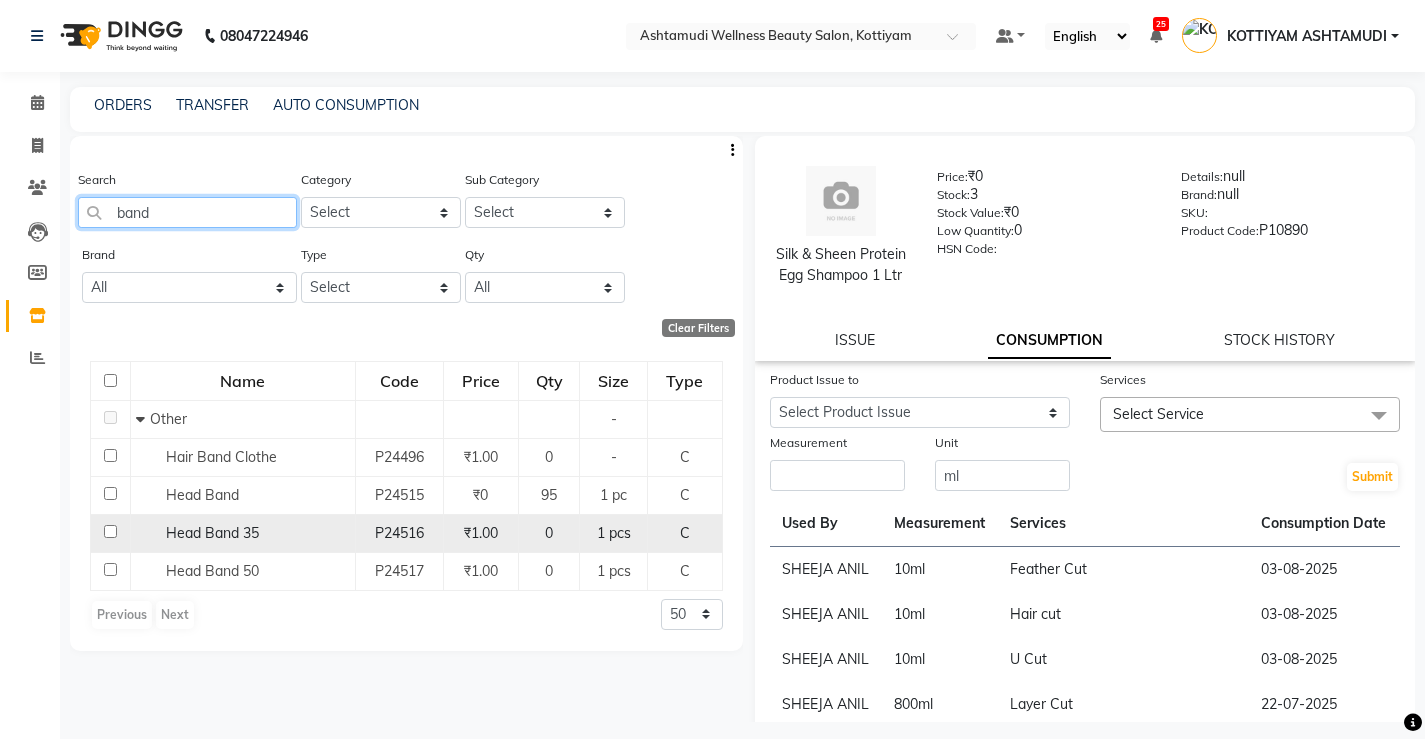 type on "band" 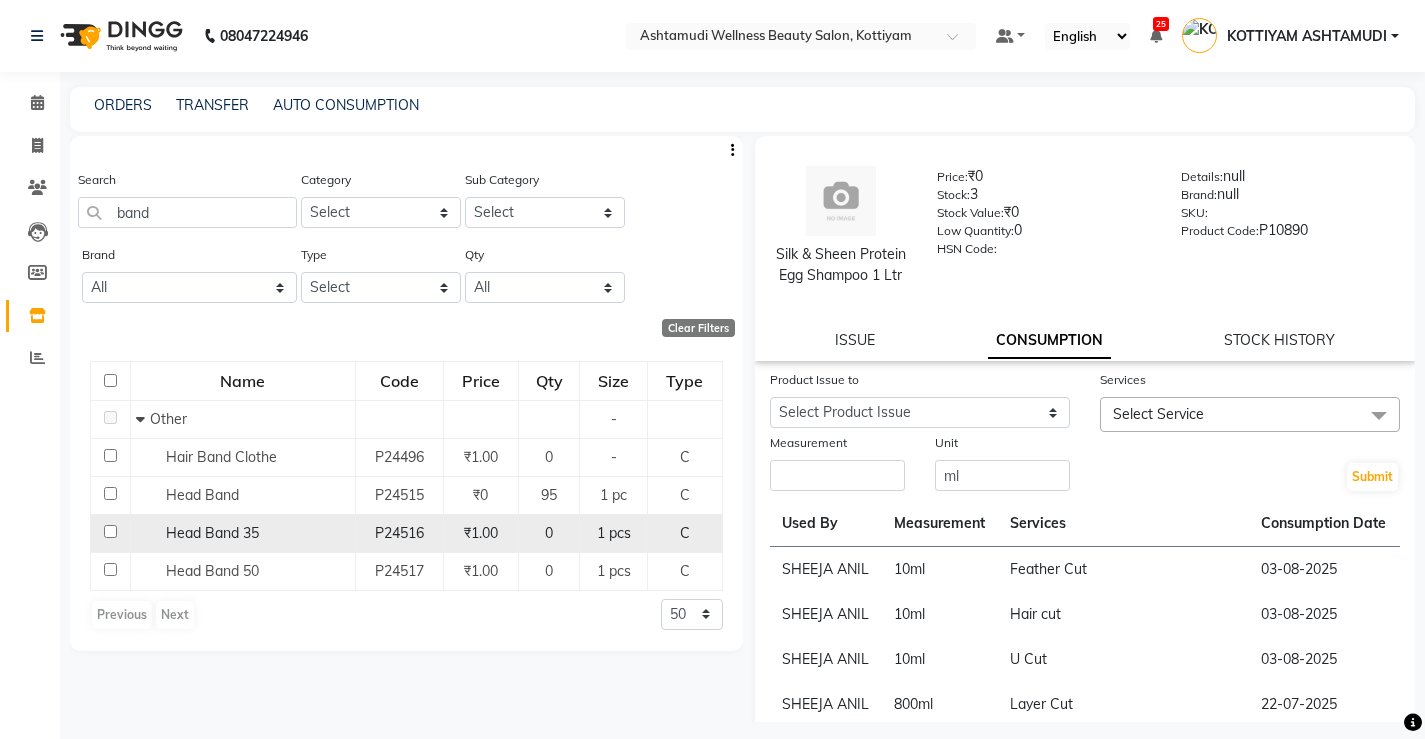 click on "Head Band 35" 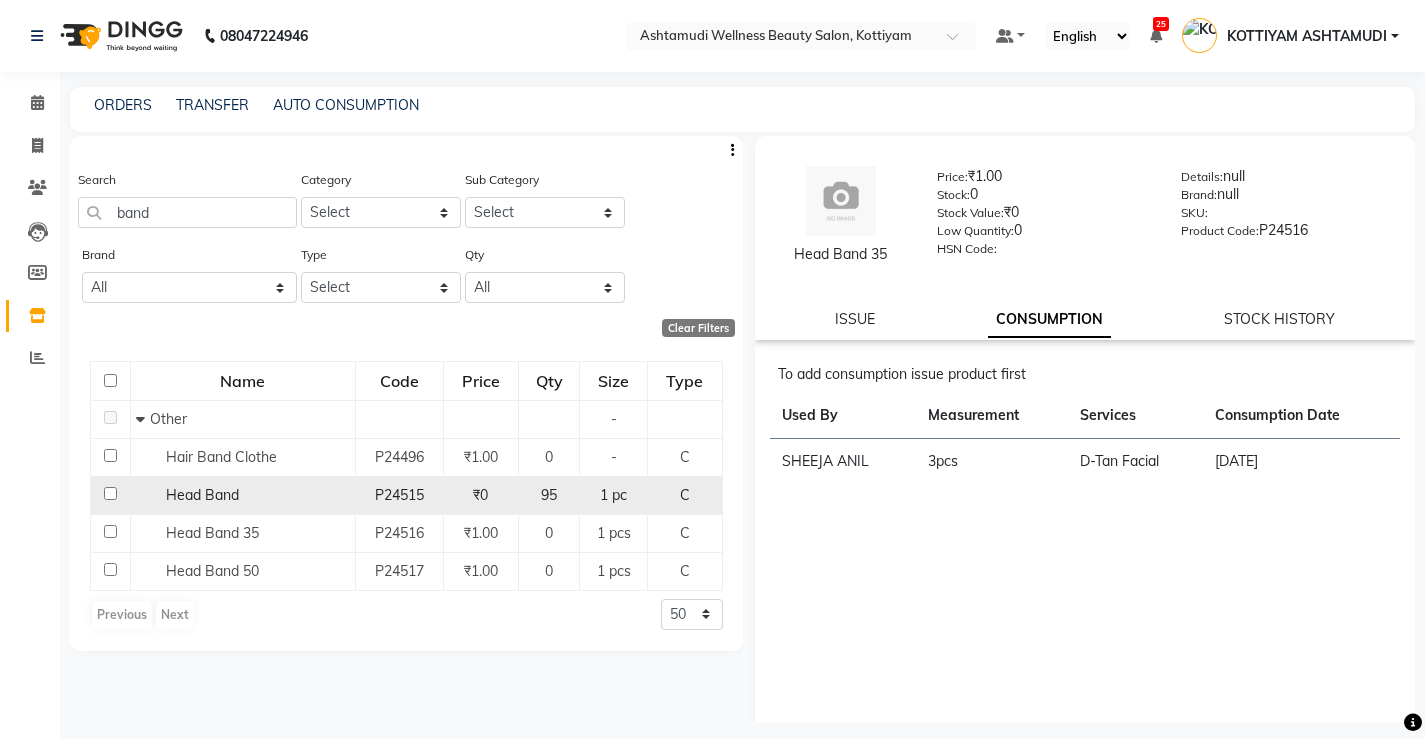 click on "Head Band" 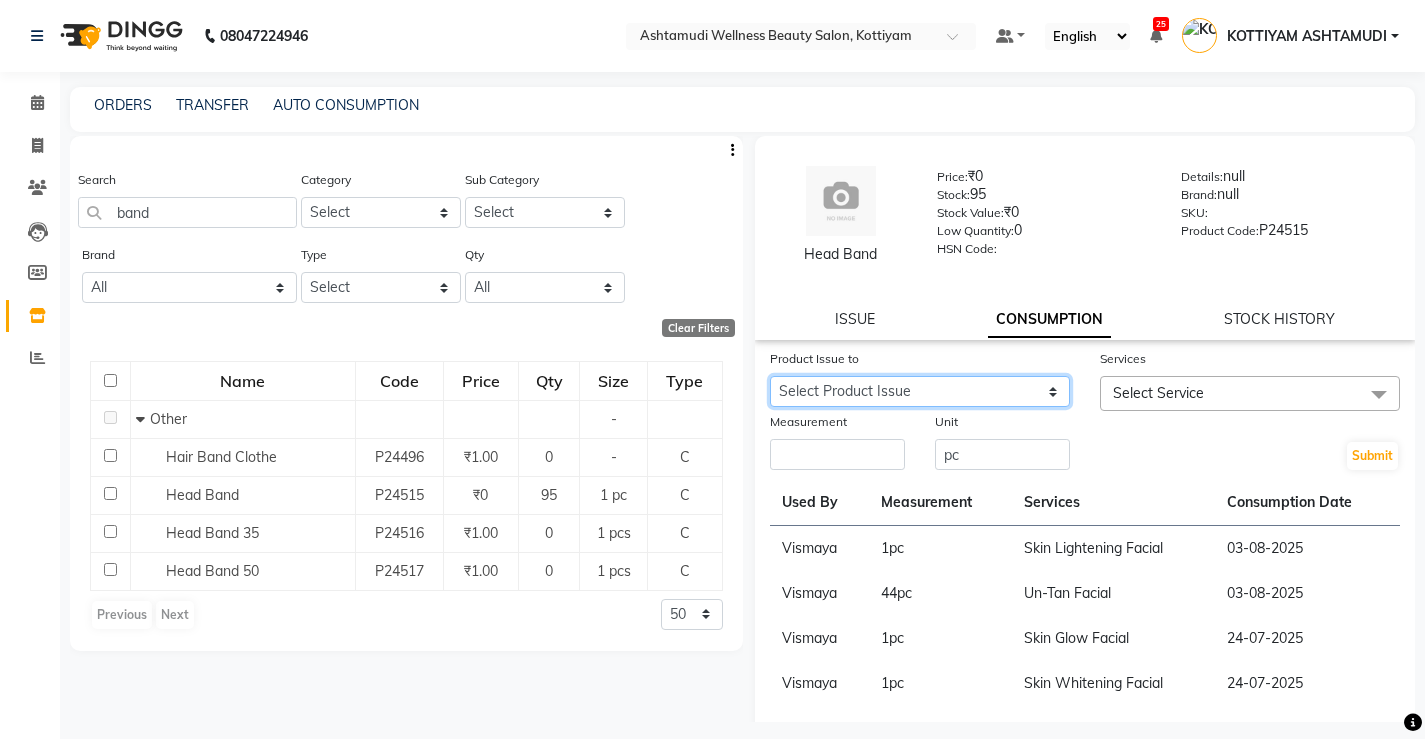 click on "Select Product Issue 2025-08-02, Issued to: SHYNI , Balance: 5 2025-07-25, Issued to: Sreepriya, Balance: 4" 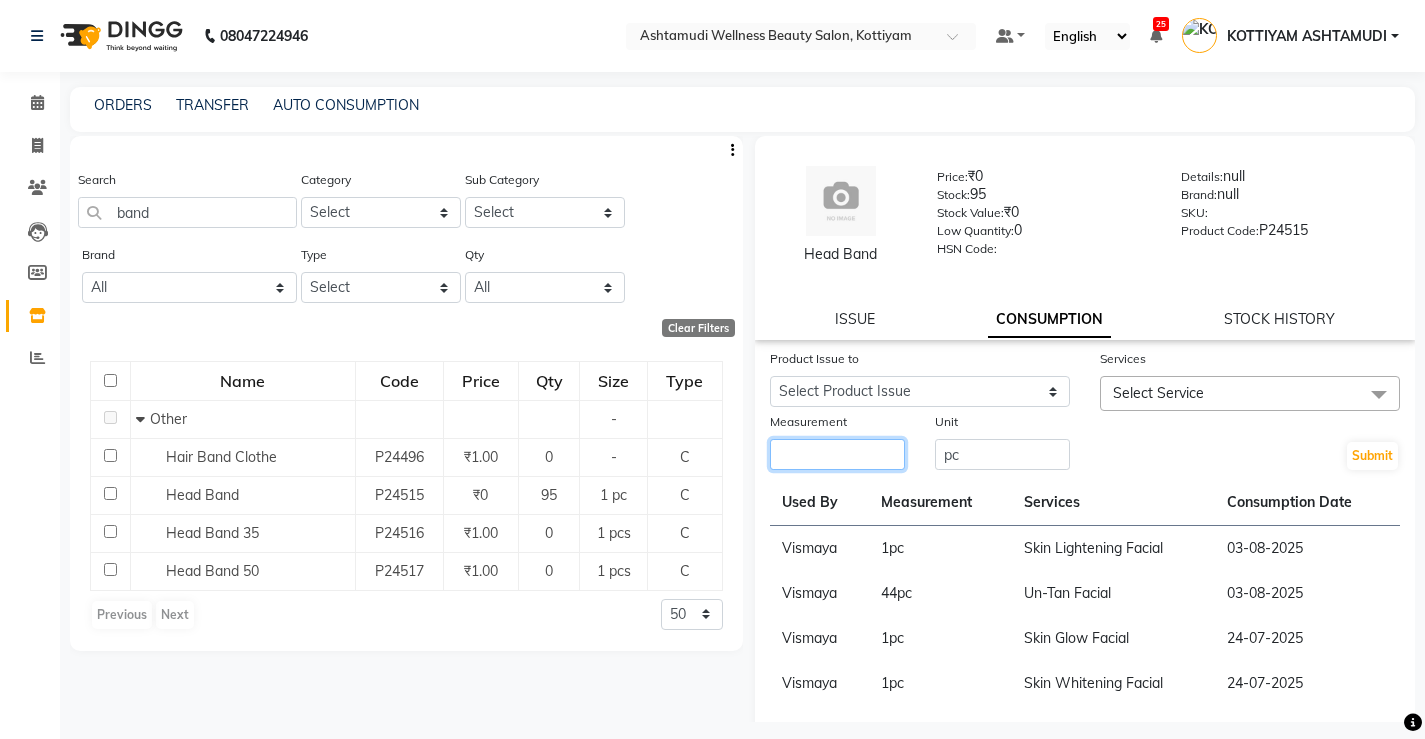 click 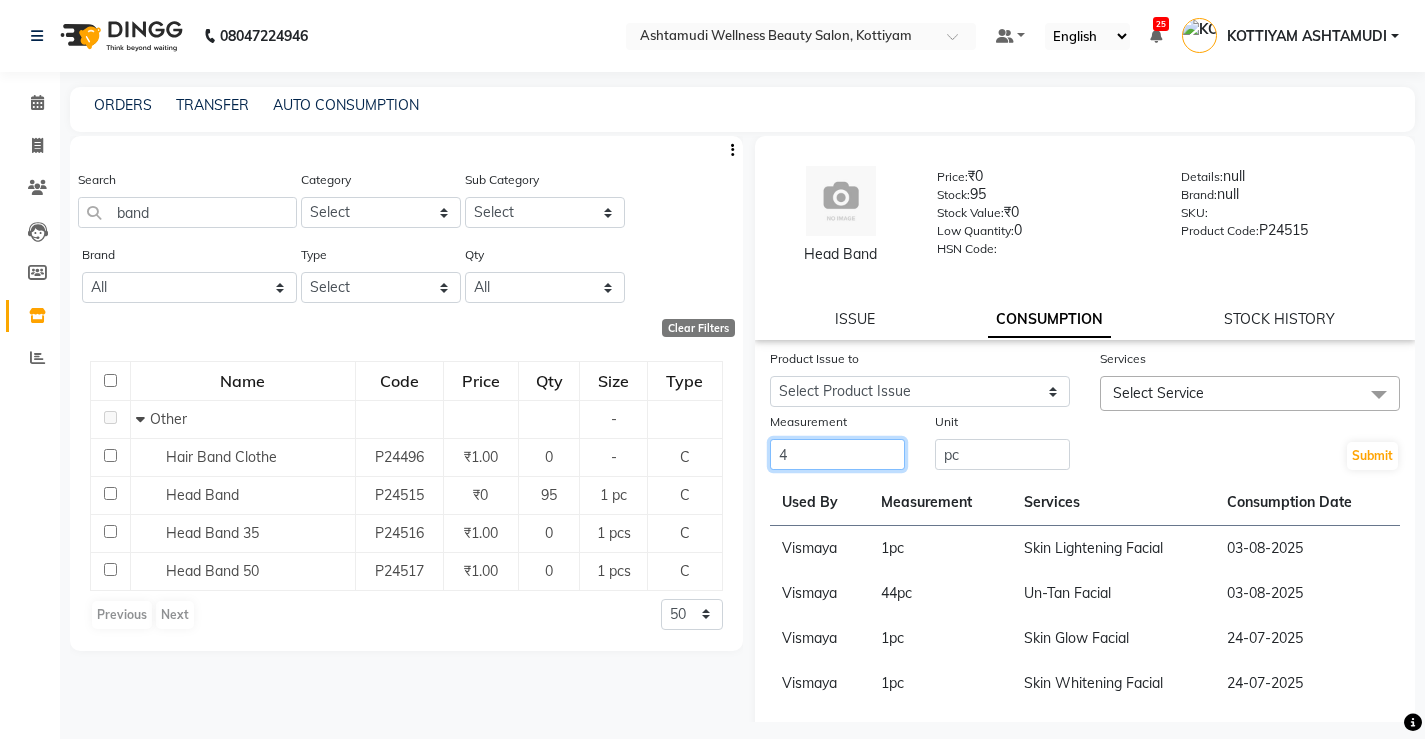 type on "4" 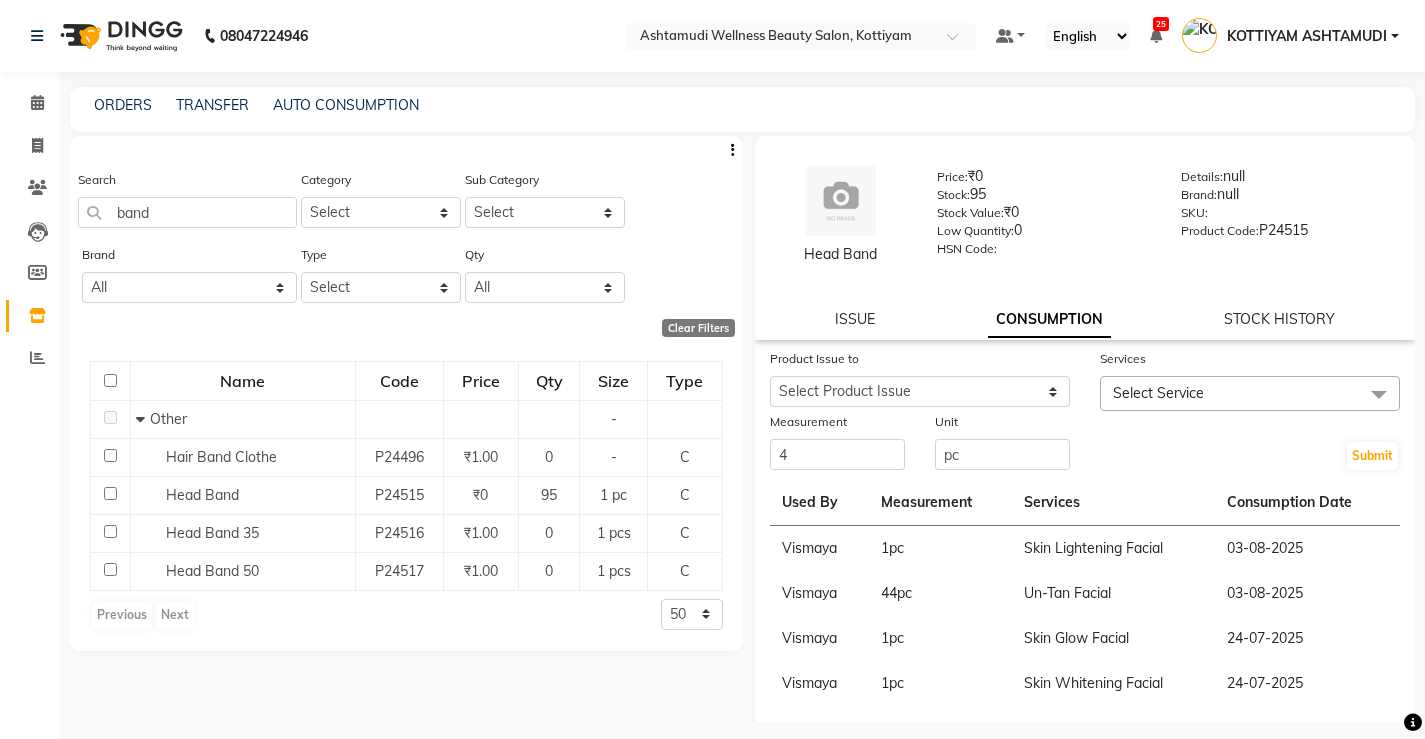 click on "Select Service" 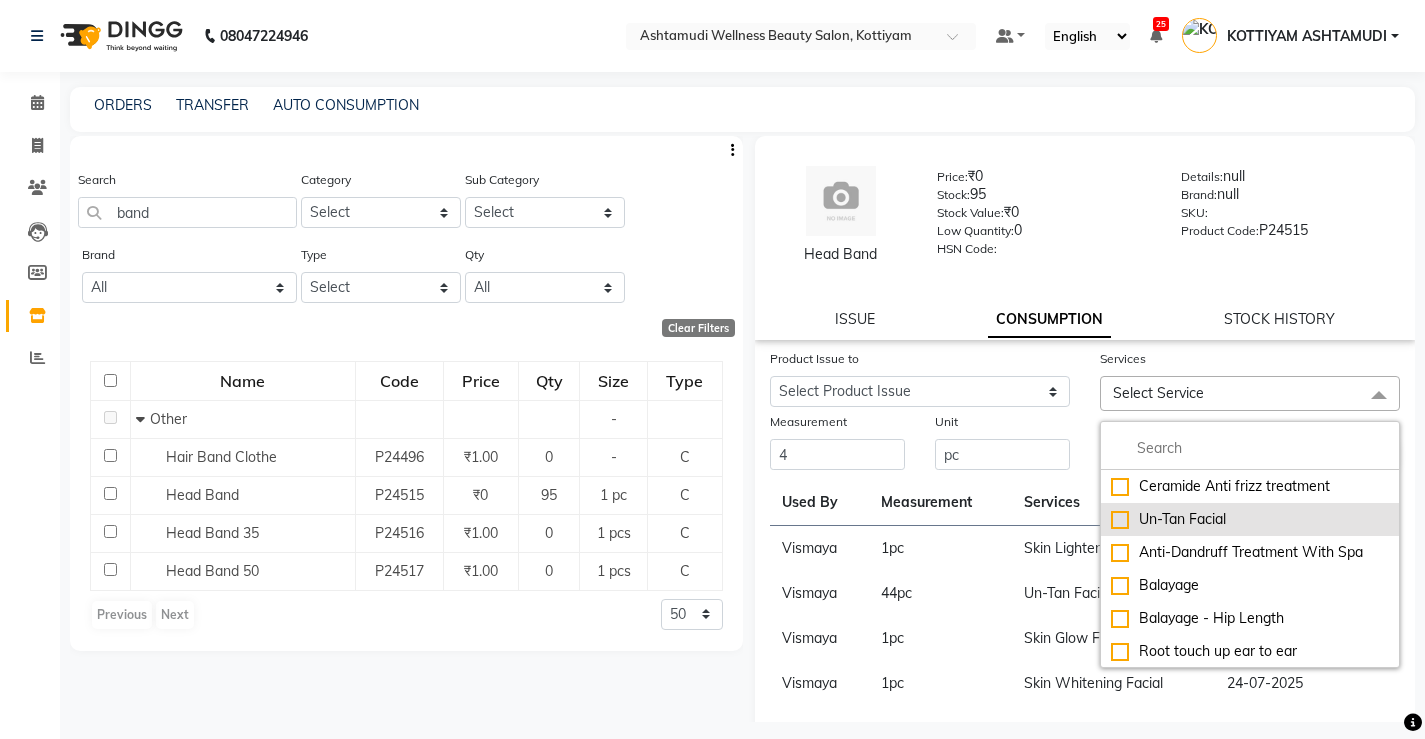 drag, startPoint x: 1159, startPoint y: 526, endPoint x: 1098, endPoint y: 526, distance: 61 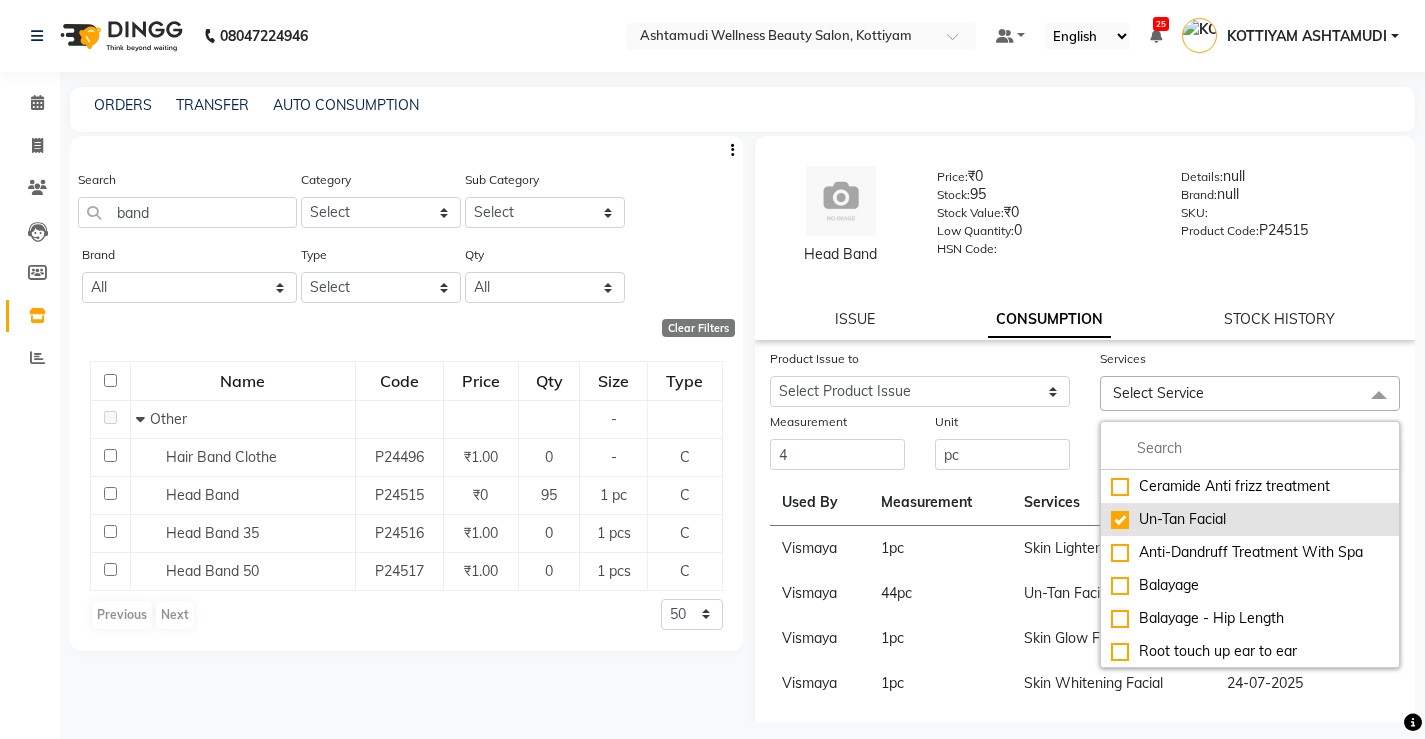 checkbox on "true" 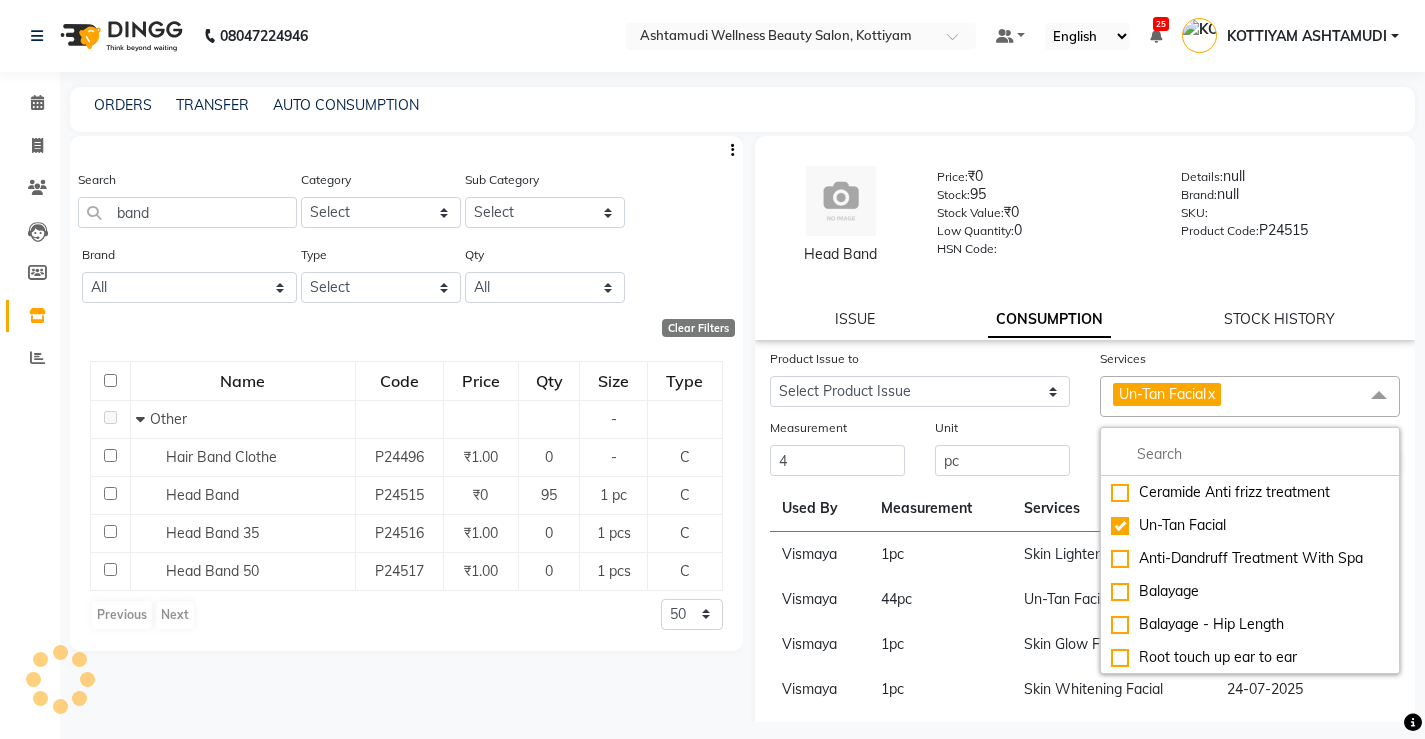 drag, startPoint x: 899, startPoint y: 535, endPoint x: 959, endPoint y: 527, distance: 60.530983 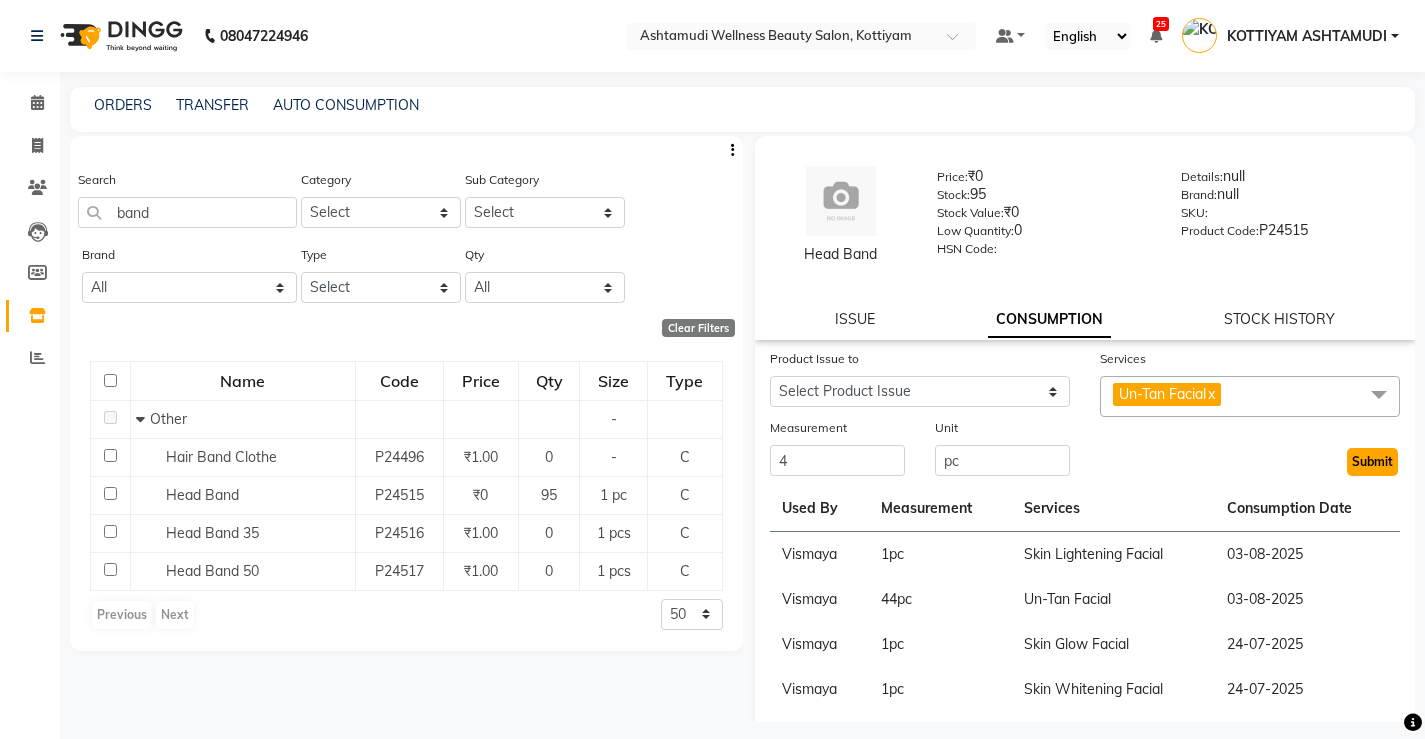 click on "Submit" 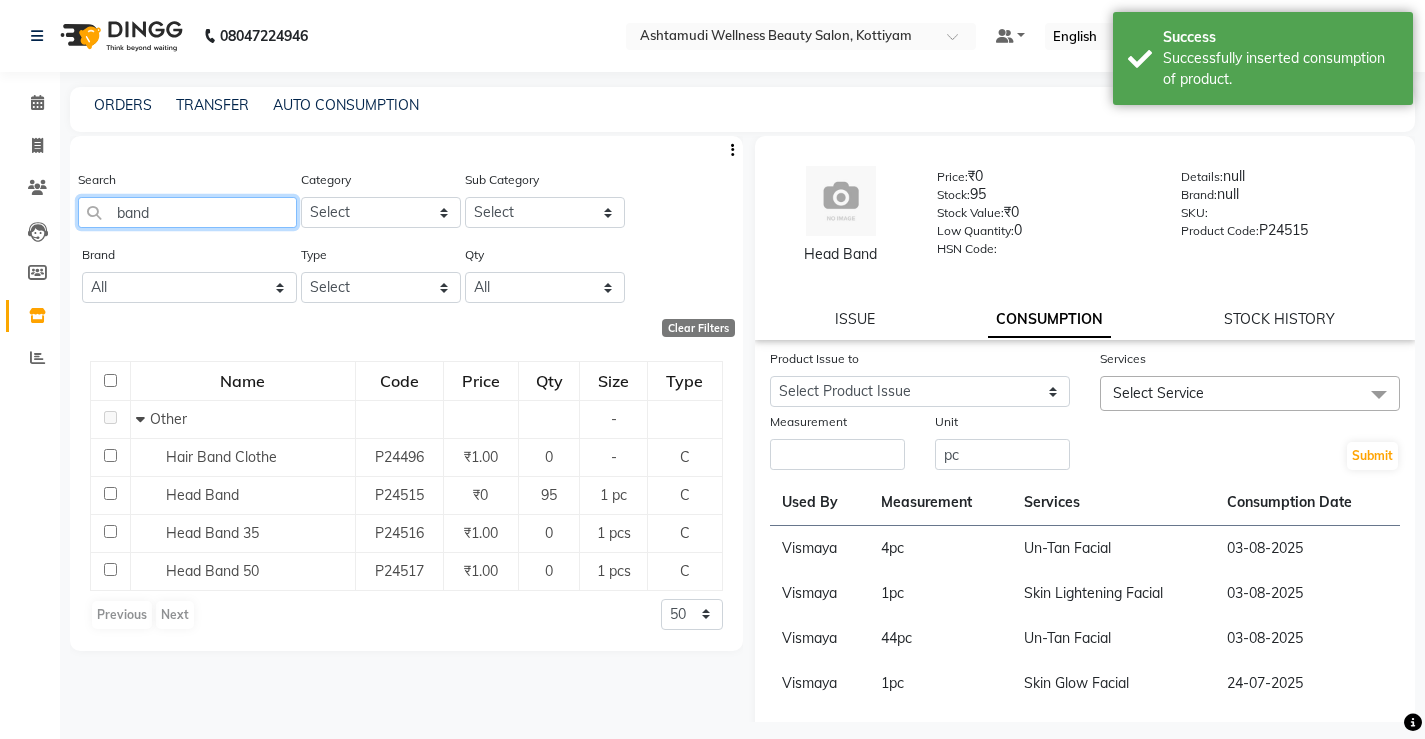 click on "band" 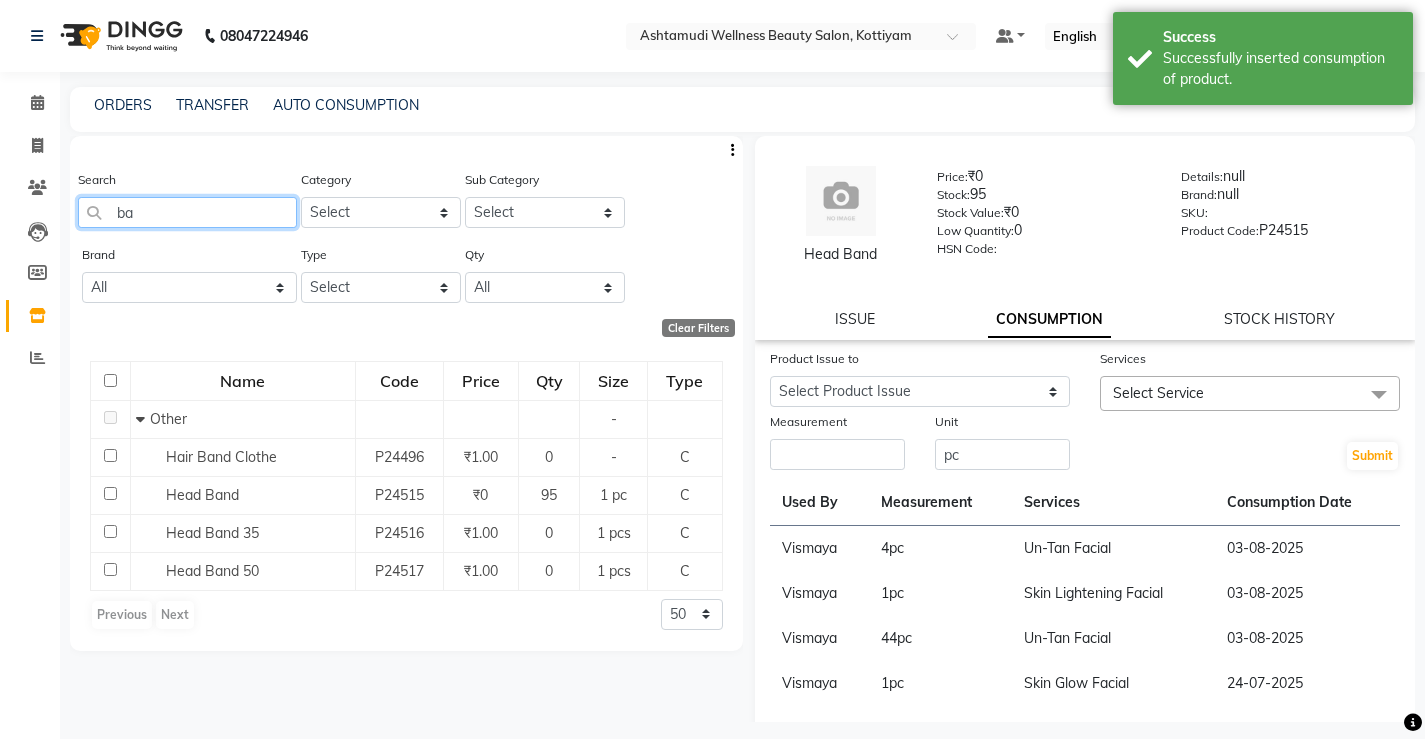 type on "b" 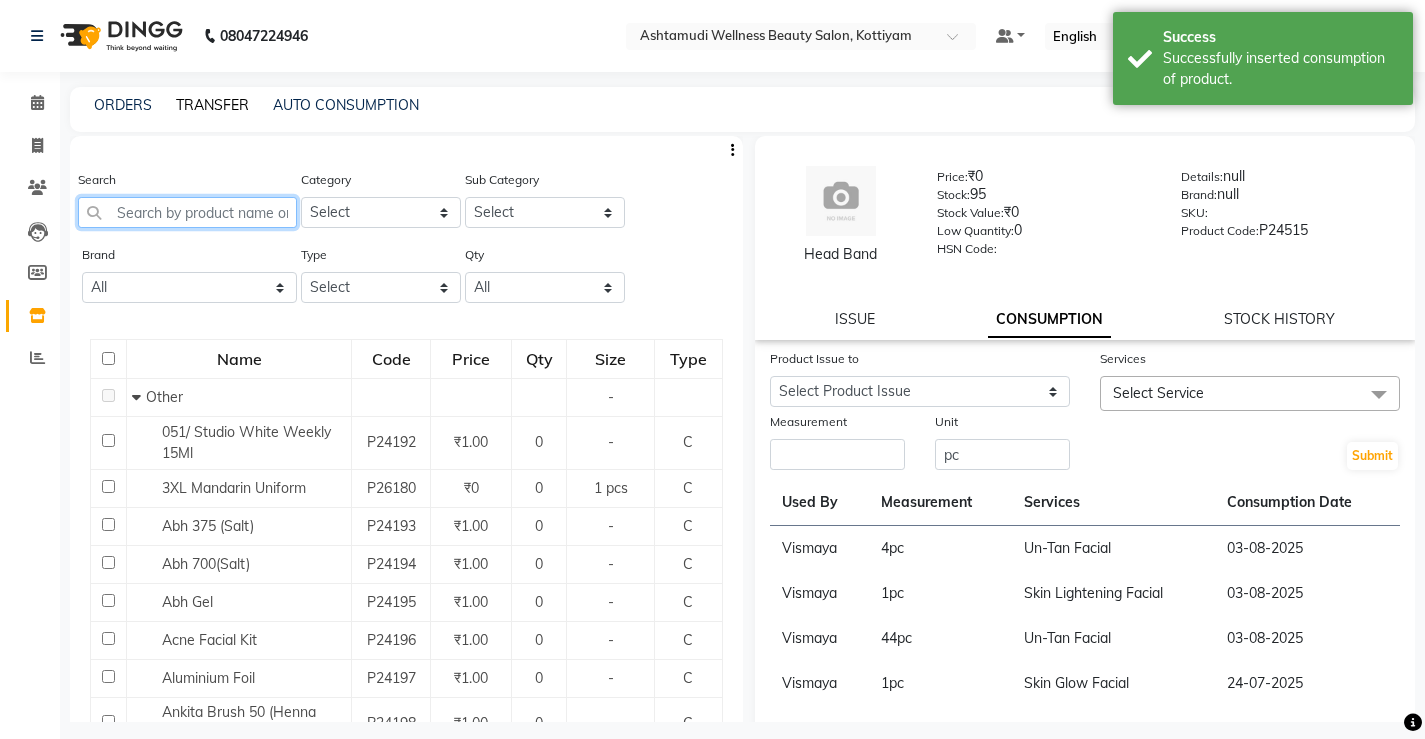 type 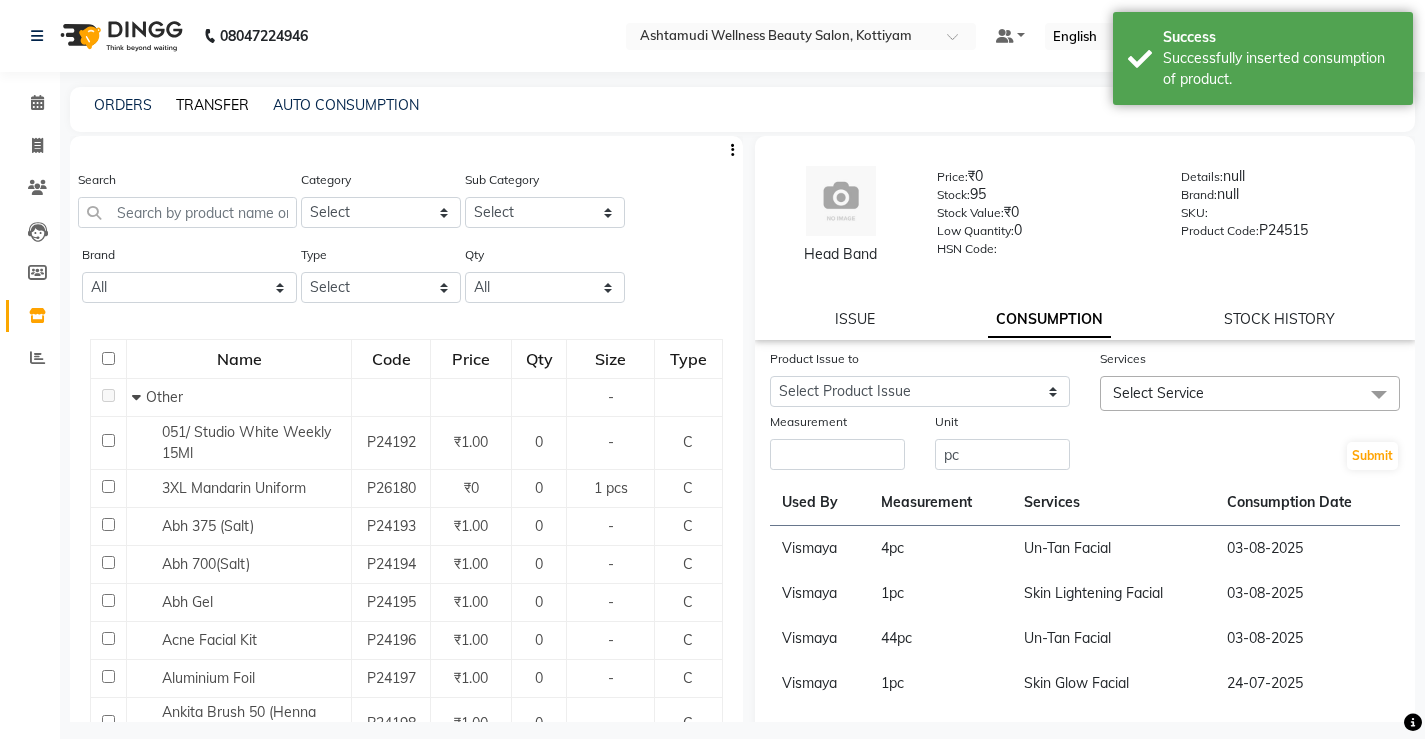 click on "TRANSFER" 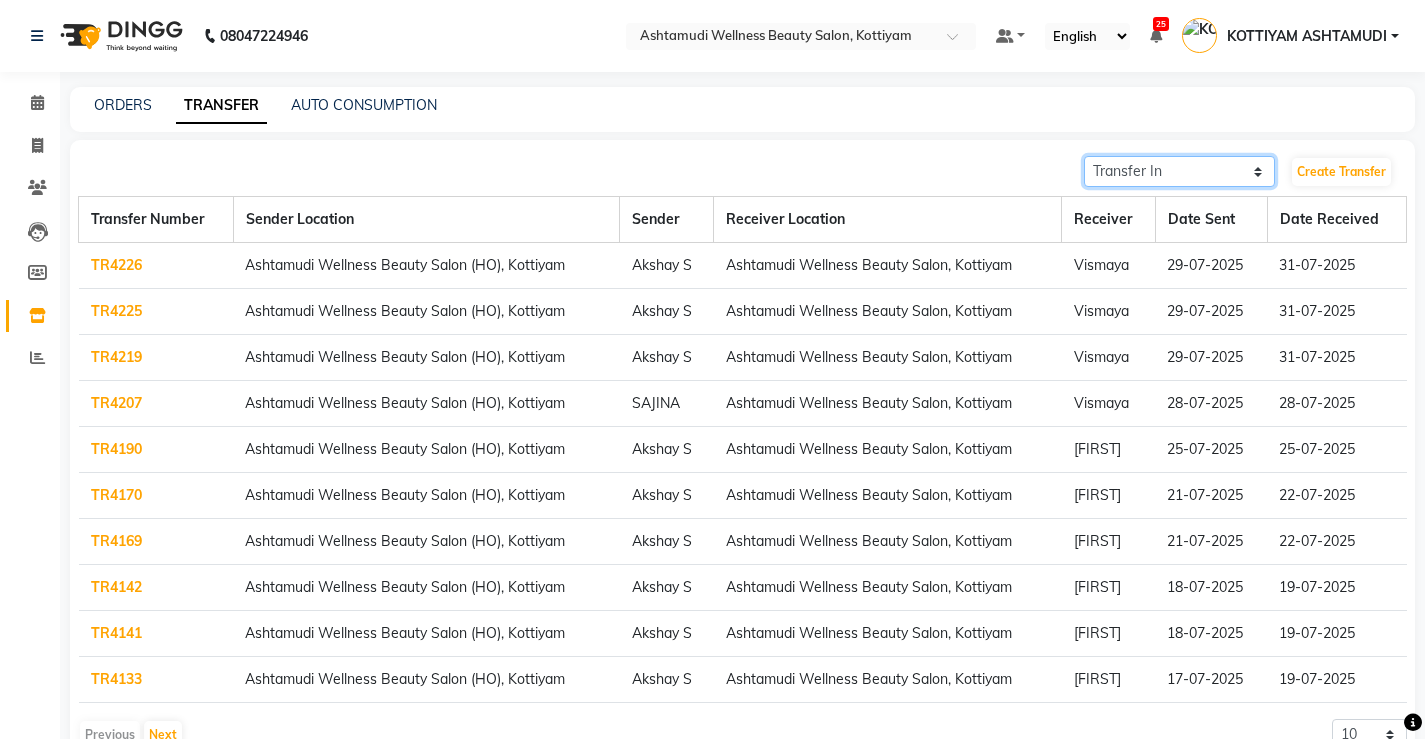 drag, startPoint x: 1174, startPoint y: 169, endPoint x: 1174, endPoint y: 180, distance: 11 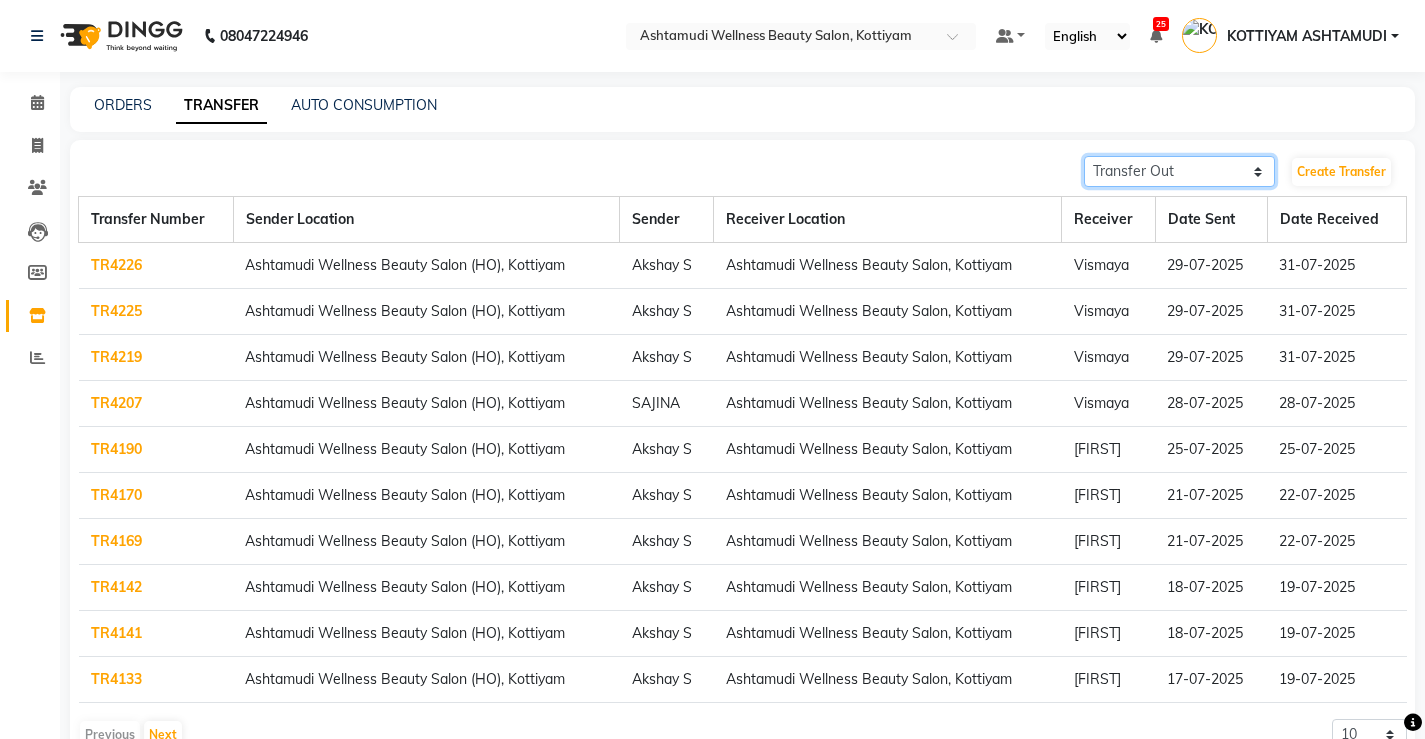 click on "Transfer In Transfer Out" 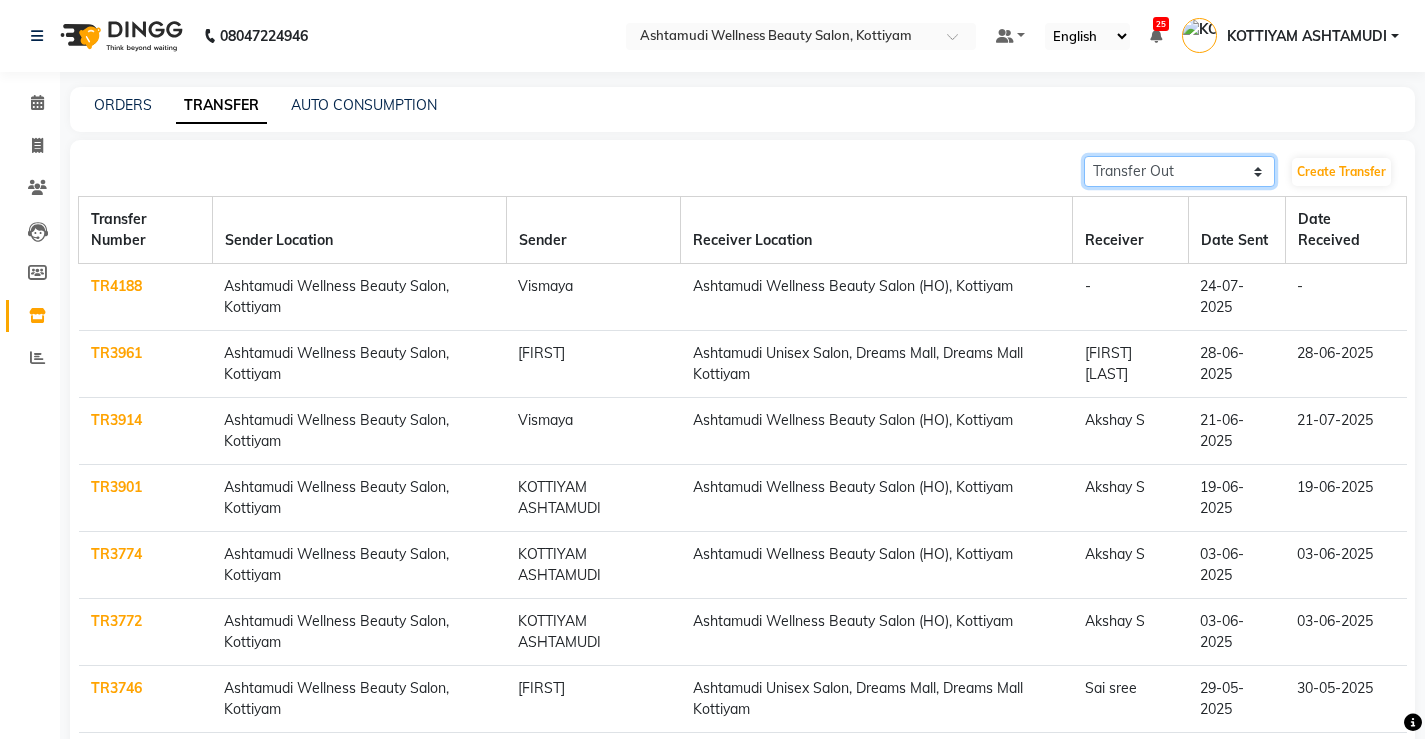 click on "Transfer In Transfer Out" 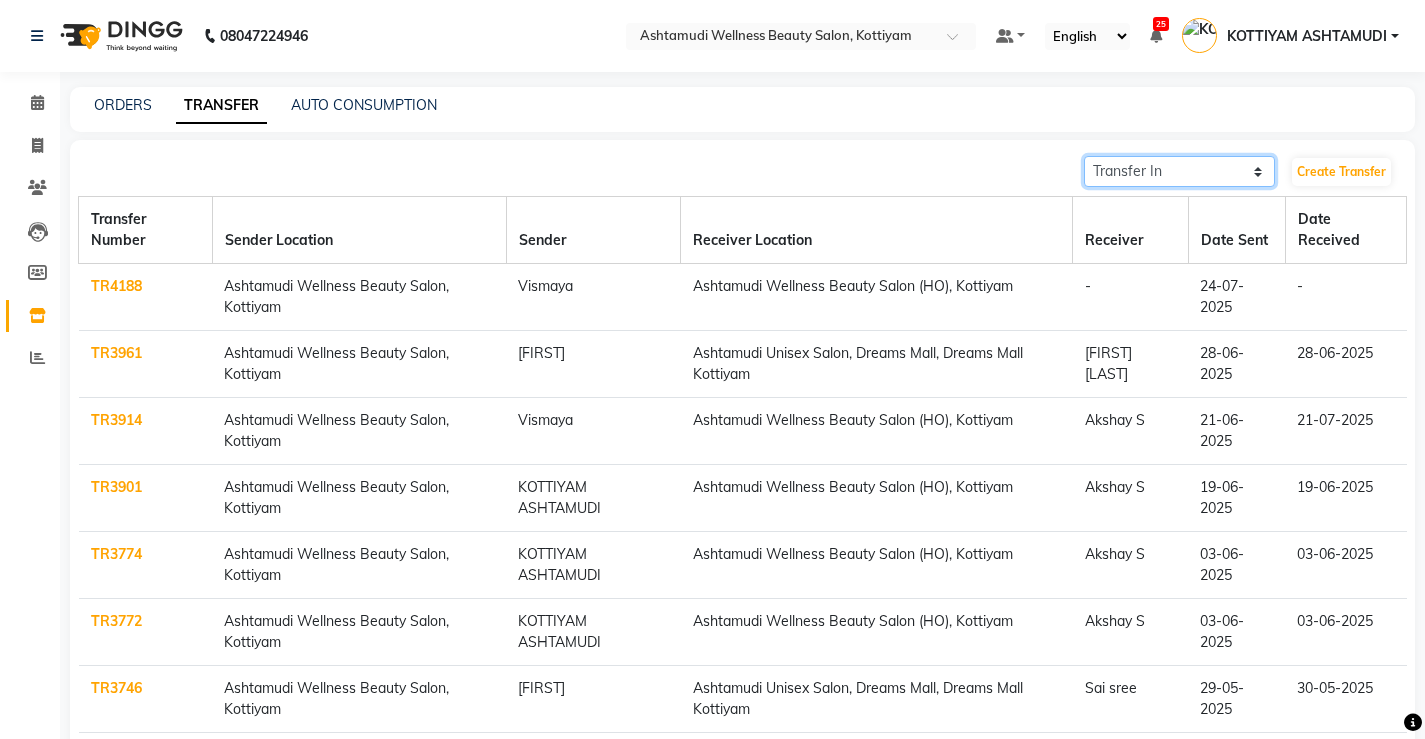 click on "Transfer In Transfer Out" 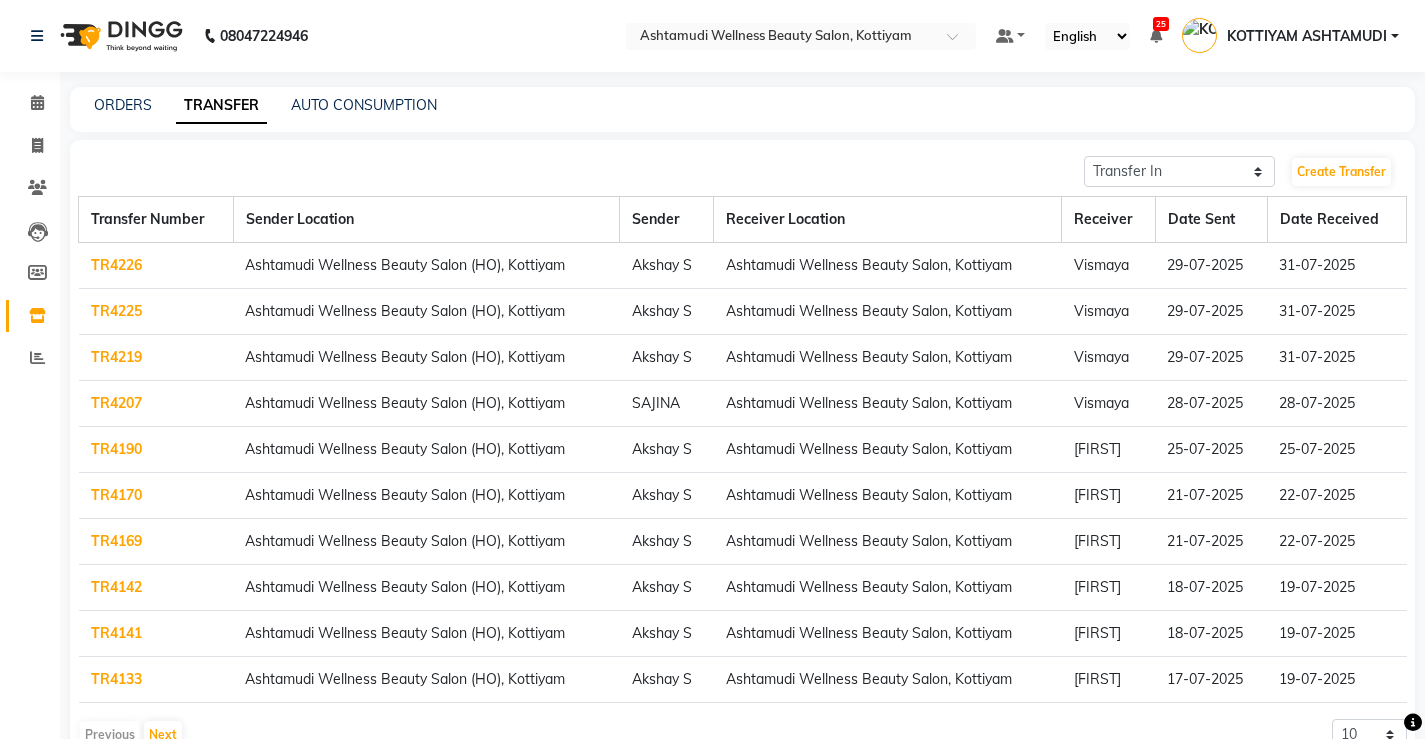 click on "ORDERS" 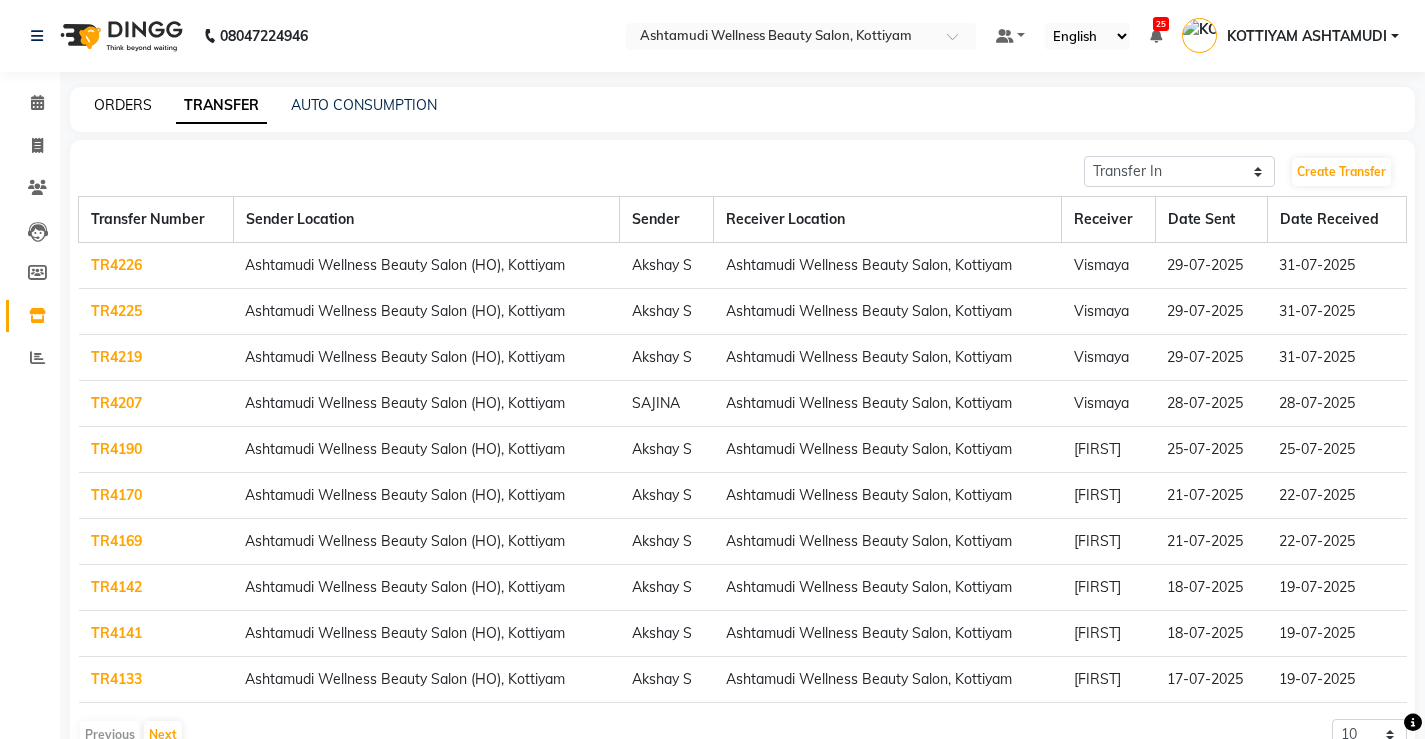 click on "ORDERS" 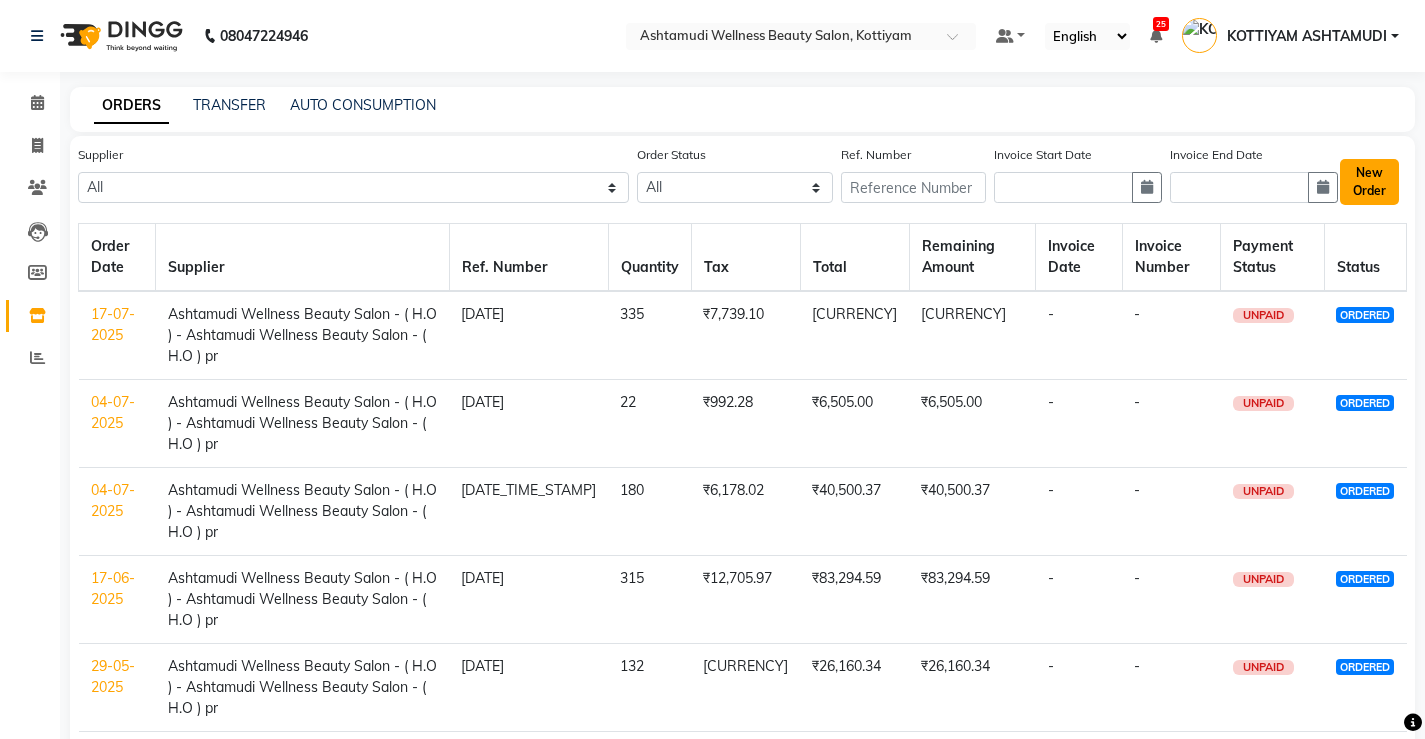 click on "New Order" 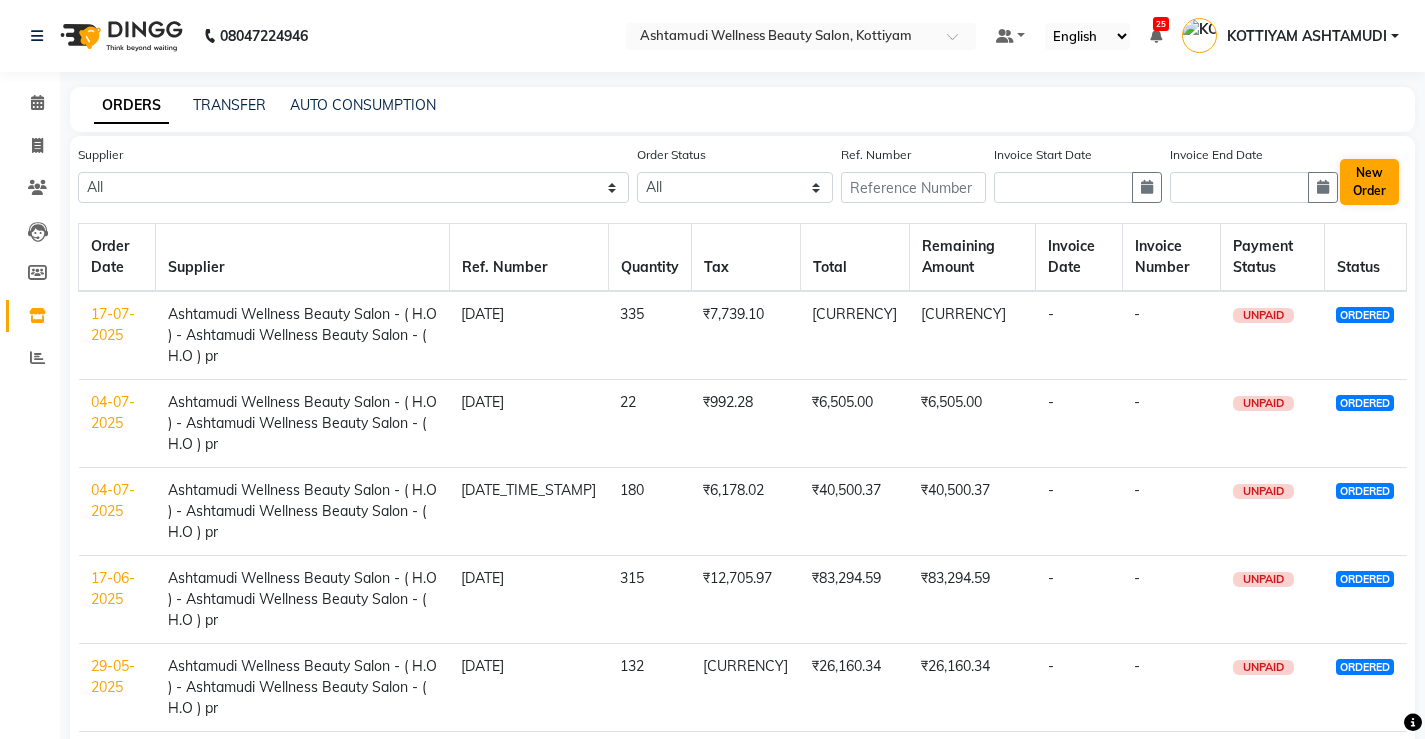 select on "true" 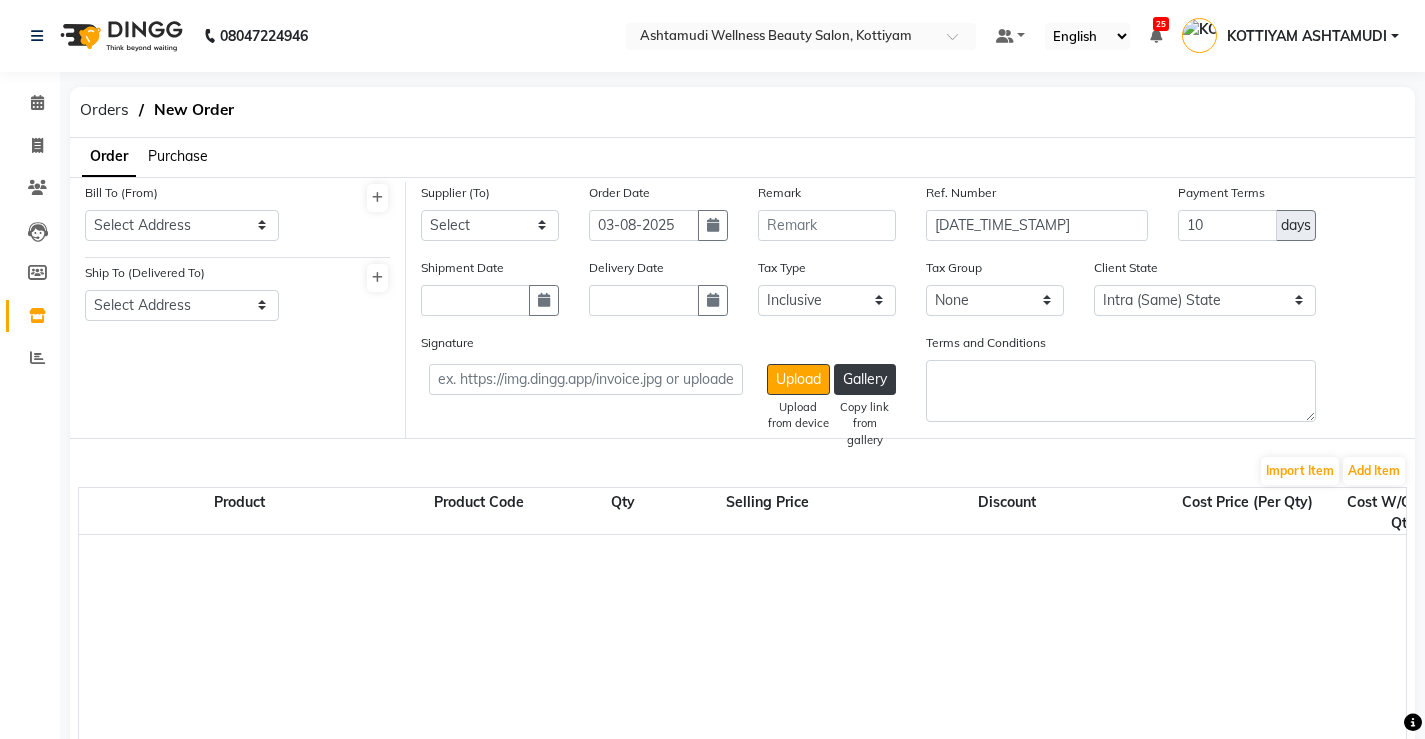 select on "1801" 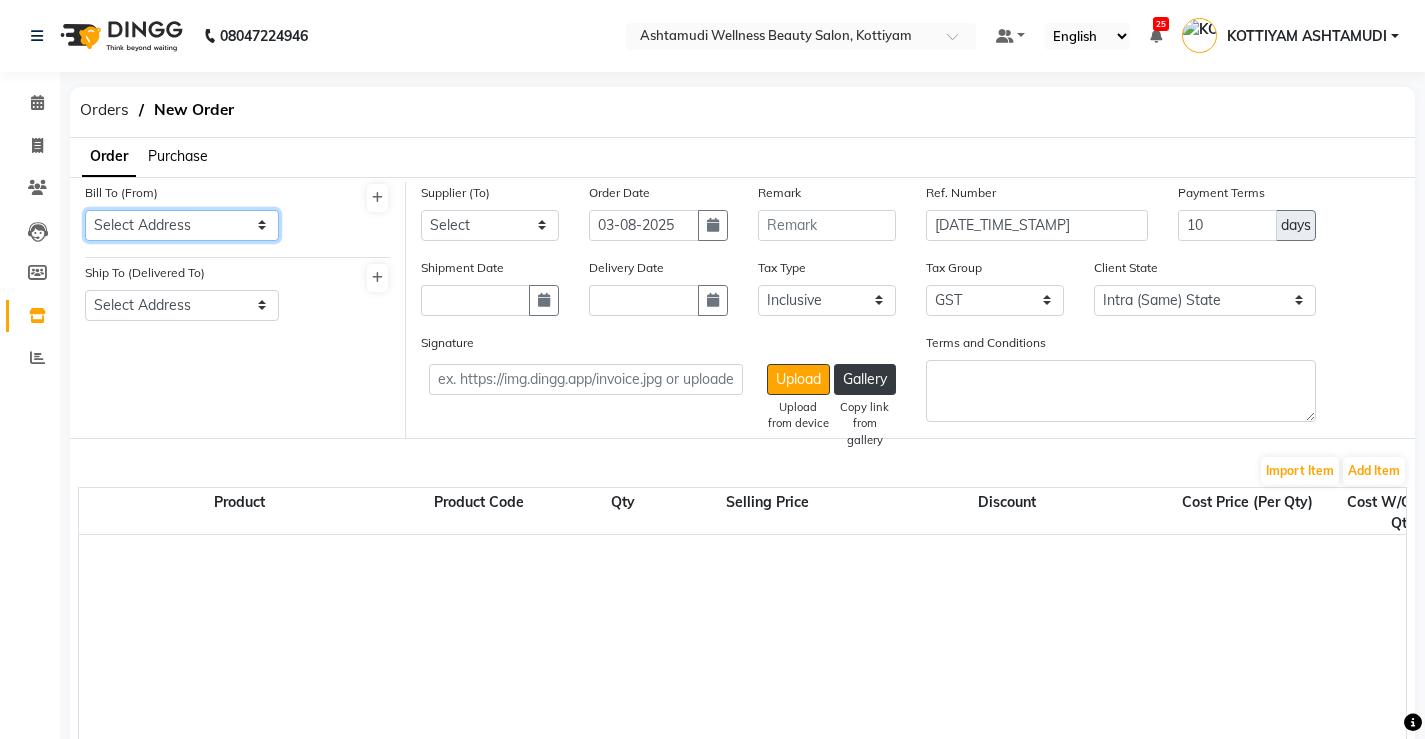 click on "Select Address  Kottiyam Center" 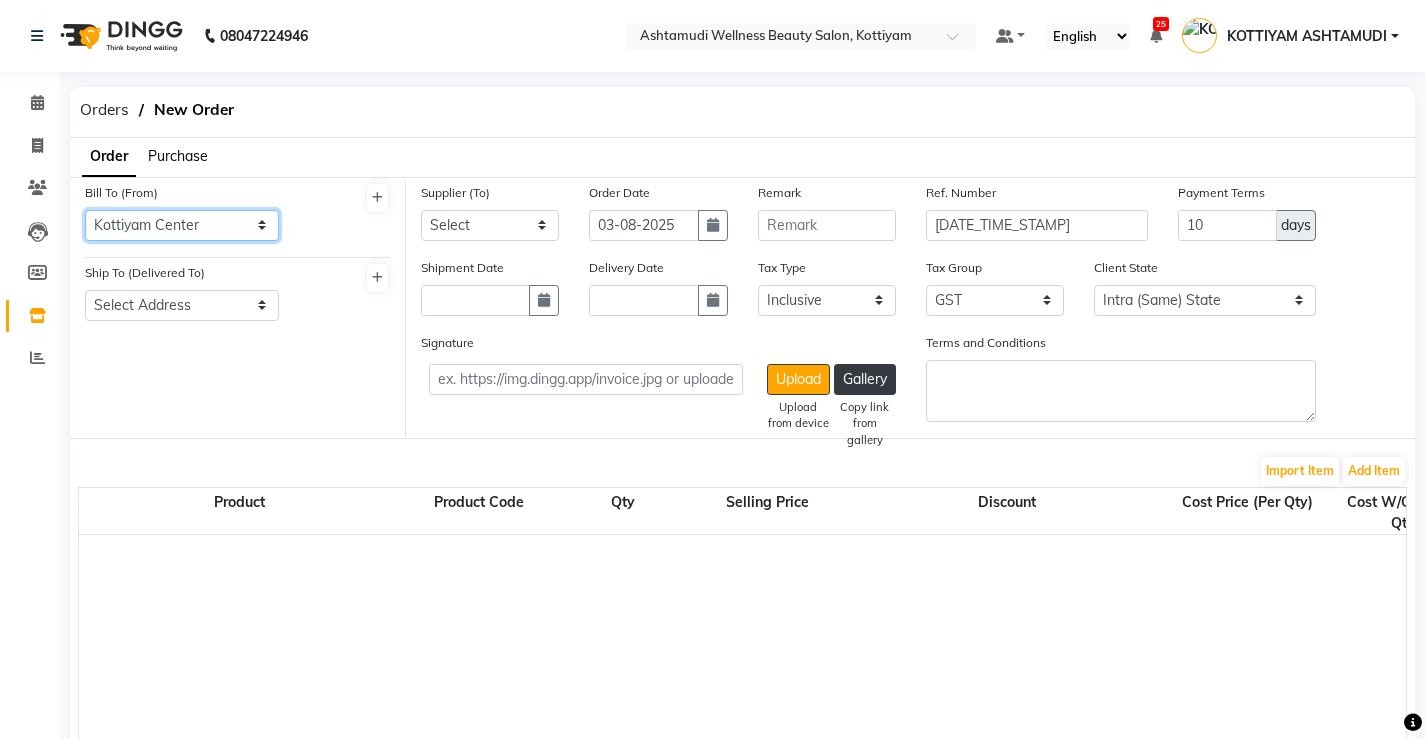 click on "Select Address  Kottiyam Center" 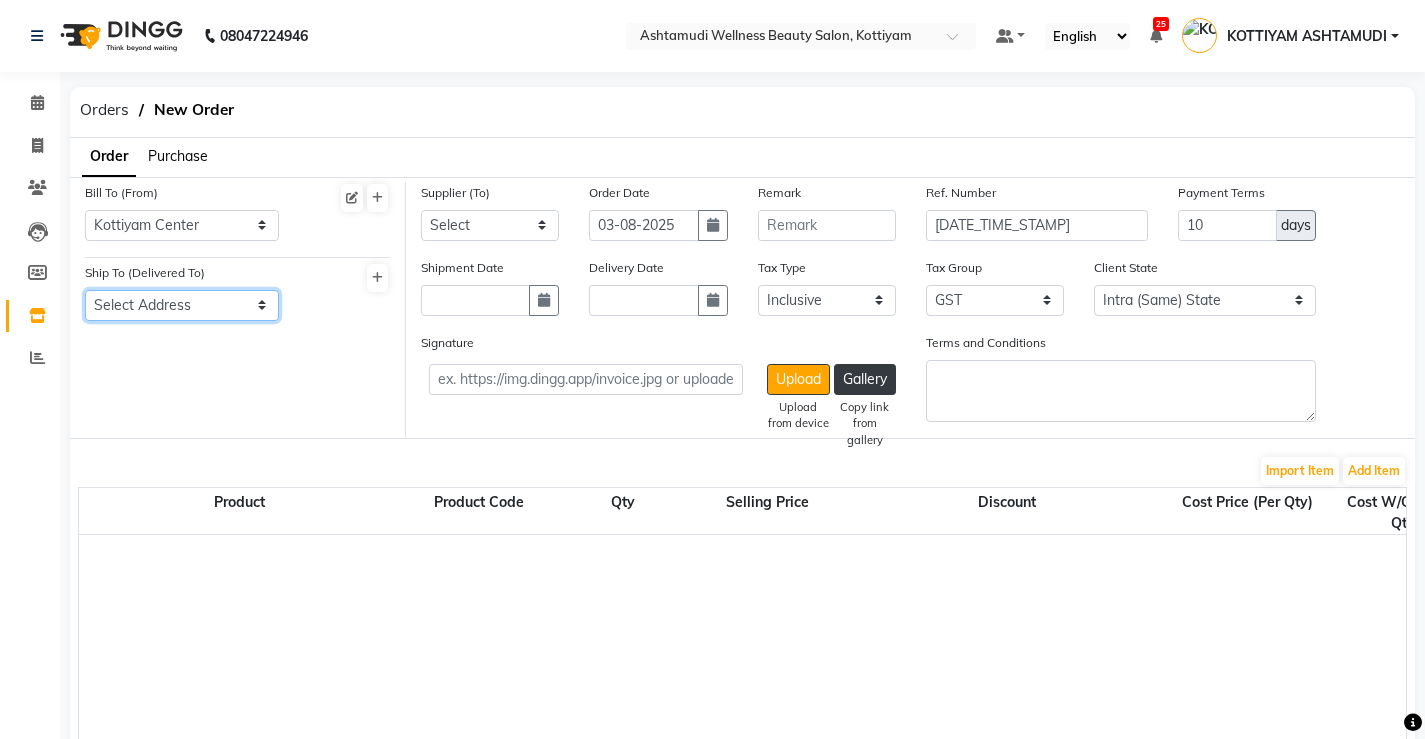 click on "Select Address  Ashtamudi H.O    Ashtamudi H.O" 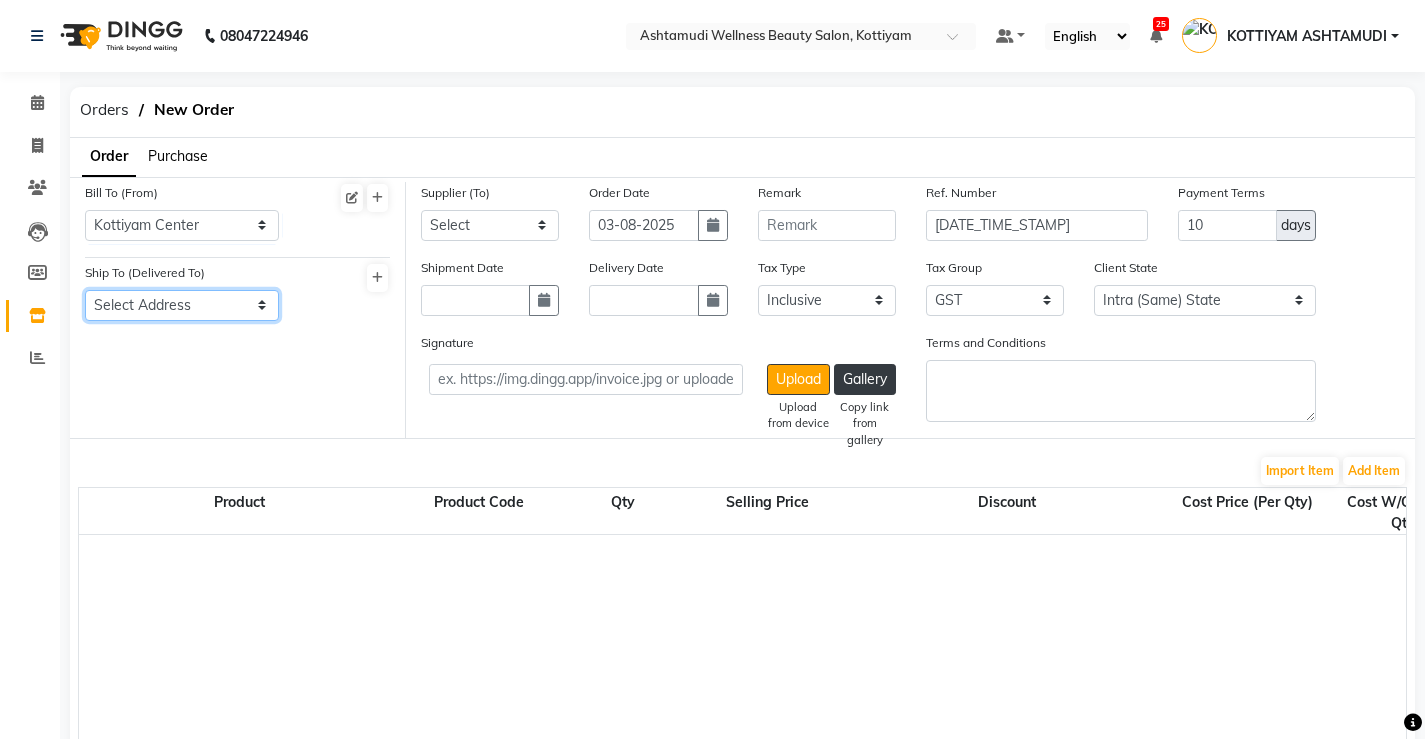 select on "1016" 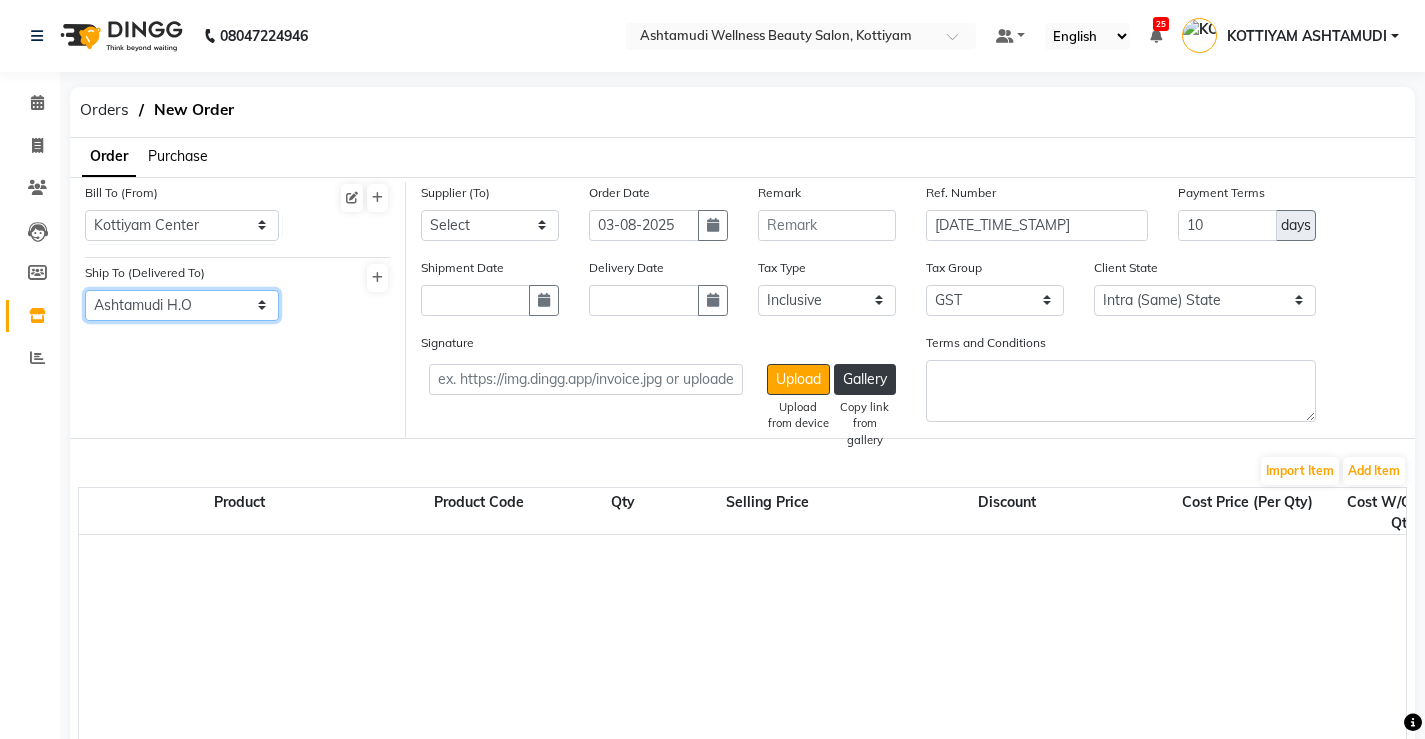click on "Select Address  Ashtamudi H.O    Ashtamudi H.O" 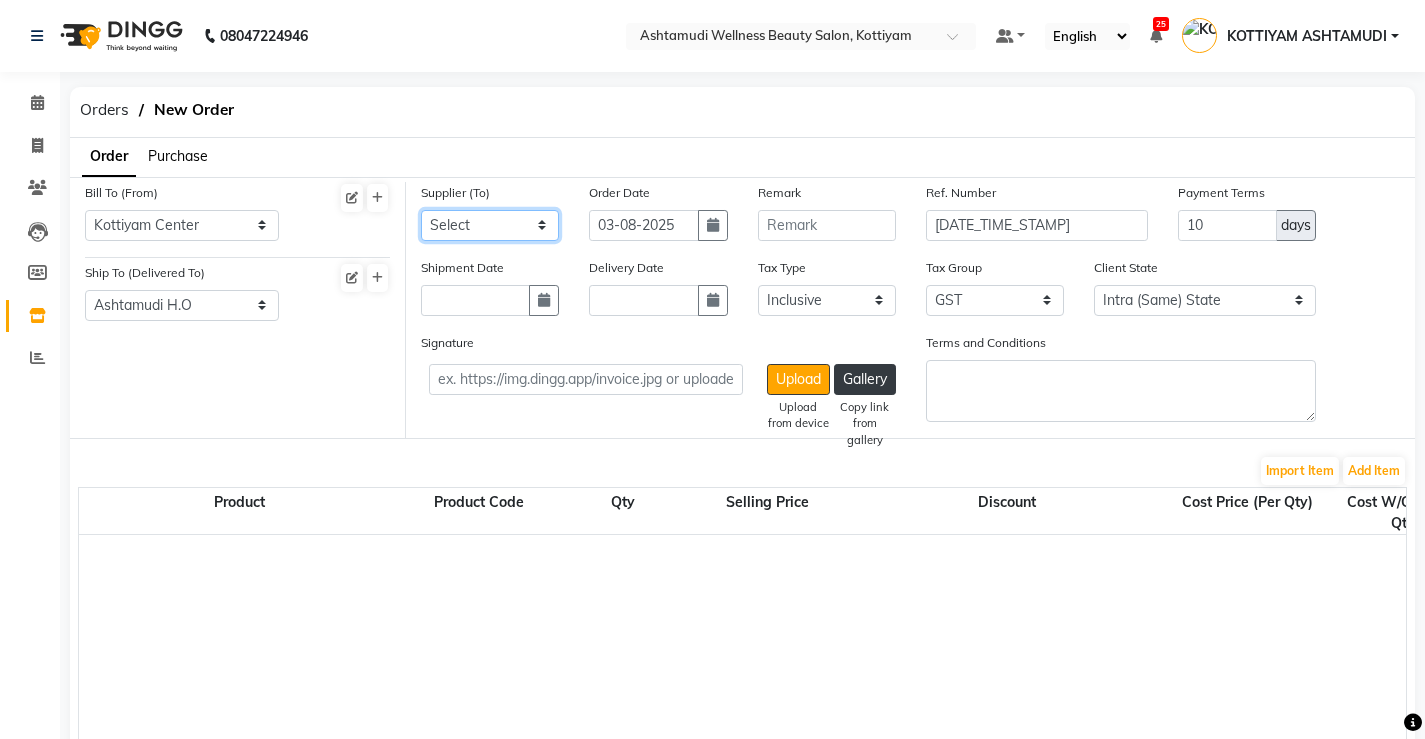 click on "Select Ashtamudi Wellness Beauty Salon - ( H.O ) - Ashtamudi Wellness Beauty Salon - ( H.O ) pr" 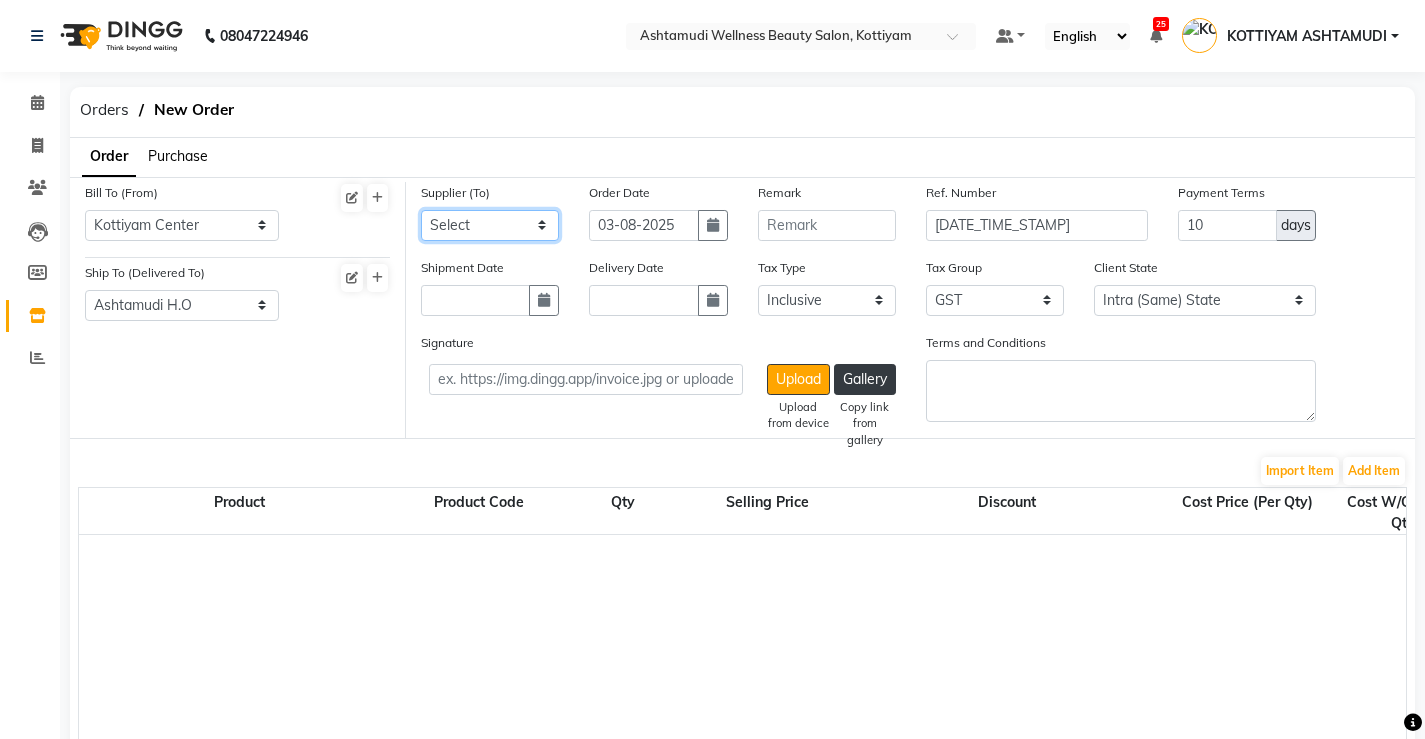 select on "2750" 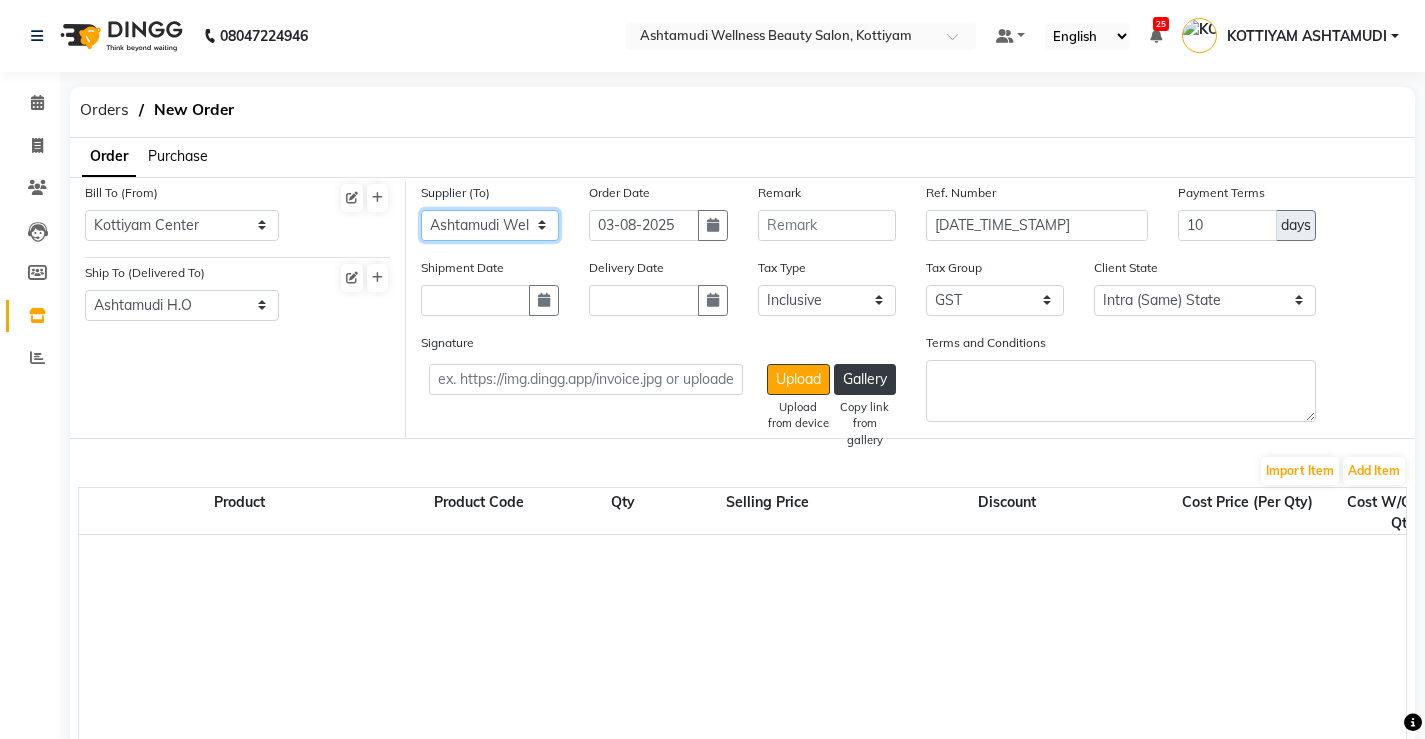 click on "Select Ashtamudi Wellness Beauty Salon - ( H.O ) - Ashtamudi Wellness Beauty Salon - ( H.O ) pr" 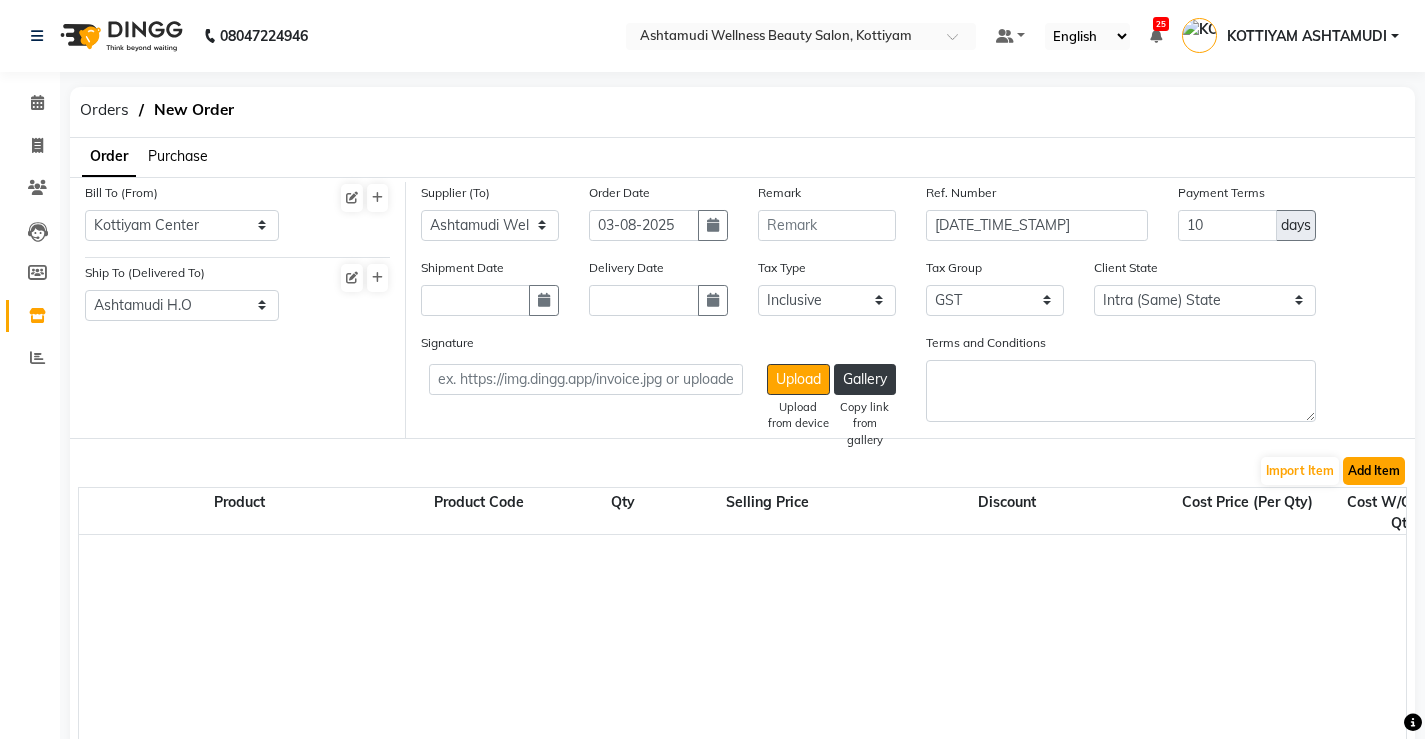 click on "Add Item" 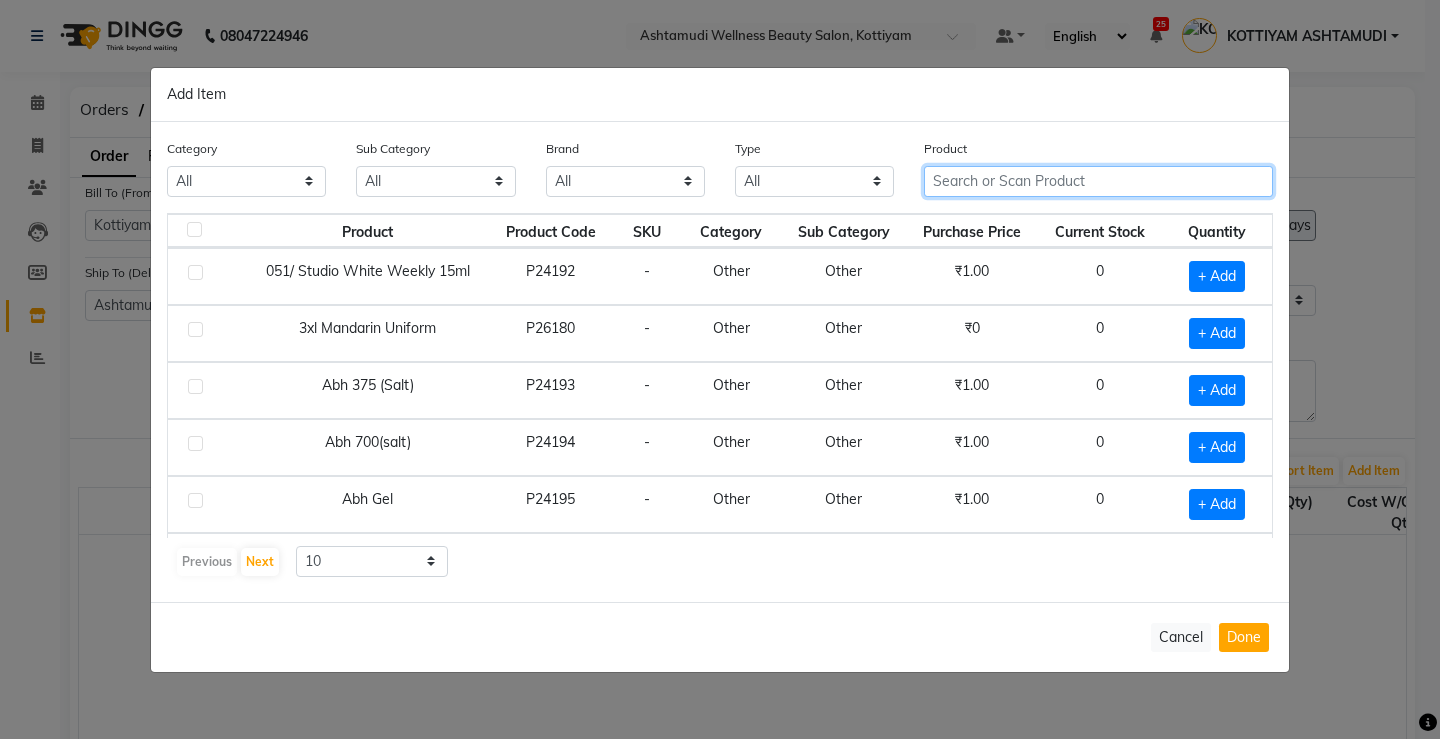 click 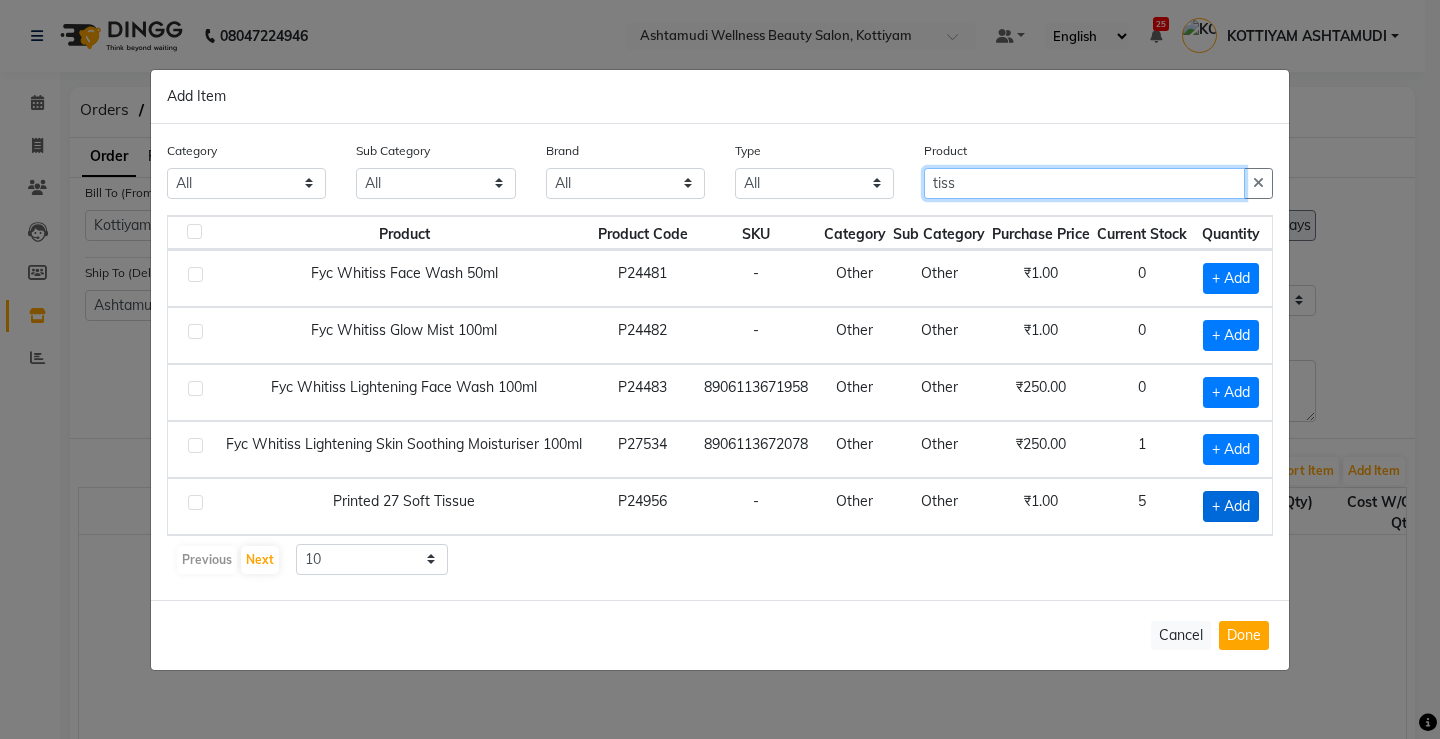type on "tiss" 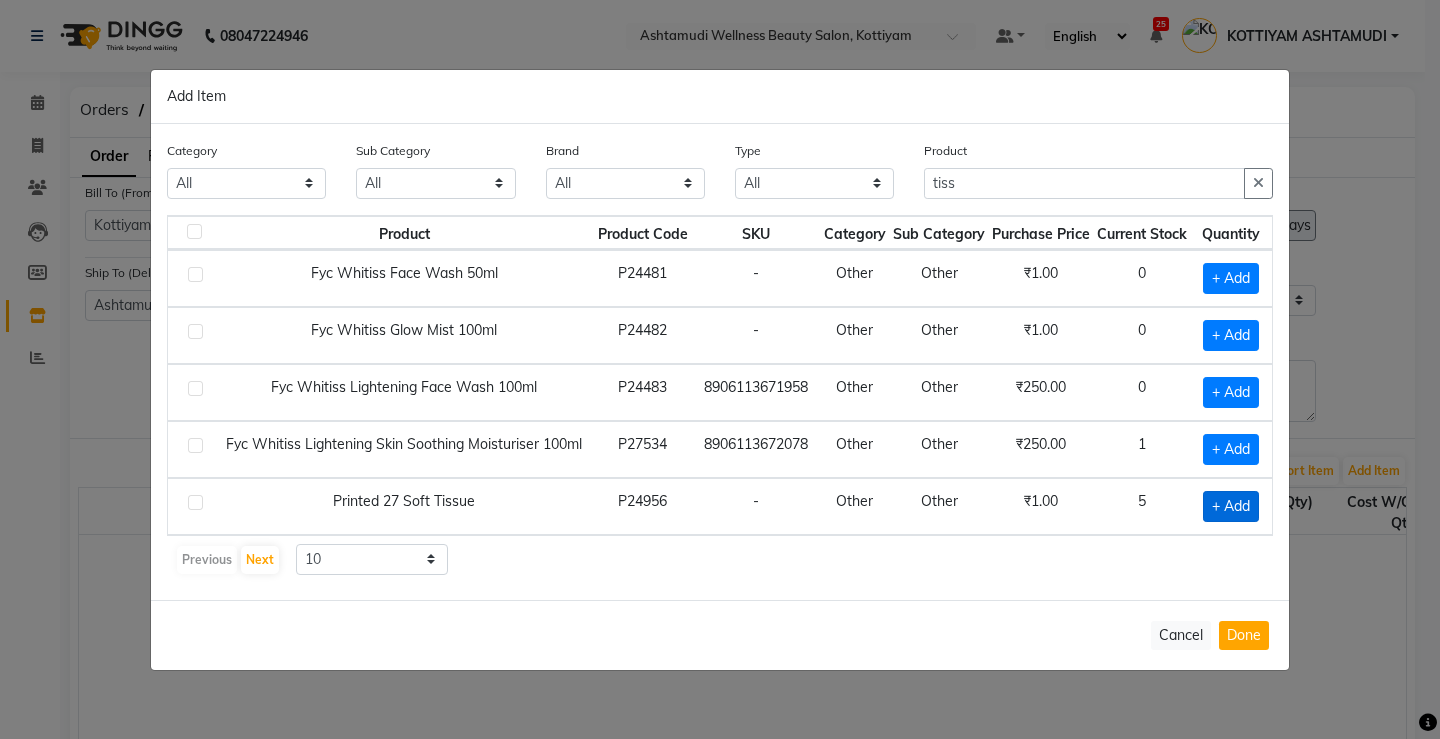 click on "+ Add" 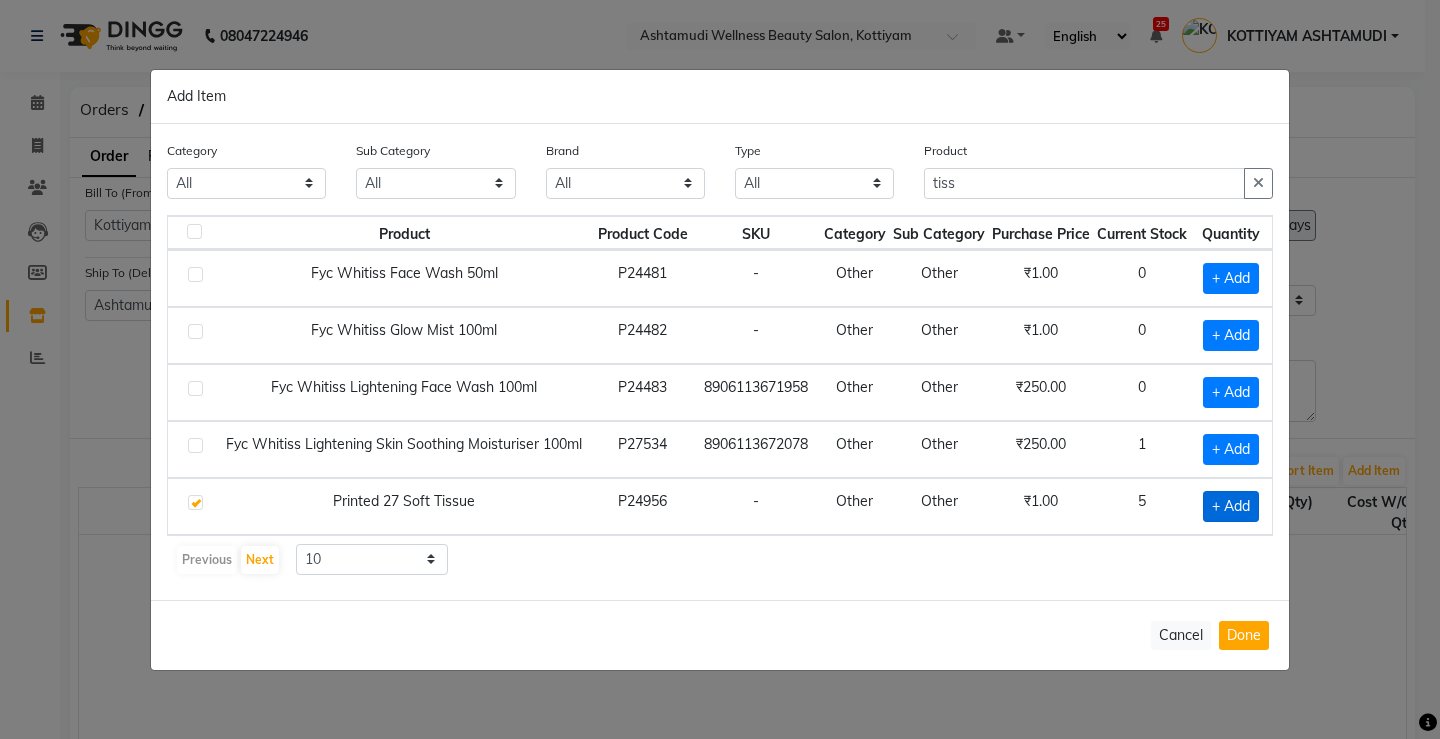 checkbox on "true" 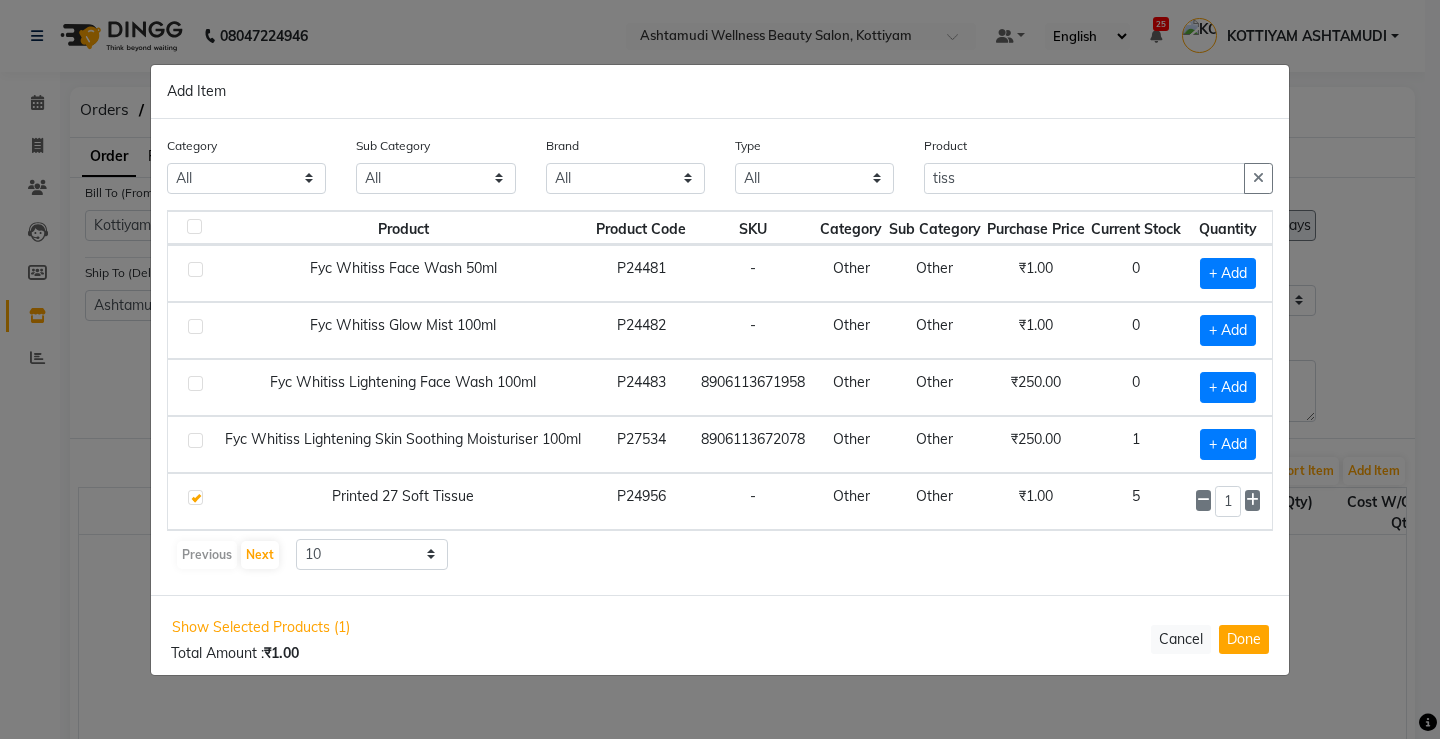 scroll, scrollTop: 0, scrollLeft: 23, axis: horizontal 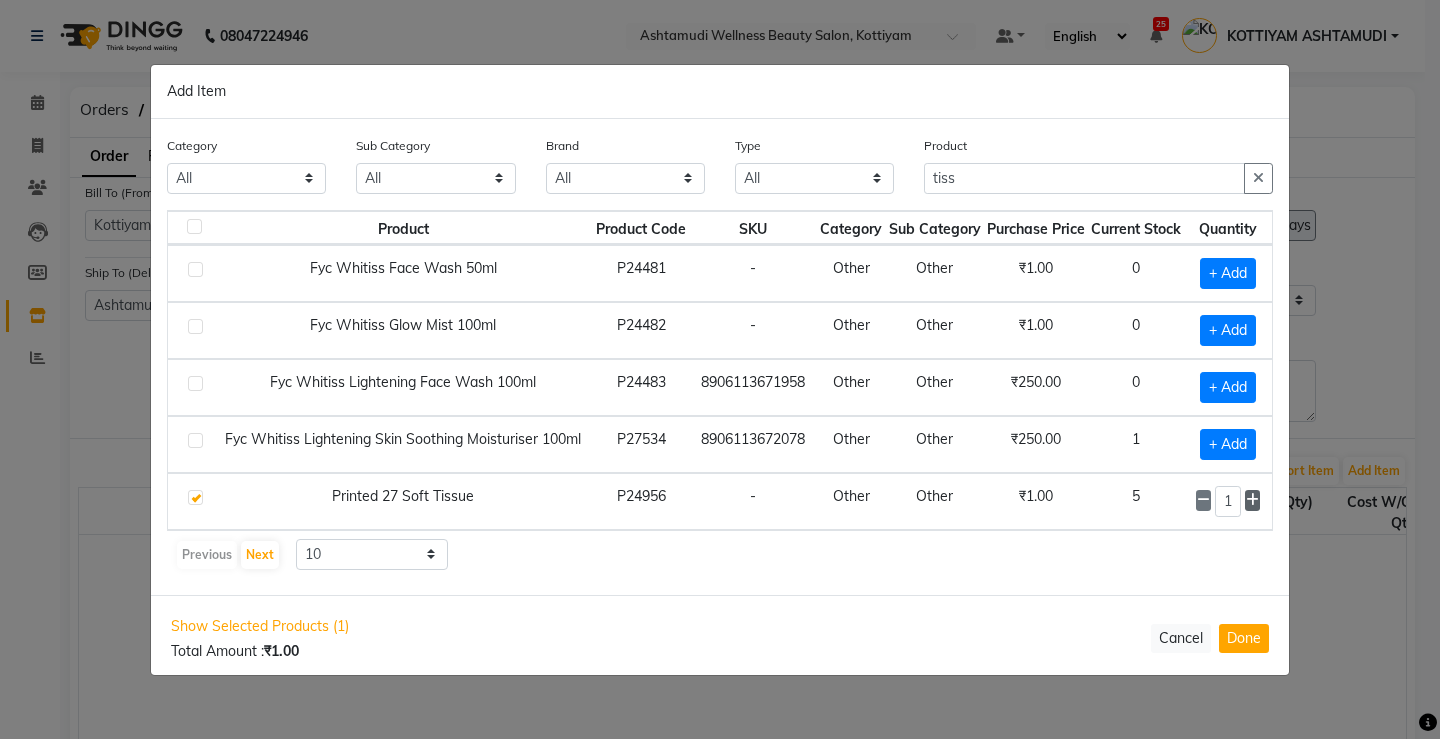 click 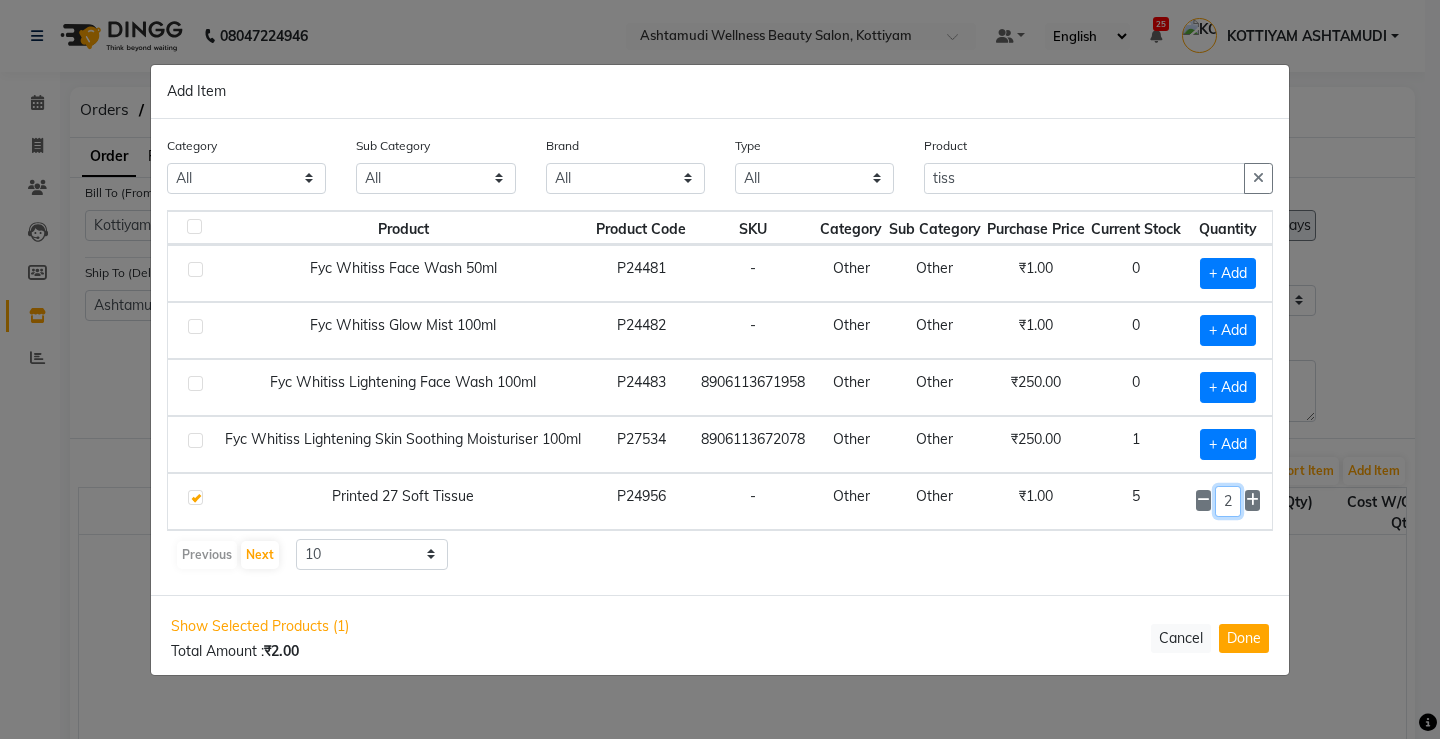 click on "2" 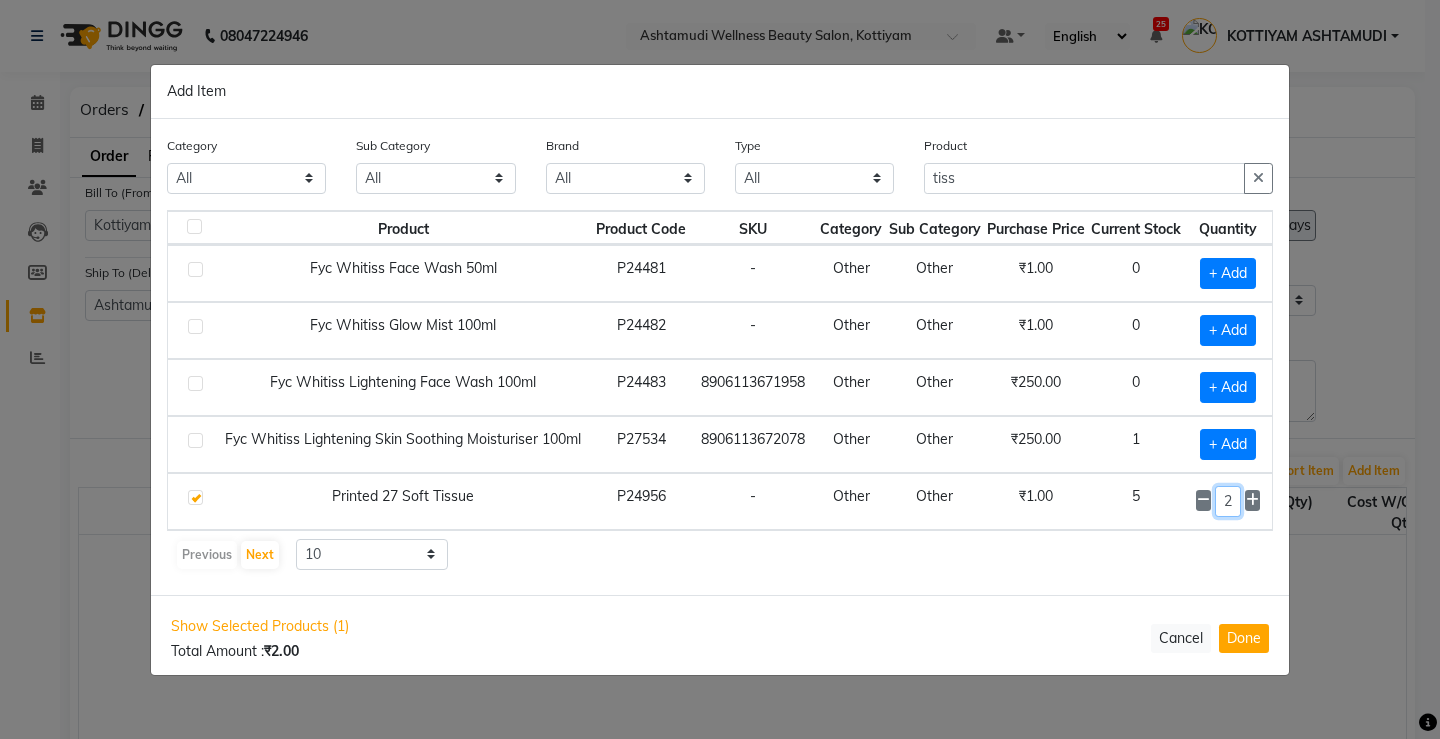 click on "2" 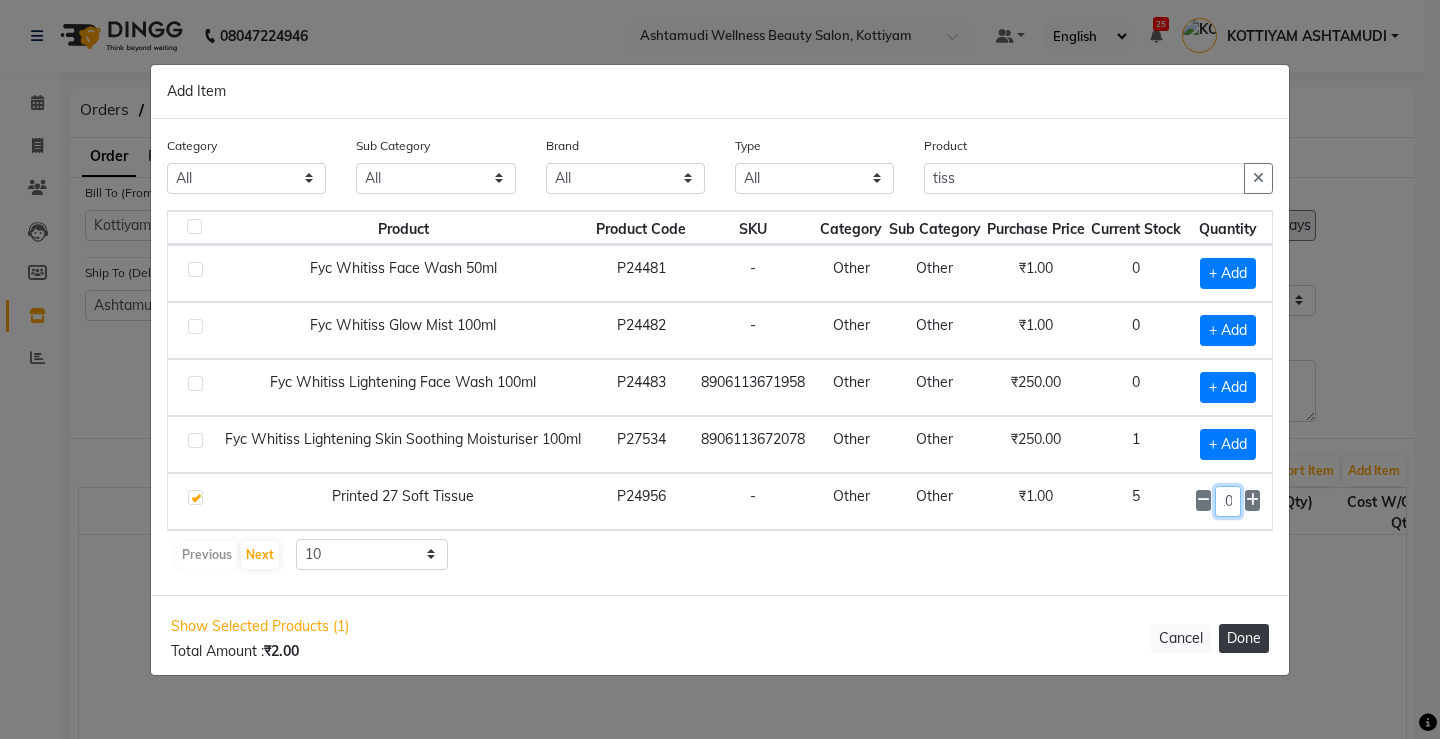 type on "20" 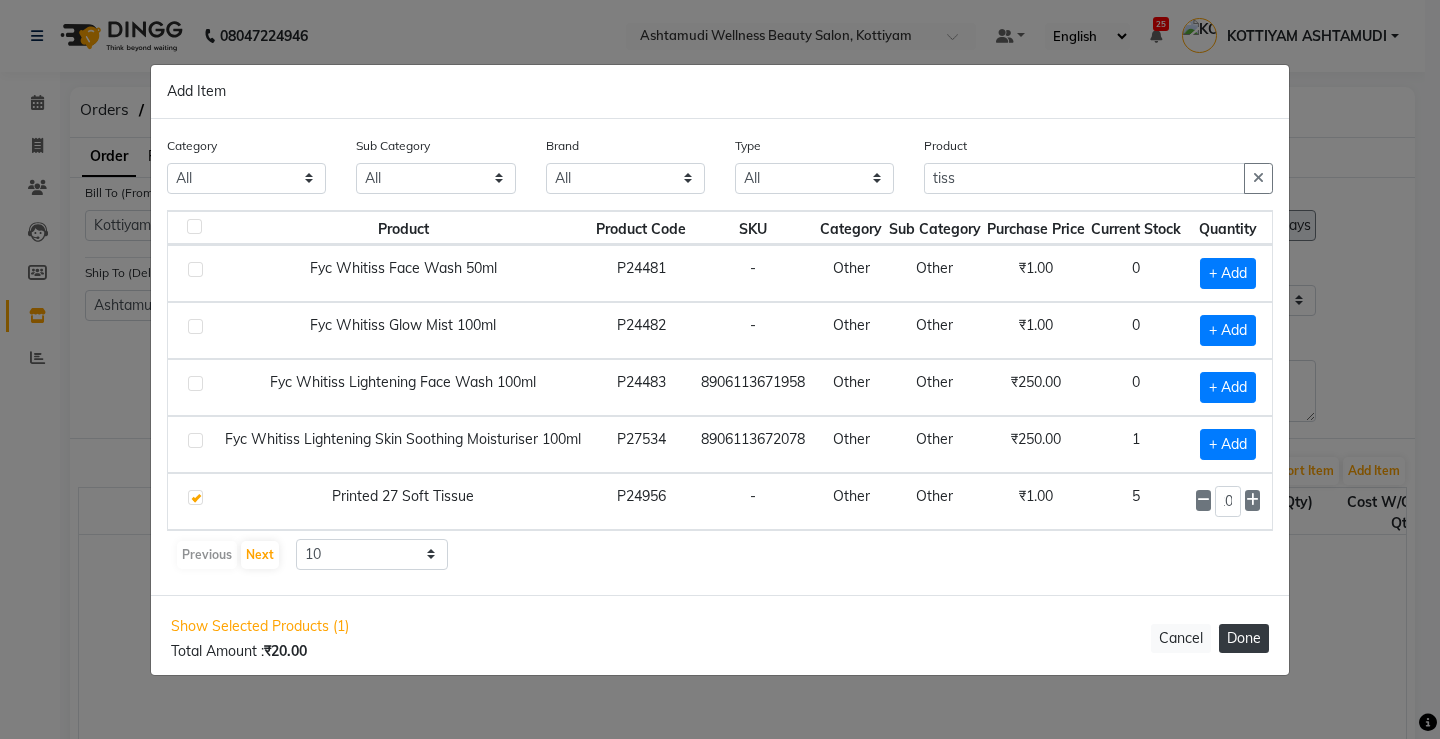 click on "Done" 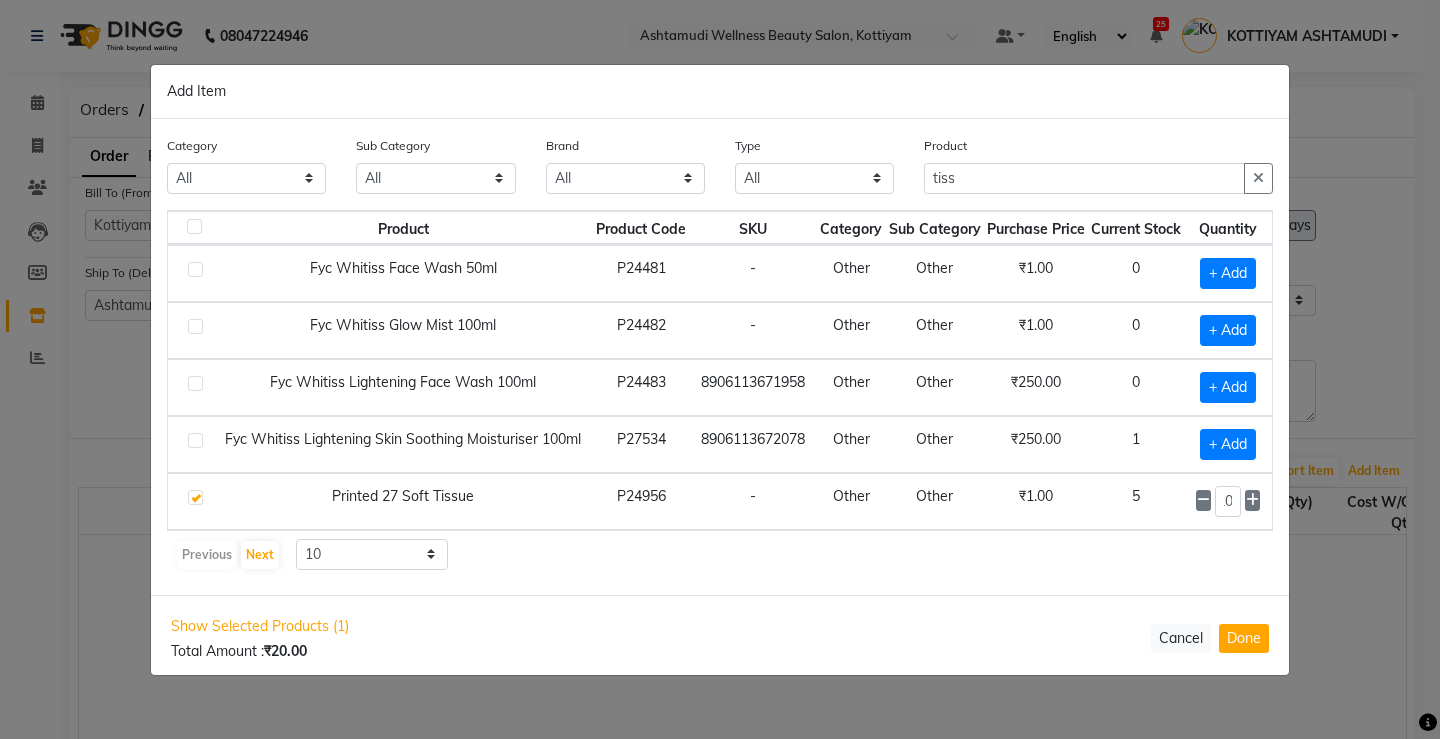 scroll, scrollTop: 0, scrollLeft: 0, axis: both 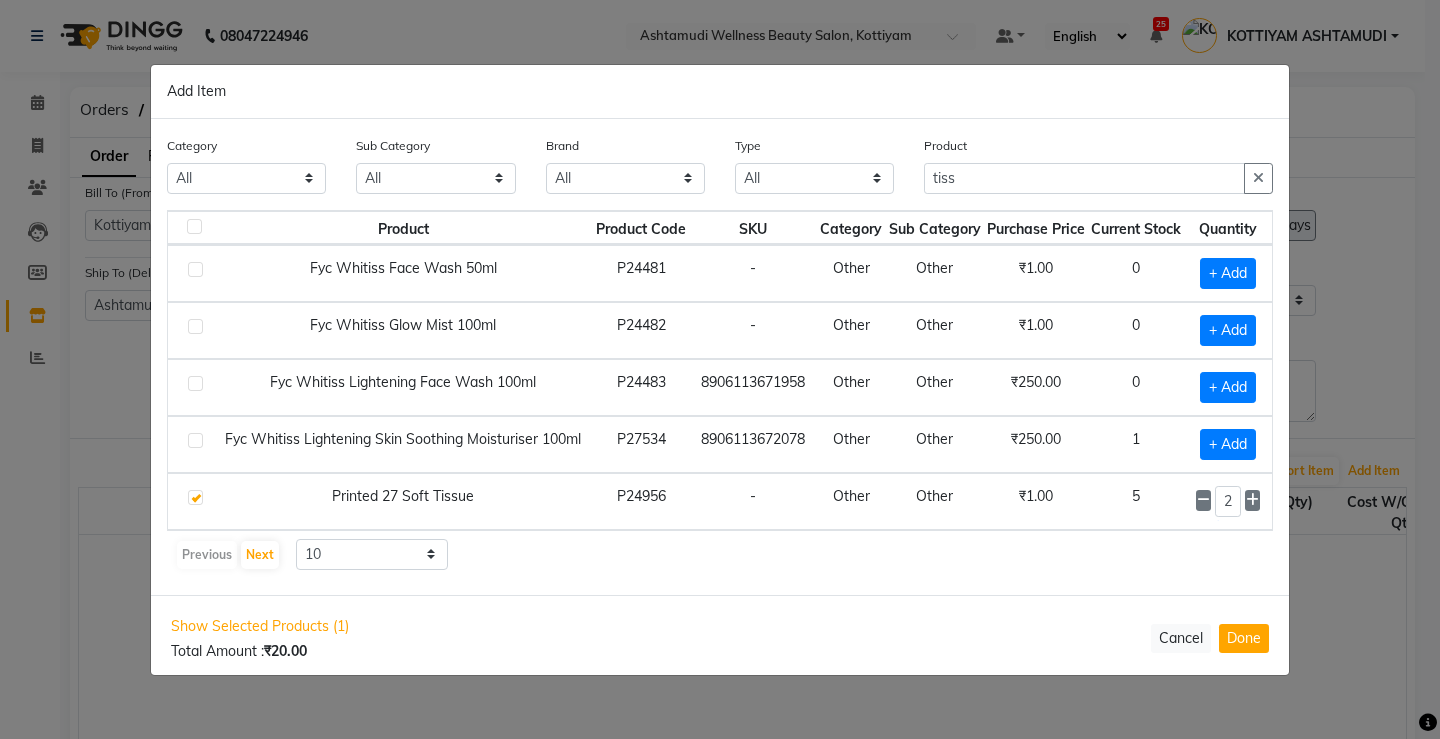 select on "1801" 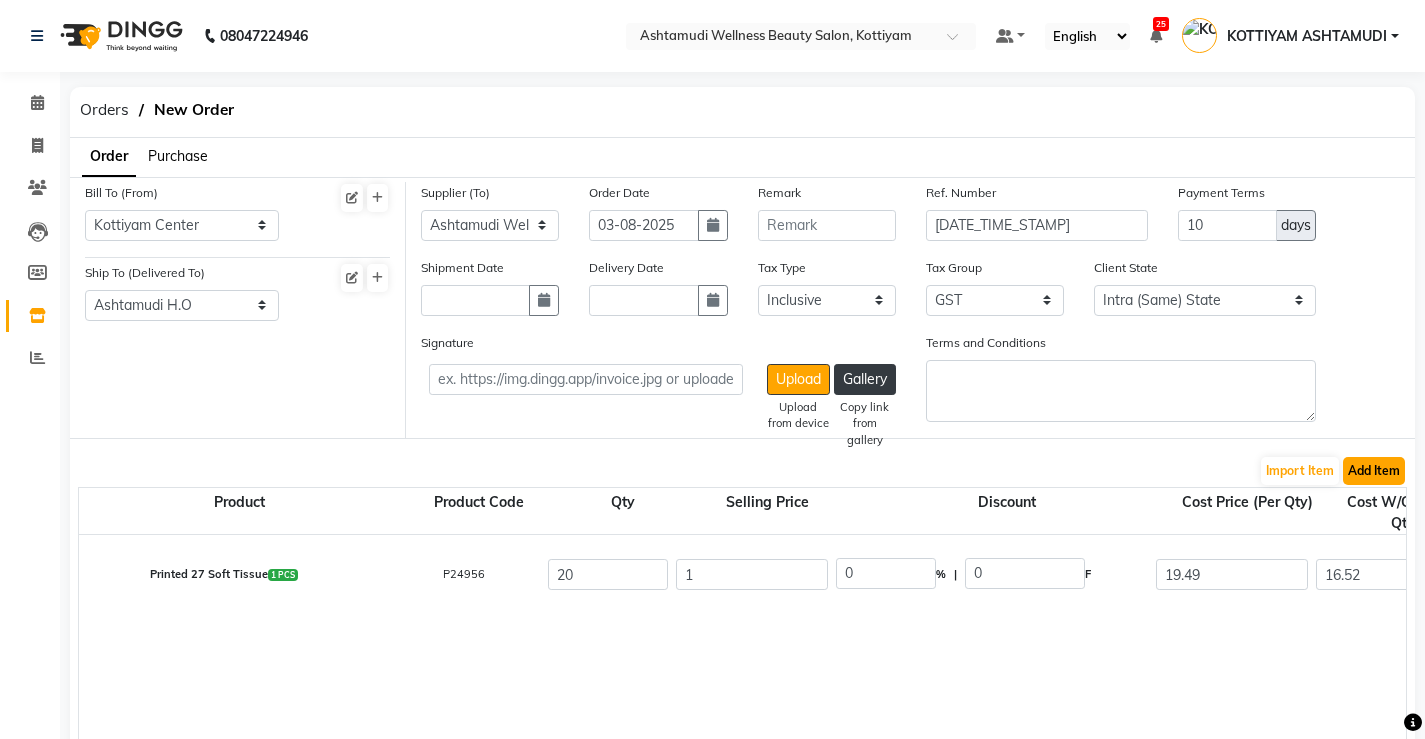 click on "Add Item" 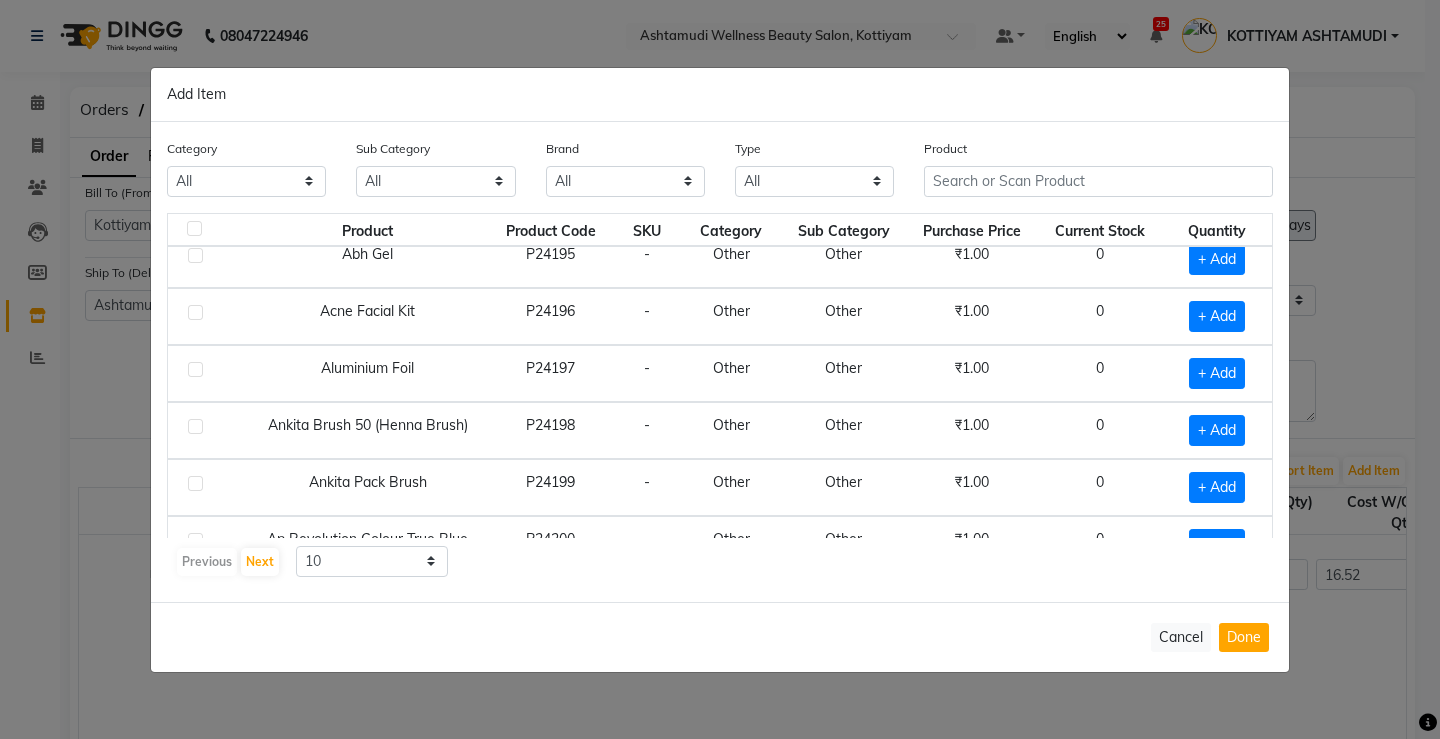 scroll, scrollTop: 281, scrollLeft: 0, axis: vertical 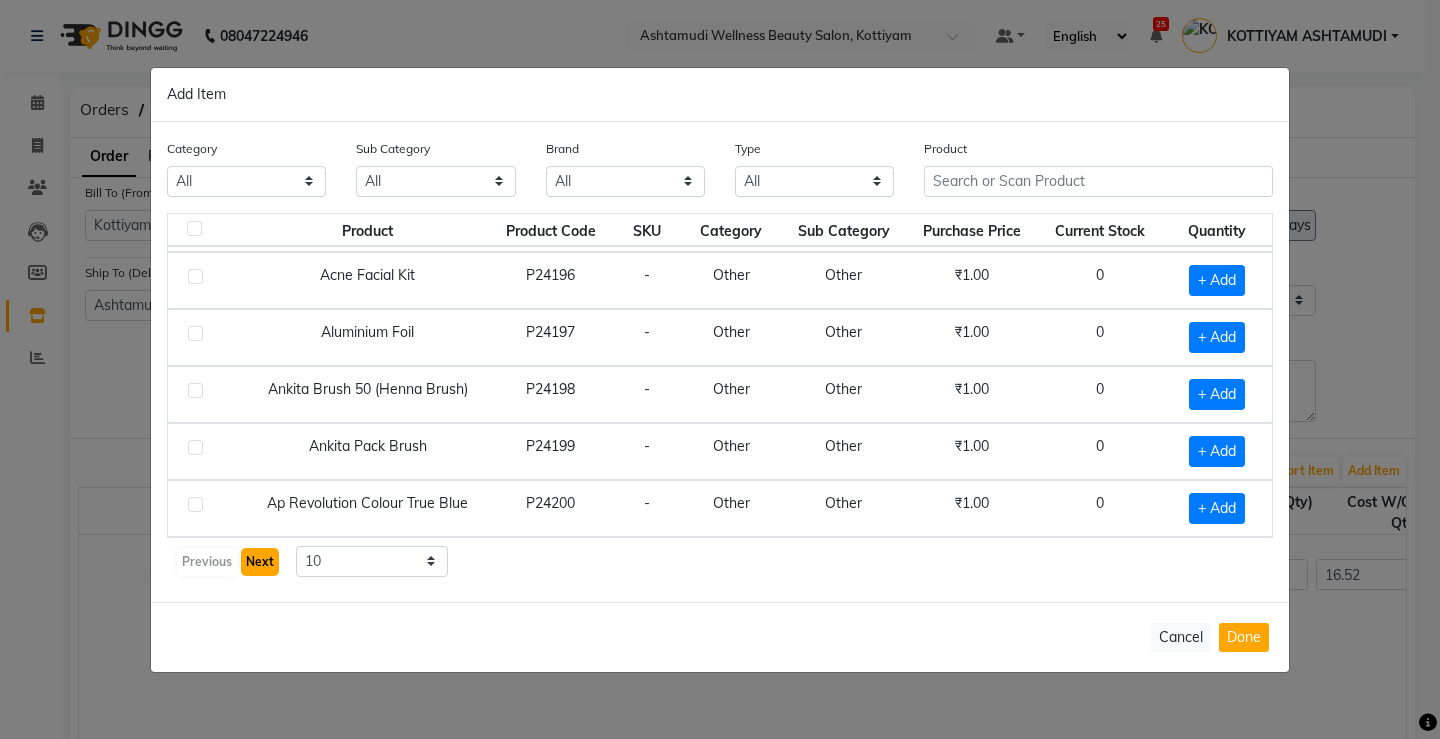 click on "Next" 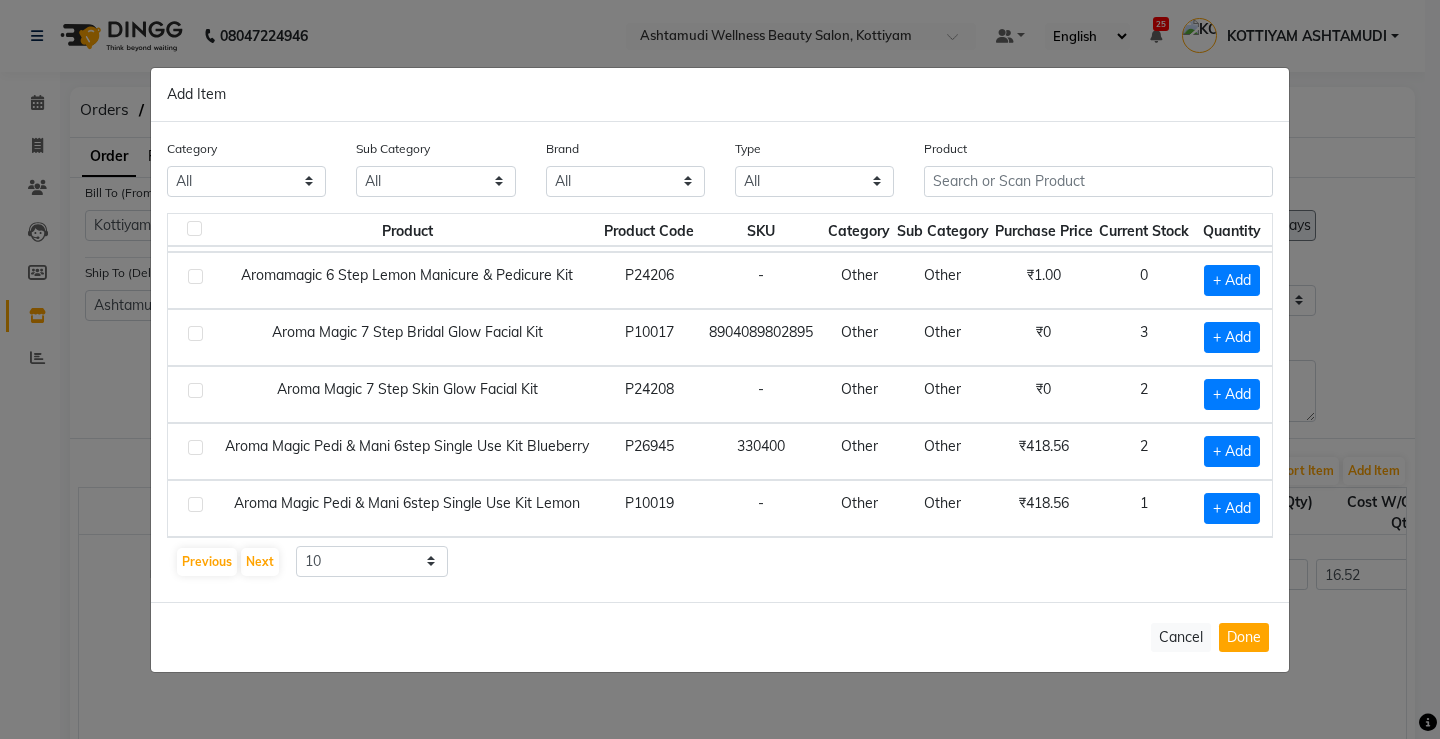 scroll, scrollTop: 0, scrollLeft: 0, axis: both 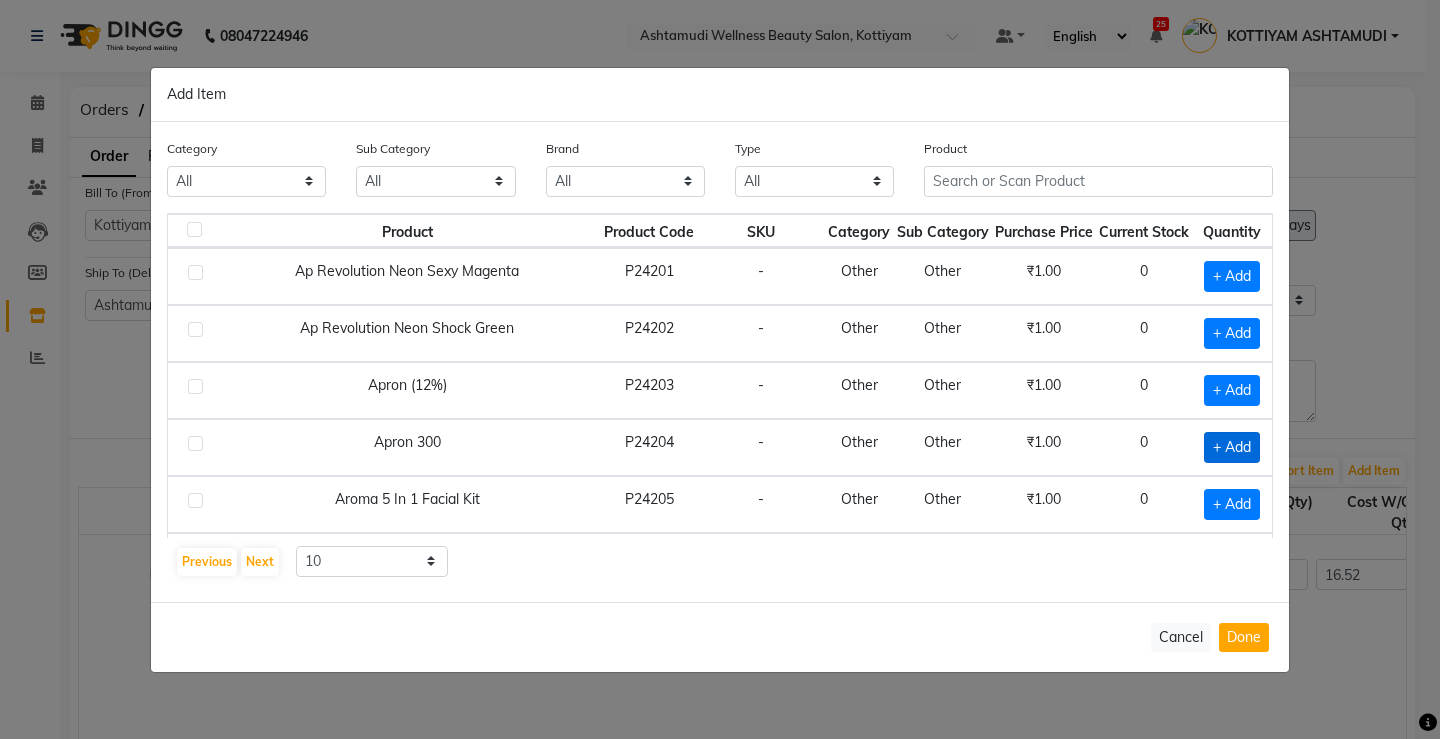 click on "+ Add" 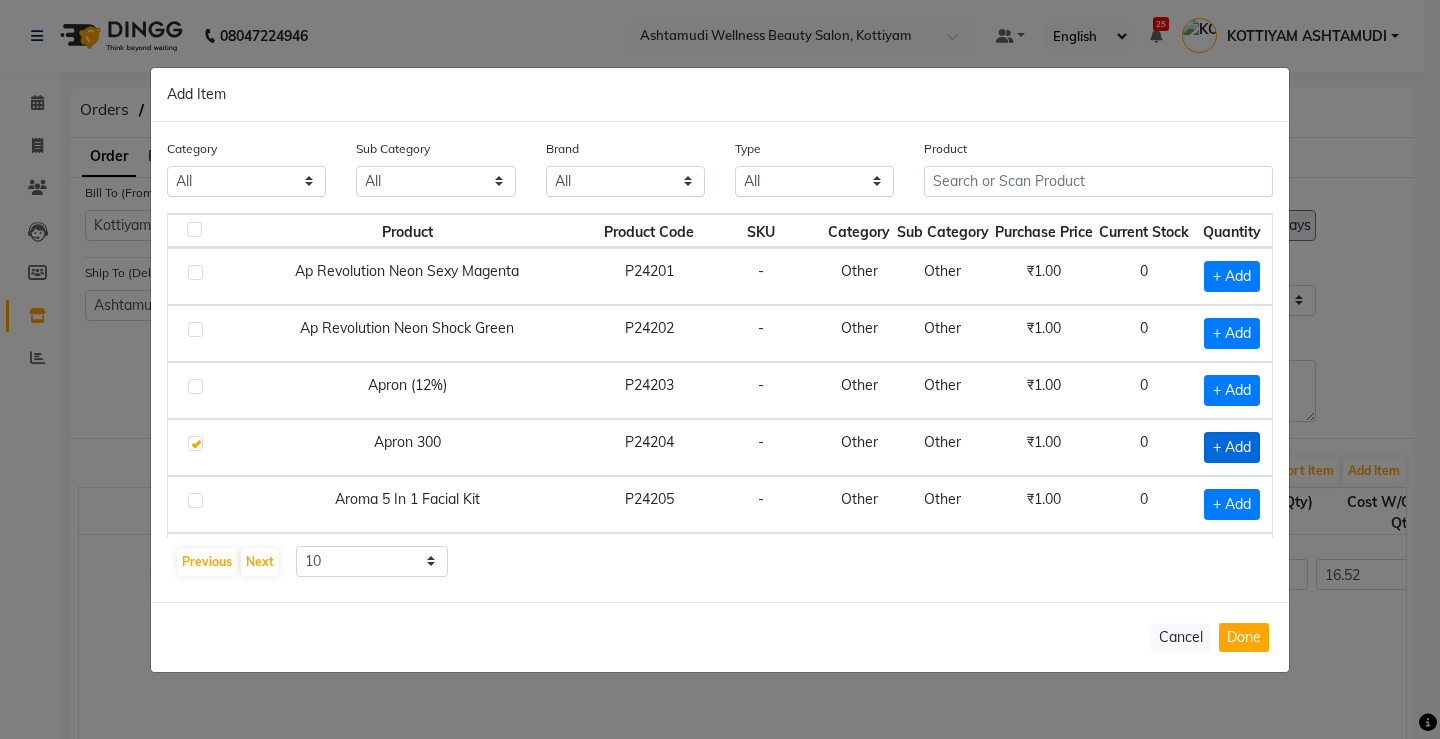 checkbox on "true" 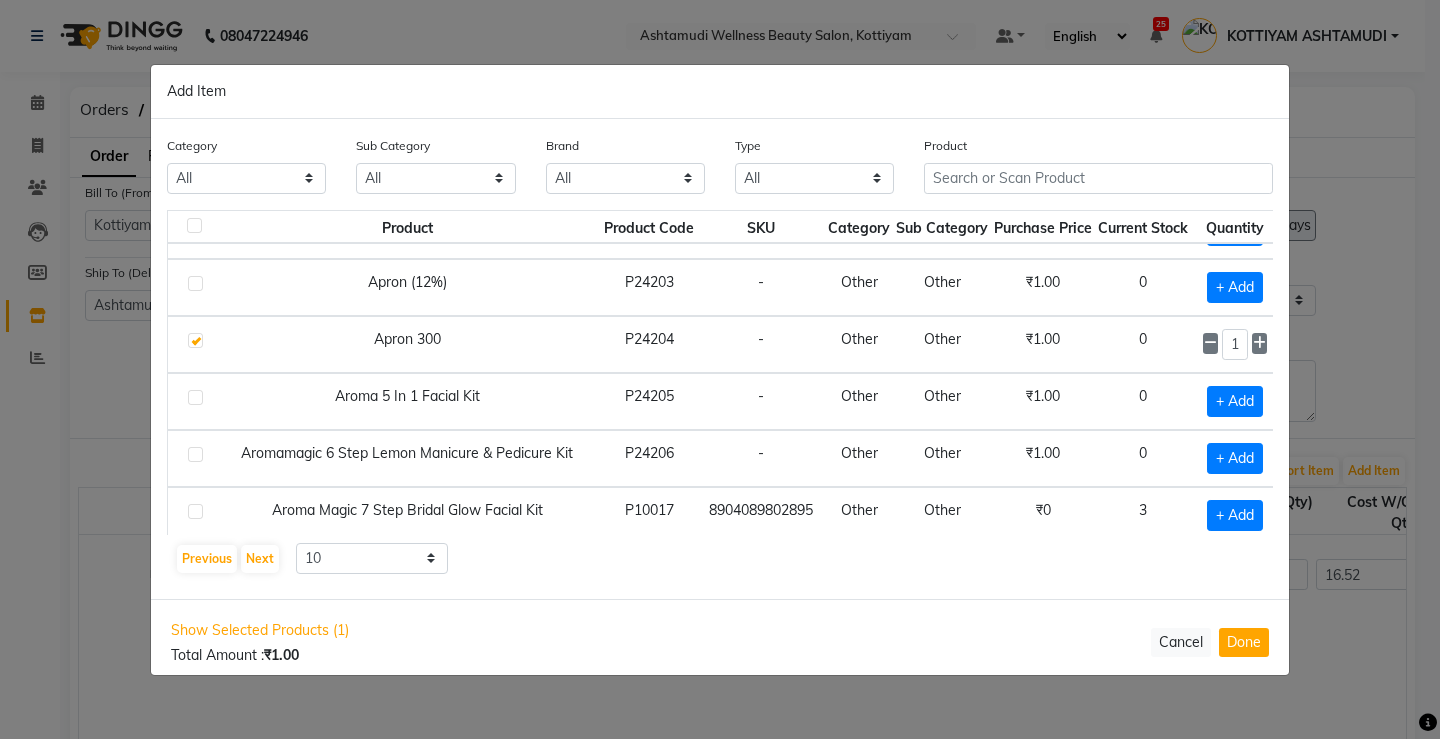 scroll, scrollTop: 200, scrollLeft: 0, axis: vertical 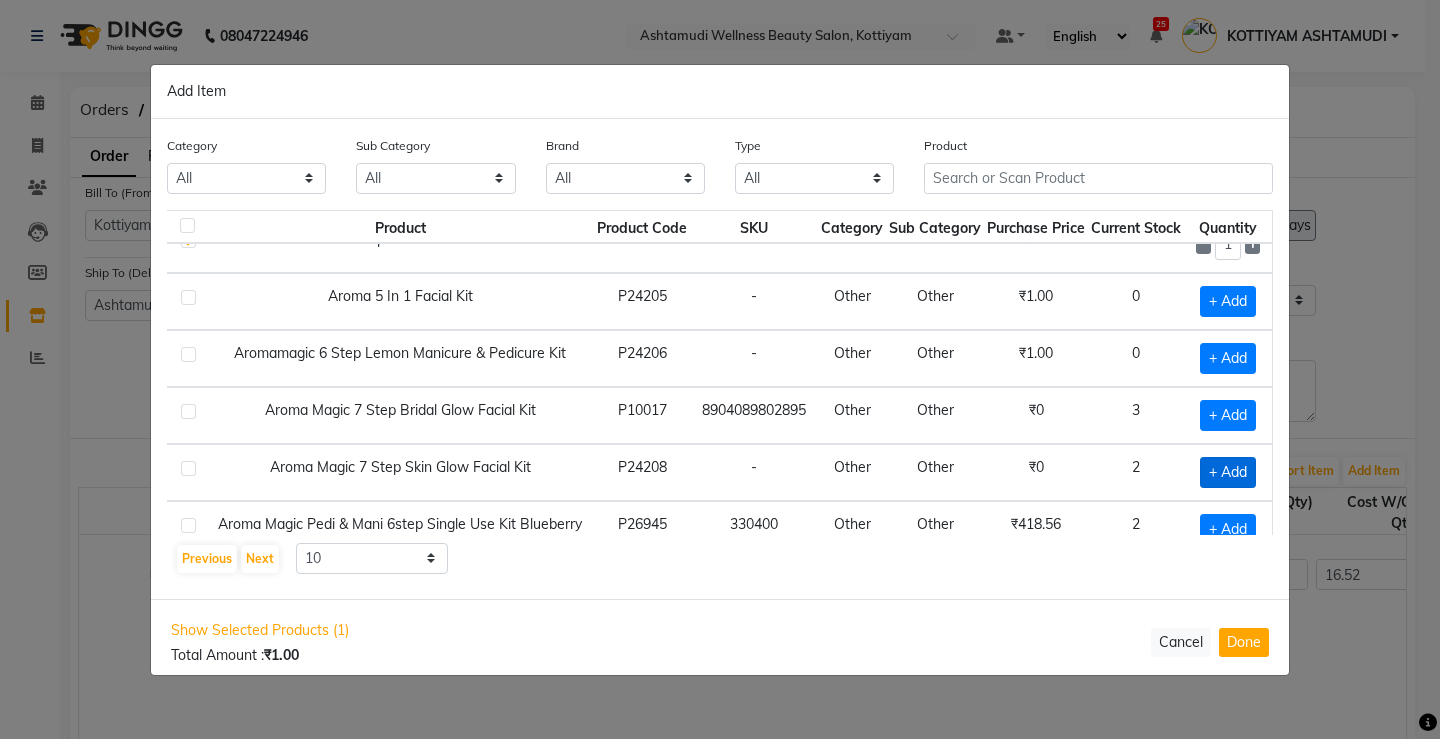 click on "+ Add" 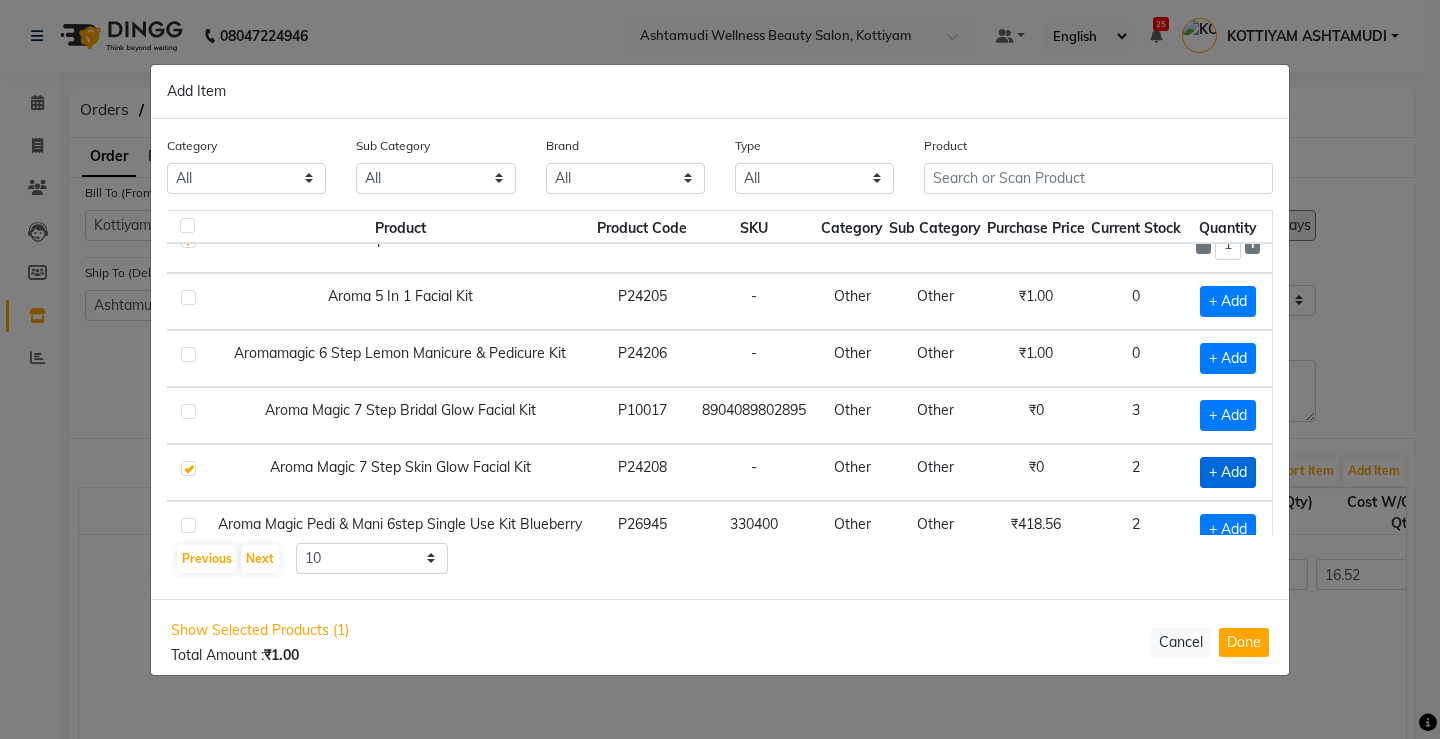checkbox on "true" 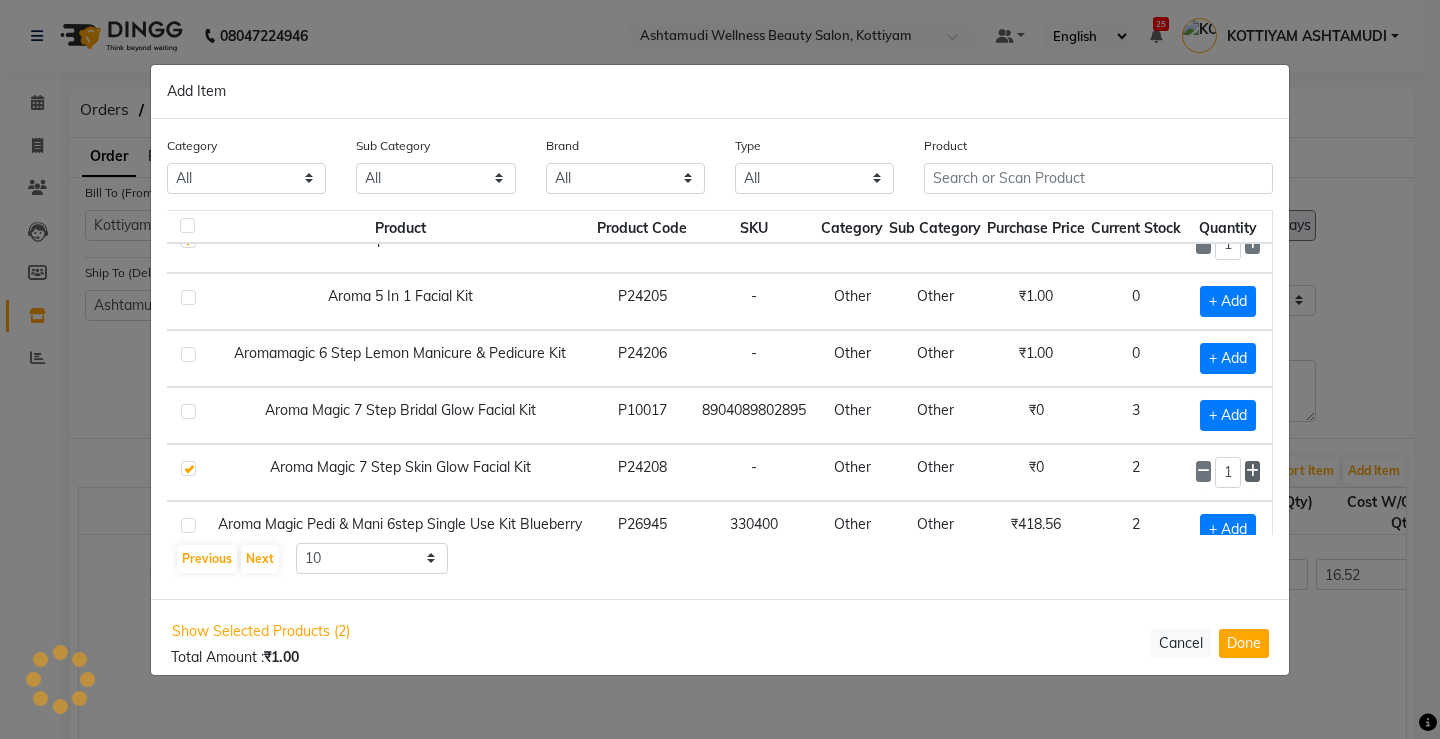 click 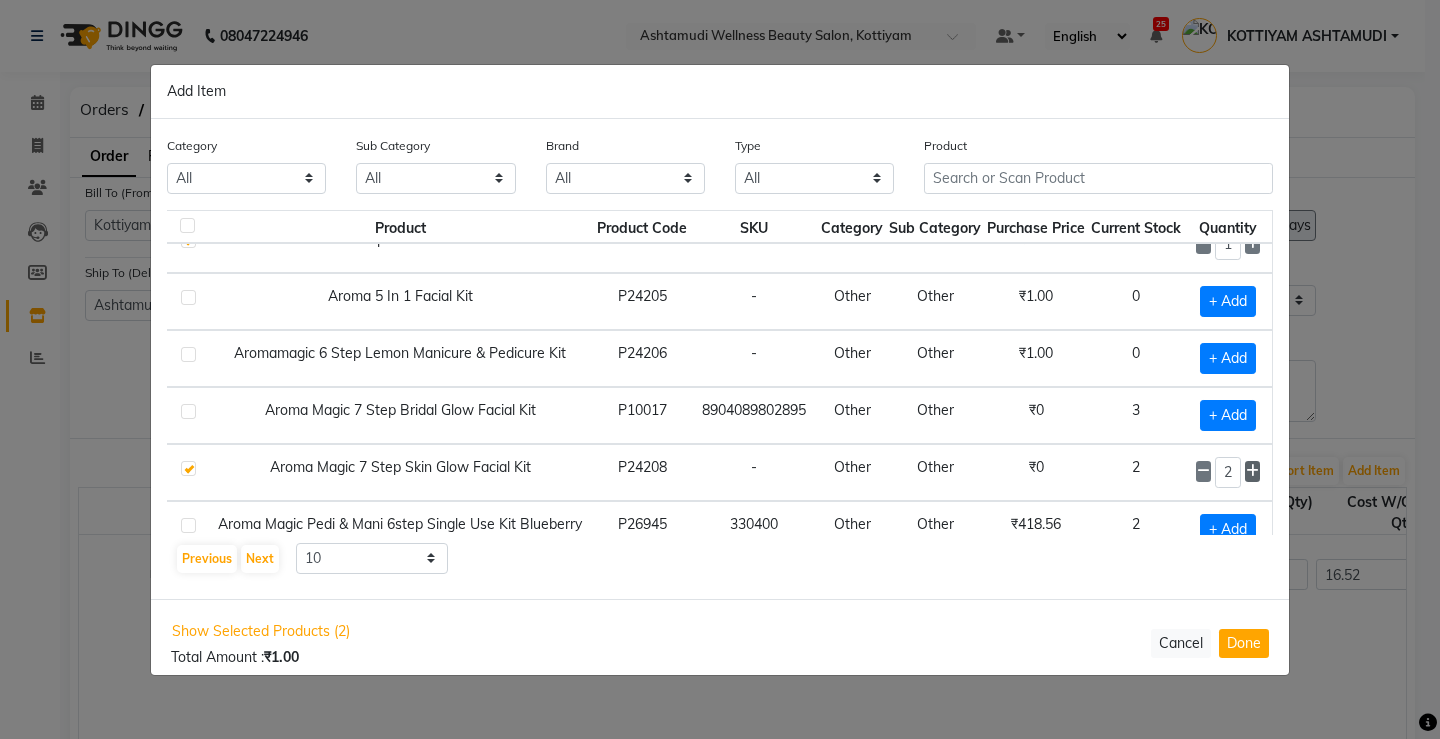 click 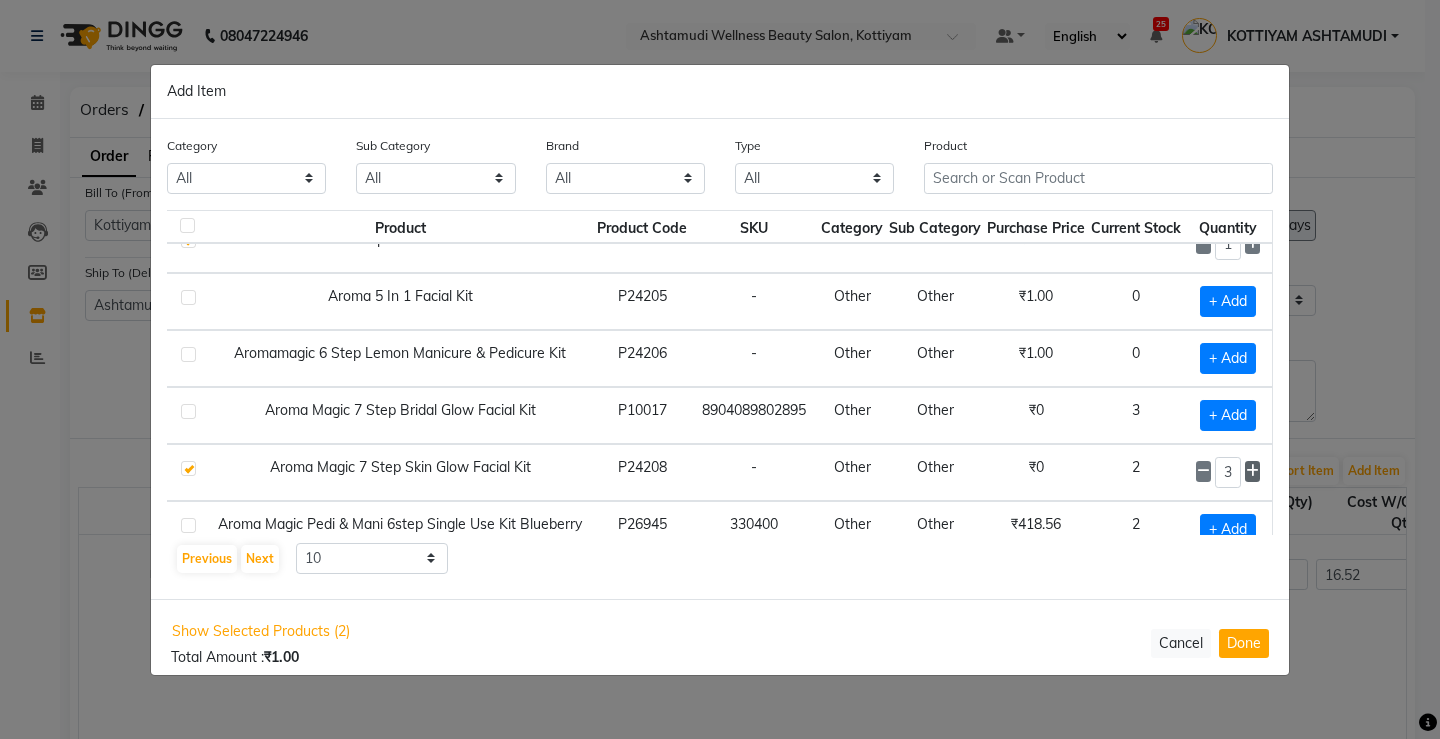 click 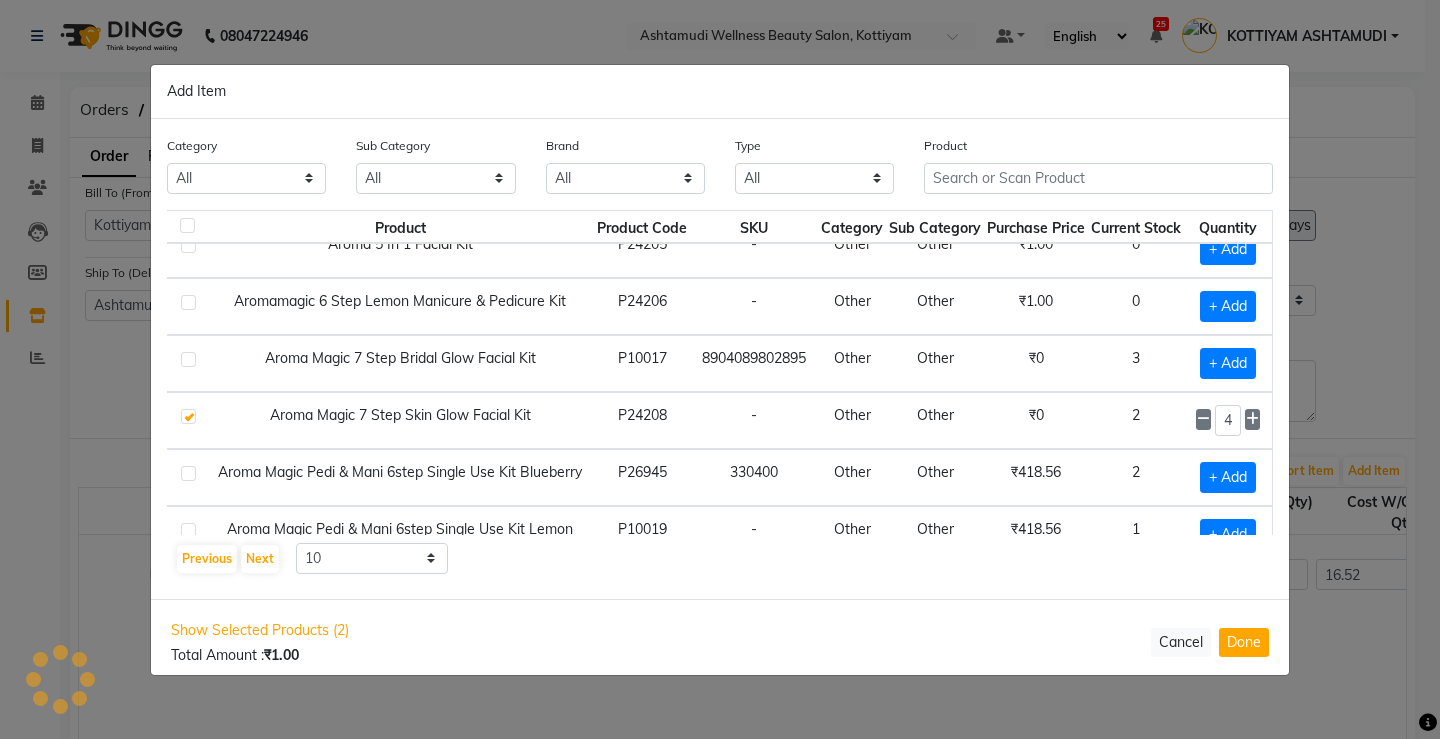 scroll, scrollTop: 296, scrollLeft: 30, axis: both 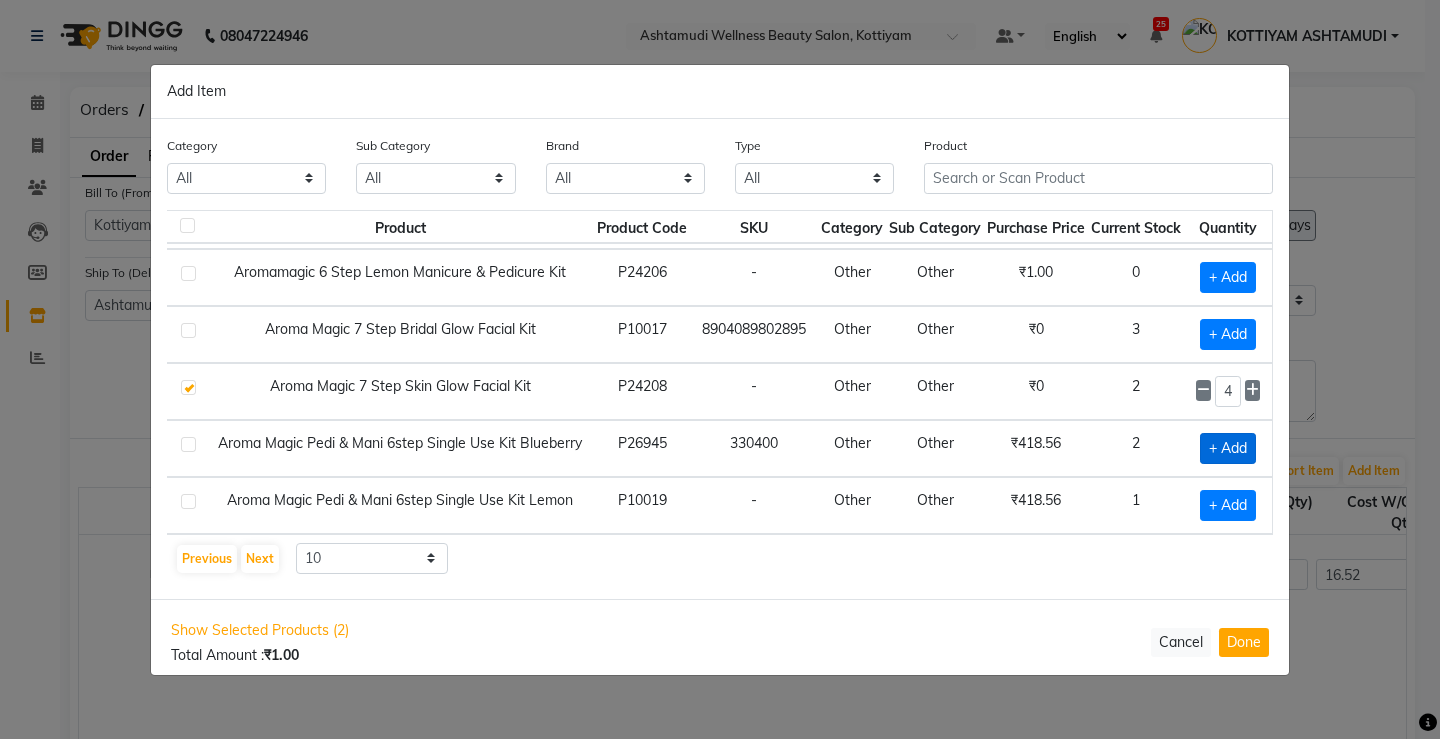click on "+ Add" 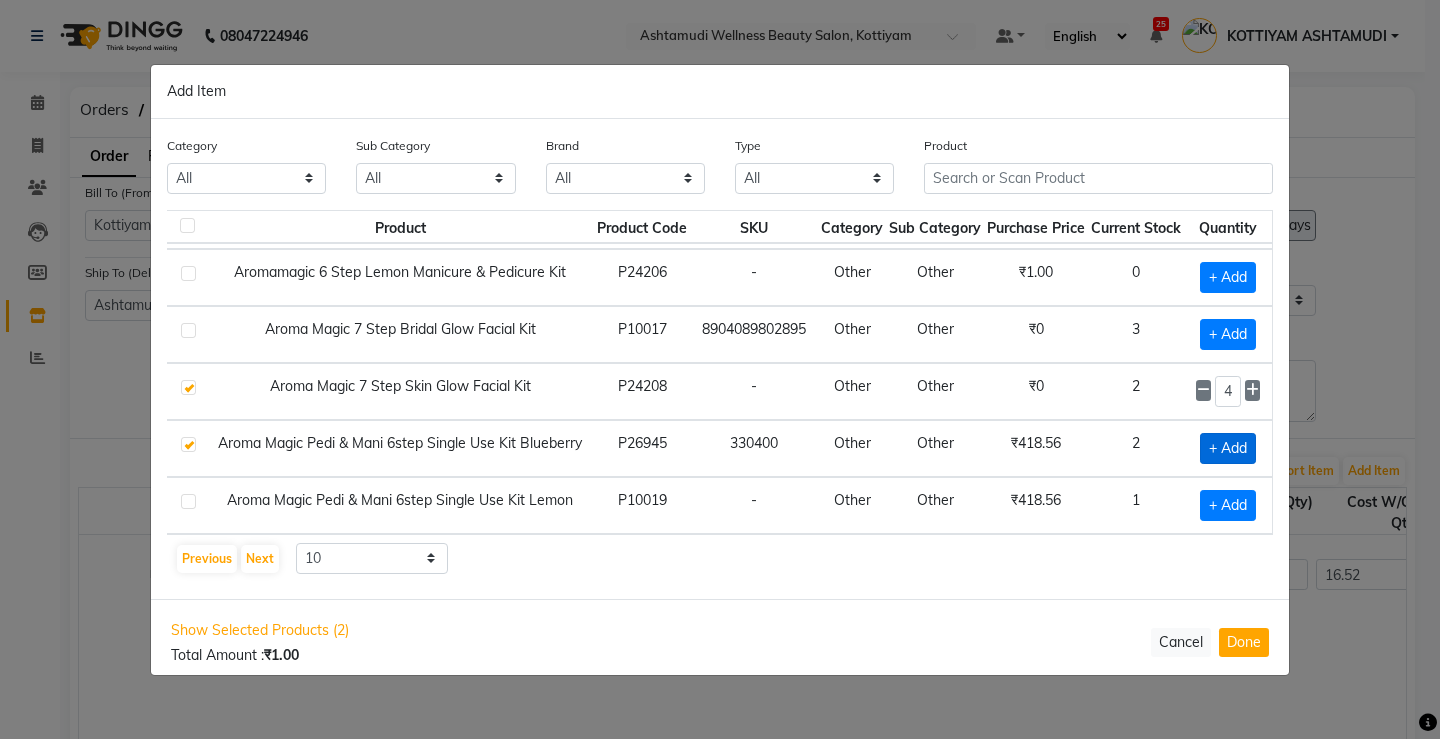 checkbox on "true" 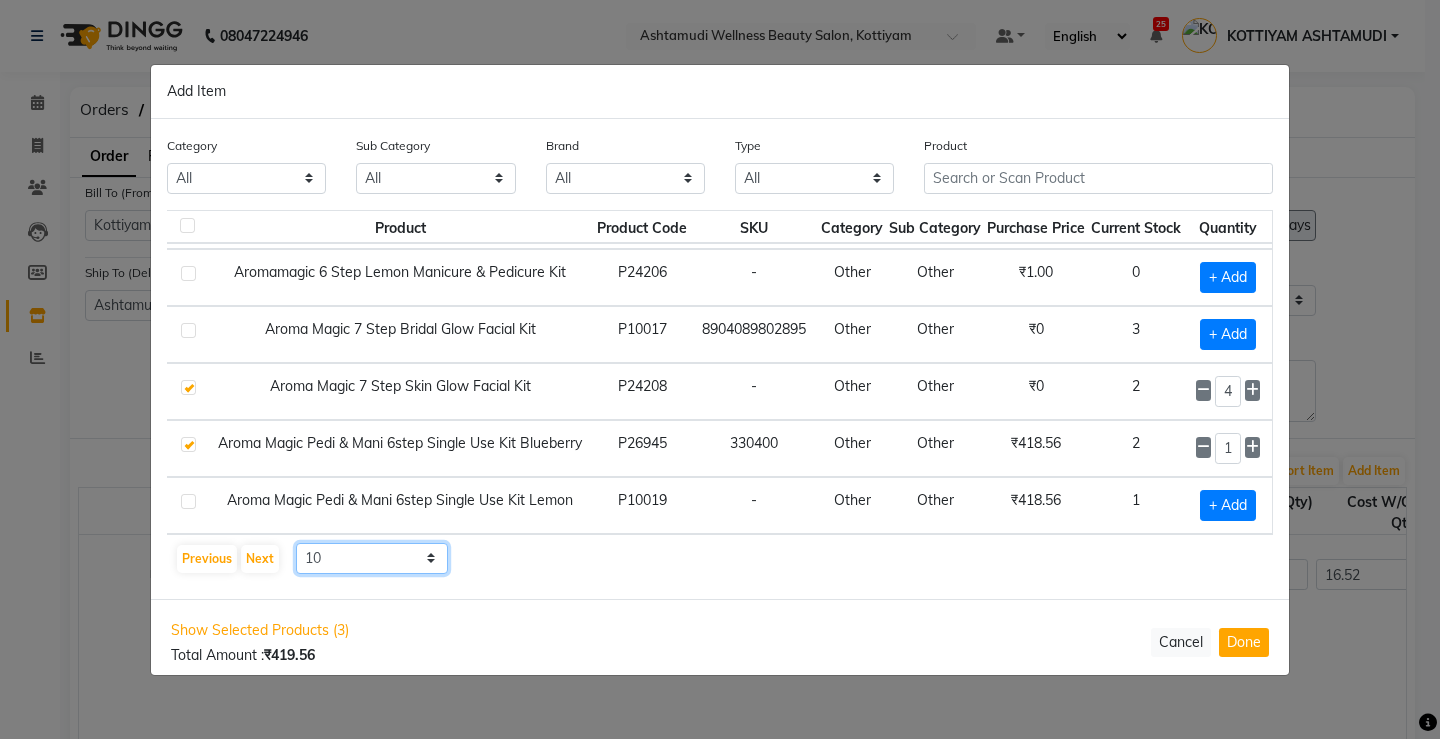 click on "10 50 100" 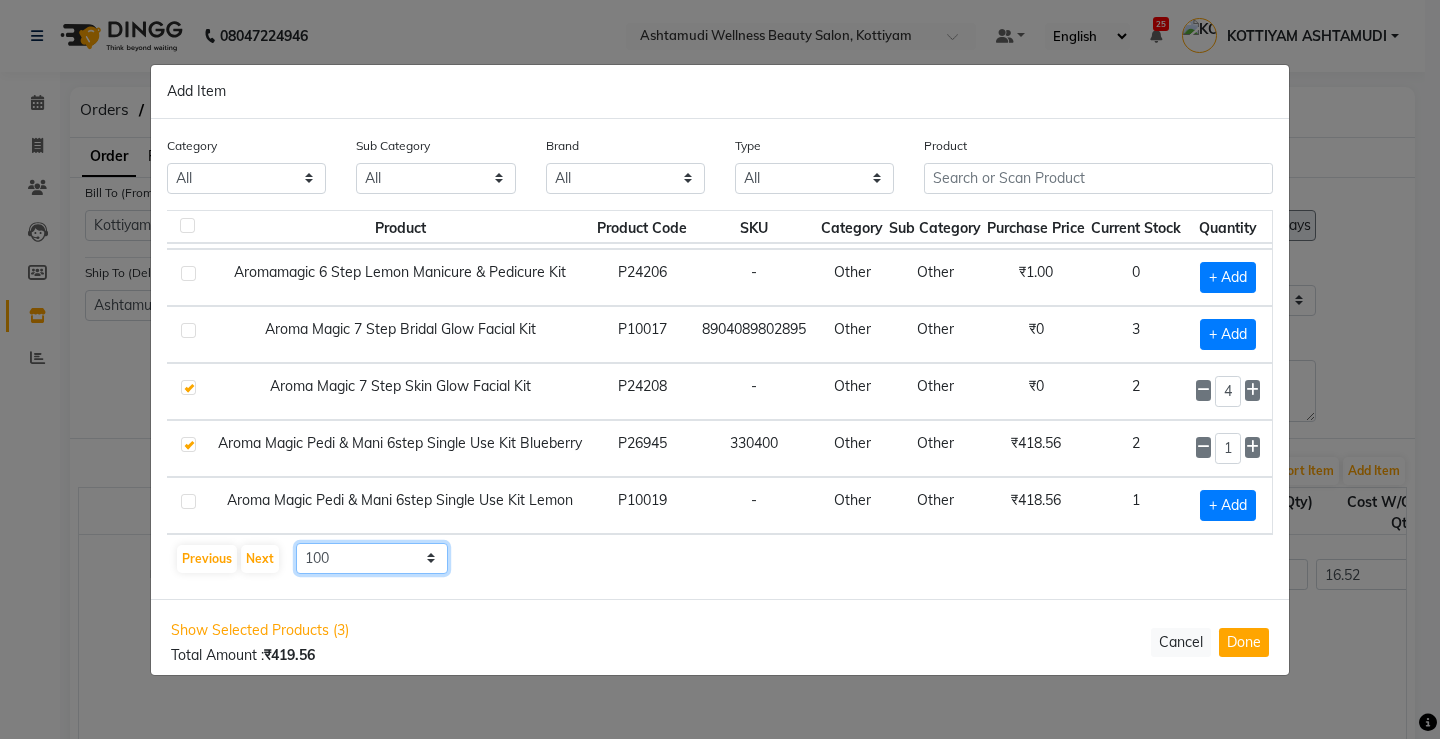 click on "10 50 100" 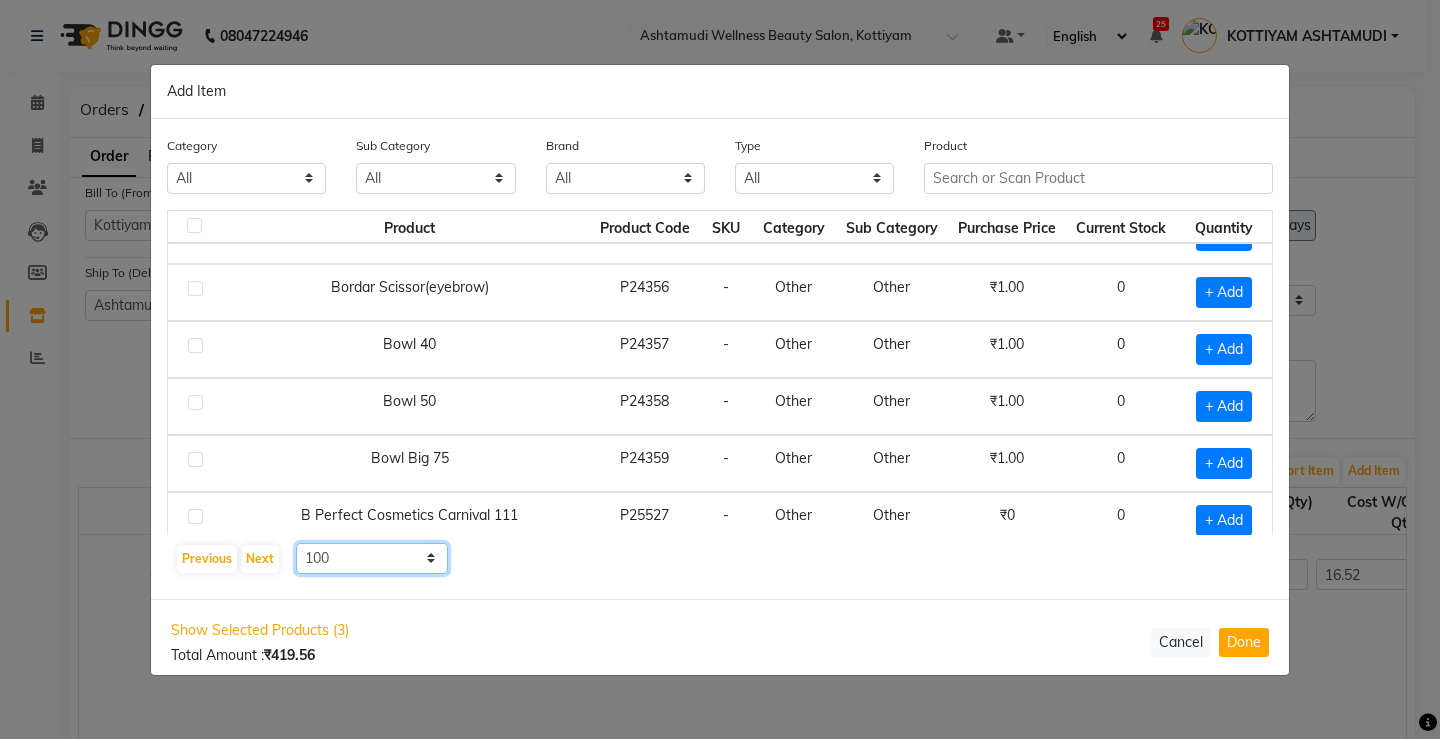 scroll, scrollTop: 5411, scrollLeft: 0, axis: vertical 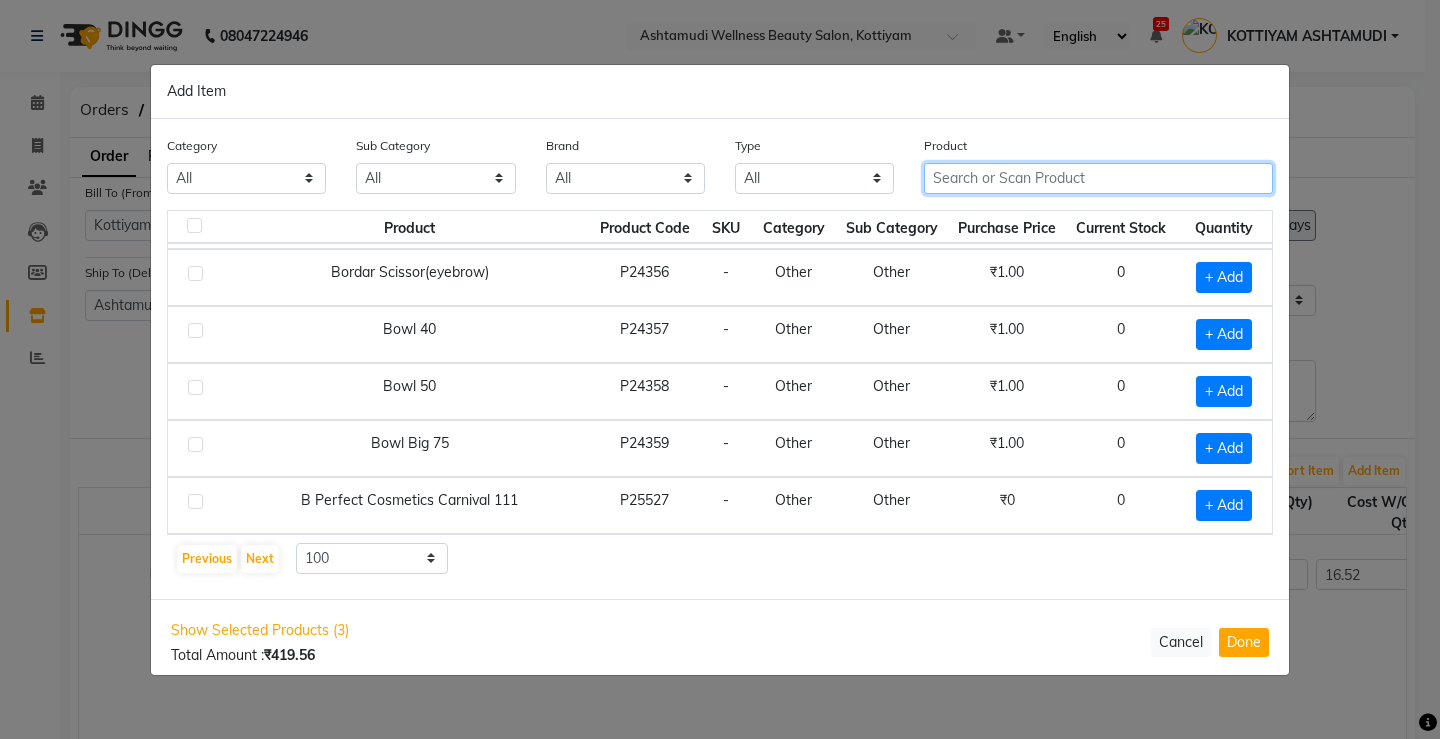 click 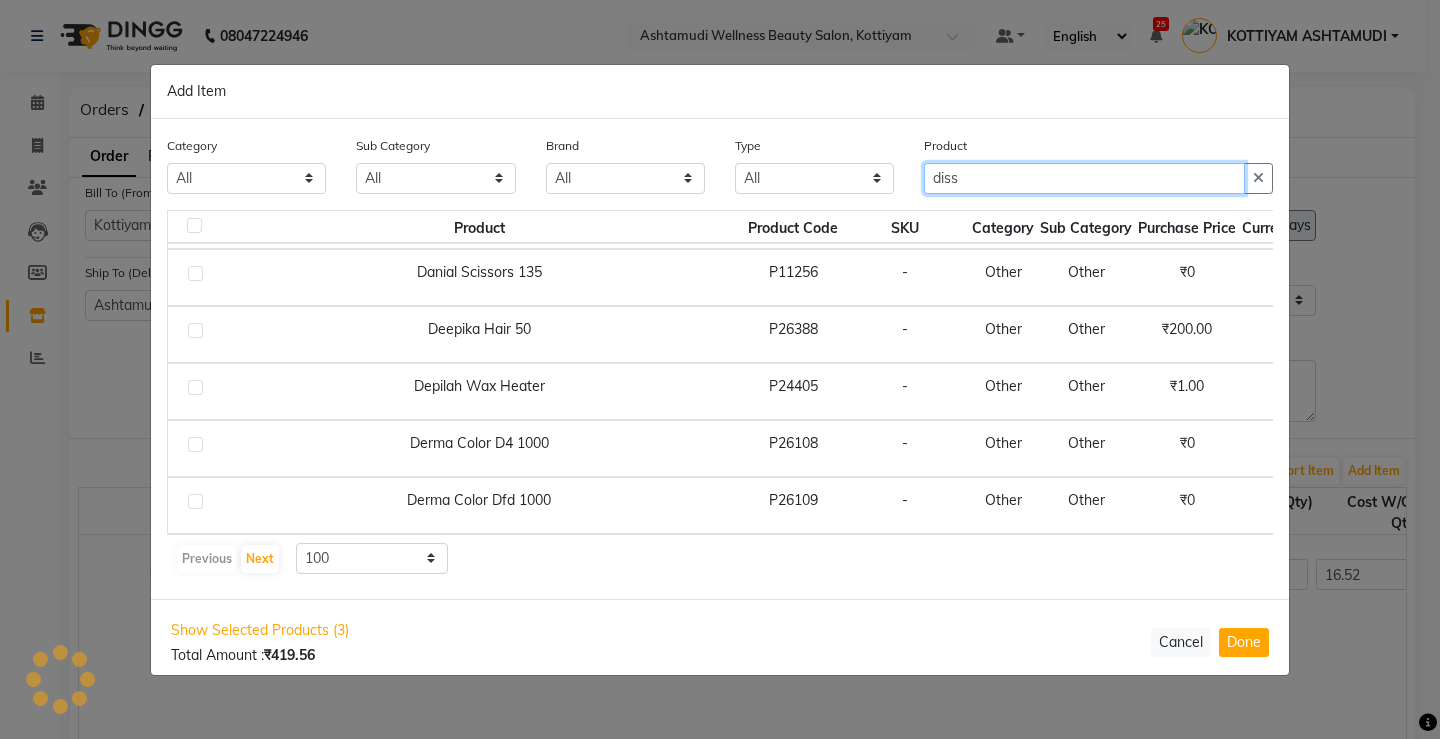 scroll, scrollTop: 0, scrollLeft: 0, axis: both 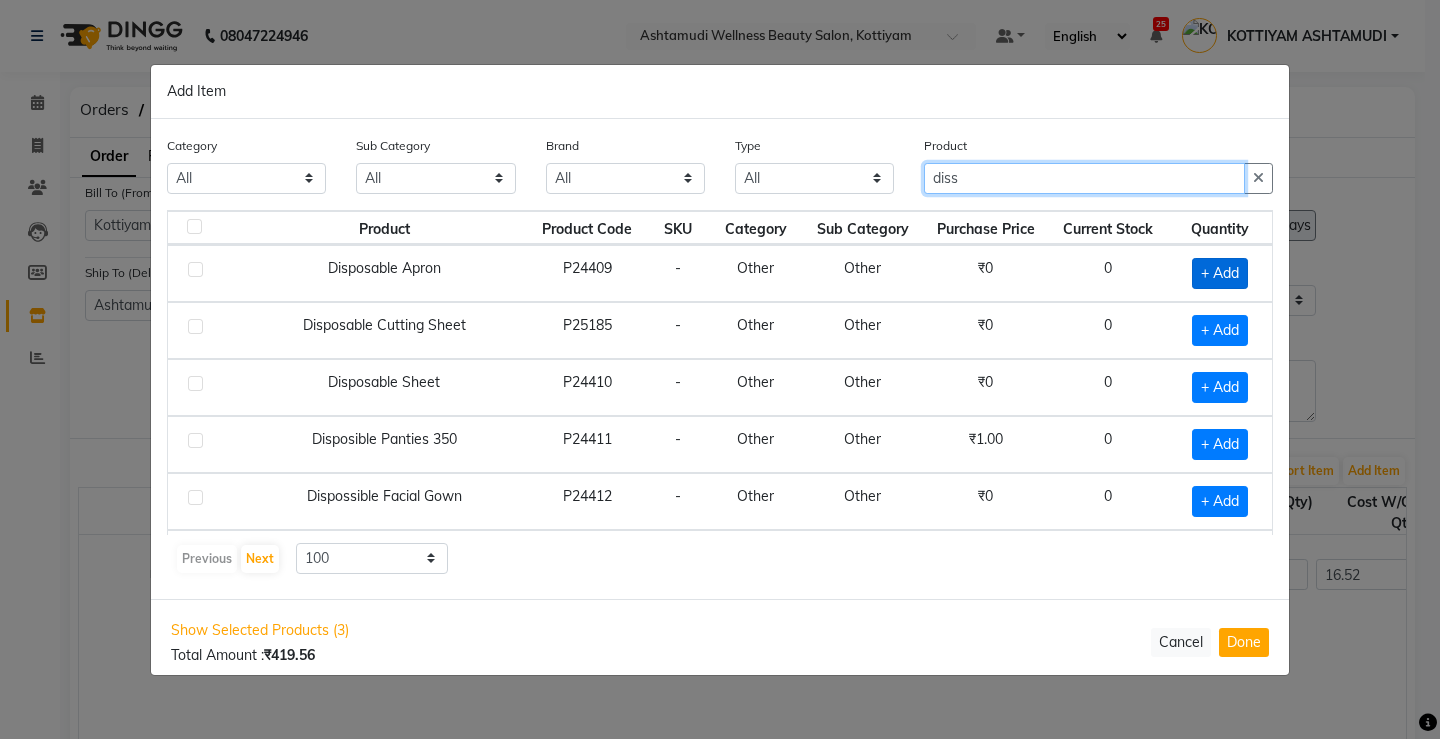 type on "diss" 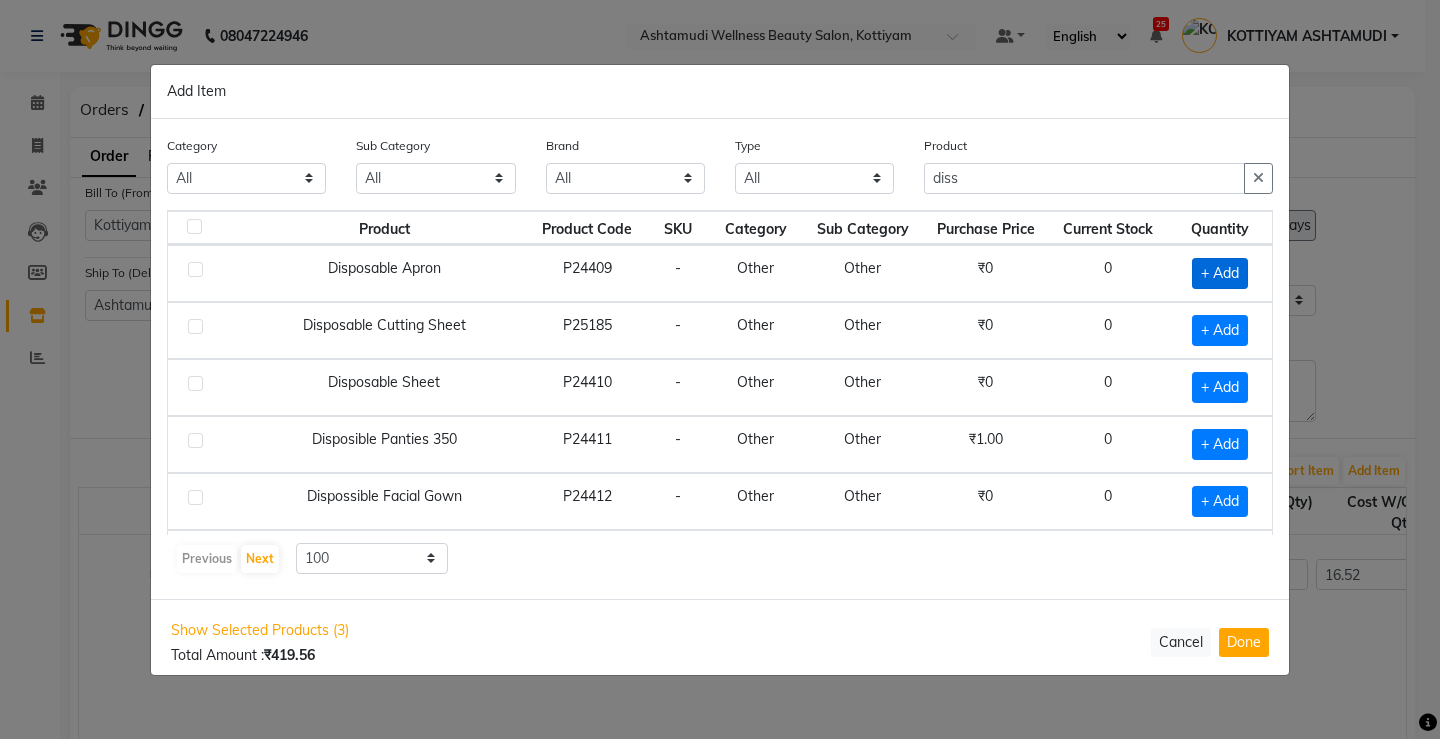 click on "+ Add" 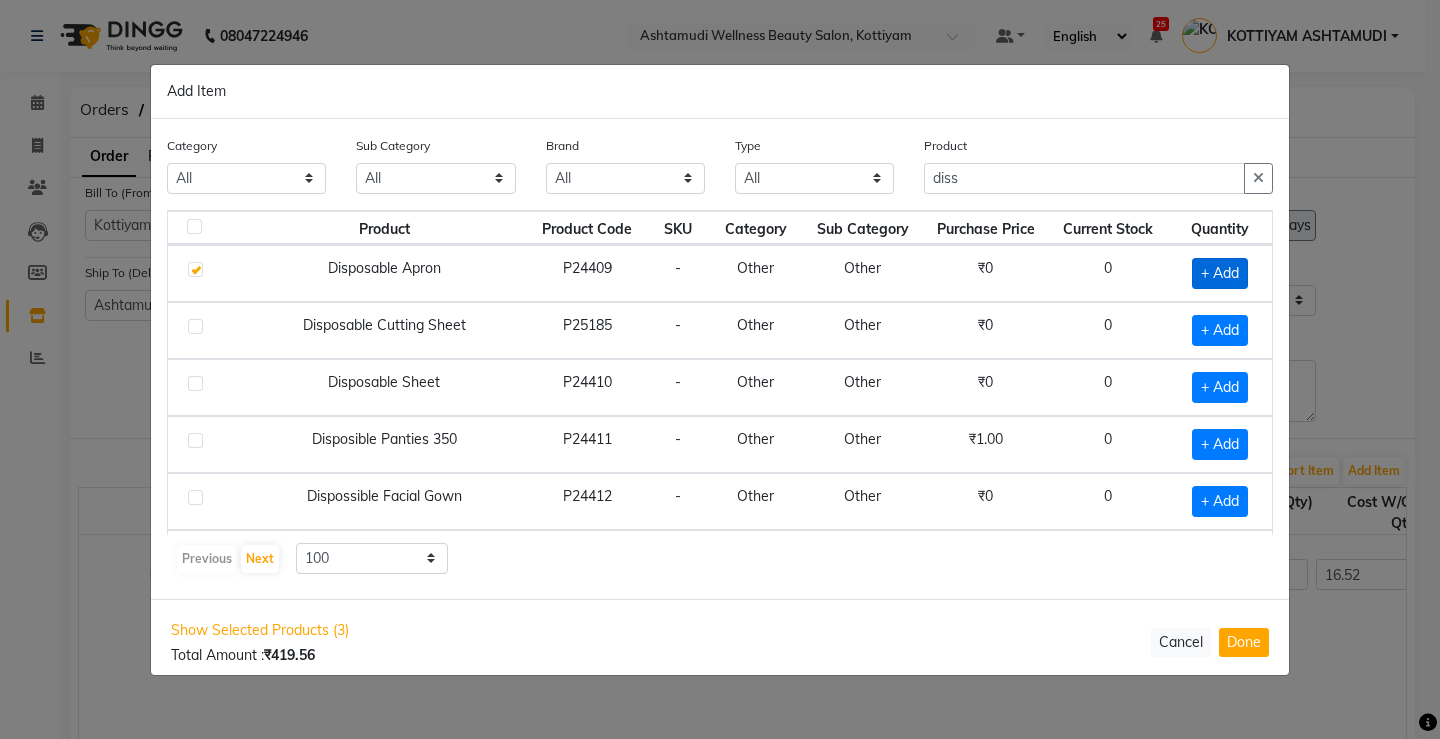 checkbox on "true" 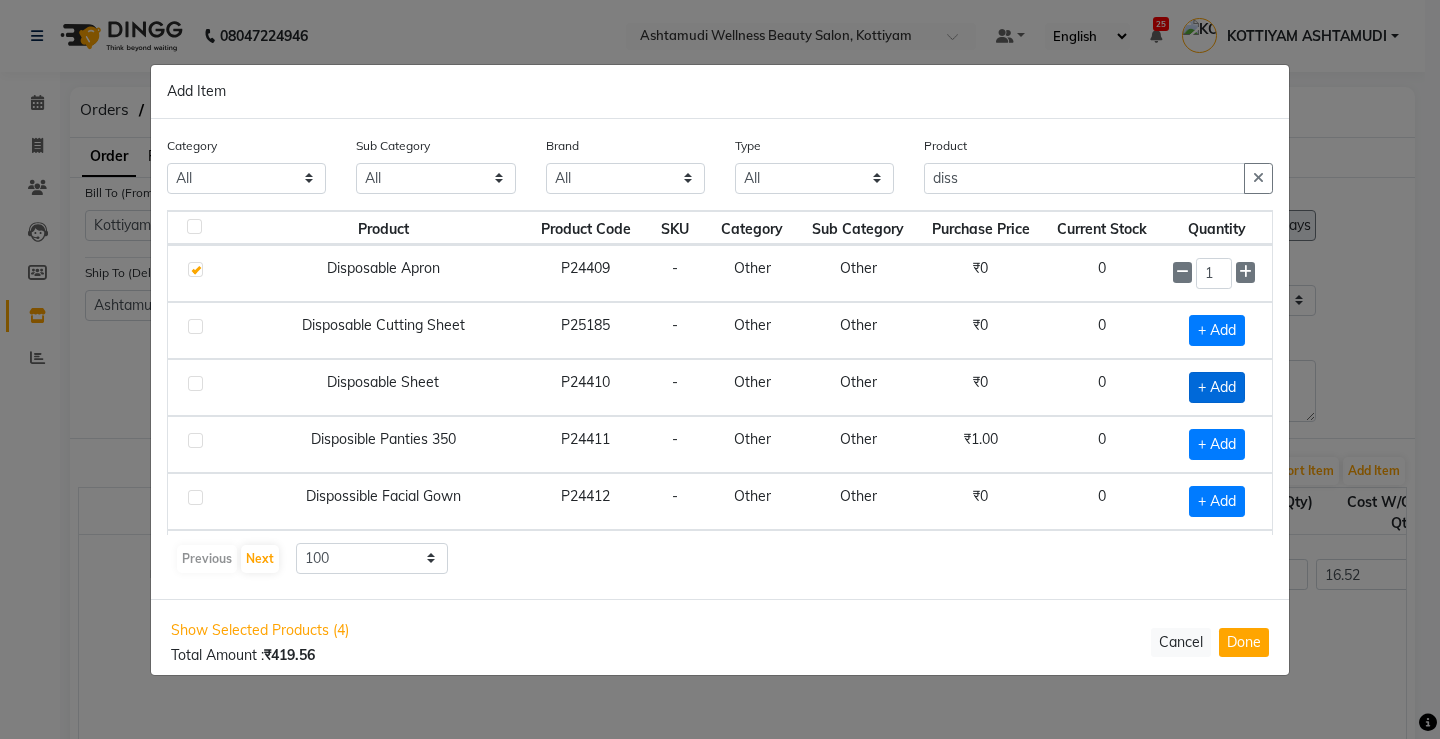 click on "+ Add" 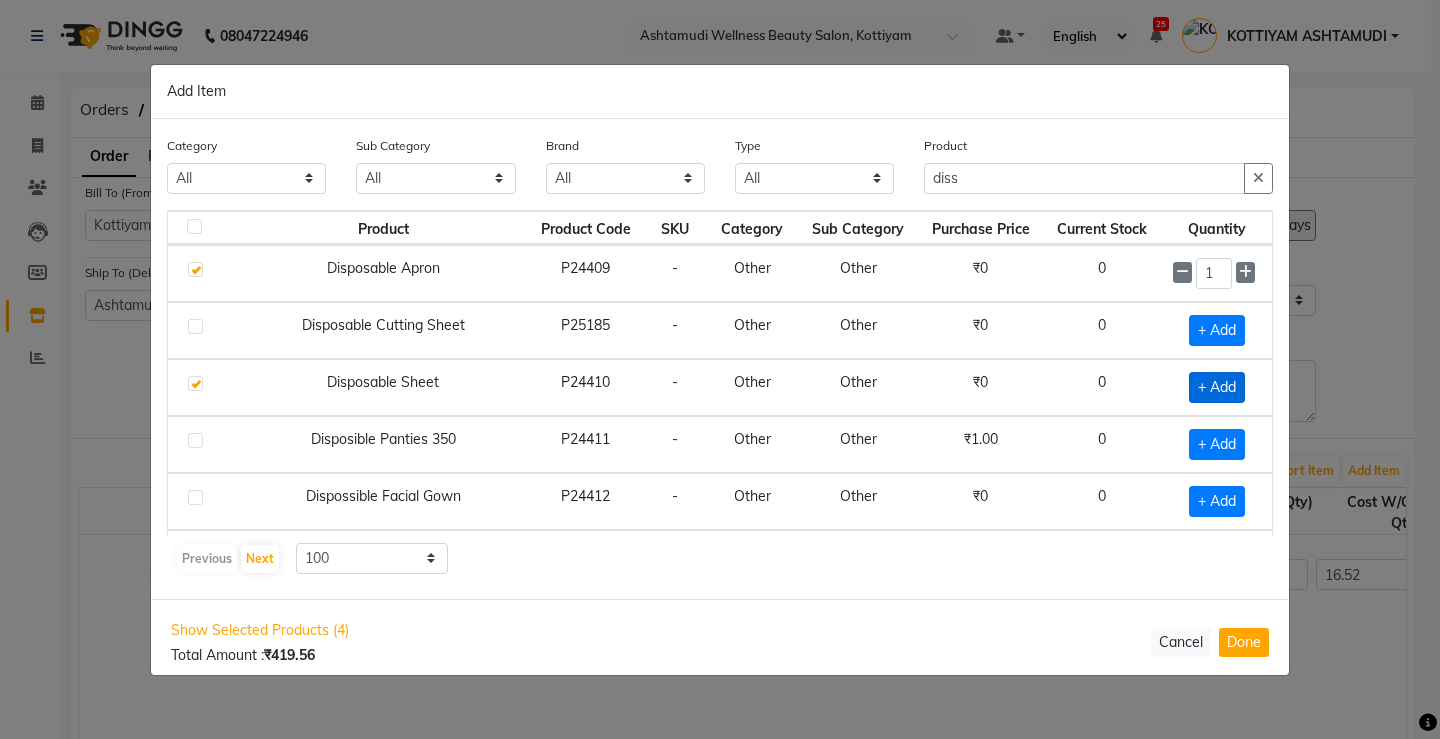 checkbox on "true" 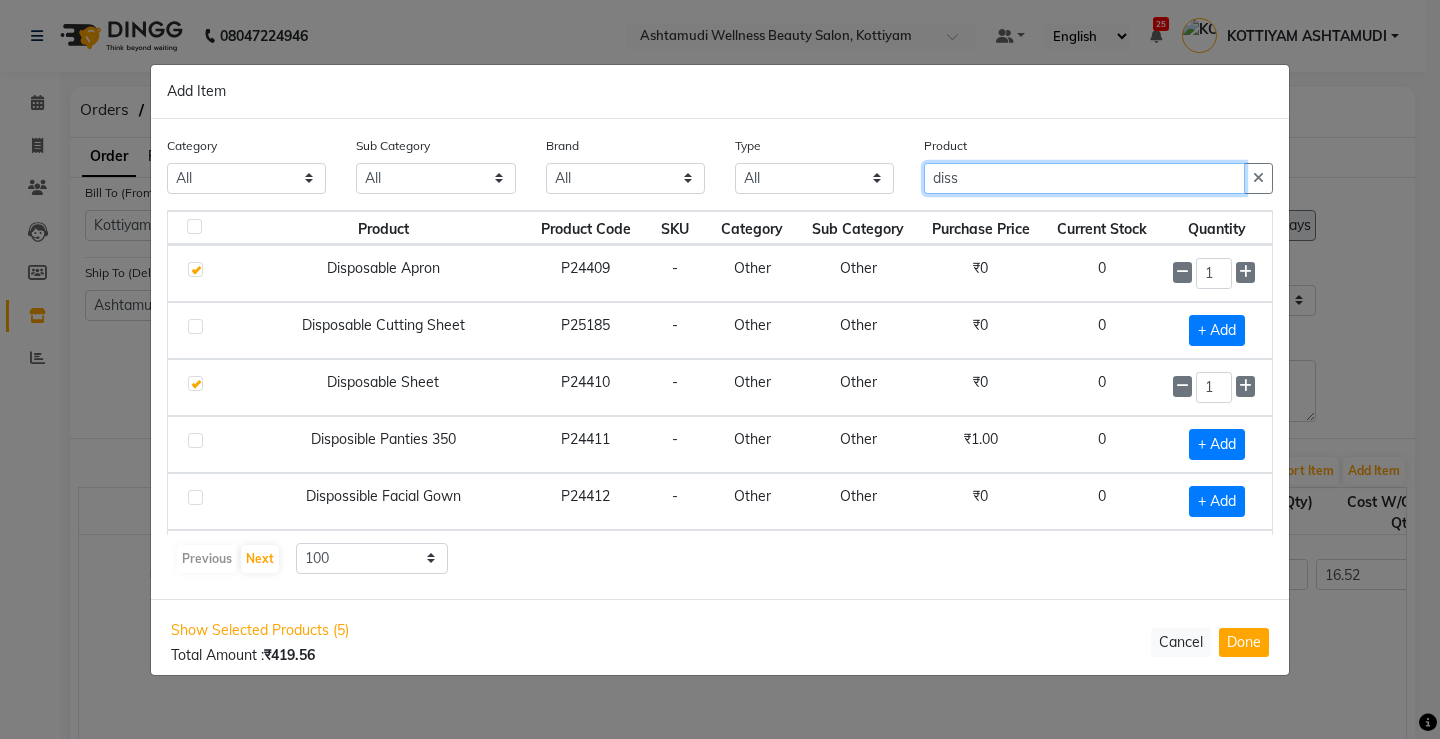 click on "diss" 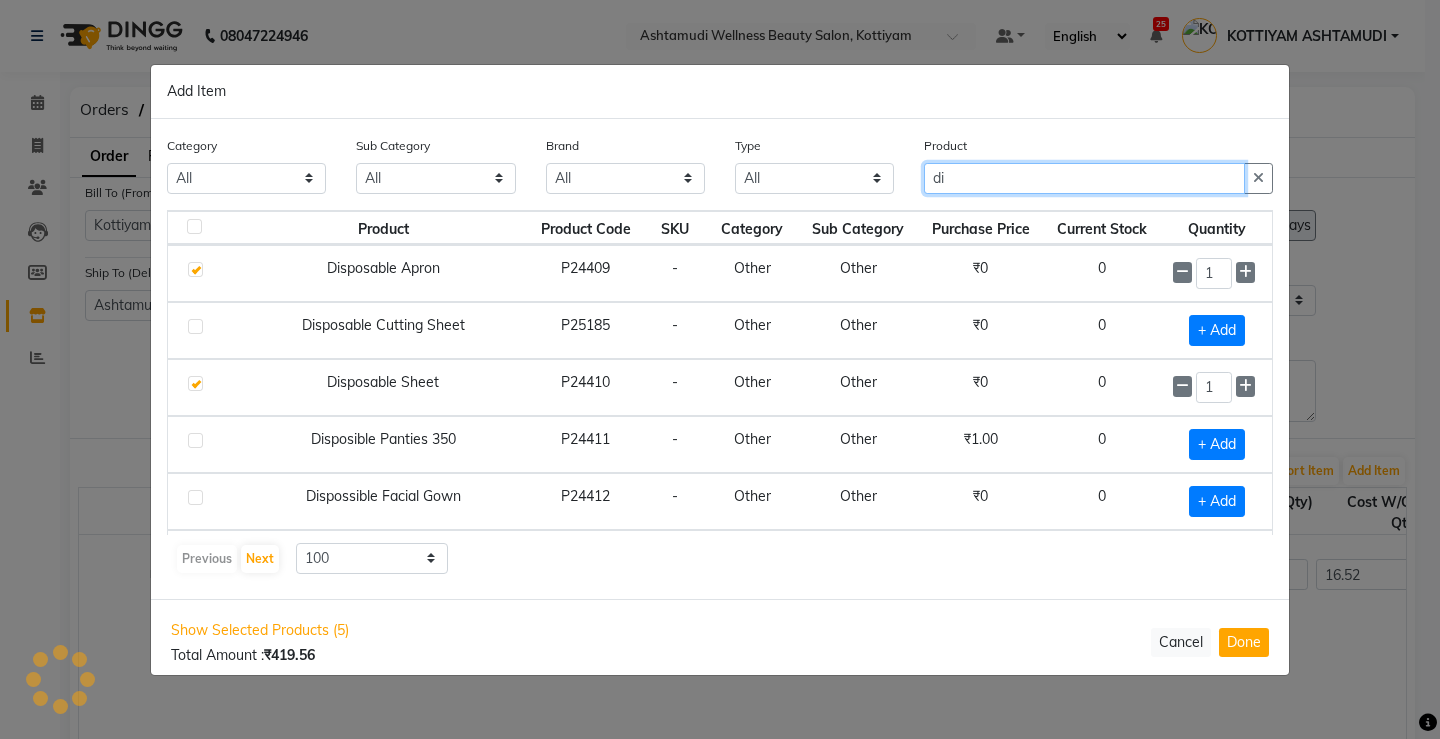 type on "d" 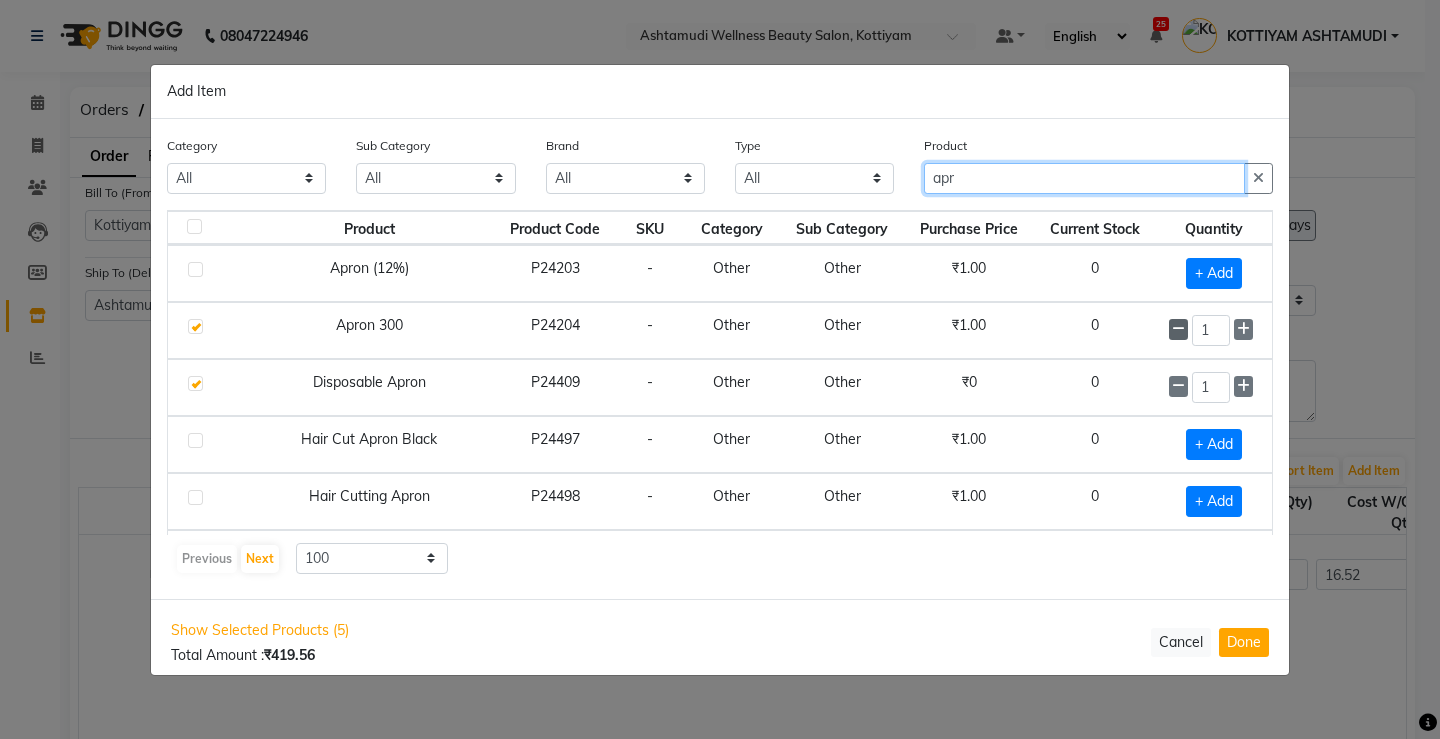 type on "apr" 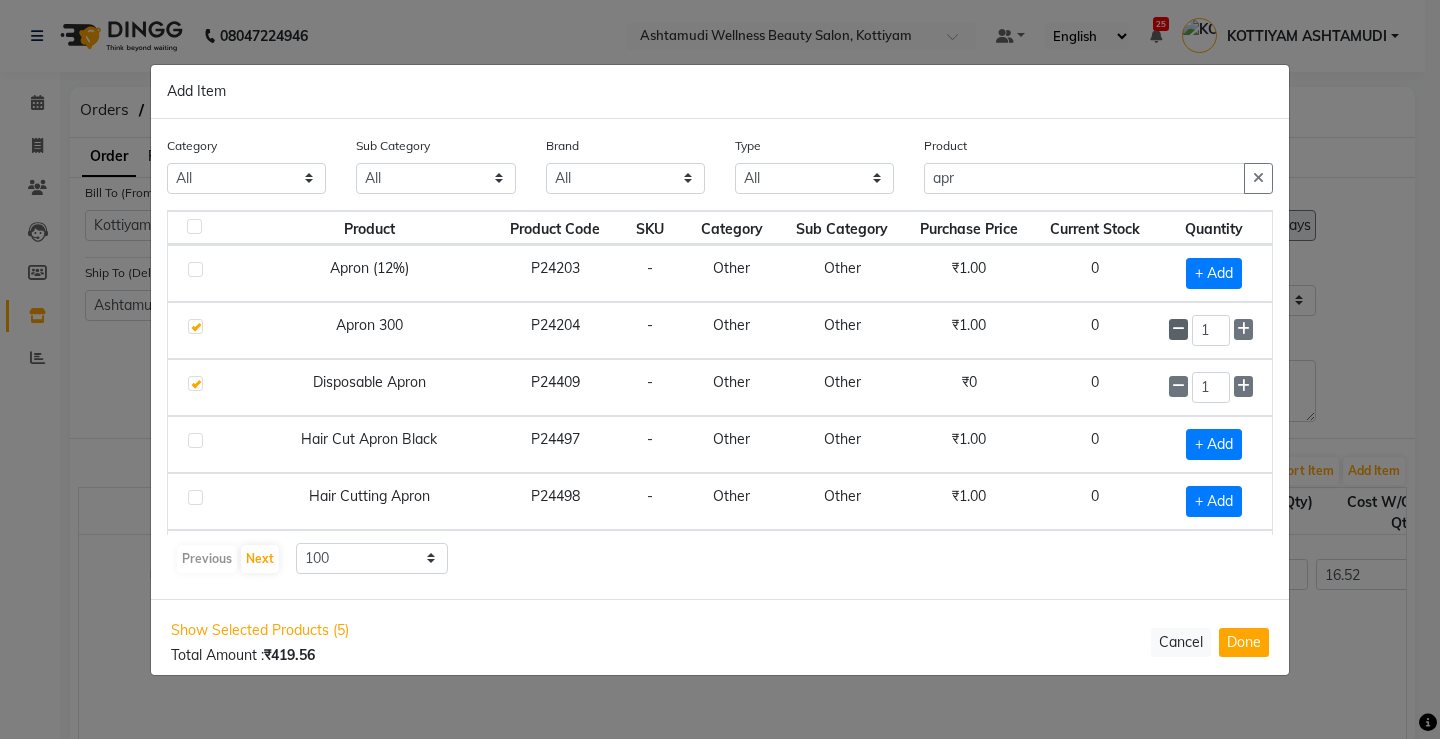 click 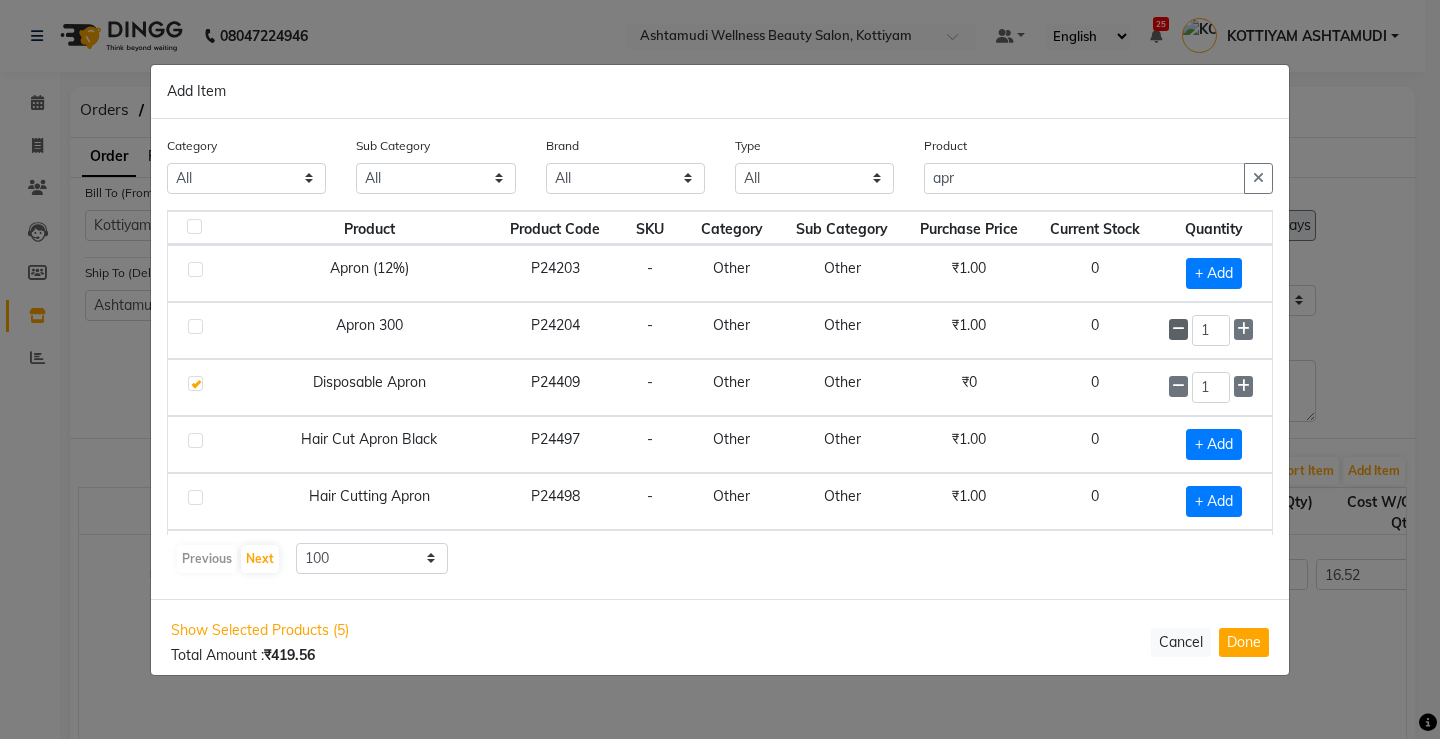 checkbox on "false" 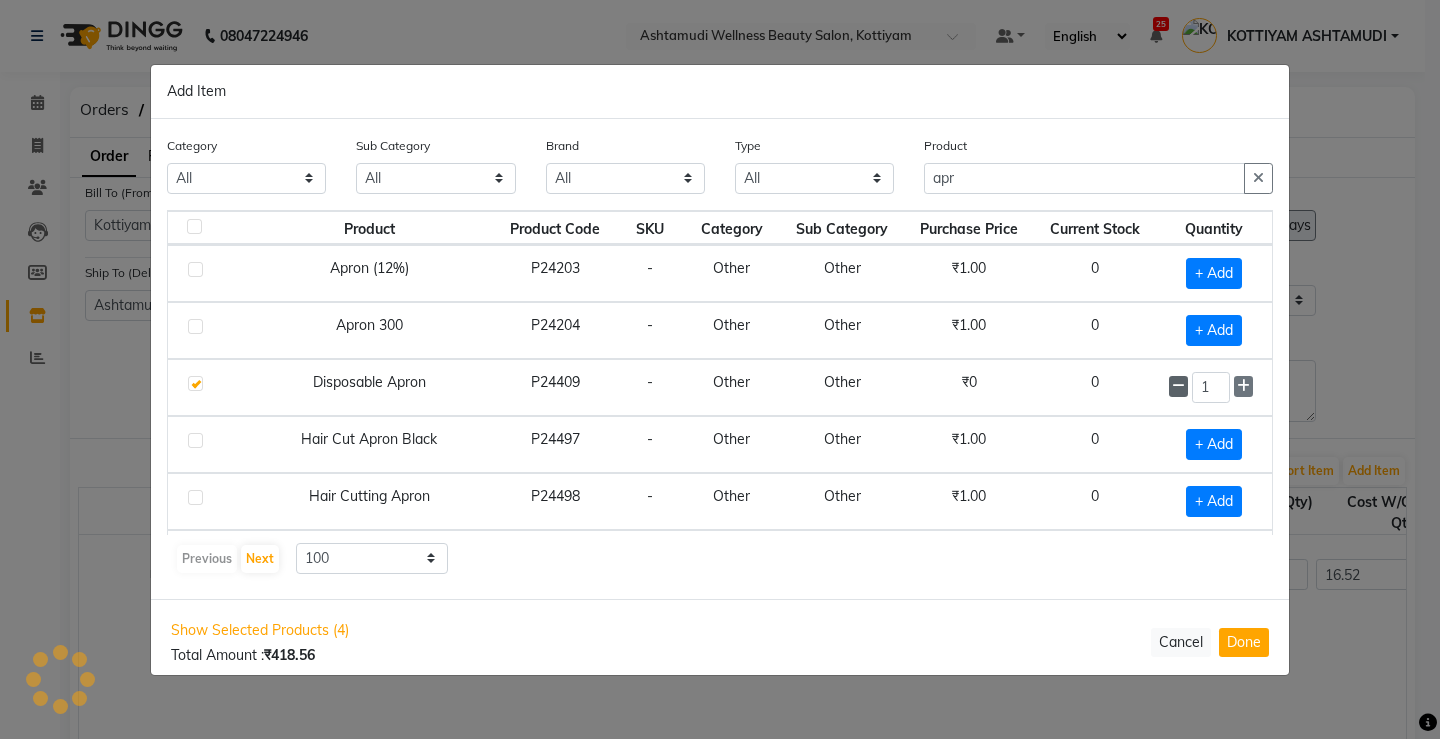 click 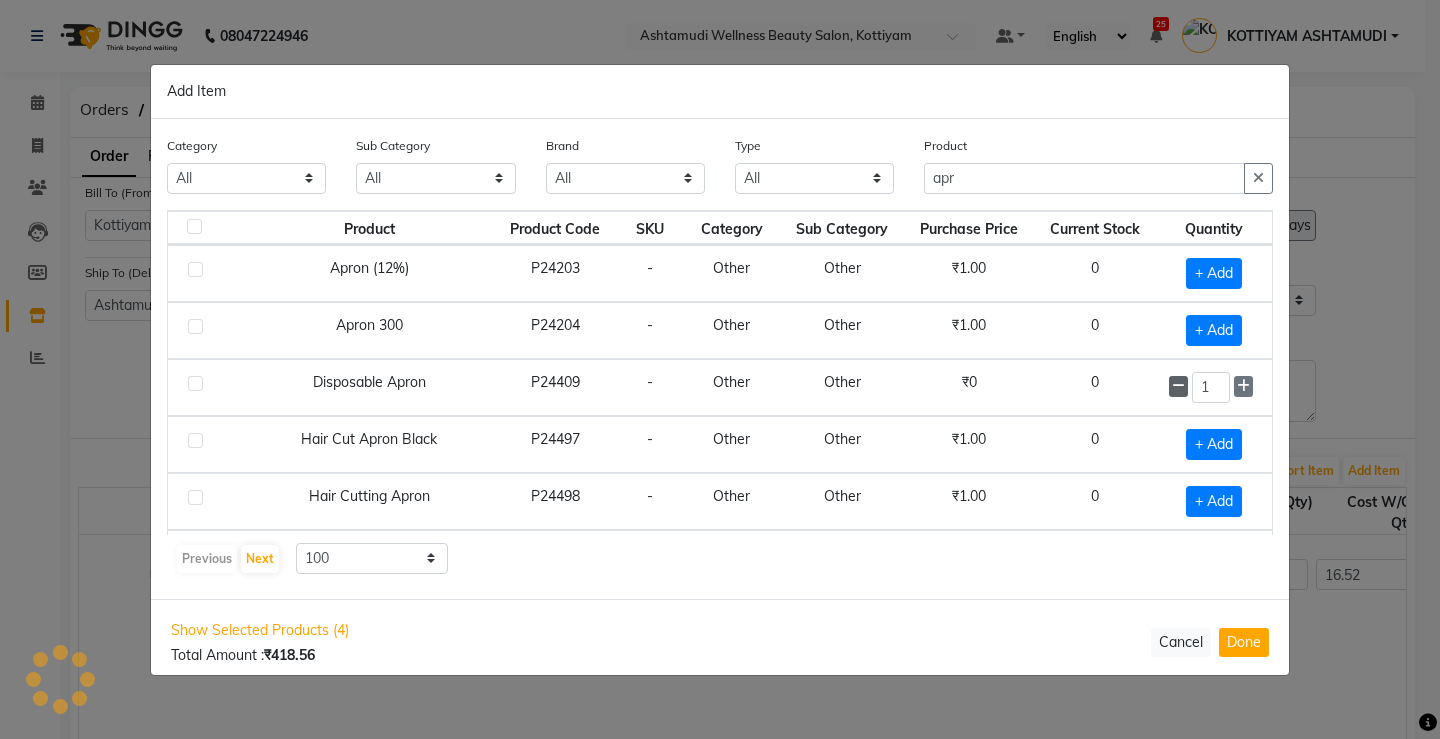 checkbox on "false" 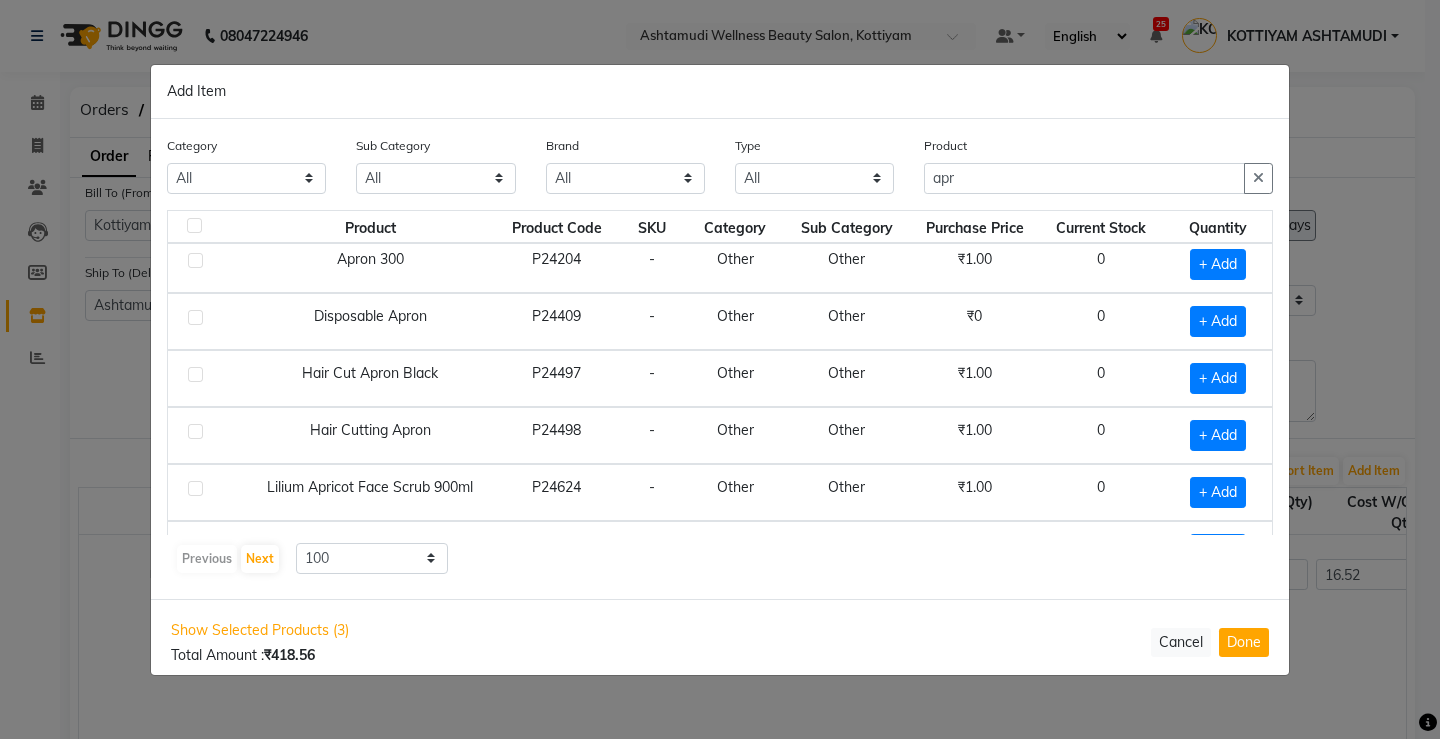 scroll, scrollTop: 100, scrollLeft: 0, axis: vertical 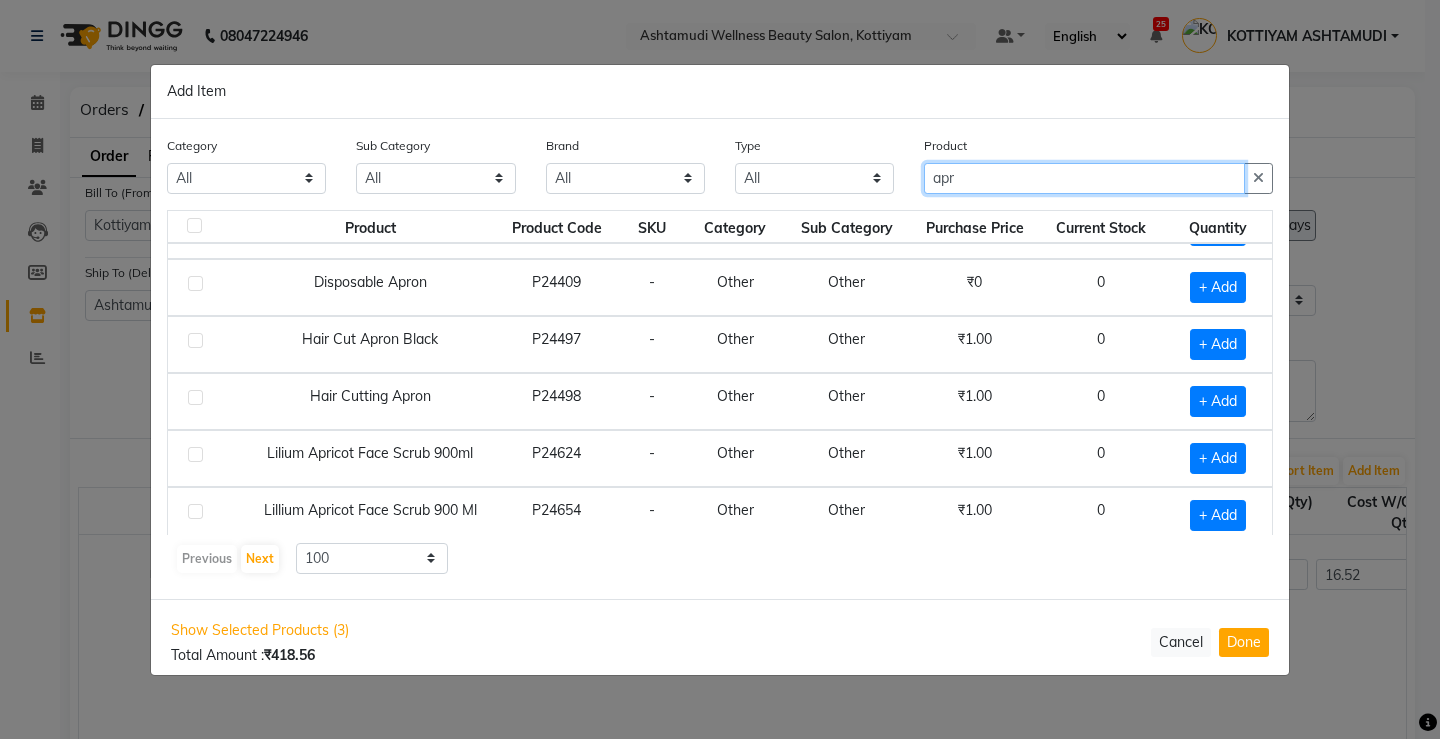 click on "apr" 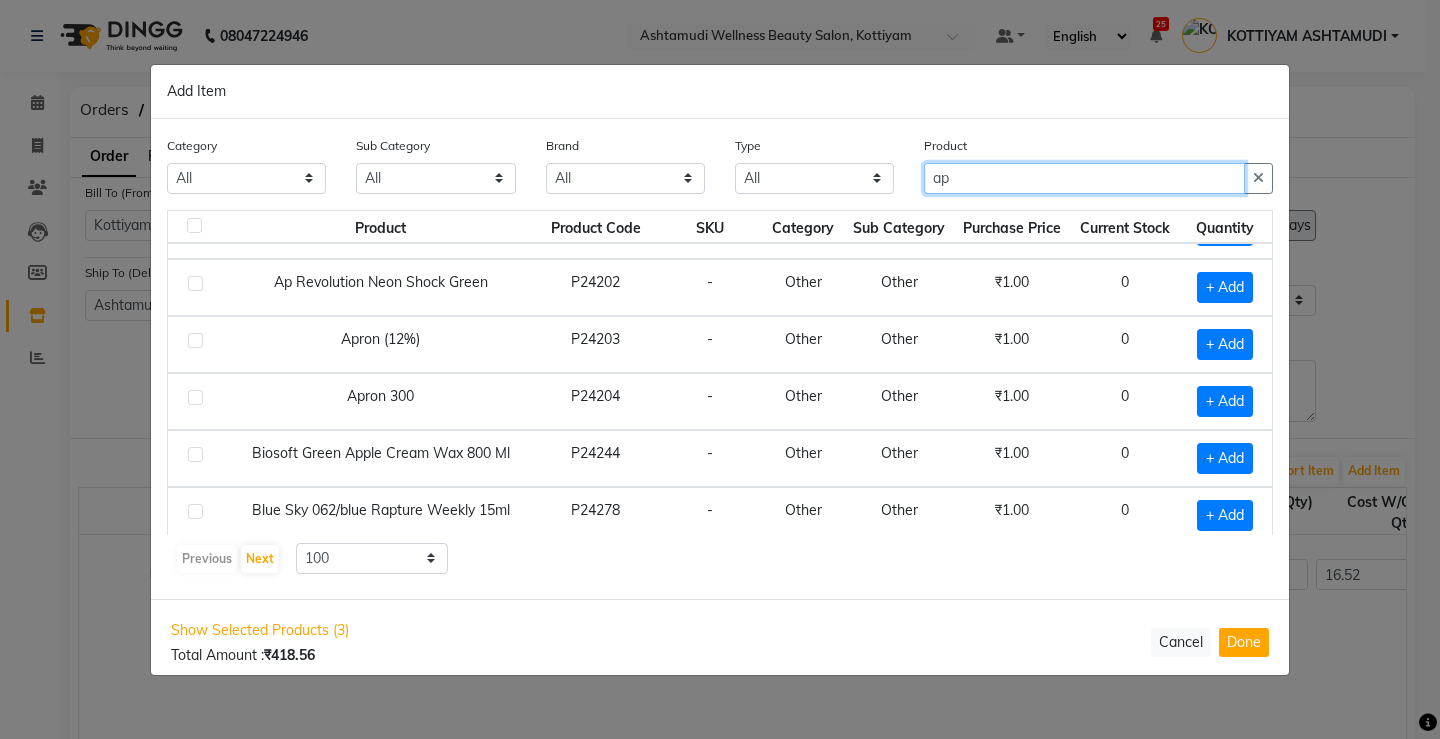 type on "a" 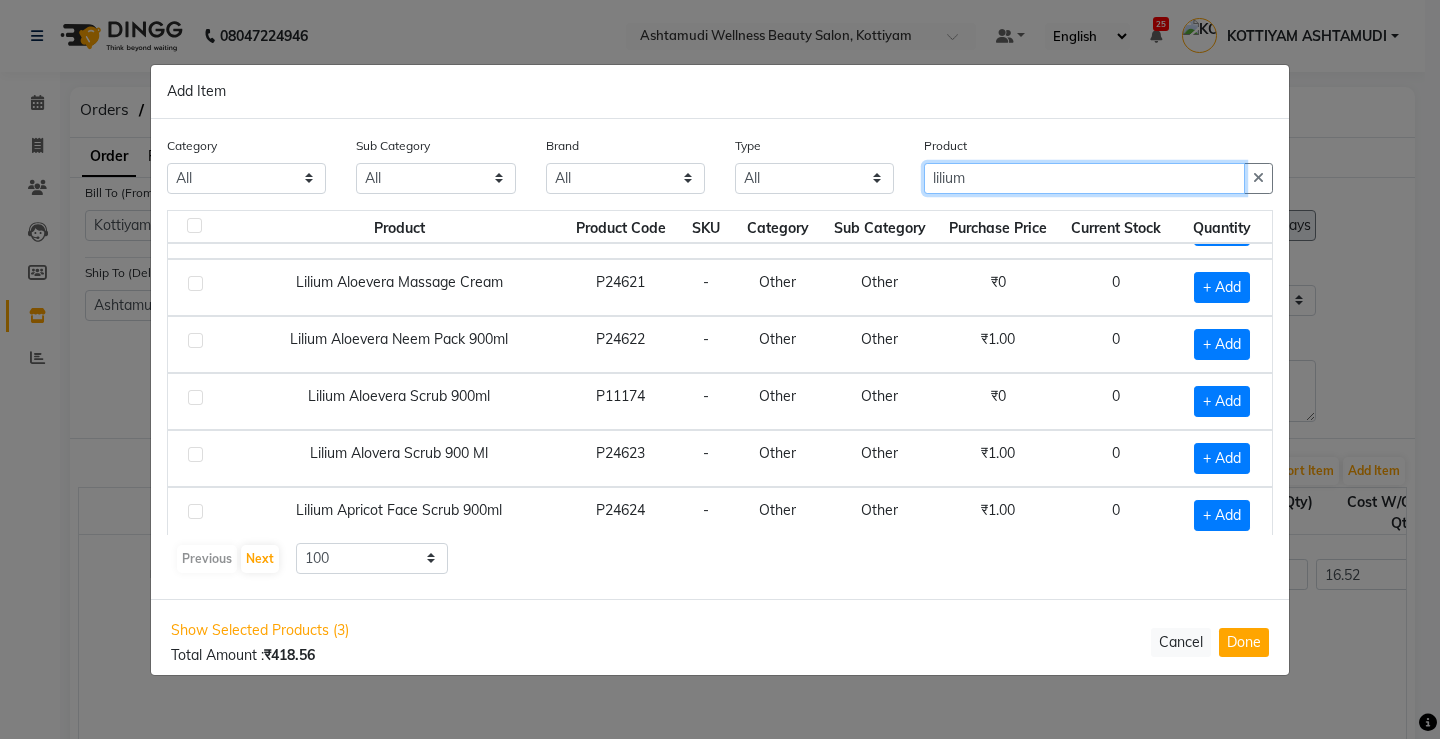 scroll, scrollTop: 200, scrollLeft: 0, axis: vertical 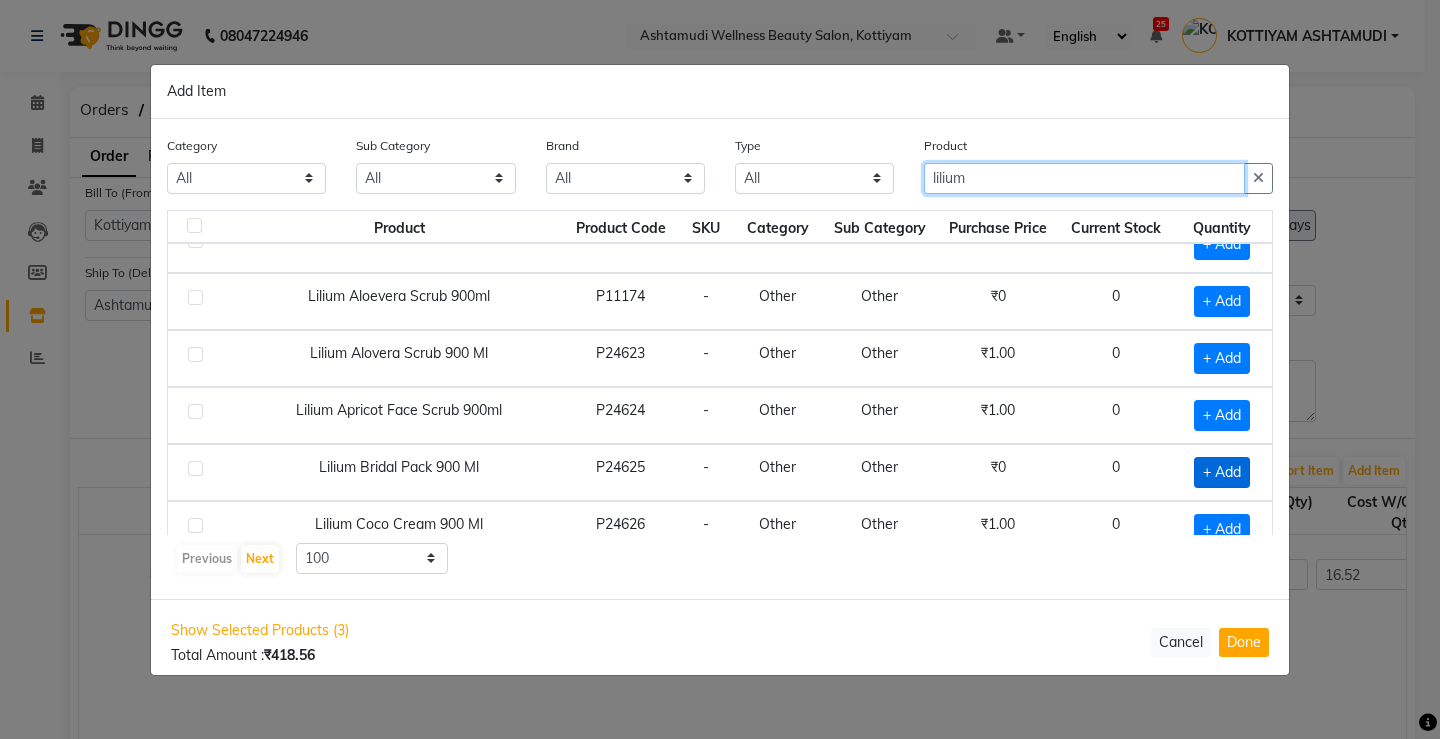 type on "lilium" 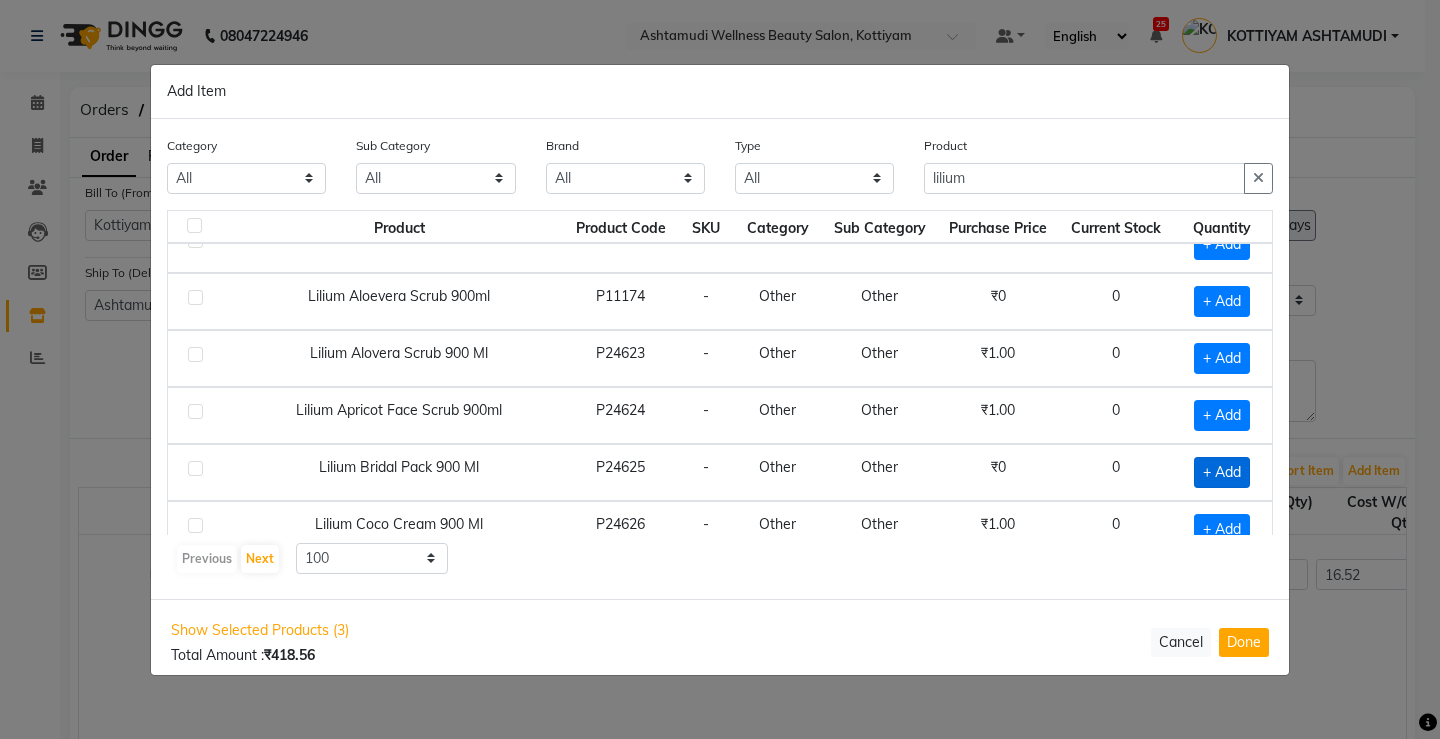 click on "+ Add" 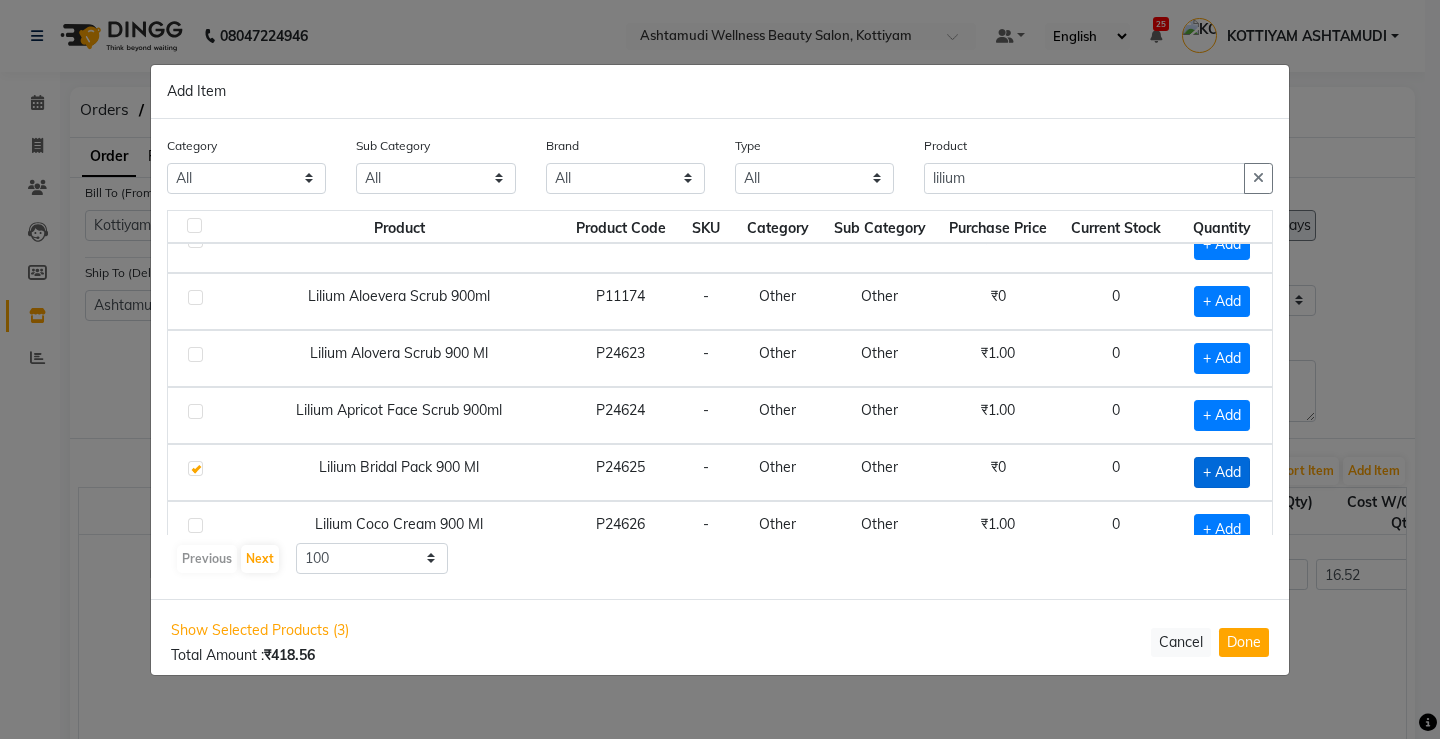 checkbox on "true" 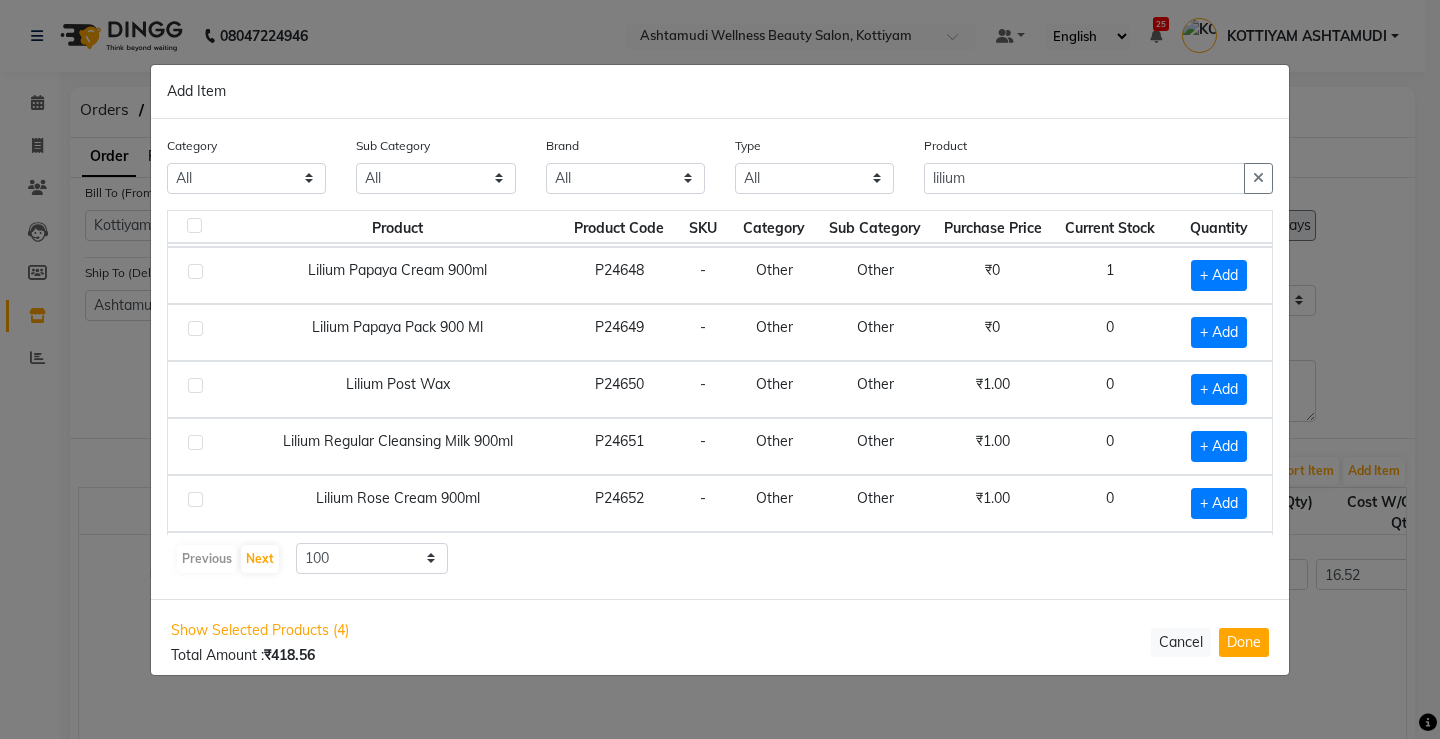 scroll, scrollTop: 1606, scrollLeft: 0, axis: vertical 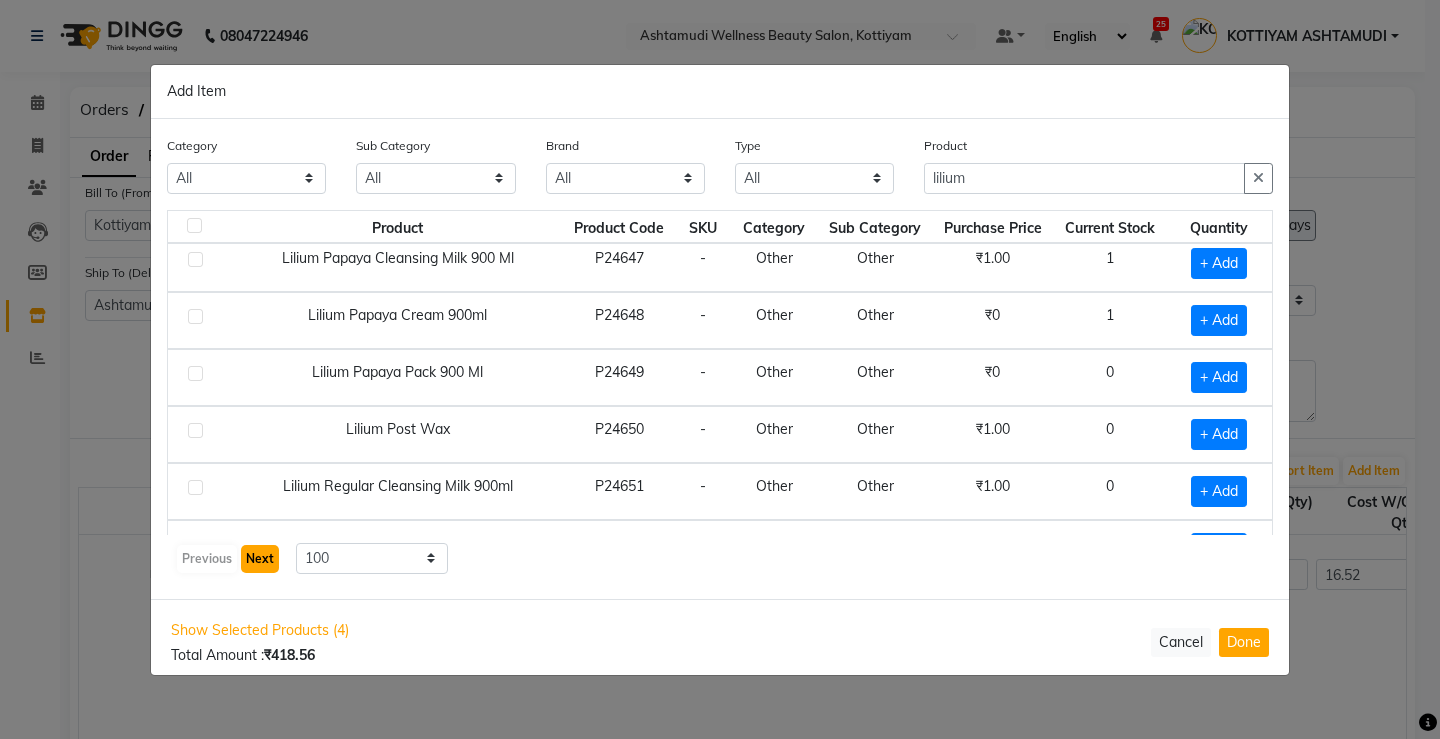 click on "Next" 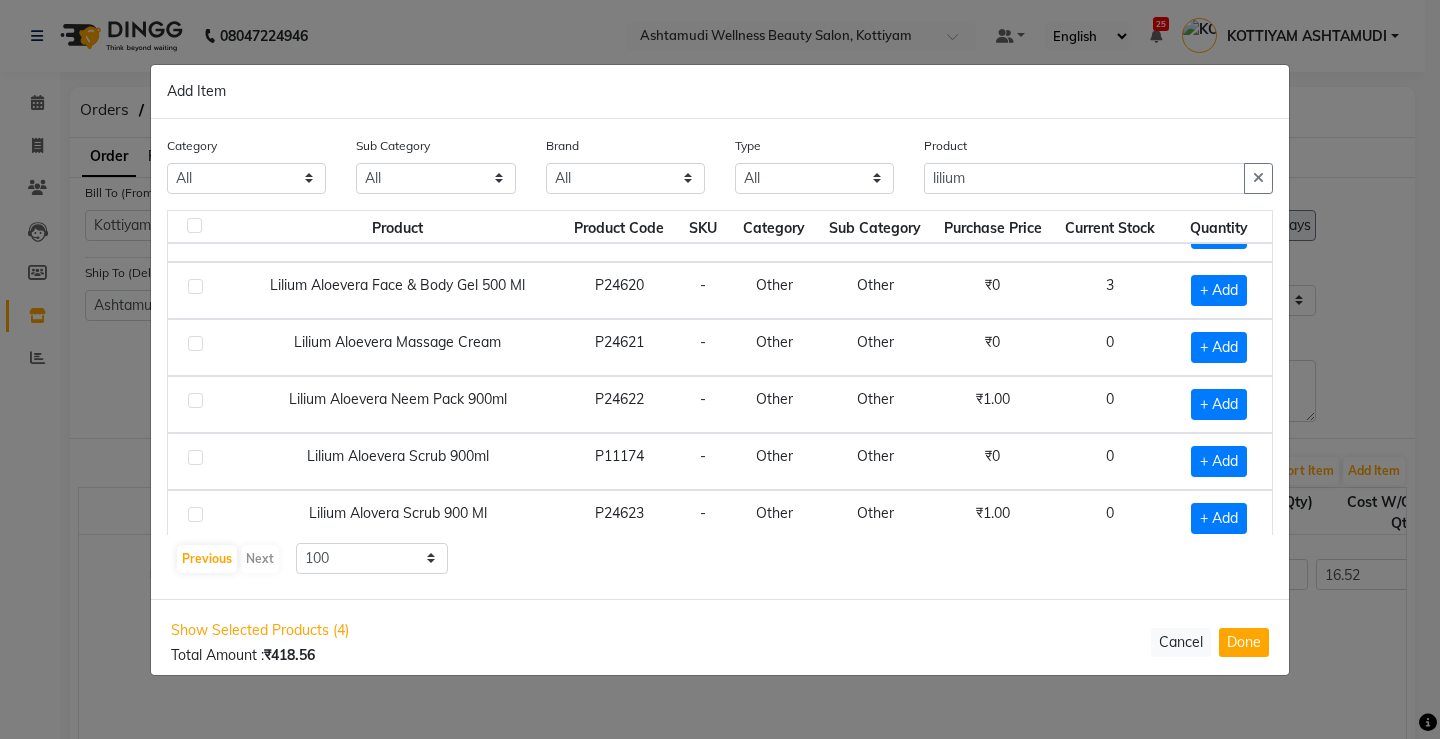 scroll, scrollTop: 0, scrollLeft: 0, axis: both 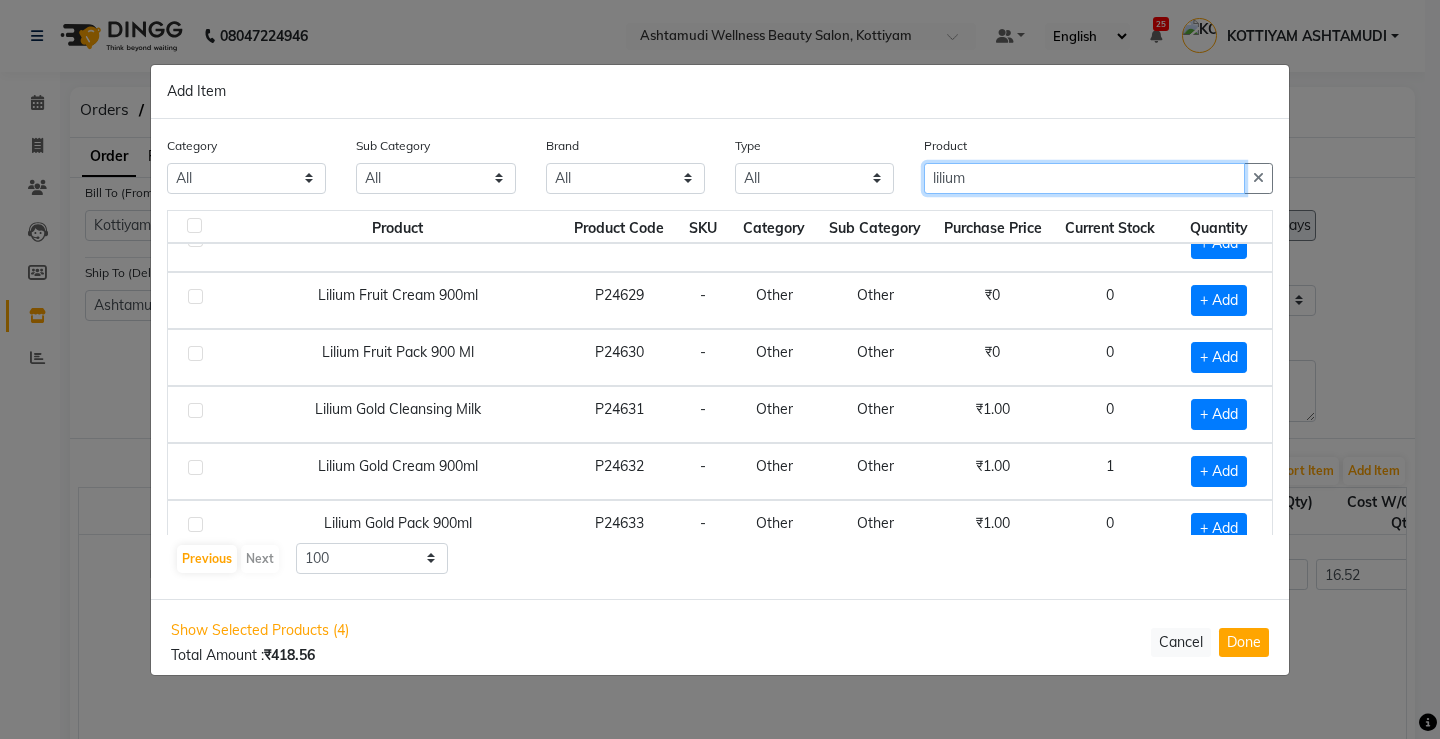 click on "lilium" 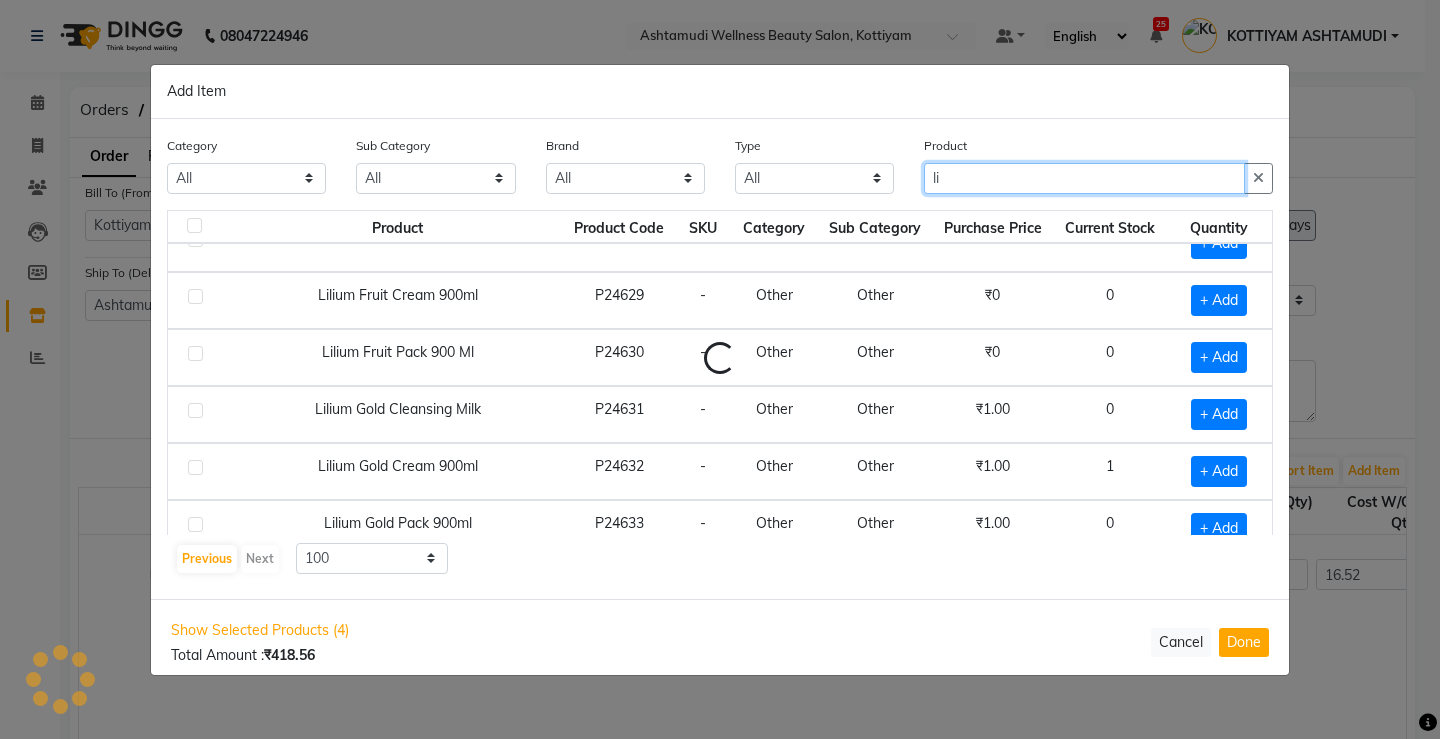 type on "l" 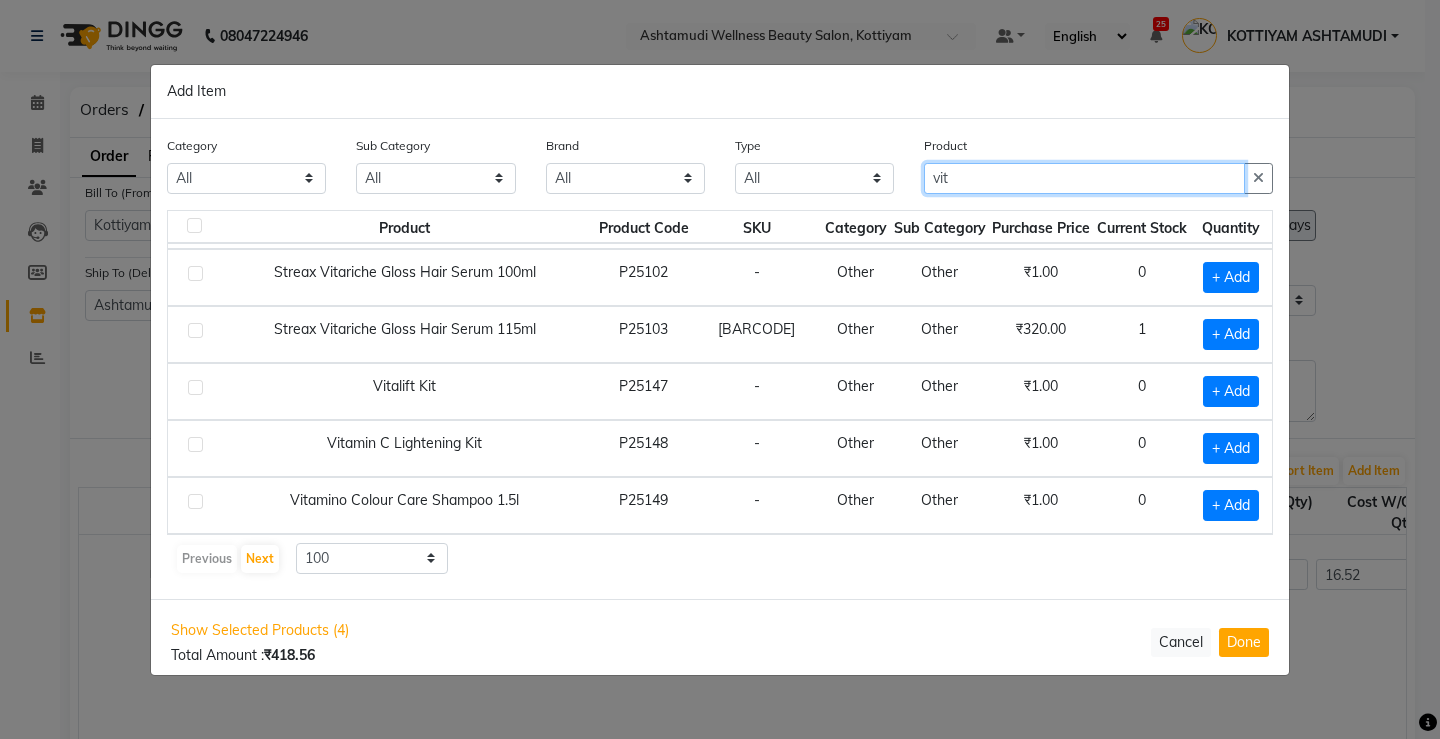 scroll, scrollTop: 923, scrollLeft: 0, axis: vertical 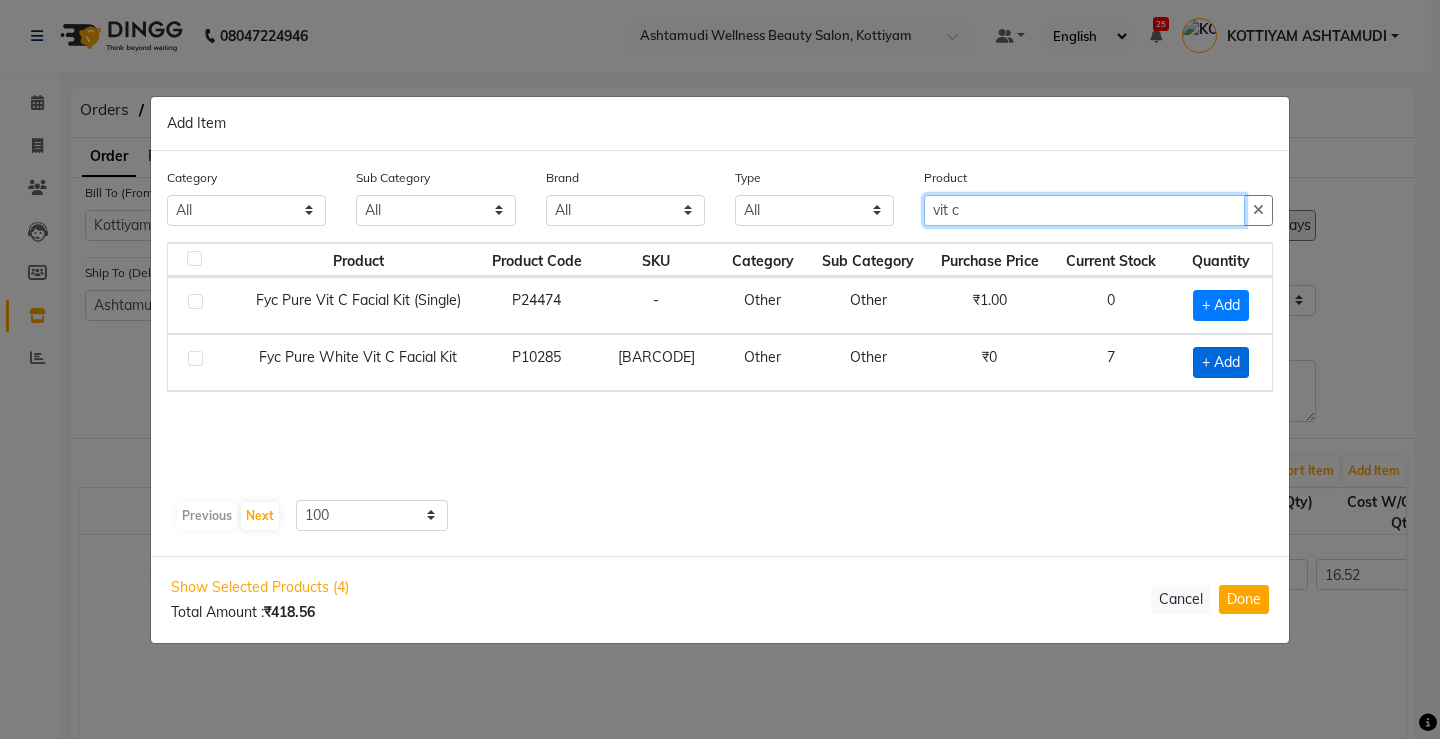 type on "vit c" 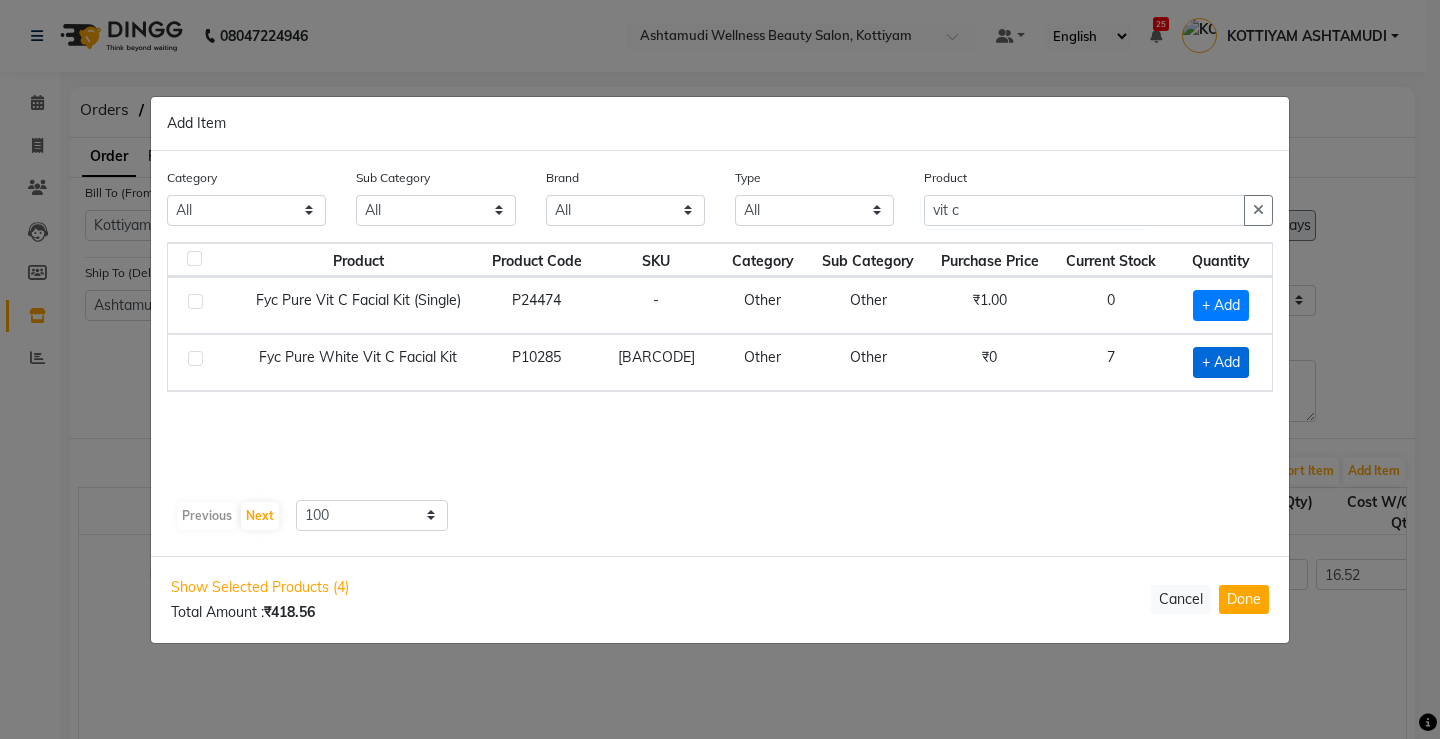 click on "+ Add" 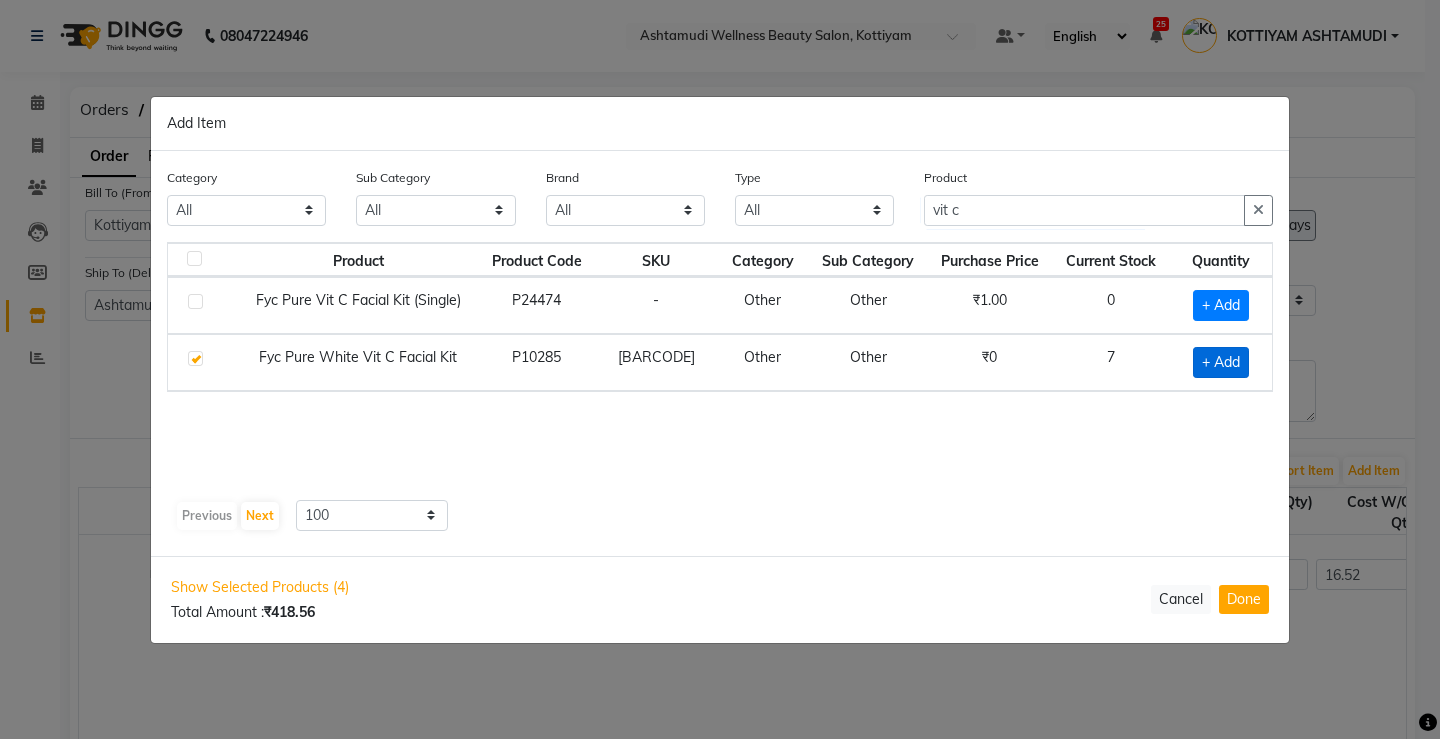 checkbox on "true" 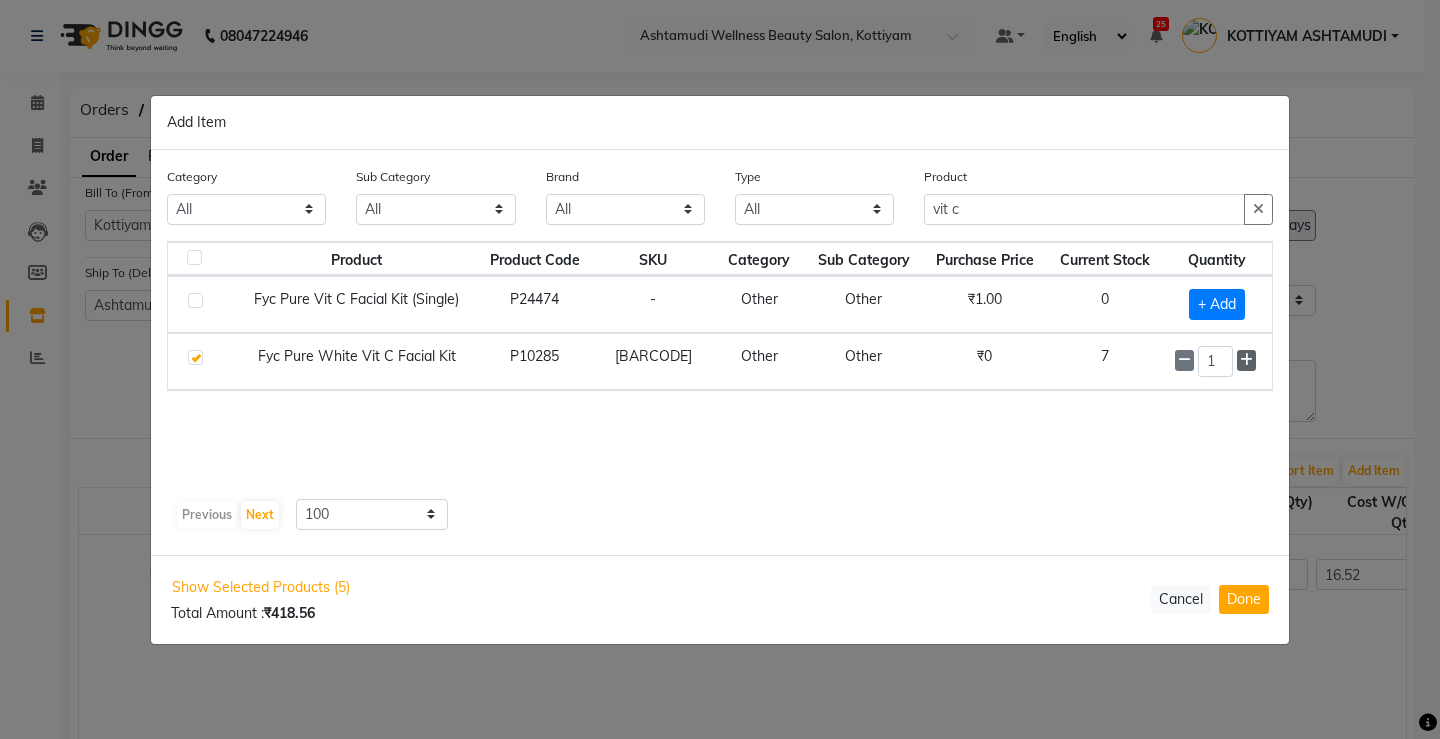 click 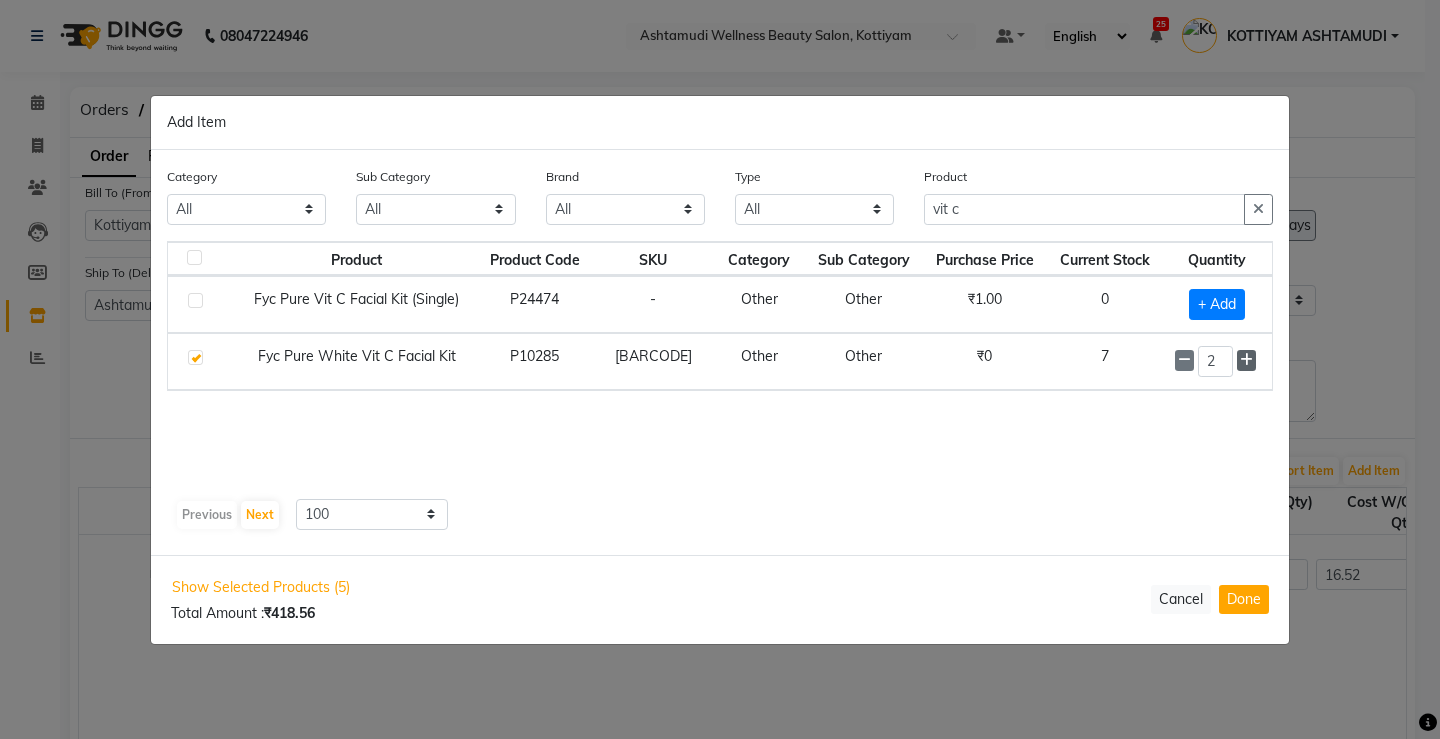 click 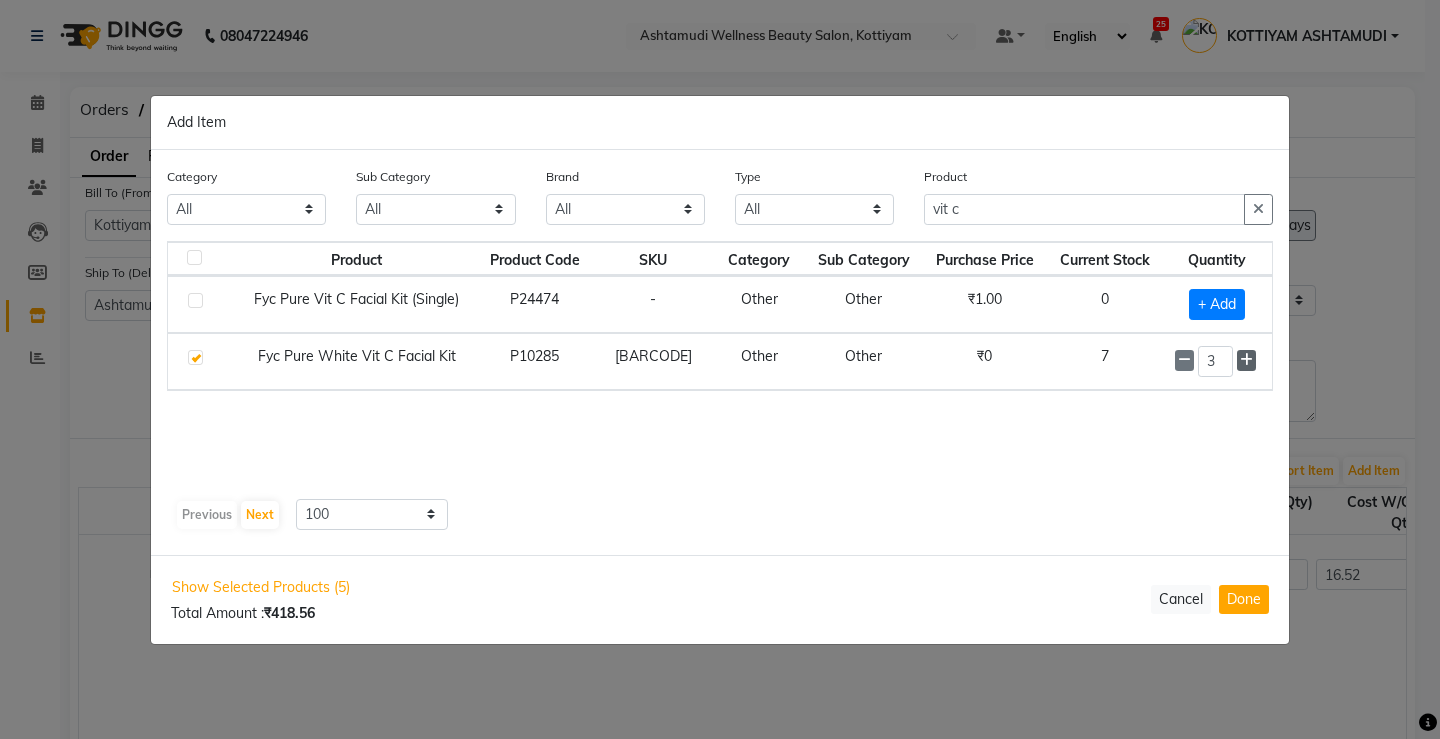 click 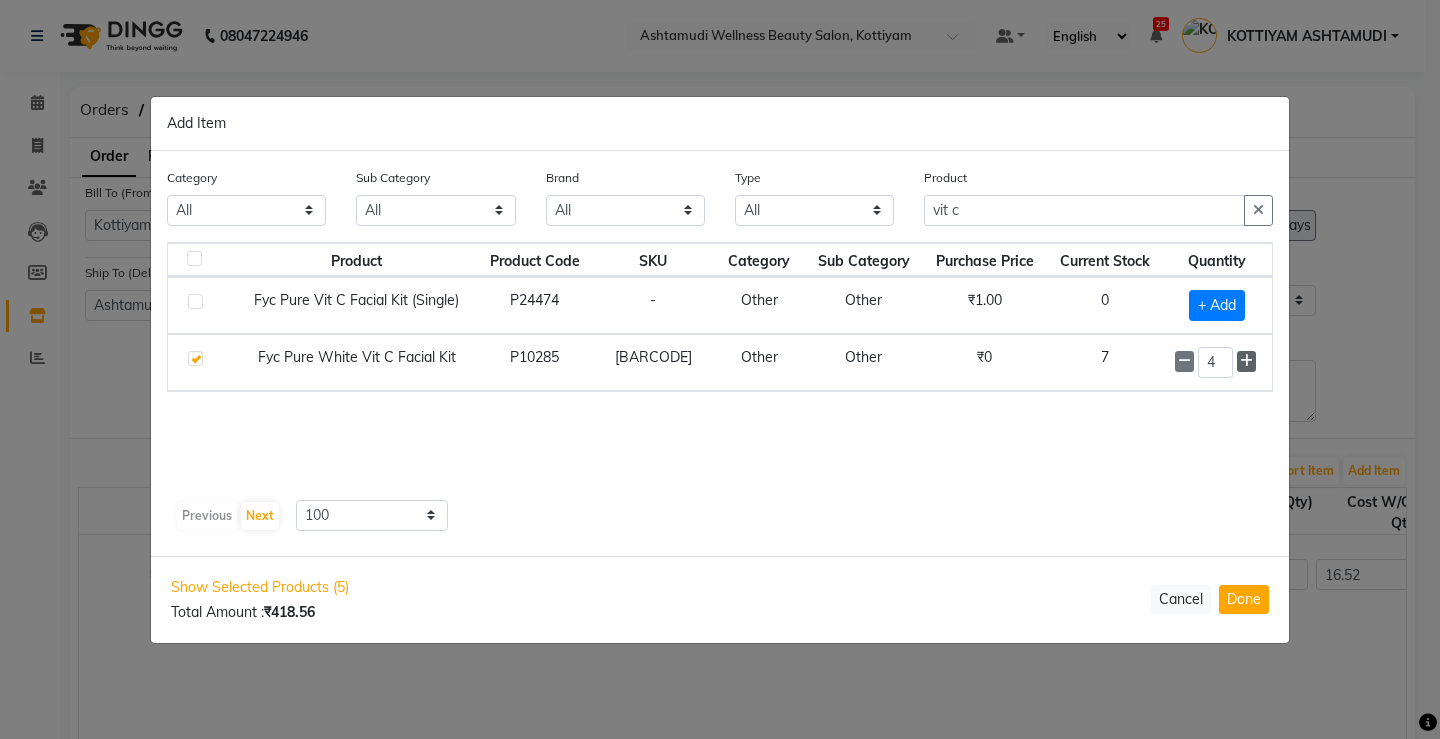click 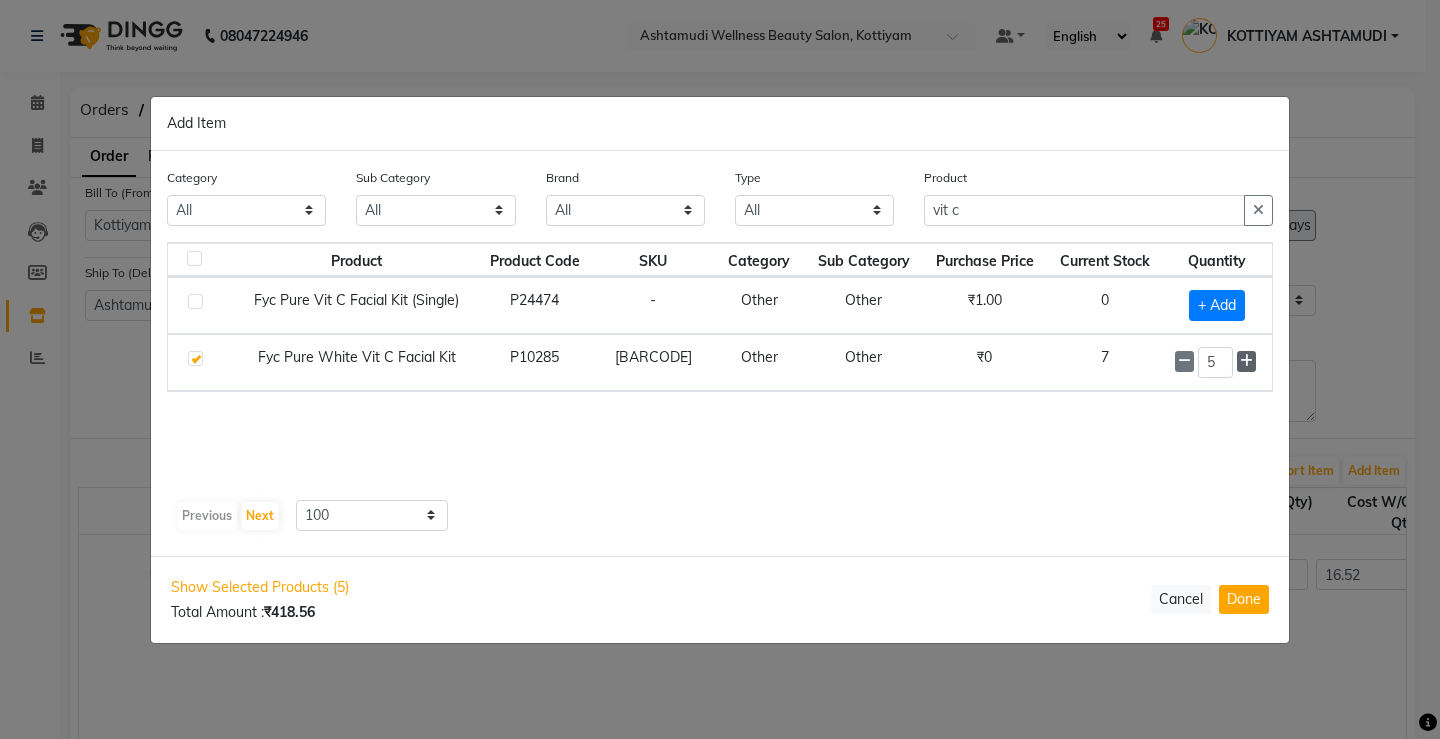 click 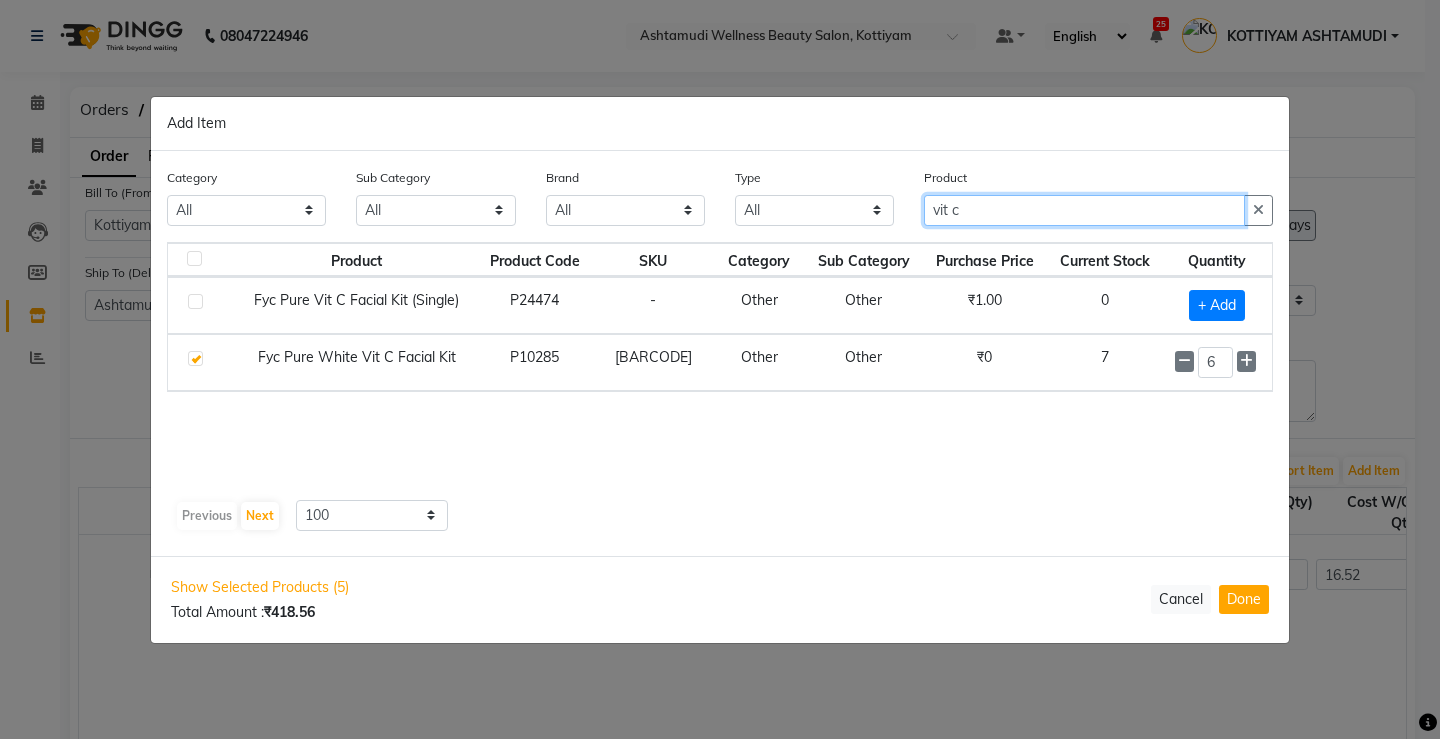 click on "vit c" 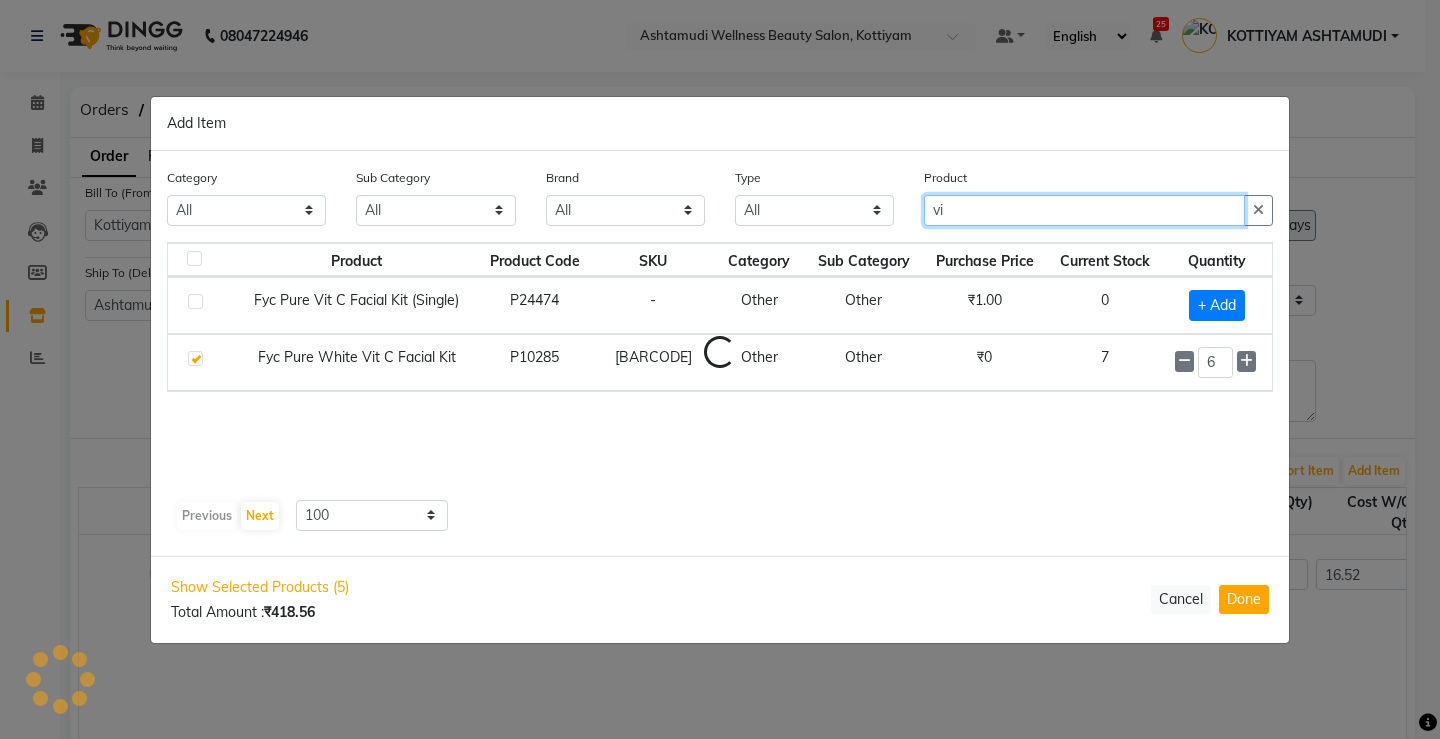 type on "v" 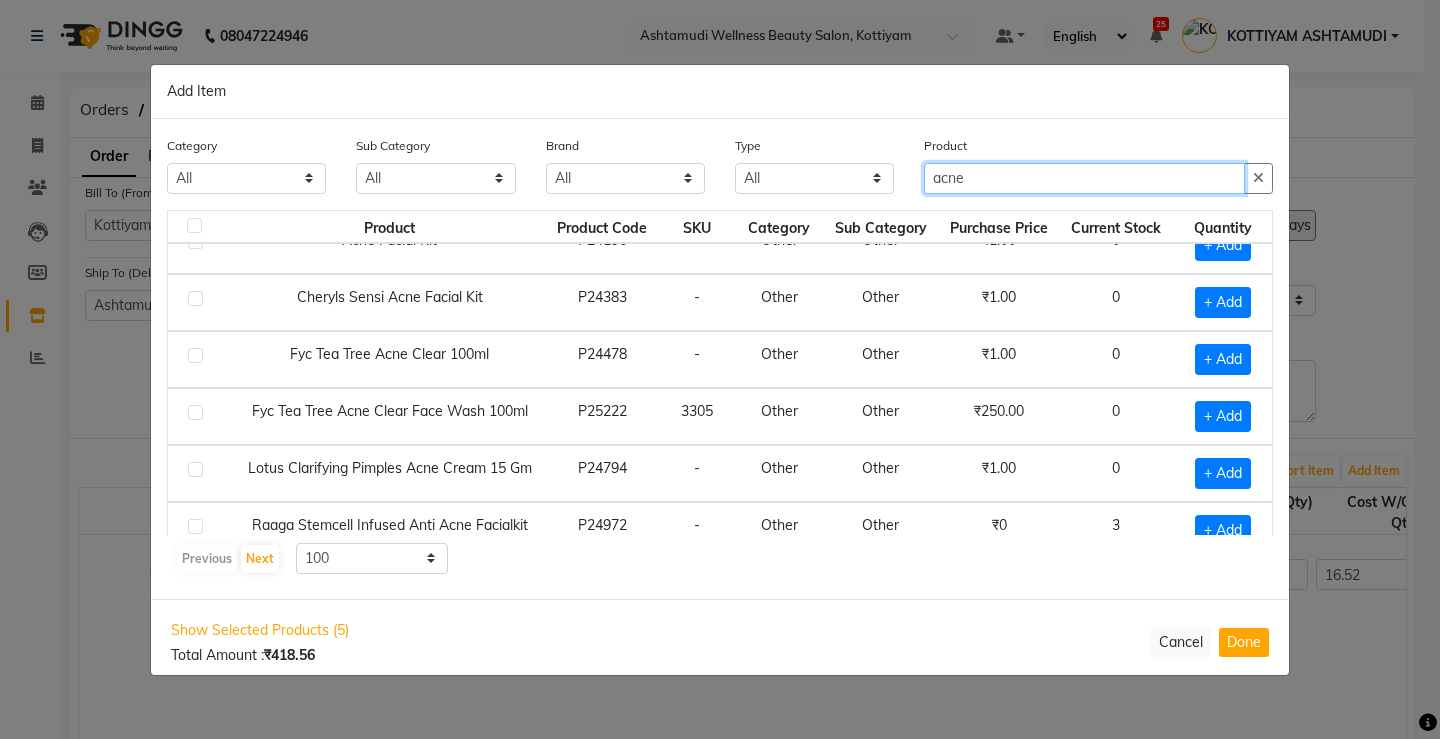 scroll, scrollTop: 53, scrollLeft: 0, axis: vertical 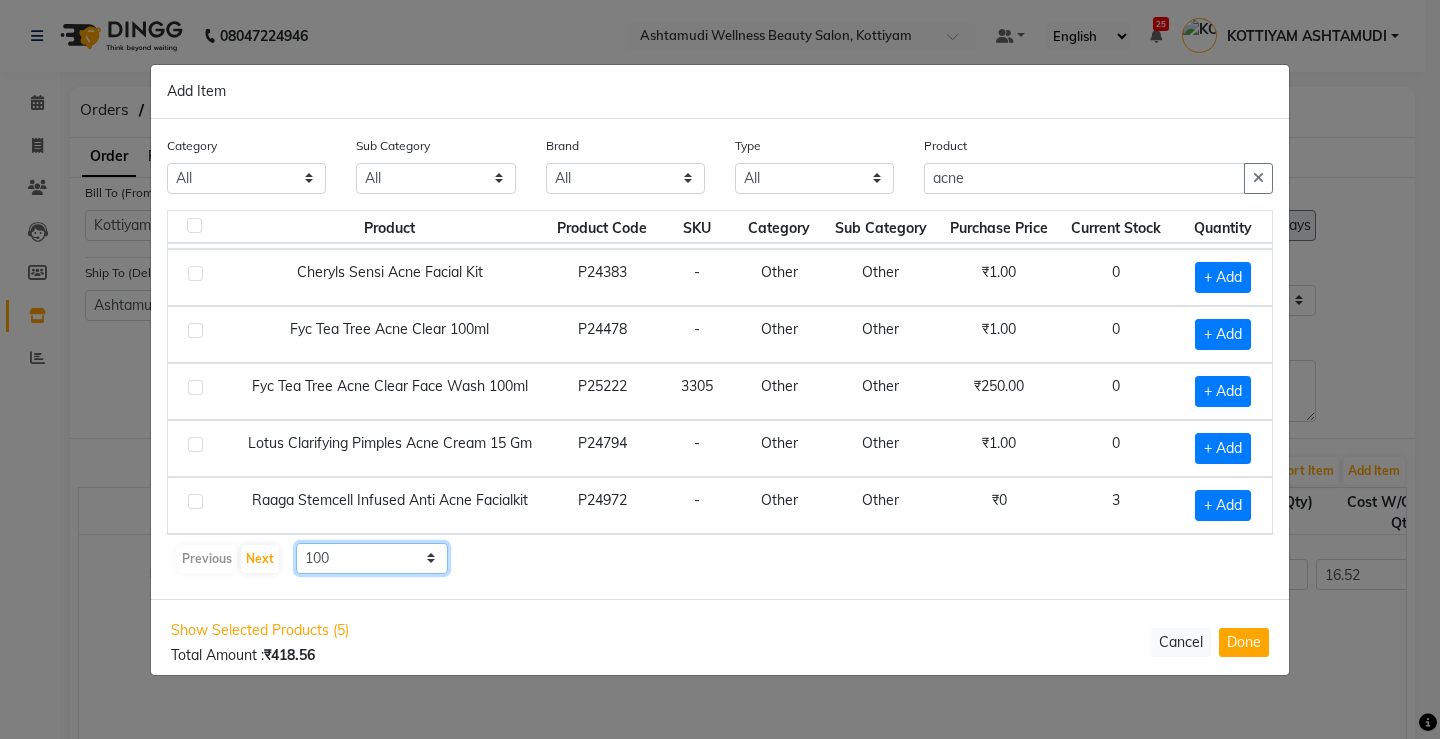 click on "10 50 100" 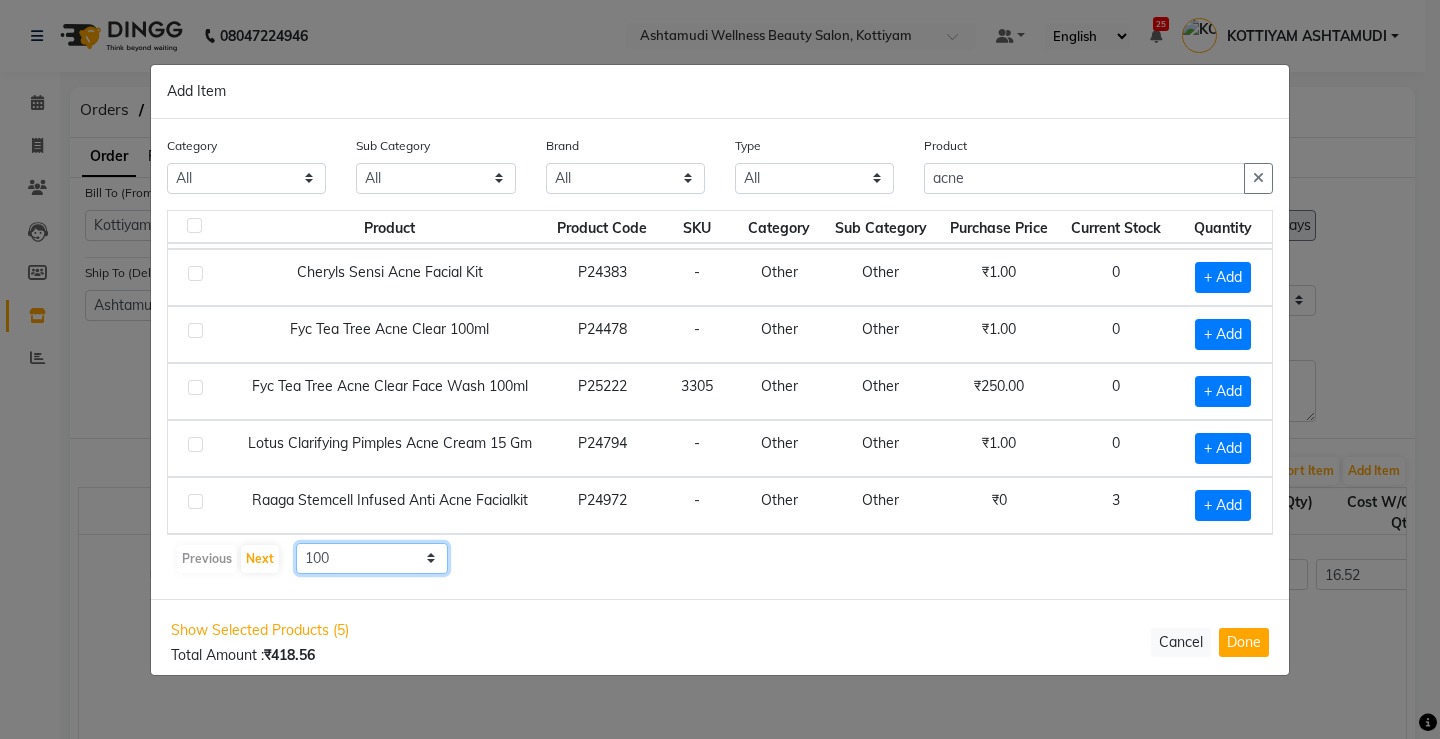click on "10 50 100" 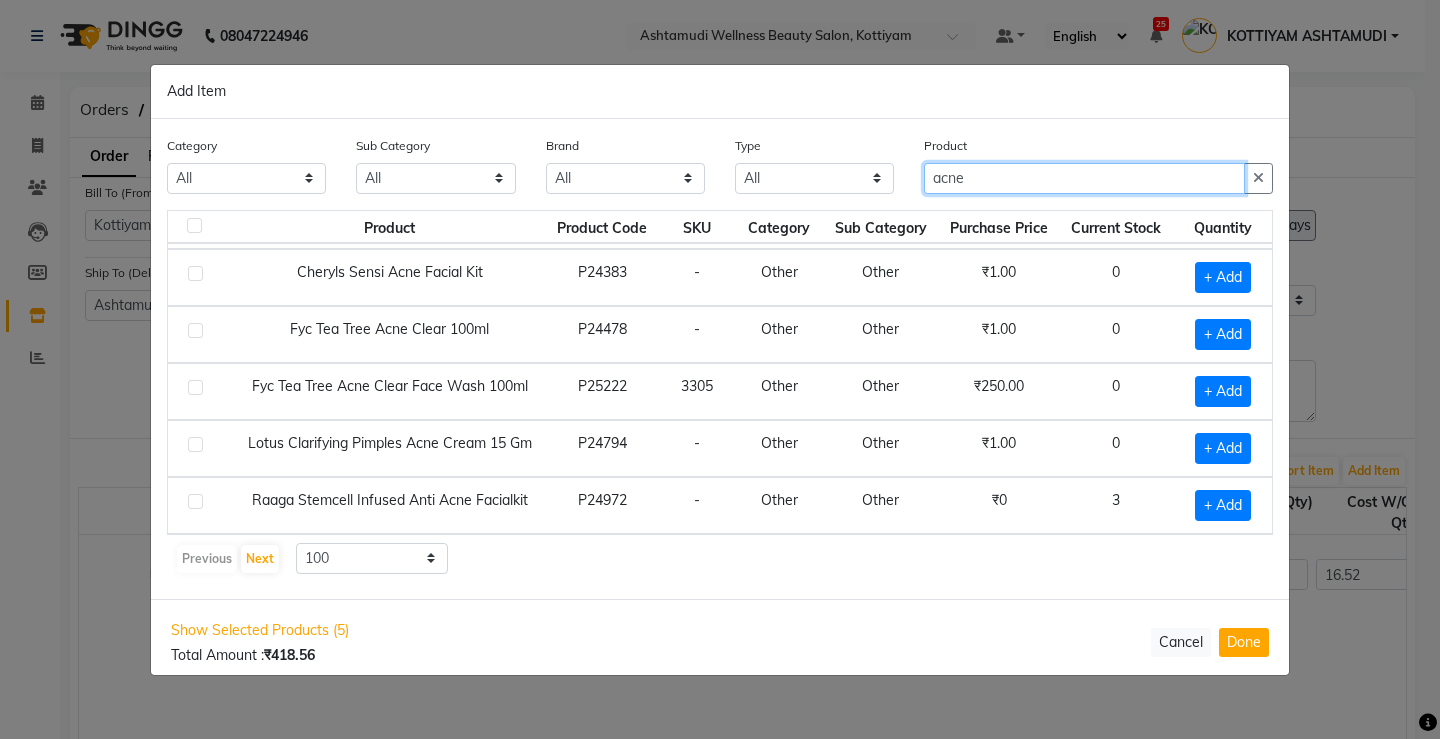 click on "acne" 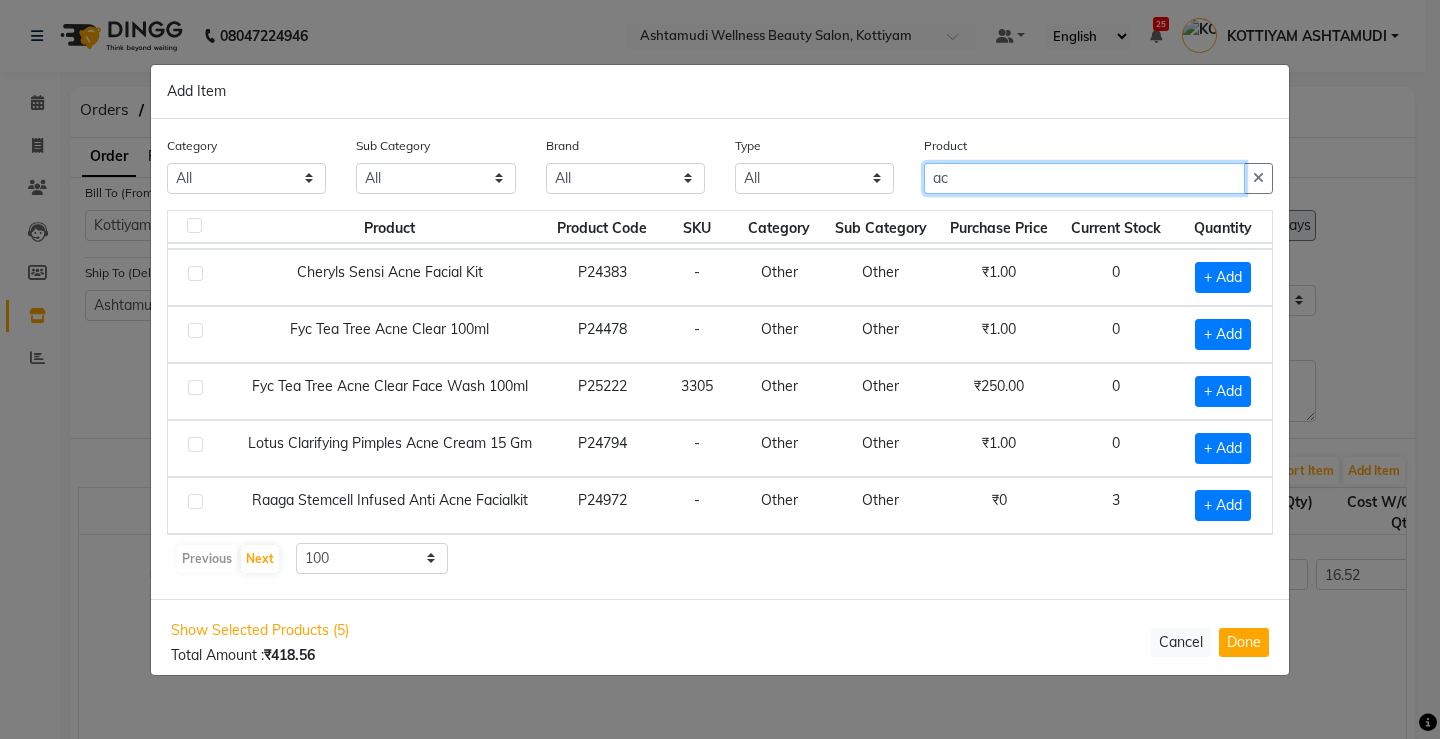 type on "a" 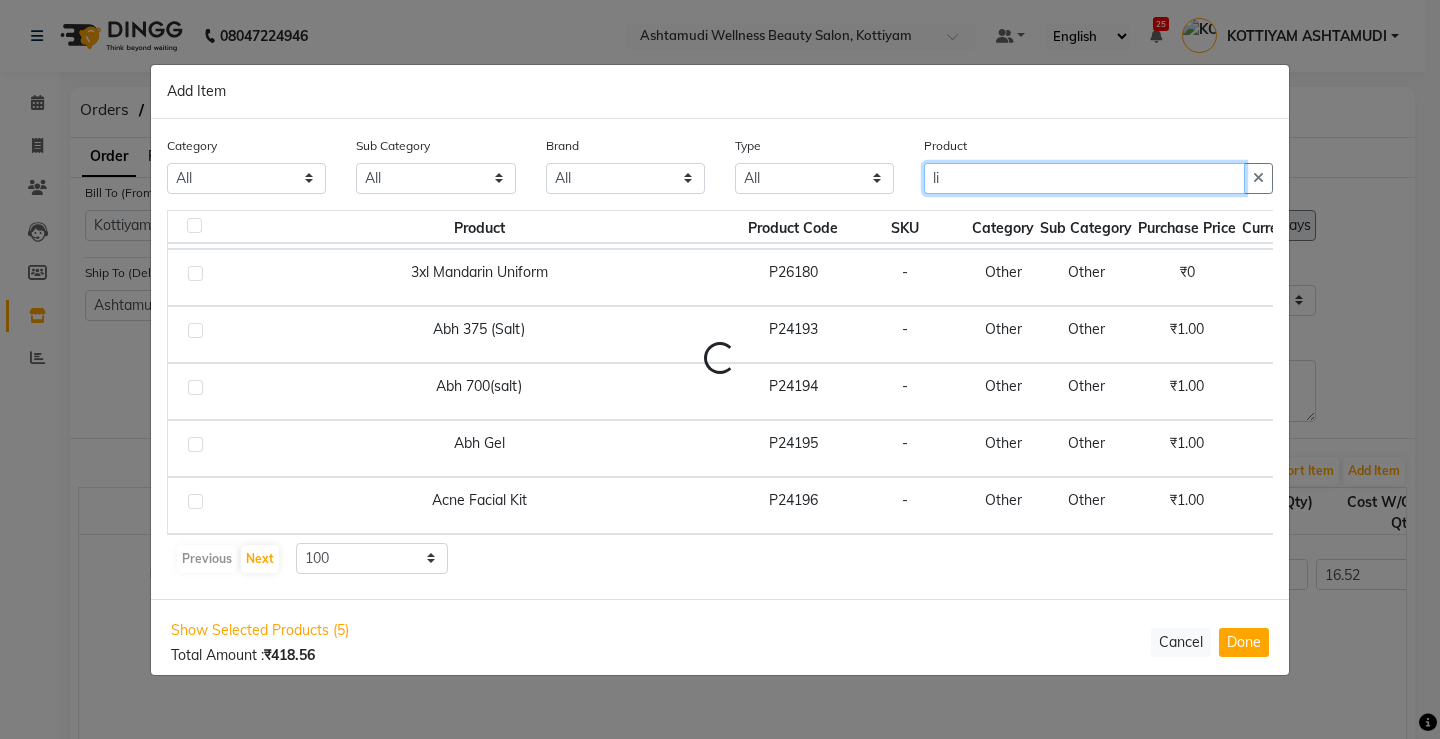 type on "l" 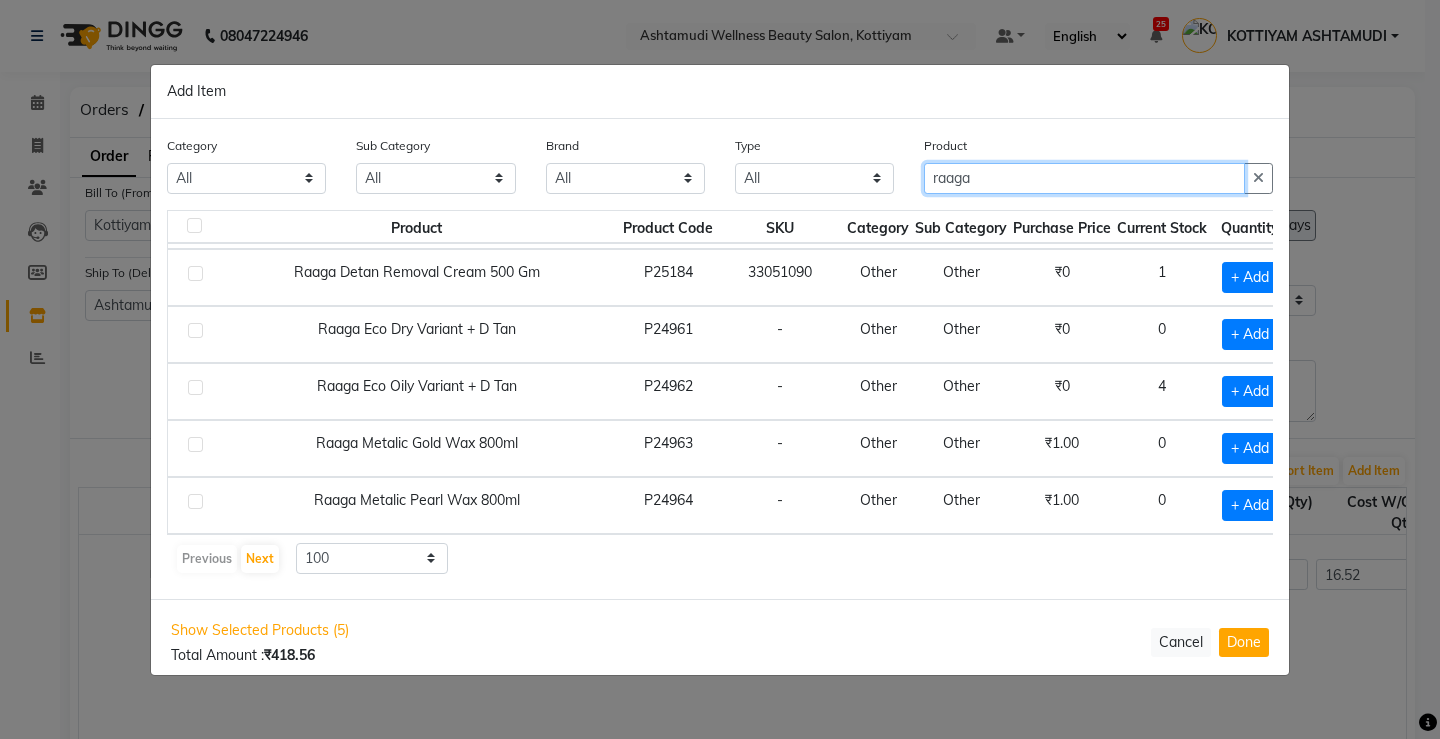 type on "raaga" 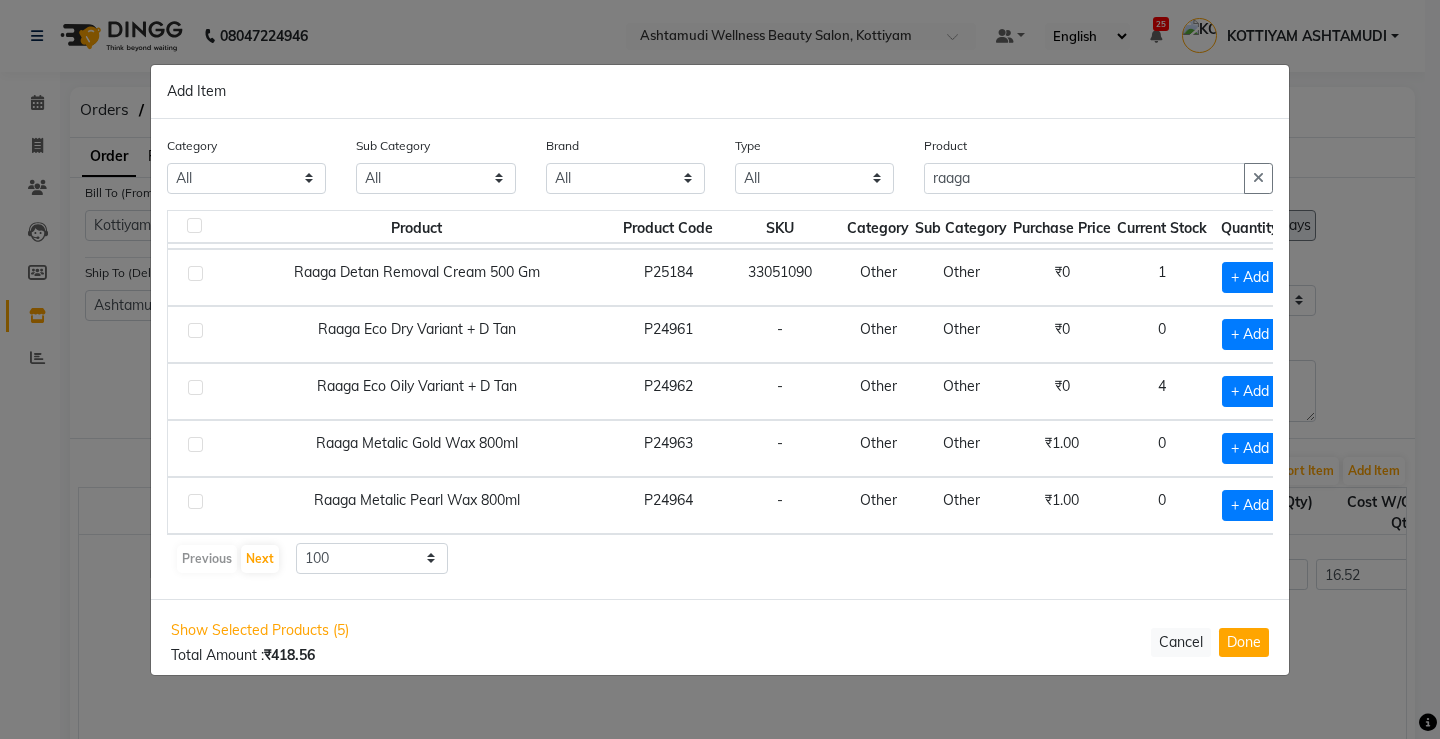 scroll, scrollTop: 53, scrollLeft: 40, axis: both 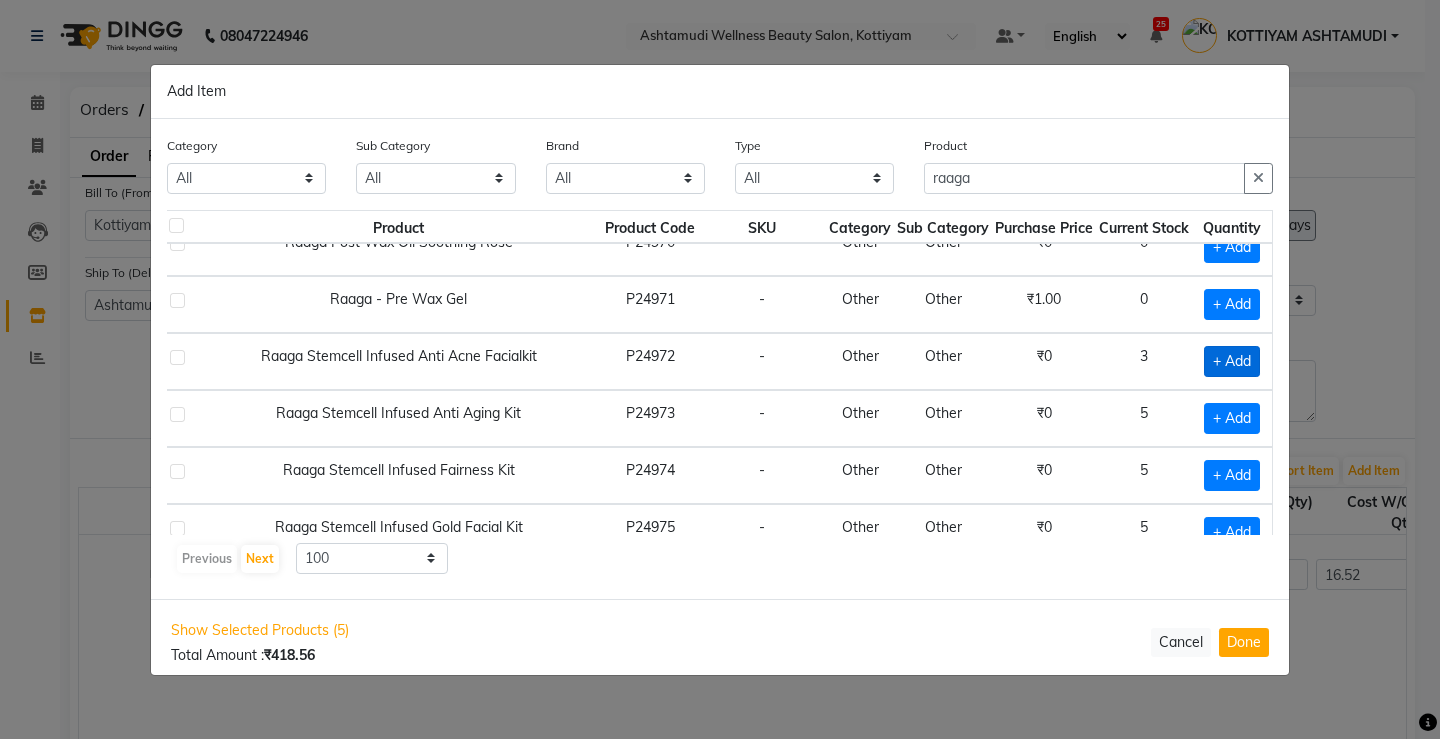 click on "+ Add" 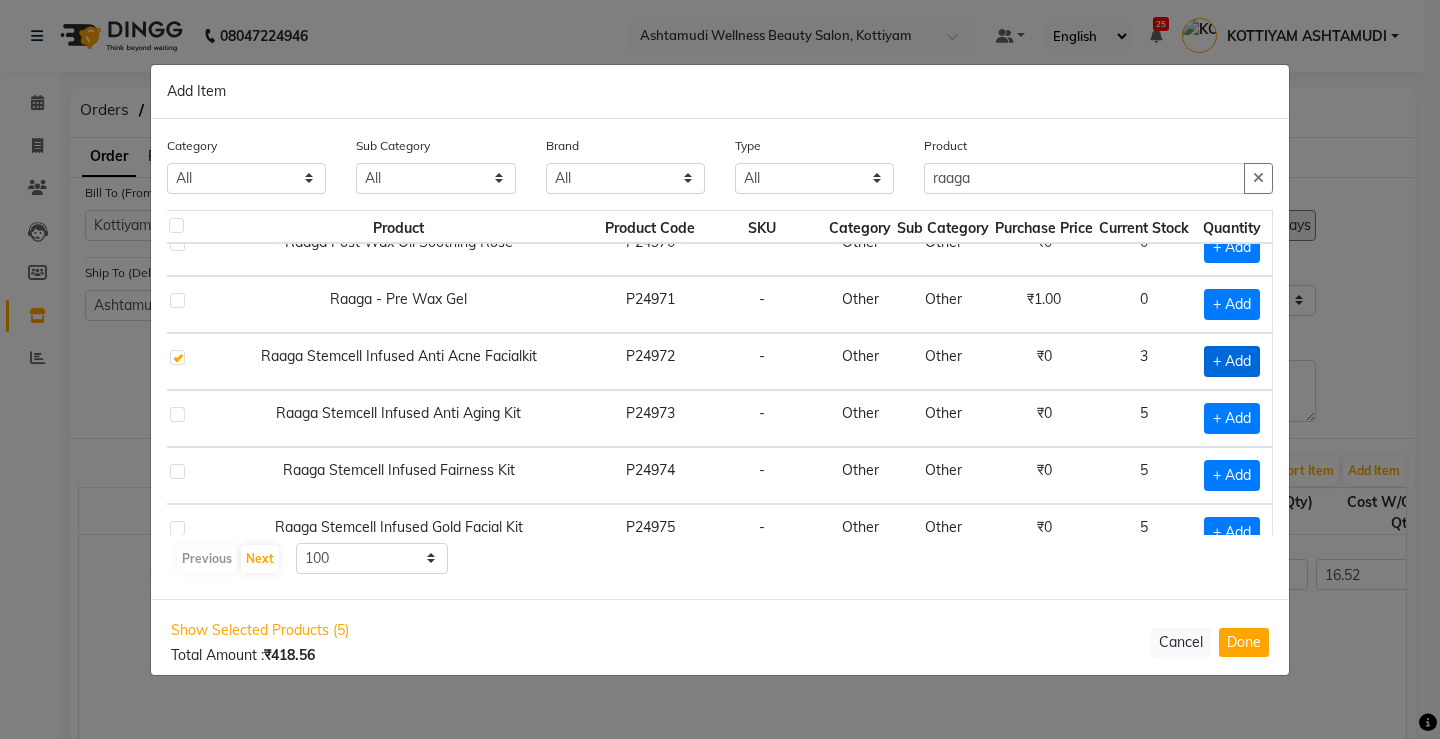 checkbox on "true" 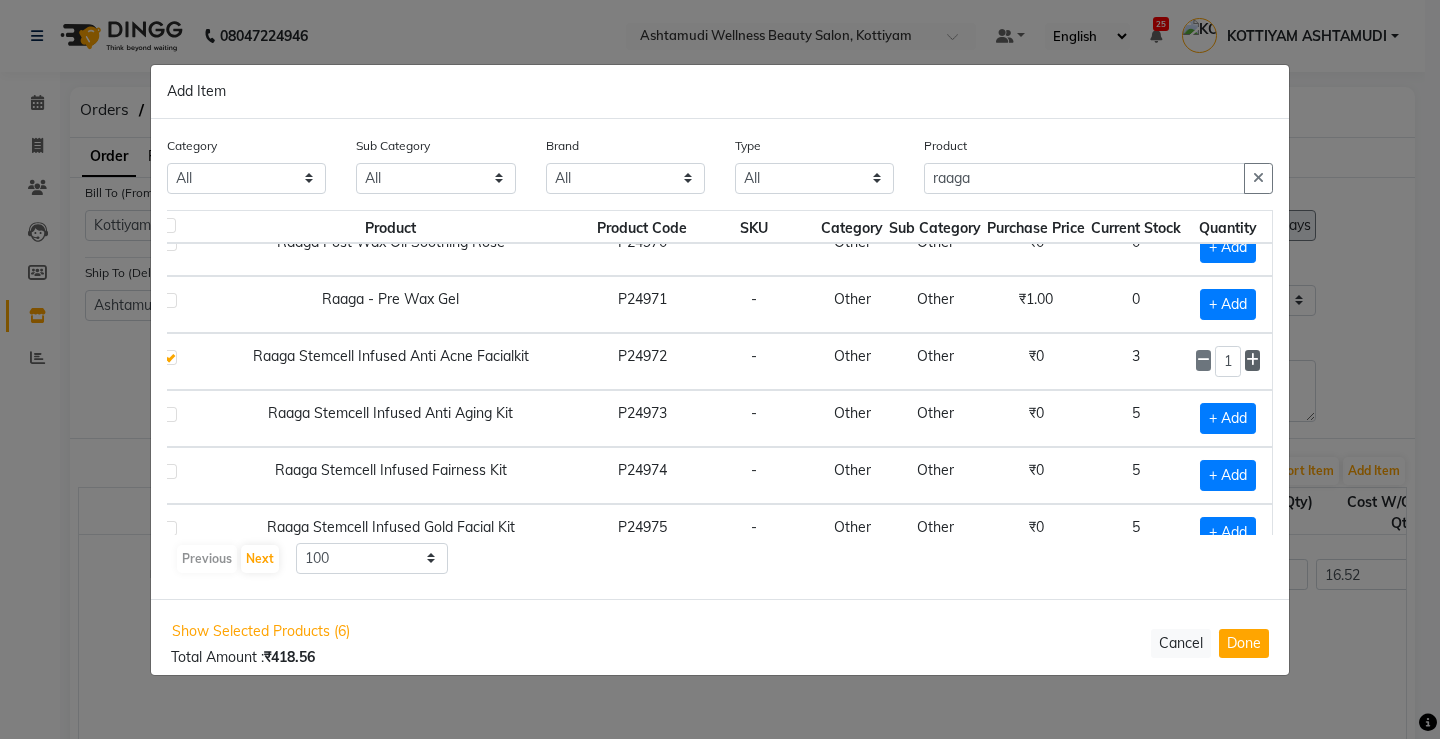 click 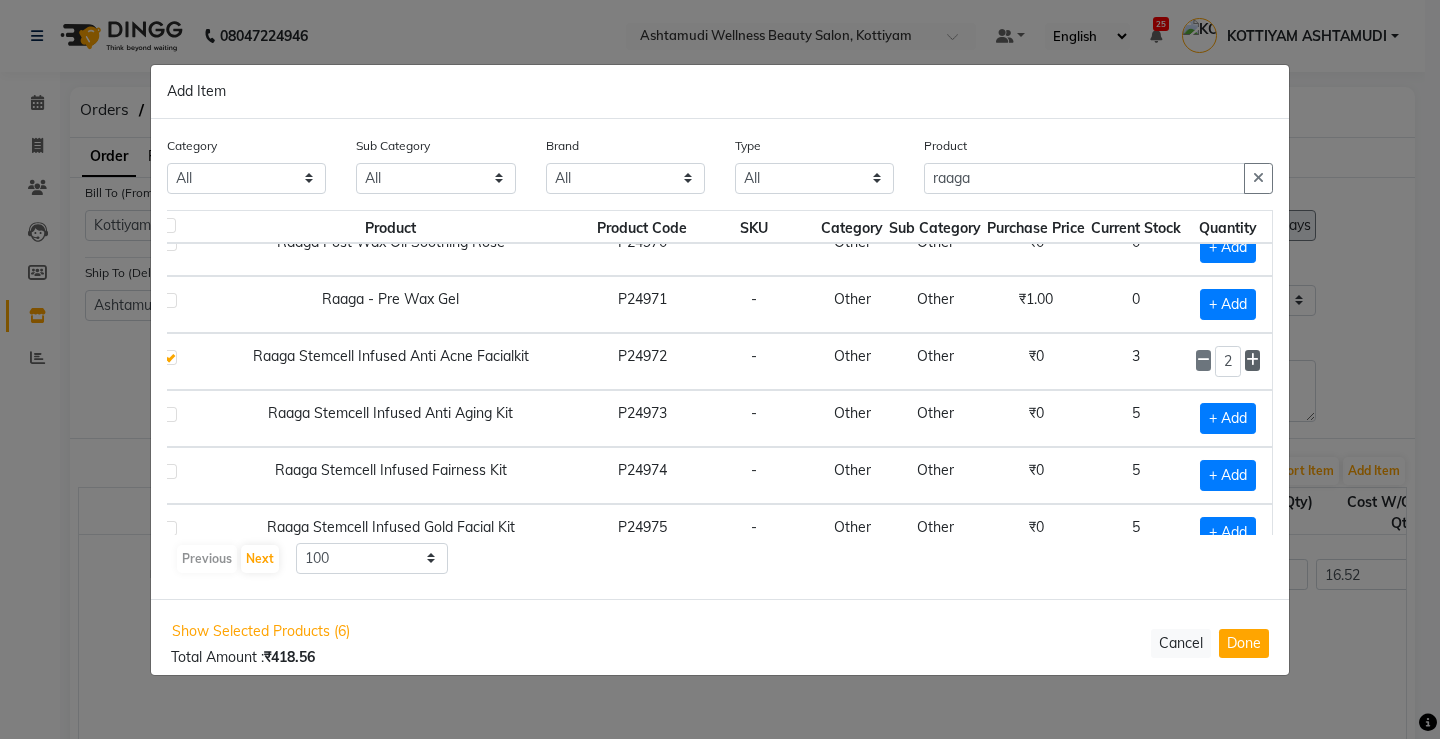 click 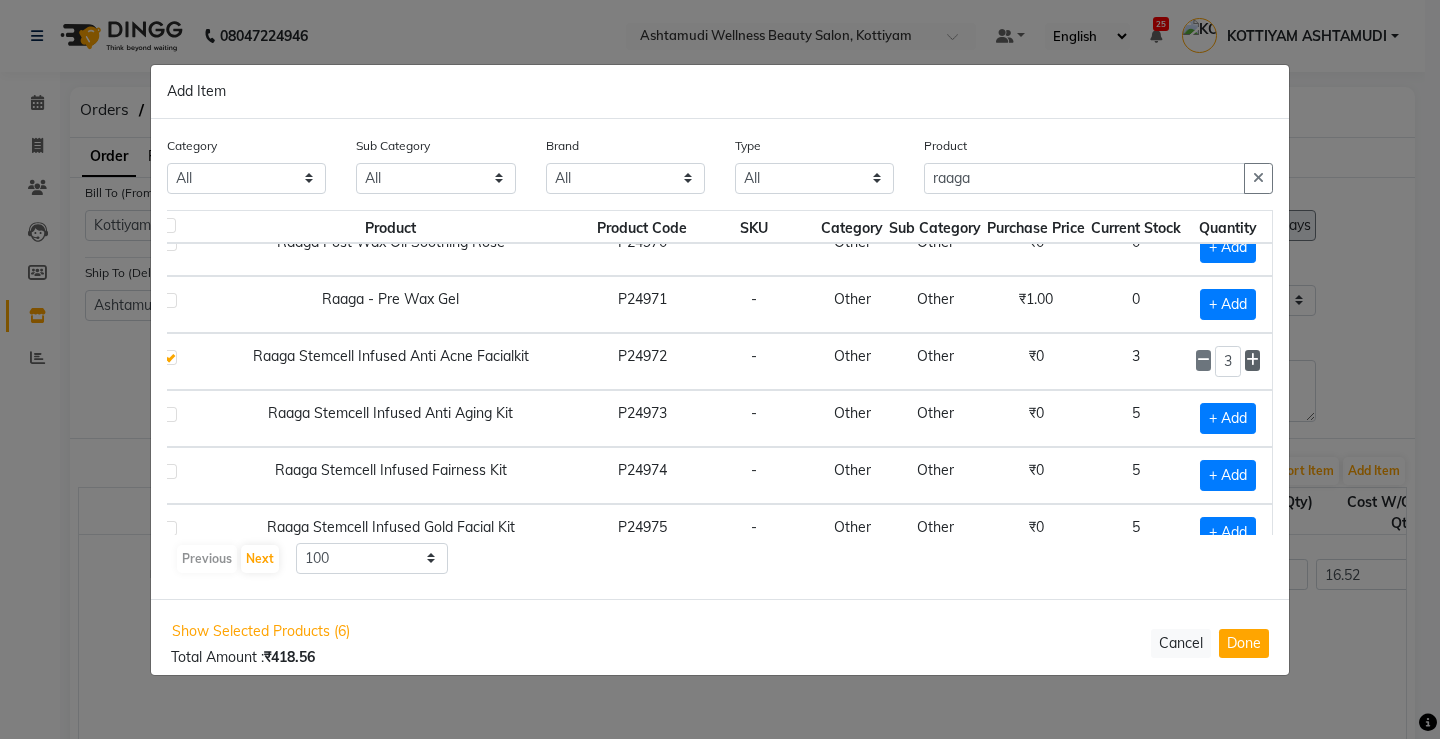 click 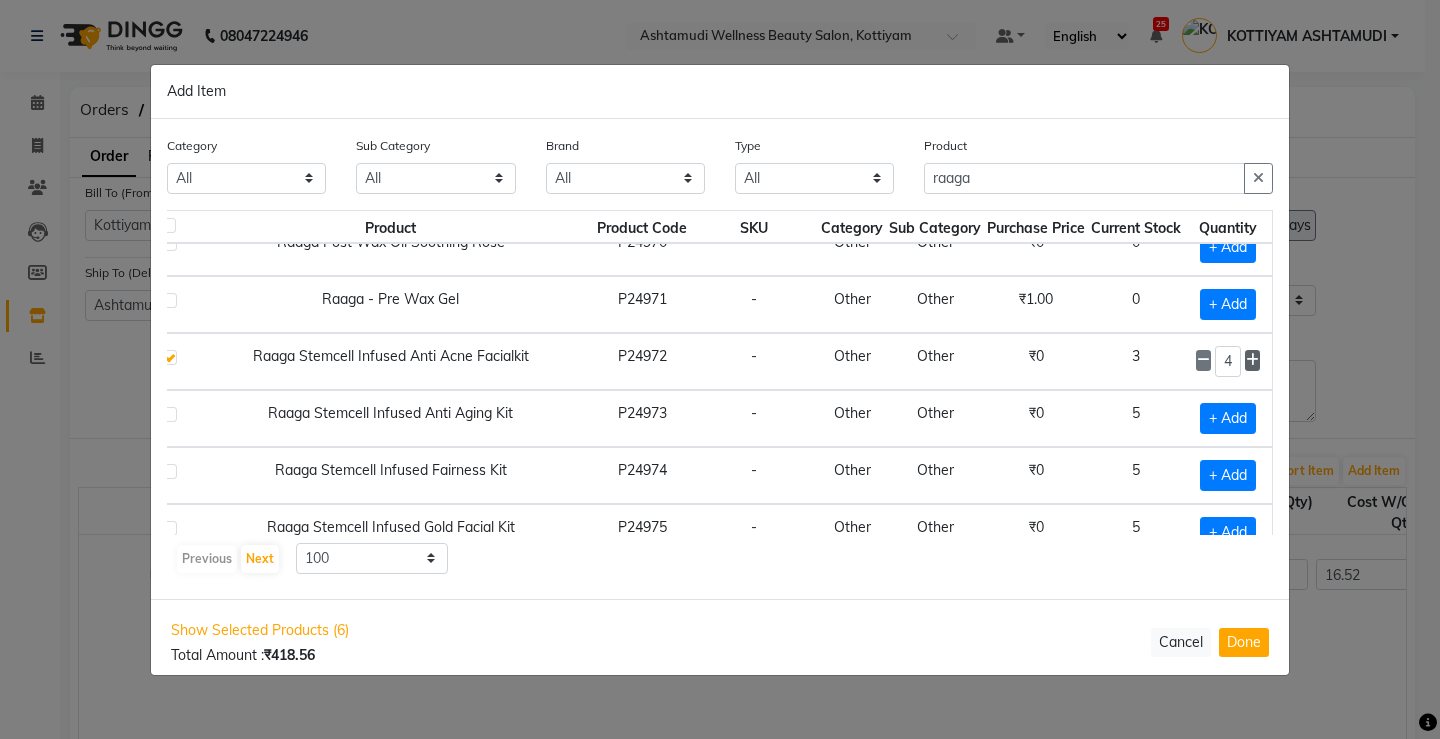 click 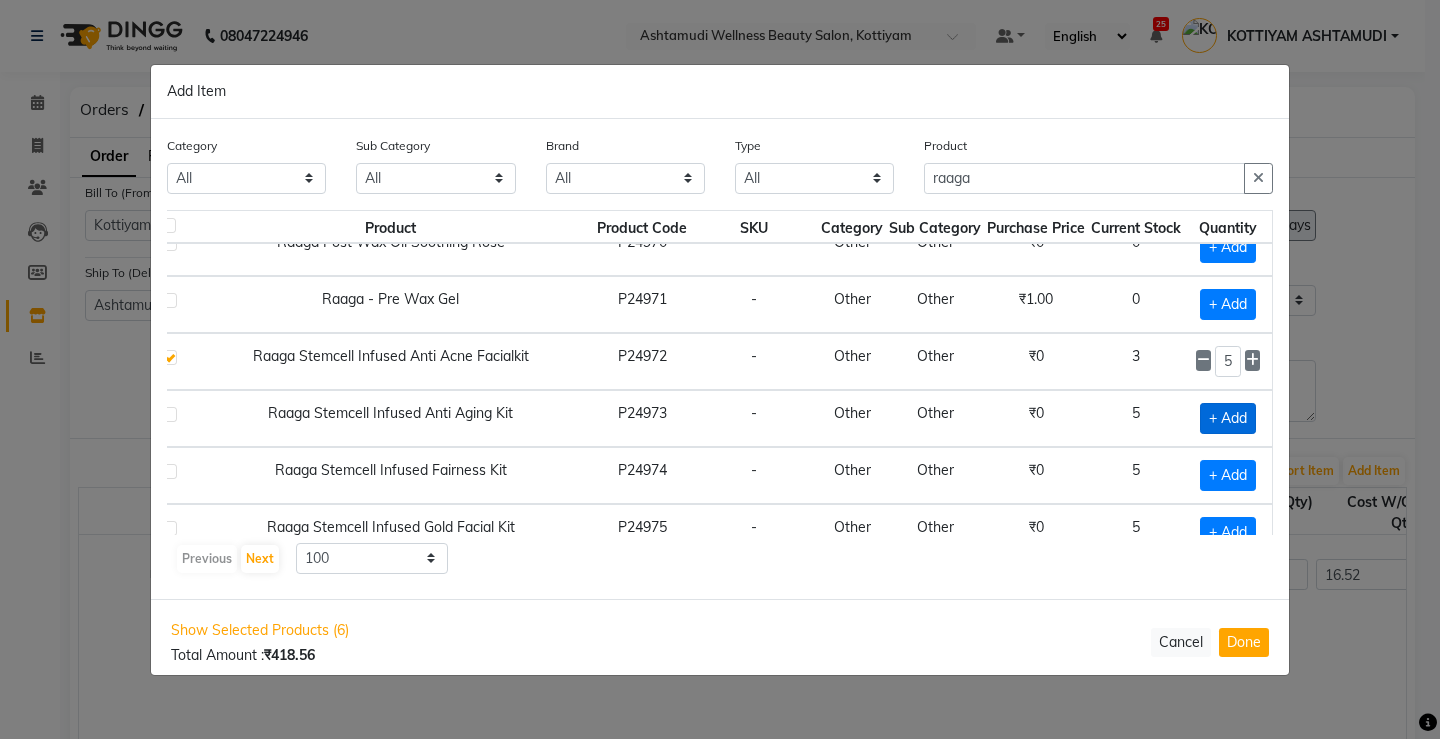click on "+ Add" 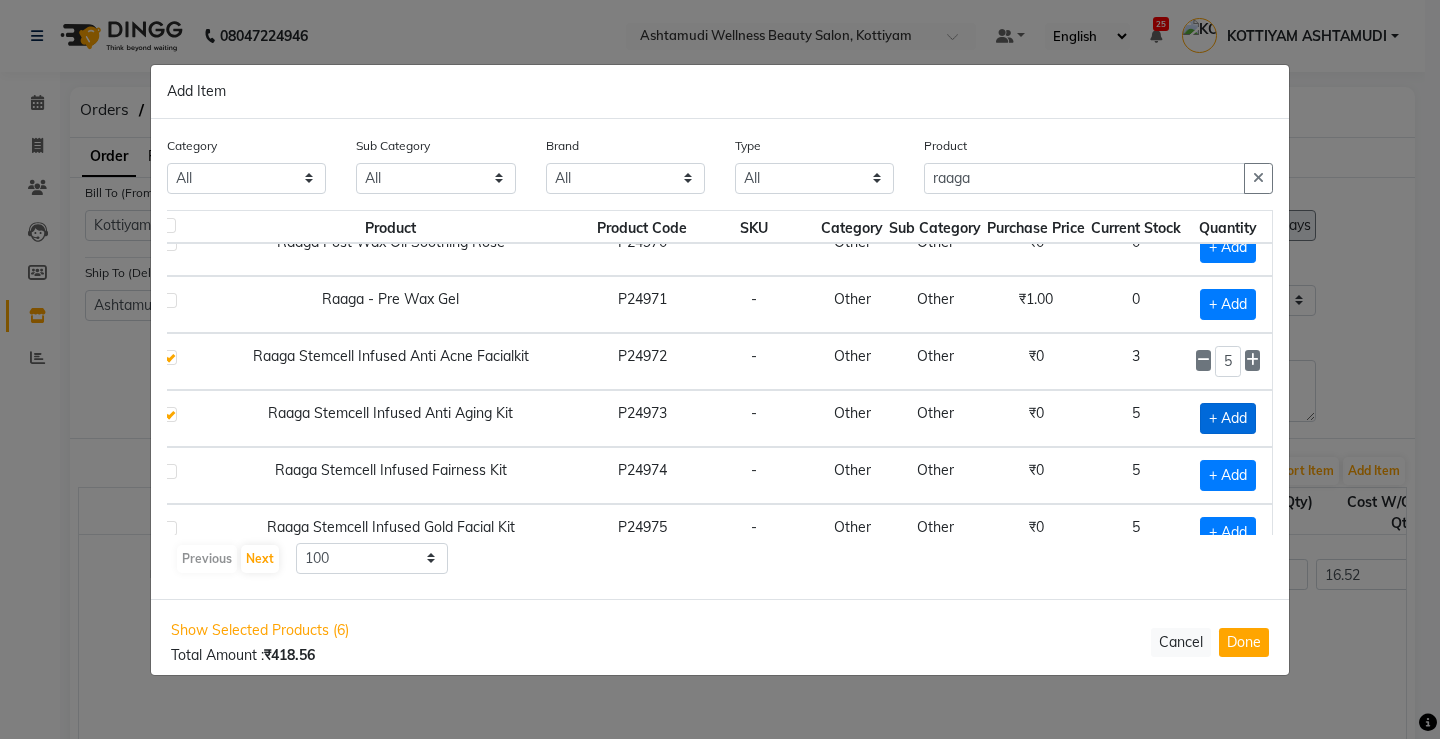 checkbox on "true" 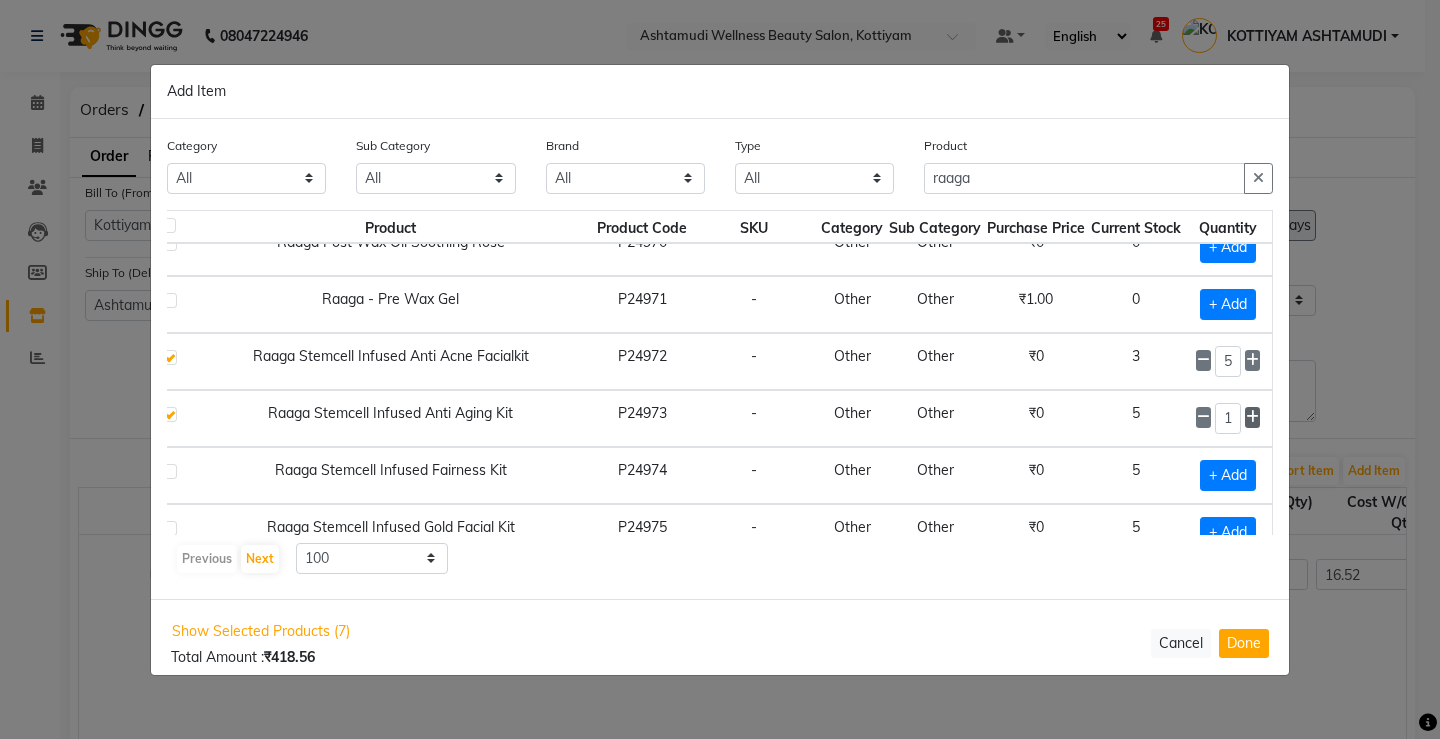 click 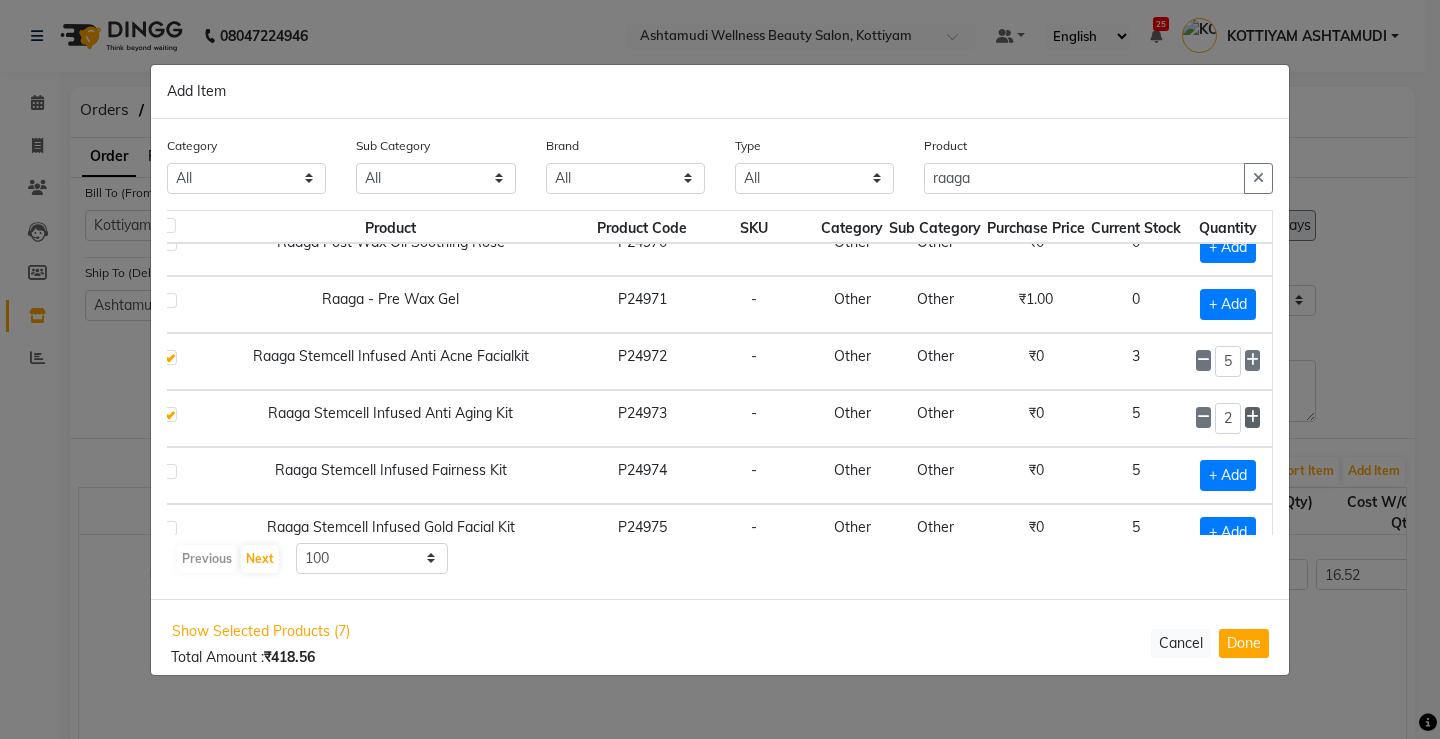 click 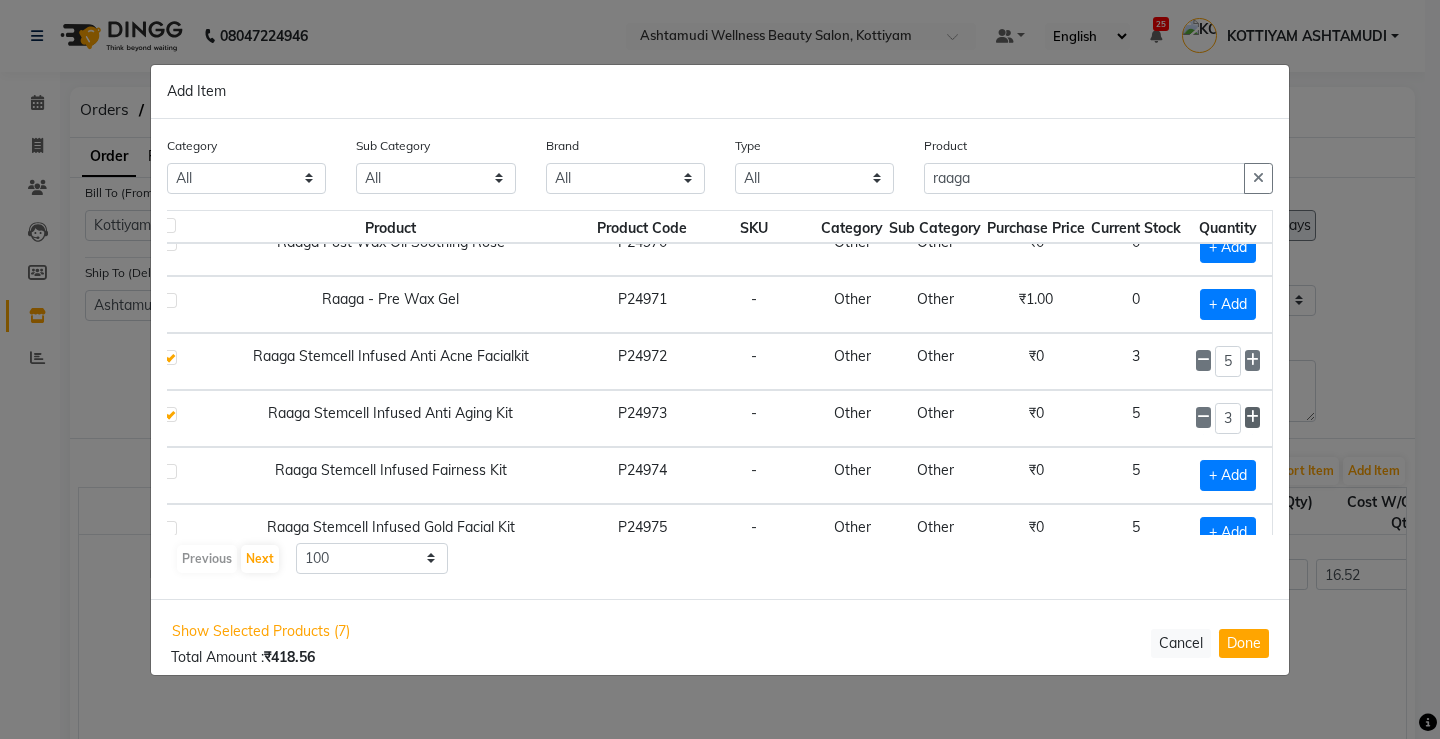 click 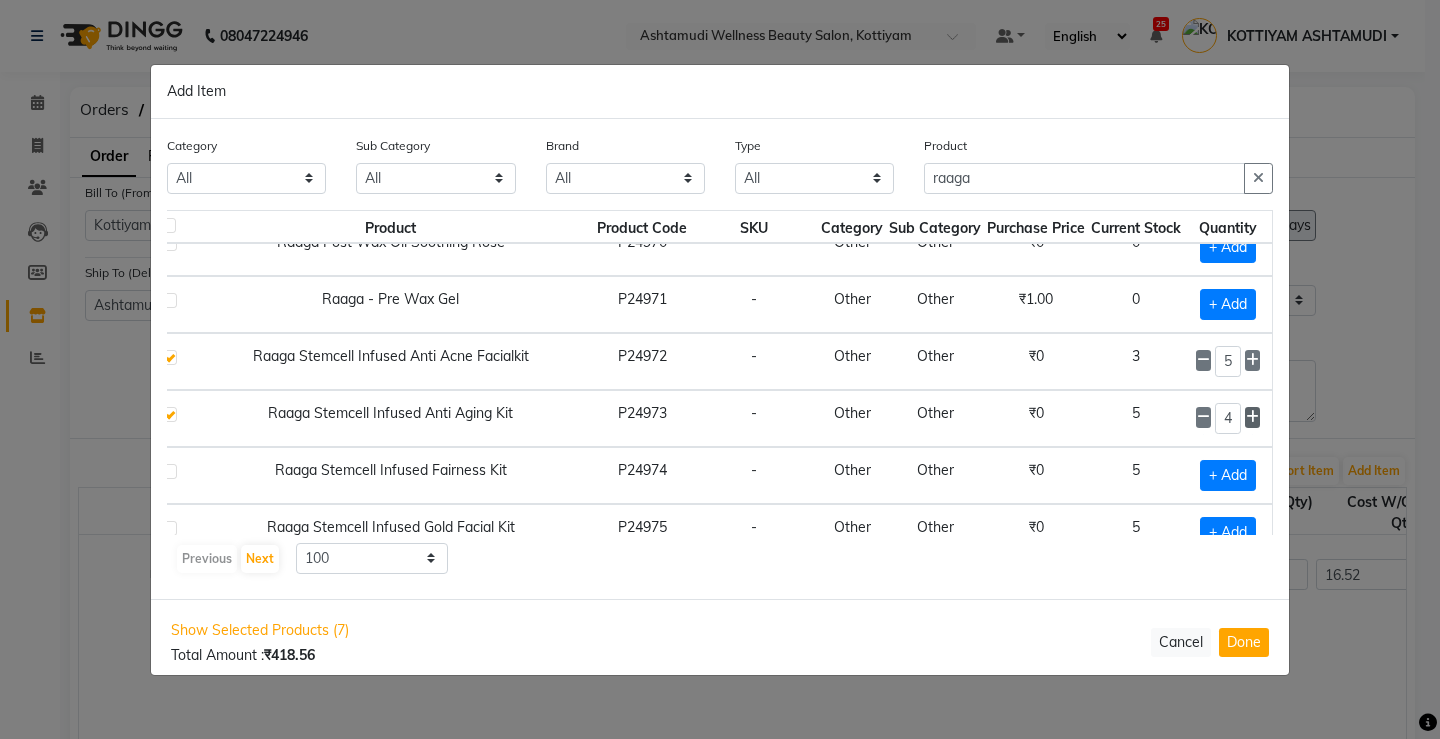 click 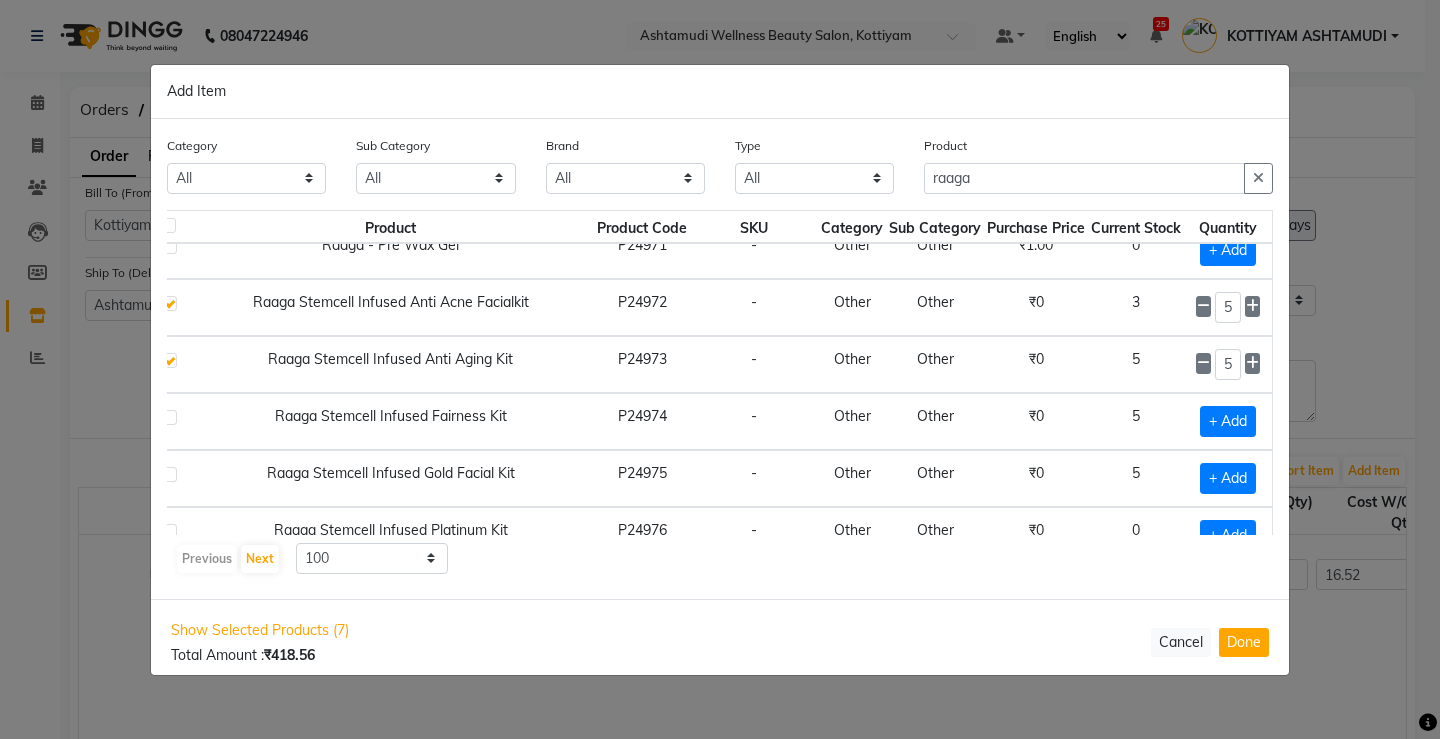 scroll, scrollTop: 752, scrollLeft: 40, axis: both 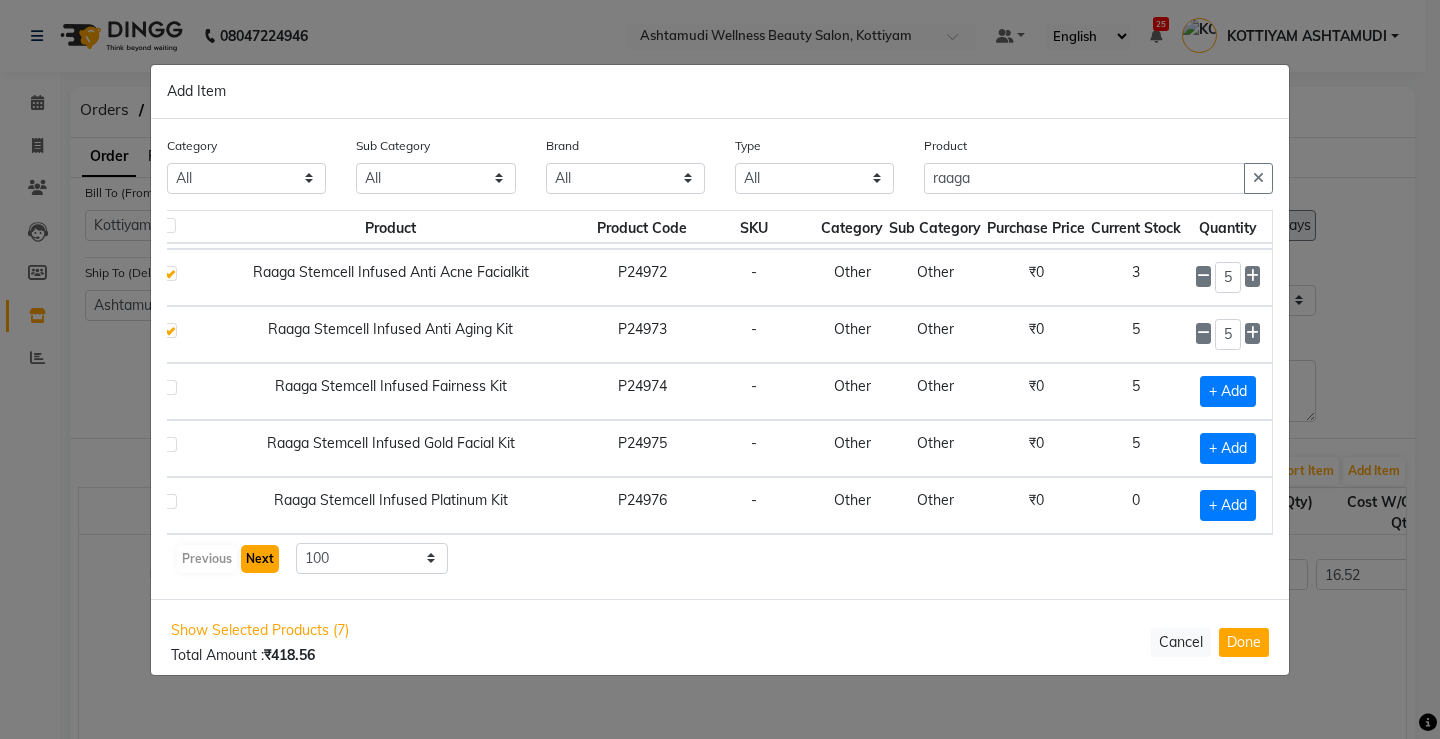 click on "Next" 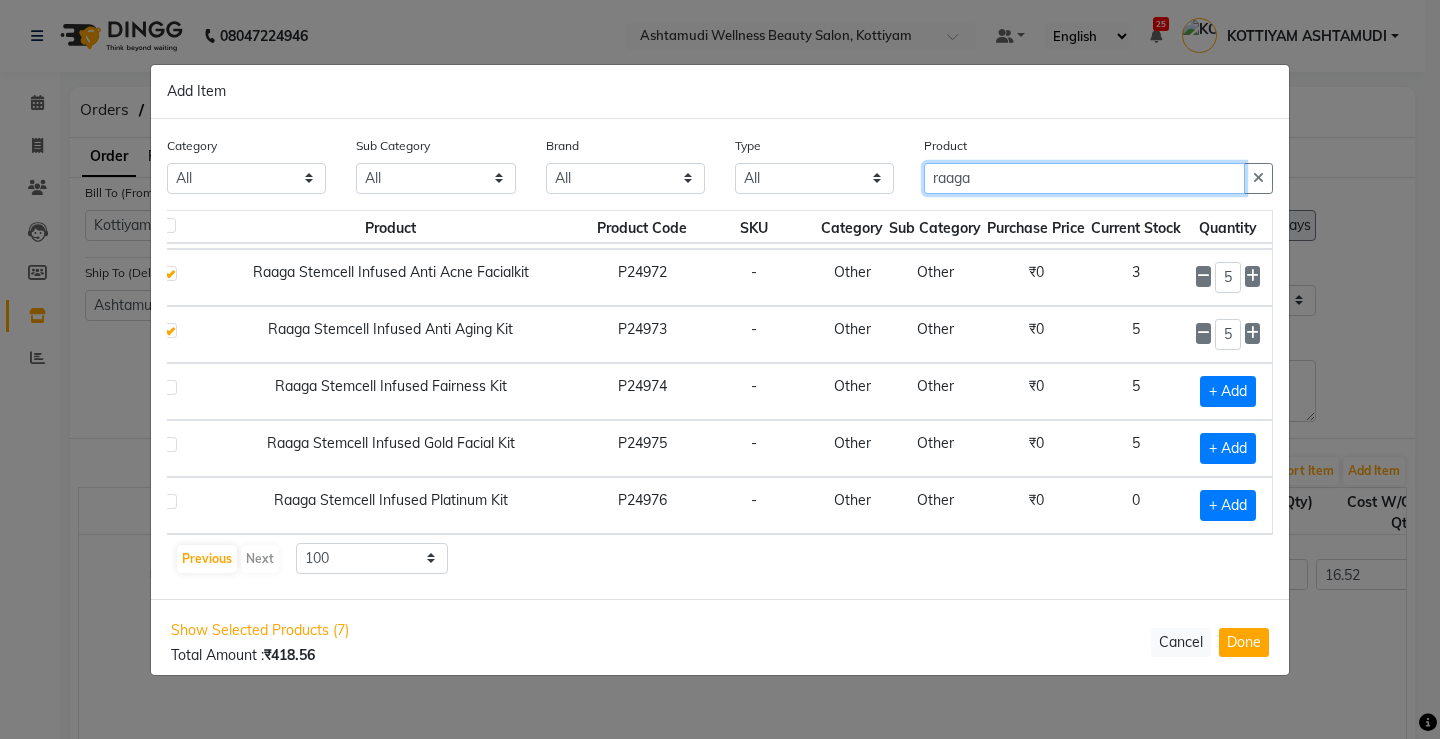 click on "raaga" 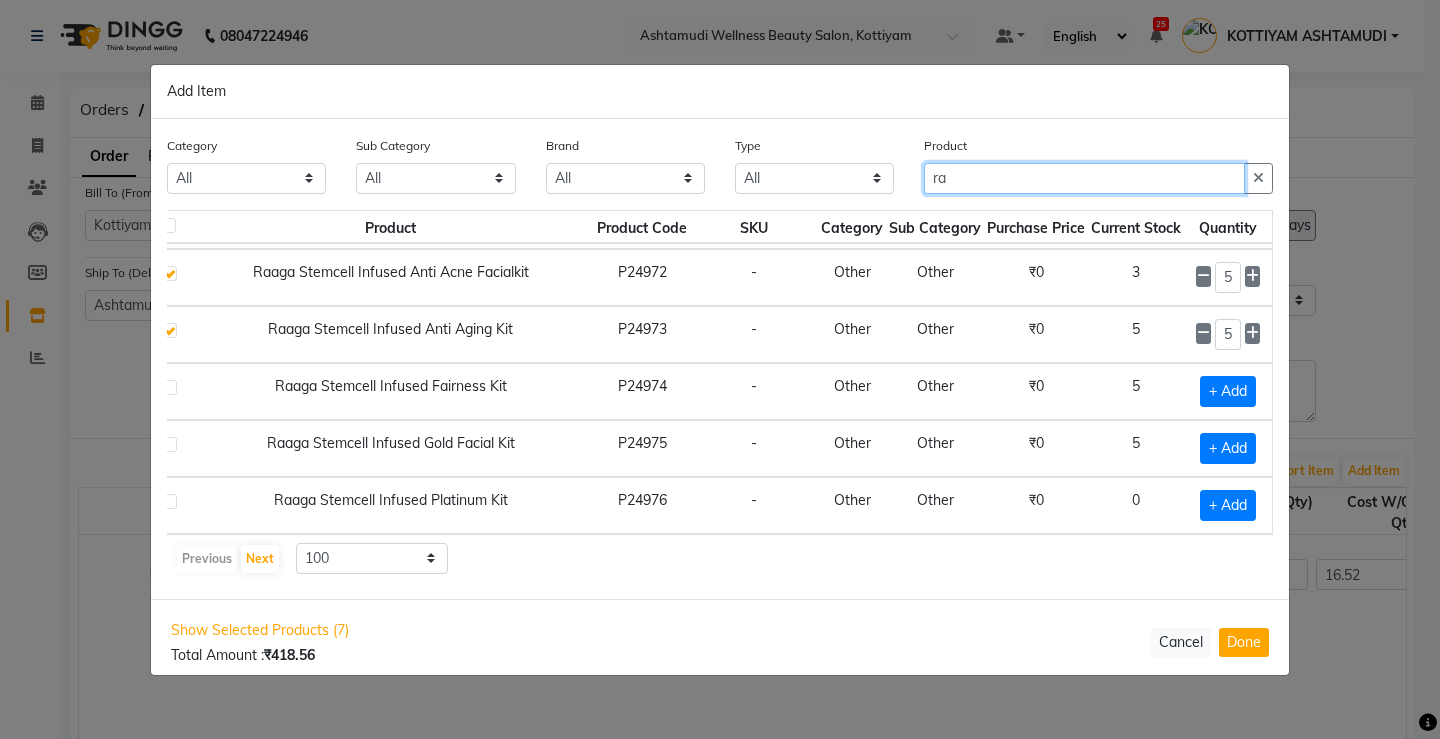 type on "r" 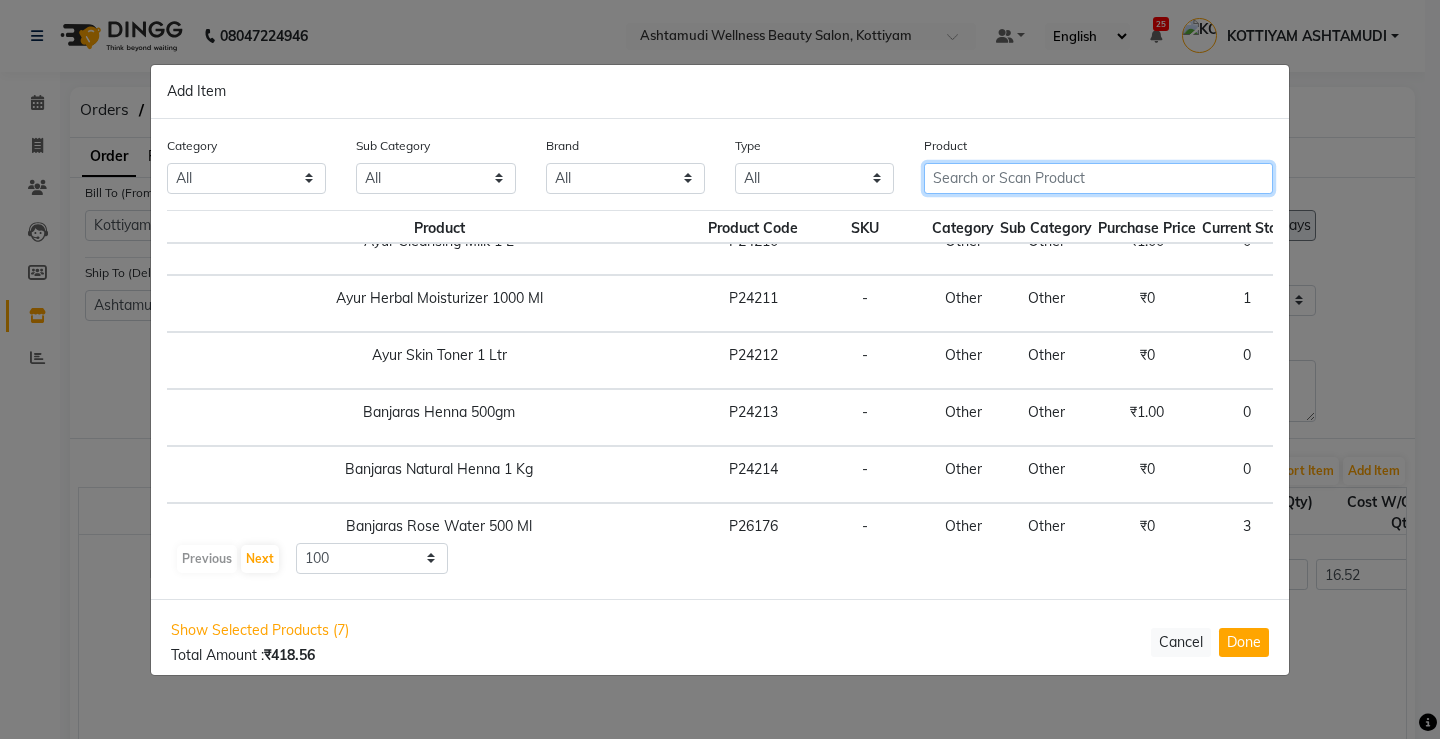 scroll, scrollTop: 1552, scrollLeft: 40, axis: both 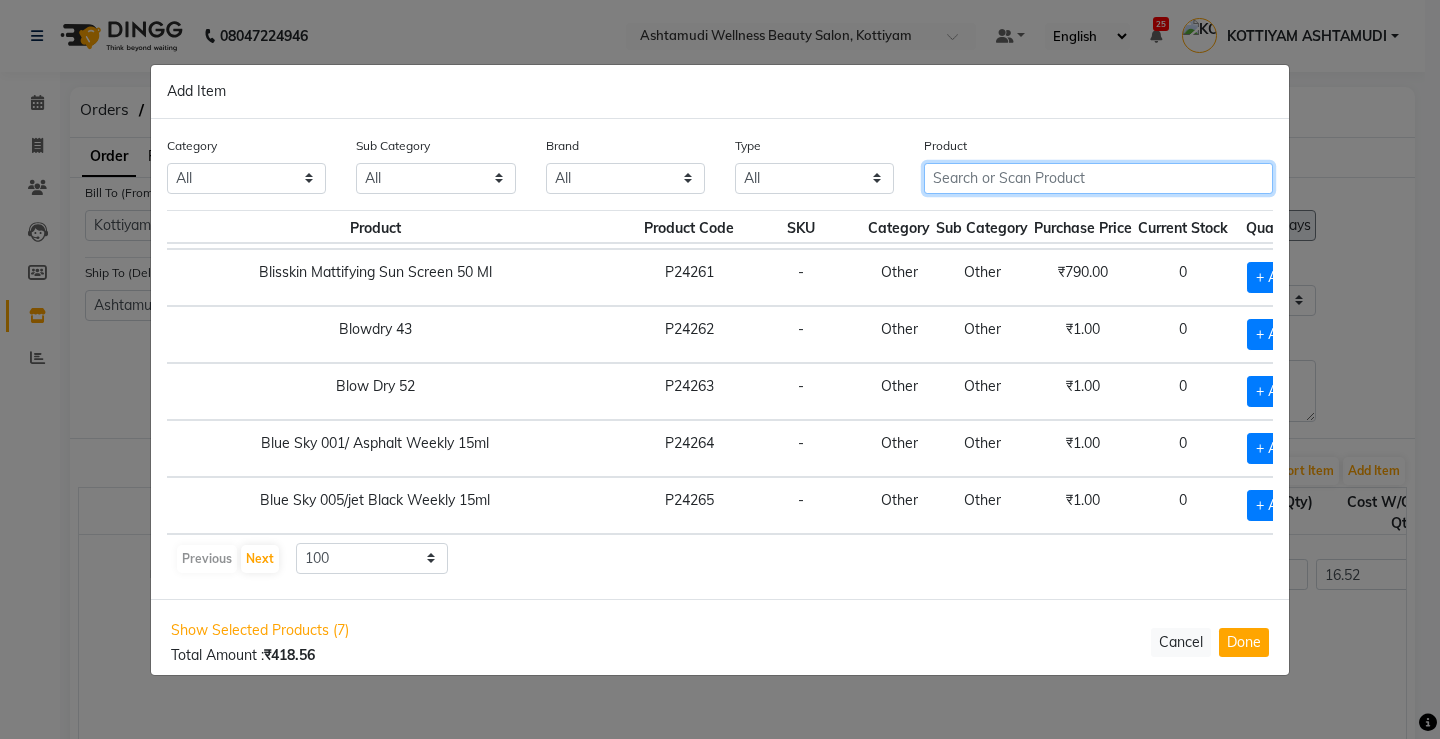 click 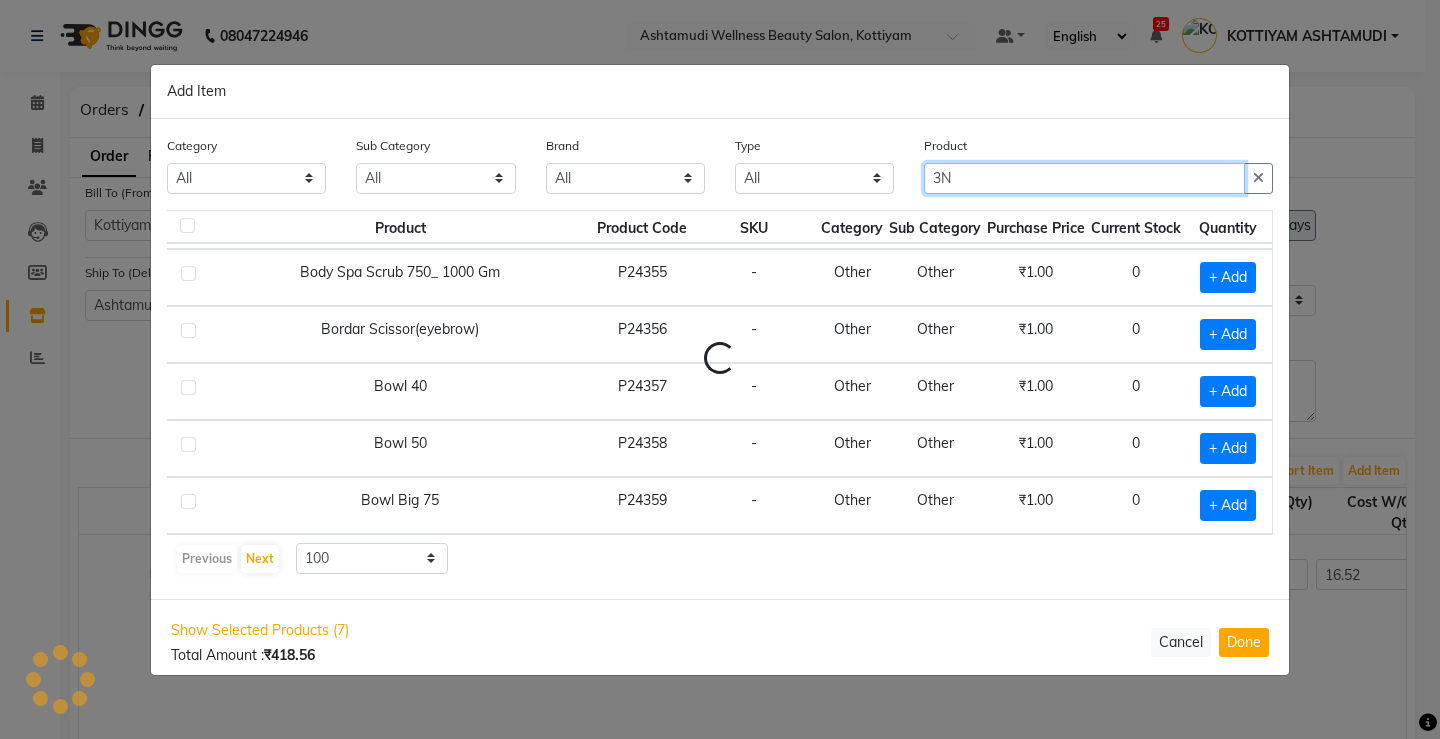 scroll, scrollTop: 0, scrollLeft: 0, axis: both 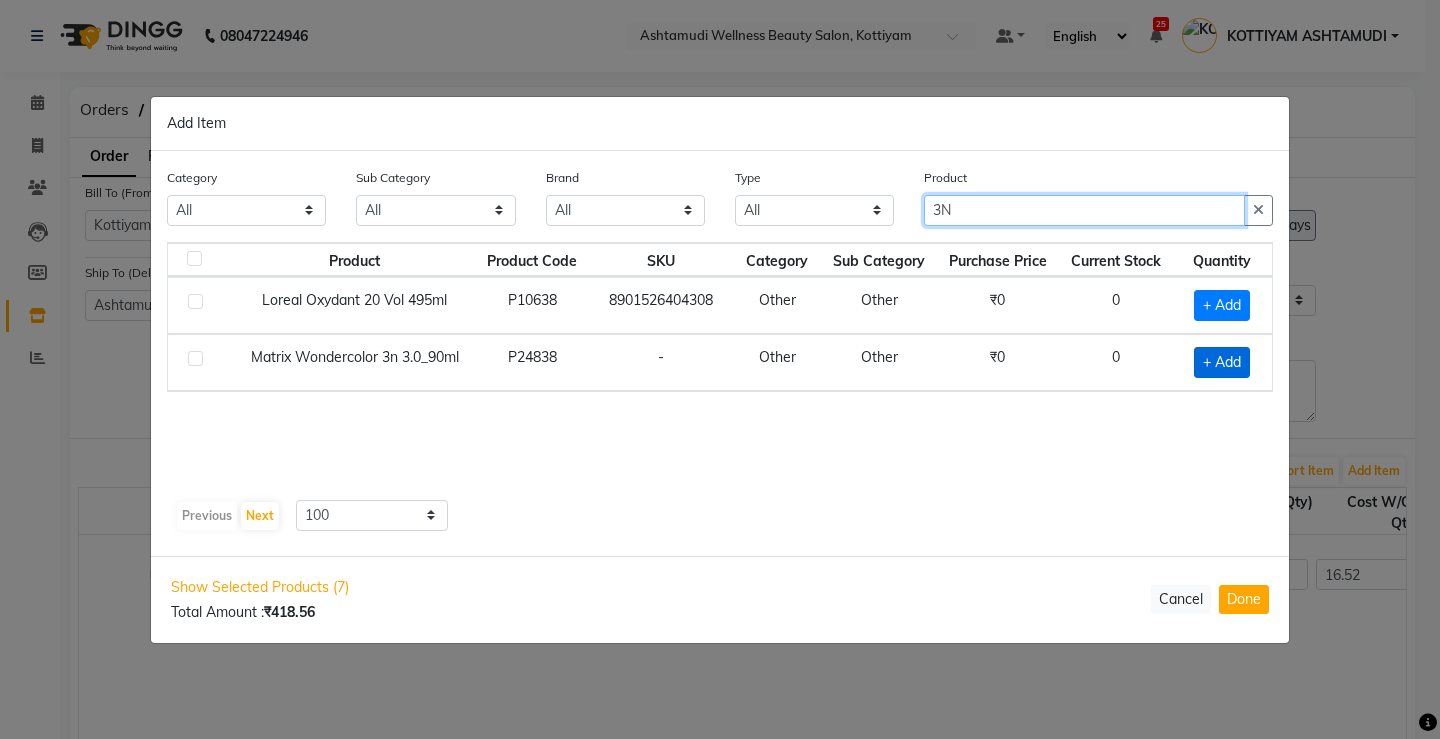 type on "3N" 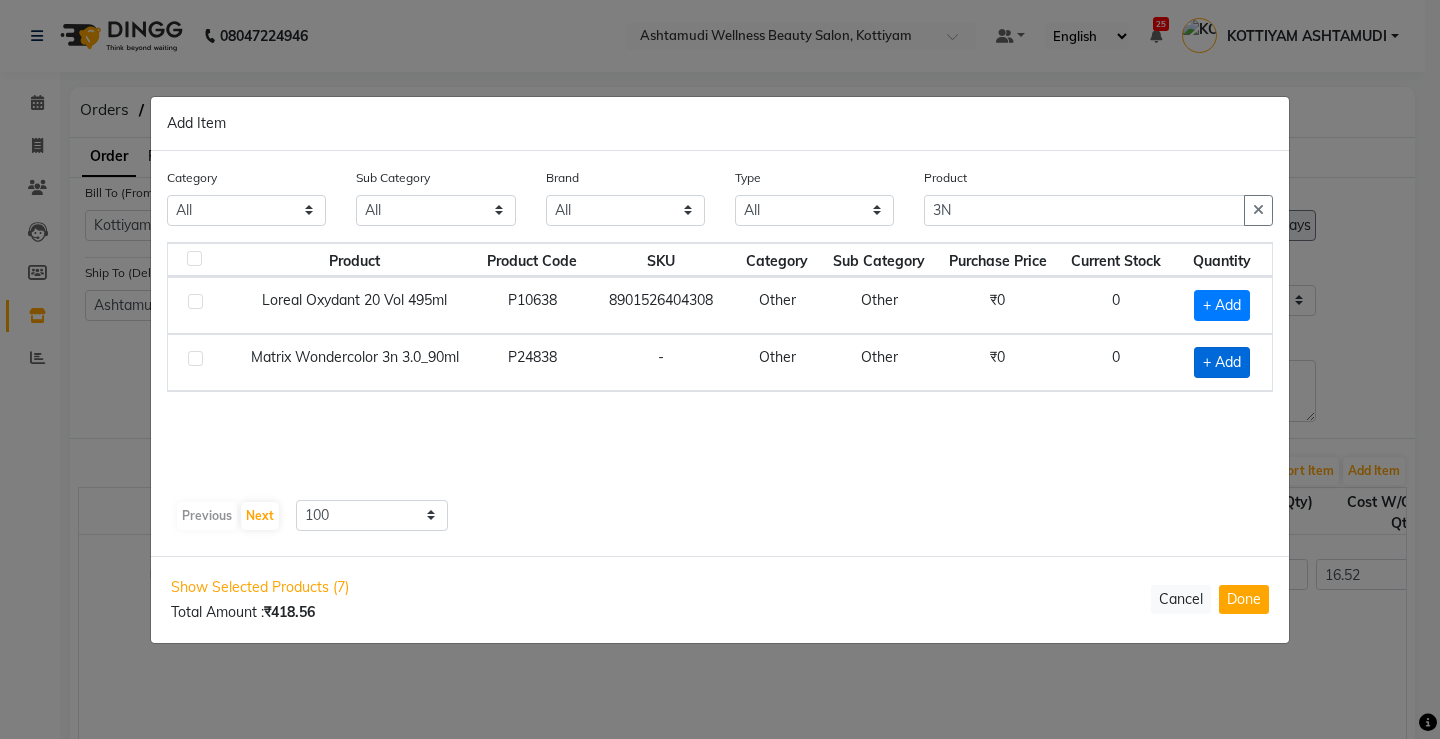 click on "+ Add" 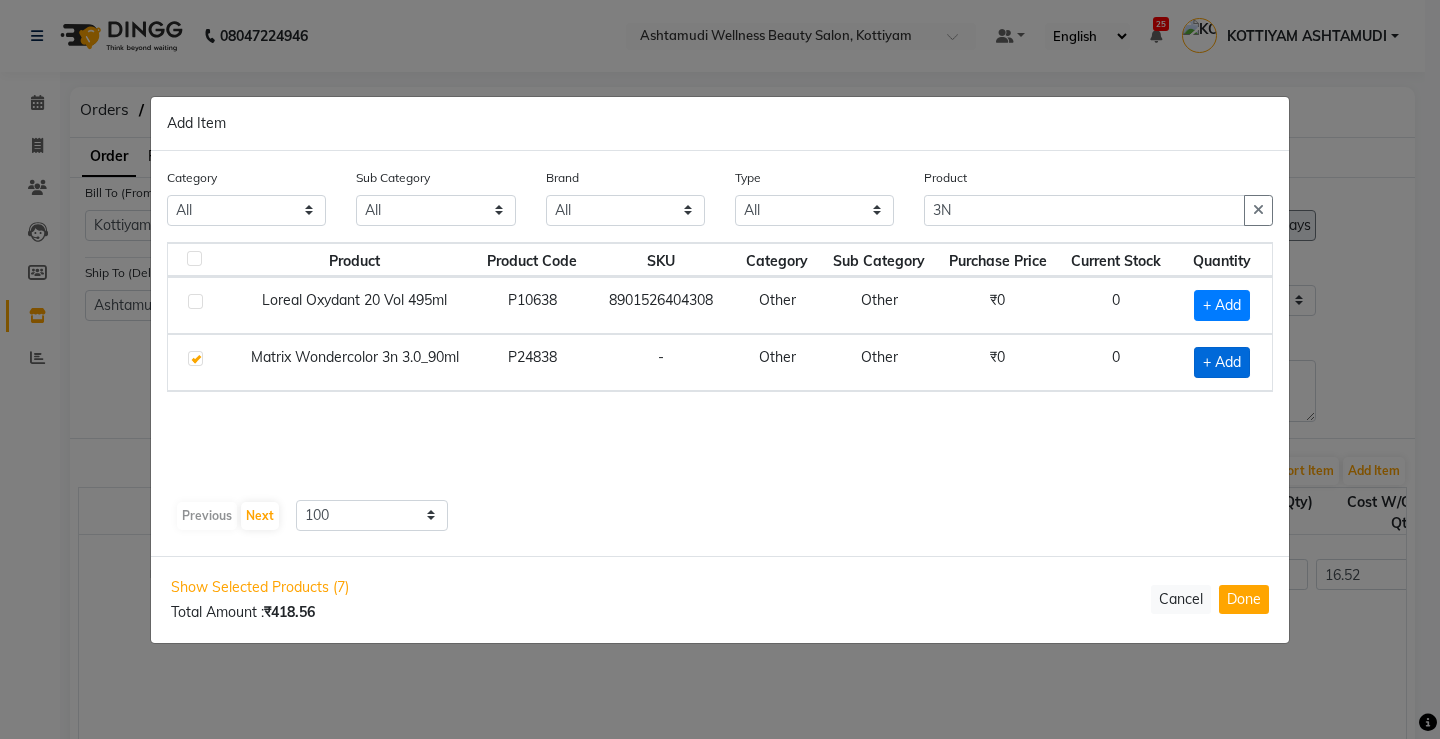 checkbox on "true" 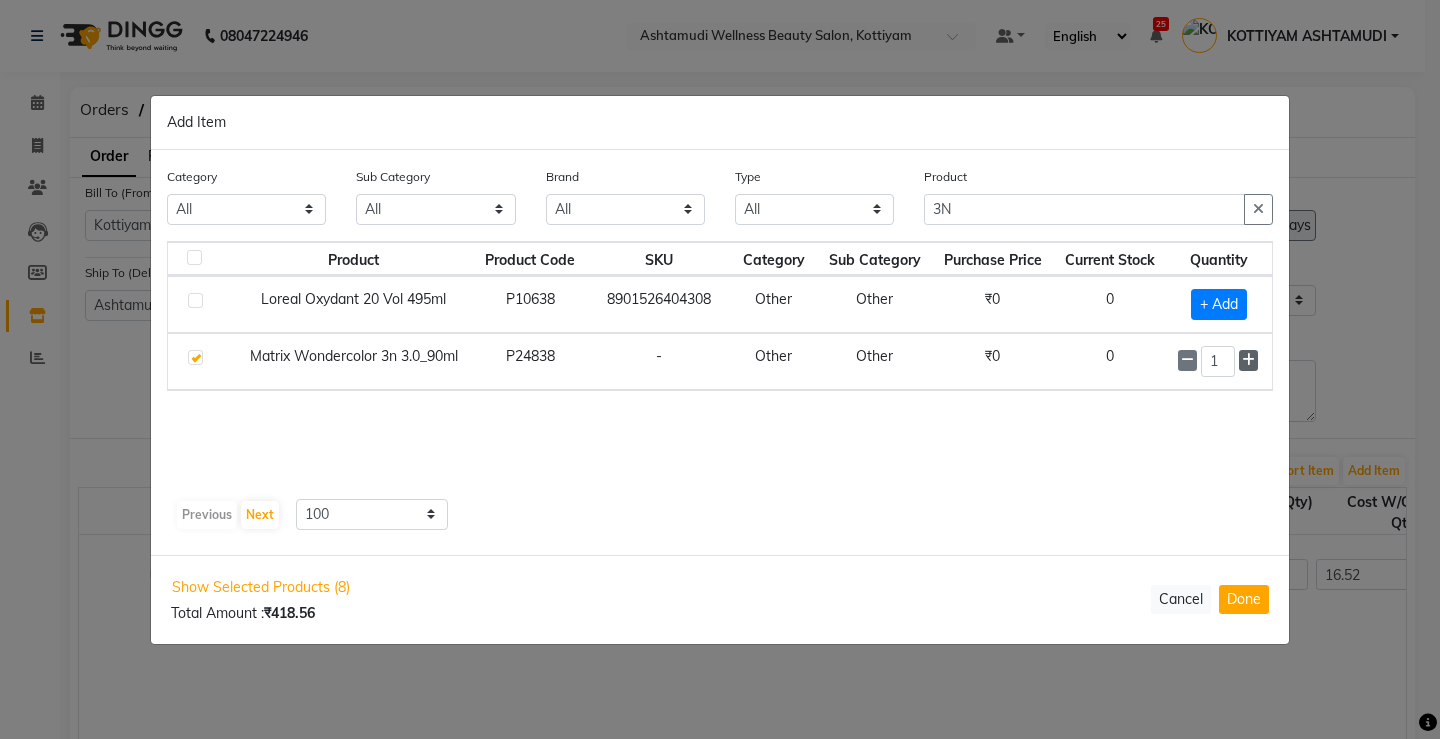 click 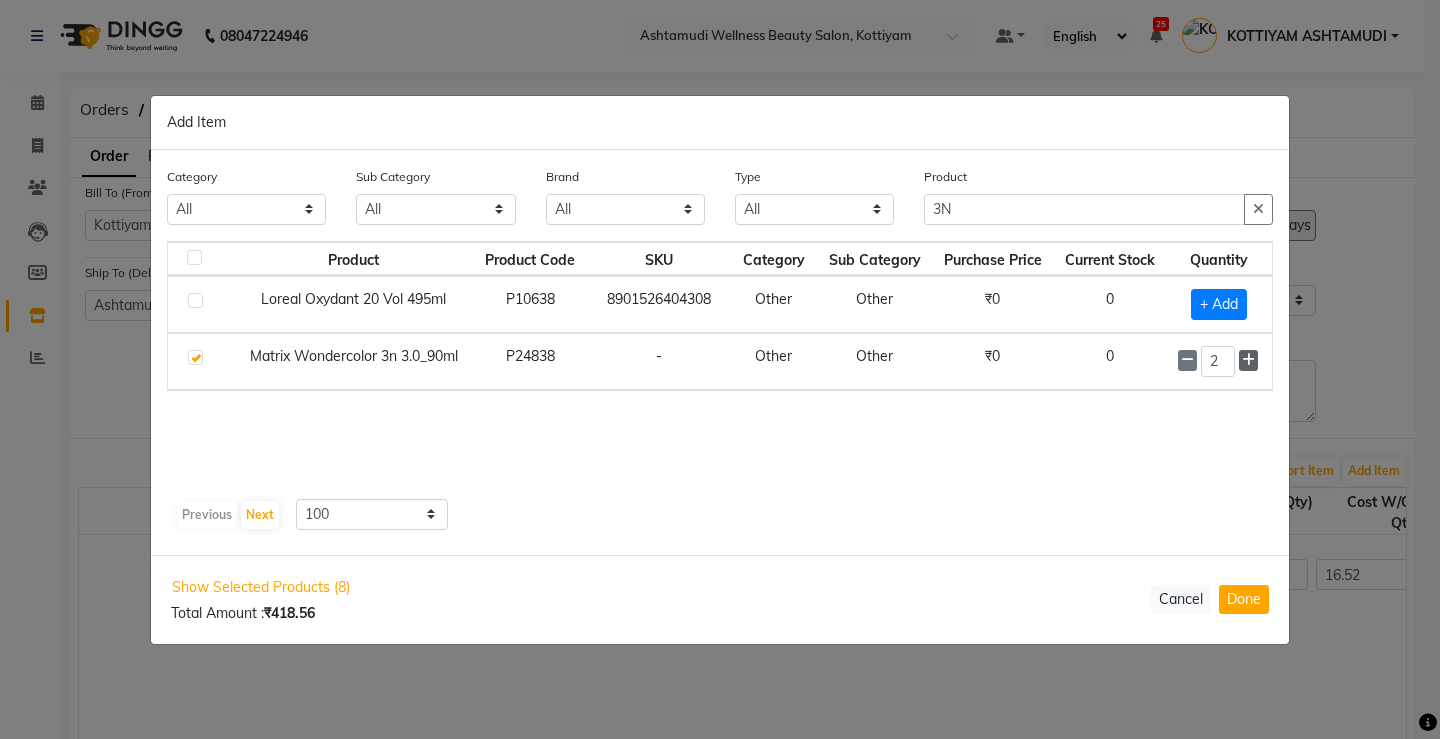 click 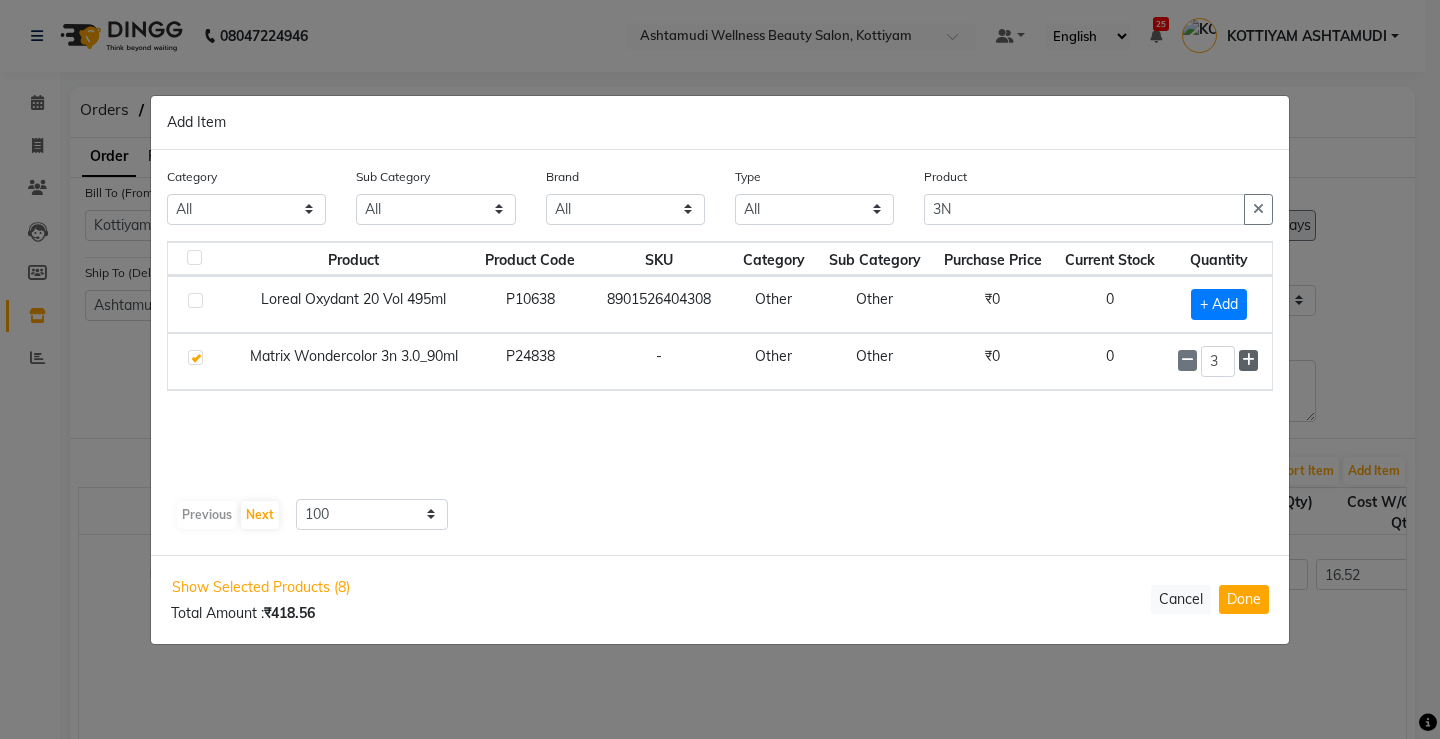 click 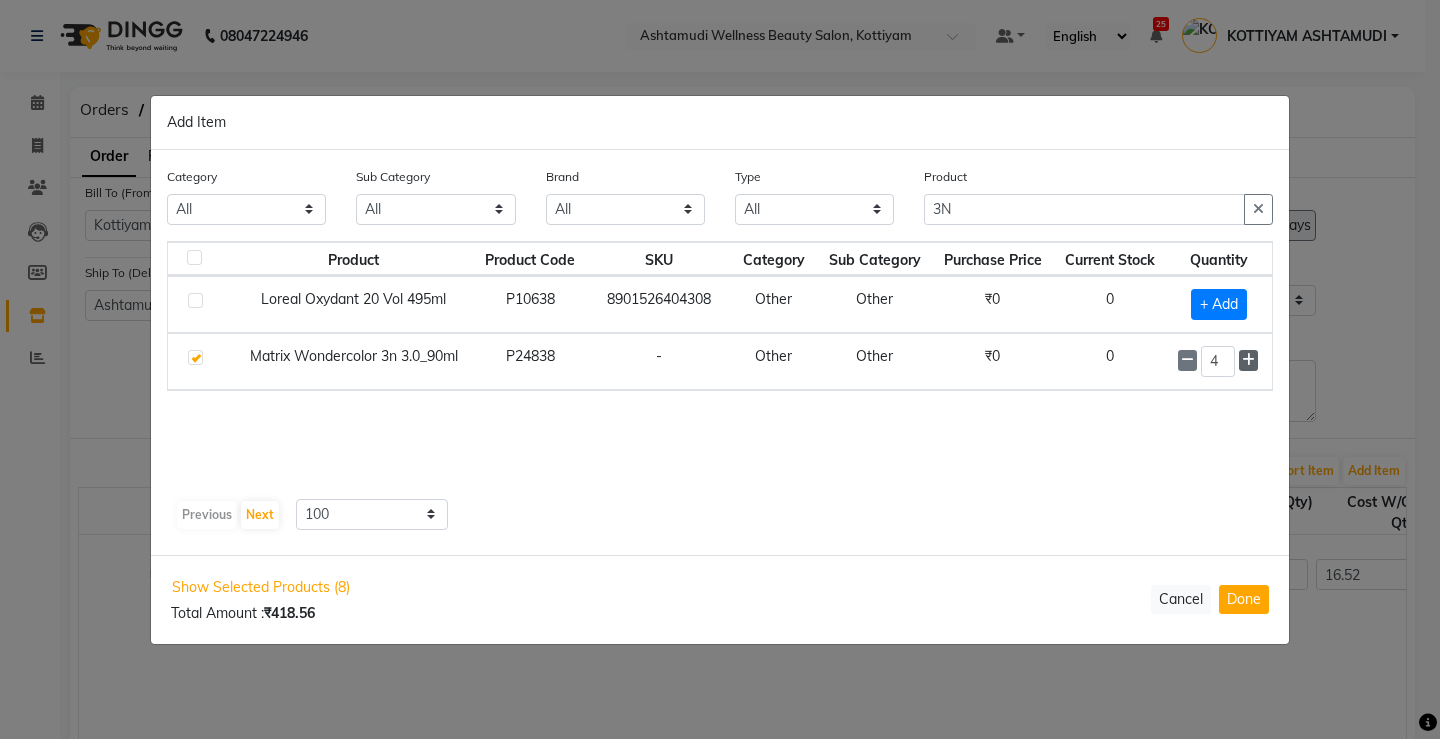 click 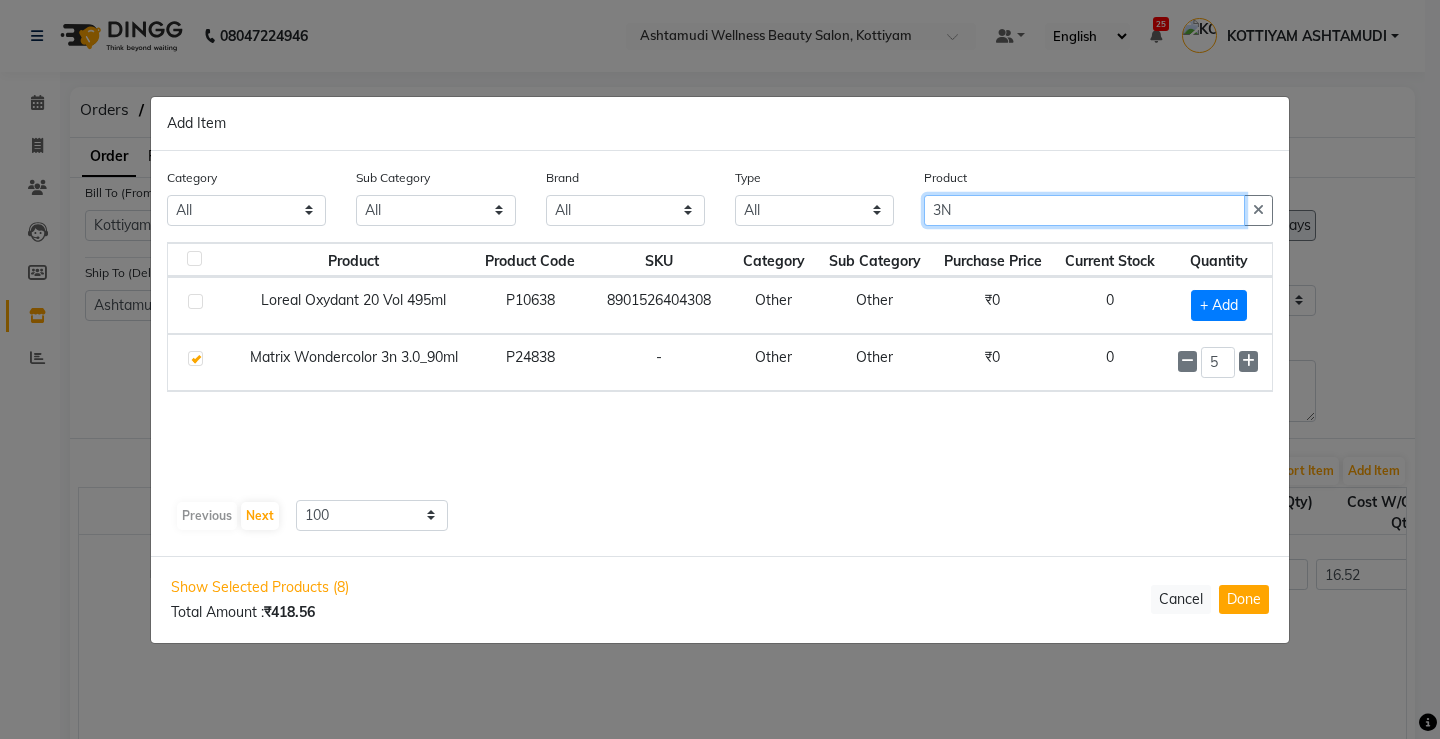 click on "3N" 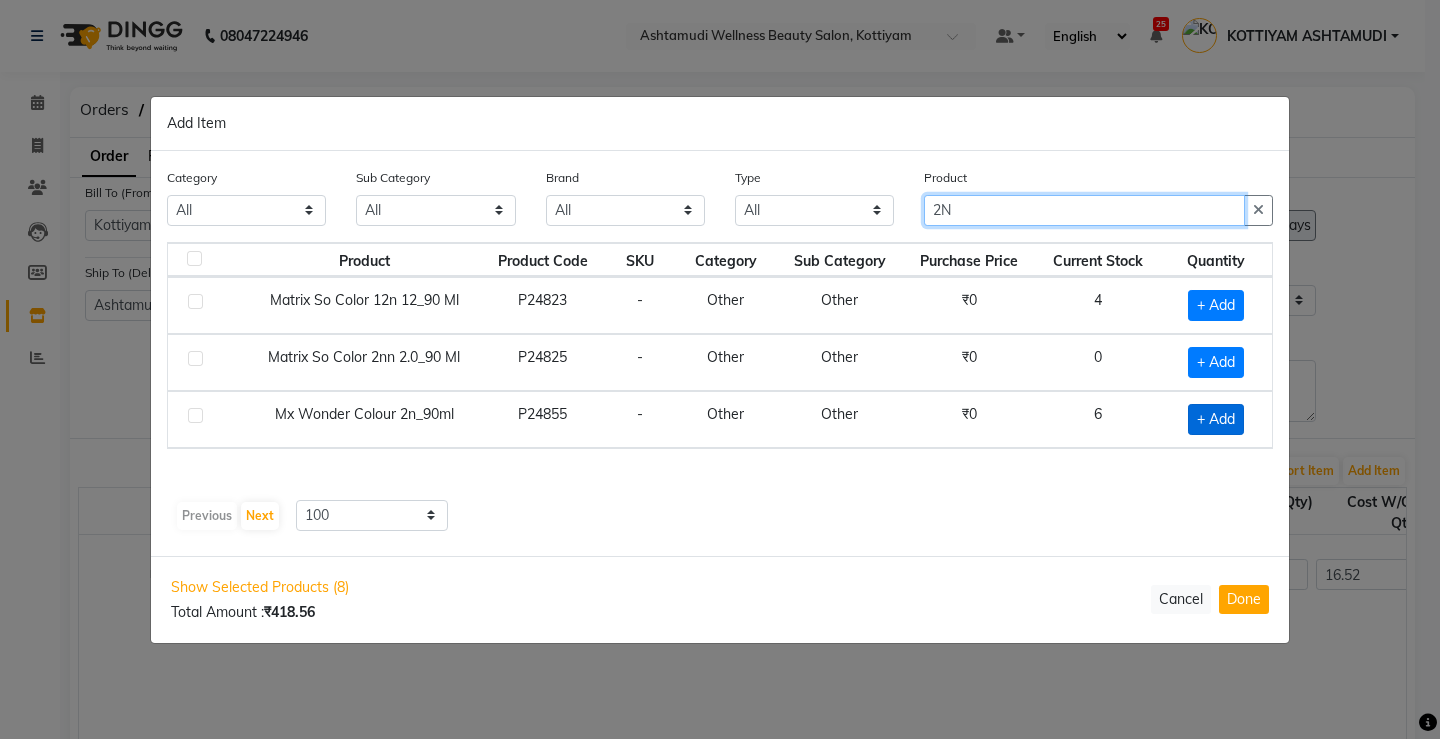 type on "2N" 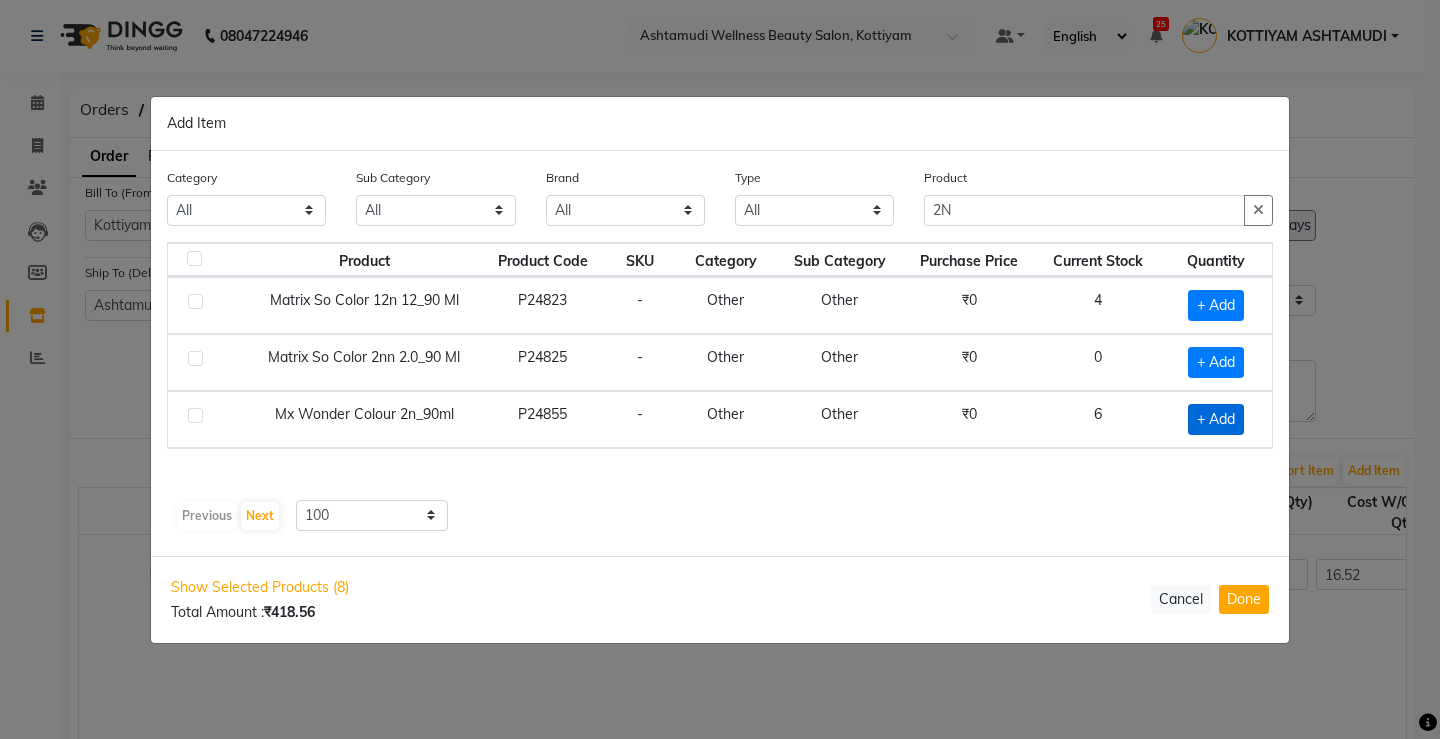 click on "+ Add" 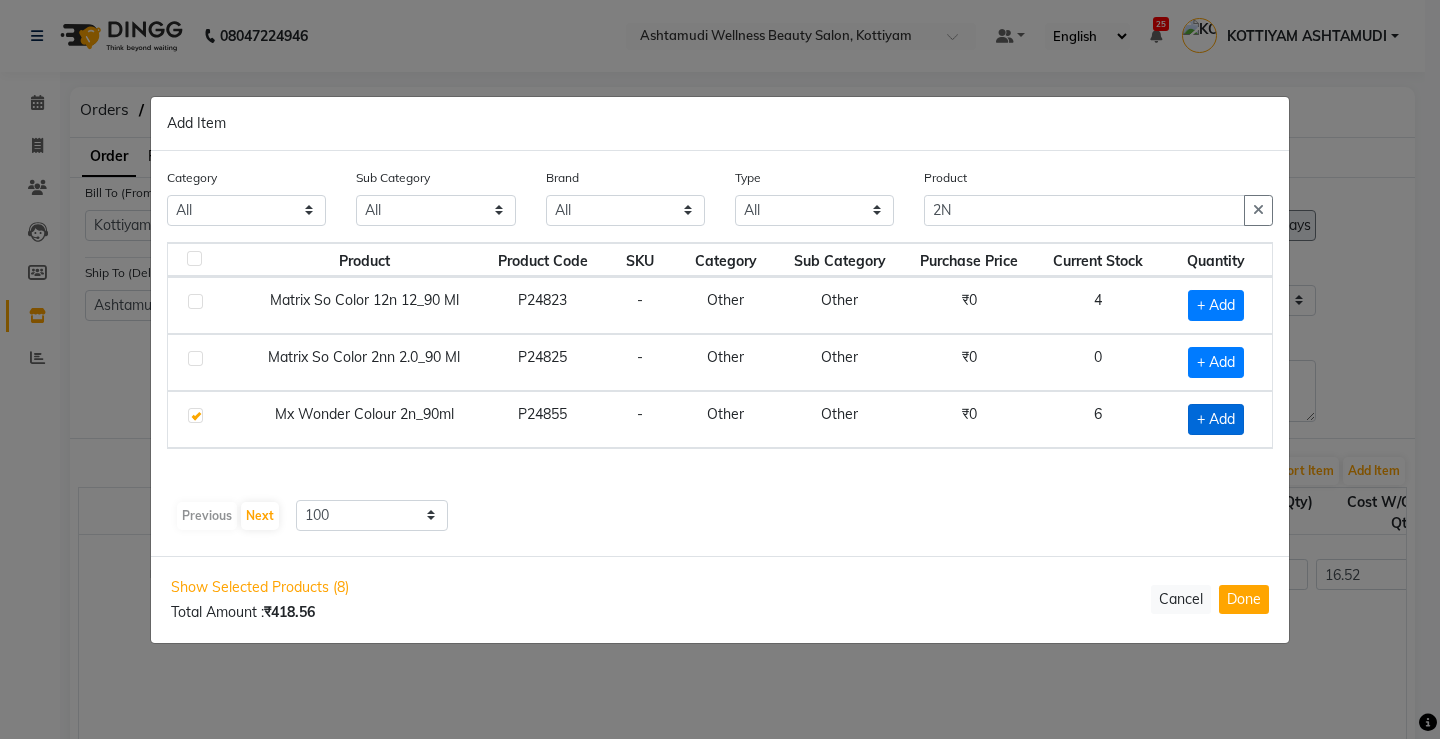 checkbox on "true" 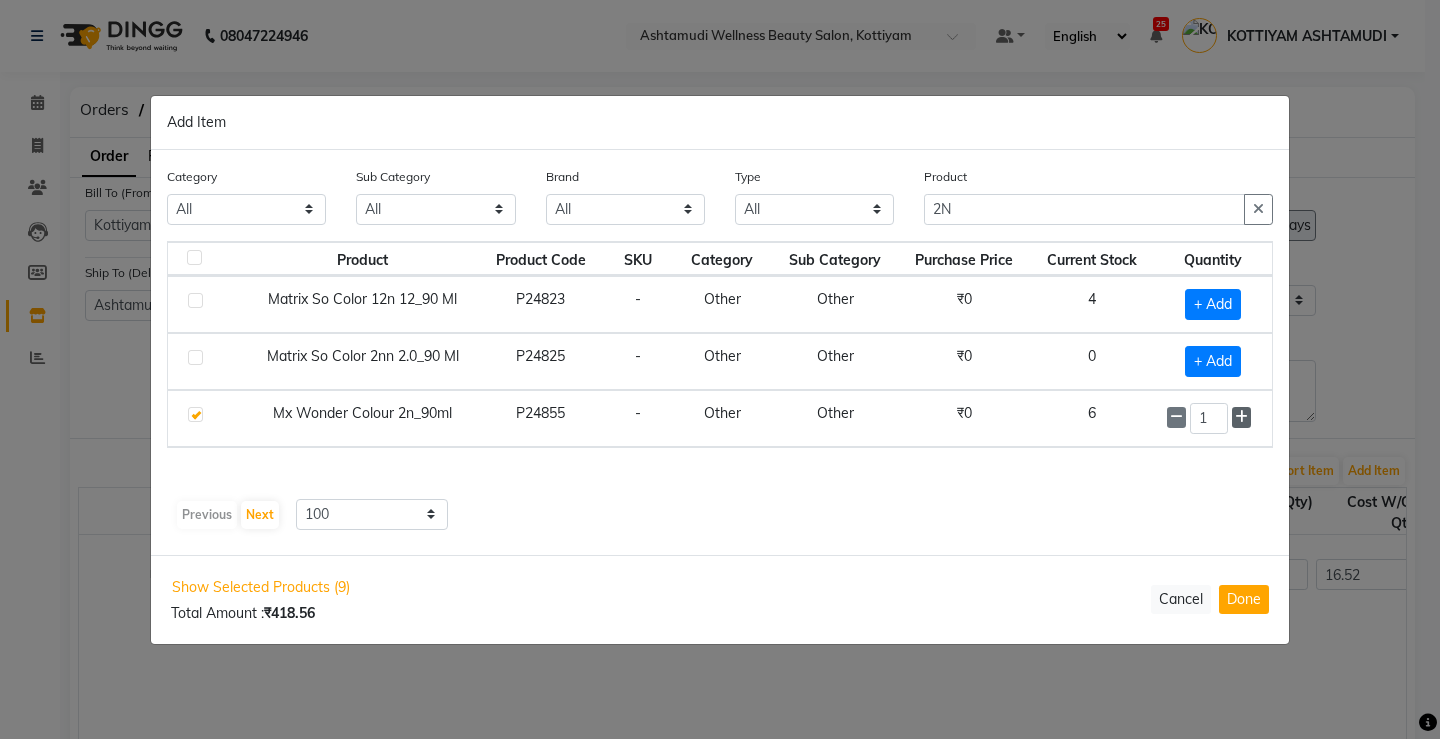 click 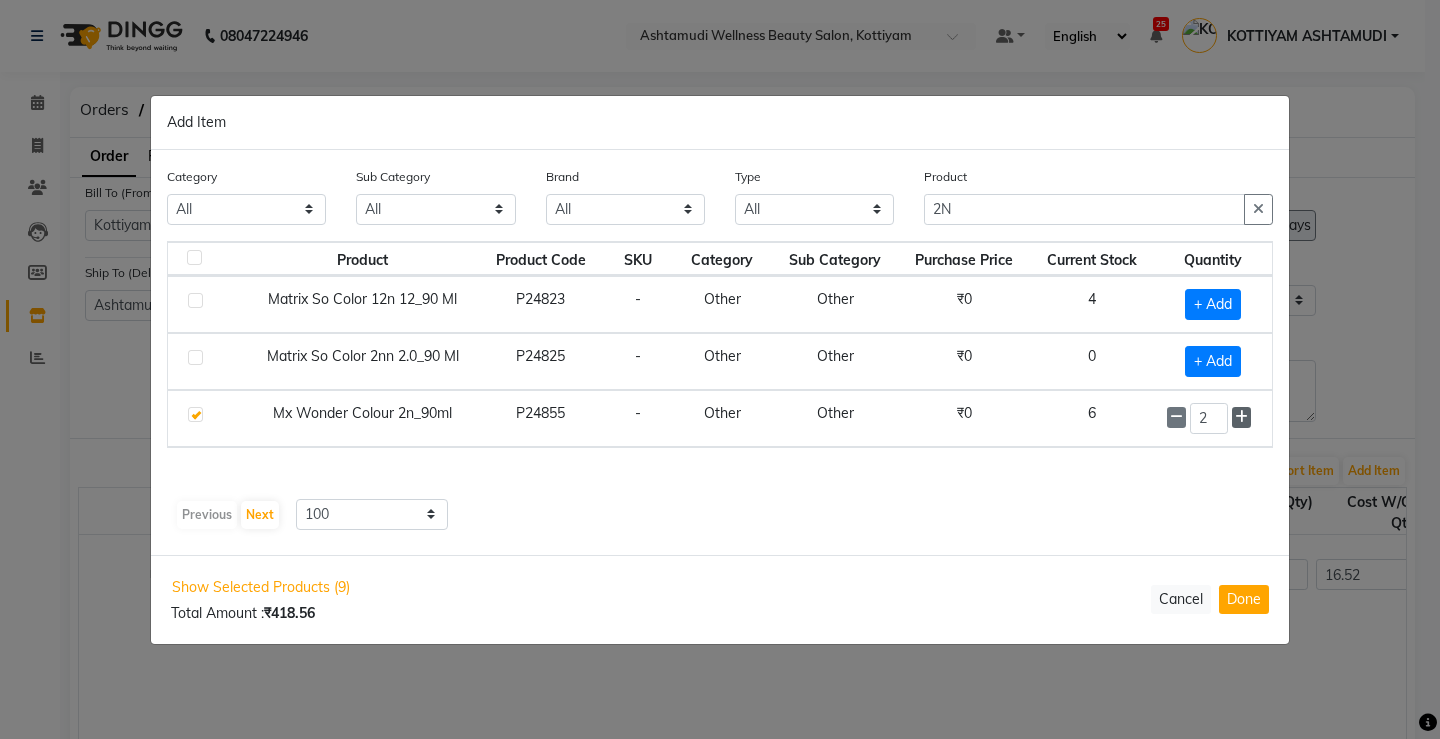 click 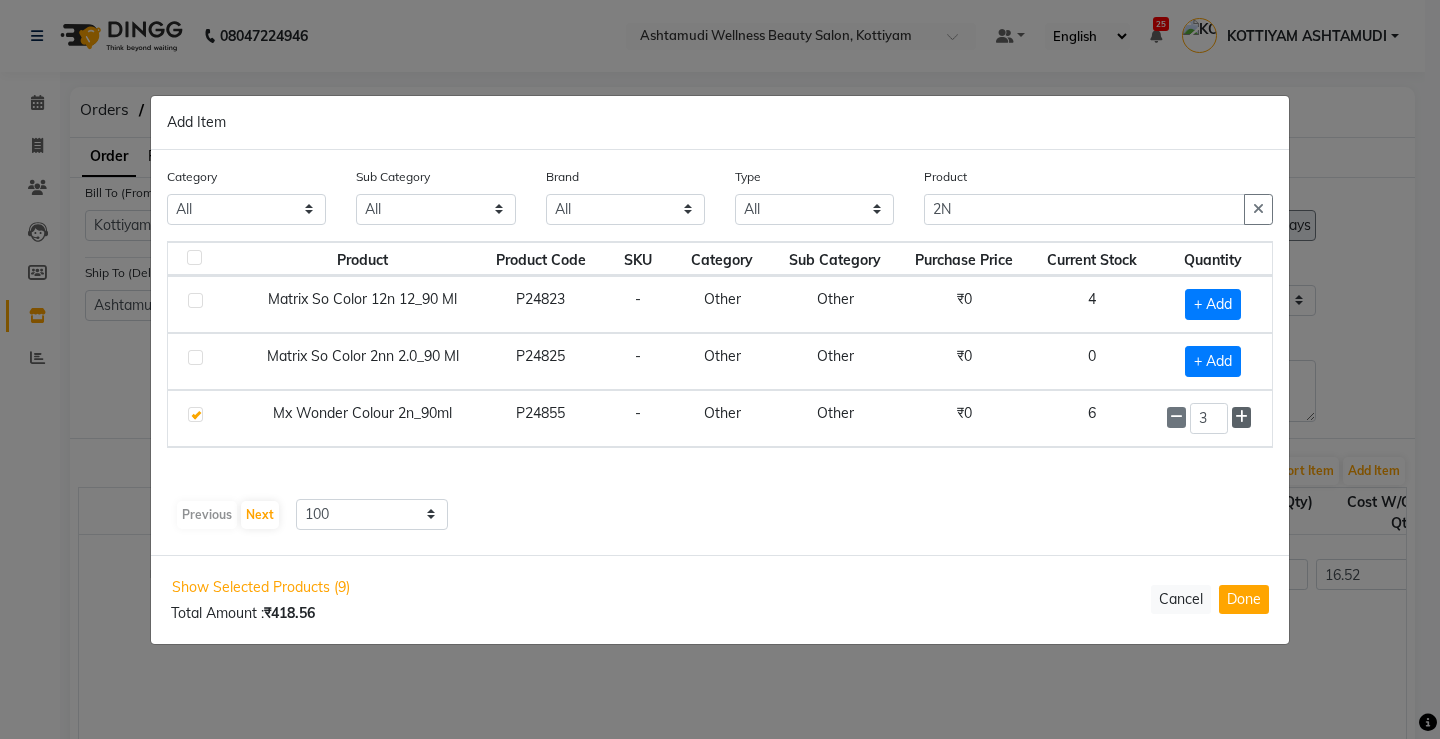 click 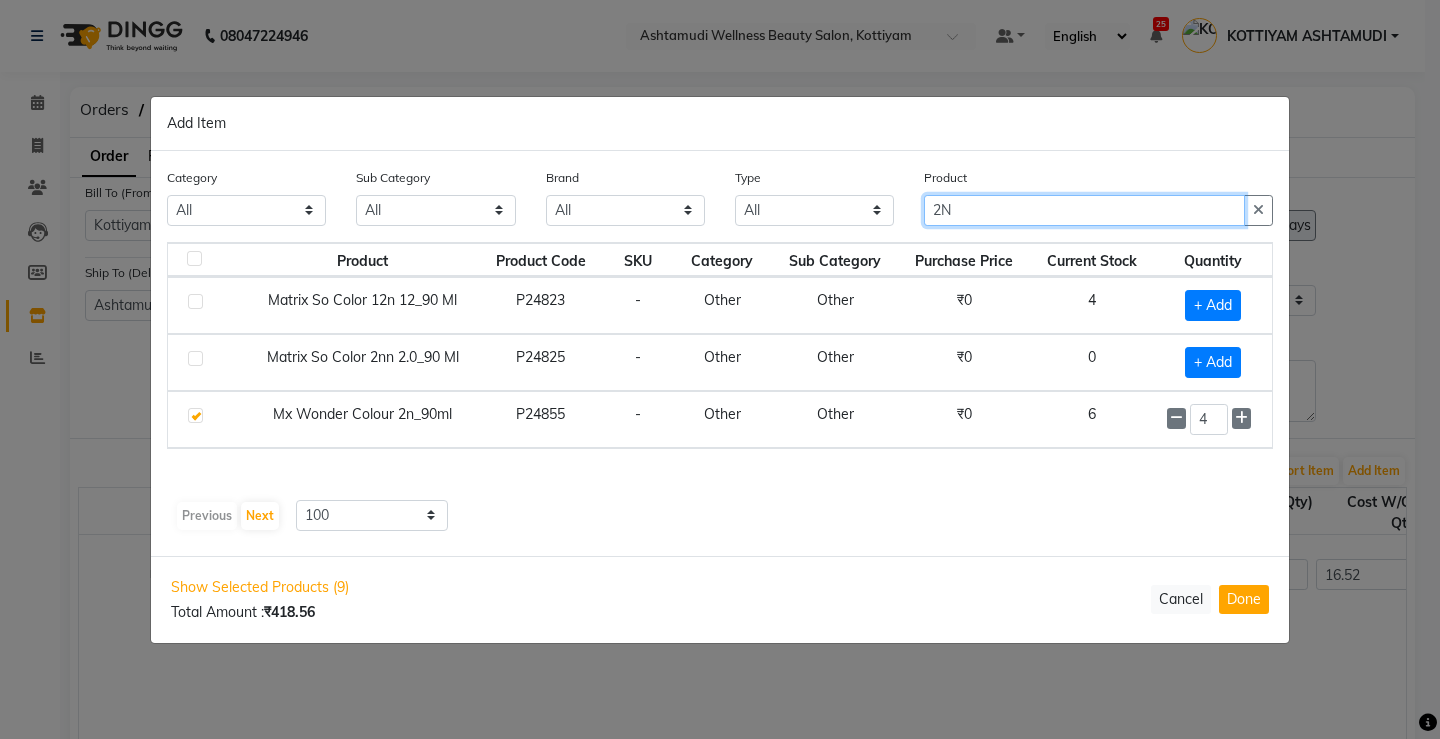 click on "2N" 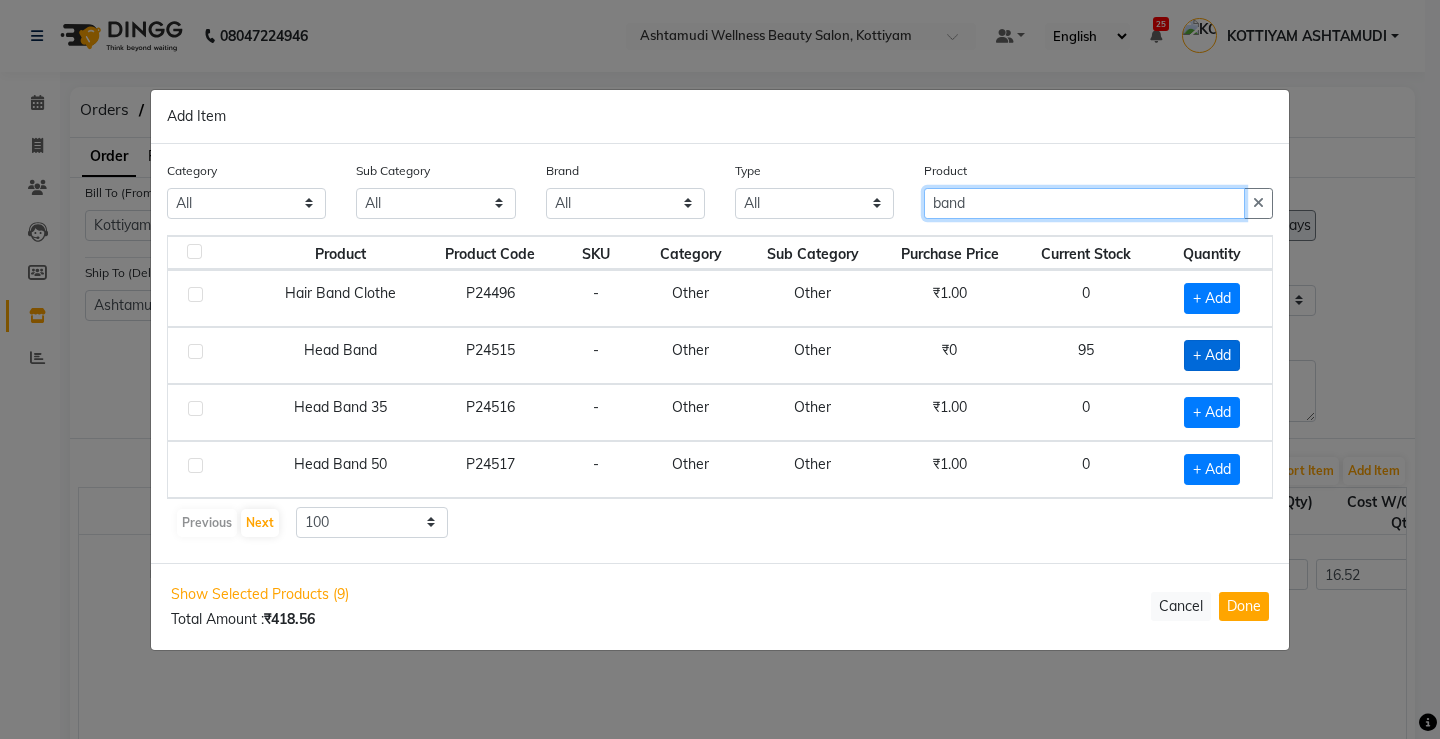 type on "band" 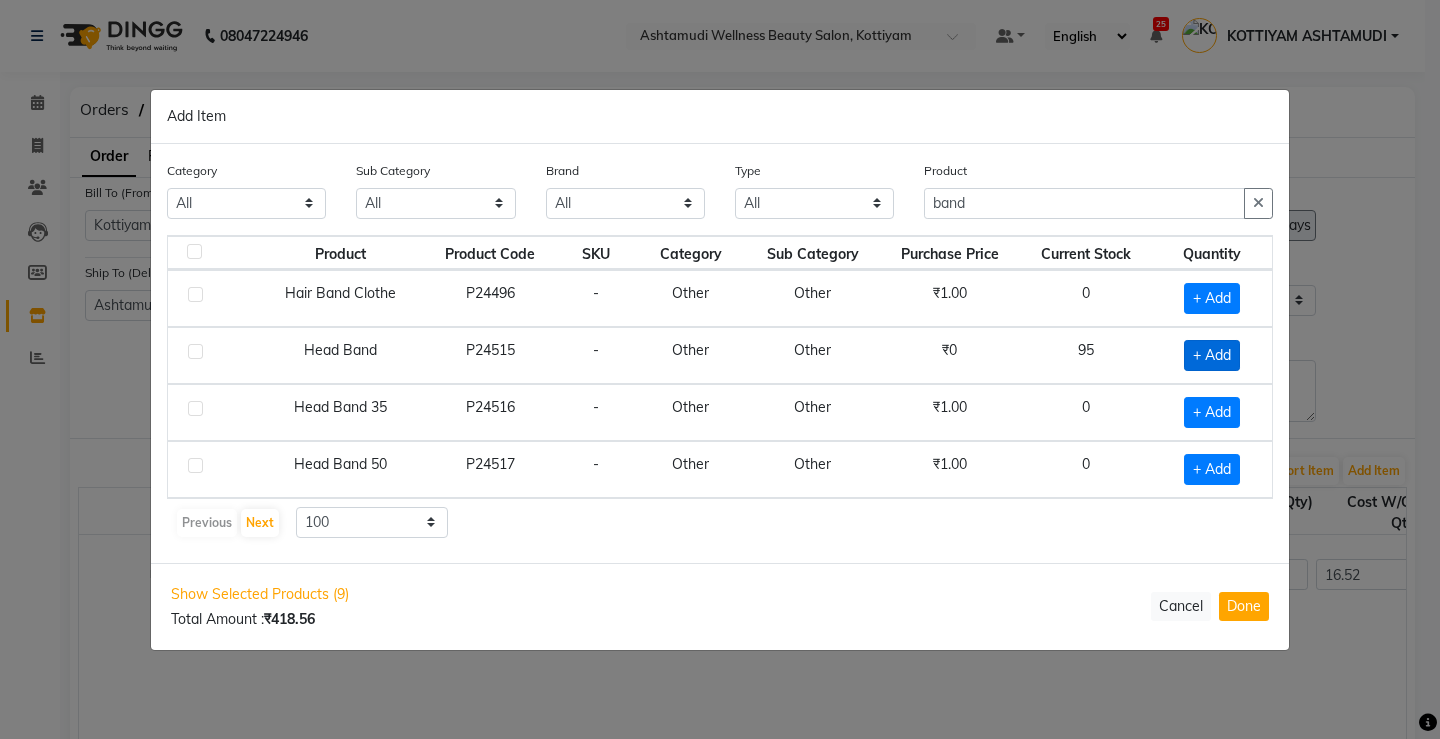 click on "+ Add" 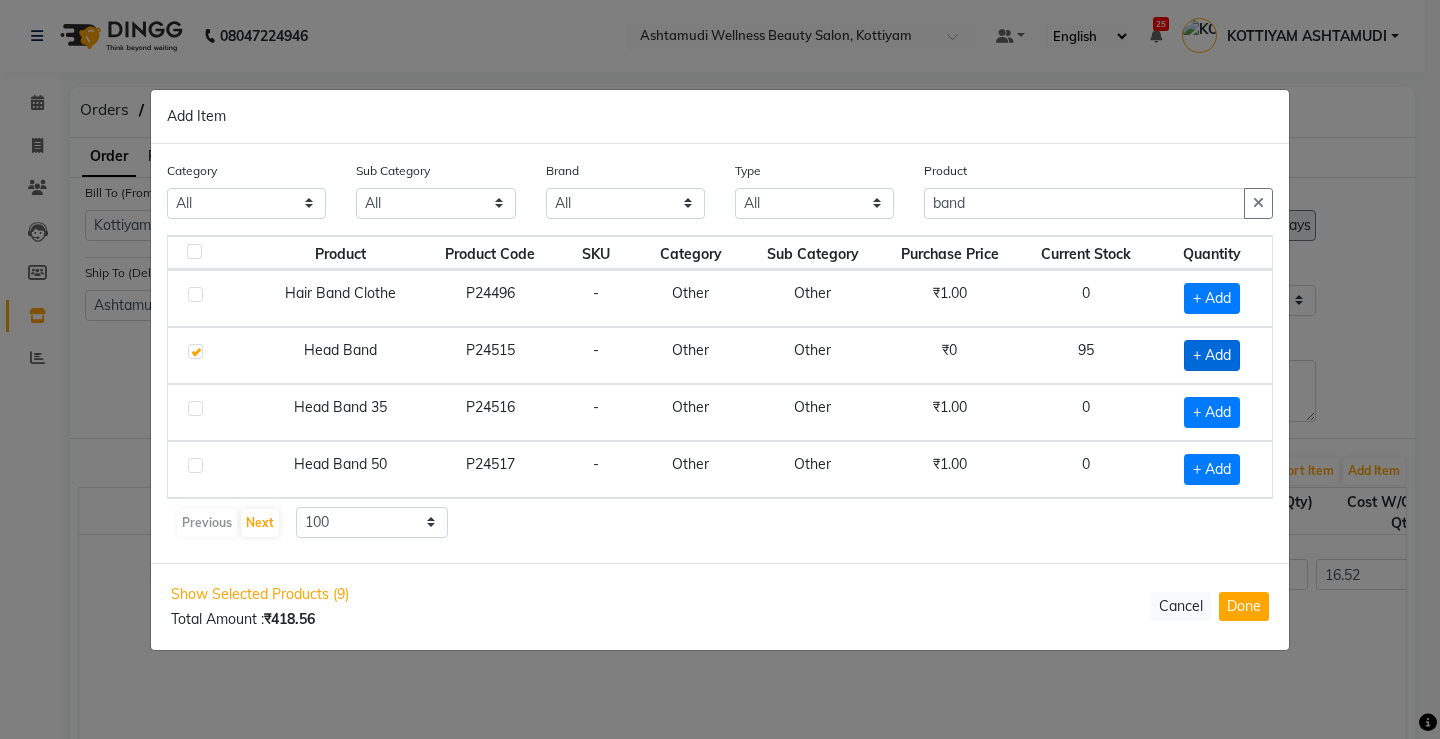 checkbox on "true" 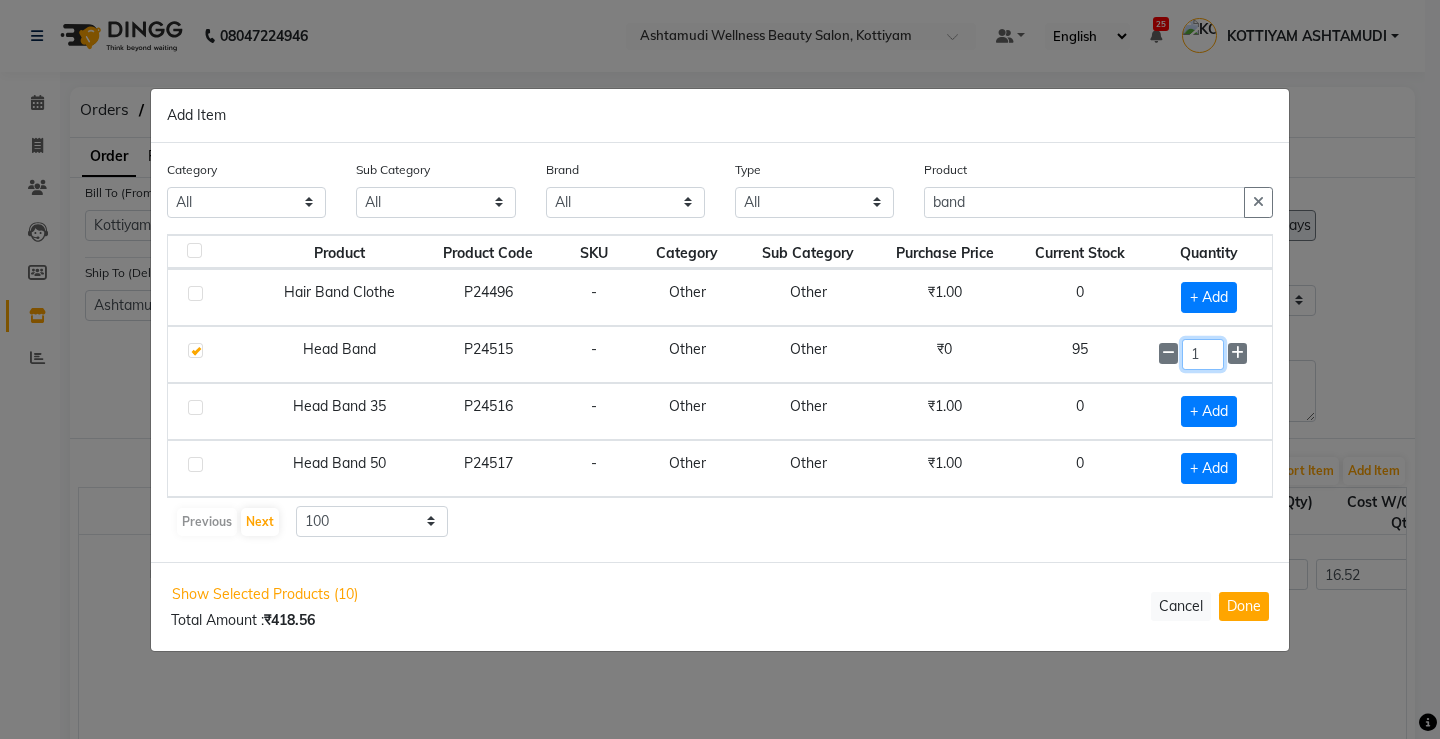 click on "1" 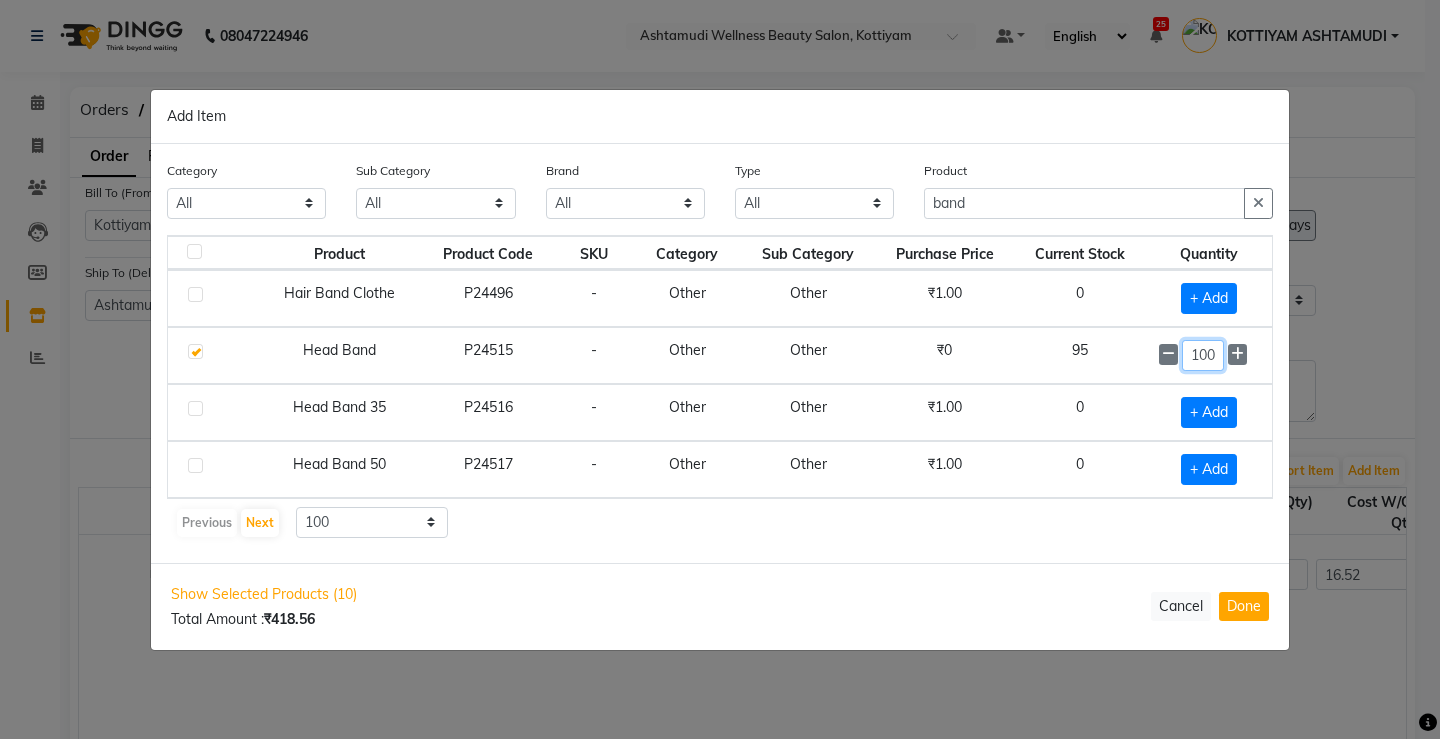 scroll, scrollTop: 0, scrollLeft: 1, axis: horizontal 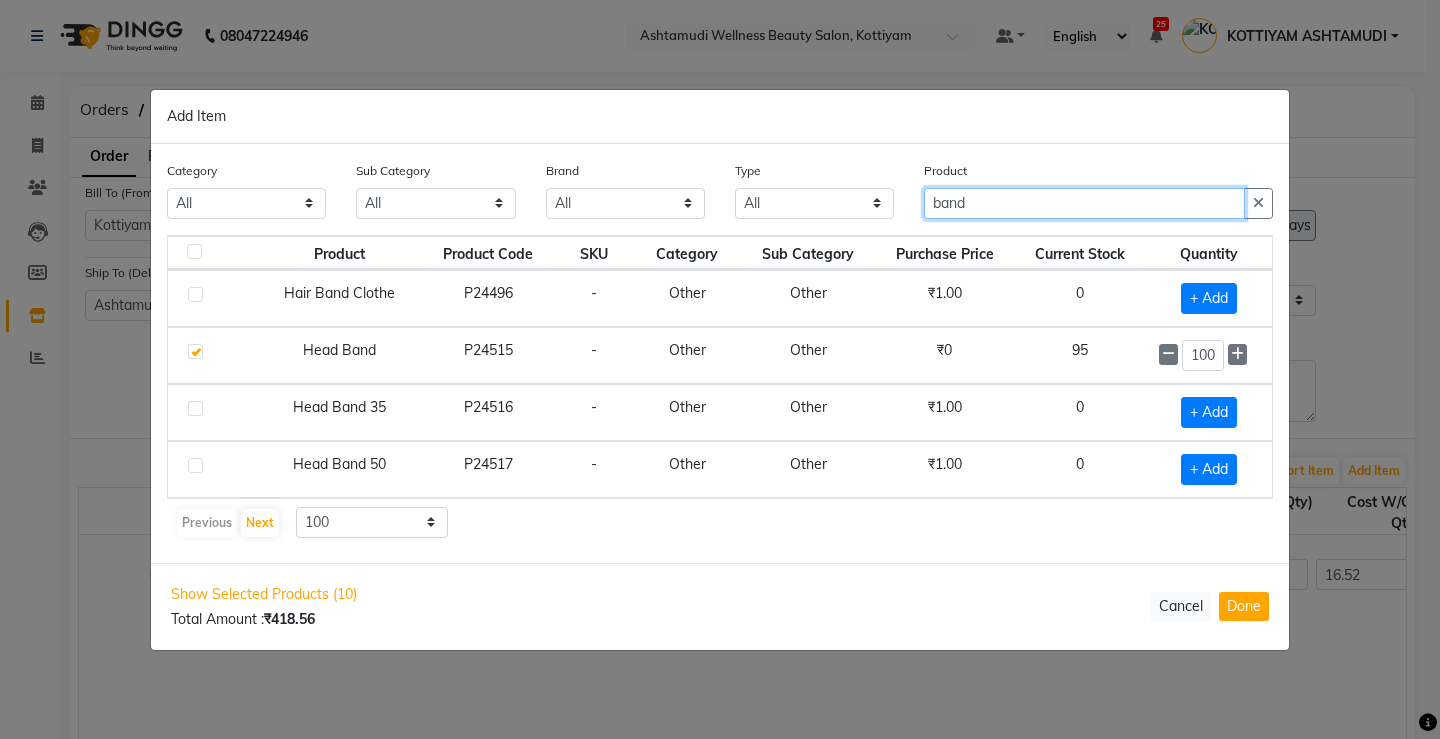 click on "band" 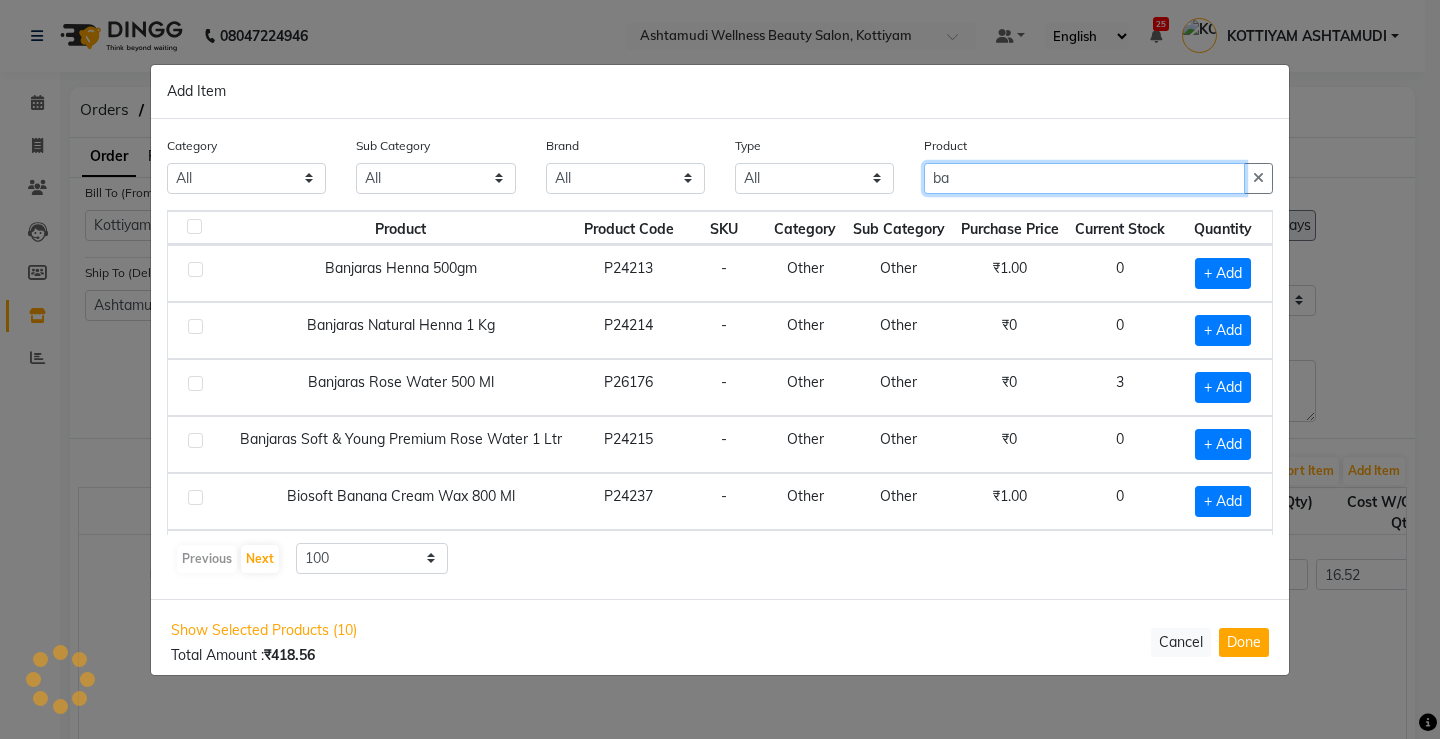 type on "b" 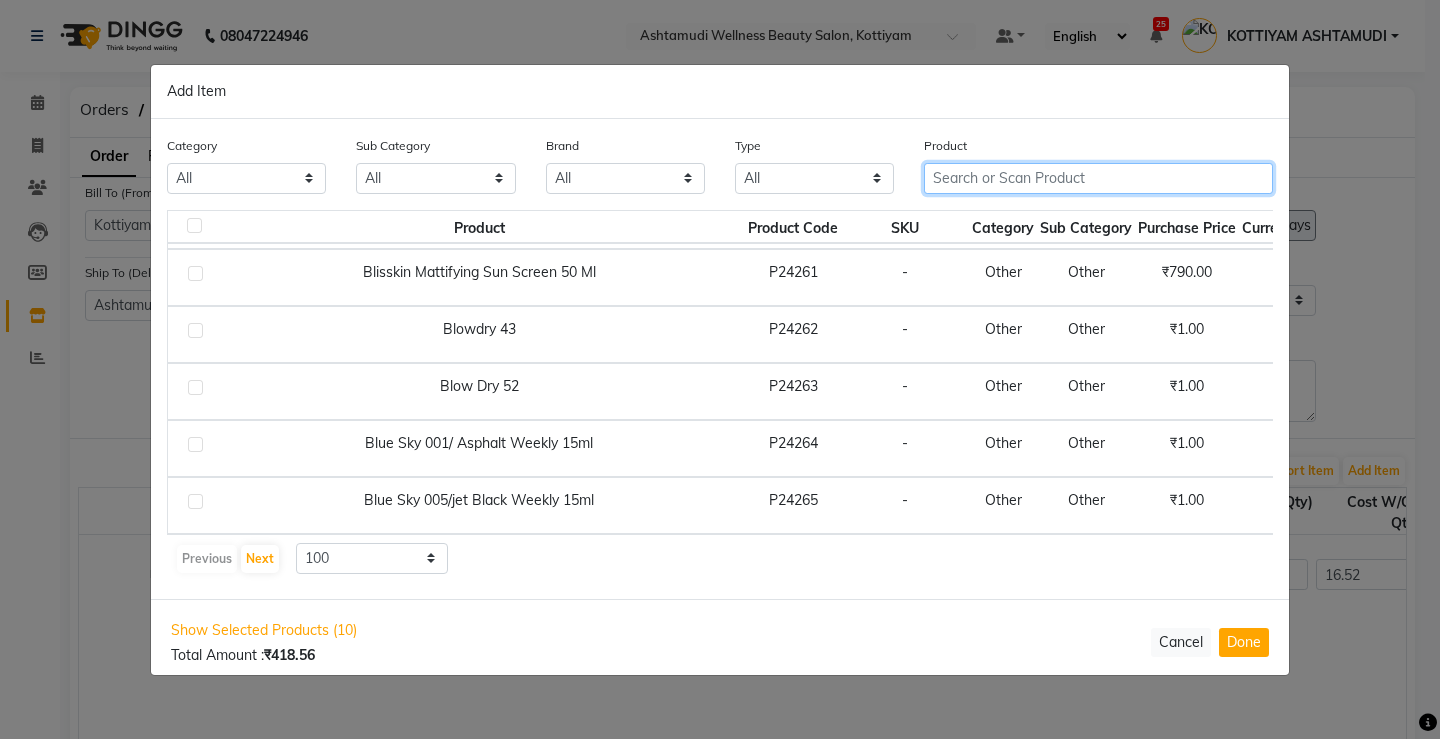 scroll, scrollTop: 5426, scrollLeft: 0, axis: vertical 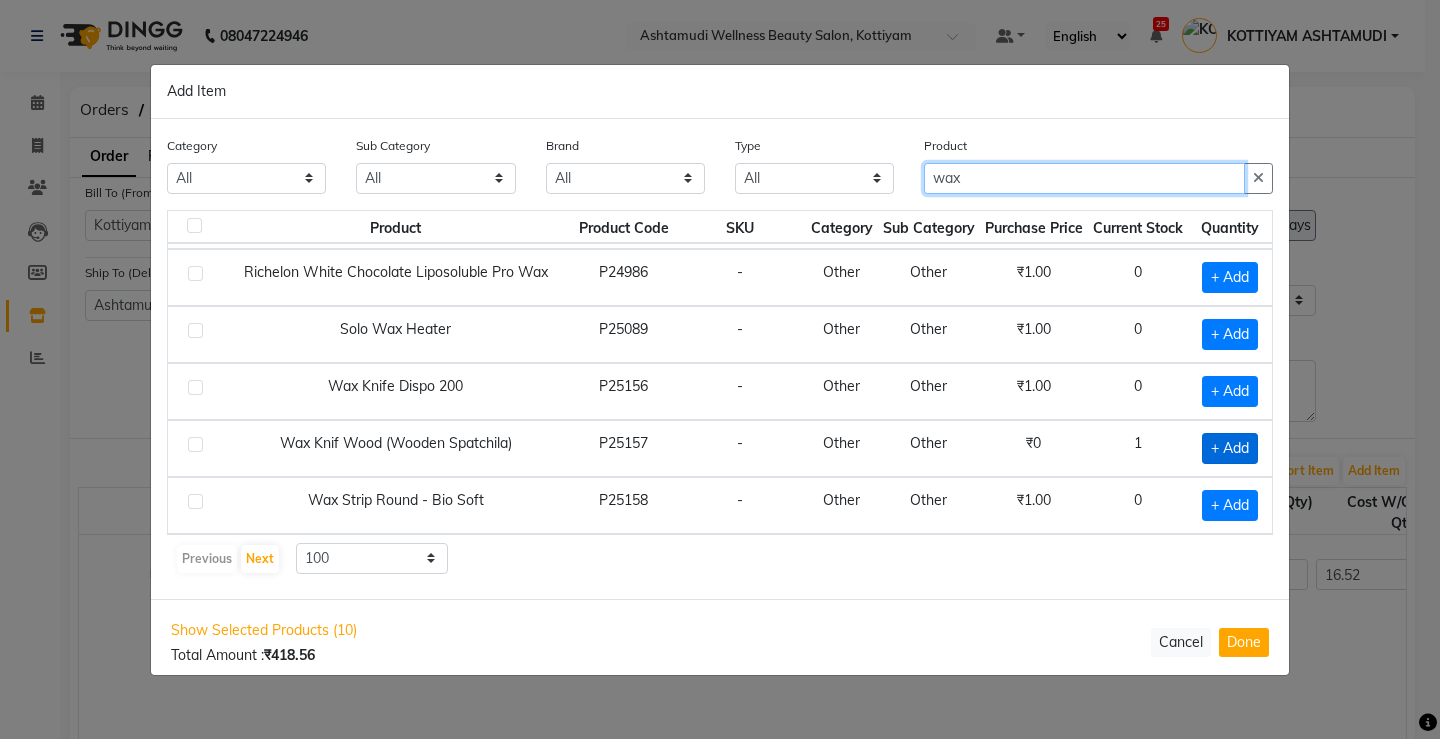 type 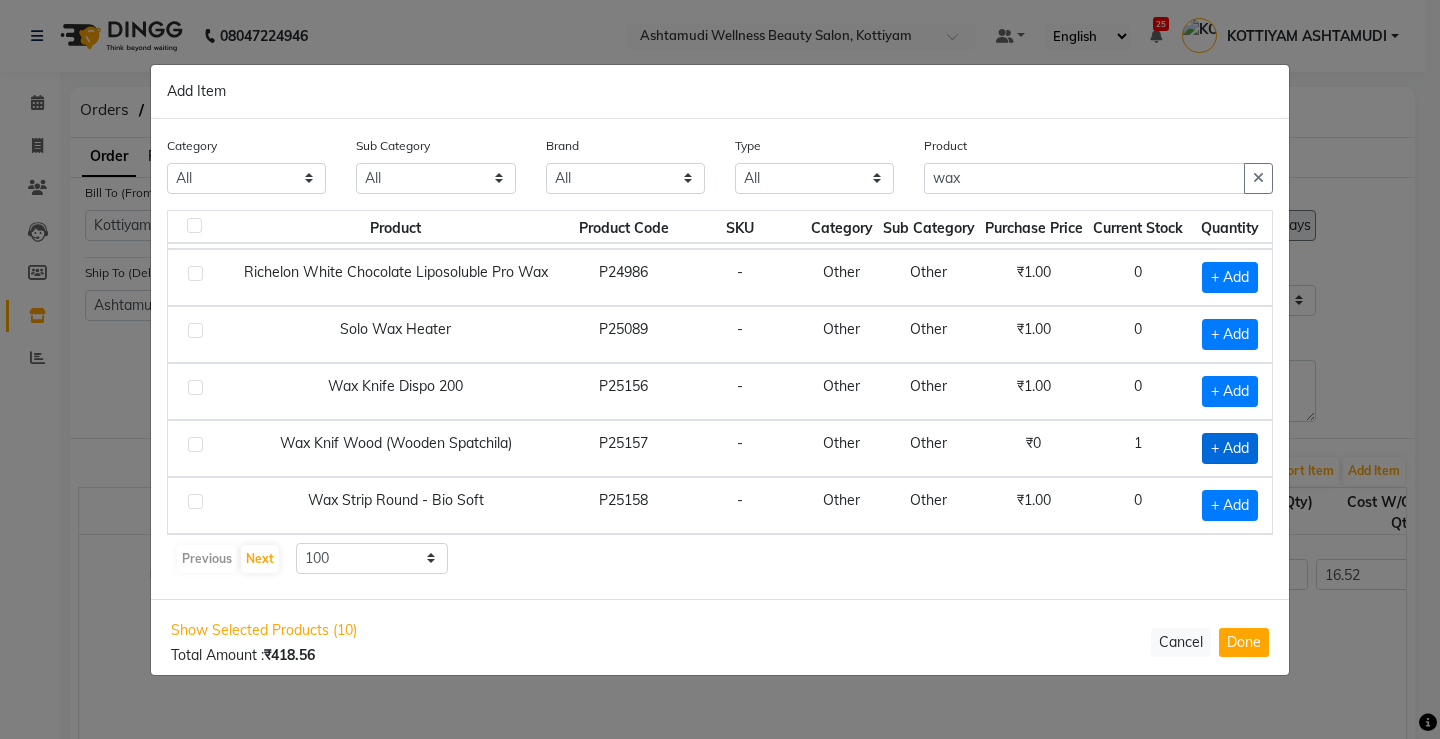 click on "+ Add" 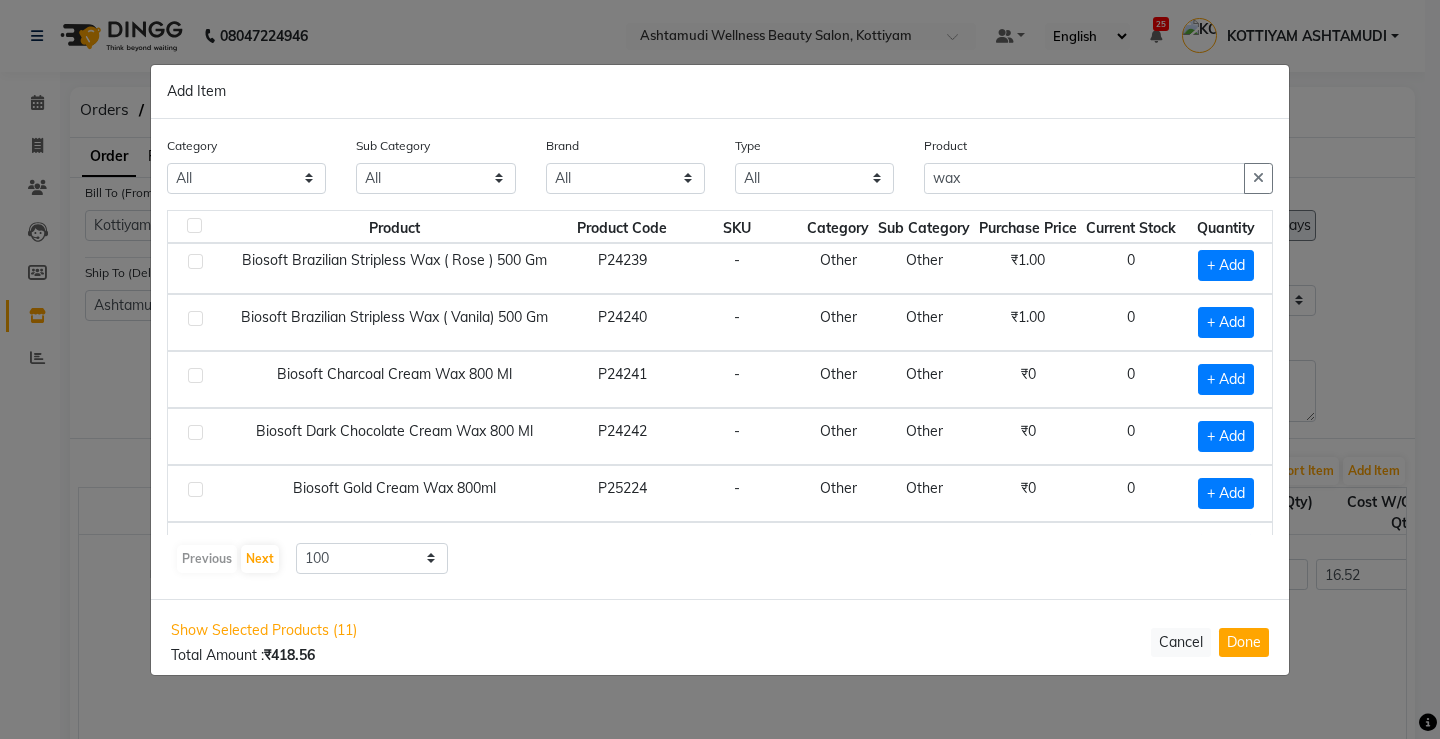 scroll, scrollTop: 200, scrollLeft: 0, axis: vertical 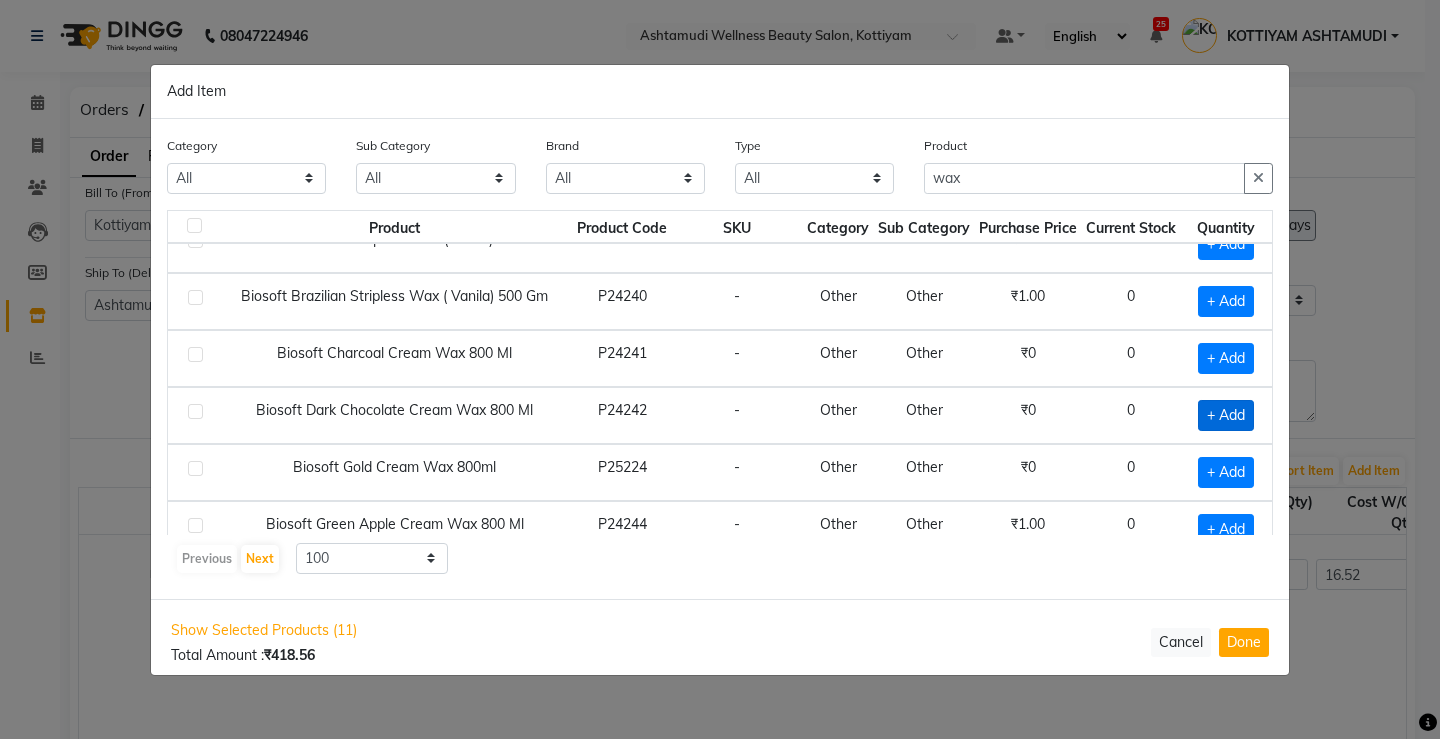 click on "+ Add" 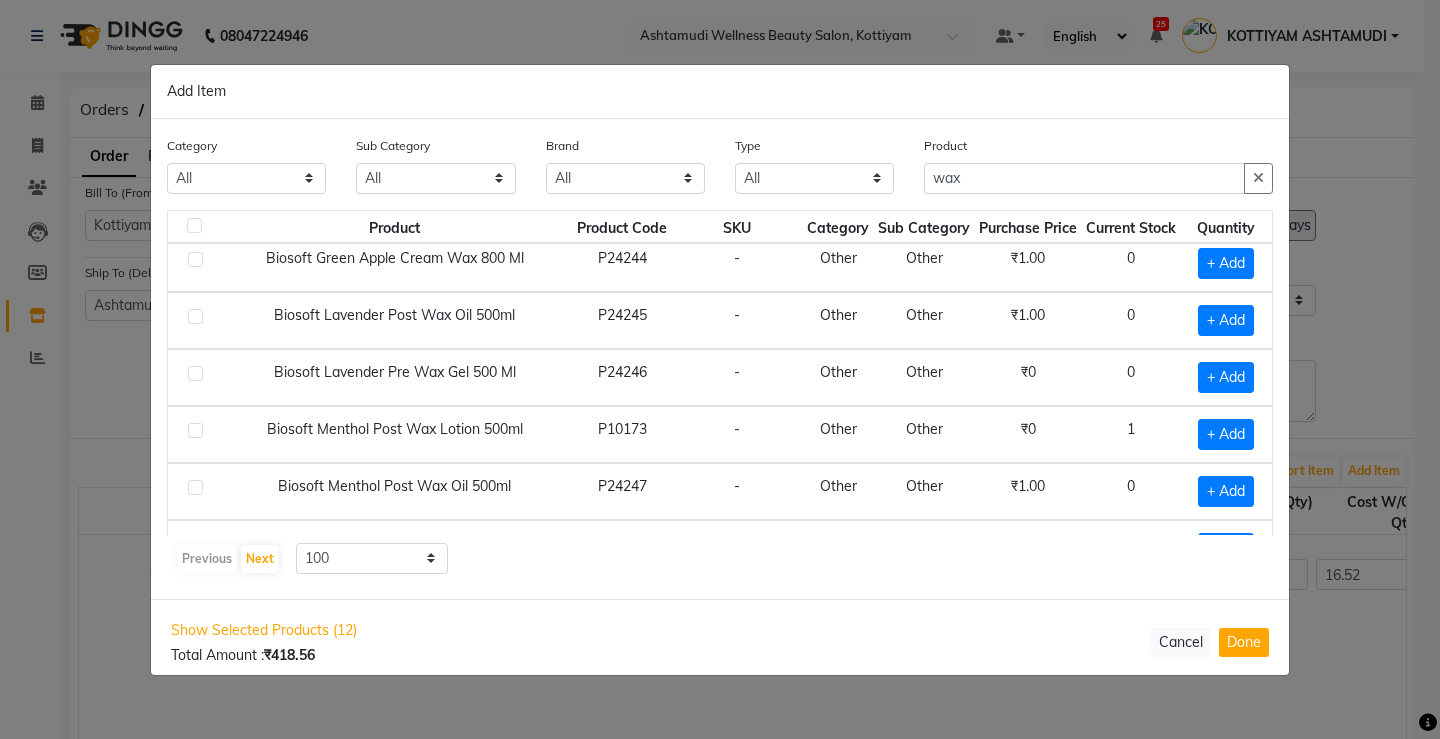 scroll, scrollTop: 500, scrollLeft: 0, axis: vertical 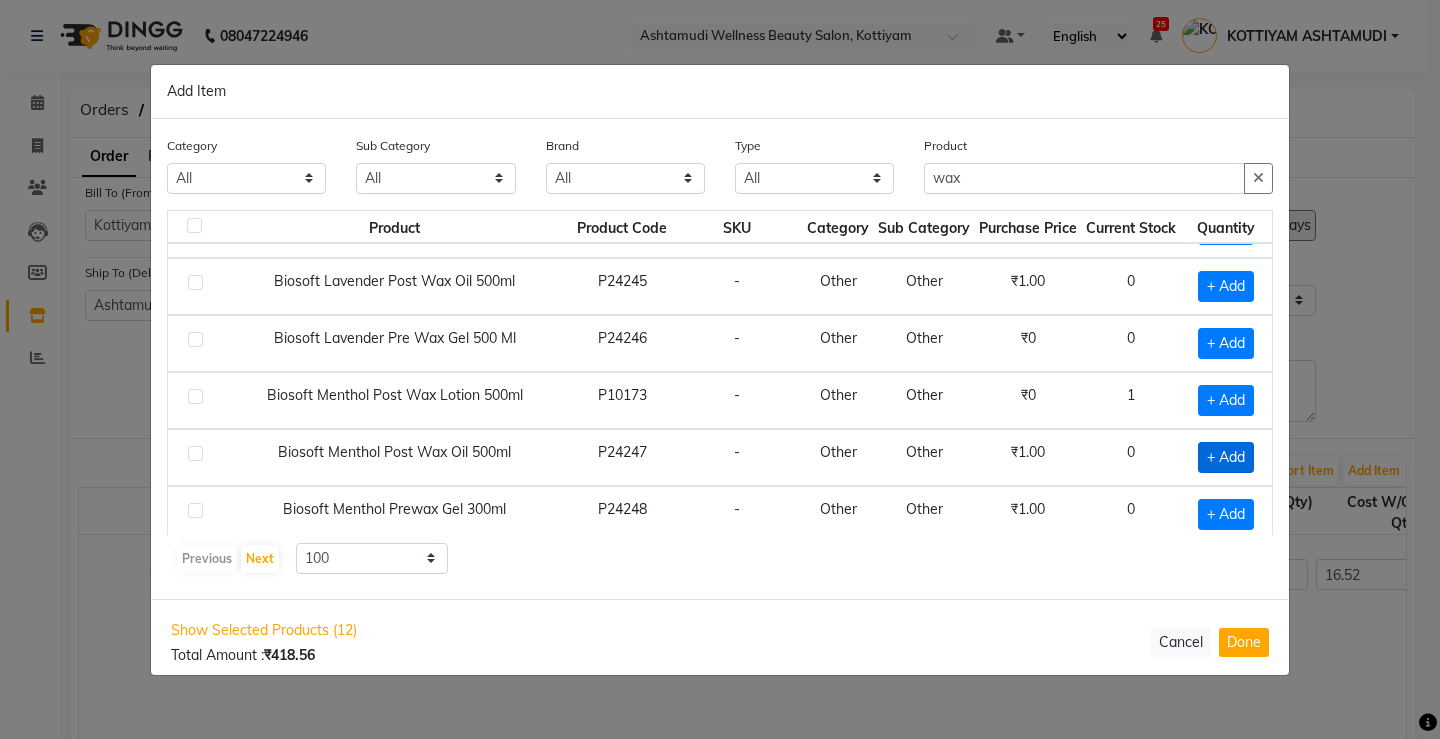 click on "+ Add" 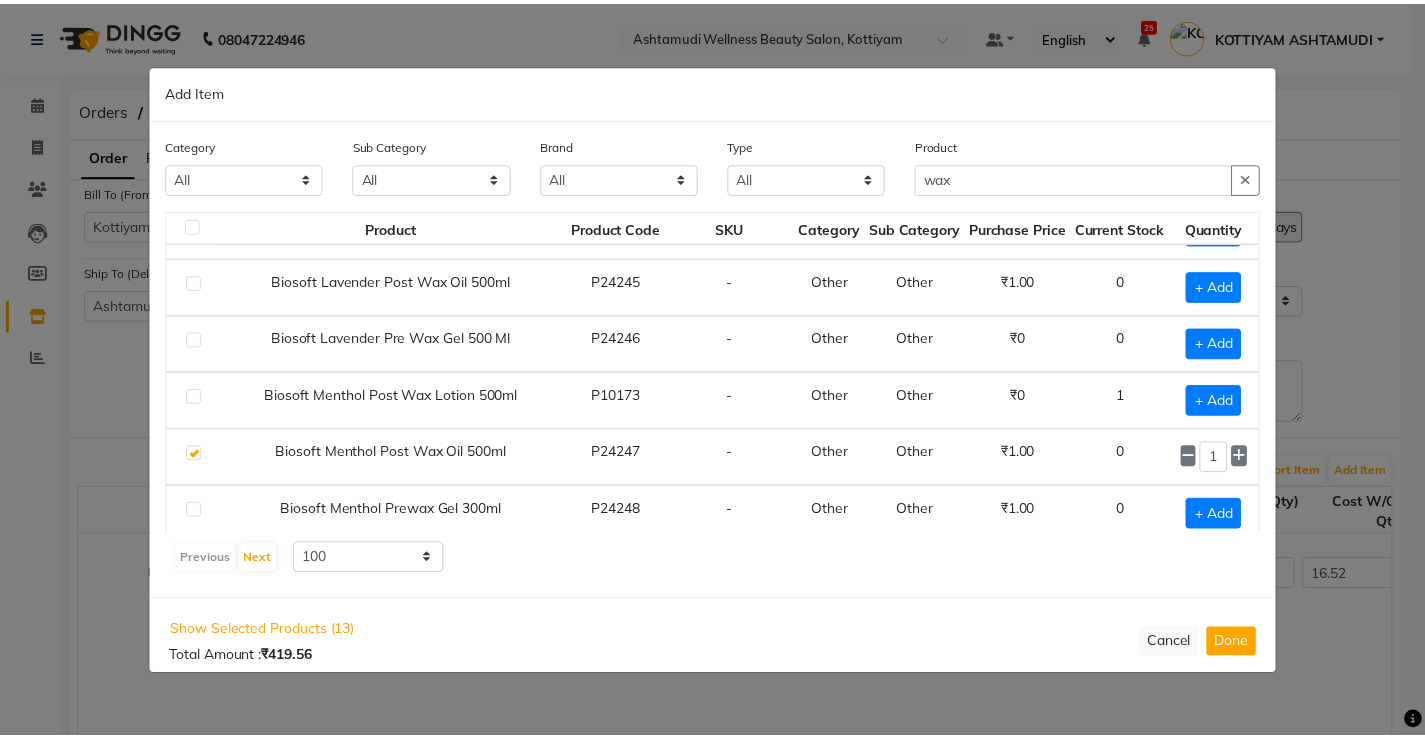 scroll, scrollTop: 600, scrollLeft: 0, axis: vertical 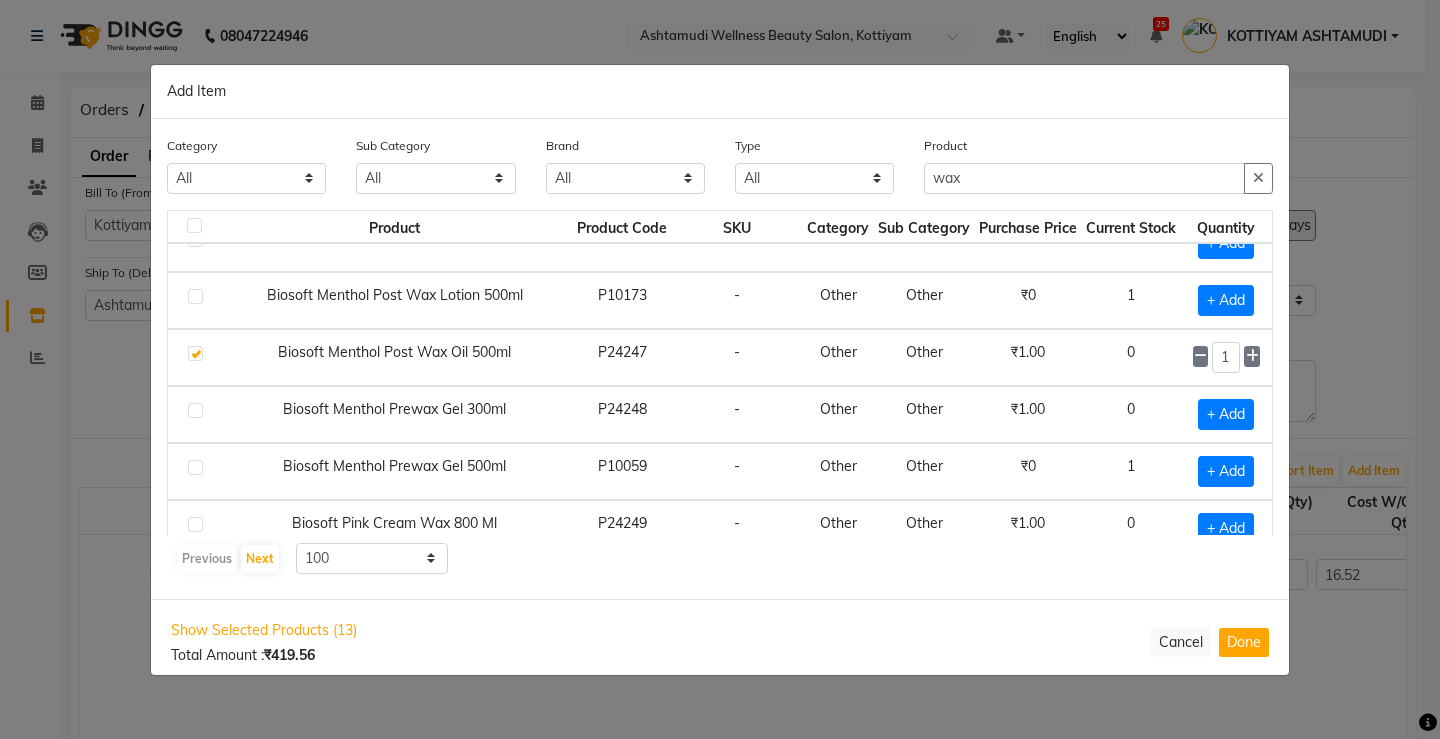 drag, startPoint x: 1241, startPoint y: 636, endPoint x: 1028, endPoint y: 604, distance: 215.39035 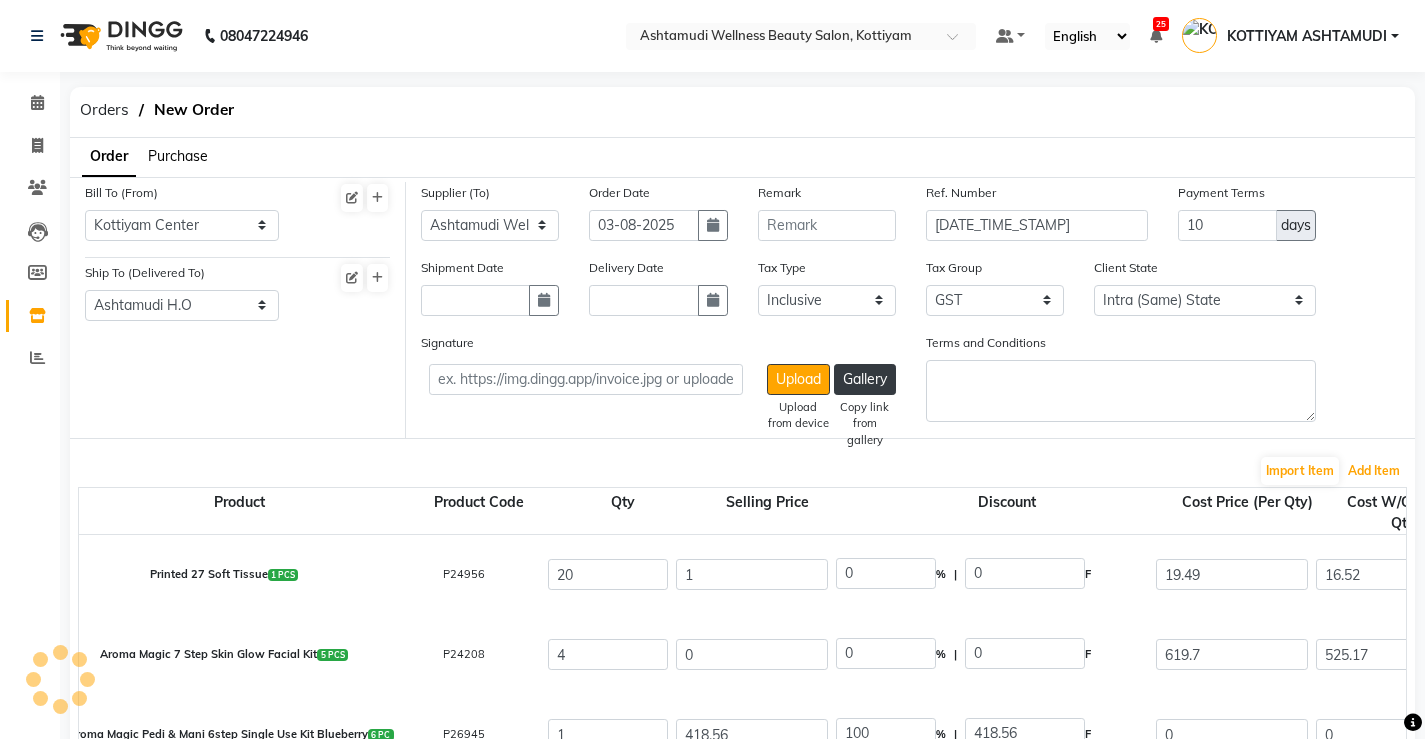 scroll, scrollTop: 200, scrollLeft: 0, axis: vertical 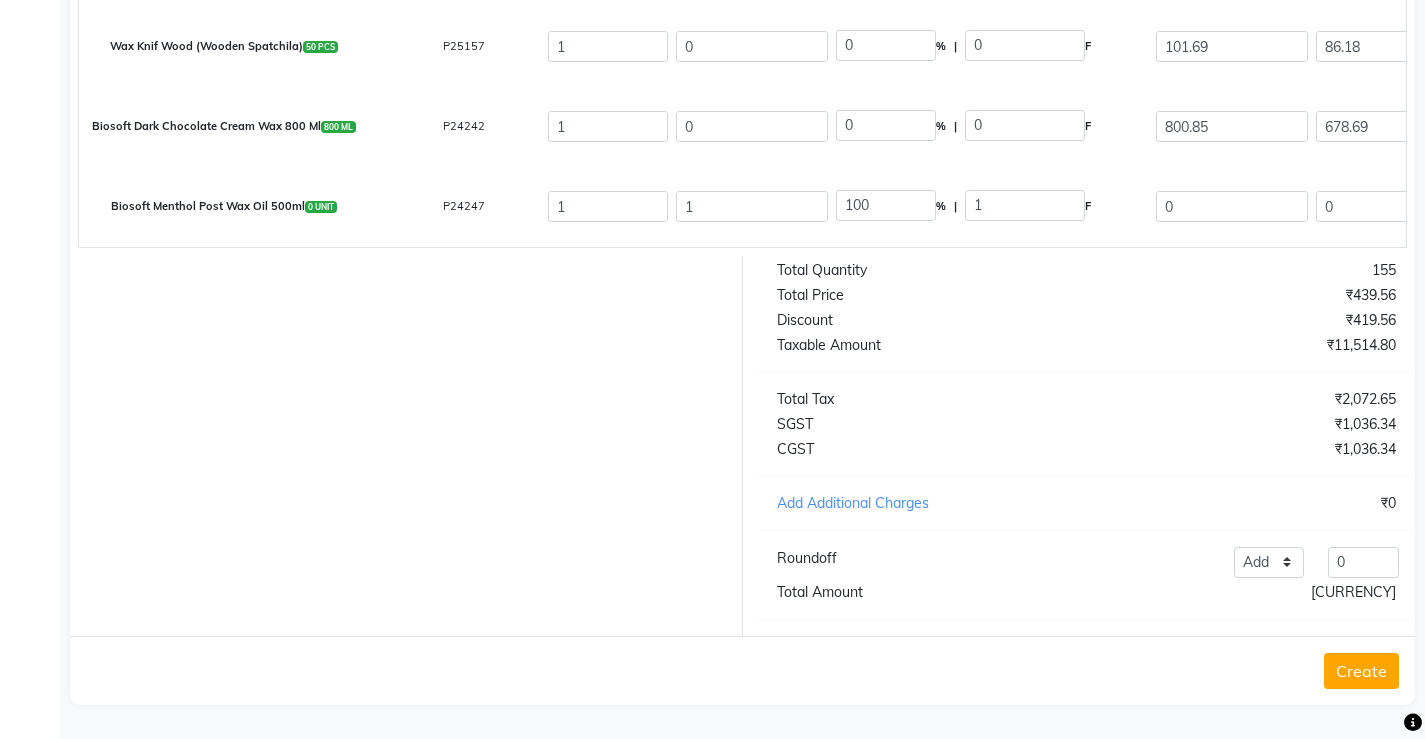click on "Create" 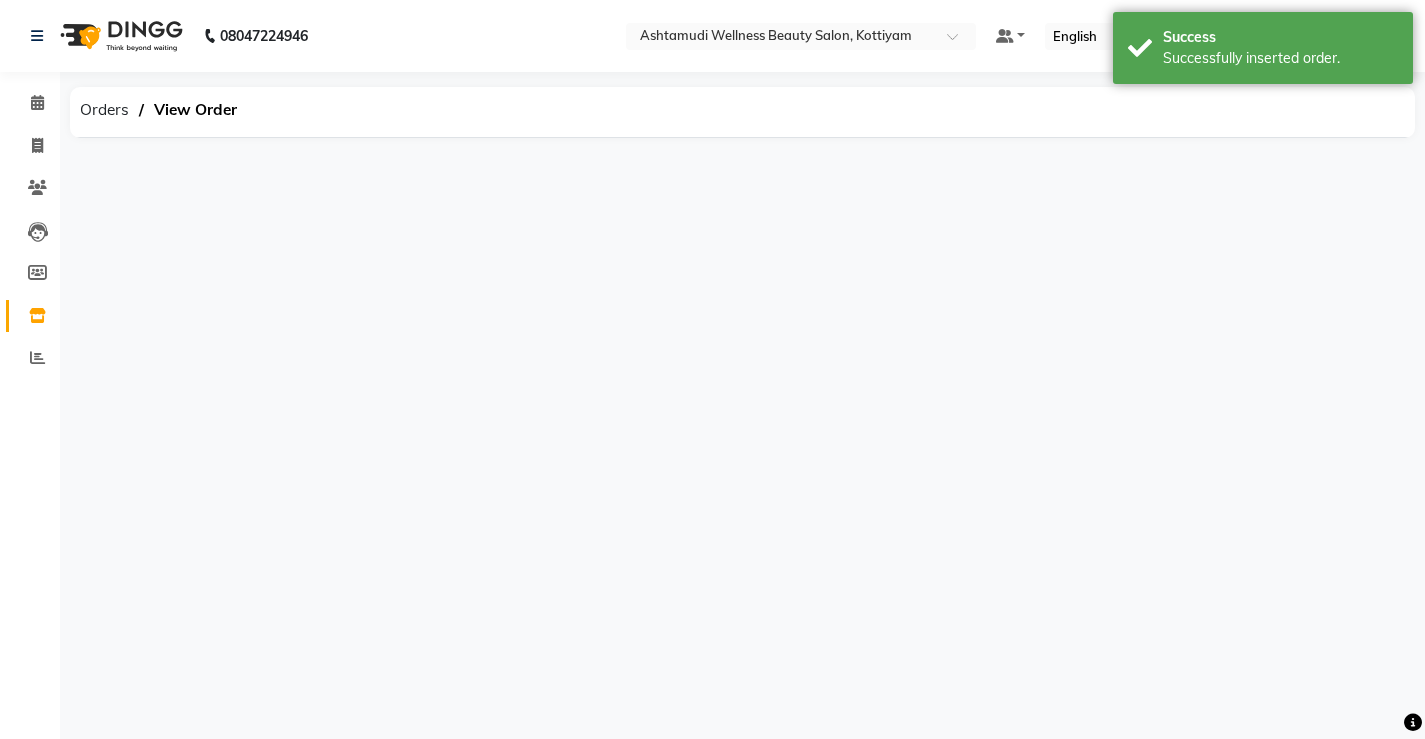 scroll, scrollTop: 0, scrollLeft: 0, axis: both 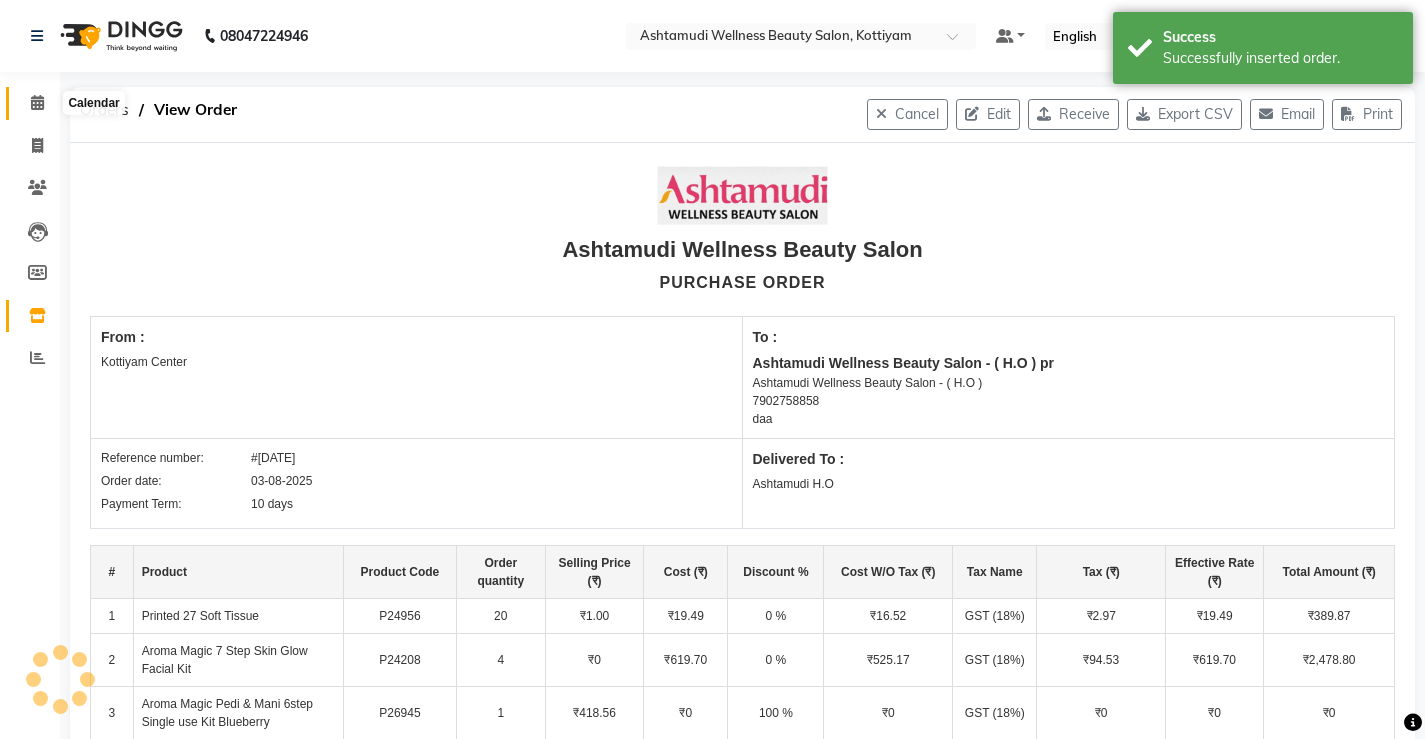 click 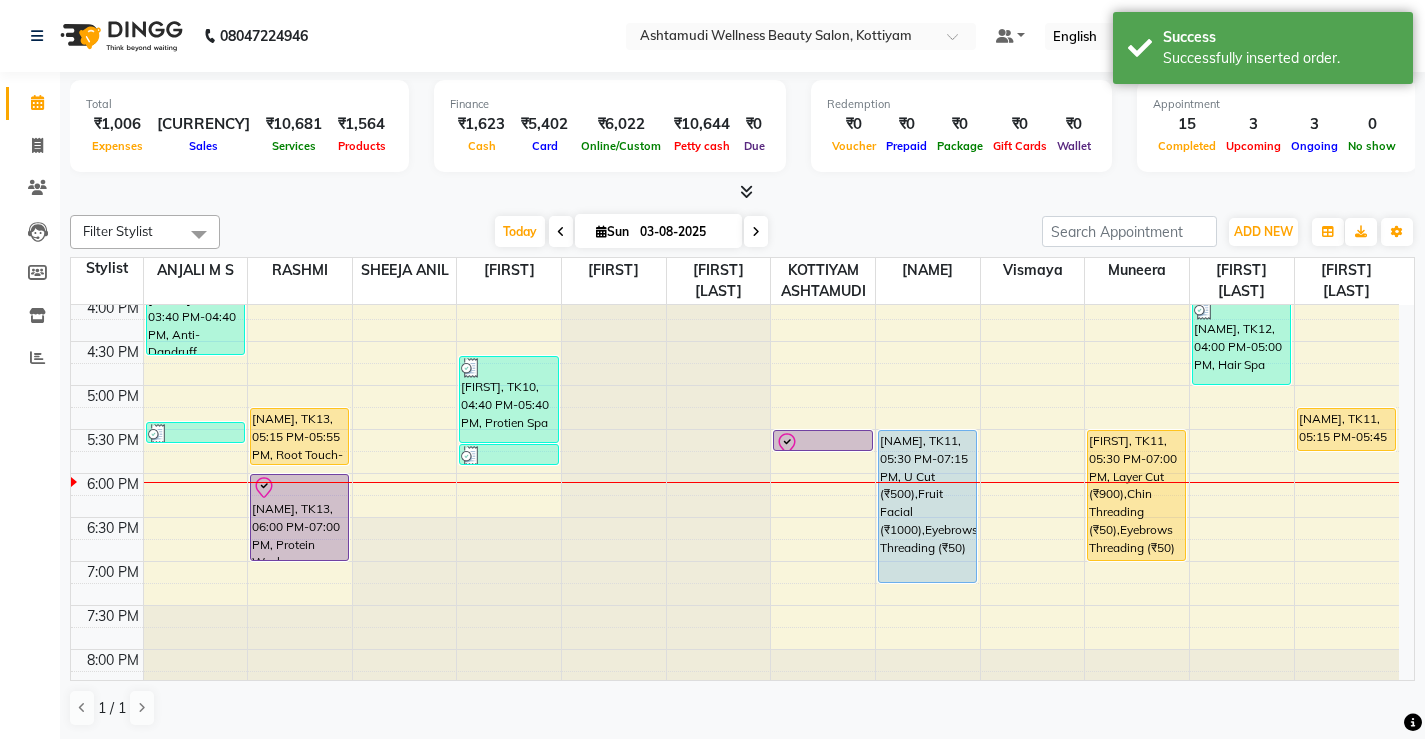 scroll, scrollTop: 768, scrollLeft: 0, axis: vertical 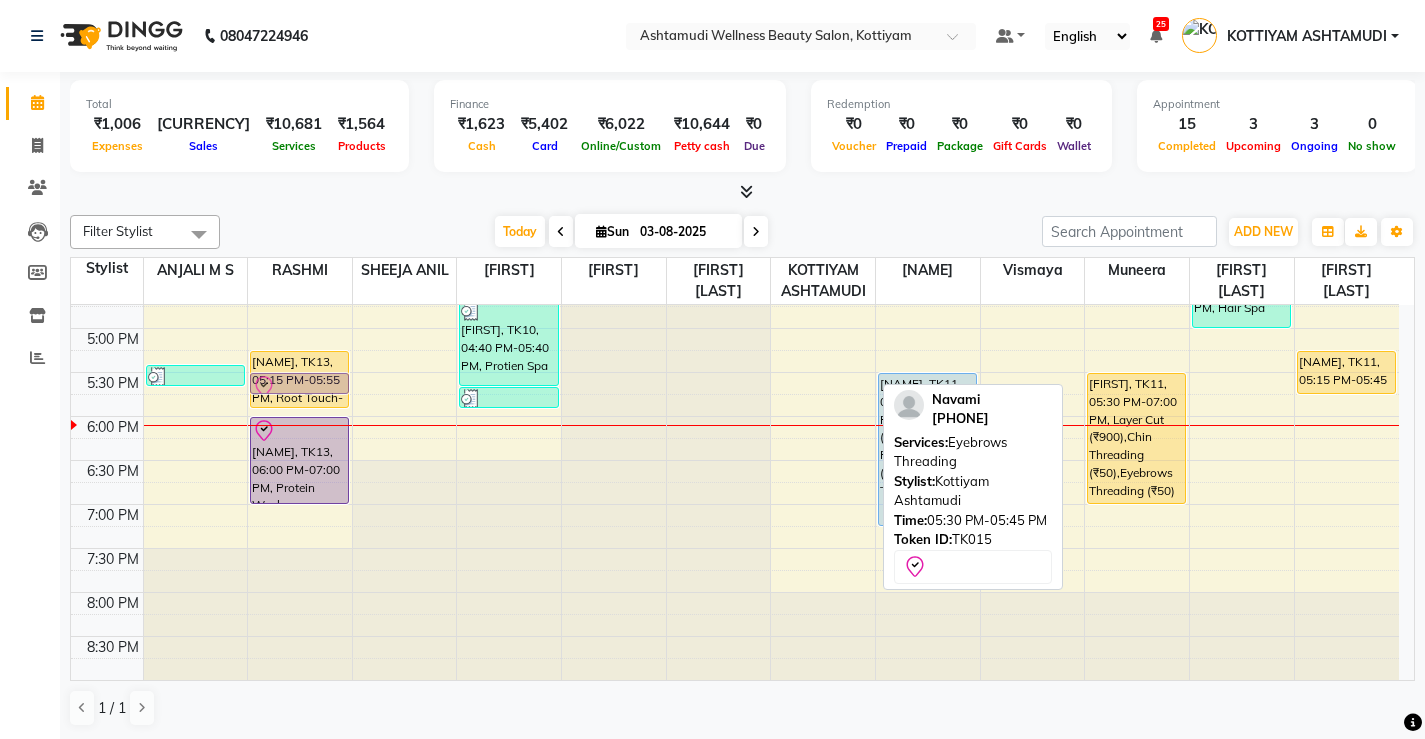 drag, startPoint x: 813, startPoint y: 383, endPoint x: 308, endPoint y: 387, distance: 505.01584 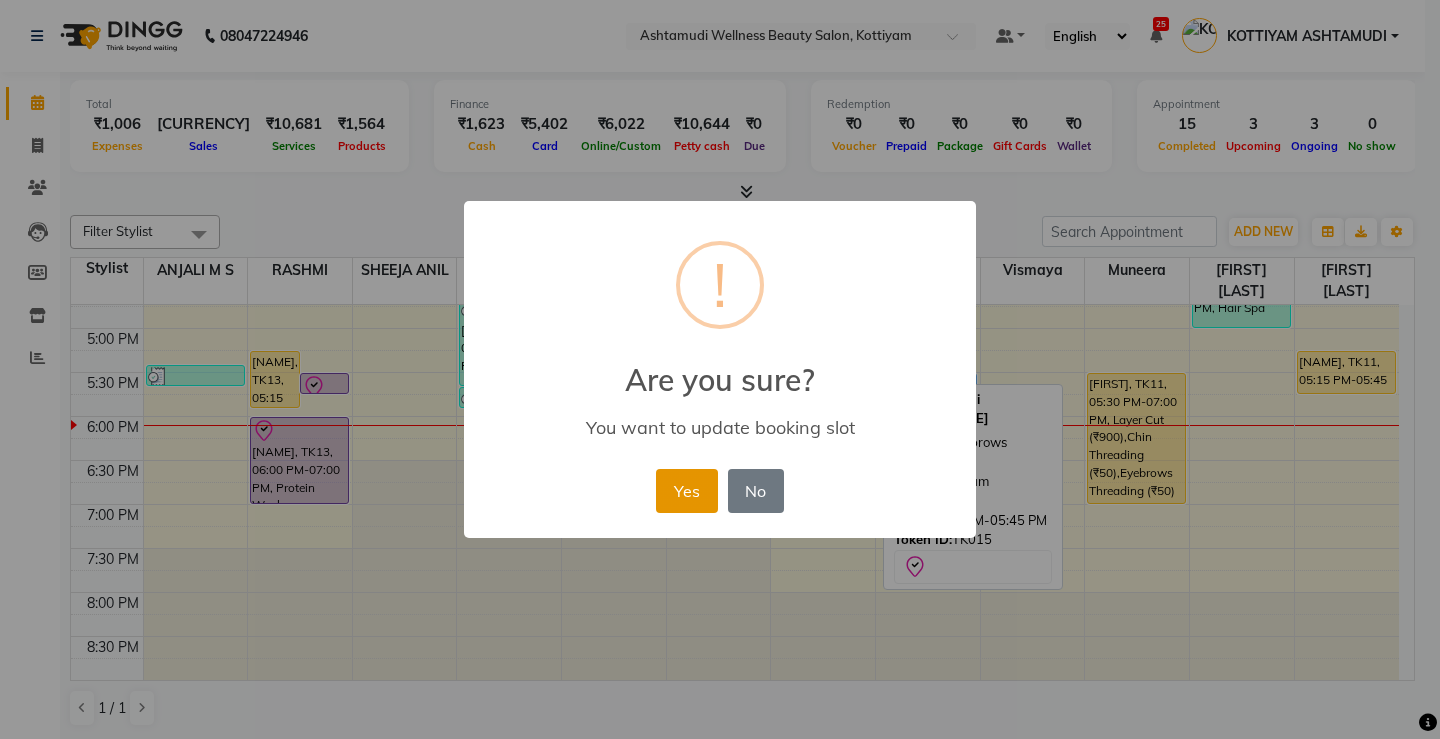 click on "Yes" at bounding box center [686, 491] 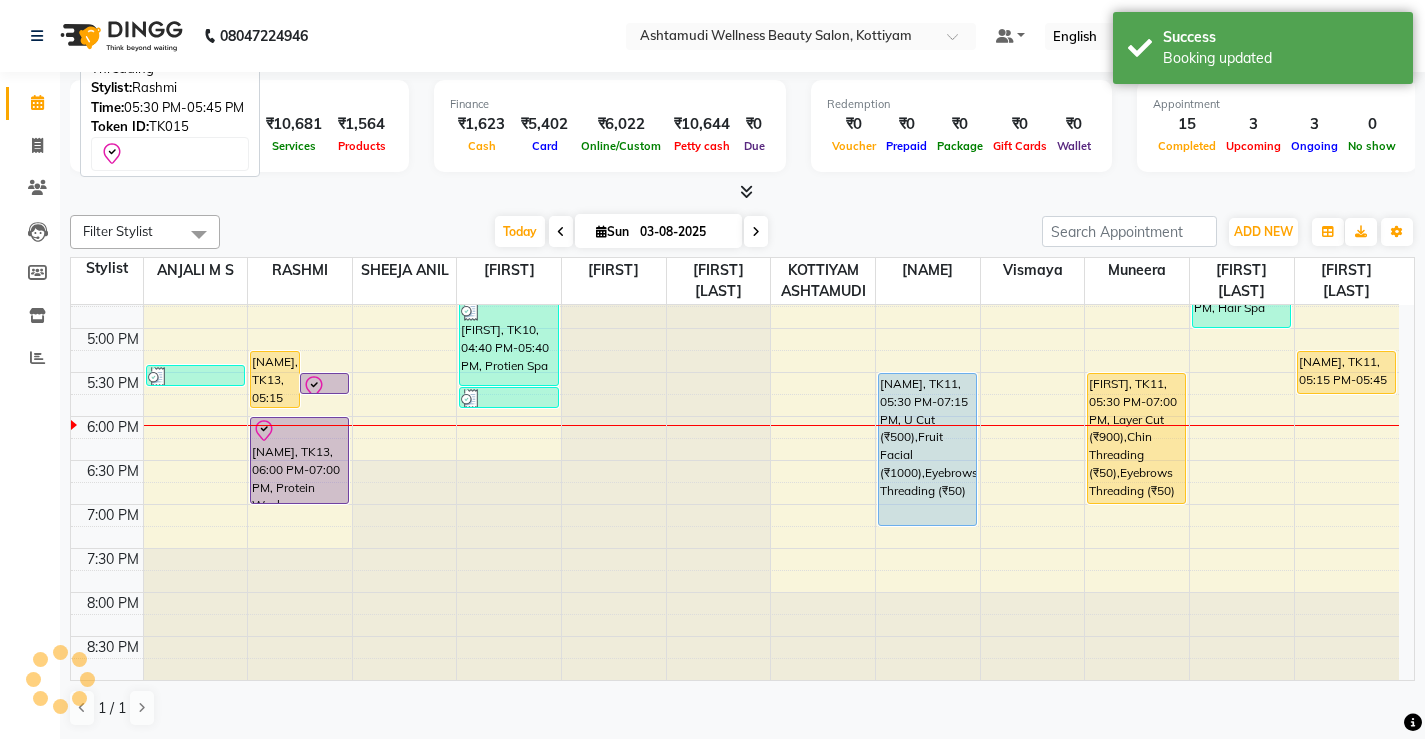 click 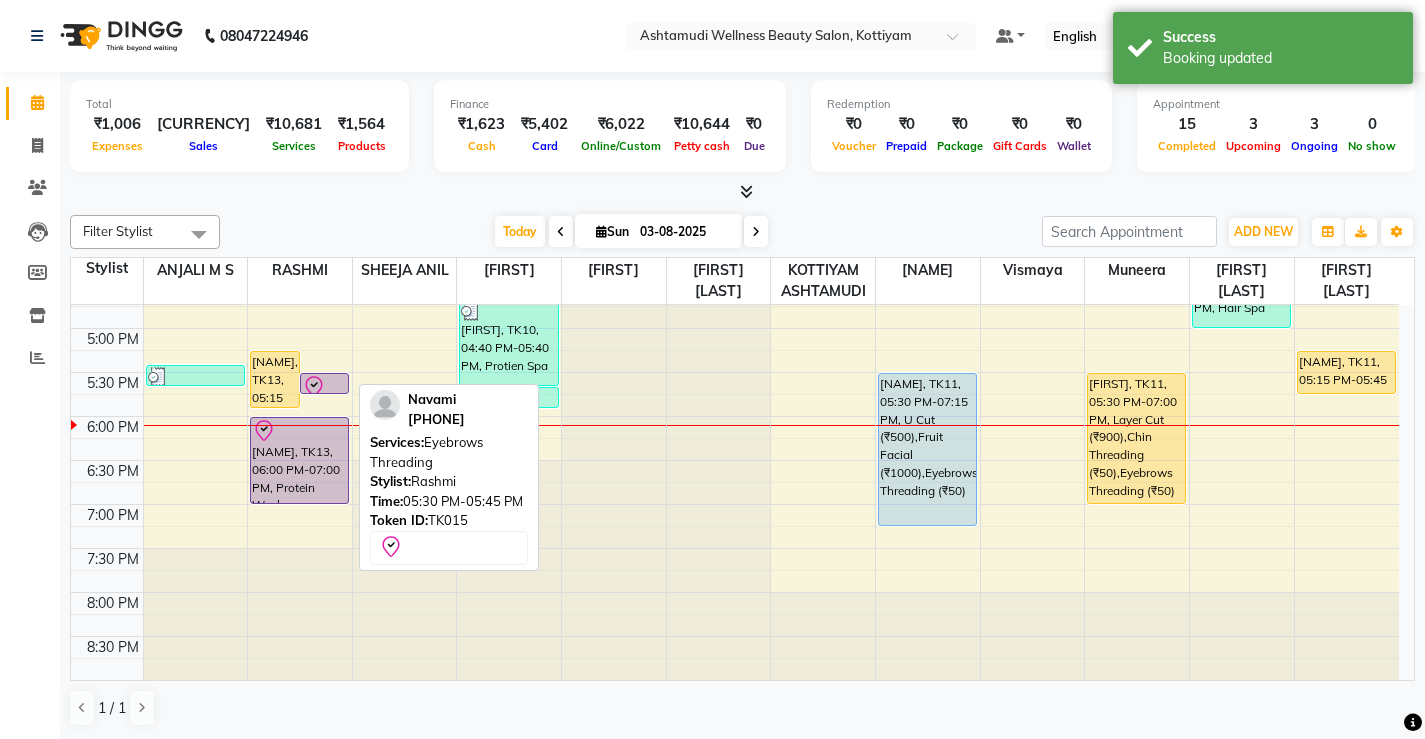 click 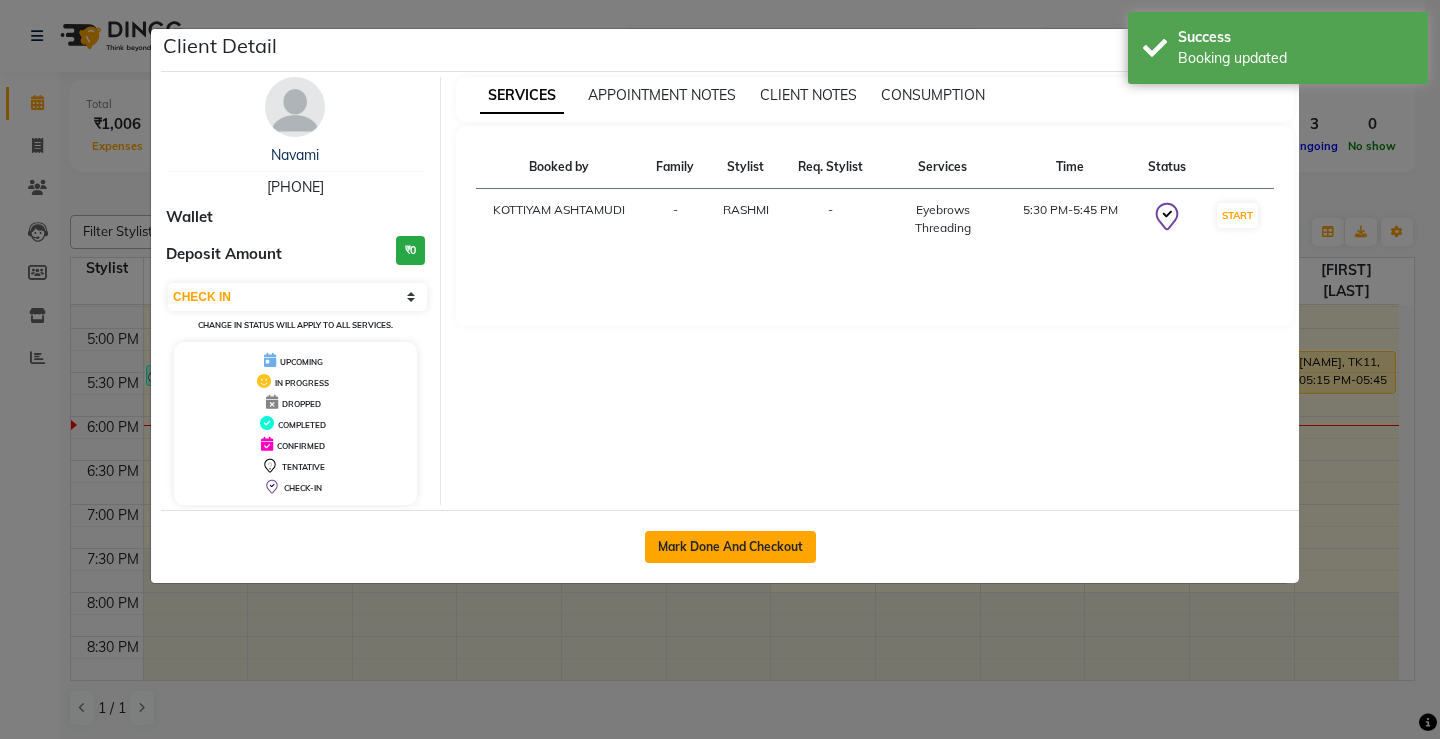 click on "Mark Done And Checkout" 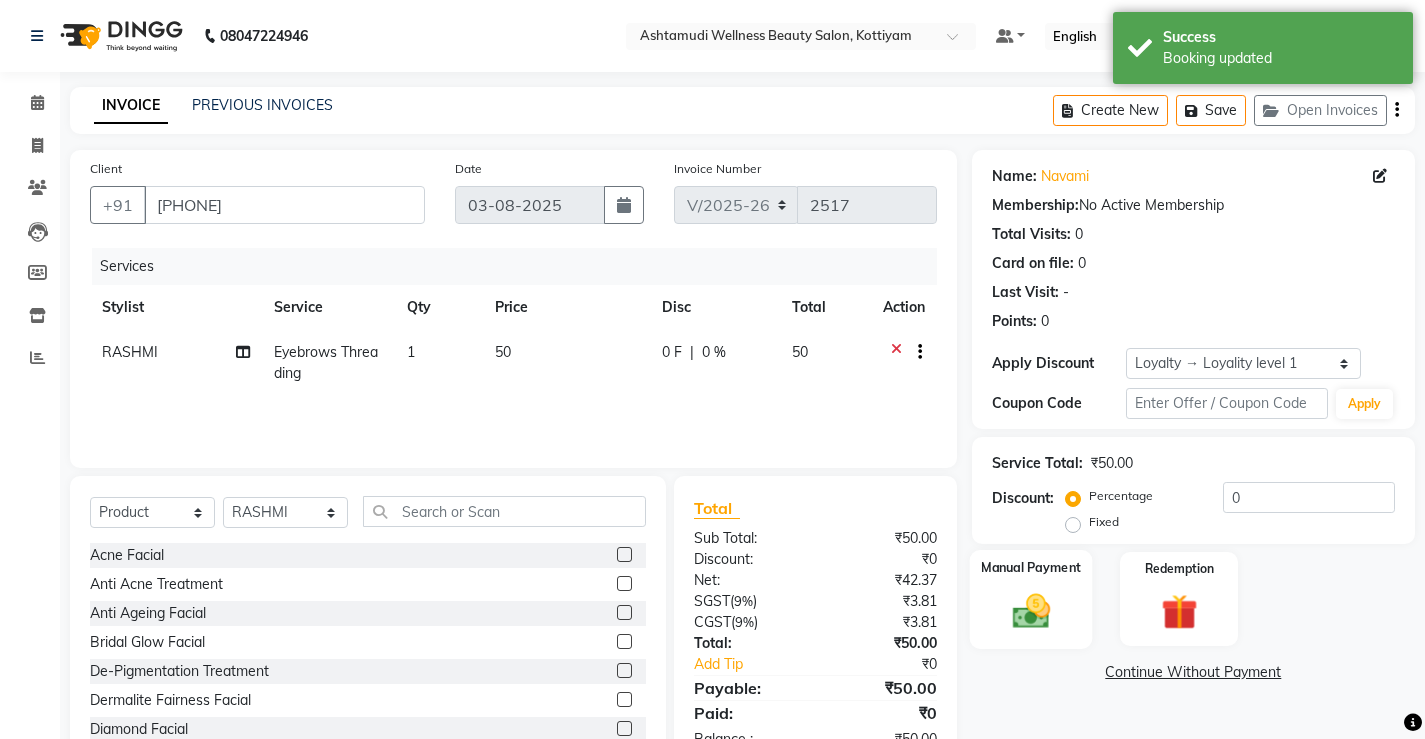 click 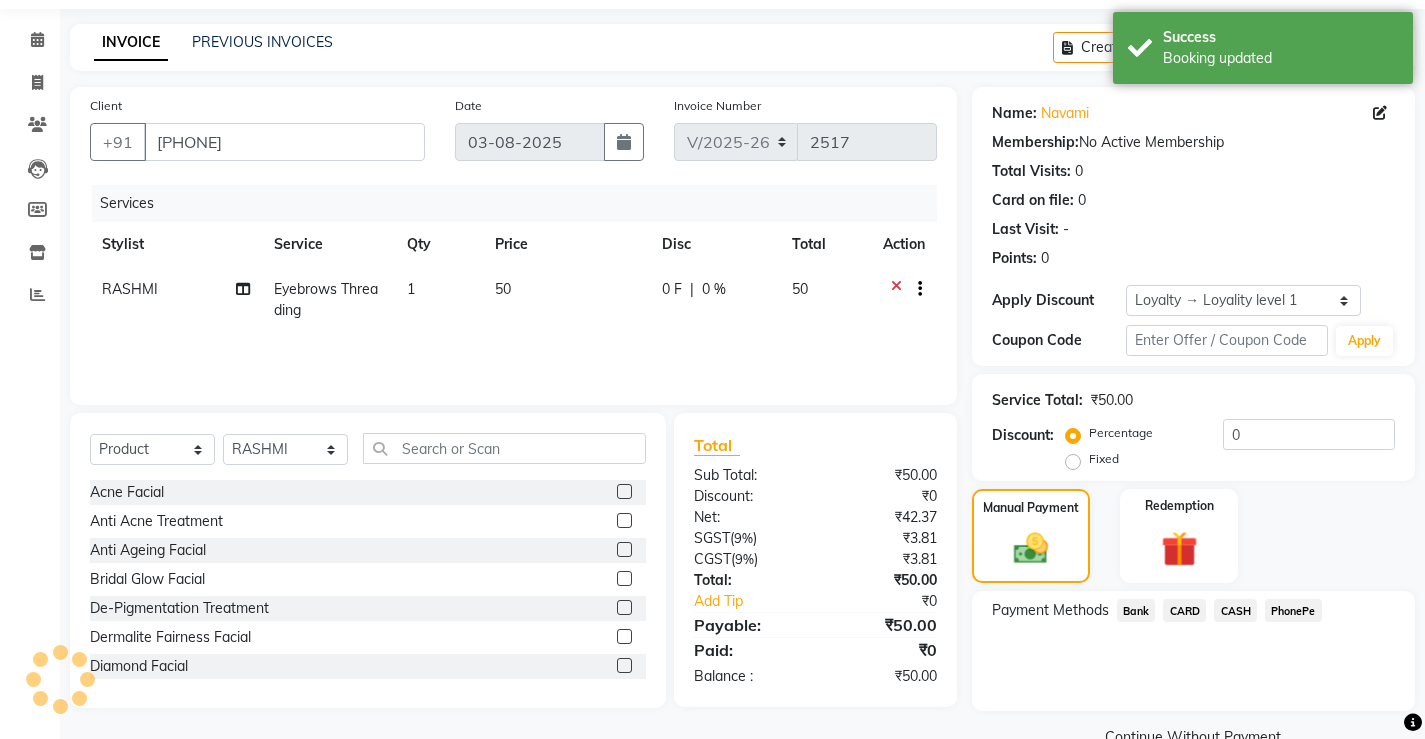 click on "PhonePe" 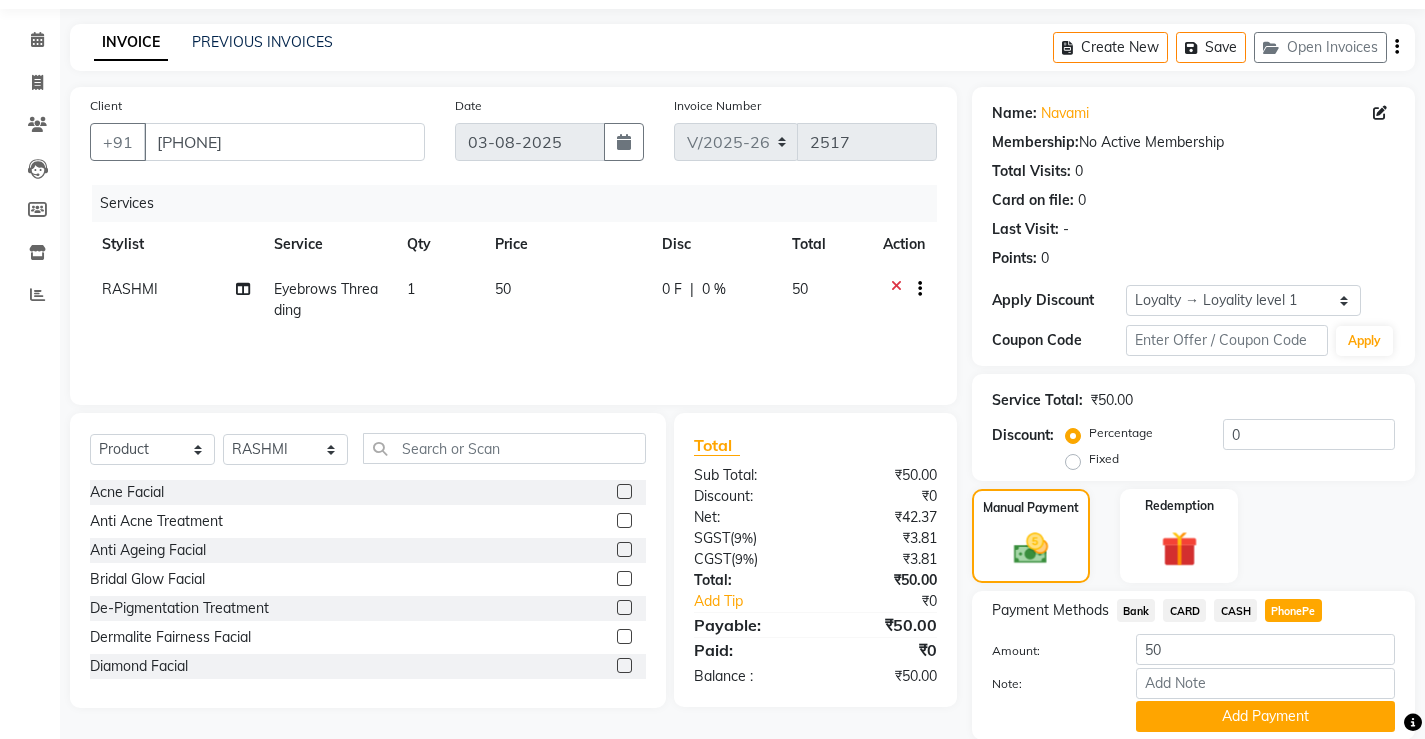 scroll, scrollTop: 106, scrollLeft: 0, axis: vertical 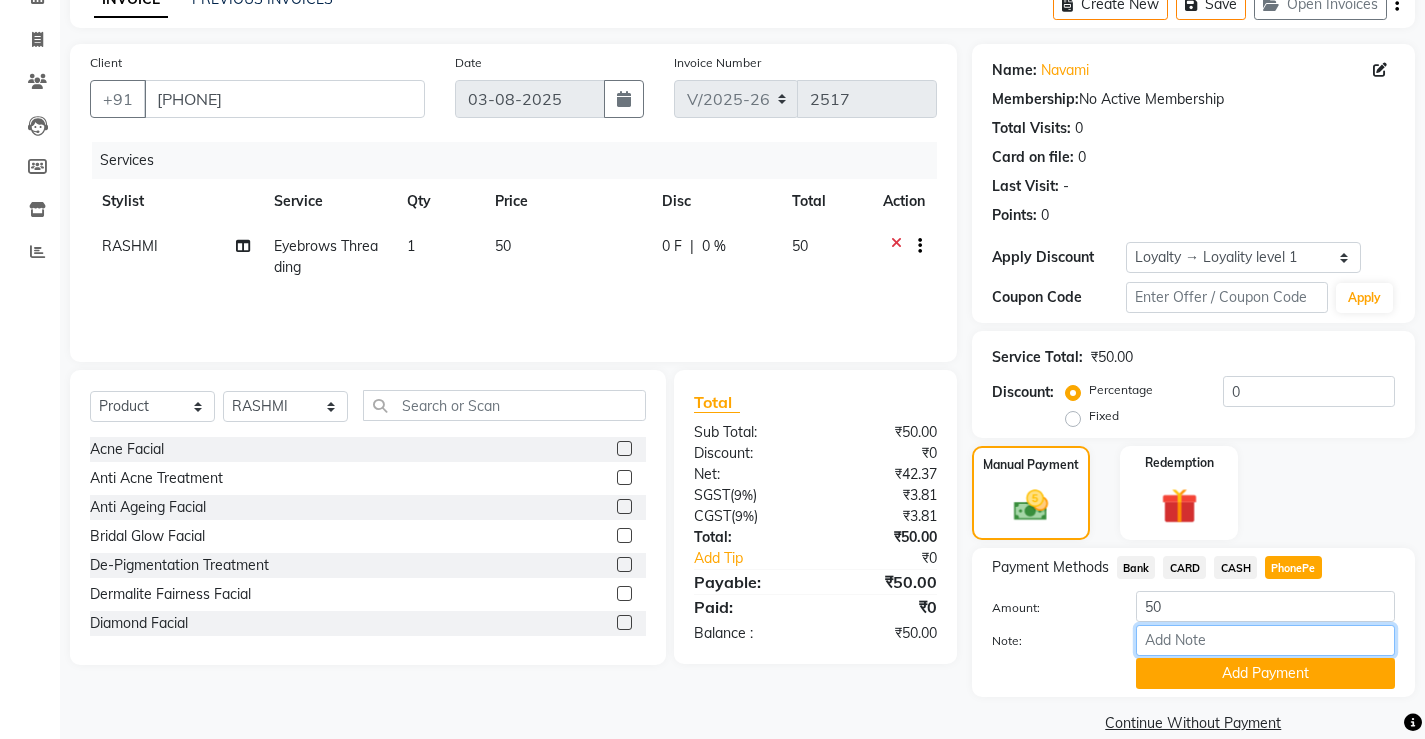 click on "Note:" at bounding box center (1265, 640) 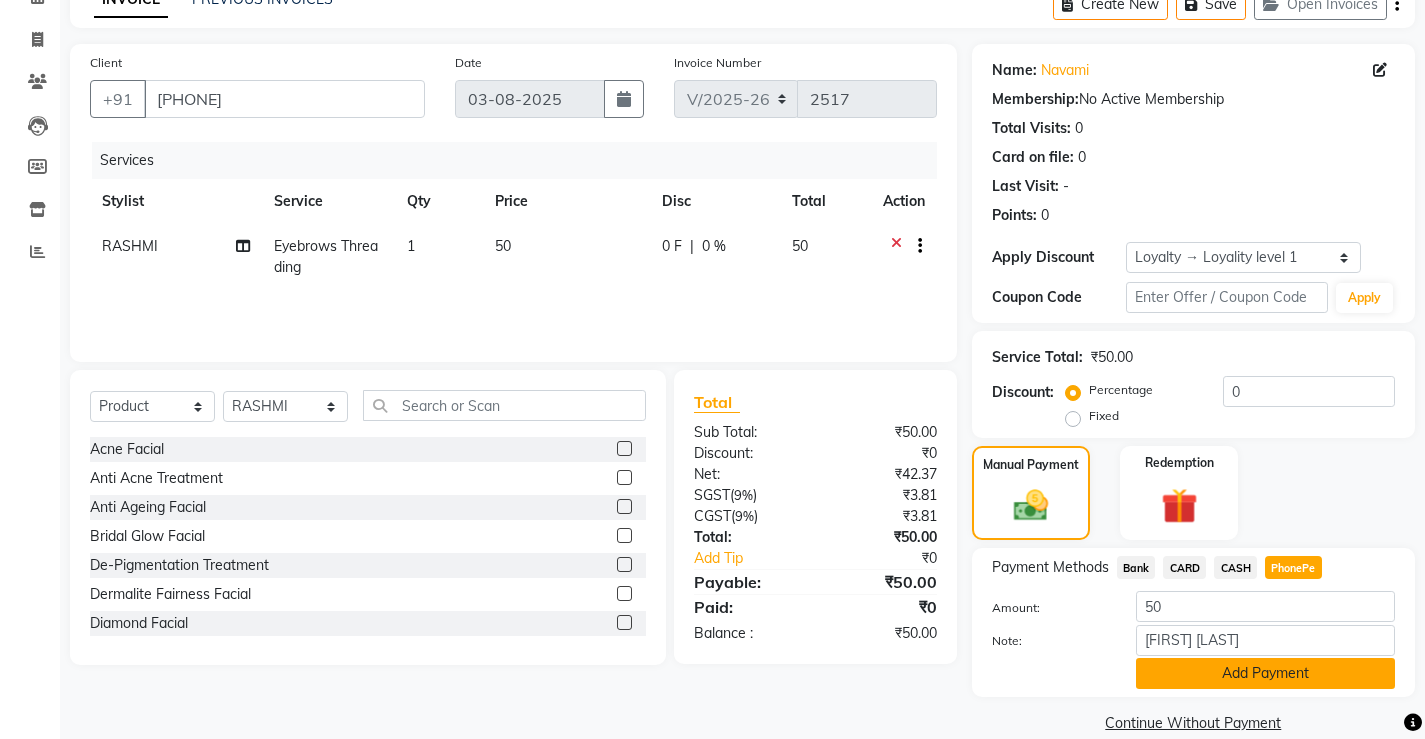 click on "Add Payment" 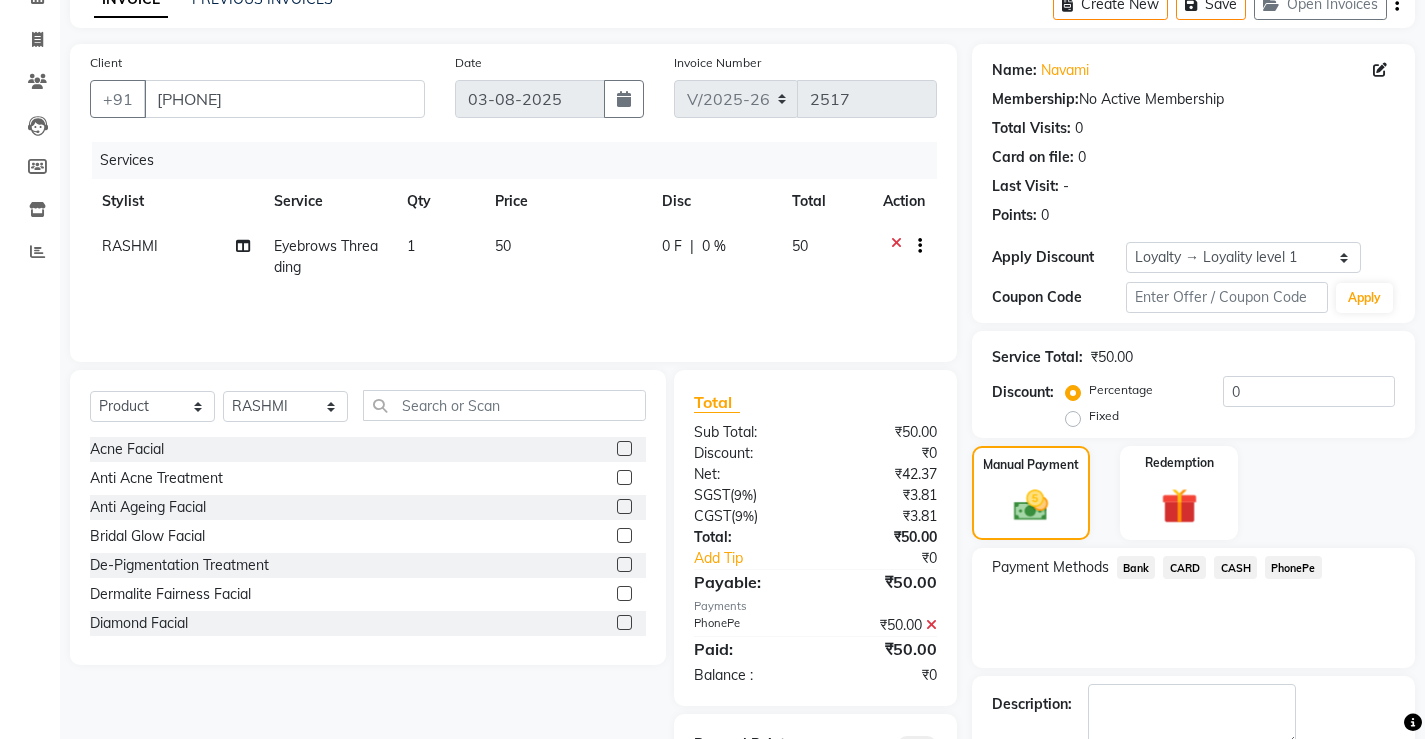scroll, scrollTop: 202, scrollLeft: 0, axis: vertical 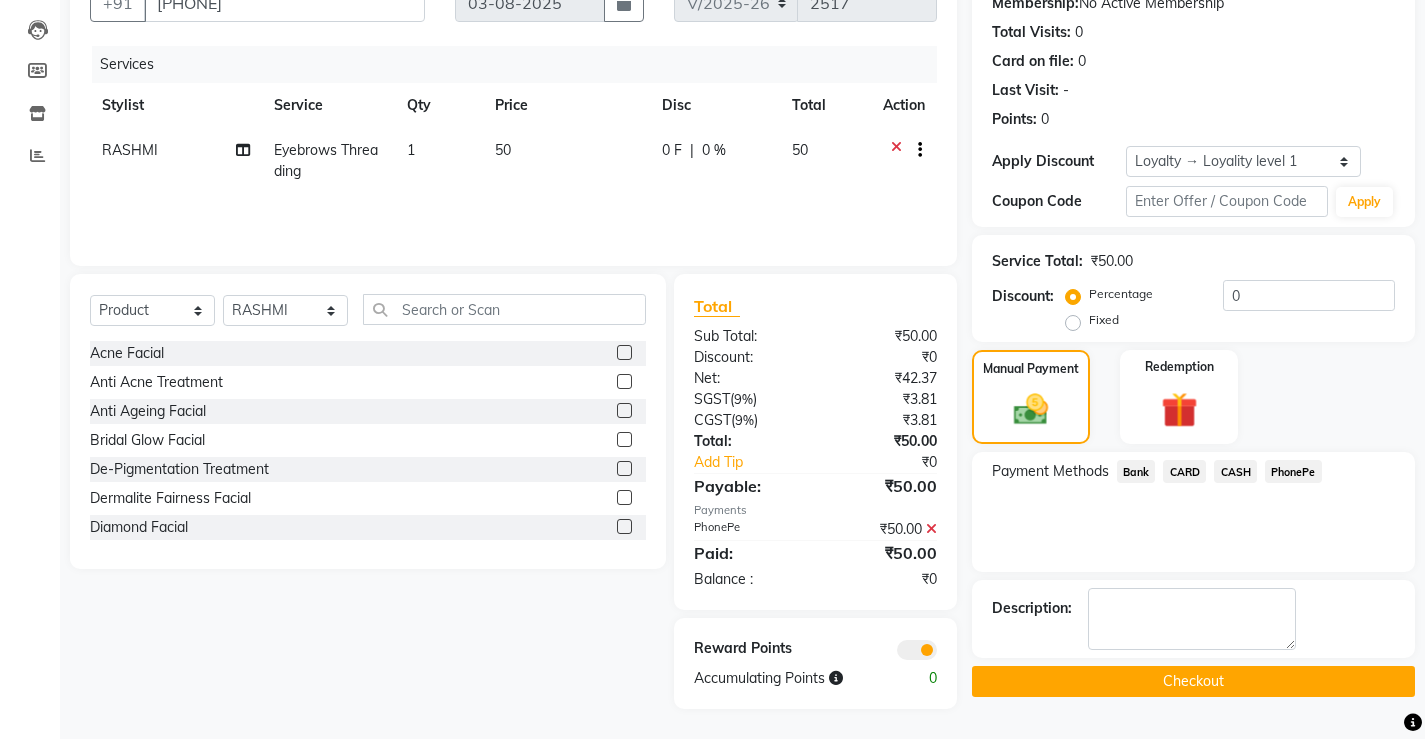 click on "Checkout" 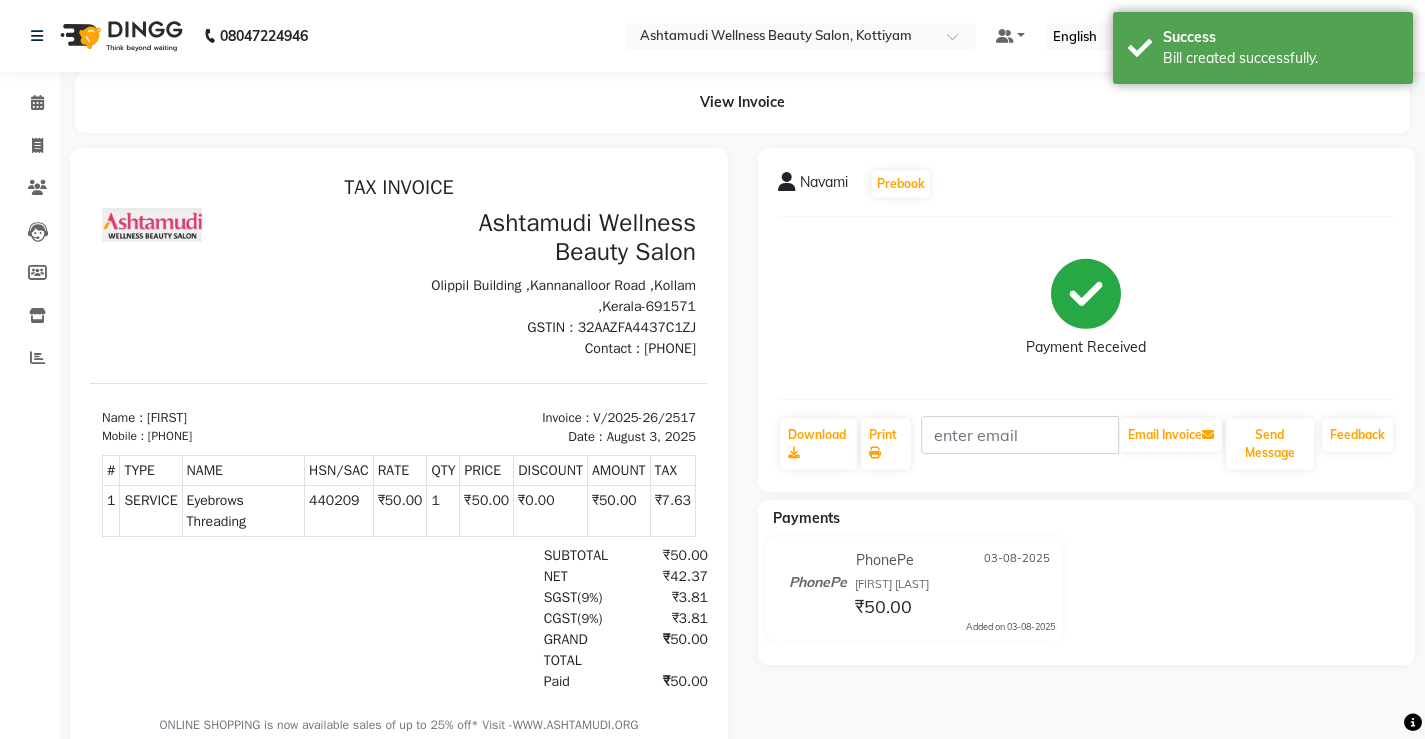 scroll, scrollTop: 0, scrollLeft: 0, axis: both 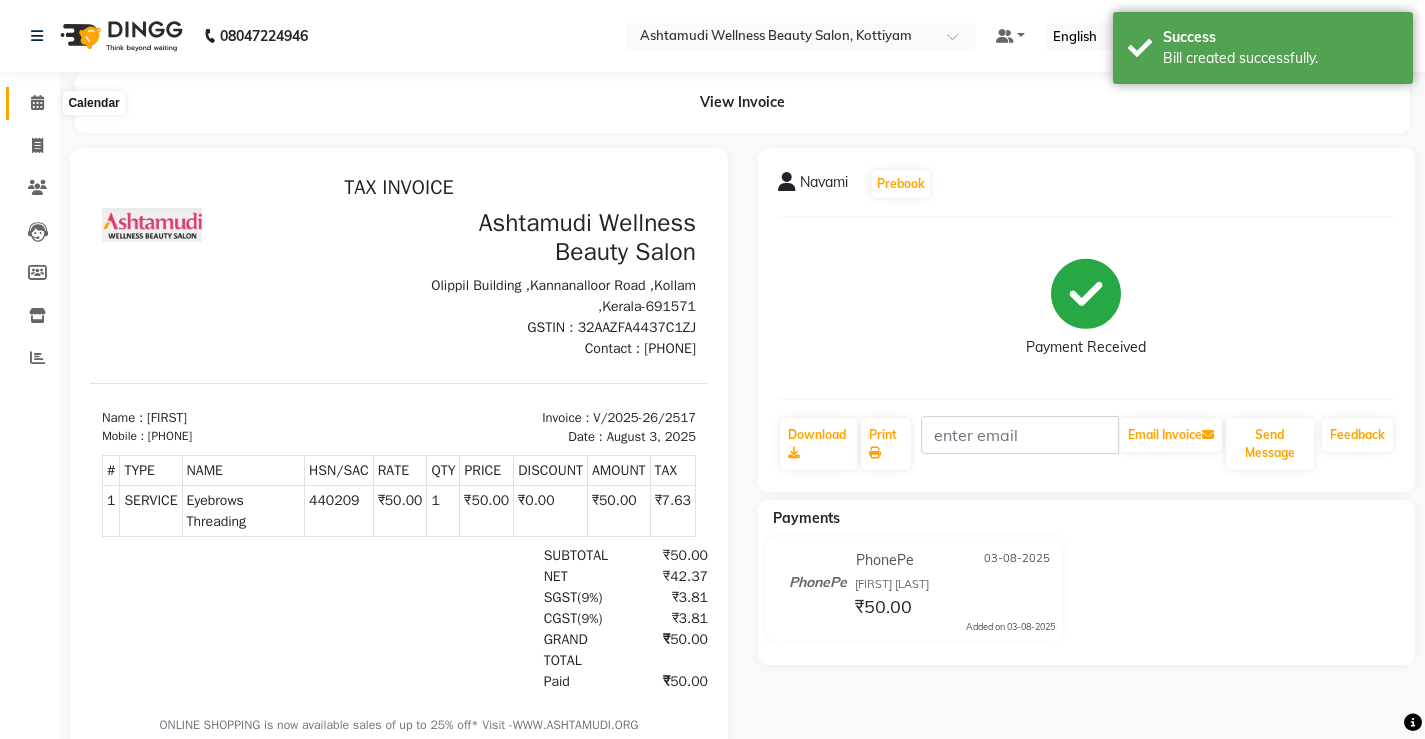 click 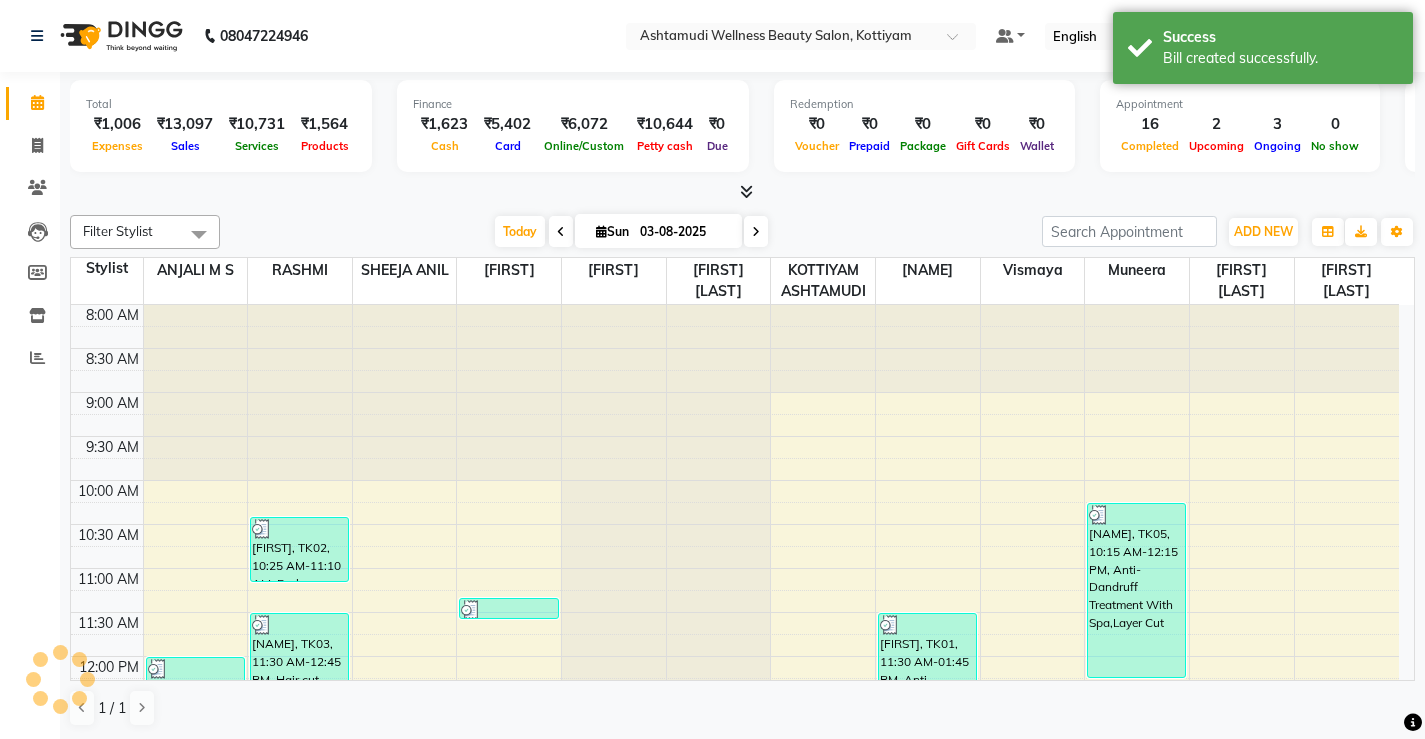 scroll, scrollTop: 730, scrollLeft: 0, axis: vertical 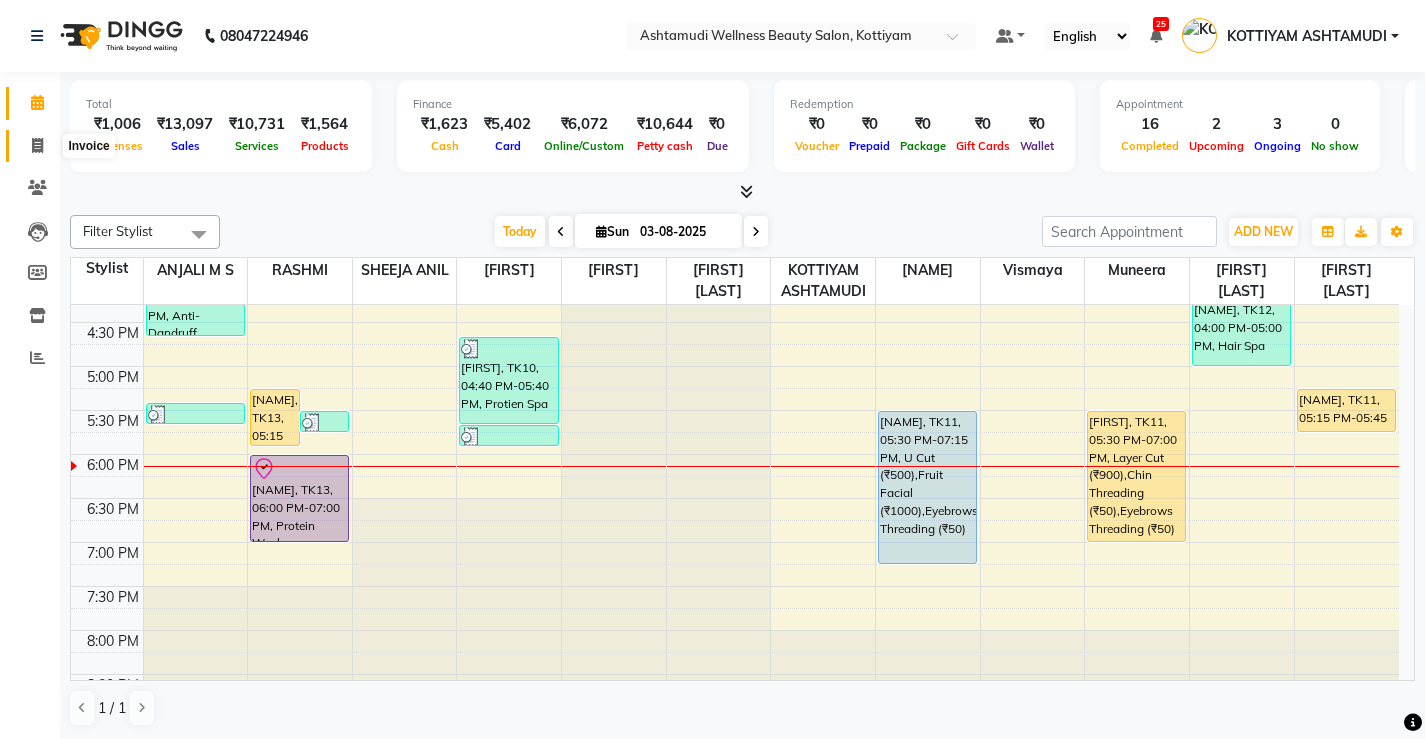 click 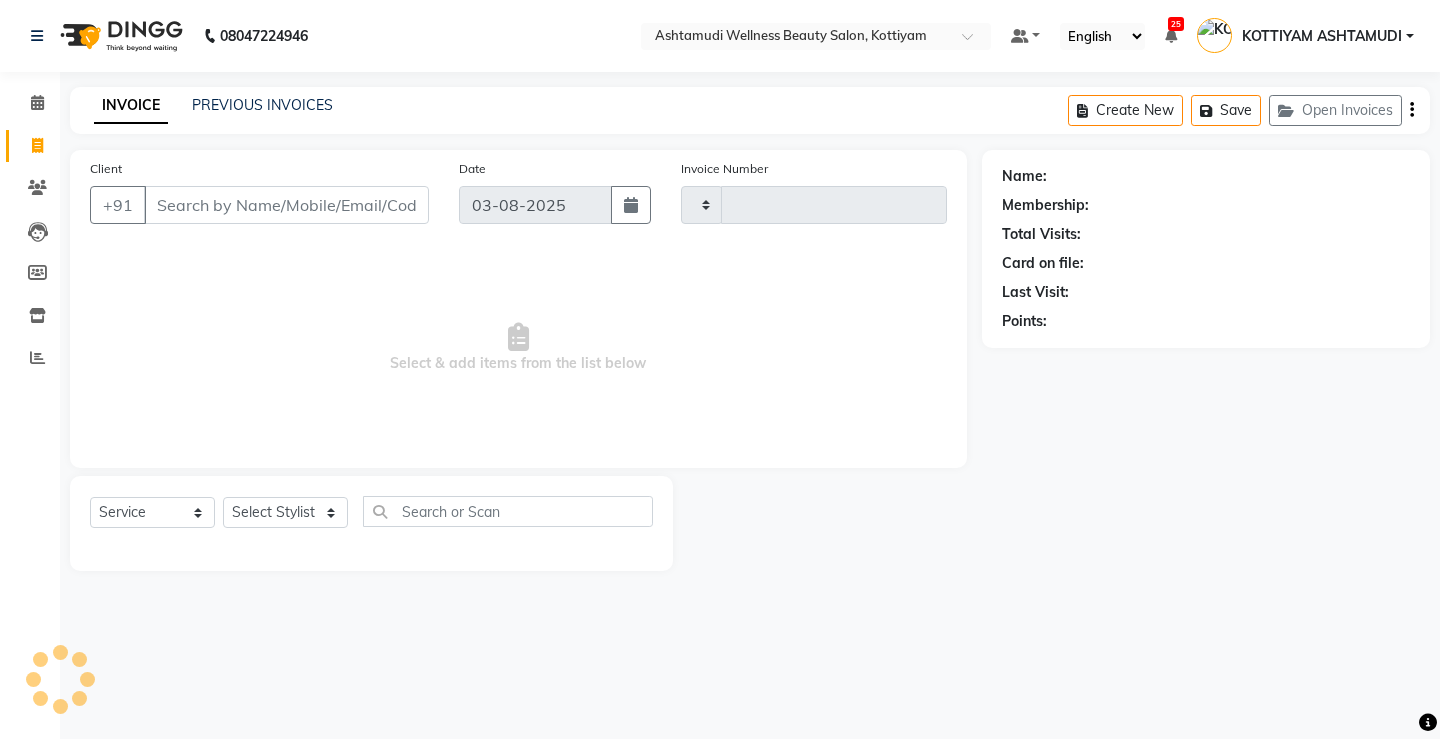 click on "Client" at bounding box center [286, 205] 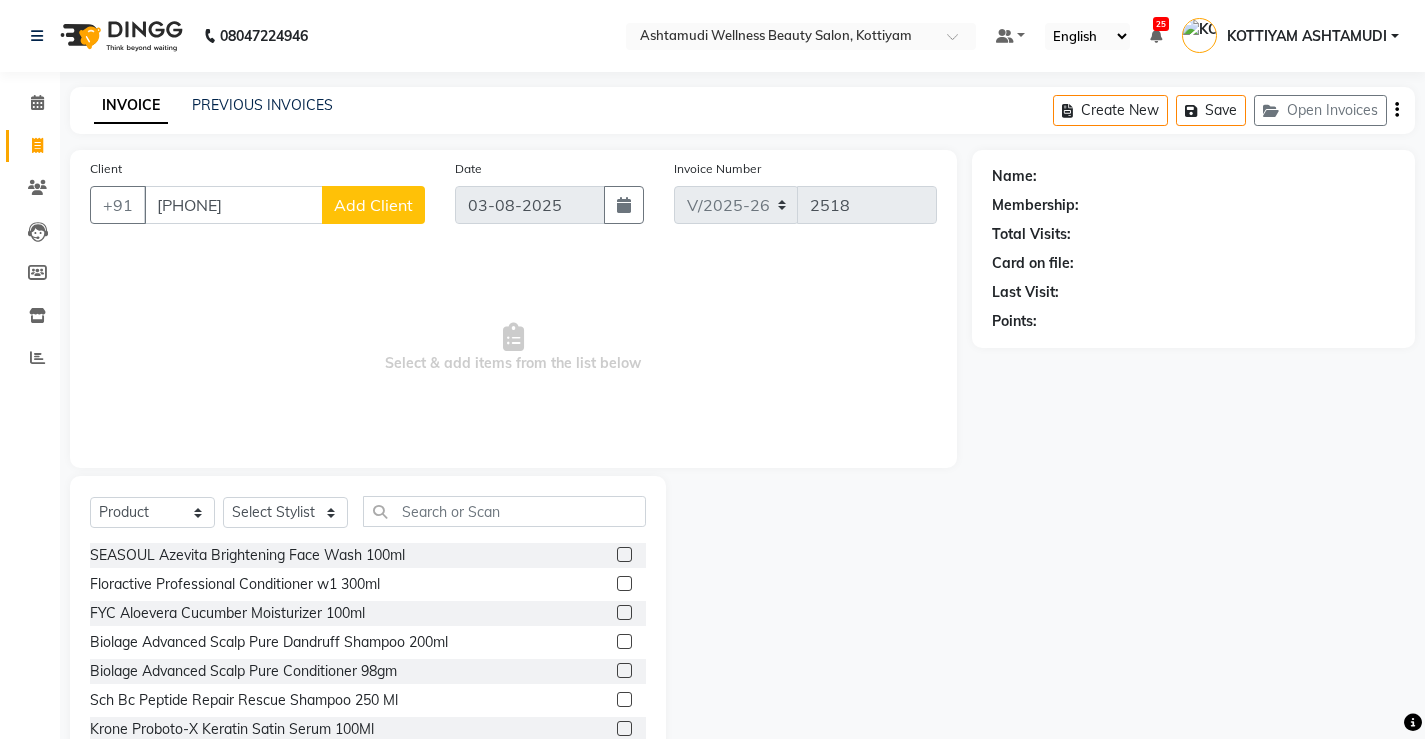 click on "Select & add items from the list below" at bounding box center (513, 348) 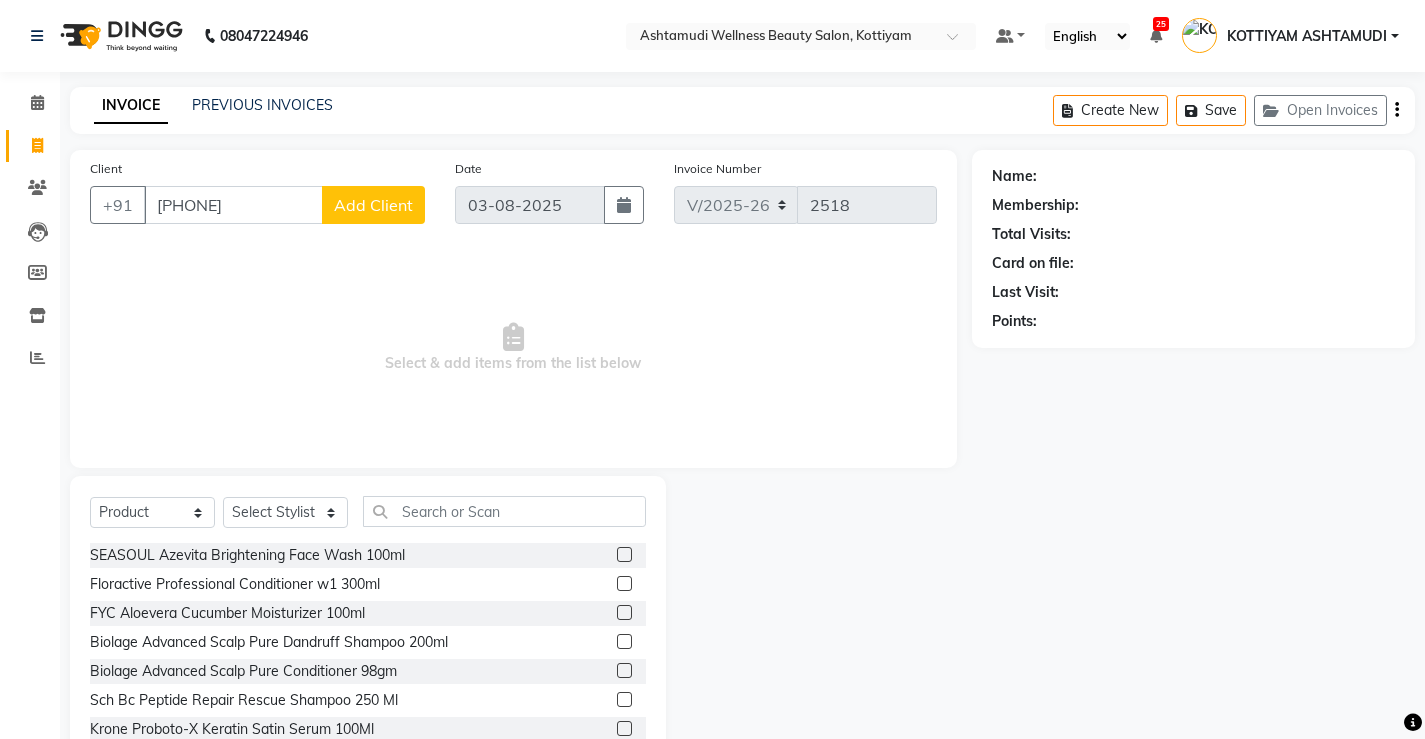 click on "Name: Membership: Total Visits: Card on file: Last Visit:  Points:" 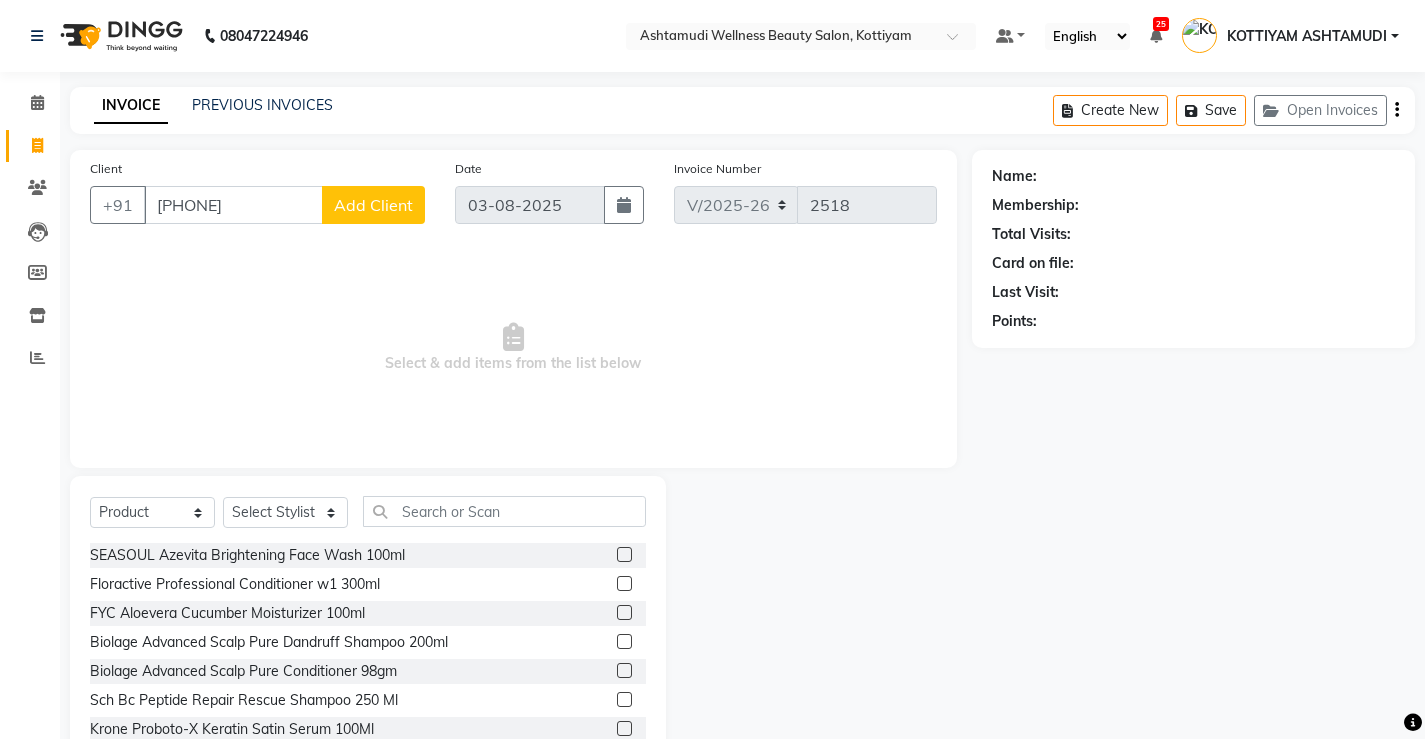 click on "Name: Membership: Total Visits: Card on file: Last Visit:  Points:" 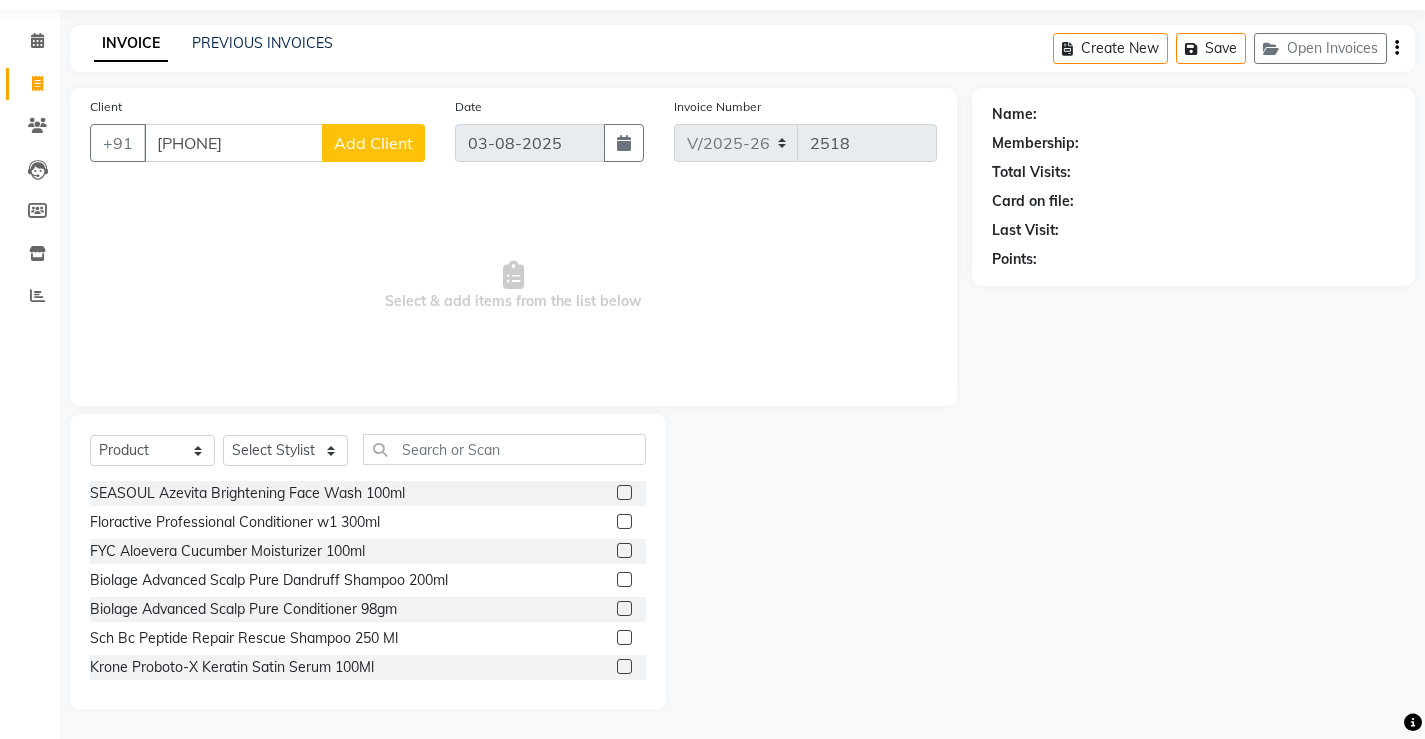click 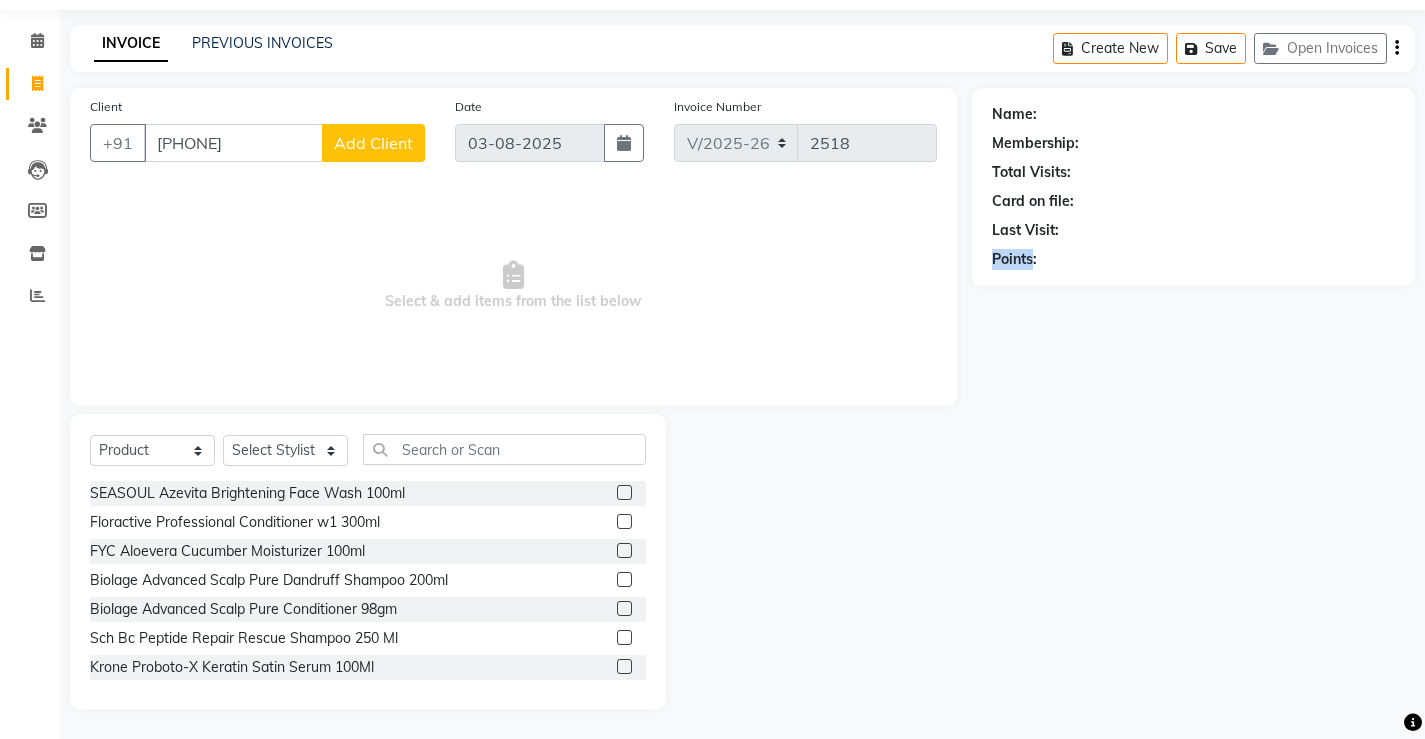click on "Name: Membership: Total Visits: Card on file: Last Visit:  Points:" 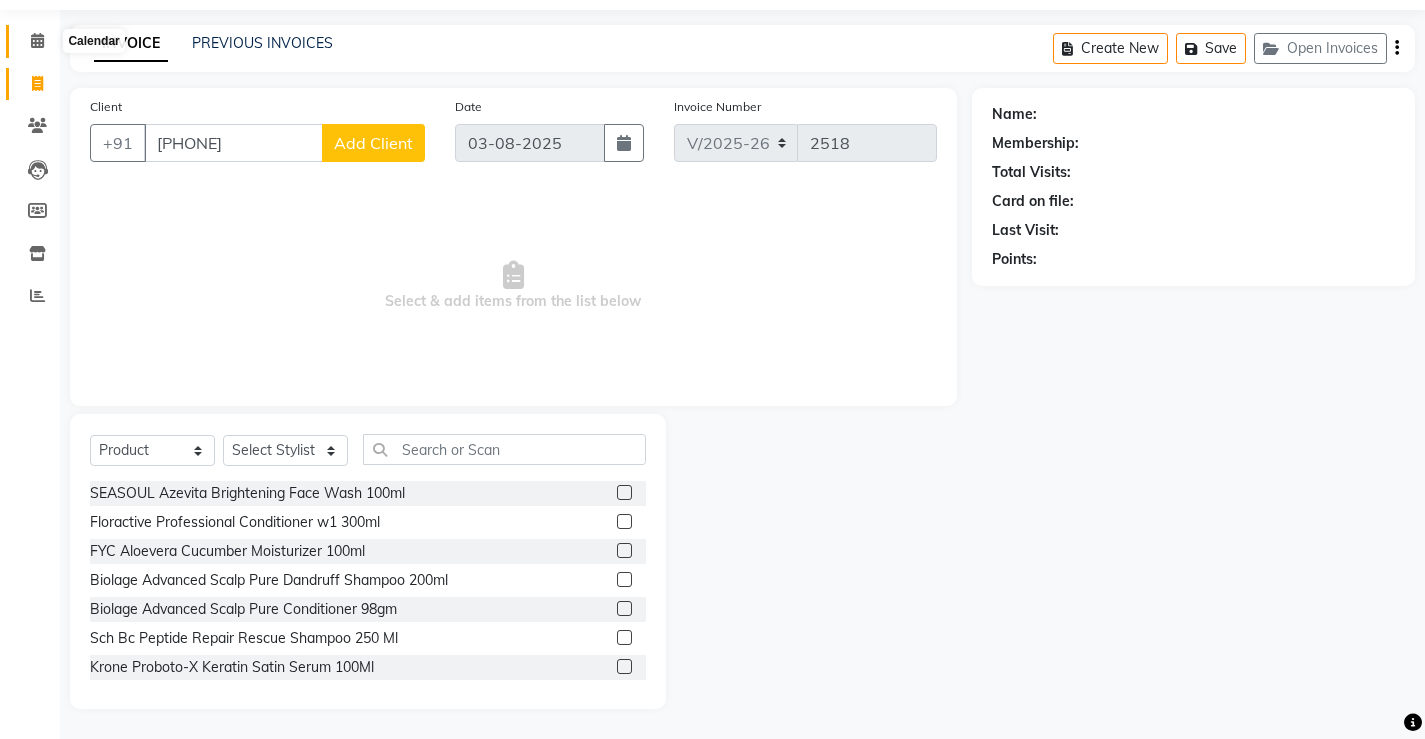 click 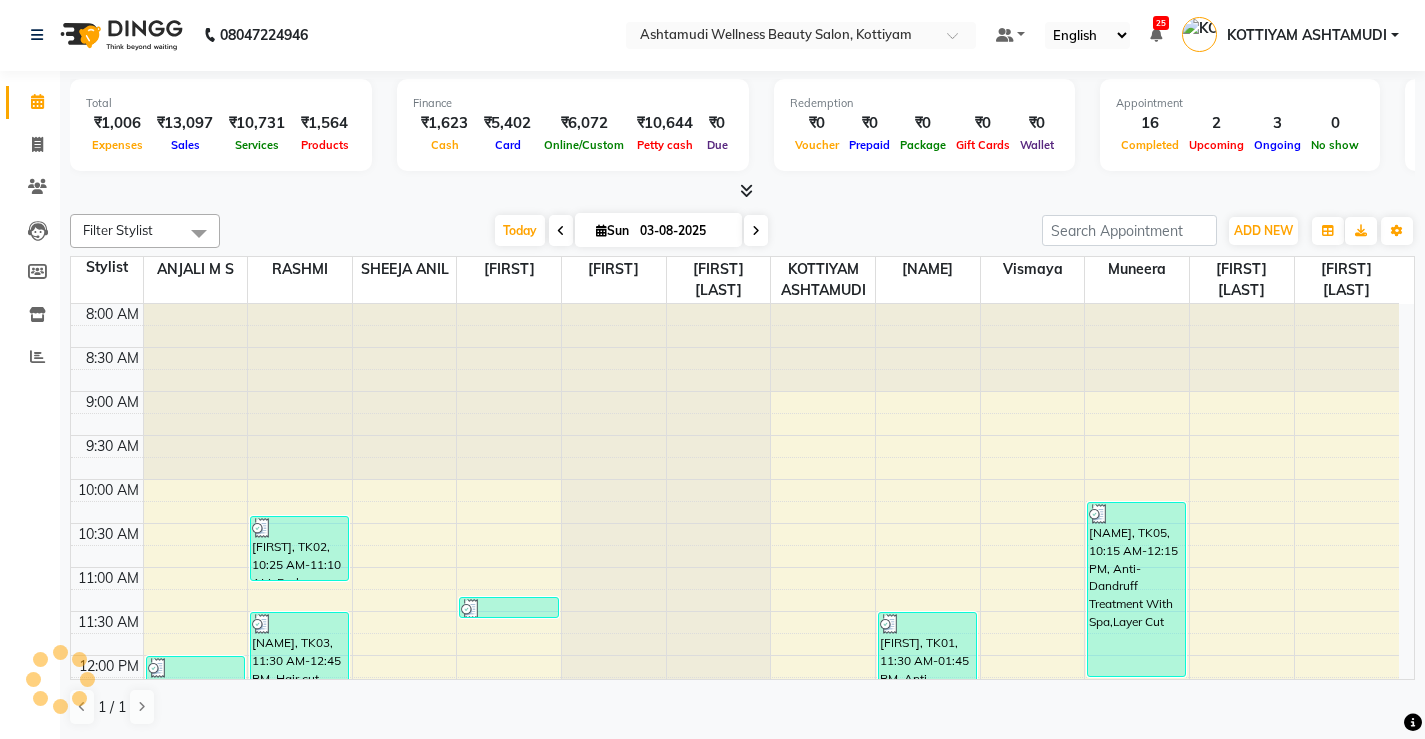 scroll, scrollTop: 0, scrollLeft: 0, axis: both 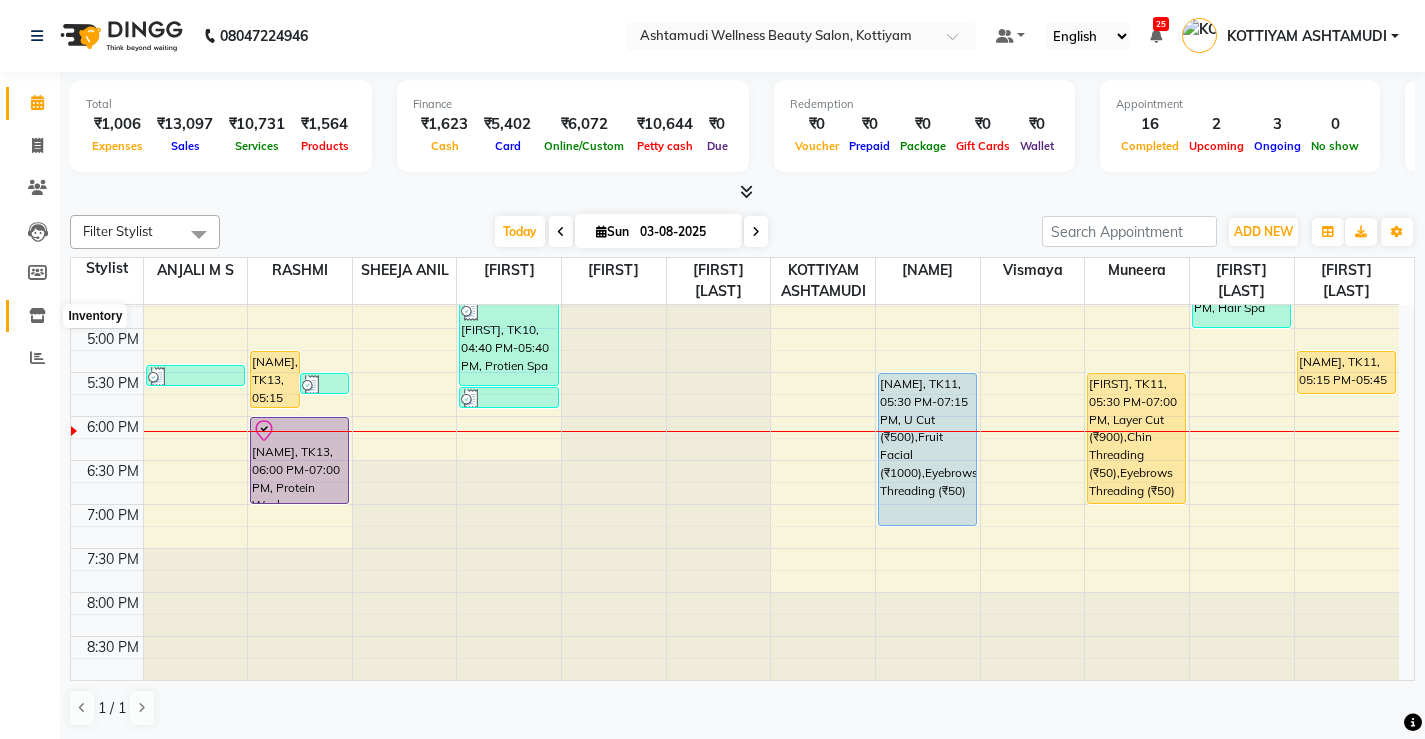 click 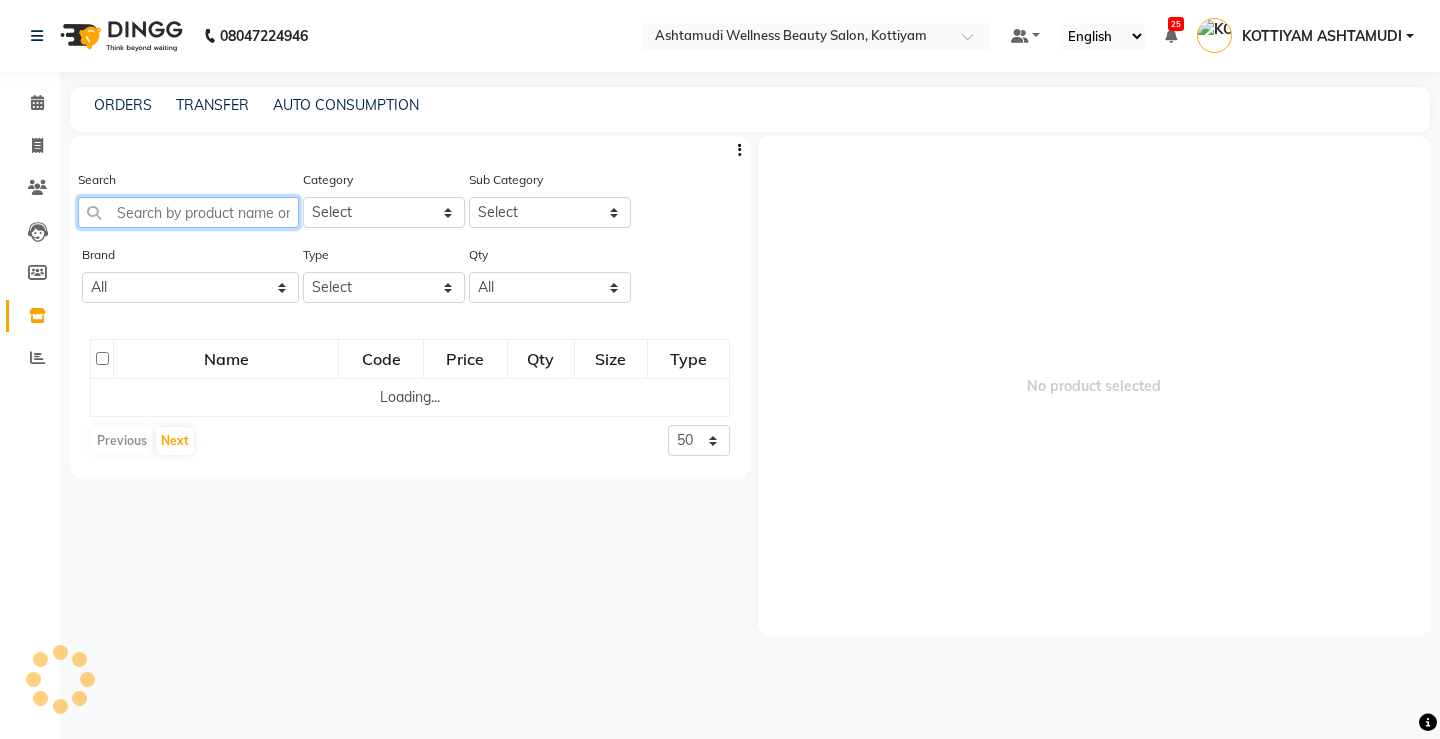 click 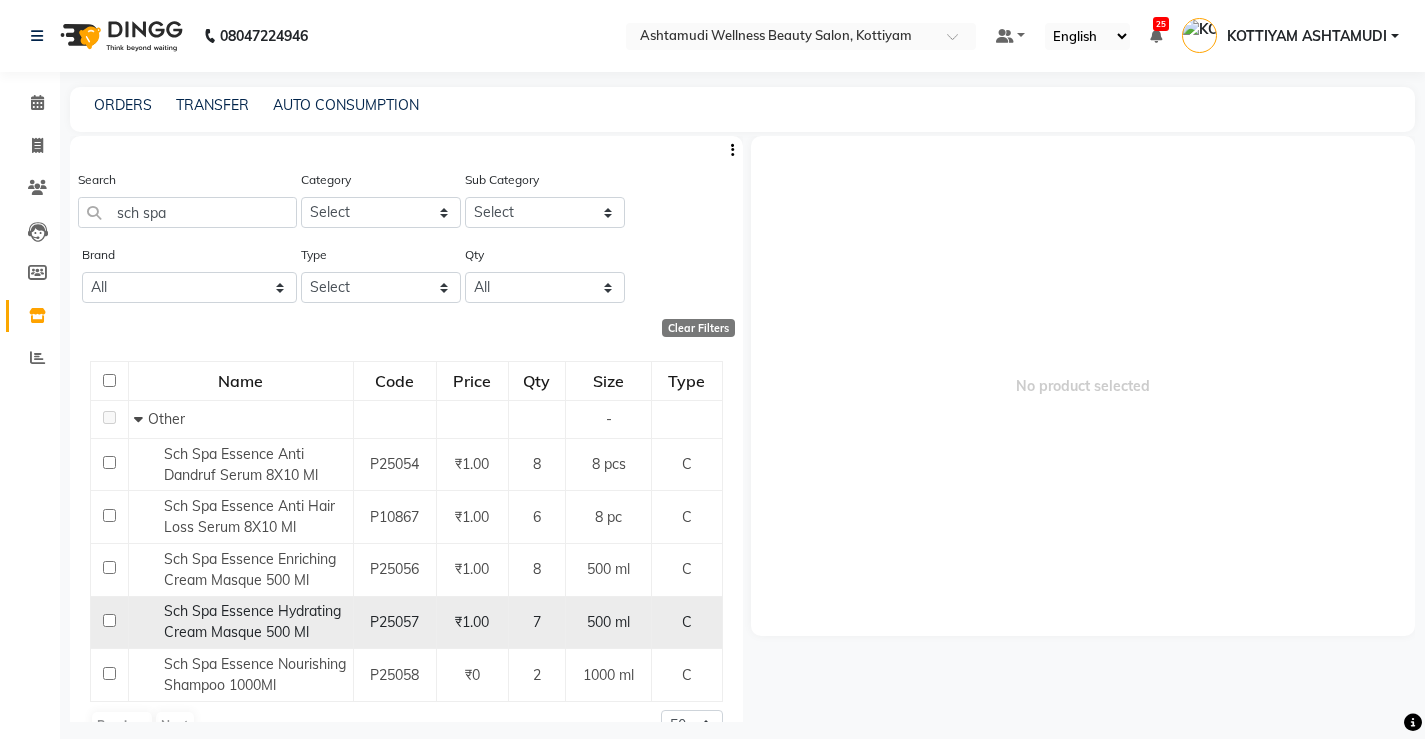 click on "Sch Spa Essence Hydrating Cream Masque 500 Ml" 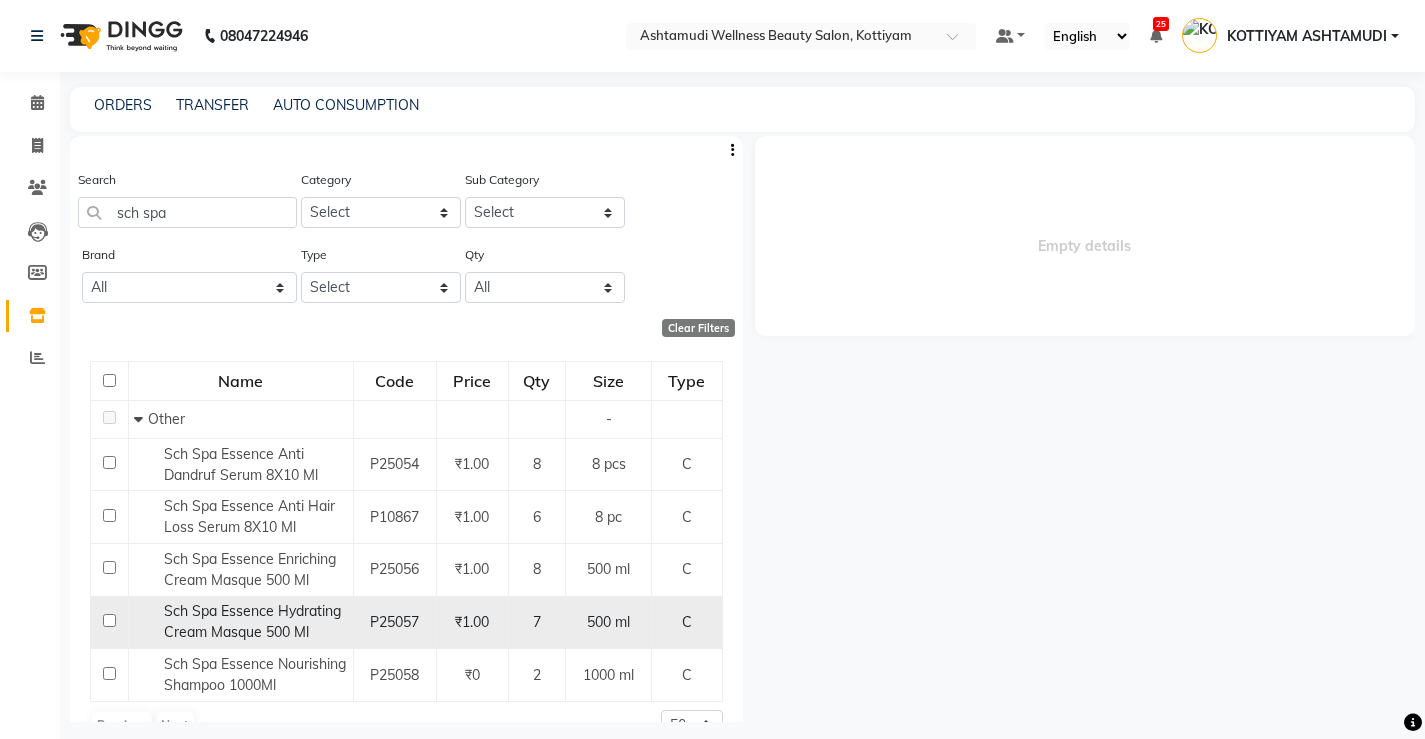 click on "Sch Spa Essence Hydrating Cream Masque 500 Ml" 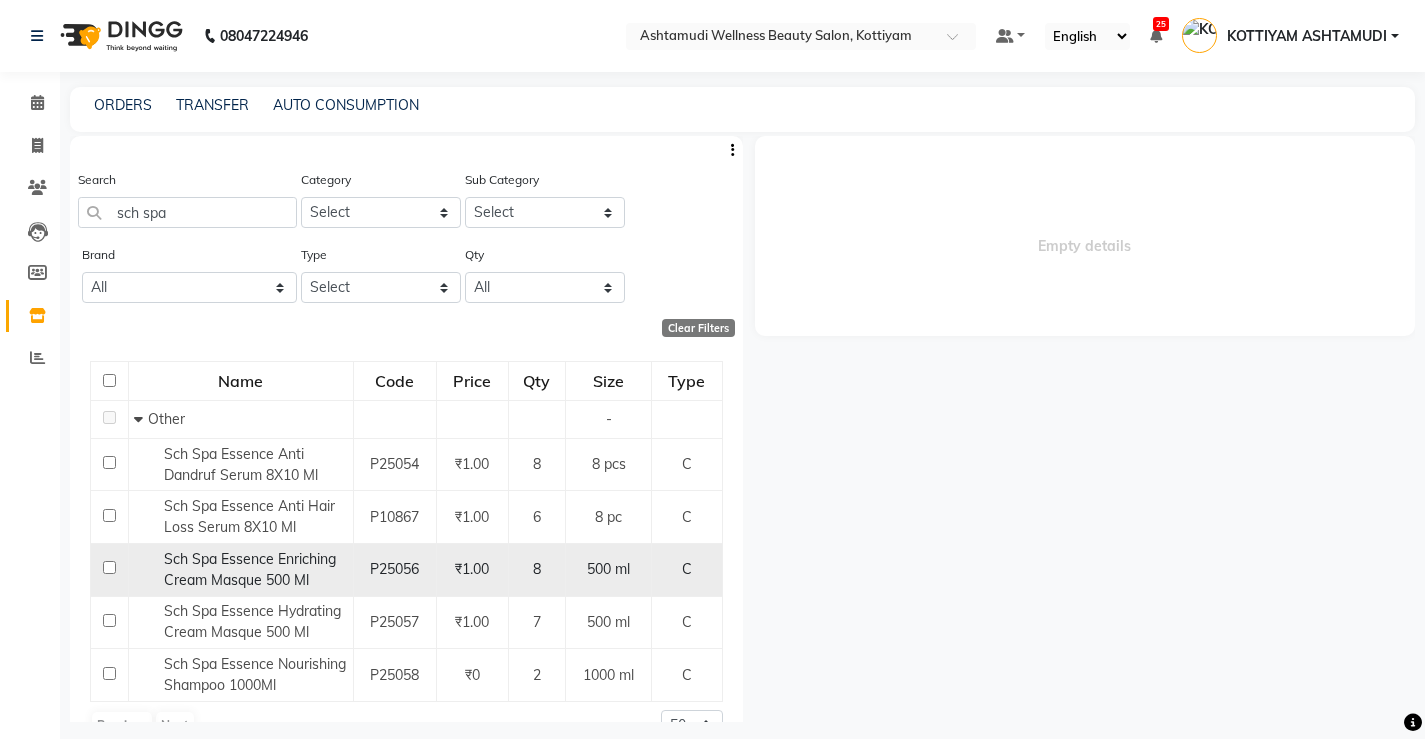 click on "Sch Spa Essence Enriching Cream Masque 500 Ml" 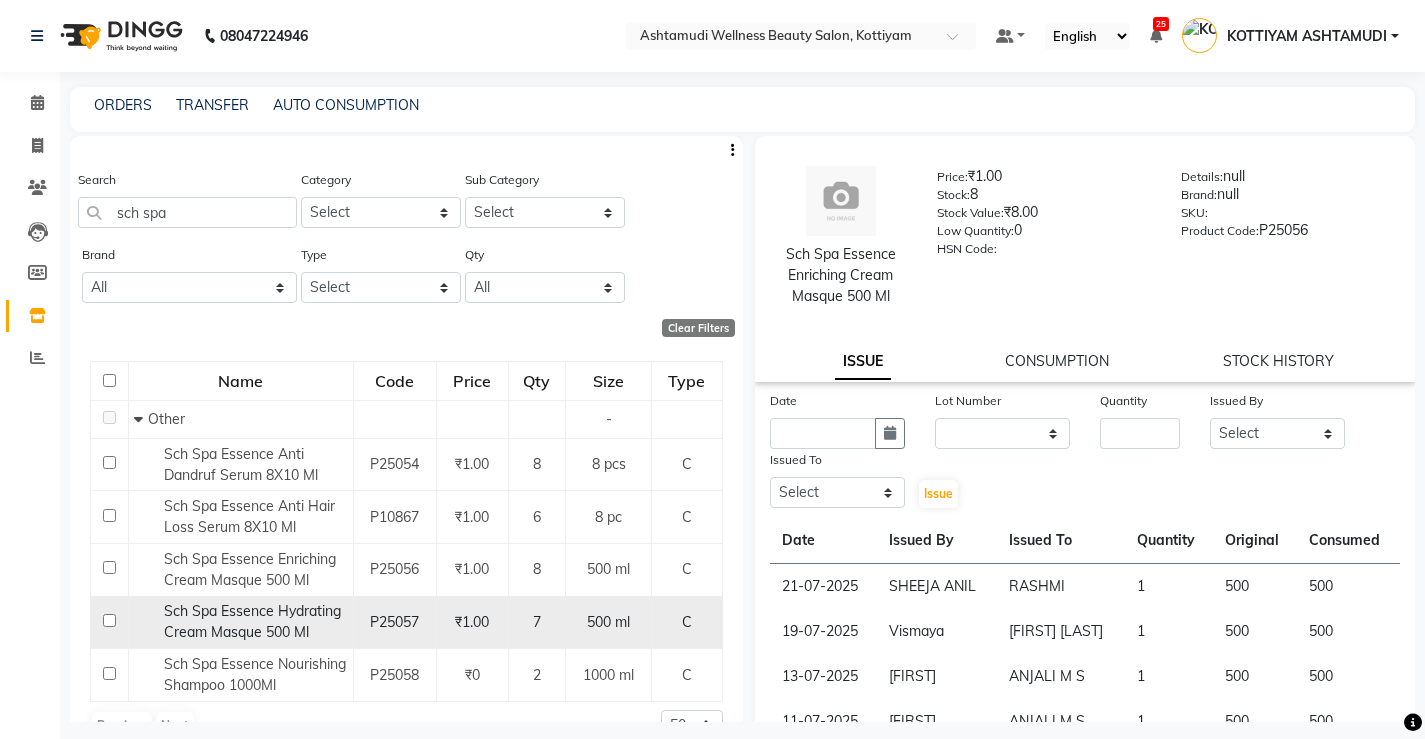 click on "Sch Spa Essence Hydrating Cream Masque 500 Ml" 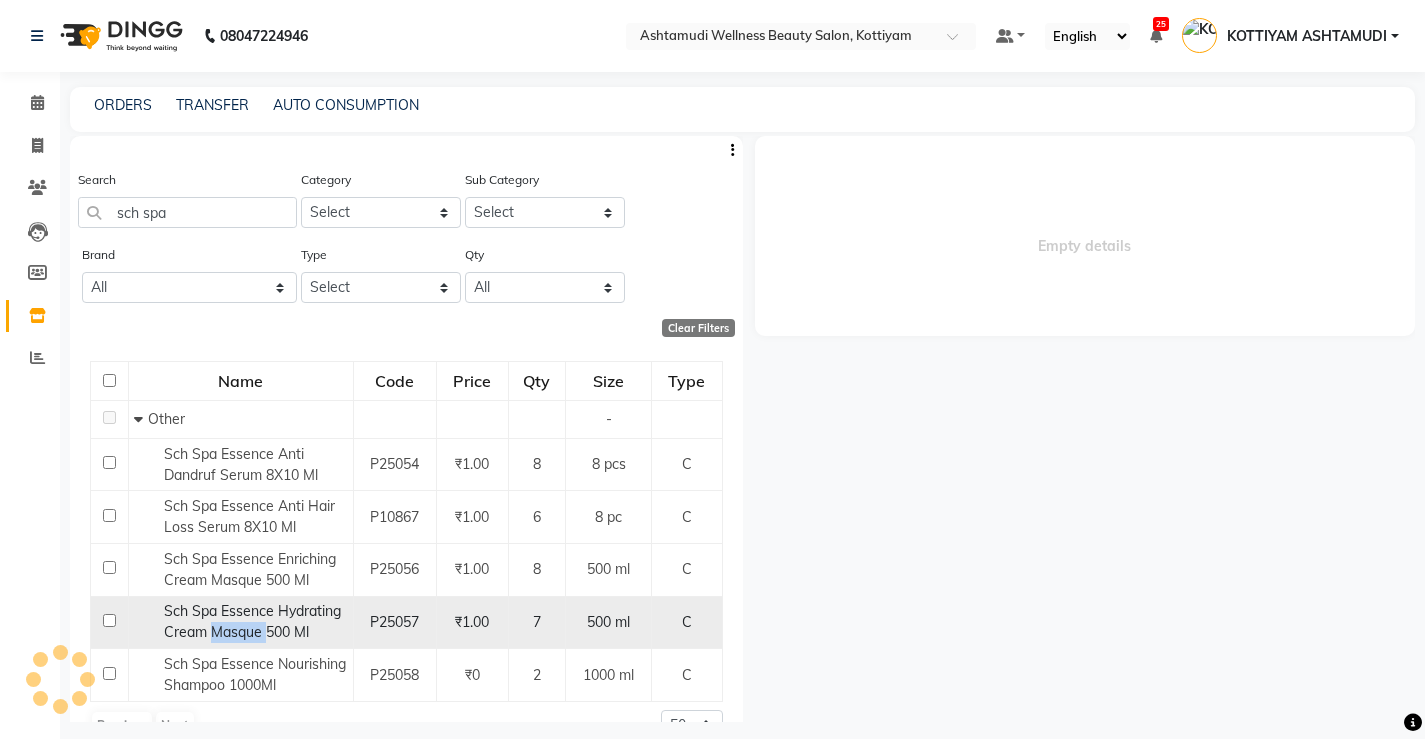 click on "Sch Spa Essence Hydrating Cream Masque 500 Ml" 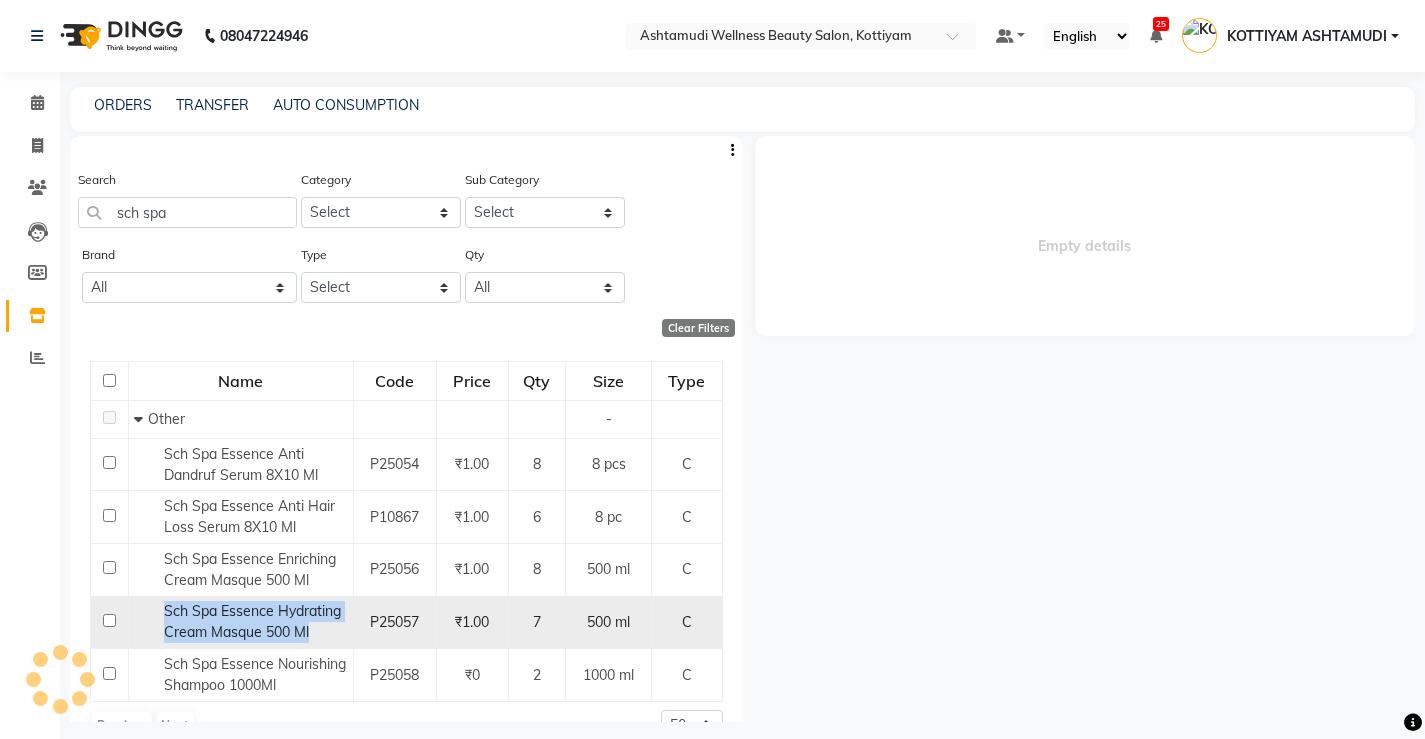 click on "Sch Spa Essence Hydrating Cream Masque 500 Ml" 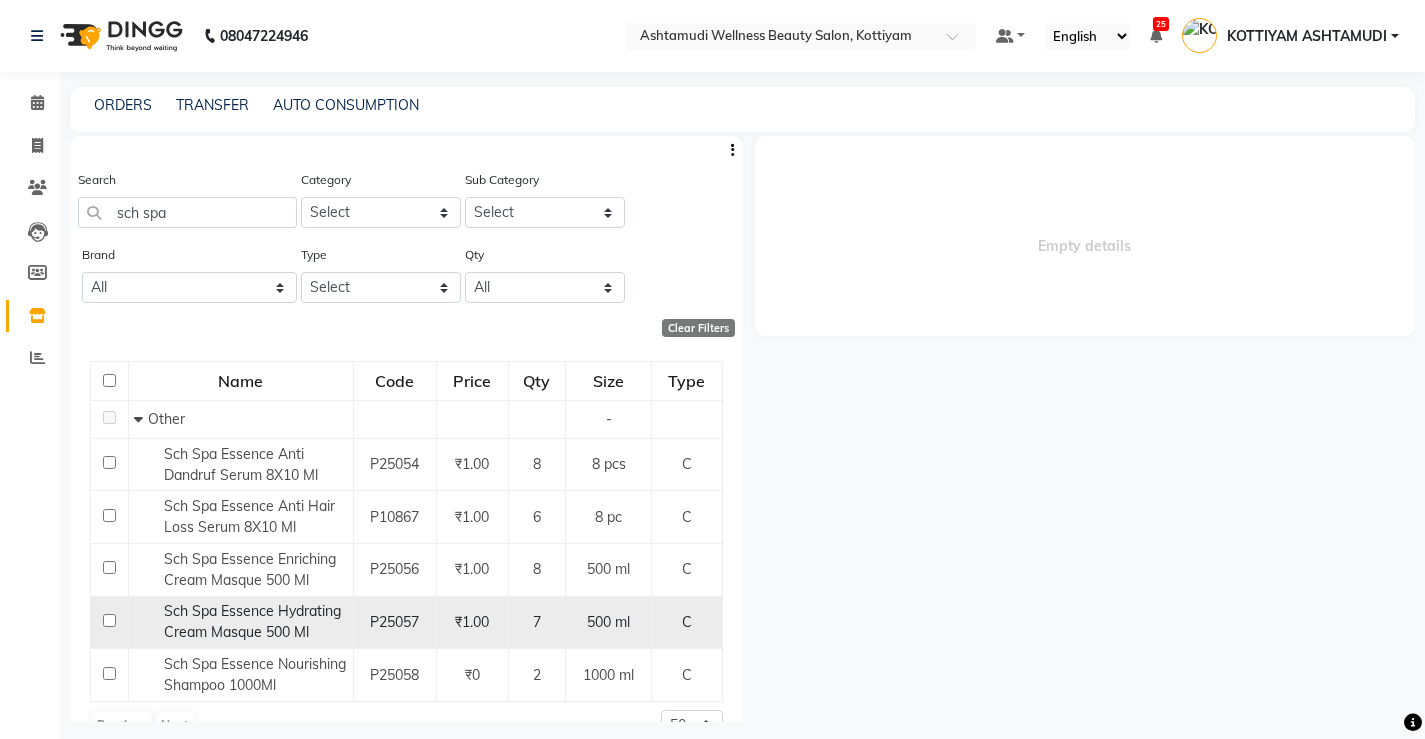 click on "P25057" 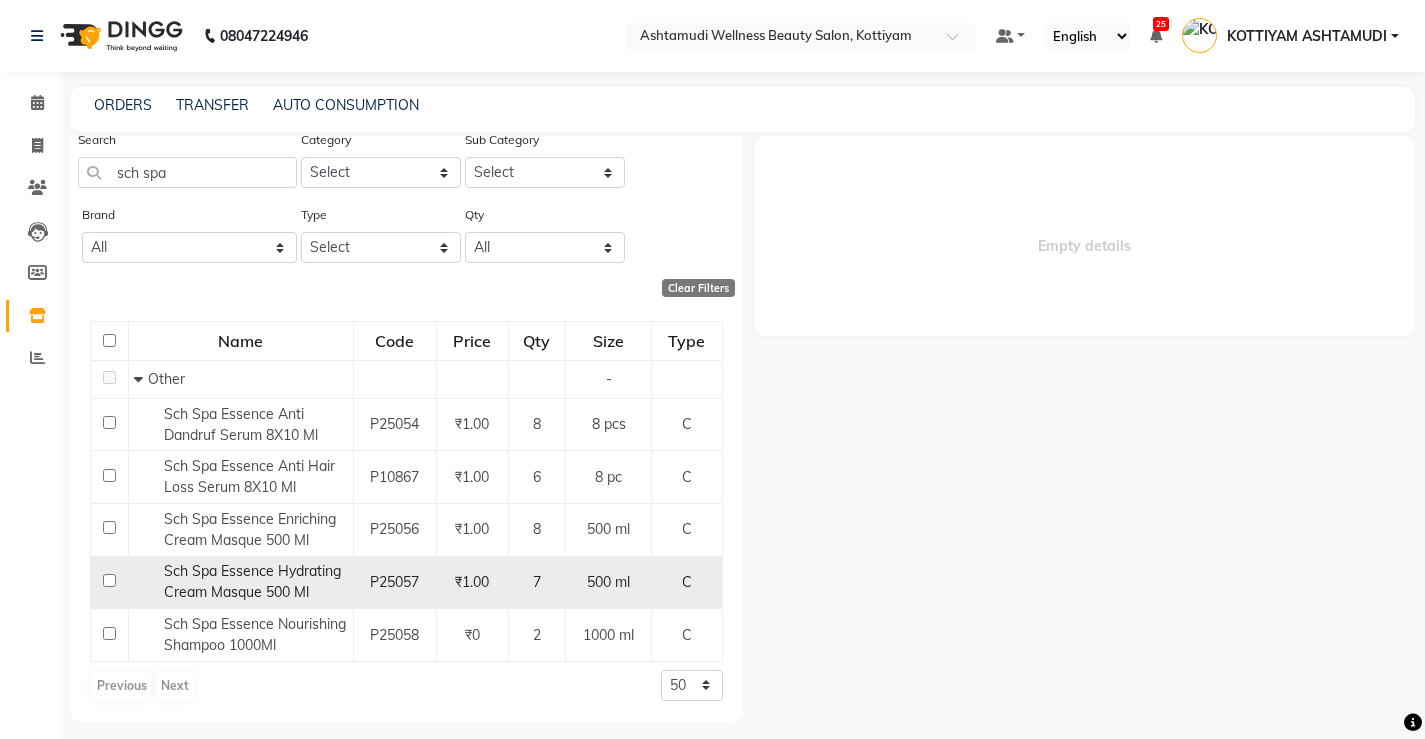 click on "Sch Spa Essence Hydrating Cream Masque 500 Ml" 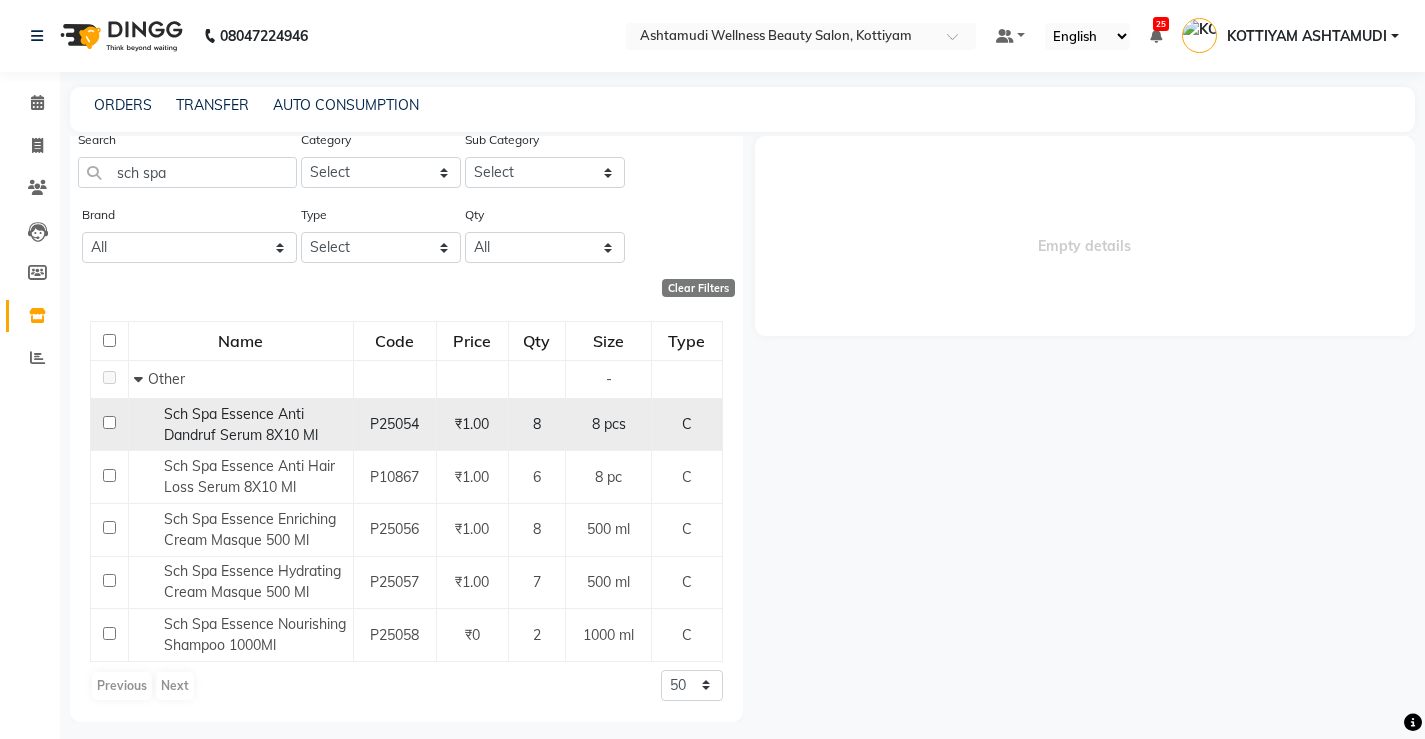 click on "Sch Spa Essence Anti Dandruf Serum 8X10 Ml" 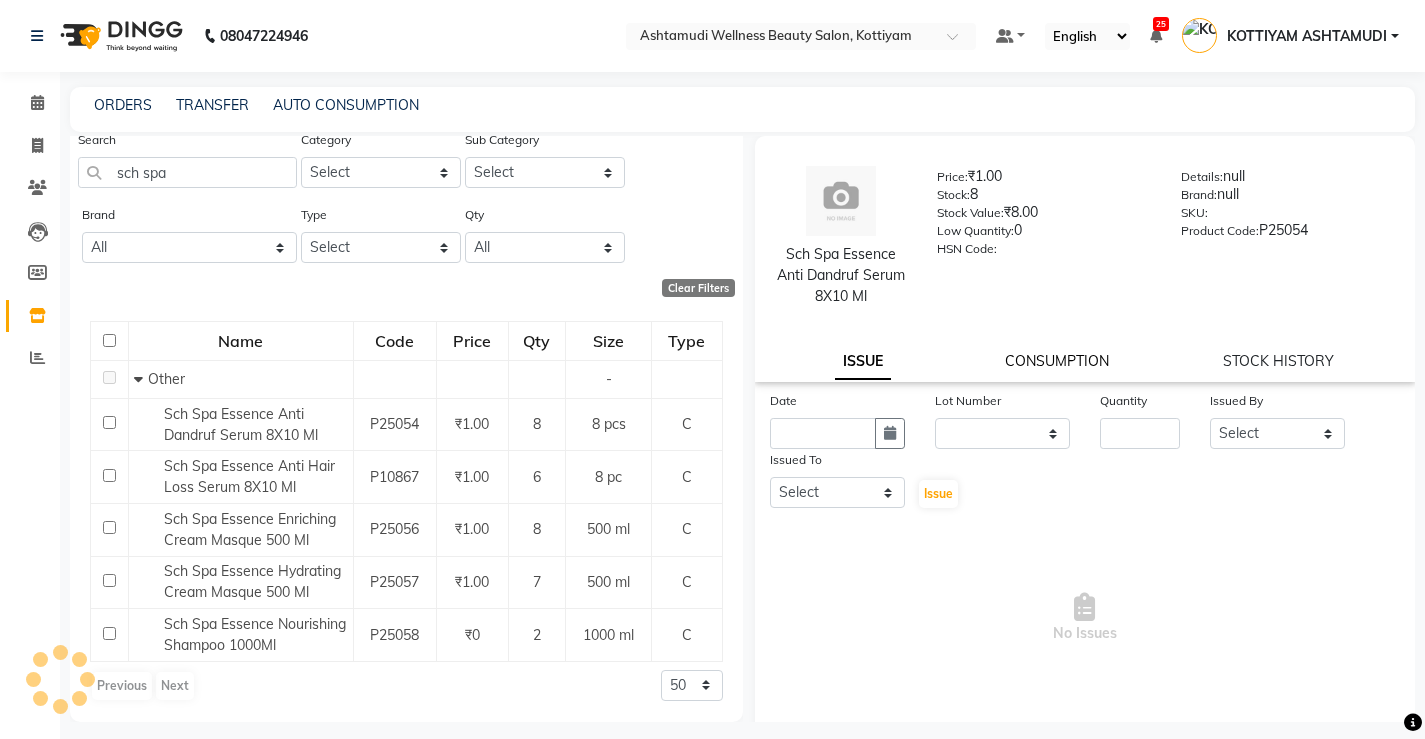 click on "CONSUMPTION" 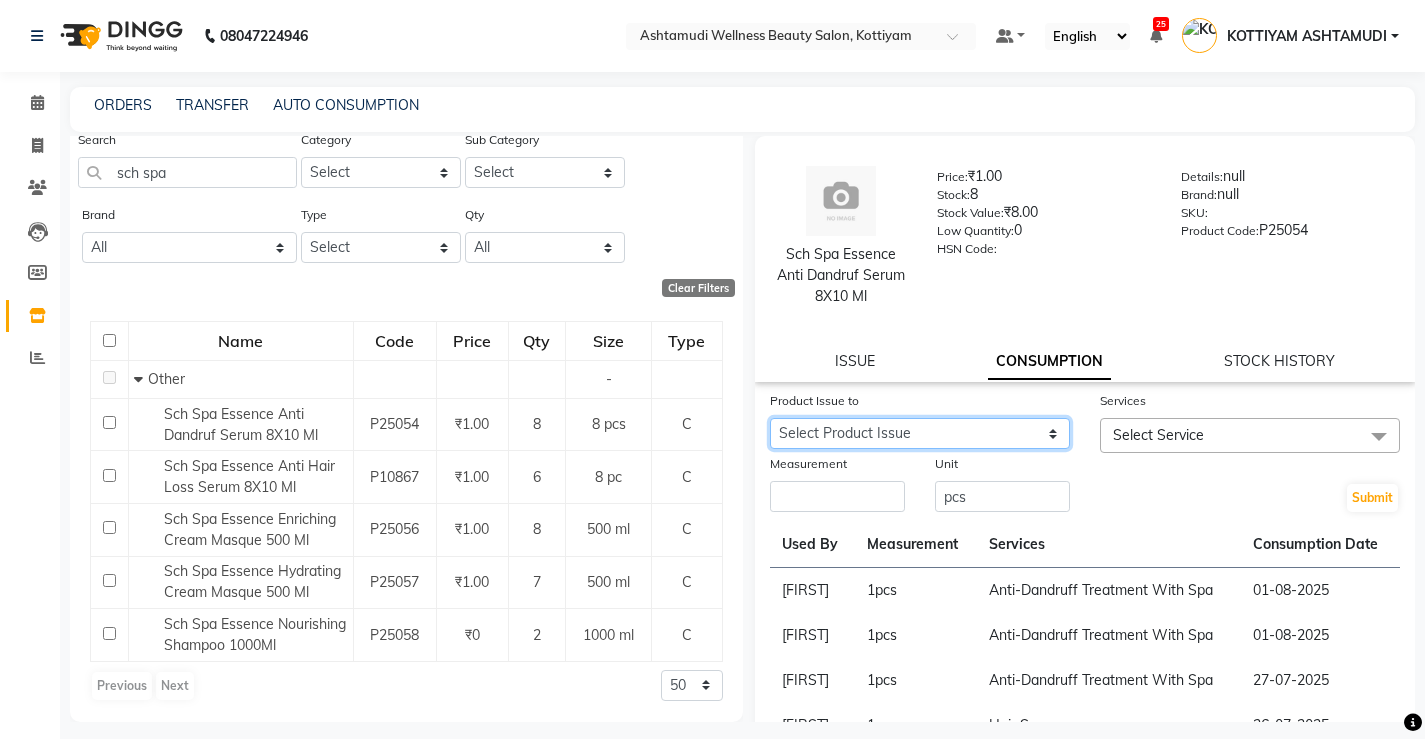 drag, startPoint x: 969, startPoint y: 441, endPoint x: 980, endPoint y: 446, distance: 12.083046 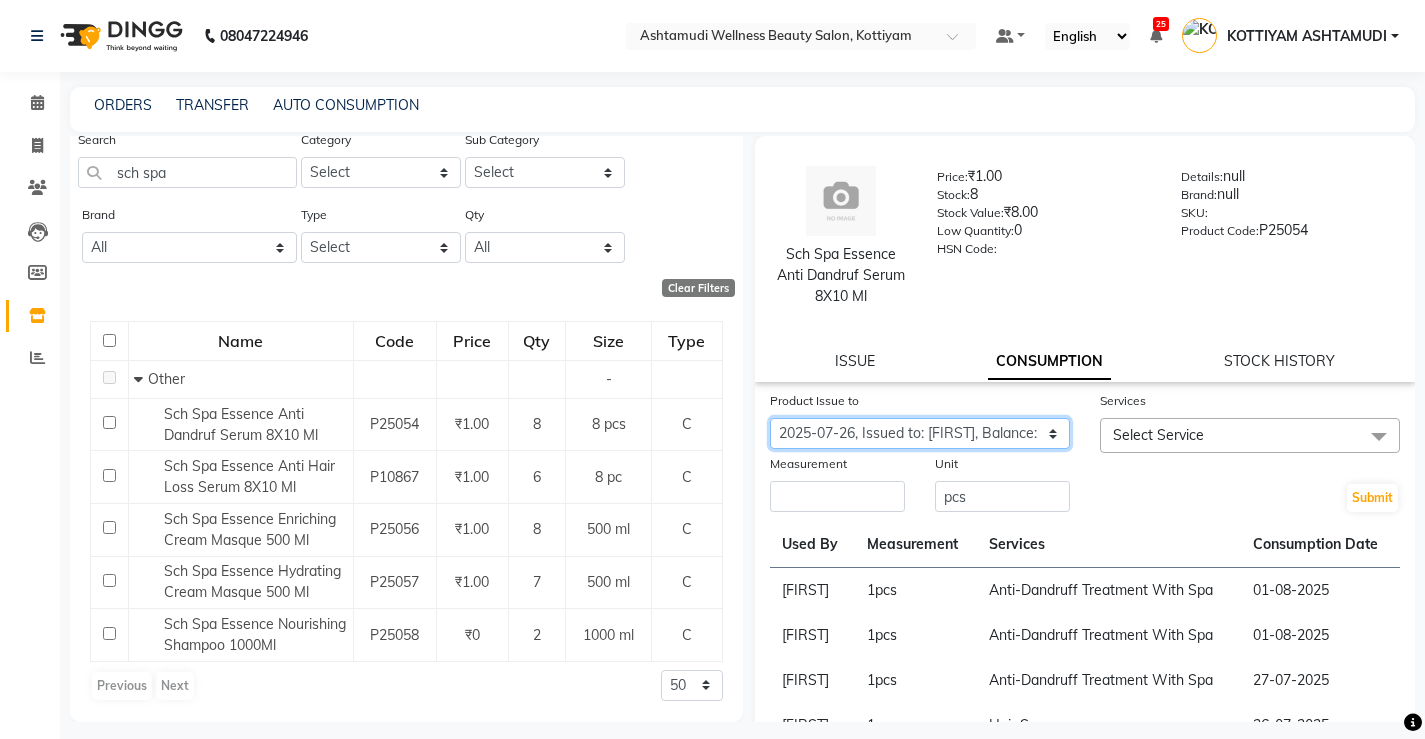 click on "Select Product Issue 2025-07-26, Issued to: Sreepriya, Balance: 5" 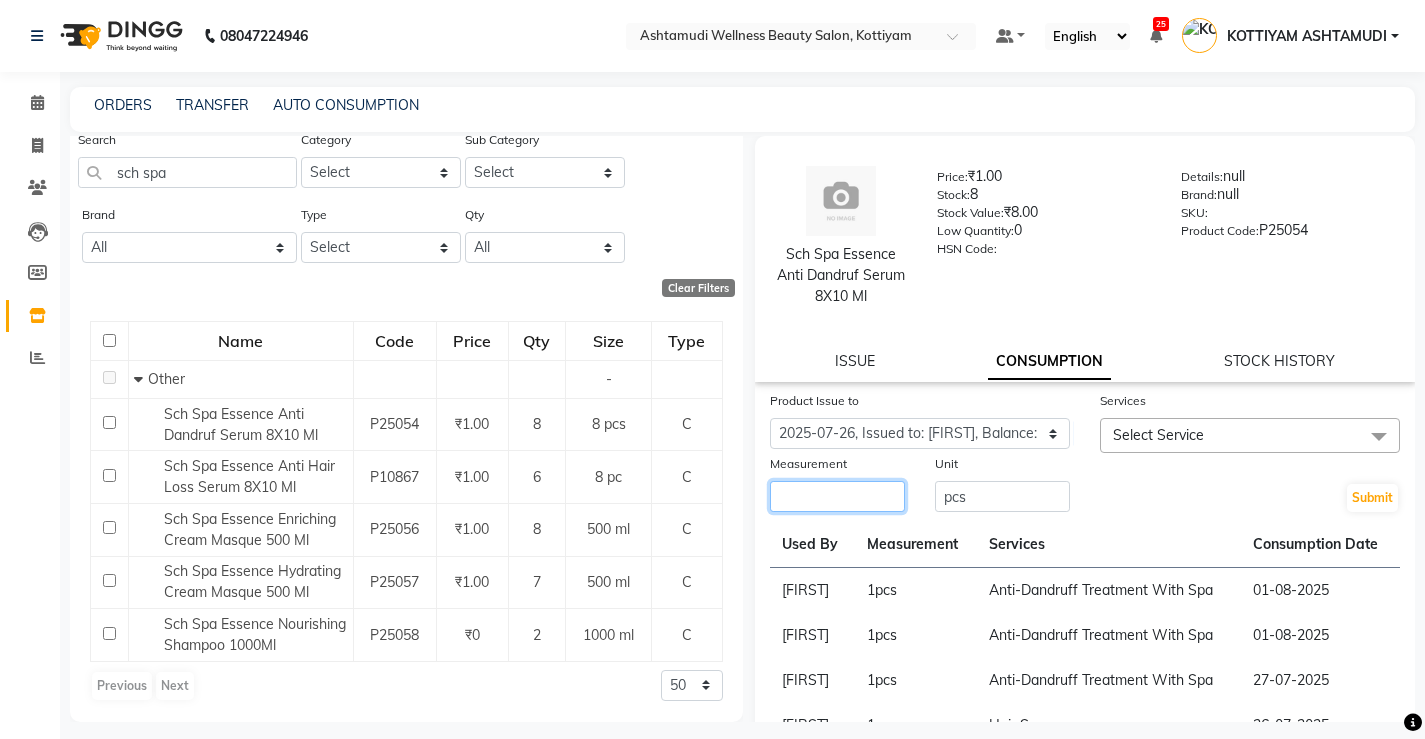 click 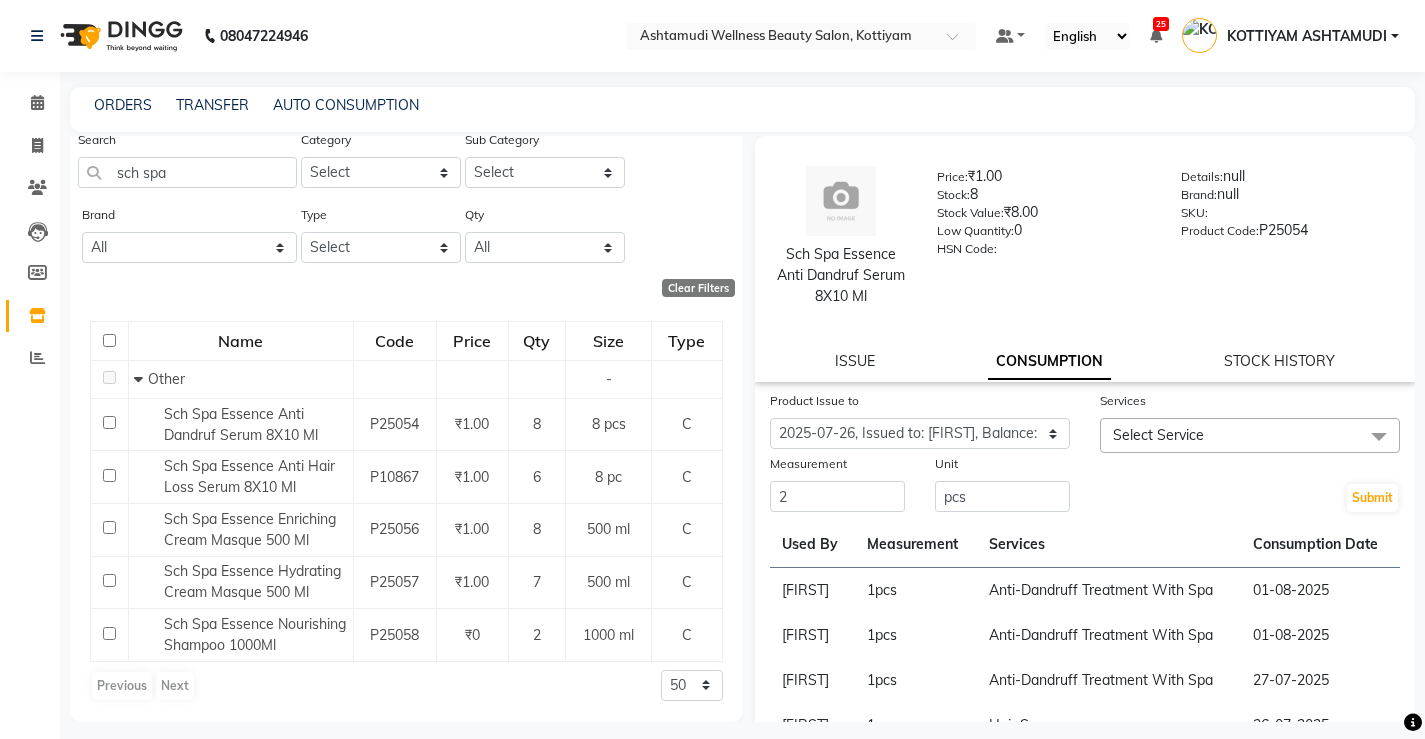 click on "Select Service" 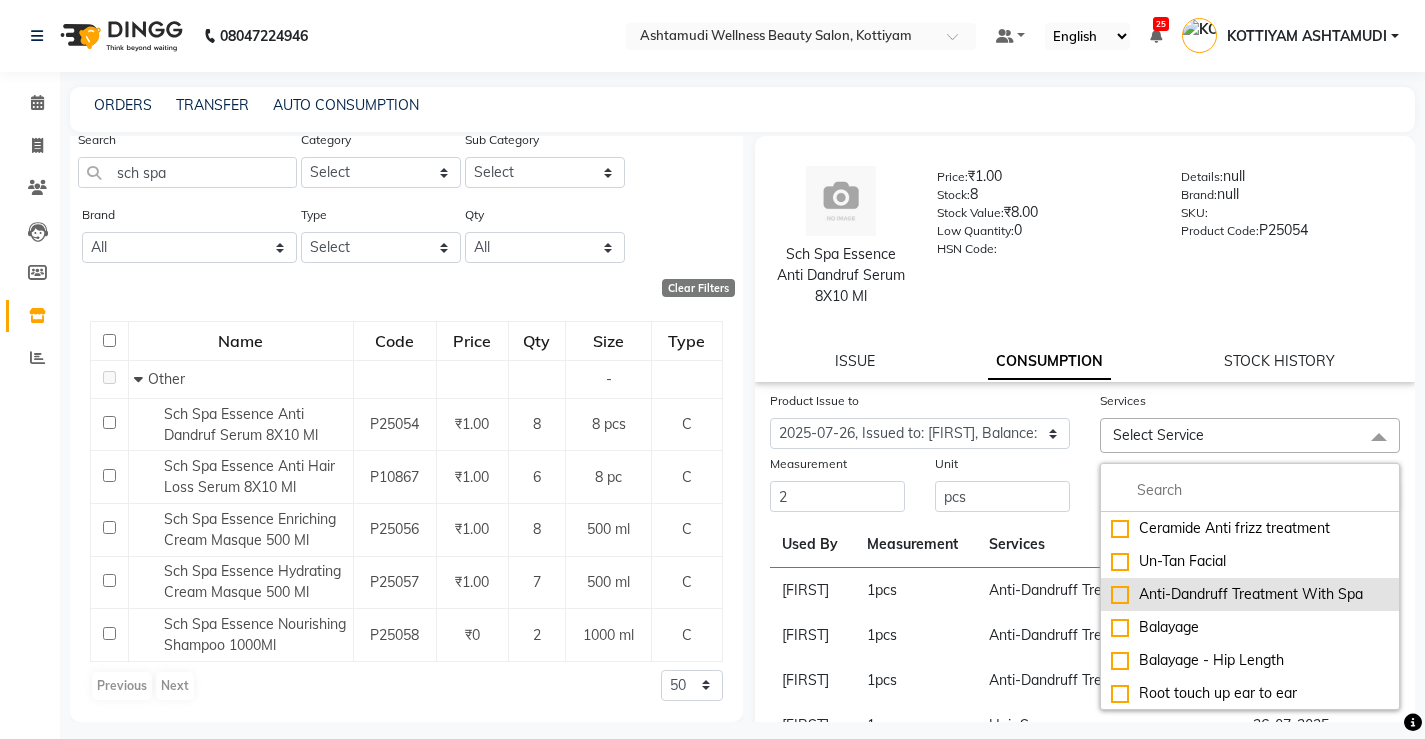 click on "Anti-Dandruff Treatment With Spa" 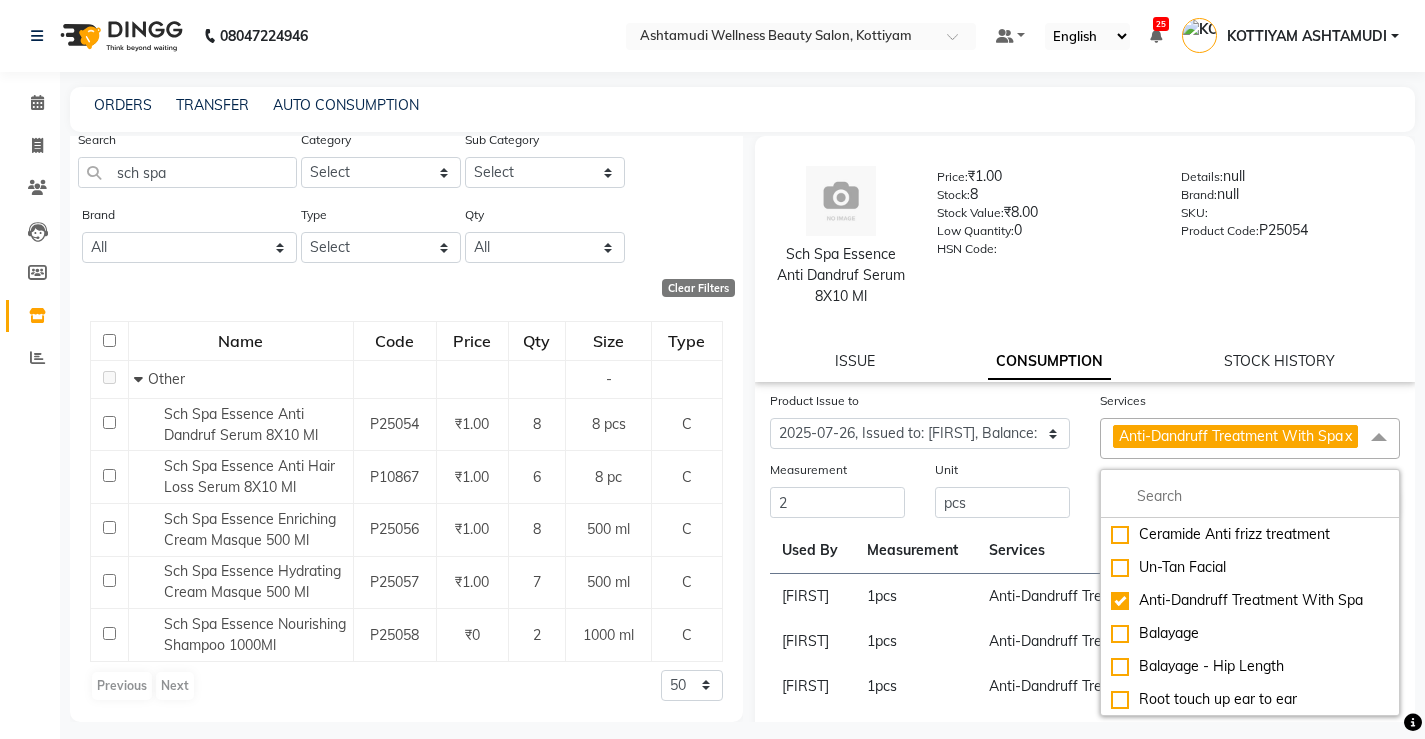 click on "1  pcs" 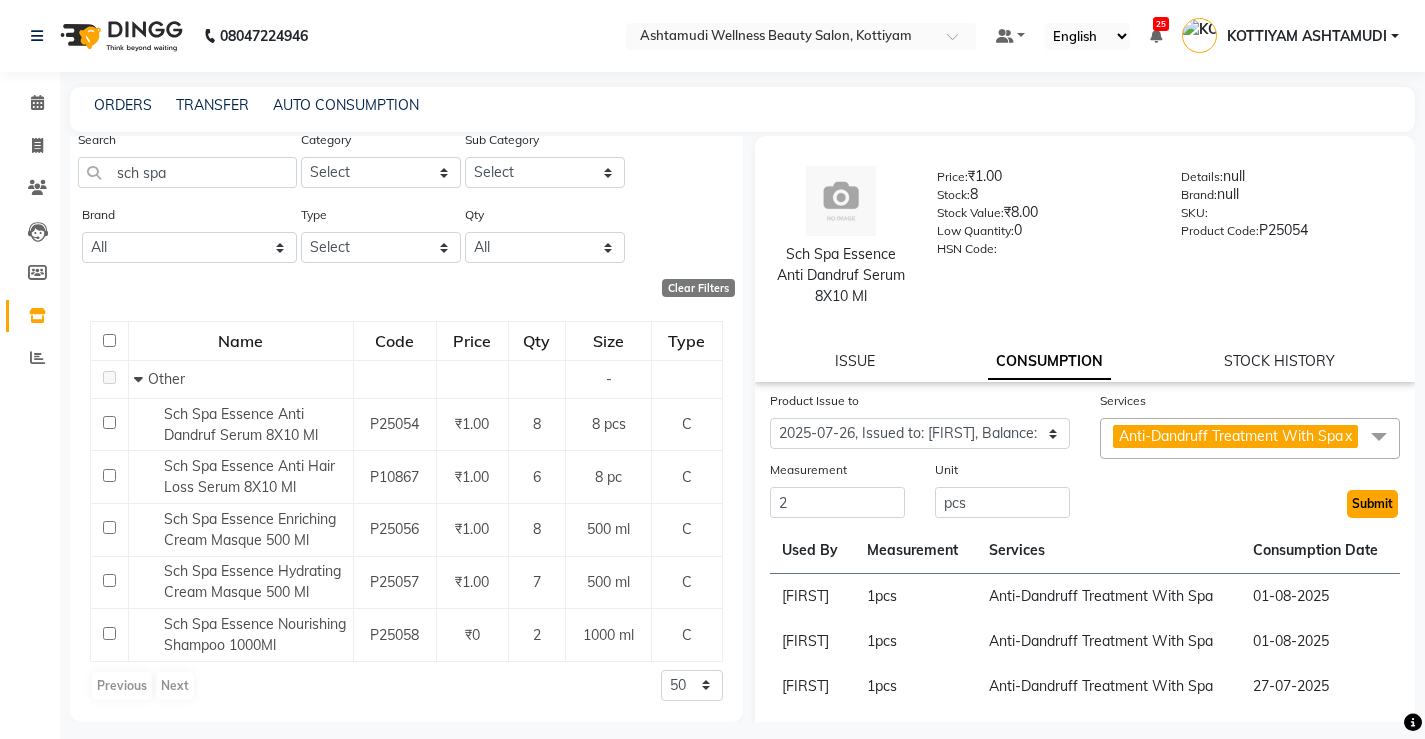 click on "Submit" 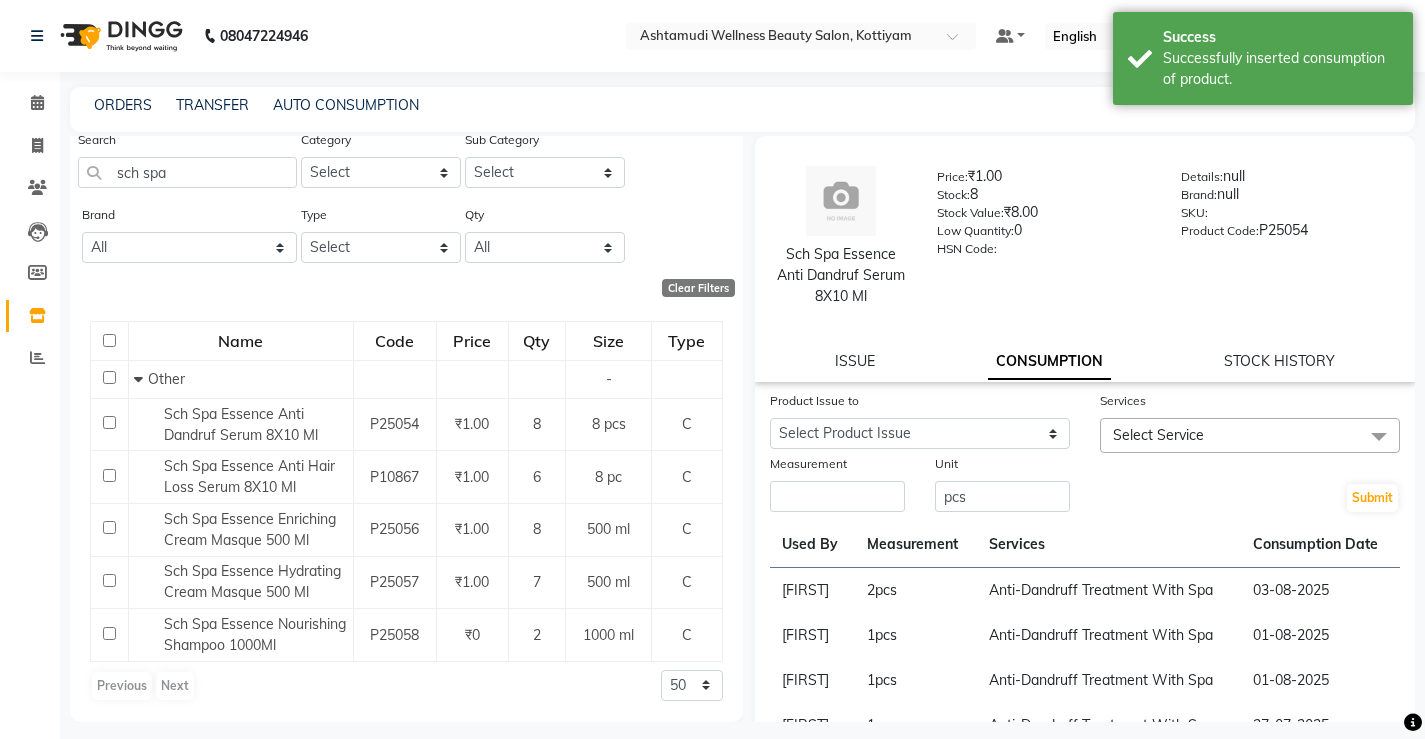 scroll, scrollTop: 0, scrollLeft: 0, axis: both 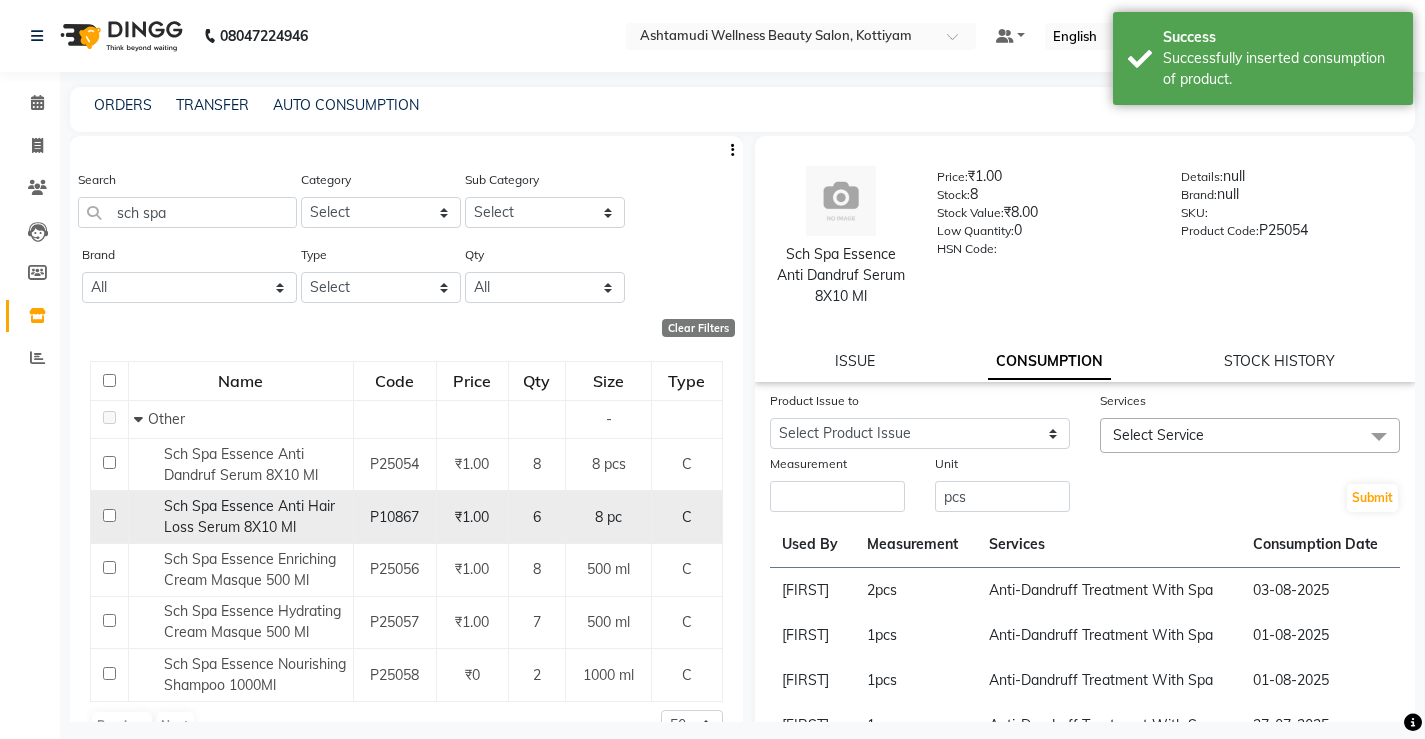 click on "Sch Spa Essence Anti Hair Loss Serum 8X10 Ml" 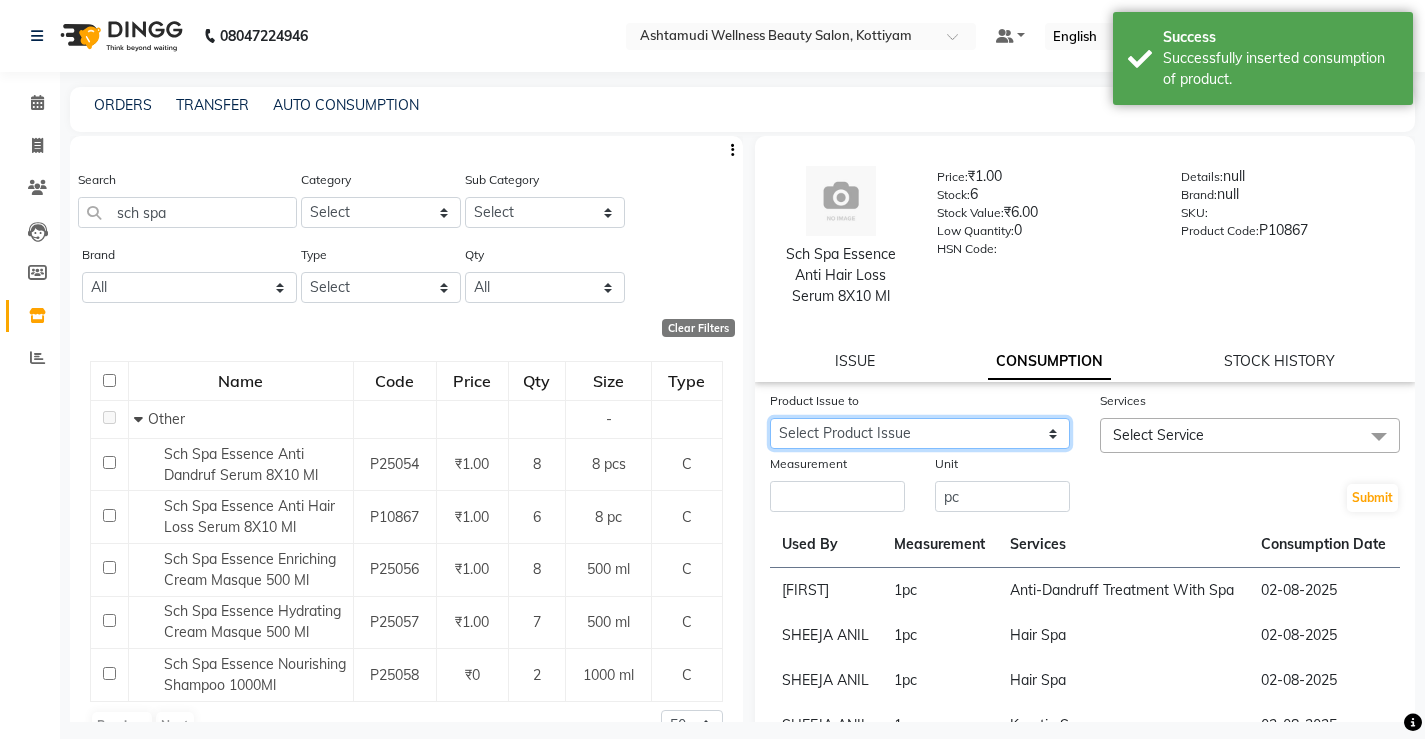 drag, startPoint x: 879, startPoint y: 435, endPoint x: 897, endPoint y: 444, distance: 20.12461 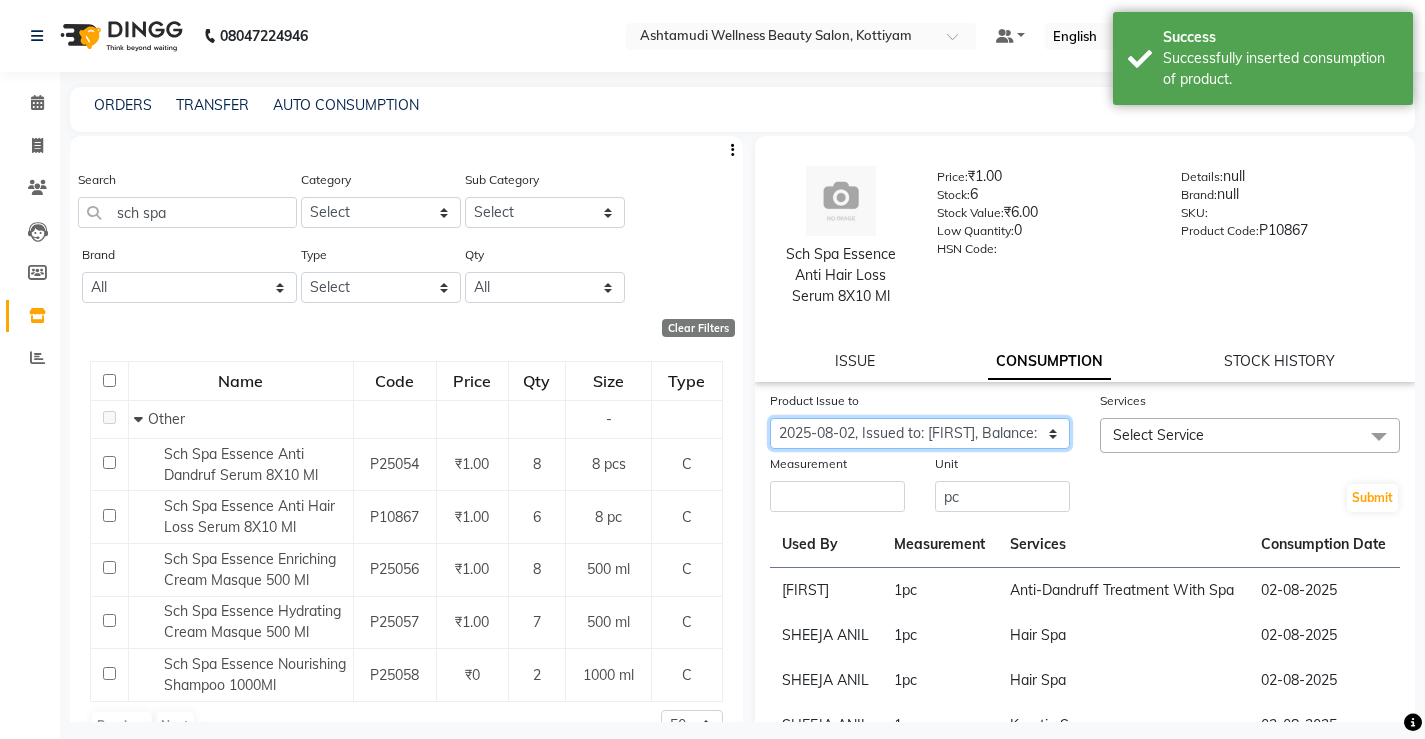 click on "Select Product Issue 2025-08-02, Issued to: Muneera, Balance: 7" 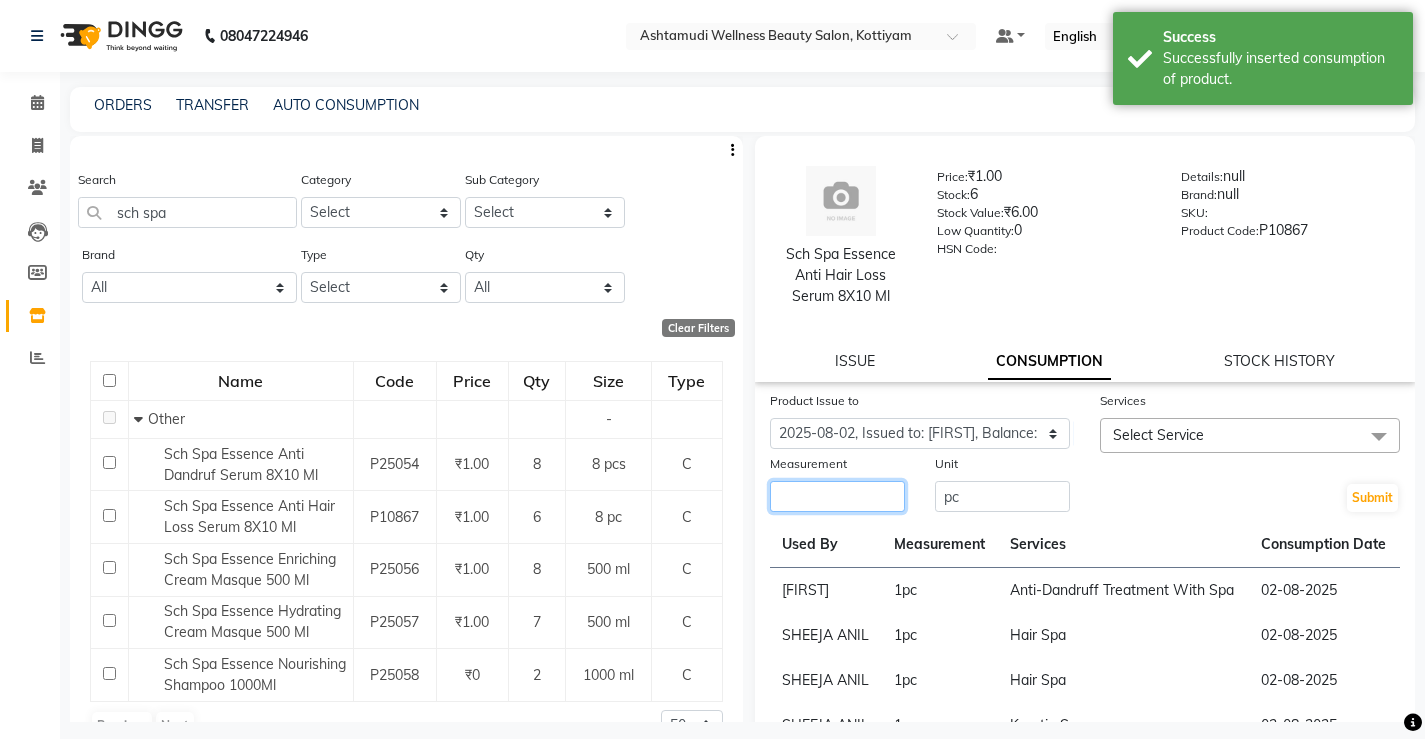 click 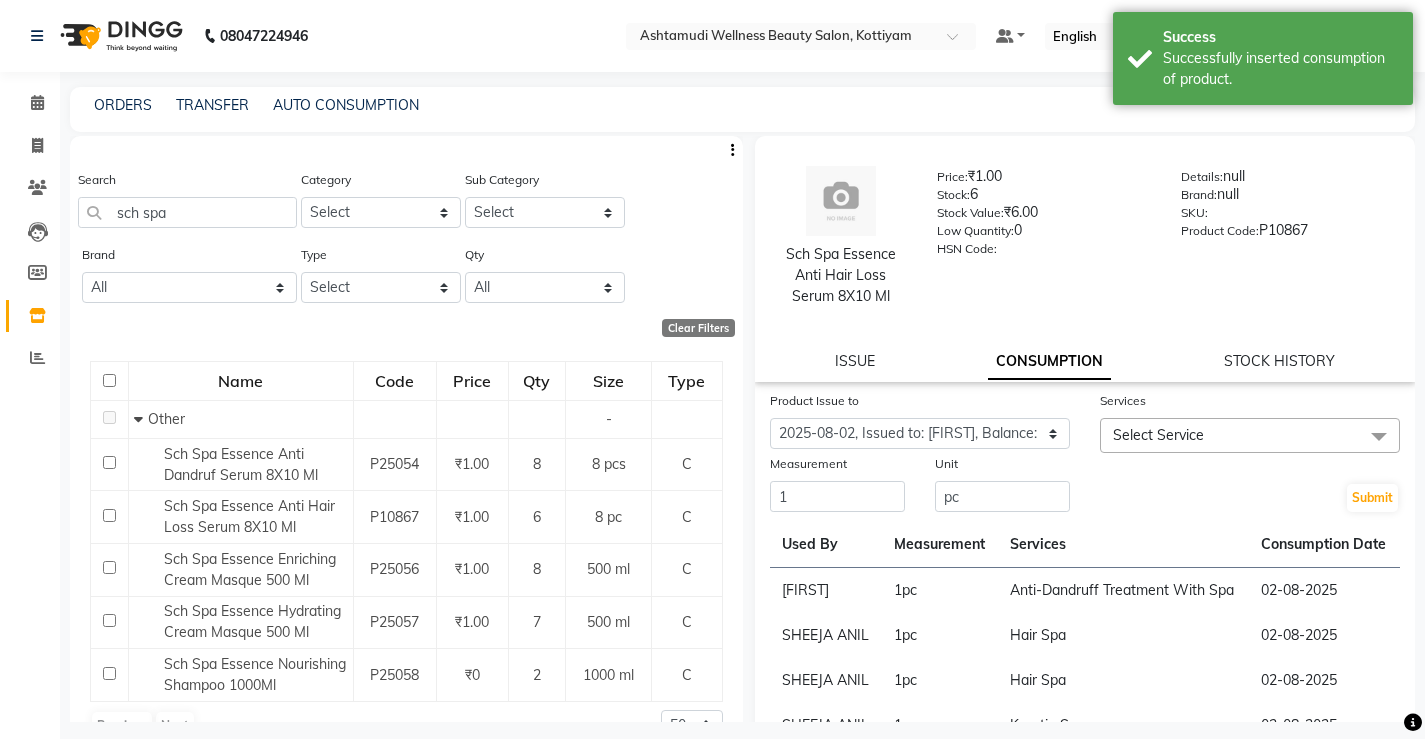 click on "Select Service" 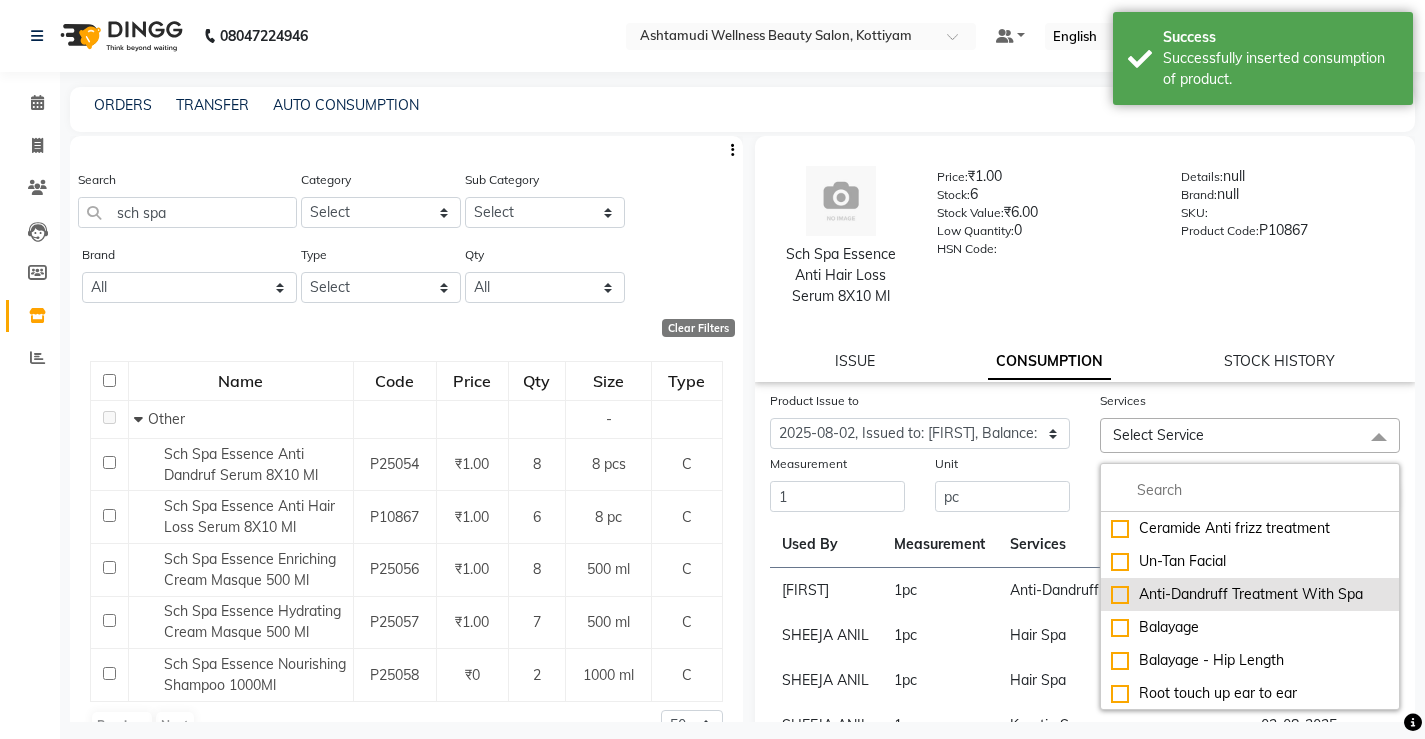 click on "Anti-Dandruff Treatment With Spa" 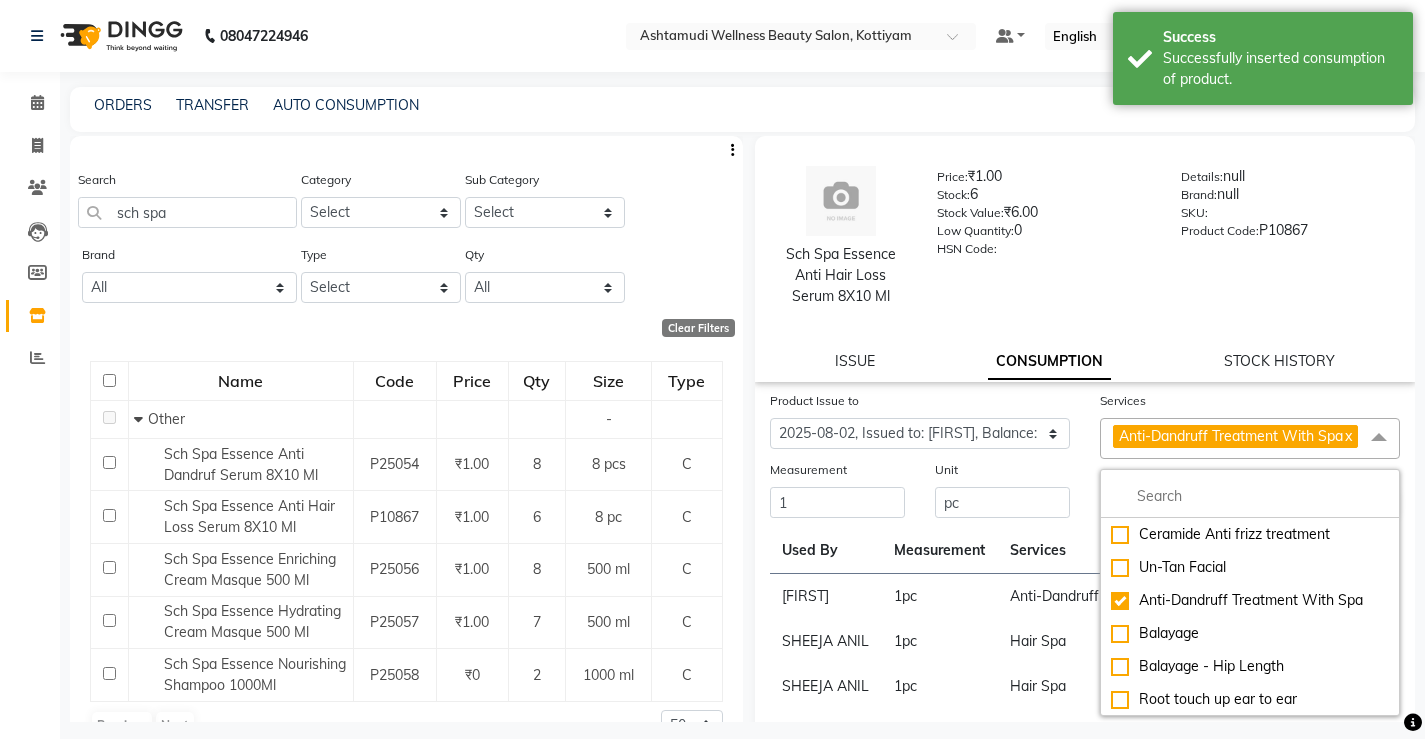 click on "Services" 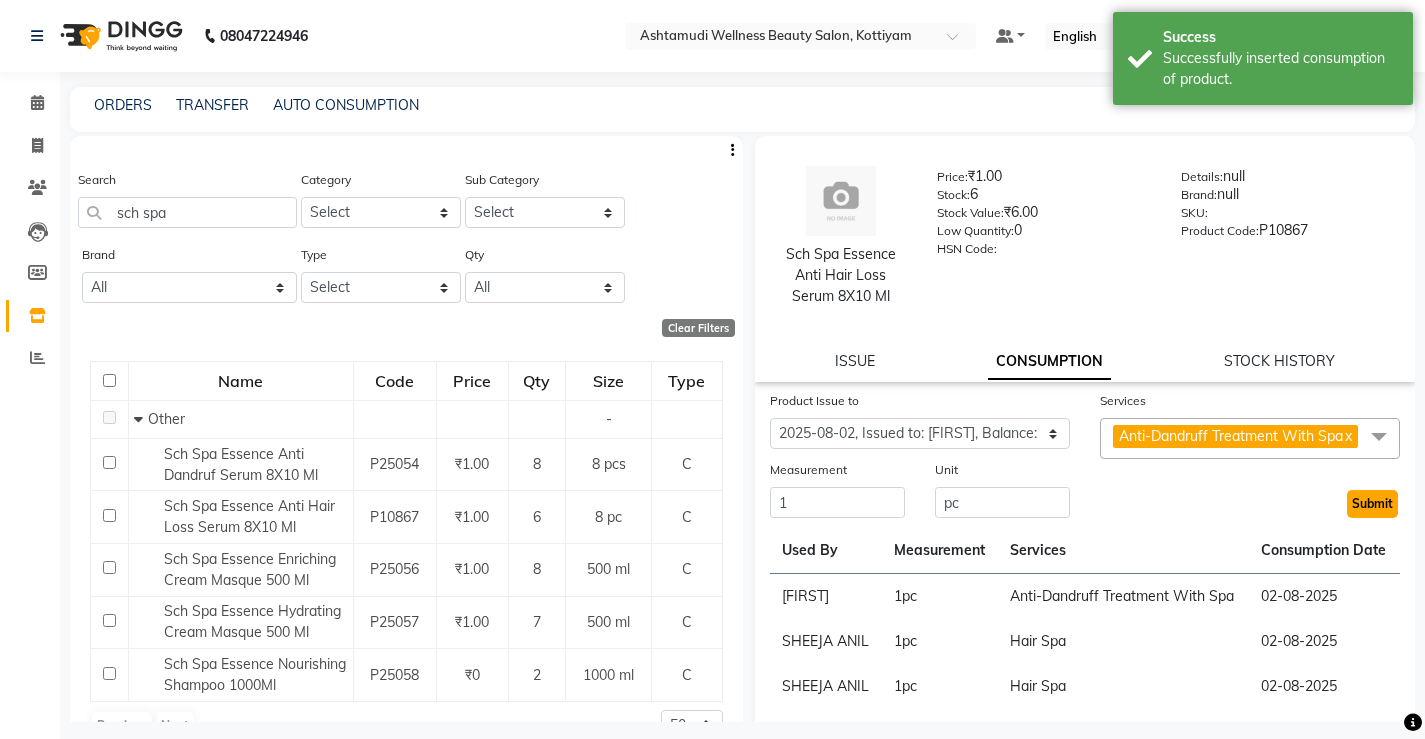 click on "Submit" 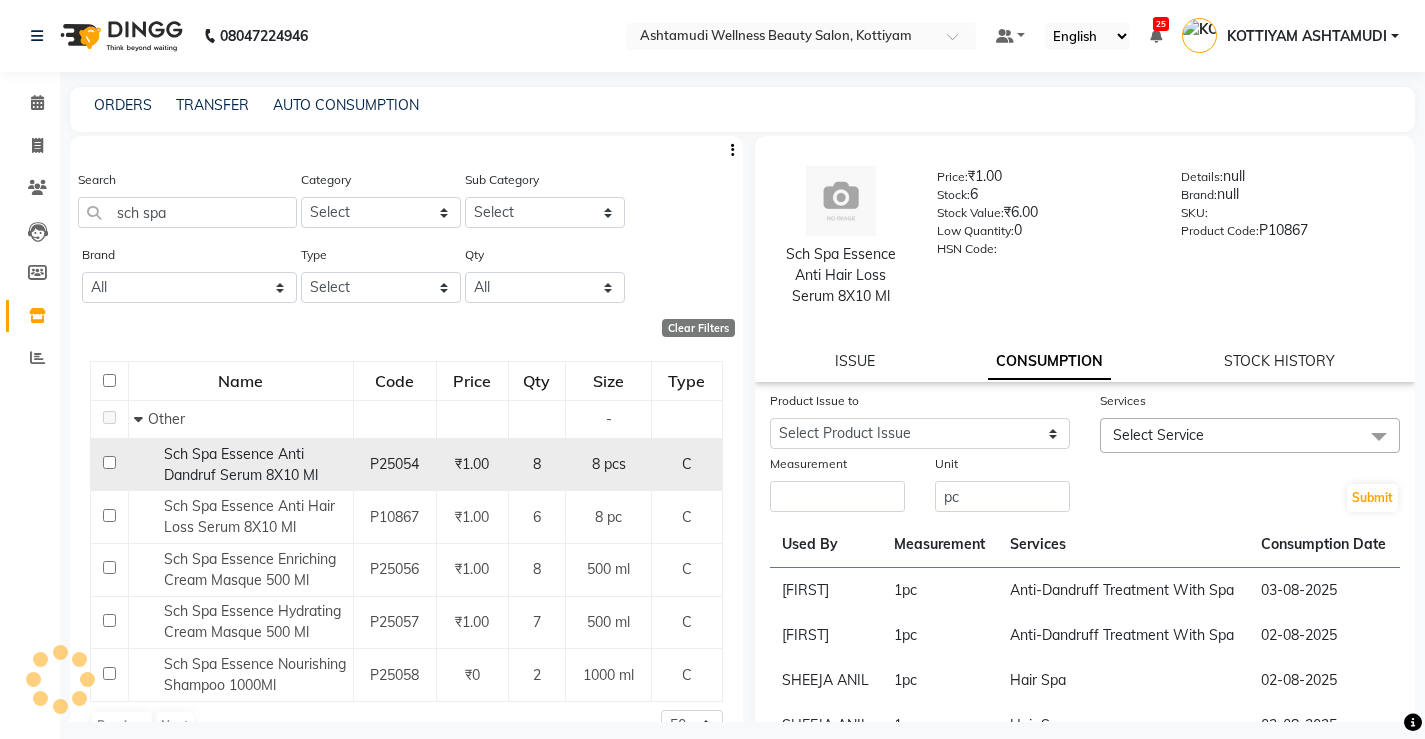 click 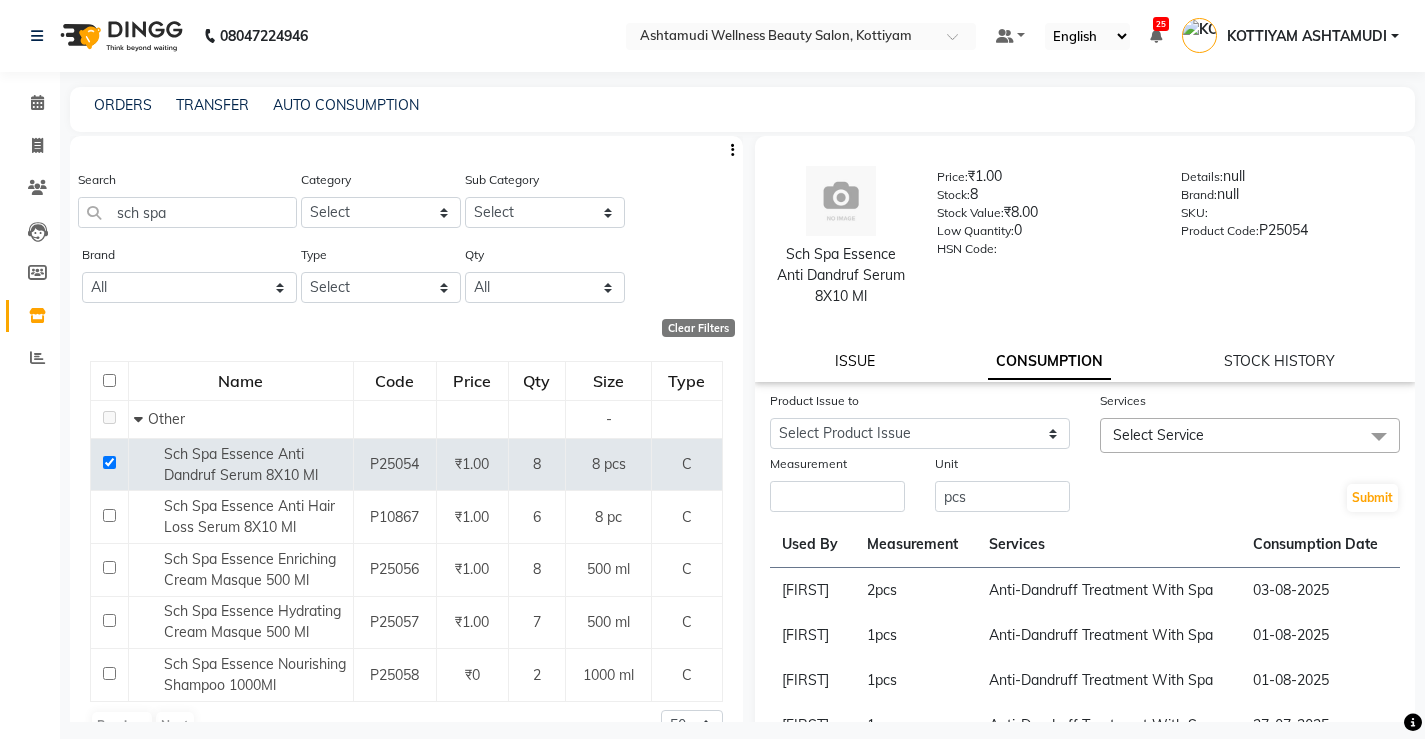 click on "ISSUE" 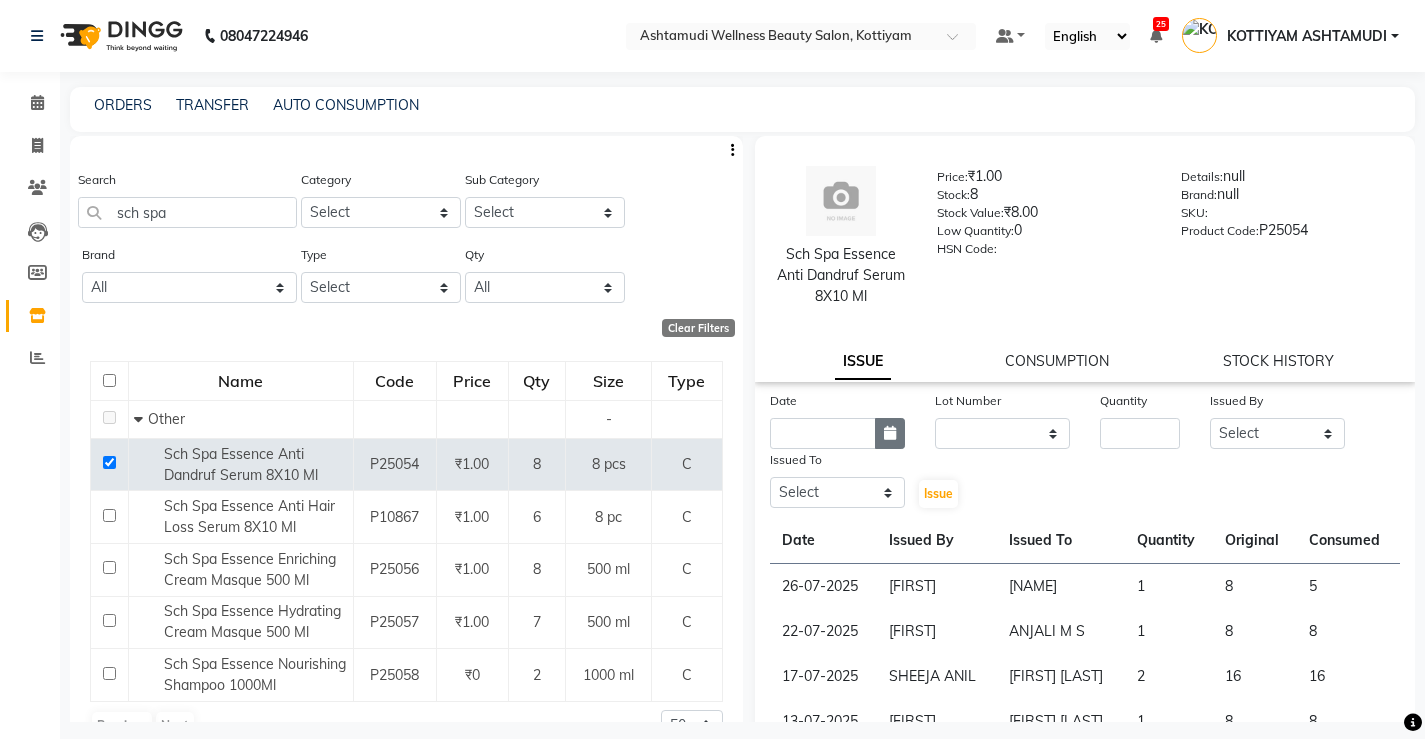 click 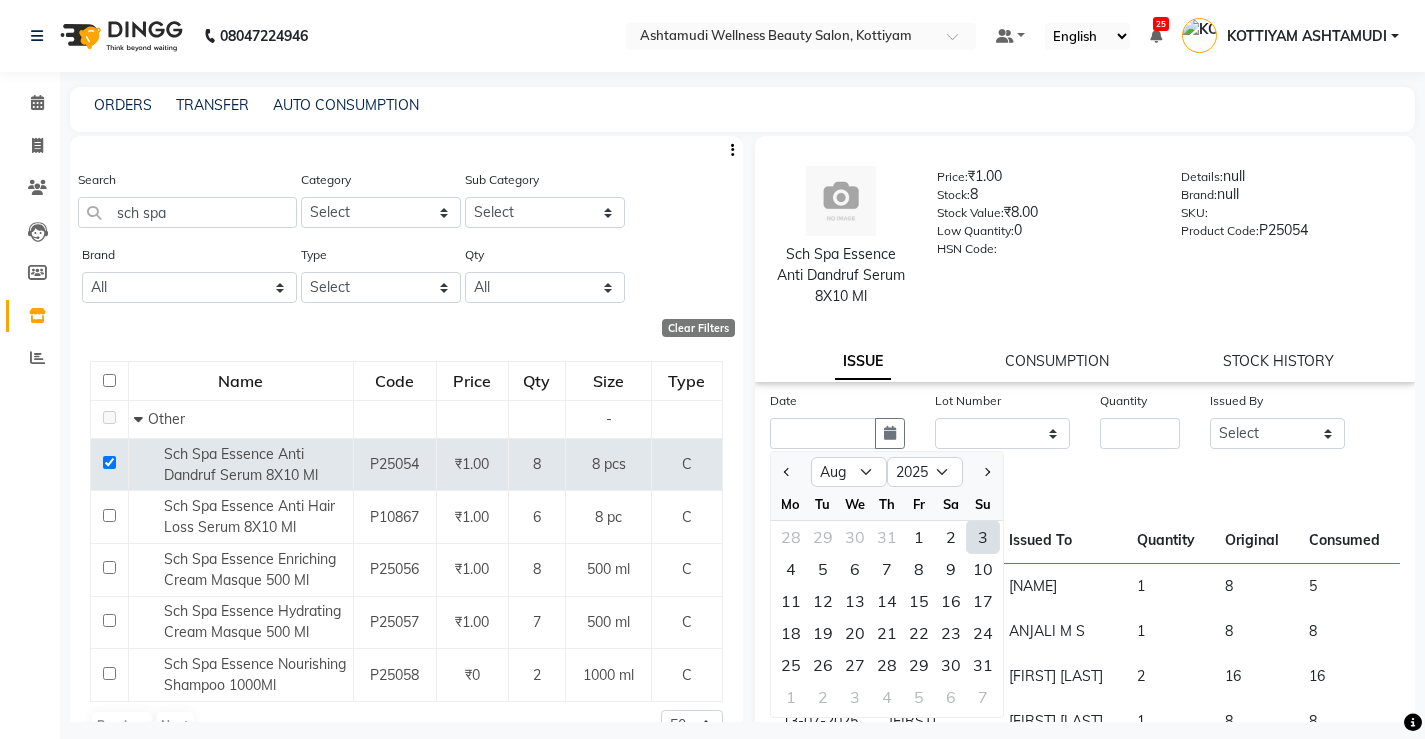 click on "3" 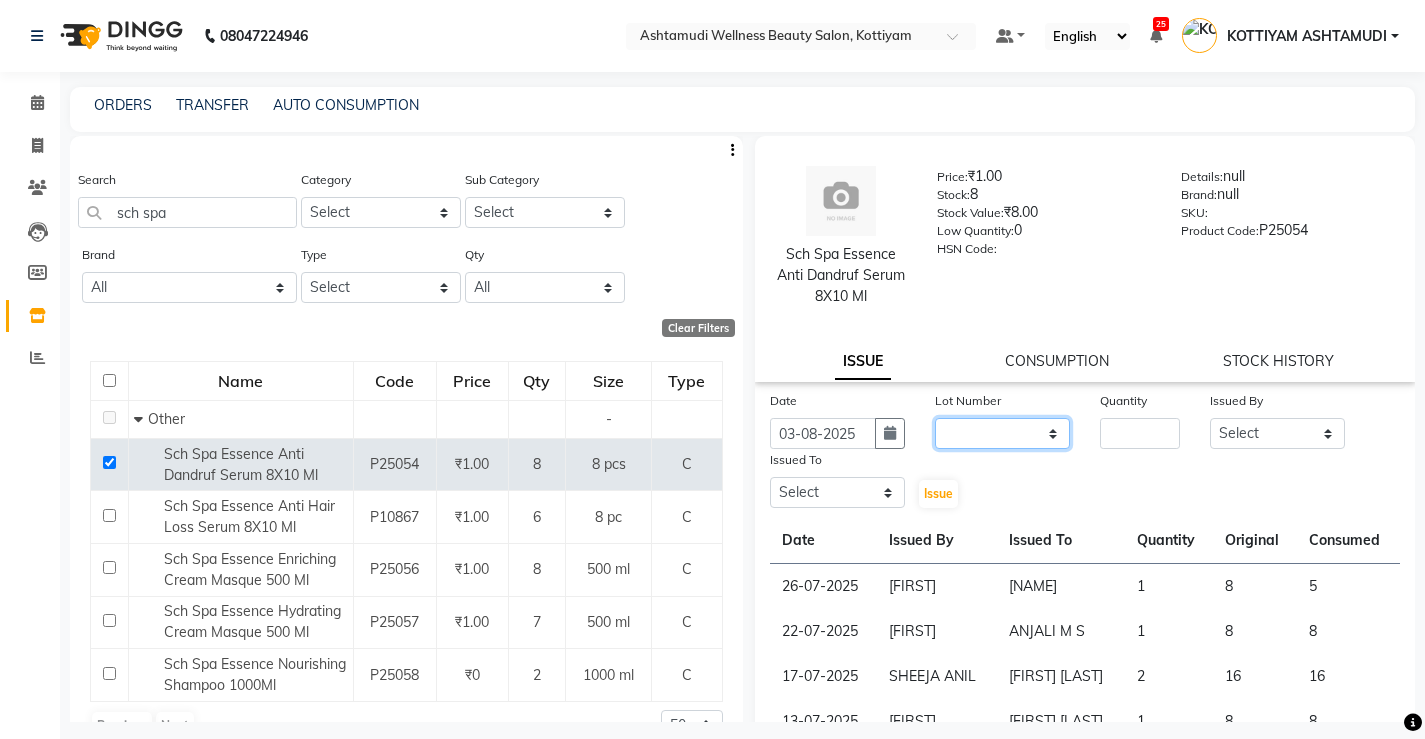 click on "None" 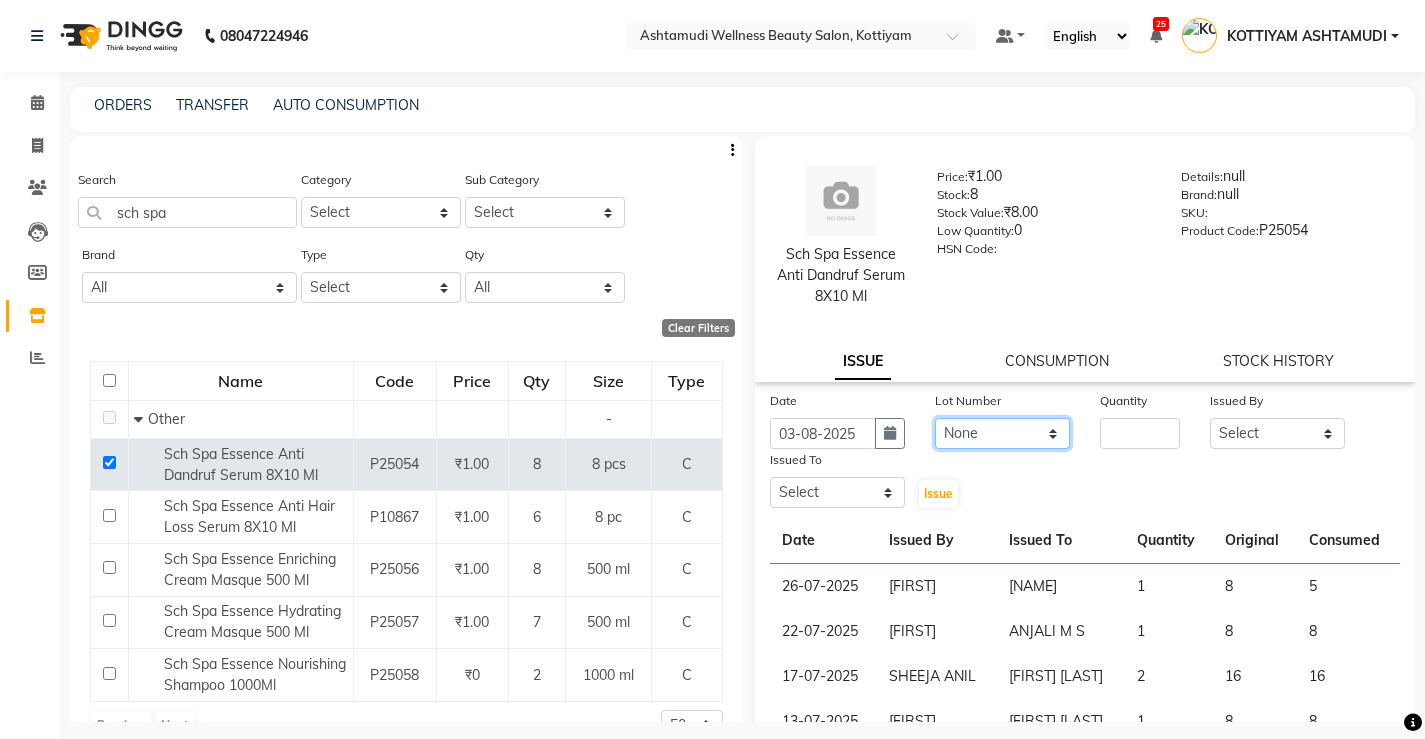 click on "None" 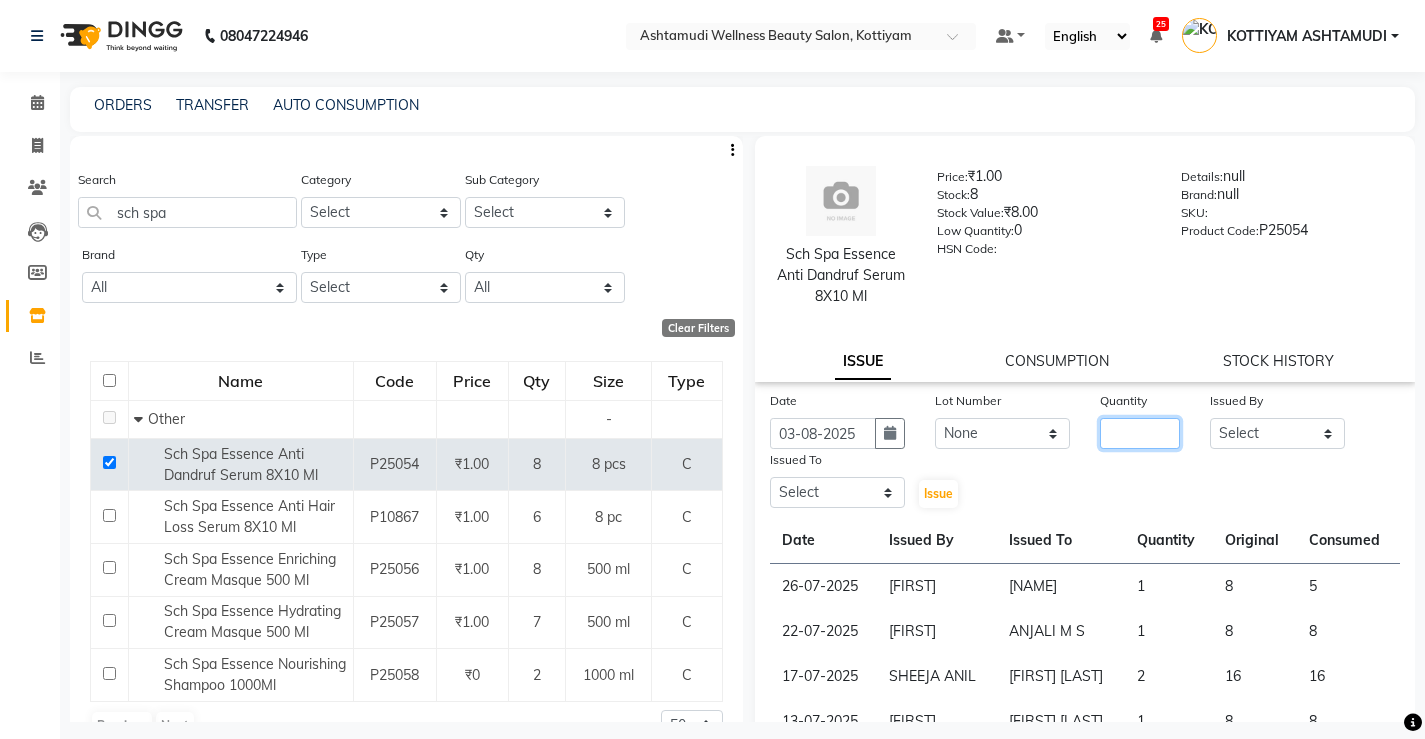 click 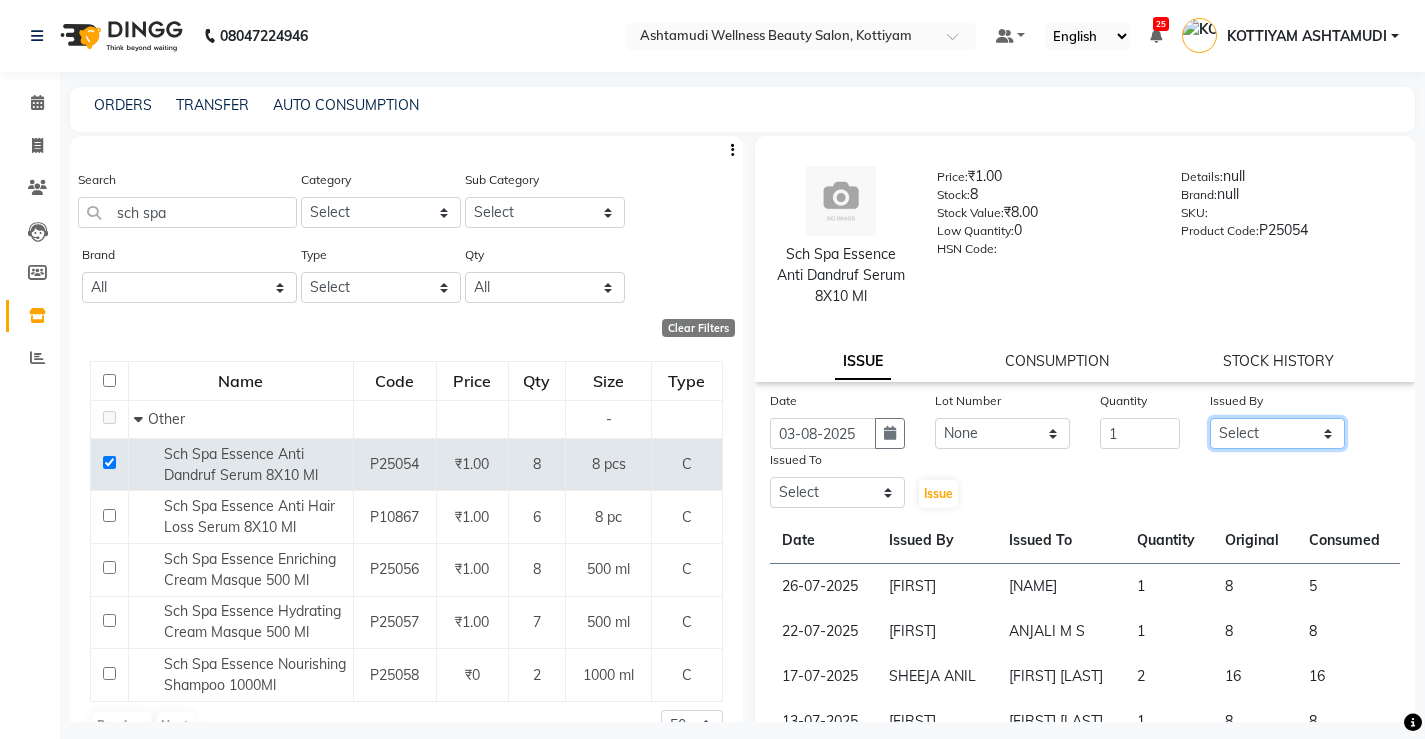 click on "Select ANJALI M S ASWATHY KOTTIYAM ASHTAMUDI KUMARI Muneera RASHMI SHEEJA ANIL SHYNI  SINDHYA  Sona Sunil Sreepriya STEFFY STEPHAN Varsha S Vismaya" 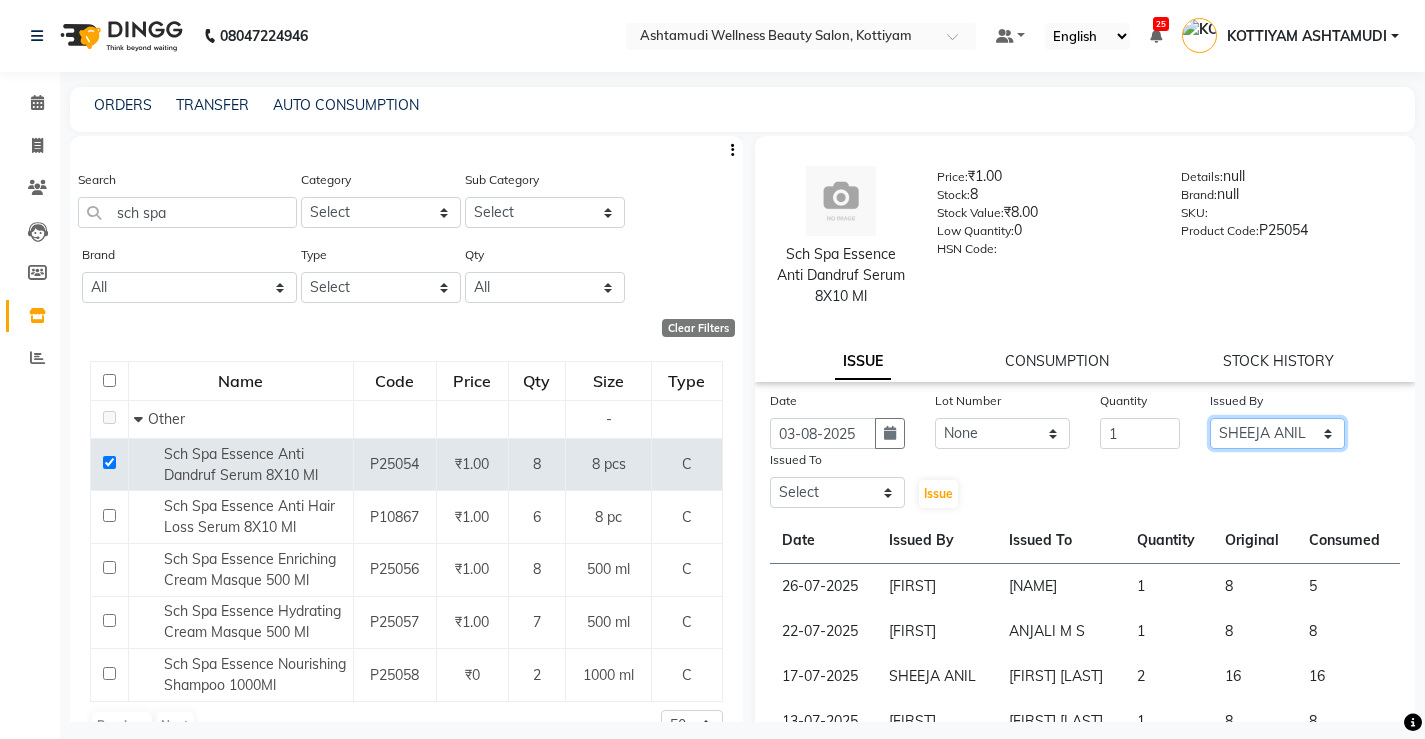 click on "Select ANJALI M S ASWATHY KOTTIYAM ASHTAMUDI KUMARI Muneera RASHMI SHEEJA ANIL SHYNI  SINDHYA  Sona Sunil Sreepriya STEFFY STEPHAN Varsha S Vismaya" 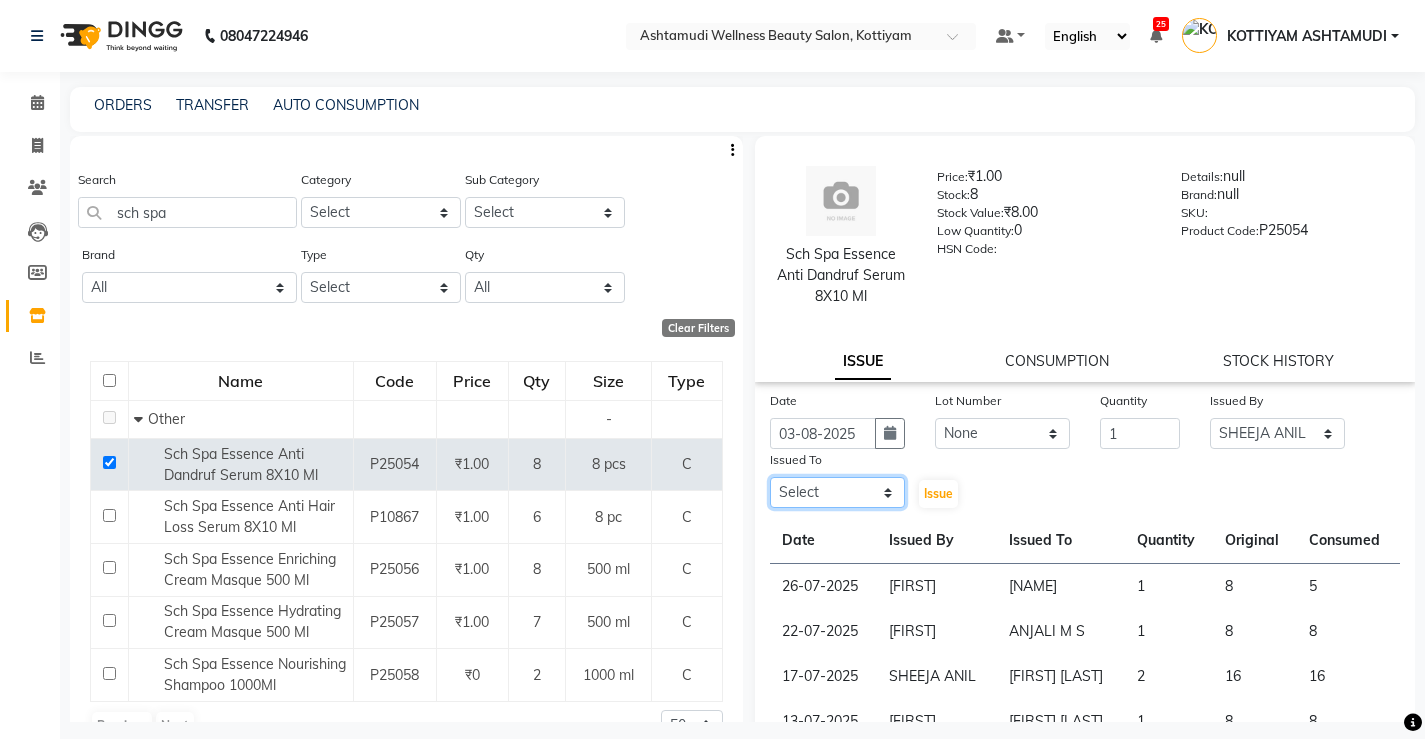 drag, startPoint x: 853, startPoint y: 495, endPoint x: 853, endPoint y: 480, distance: 15 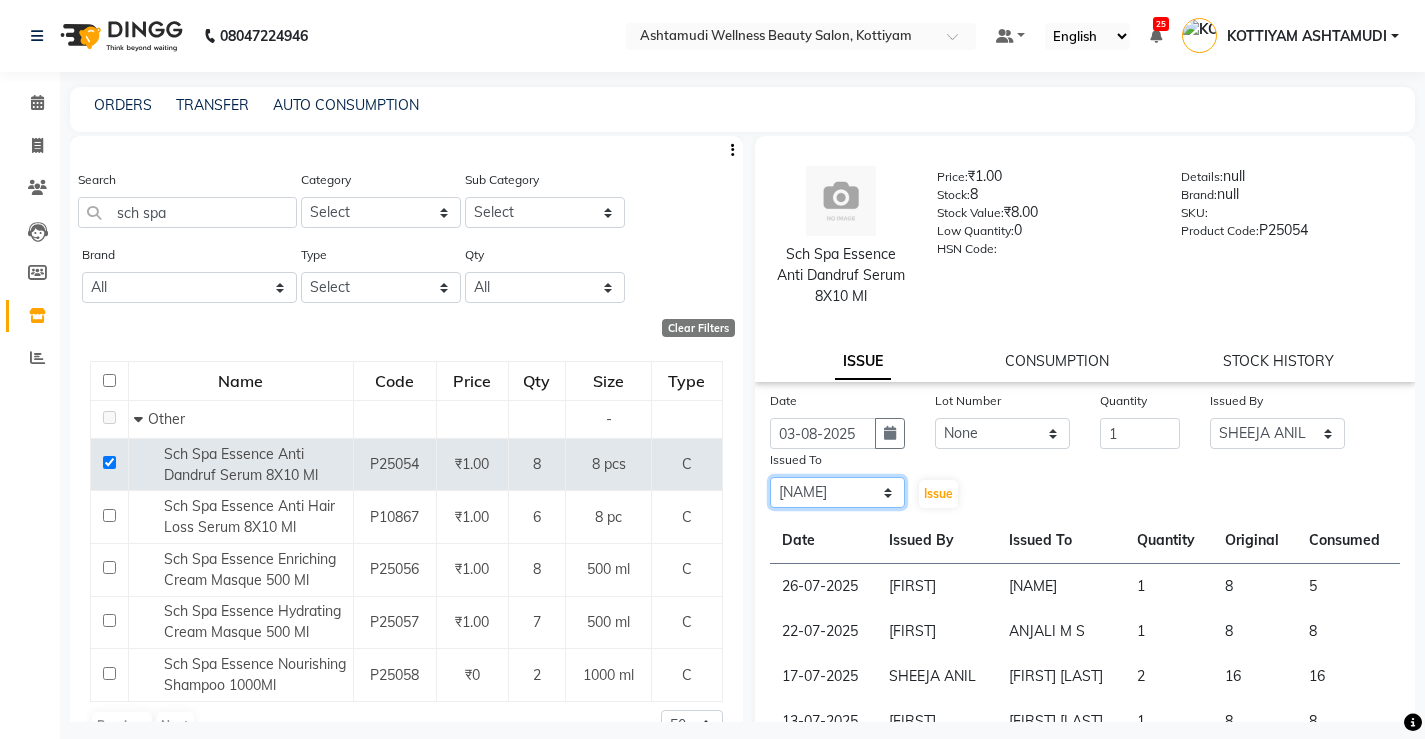 click on "Select ANJALI M S ASWATHY KOTTIYAM ASHTAMUDI KUMARI Muneera RASHMI SHEEJA ANIL SHYNI  SINDHYA  Sona Sunil Sreepriya STEFFY STEPHAN Varsha S Vismaya" 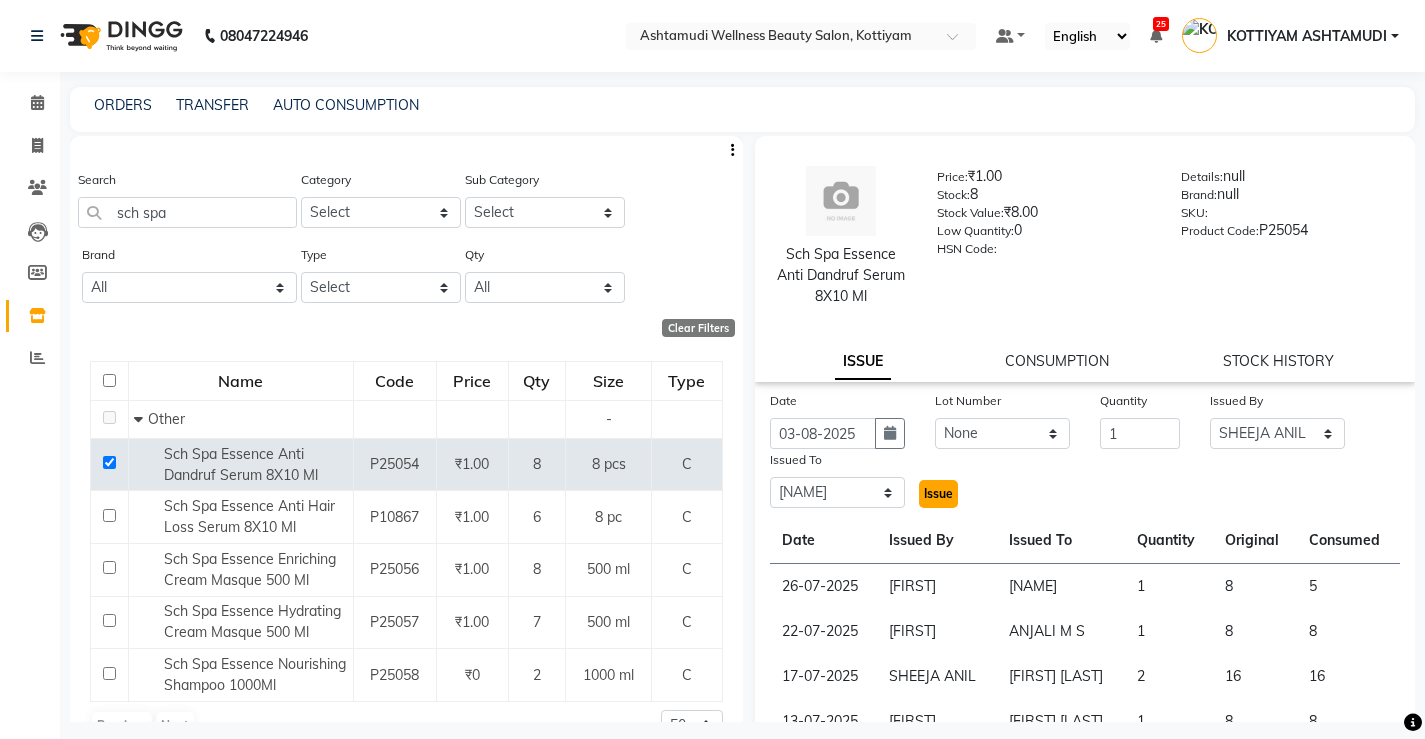 click on "Issue" 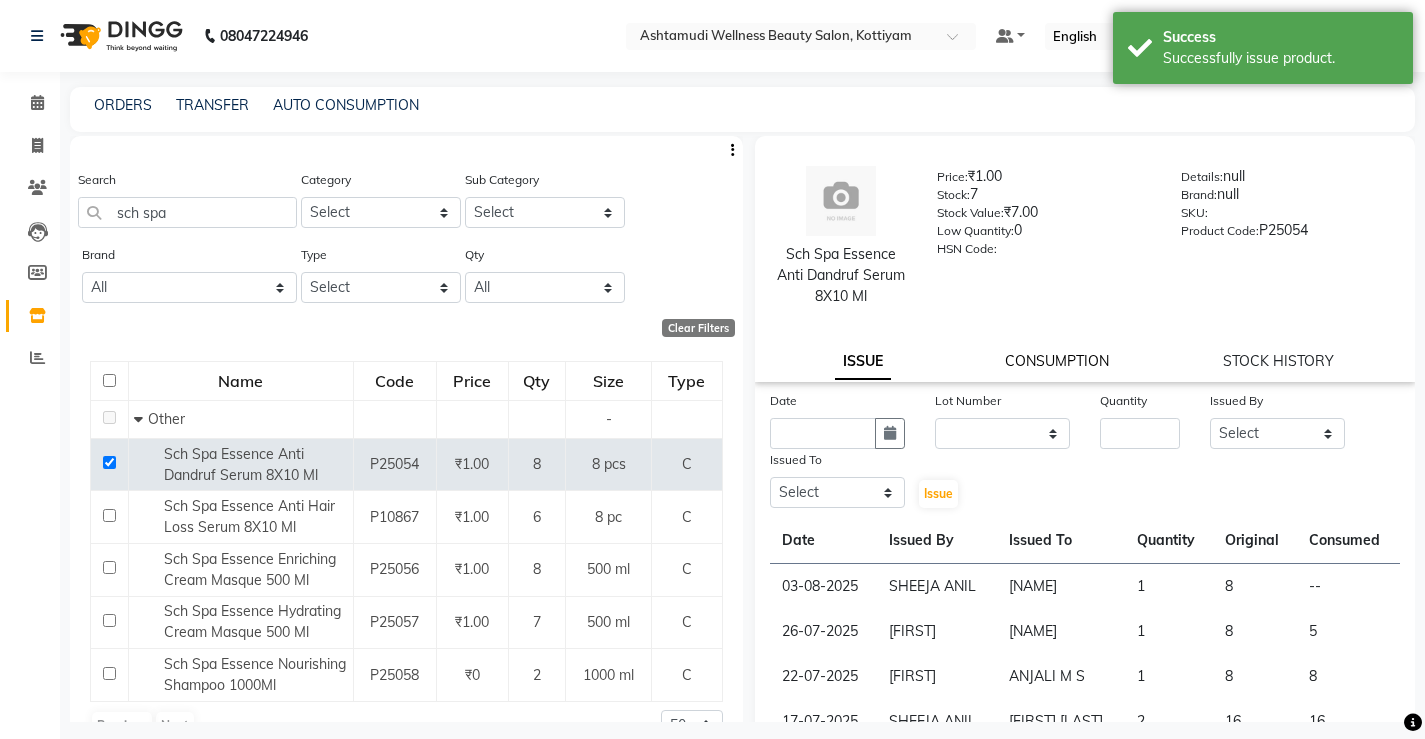 click on "CONSUMPTION" 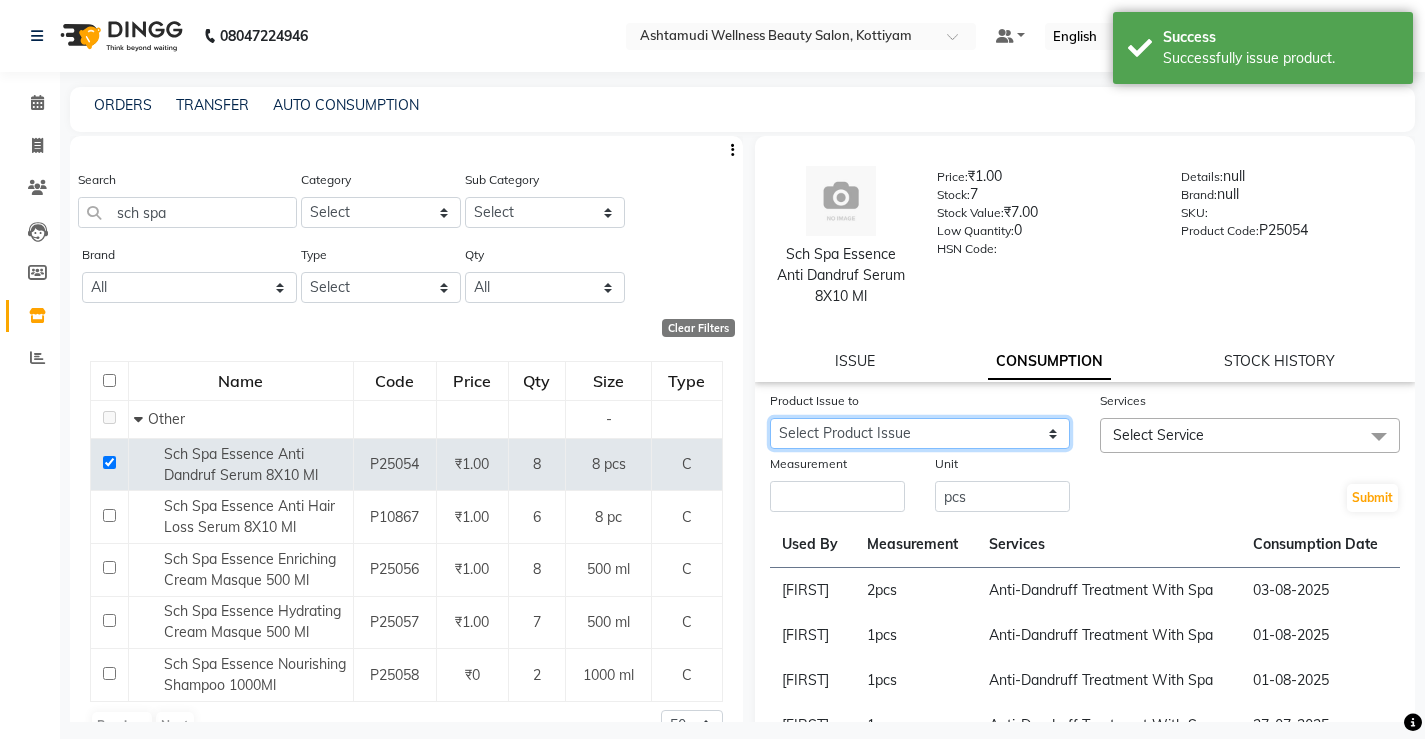 click on "Select Product Issue 2025-08-03, Issued to: Sreepriya, Balance: 8 2025-07-26, Issued to: Sreepriya, Balance: 3" 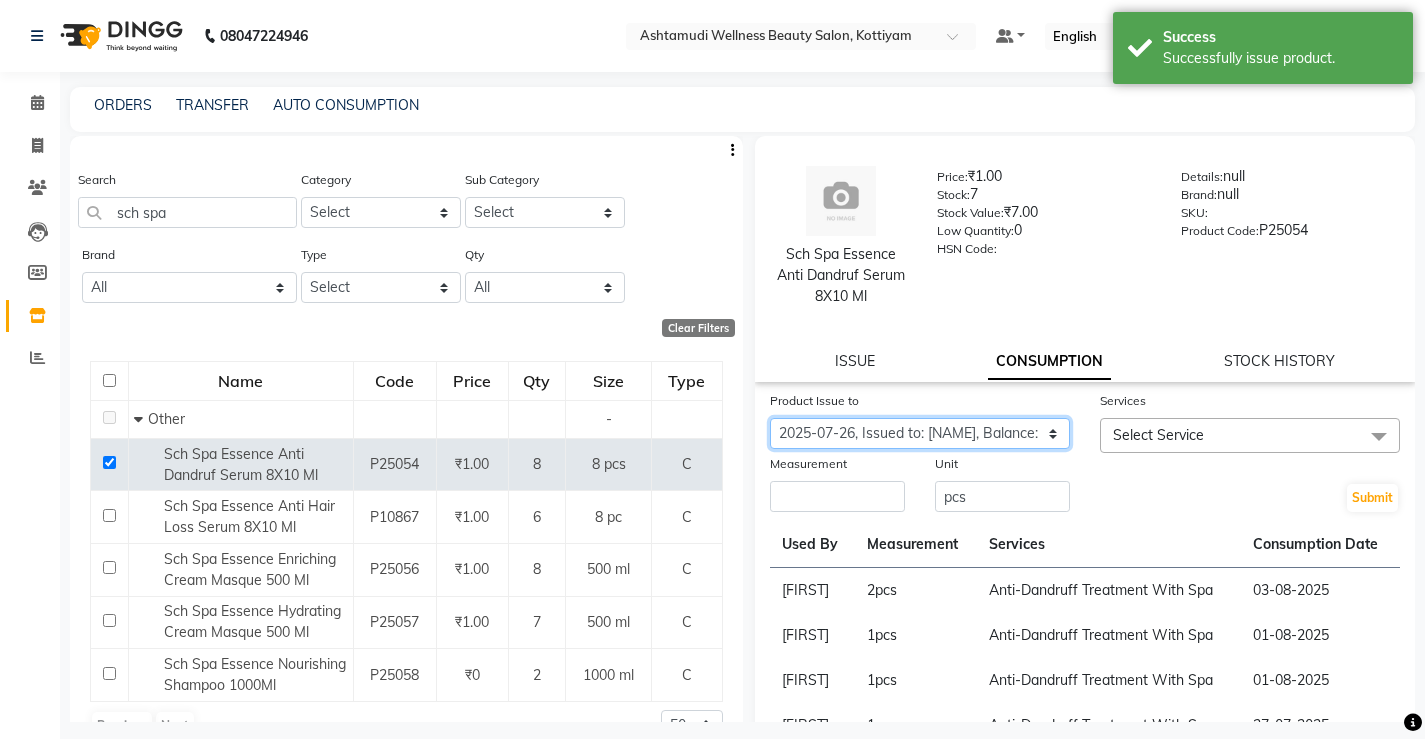 click on "Select Product Issue 2025-08-03, Issued to: Sreepriya, Balance: 8 2025-07-26, Issued to: Sreepriya, Balance: 3" 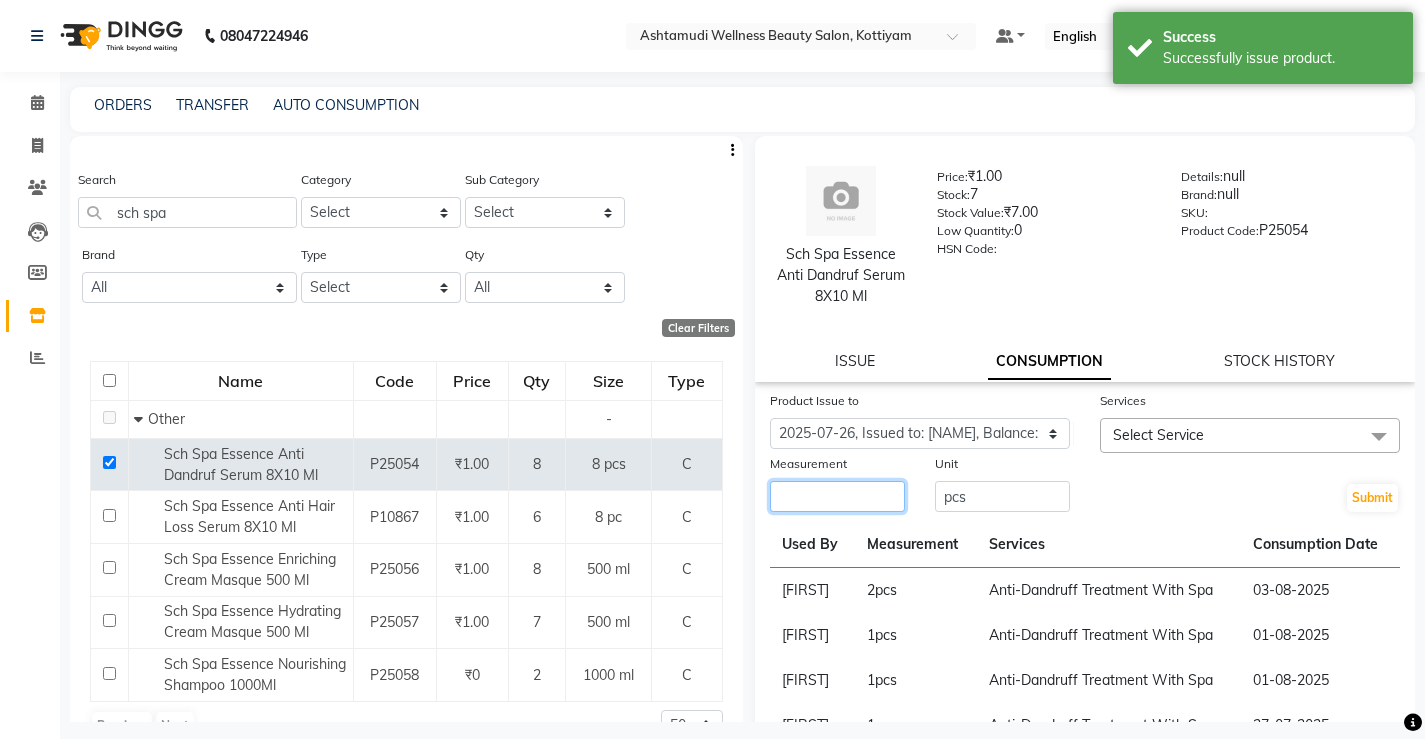 click 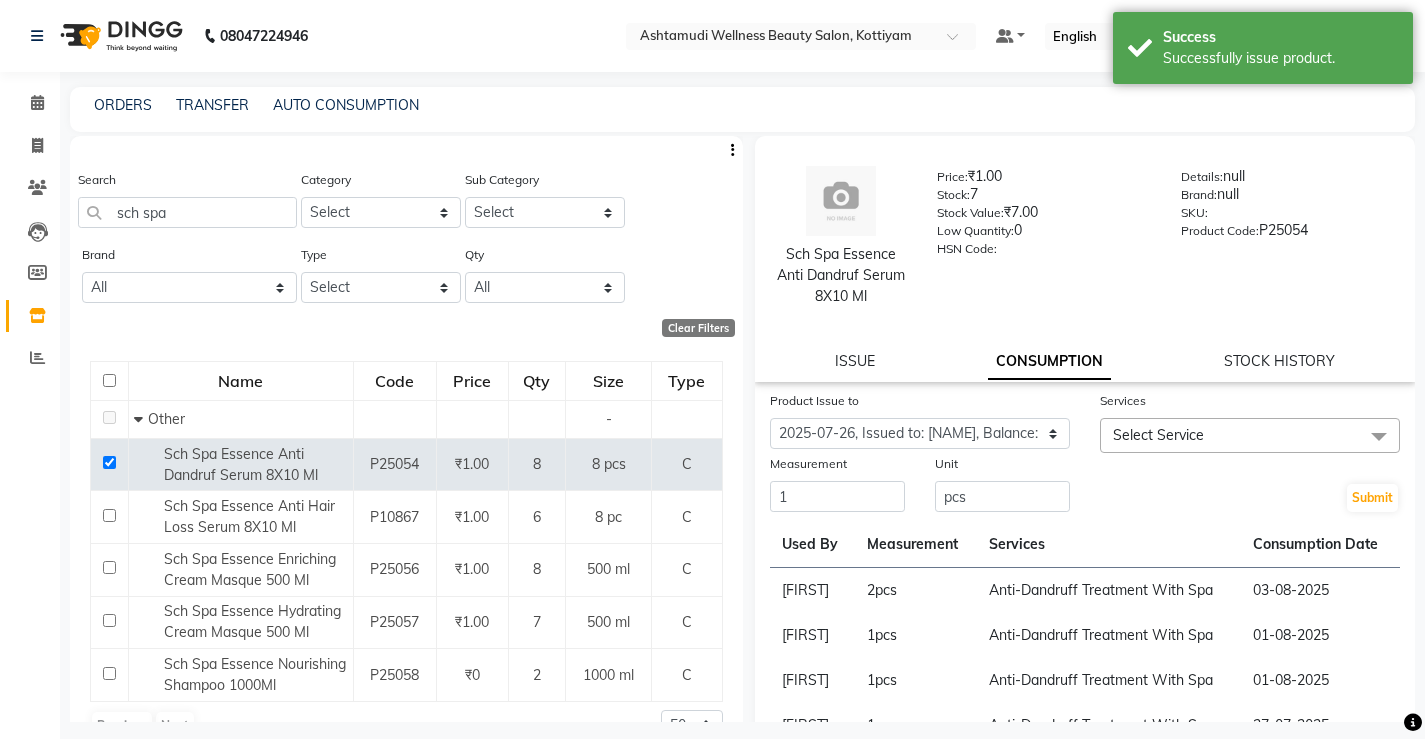 click on "Select Service" 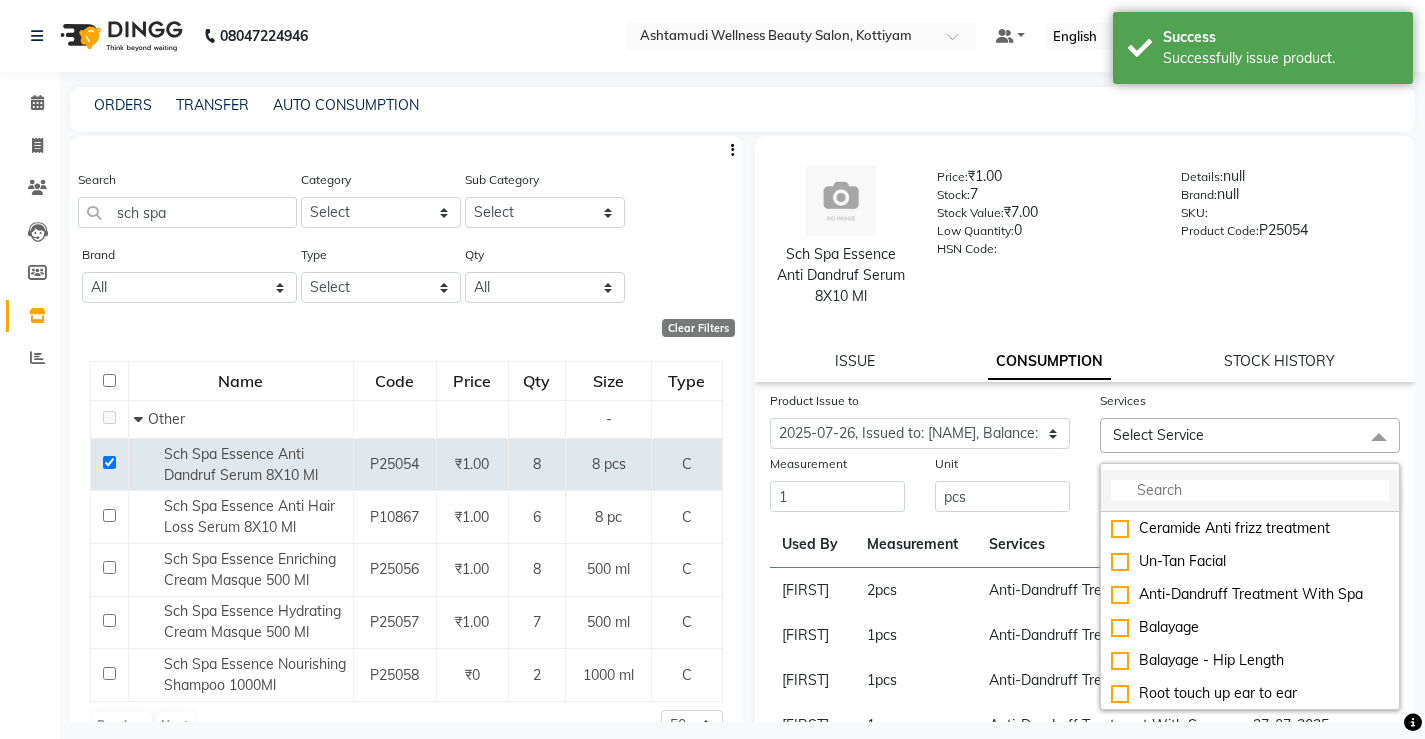click 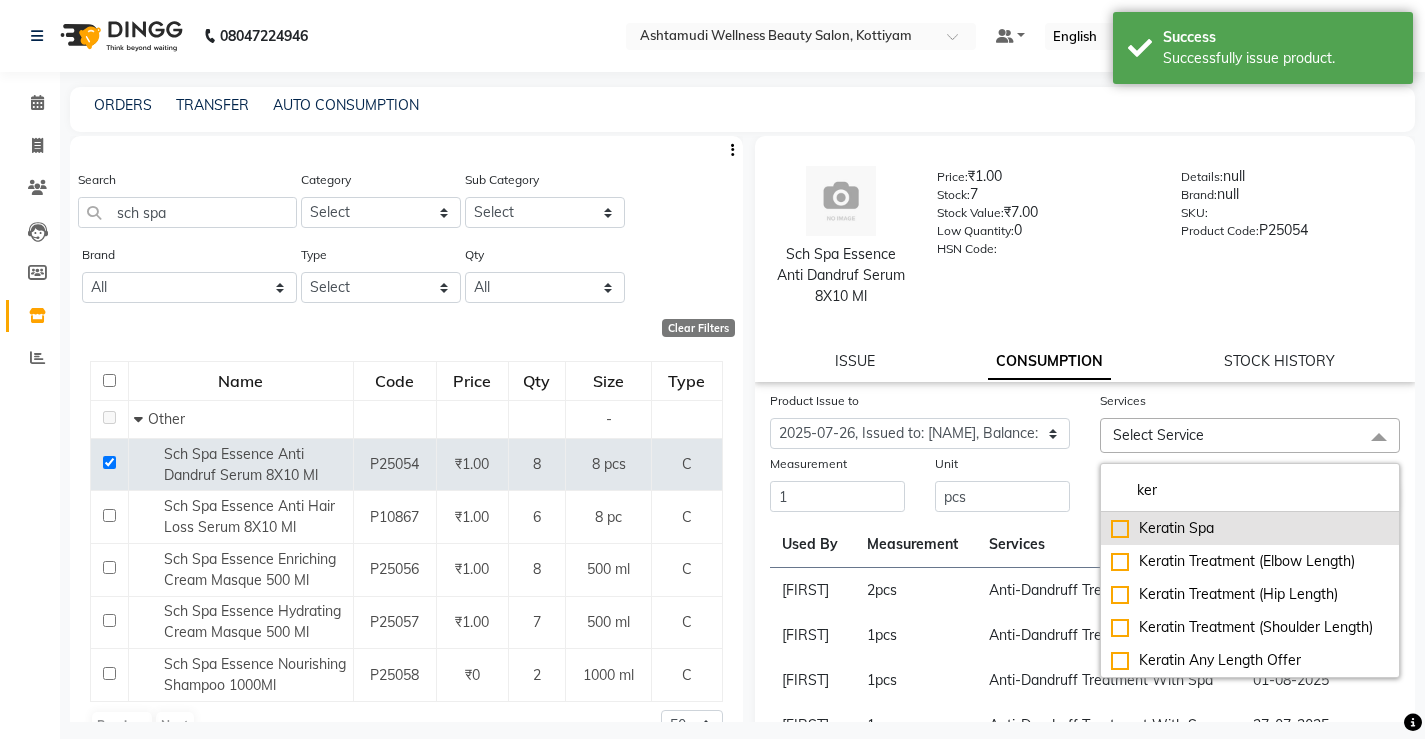 click on "Keratin Spa" 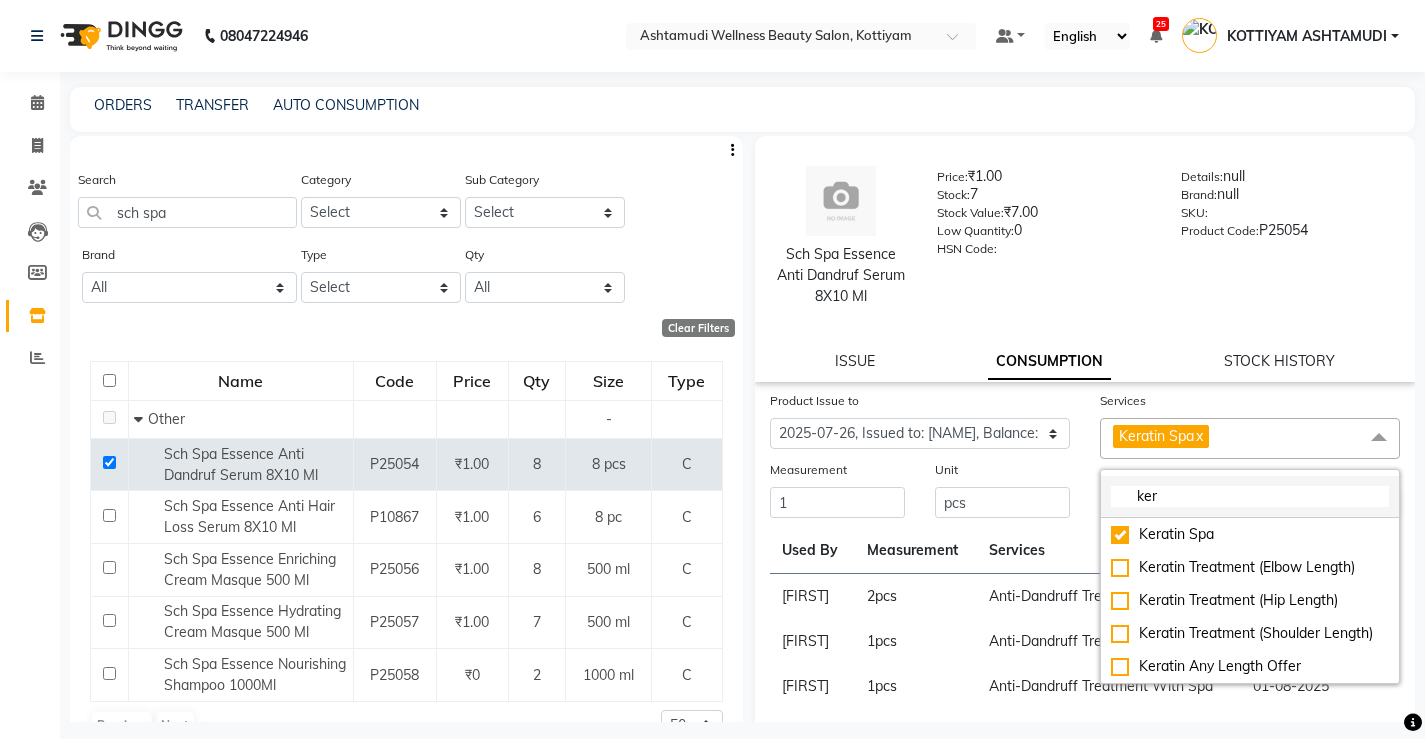 click on "ker" 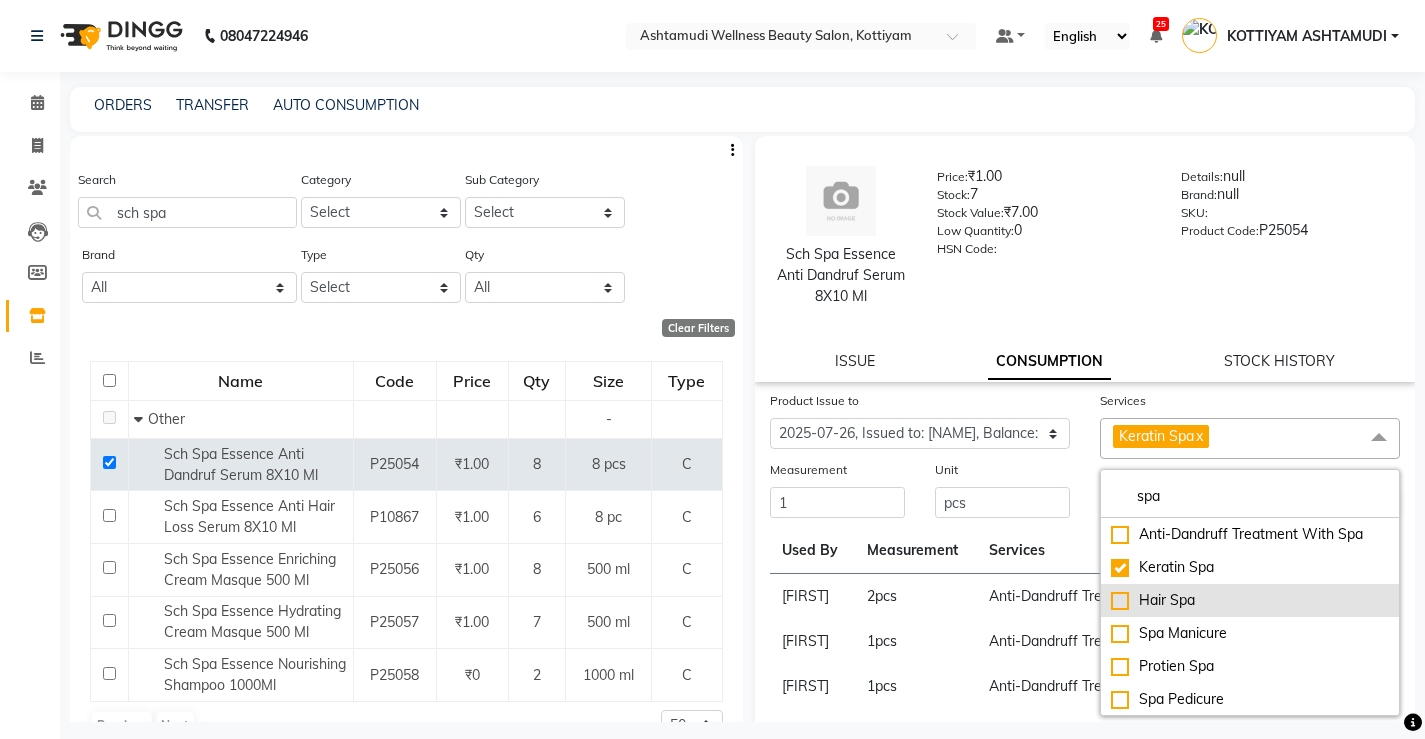click on "Hair Spa" 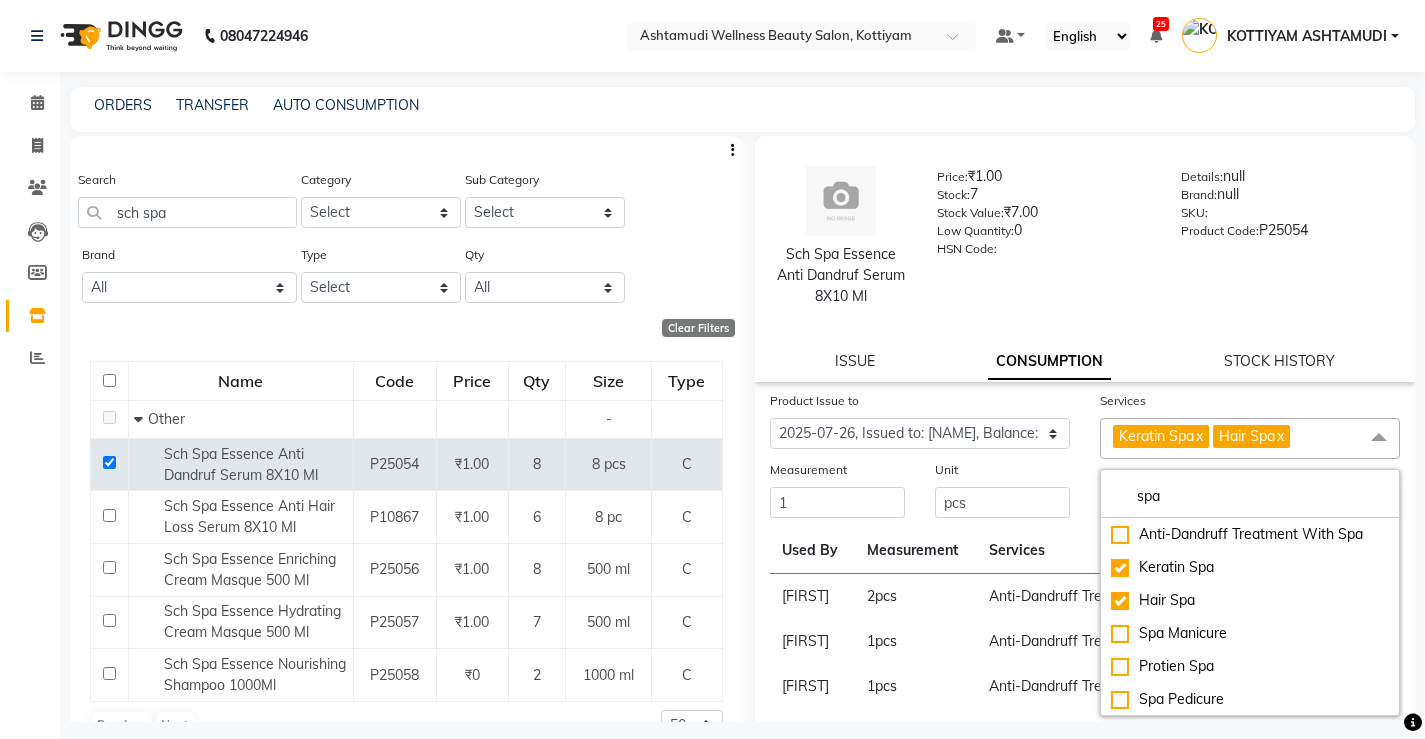 click on "Anti-Dandruff Treatment With Spa" 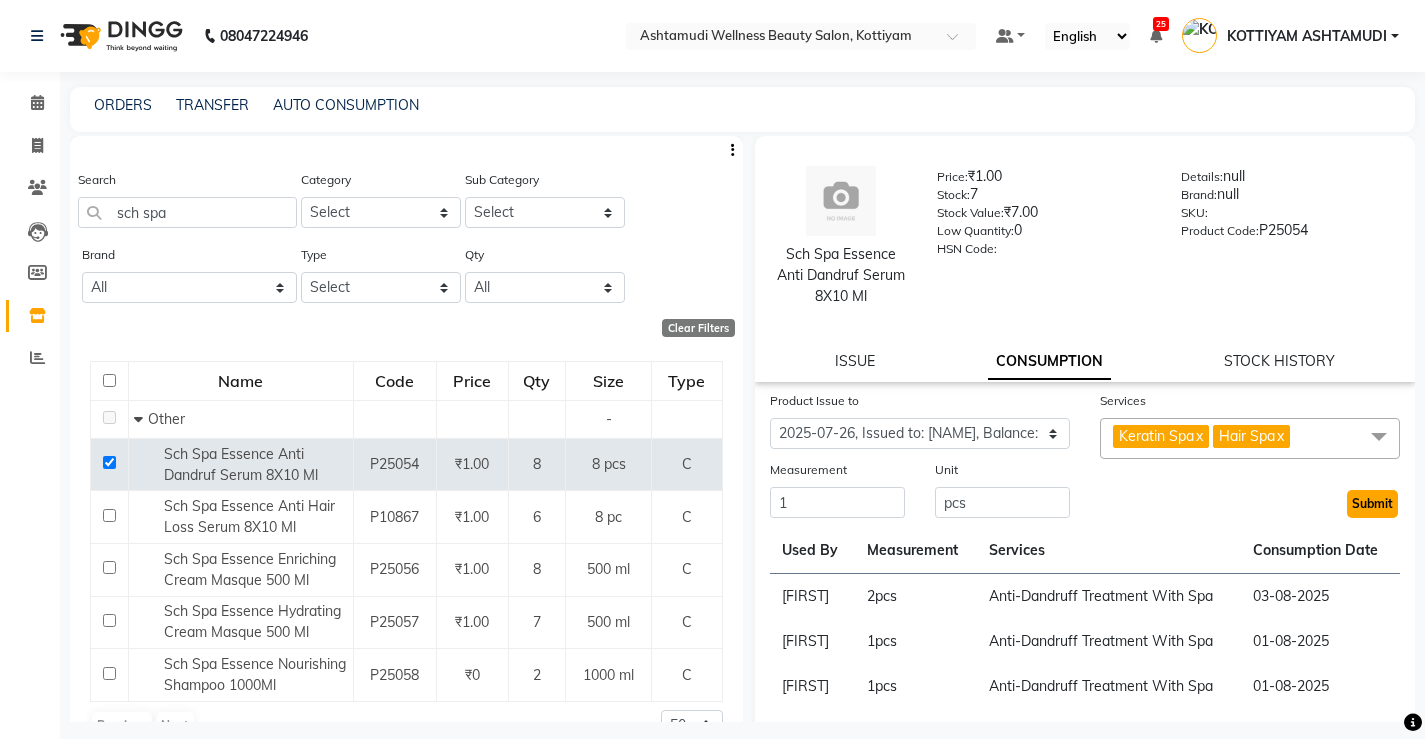 click on "Submit" 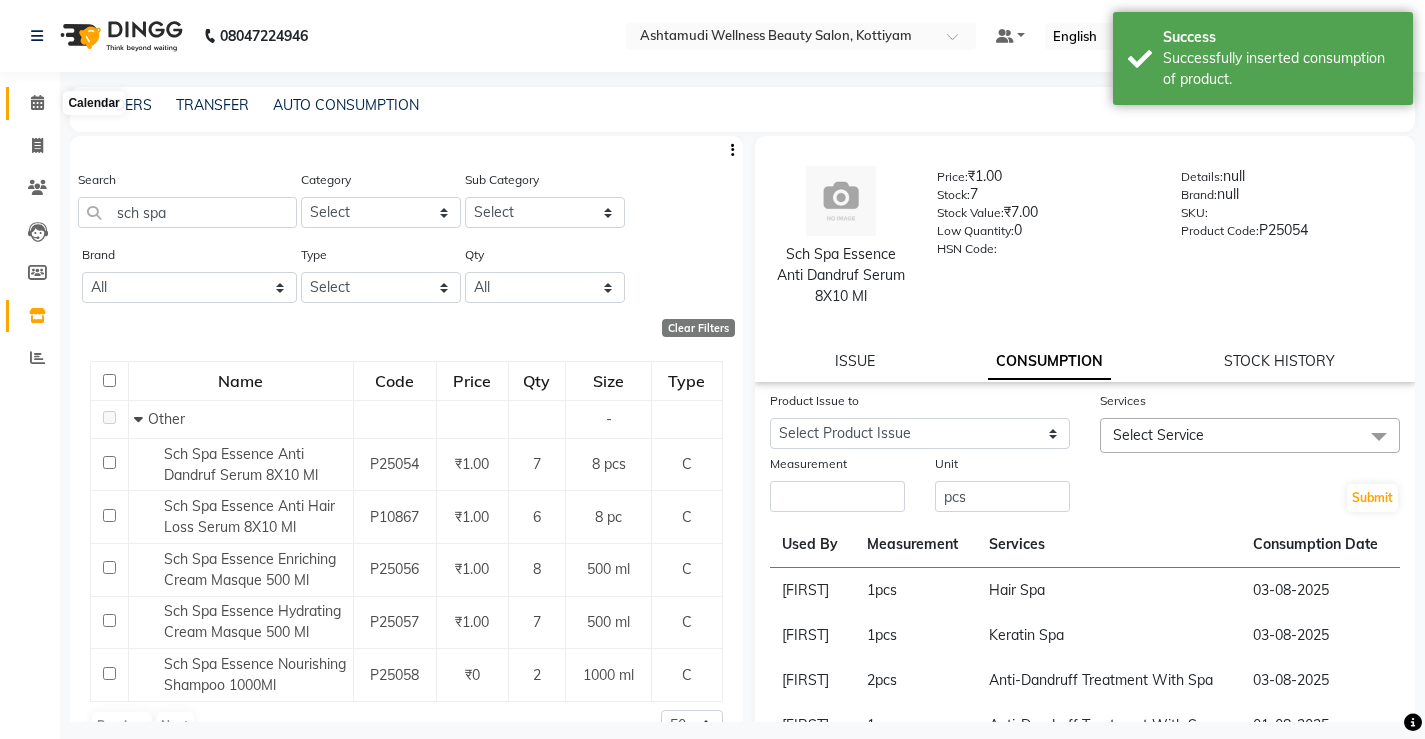 click 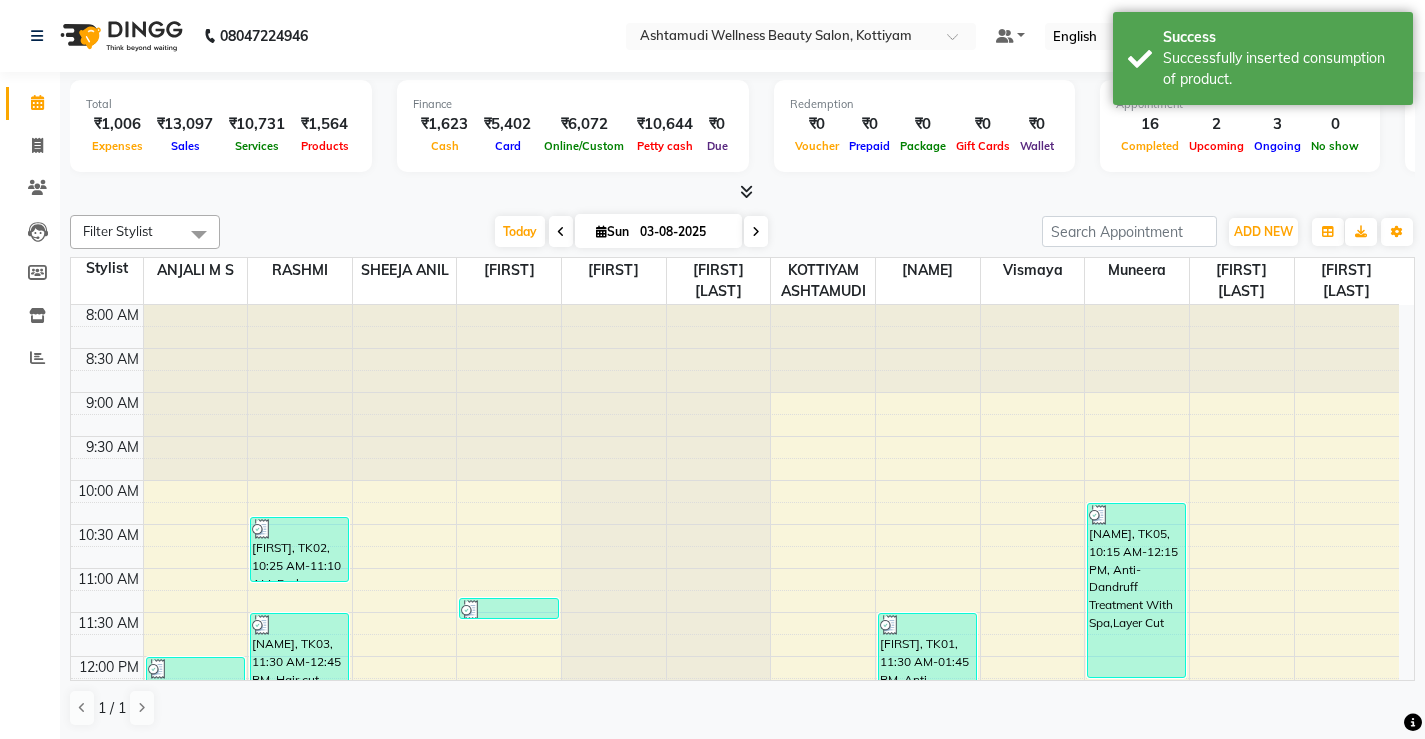 scroll, scrollTop: 0, scrollLeft: 0, axis: both 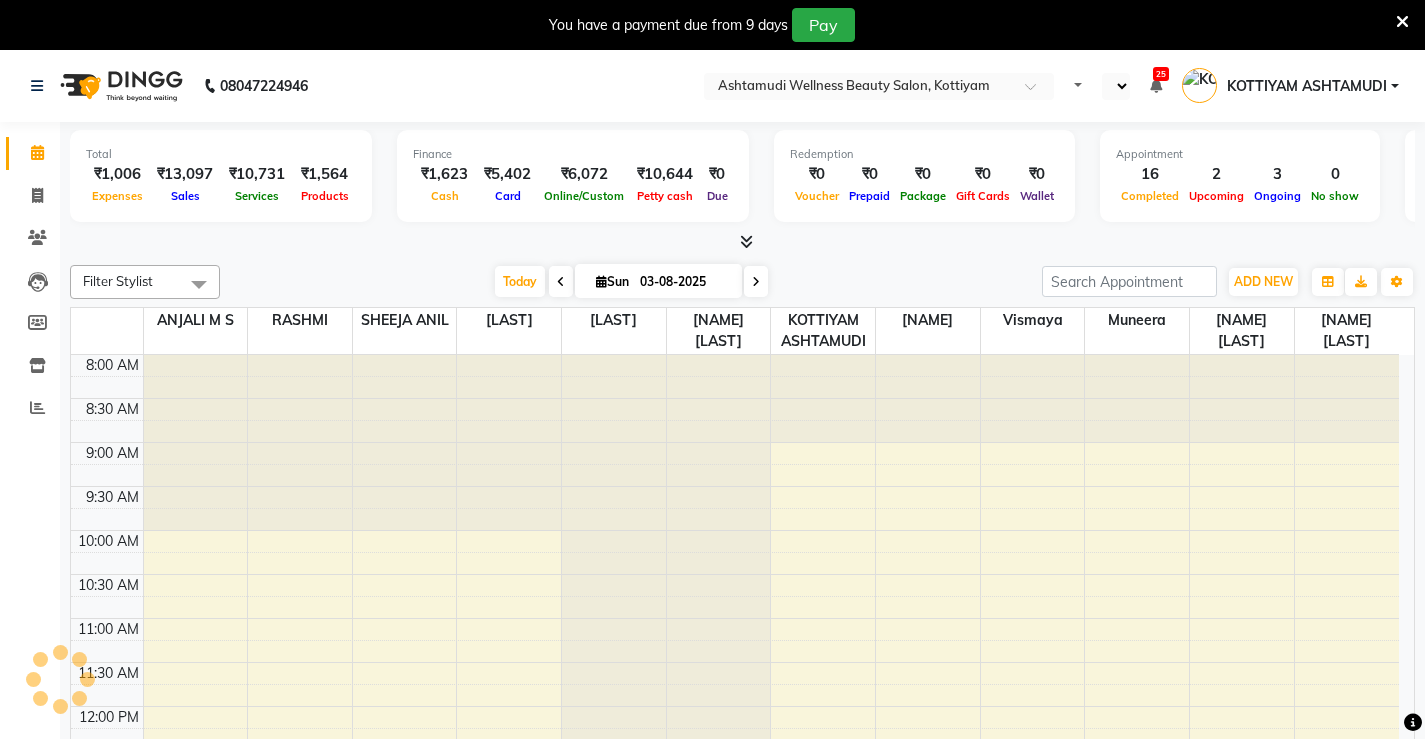 select on "en" 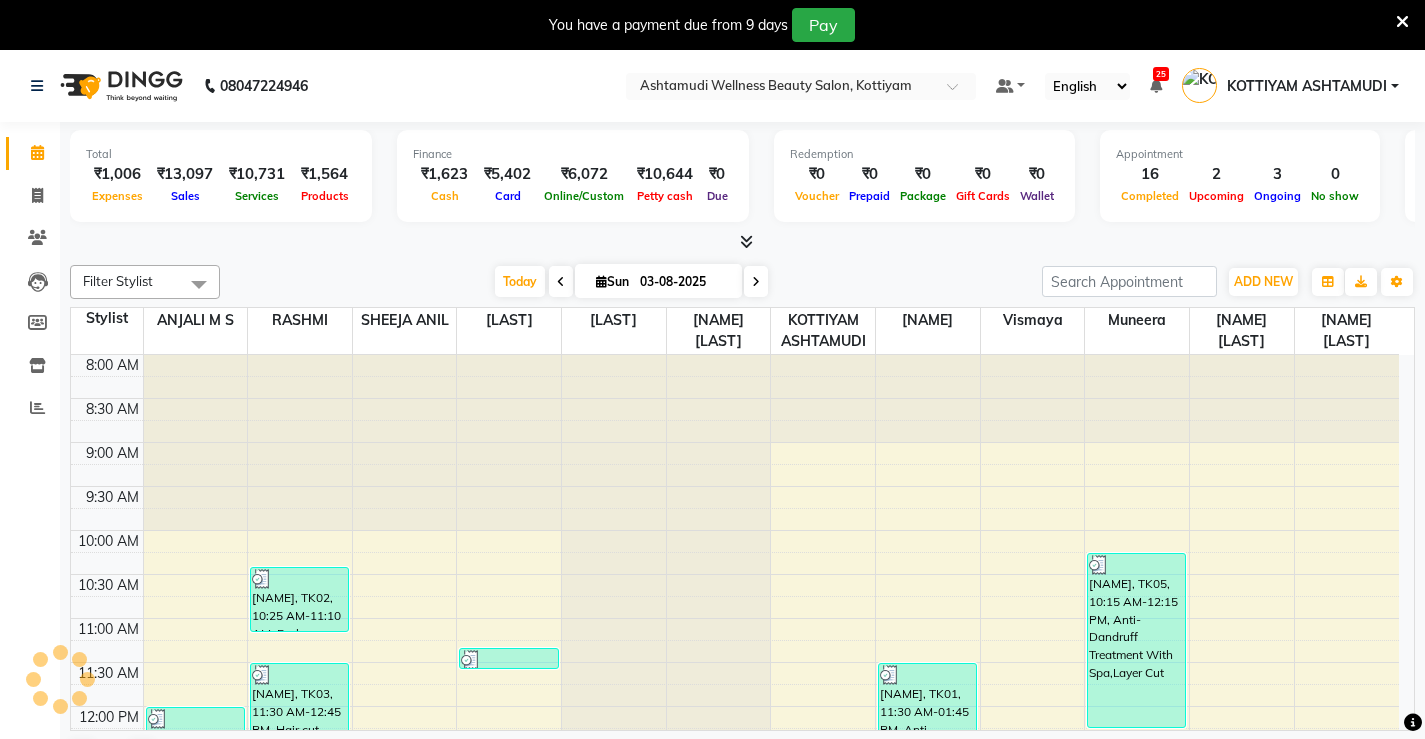 scroll, scrollTop: 0, scrollLeft: 0, axis: both 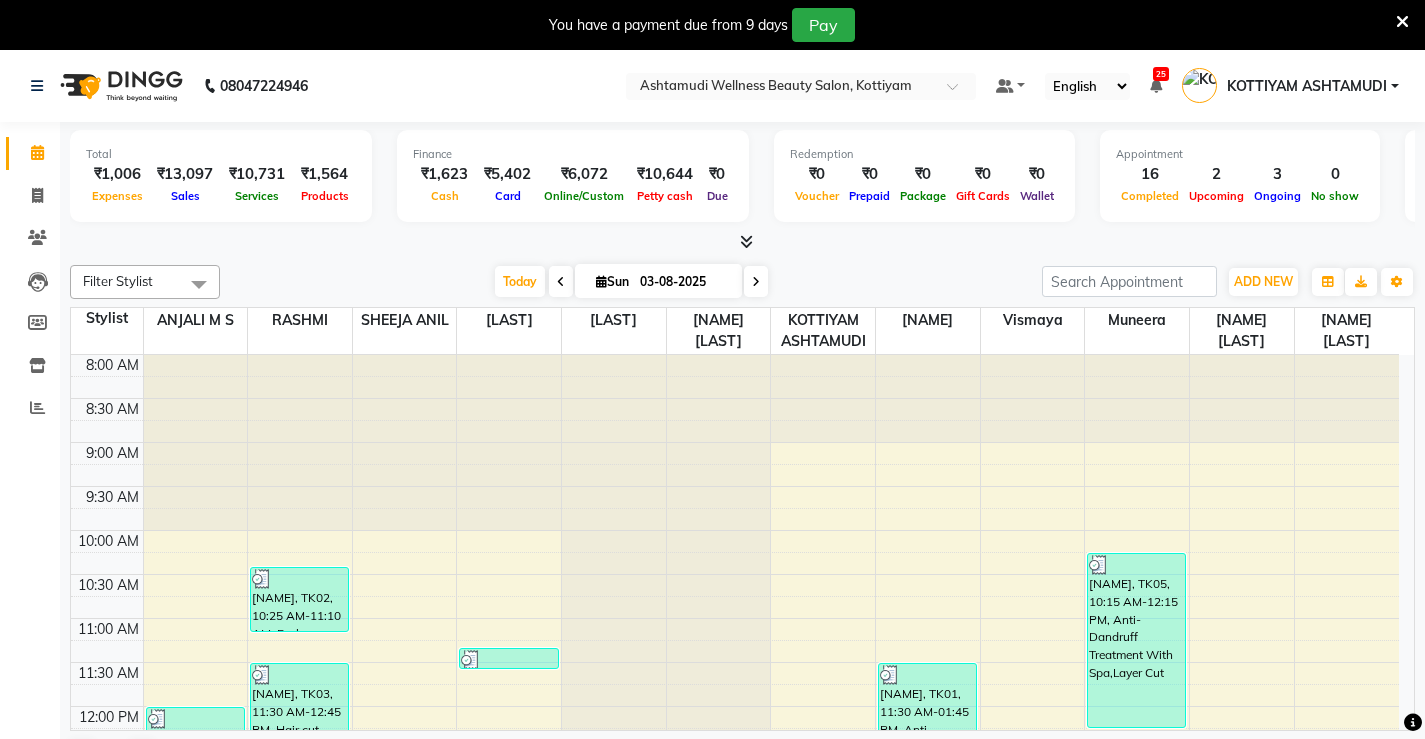 click at bounding box center (1402, 22) 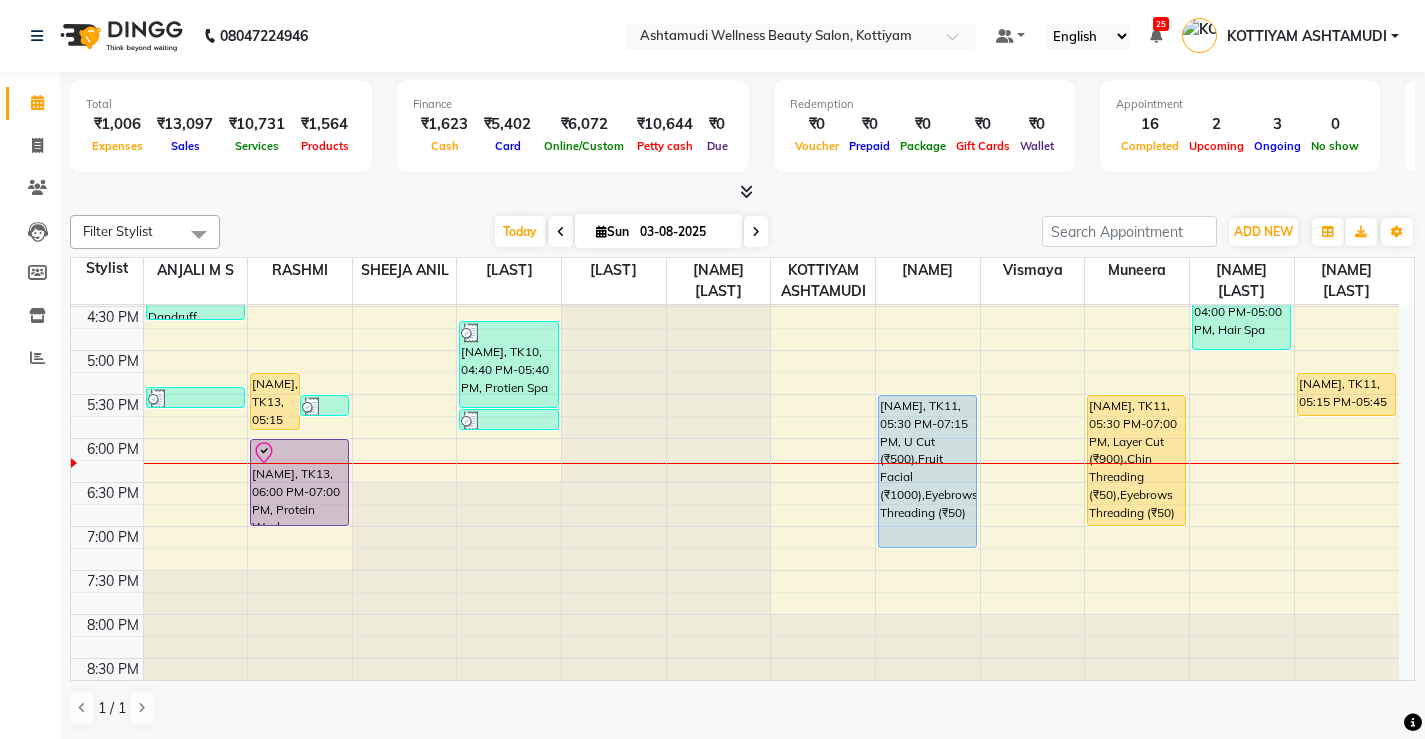 scroll, scrollTop: 768, scrollLeft: 0, axis: vertical 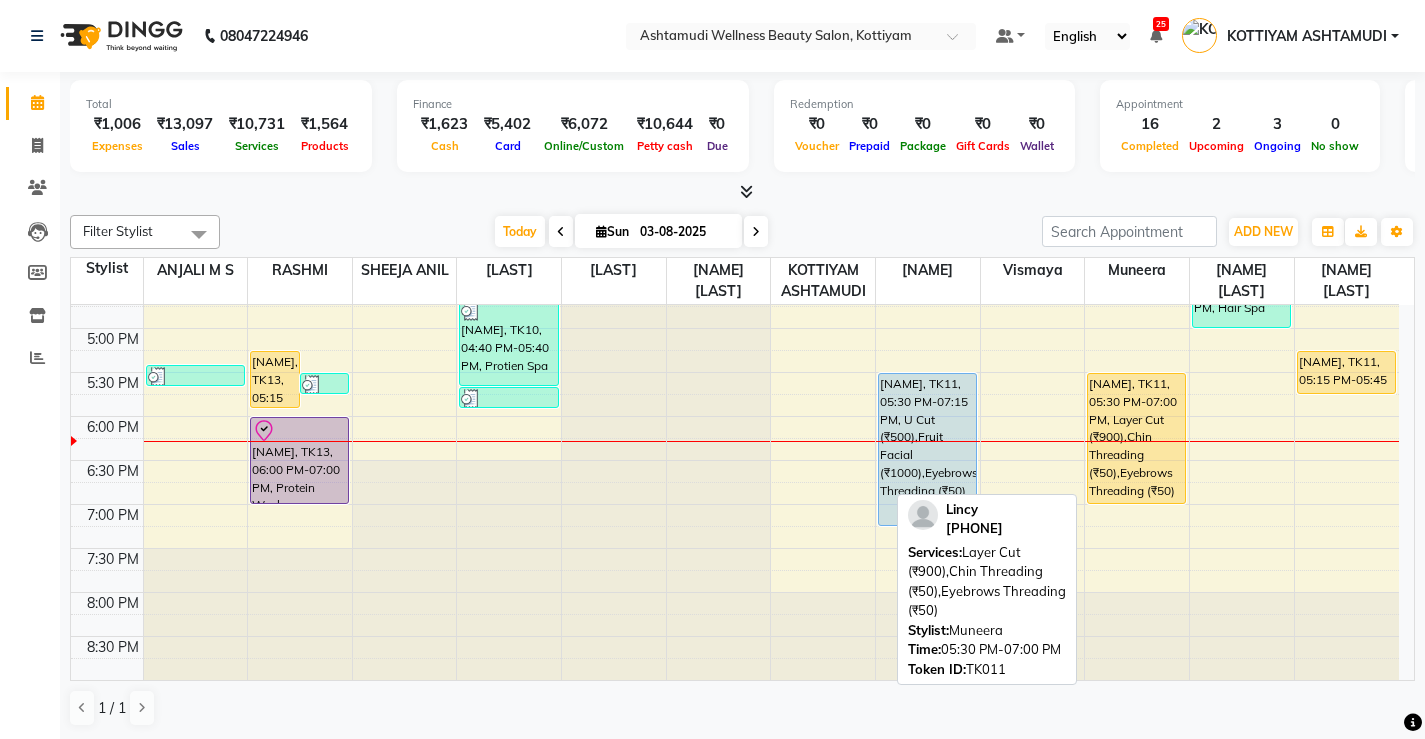 click on "Lincy, TK11, 05:30 PM-07:00 PM, Layer Cut (₹900),Chin Threading (₹50),Eyebrows Threading (₹50)" at bounding box center [1136, 438] 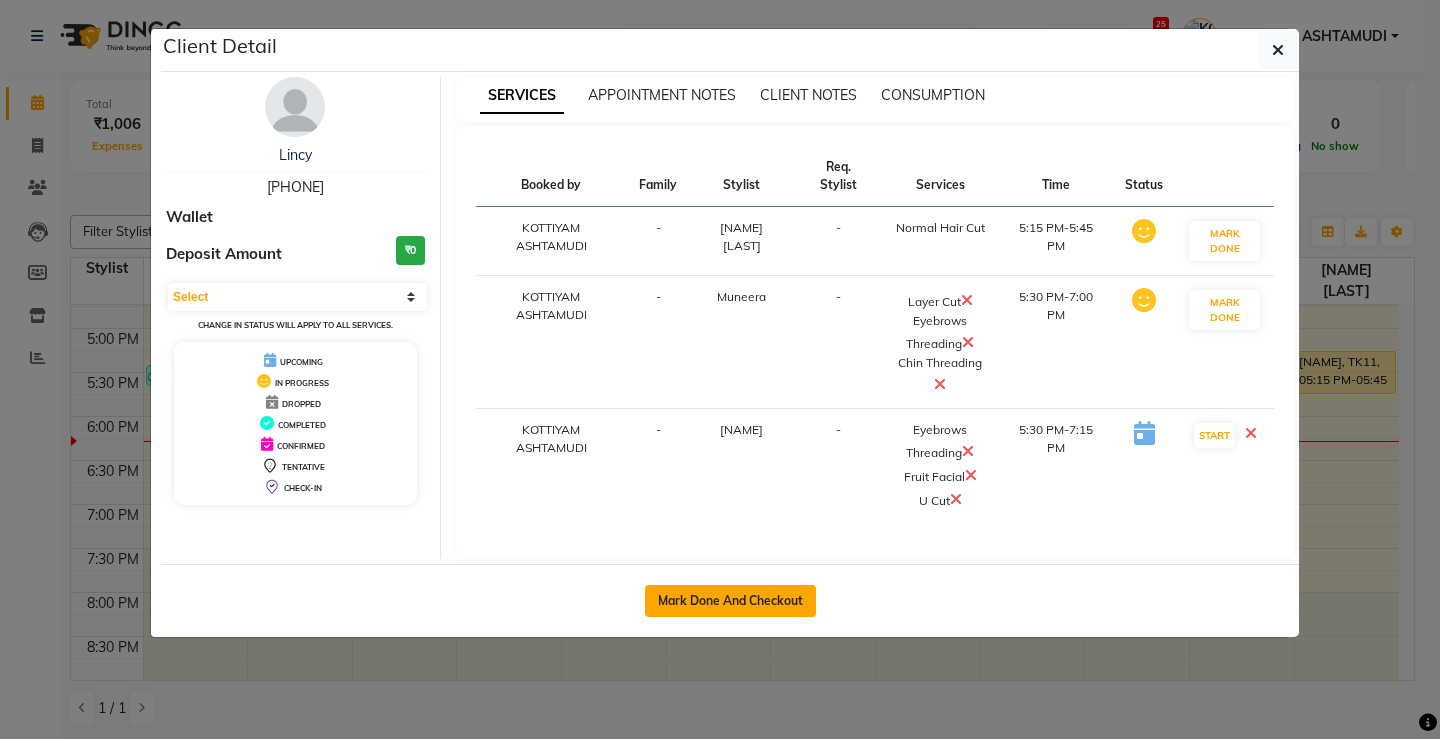 click on "Mark Done And Checkout" 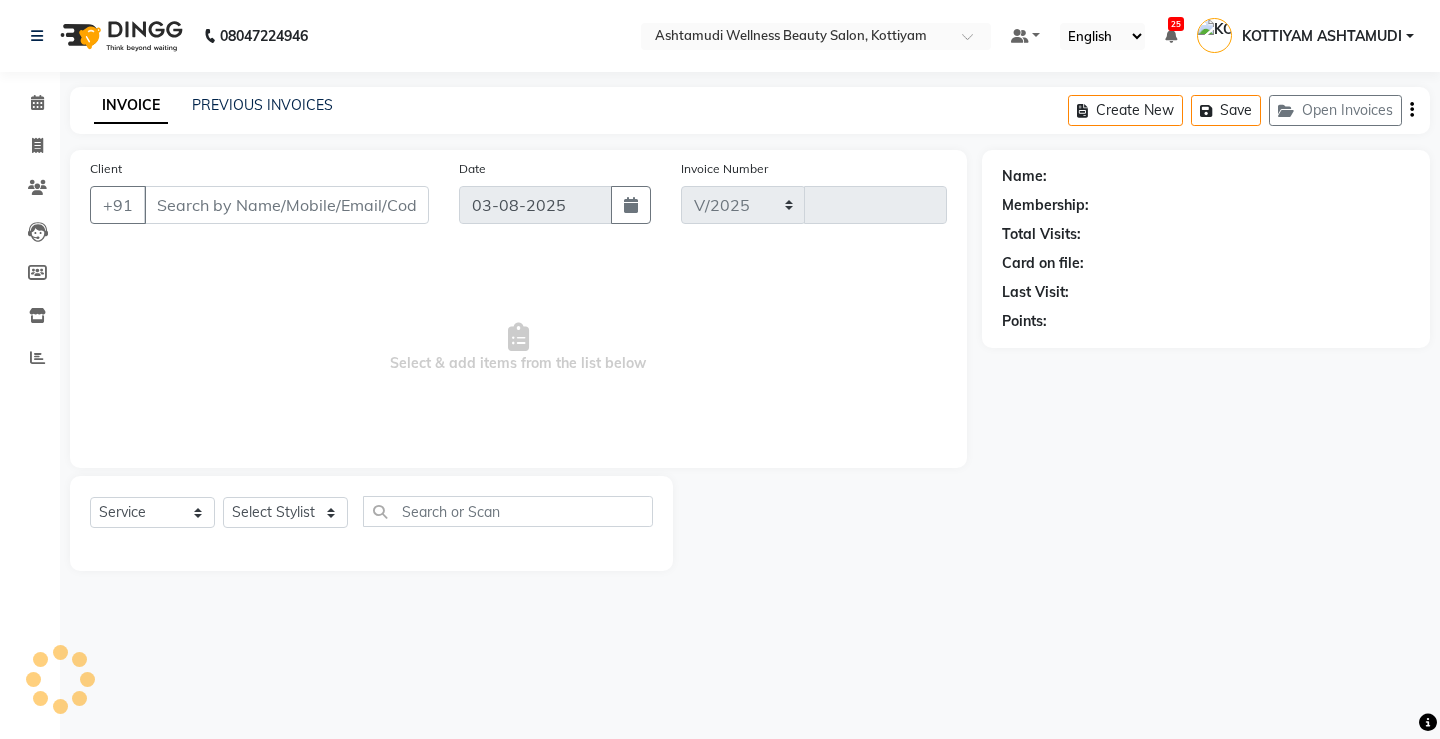 select on "4674" 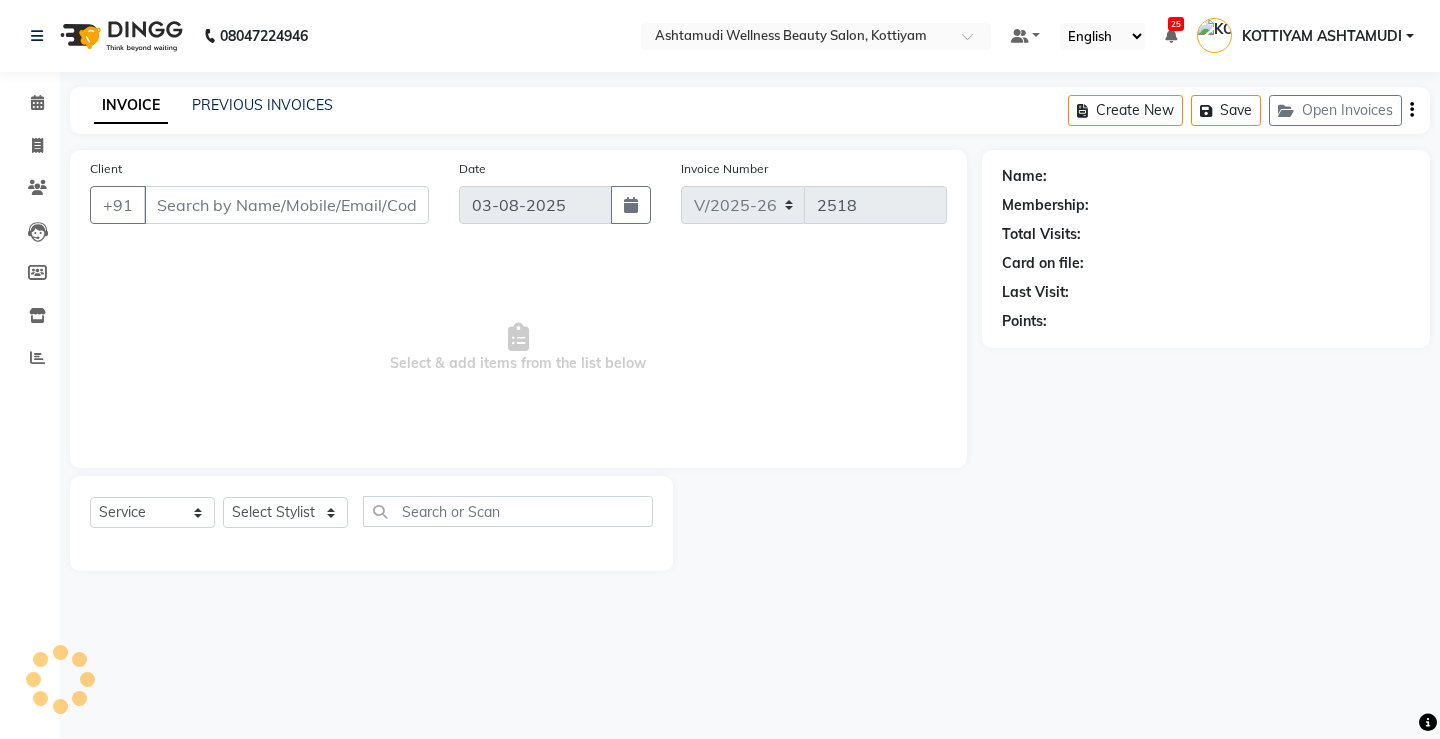 select on "product" 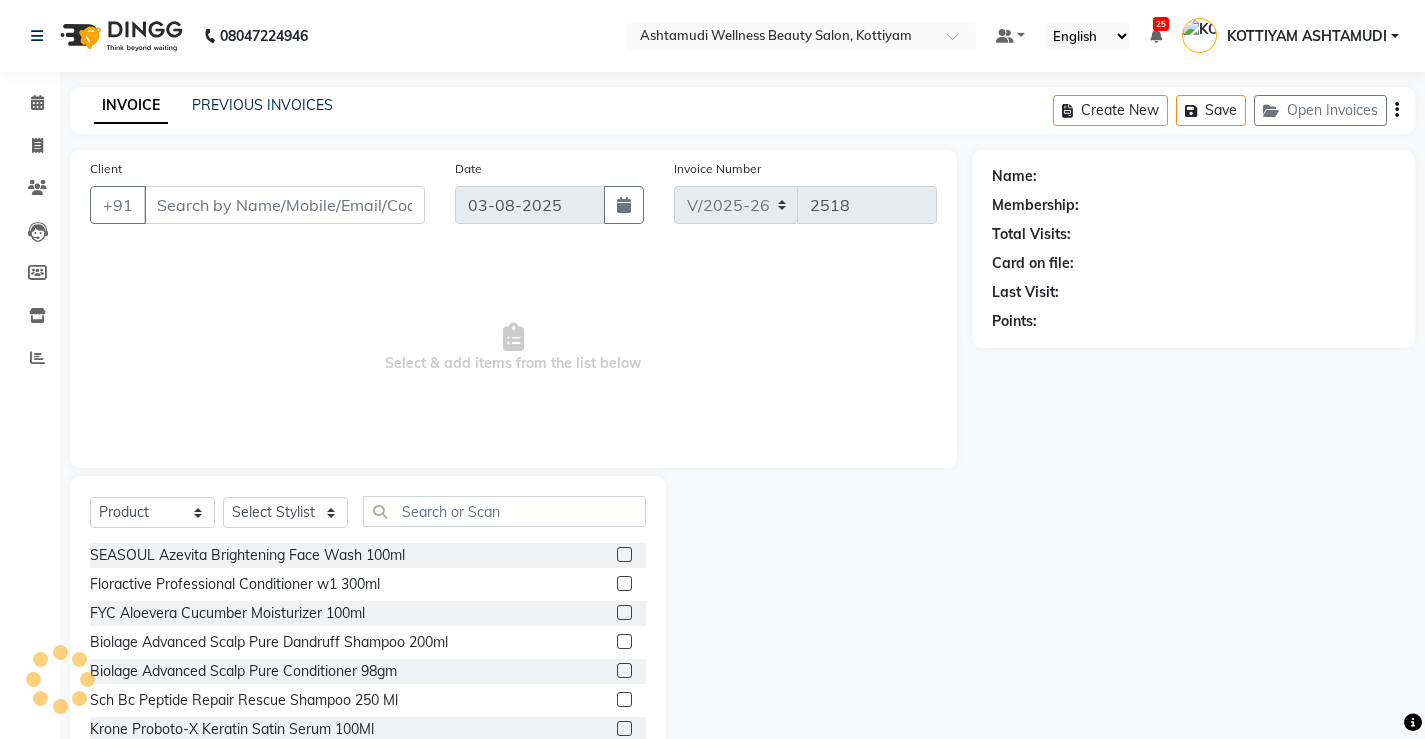 type on "[PHONE]" 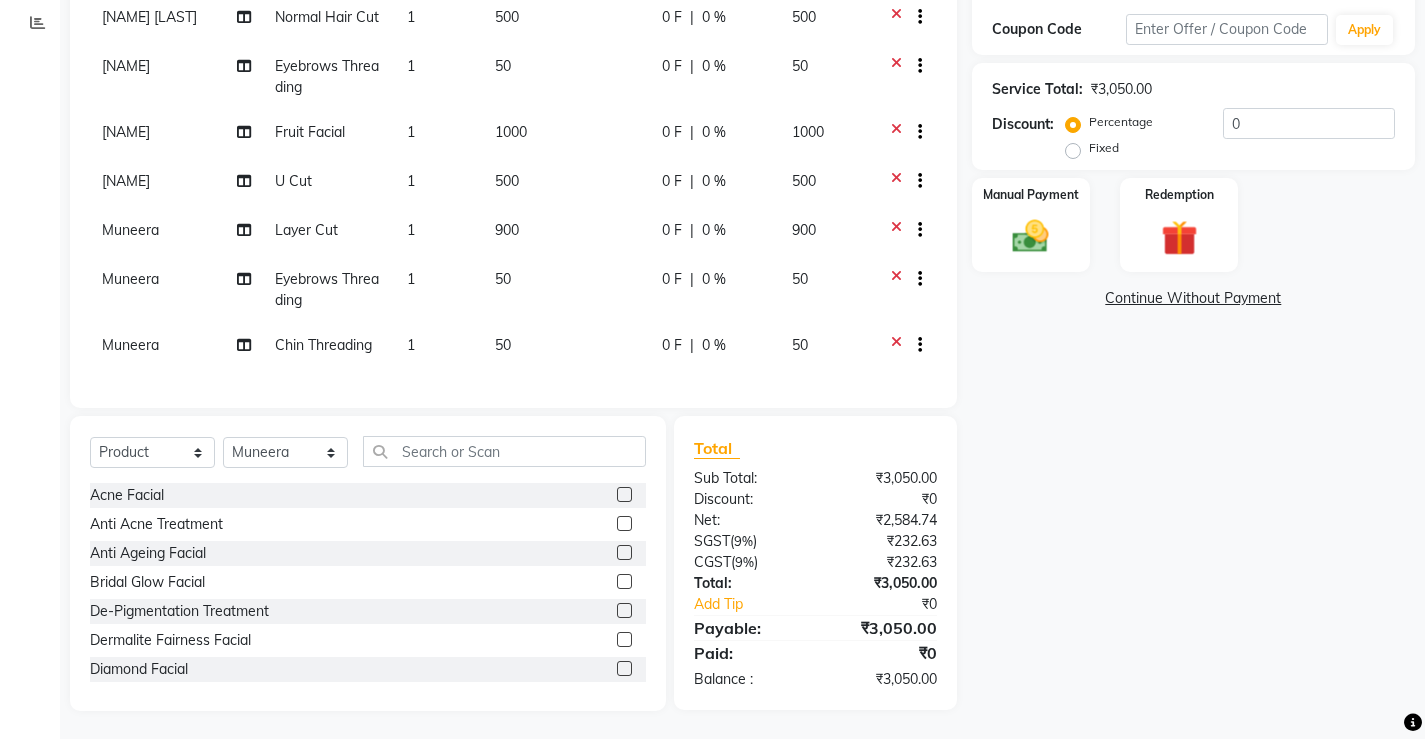 scroll, scrollTop: 352, scrollLeft: 0, axis: vertical 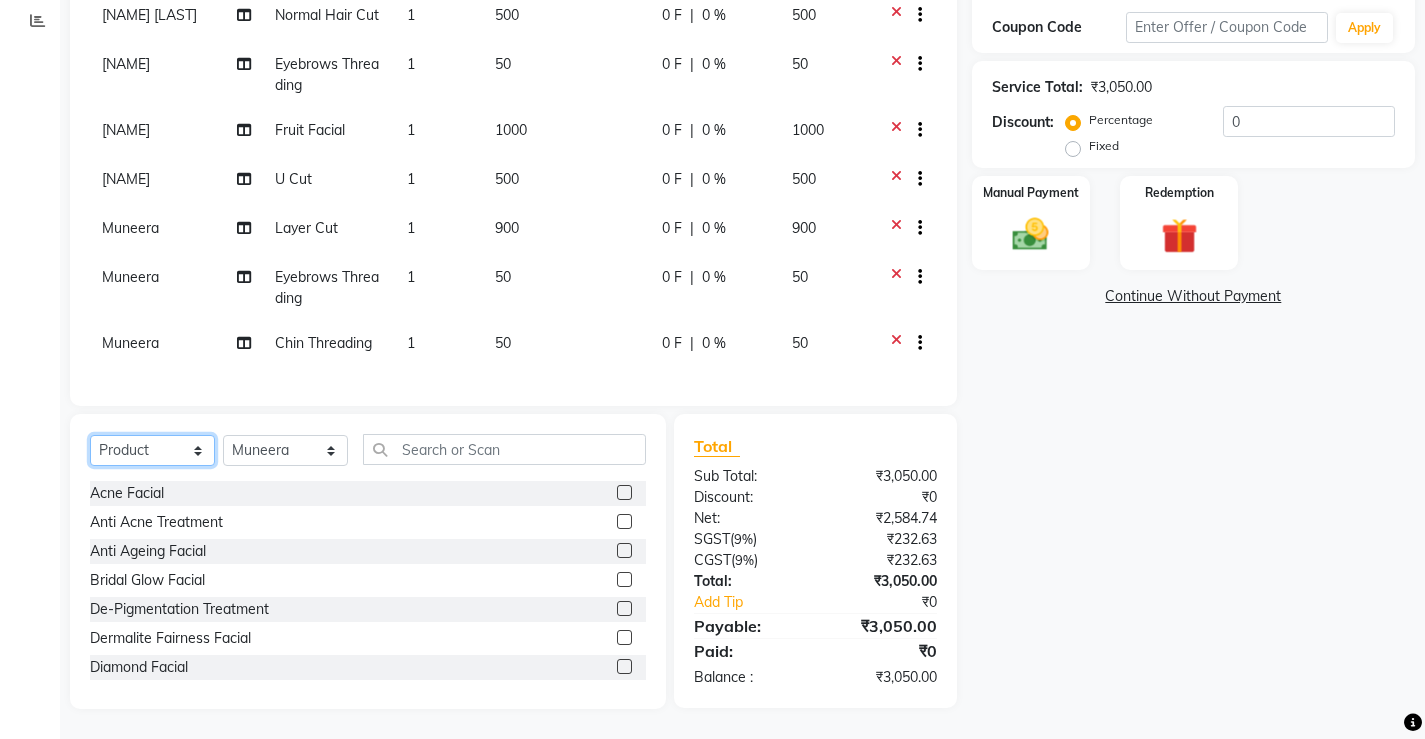 click on "Select  Service  Product  Membership  Package Voucher Prepaid Gift Card" 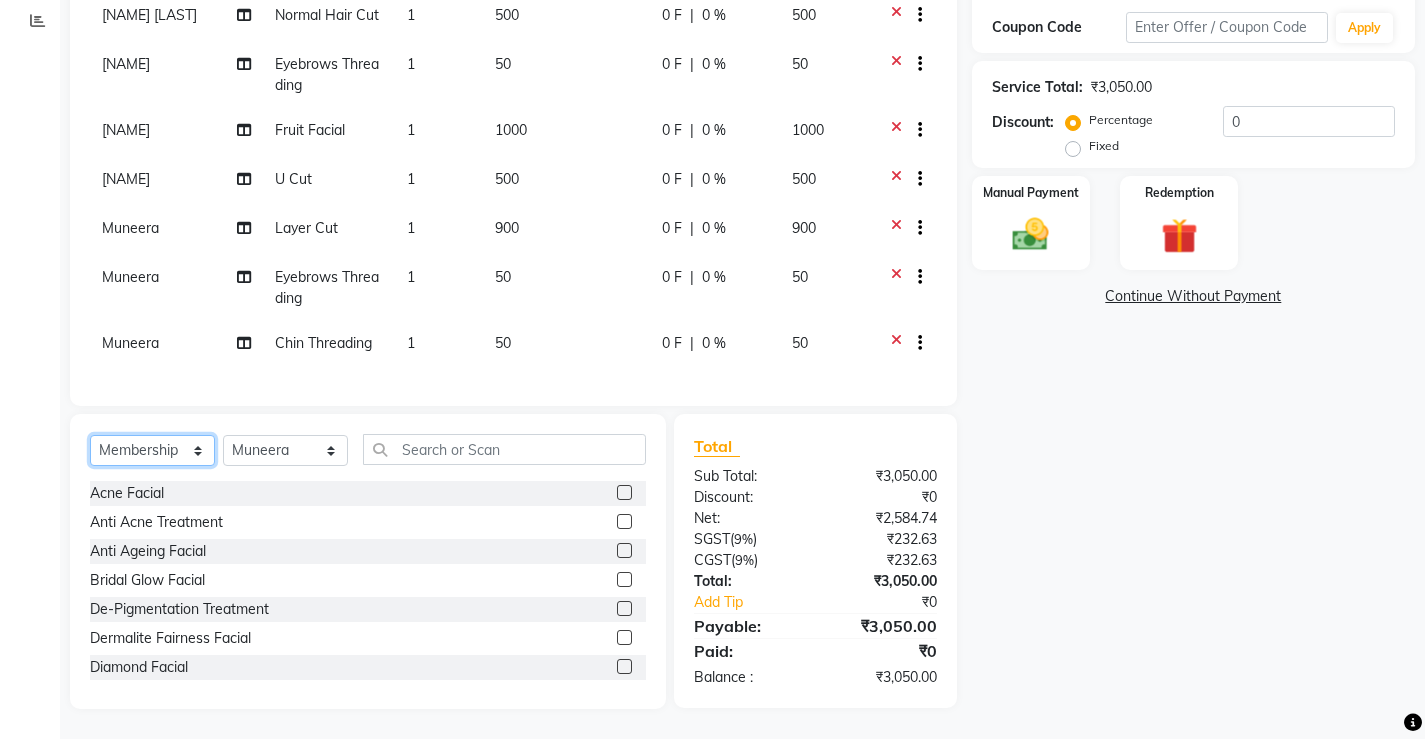 click on "Select  Service  Product  Membership  Package Voucher Prepaid Gift Card" 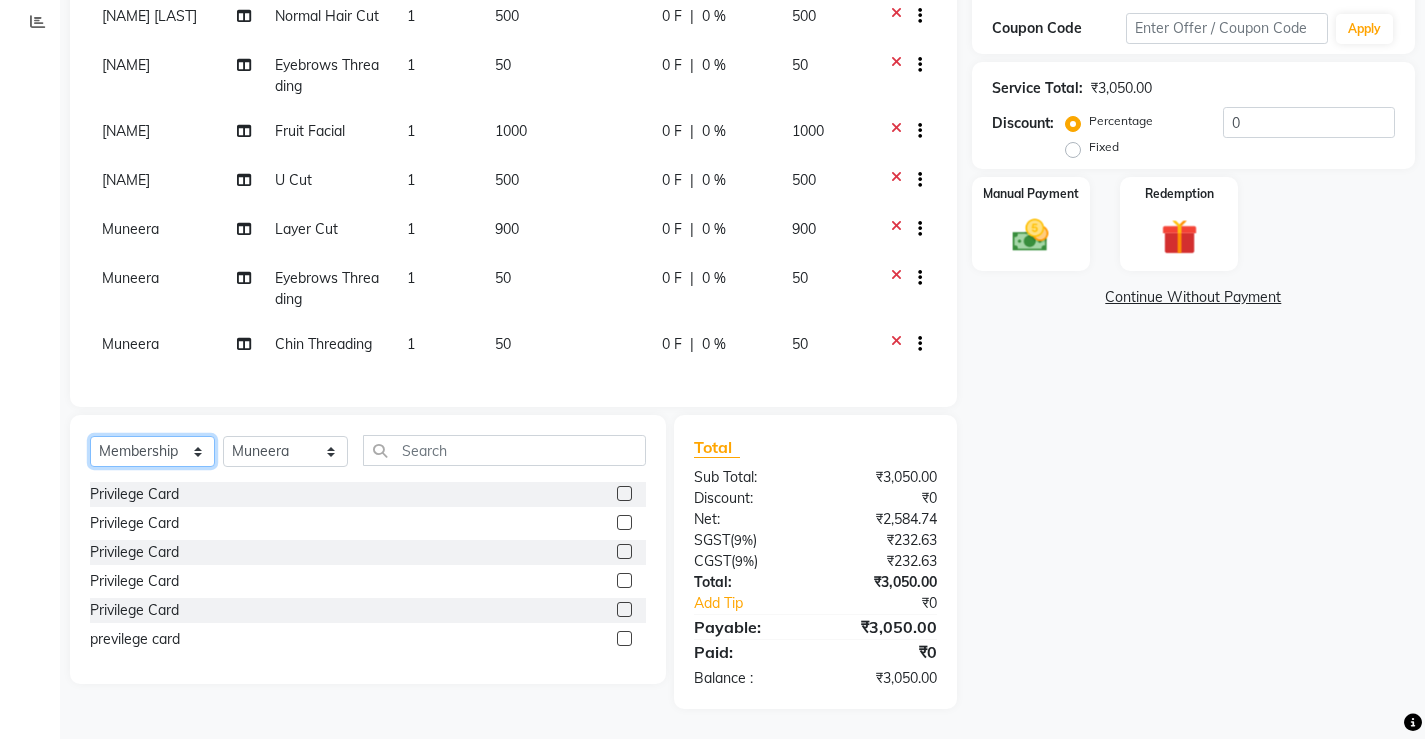scroll, scrollTop: 351, scrollLeft: 0, axis: vertical 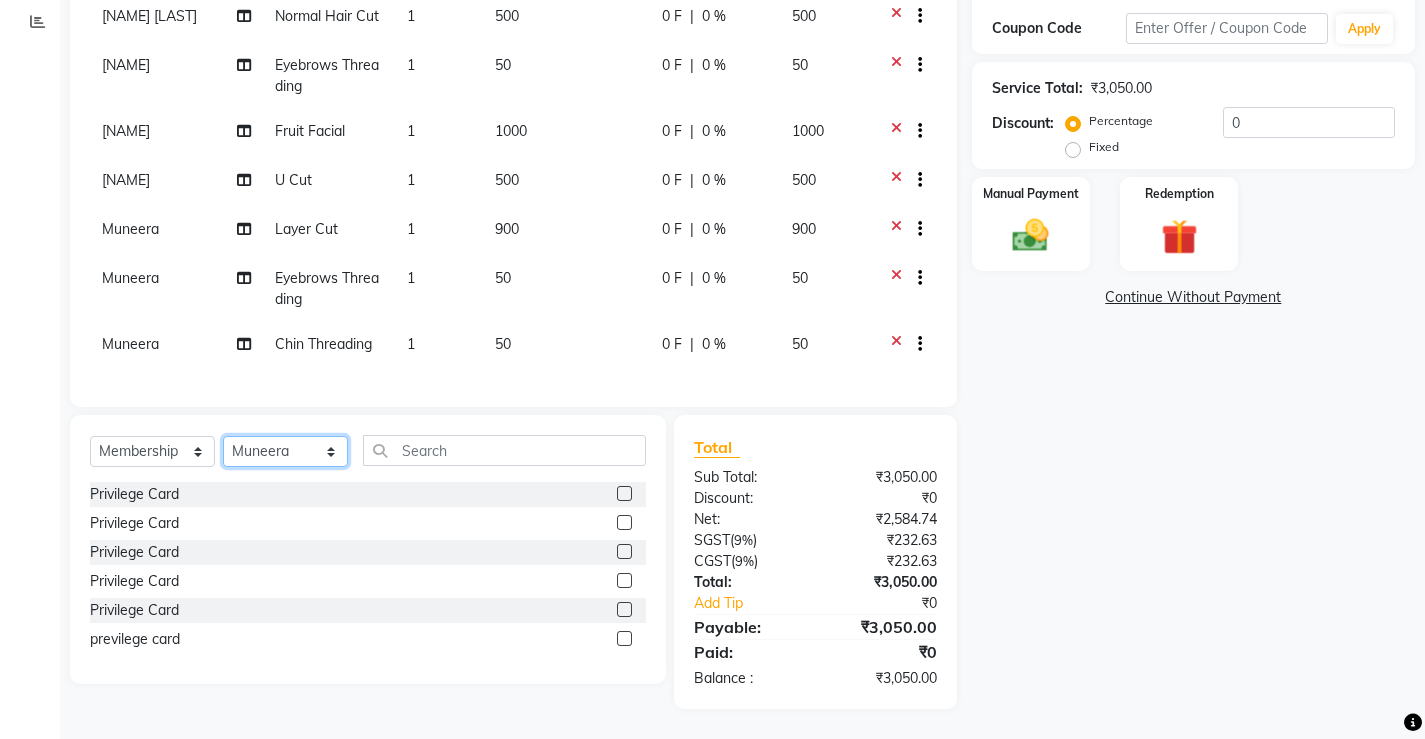 click on "Select Stylist ANJALI M S ASWATHY KOTTIYAM ASHTAMUDI KUMARI Muneera RASHMI SHEEJA ANIL SHYNI  SINDHYA  Sona Sunil Sreepriya STEFFY STEPHAN Varsha S Vismaya" 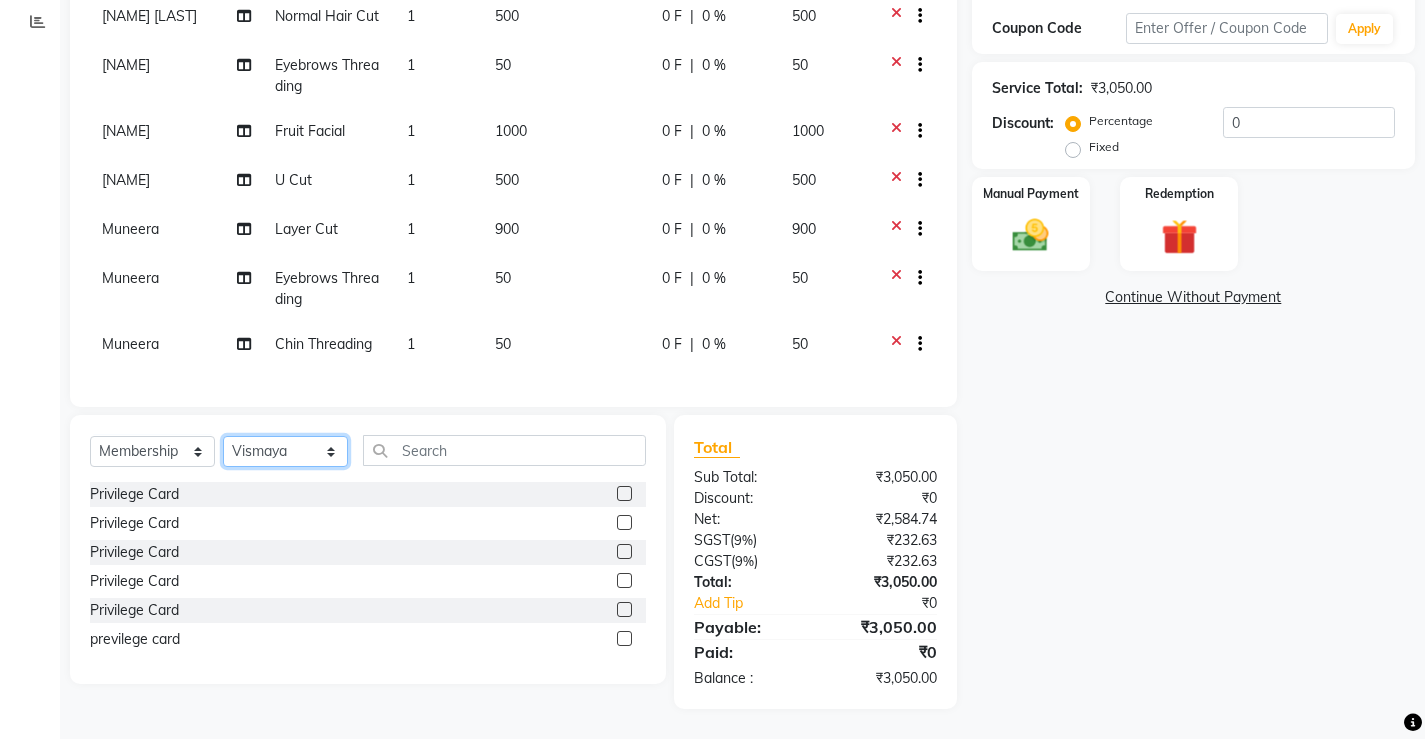 click on "Select Stylist ANJALI M S ASWATHY KOTTIYAM ASHTAMUDI KUMARI Muneera RASHMI SHEEJA ANIL SHYNI  SINDHYA  Sona Sunil Sreepriya STEFFY STEPHAN Varsha S Vismaya" 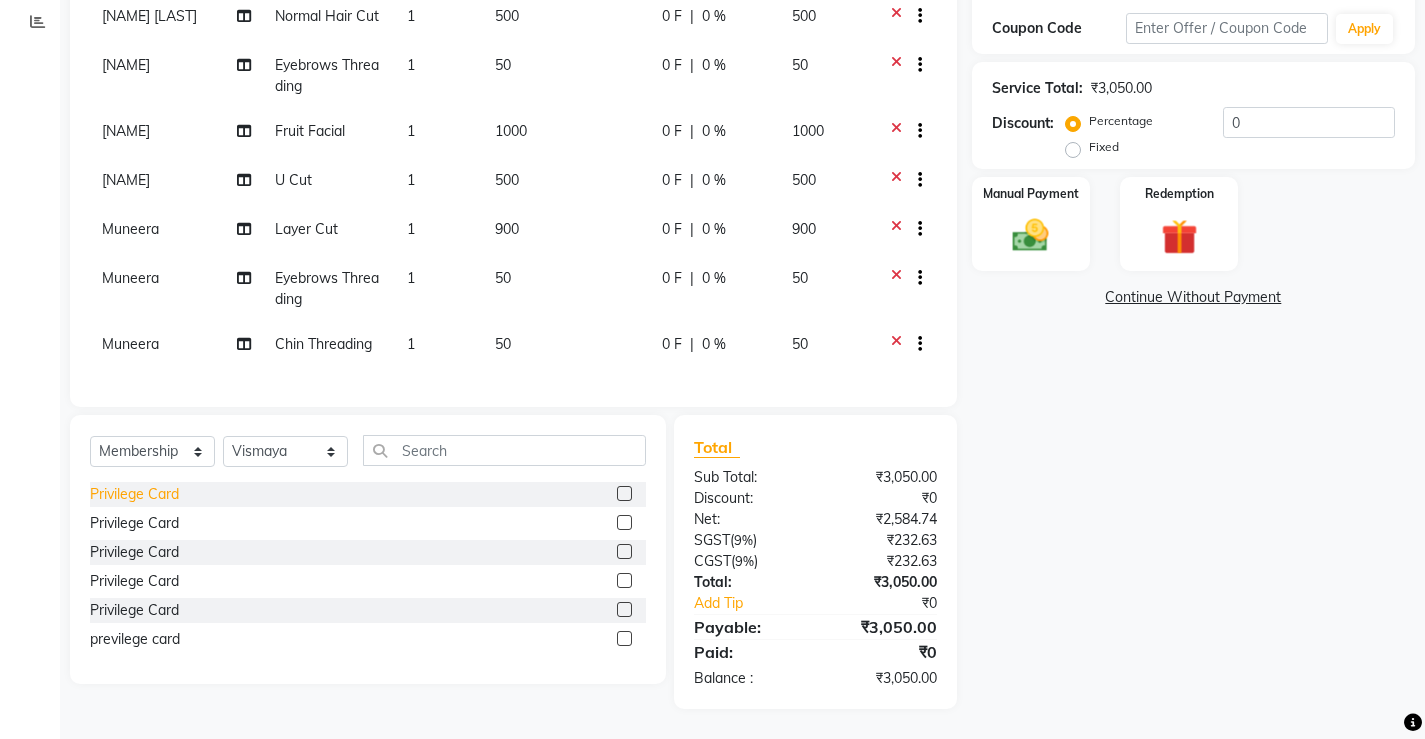 click on "Privilege Card" 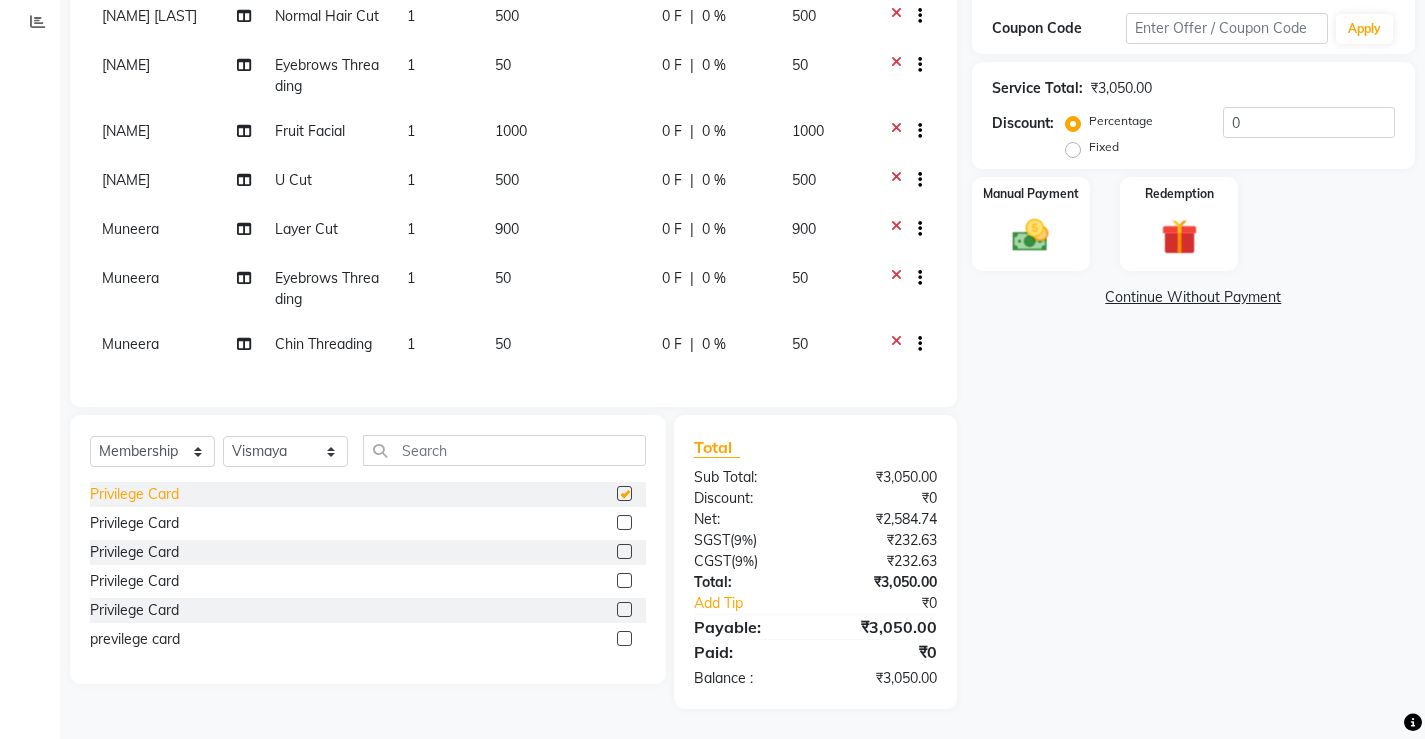select on "select" 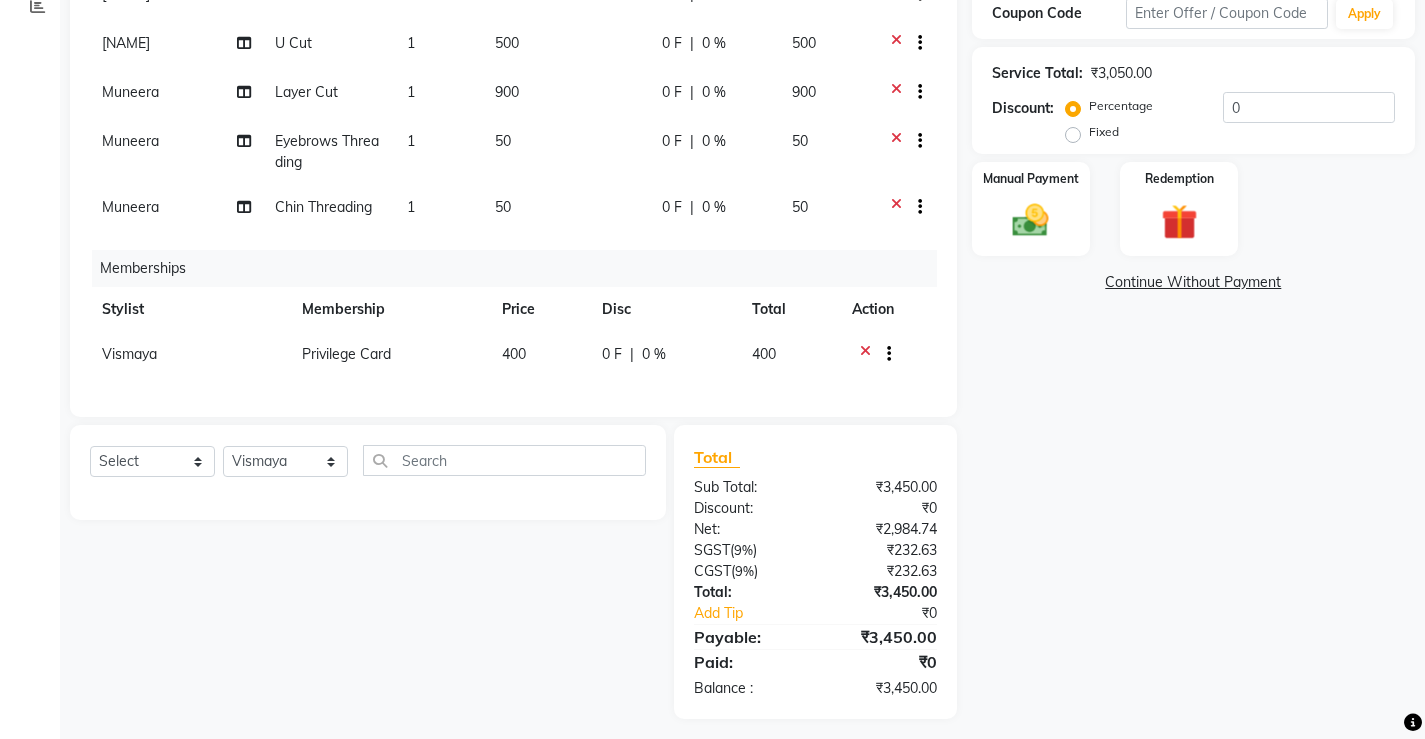 scroll, scrollTop: 137, scrollLeft: 0, axis: vertical 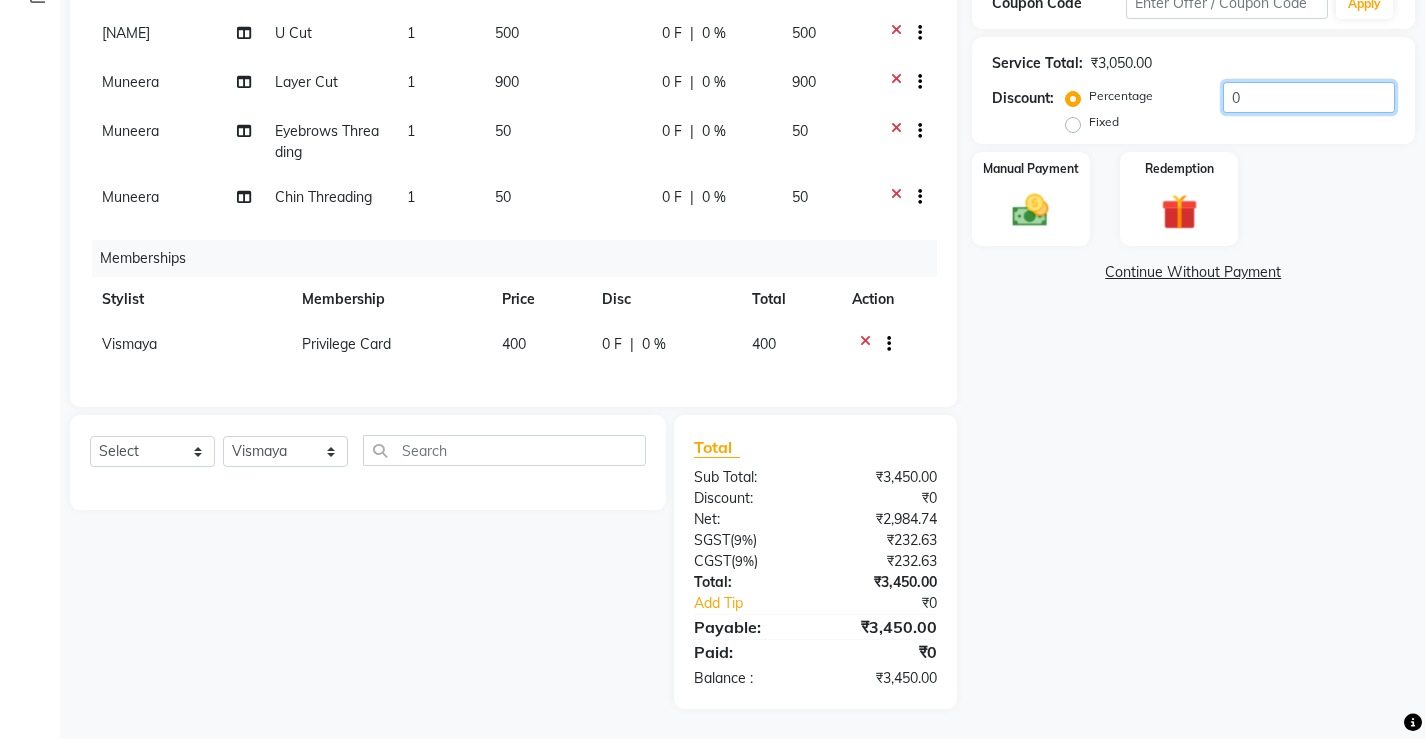 click on "0" 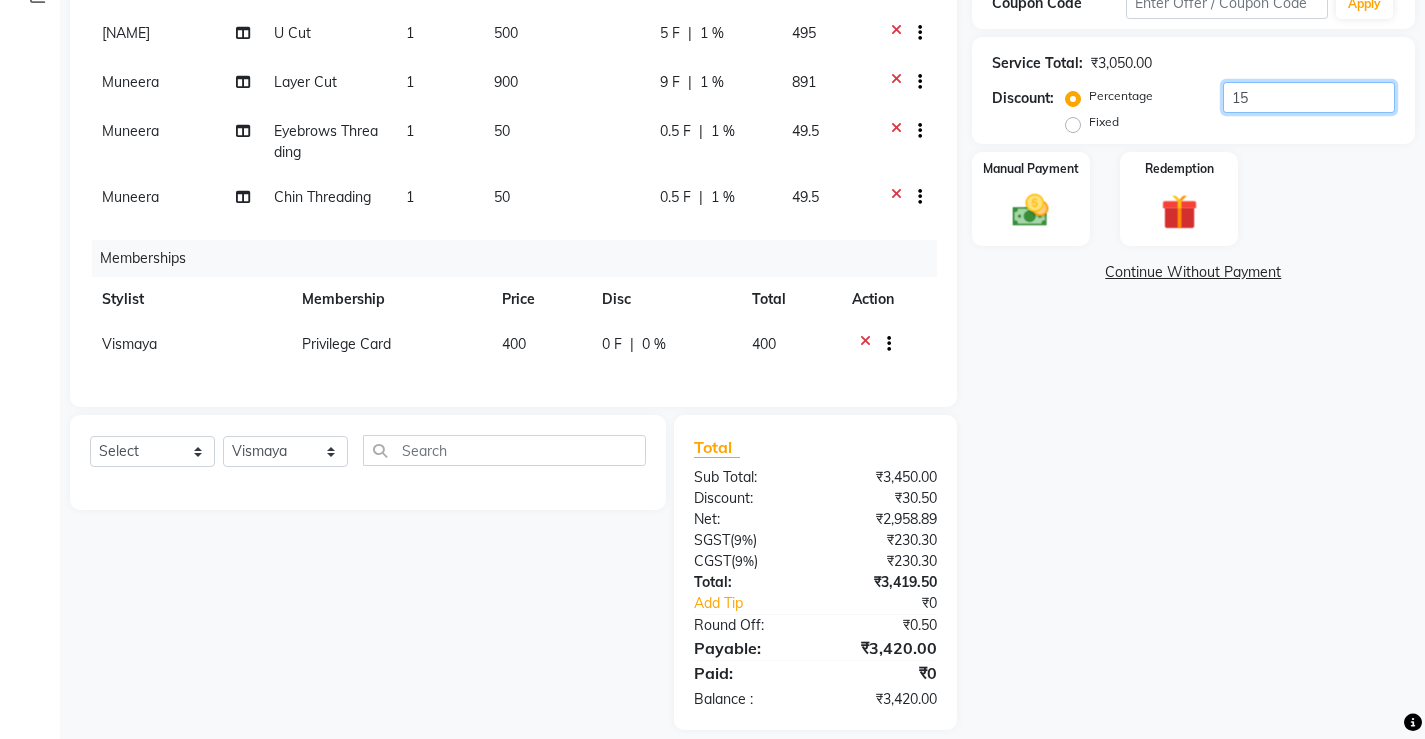 scroll, scrollTop: 154, scrollLeft: 0, axis: vertical 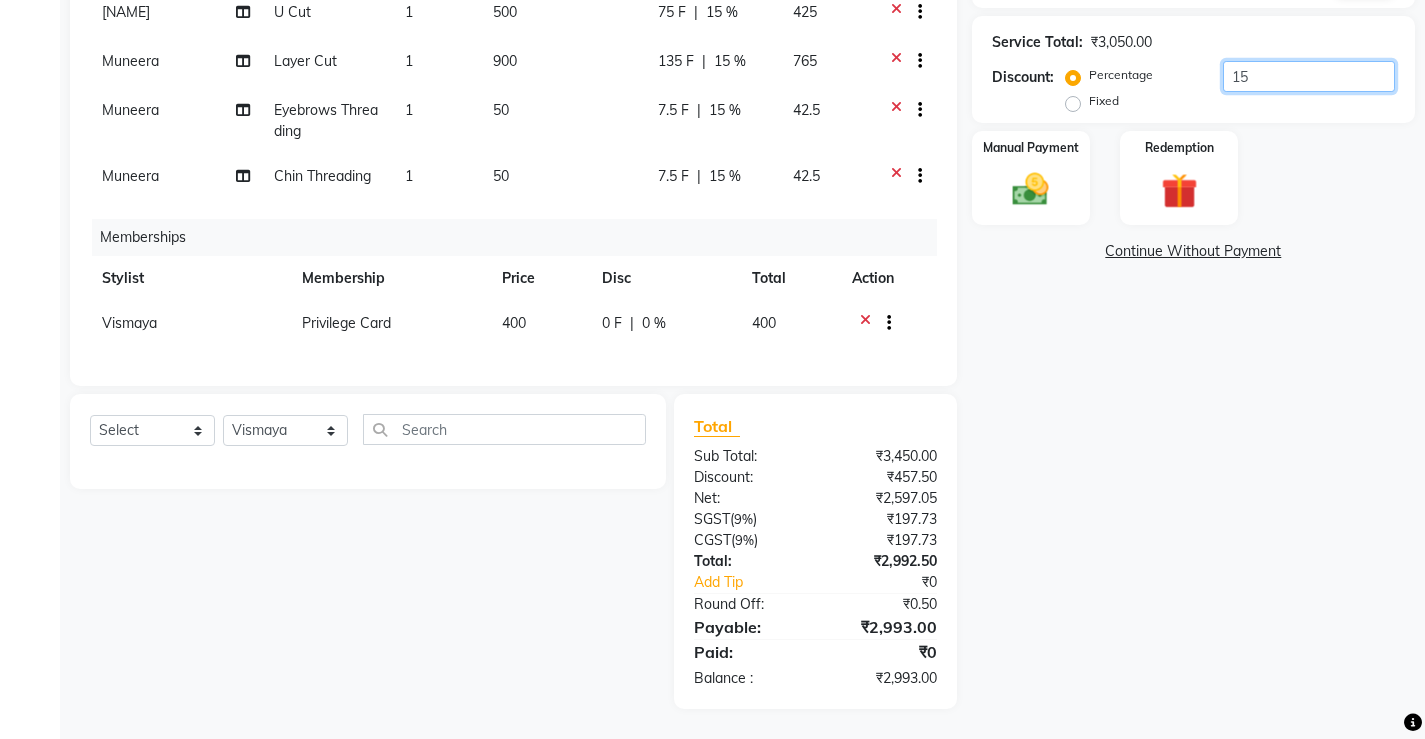 type on "15" 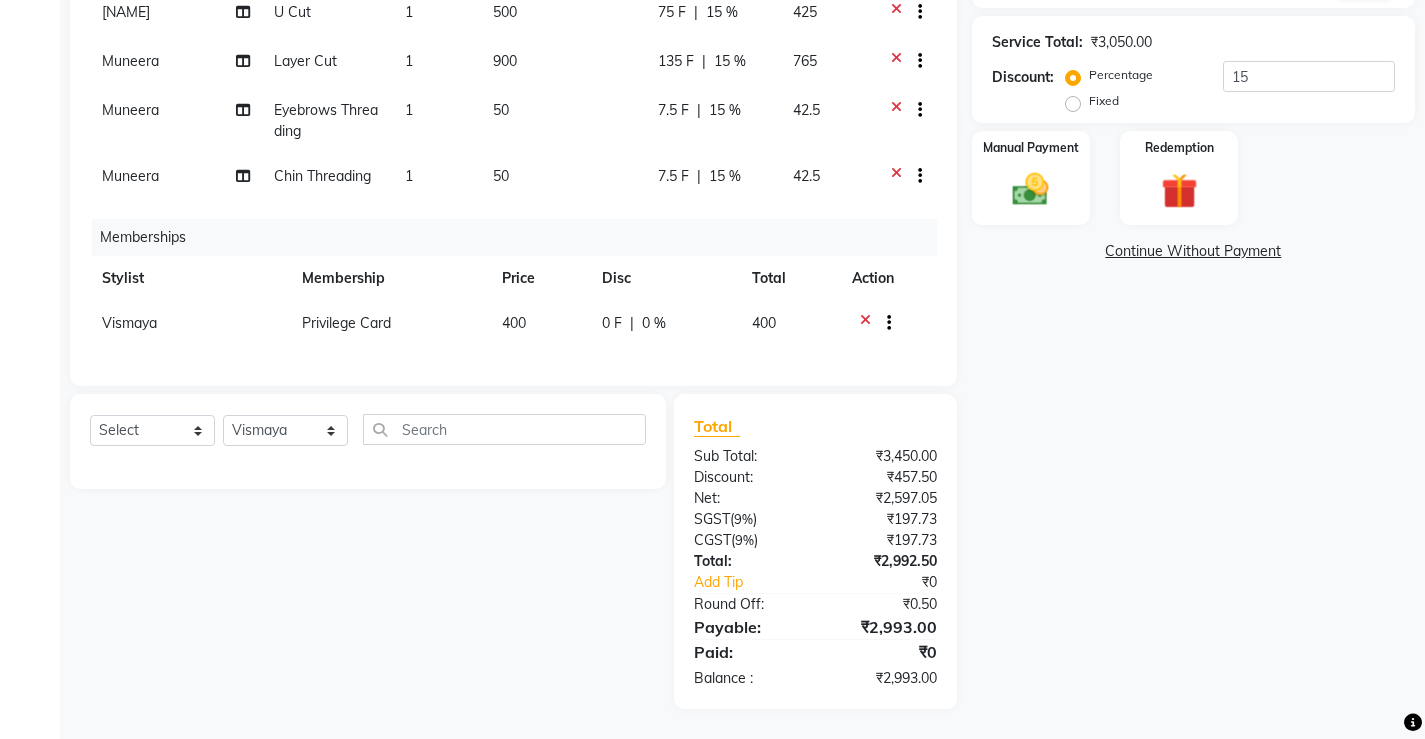 click on "Name: Lincy  Membership:  No Active Membership  Total Visits:  1 Card on file:  0 Last Visit:   15-09-2023 Points:   0  Coupon Code Apply Service Total:  ₹3,050.00  Discount:  Percentage   Fixed  15 Manual Payment Redemption  Continue Without Payment" 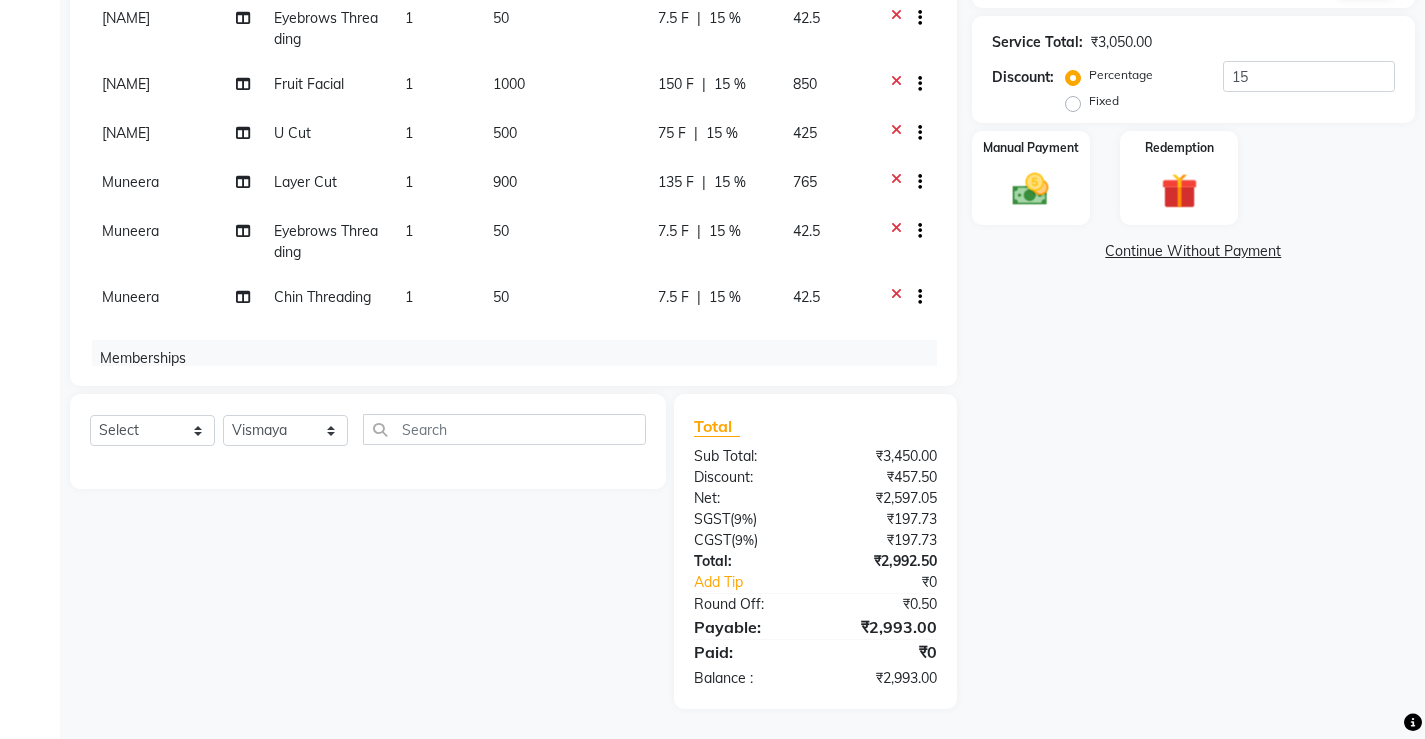scroll, scrollTop: 0, scrollLeft: 0, axis: both 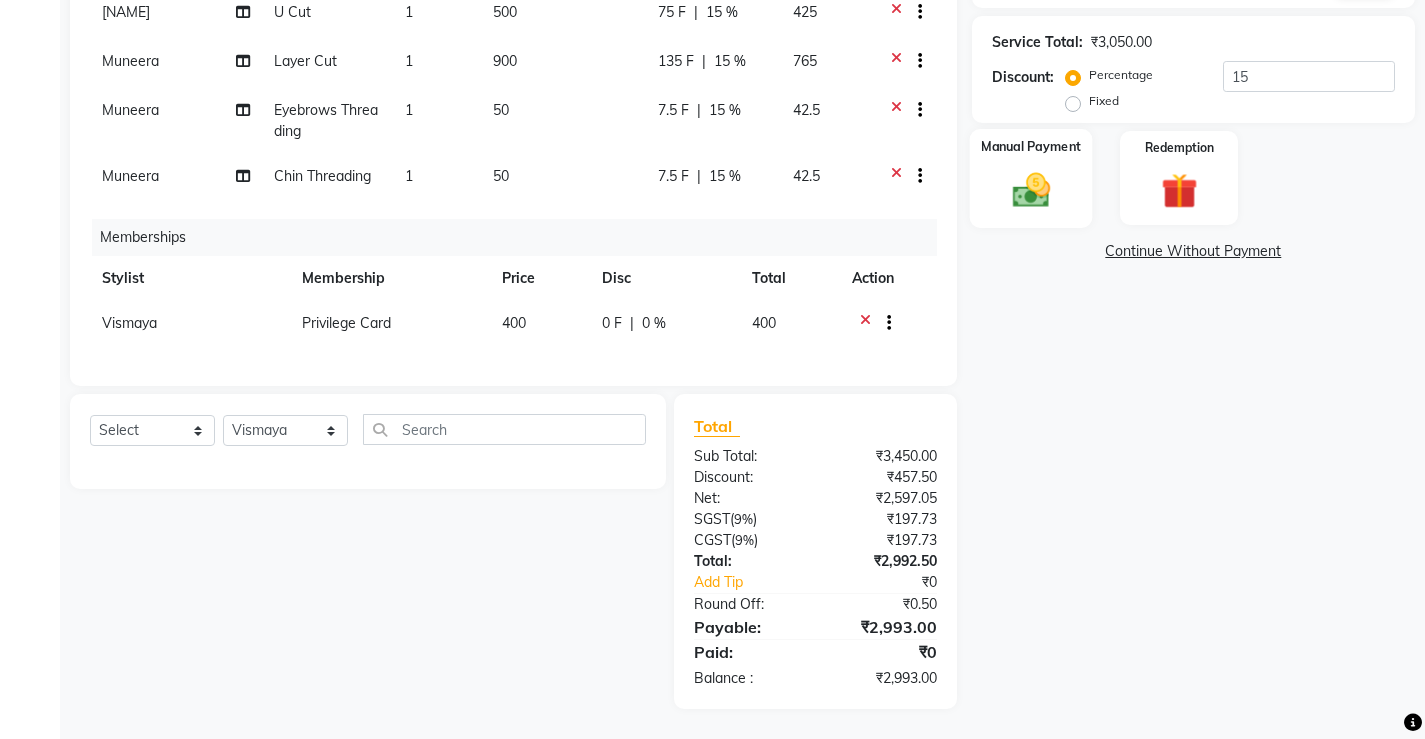 click 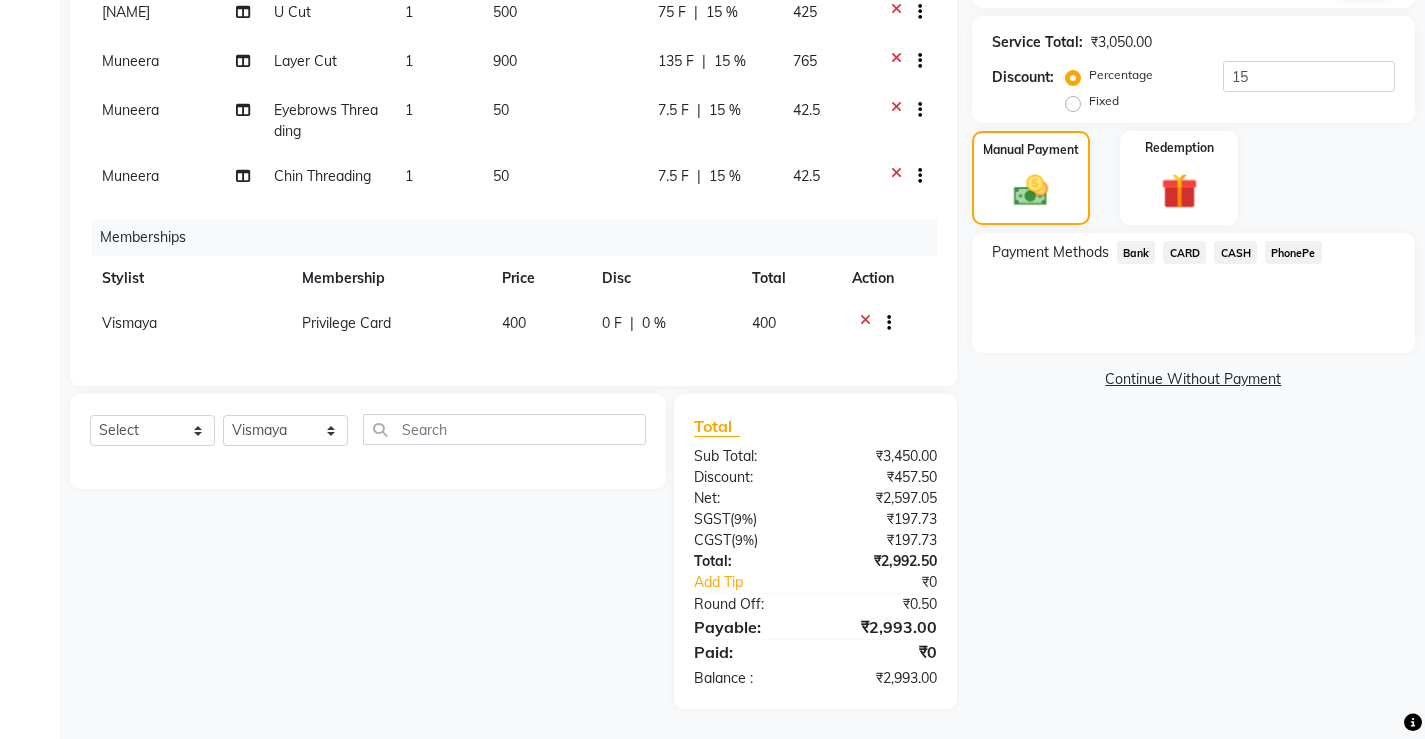 click on "PhonePe" 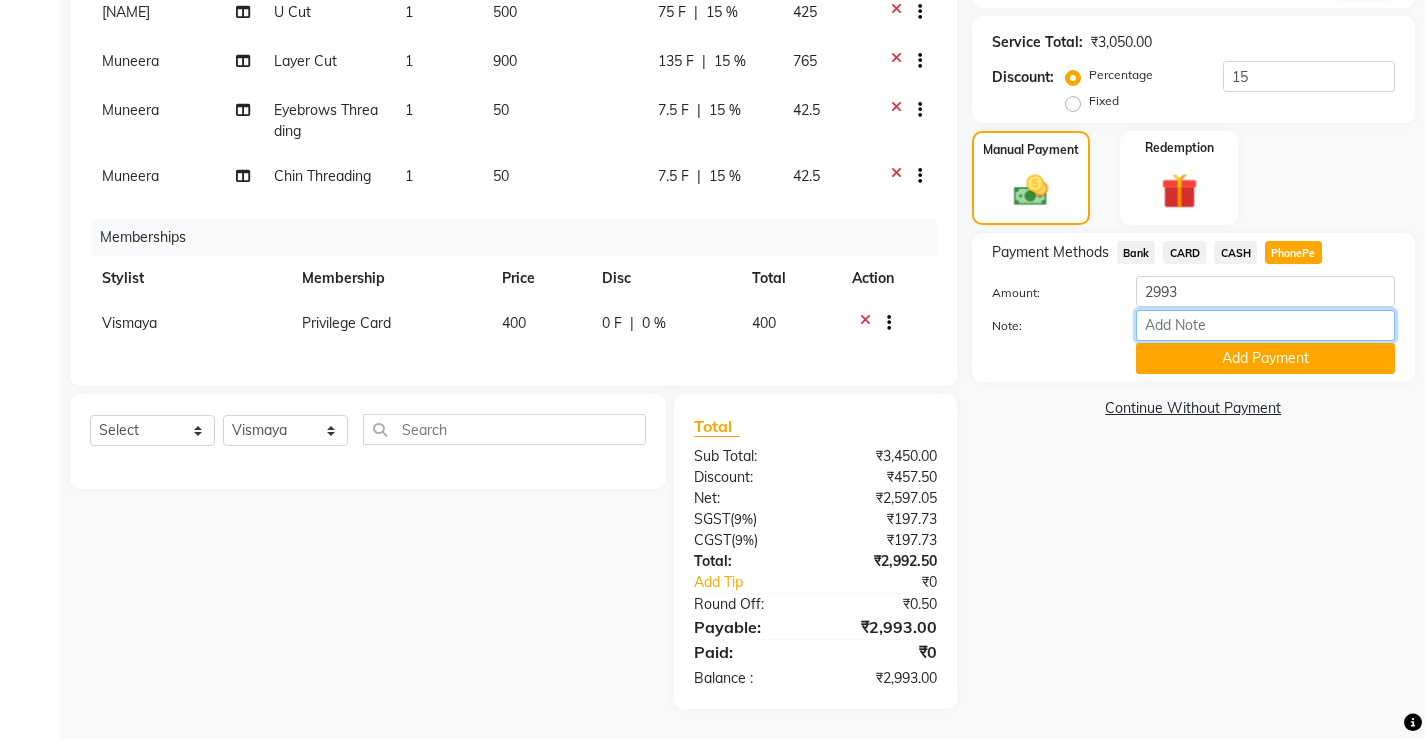 click on "Note:" at bounding box center (1265, 325) 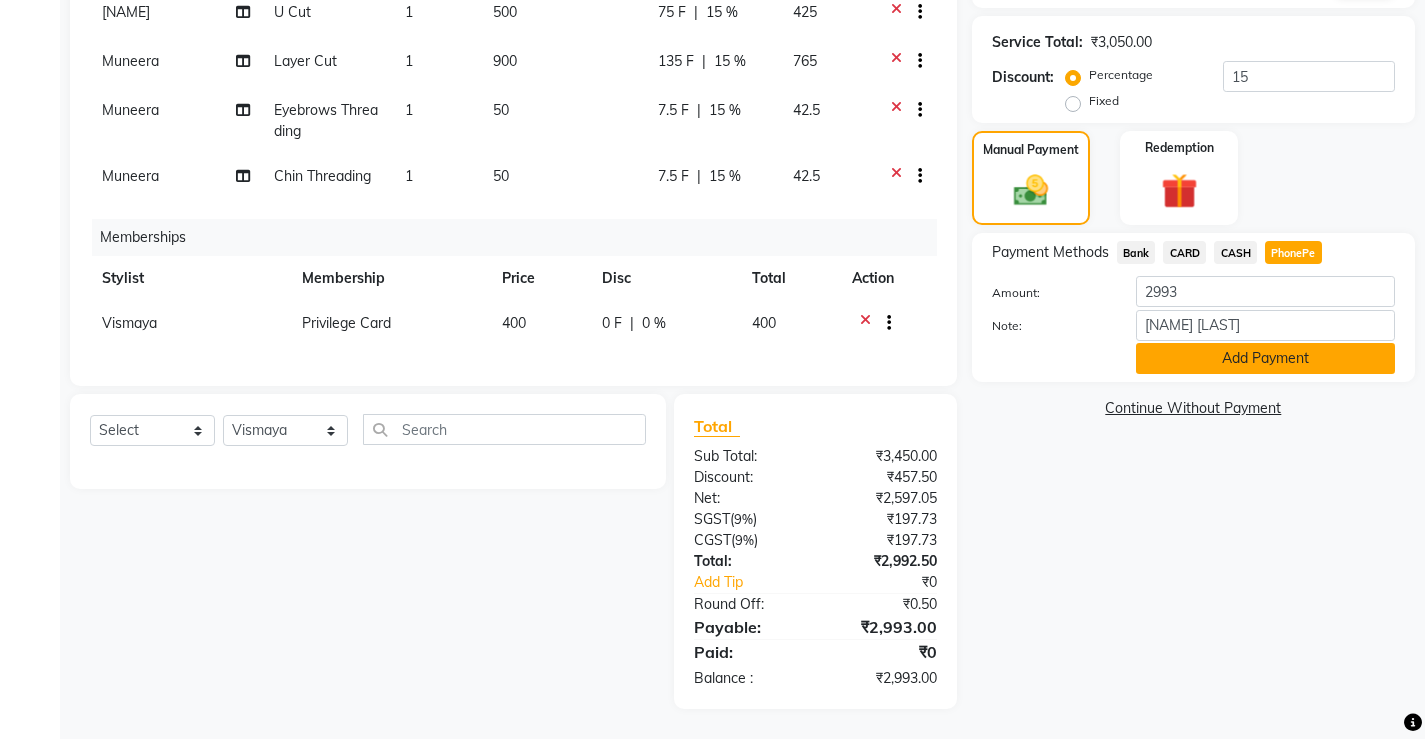 click on "Add Payment" 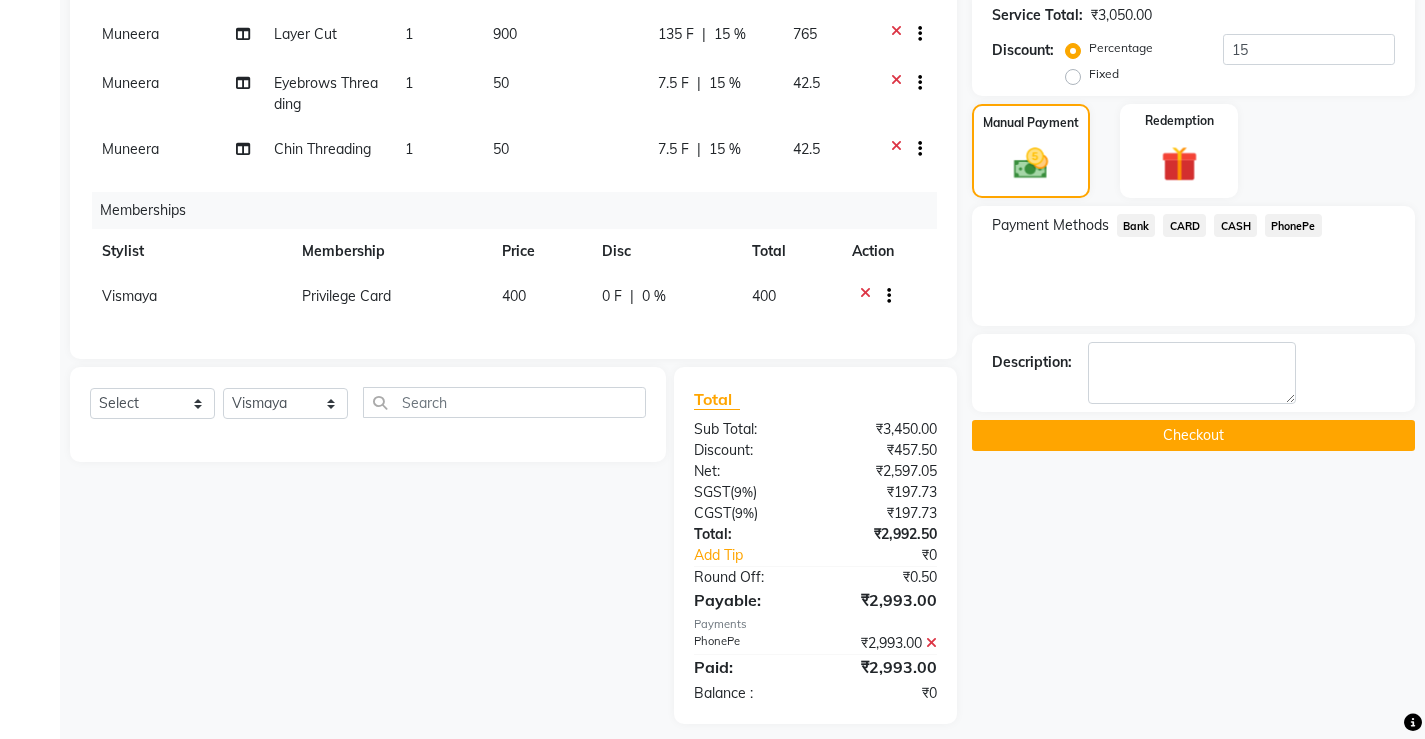 scroll, scrollTop: 424, scrollLeft: 0, axis: vertical 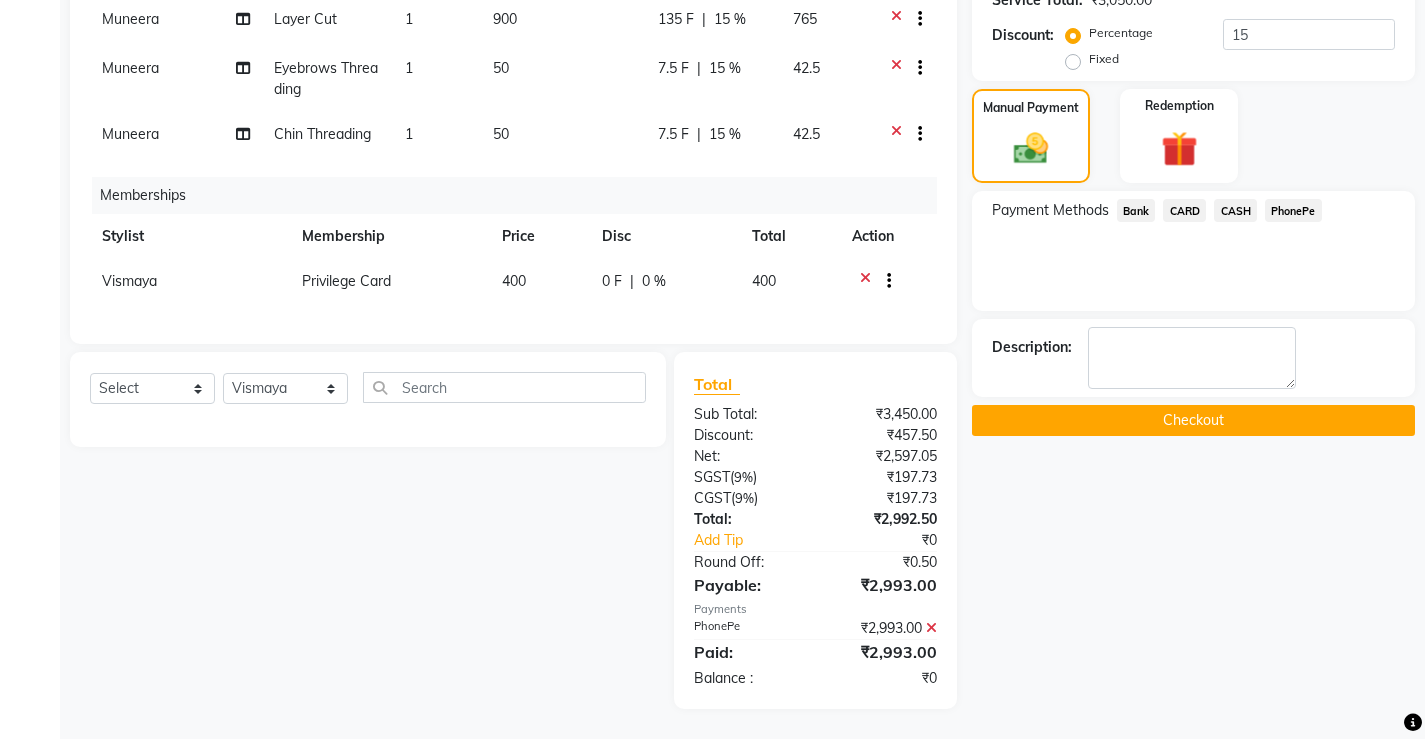 click on "Checkout" 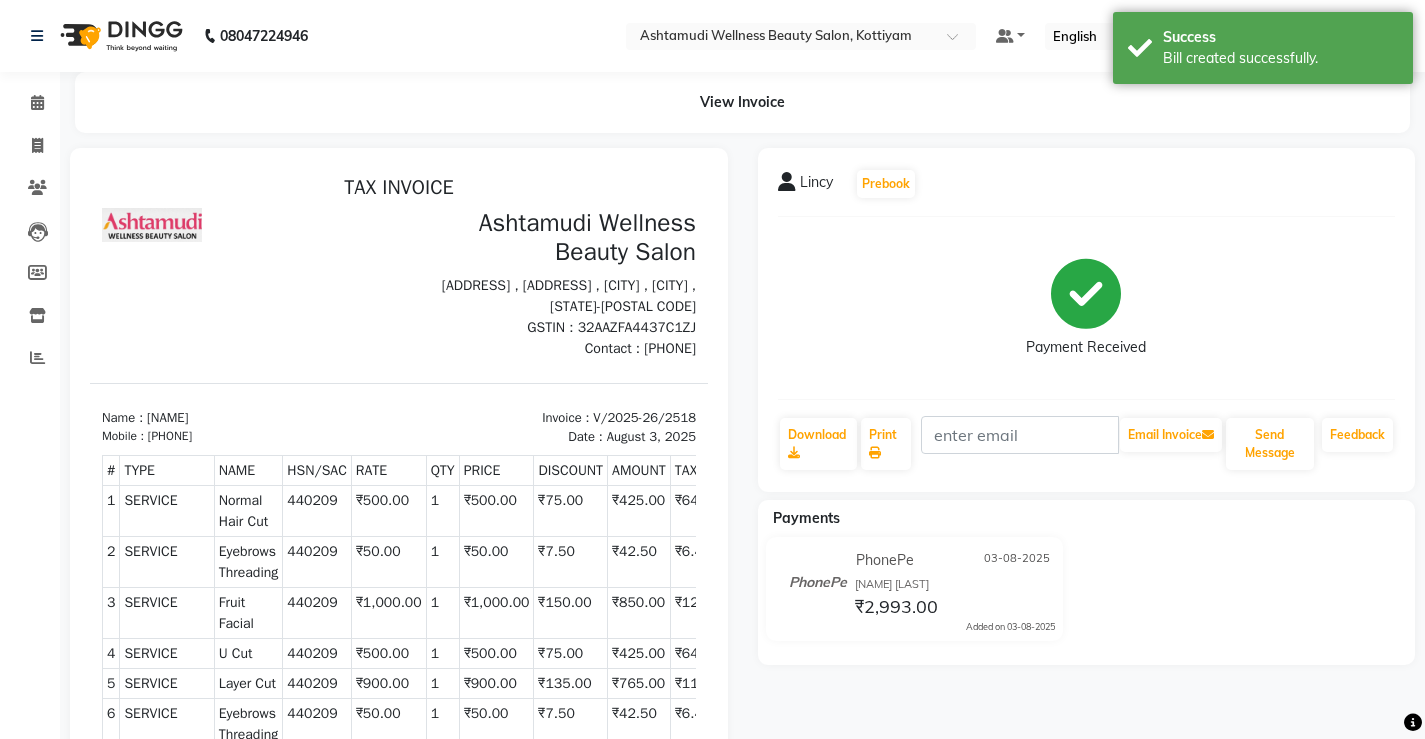scroll, scrollTop: 0, scrollLeft: 0, axis: both 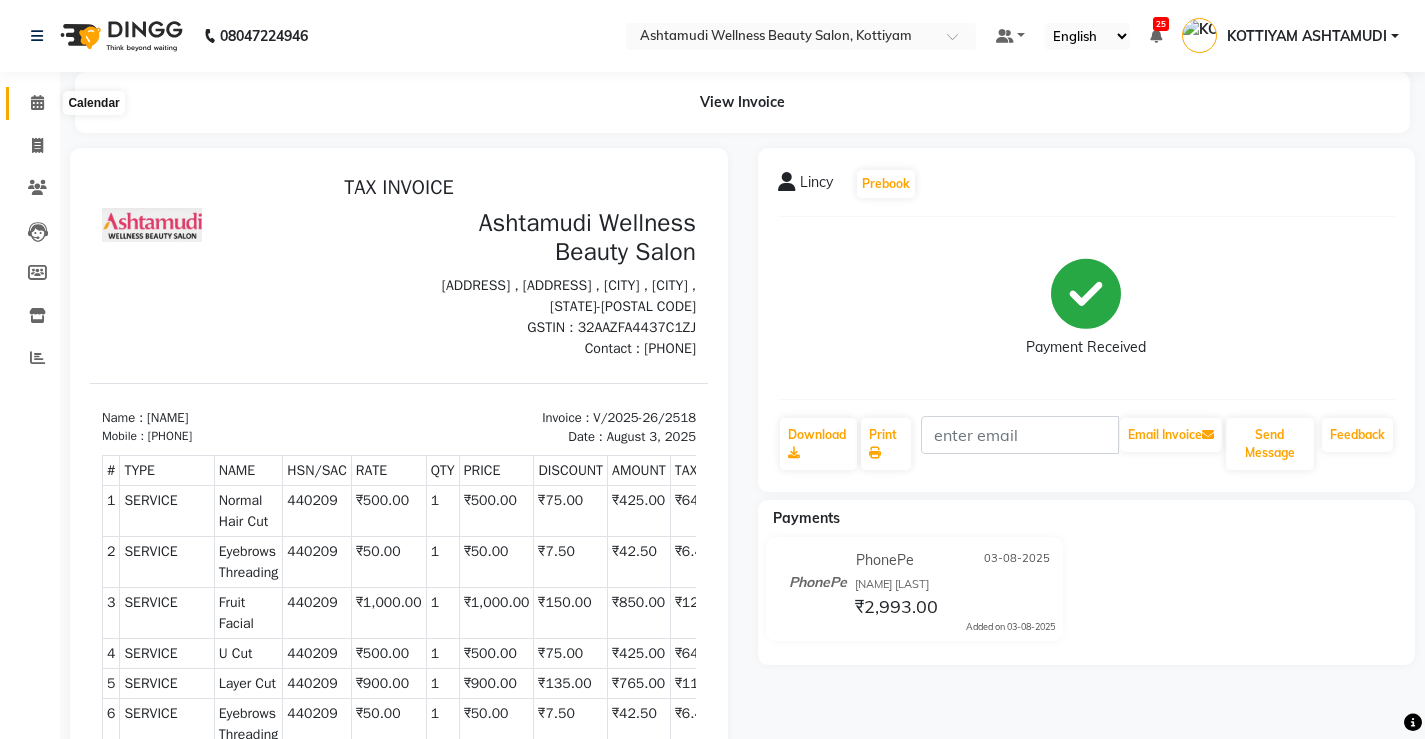 drag, startPoint x: 28, startPoint y: 104, endPoint x: 1435, endPoint y: 326, distance: 1424.4062 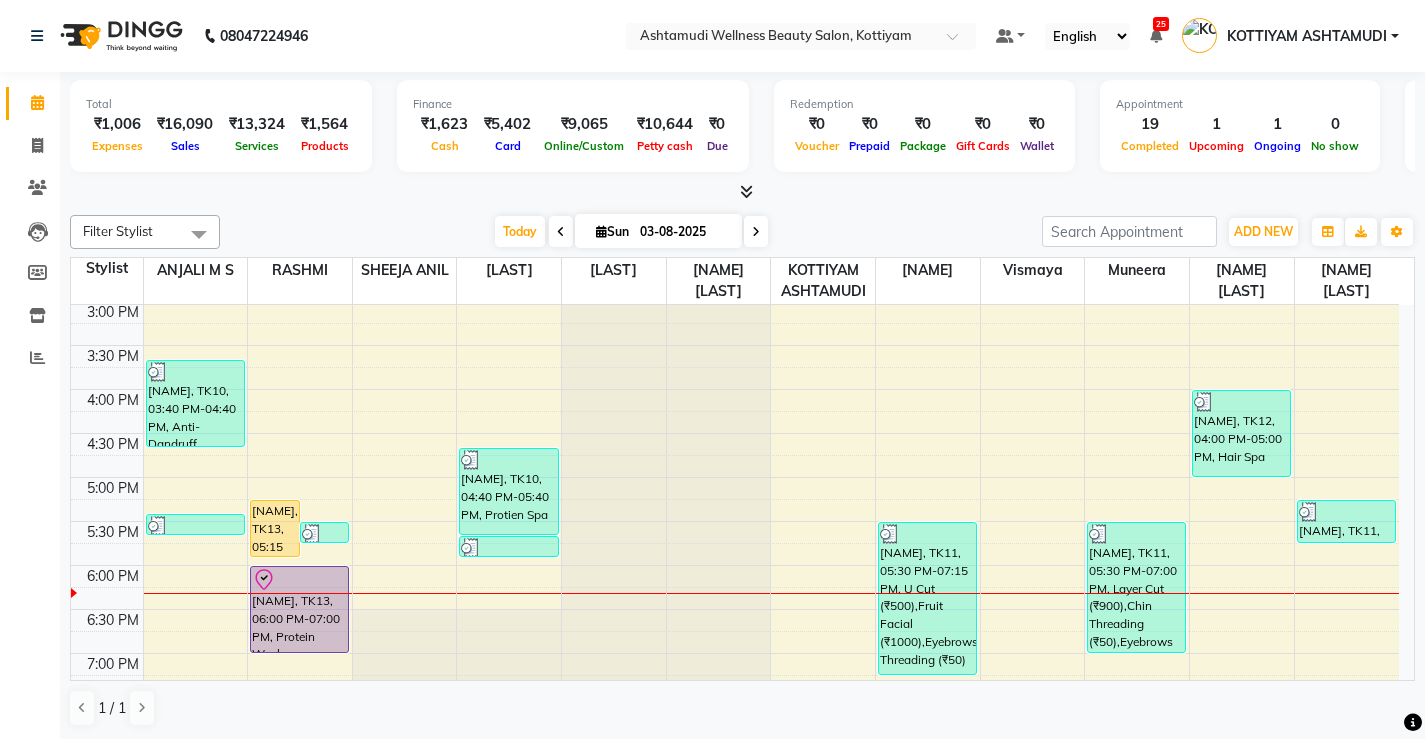 scroll, scrollTop: 768, scrollLeft: 0, axis: vertical 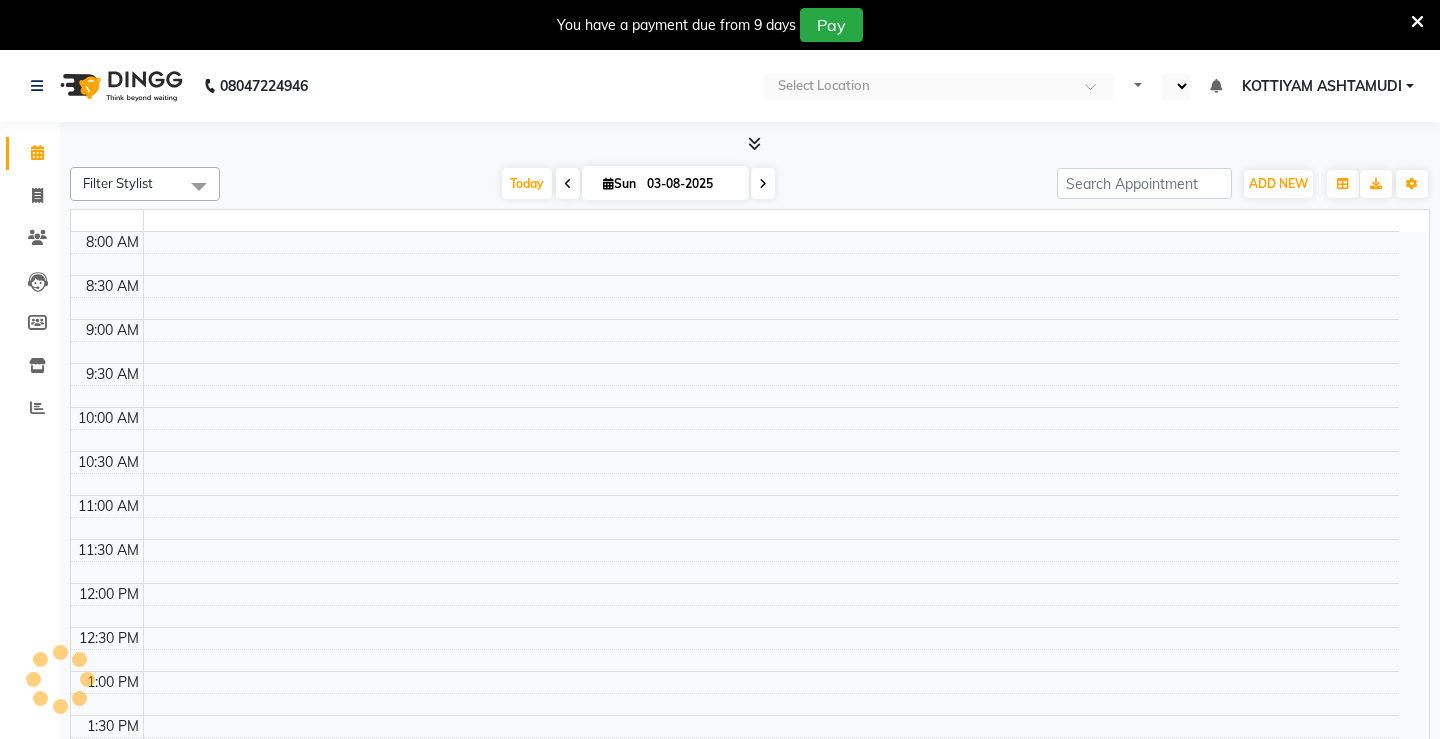 click on "You have a payment due from 9 days   Pay" at bounding box center (720, 25) 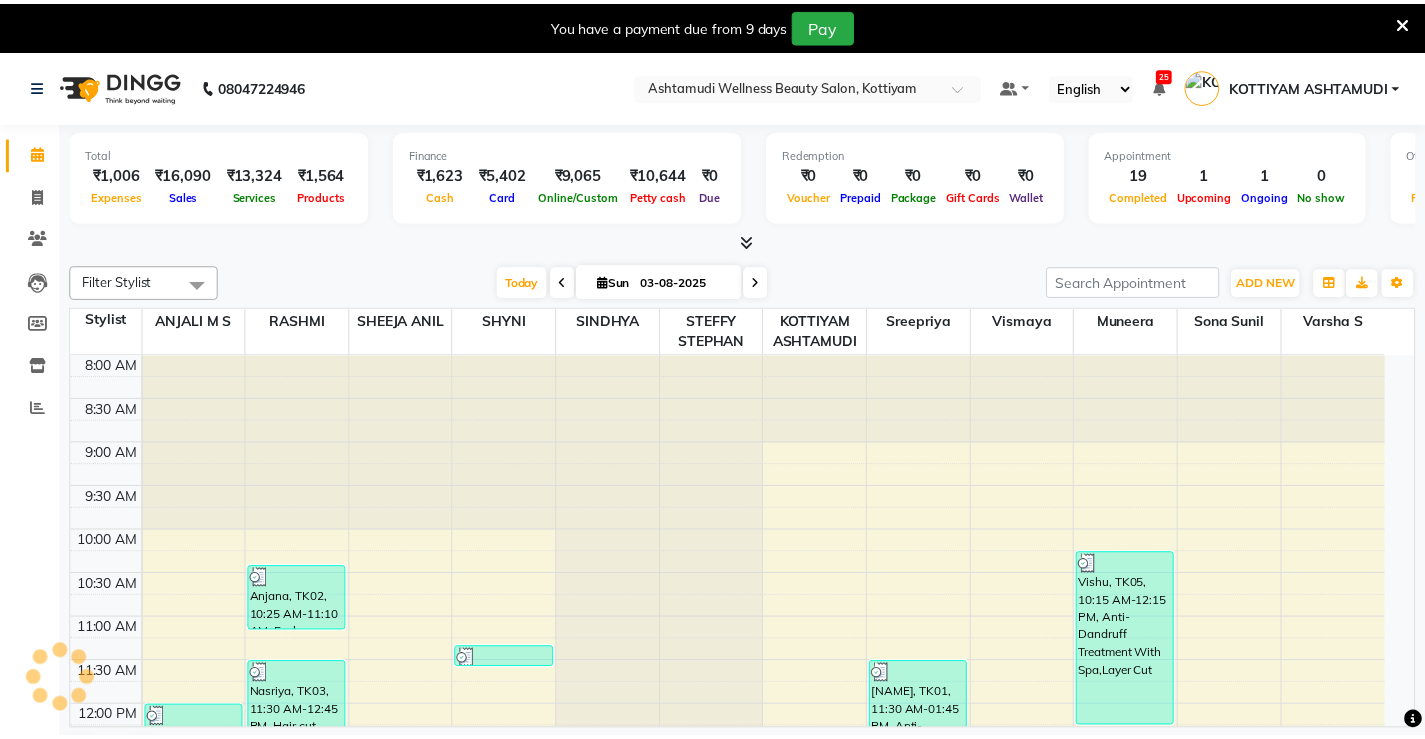 scroll, scrollTop: 0, scrollLeft: 0, axis: both 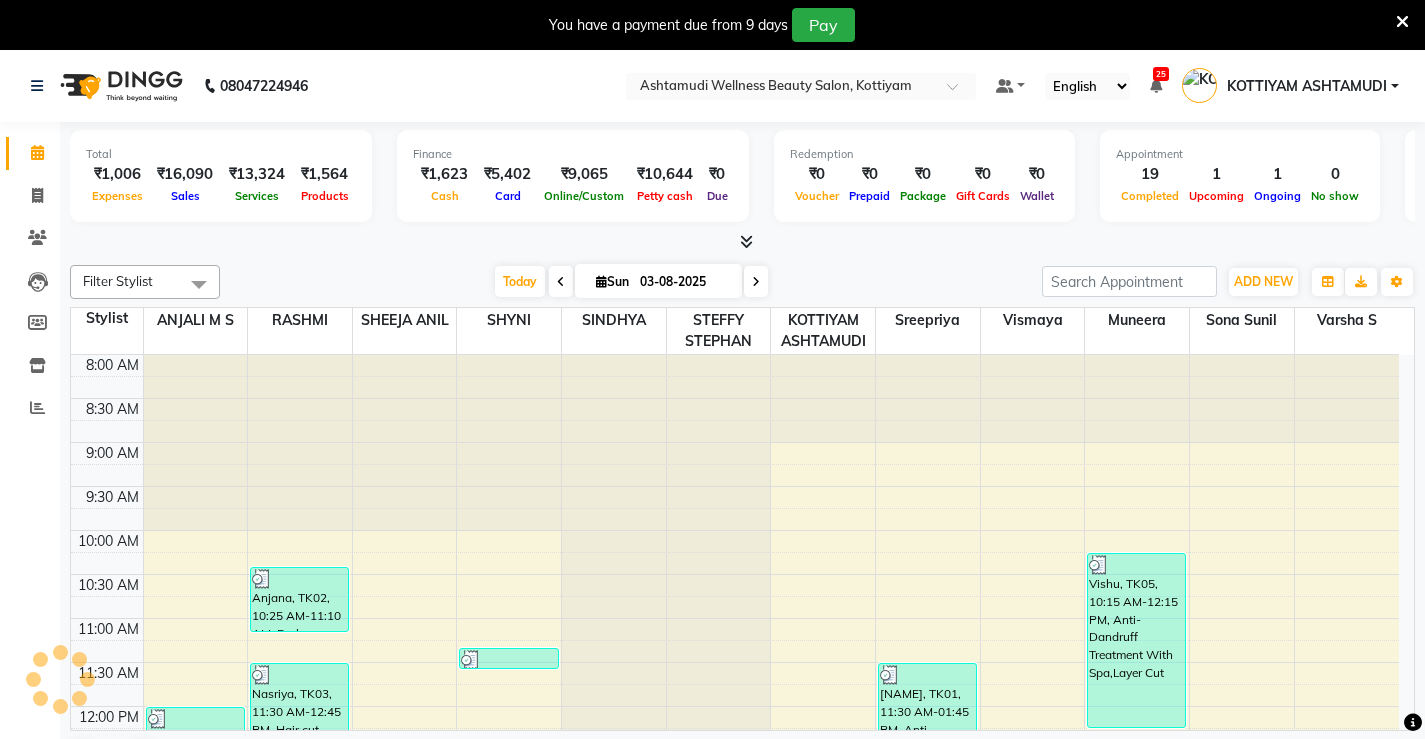 click at bounding box center (1402, 22) 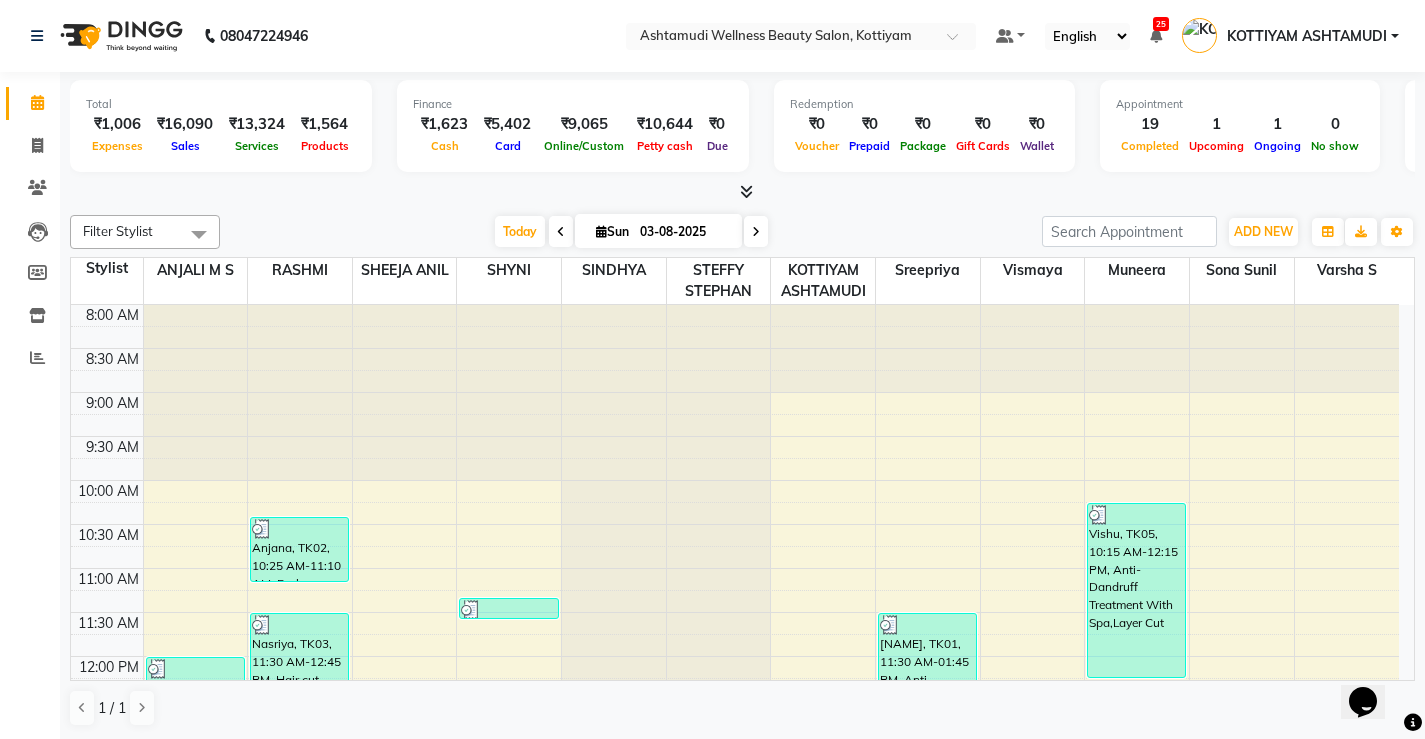 scroll, scrollTop: 0, scrollLeft: 0, axis: both 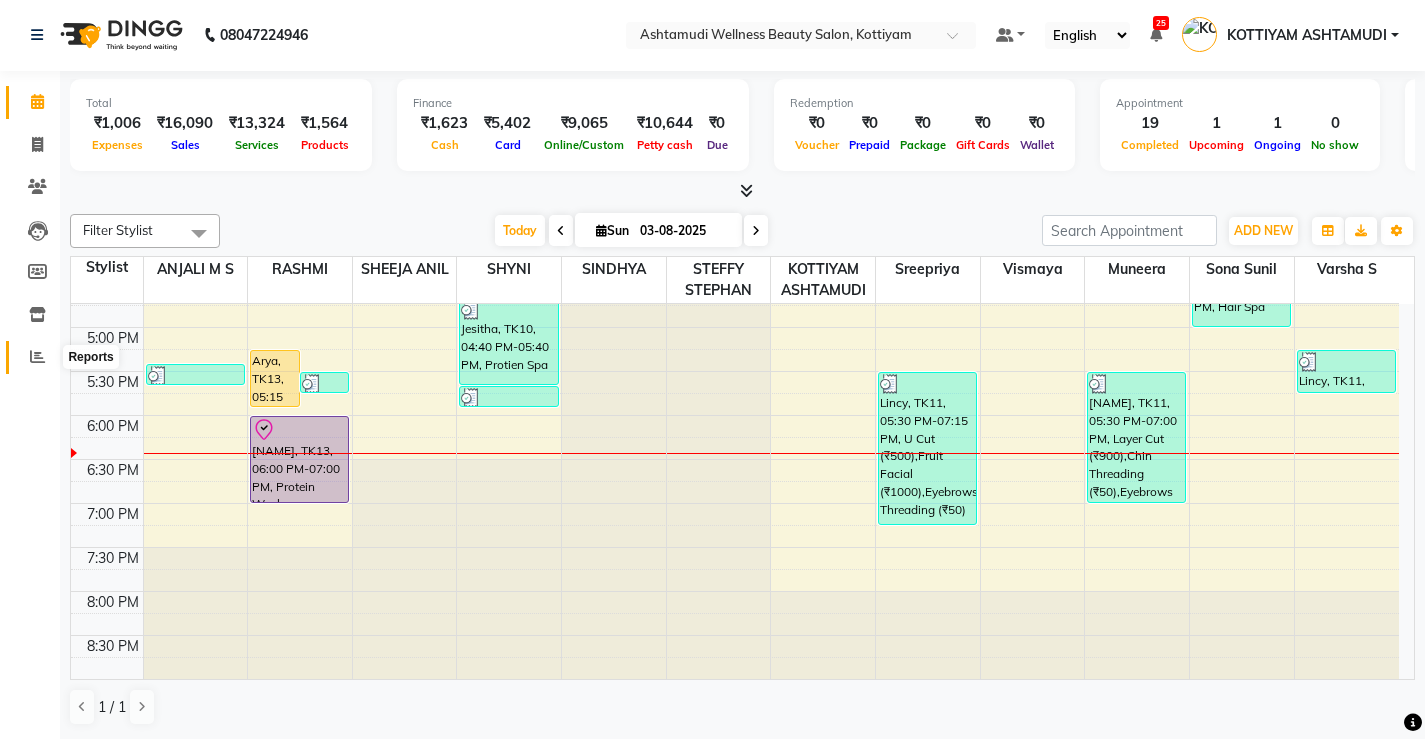 click 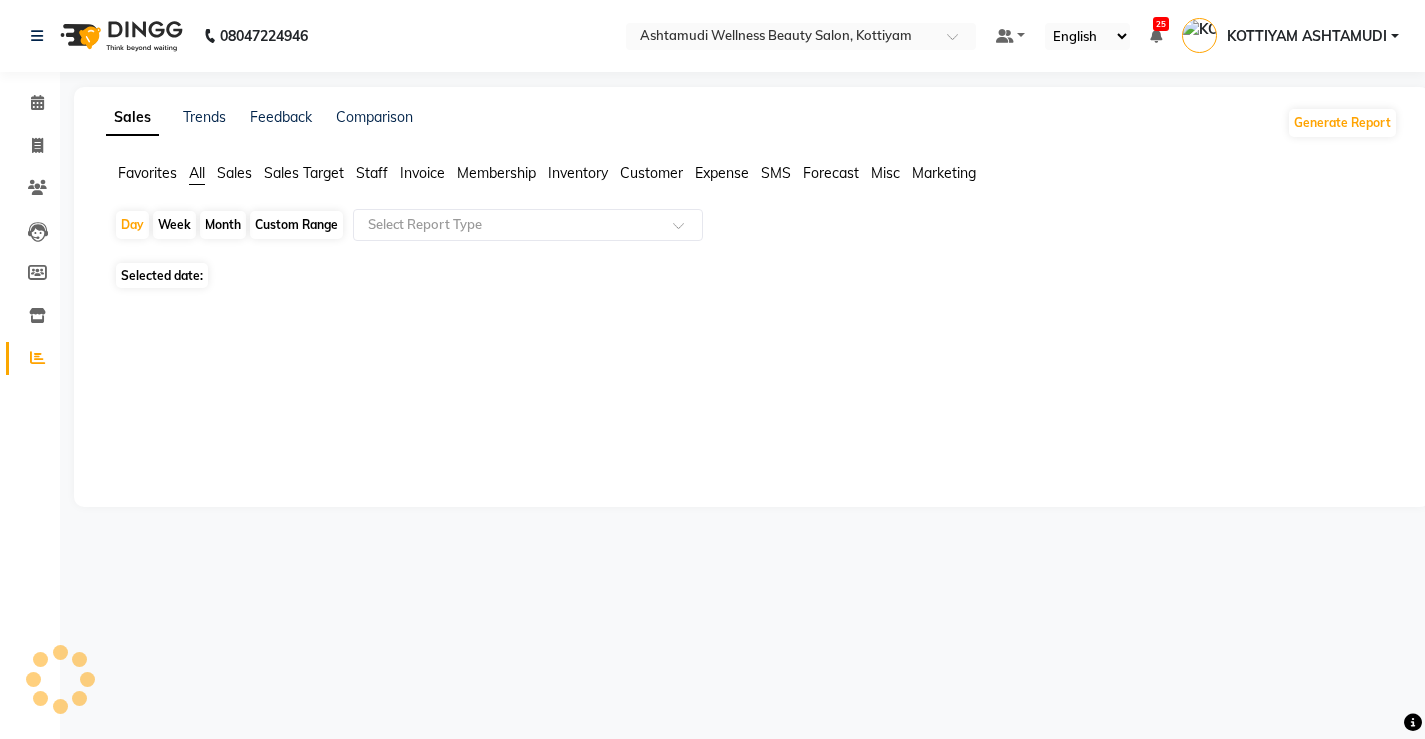 scroll, scrollTop: 0, scrollLeft: 0, axis: both 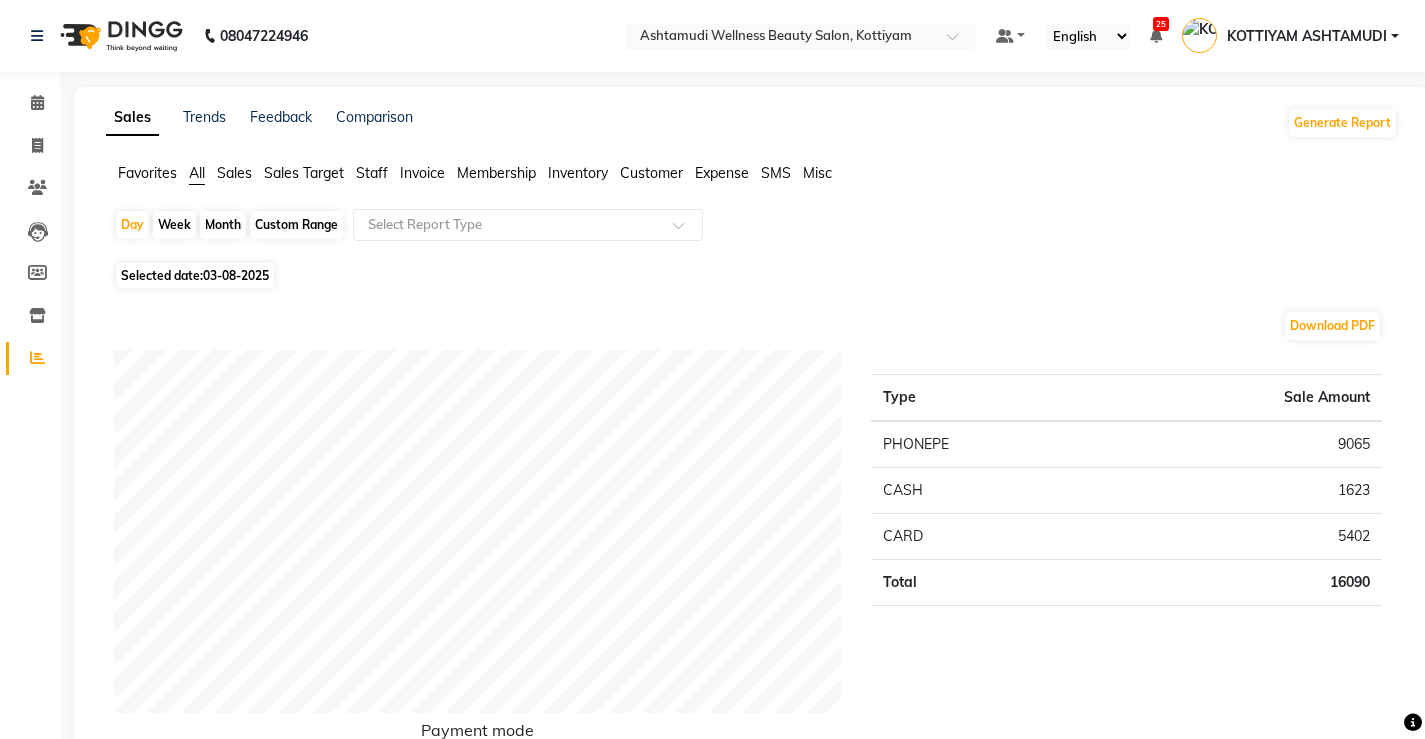 click on "Expense" 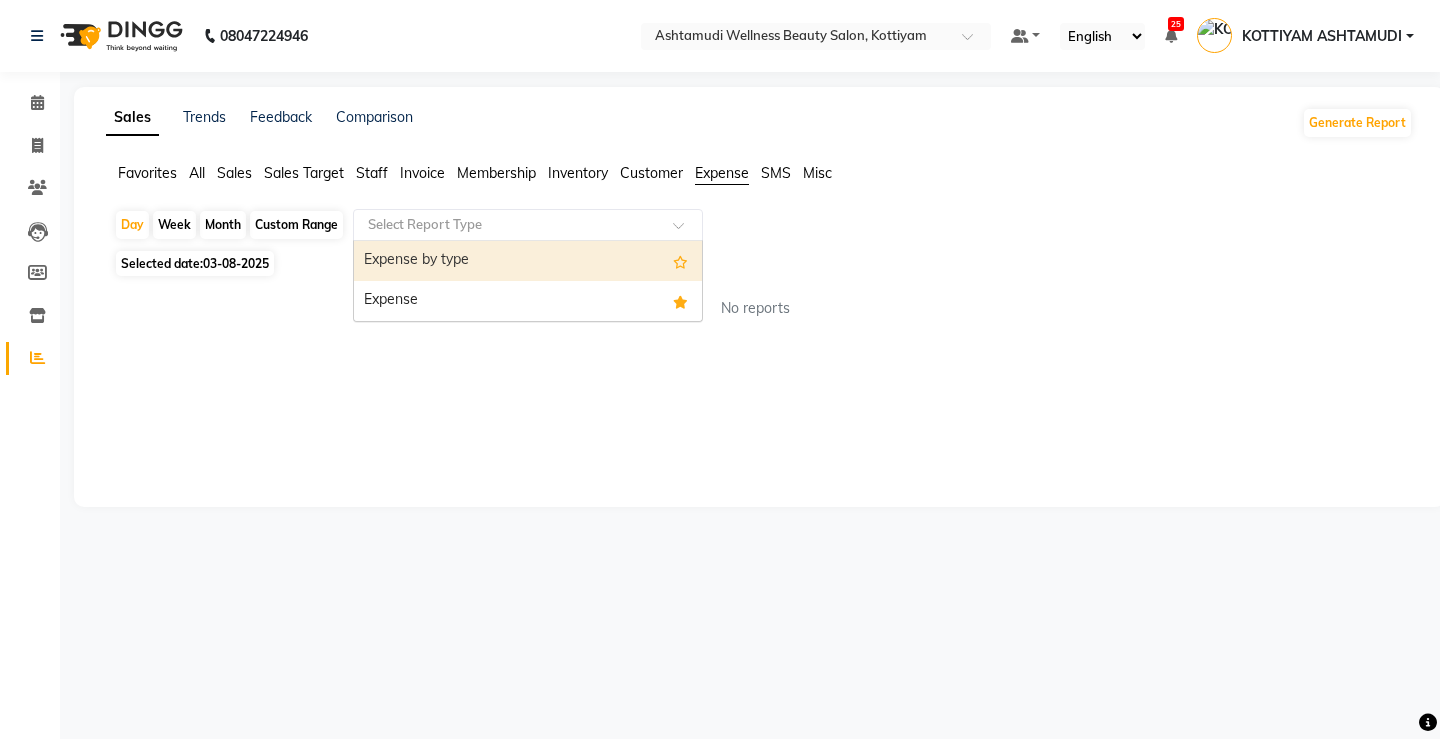 click 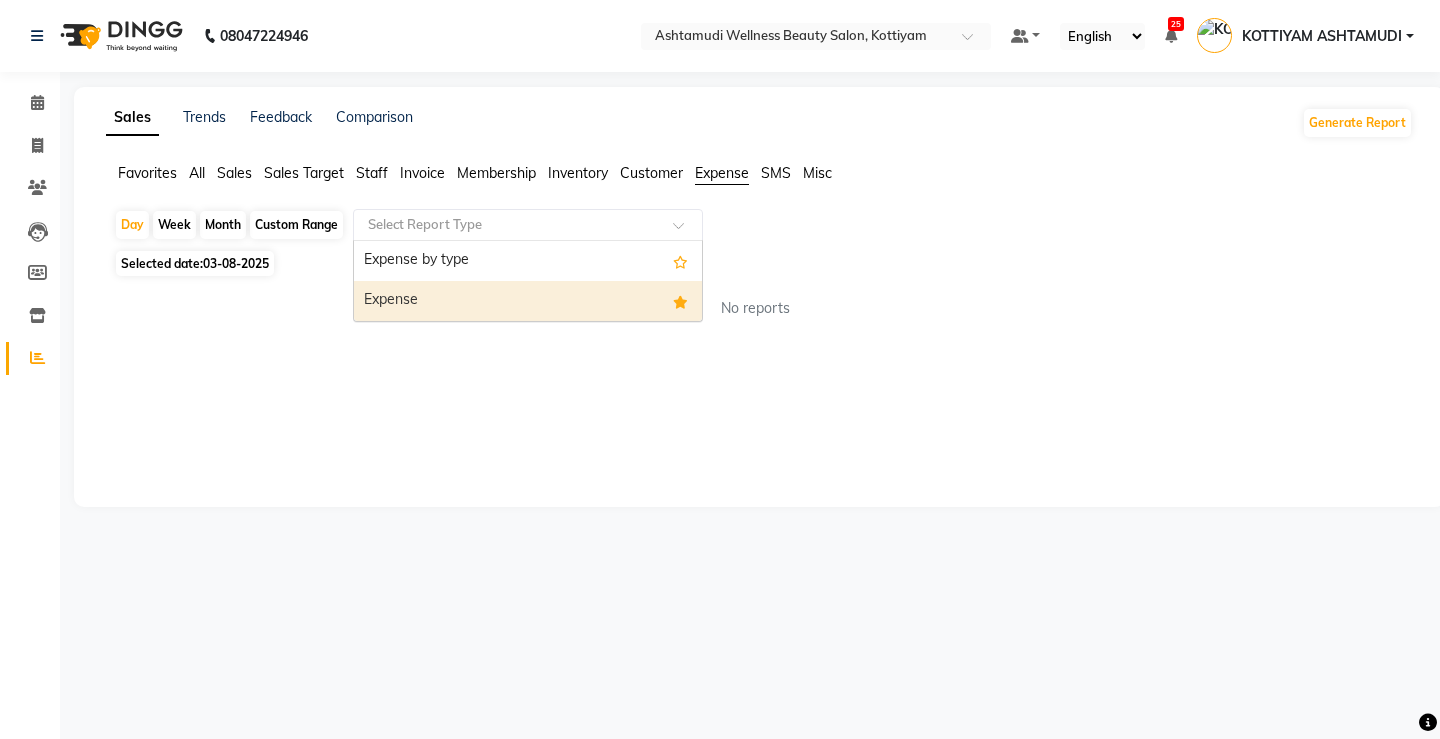 click on "Expense" at bounding box center [528, 301] 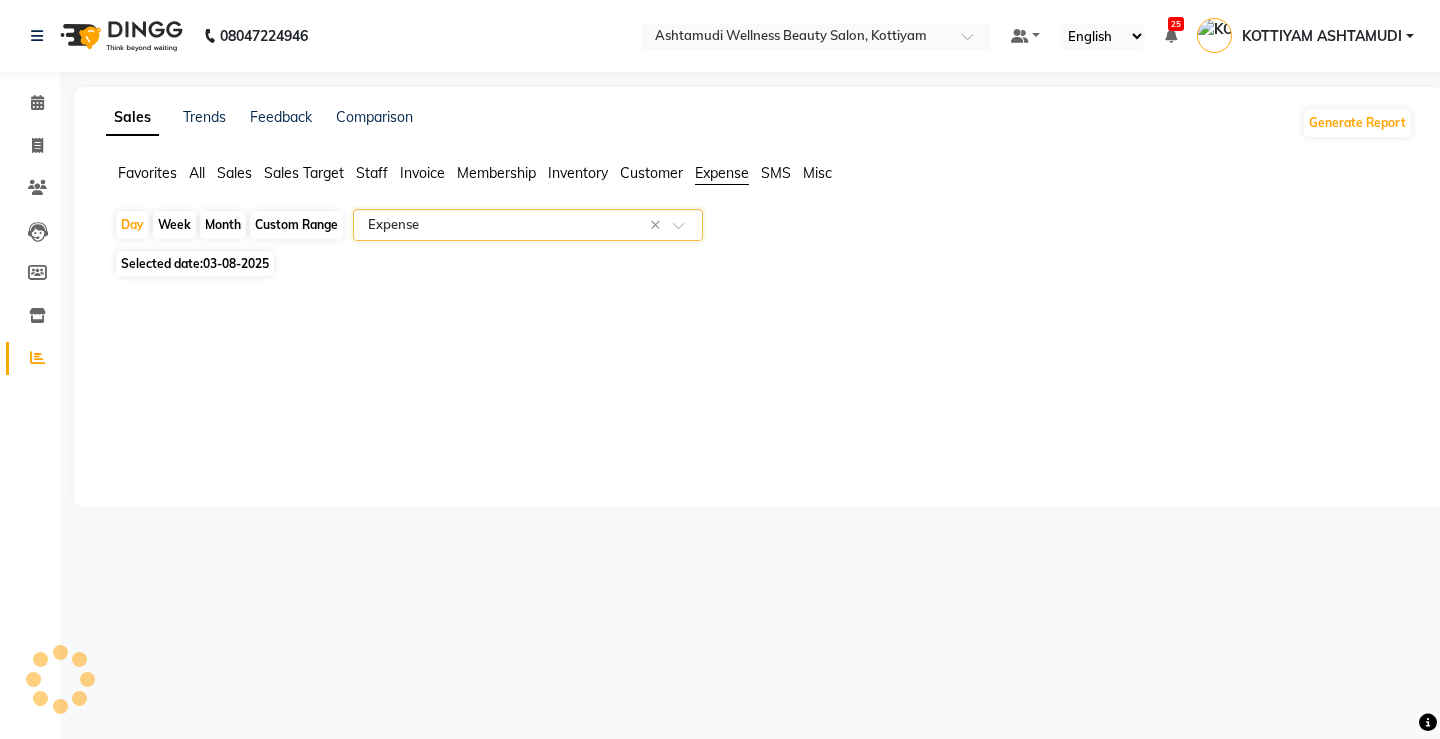select on "full_report" 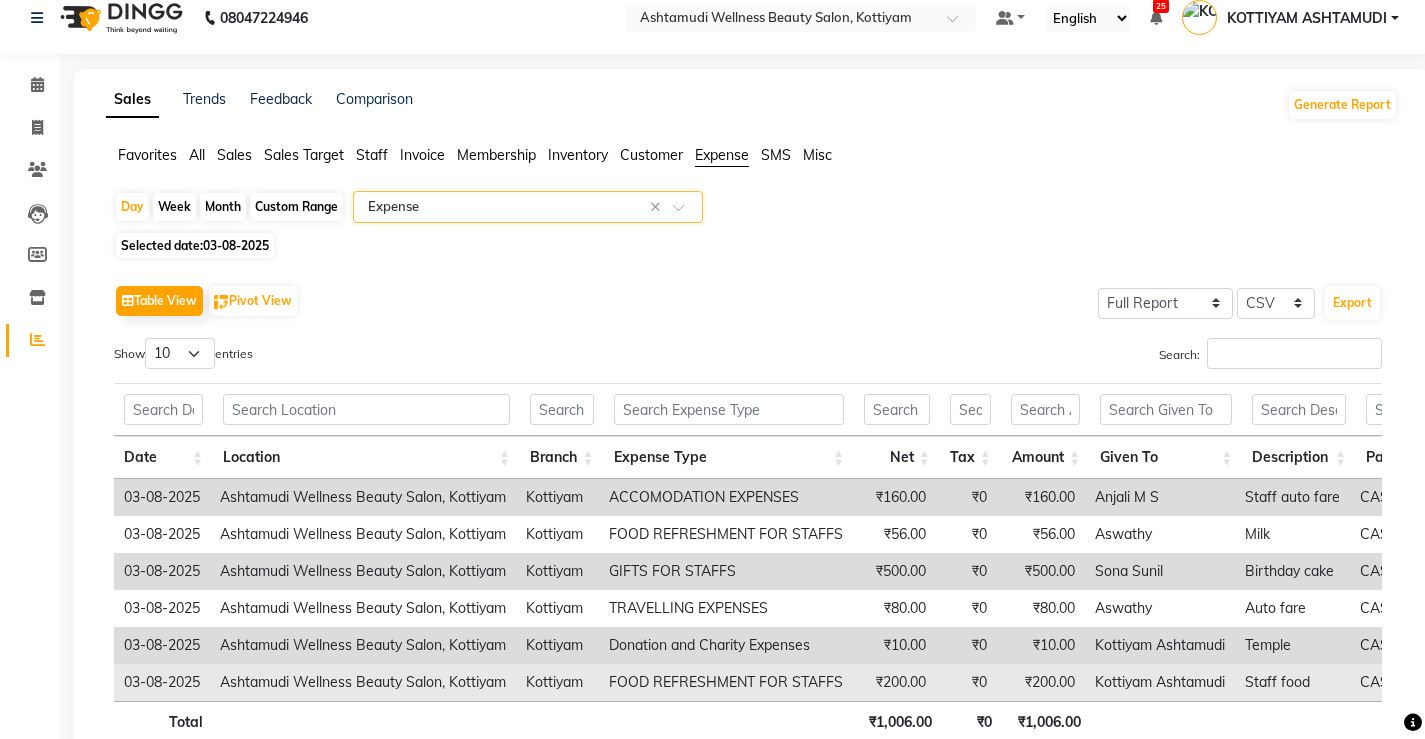 scroll, scrollTop: 0, scrollLeft: 0, axis: both 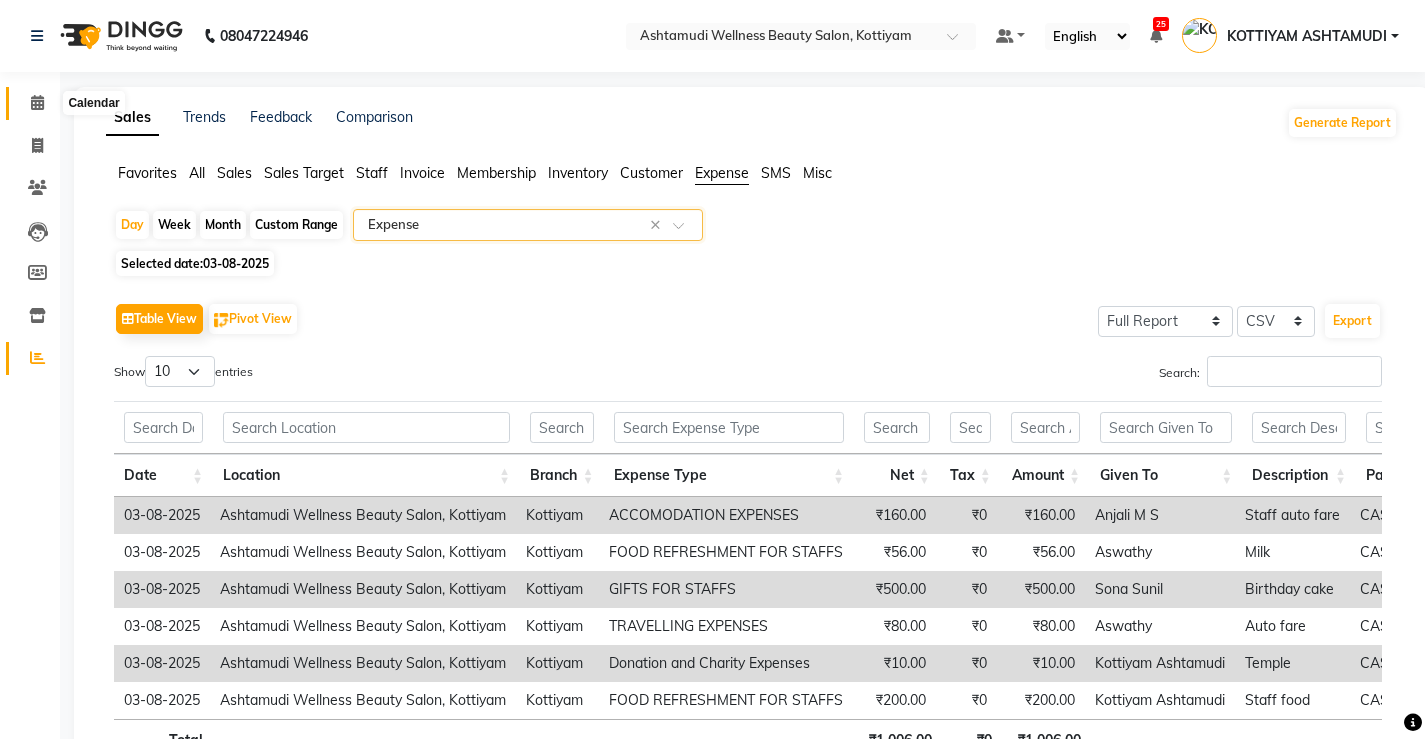 click 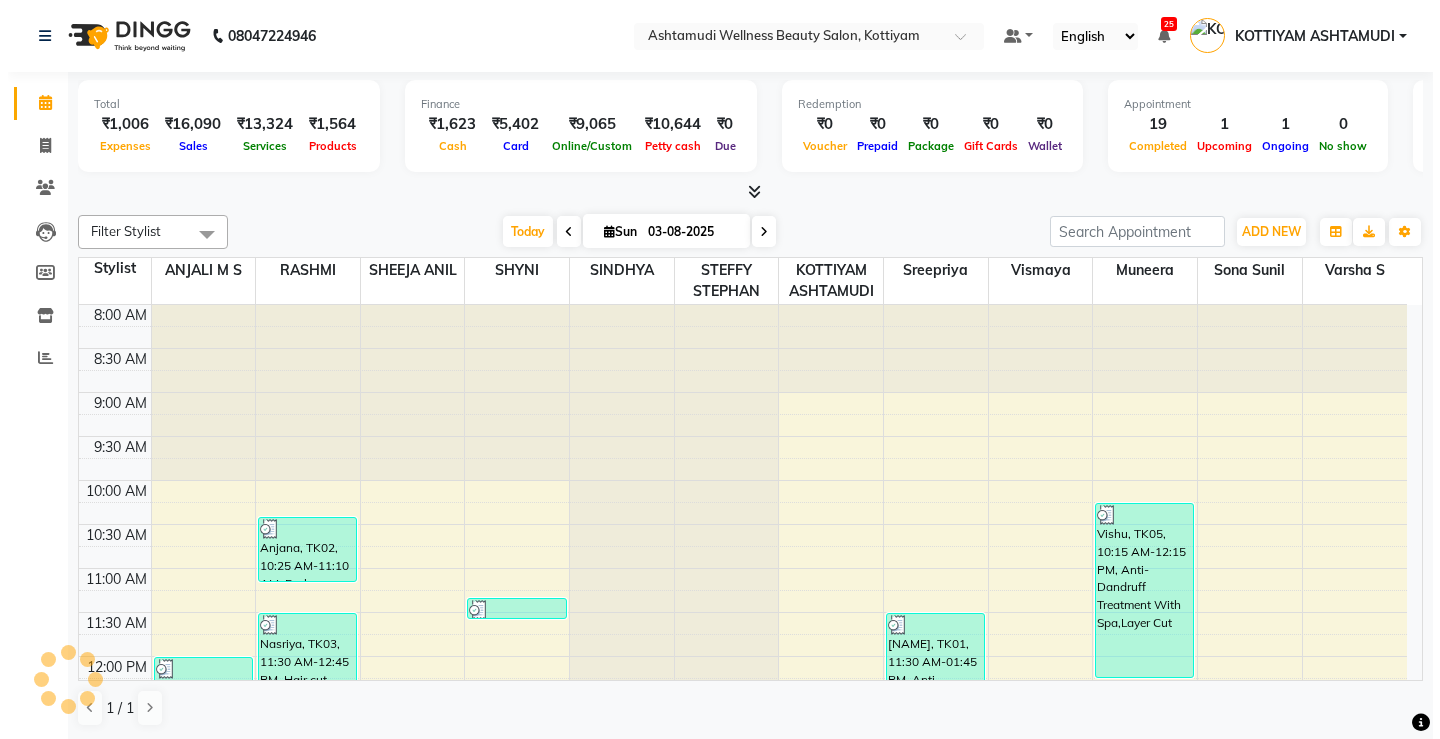 scroll, scrollTop: 0, scrollLeft: 0, axis: both 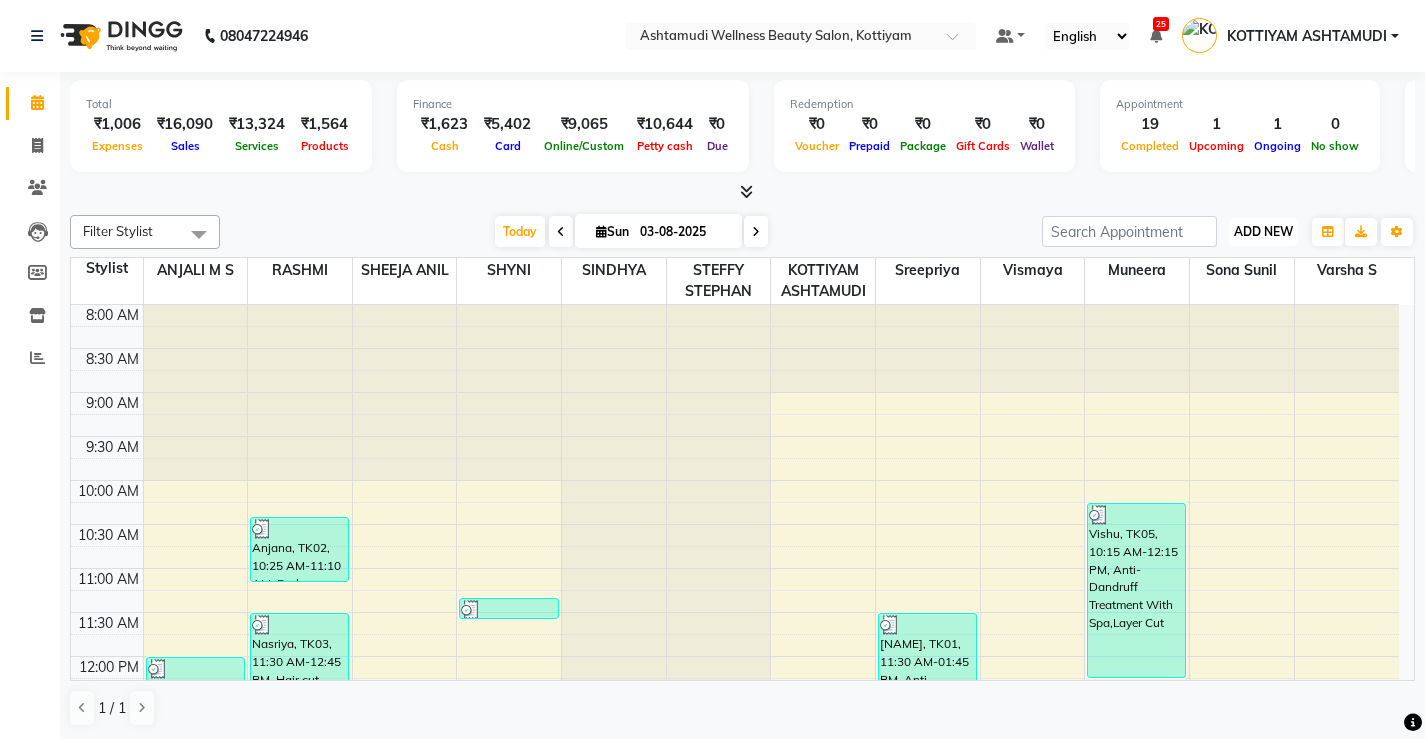 click on "ADD NEW" at bounding box center [1263, 231] 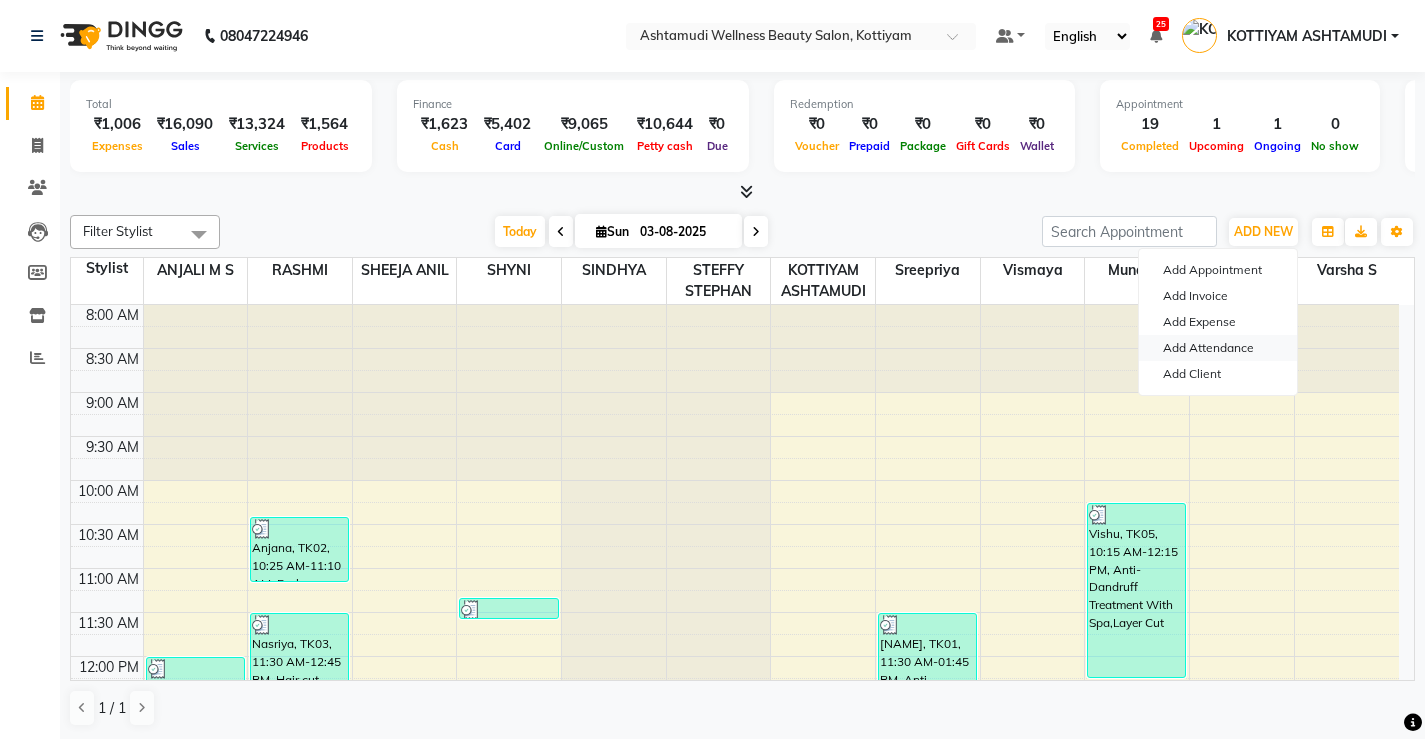 click on "Add Attendance" at bounding box center (1218, 348) 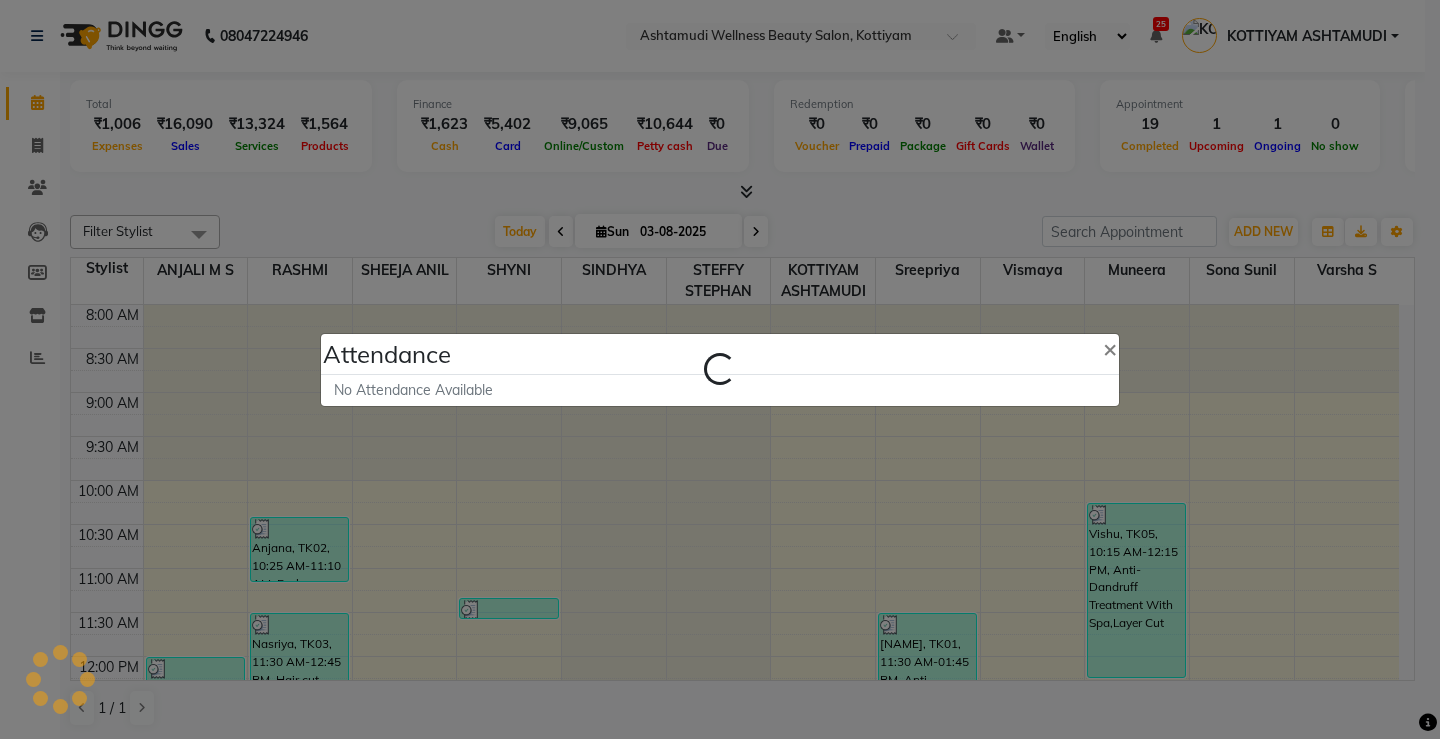 select on "A" 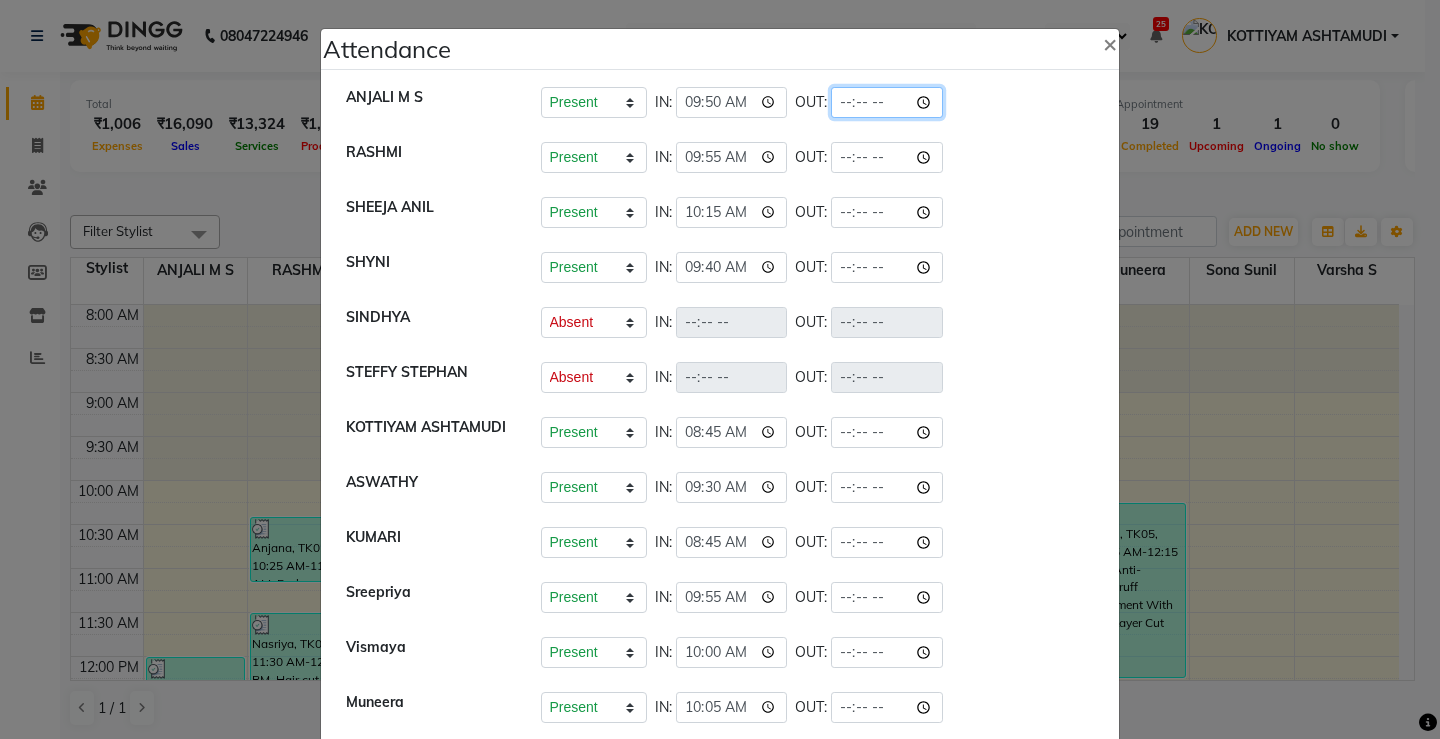 drag, startPoint x: 872, startPoint y: 101, endPoint x: 863, endPoint y: 114, distance: 15.811388 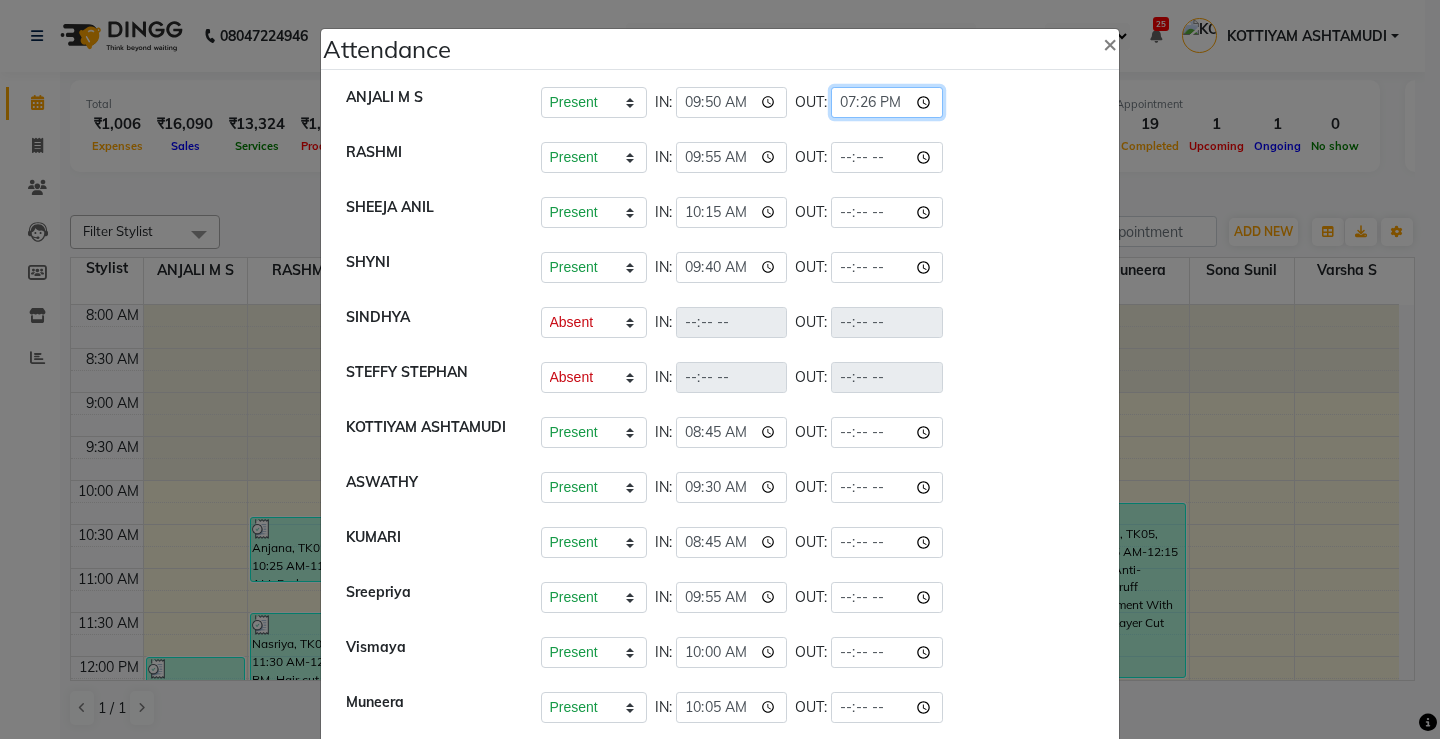 click on "19:26" 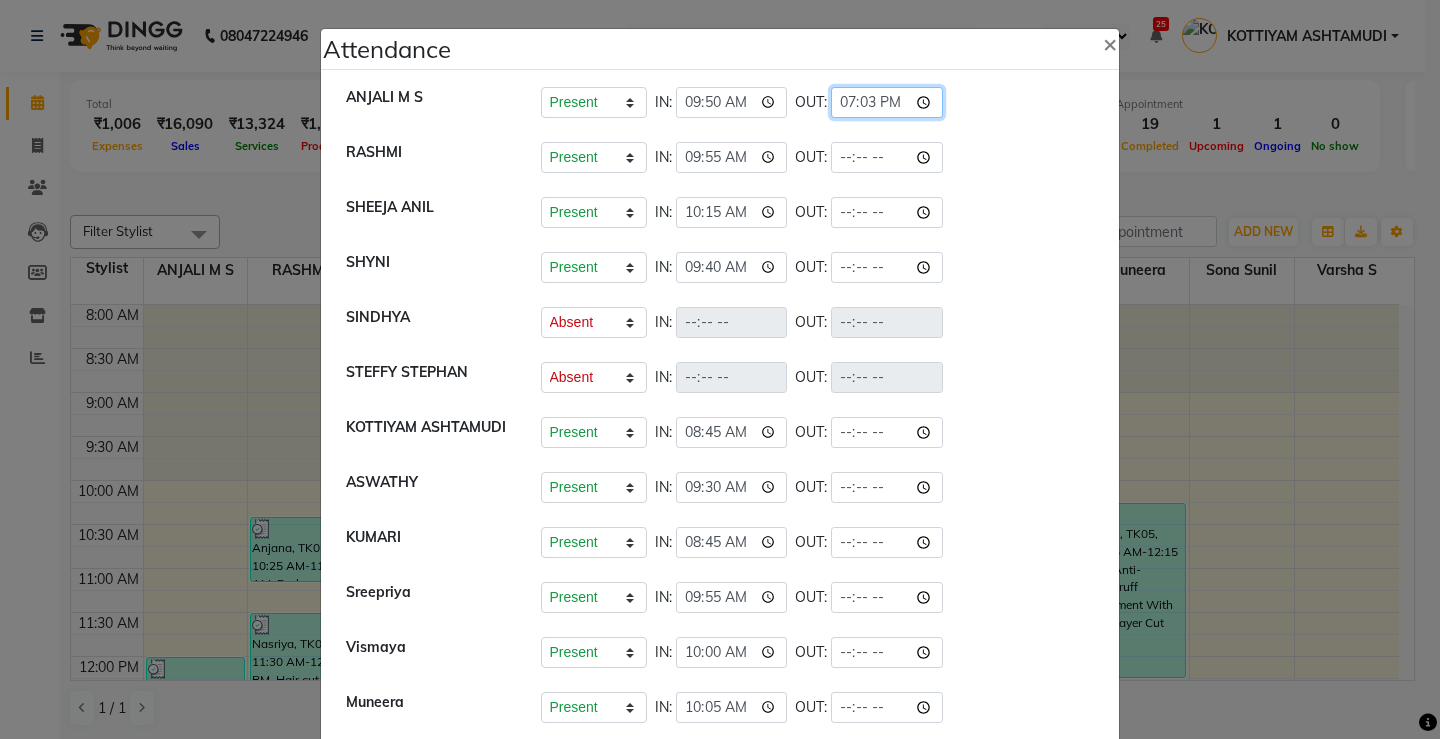 type on "19:30" 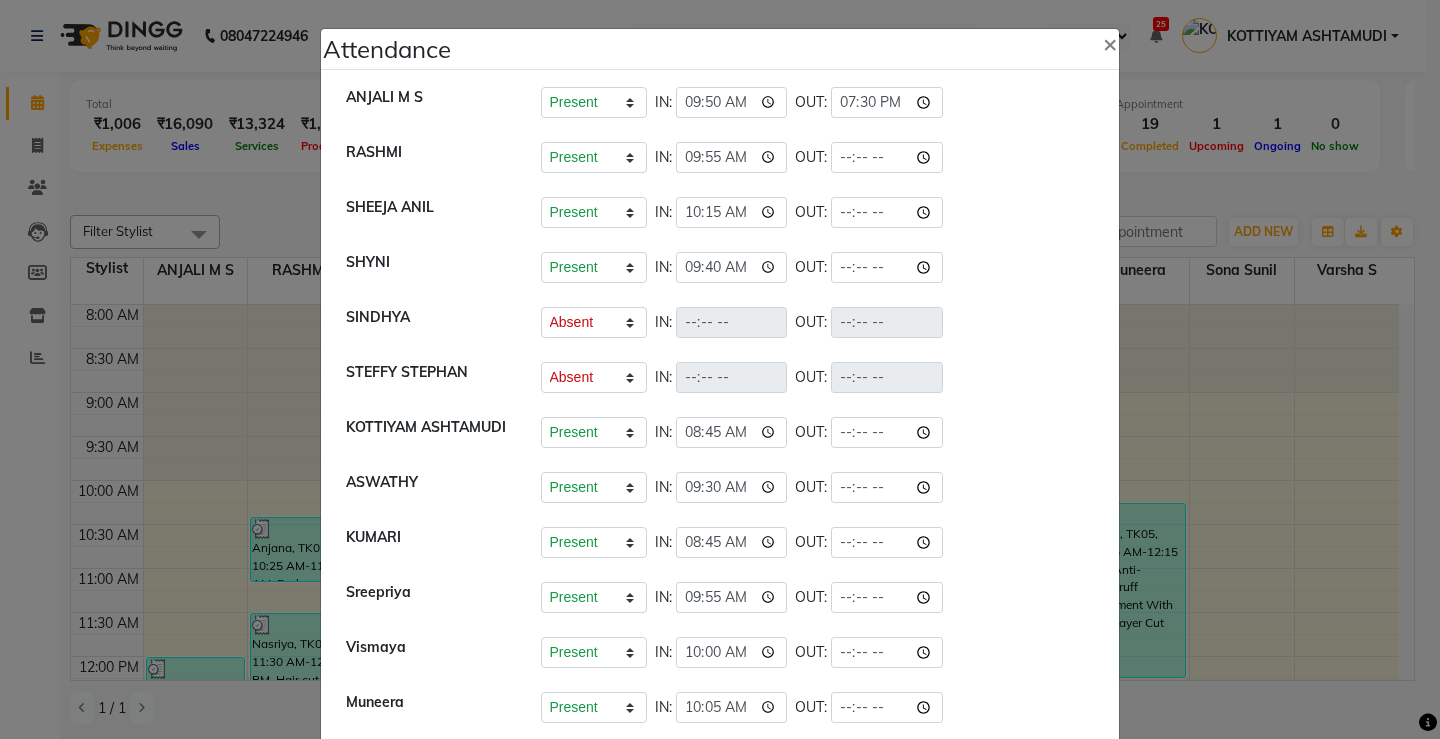 click on "SHEEJA ANIL   Present   Absent   Late   Half Day   Weekly Off  IN:  10:15 OUT:" 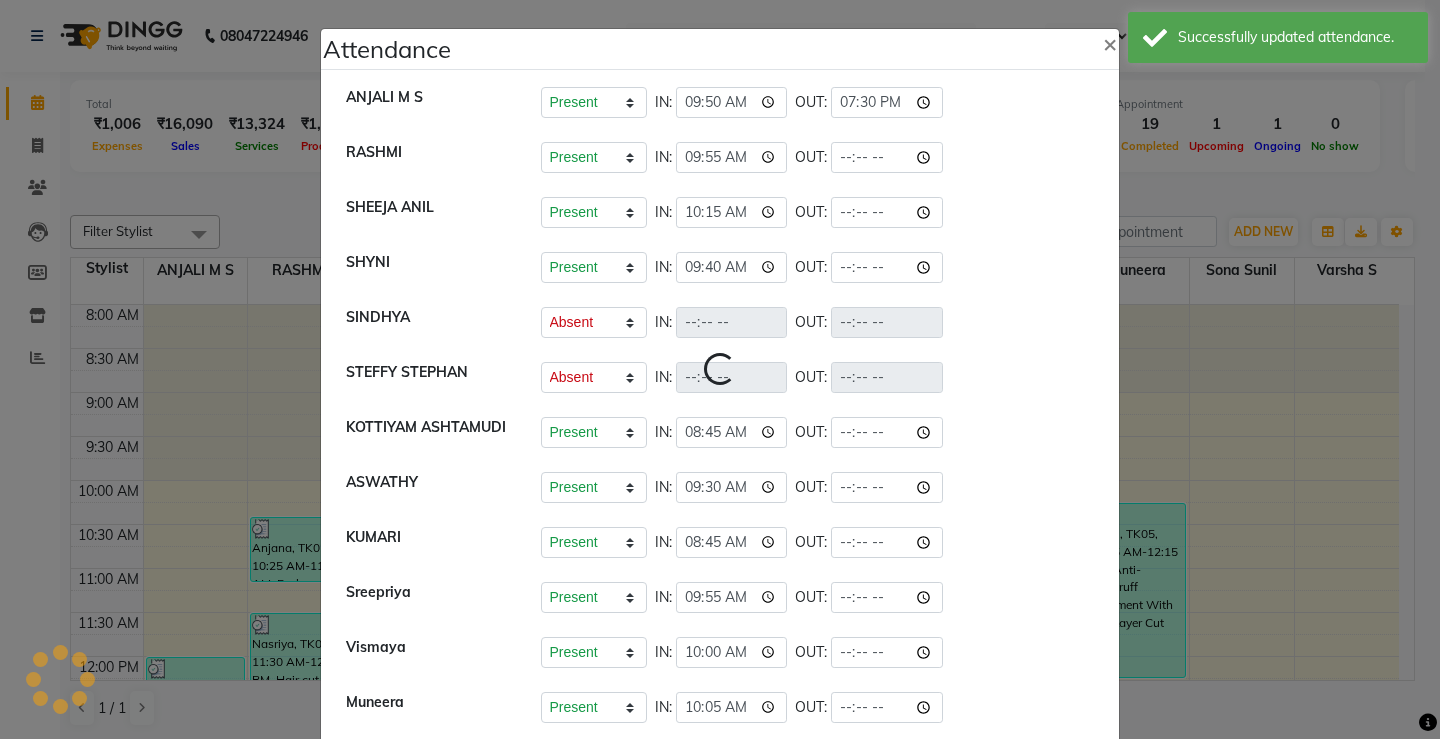 select on "A" 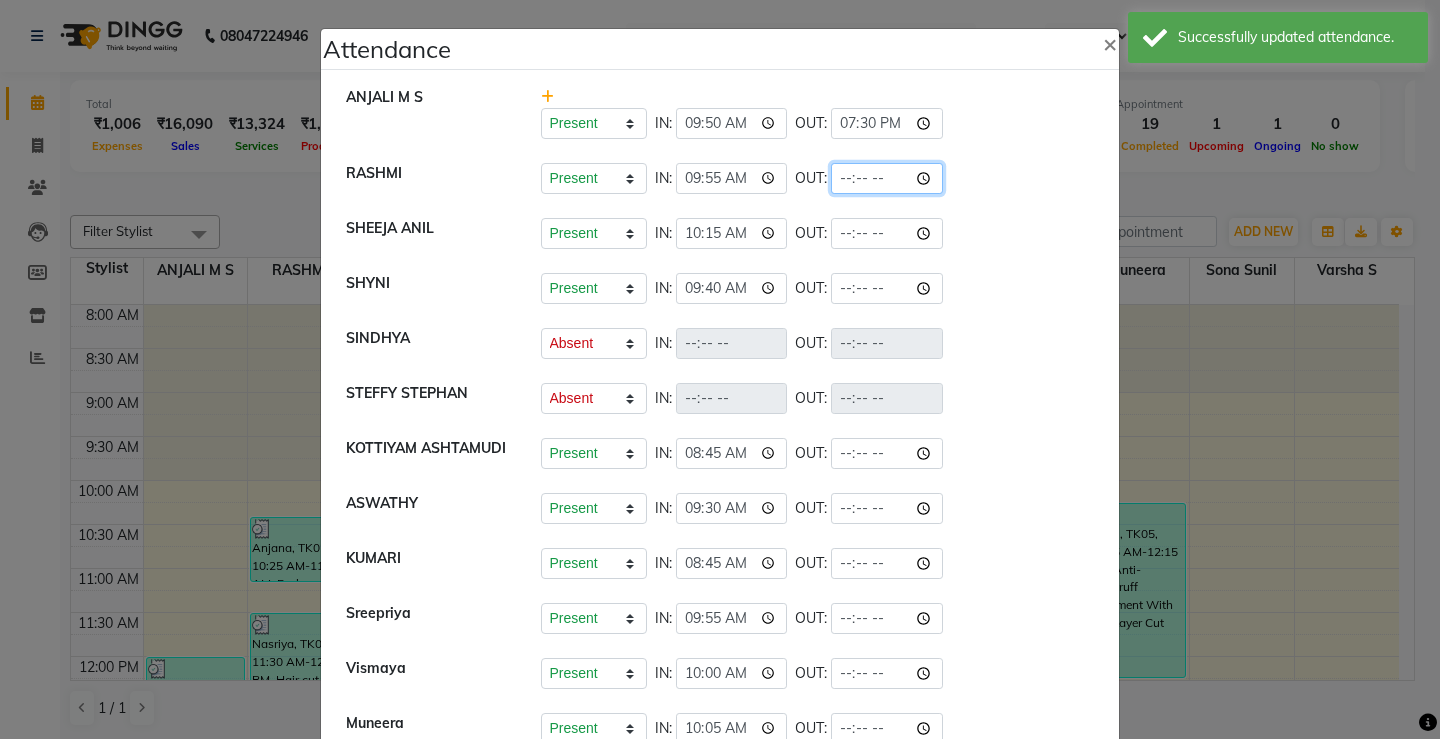 click 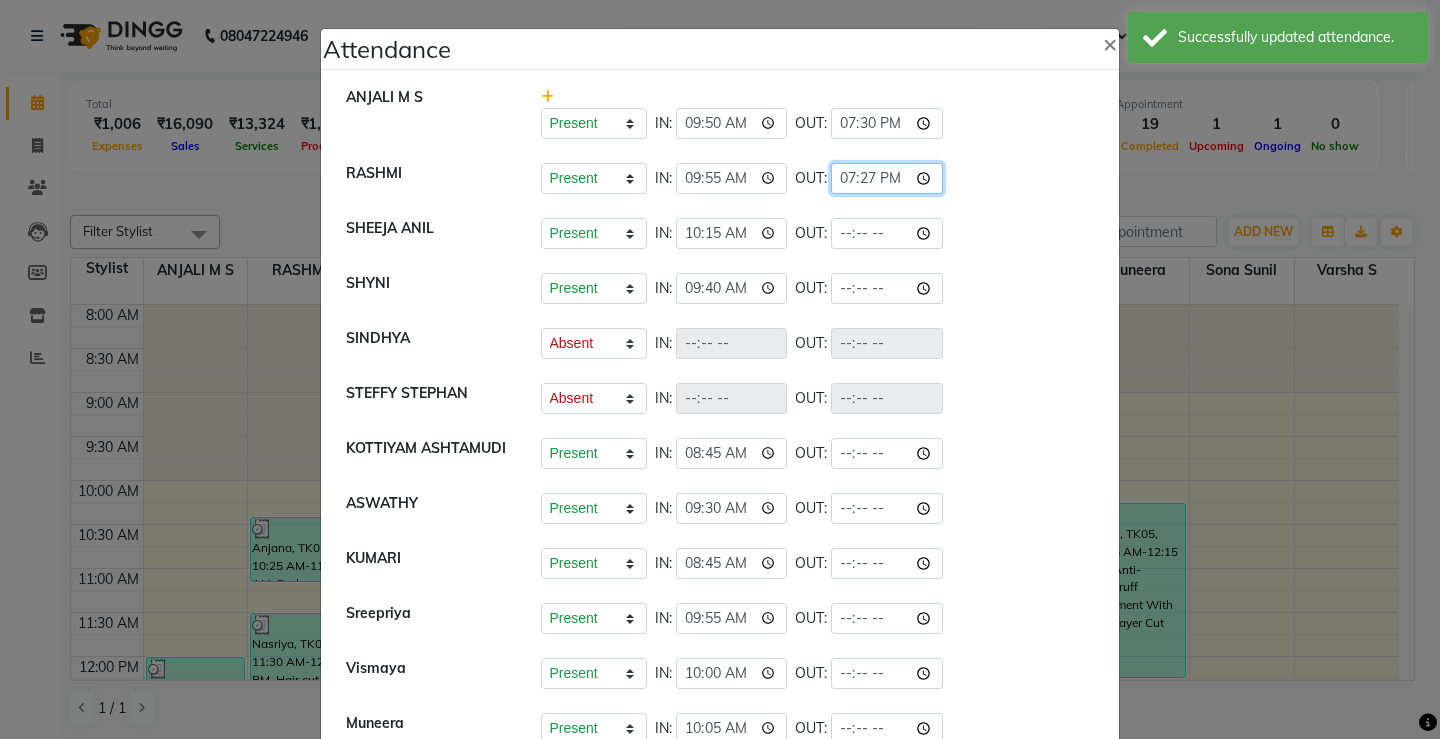 click on "19:27" 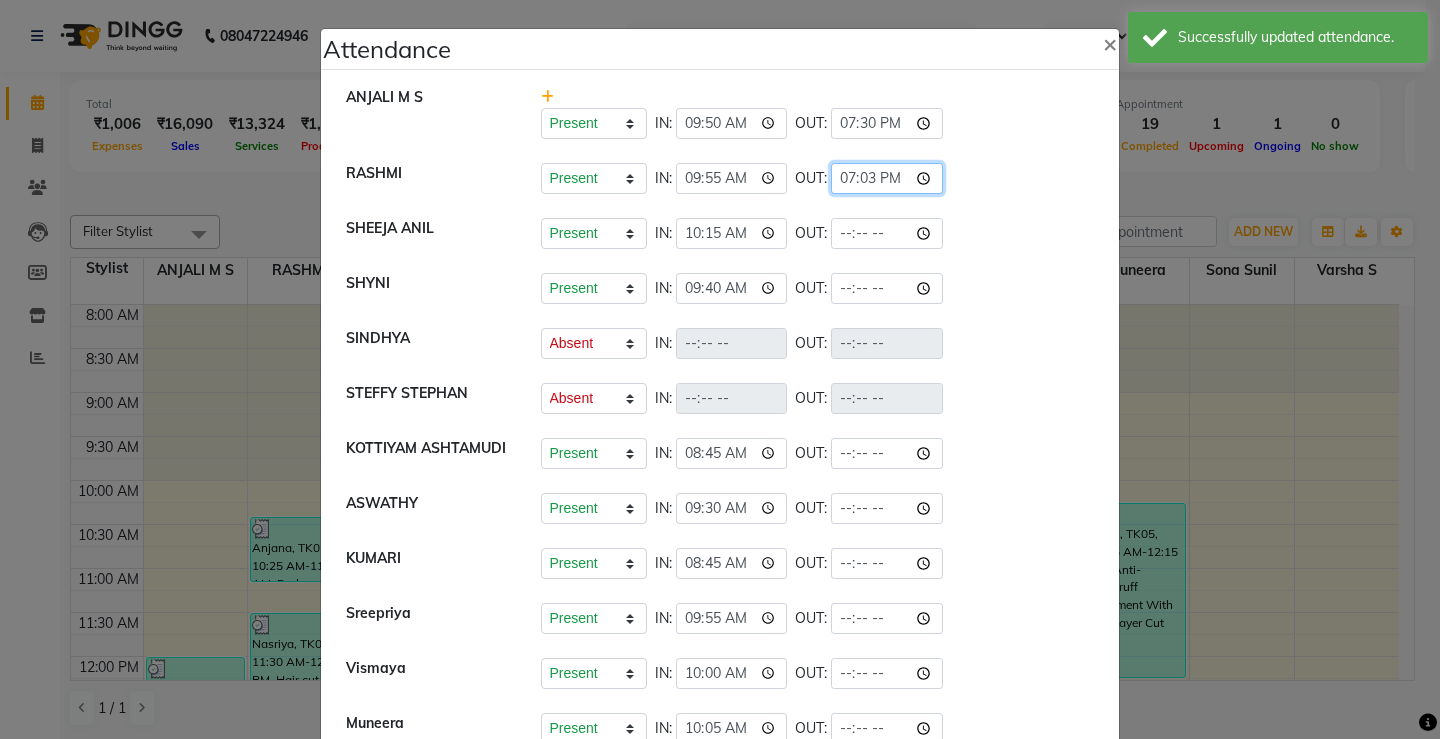 type on "19:30" 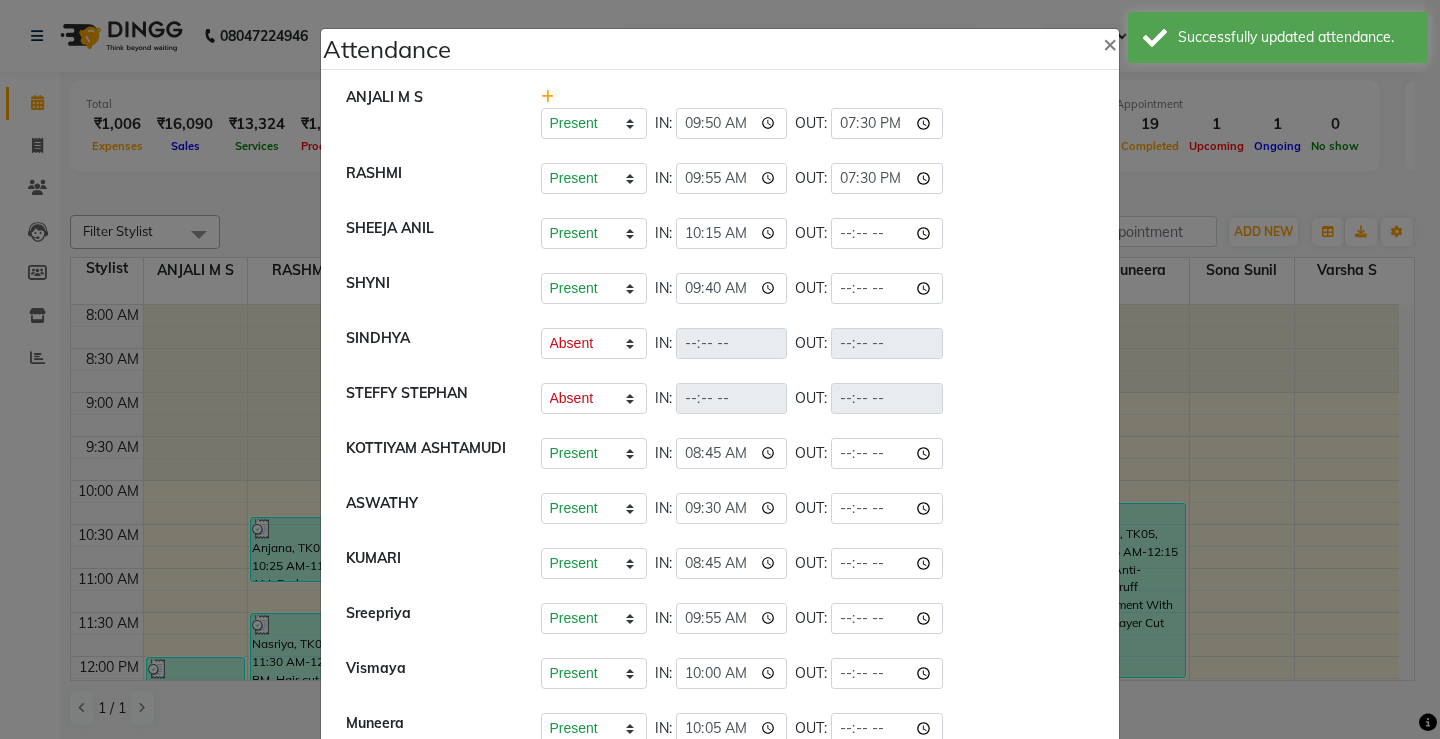 click on "SHEEJA ANIL   Present   Absent   Late   Half Day   Weekly Off  IN:  10:15 OUT:" 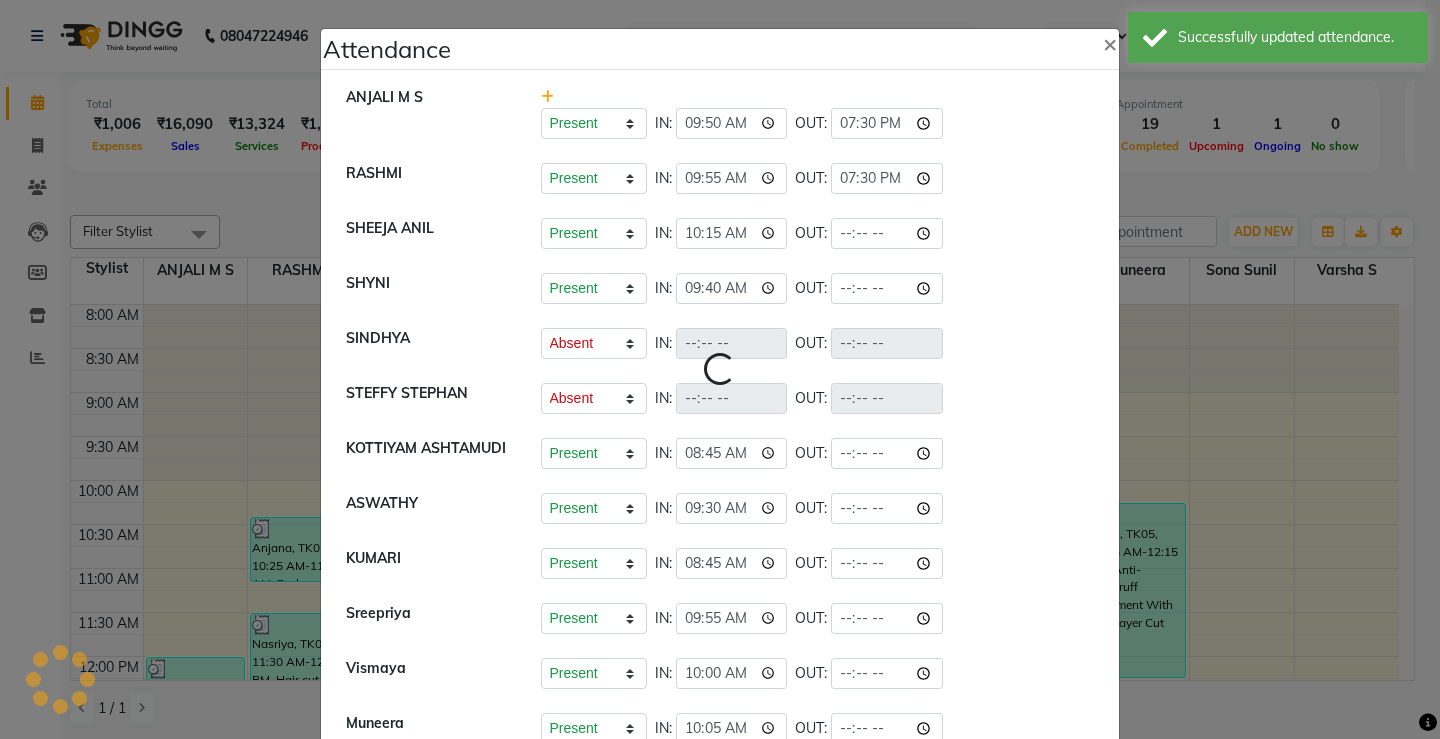 select on "A" 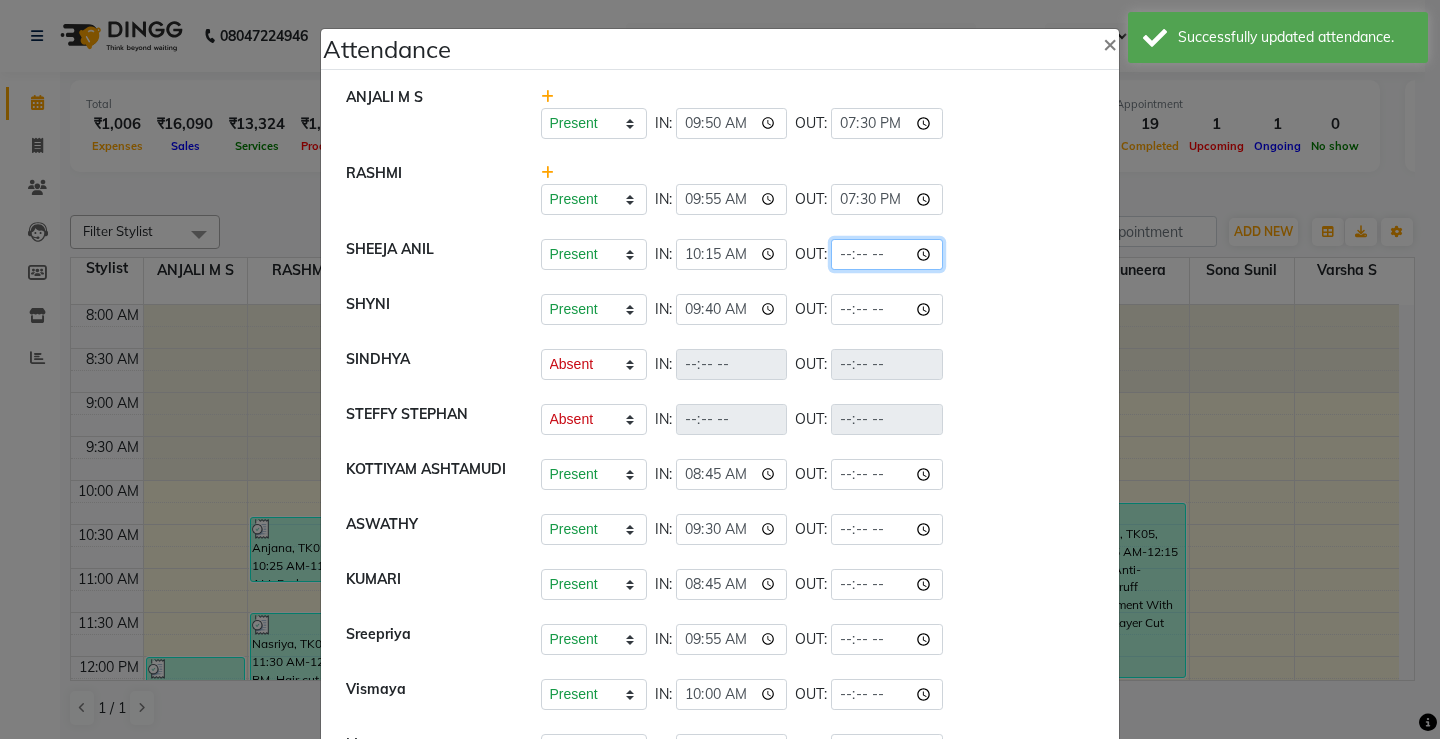 click 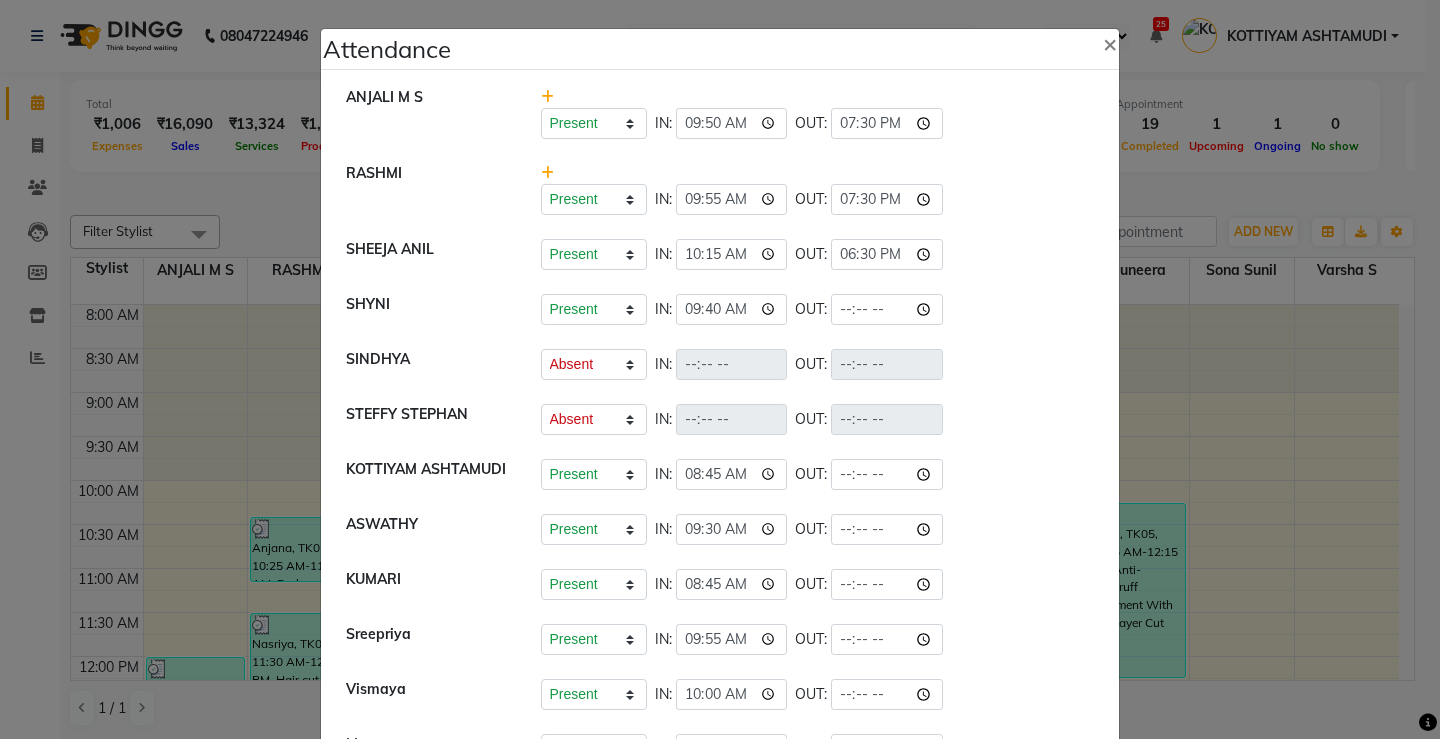 type on "18:30" 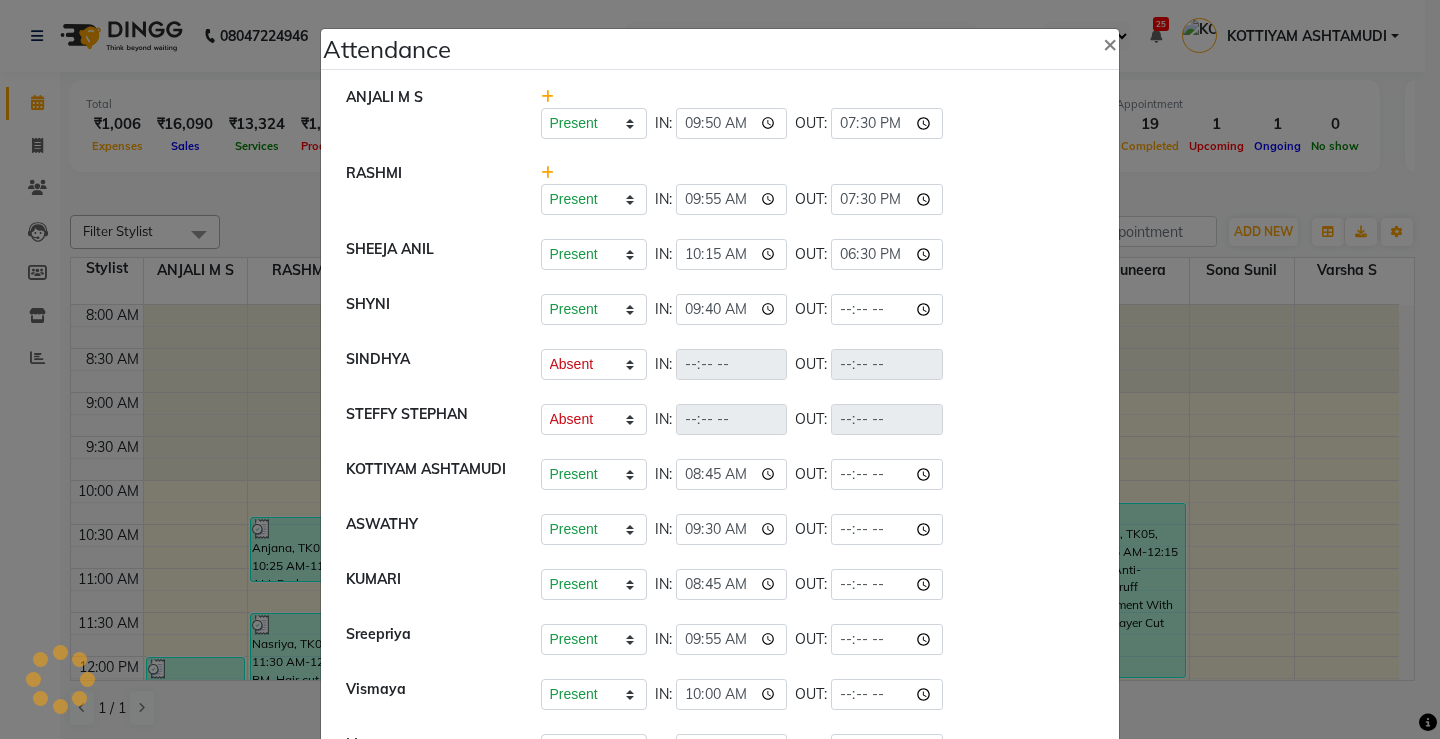 click on "Present   Absent   Late   Half Day   Weekly Off  IN:  OUT:" 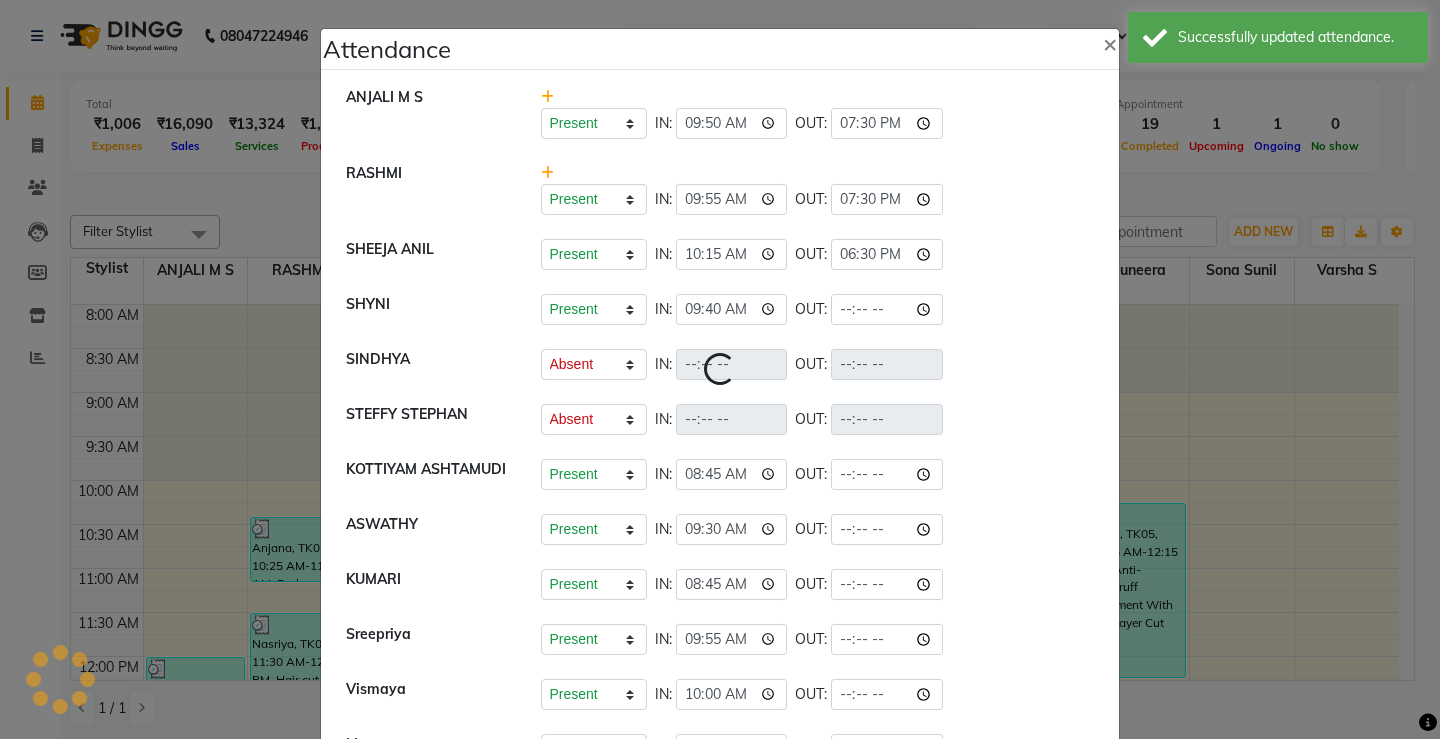 select on "A" 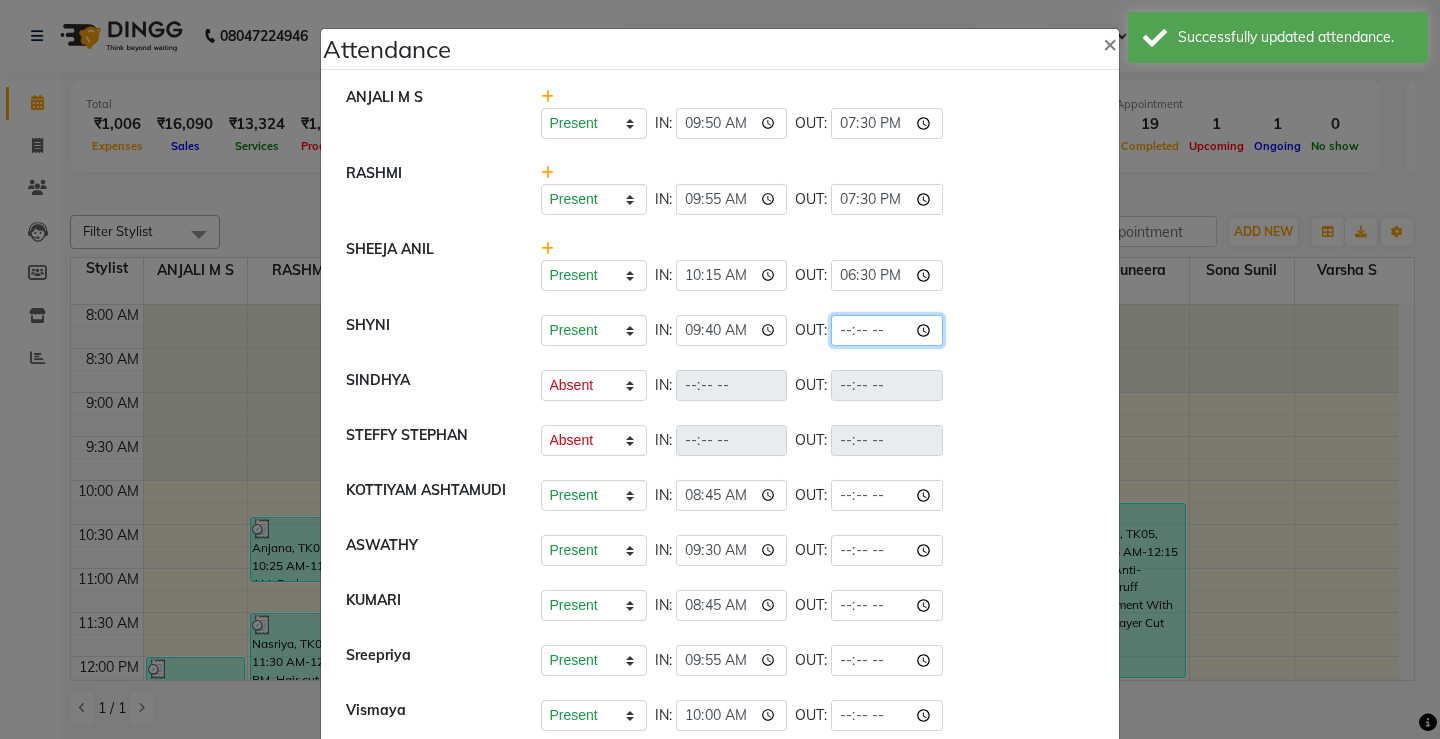click 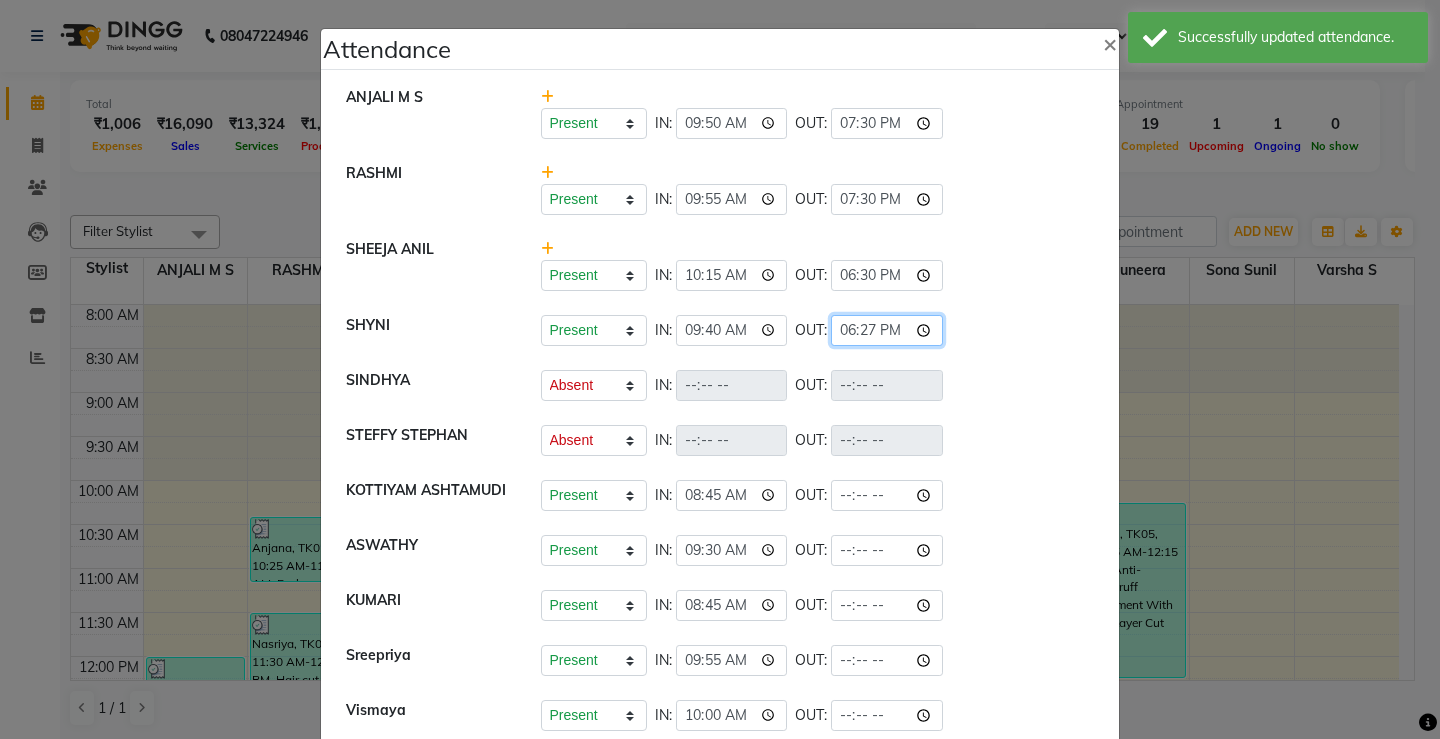 click on "18:27" 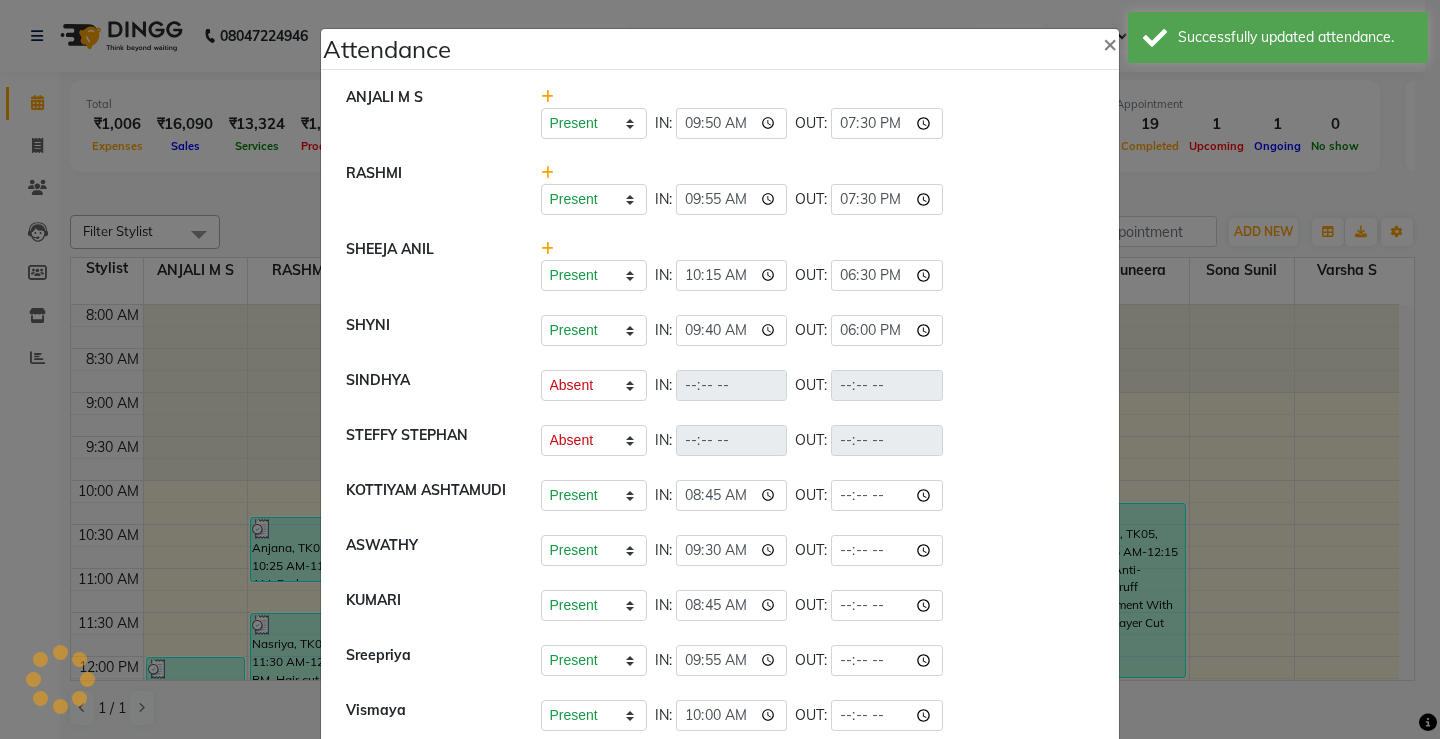 click on "STEFFY STEPHAN   Present   Absent   Late   Half Day   Weekly Off  IN:  OUT:" 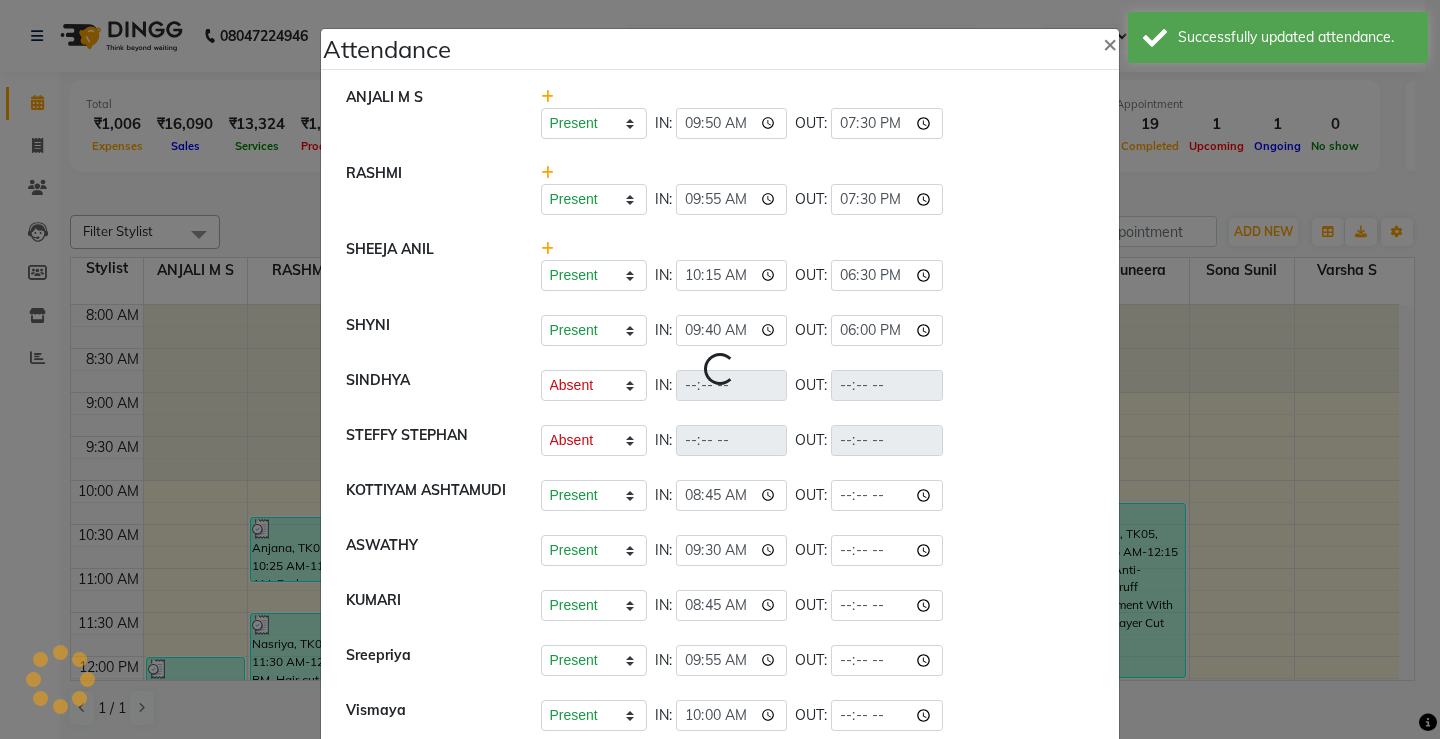 select on "A" 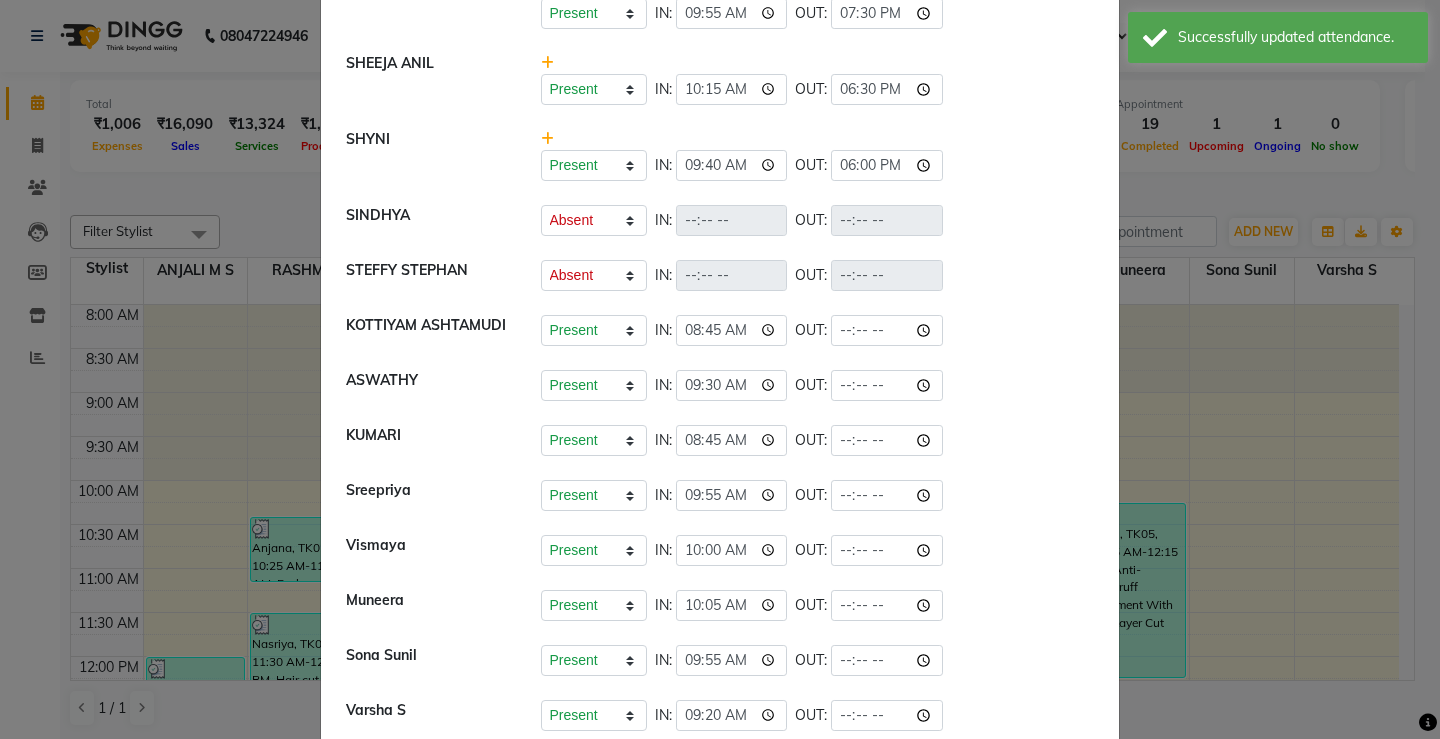 scroll, scrollTop: 200, scrollLeft: 0, axis: vertical 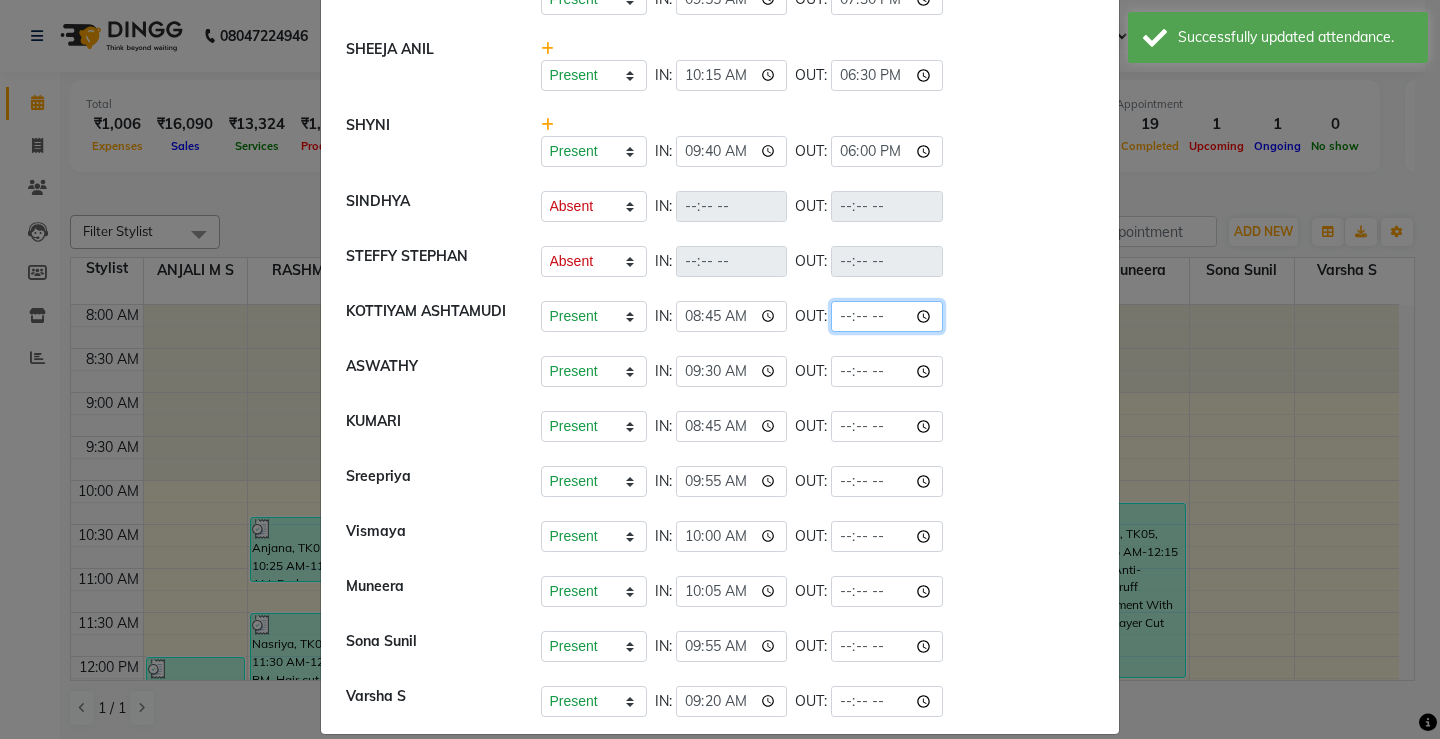 click 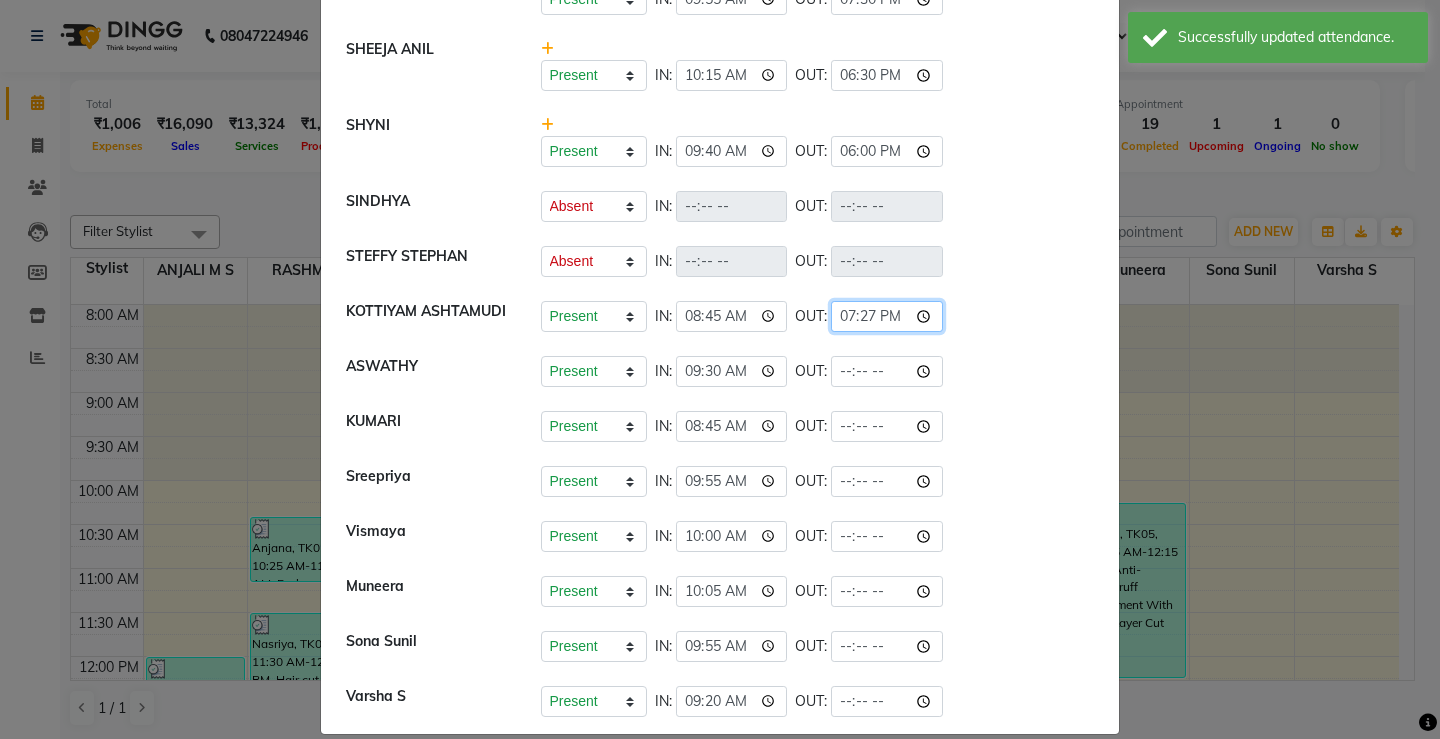 click on "19:27" 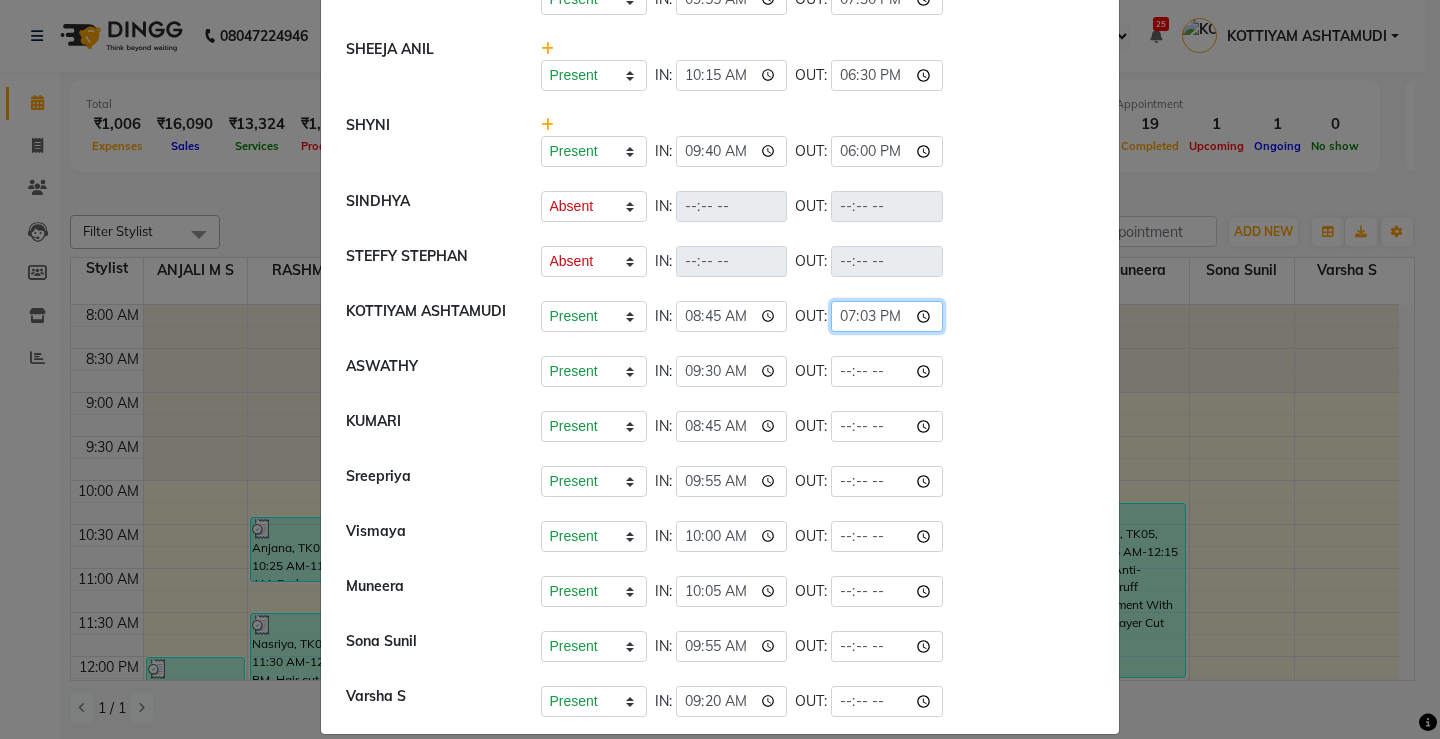 type on "19:30" 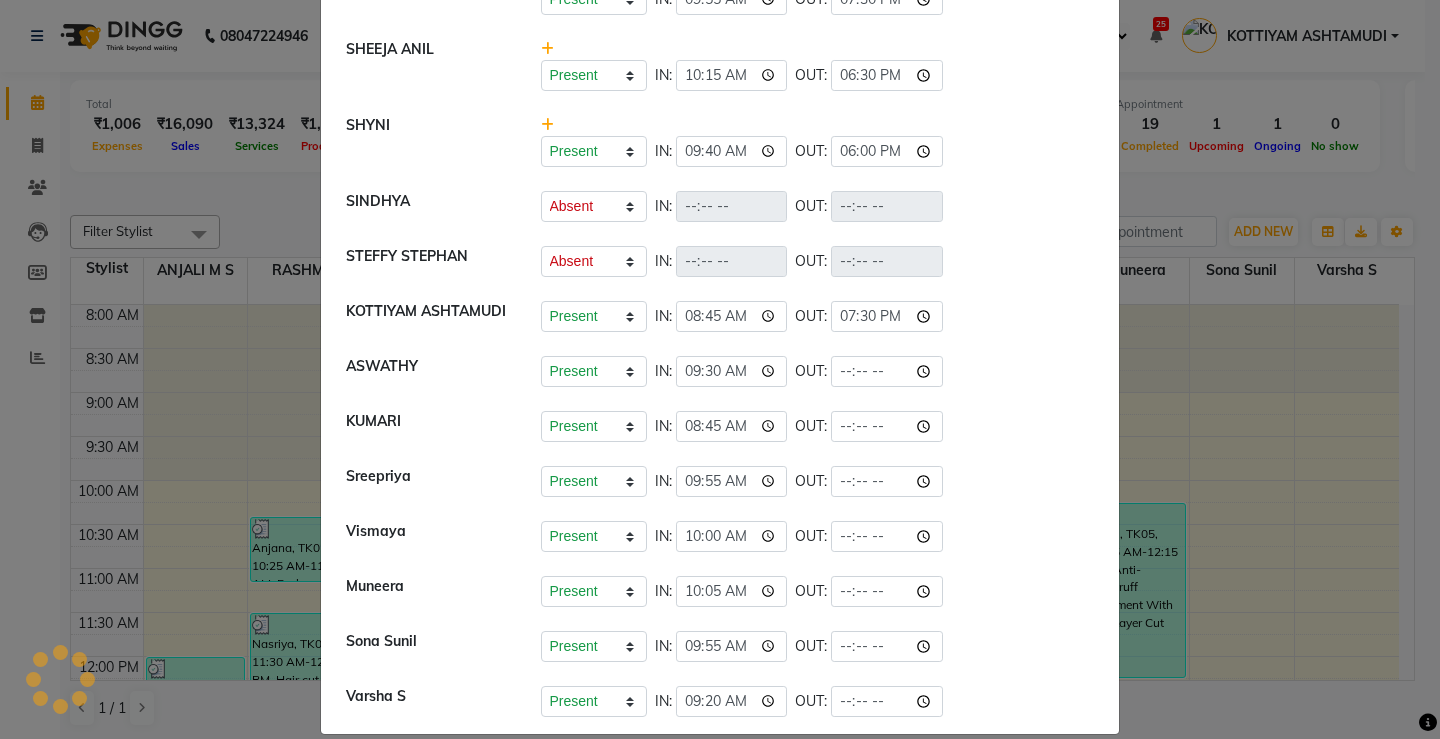click on "KUMARI   Present   Absent   Late   Half Day   Weekly Off  IN:  08:45 OUT:" 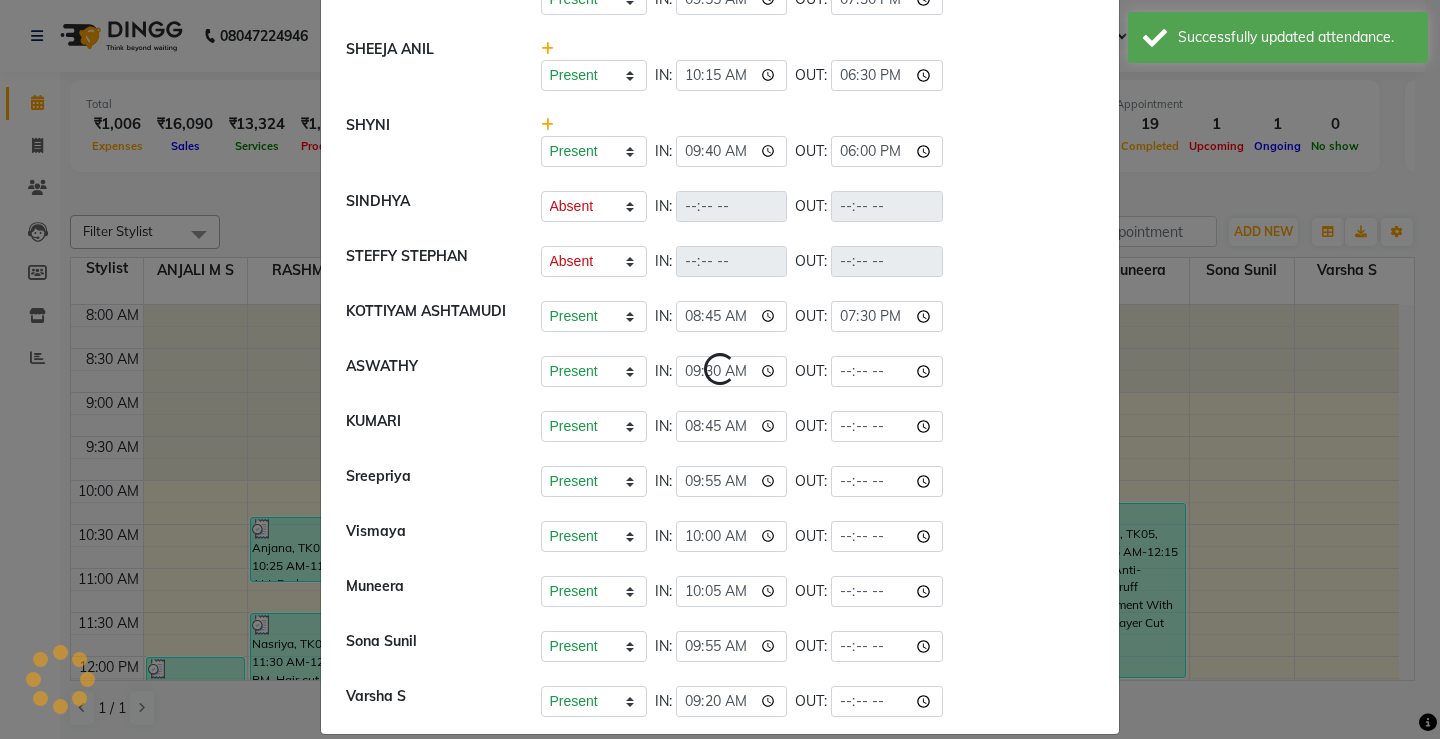 select on "A" 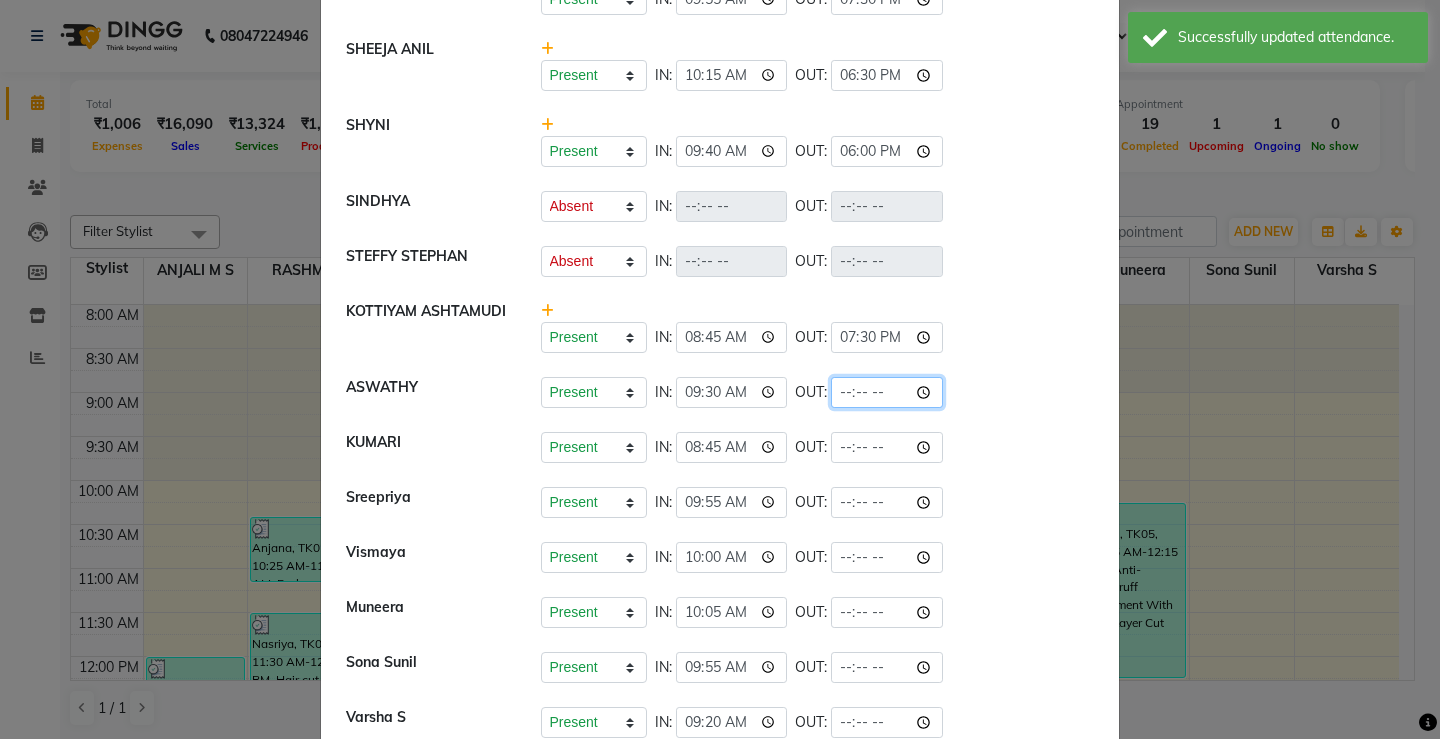 click 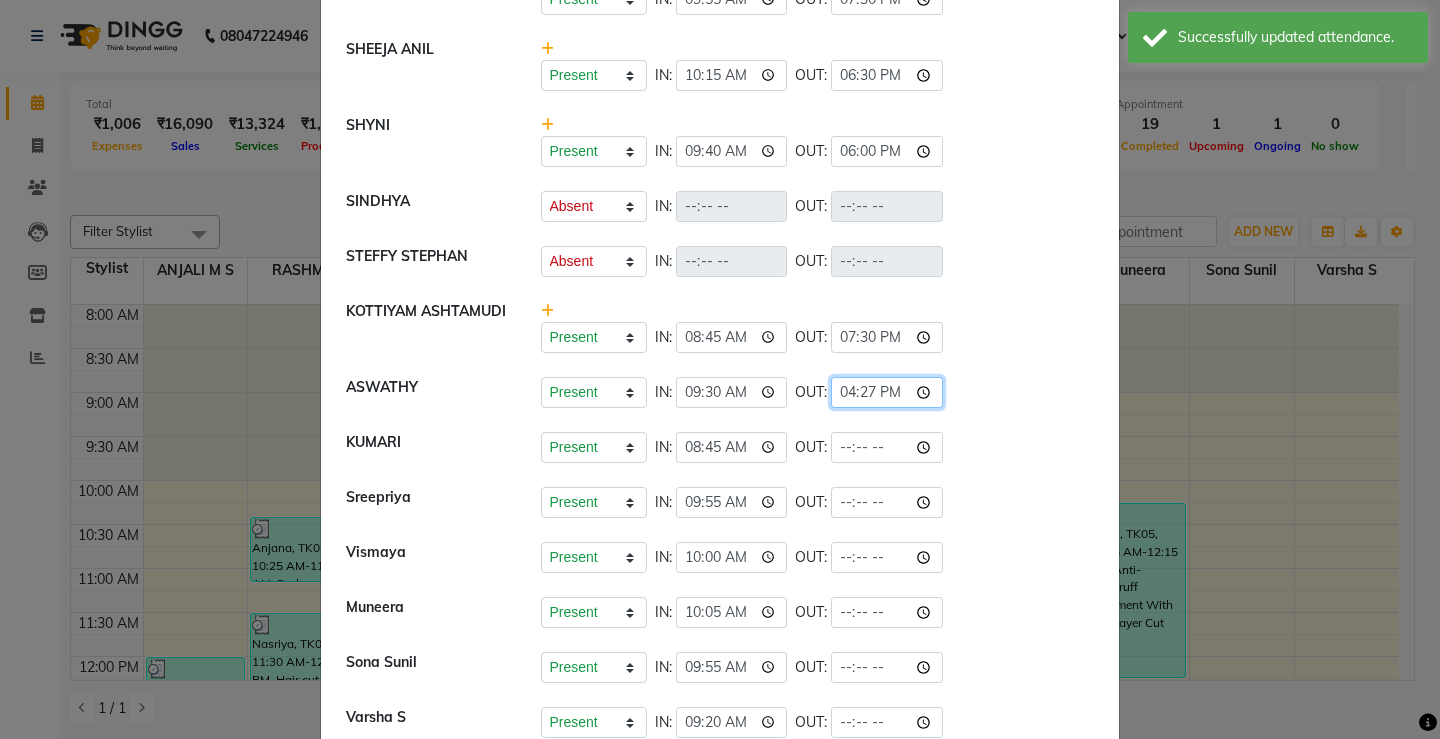 click on "16:27" 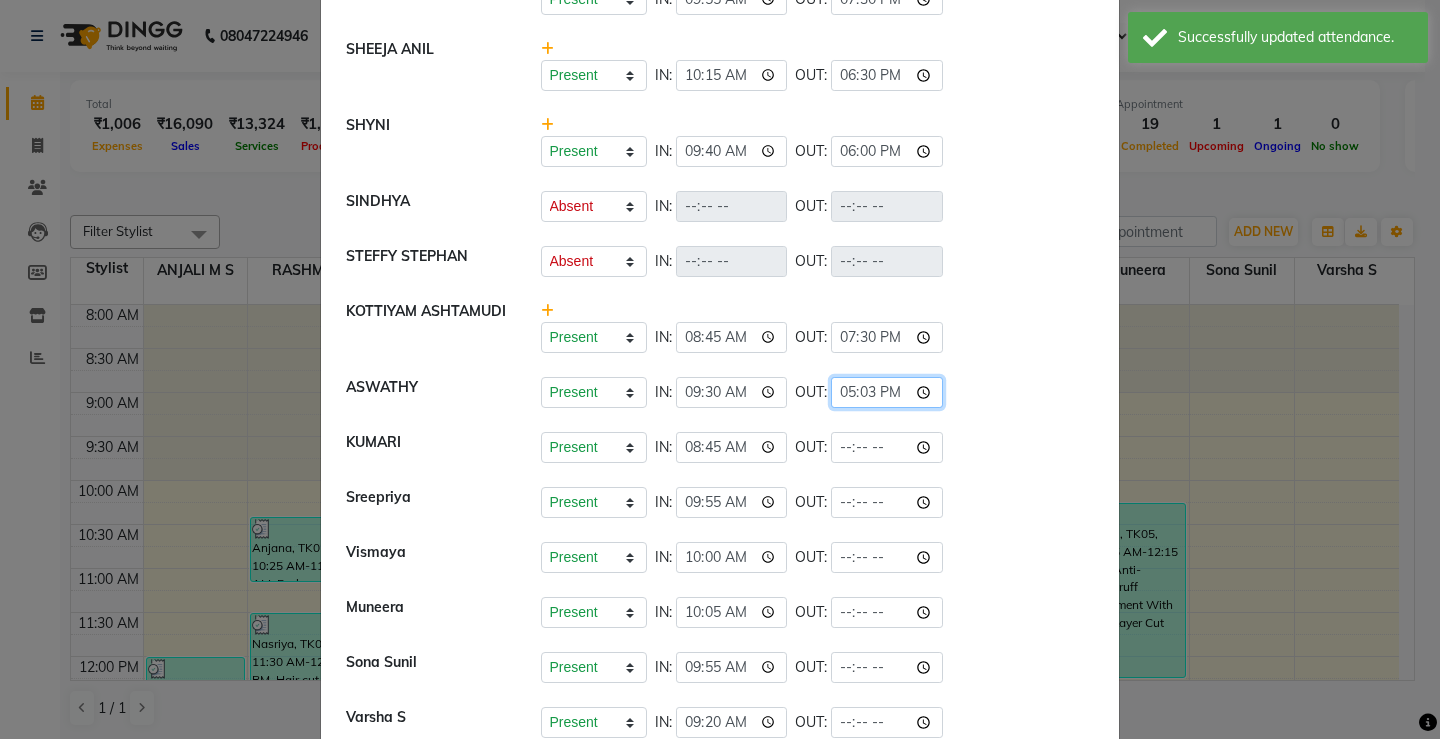 type on "17:30" 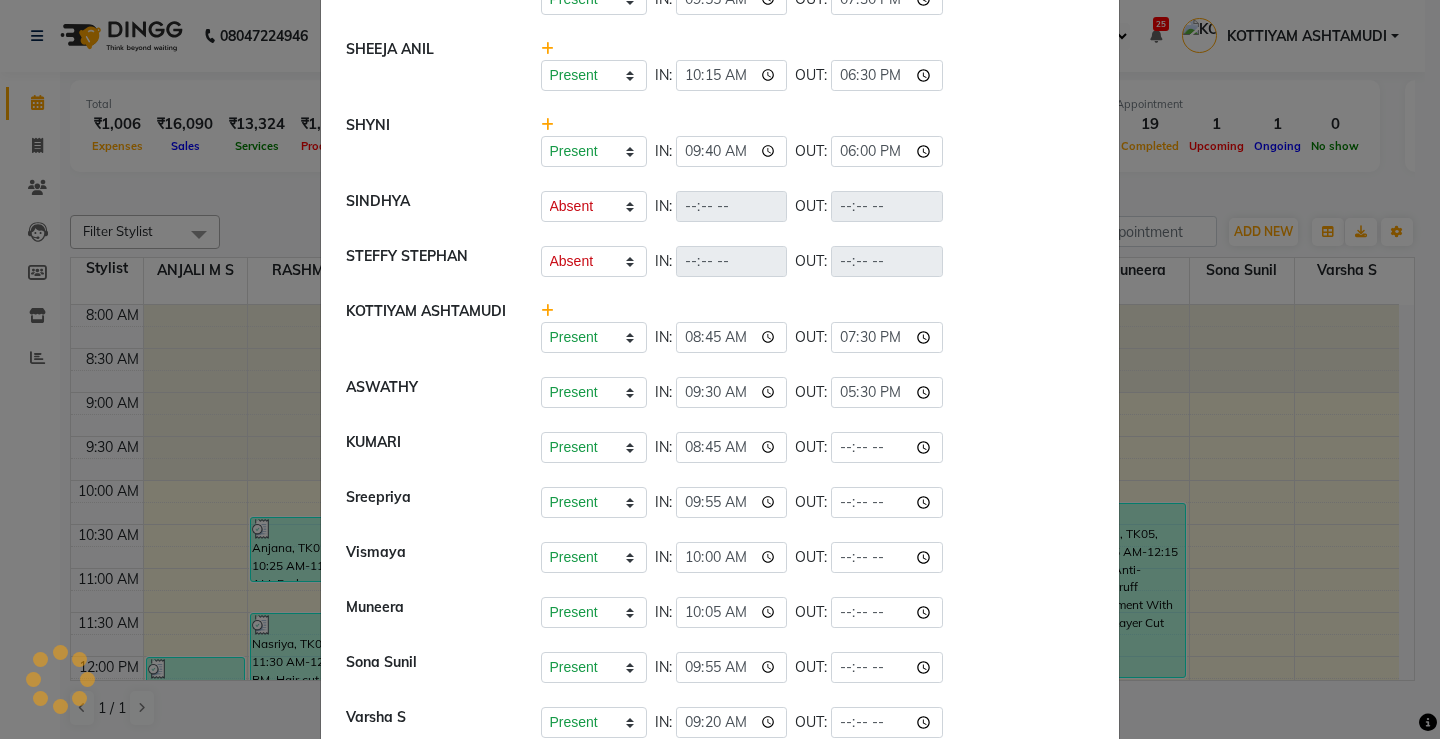 click on "KUMARI   Present   Absent   Late   Half Day   Weekly Off  IN:  08:45 OUT:" 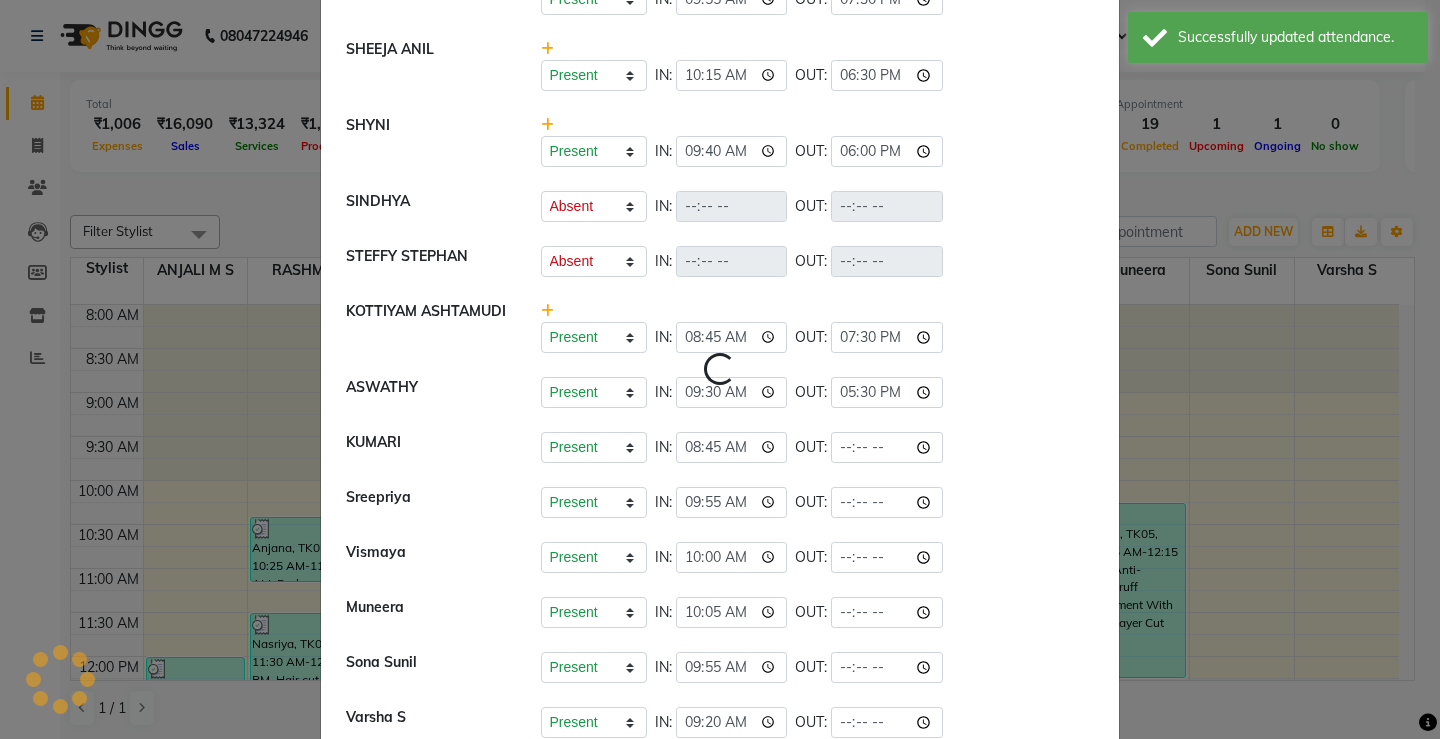 select on "A" 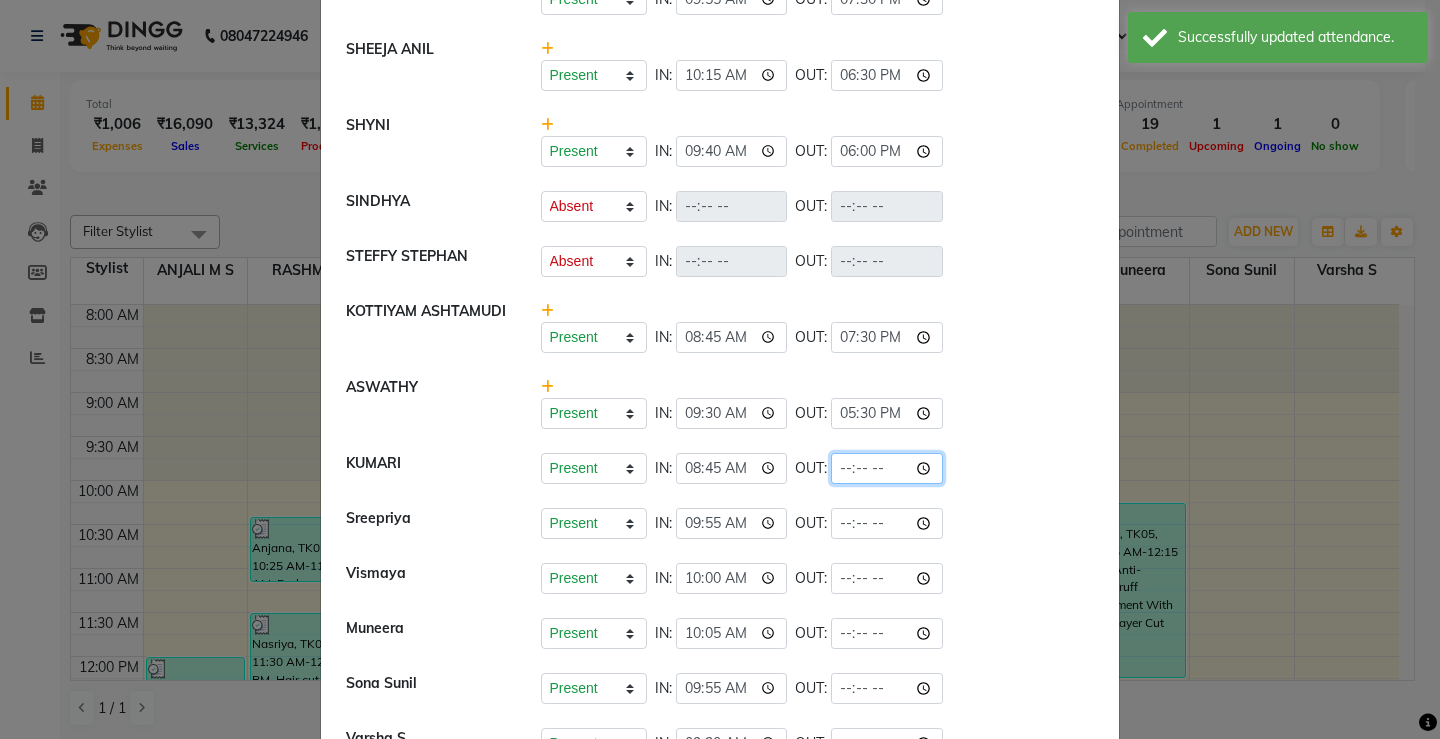 click 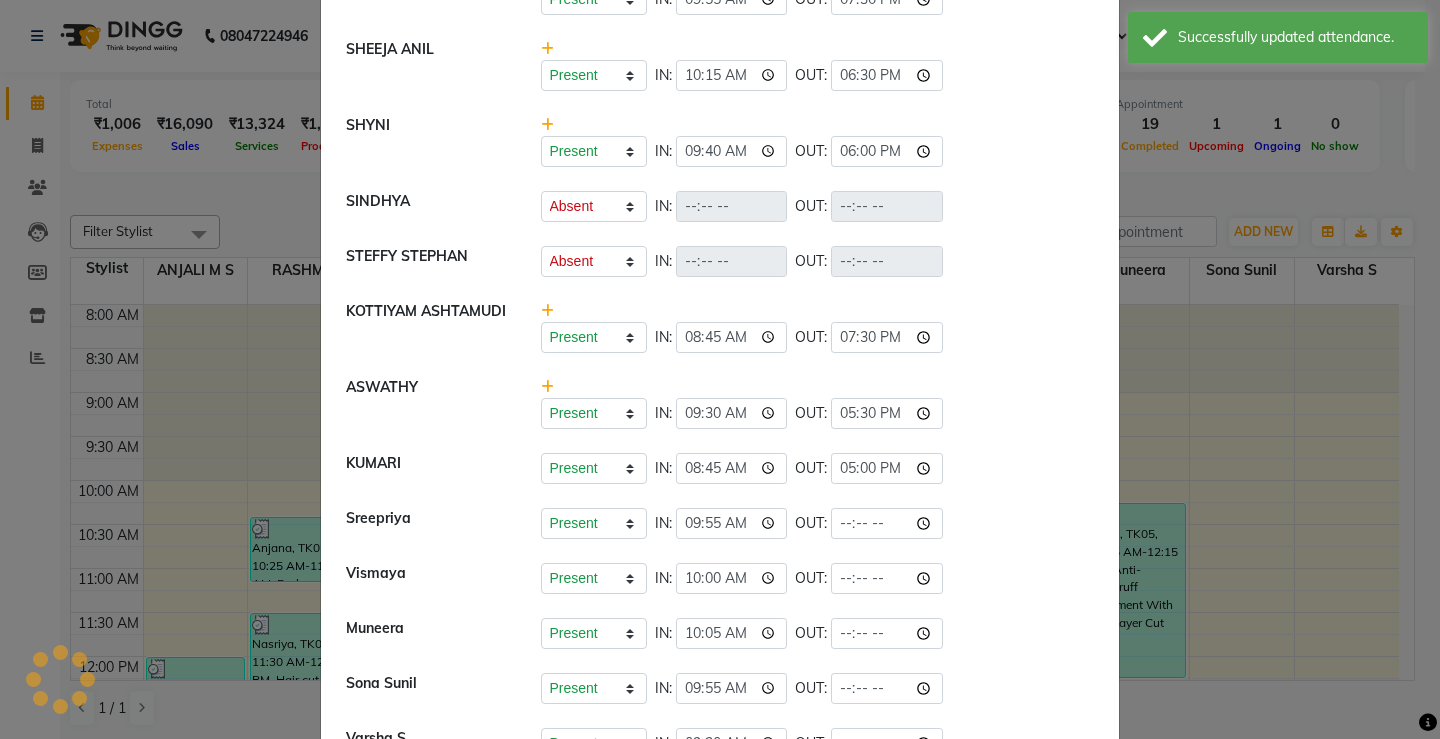 click on "KUMARI   Present   Absent   Late   Half Day   Weekly Off  IN:  08:45 OUT:  17:00" 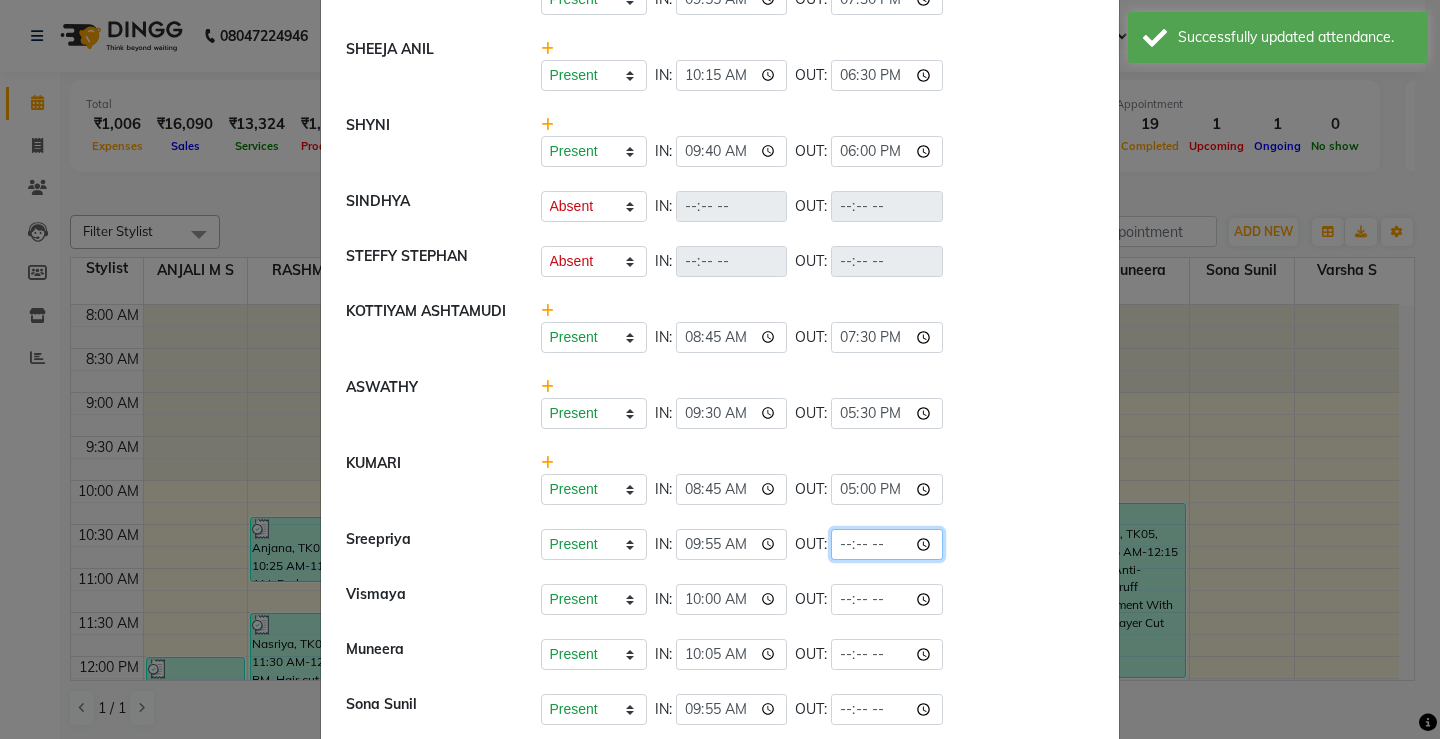click 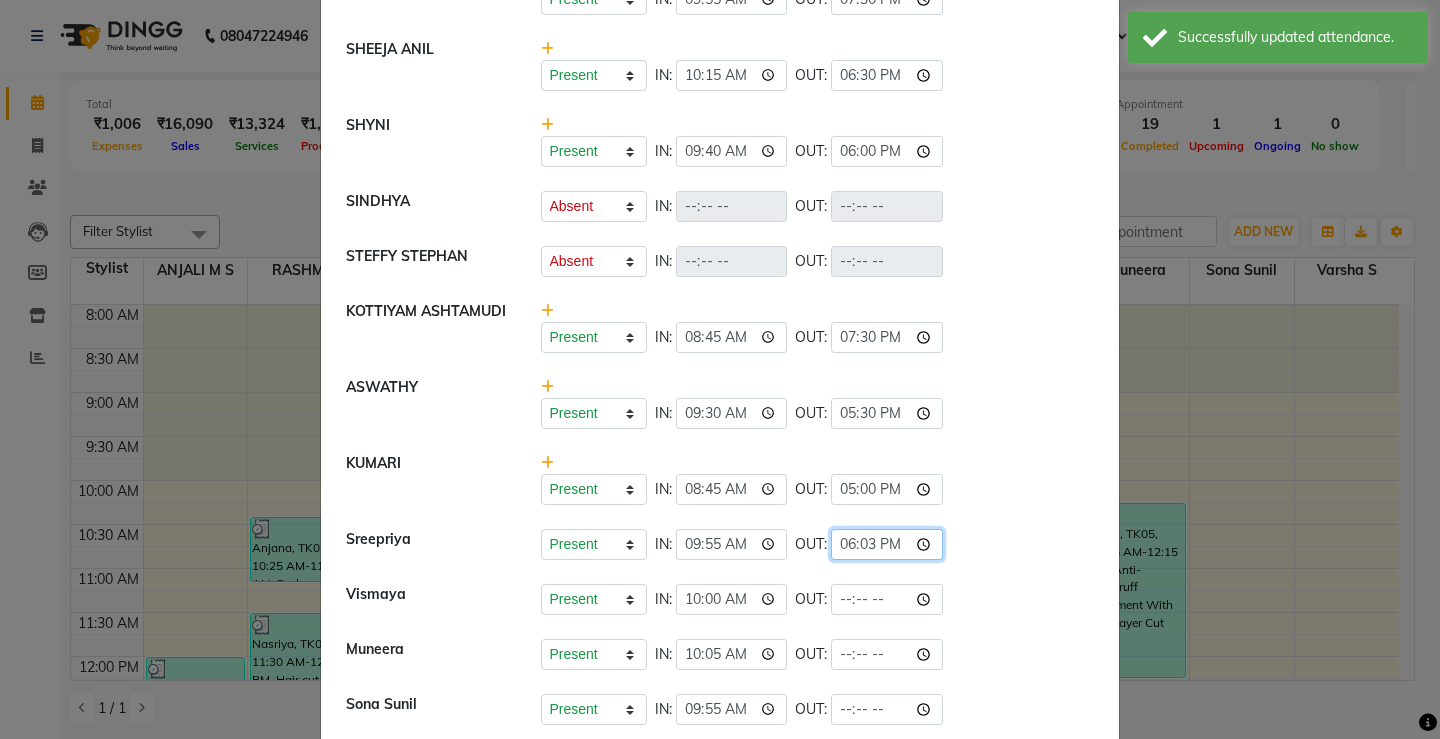 type on "18:30" 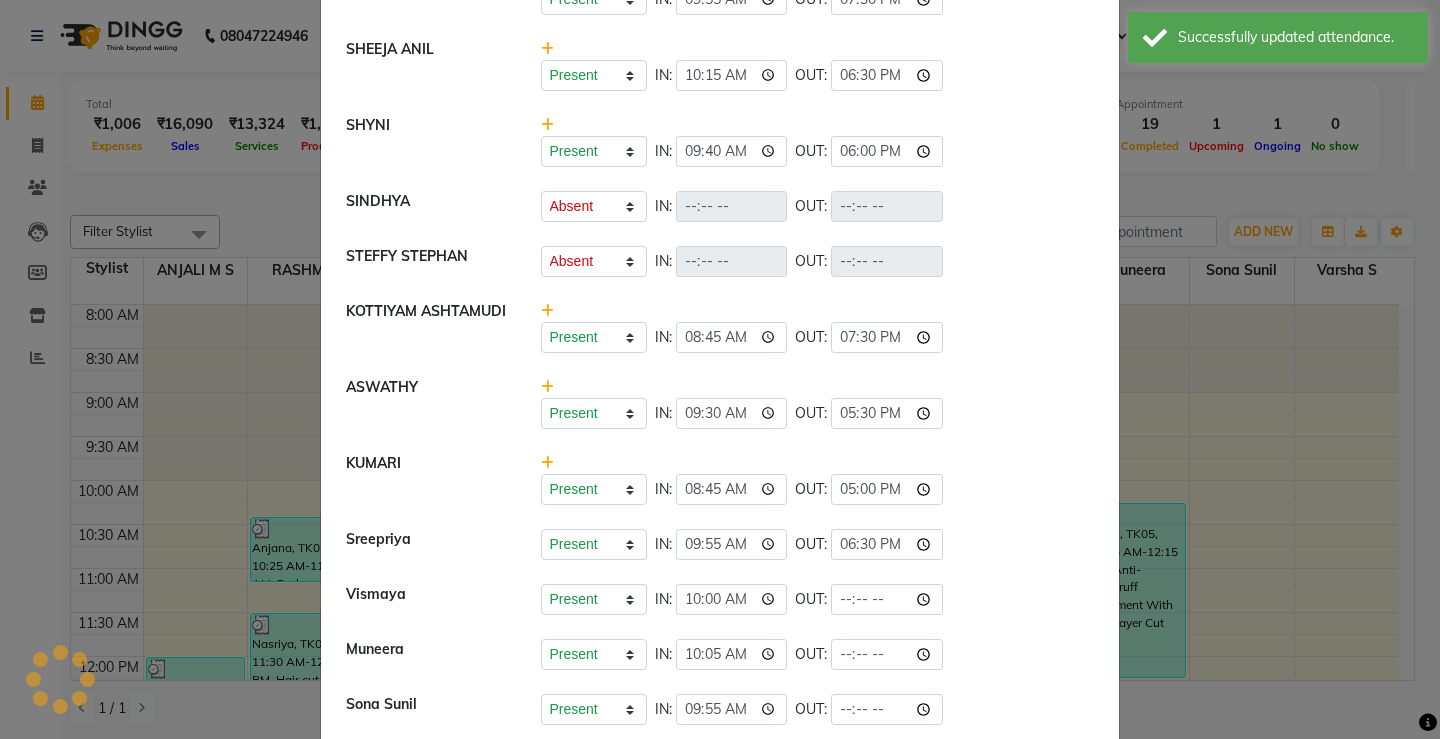 click on "Sreepriya   Present   Absent   Late   Half Day   Weekly Off  IN:  09:55 OUT:  18:30" 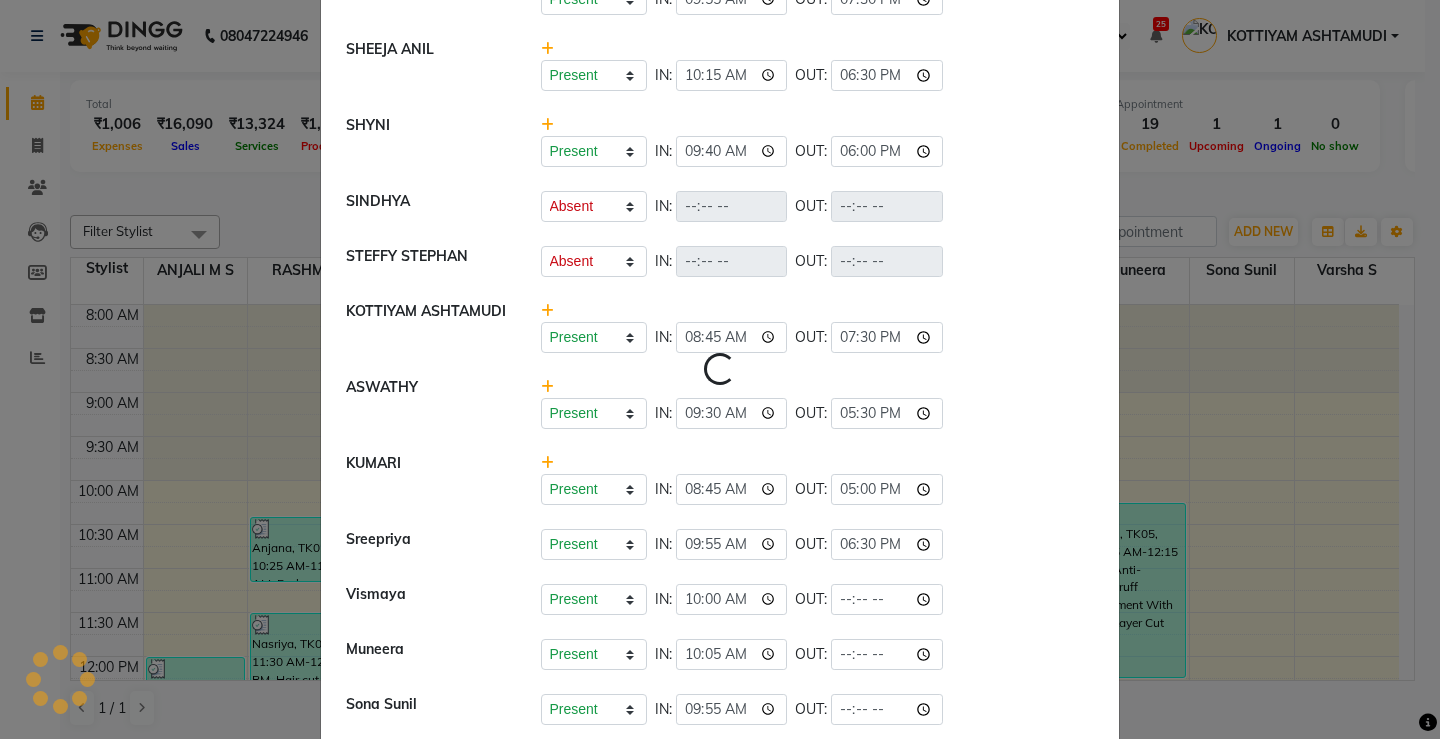 select on "A" 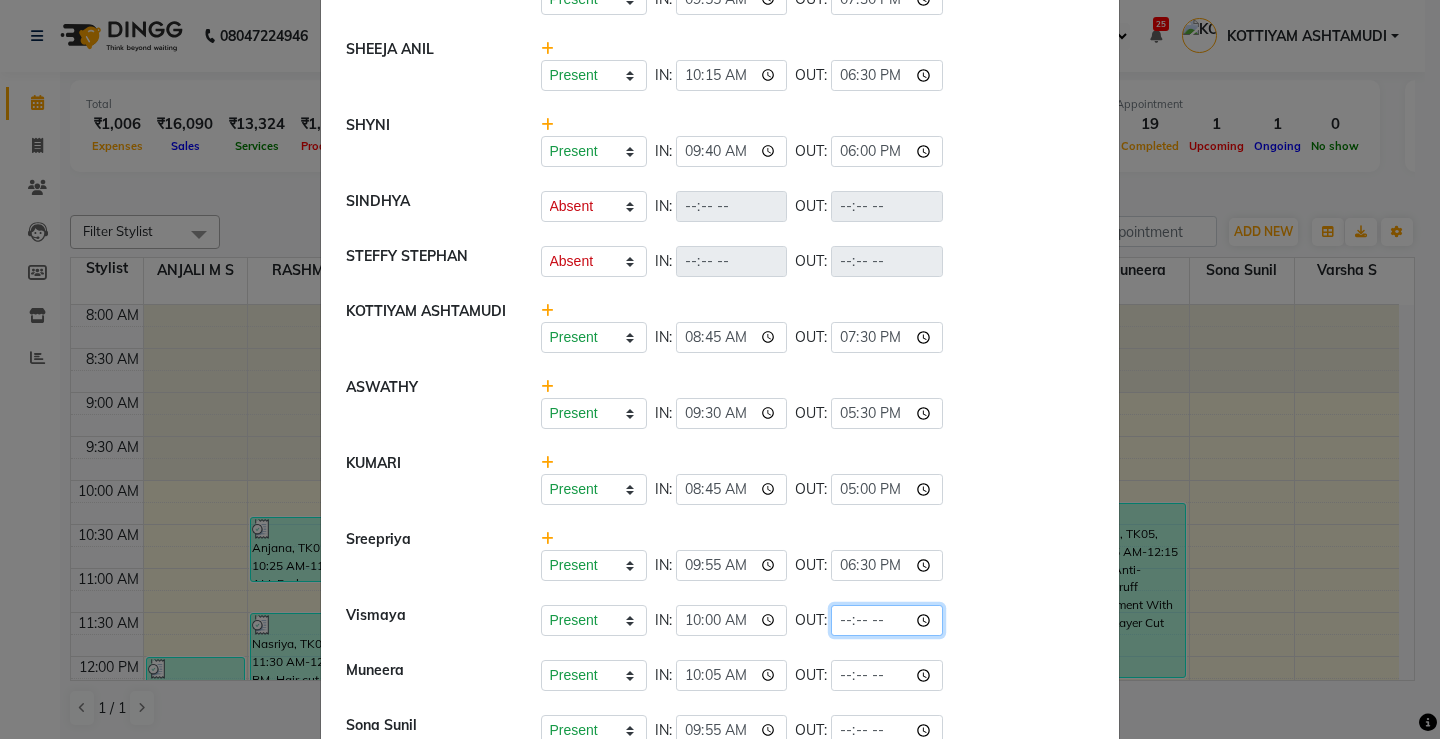 click 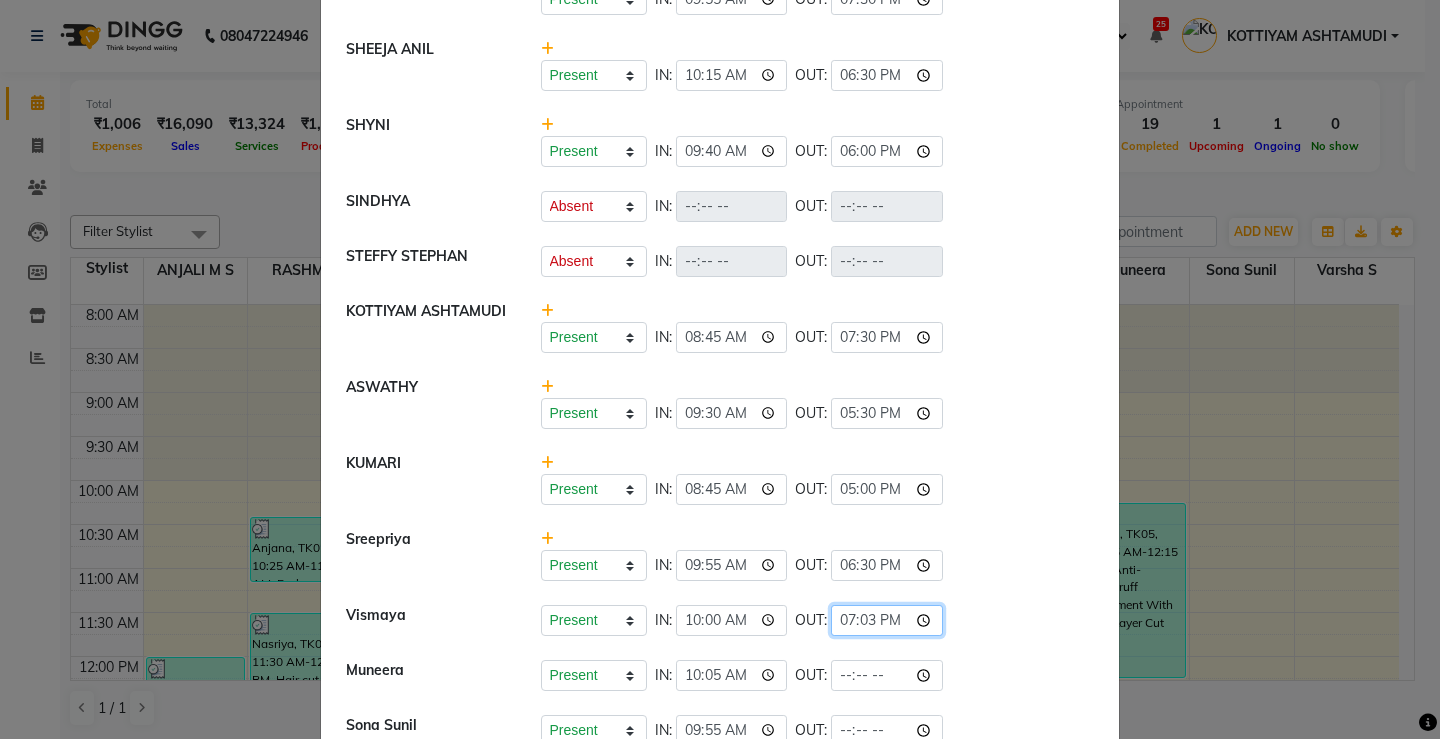 type on "19:30" 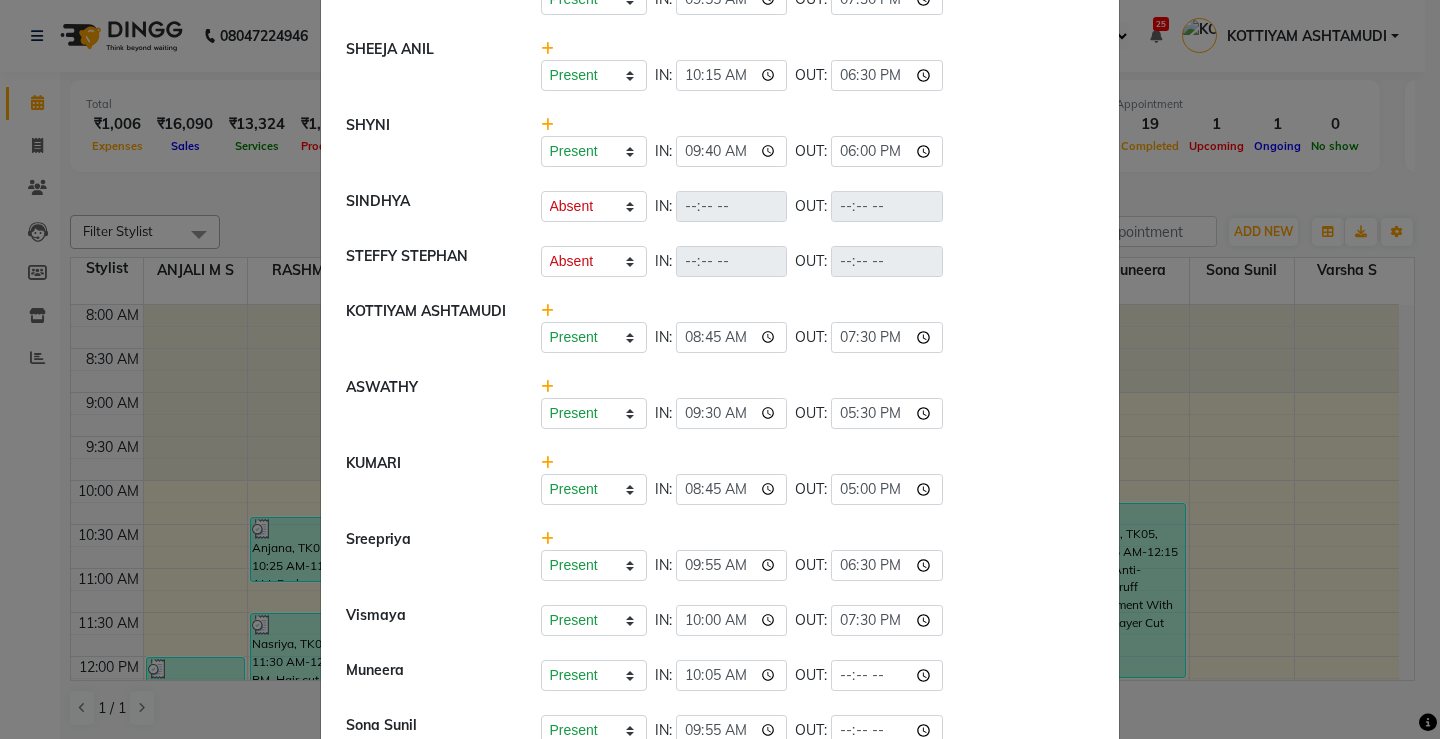 click on "Present   Absent   Late   Half Day   Weekly Off  IN:  09:55 OUT:  18:30" 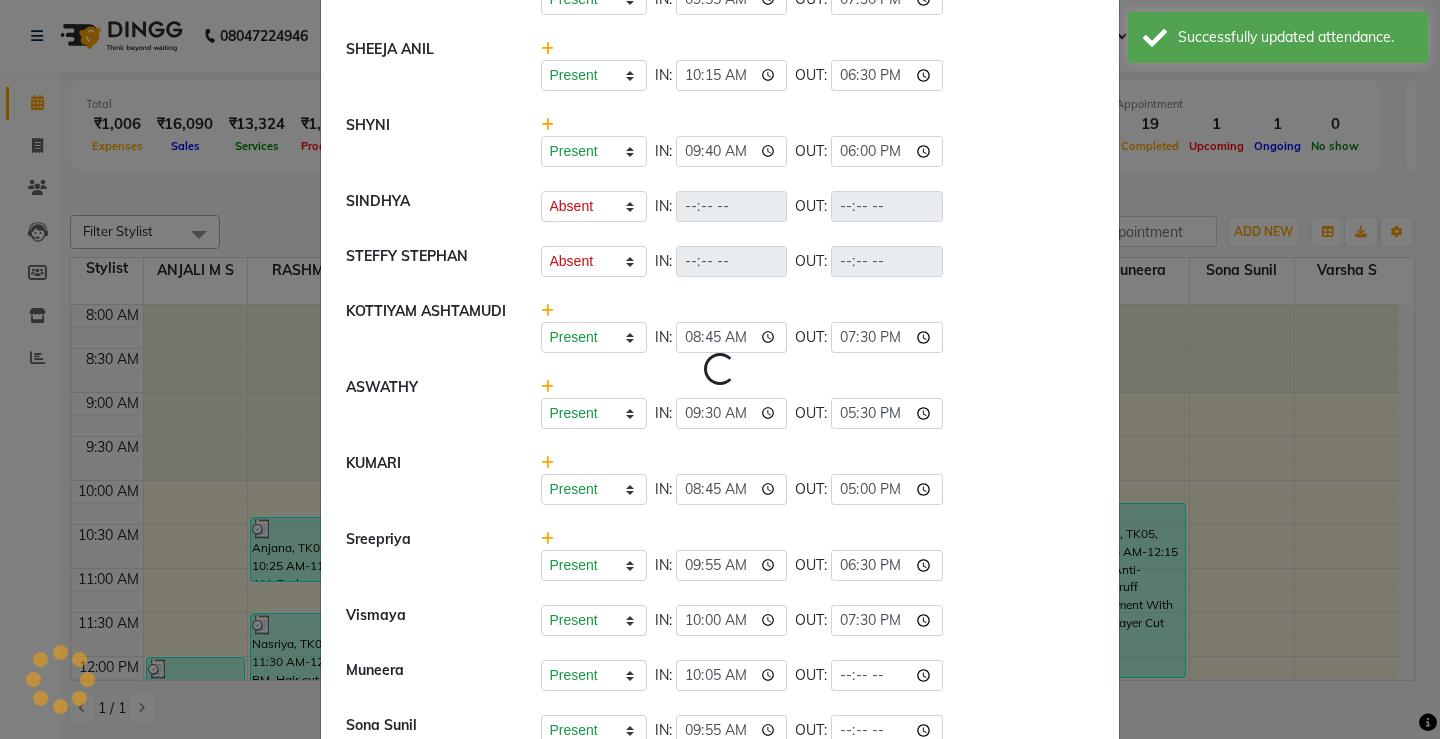 select on "A" 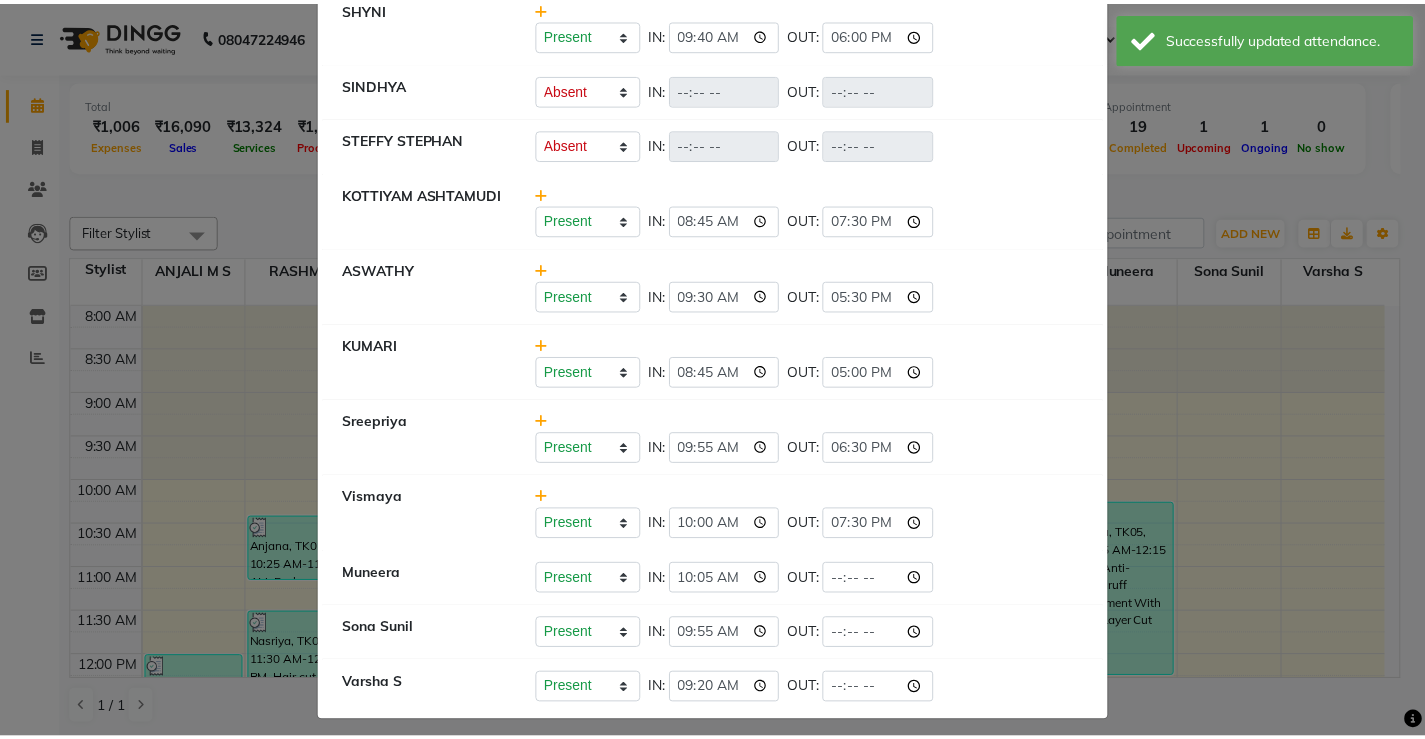 scroll, scrollTop: 329, scrollLeft: 0, axis: vertical 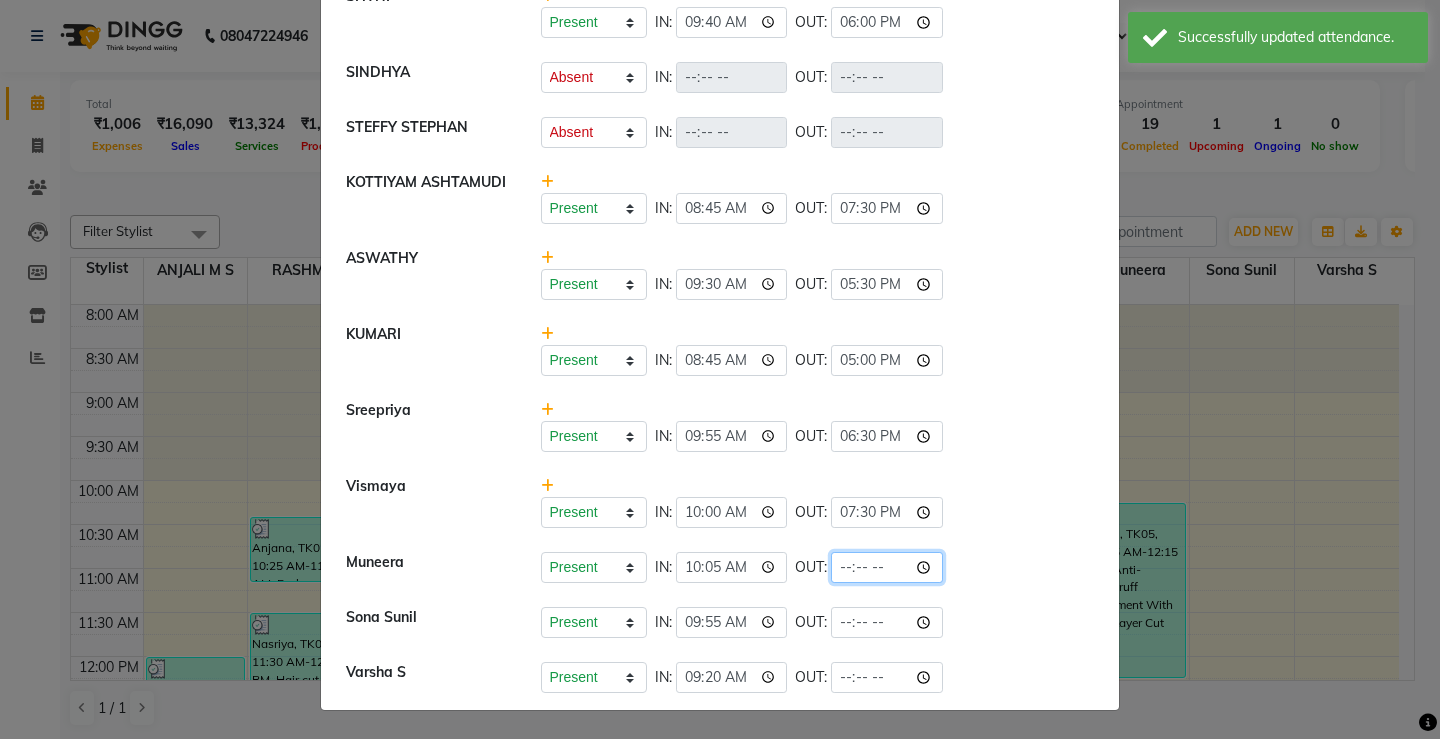 click 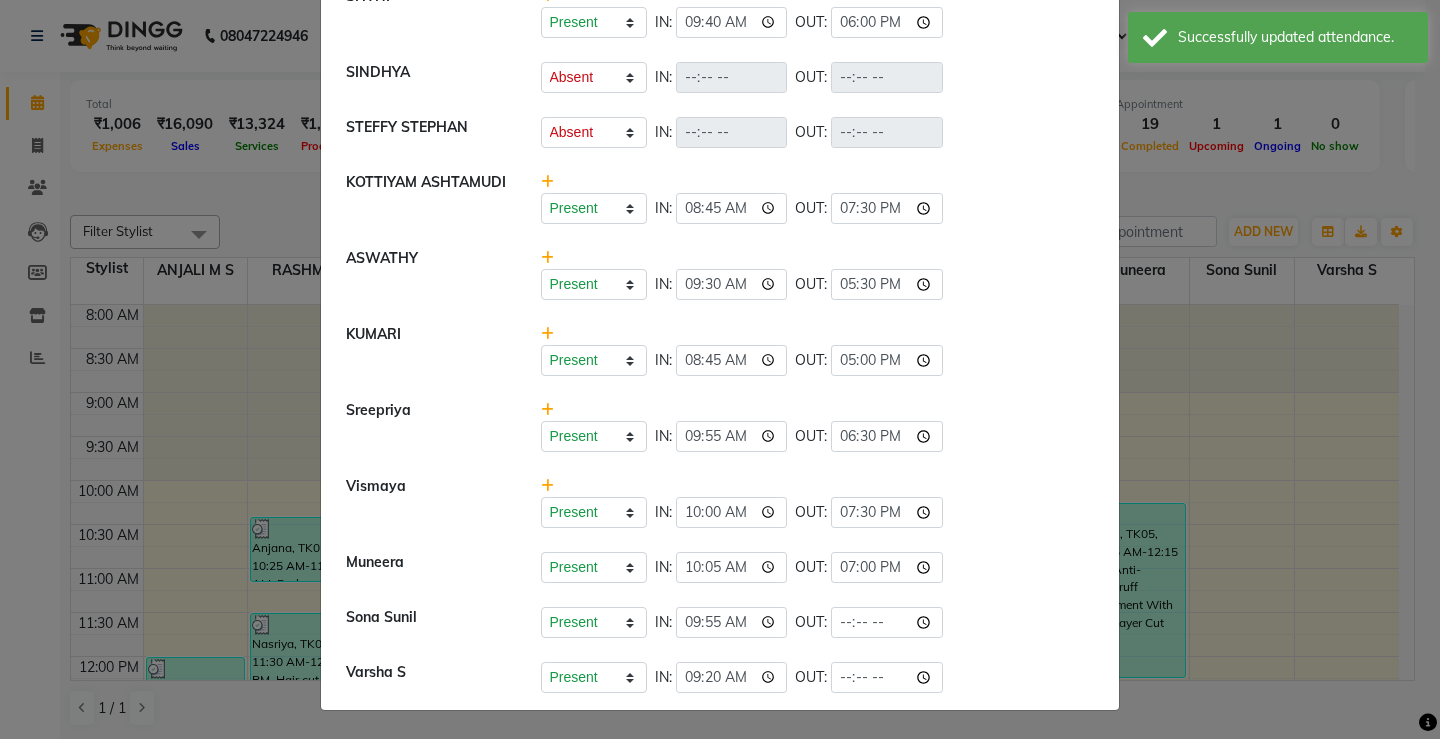 click on "Muneera   Present   Absent   Late   Half Day   Weekly Off  IN:  10:05 OUT:  19:00" 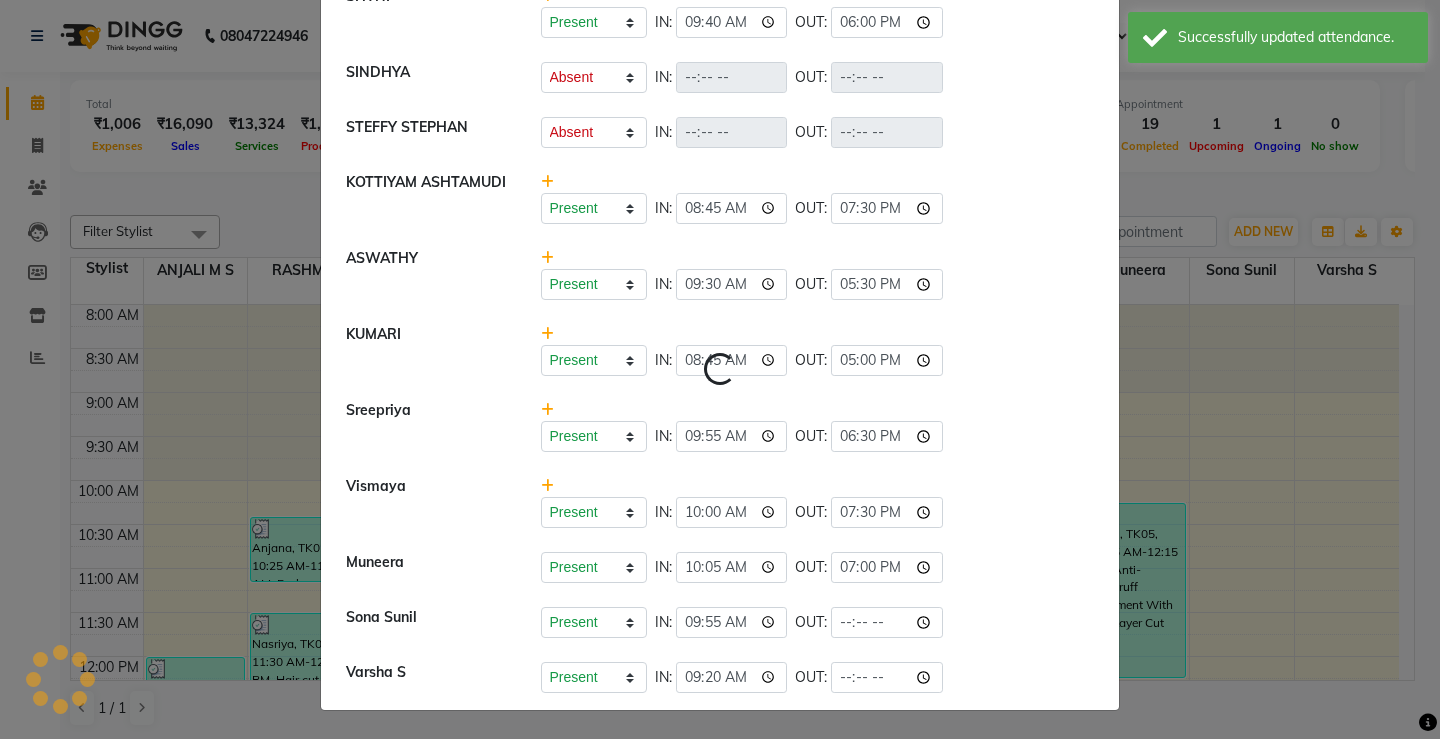 select on "A" 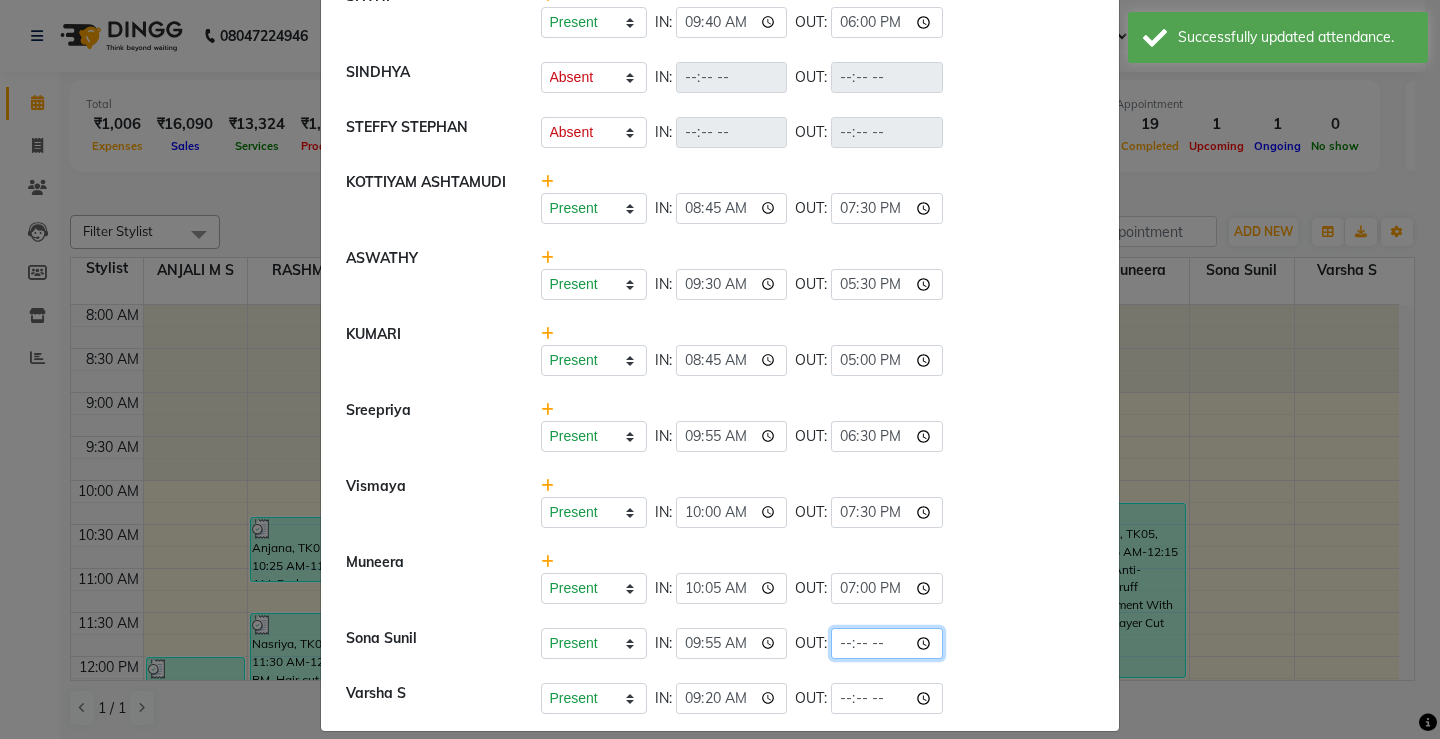 click 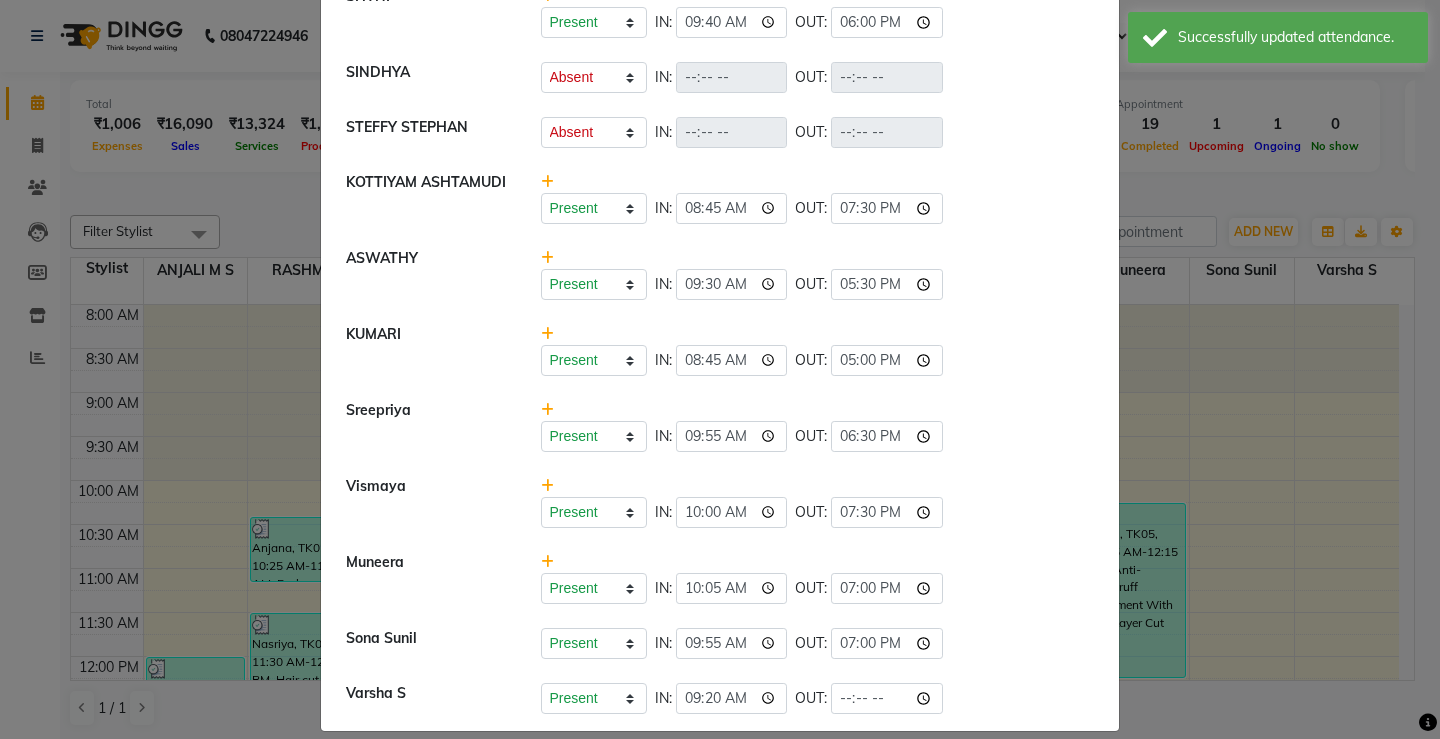 click on "Present   Absent   Late   Half Day   Weekly Off  IN:  10:05 OUT:  19:00" 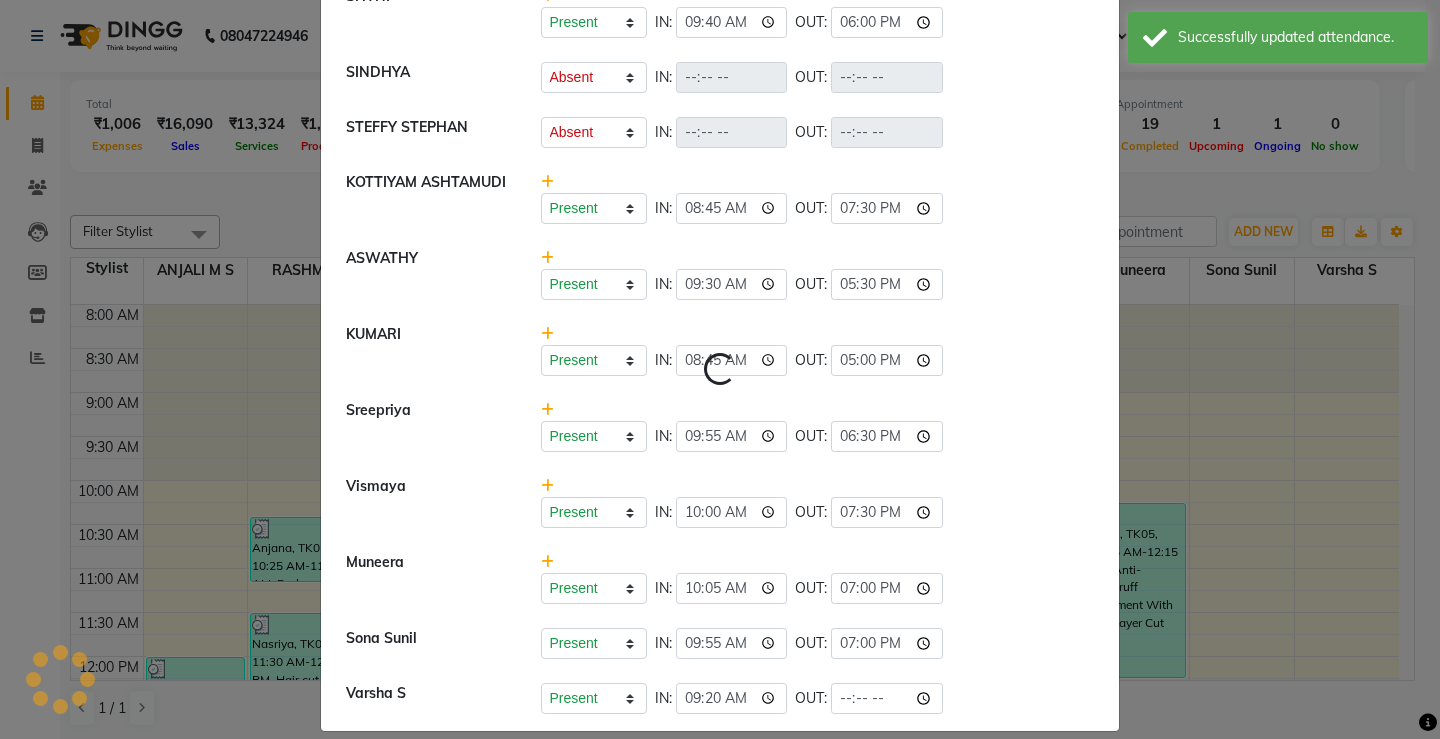 select on "A" 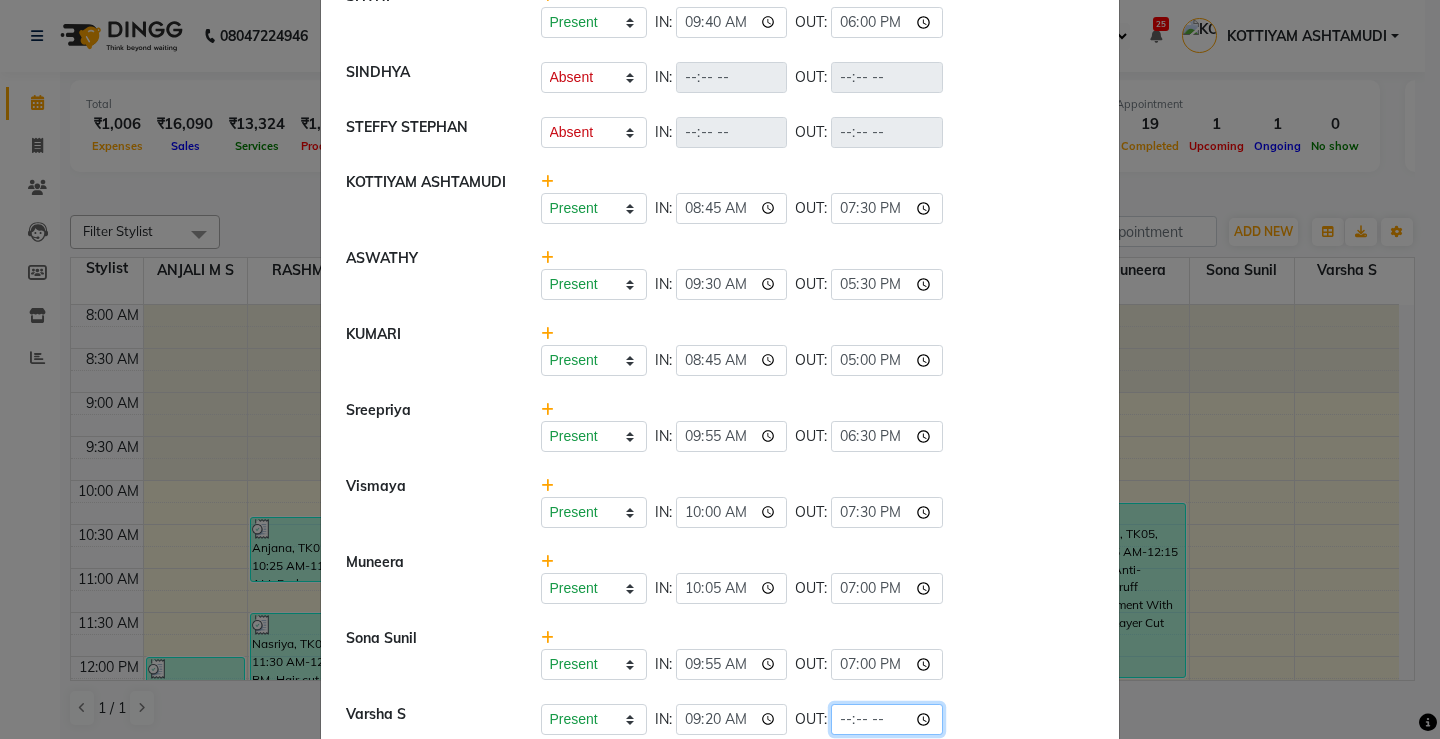 click 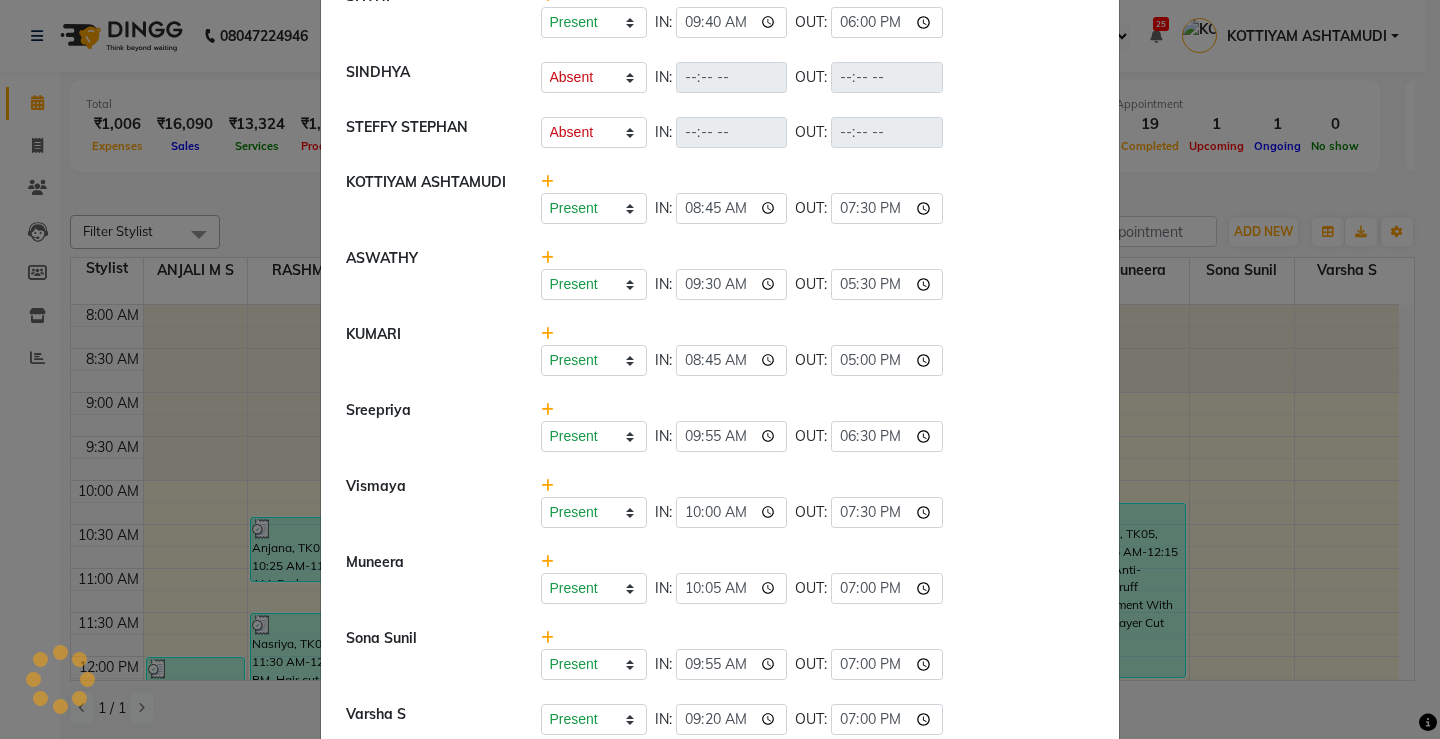 click on "Present   Absent   Late   Half Day   Weekly Off  IN:  09:55 OUT:  19:00" 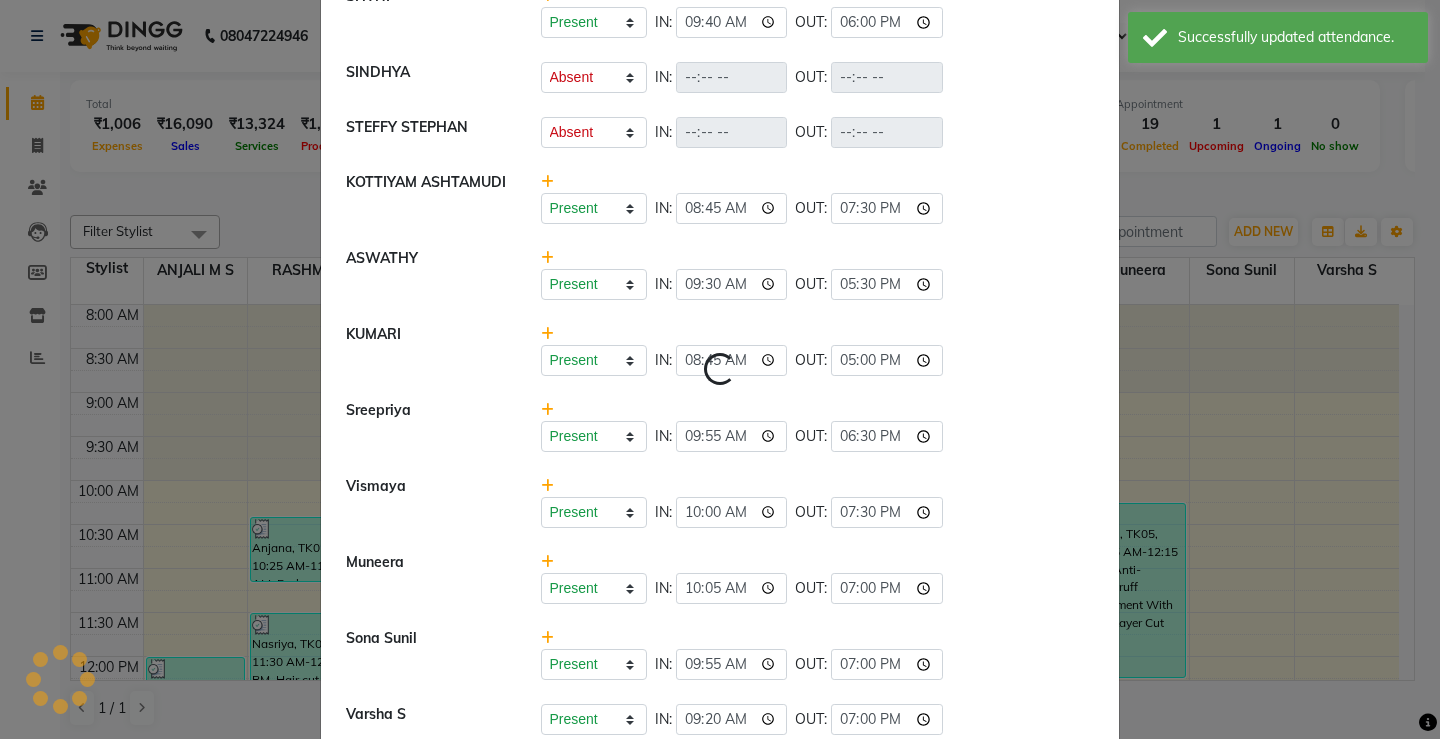 select on "A" 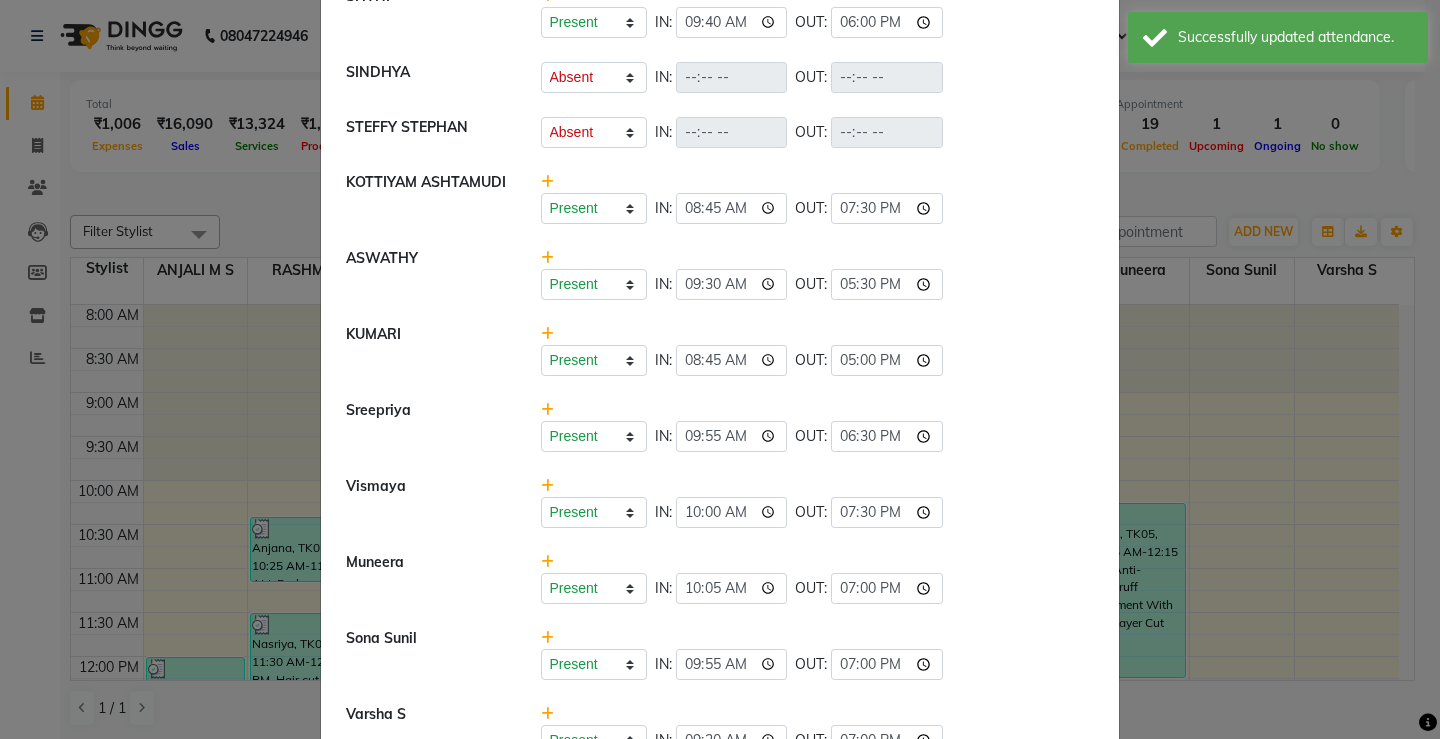 click on "Attendance ×  ANJALI M S   Present   Absent   Late   Half Day   Weekly Off  IN:  09:50 OUT:  19:30  RASHMI   Present   Absent   Late   Half Day   Weekly Off  IN:  09:55 OUT:  19:30  SHEEJA ANIL   Present   Absent   Late   Half Day   Weekly Off  IN:  10:15 OUT:  18:30  SHYNI    Present   Absent   Late   Half Day   Weekly Off  IN:  09:40 OUT:  18:00  SINDHYA    Present   Absent   Late   Half Day   Weekly Off  IN:  OUT:   STEFFY STEPHAN   Present   Absent   Late   Half Day   Weekly Off  IN:  OUT:   KOTTIYAM ASHTAMUDI   Present   Absent   Late   Half Day   Weekly Off  IN:  08:45 OUT:  19:30  ASWATHY   Present   Absent   Late   Half Day   Weekly Off  IN:  09:30 OUT:  17:30  KUMARI   Present   Absent   Late   Half Day   Weekly Off  IN:  08:45 OUT:  17:00  Sreepriya   Present   Absent   Late   Half Day   Weekly Off  IN:  09:55 OUT:  18:30  Vismaya   Present   Absent   Late   Half Day   Weekly Off  IN:  10:00 OUT:  19:30  Muneera   Present   Absent   Late   Half Day   Weekly Off  IN:  10:05 OUT:  19:00  Sona Sunil" 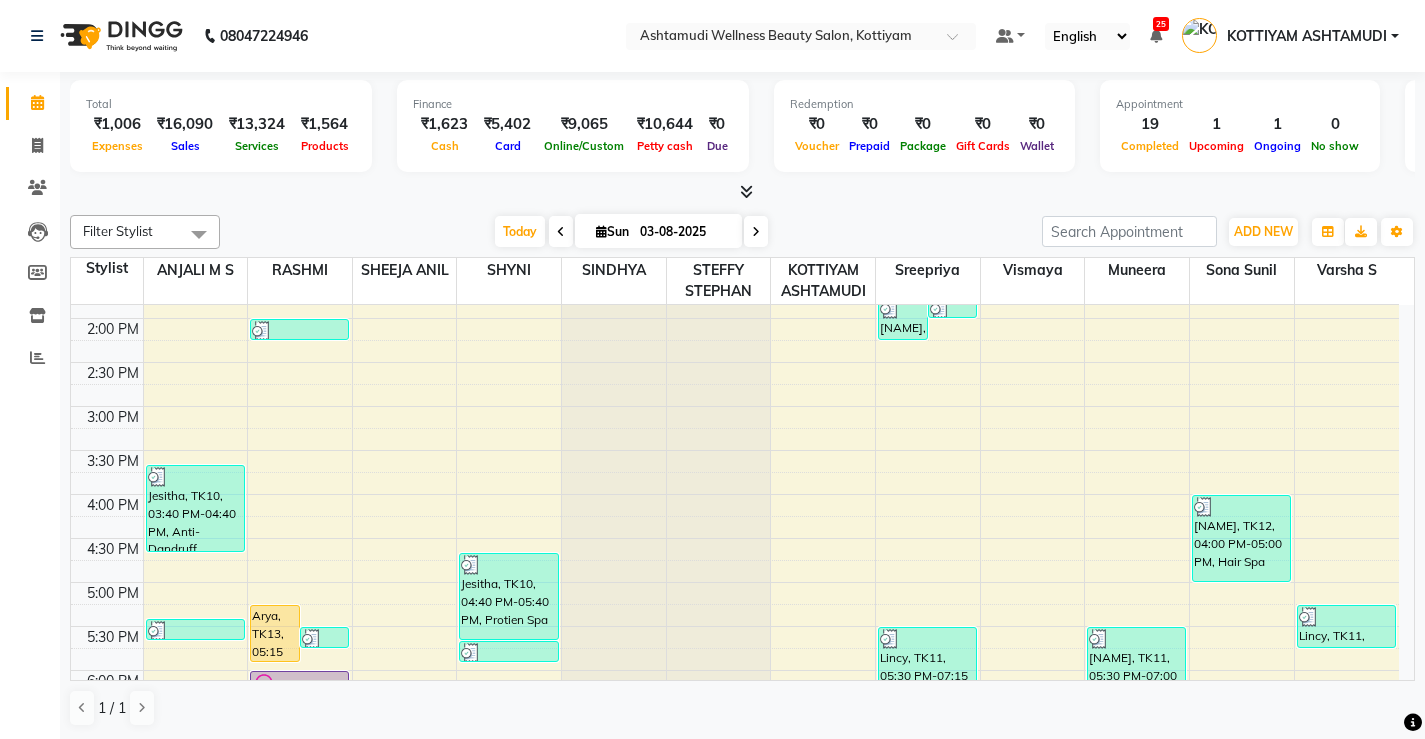 scroll, scrollTop: 768, scrollLeft: 0, axis: vertical 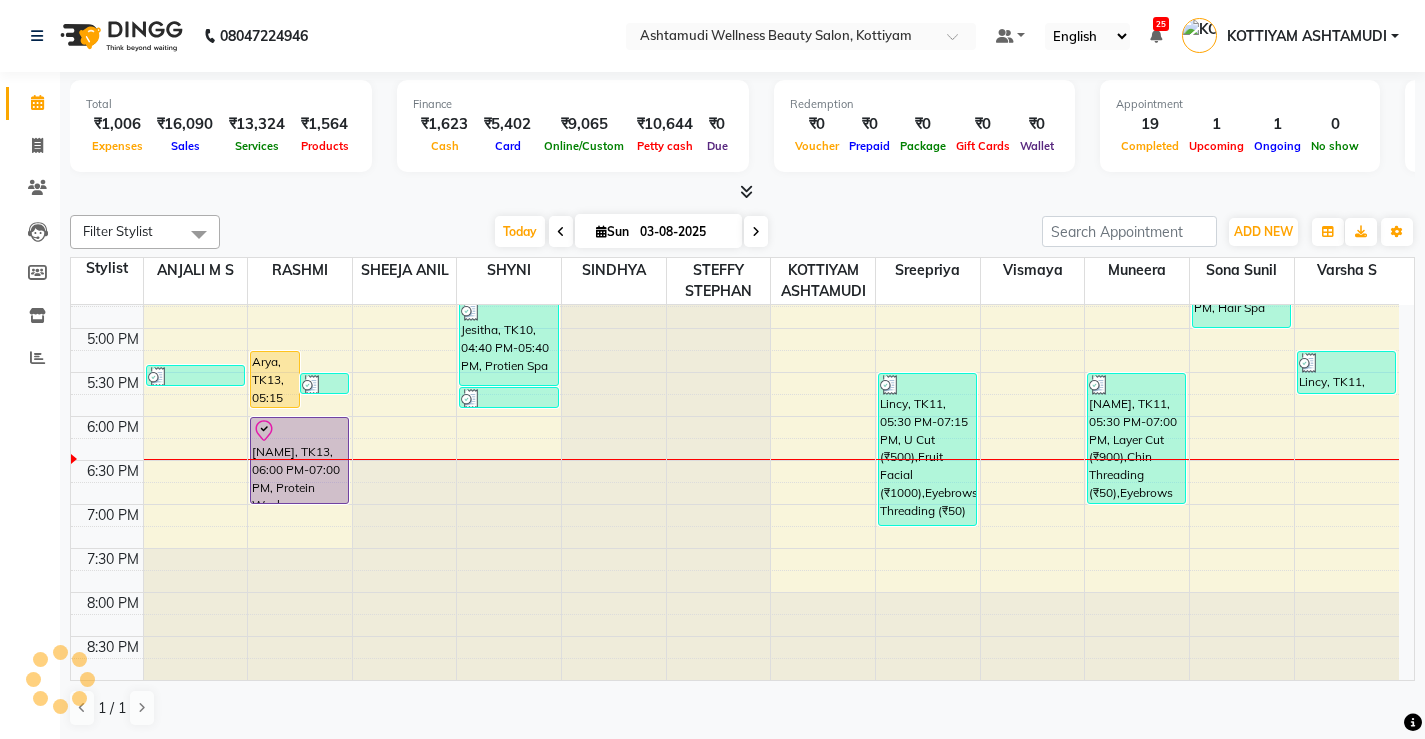 click on "8:00 AM 8:30 AM 9:00 AM 9:30 AM 10:00 AM 10:30 AM 11:00 AM 11:30 AM 12:00 PM 12:30 PM 1:00 PM 1:30 PM 2:00 PM 2:30 PM 3:00 PM 3:30 PM 4:00 PM 4:30 PM 5:00 PM 5:30 PM 6:00 PM 6:30 PM 7:00 PM 7:30 PM 8:00 PM 8:30 PM     Sheela, TK07, 12:00 PM-01:15 PM, Eyebrows Threading,D-Tan Cleanup     Jesitha, TK10, 03:40 PM-04:40 PM, Anti-Dandruff Treatment With Spa     Reshma, TK14, 05:25 PM-05:40 PM, Eyebrows Threading    Arya, TK13, 05:15 PM-05:55 PM, Root Touch-Up (Ammonia Free)     Navami, TK15, 05:30 PM-05:45 PM, Eyebrows Threading     Anjana, TK02, 10:25 AM-11:10 AM, Eyebrows Threading,Upper Lip Threading     Nasriya, TK03, 11:30 AM-12:45 PM, Hair cut ,Eyebrows Threading     Noufiya, TK08, 02:00 PM-02:15 PM, Eyebrows Threading
Arya, TK13, 06:00 PM-07:00 PM, Protein Wash     reshma, TK04, 11:20 AM-11:35 AM, Eyebrows Threading     Jesitha, TK10, 04:40 PM-05:40 PM, Protien Spa     Reshma, TK14, 05:40 PM-05:55 PM, Eyebrows Threading     Sheha, TK09, 01:45 PM-02:15 PM, Full Face Threading" at bounding box center (735, 108) 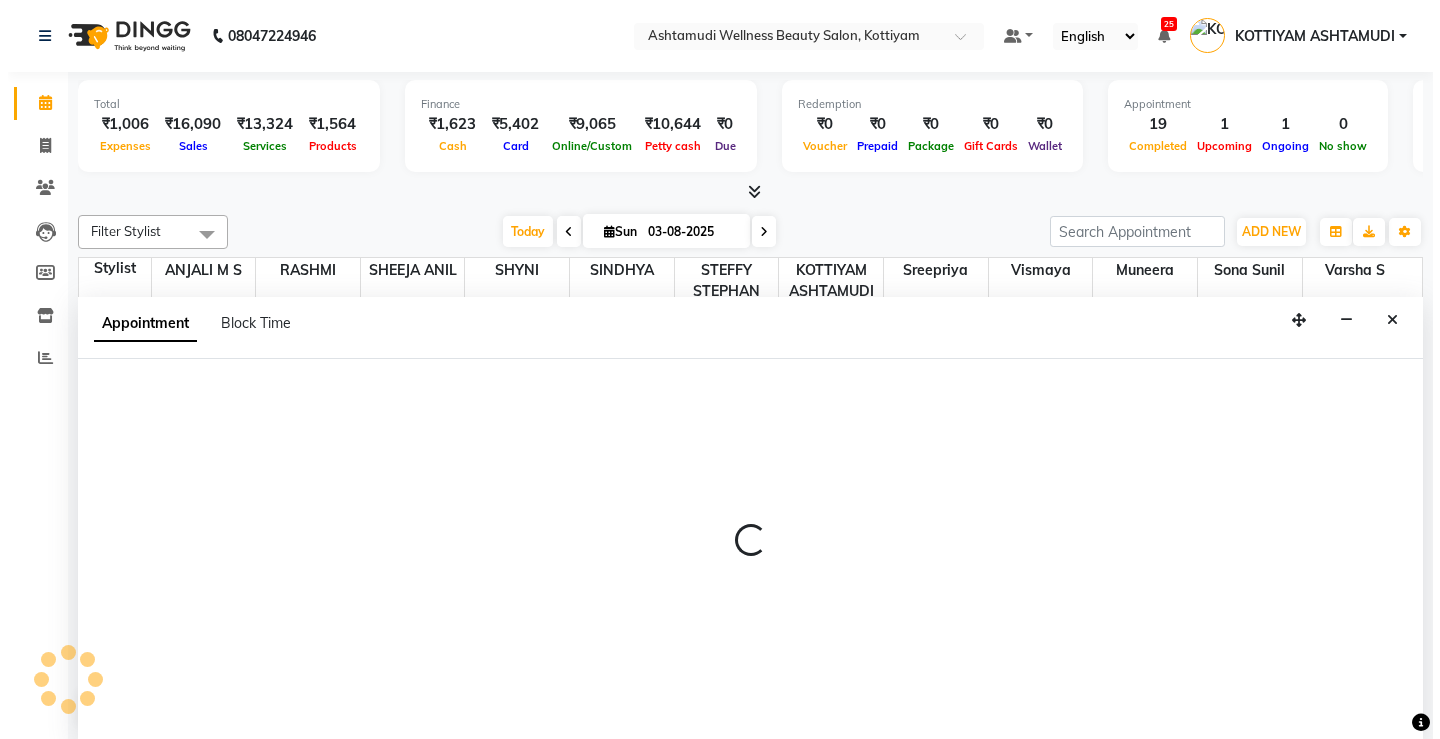 scroll, scrollTop: 1, scrollLeft: 0, axis: vertical 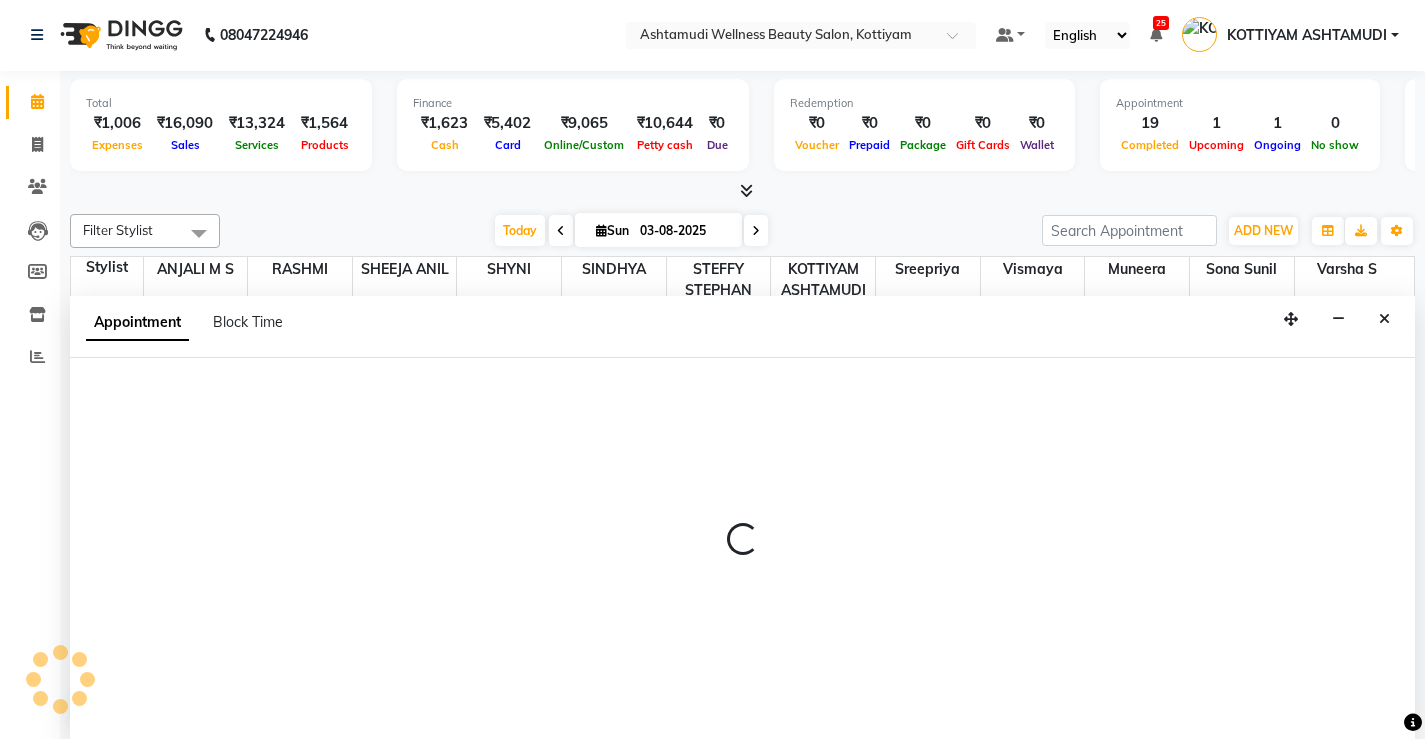 select on "27529" 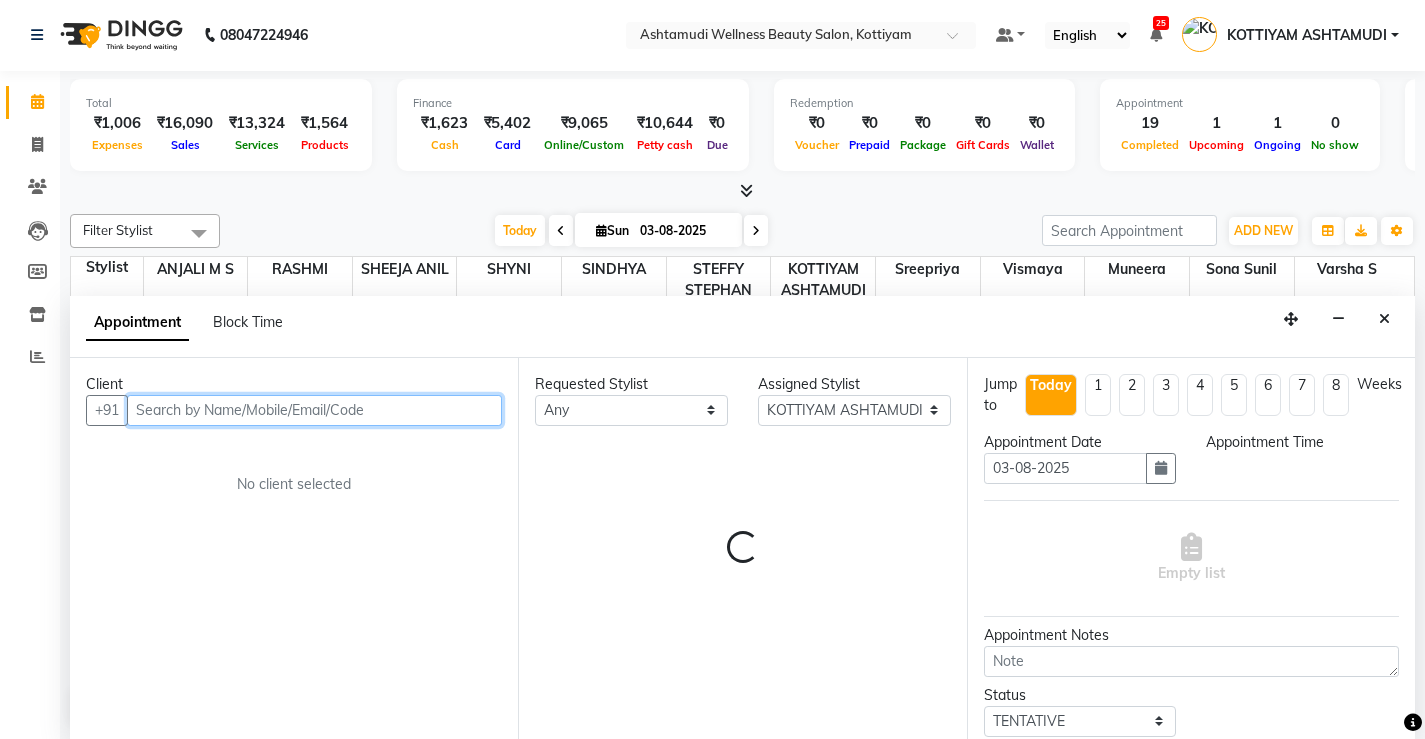 select on "1080" 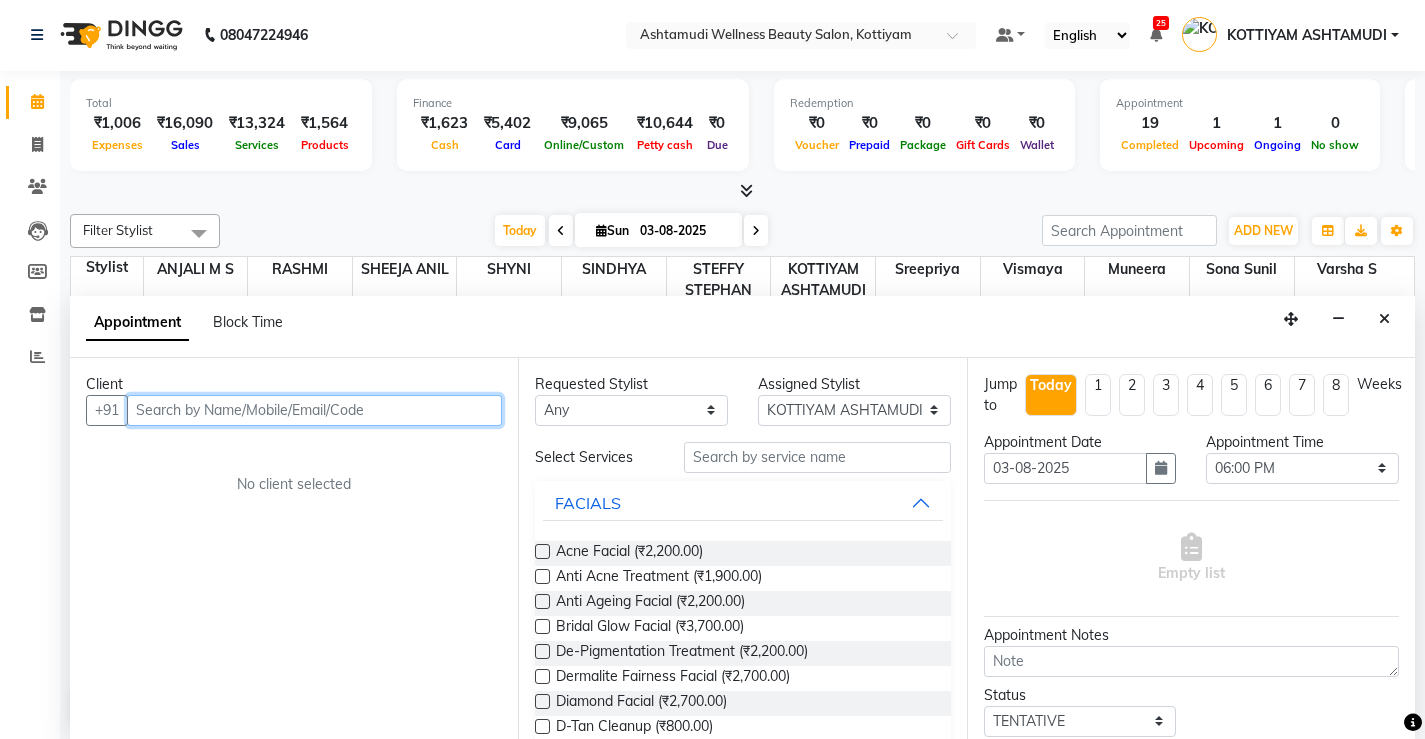 click at bounding box center (314, 410) 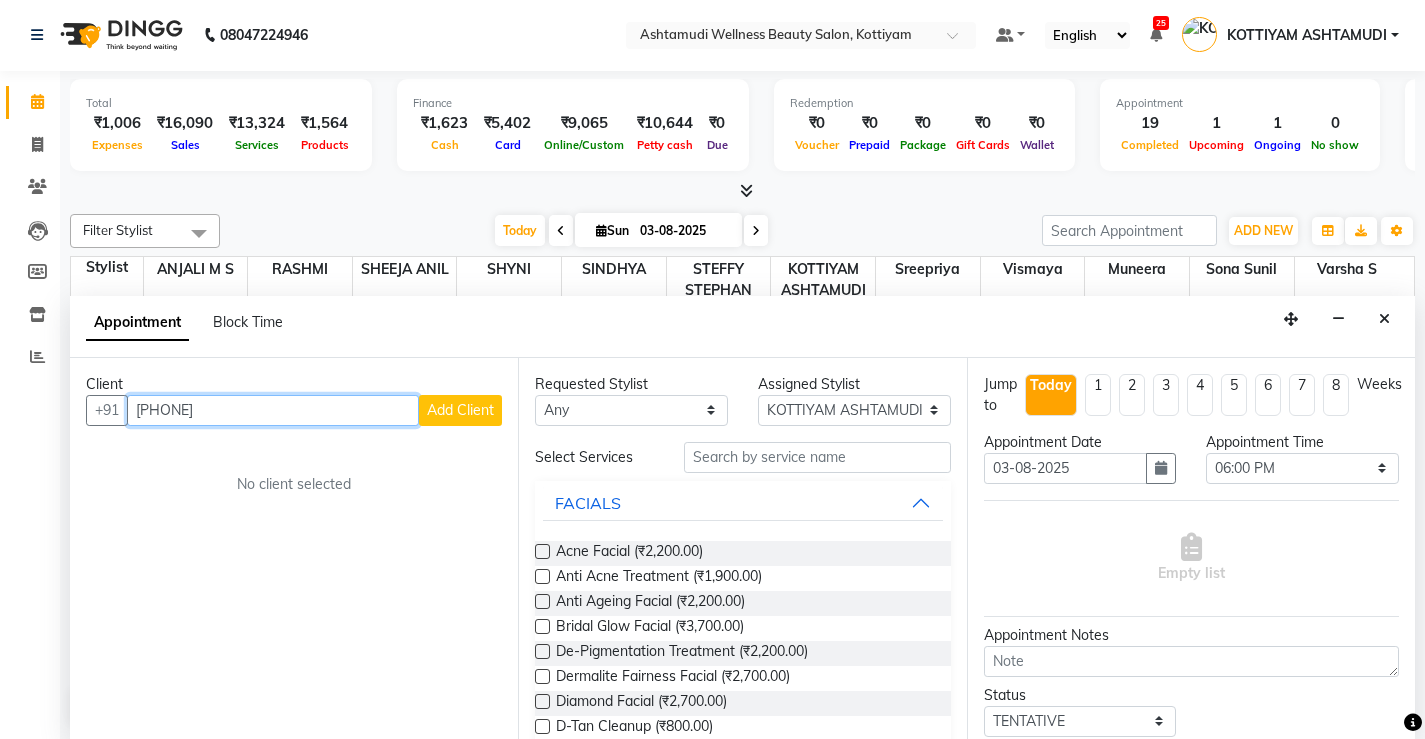 type on "9995686069" 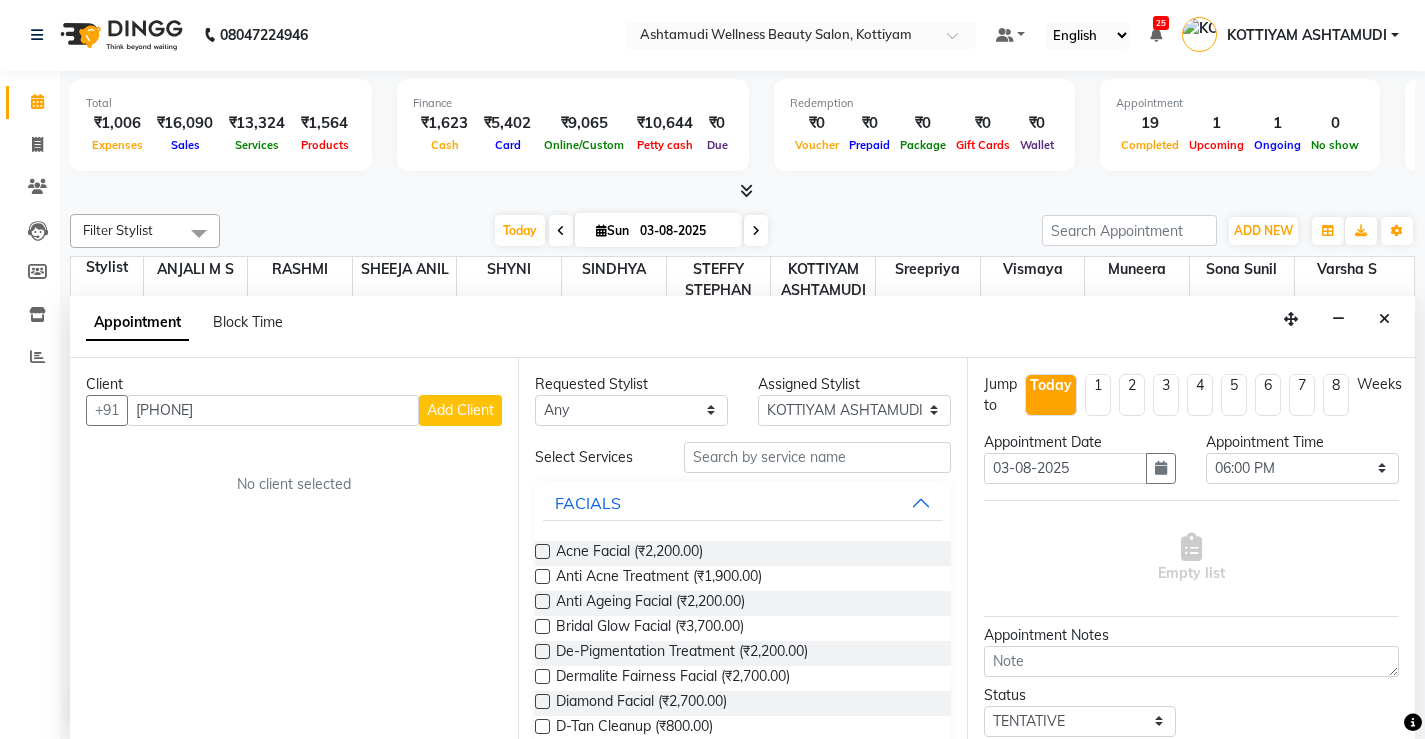 click on "Add Client" at bounding box center [460, 410] 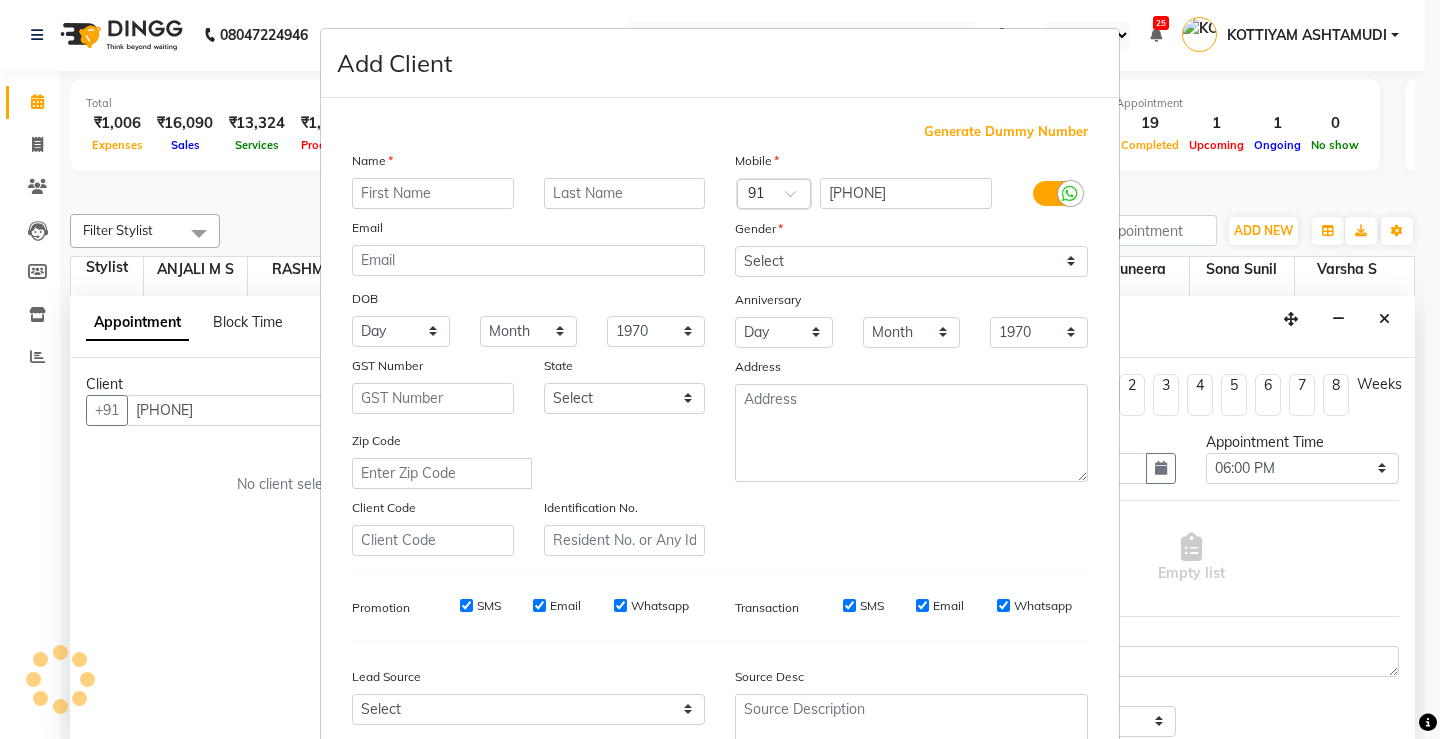 click at bounding box center (433, 193) 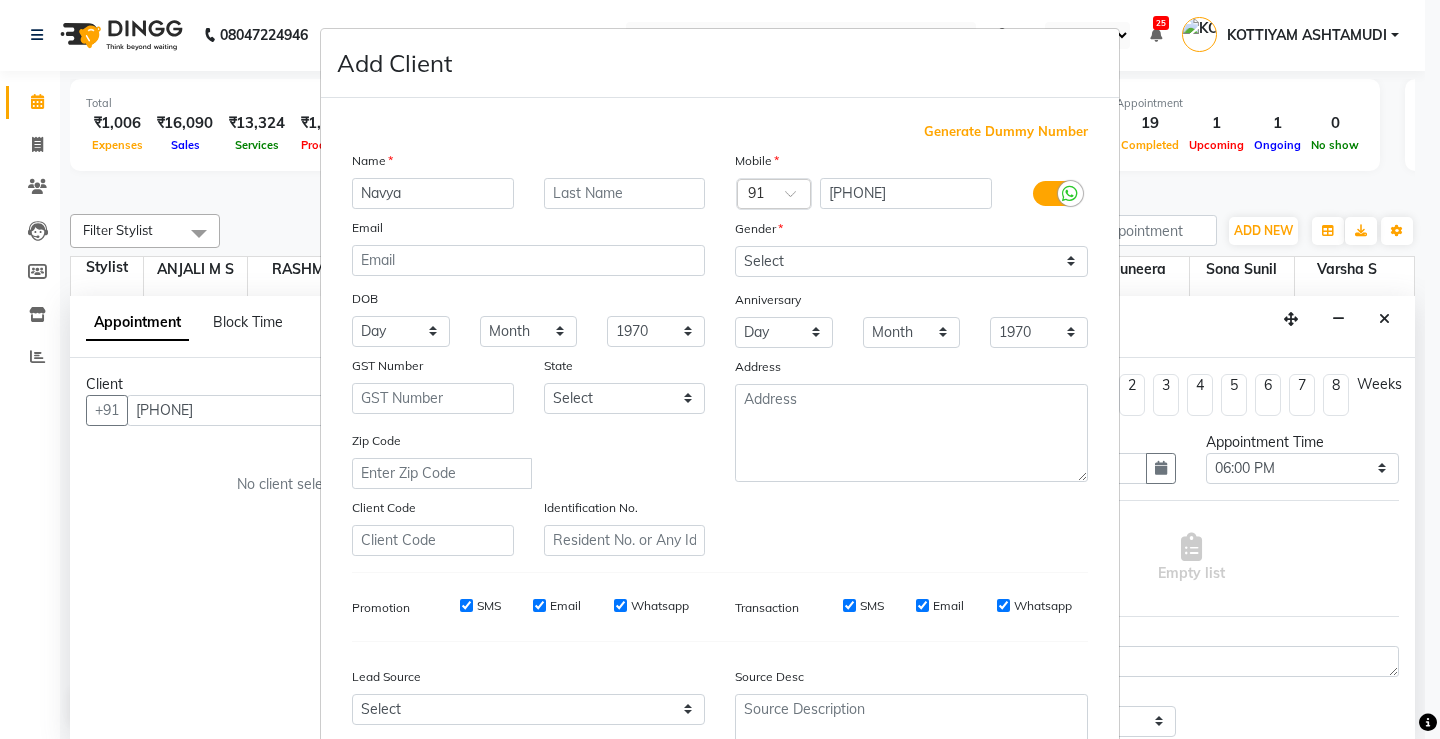 type on "Navya" 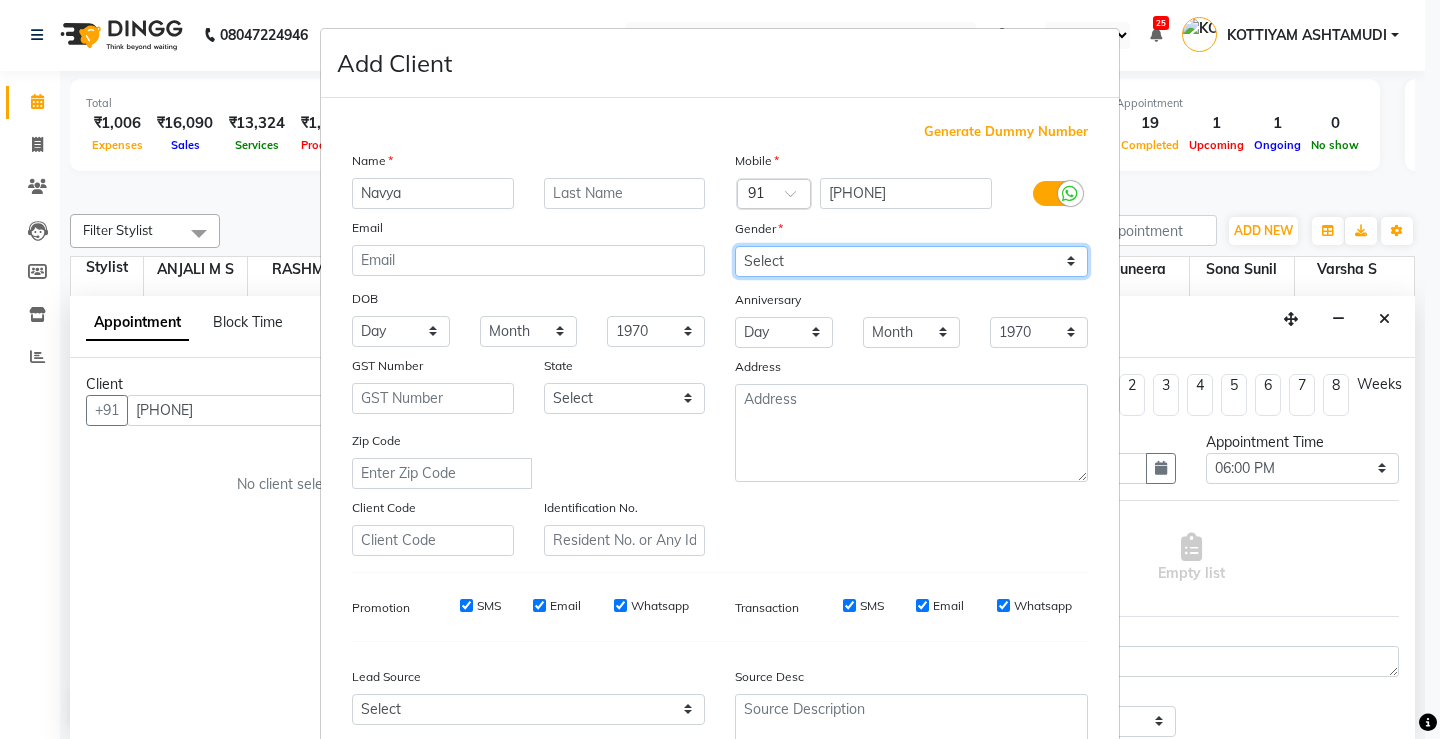 click on "Select Male Female Other Prefer Not To Say" at bounding box center (911, 261) 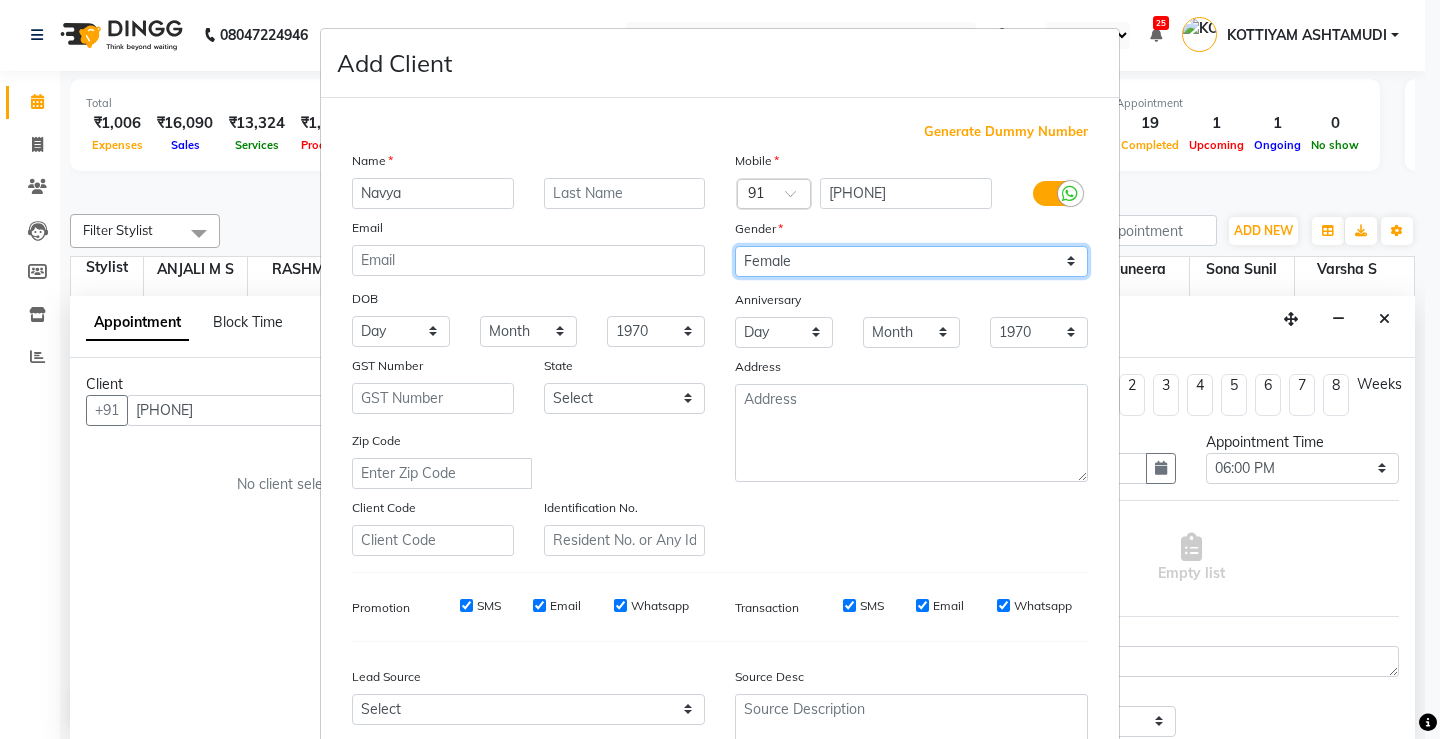 click on "Select Male Female Other Prefer Not To Say" at bounding box center (911, 261) 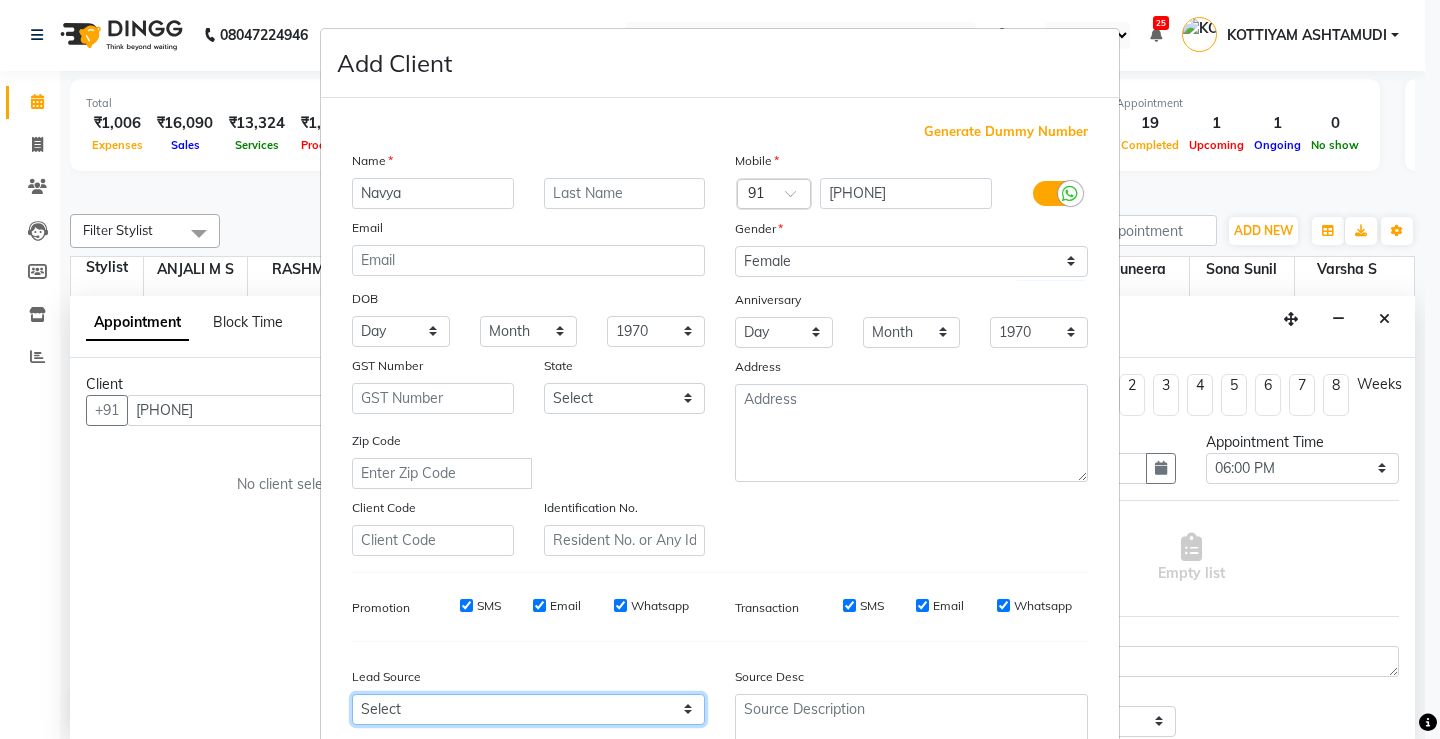 click on "Select Walk-in Referral Internet Friend Word of Mouth Advertisement Facebook JustDial Google Other Instagram  YouTube  WhatsApp" at bounding box center (528, 709) 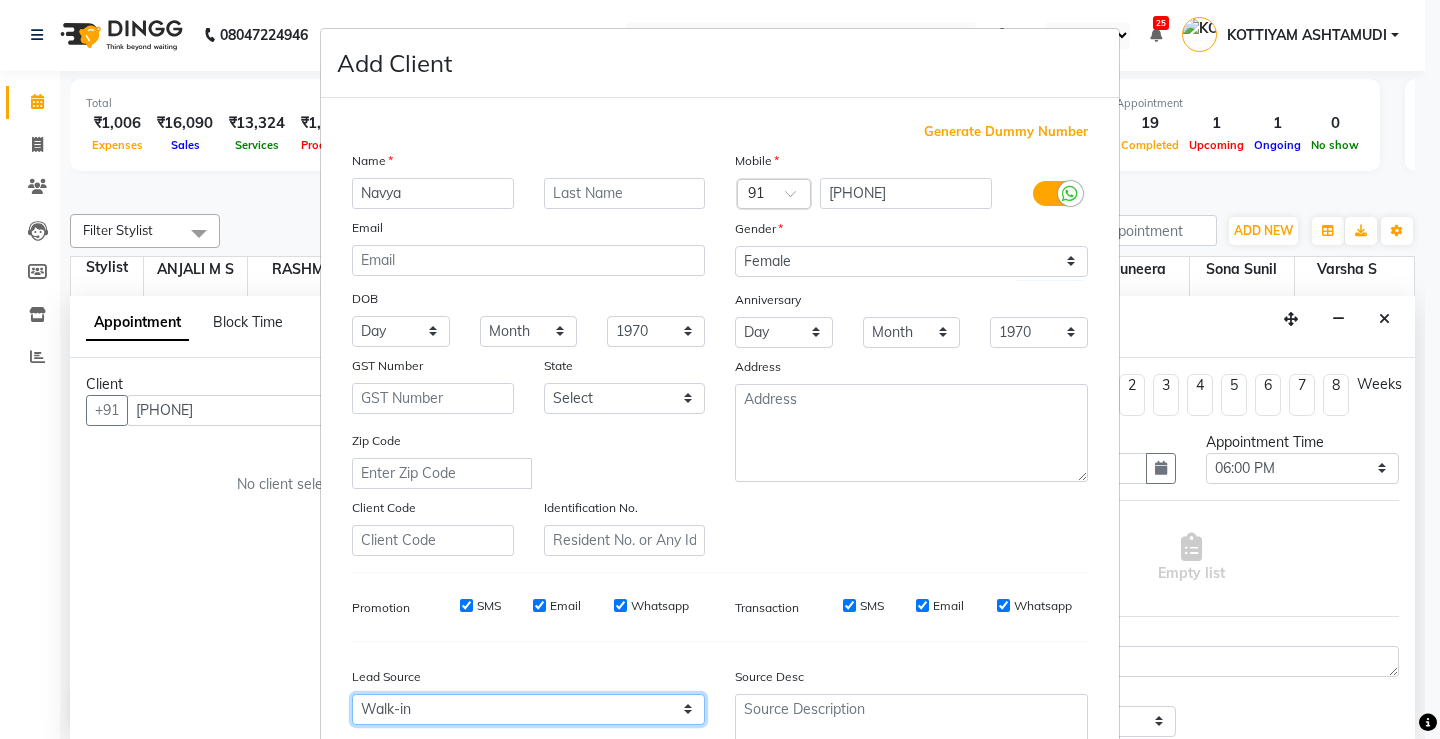 click on "Select Walk-in Referral Internet Friend Word of Mouth Advertisement Facebook JustDial Google Other Instagram  YouTube  WhatsApp" at bounding box center [528, 709] 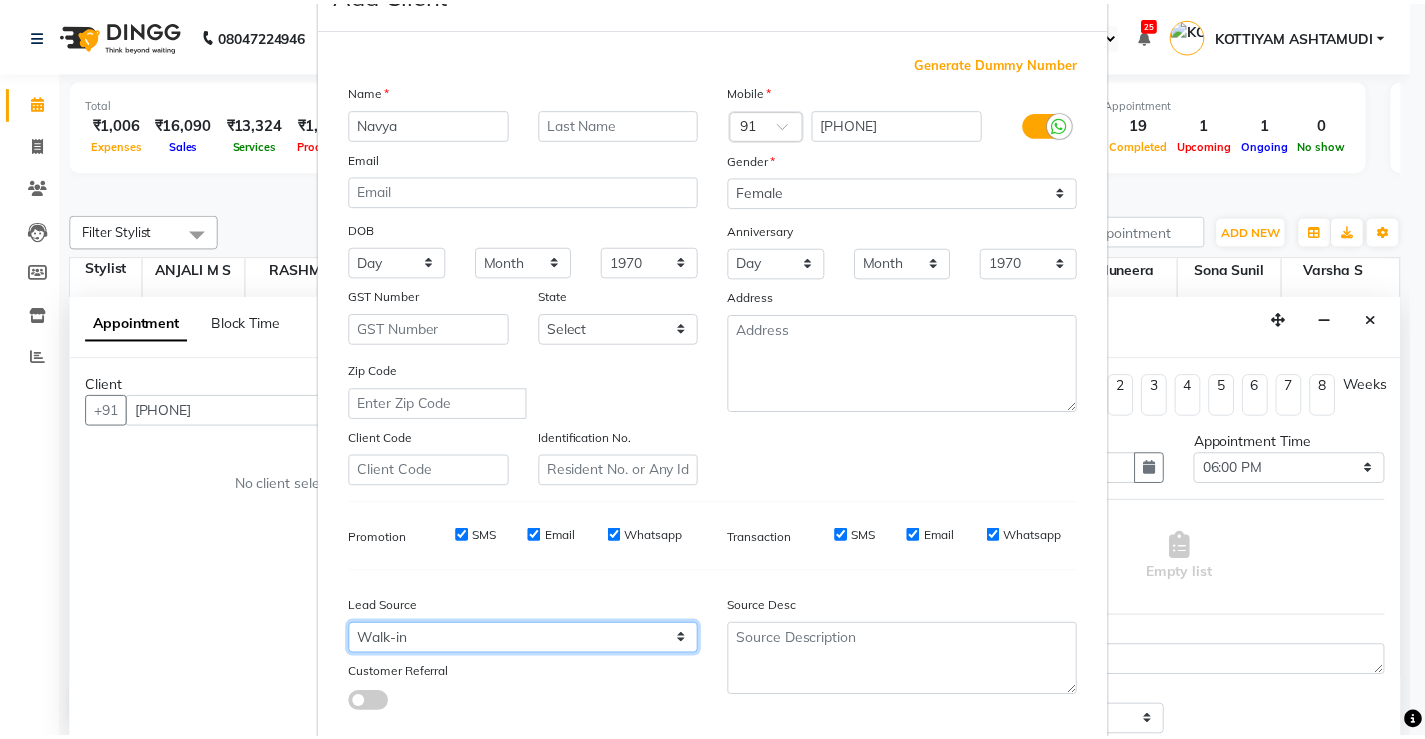 scroll, scrollTop: 184, scrollLeft: 0, axis: vertical 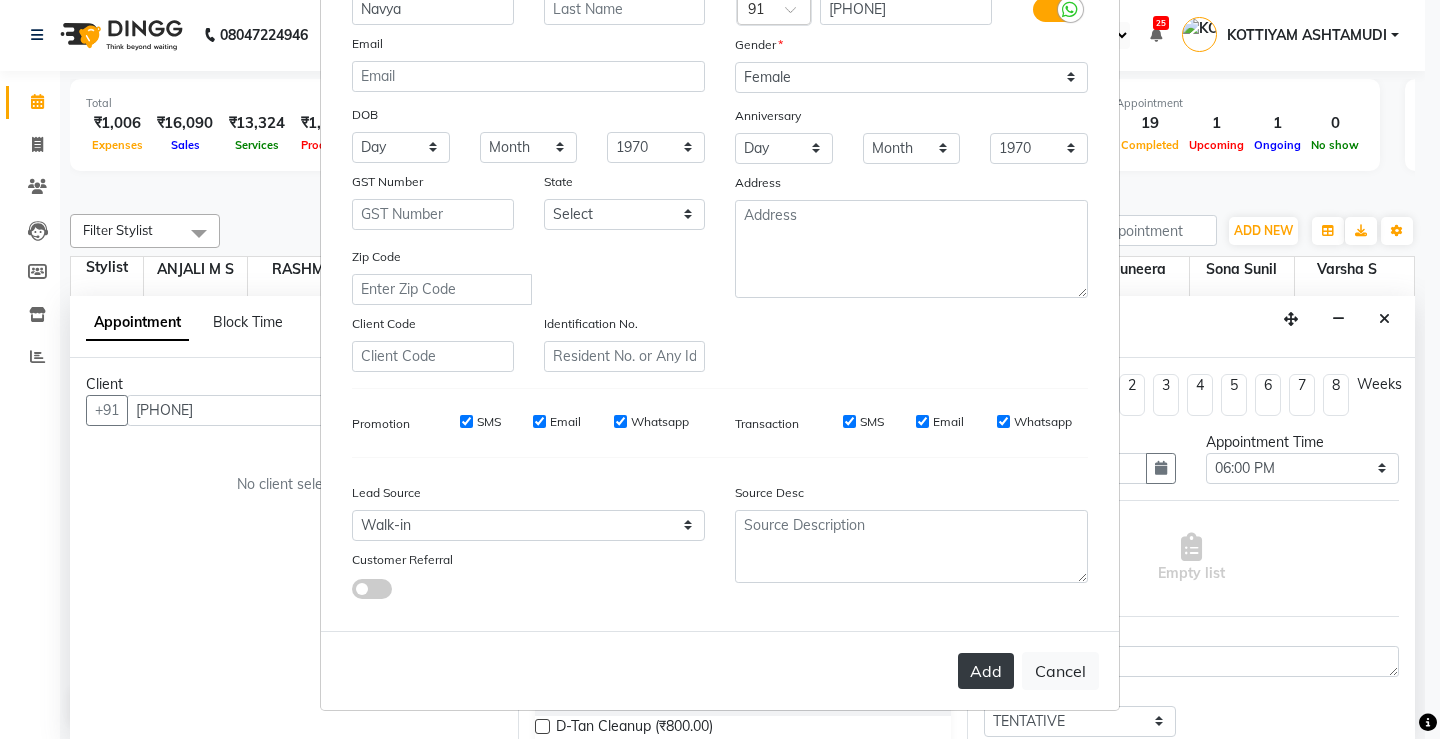 click on "Add" at bounding box center (986, 671) 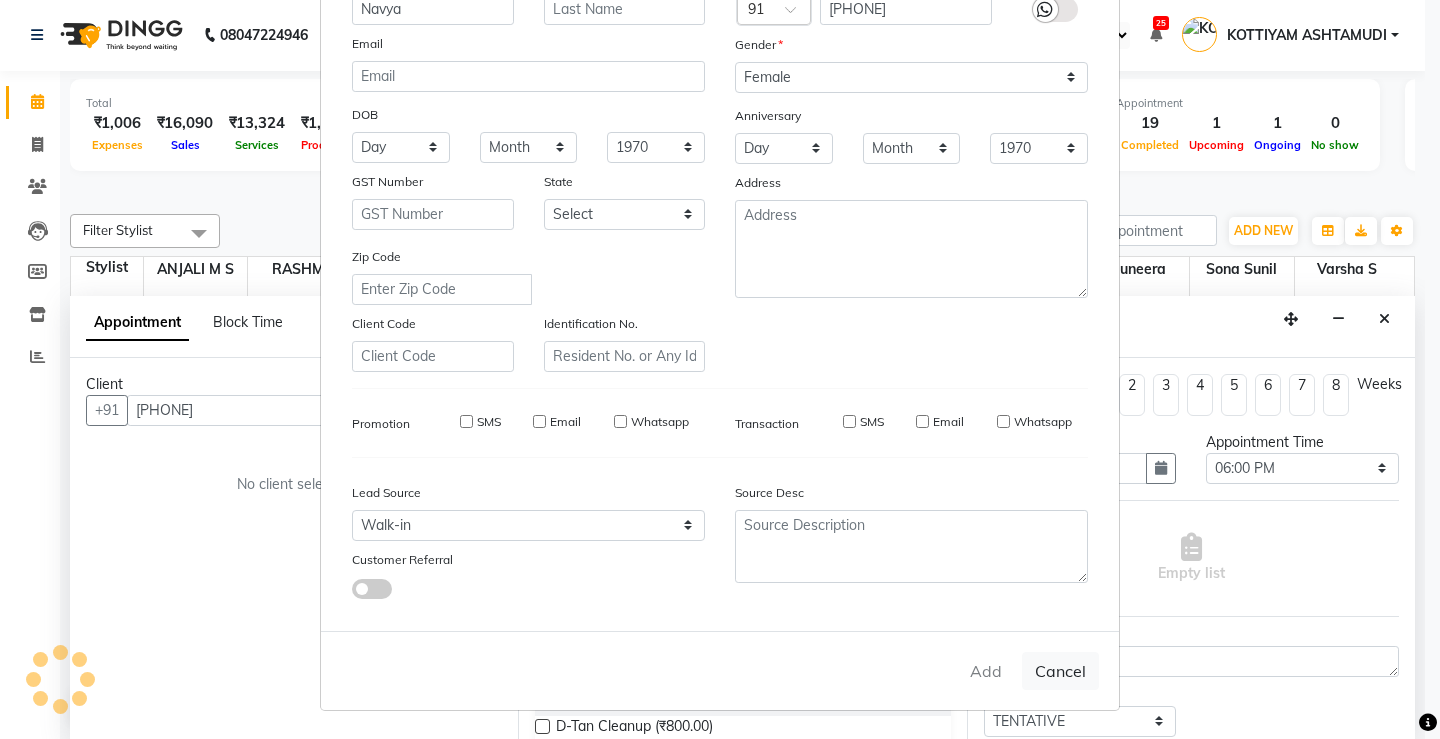 type 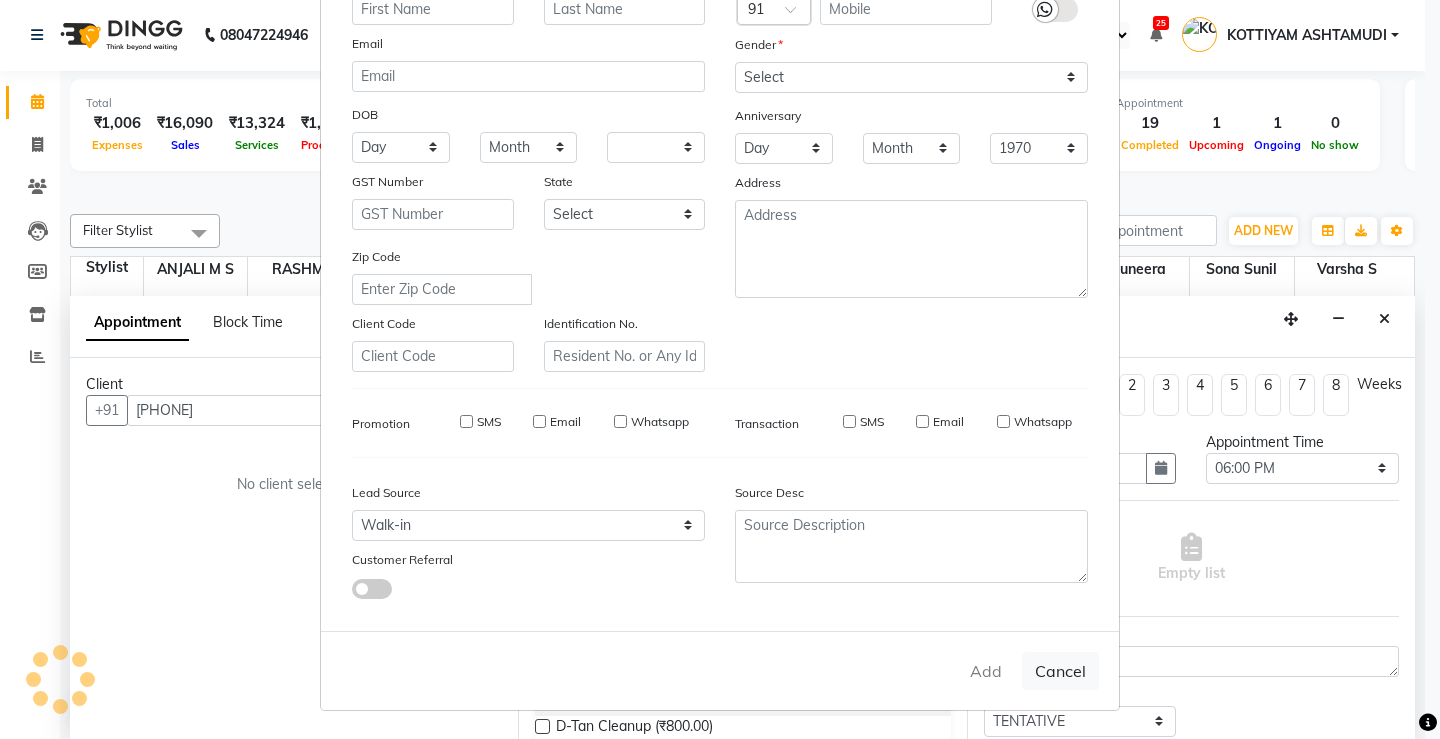 select 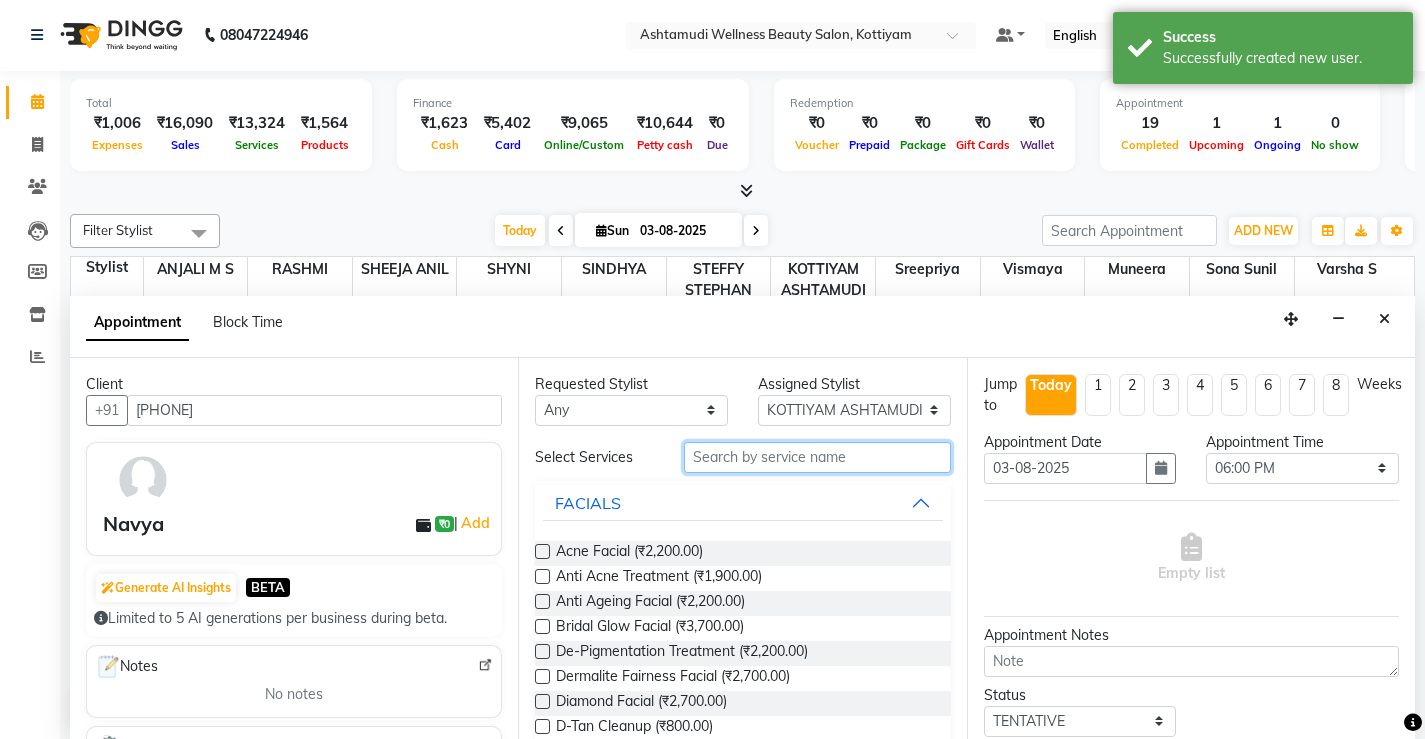 click at bounding box center [817, 457] 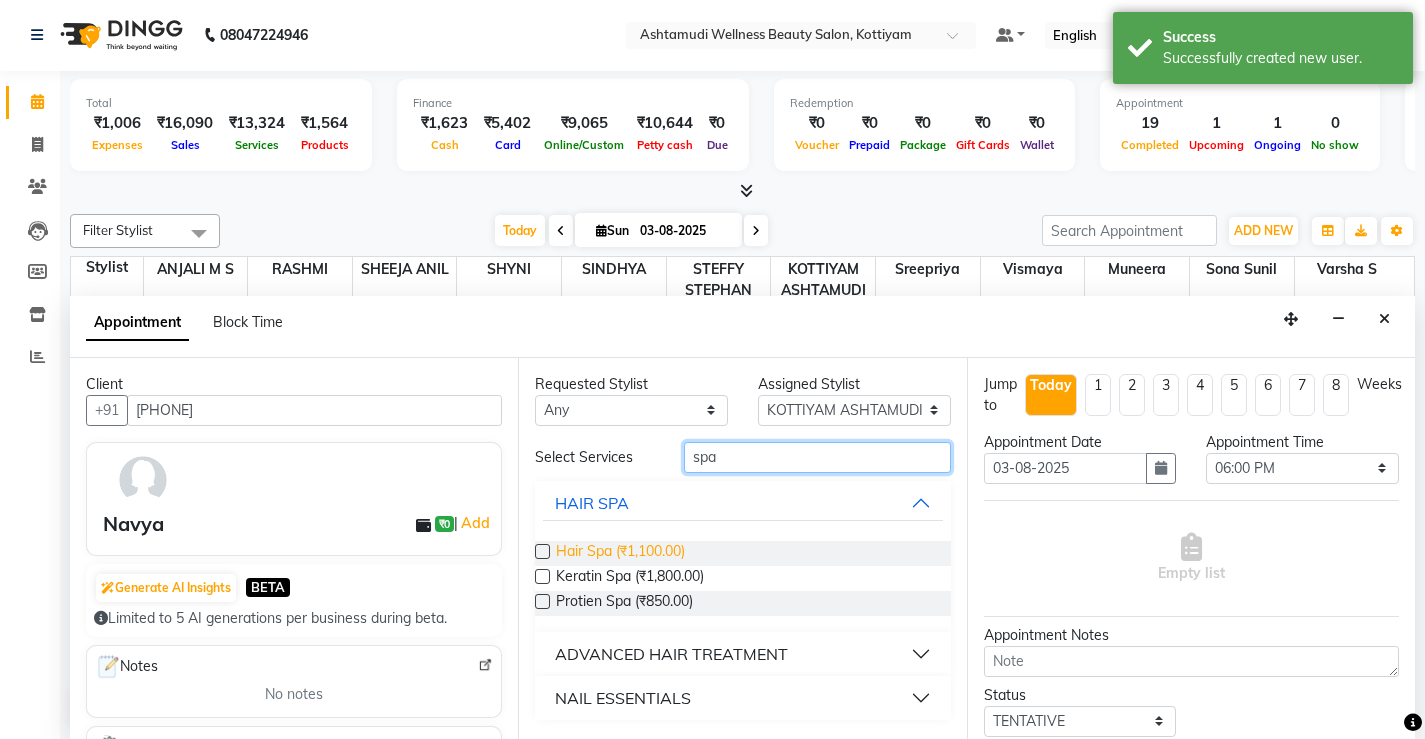 type on "spa" 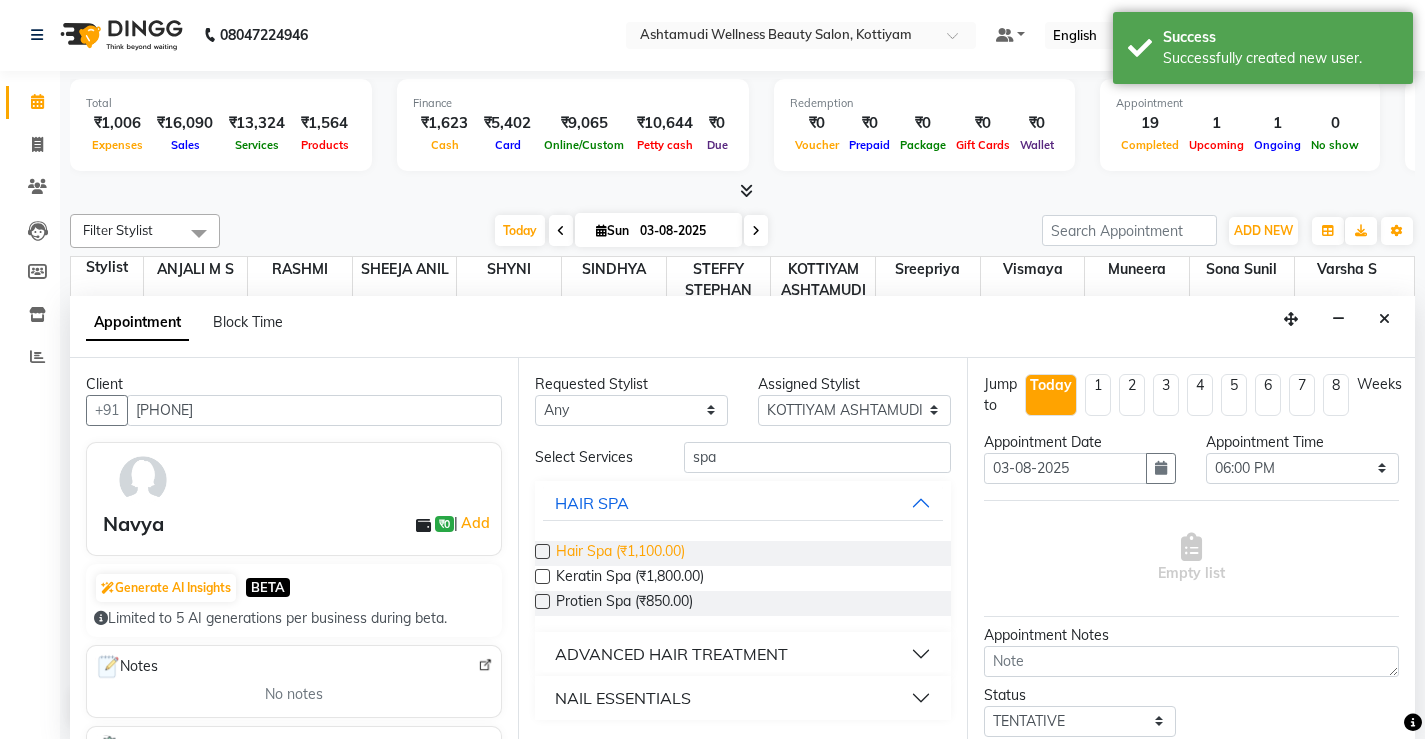 click on "Hair Spa (₹1,100.00)" at bounding box center (620, 553) 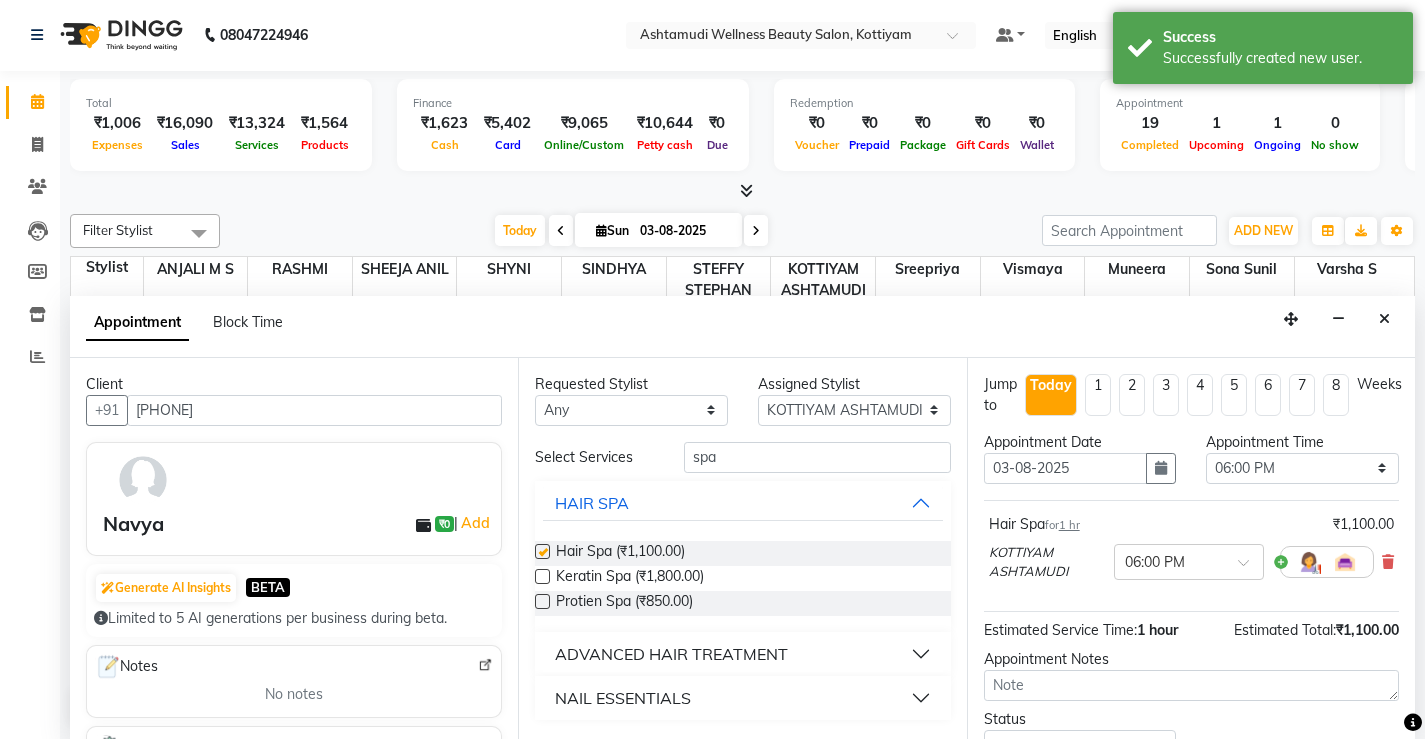 checkbox on "false" 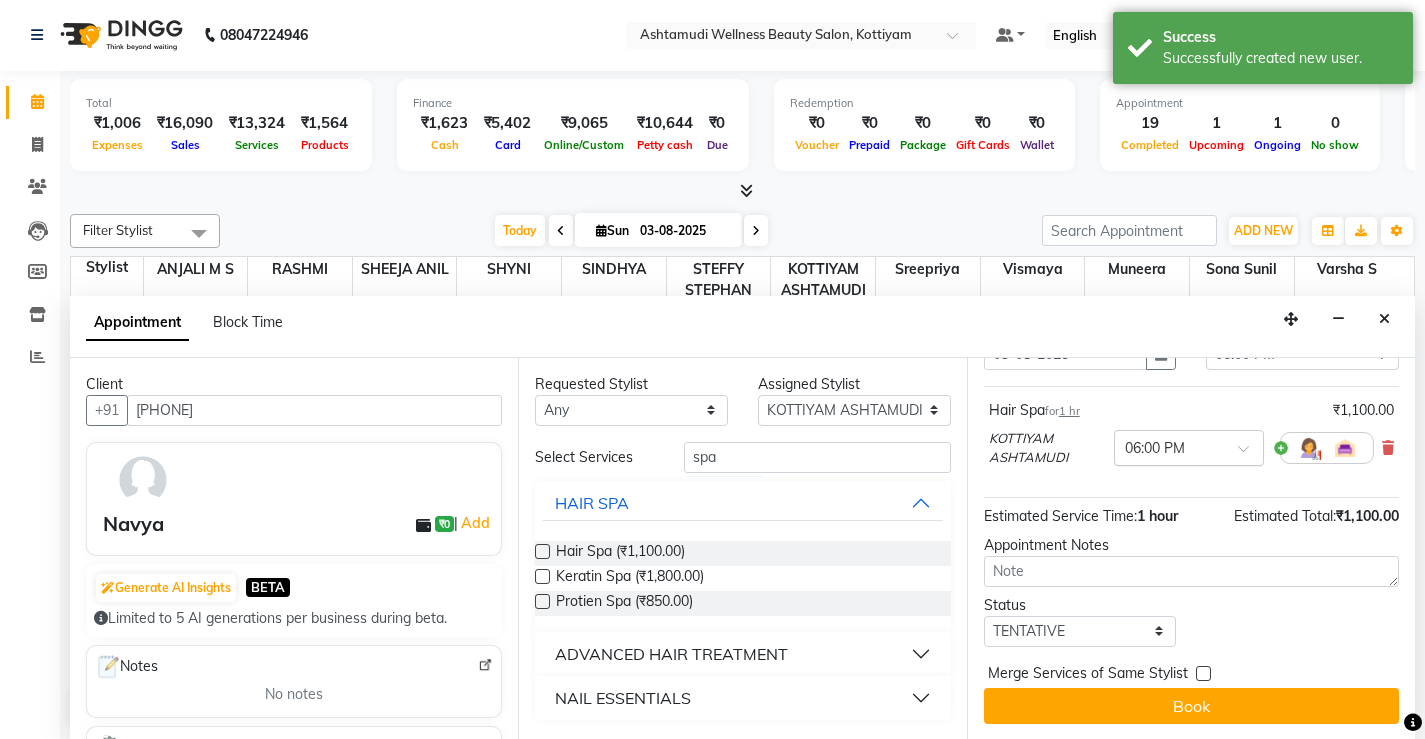 scroll, scrollTop: 115, scrollLeft: 0, axis: vertical 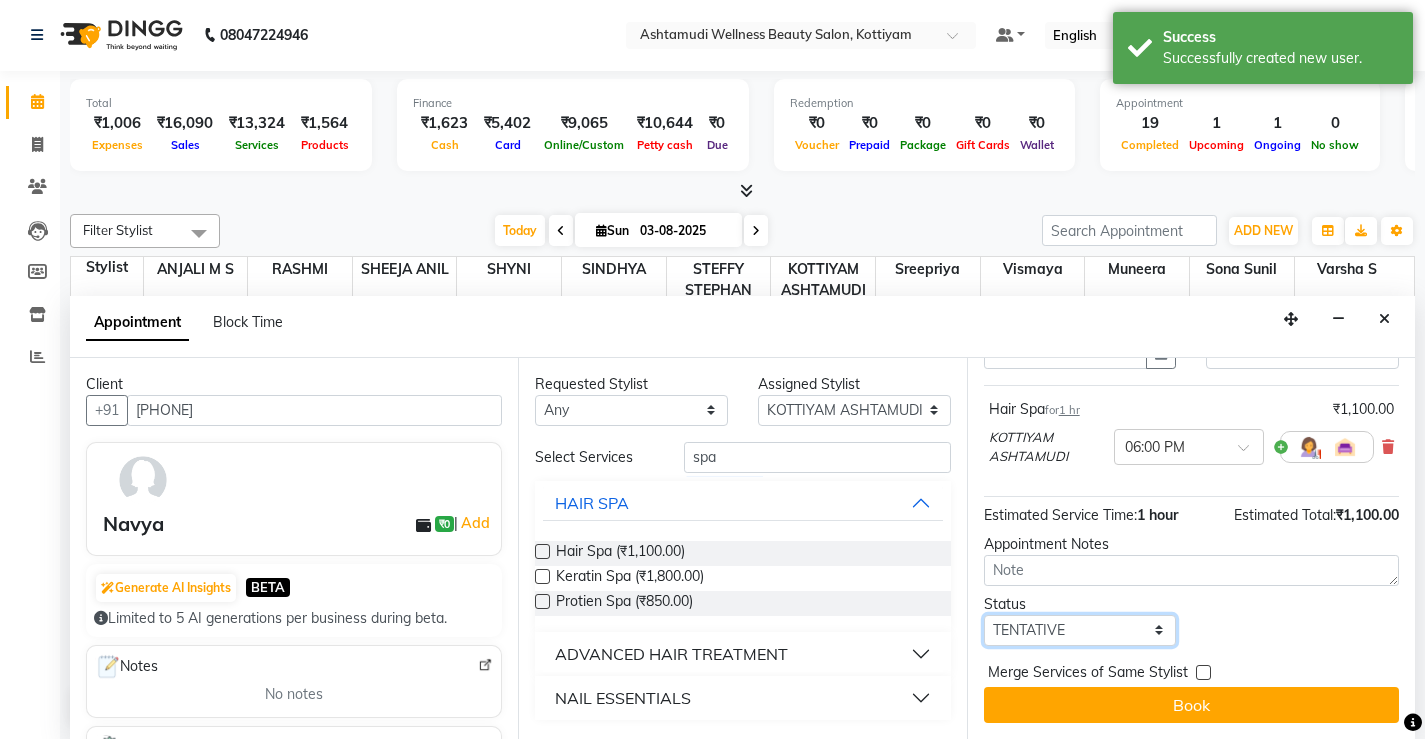drag, startPoint x: 1108, startPoint y: 636, endPoint x: 1101, endPoint y: 621, distance: 16.552946 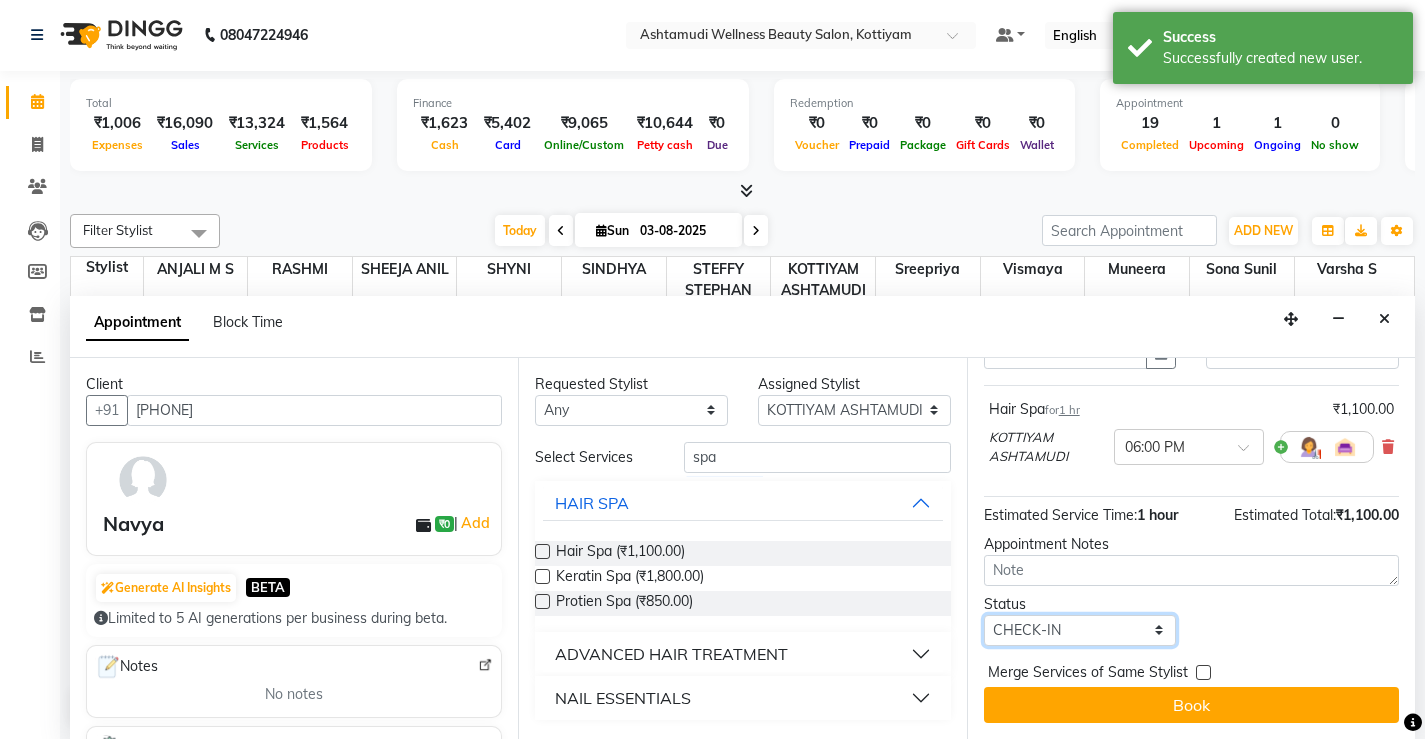 click on "Select TENTATIVE CONFIRM CHECK-IN UPCOMING" at bounding box center (1080, 630) 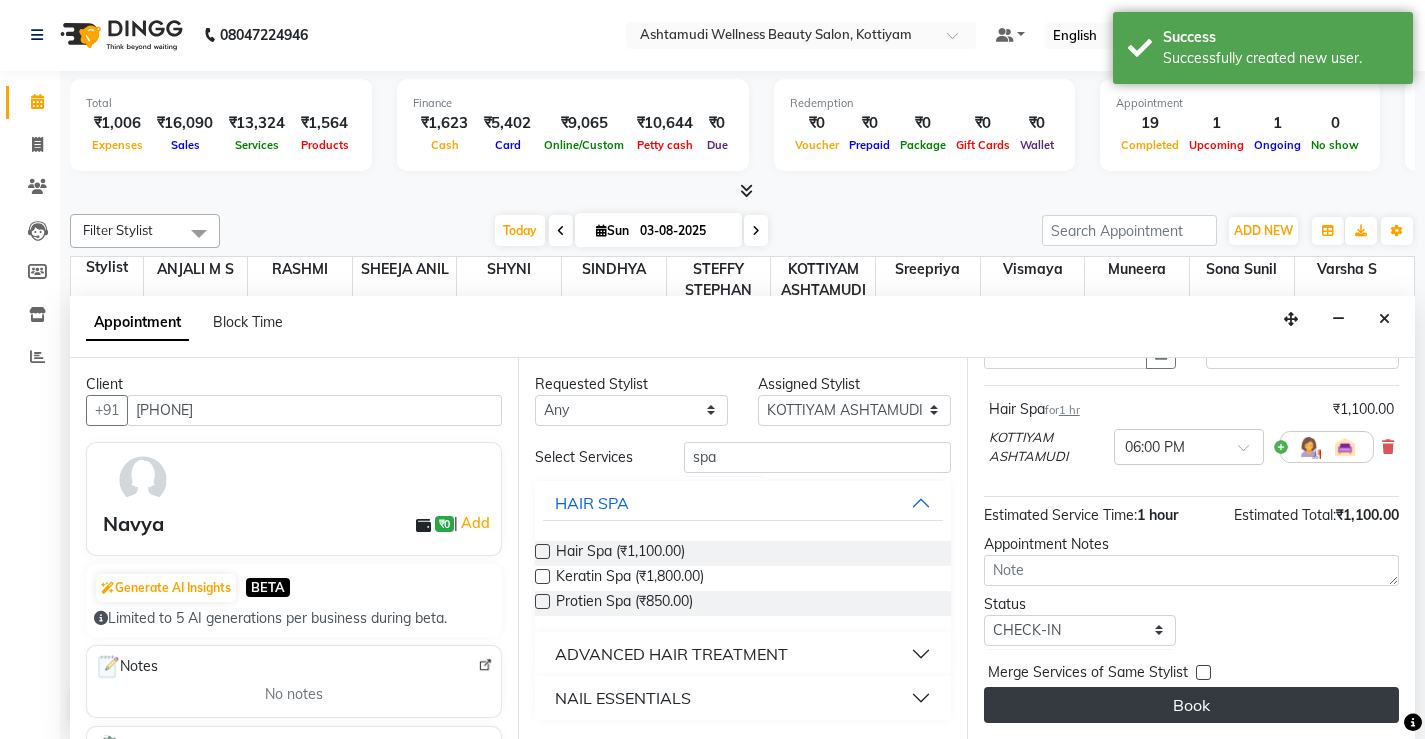 click on "Book" at bounding box center (1191, 705) 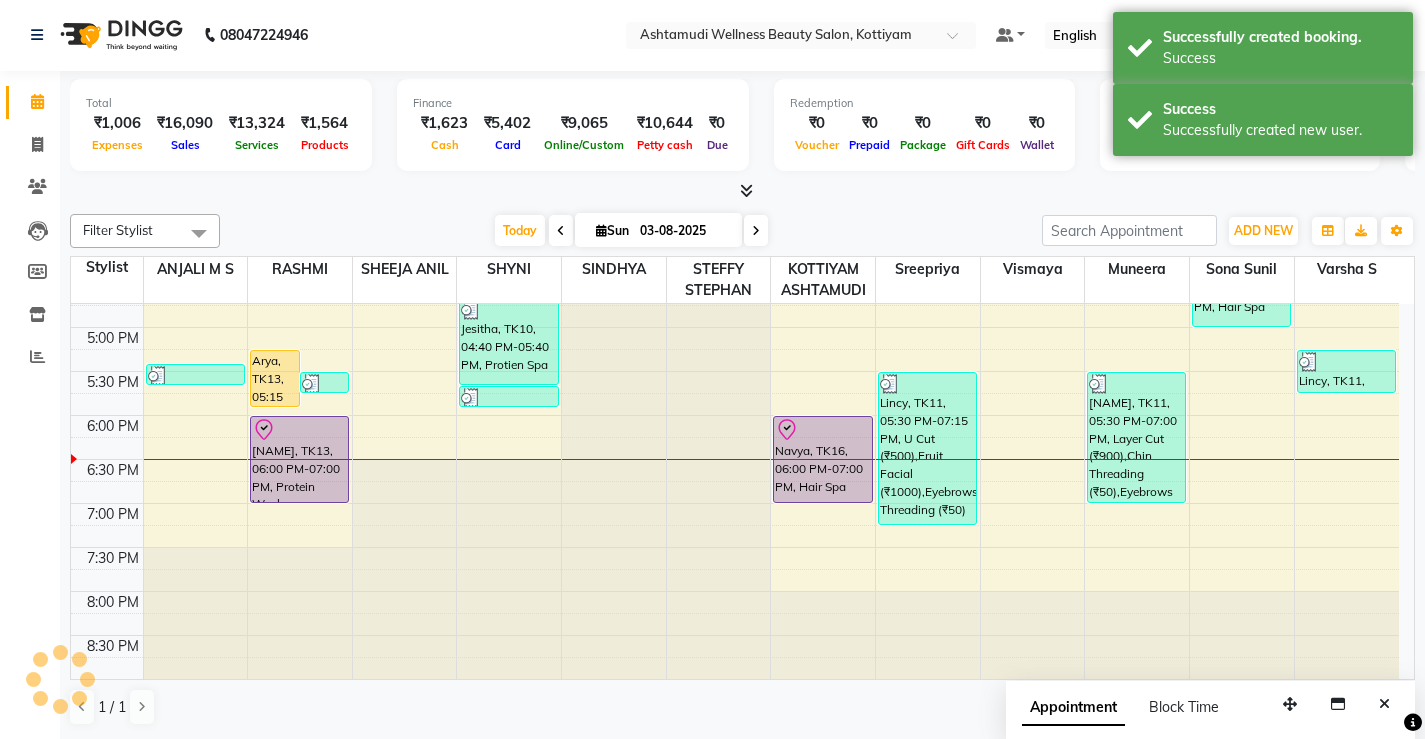 scroll, scrollTop: 0, scrollLeft: 0, axis: both 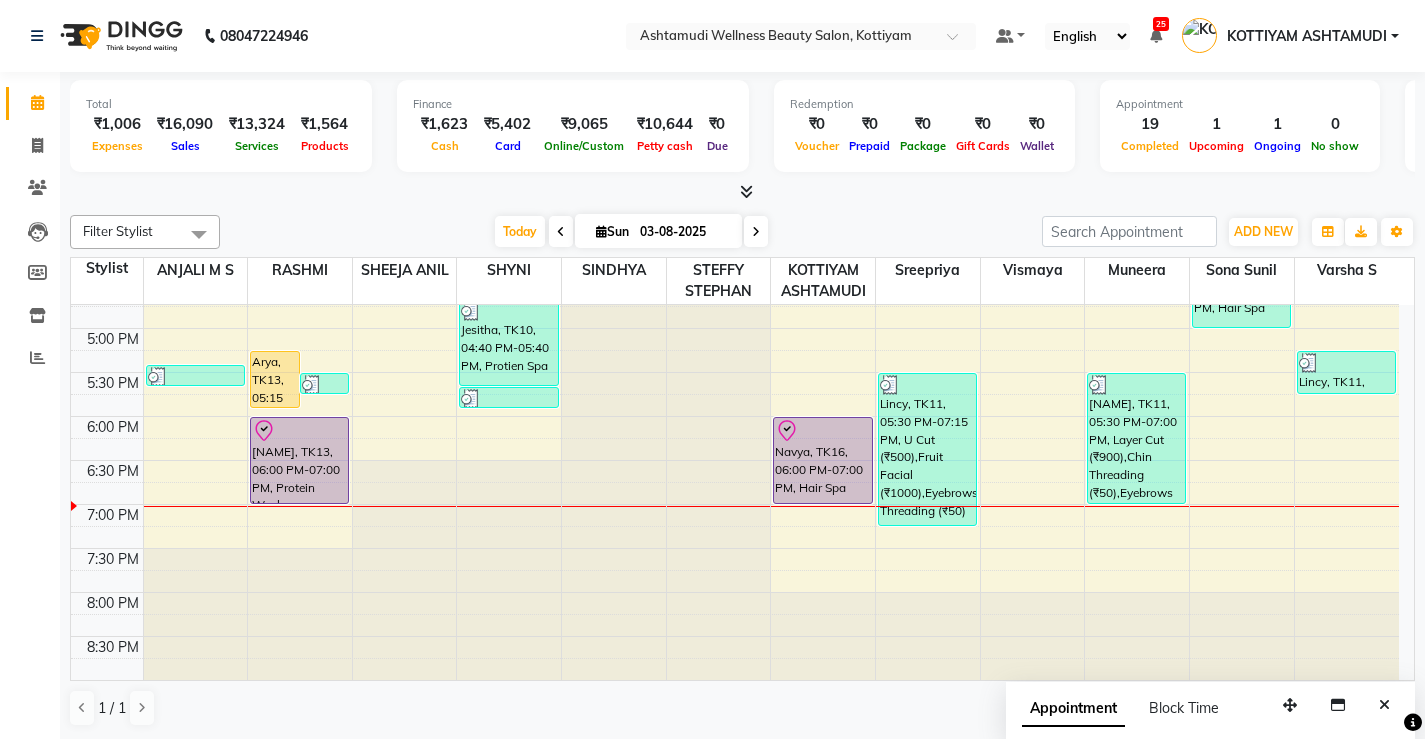 click on "08047224946 Select Location × Ashtamudi Wellness Beauty Salon, Kottiyam Default Panel My Panel English ENGLISH Español العربية मराठी हिंदी ગુજરાતી தமிழ் 中文 25 Notifications nothing to show KOTTIYAM ASHTAMUDI Manage Profile Change Password Sign out  Version:3.15.11" 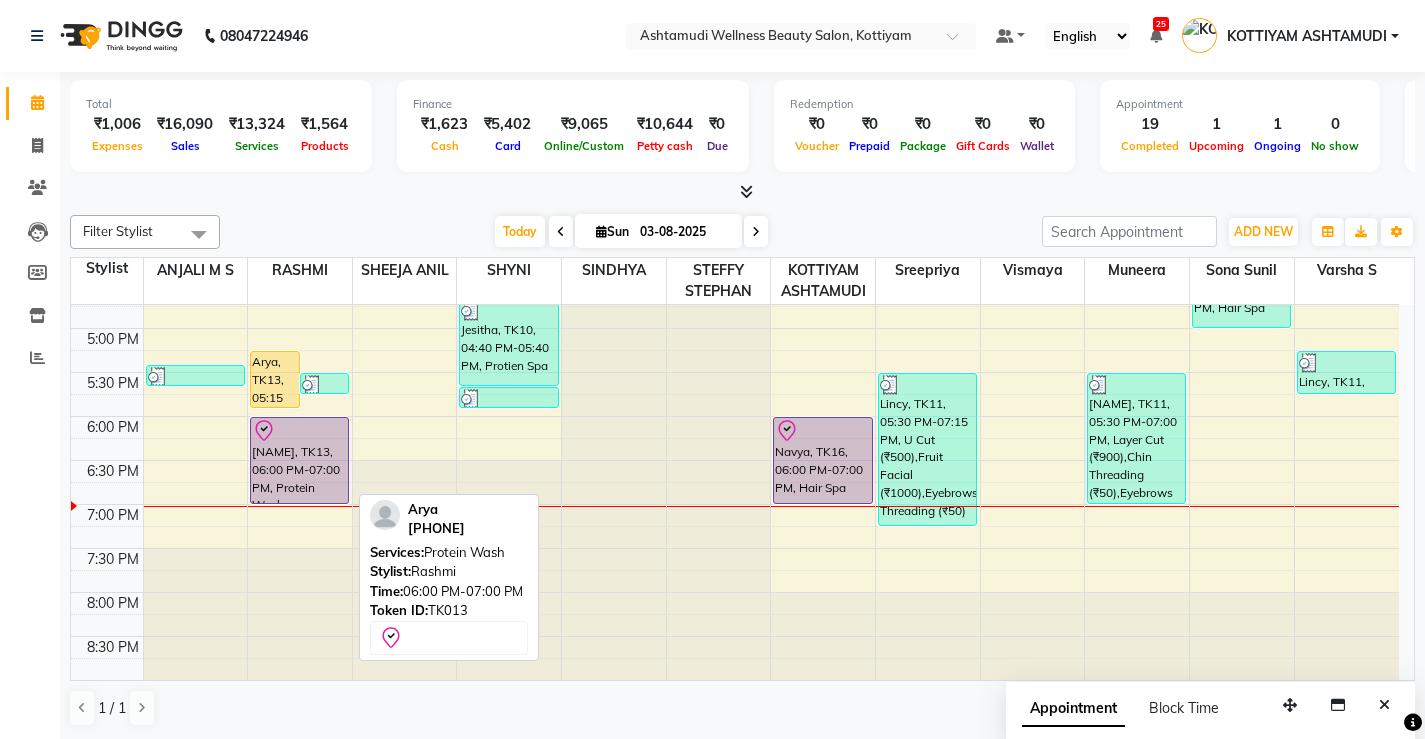 click on "[LAST_NAME], TK13, [TIME]-[TIME], [SERVICE]" at bounding box center (299, 460) 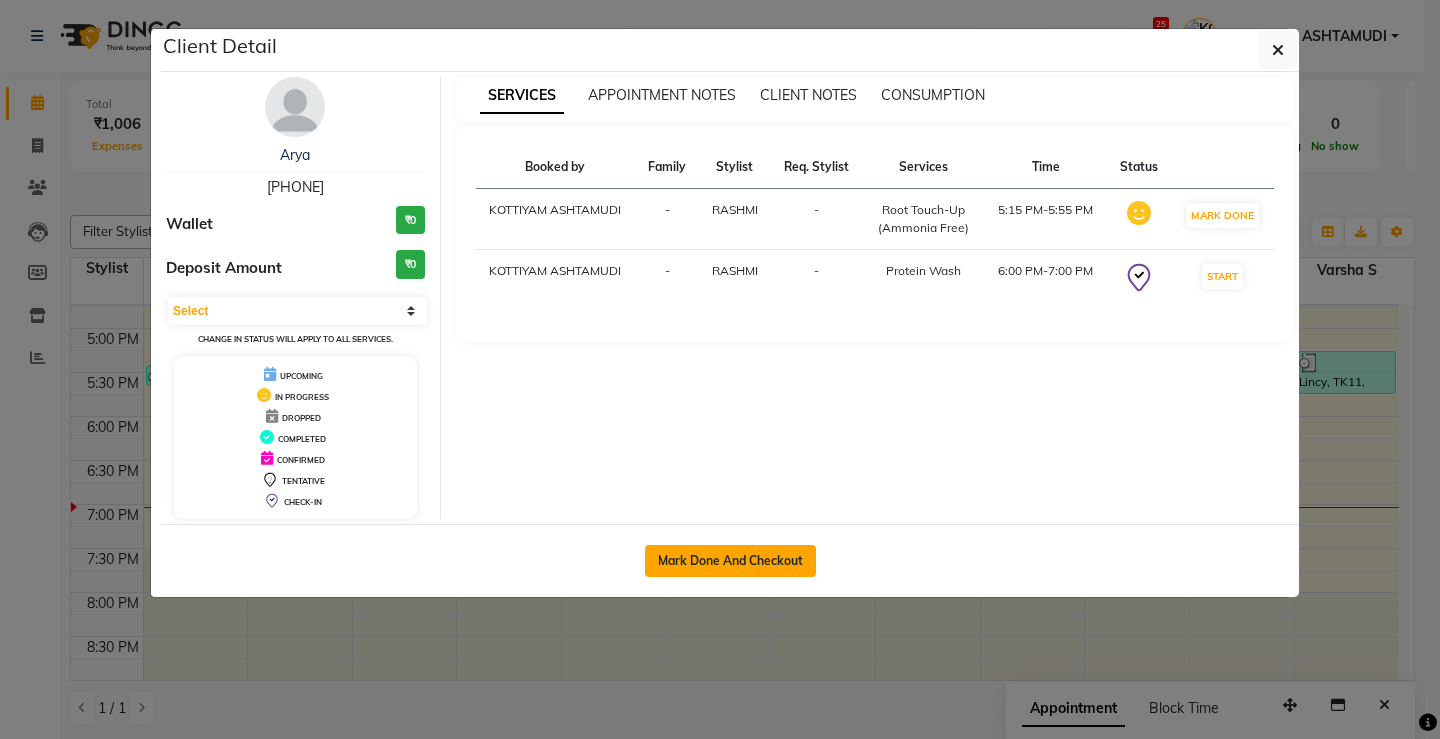 click on "Mark Done And Checkout" 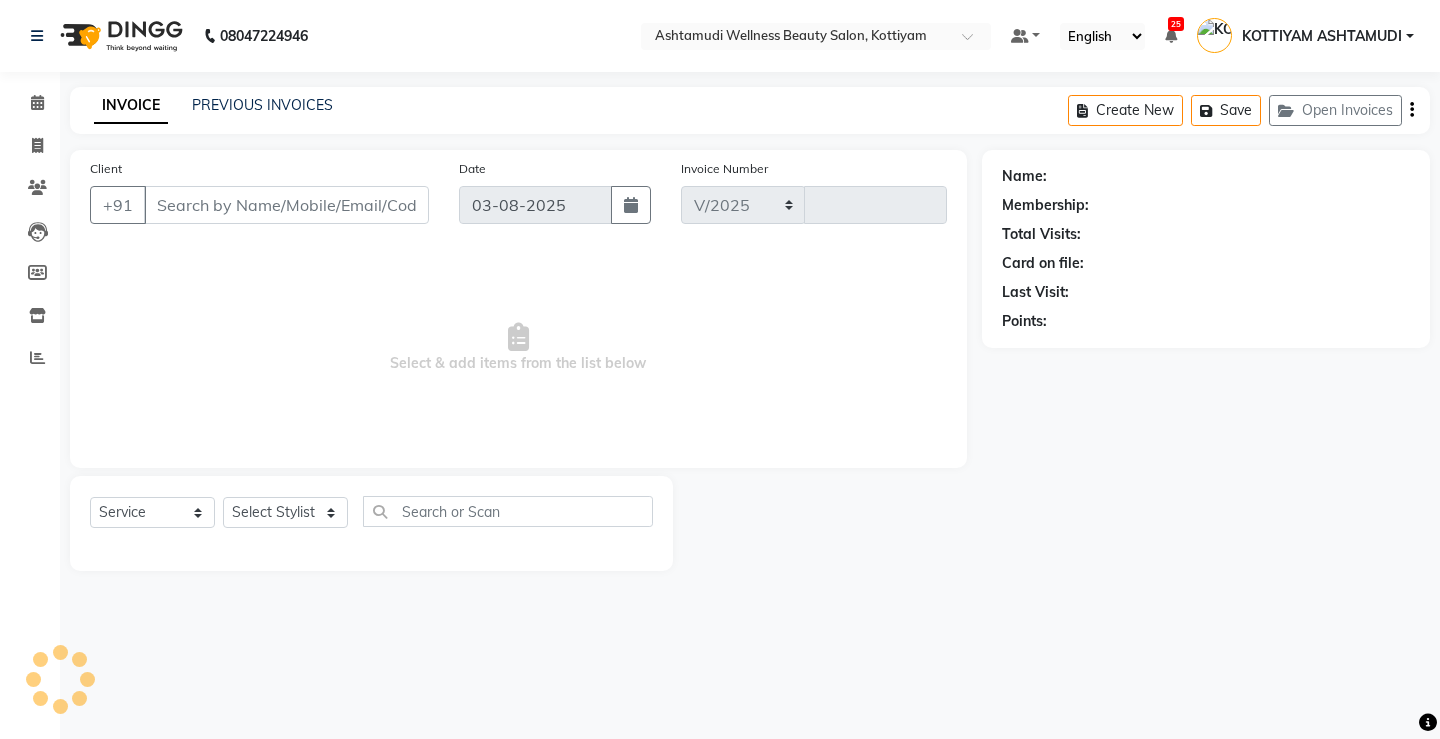 select on "4674" 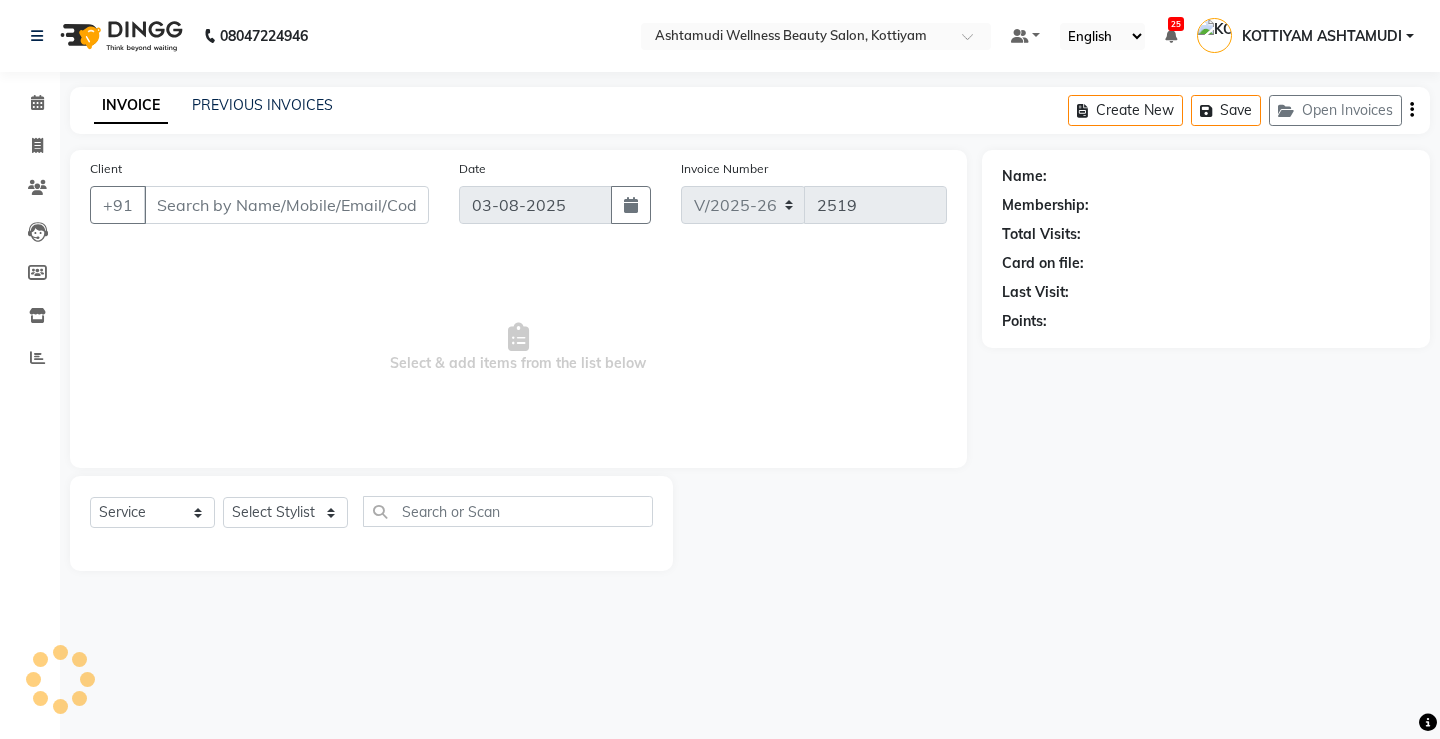 select on "product" 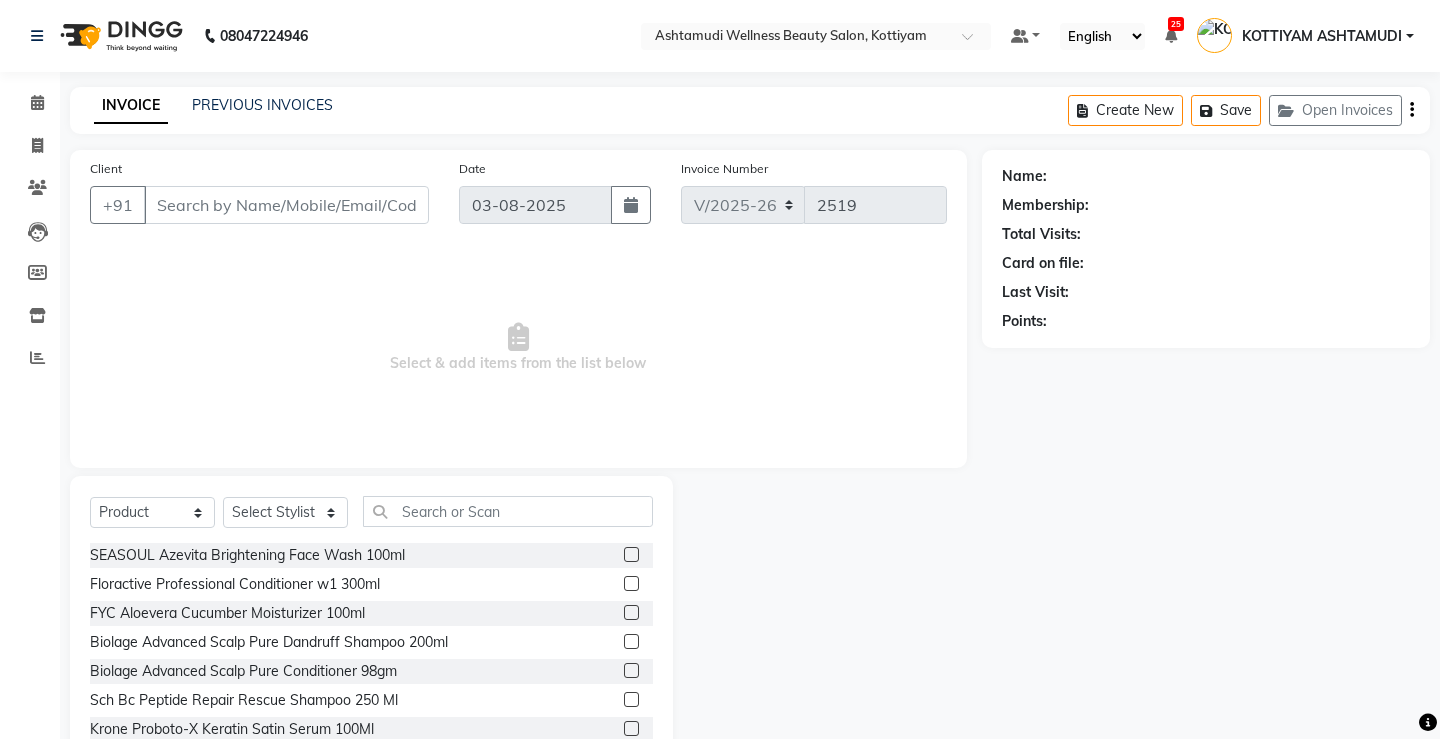 type on "7356561578" 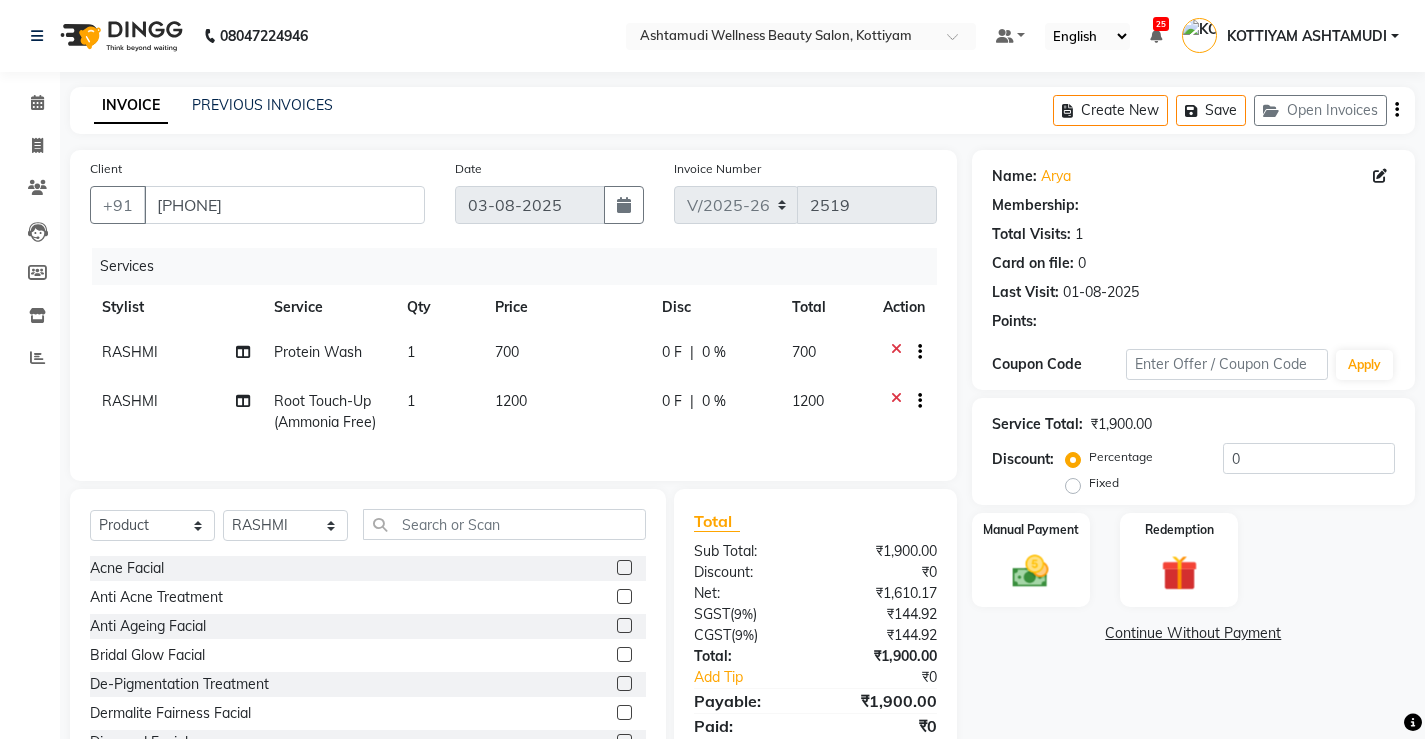 select on "1: Object" 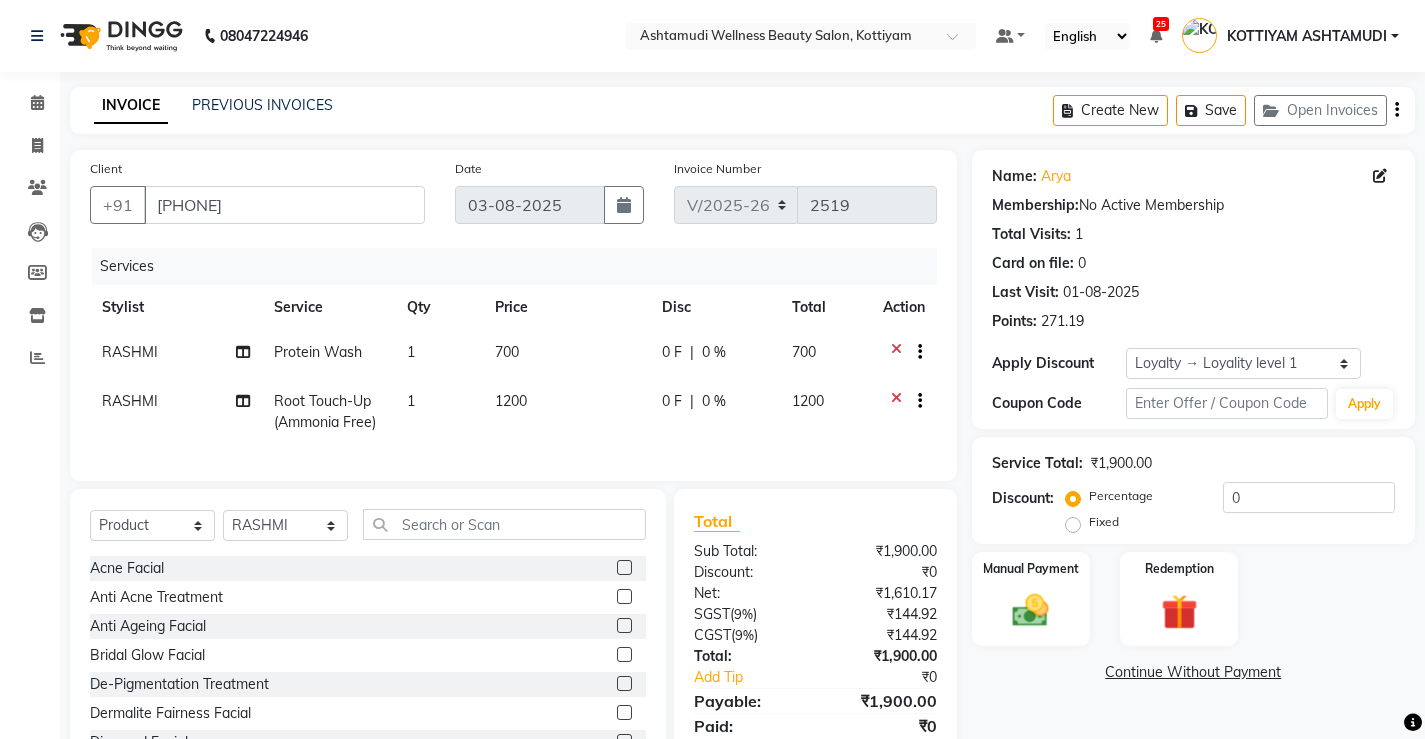 scroll, scrollTop: 90, scrollLeft: 0, axis: vertical 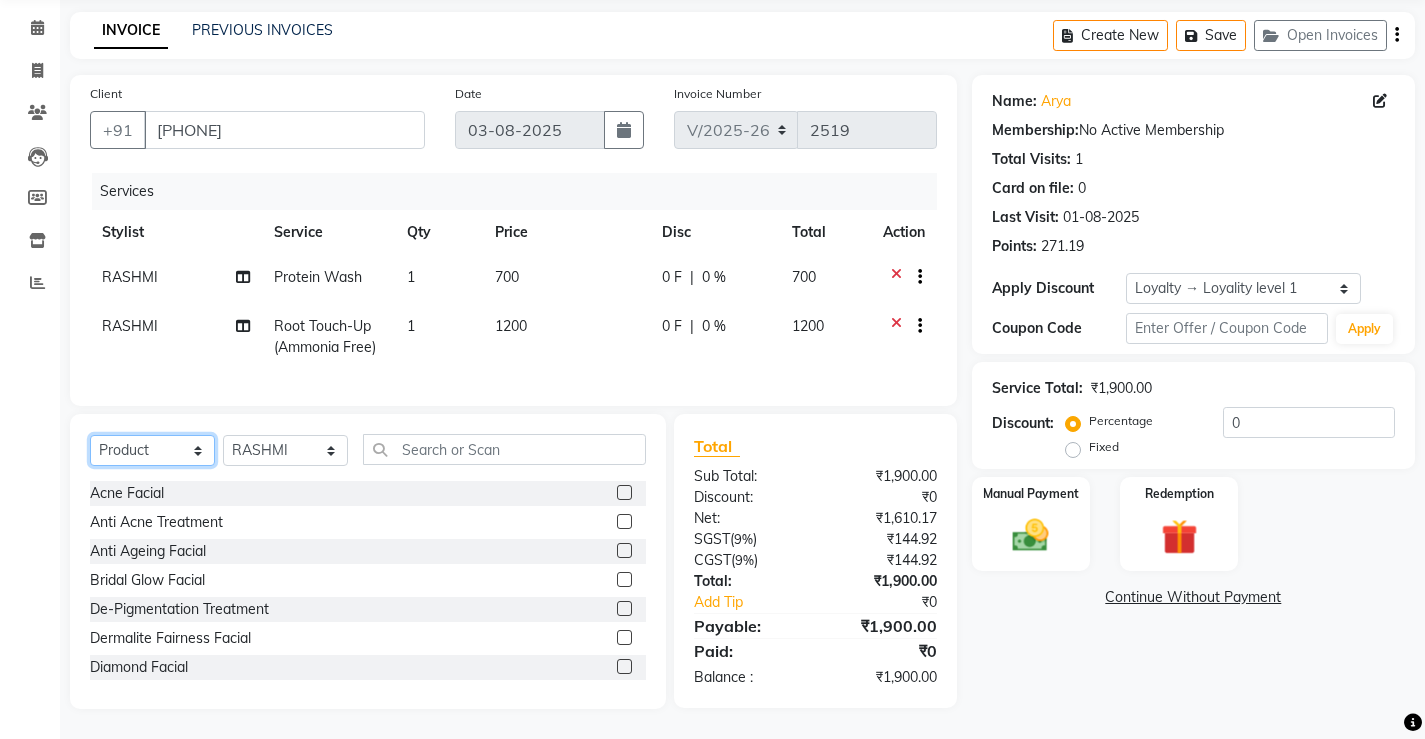 click on "Select  Service  Product  Membership  Package Voucher Prepaid Gift Card" 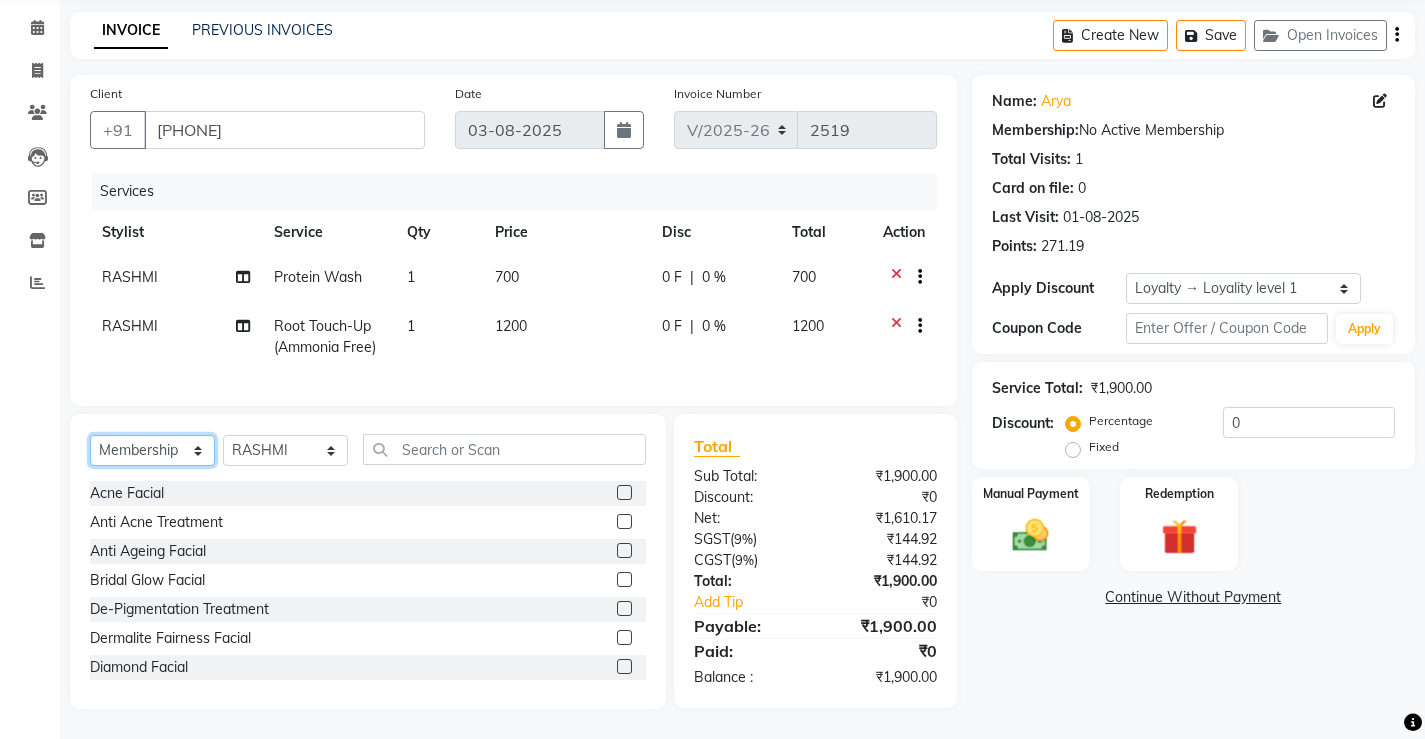 click on "Select  Service  Product  Membership  Package Voucher Prepaid Gift Card" 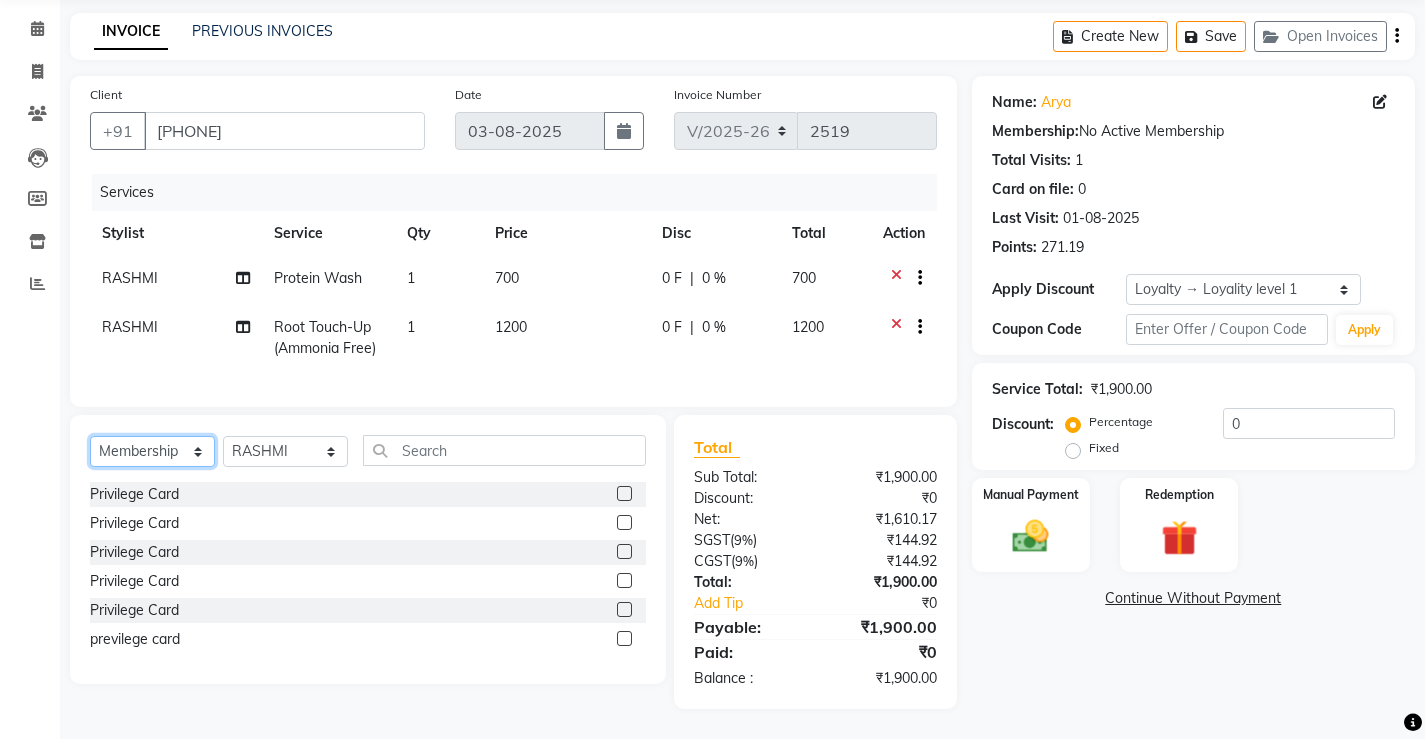 scroll, scrollTop: 89, scrollLeft: 0, axis: vertical 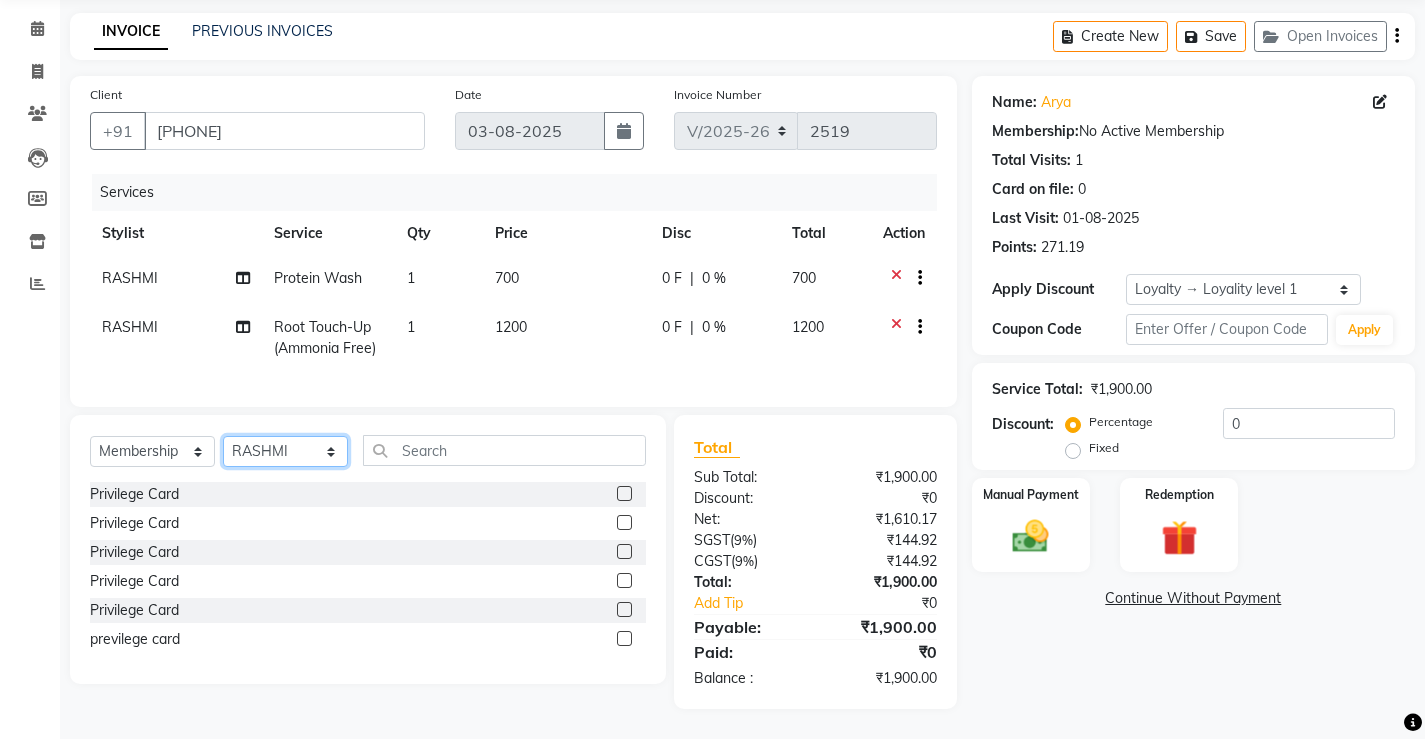 click on "Select Stylist ANJALI M S ASWATHY KOTTIYAM ASHTAMUDI KUMARI Muneera RASHMI SHEEJA ANIL SHYNI  SINDHYA  Sona Sunil Sreepriya STEFFY STEPHAN Varsha S Vismaya" 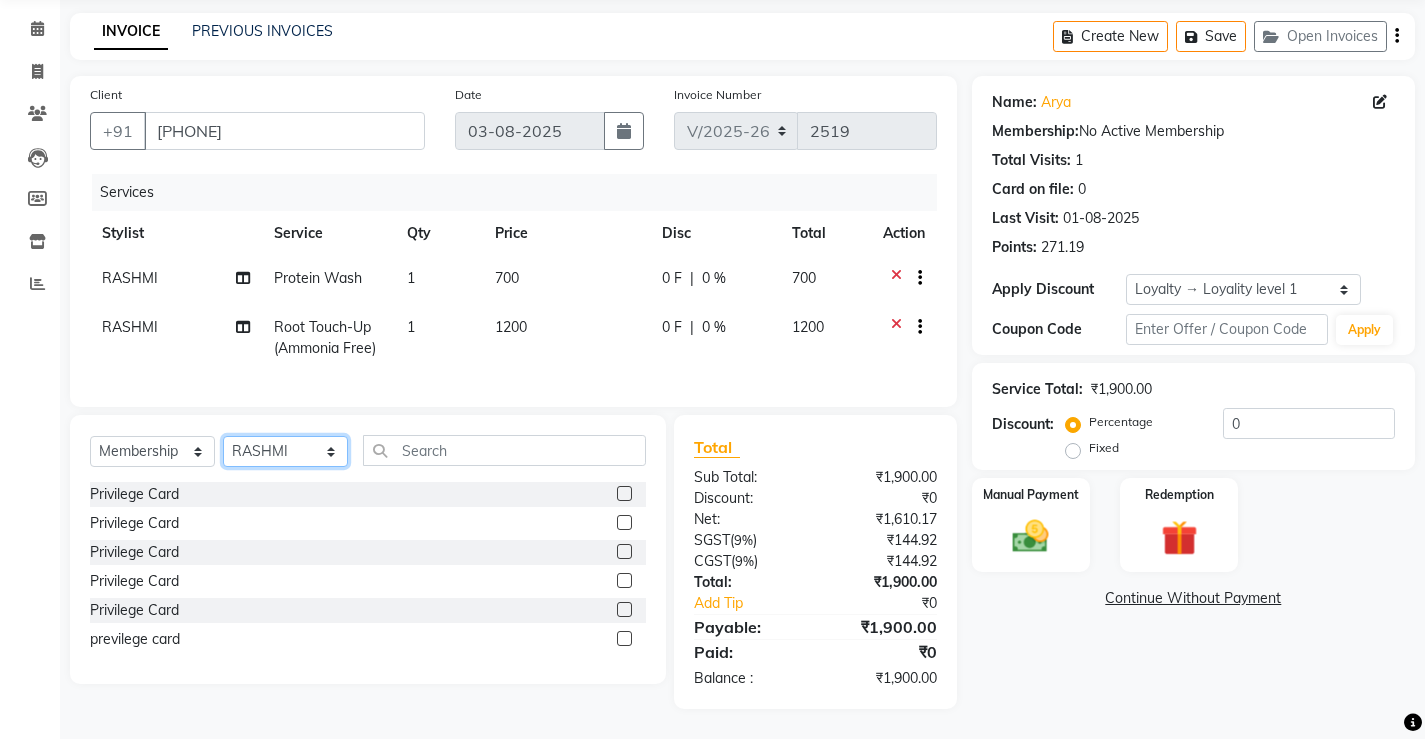 select on "65322" 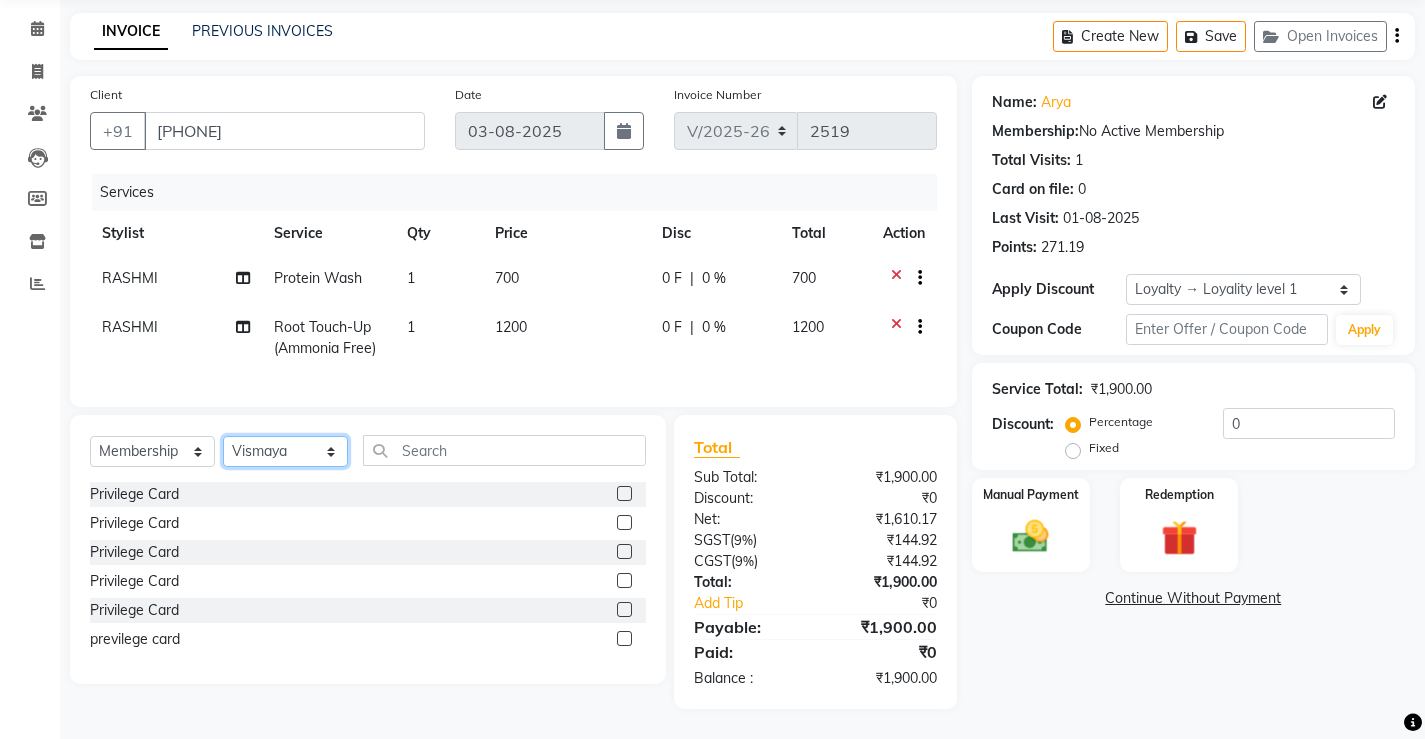 click on "Select Stylist ANJALI M S ASWATHY KOTTIYAM ASHTAMUDI KUMARI Muneera RASHMI SHEEJA ANIL SHYNI  SINDHYA  Sona Sunil Sreepriya STEFFY STEPHAN Varsha S Vismaya" 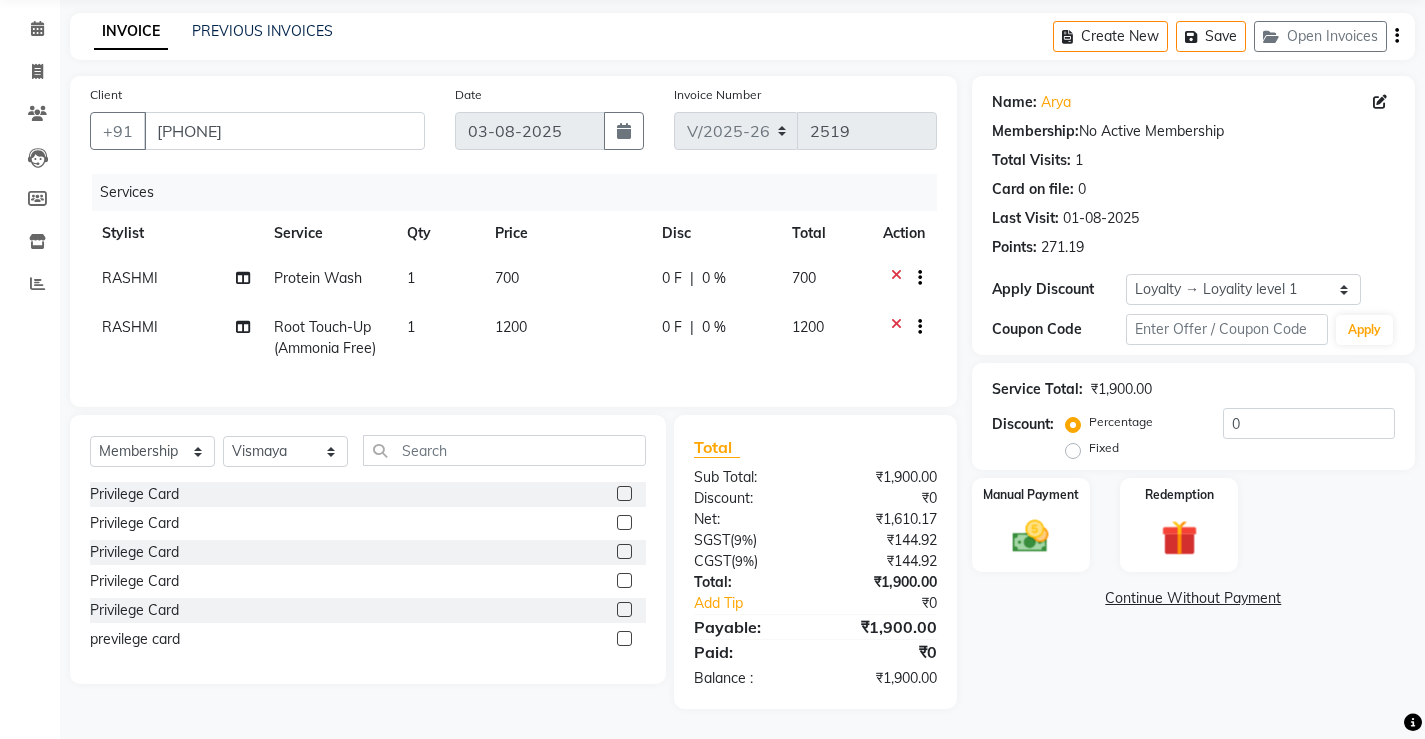 click 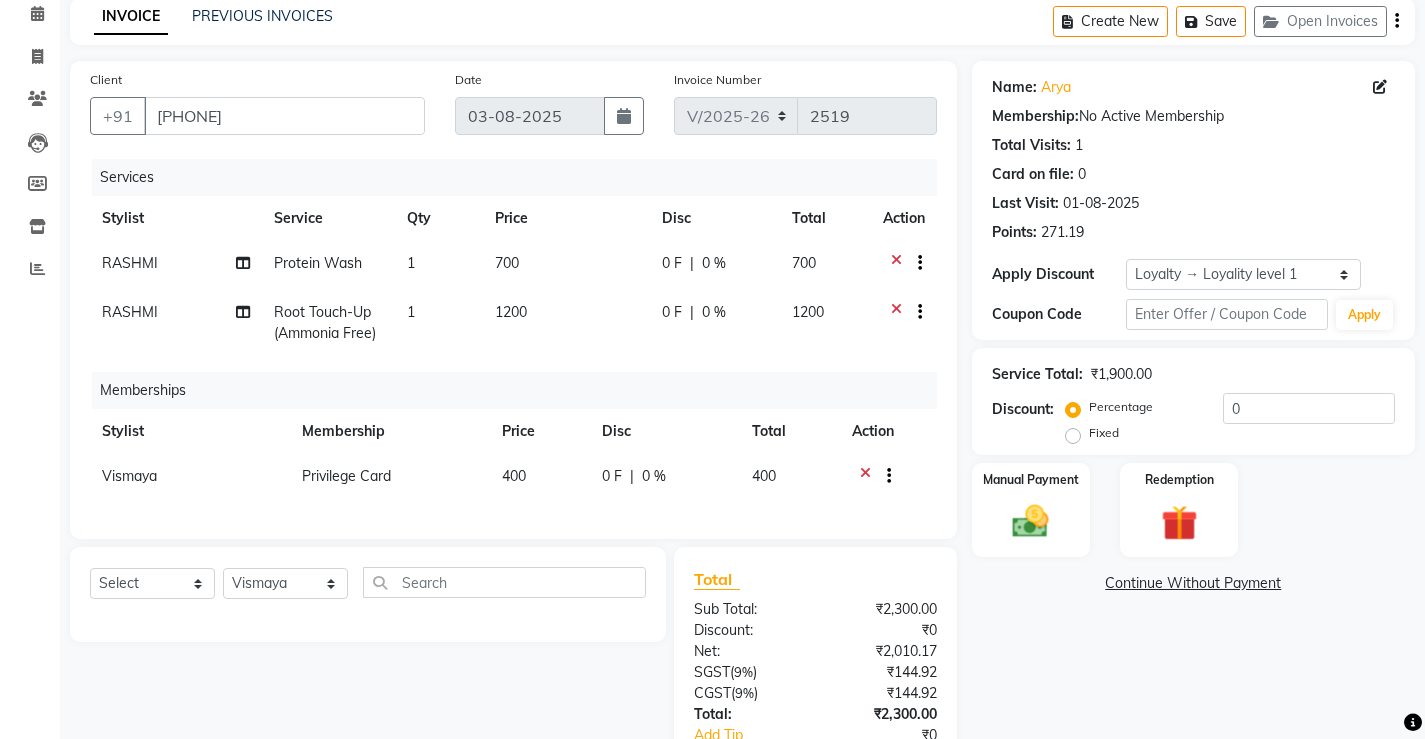 select on "select" 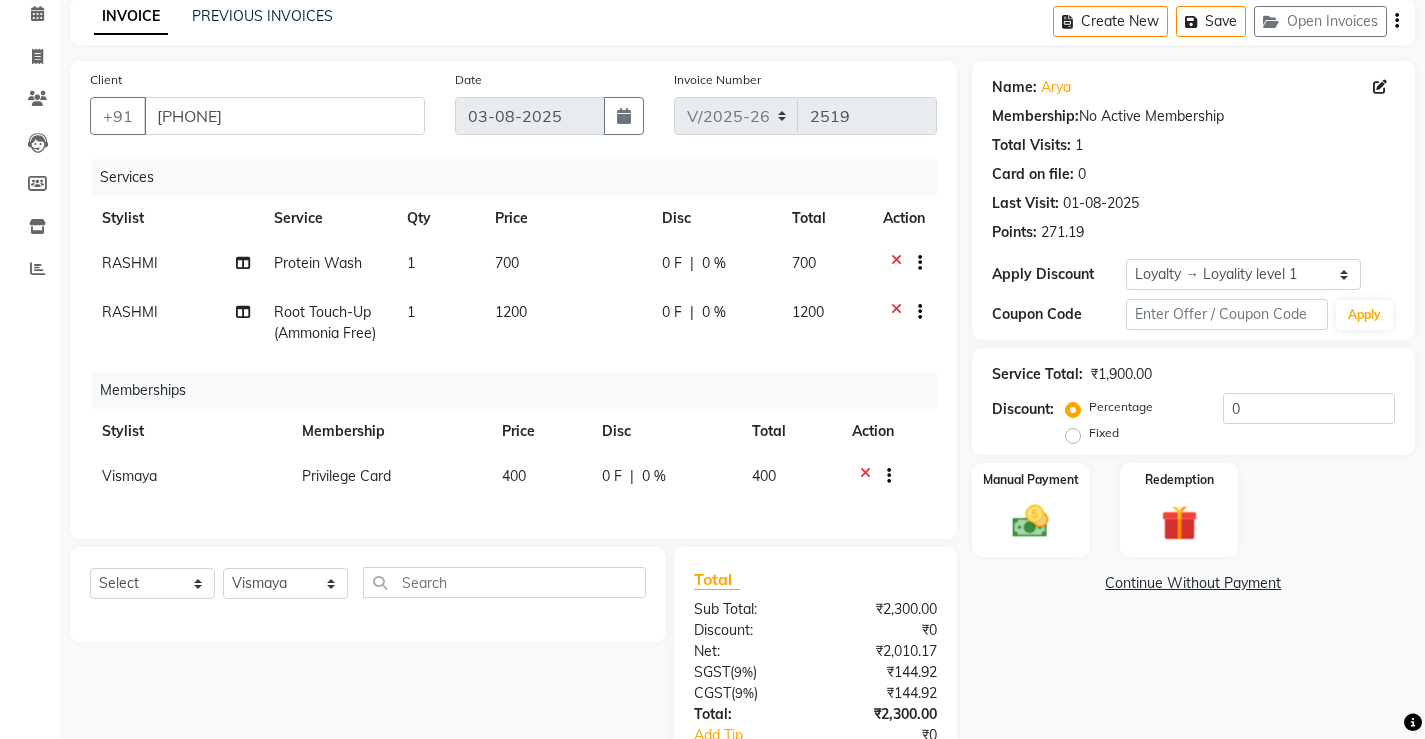 scroll, scrollTop: 236, scrollLeft: 0, axis: vertical 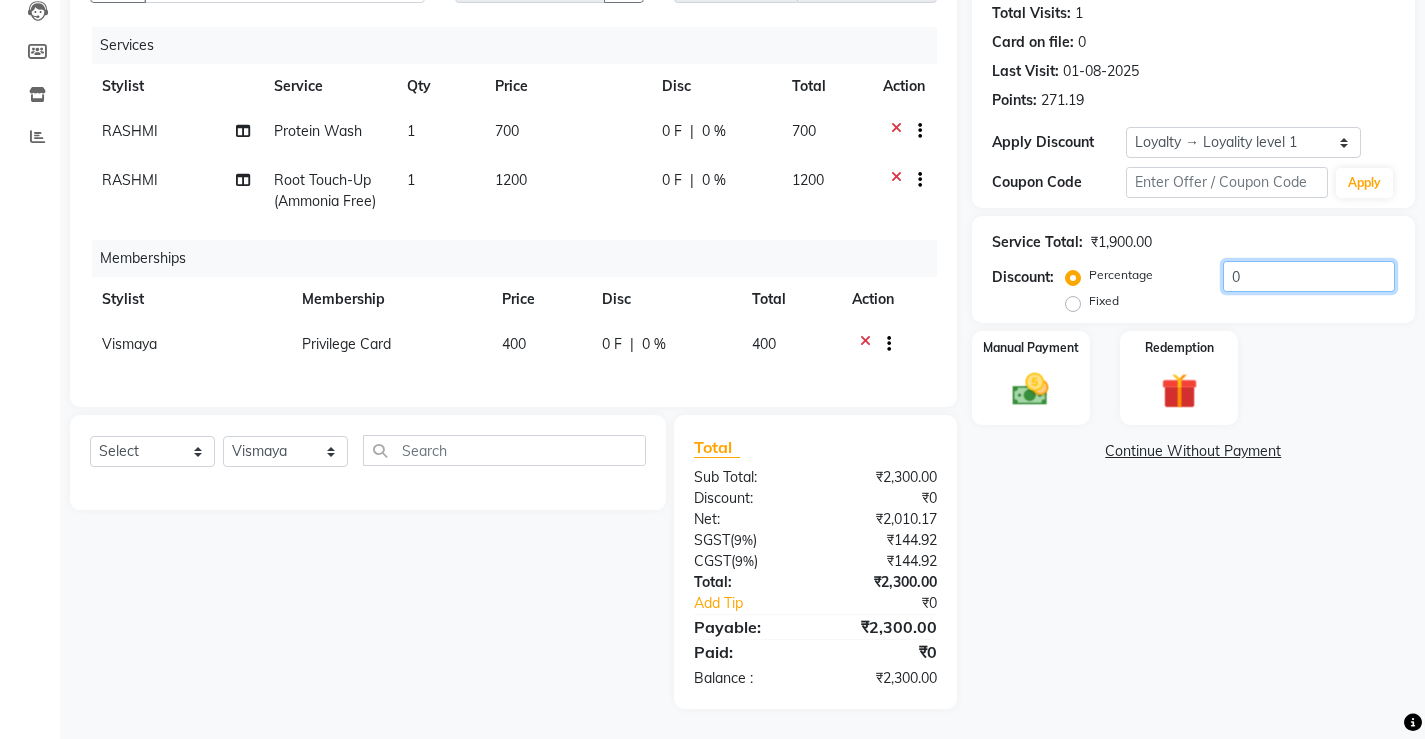 click on "0" 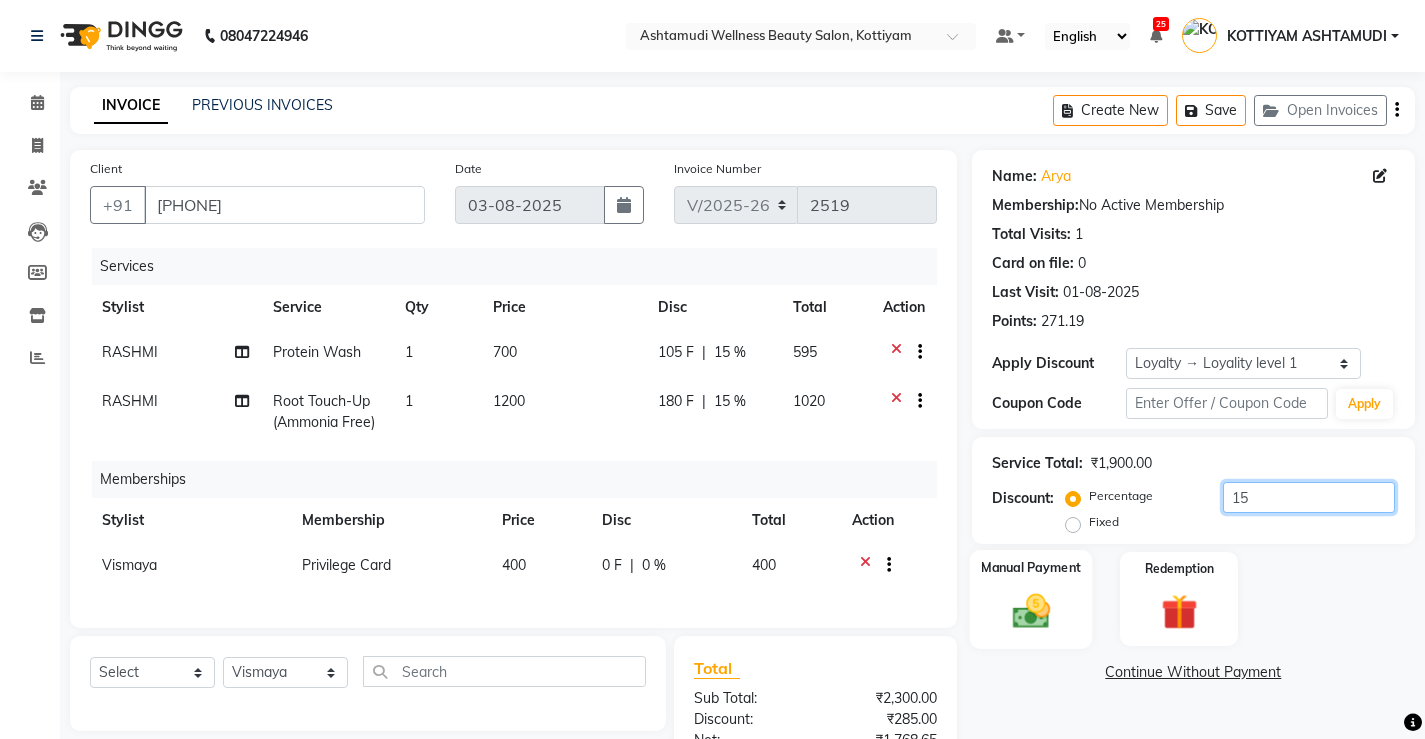 scroll, scrollTop: 236, scrollLeft: 0, axis: vertical 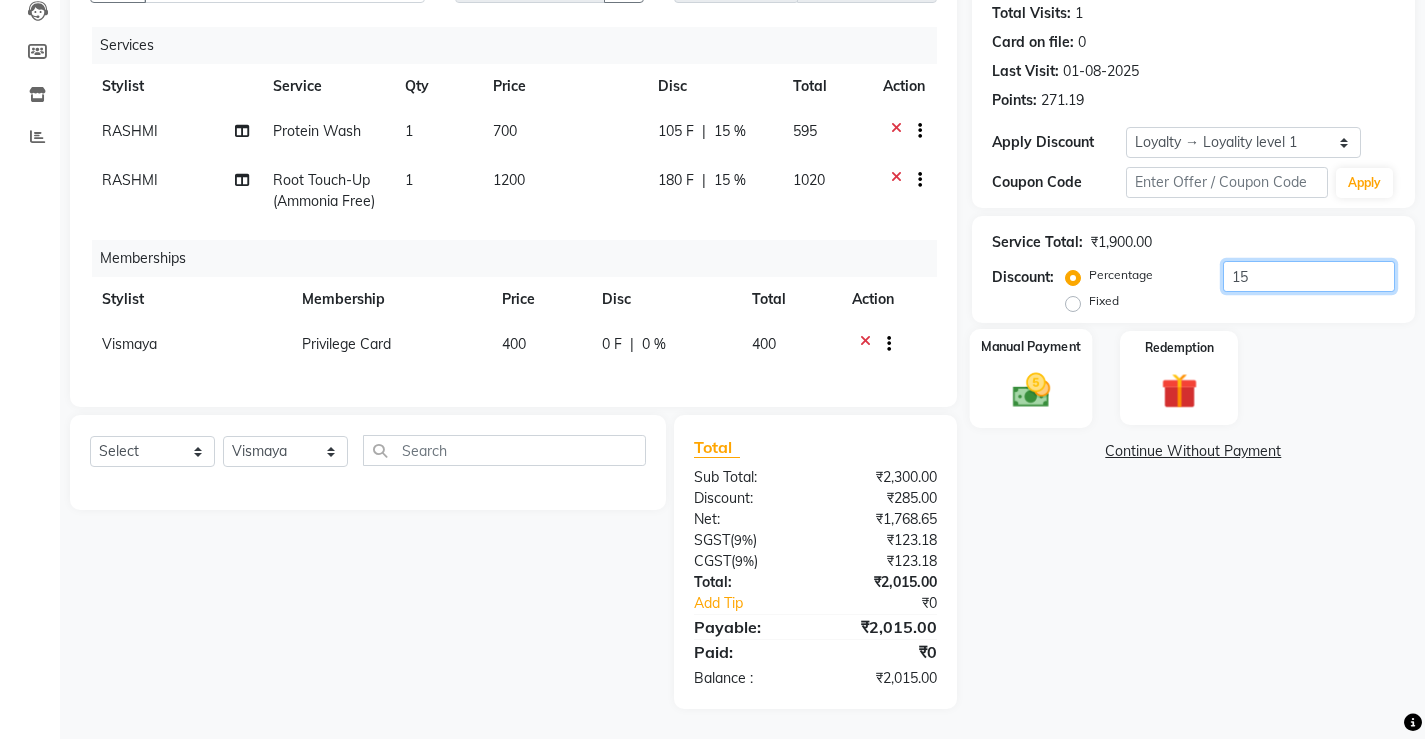 type on "15" 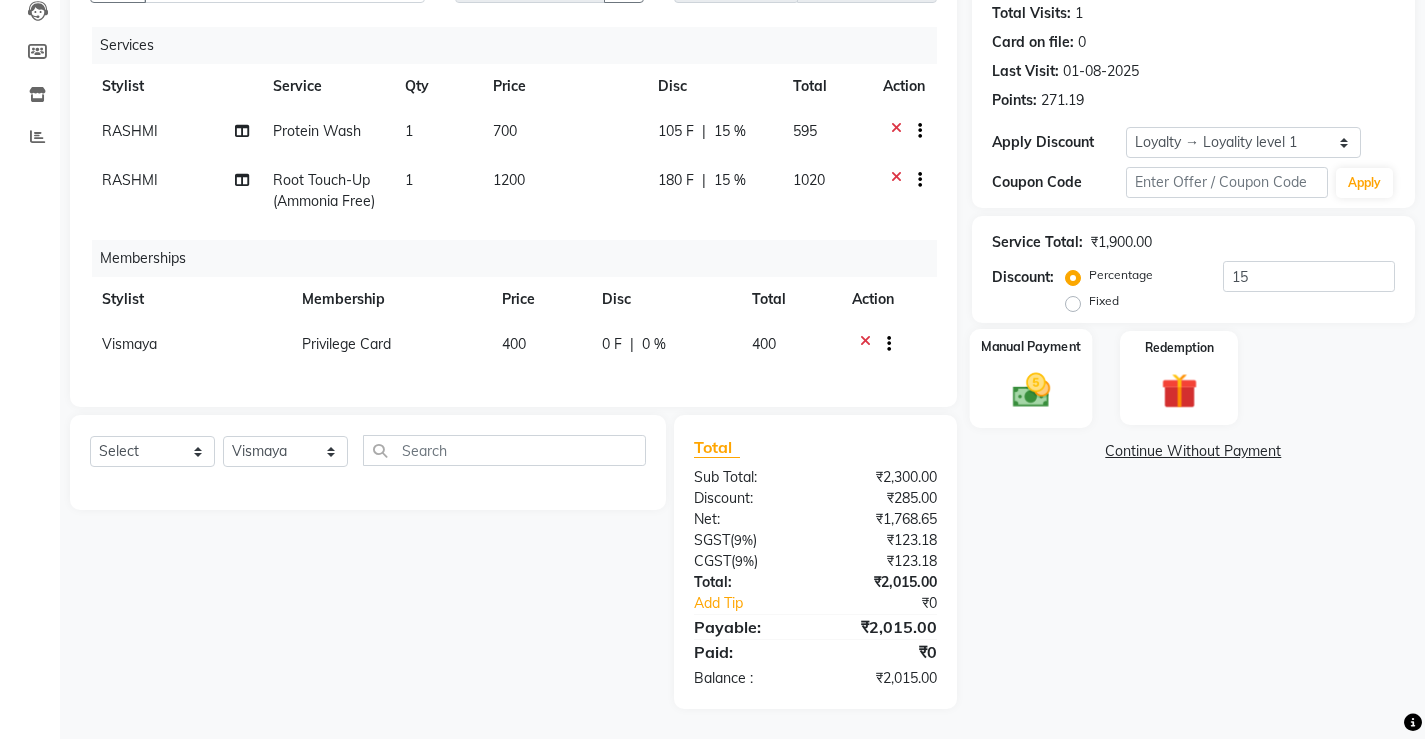 click 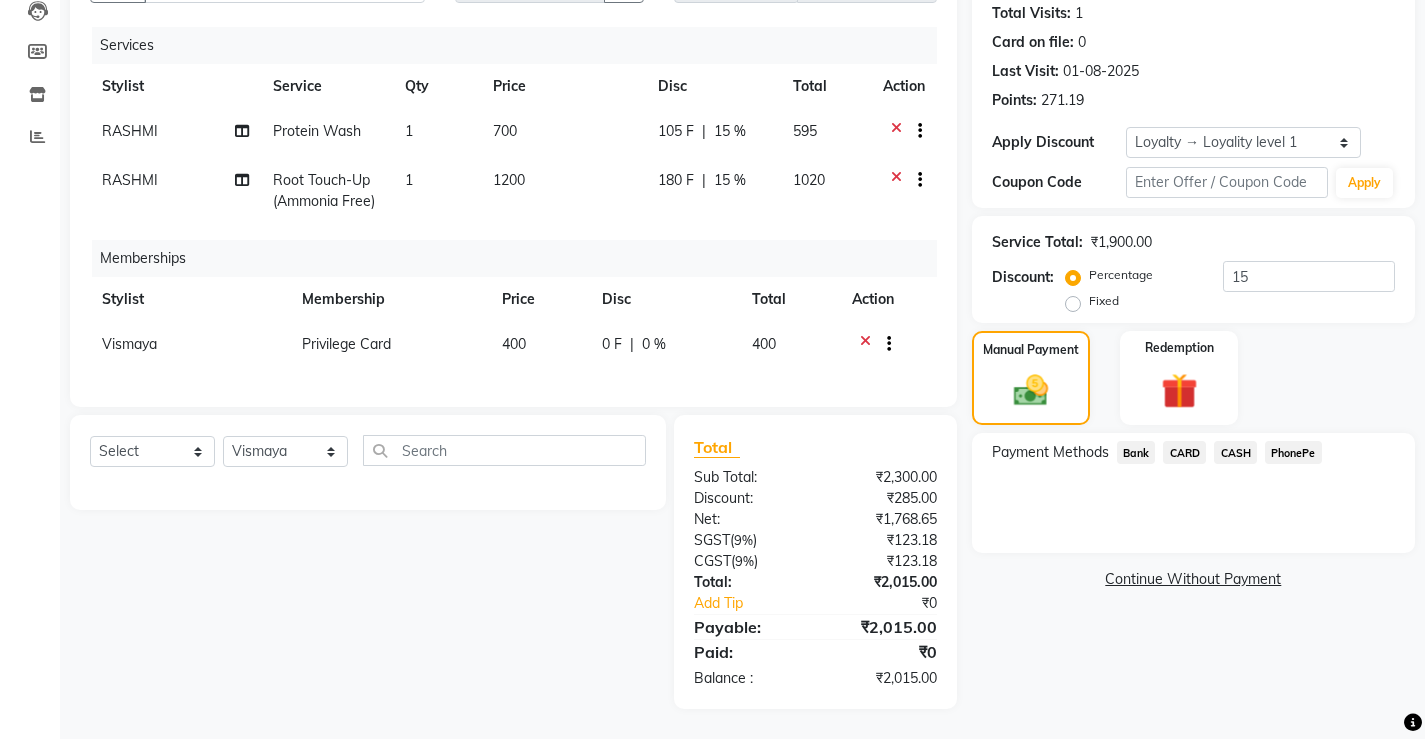 click on "CASH" 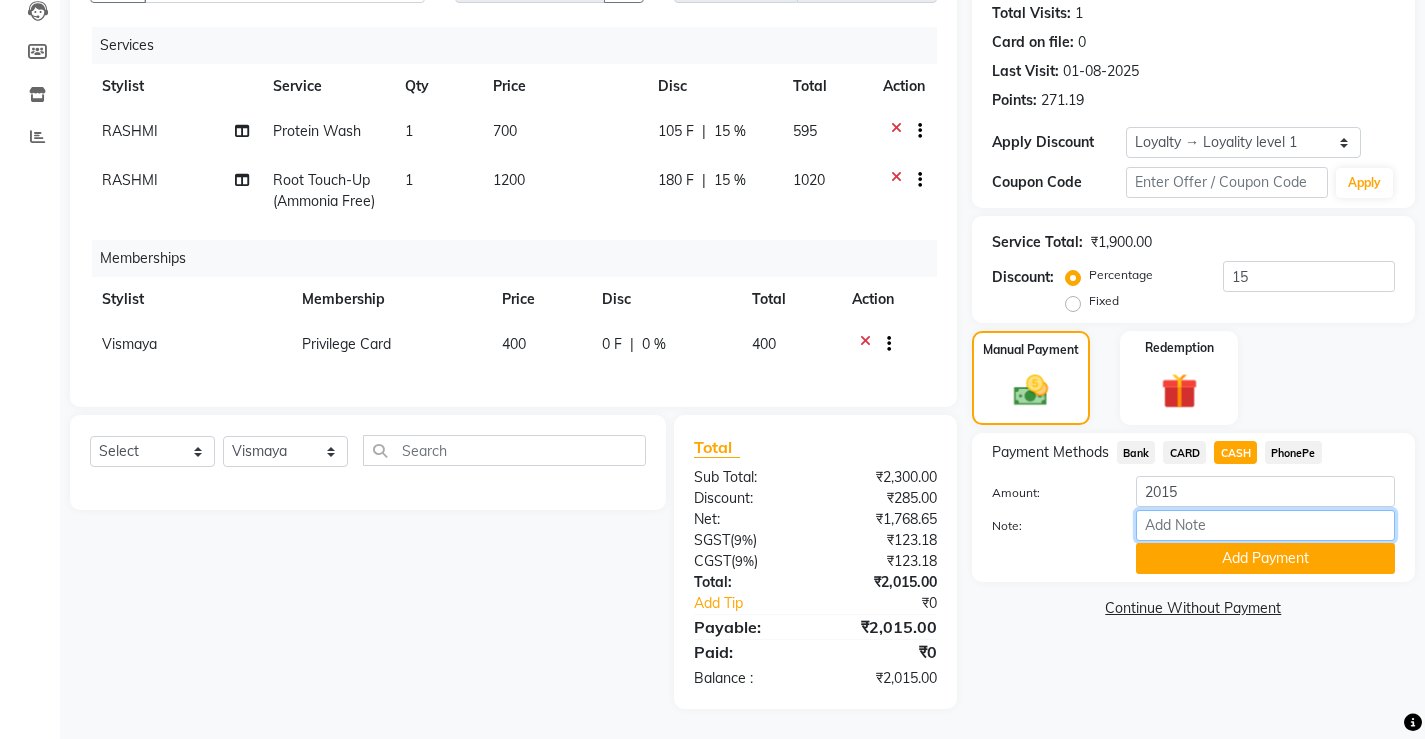 click on "Note:" at bounding box center [1265, 525] 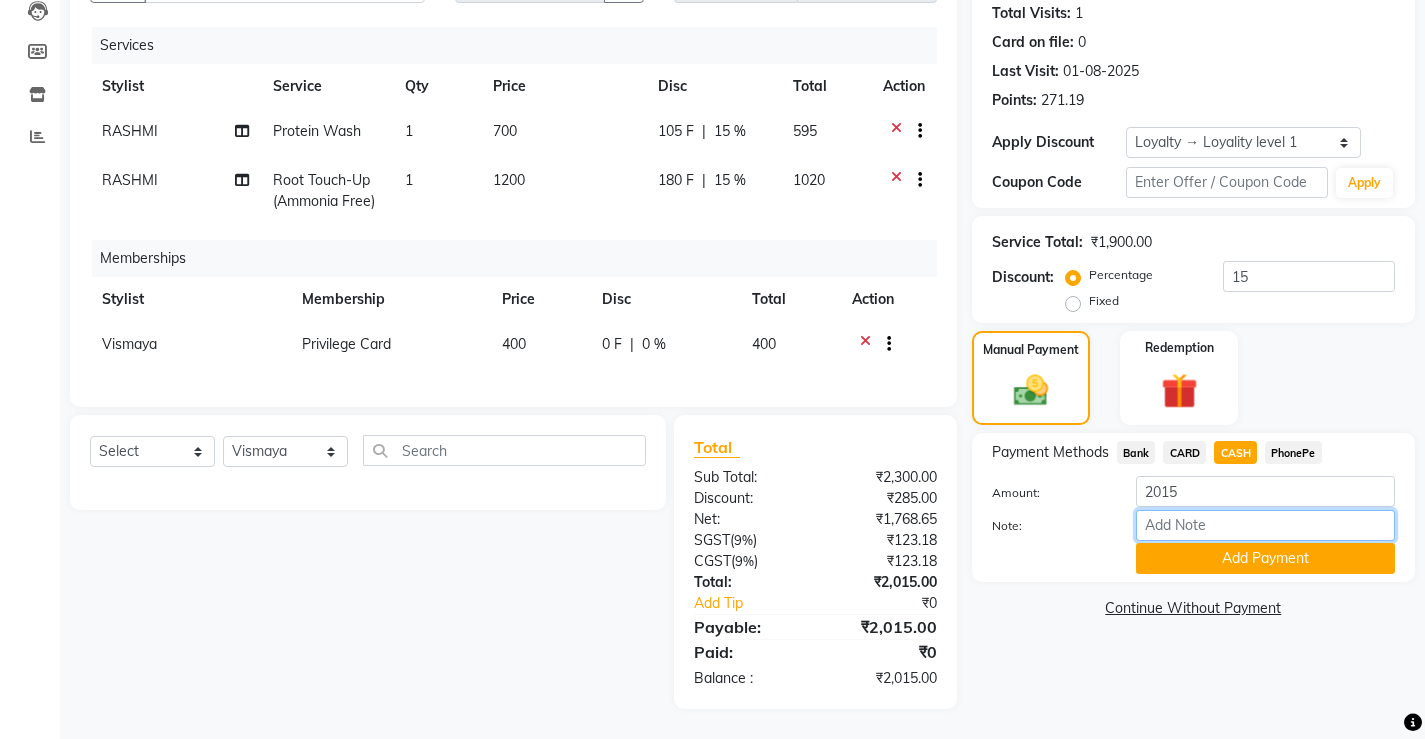 type on "Sona" 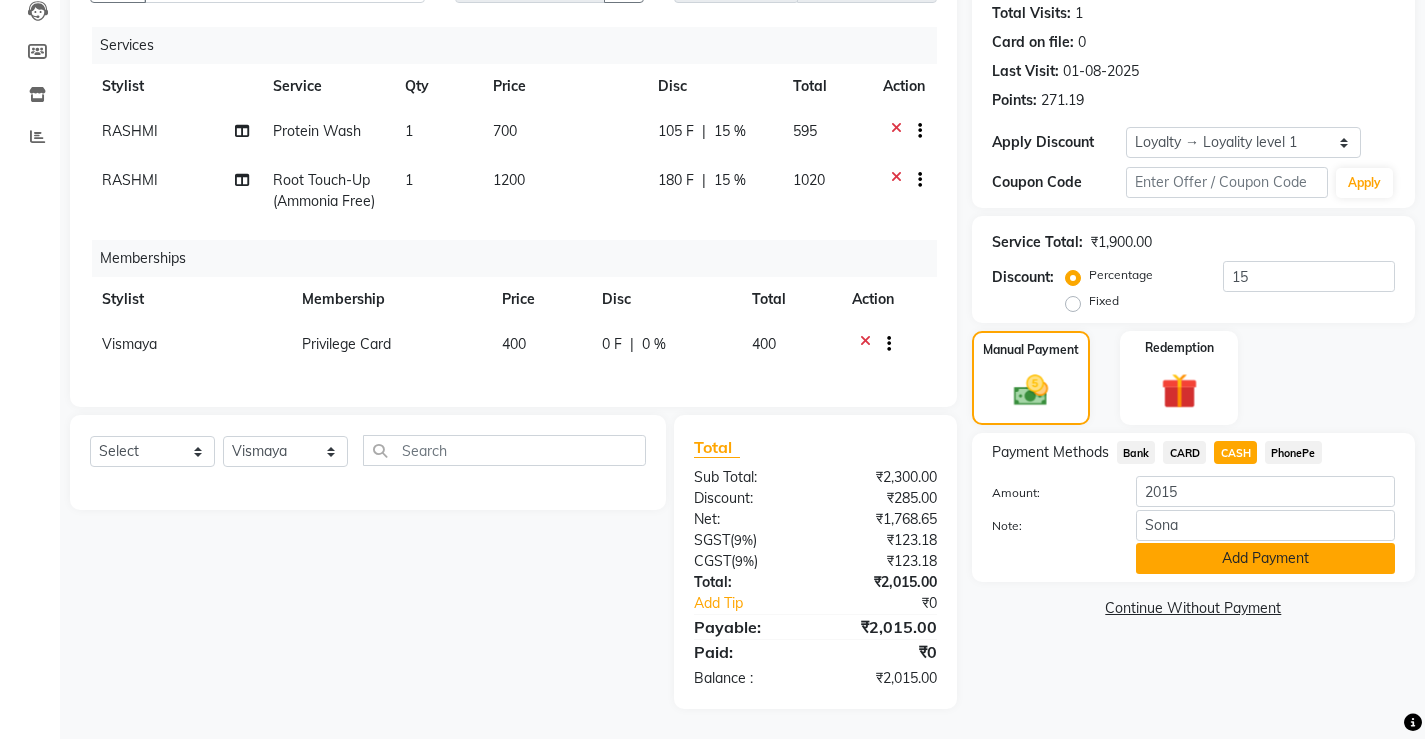 click on "Add Payment" 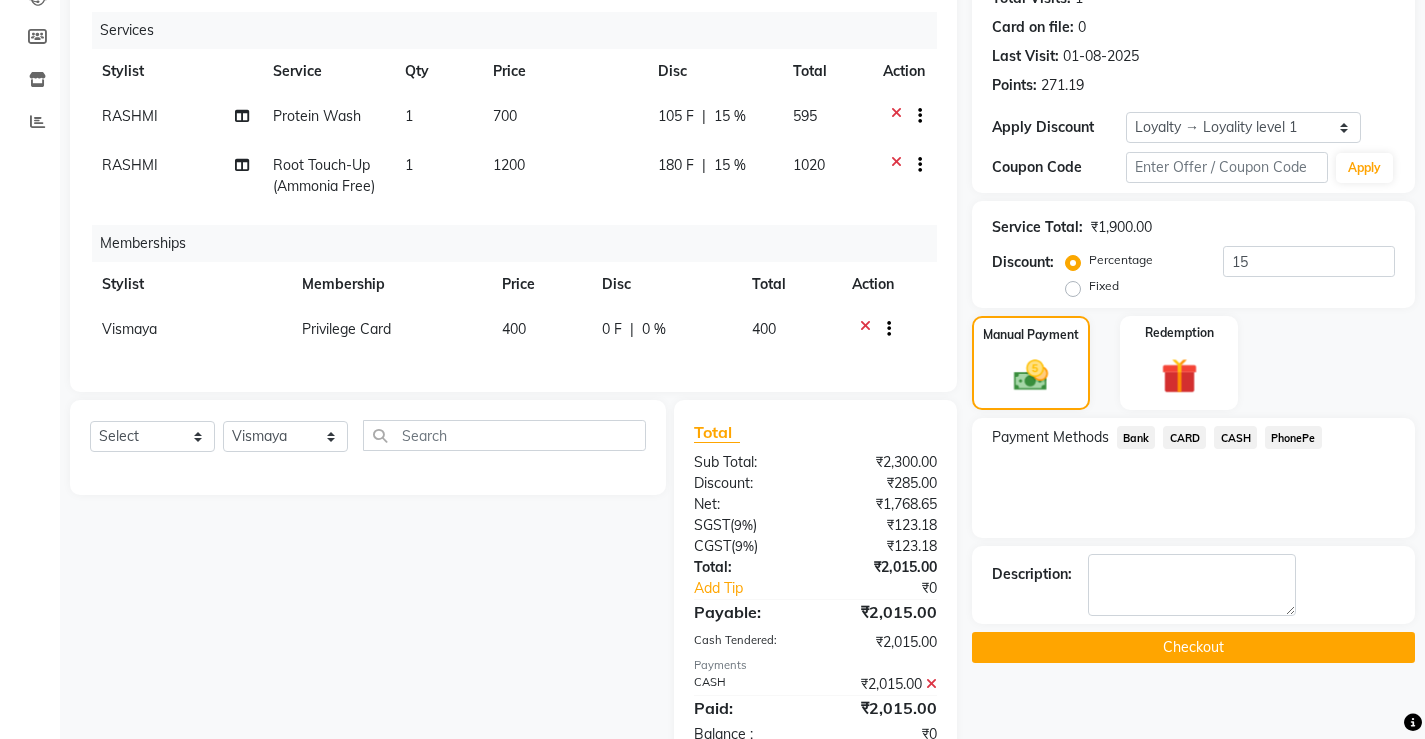 click on "Checkout" 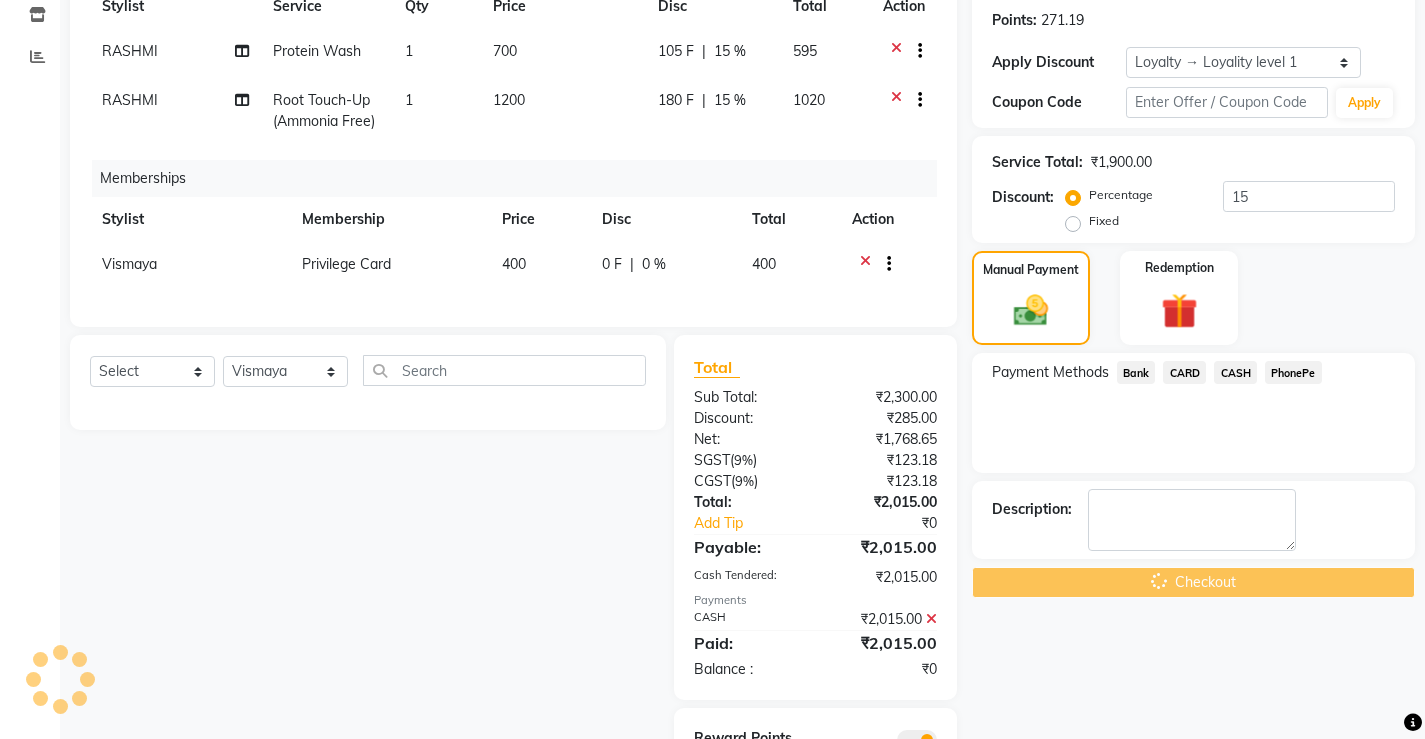 scroll, scrollTop: 406, scrollLeft: 0, axis: vertical 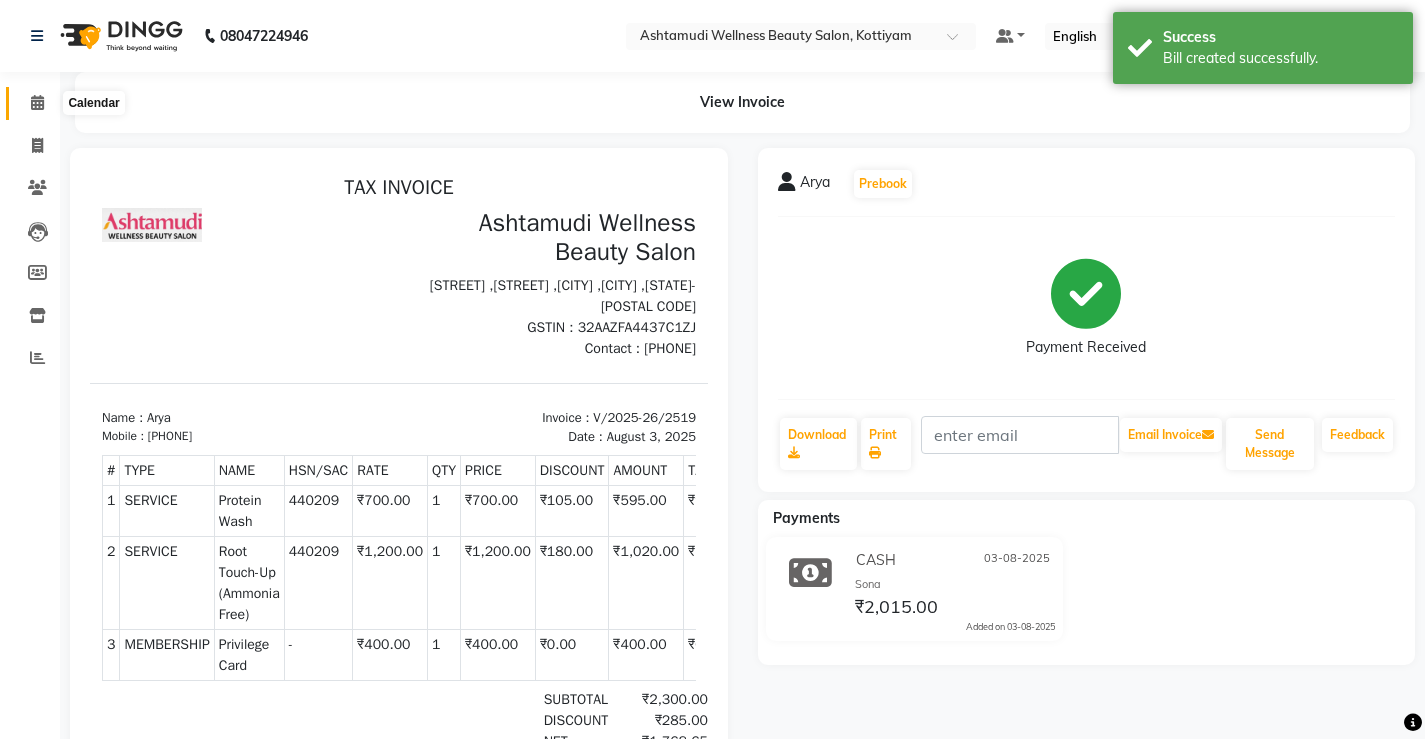 click 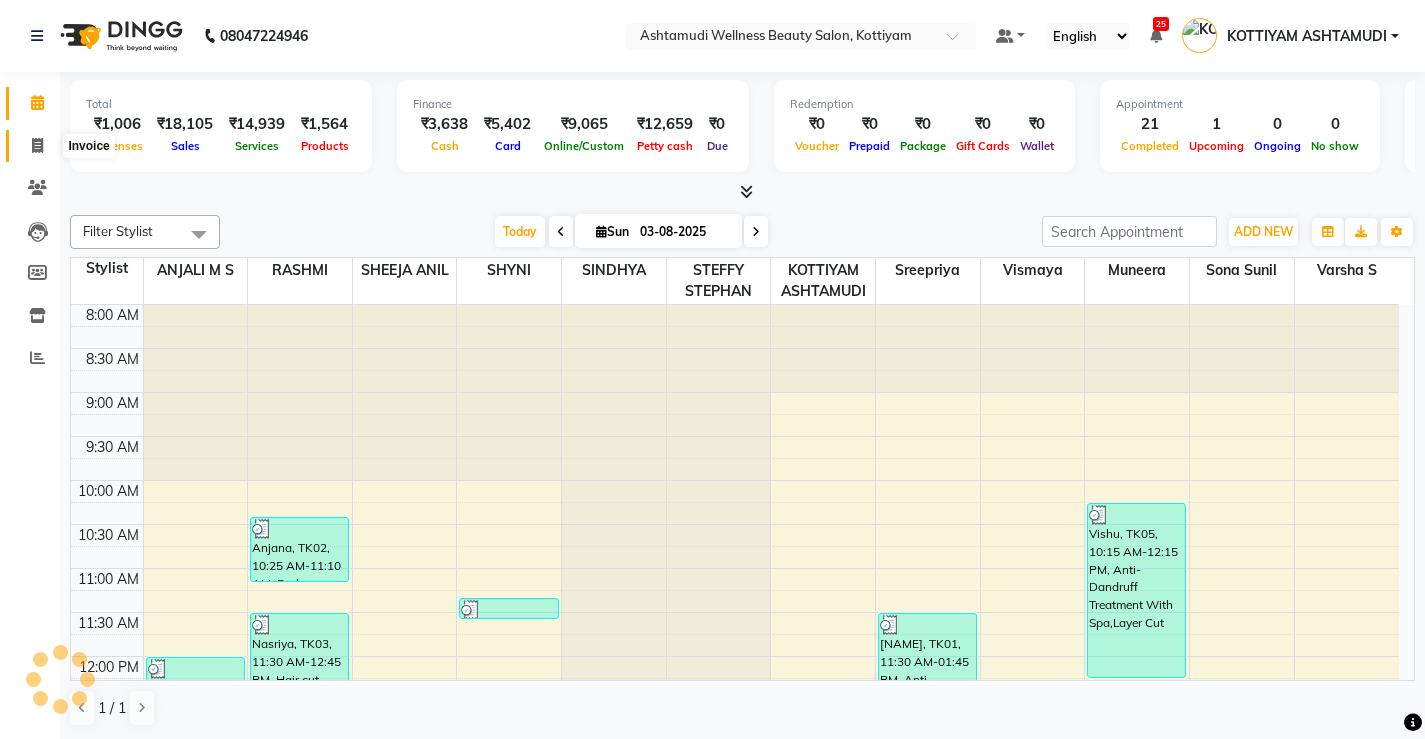 click 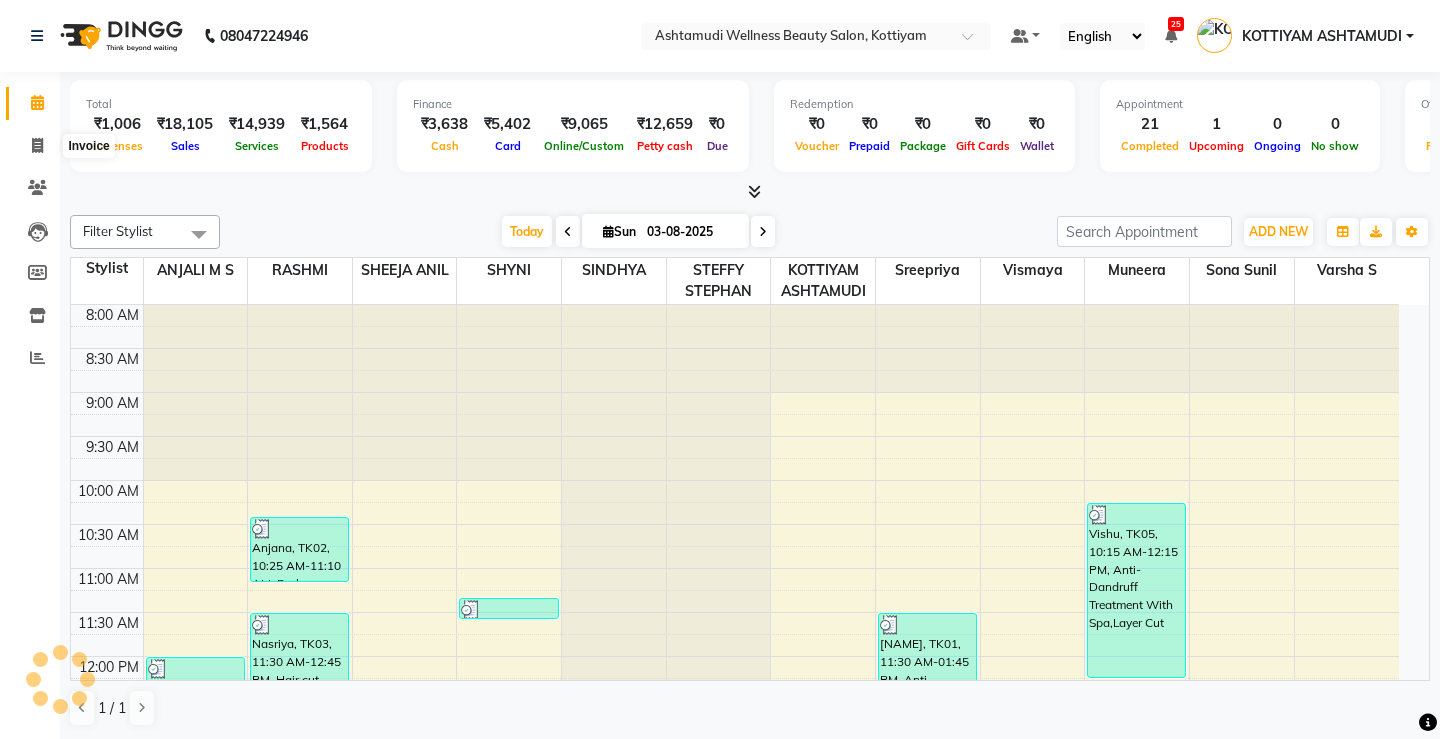 select on "service" 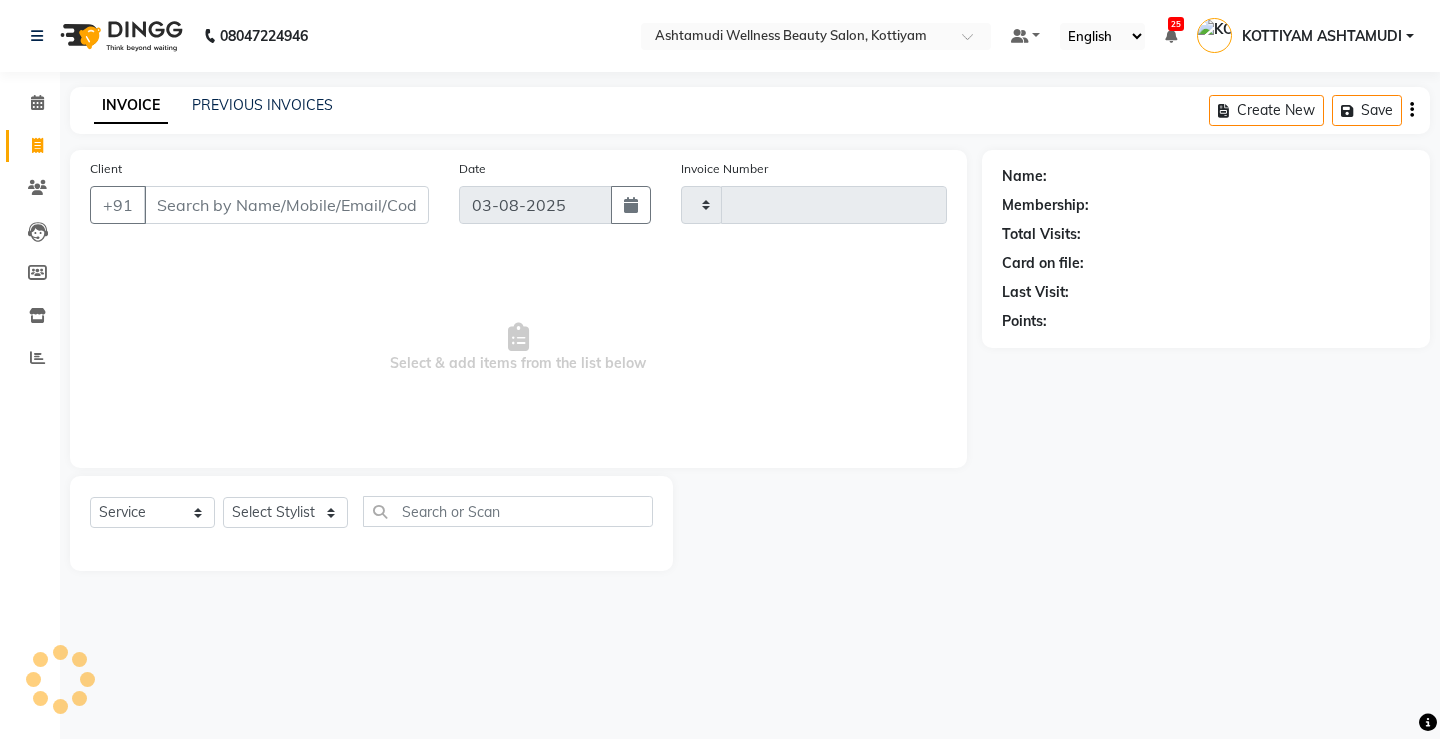 type on "2520" 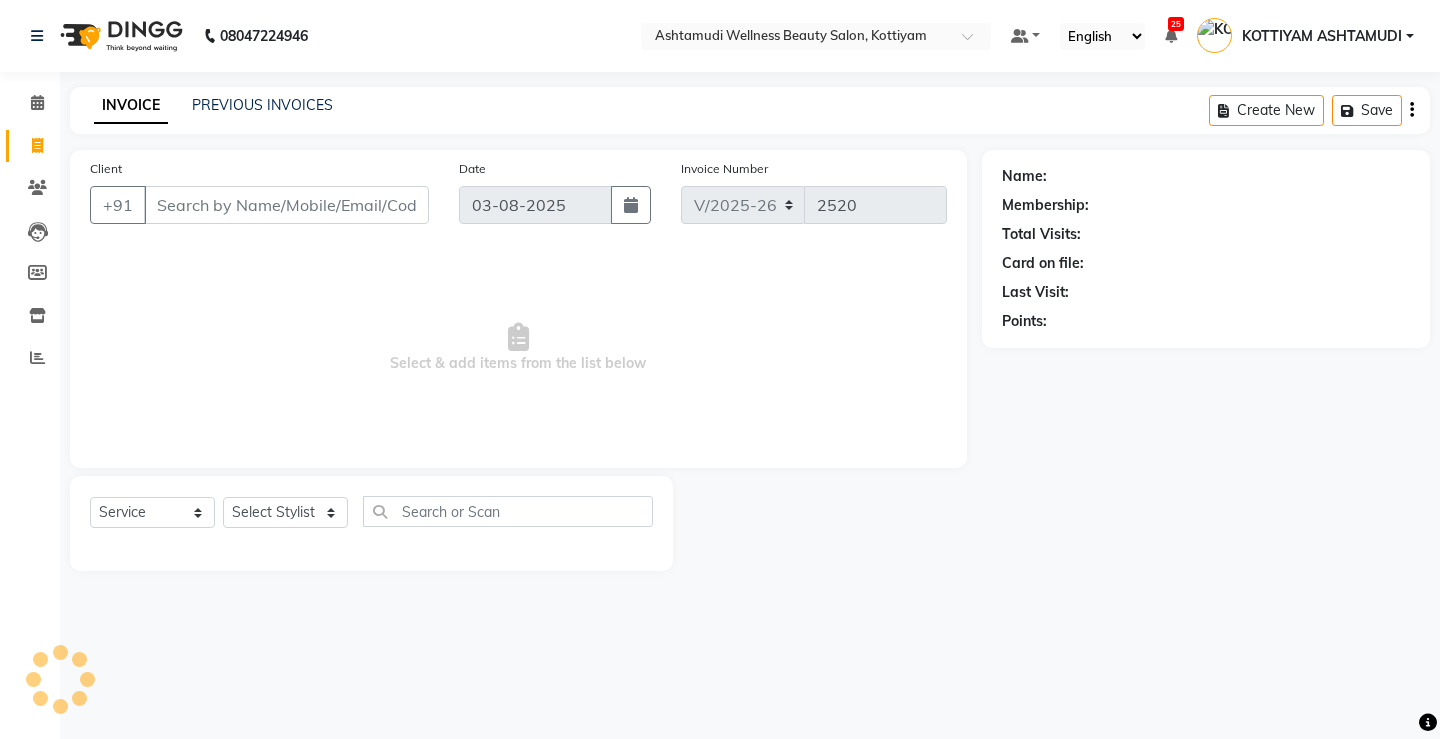click on "Client" at bounding box center (286, 205) 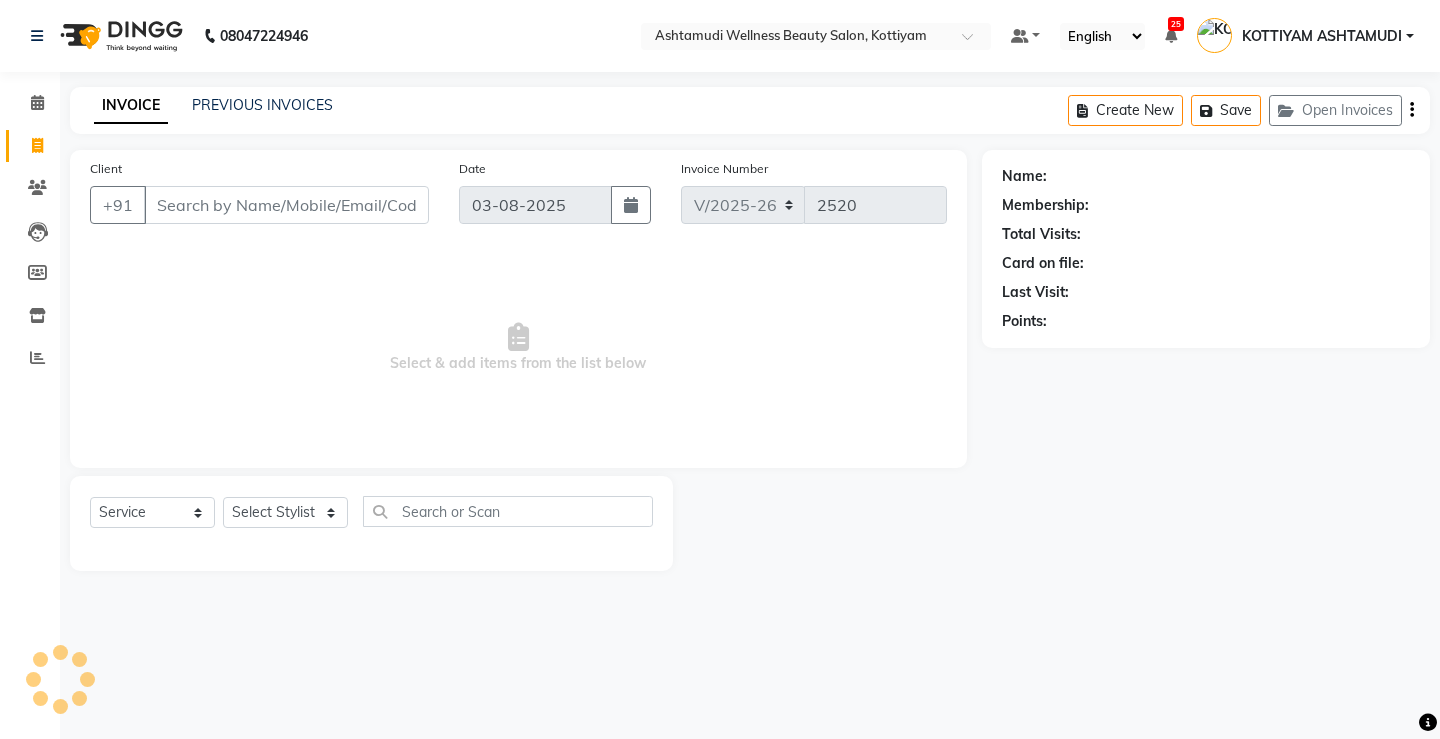 select on "product" 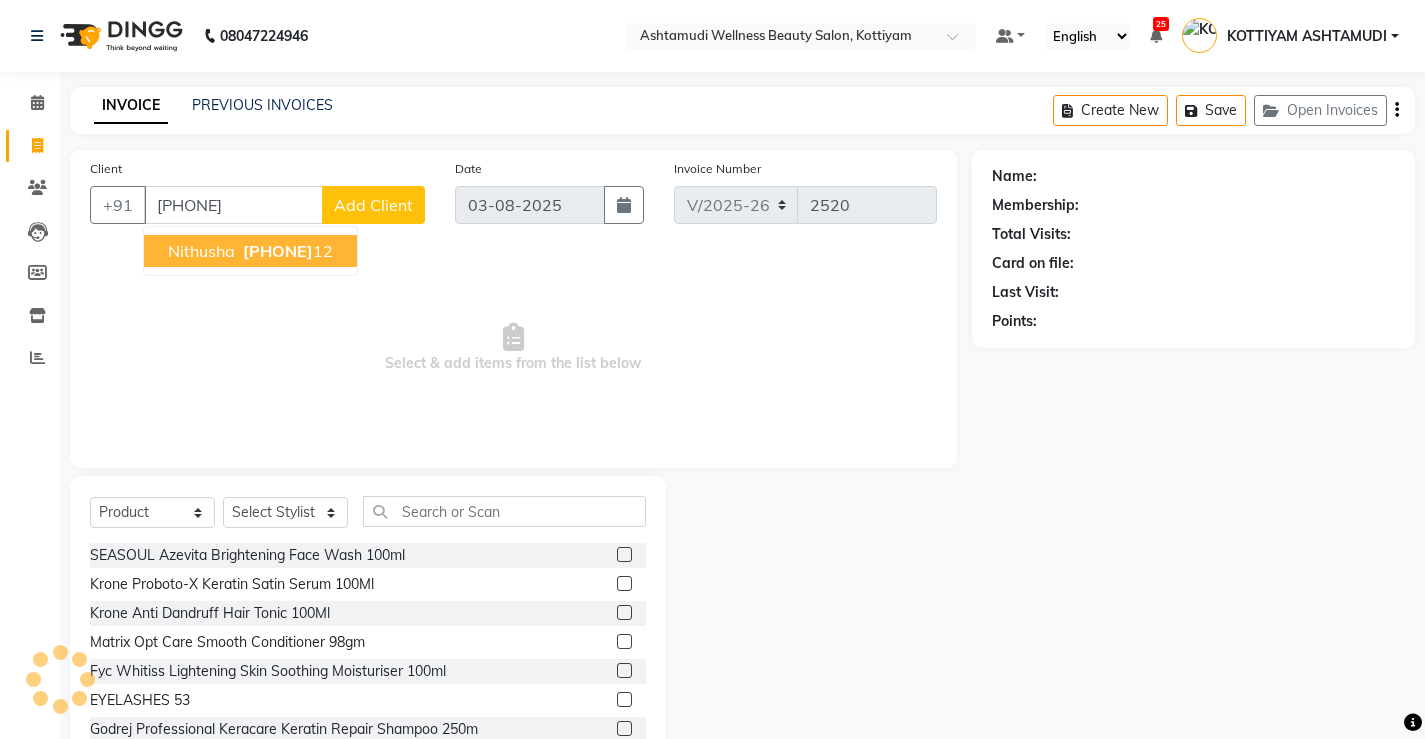 type on "8086494512" 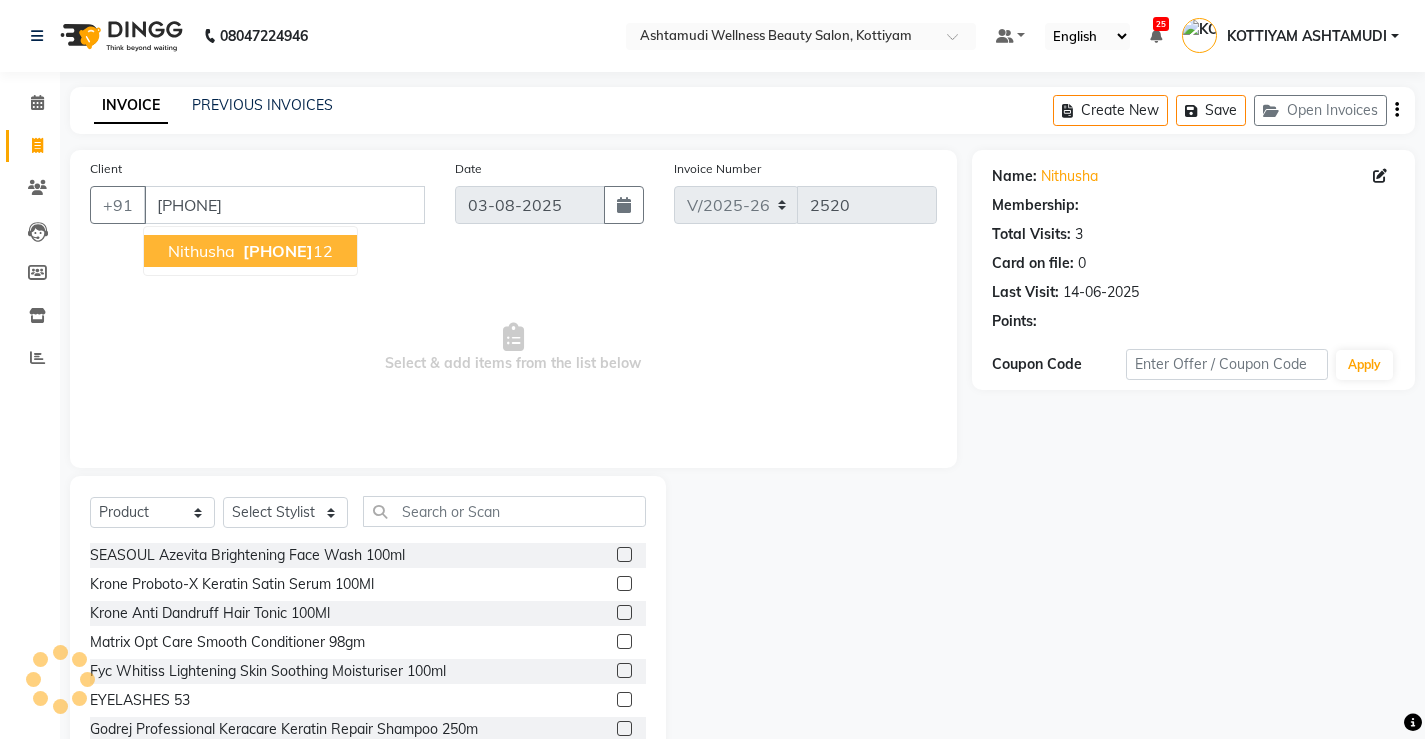select on "1: Object" 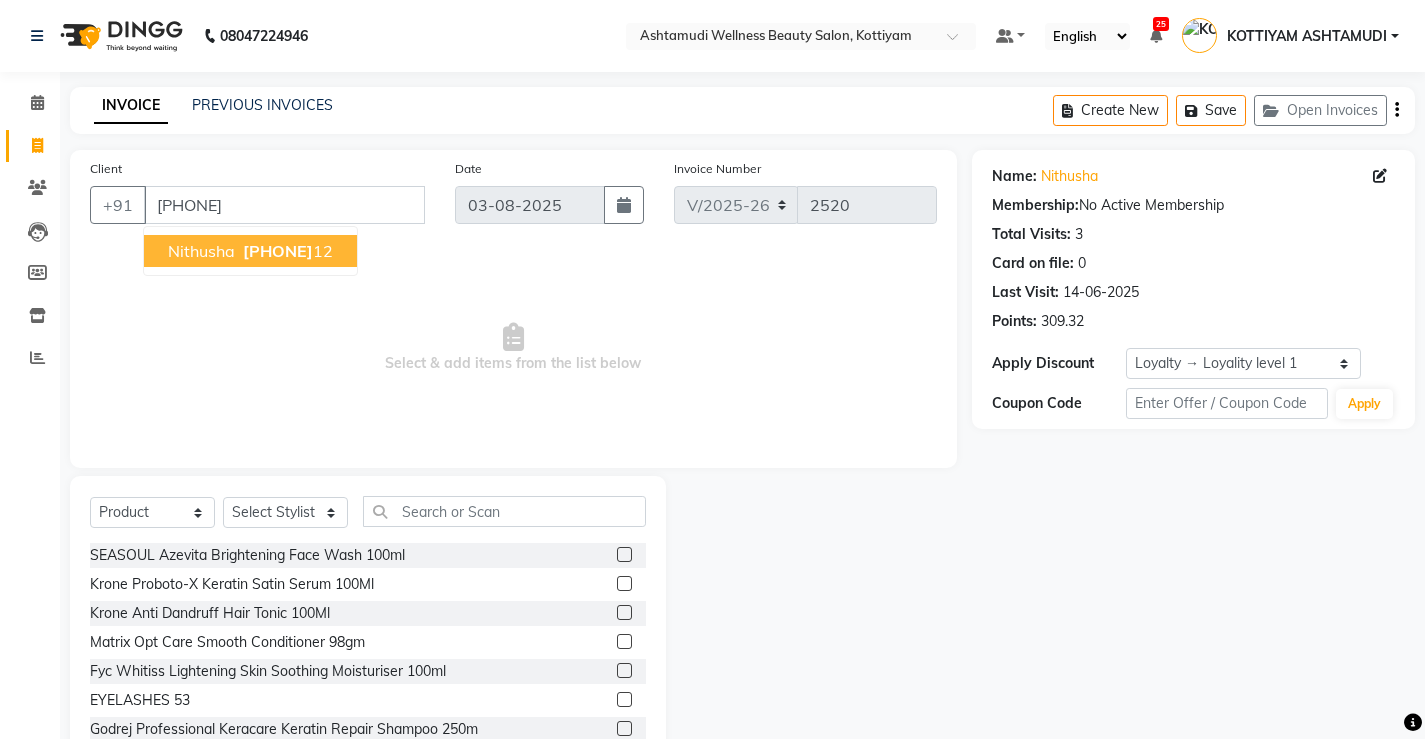 click on "Nithusha" at bounding box center (201, 251) 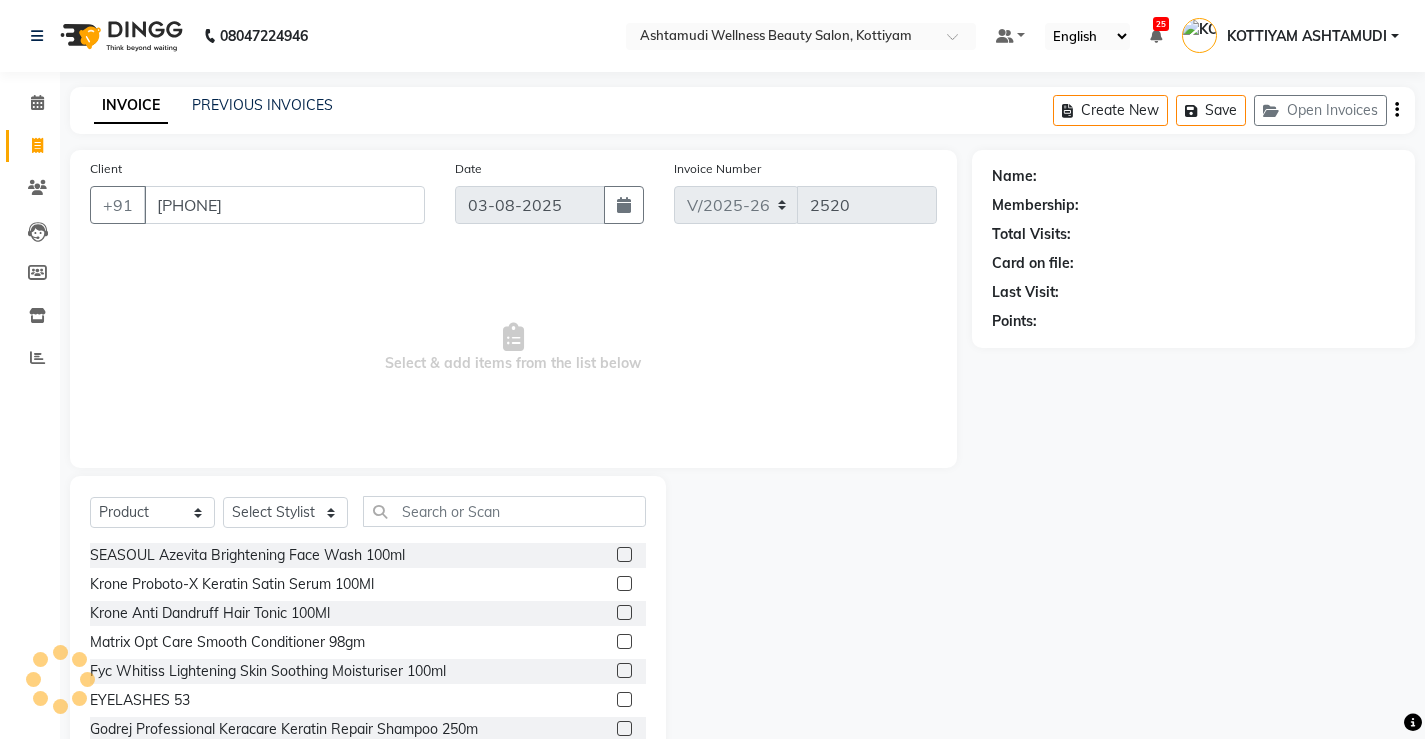 select on "1: Object" 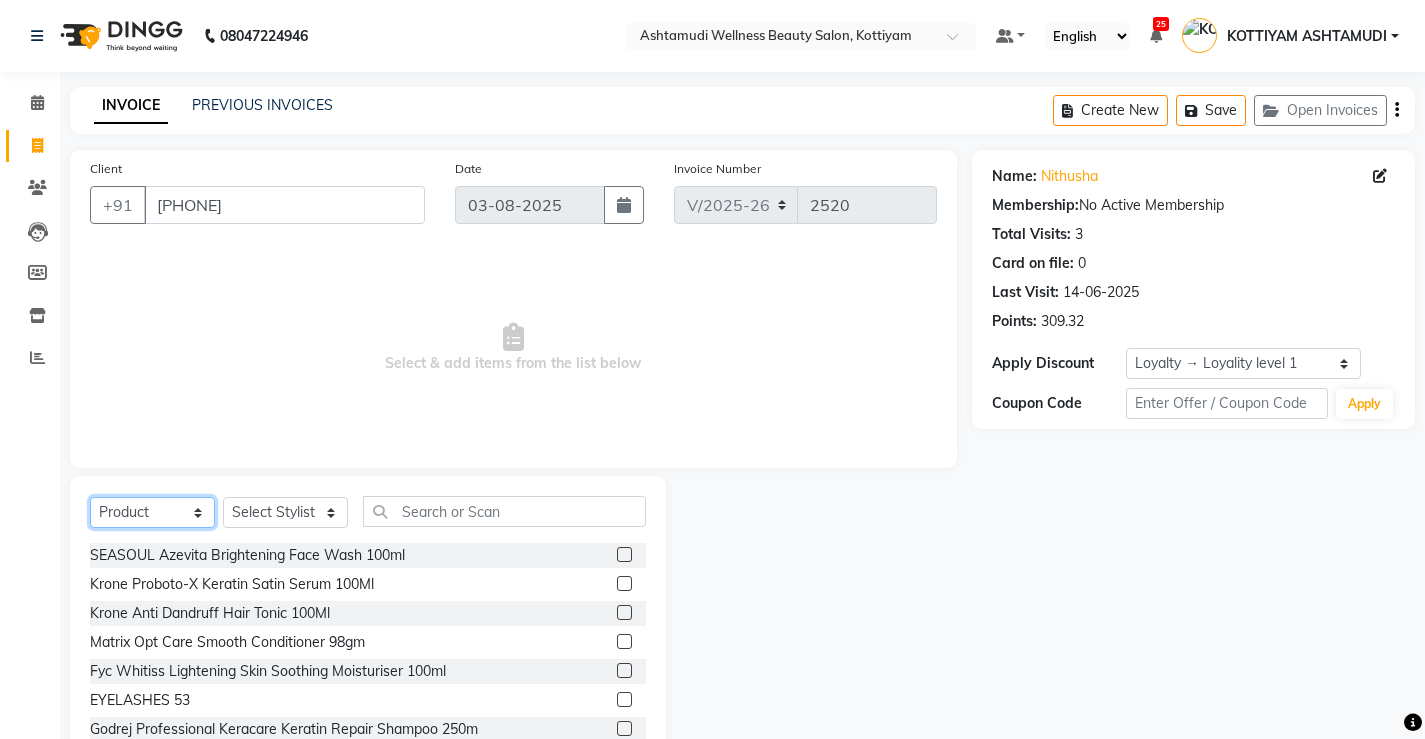 click on "Select  Service  Product  Membership  Package Voucher Prepaid Gift Card" 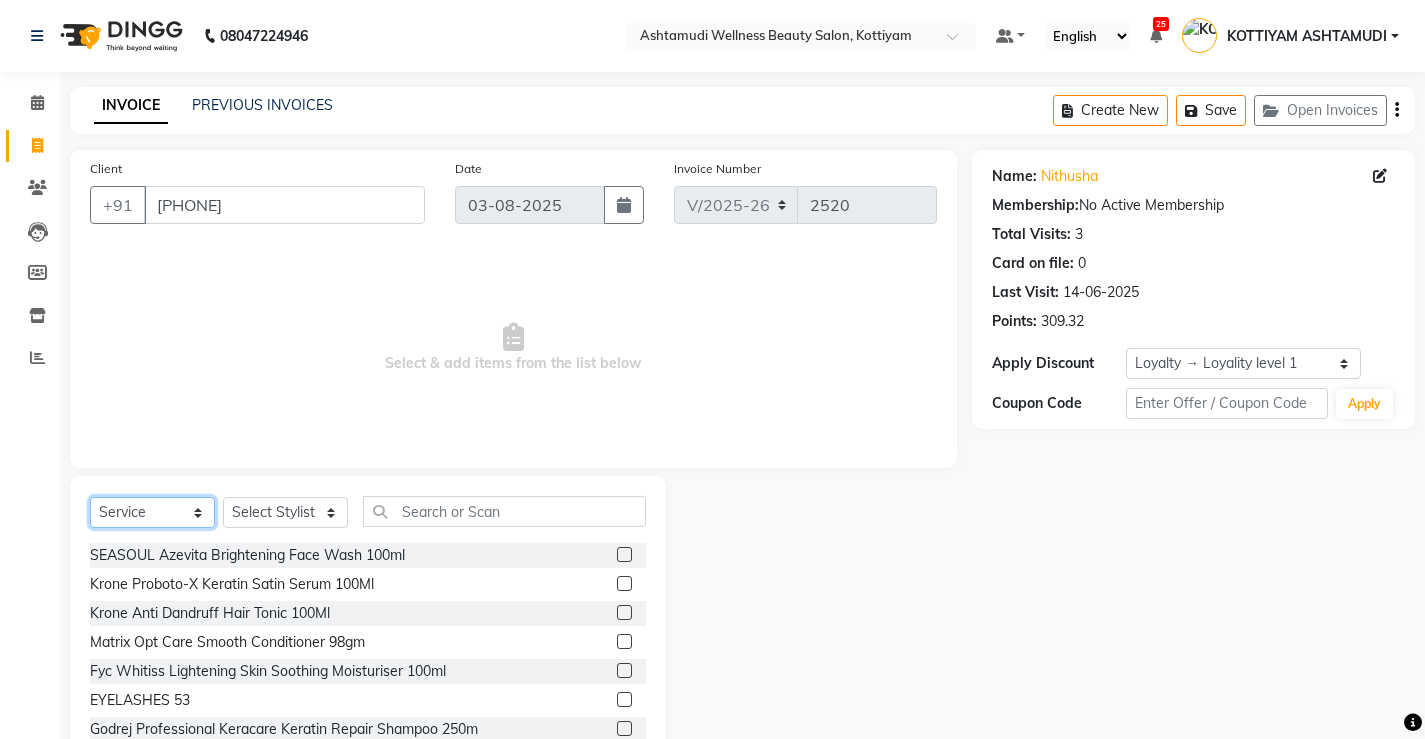 click on "Select  Service  Product  Membership  Package Voucher Prepaid Gift Card" 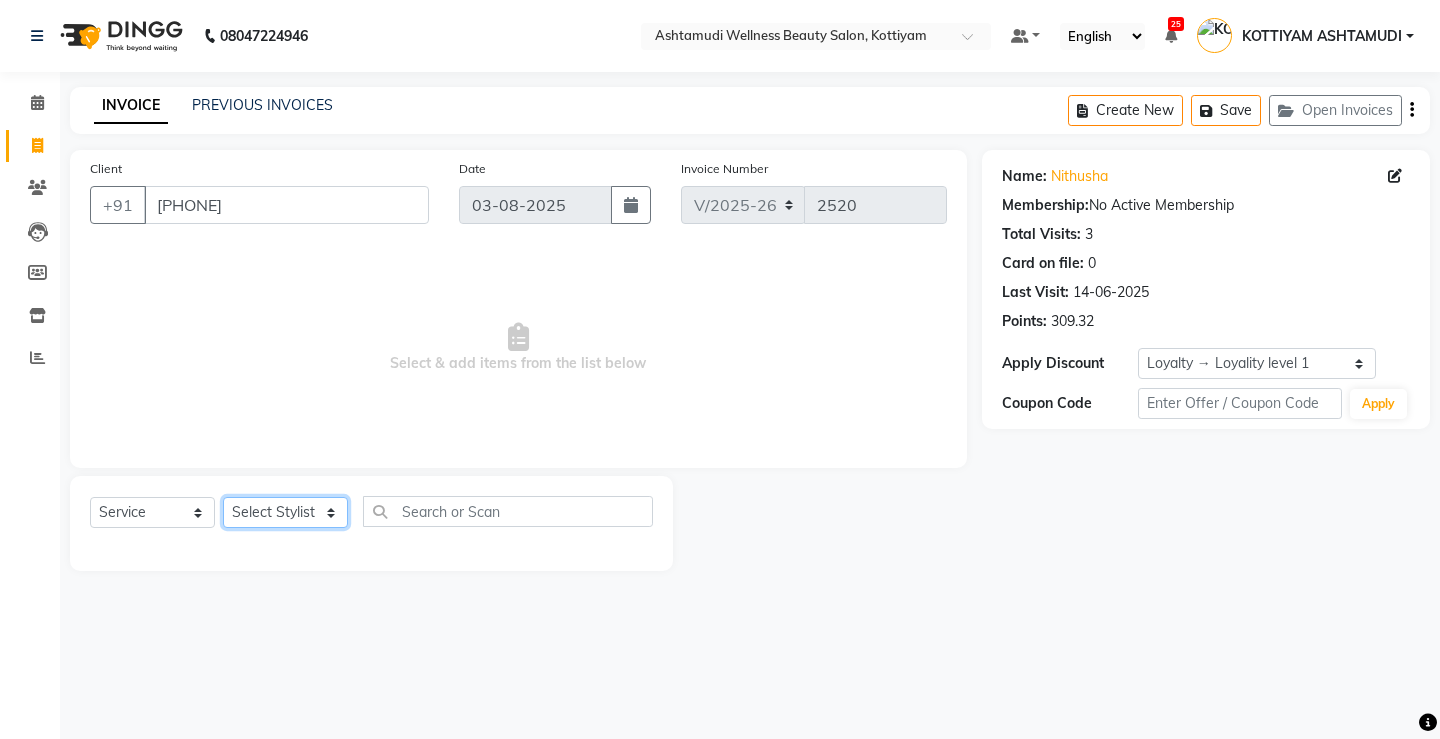 click on "Select Stylist ANJALI M S ASWATHY KOTTIYAM ASHTAMUDI KUMARI Muneera RASHMI SHEEJA ANIL SHYNI  SINDHYA  Sona Sunil Sreepriya STEFFY STEPHAN Varsha S Vismaya" 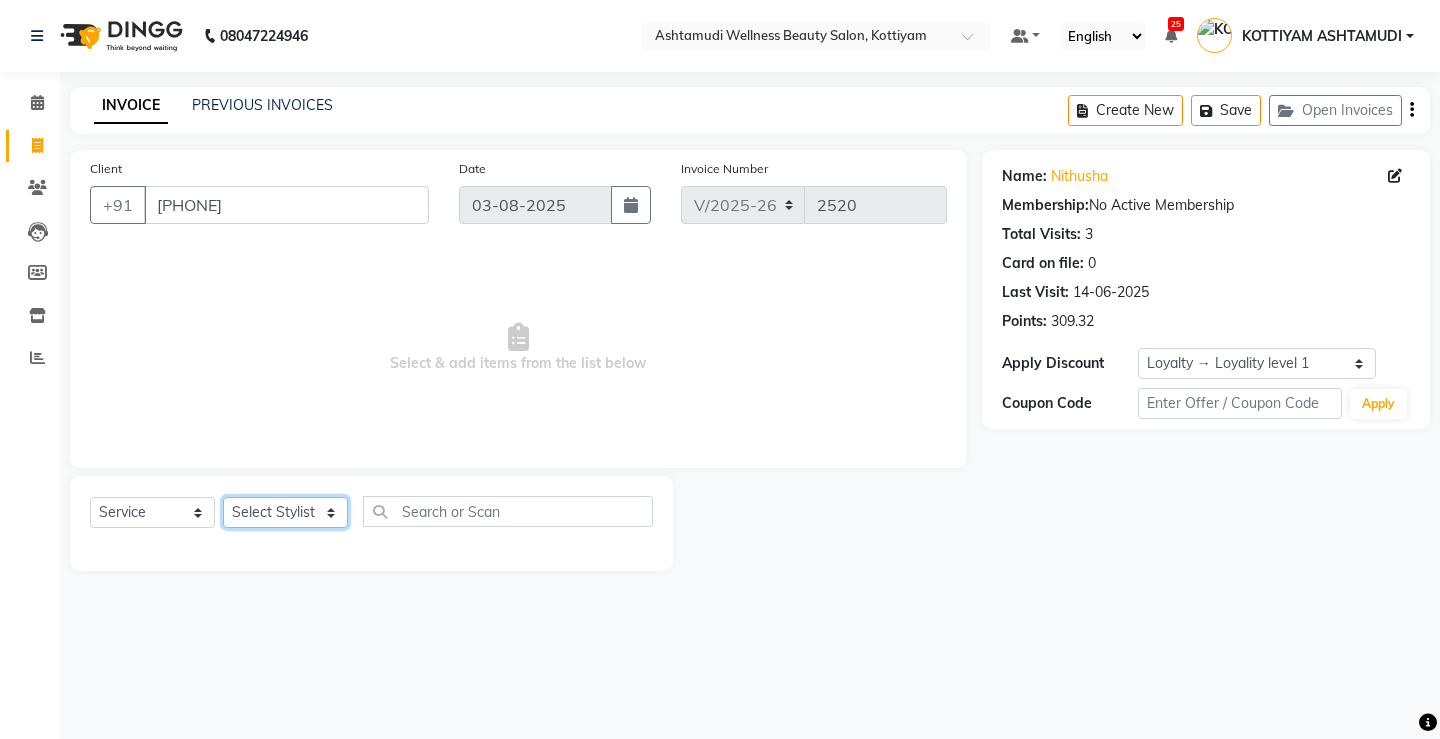 select on "27466" 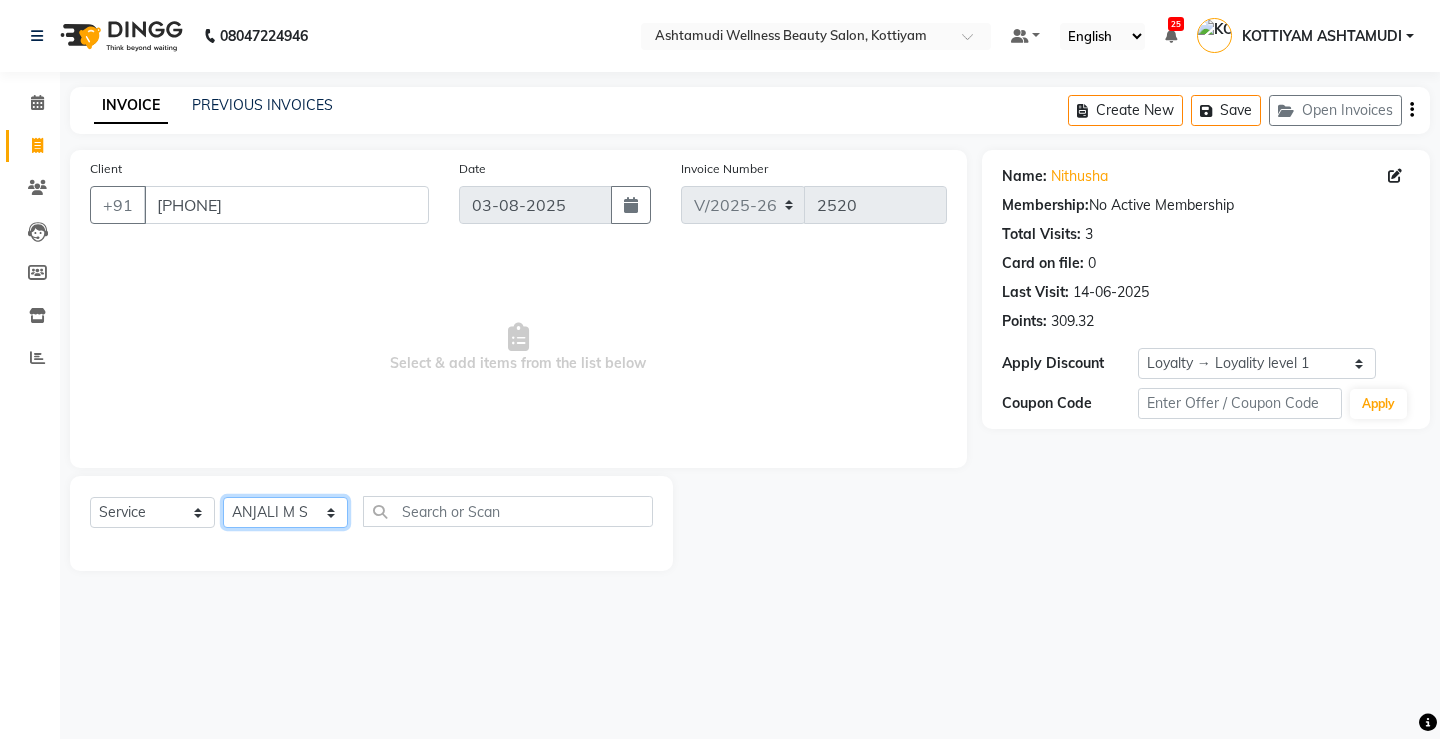 click on "Select Stylist ANJALI M S ASWATHY KOTTIYAM ASHTAMUDI KUMARI Muneera RASHMI SHEEJA ANIL SHYNI  SINDHYA  Sona Sunil Sreepriya STEFFY STEPHAN Varsha S Vismaya" 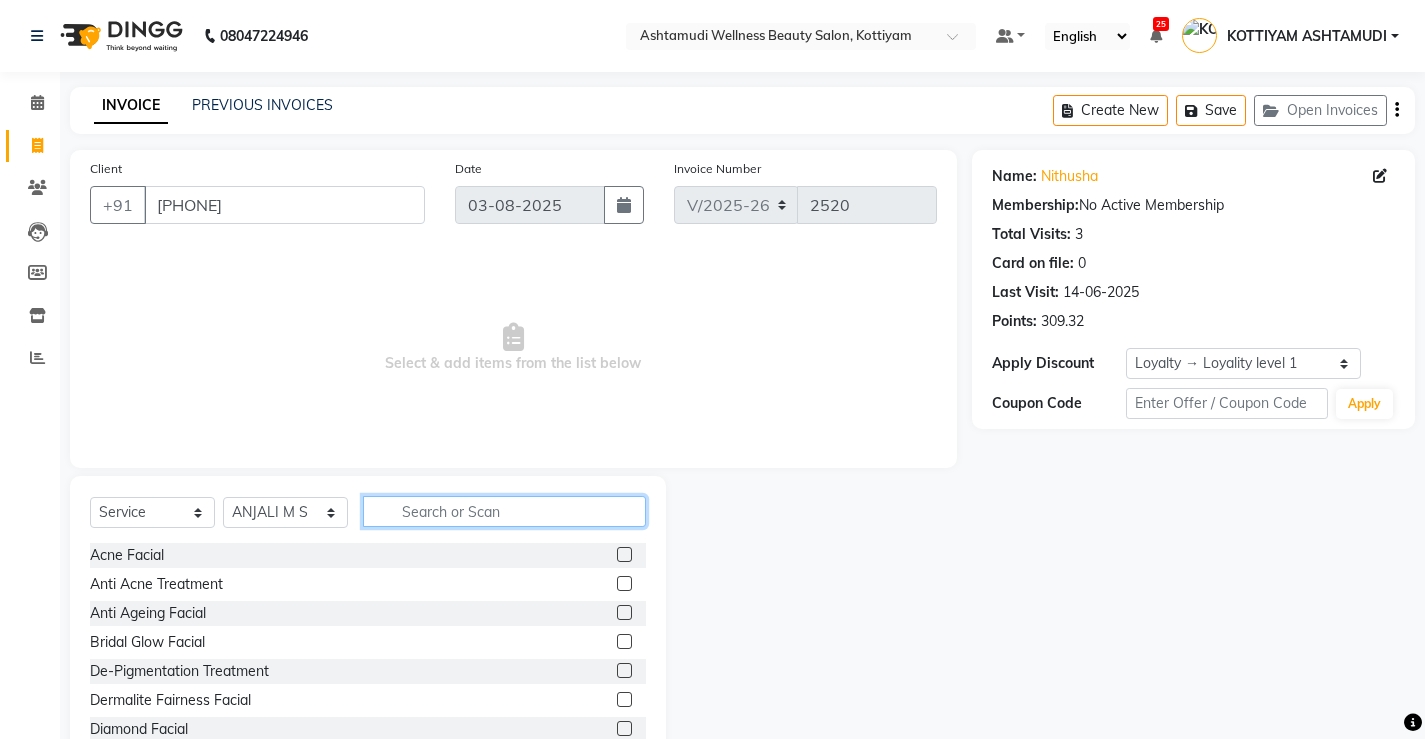 click 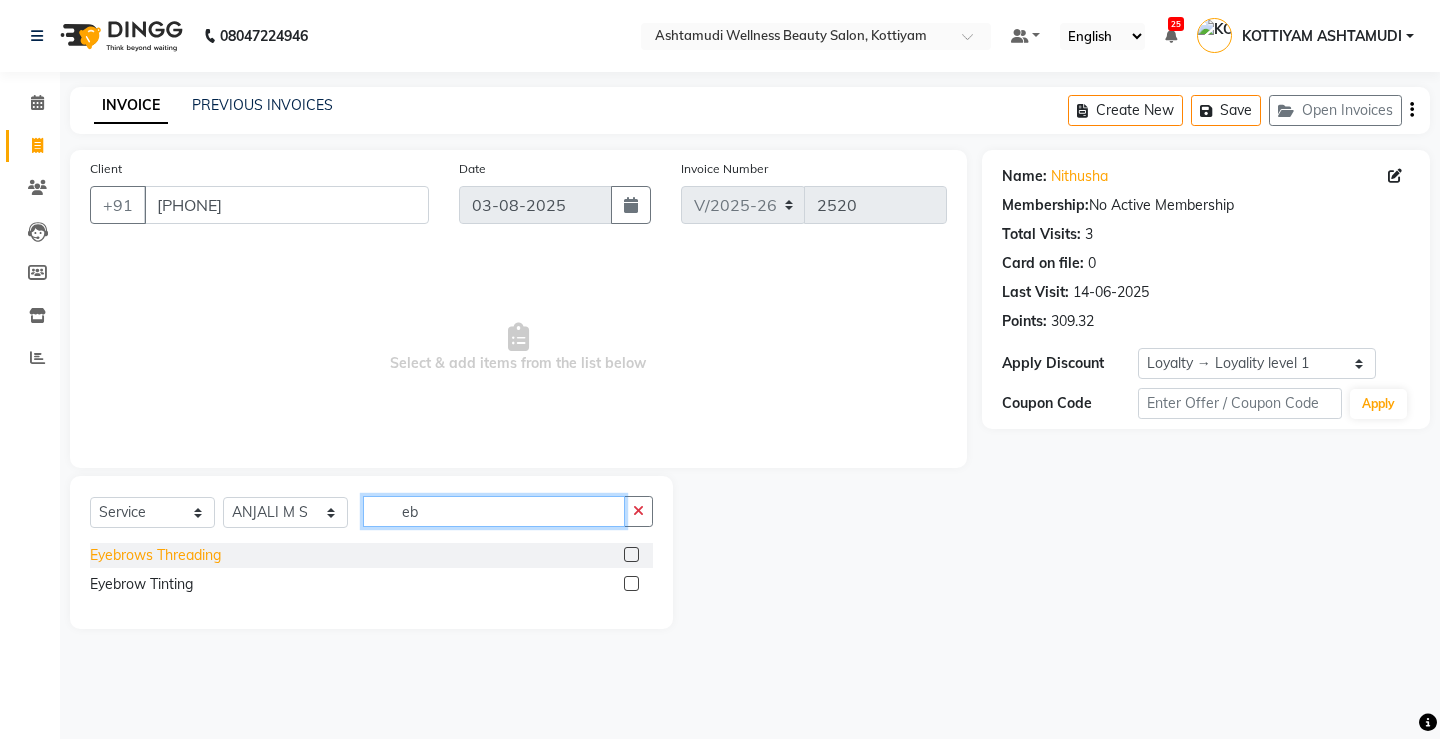 type on "eb" 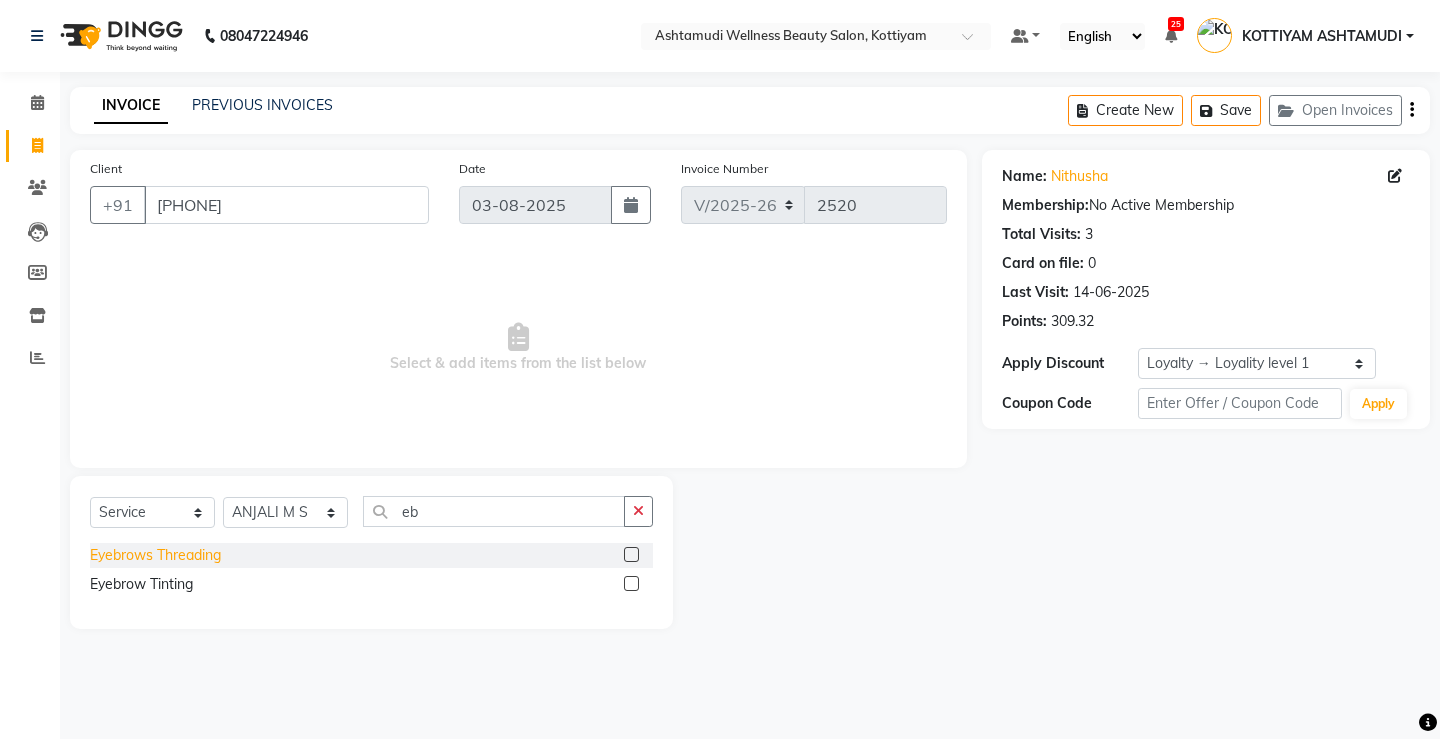 click on "Eyebrows Threading" 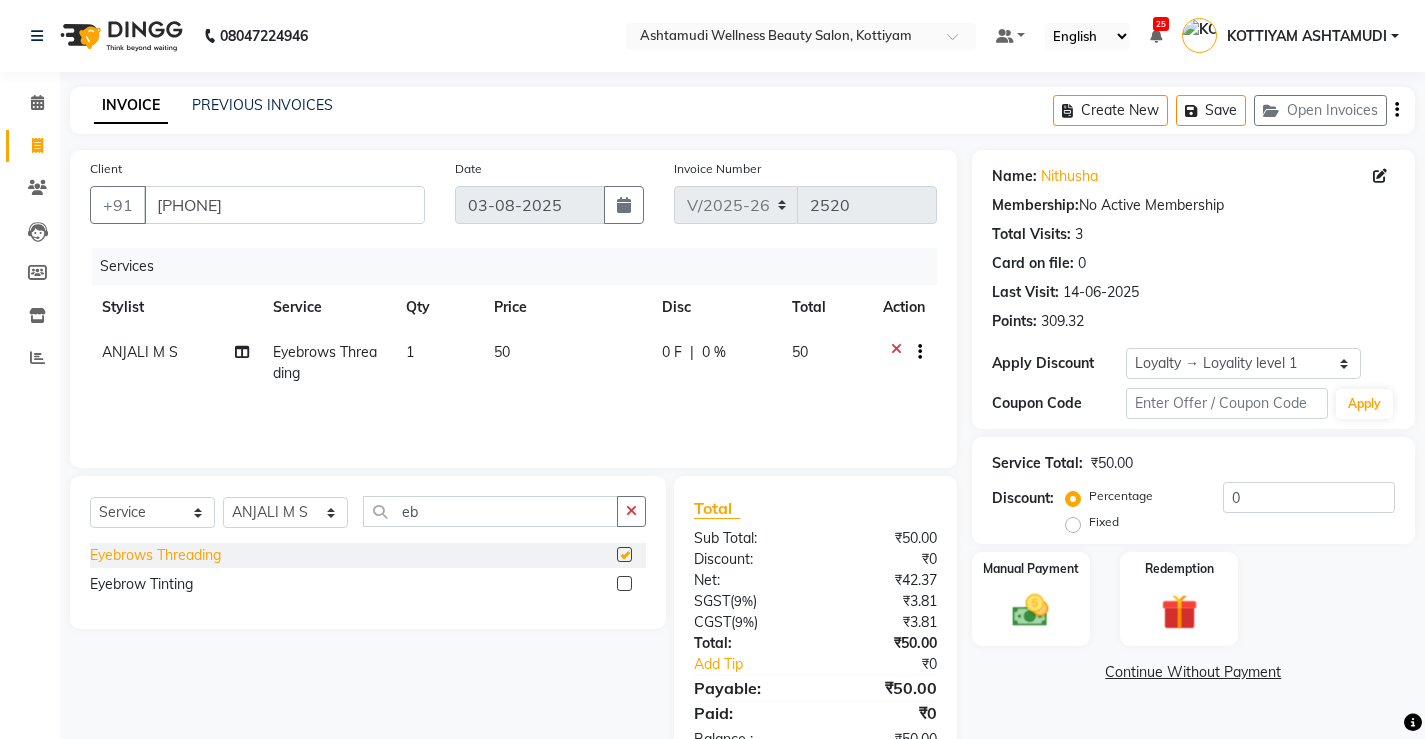checkbox on "false" 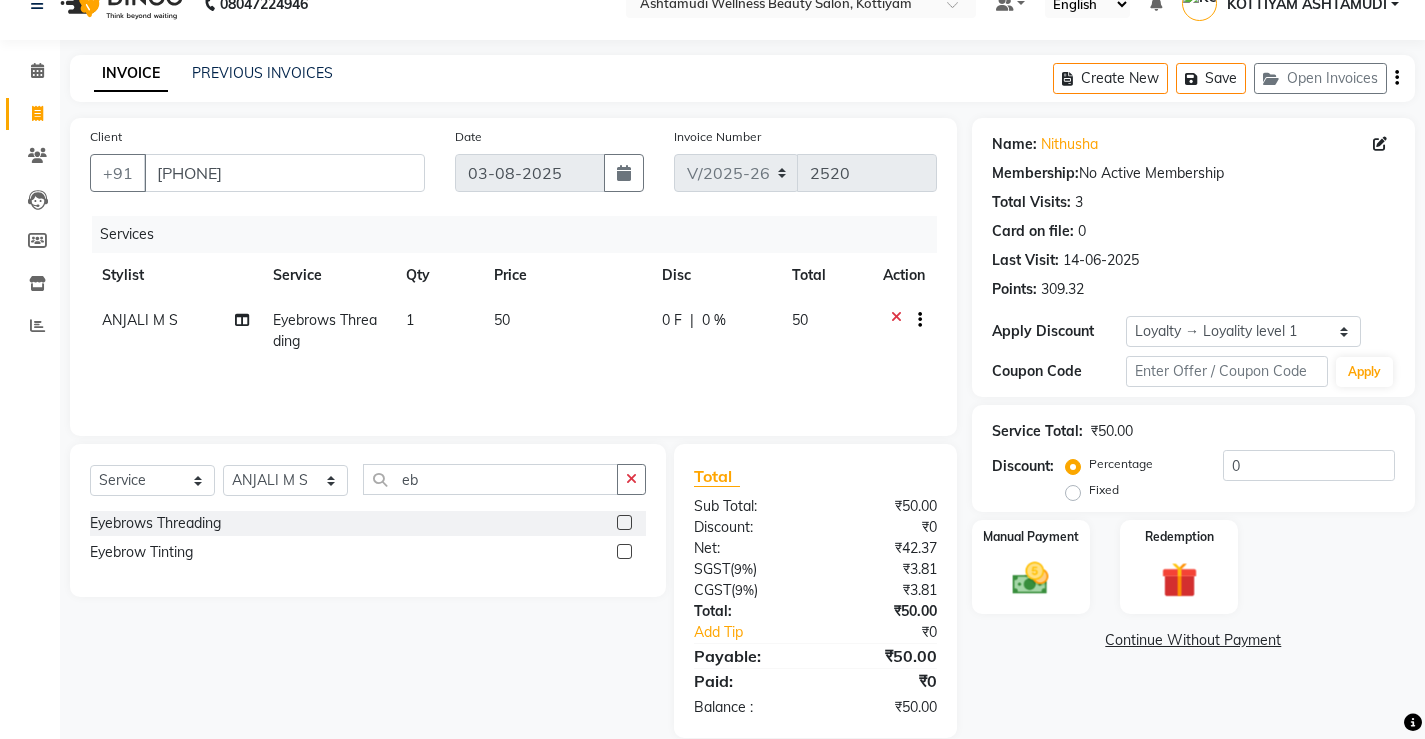 scroll, scrollTop: 61, scrollLeft: 0, axis: vertical 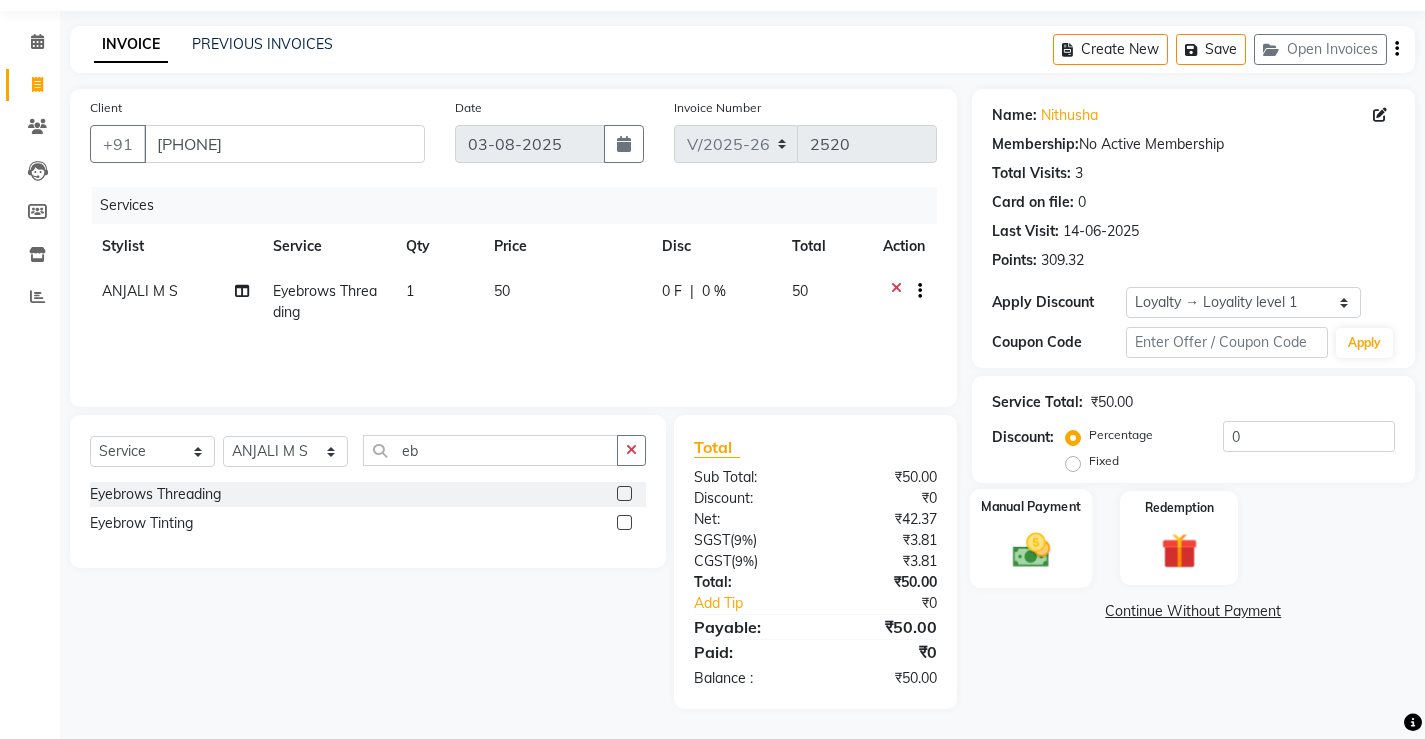 click on "Manual Payment" 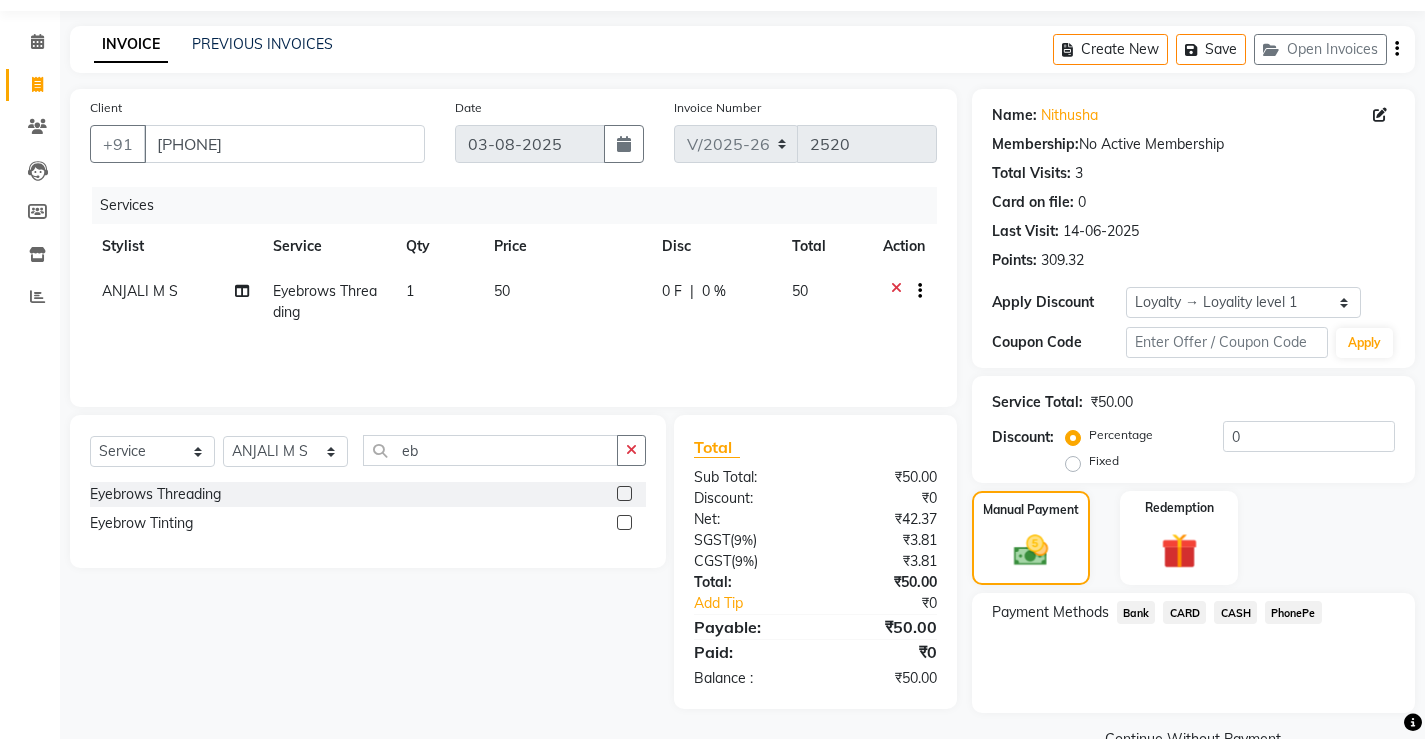 click on "PhonePe" 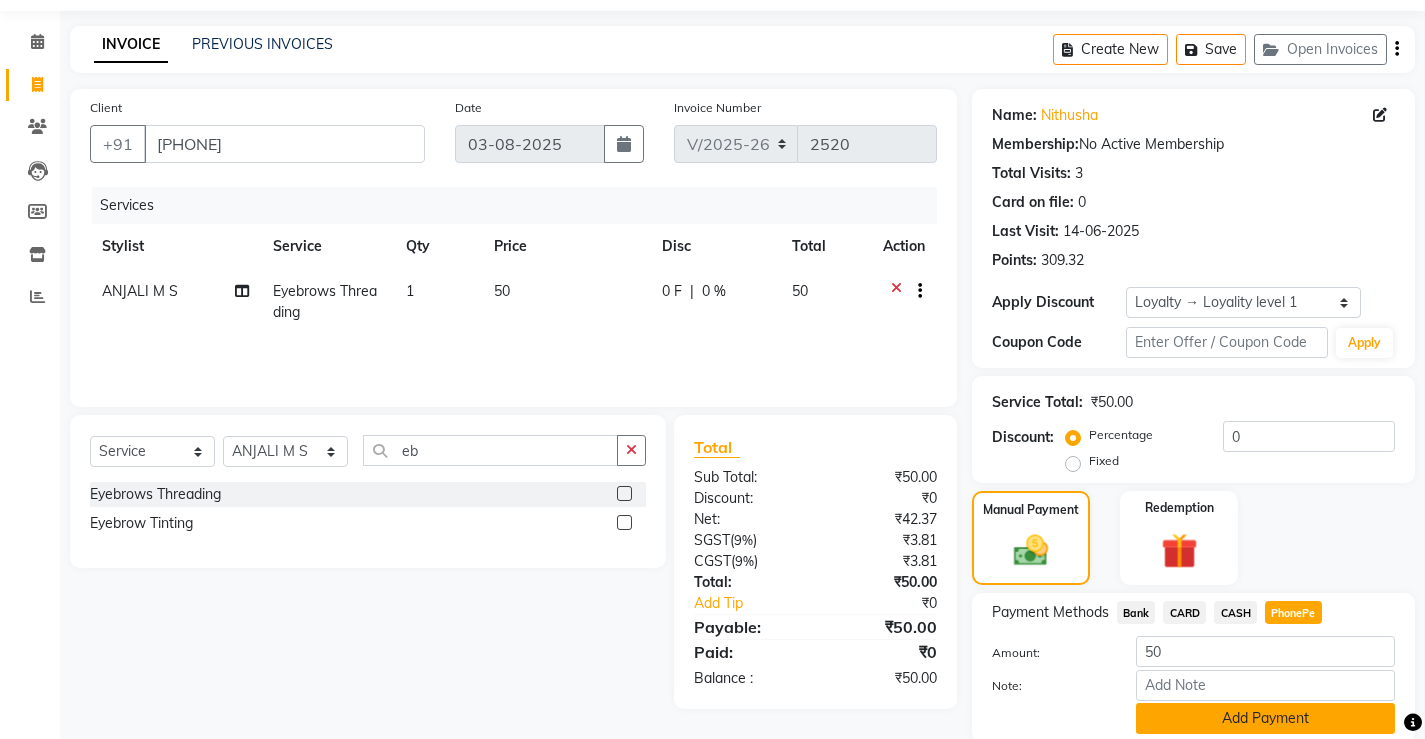 click on "Add Payment" 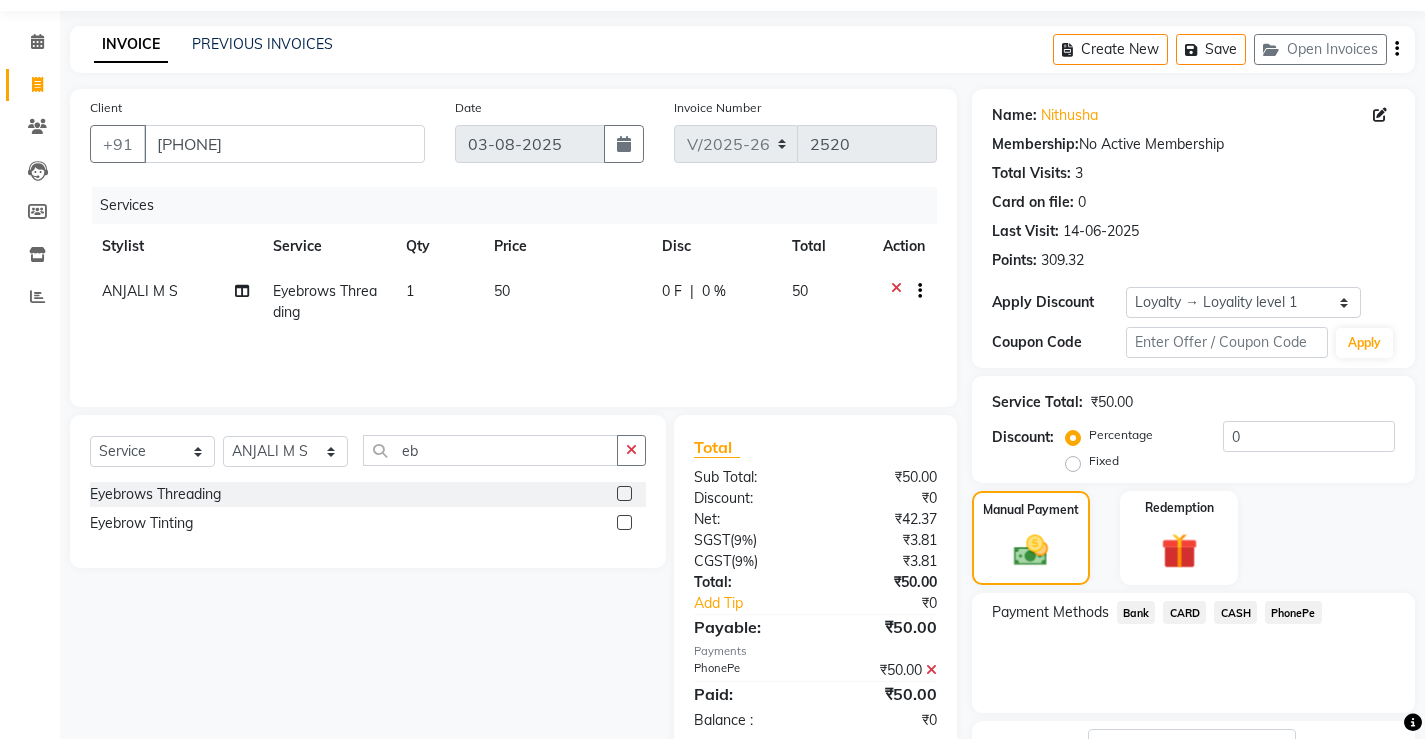 scroll, scrollTop: 202, scrollLeft: 0, axis: vertical 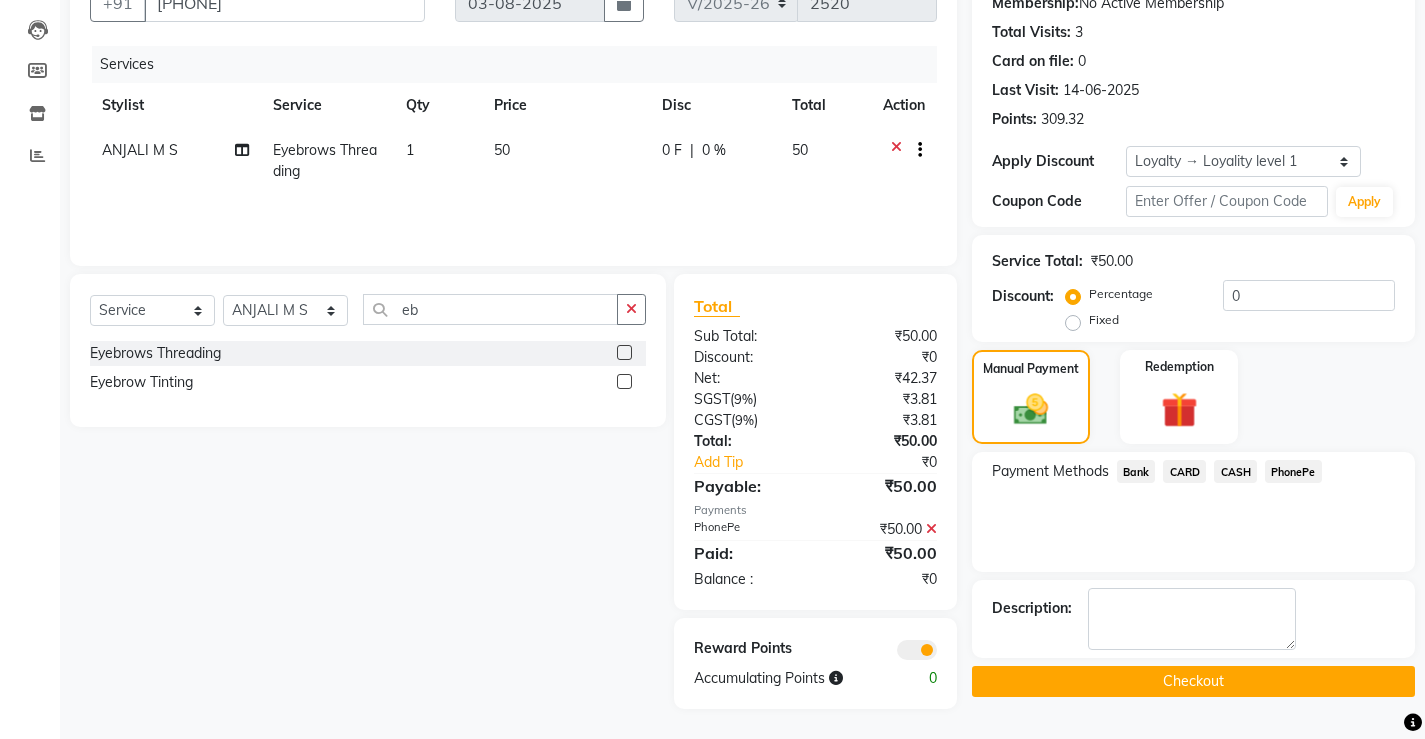 click on "Checkout" 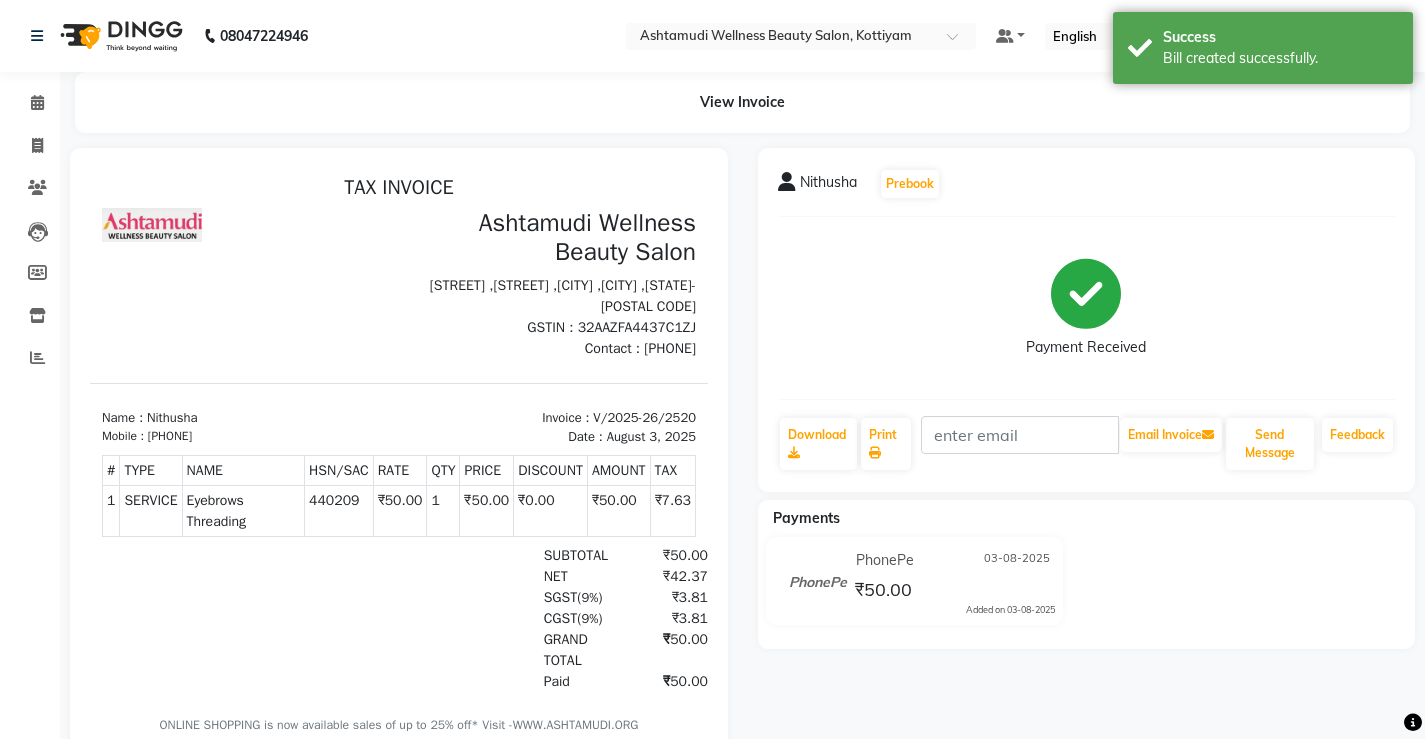 scroll, scrollTop: 0, scrollLeft: 0, axis: both 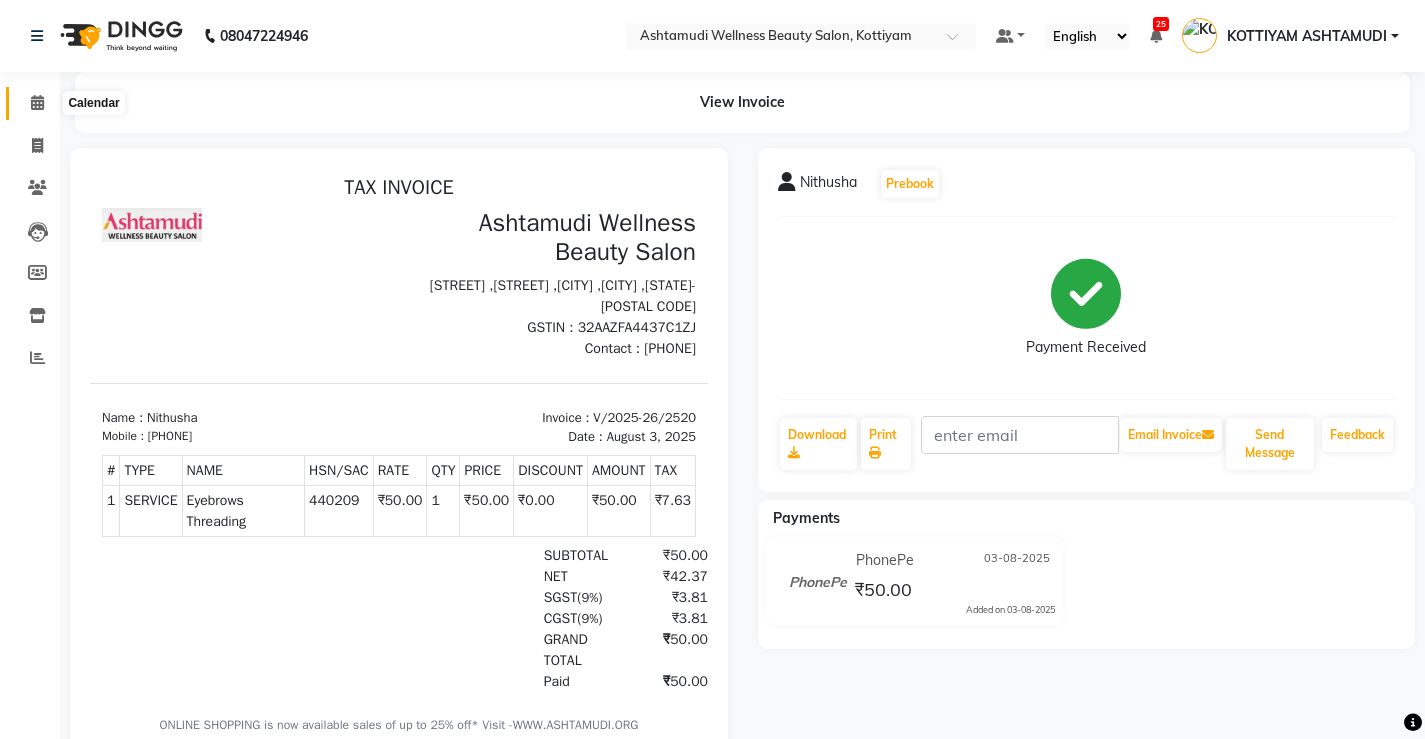 click 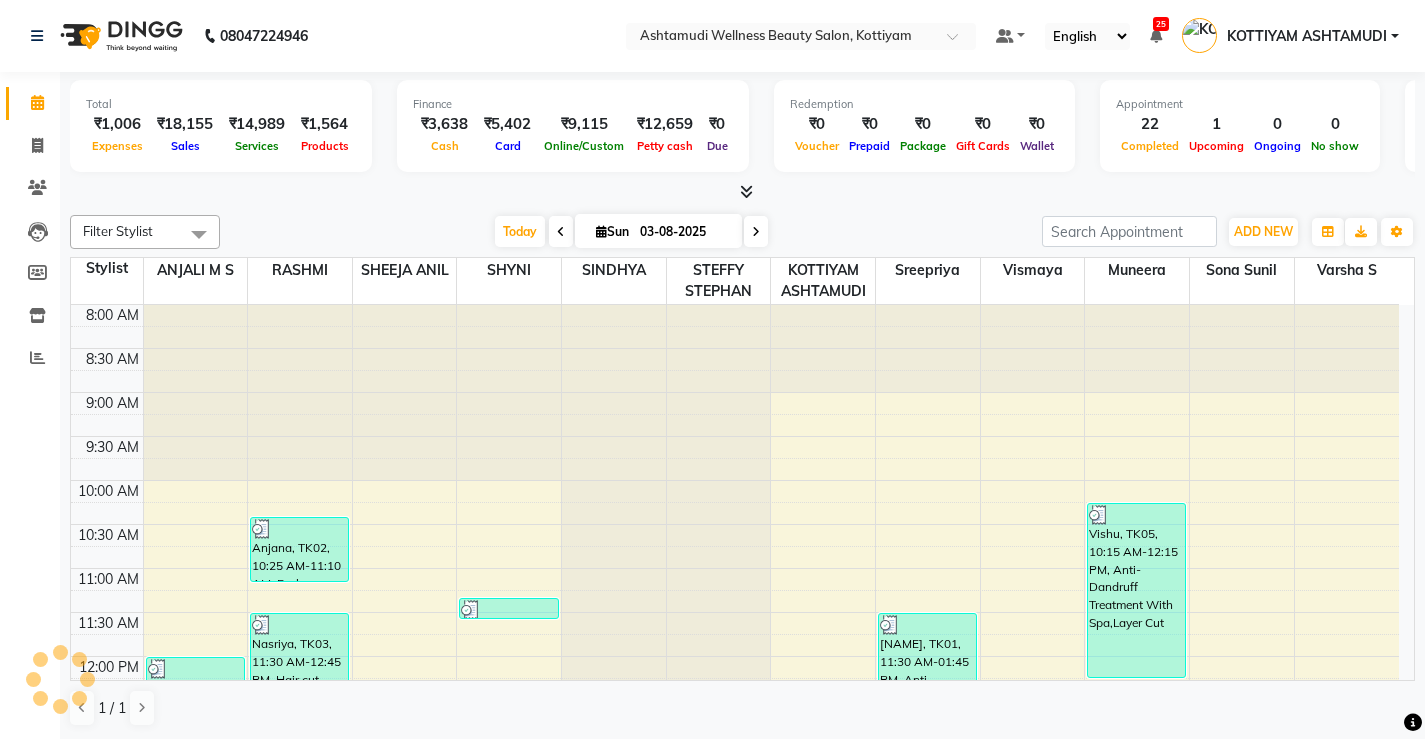 scroll, scrollTop: 0, scrollLeft: 0, axis: both 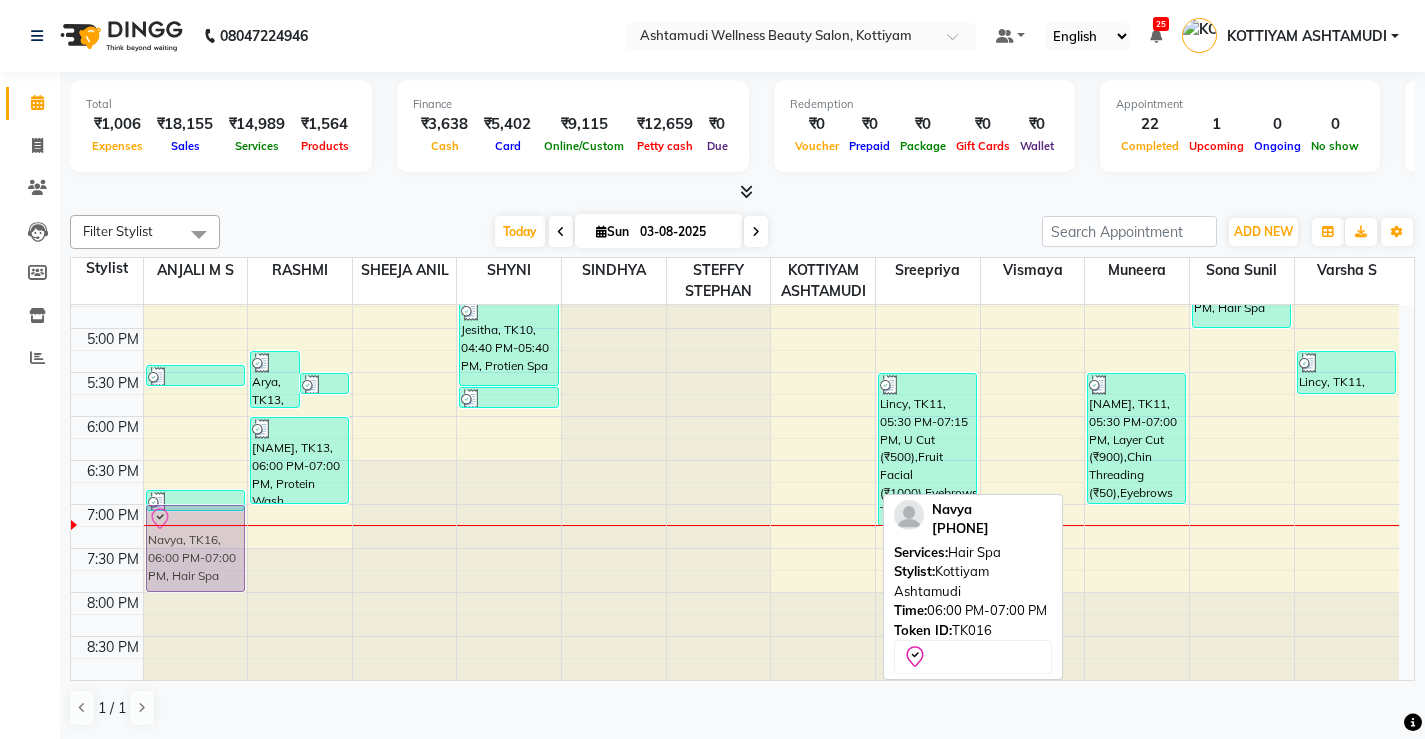 drag, startPoint x: 824, startPoint y: 473, endPoint x: 179, endPoint y: 554, distance: 650.06616 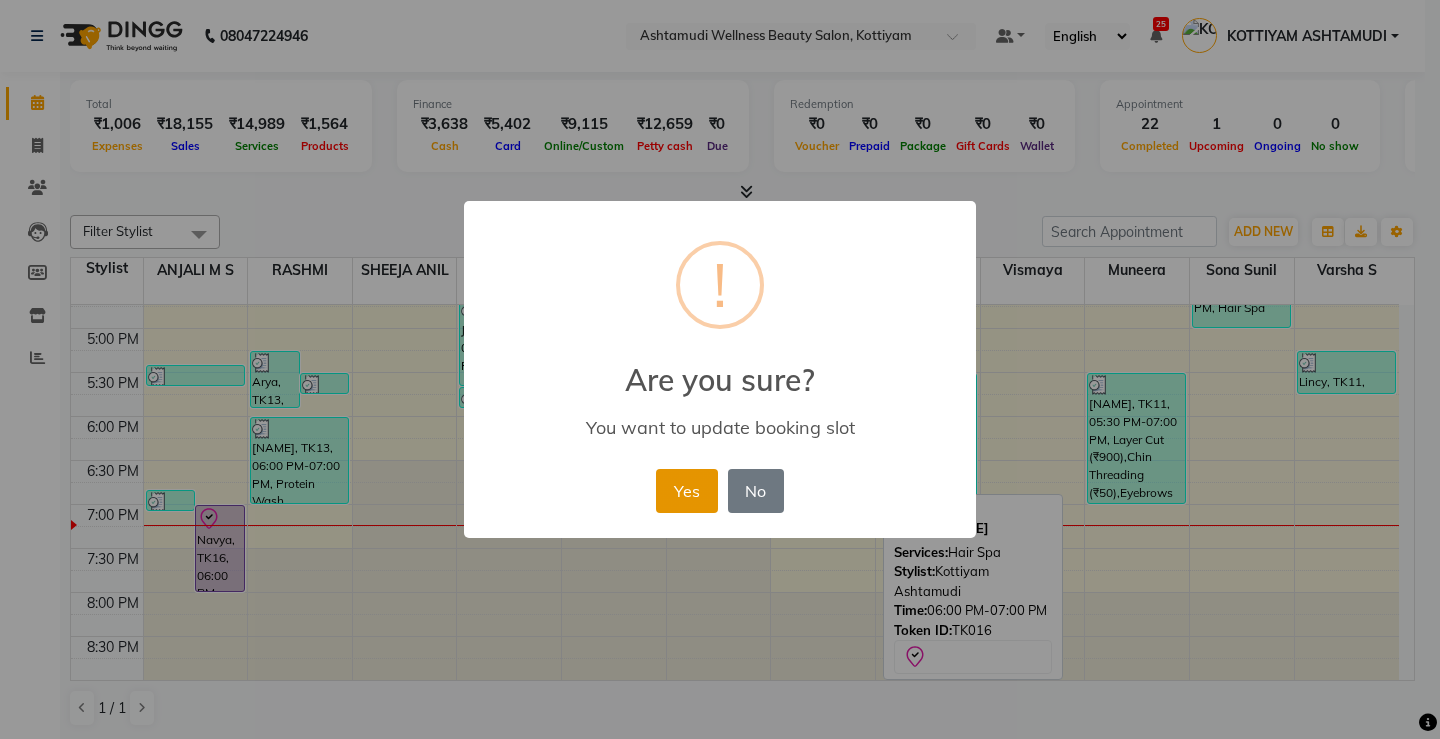 click on "Yes" at bounding box center (686, 491) 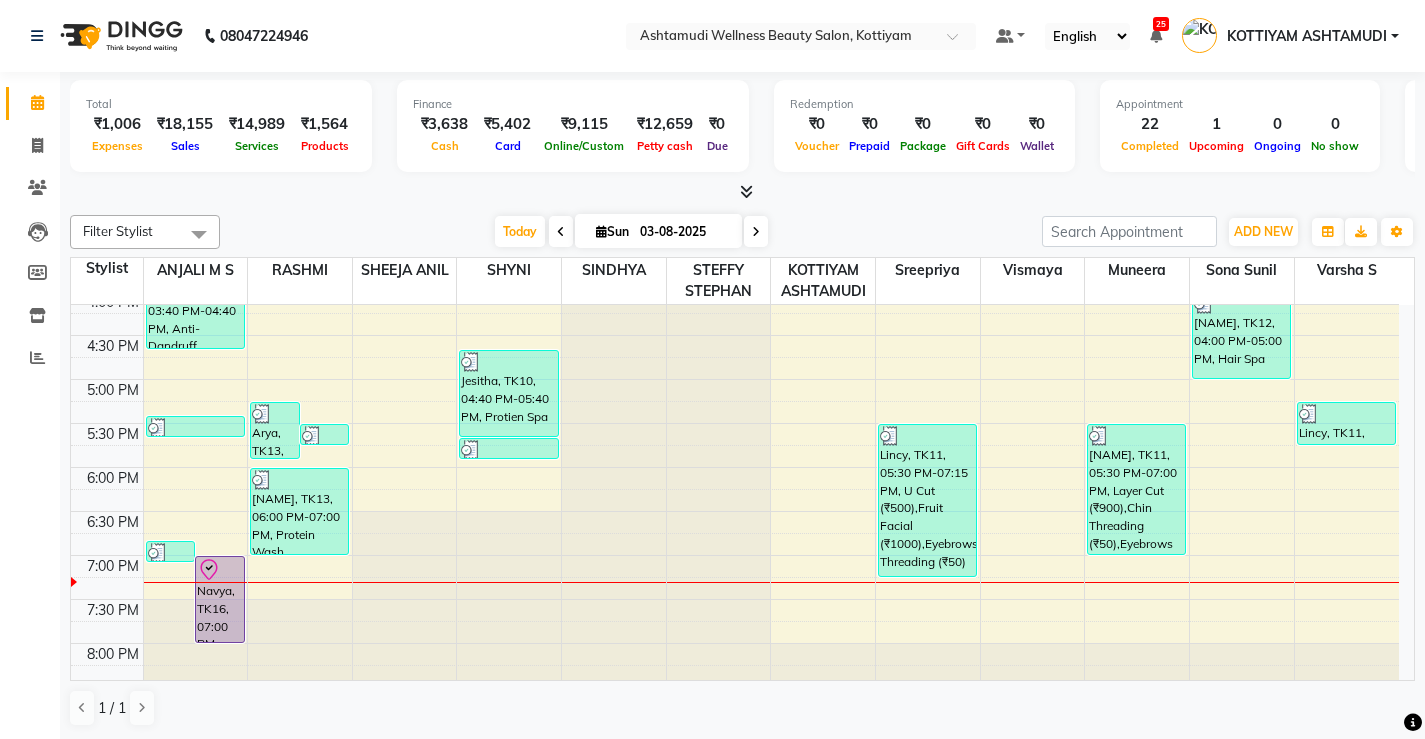 scroll, scrollTop: 768, scrollLeft: 0, axis: vertical 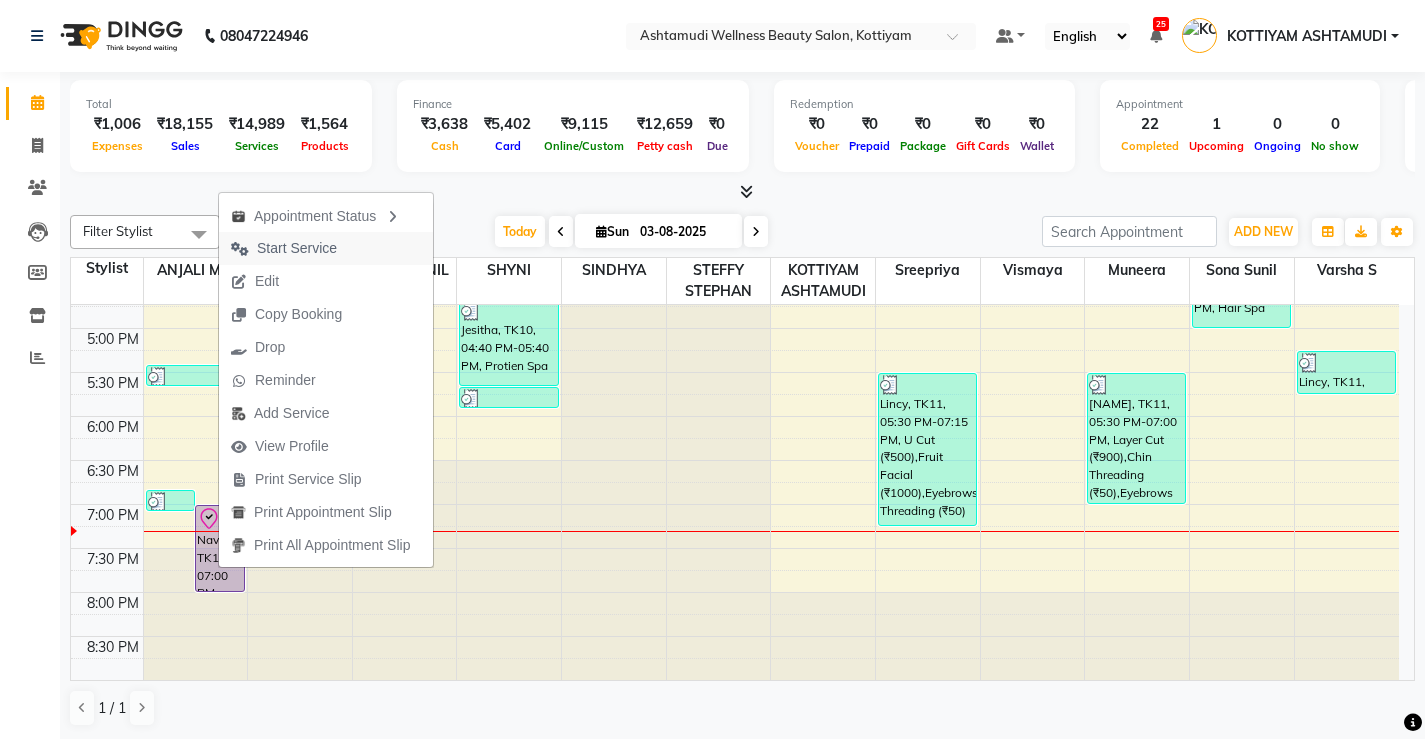 click on "Start Service" at bounding box center [297, 248] 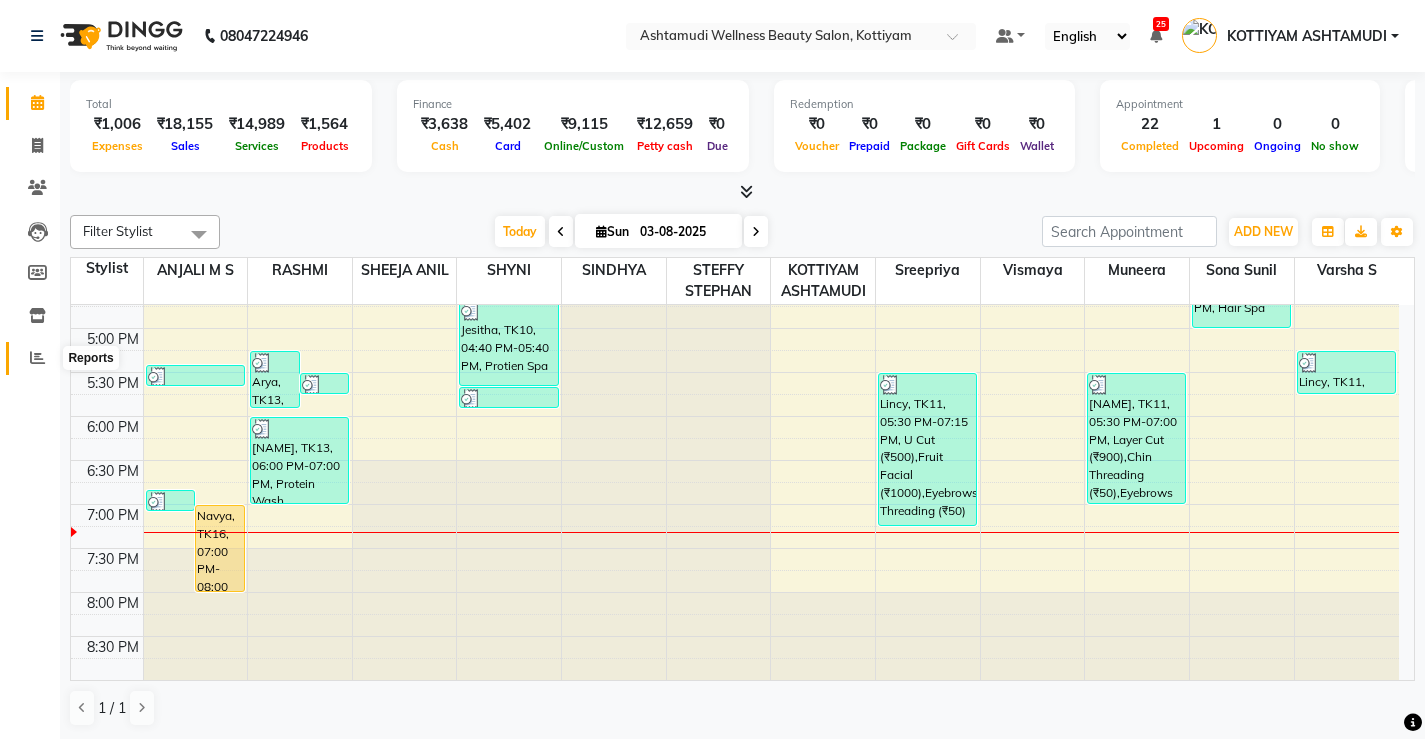 click 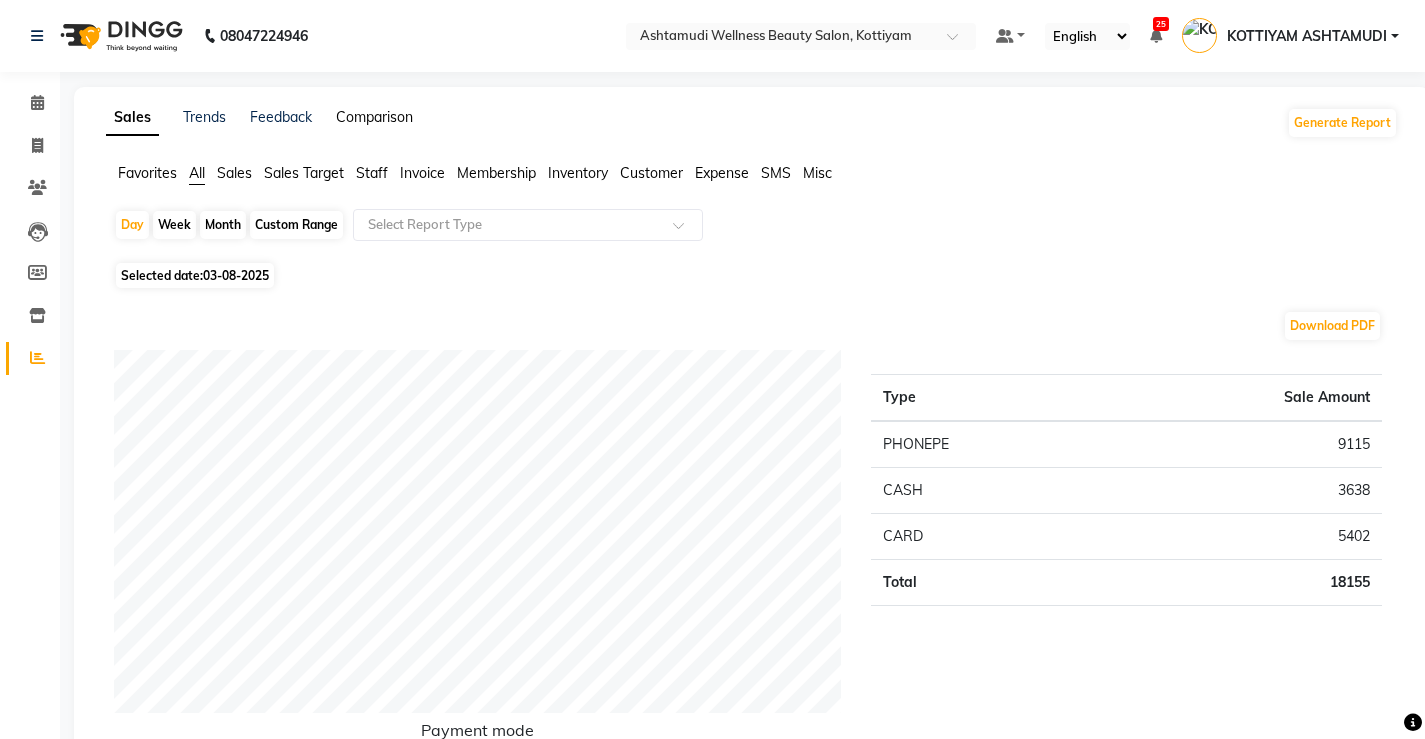 click on "Comparison" 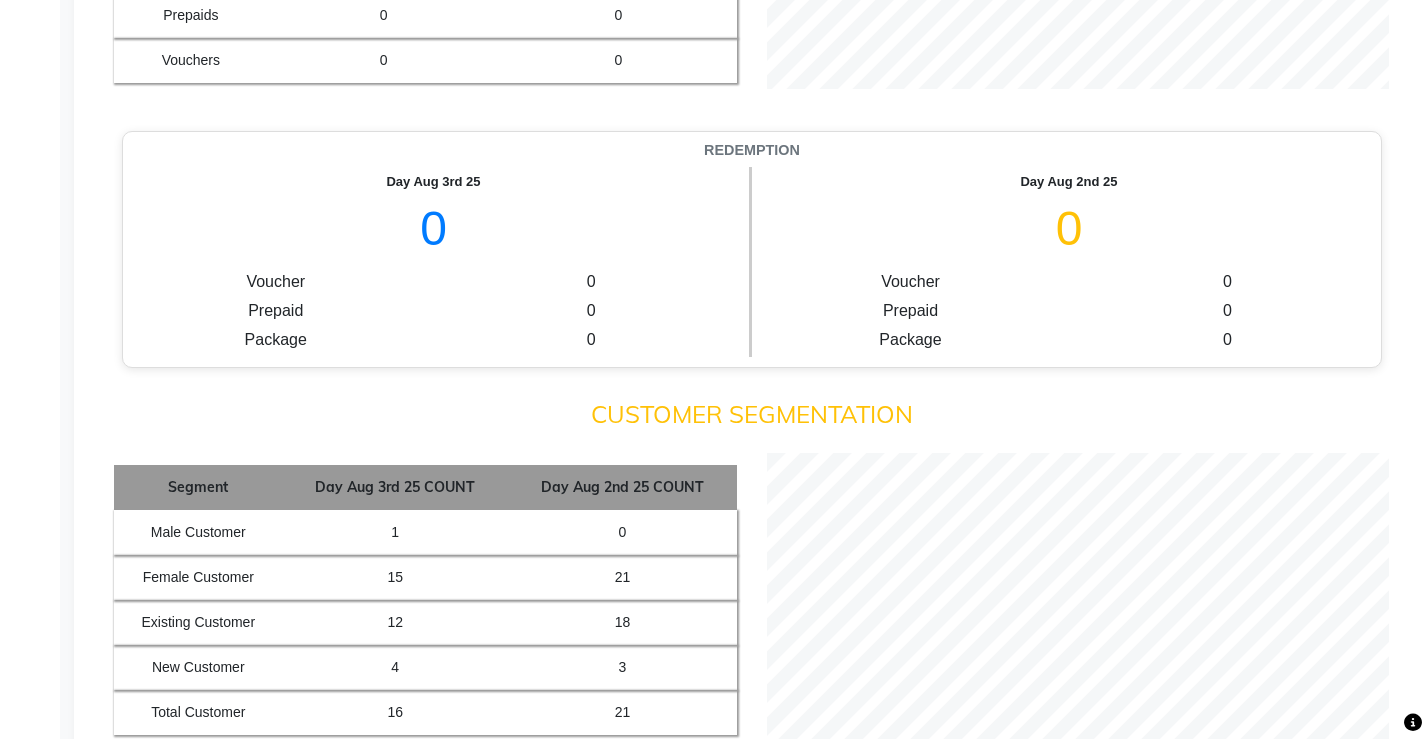 scroll, scrollTop: 1500, scrollLeft: 0, axis: vertical 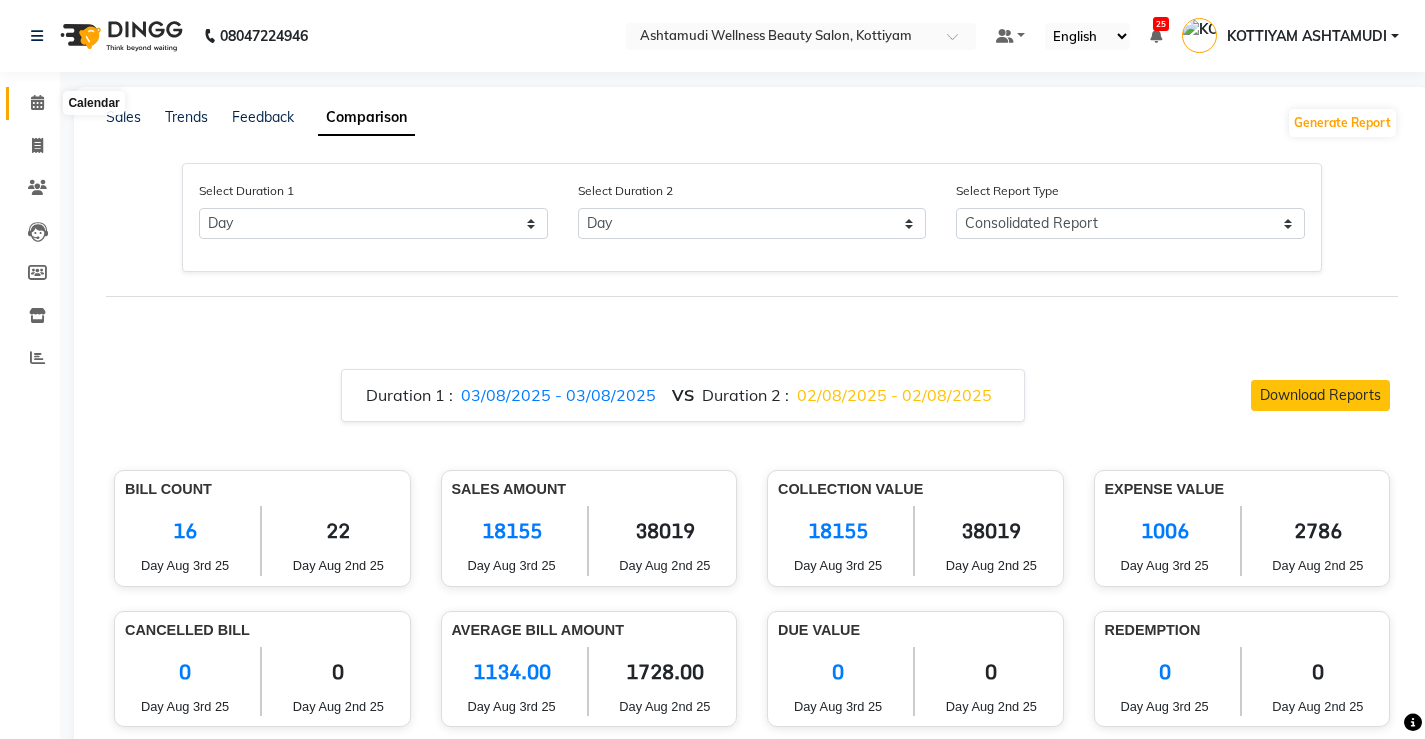 click 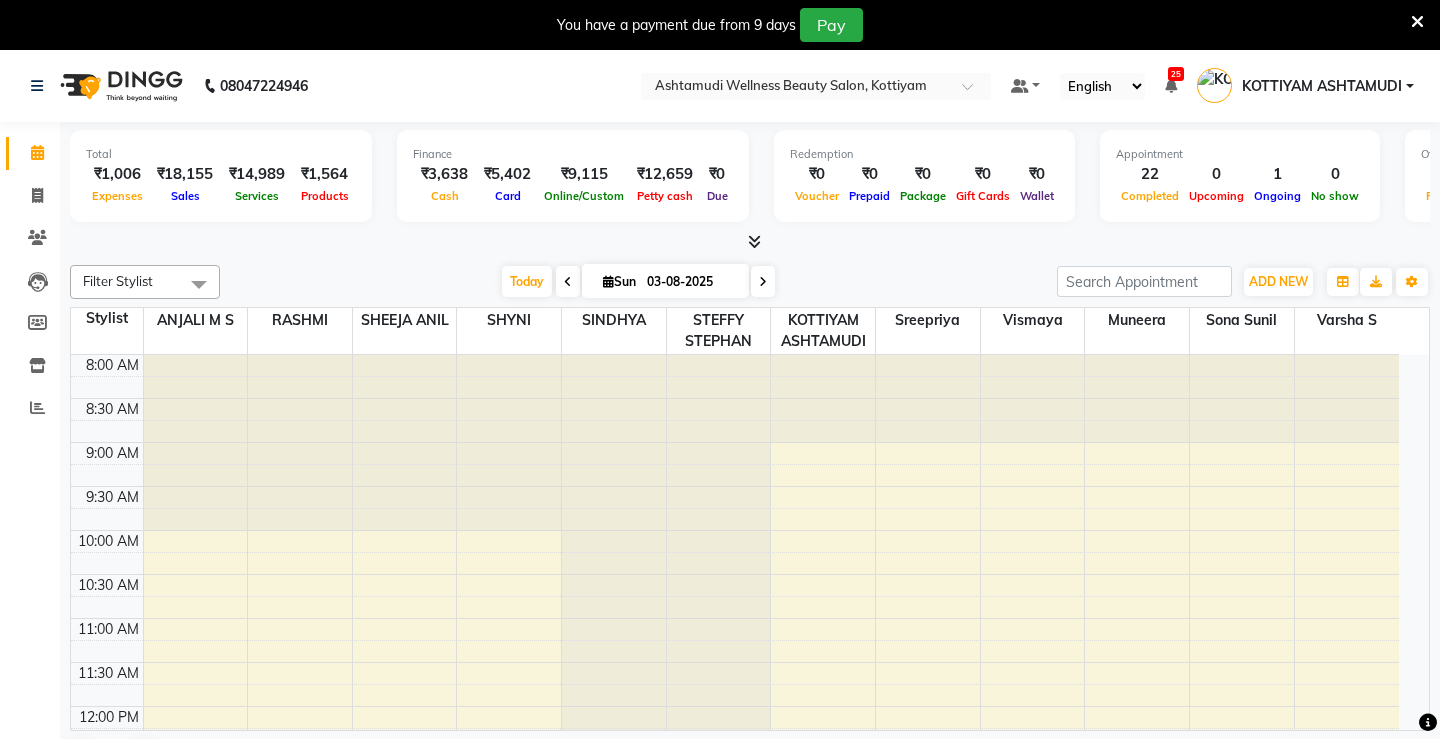 click at bounding box center [1417, 22] 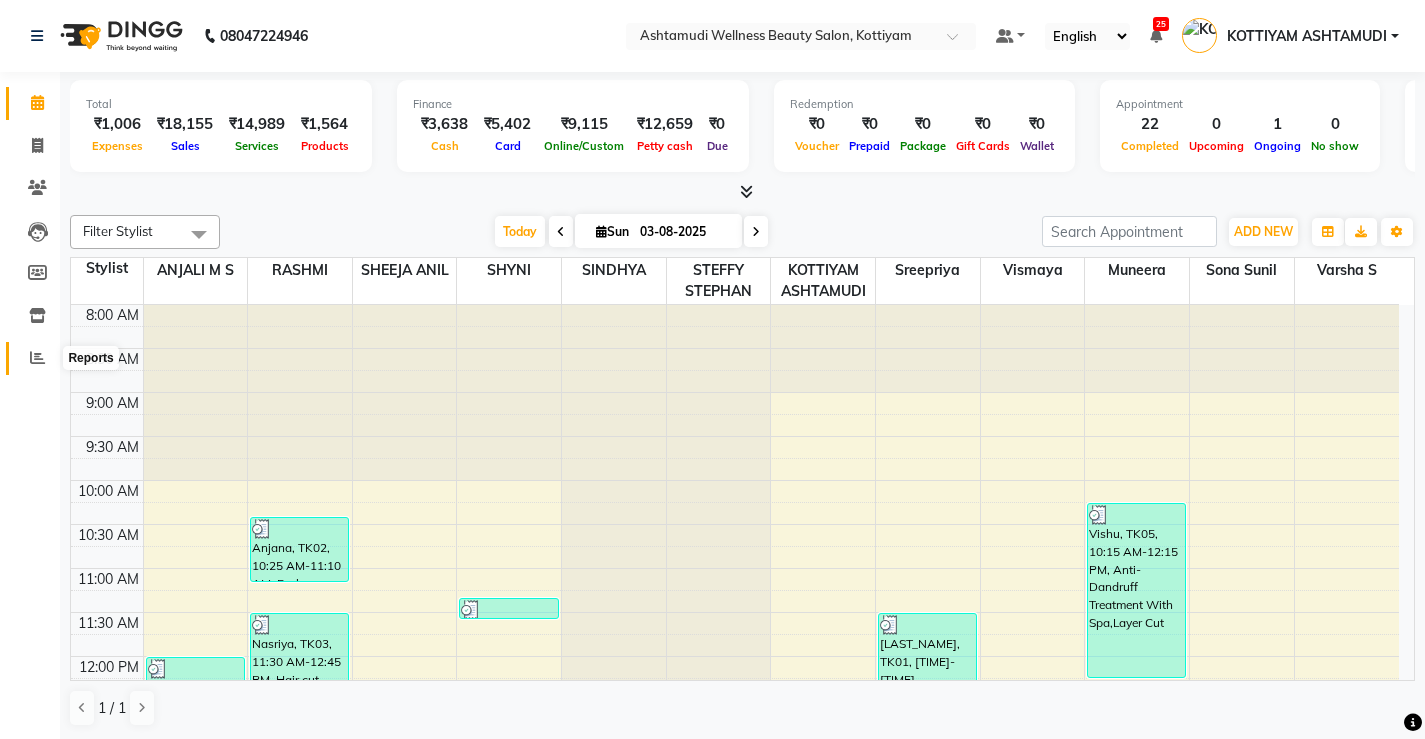 click 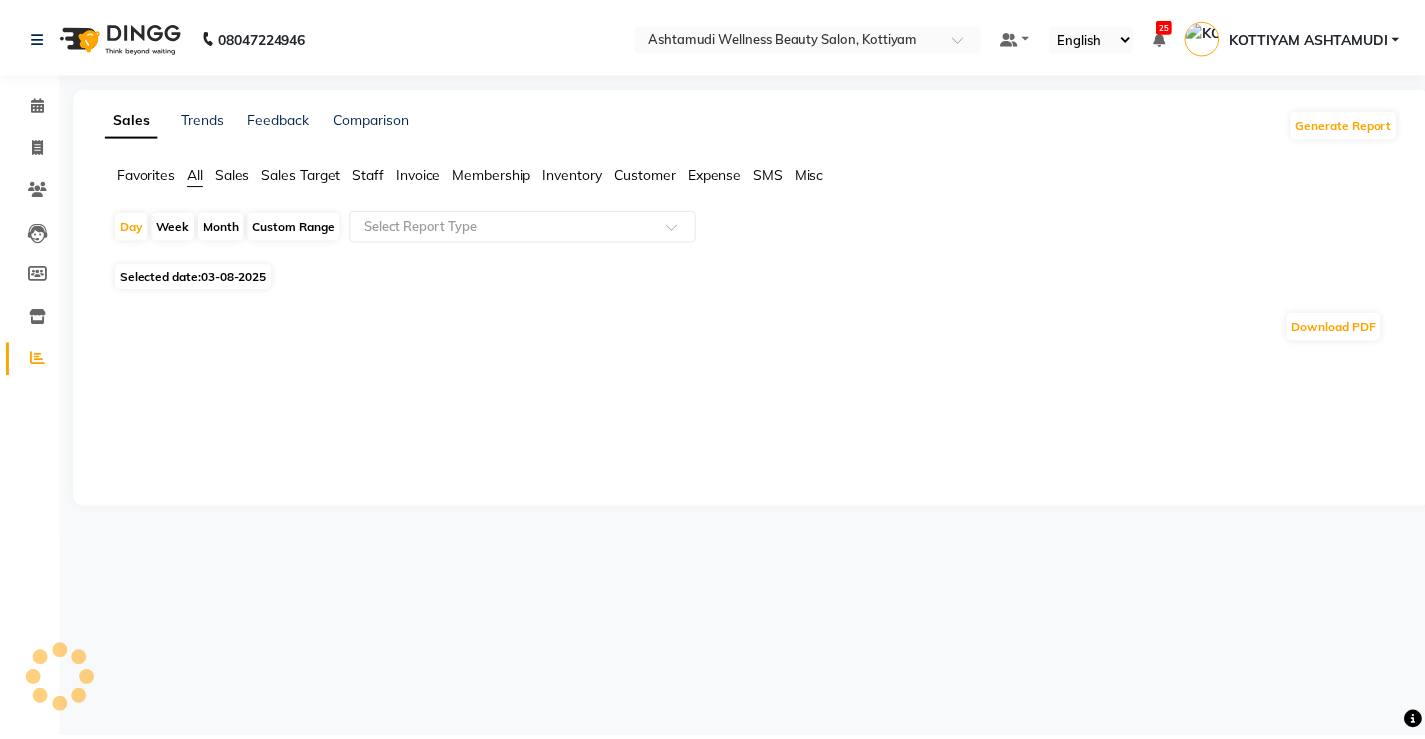 scroll, scrollTop: 0, scrollLeft: 0, axis: both 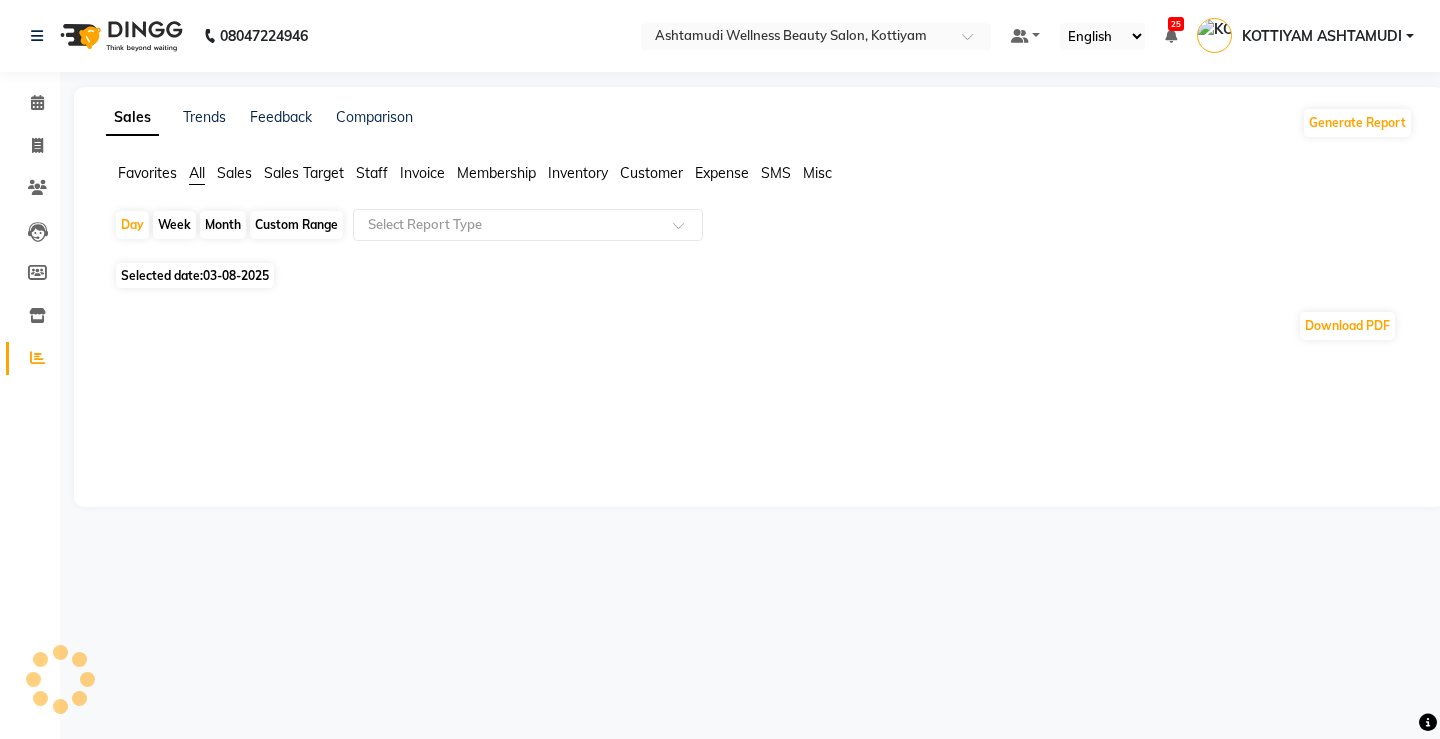 click on "Expense" 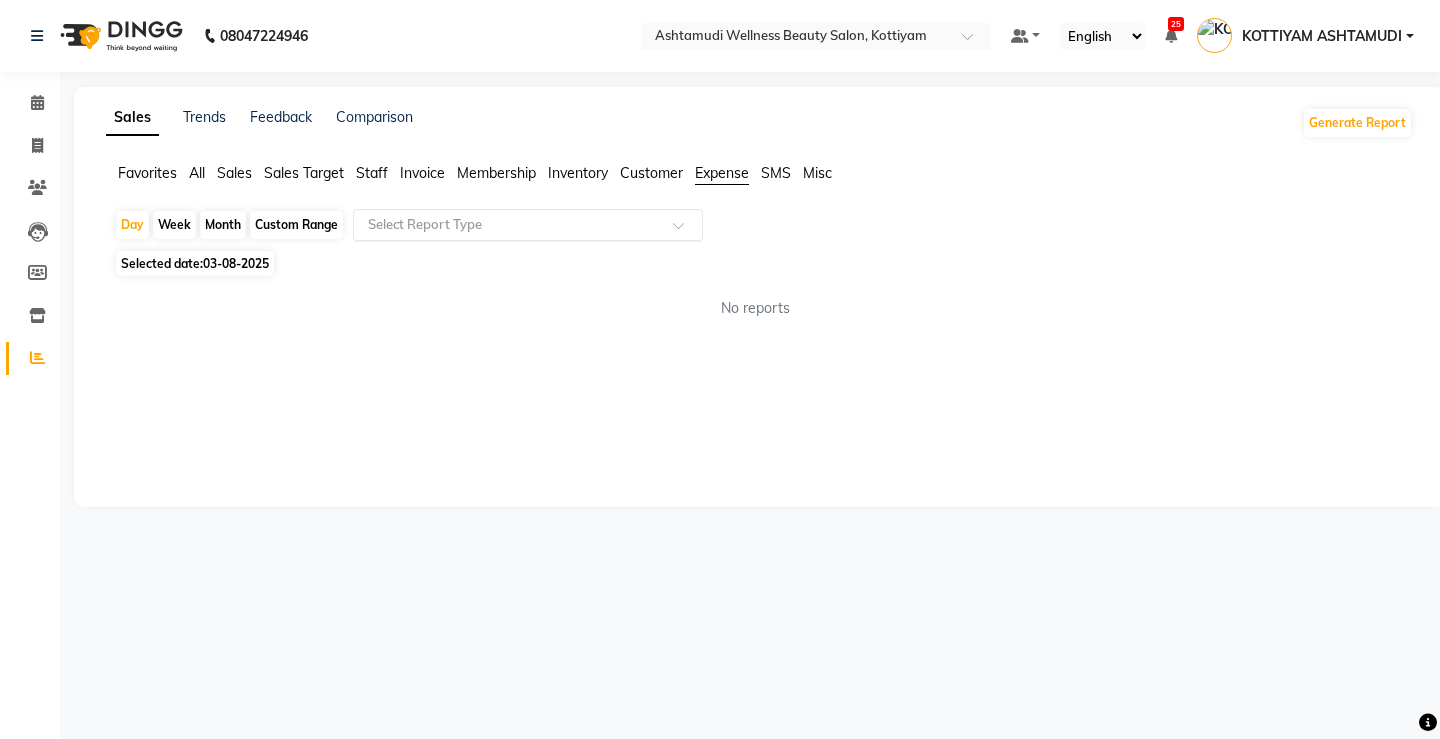 click on "Select Report Type" 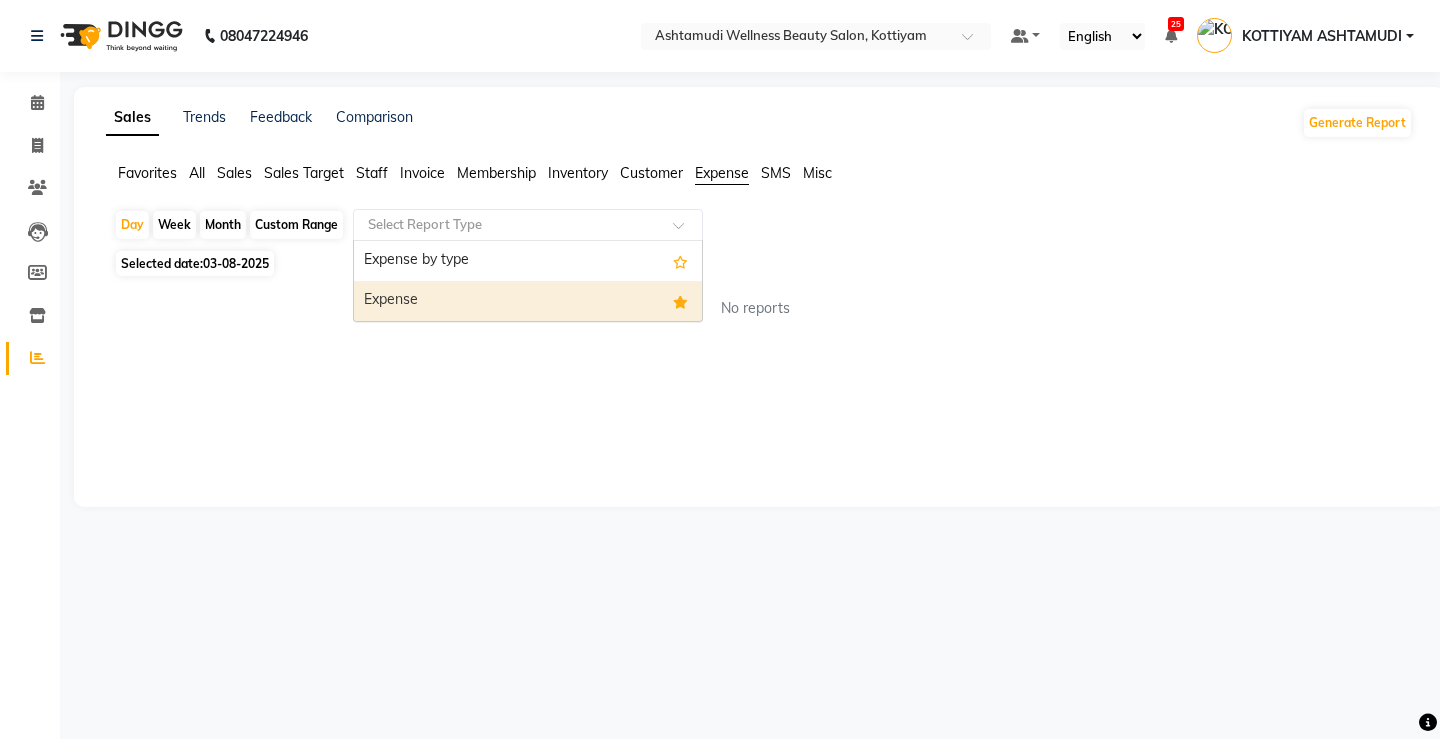 click on "Expense" at bounding box center [528, 301] 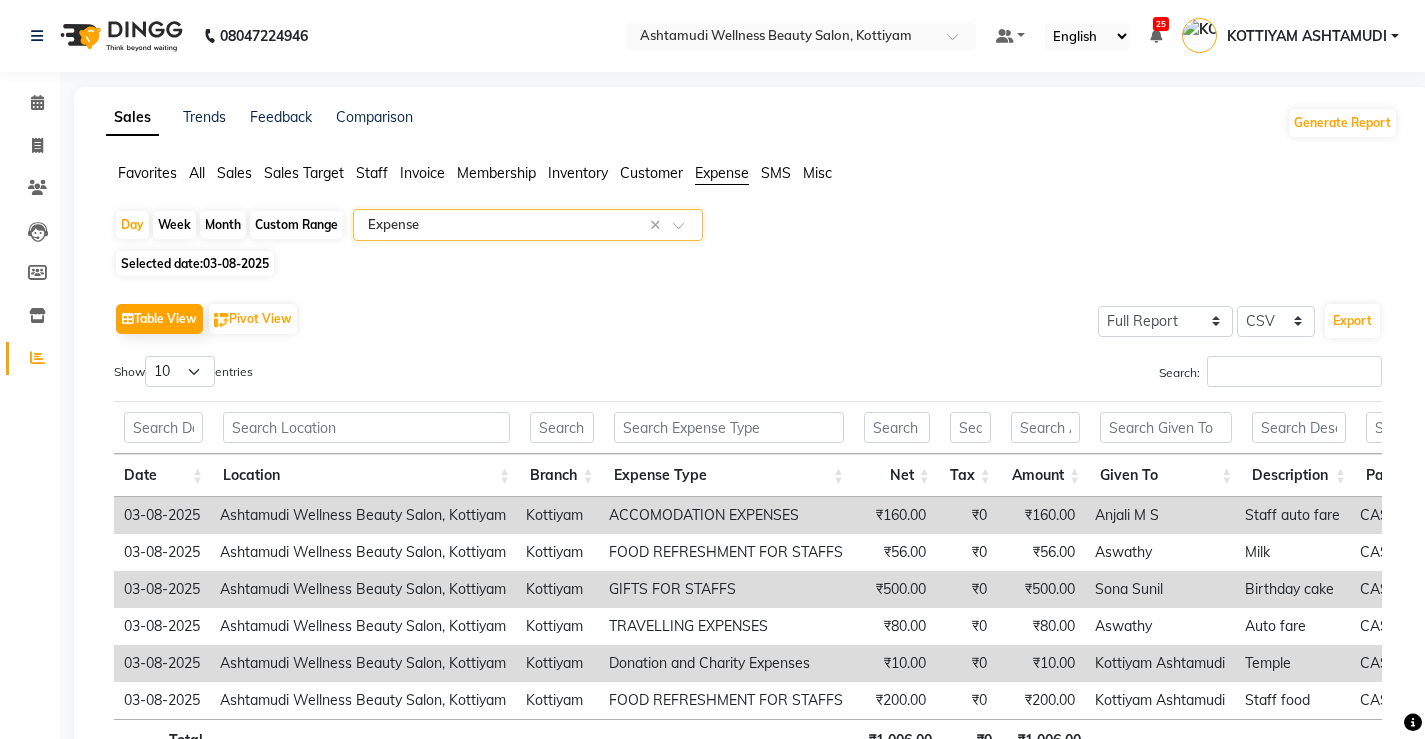 scroll, scrollTop: 100, scrollLeft: 0, axis: vertical 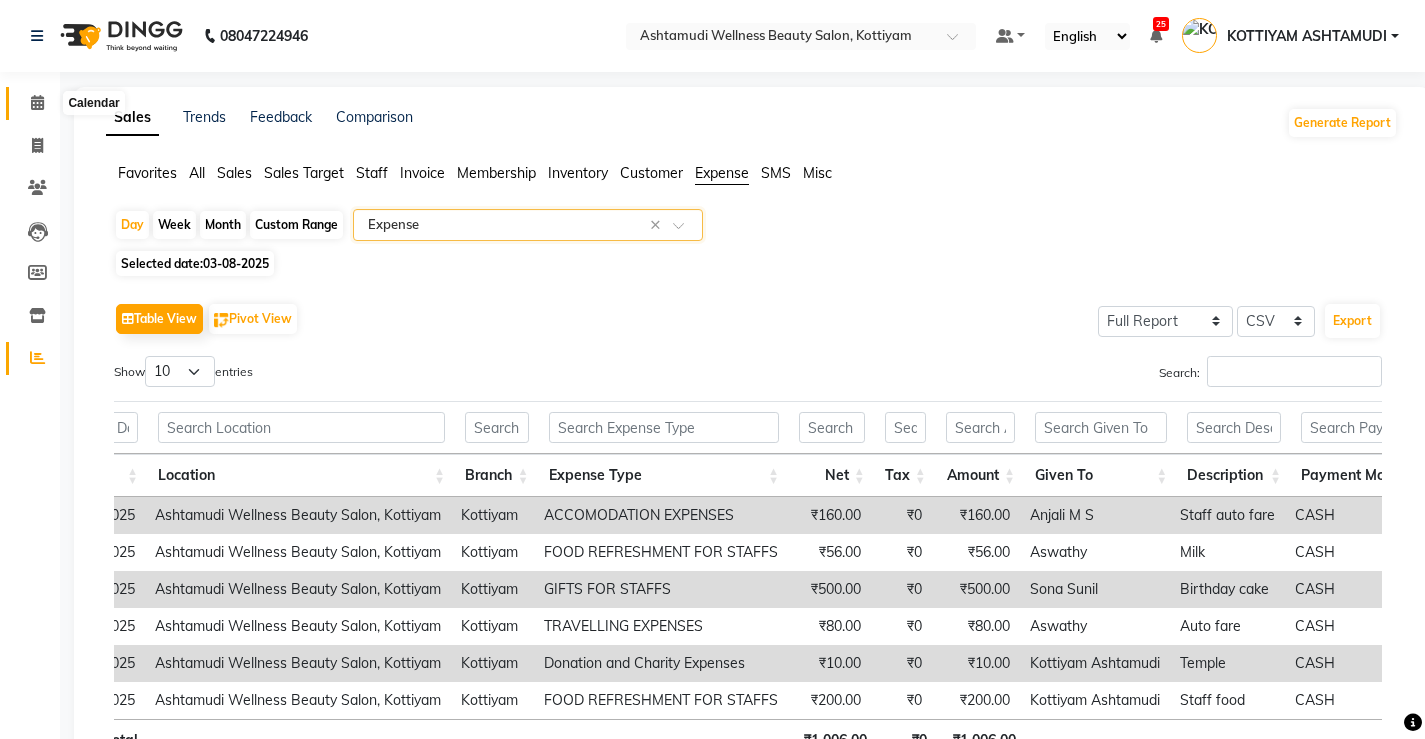 click 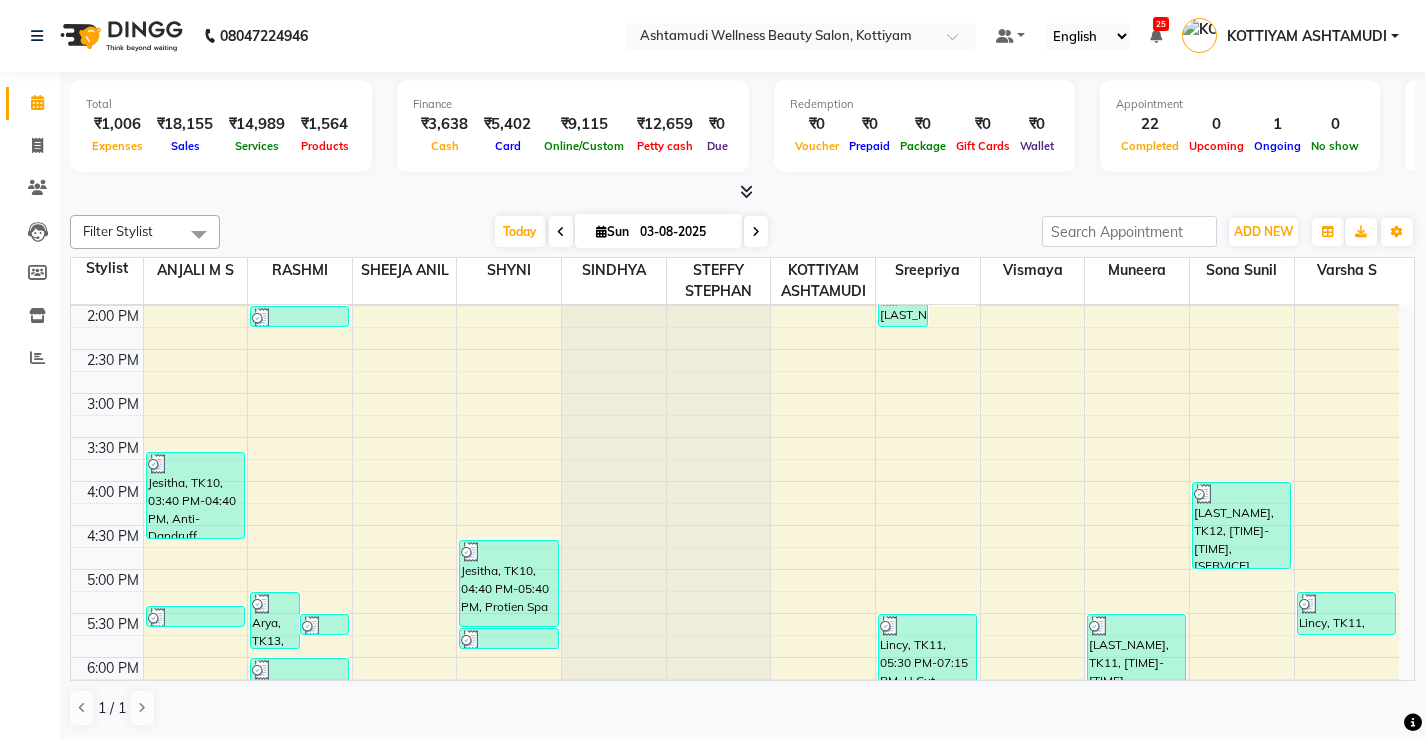 scroll, scrollTop: 768, scrollLeft: 0, axis: vertical 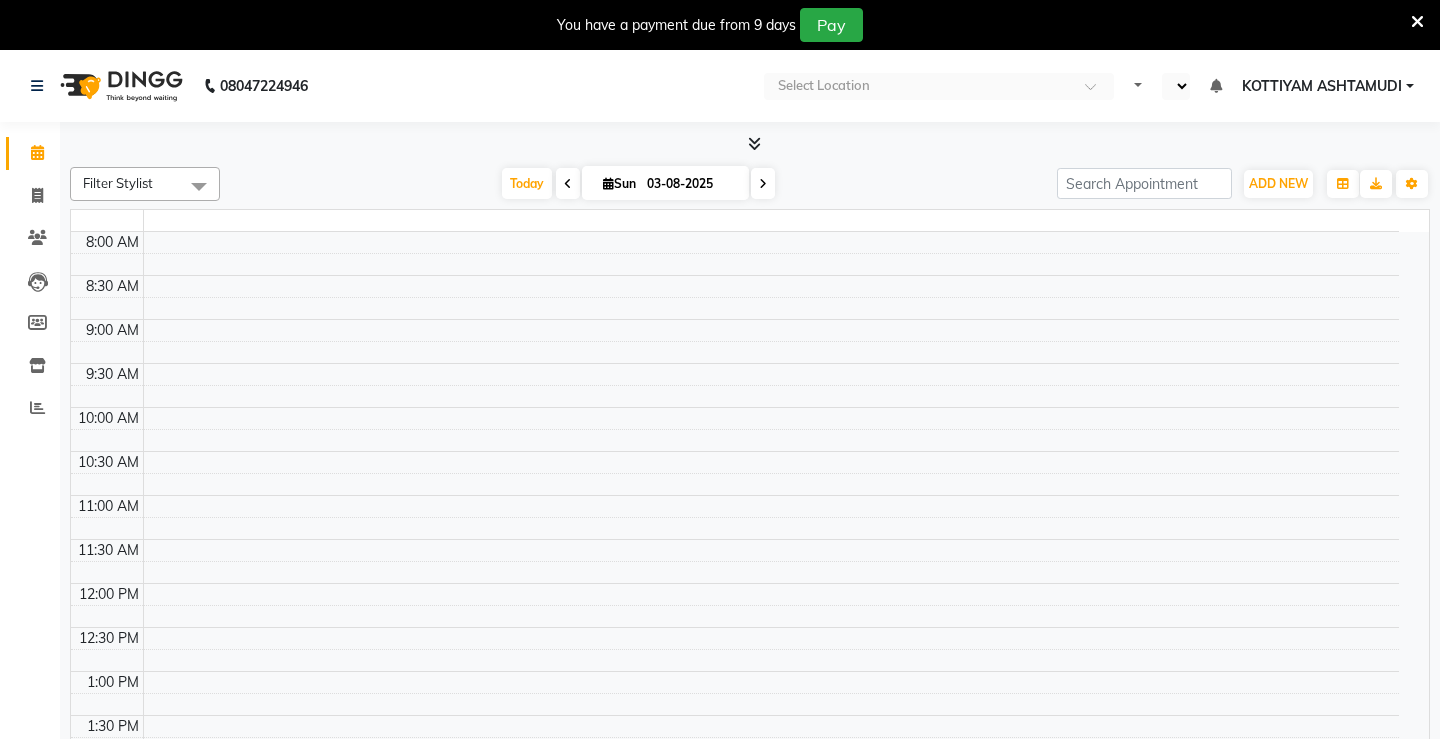 select on "en" 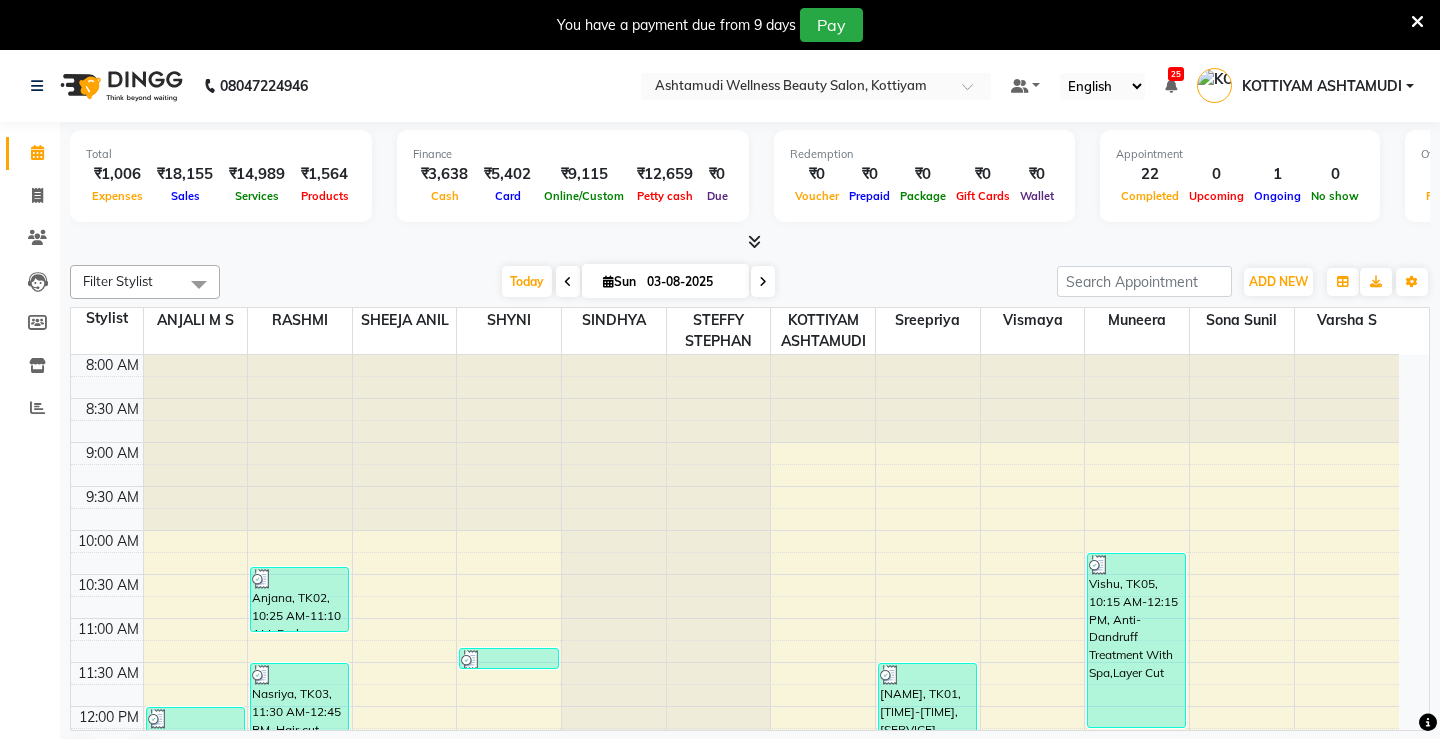 click at bounding box center [1417, 22] 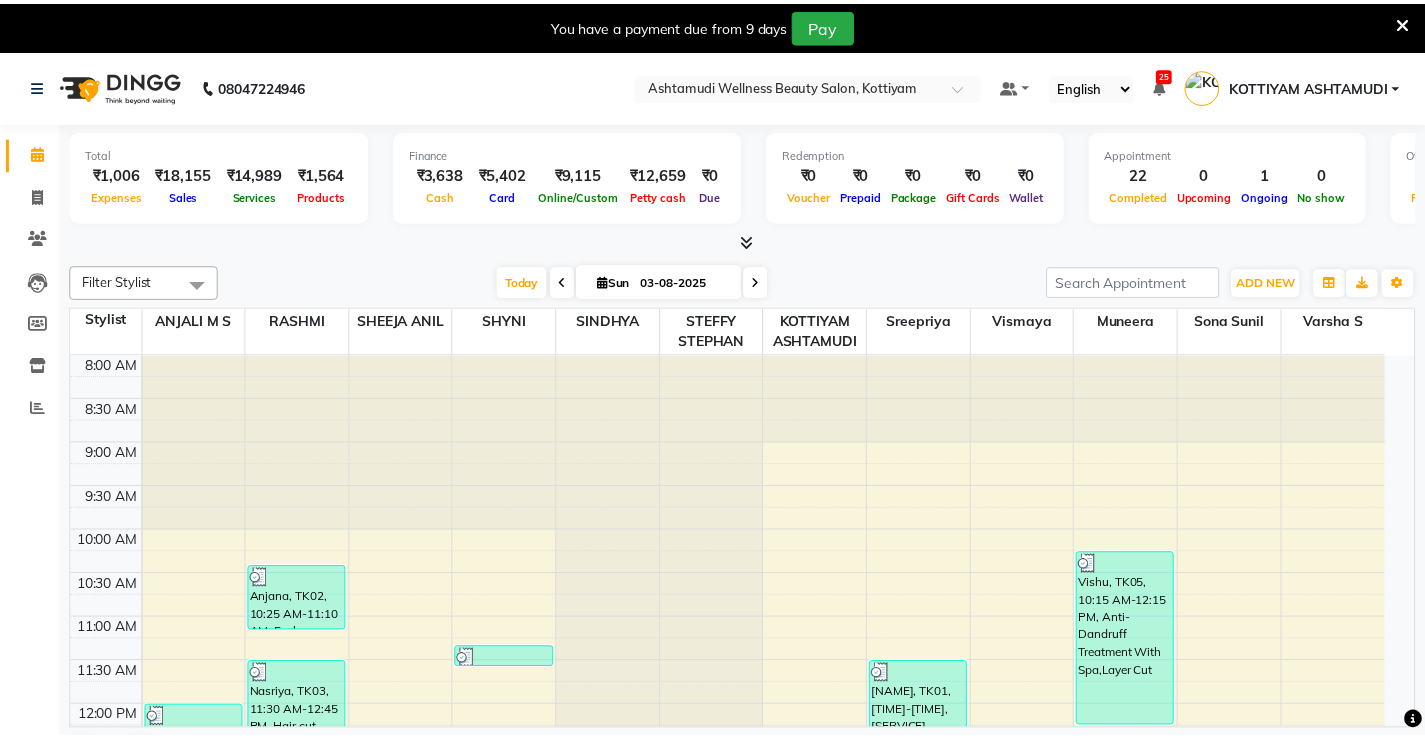 scroll, scrollTop: 0, scrollLeft: 0, axis: both 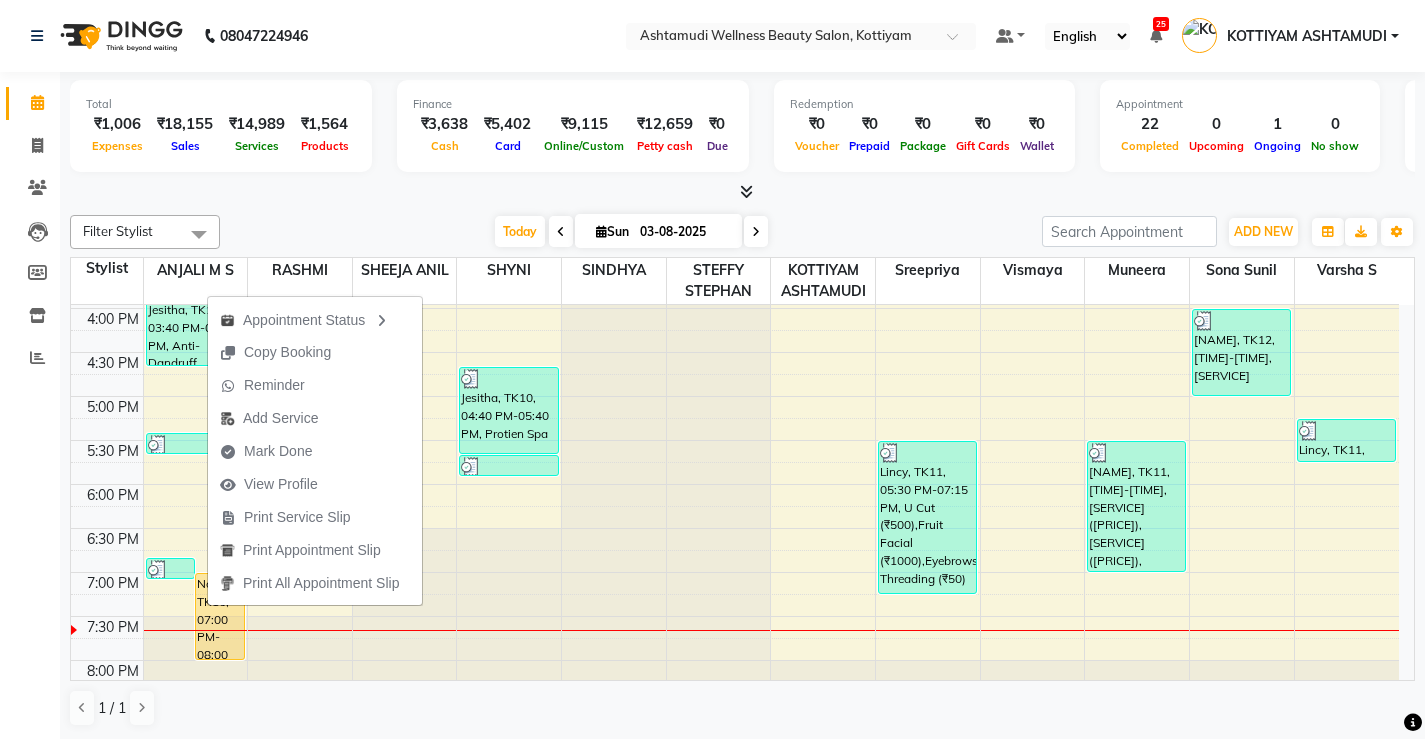 click on "Appointment Status
Copy Booking
Reminder
Add Service
Mark Done
View Profile
Print Service Slip
Print Appointment Slip
Print All Appointment Slip" at bounding box center [315, 451] 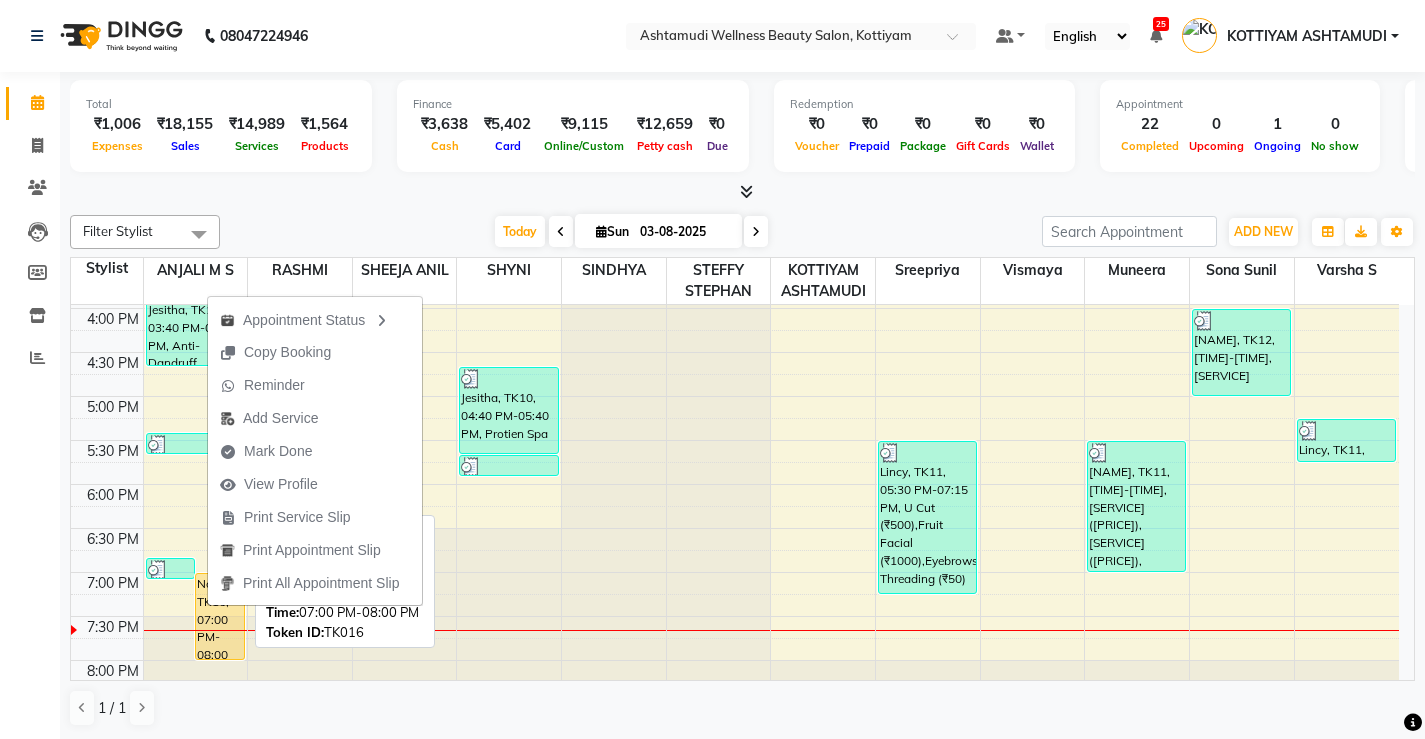 click on "Navya, TK16, 07:00 PM-08:00 PM, Hair Spa" at bounding box center [220, 616] 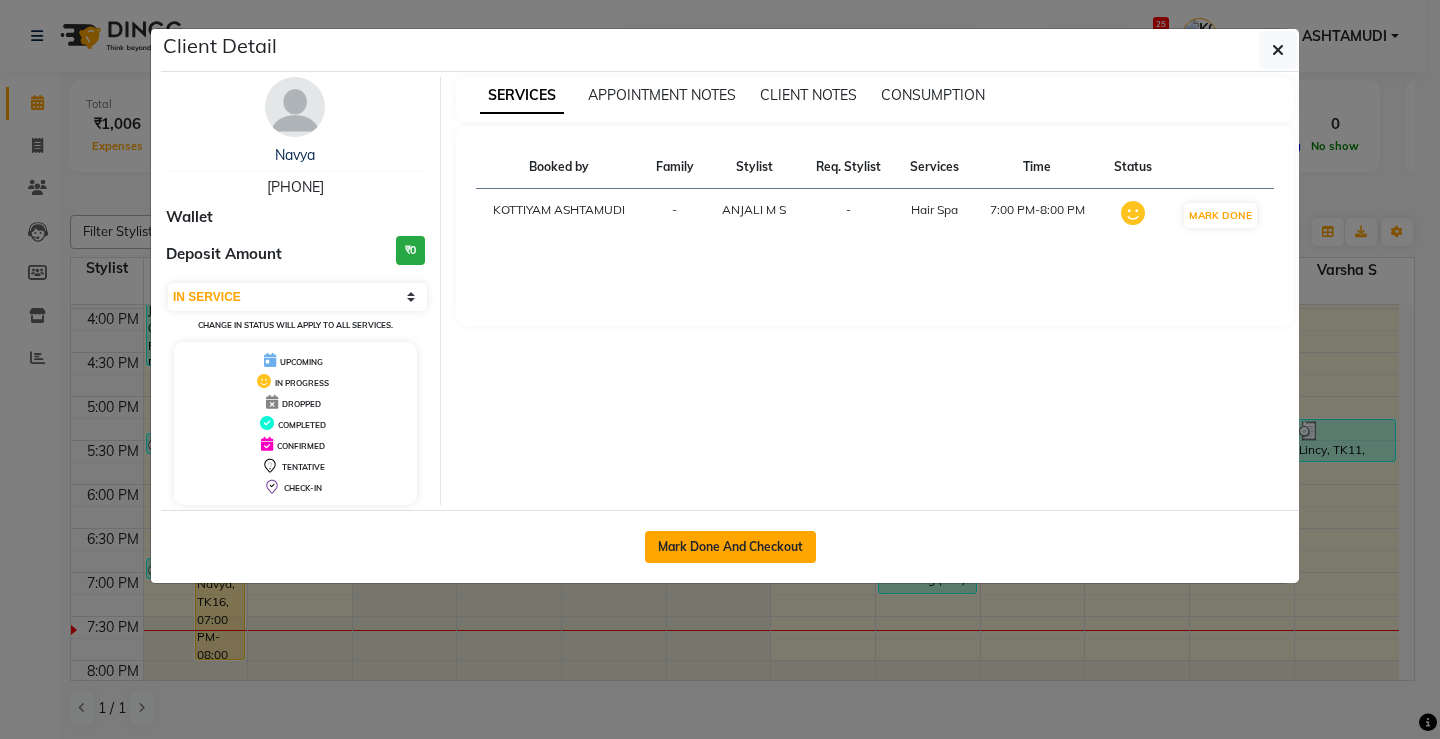 click on "Mark Done And Checkout" 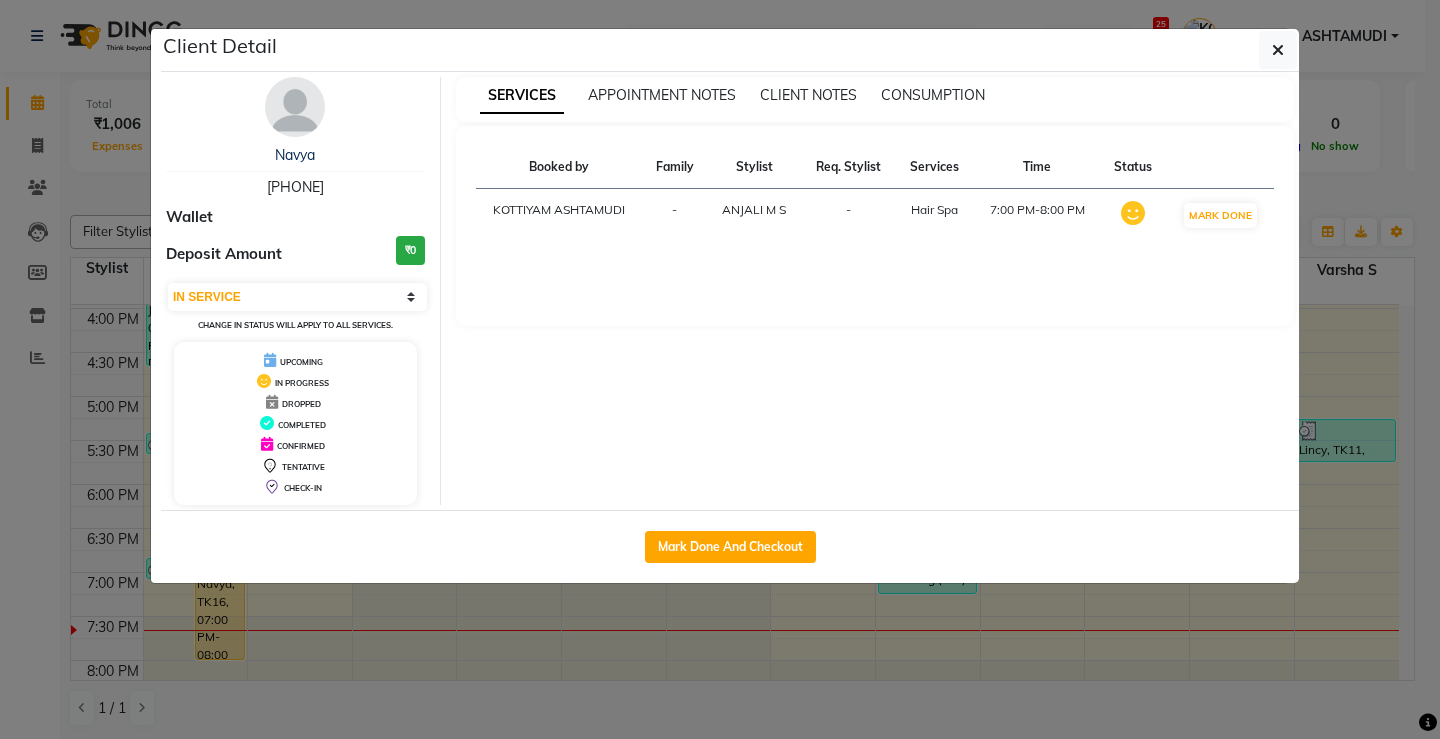 select on "service" 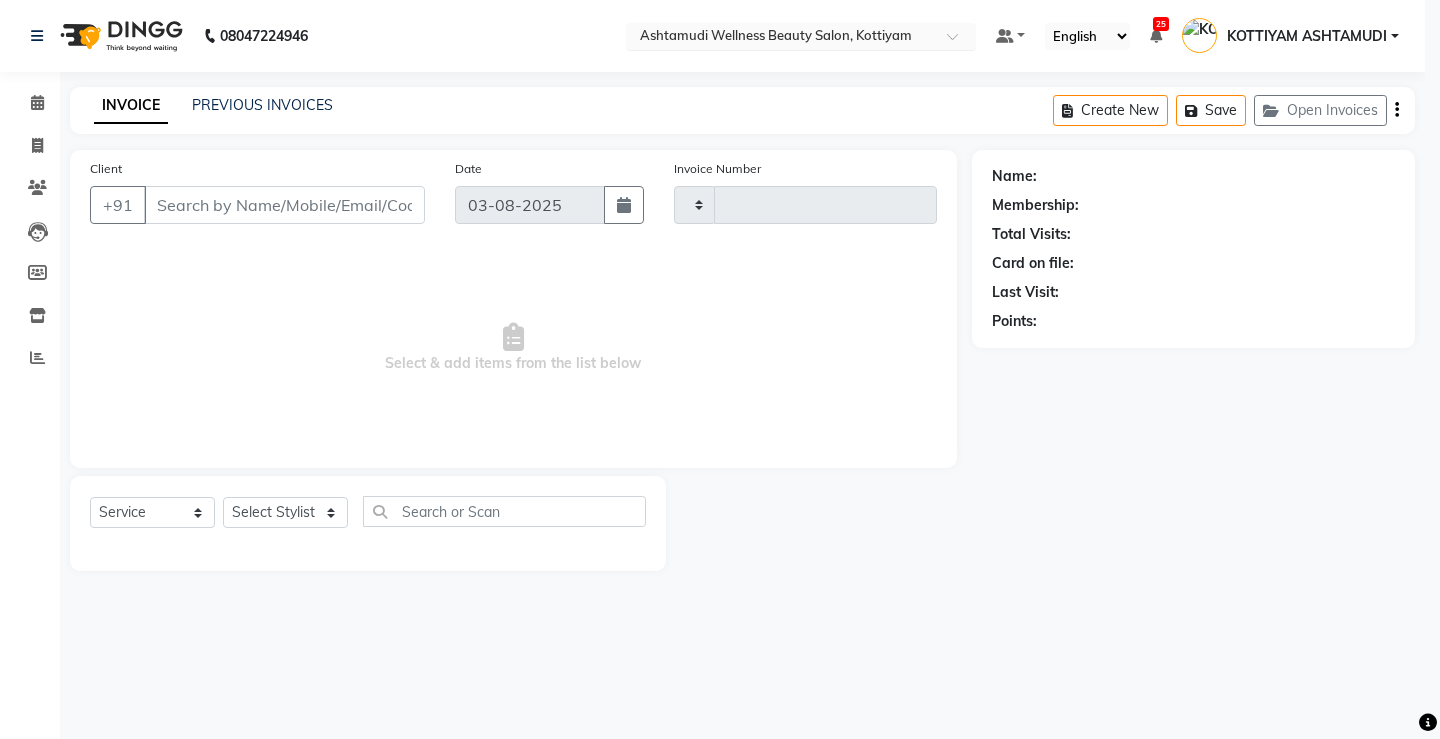type on "2521" 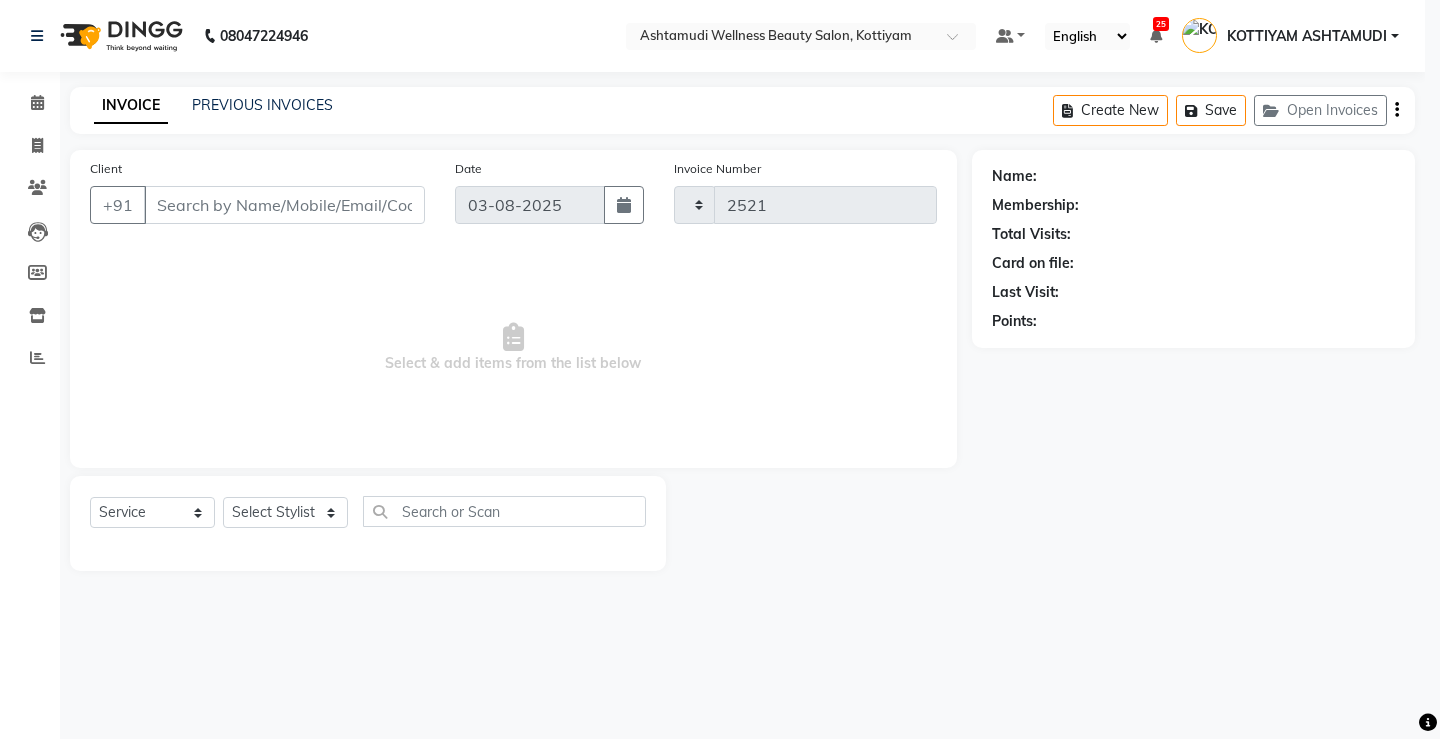 select on "4674" 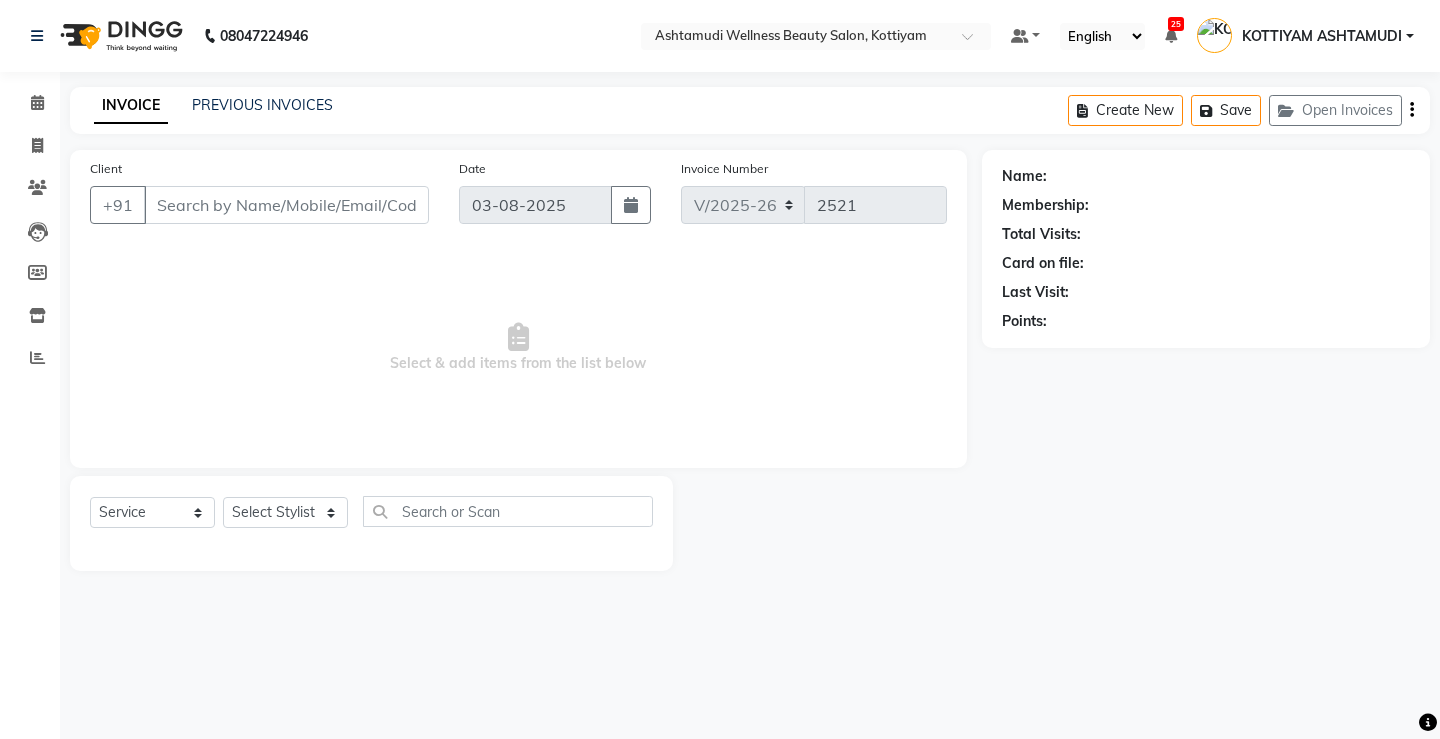 select on "product" 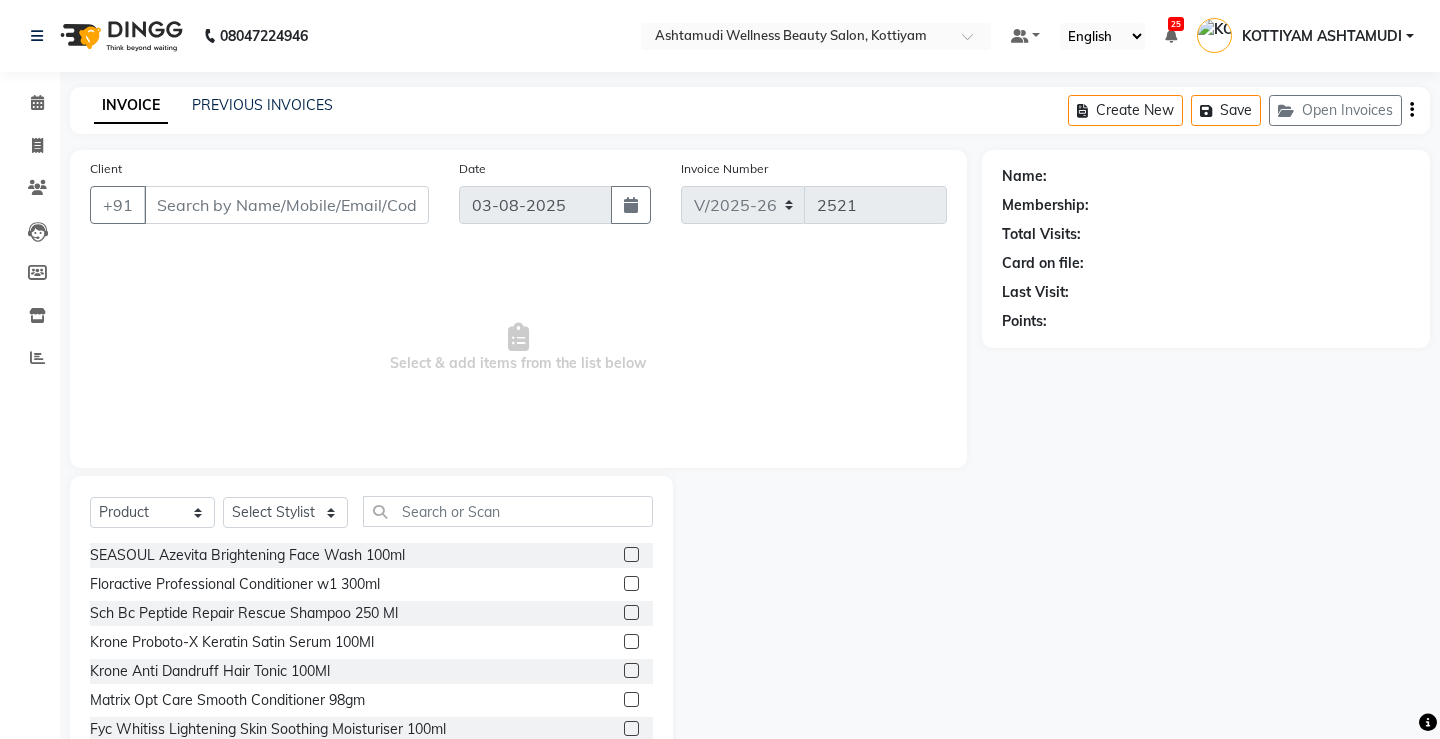type on "9995686069" 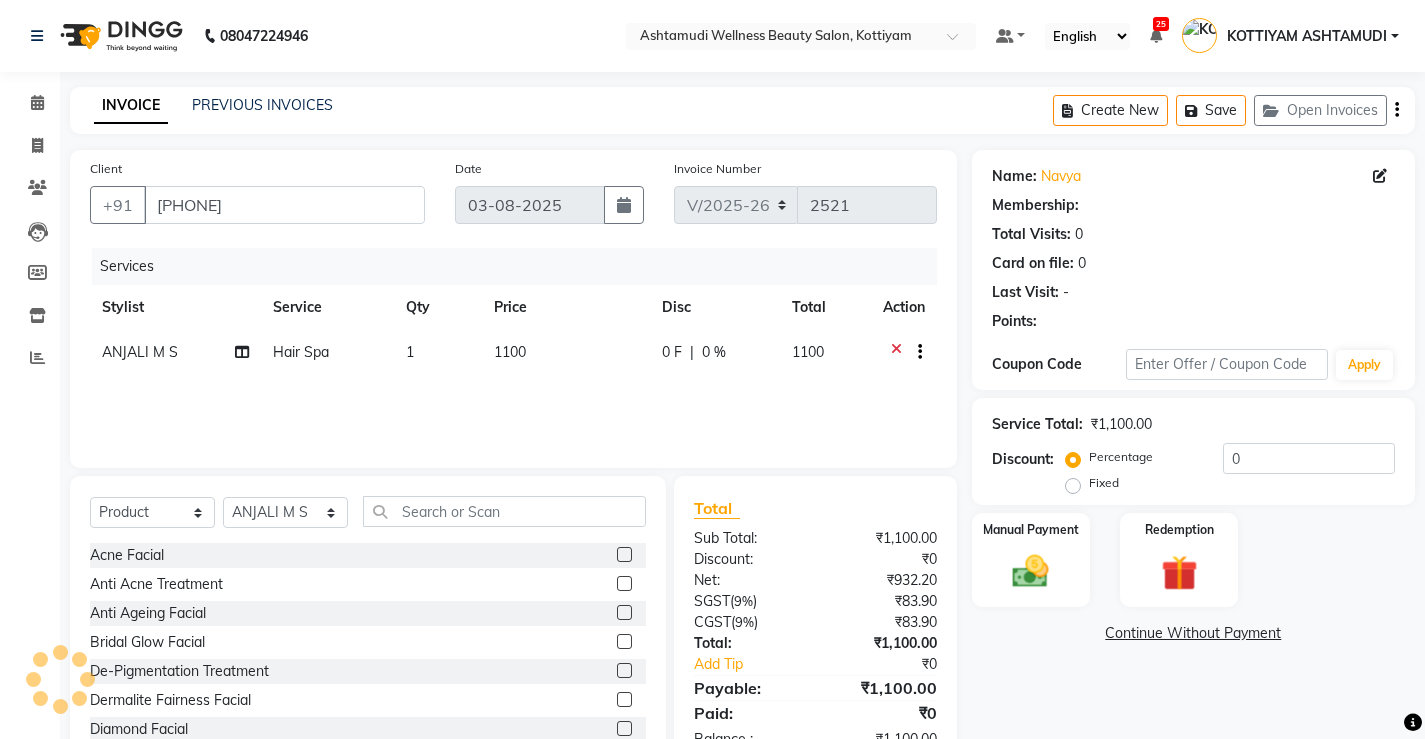 select on "1: Object" 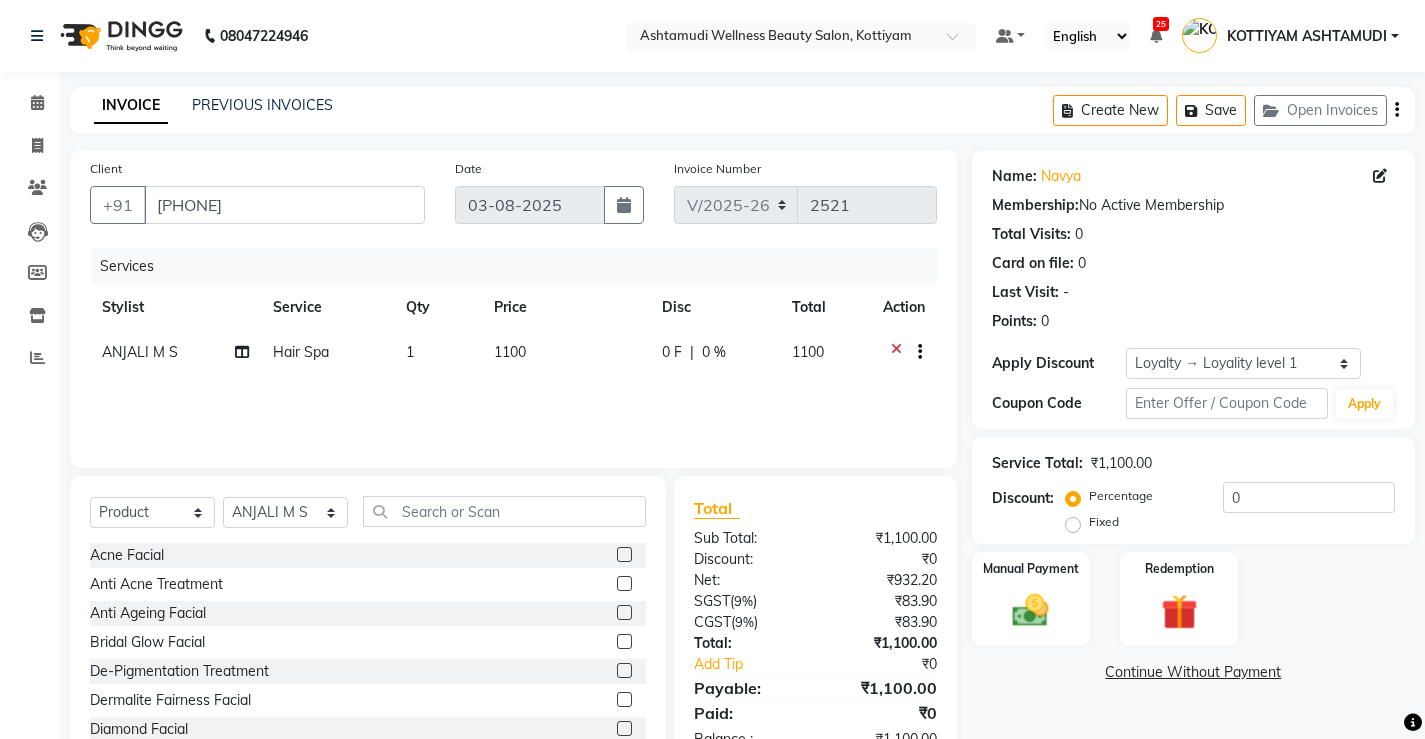 click on "Hair Spa" 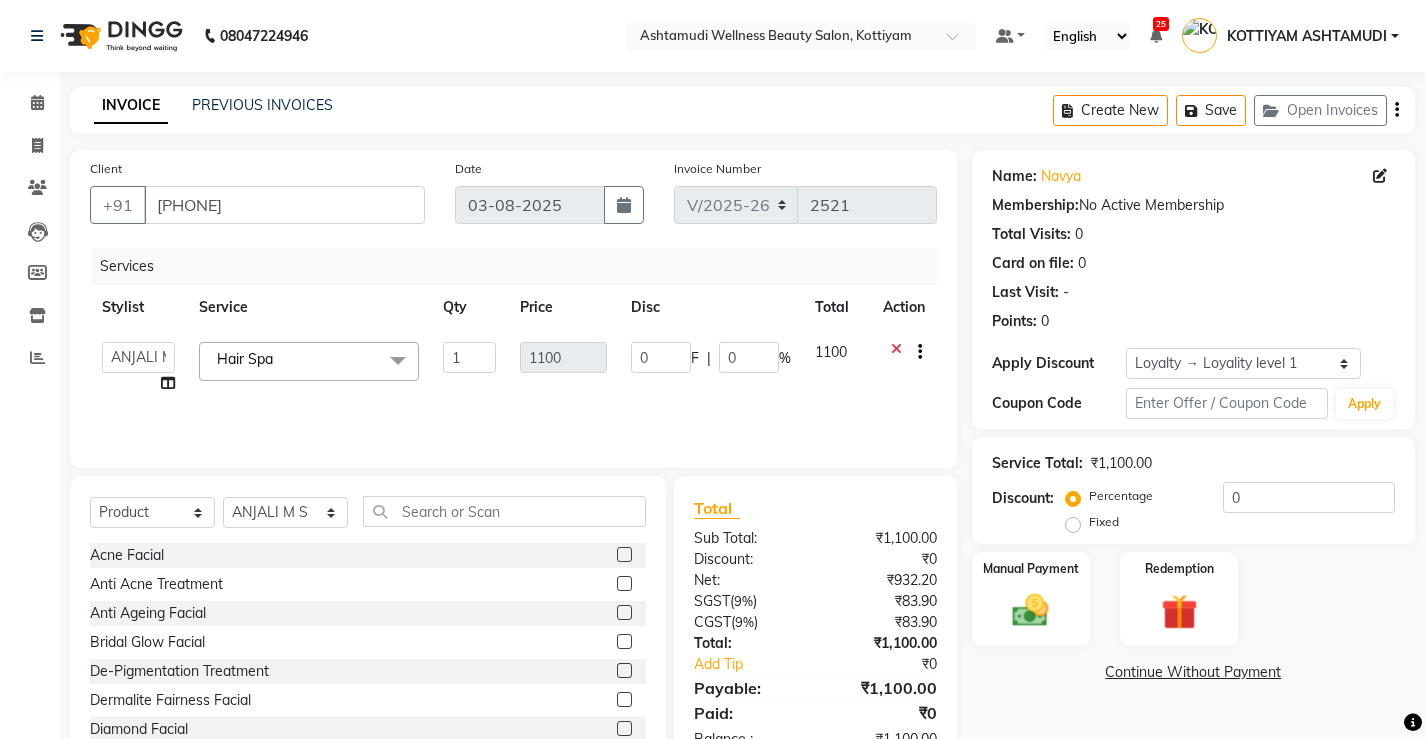 click on "Hair Spa  x" 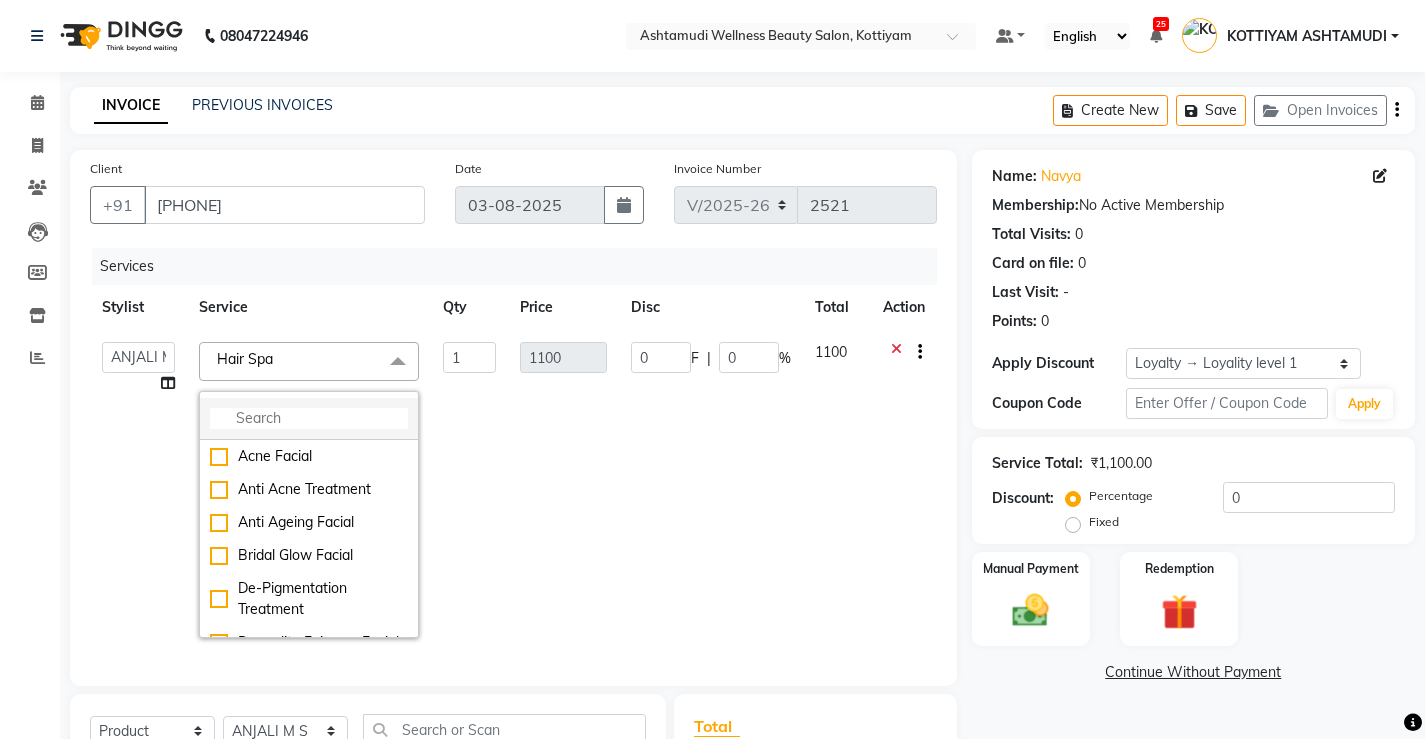 click 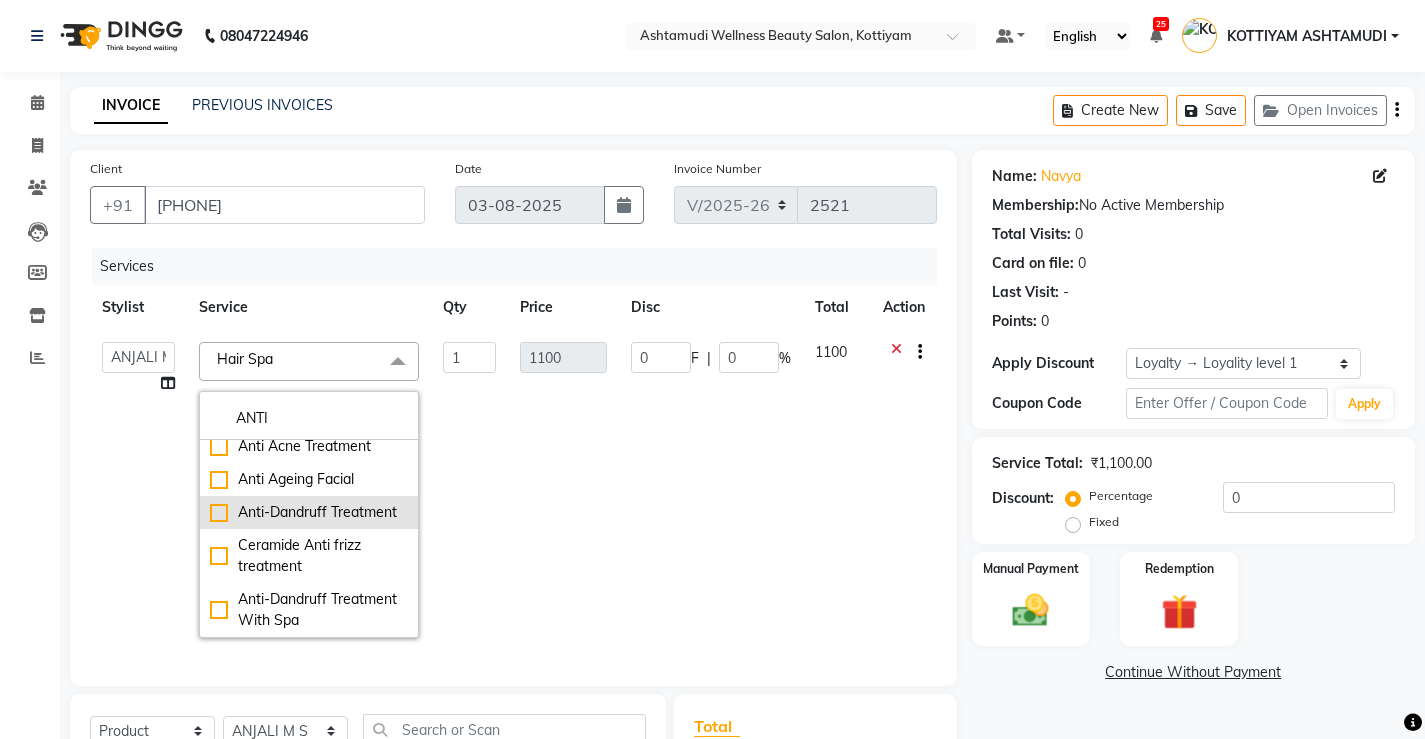 scroll, scrollTop: 31, scrollLeft: 0, axis: vertical 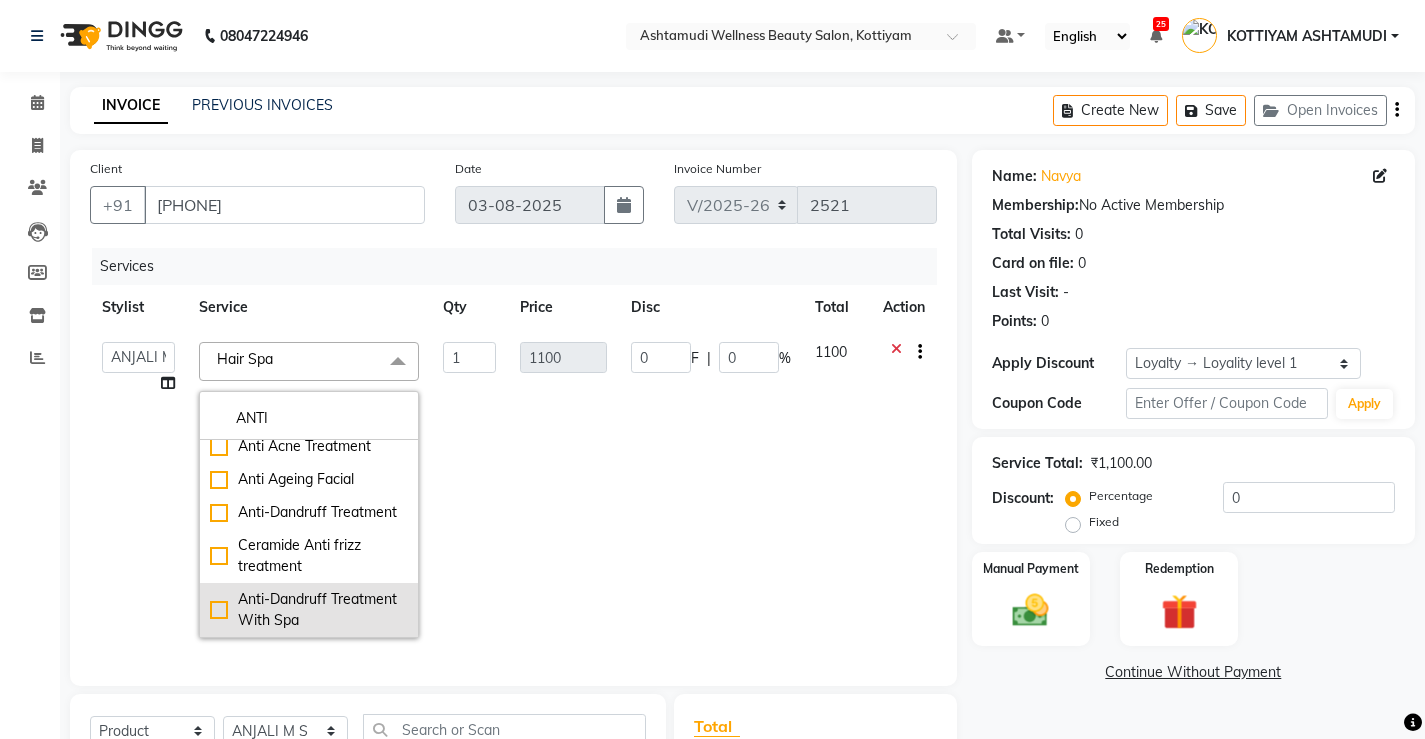 type on "ANTI" 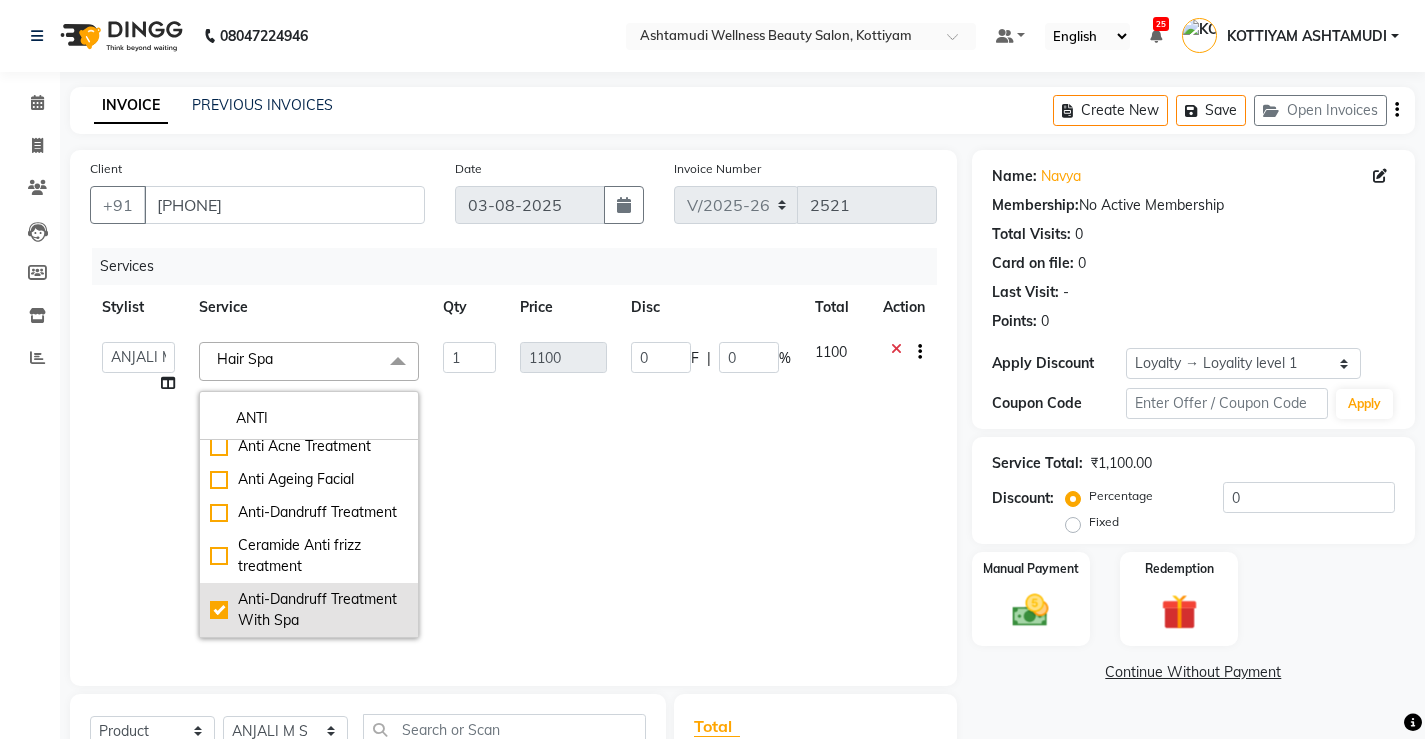 checkbox on "true" 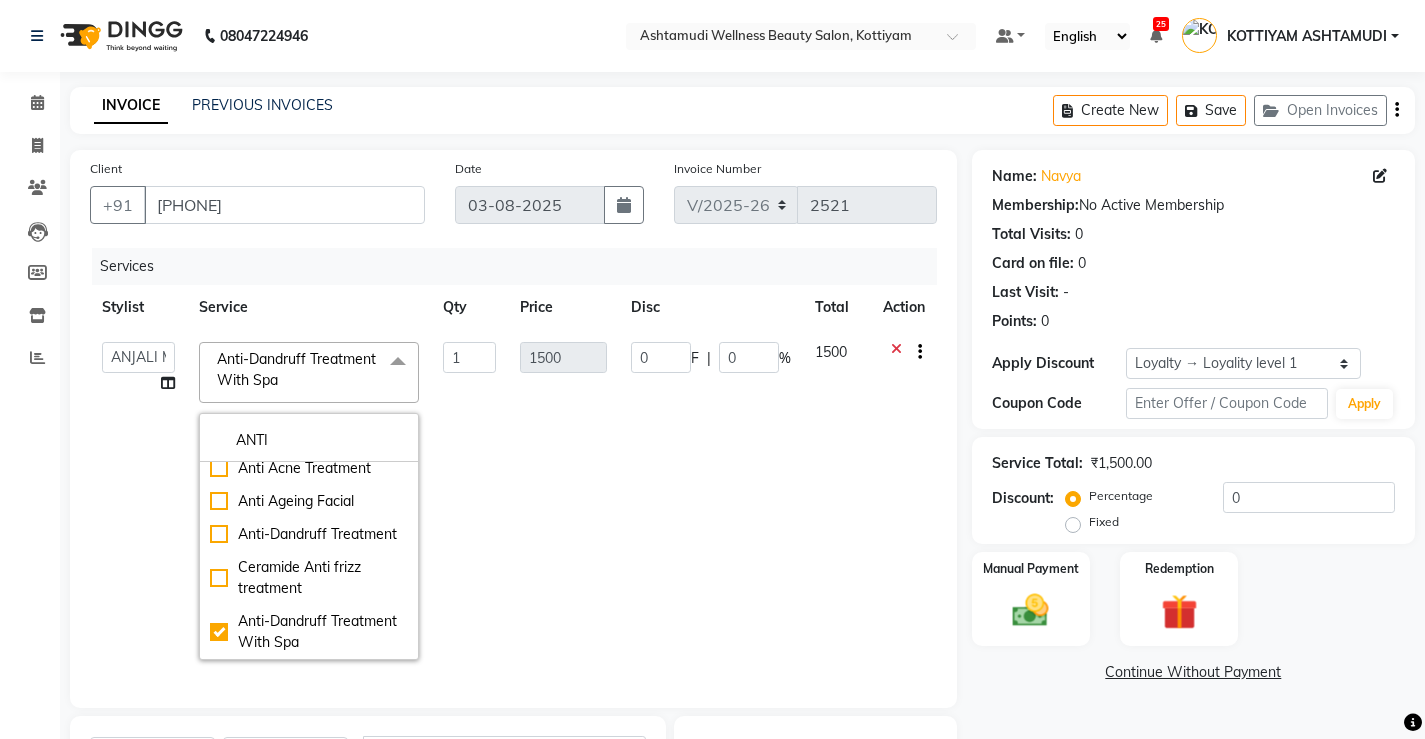 click on "1500" 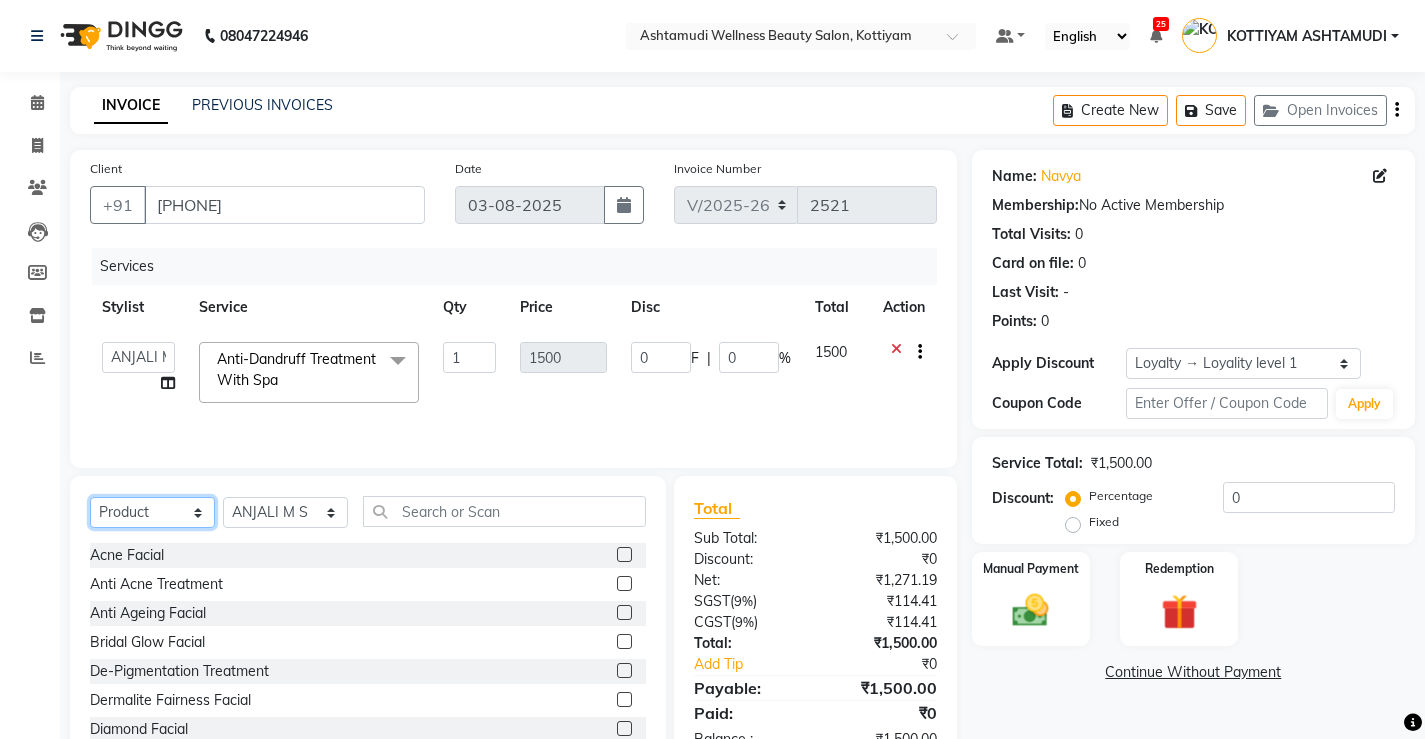 click on "Select  Service  Product  Membership  Package Voucher Prepaid Gift Card" 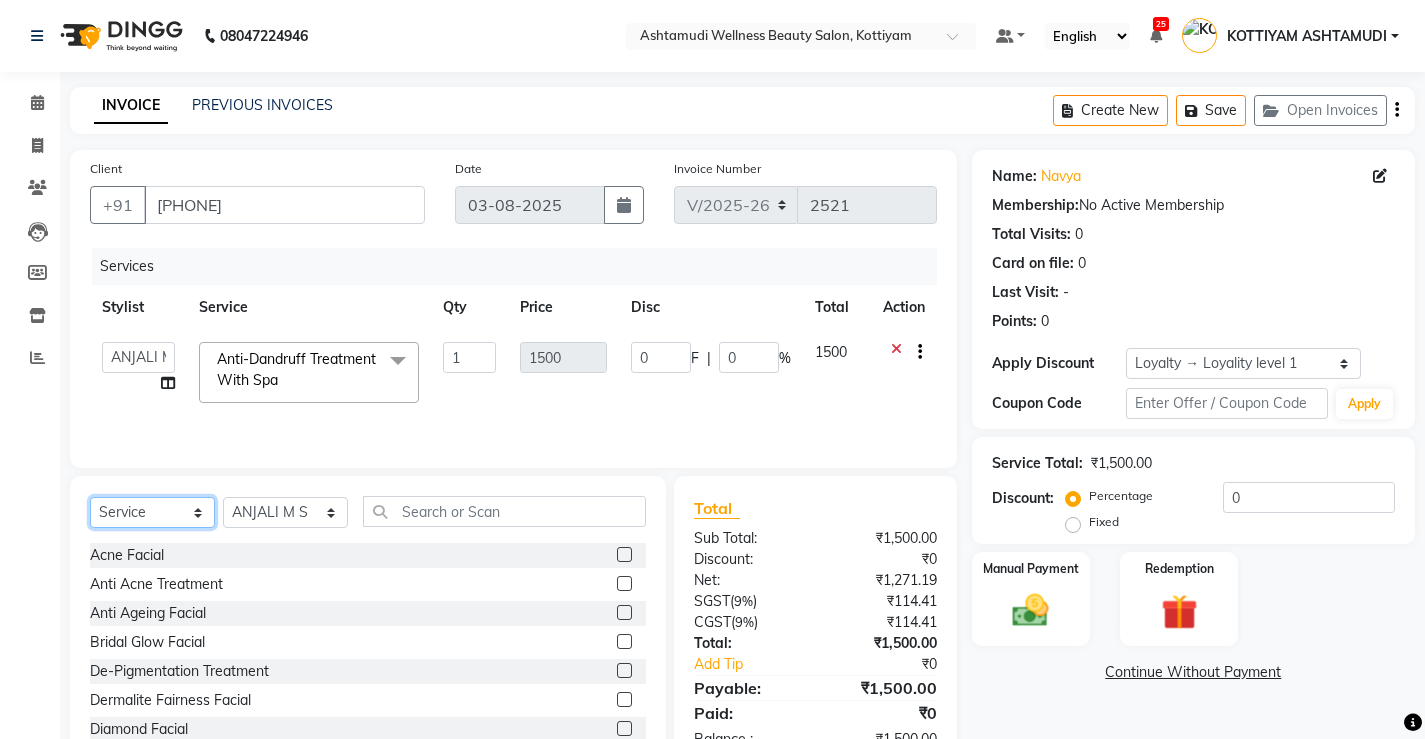 click on "Select  Service  Product  Membership  Package Voucher Prepaid Gift Card" 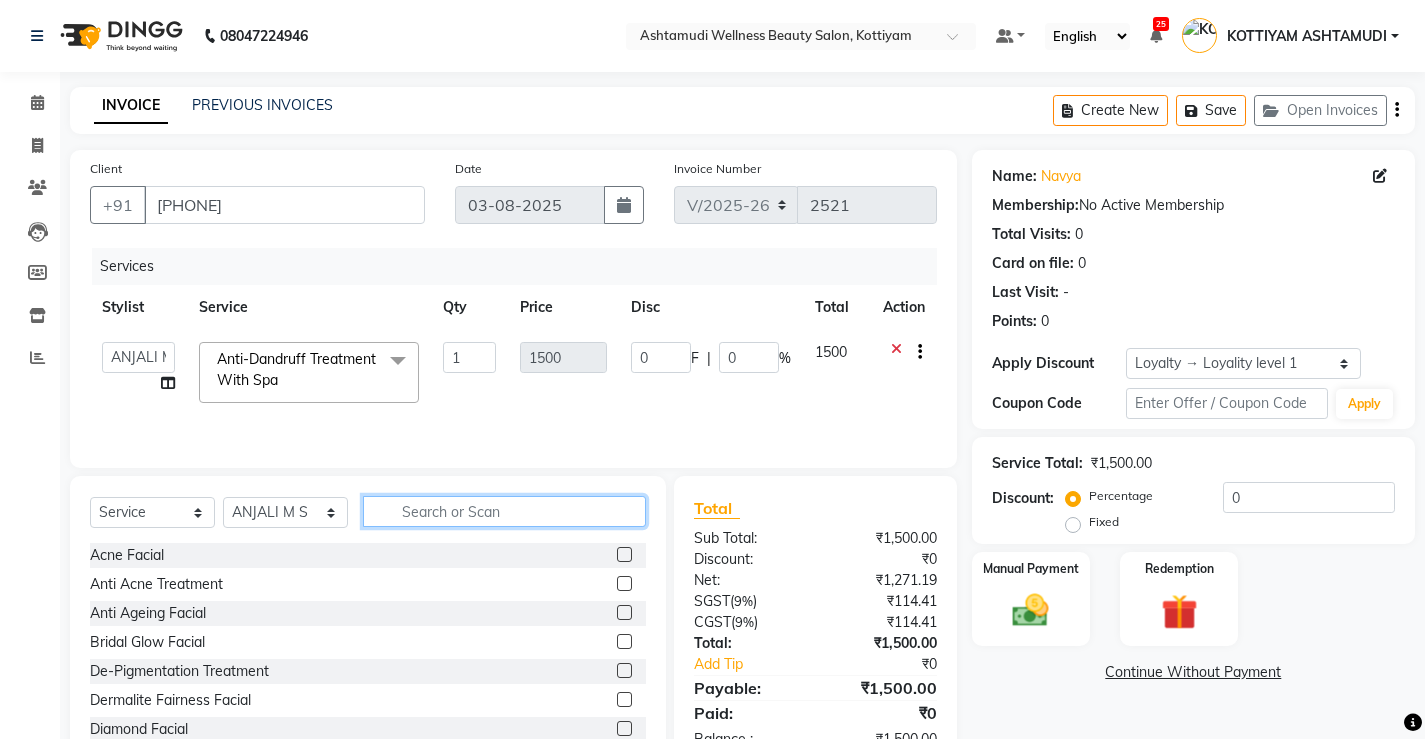 click 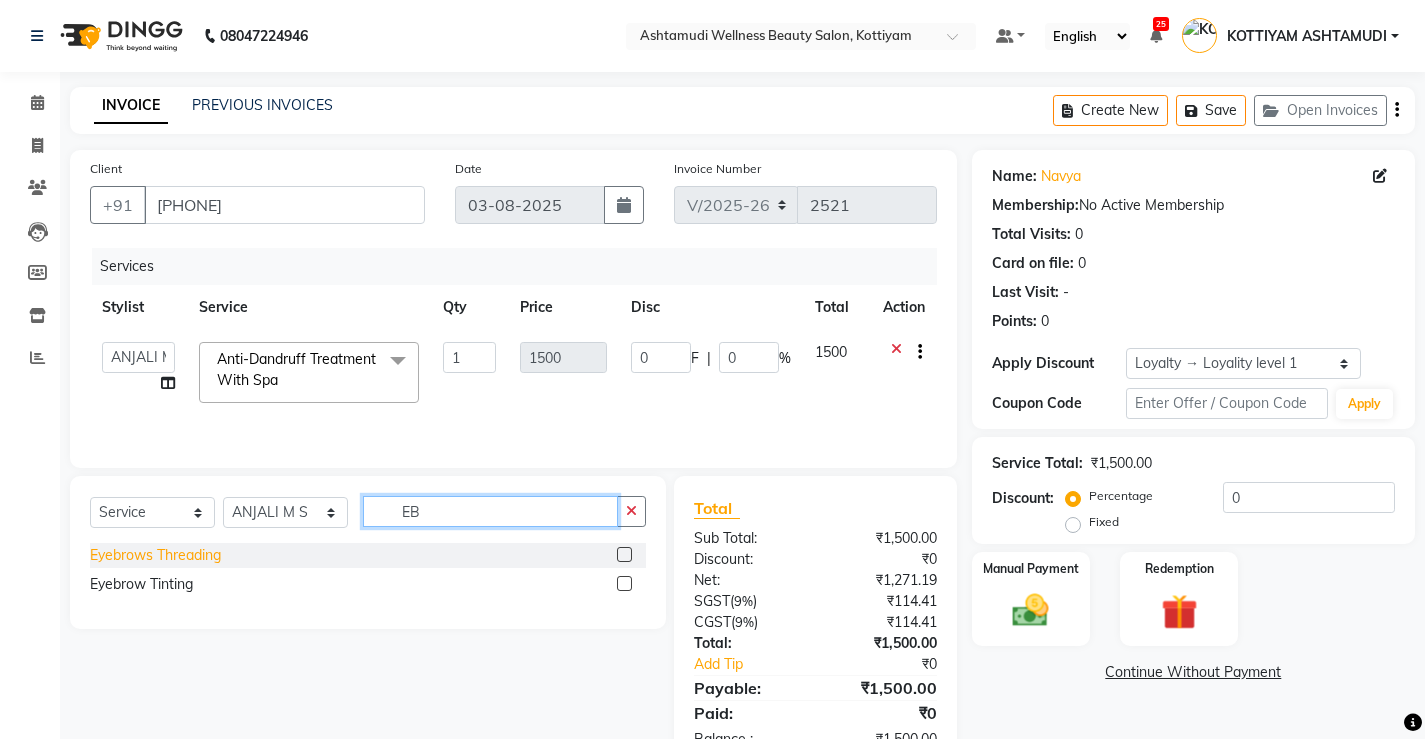 type on "EB" 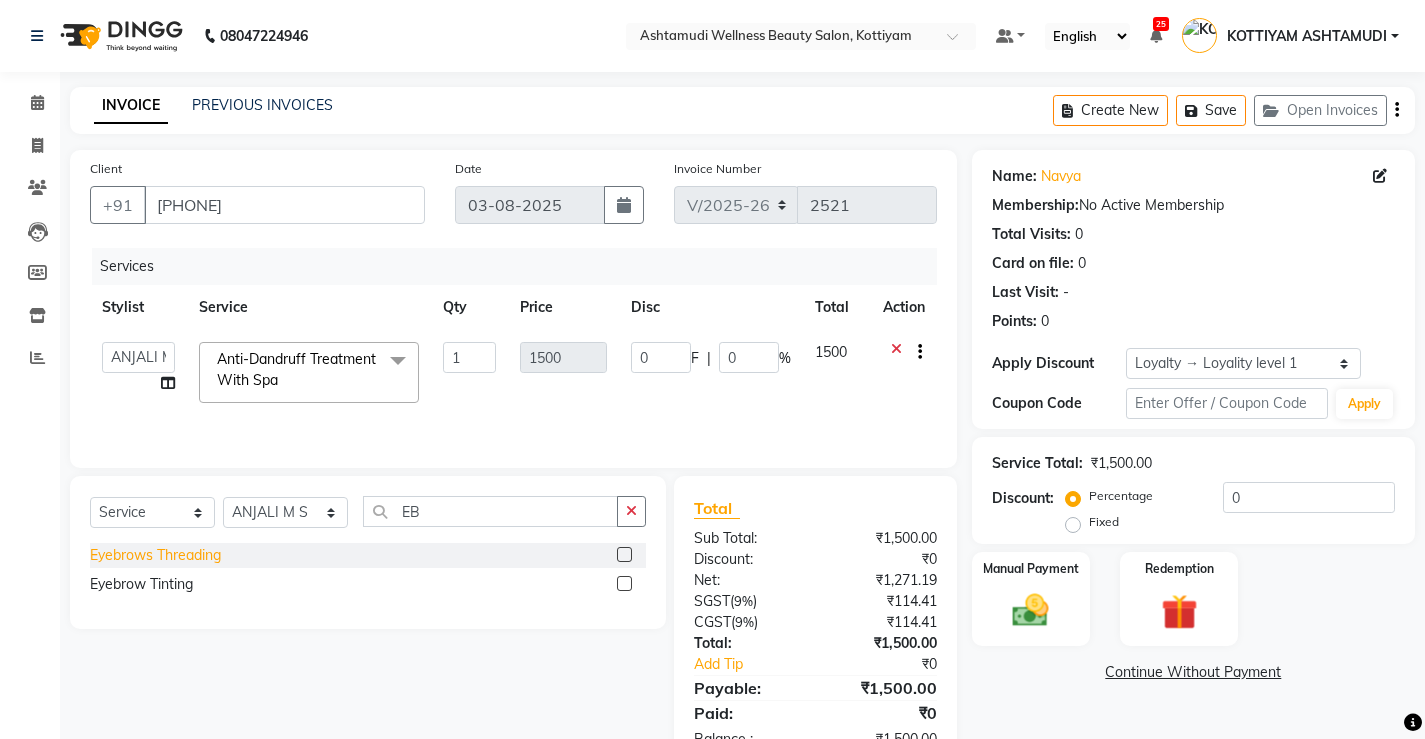click on "Eyebrows Threading" 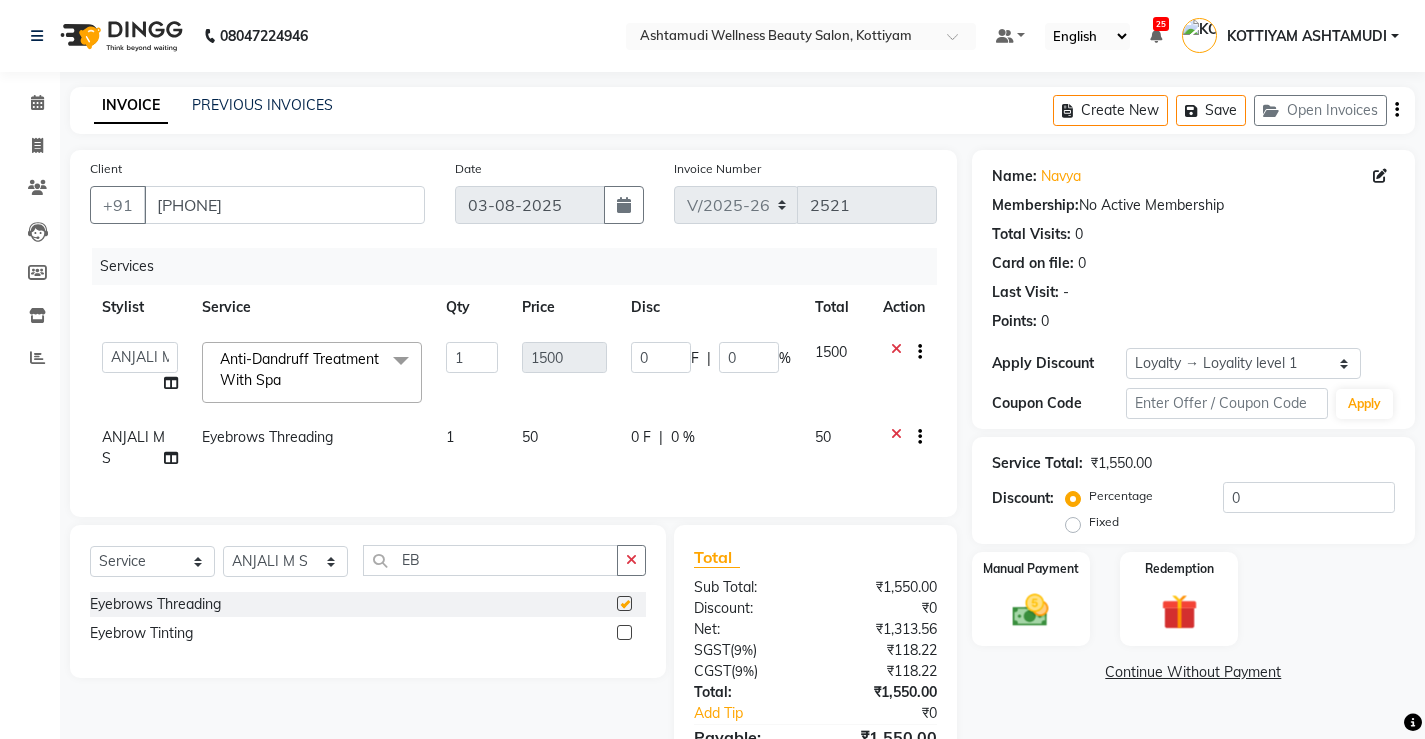 checkbox on "false" 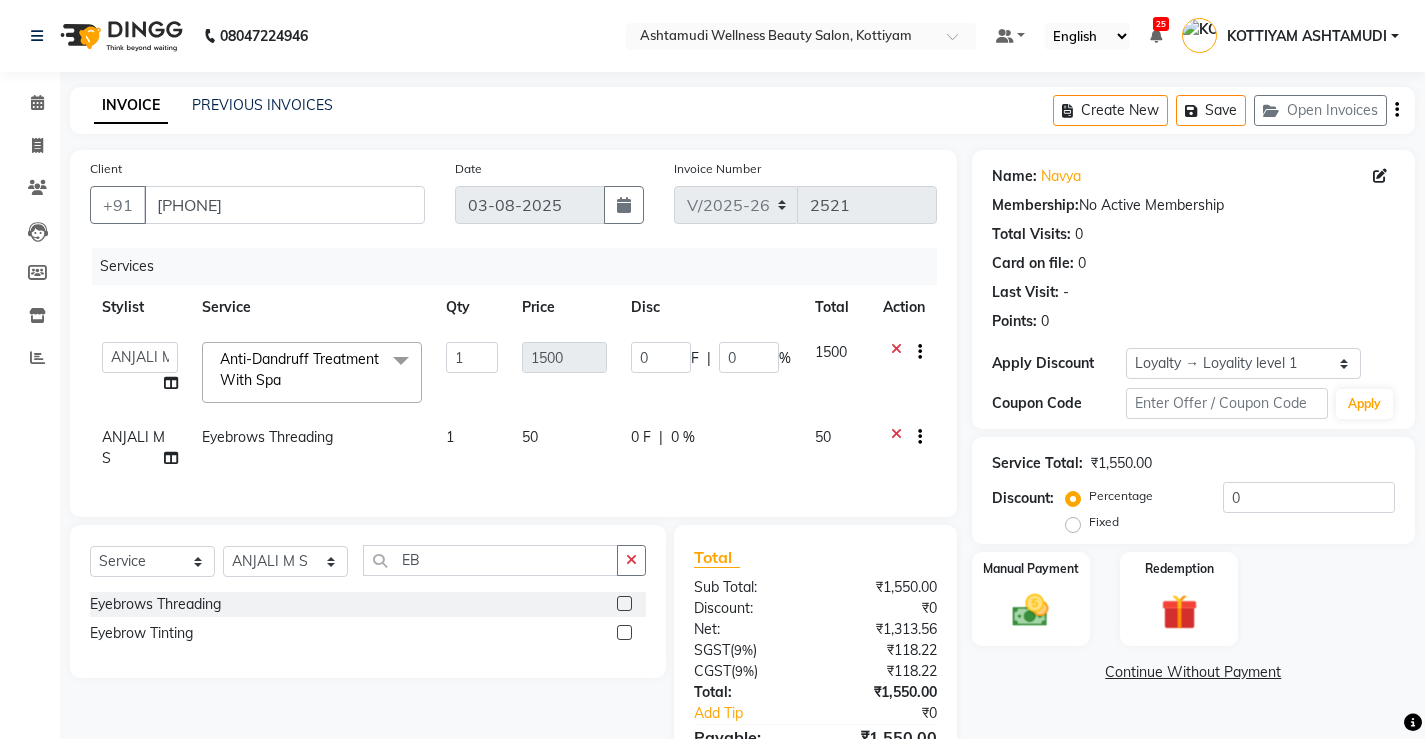 scroll, scrollTop: 125, scrollLeft: 0, axis: vertical 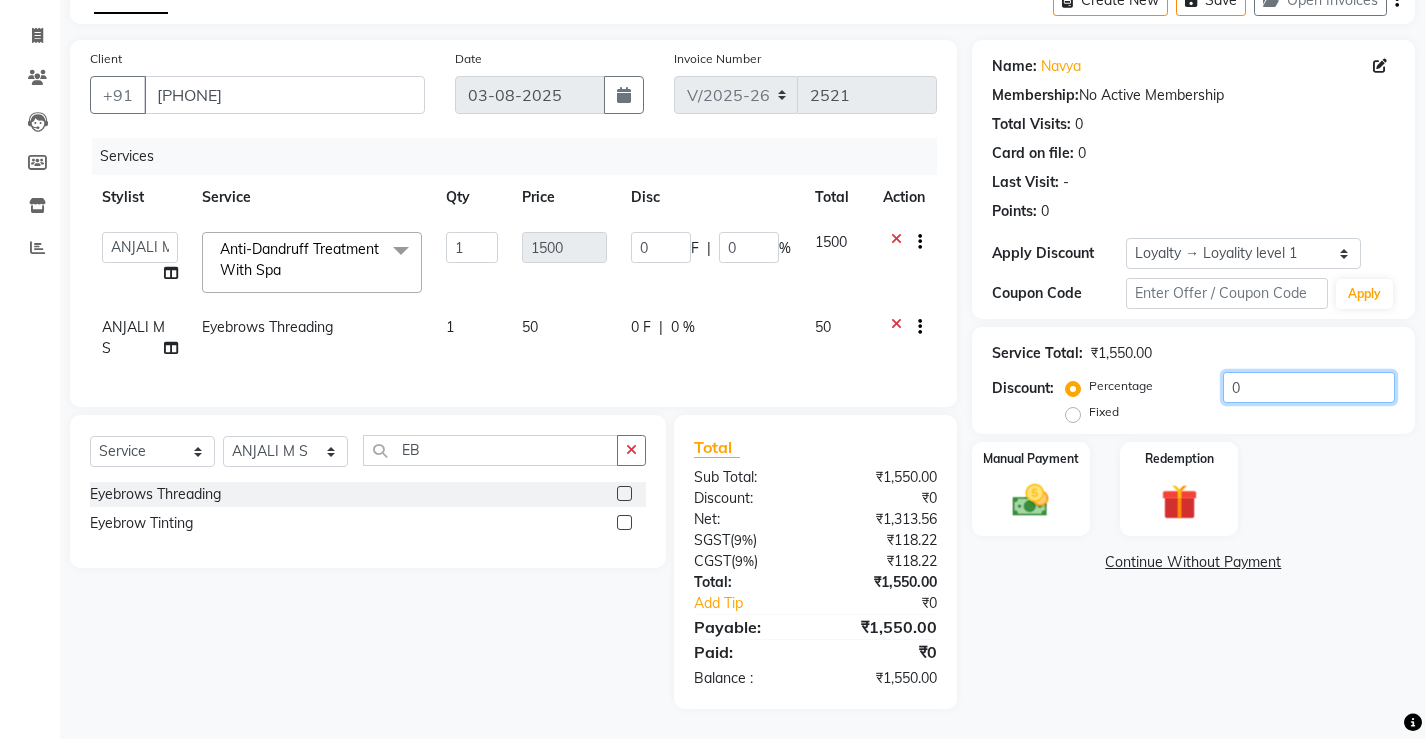 click on "0" 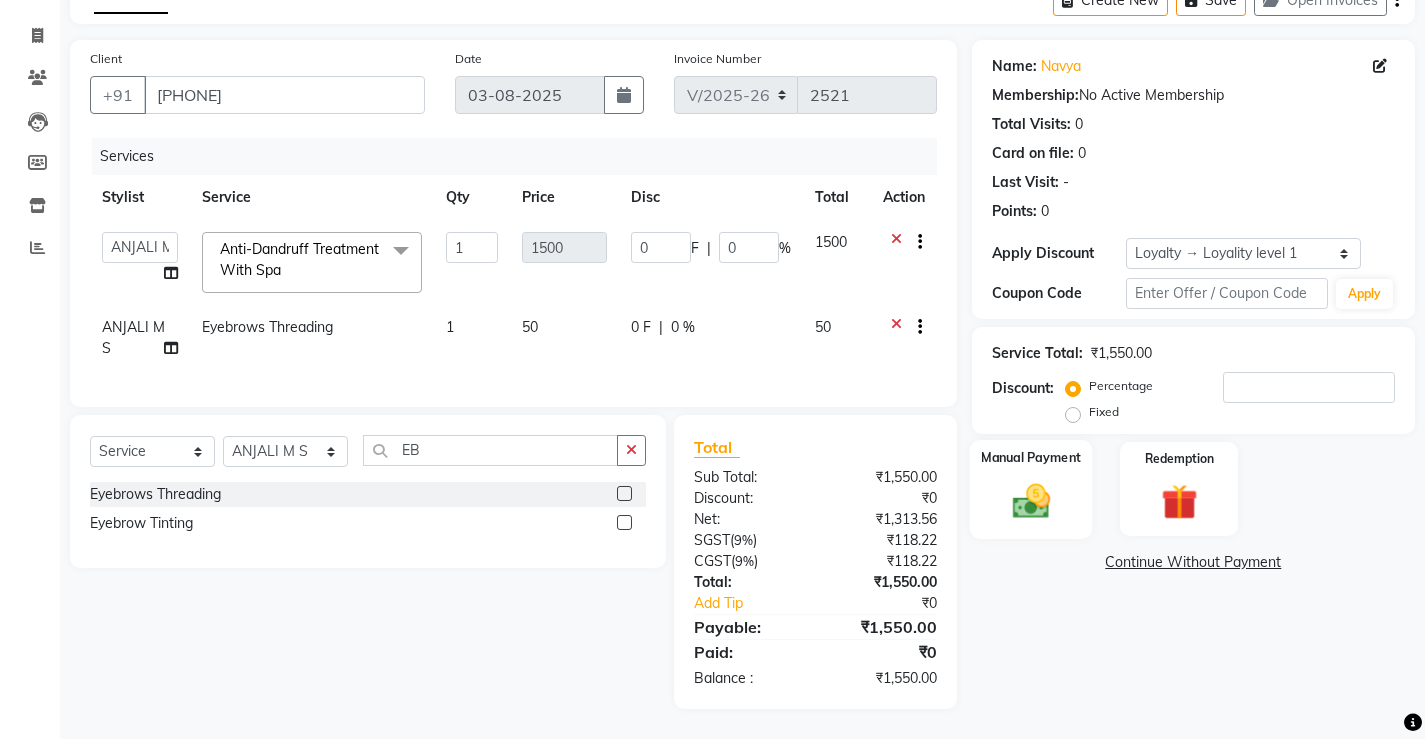 click 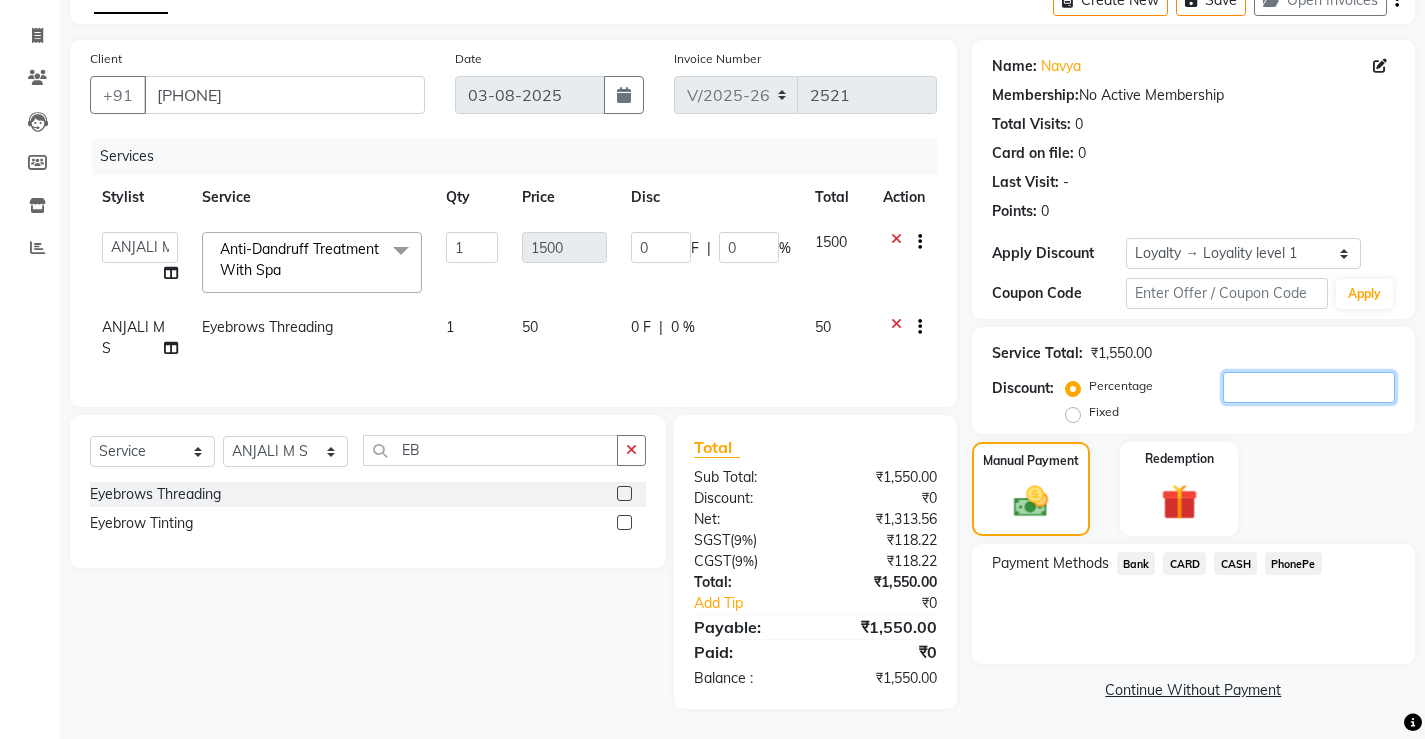 click 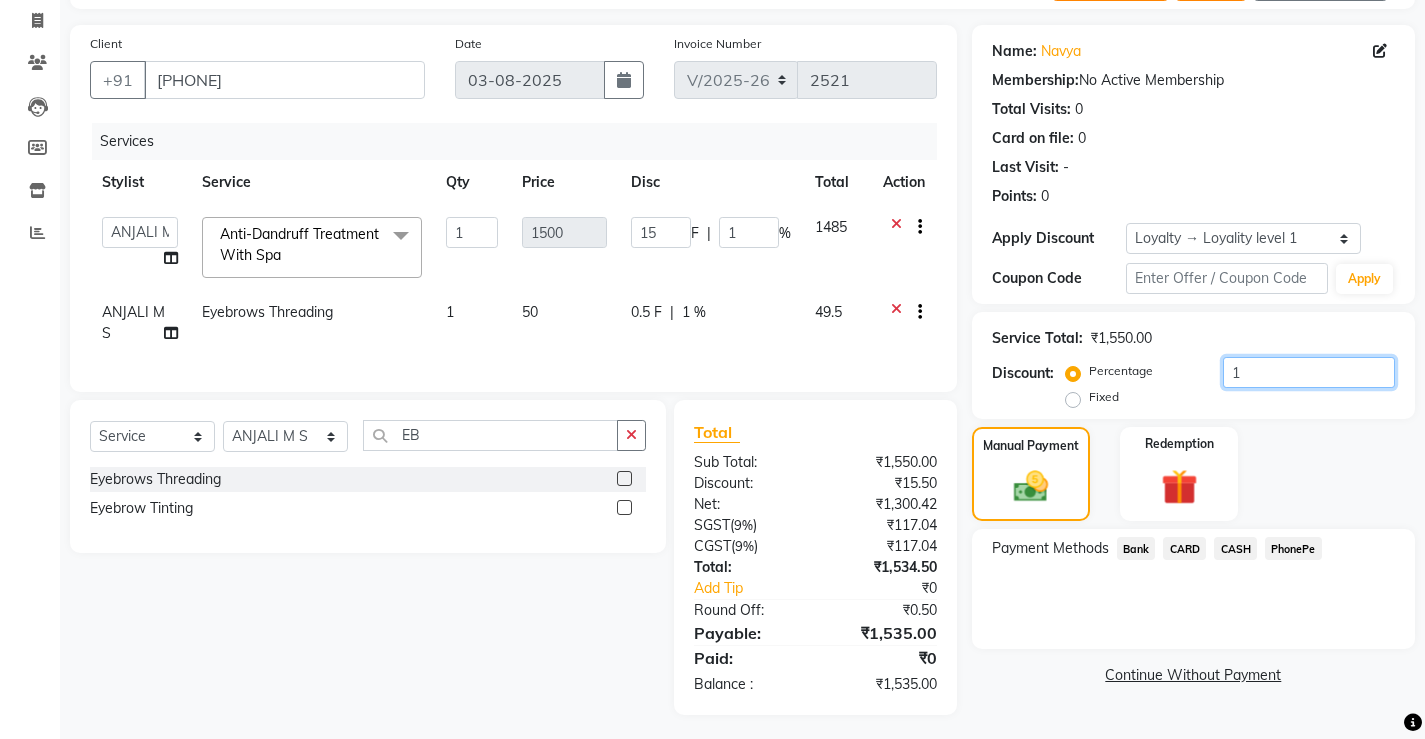 type on "10" 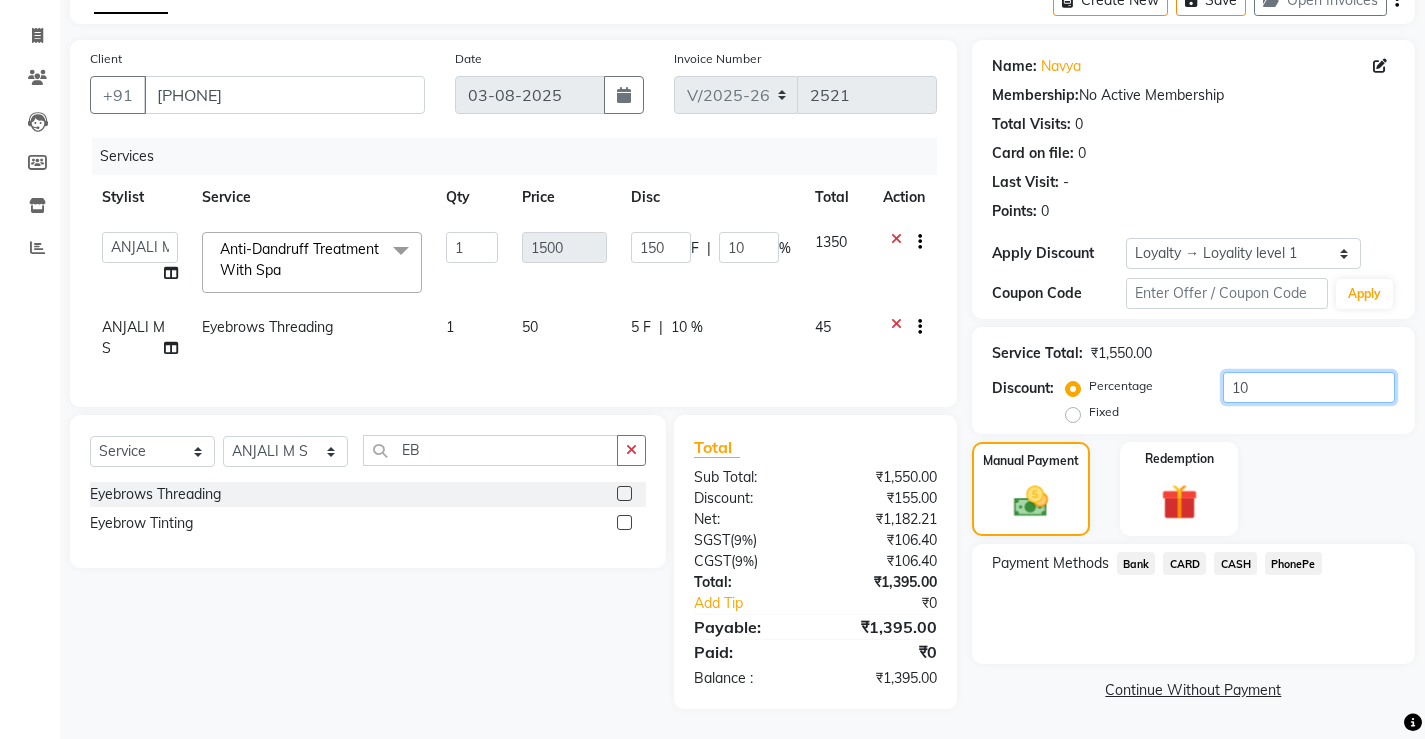 click on "10" 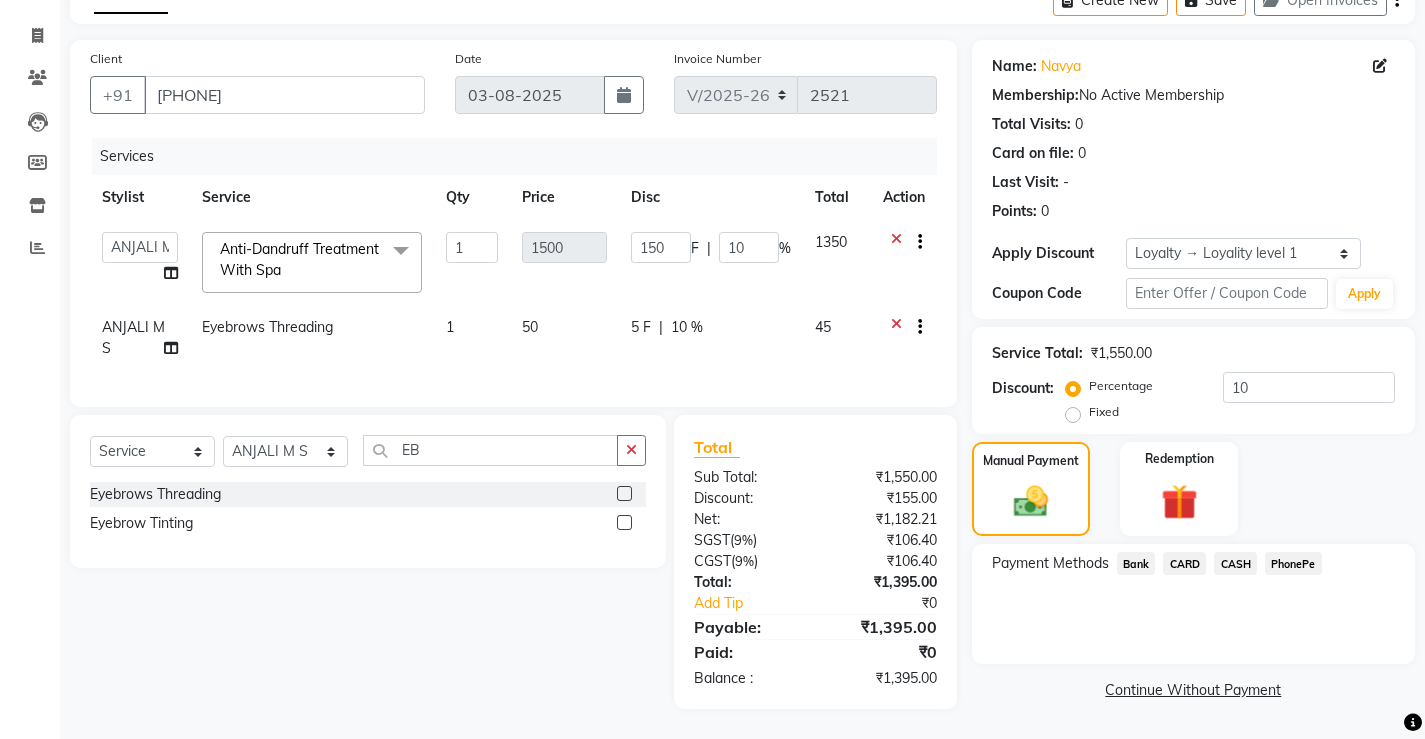 click on "PhonePe" 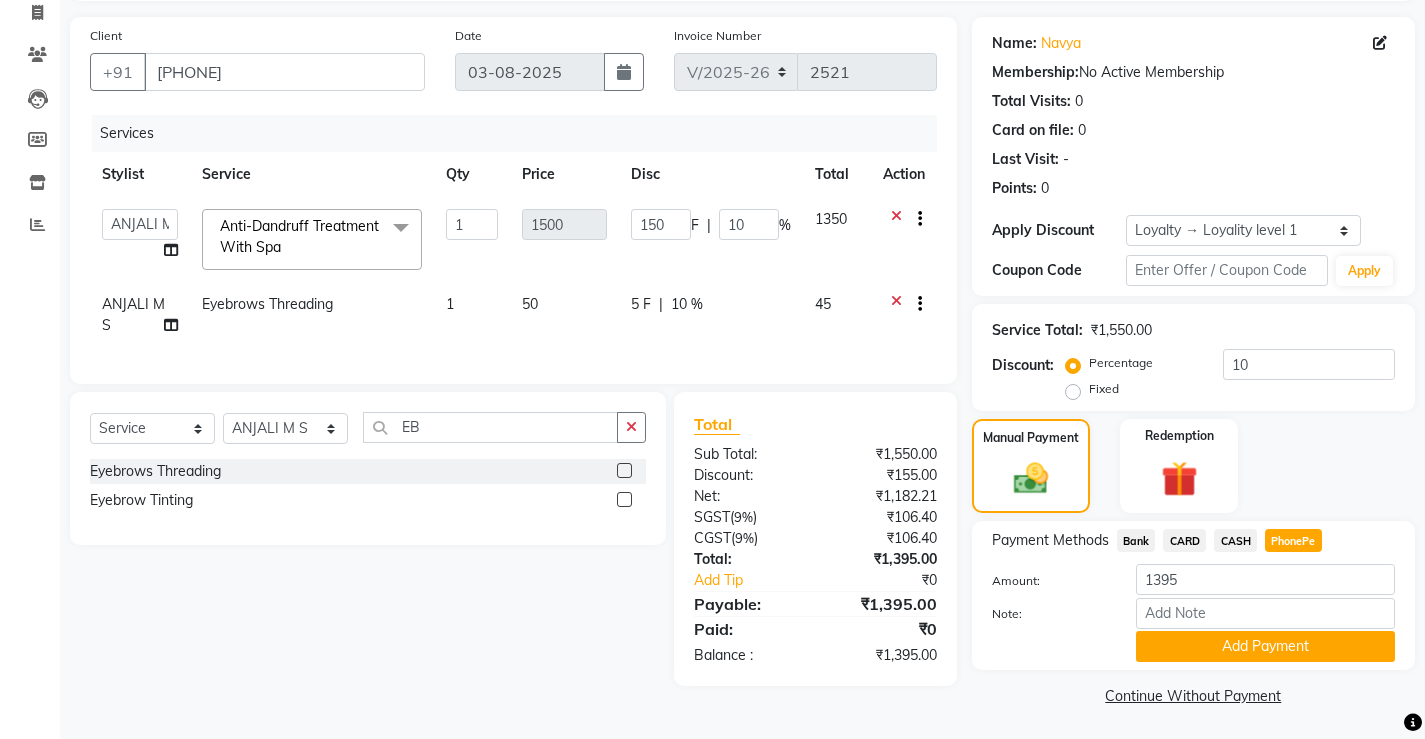 scroll, scrollTop: 135, scrollLeft: 0, axis: vertical 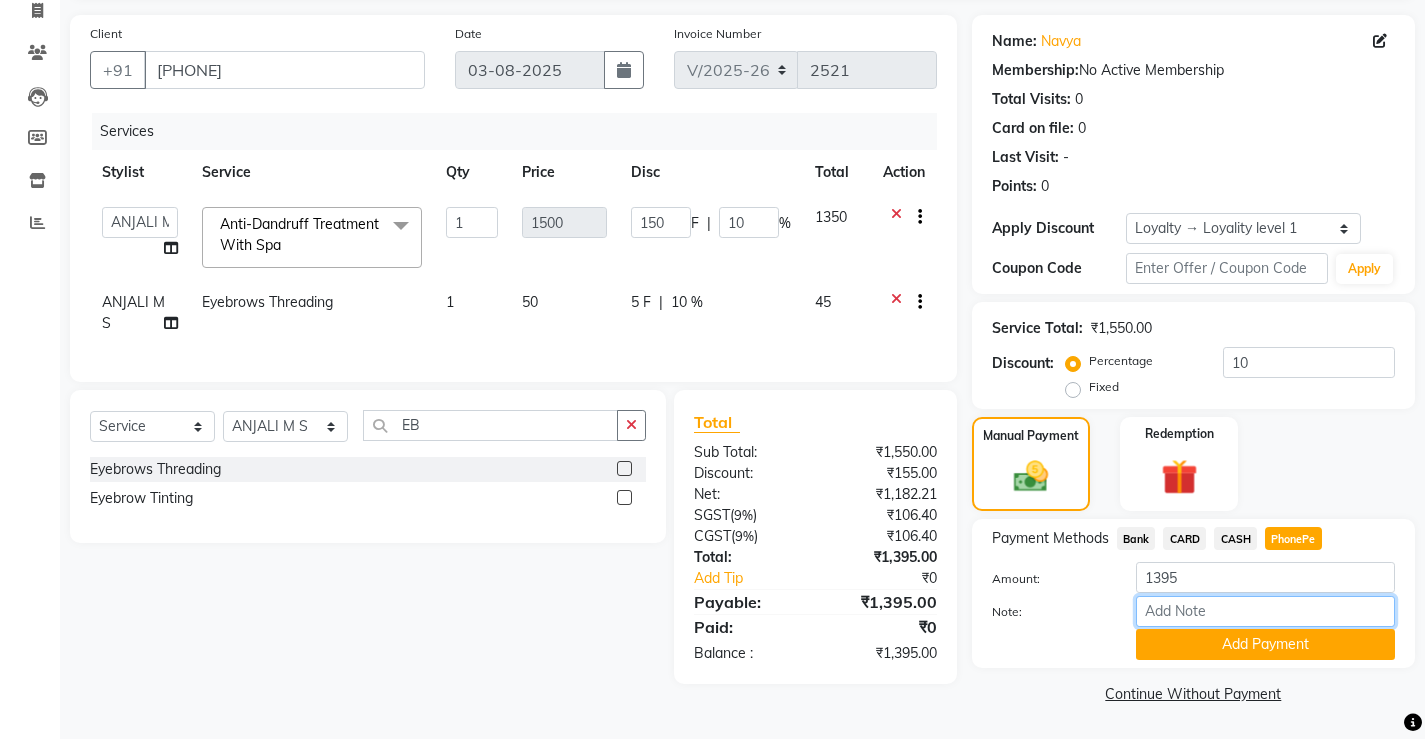 click on "Note:" at bounding box center [1265, 611] 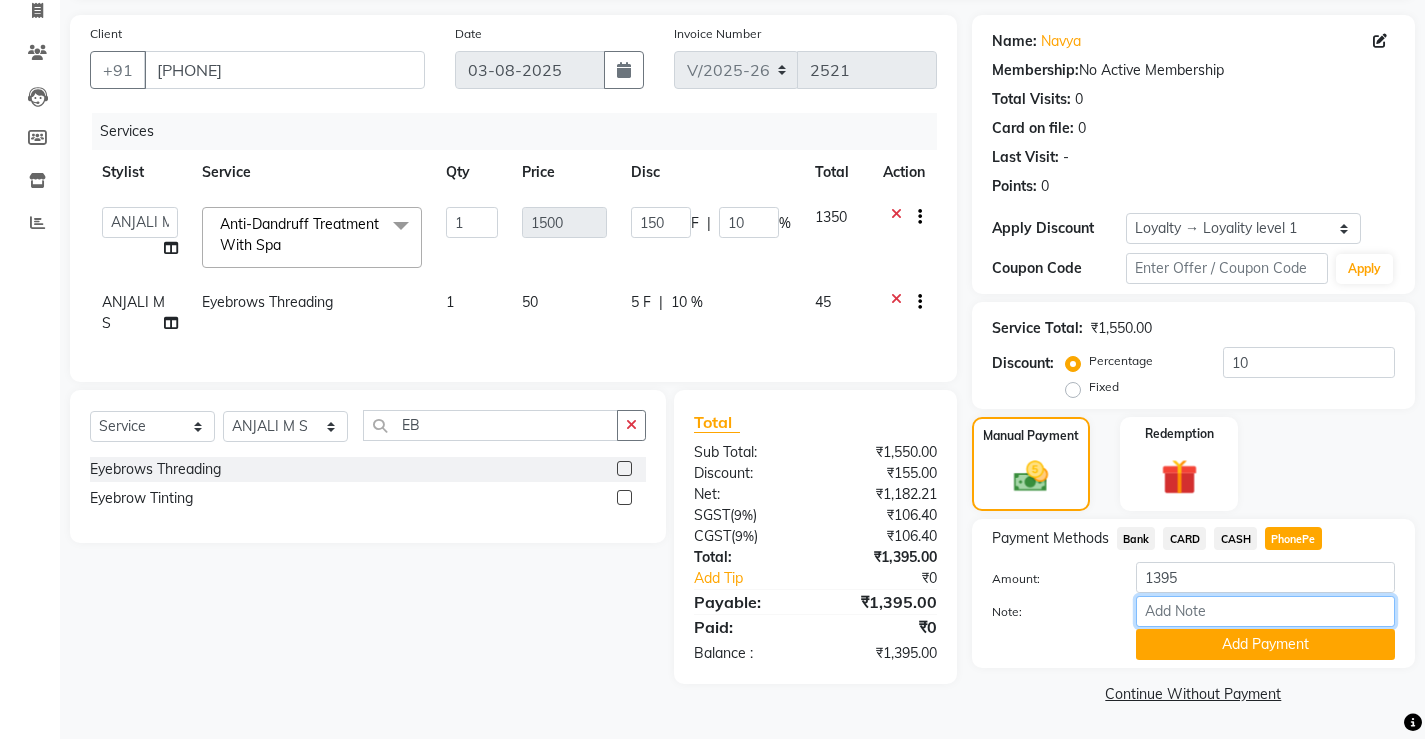 type on "Vismaya Vysakh" 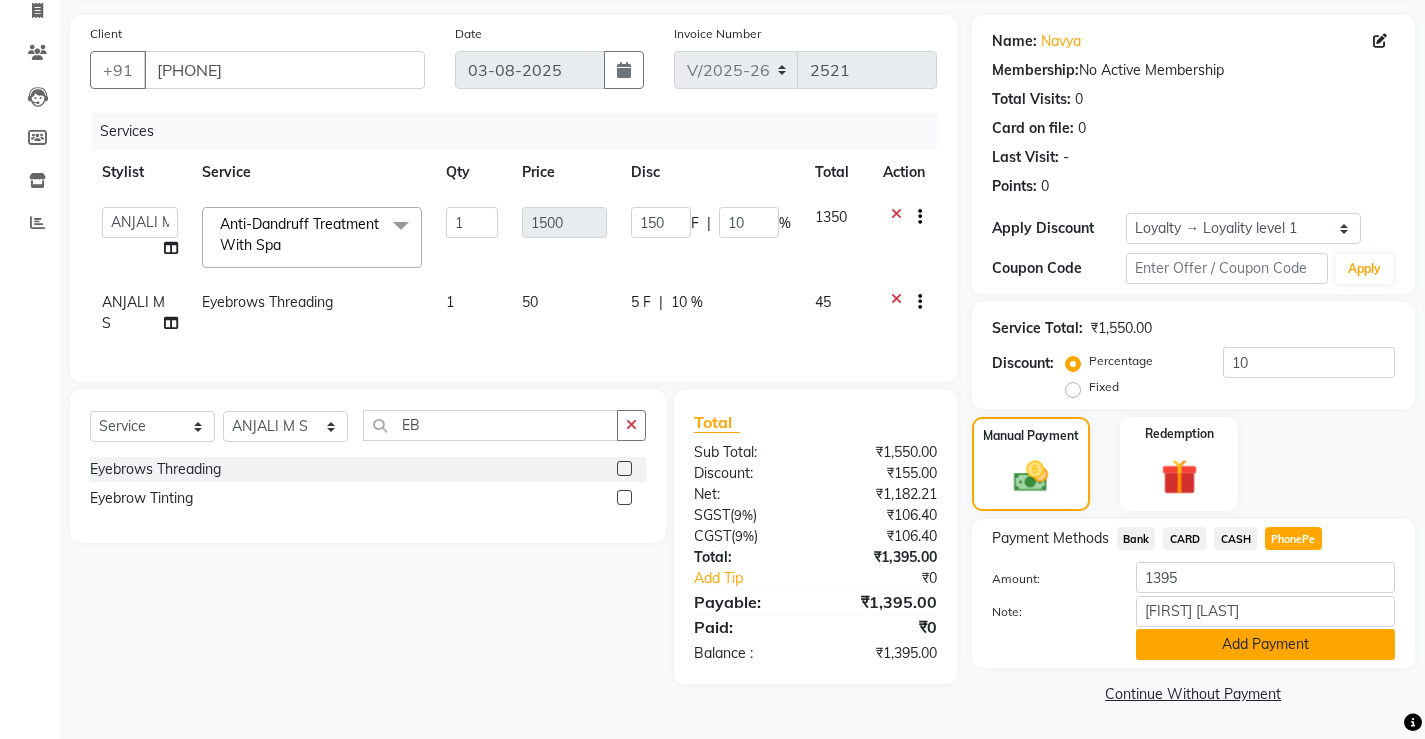 click on "Add Payment" 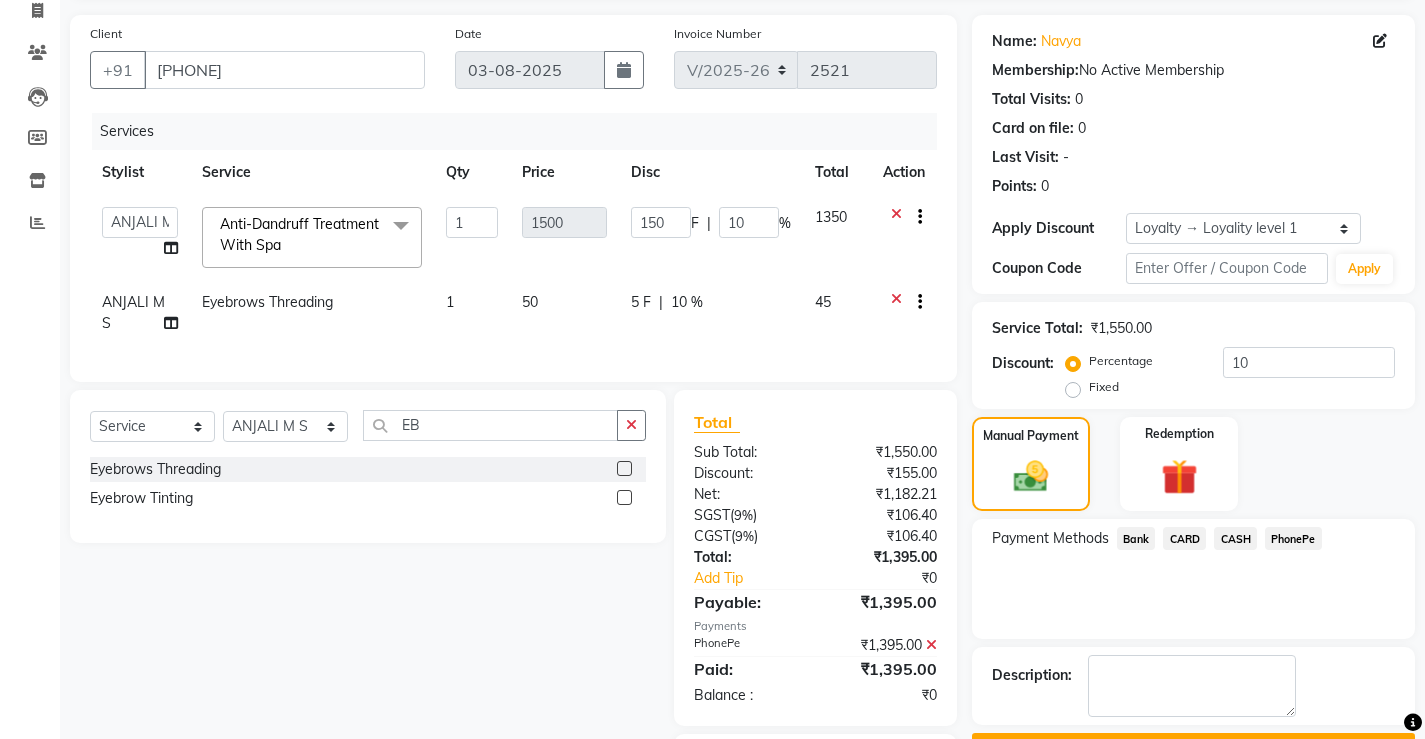 scroll, scrollTop: 266, scrollLeft: 0, axis: vertical 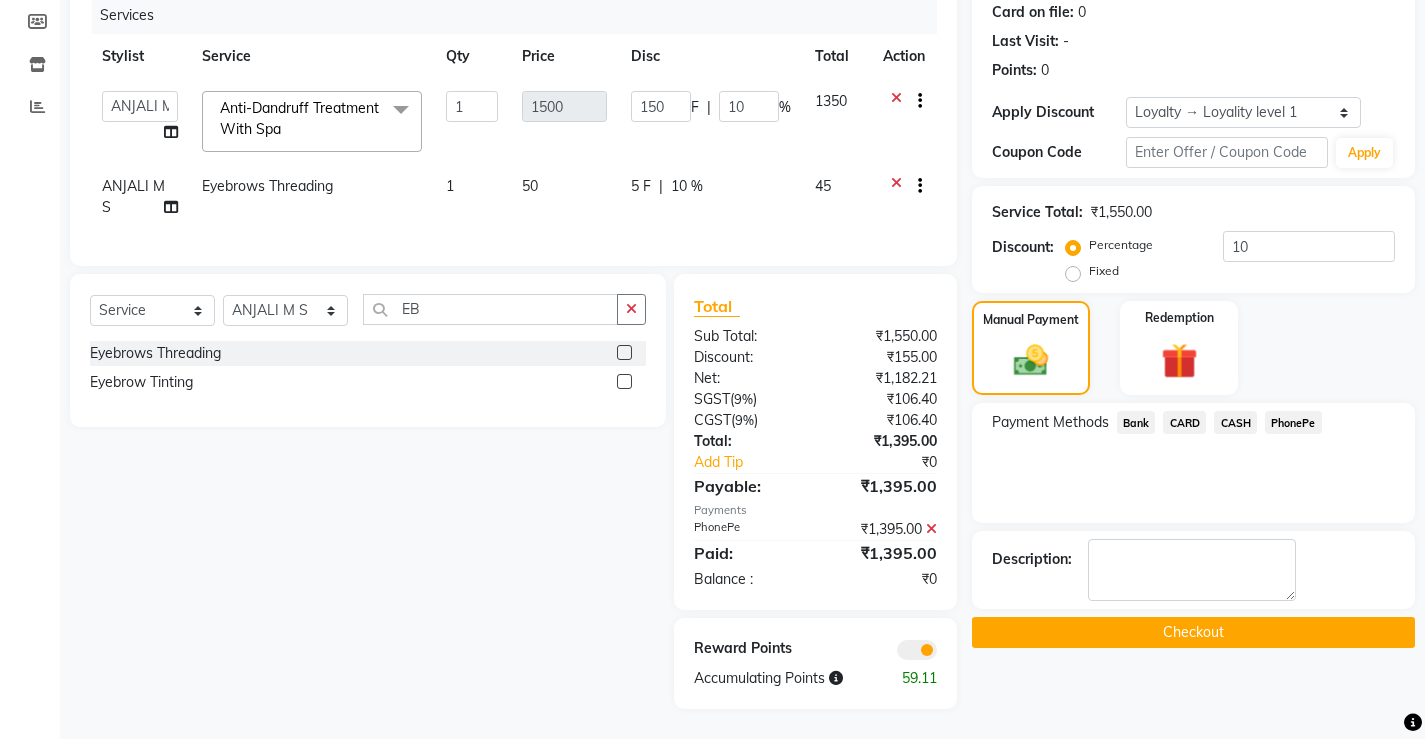 click on "Checkout" 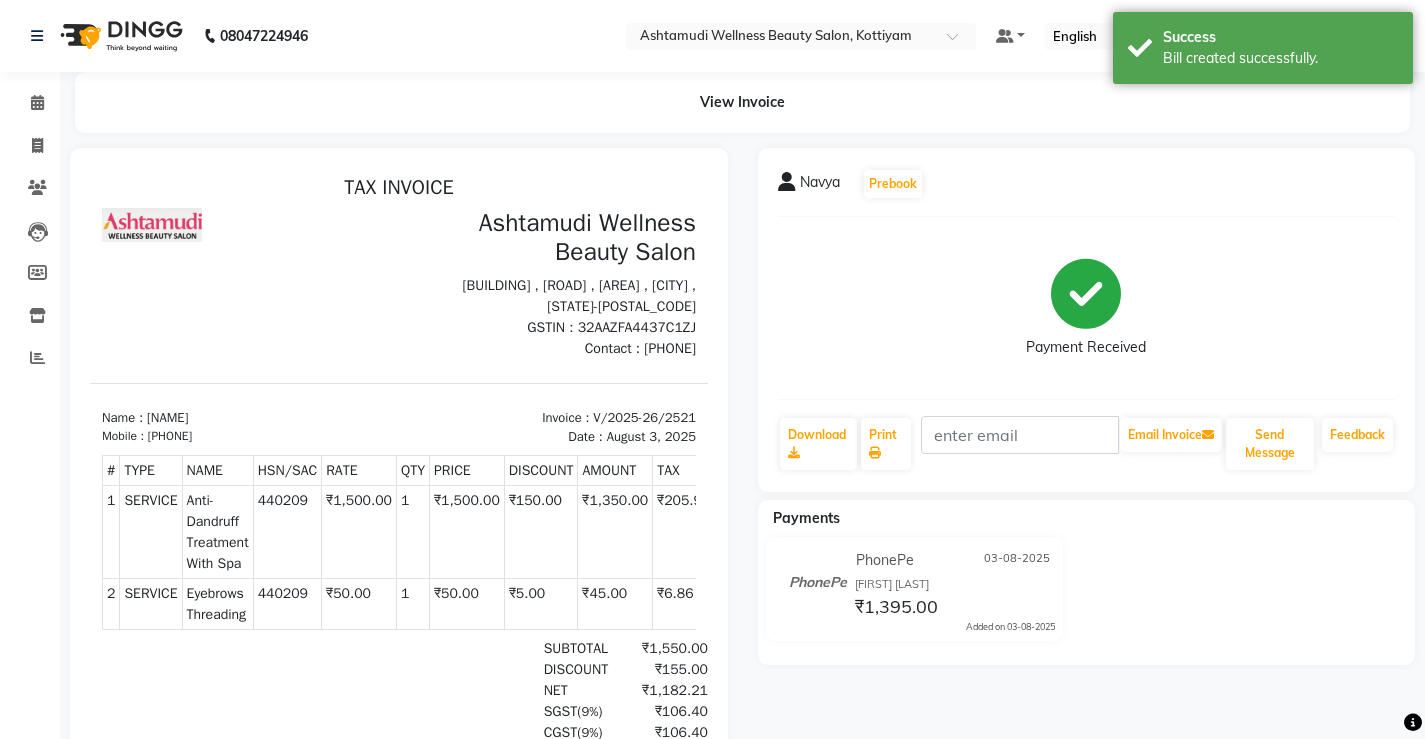 scroll, scrollTop: 0, scrollLeft: 0, axis: both 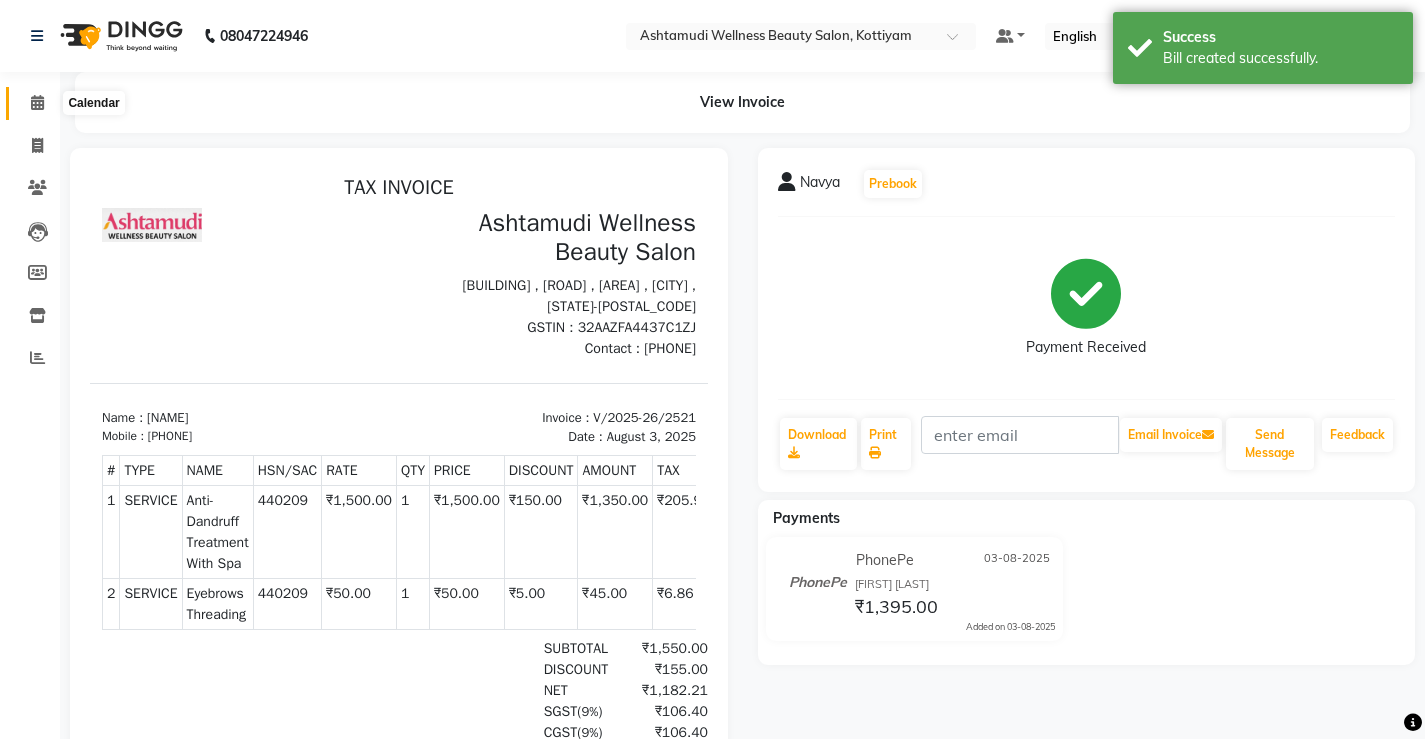 click 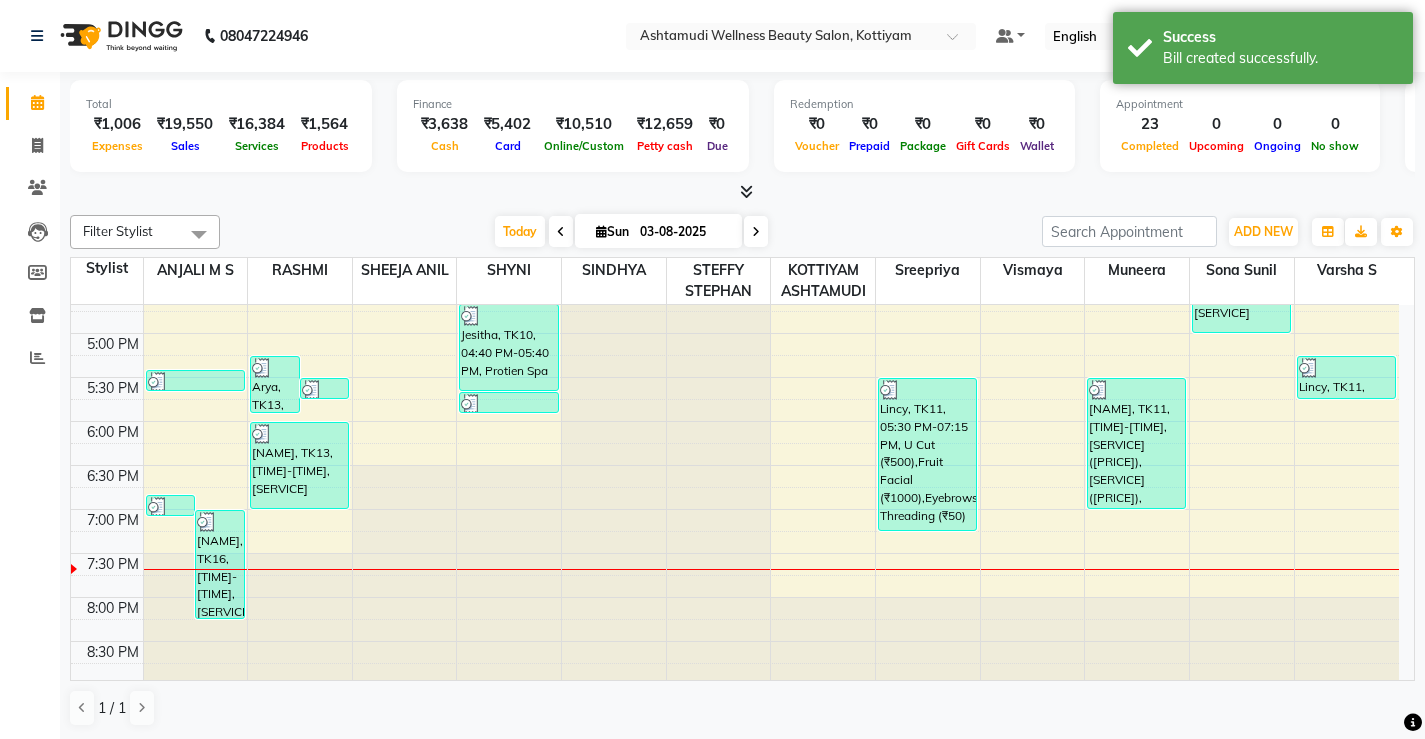scroll, scrollTop: 768, scrollLeft: 0, axis: vertical 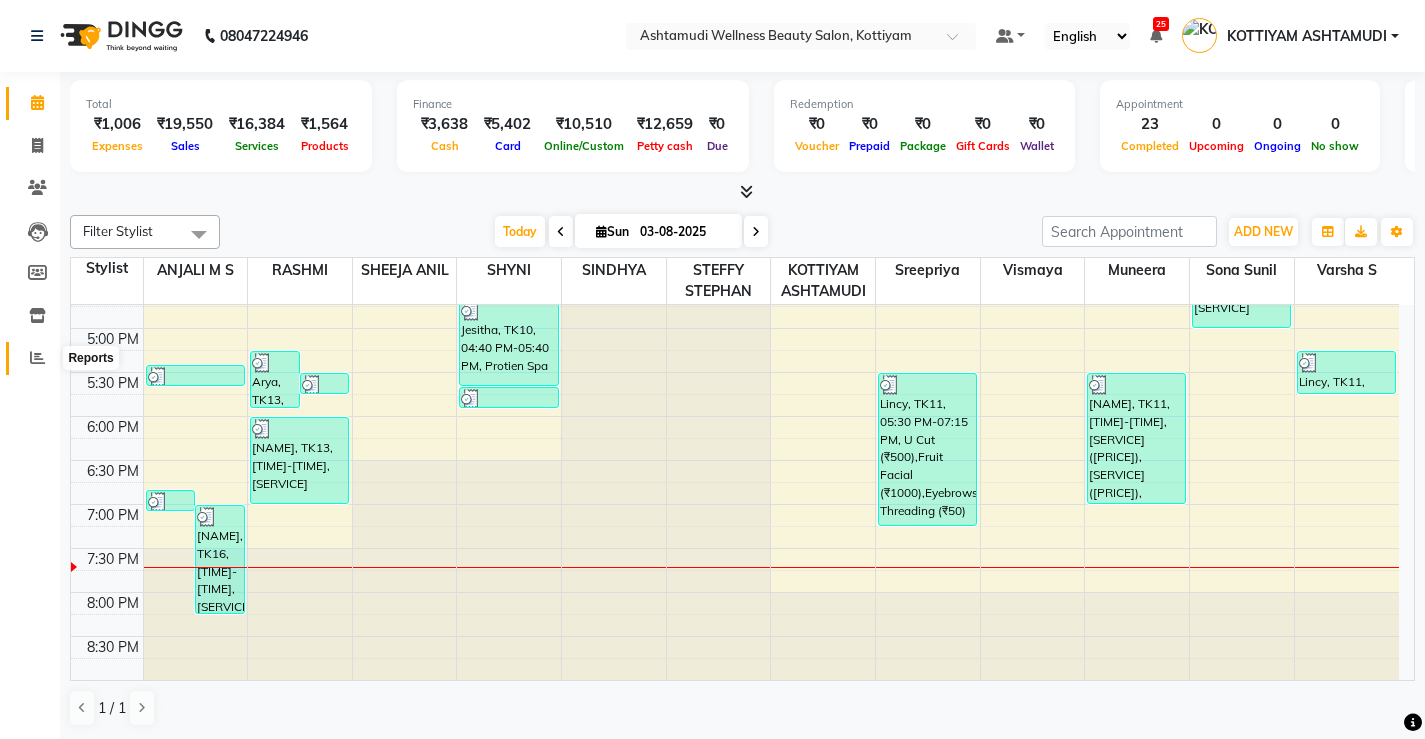 click 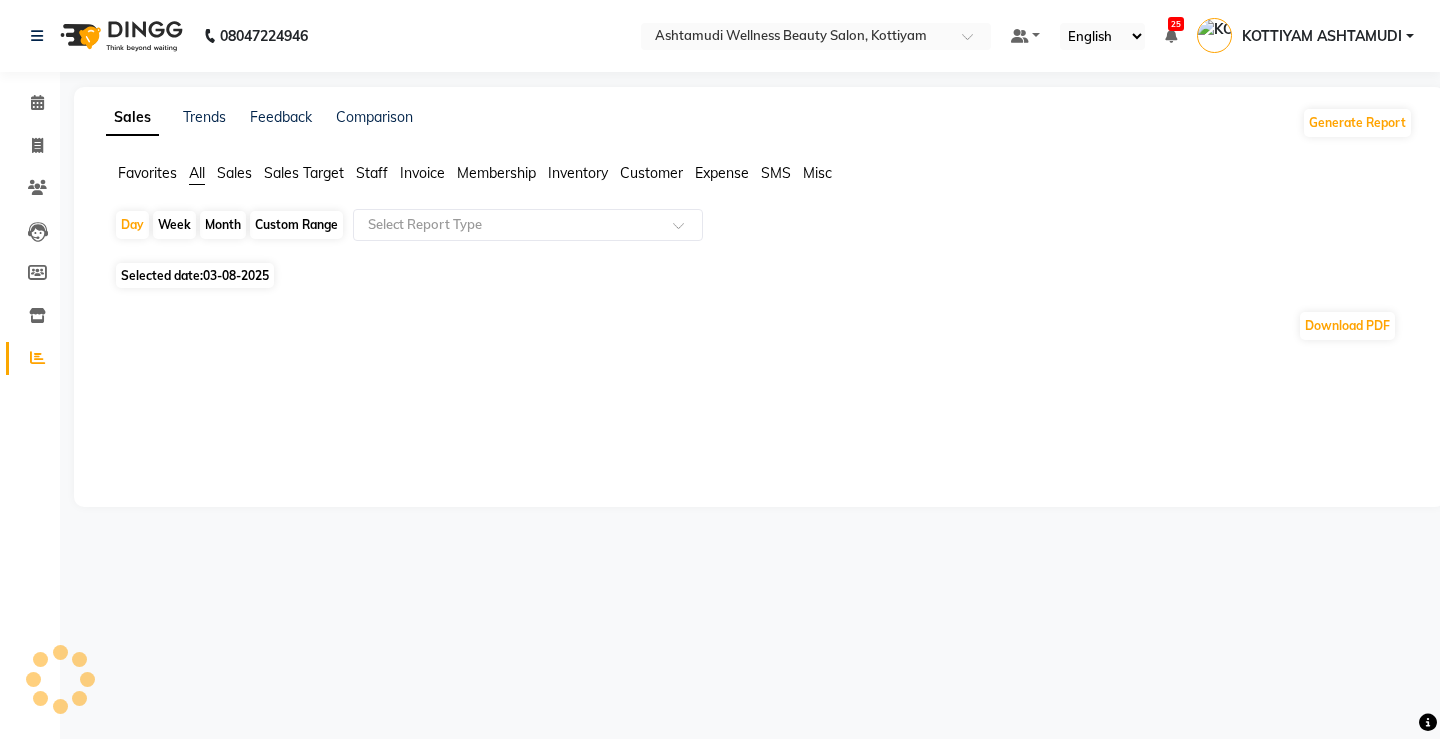 click on "Month" 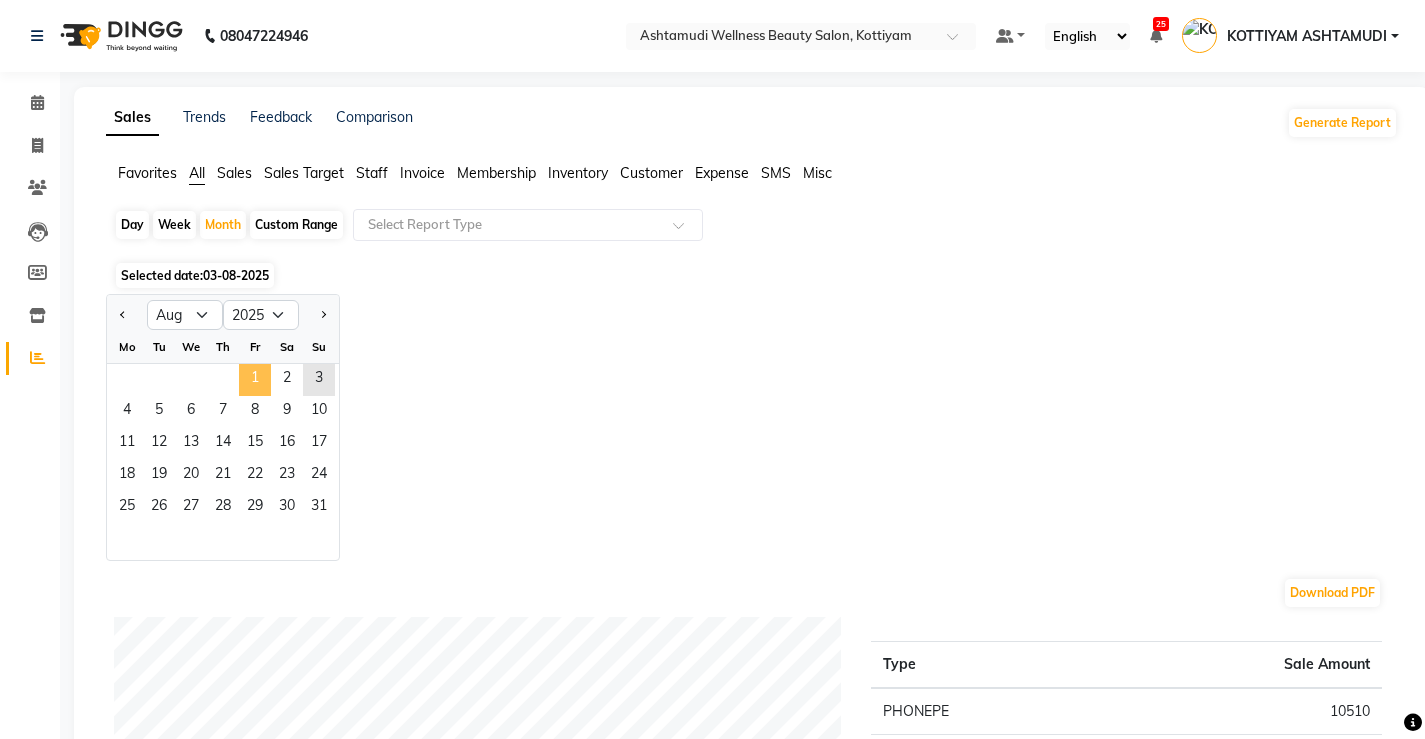 click on "1" 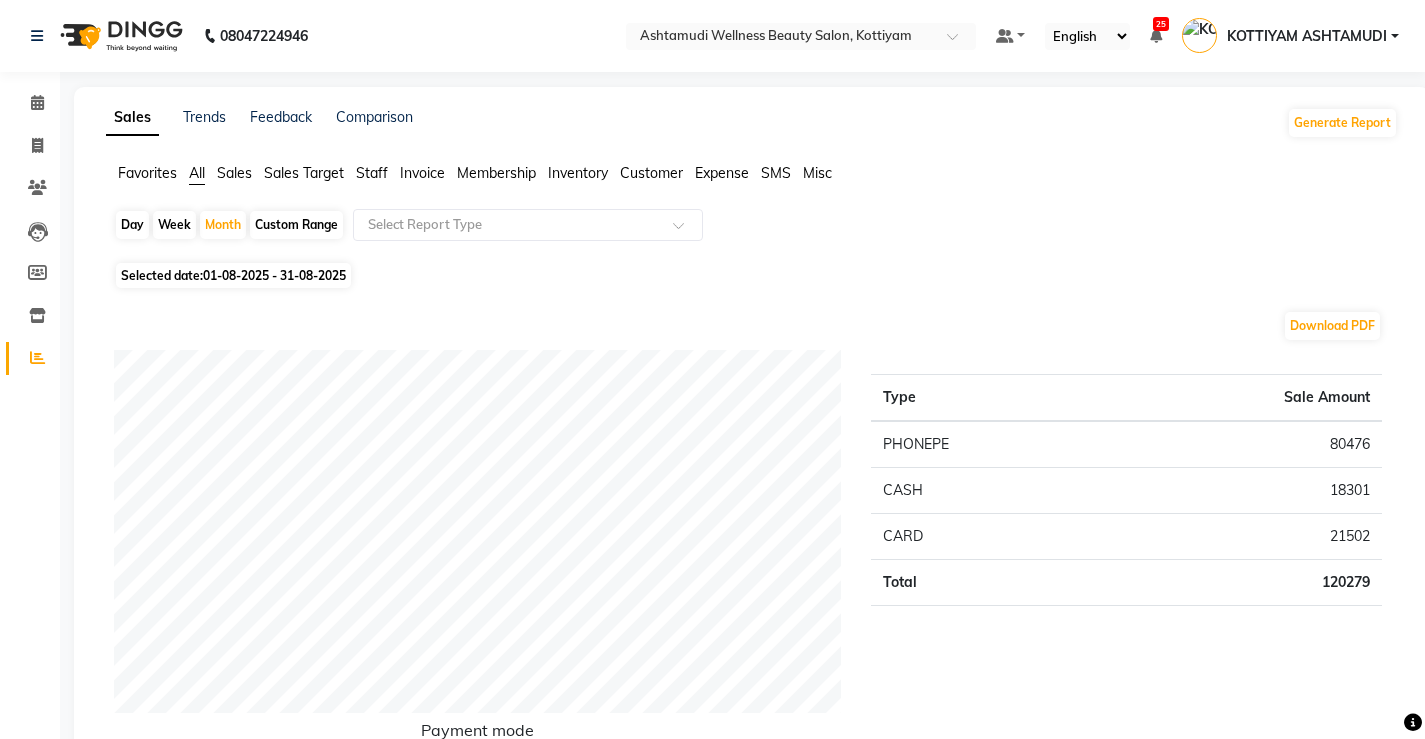 click on "Staff" 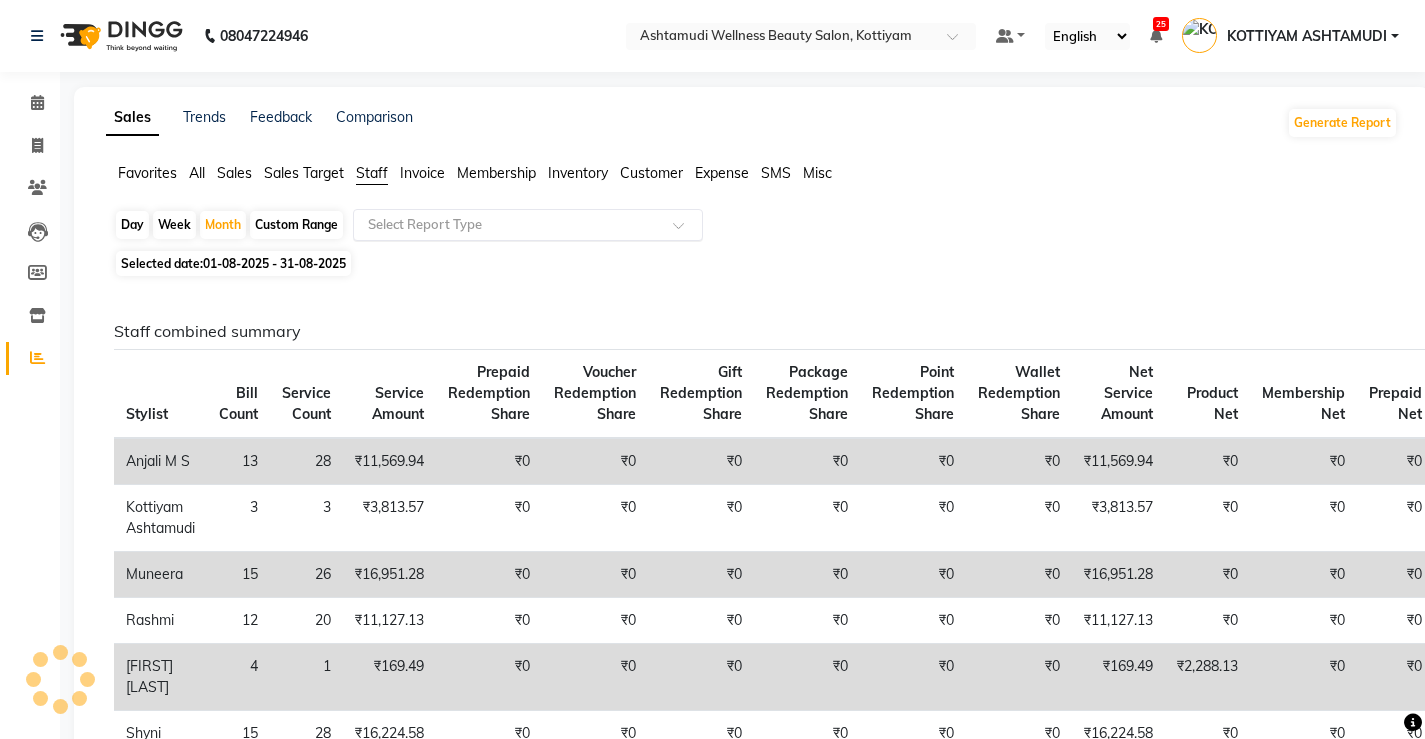 click 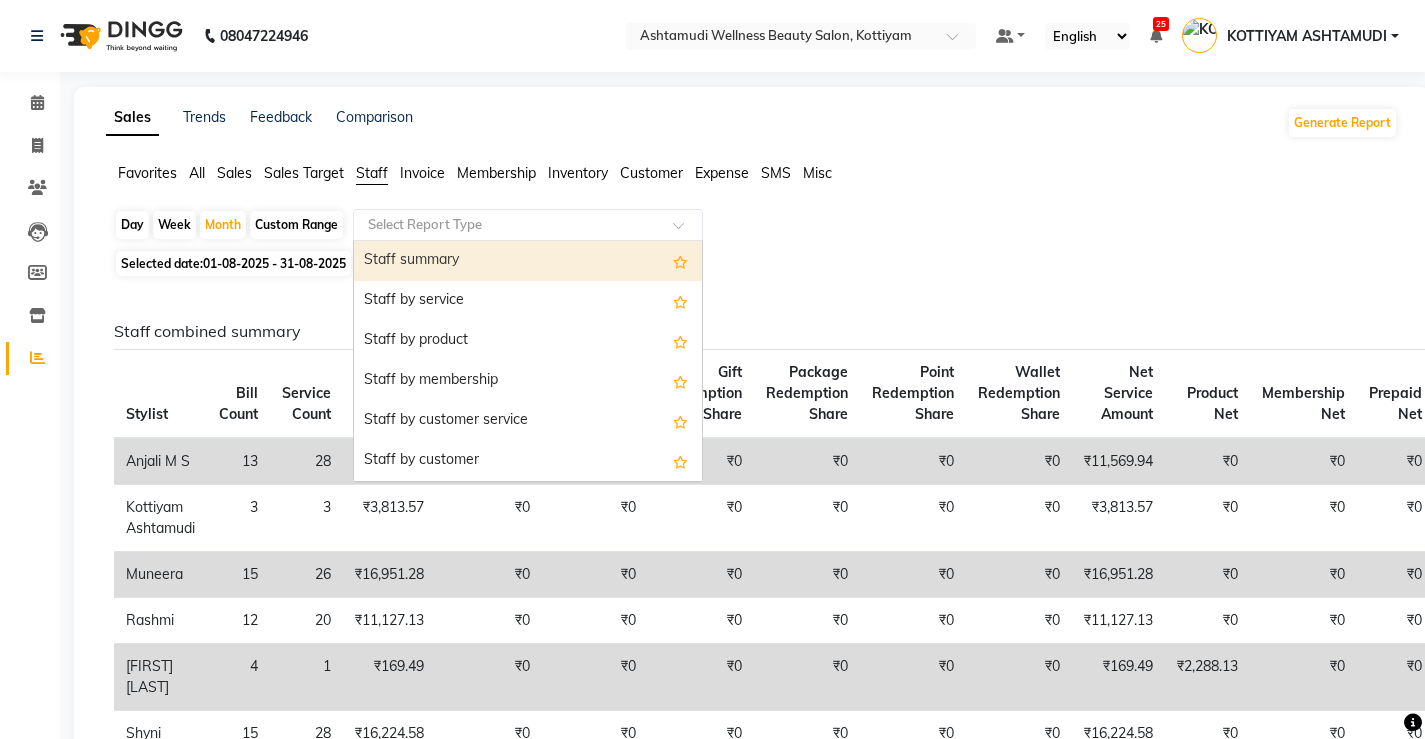 click on "Staff summary" at bounding box center (528, 261) 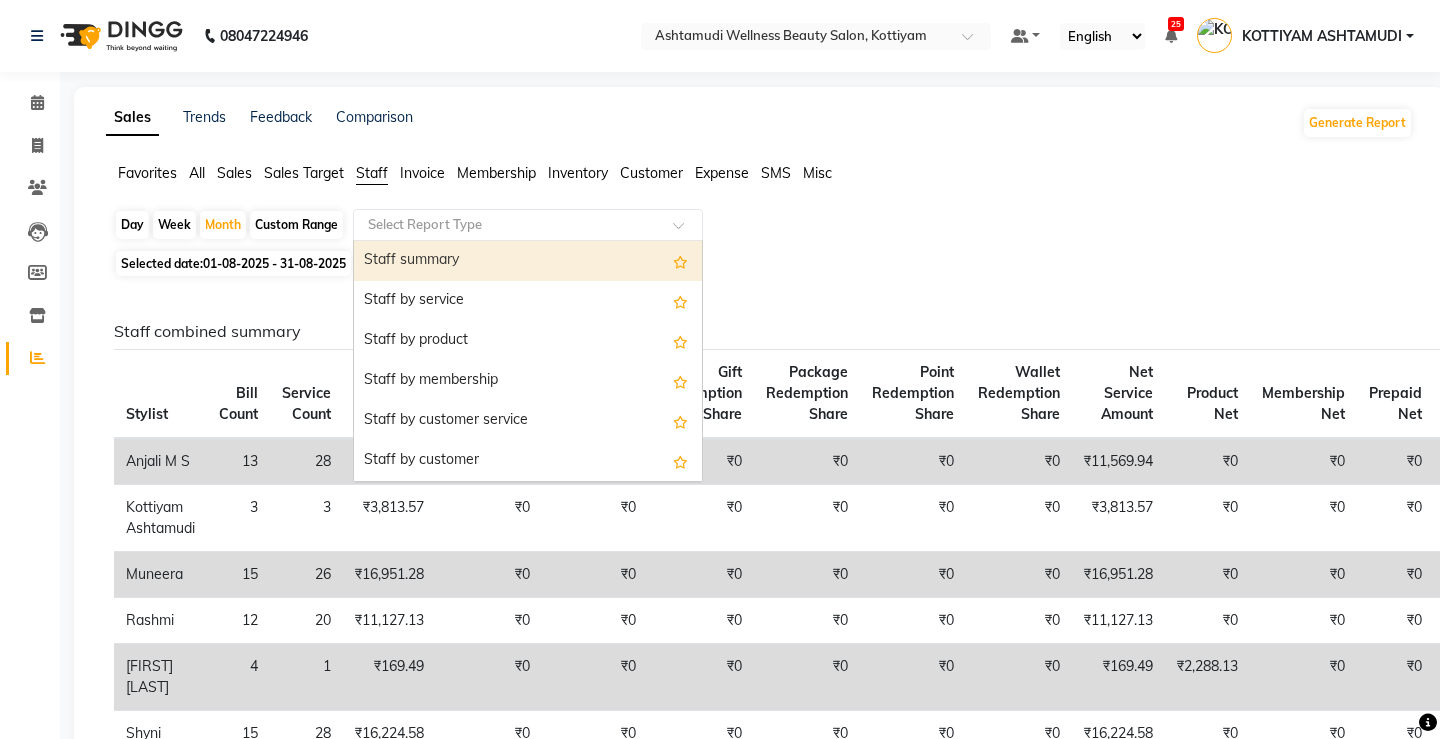 select on "full_report" 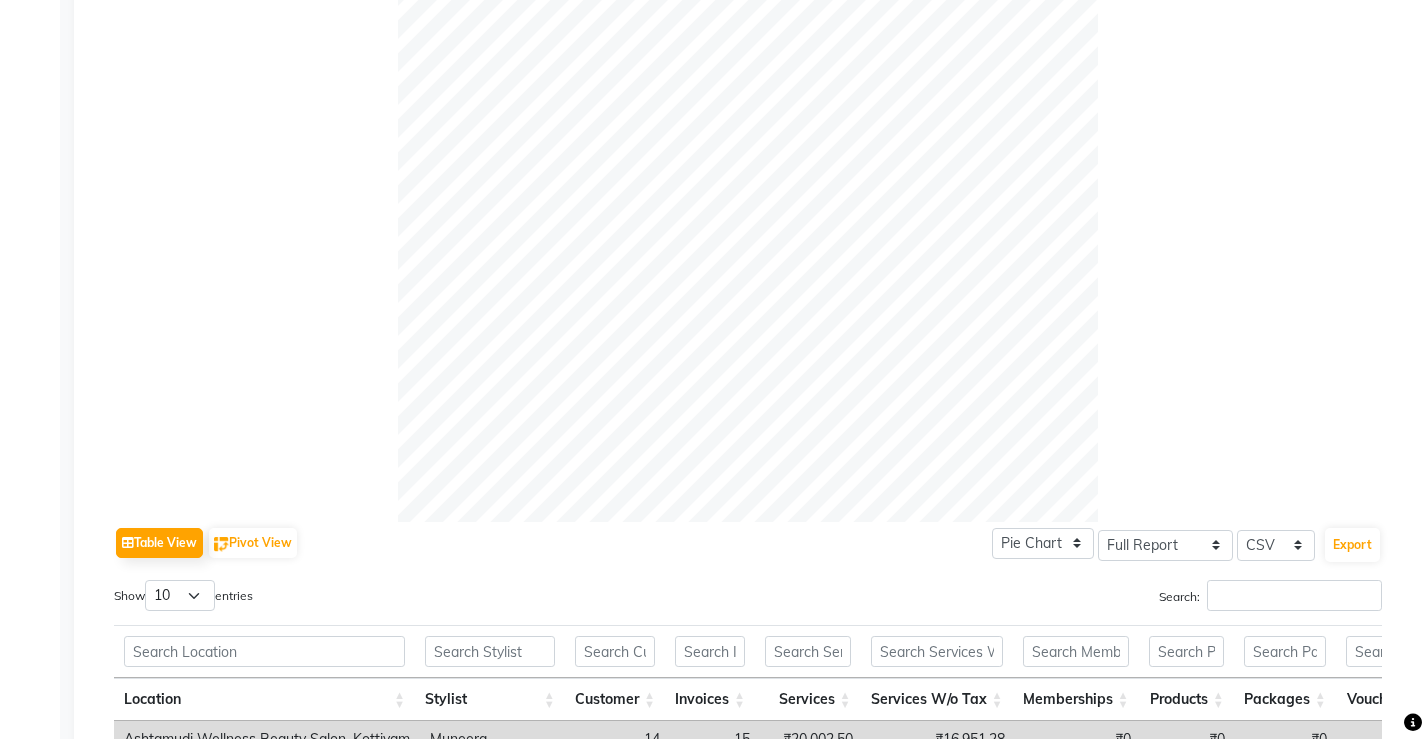 scroll, scrollTop: 0, scrollLeft: 0, axis: both 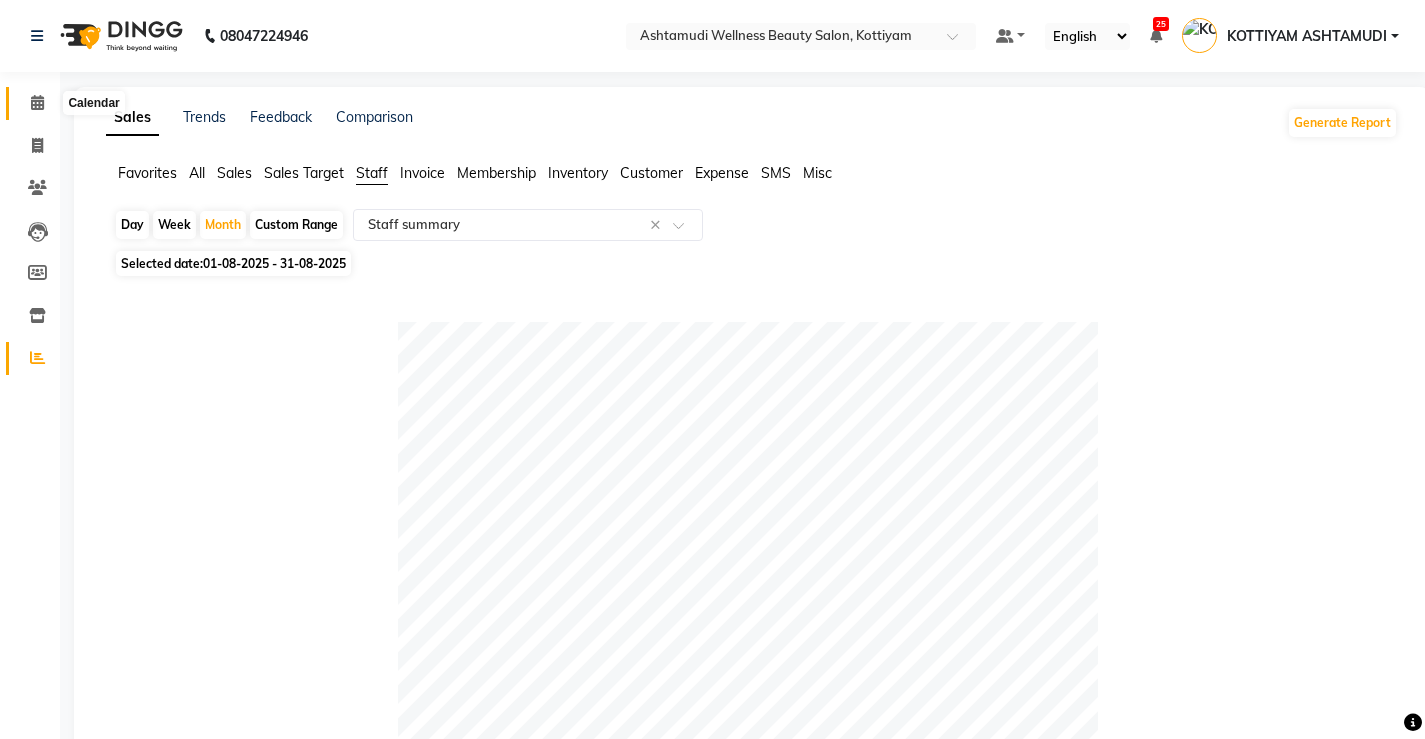 click 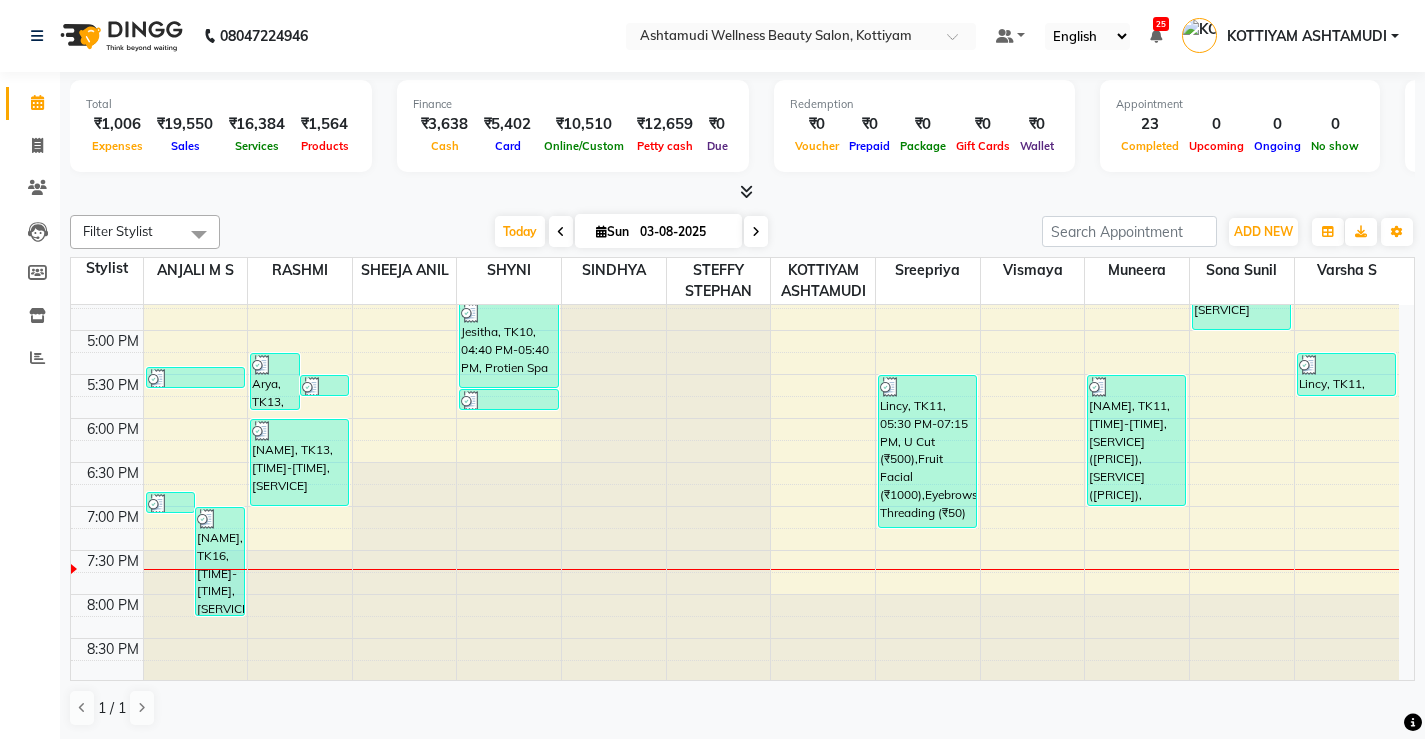 scroll, scrollTop: 768, scrollLeft: 0, axis: vertical 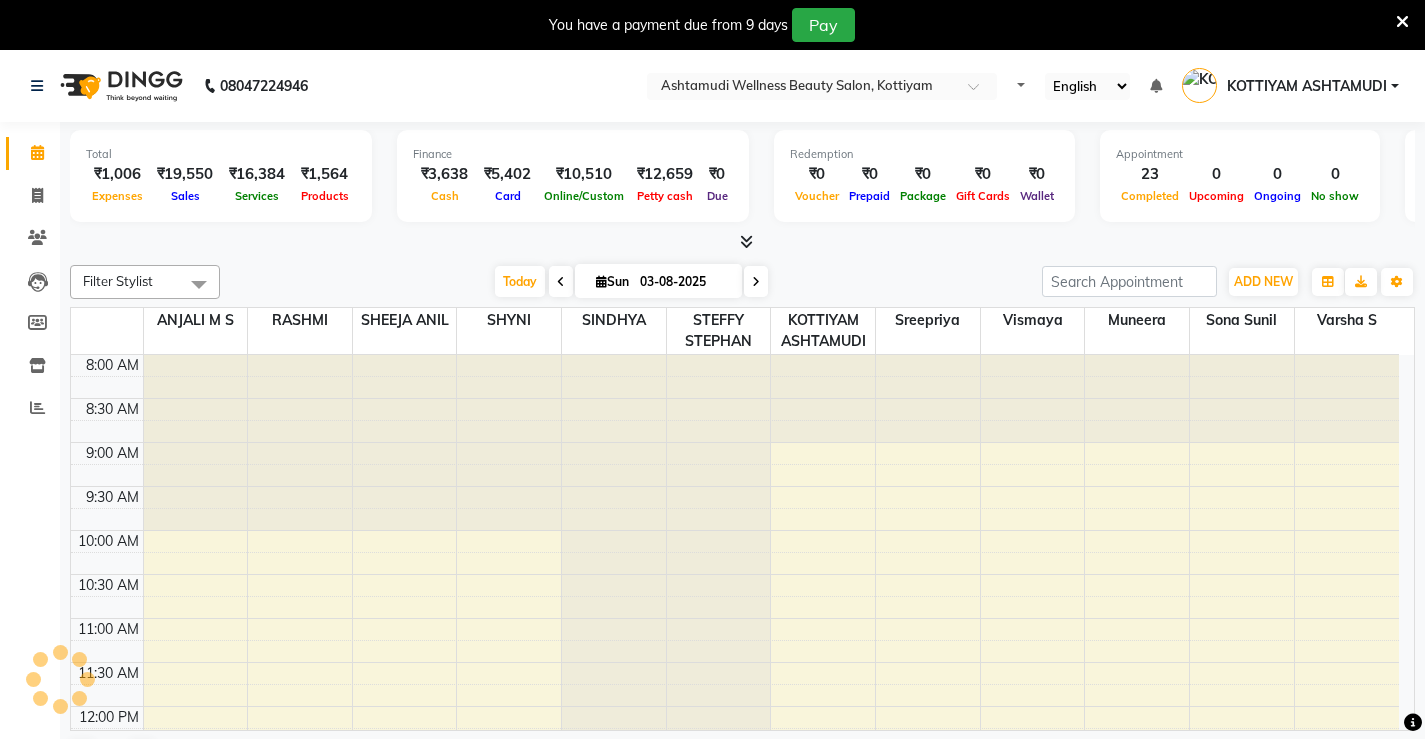click at bounding box center [1402, 22] 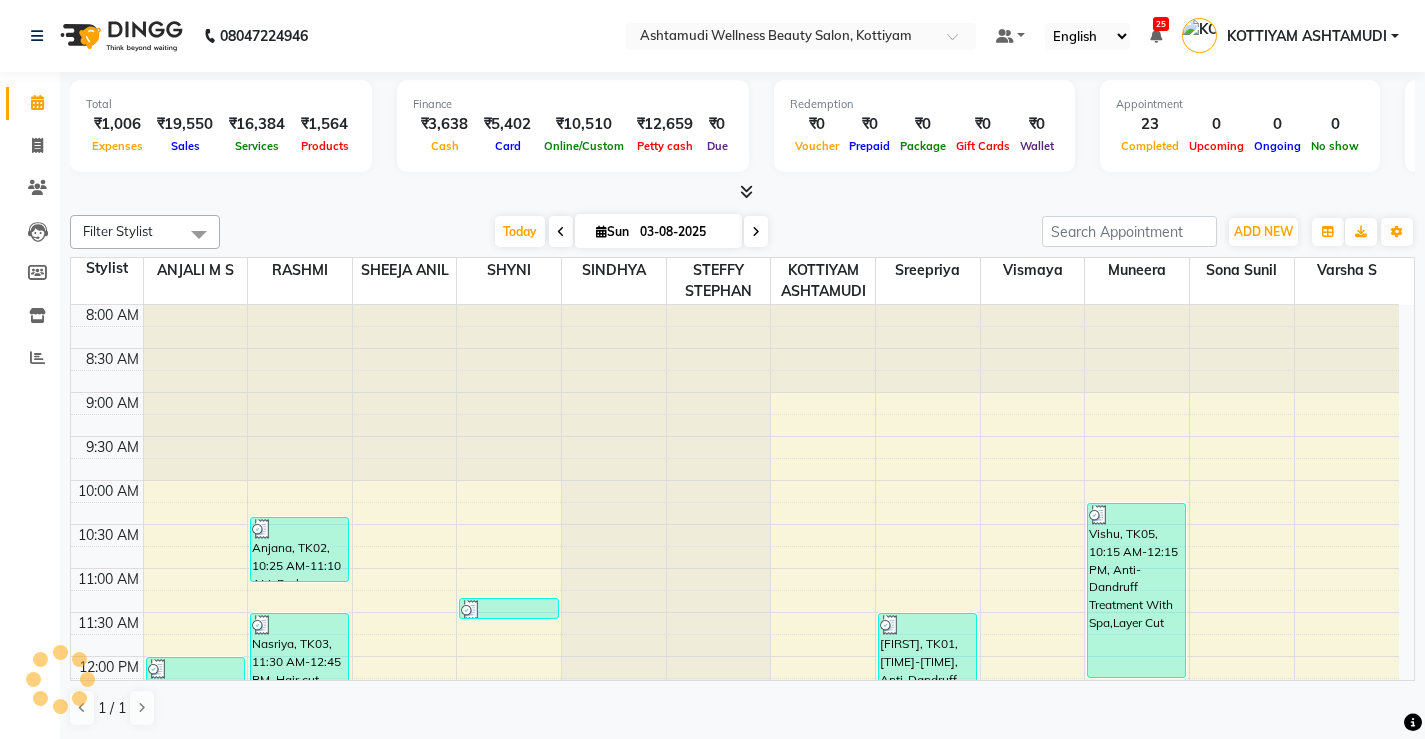 scroll, scrollTop: 0, scrollLeft: 0, axis: both 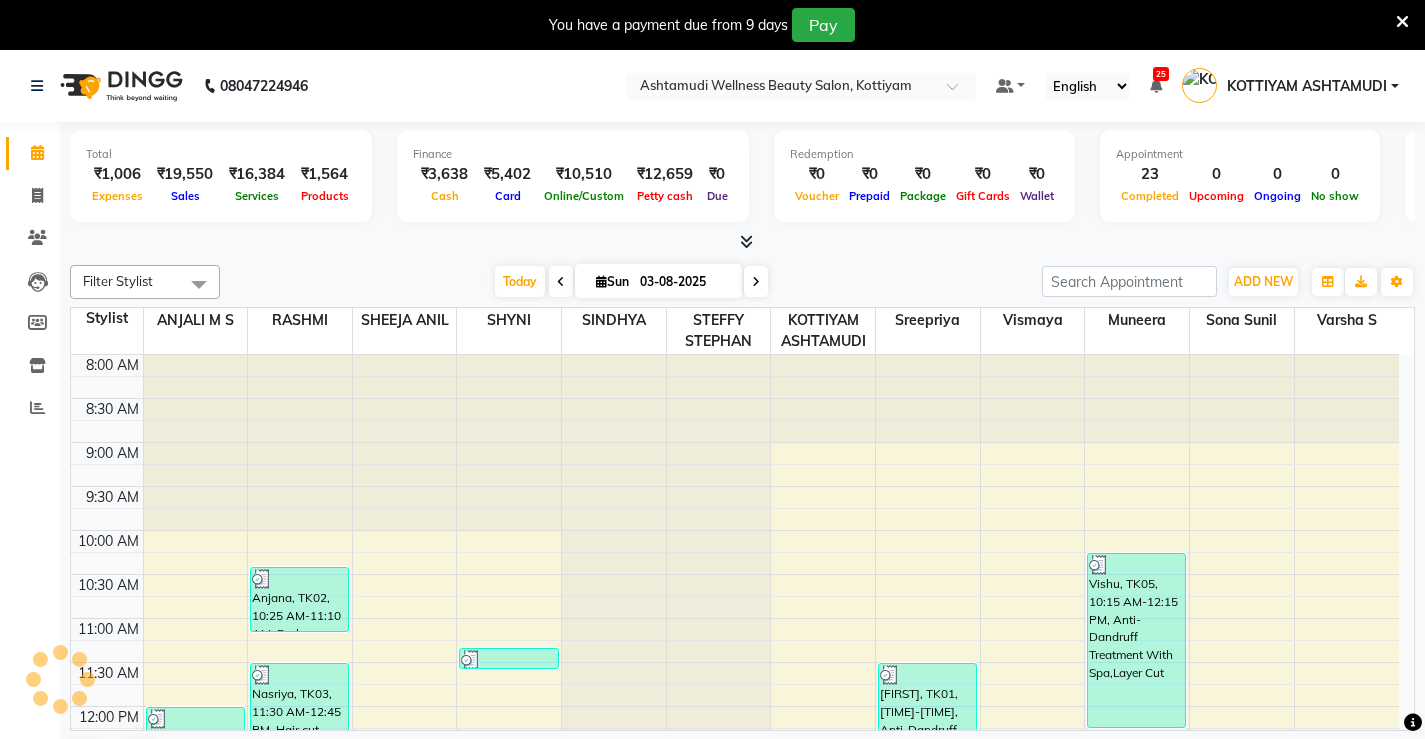 click at bounding box center (1402, 22) 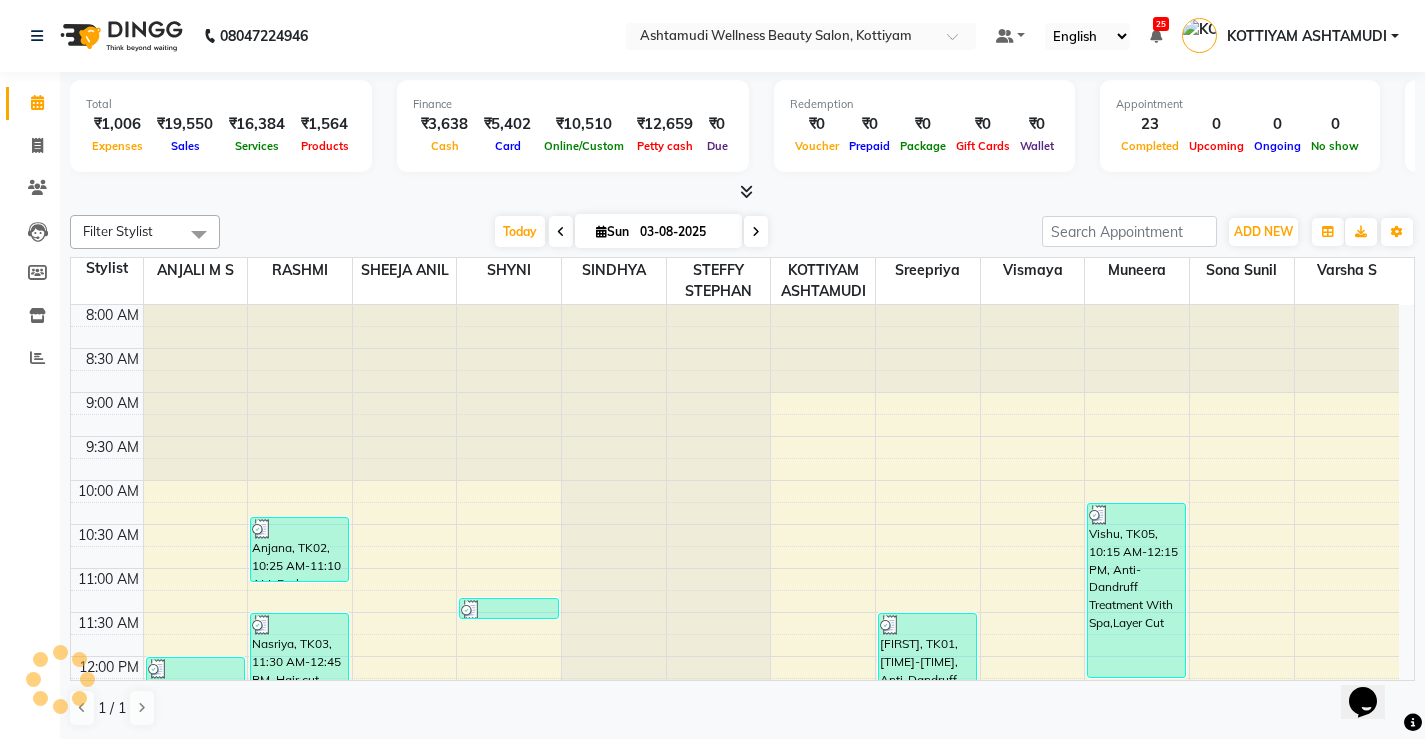 scroll, scrollTop: 0, scrollLeft: 0, axis: both 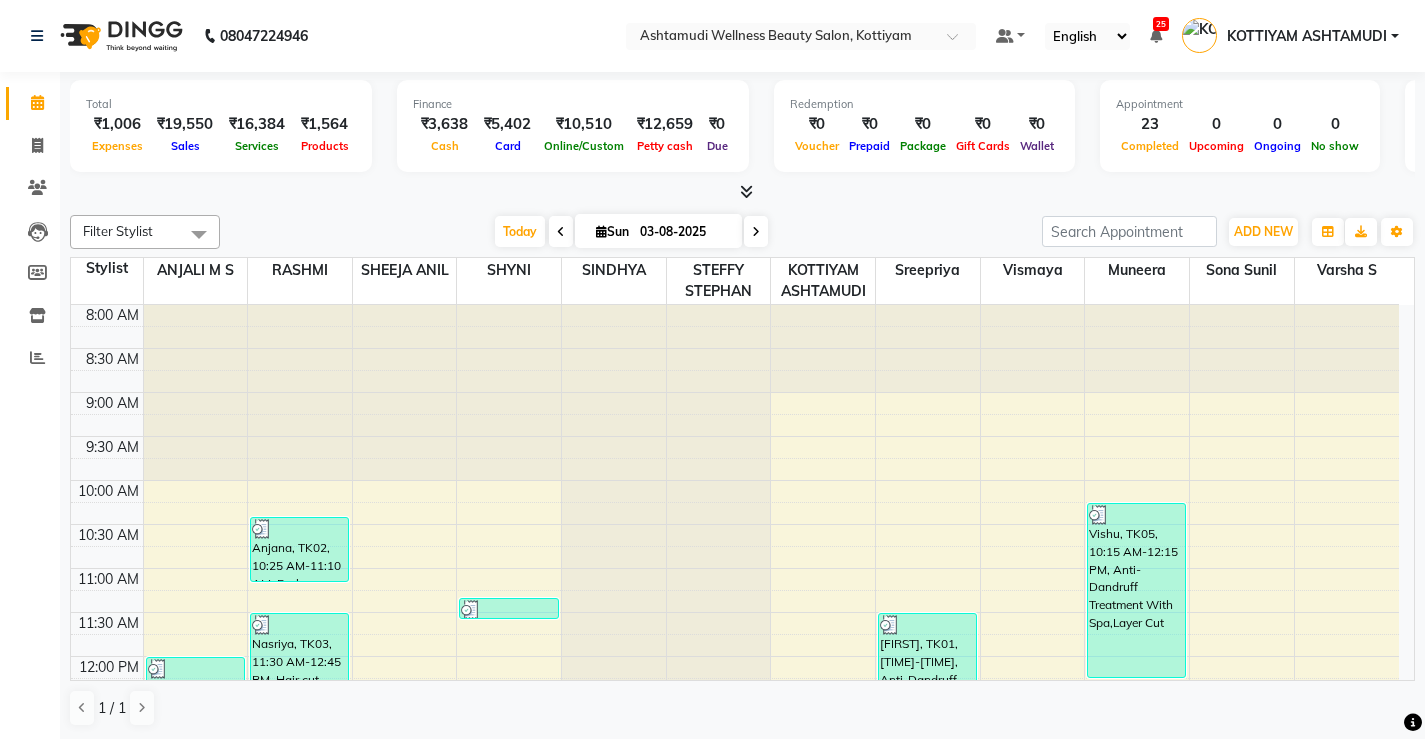click at bounding box center (746, 191) 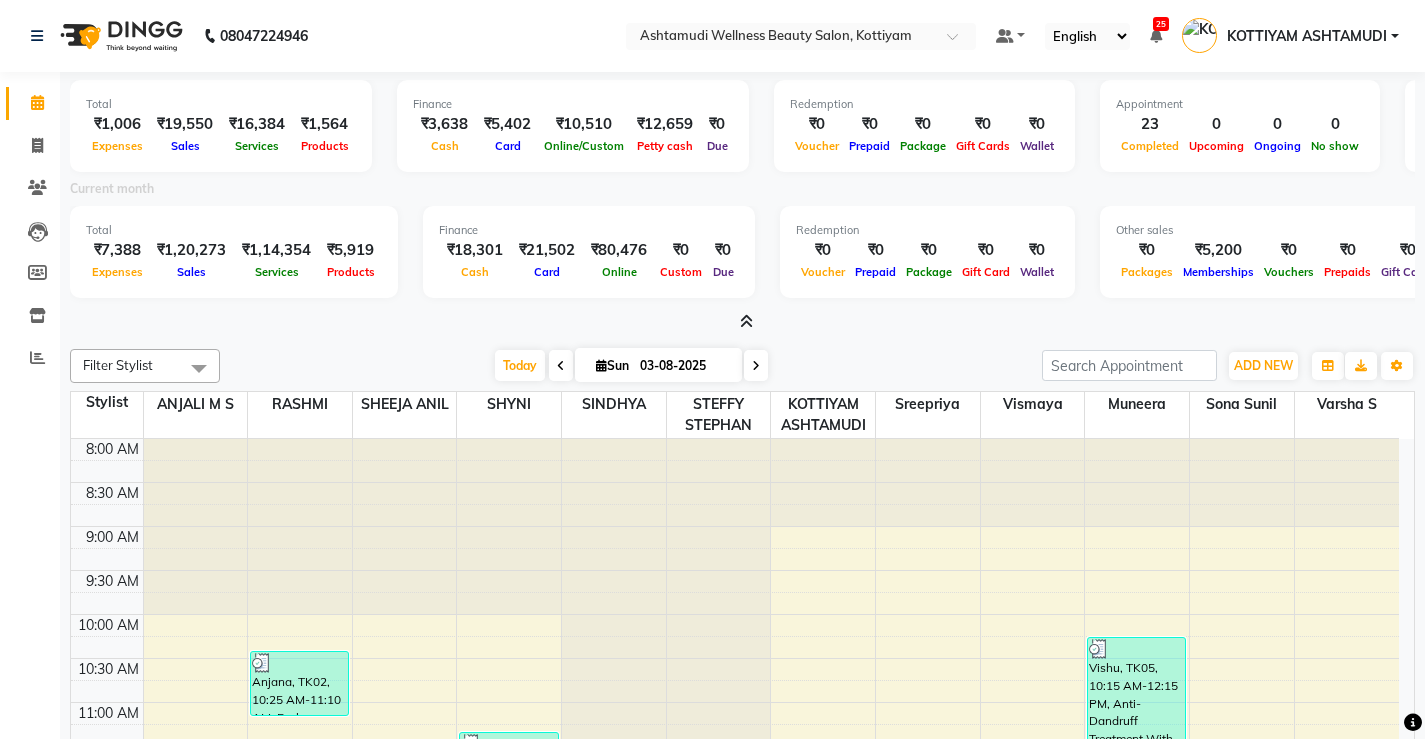click at bounding box center (746, 321) 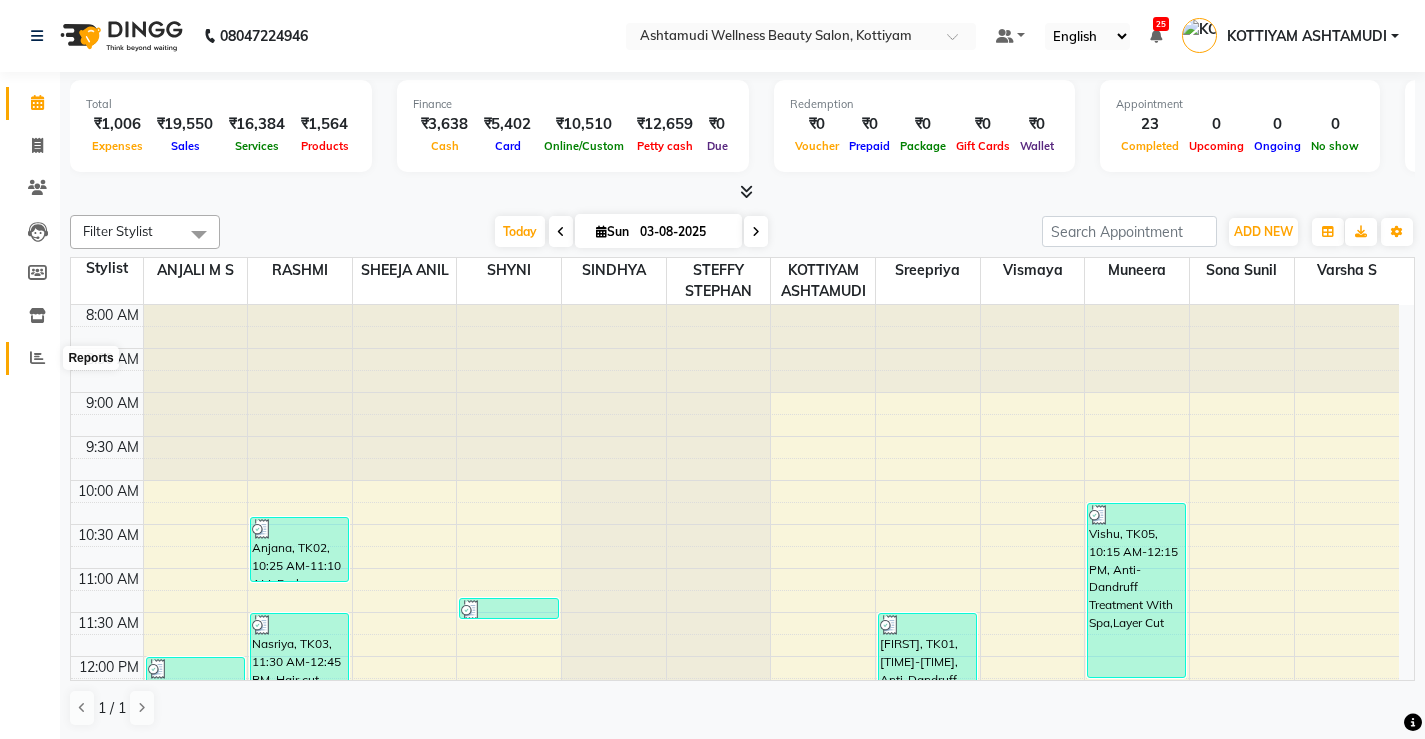 click 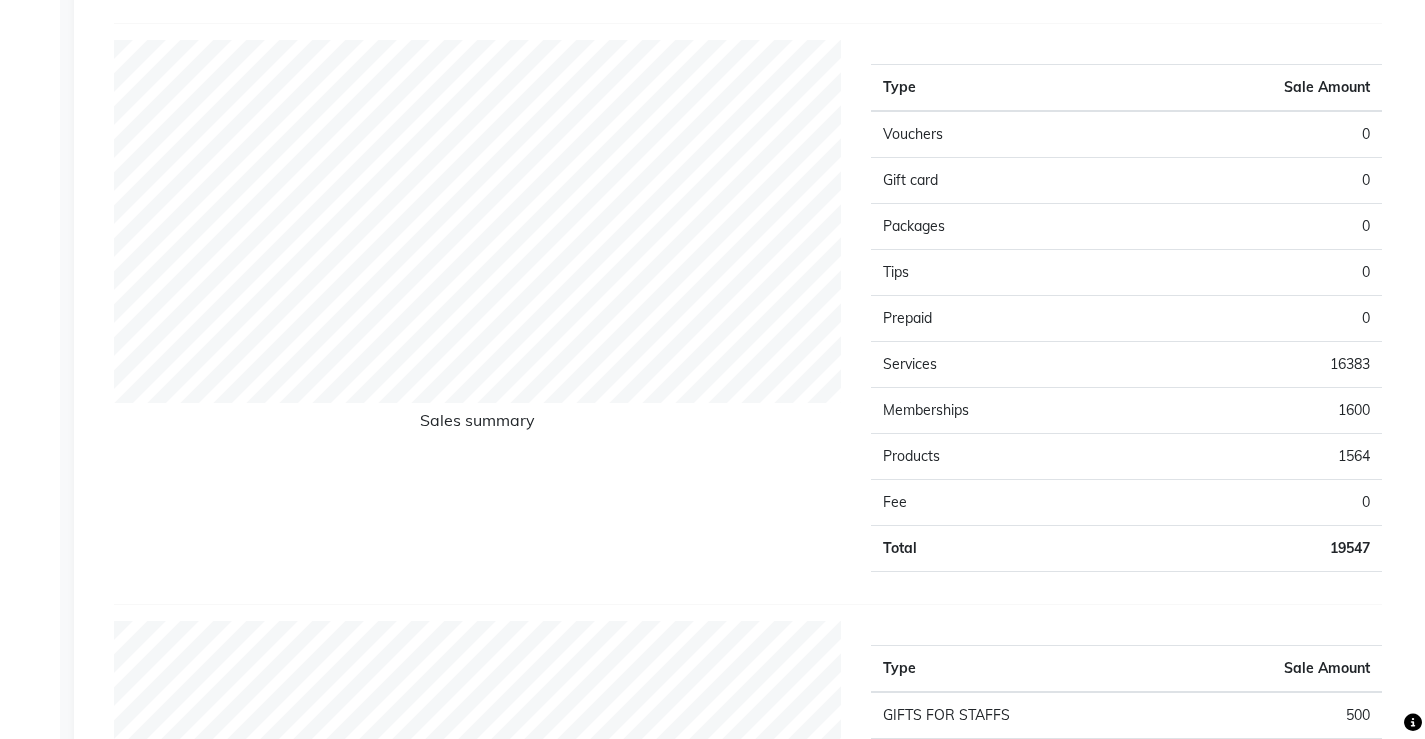 scroll, scrollTop: 900, scrollLeft: 0, axis: vertical 